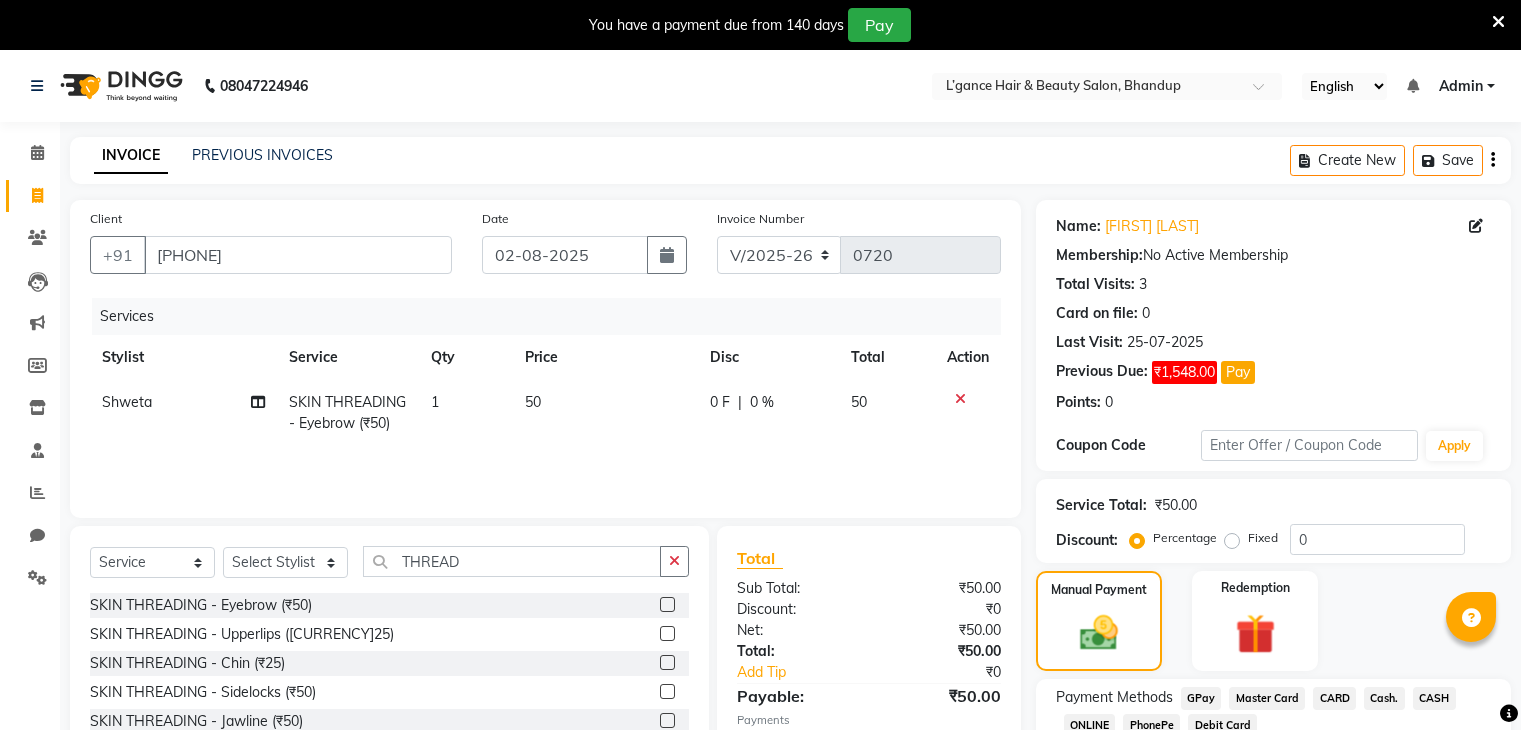 select on "7828" 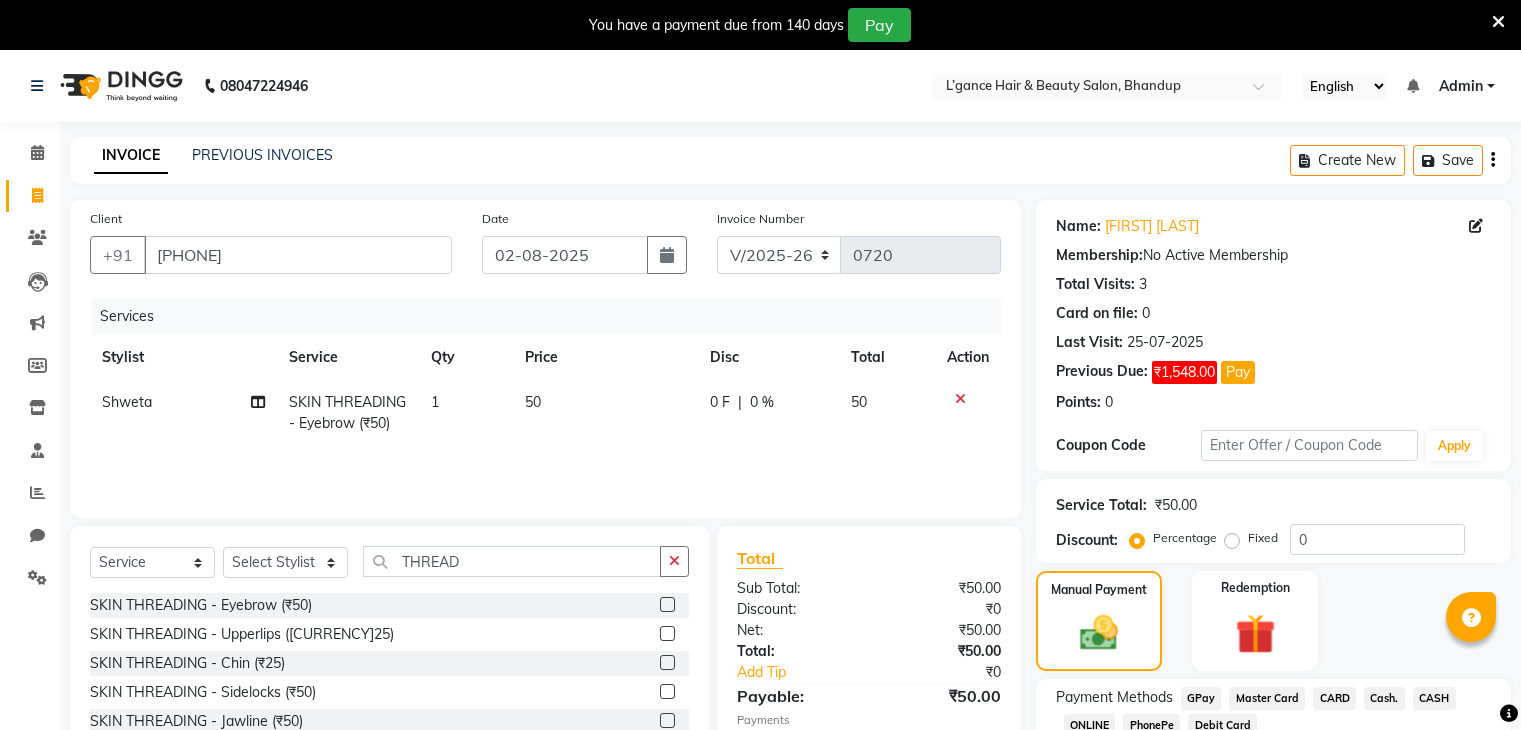 scroll, scrollTop: 252, scrollLeft: 0, axis: vertical 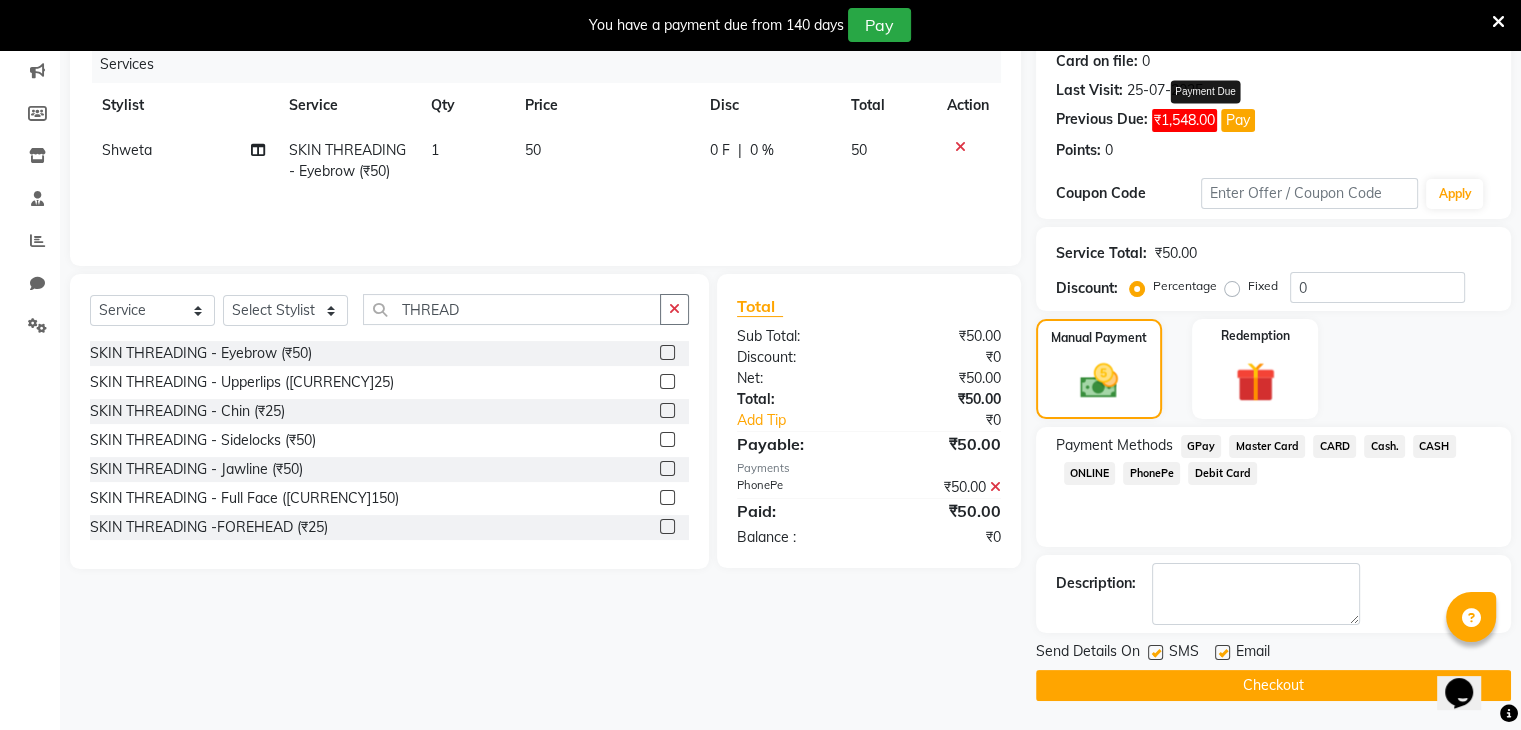 click on "Pay" 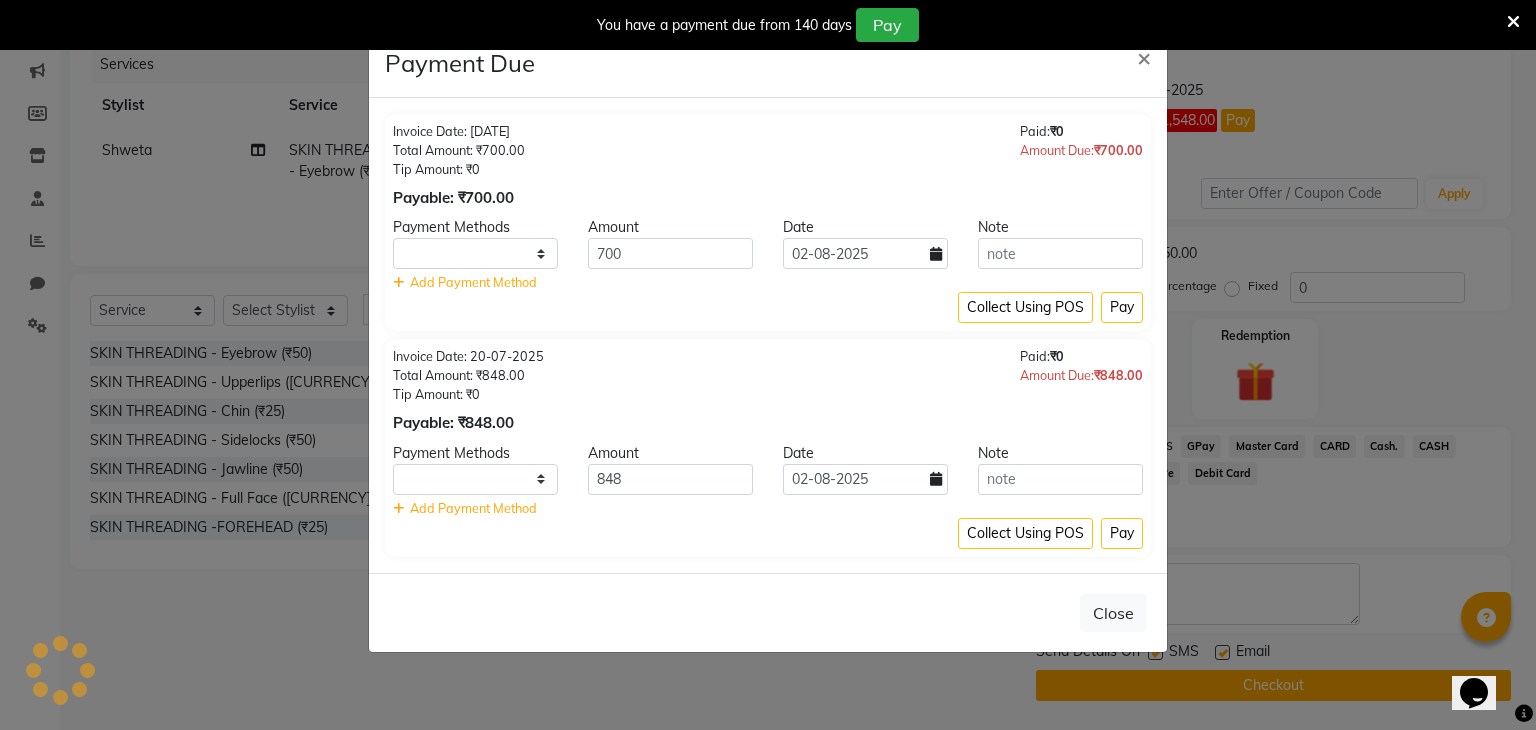 select on "1" 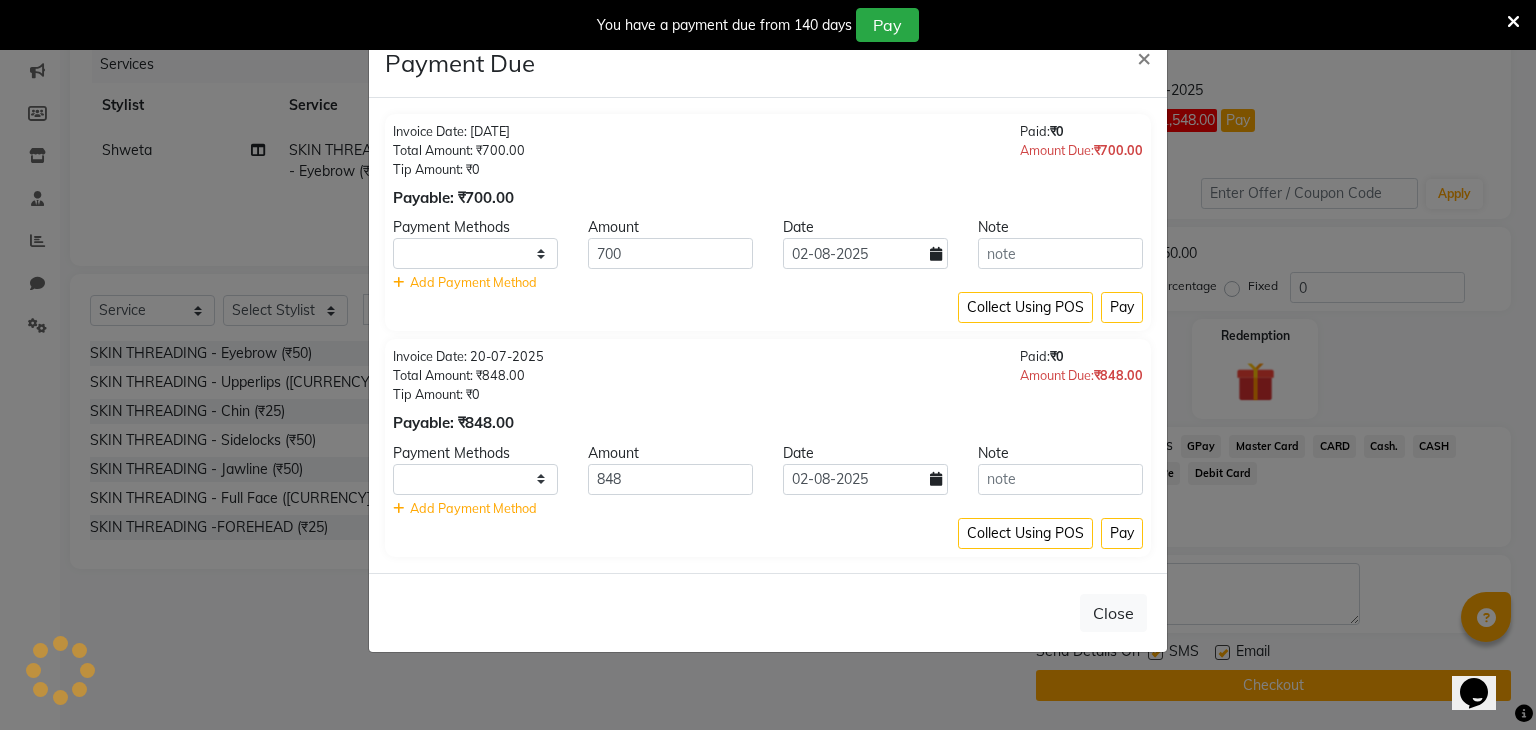 select on "1" 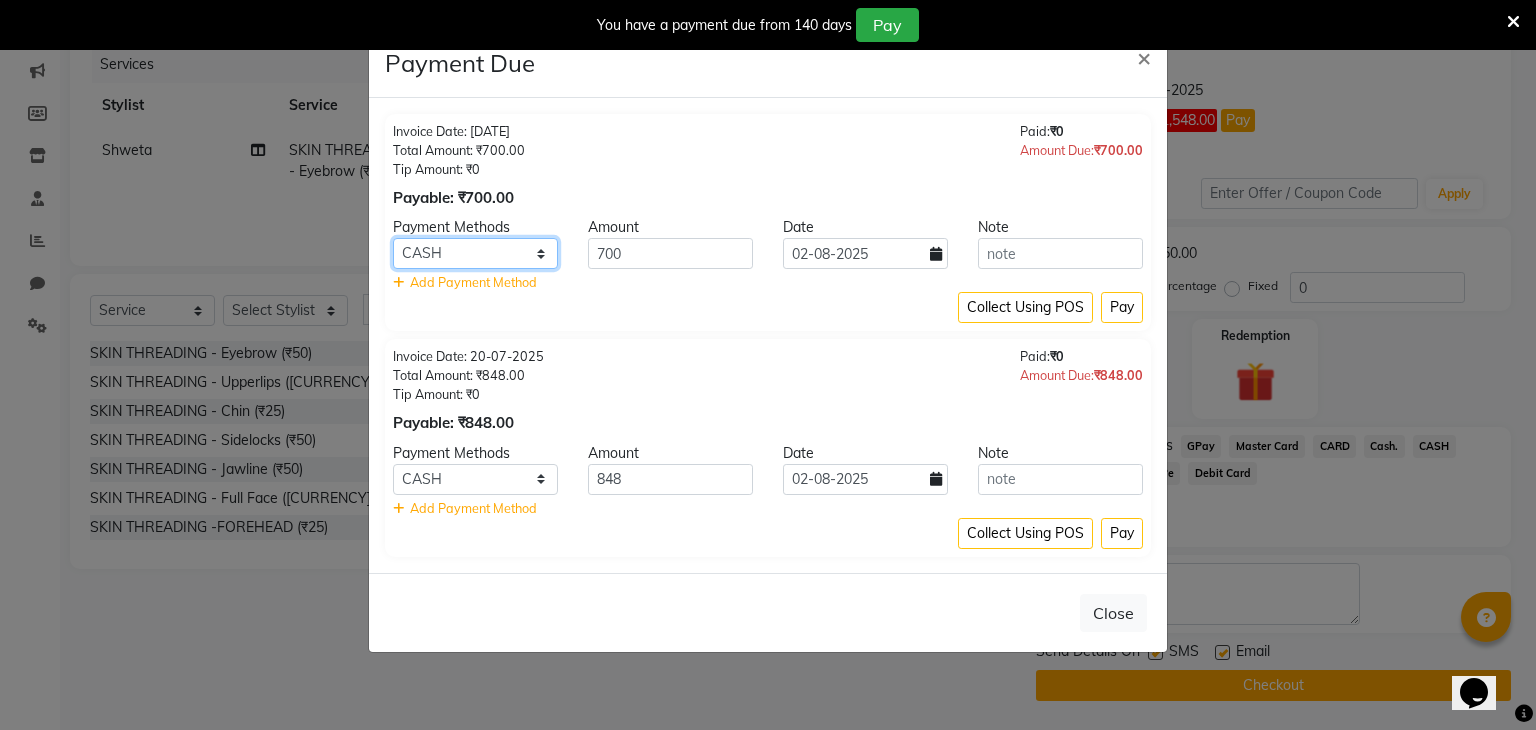 click on "GPay Master Card CARD Cash. CASH ONLINE PhonePe Debit Card" 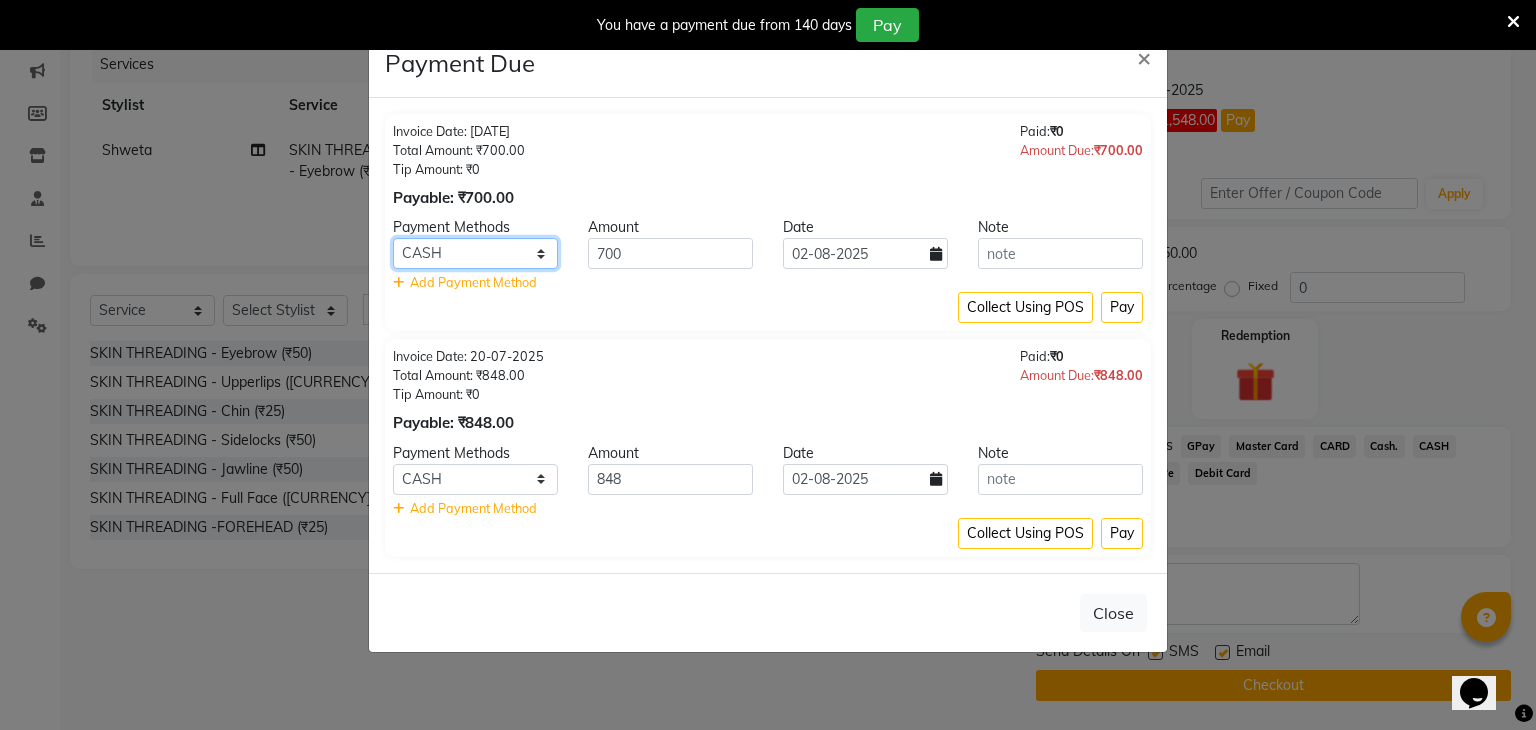 select on "7" 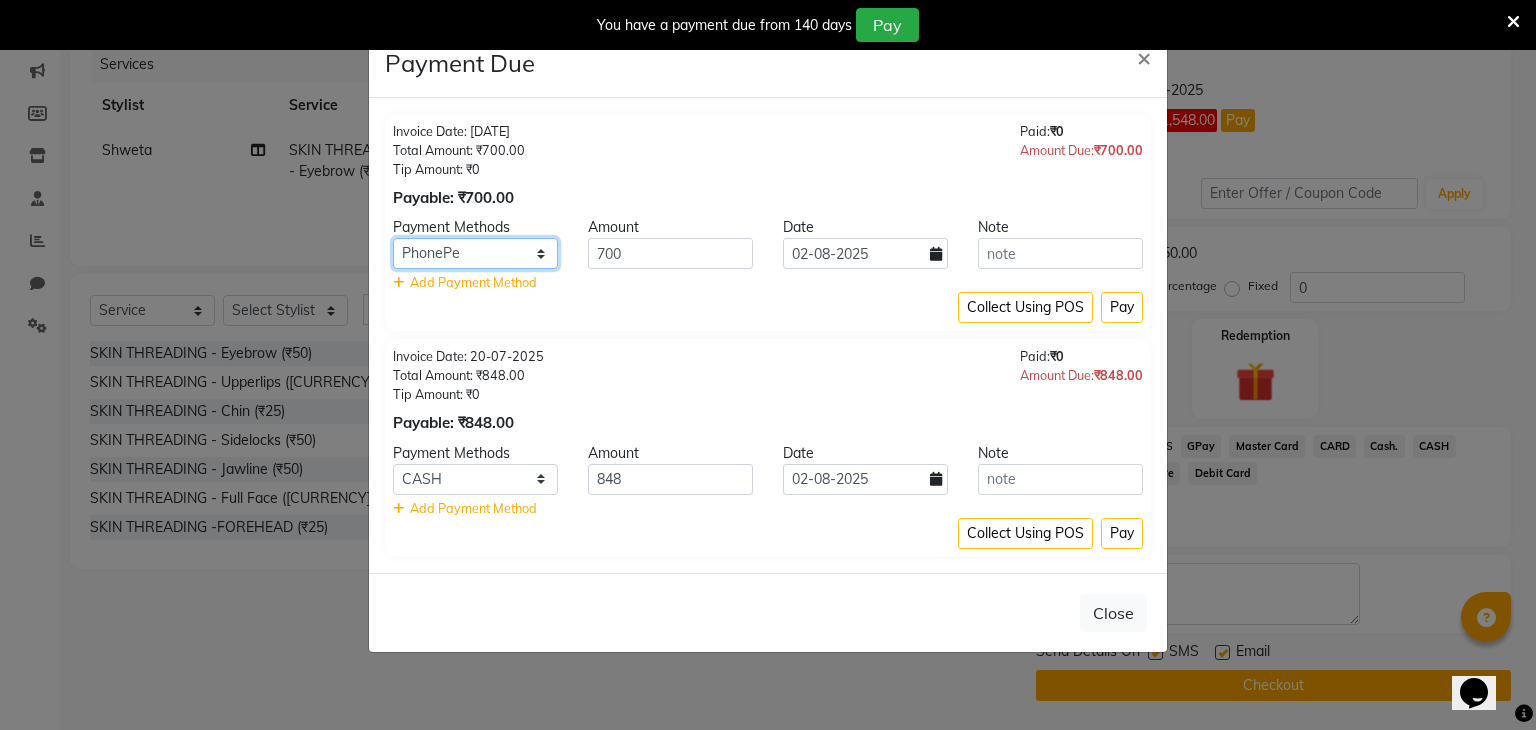 click on "GPay Master Card CARD Cash. CASH ONLINE PhonePe Debit Card" 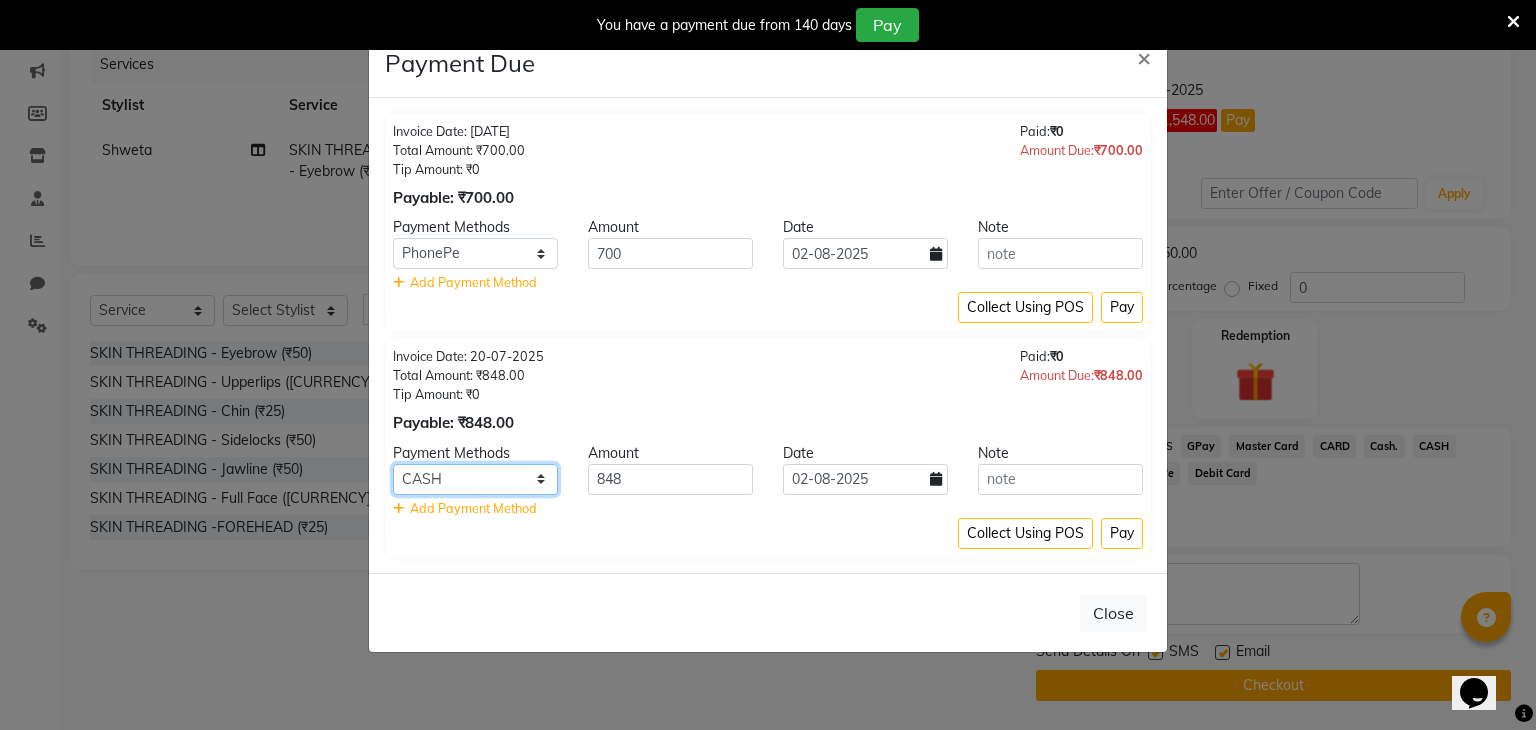 click on "GPay Master Card CARD Cash. CASH ONLINE PhonePe Debit Card" 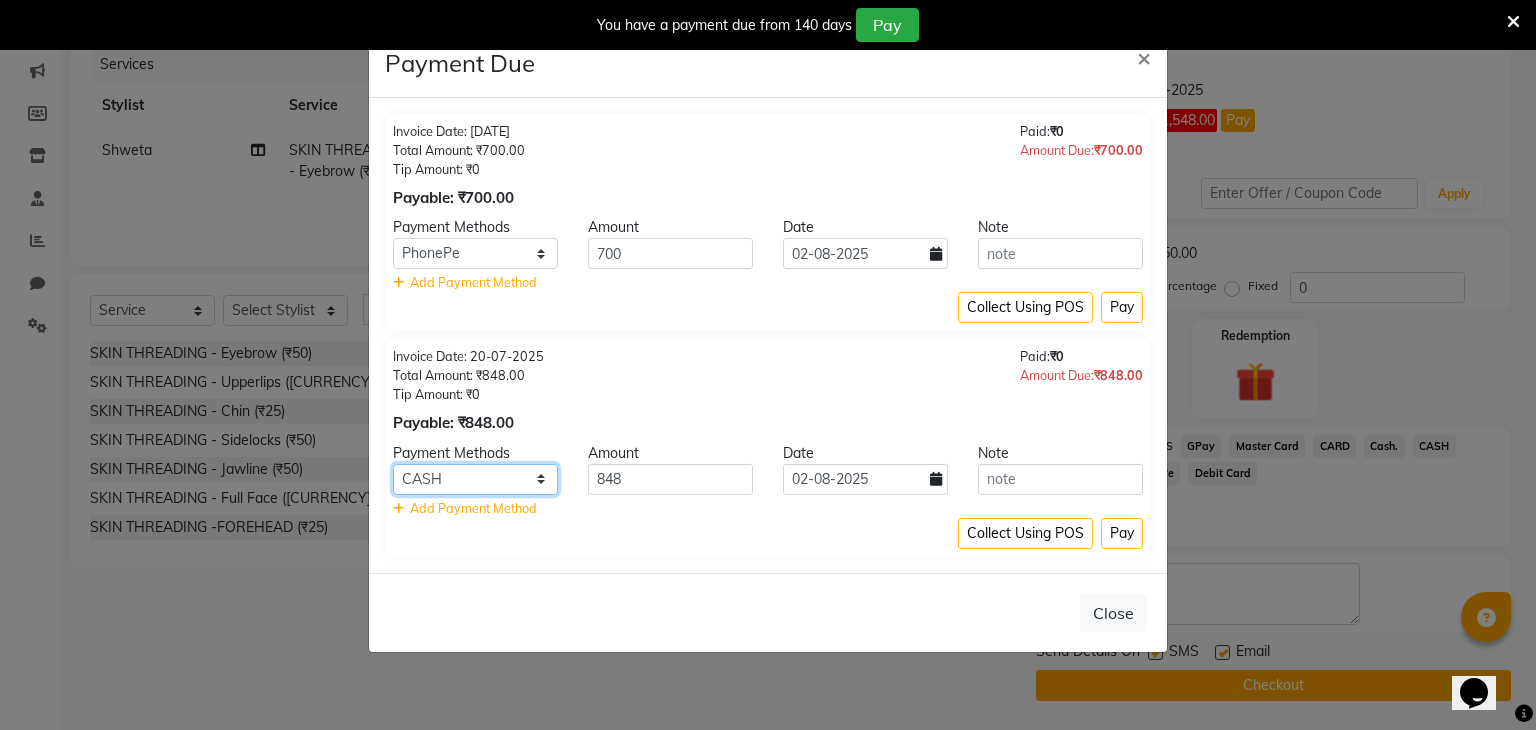 select on "7" 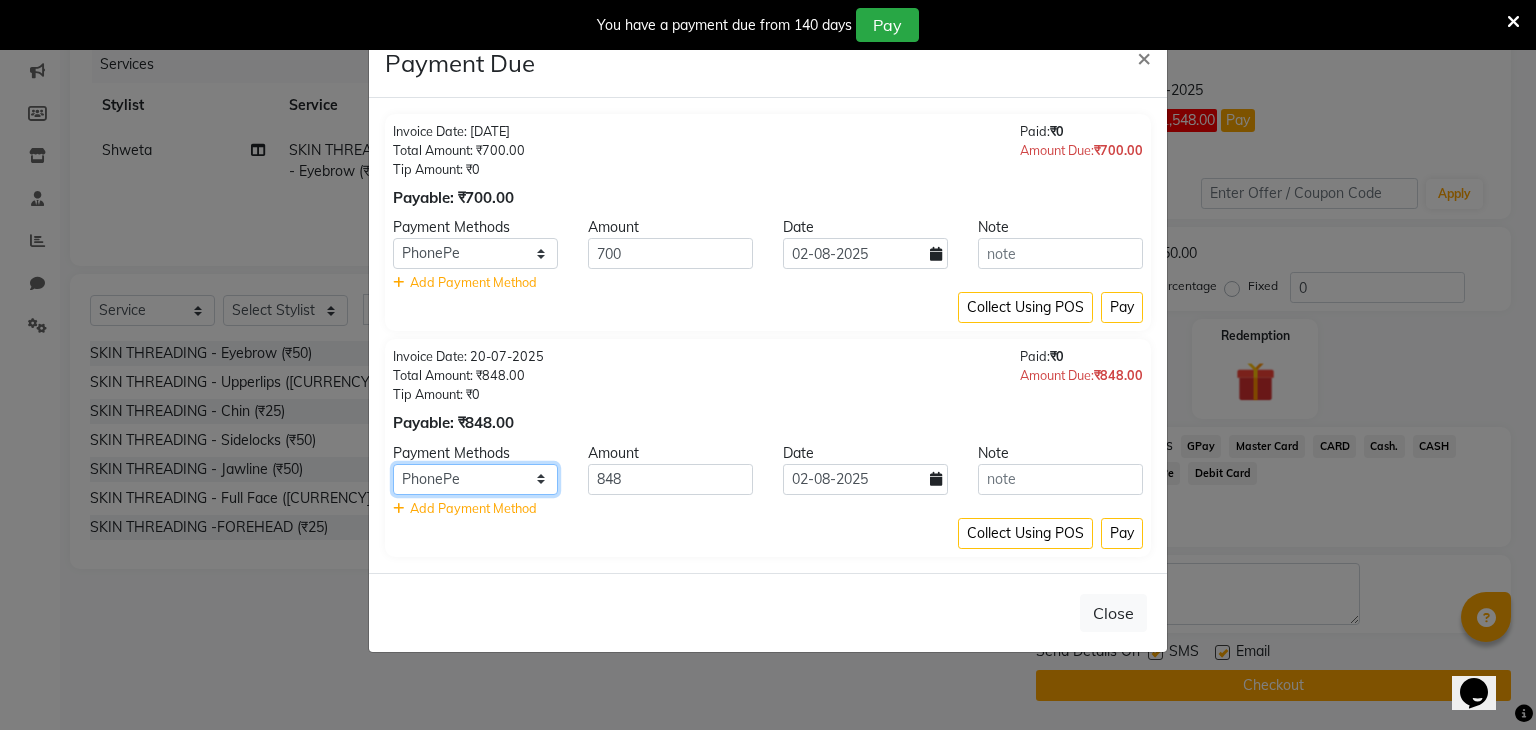 click on "GPay Master Card CARD Cash. CASH ONLINE PhonePe Debit Card" 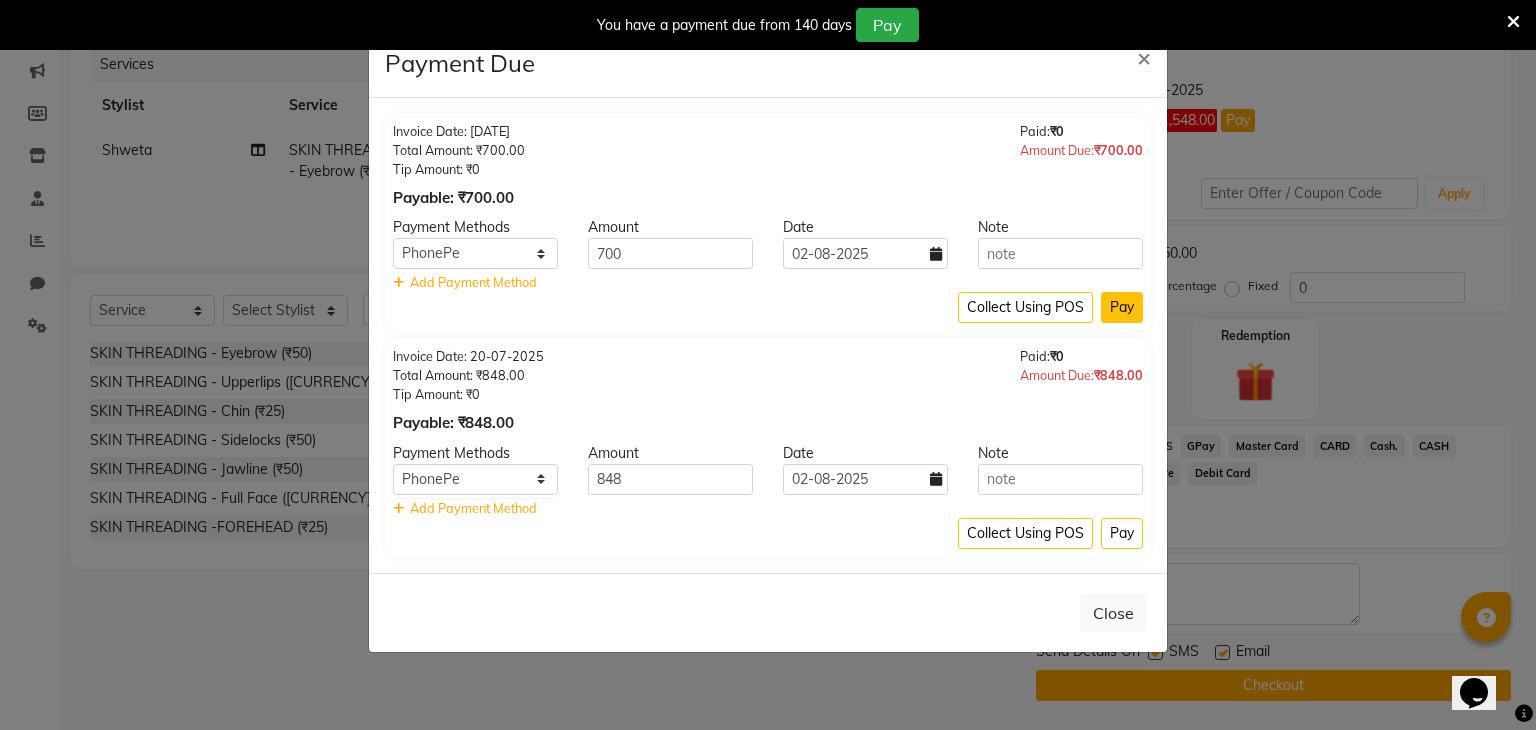 click on "Pay" 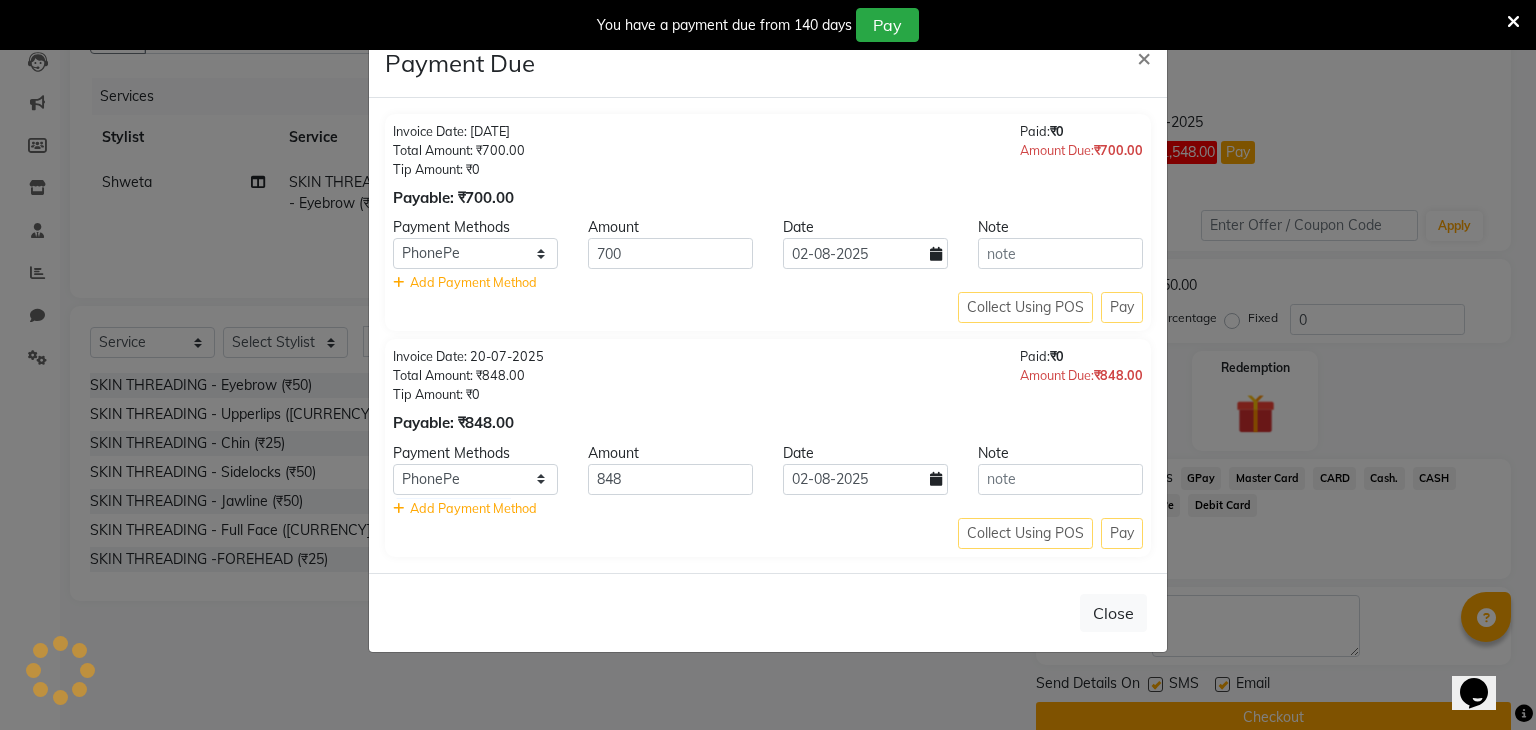 scroll, scrollTop: 252, scrollLeft: 0, axis: vertical 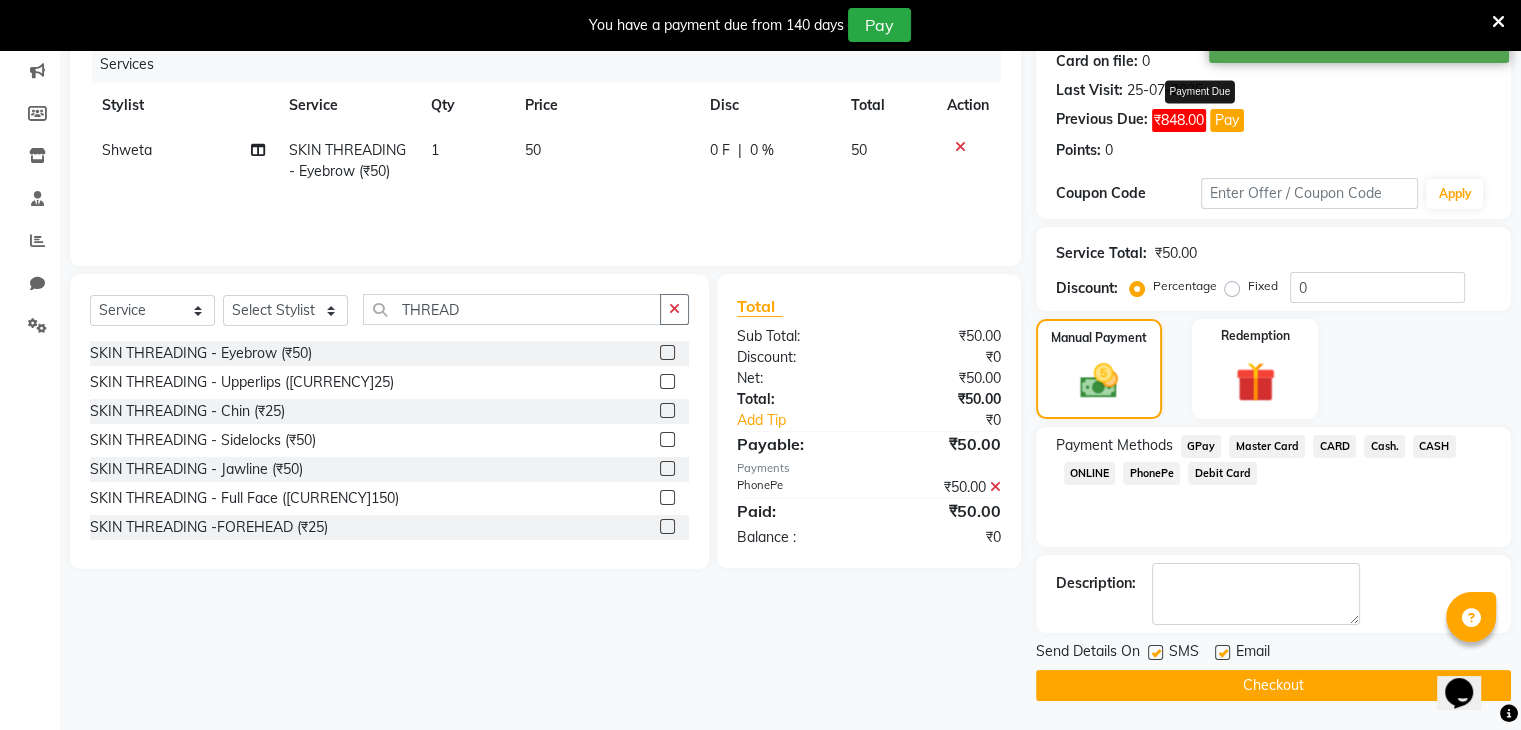 click on "Pay" 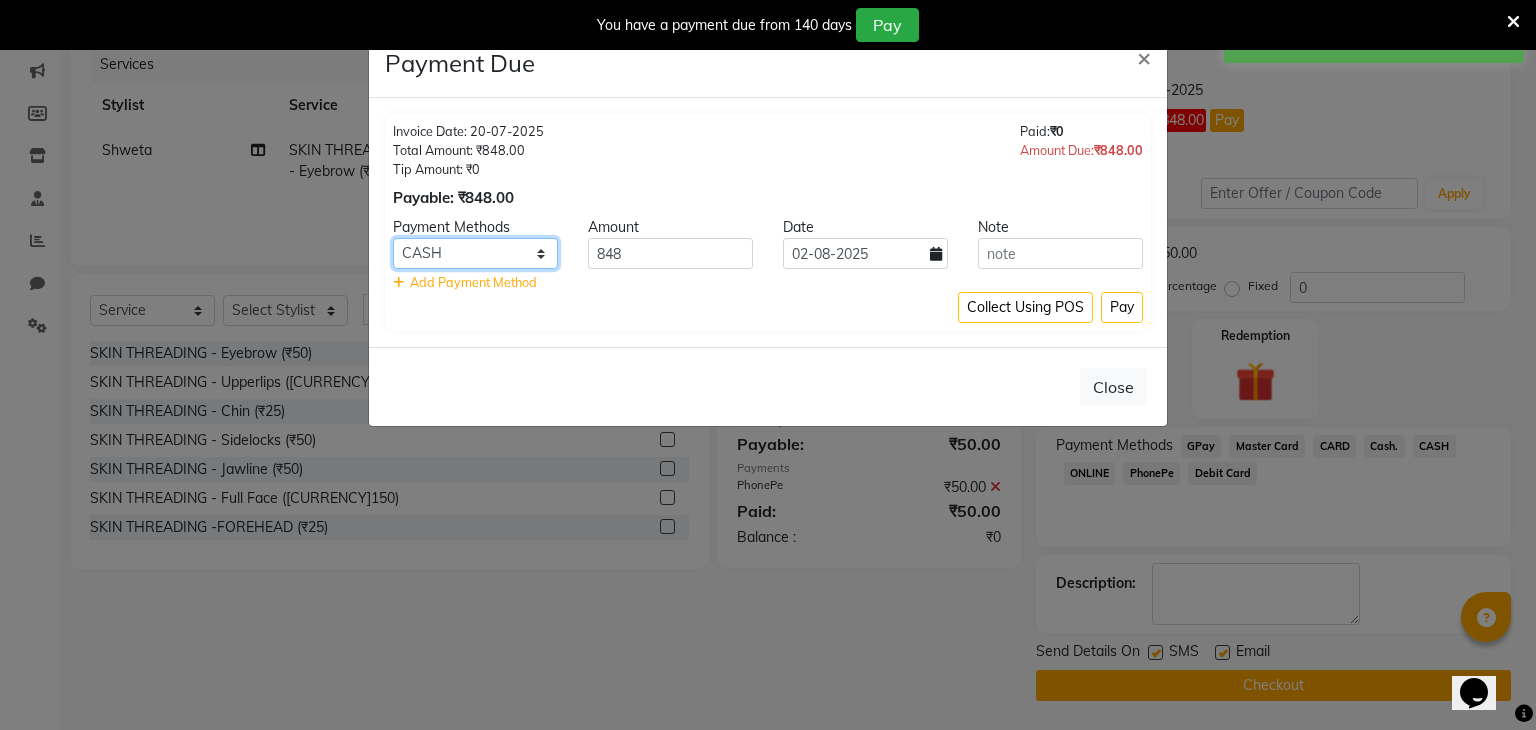 click on "GPay Master Card CARD Cash. CASH ONLINE PhonePe Debit Card" 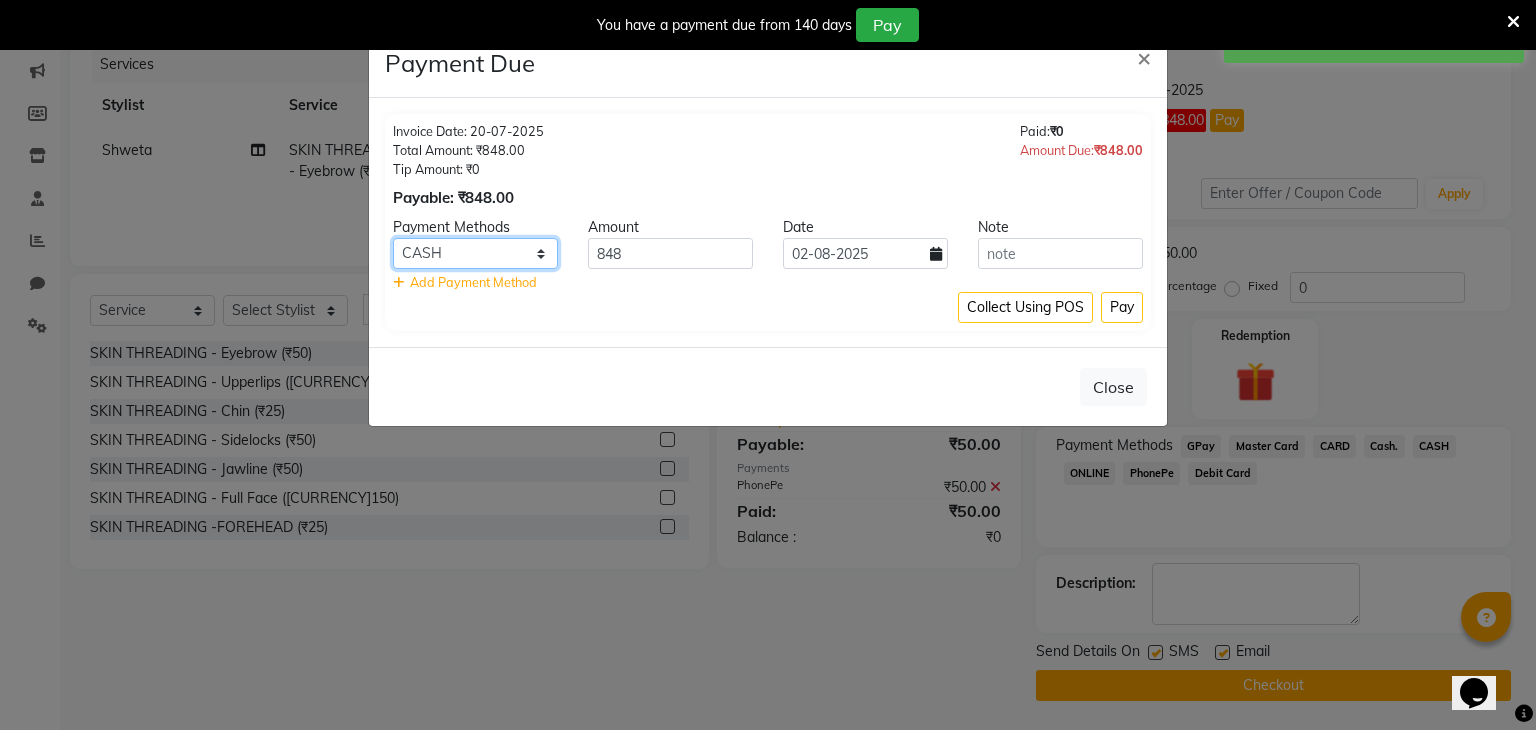 select on "7" 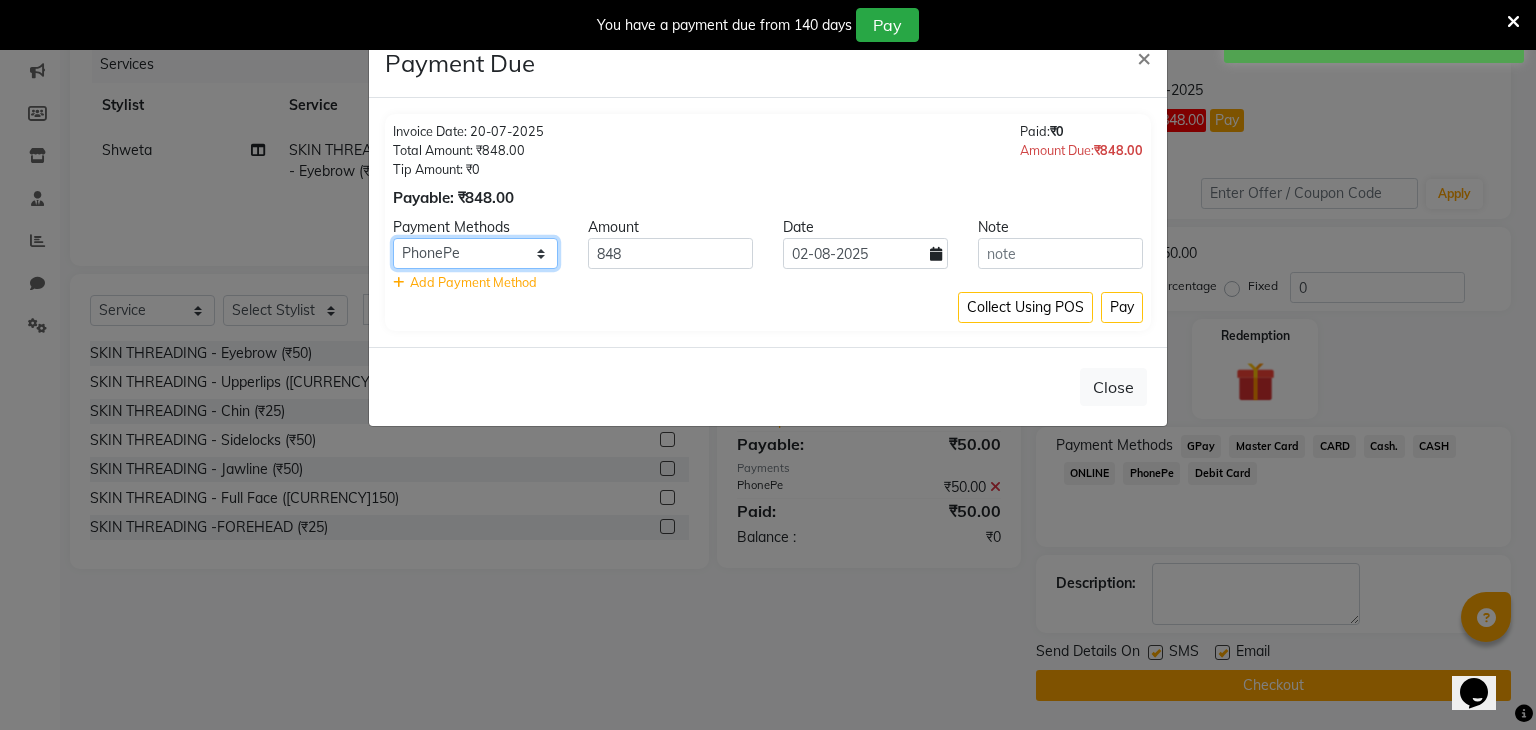 click on "GPay Master Card CARD Cash. CASH ONLINE PhonePe Debit Card" 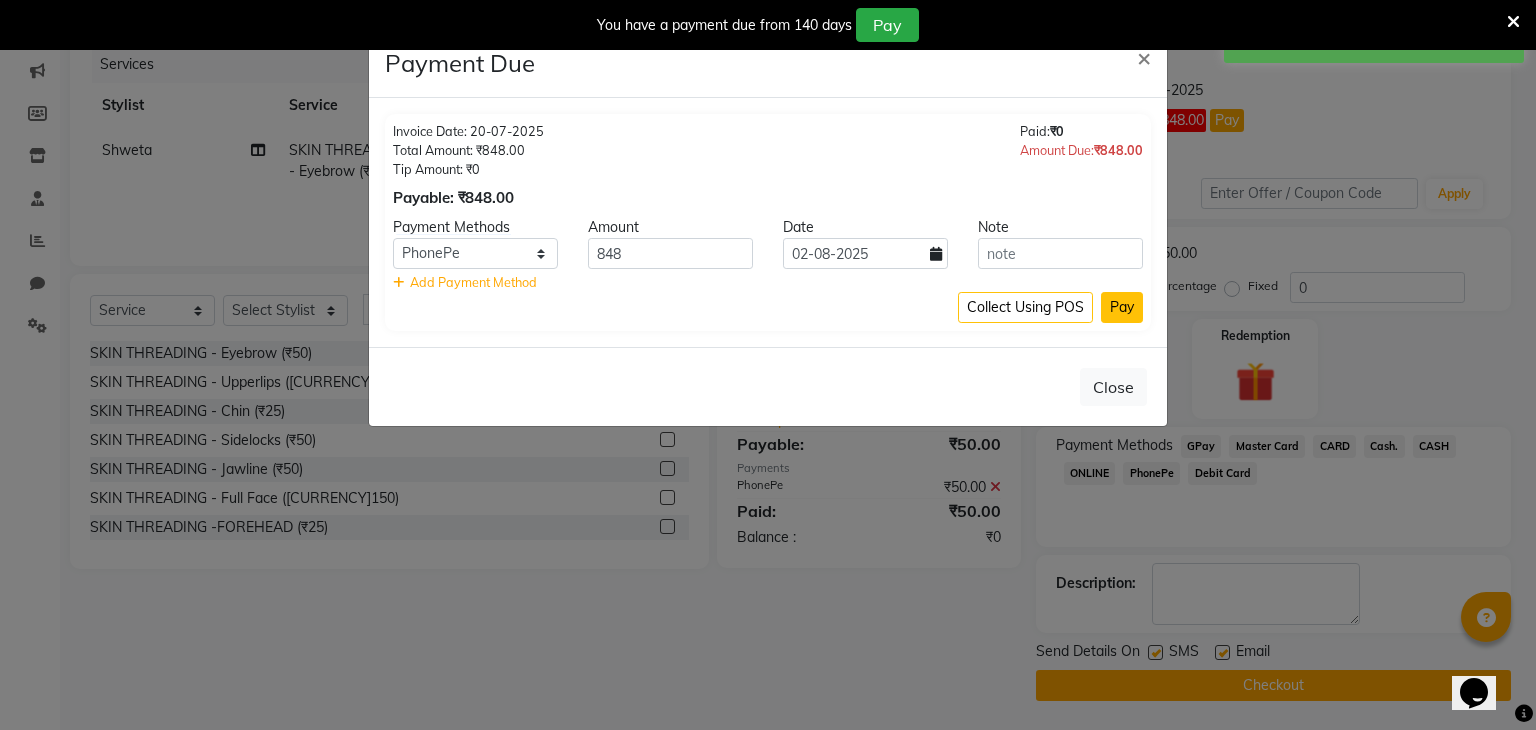 click on "Pay" 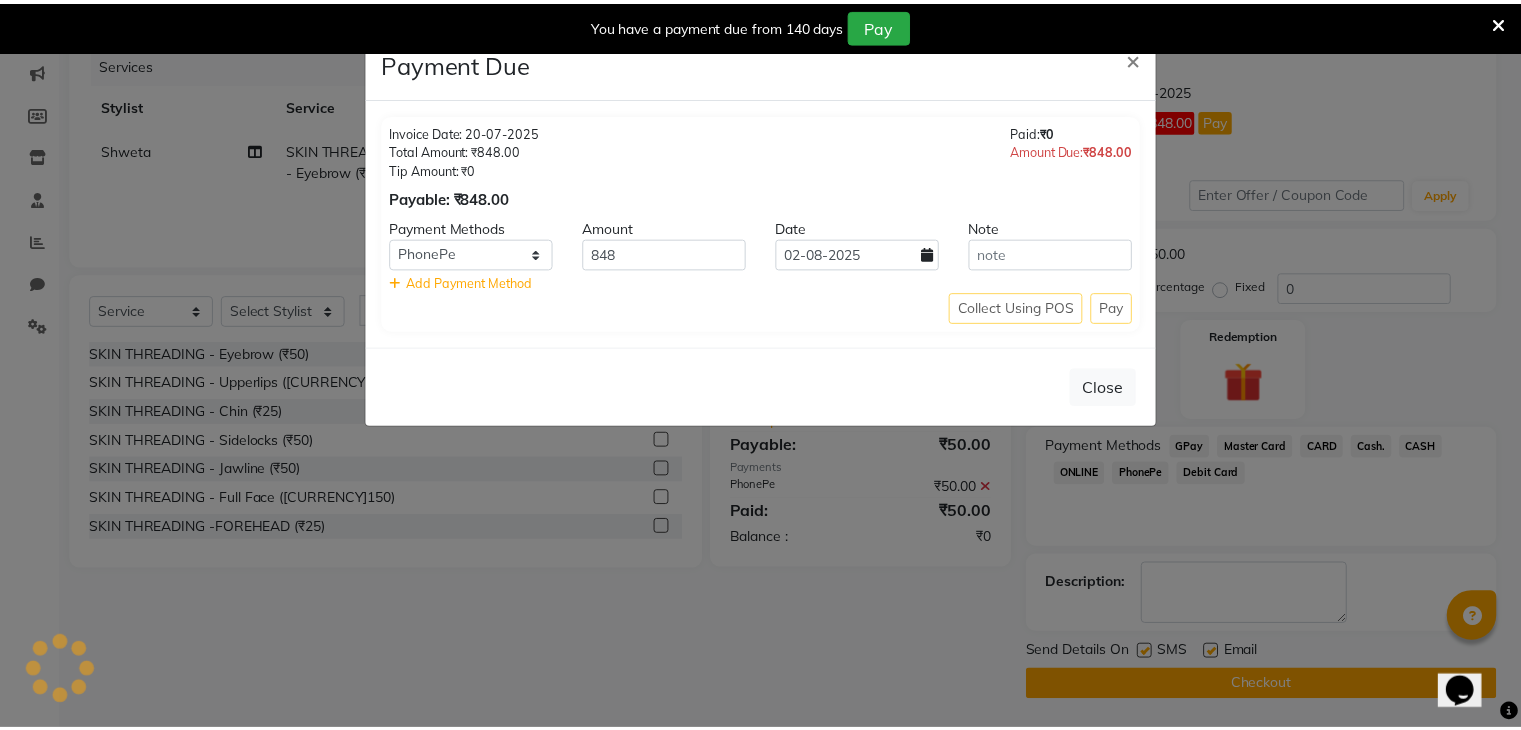 scroll, scrollTop: 220, scrollLeft: 0, axis: vertical 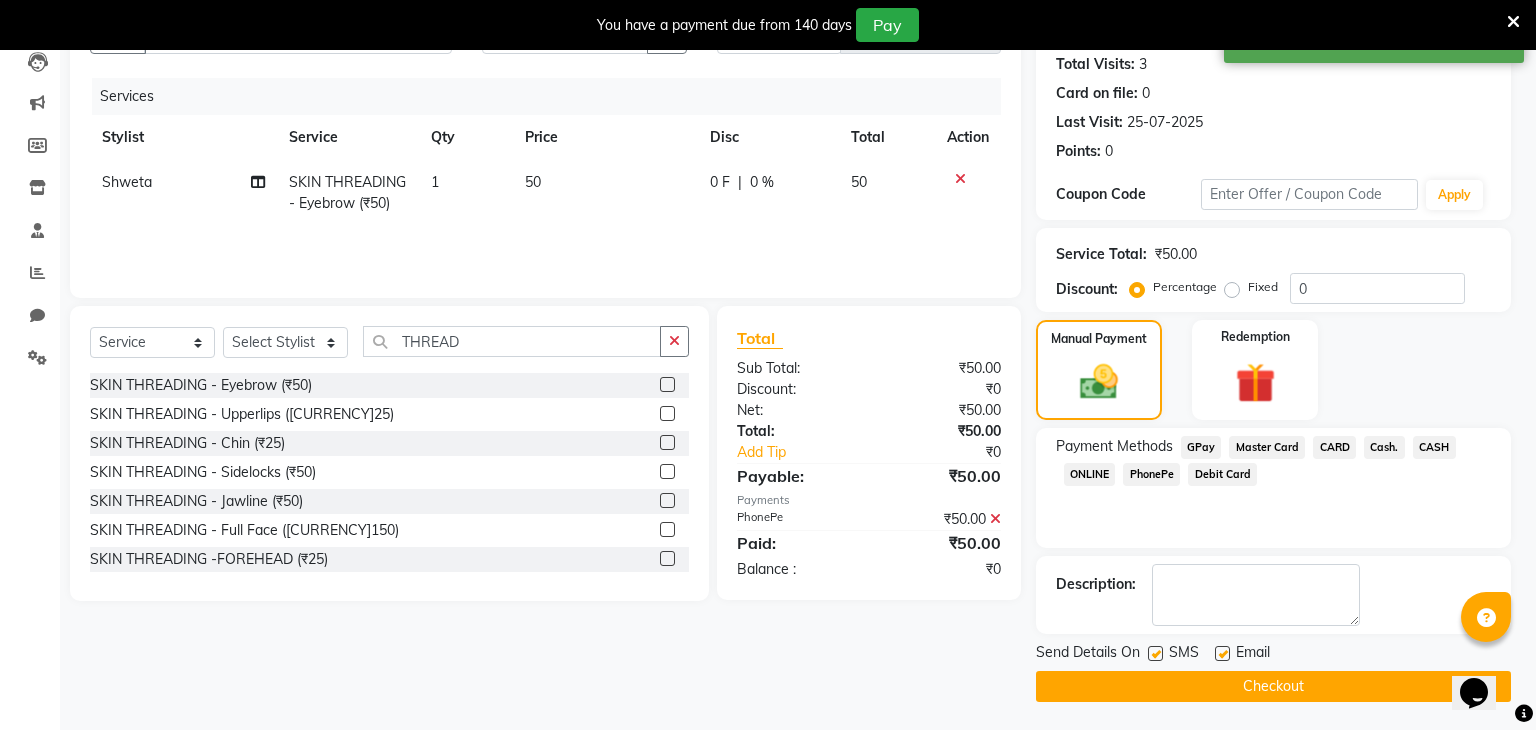 click on "Payment Due × Invoice Date: 20-07-2025 Total Amount: ₹848.00 Tip Amount: ₹0 Payable: ₹848.00 Paid:  ₹0 Amount Due:  ₹848.00 Payment Methods Amount Date Note GPay Master Card CARD Cash. CASH ONLINE PhonePe Debit Card 848 02-08-2025    Add Payment Method Collect Using POS Pay  Close" at bounding box center [768, 177] 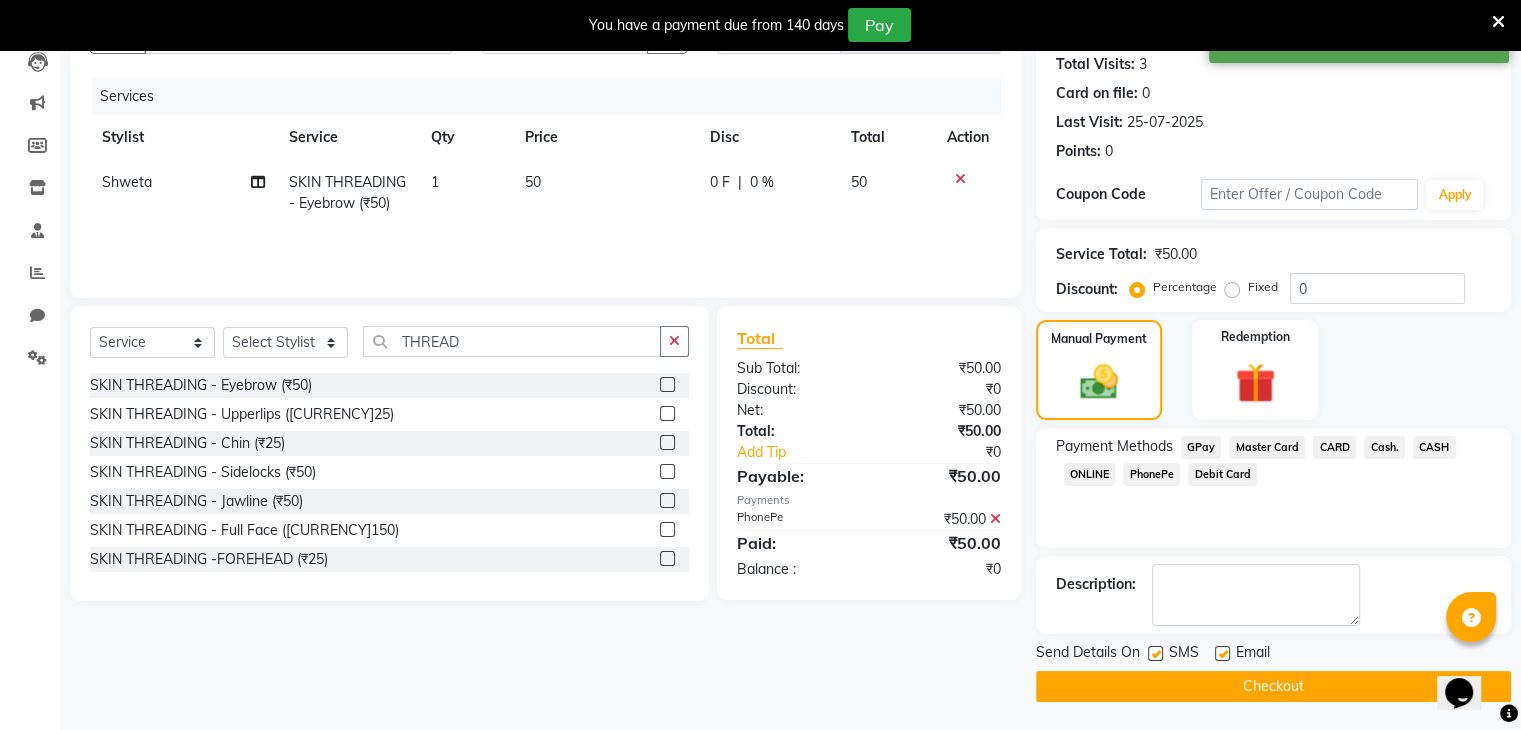 click on "Checkout" 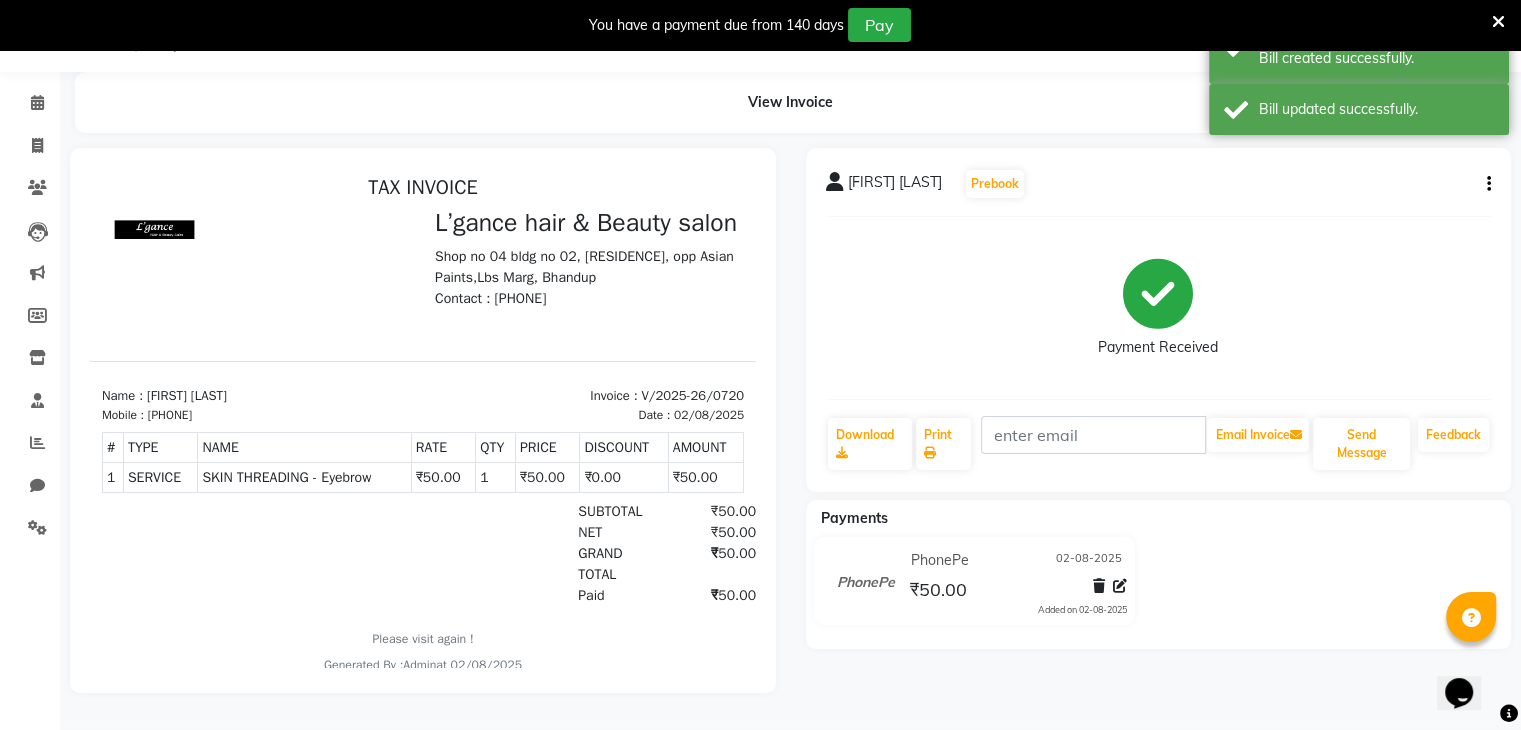 scroll, scrollTop: 0, scrollLeft: 0, axis: both 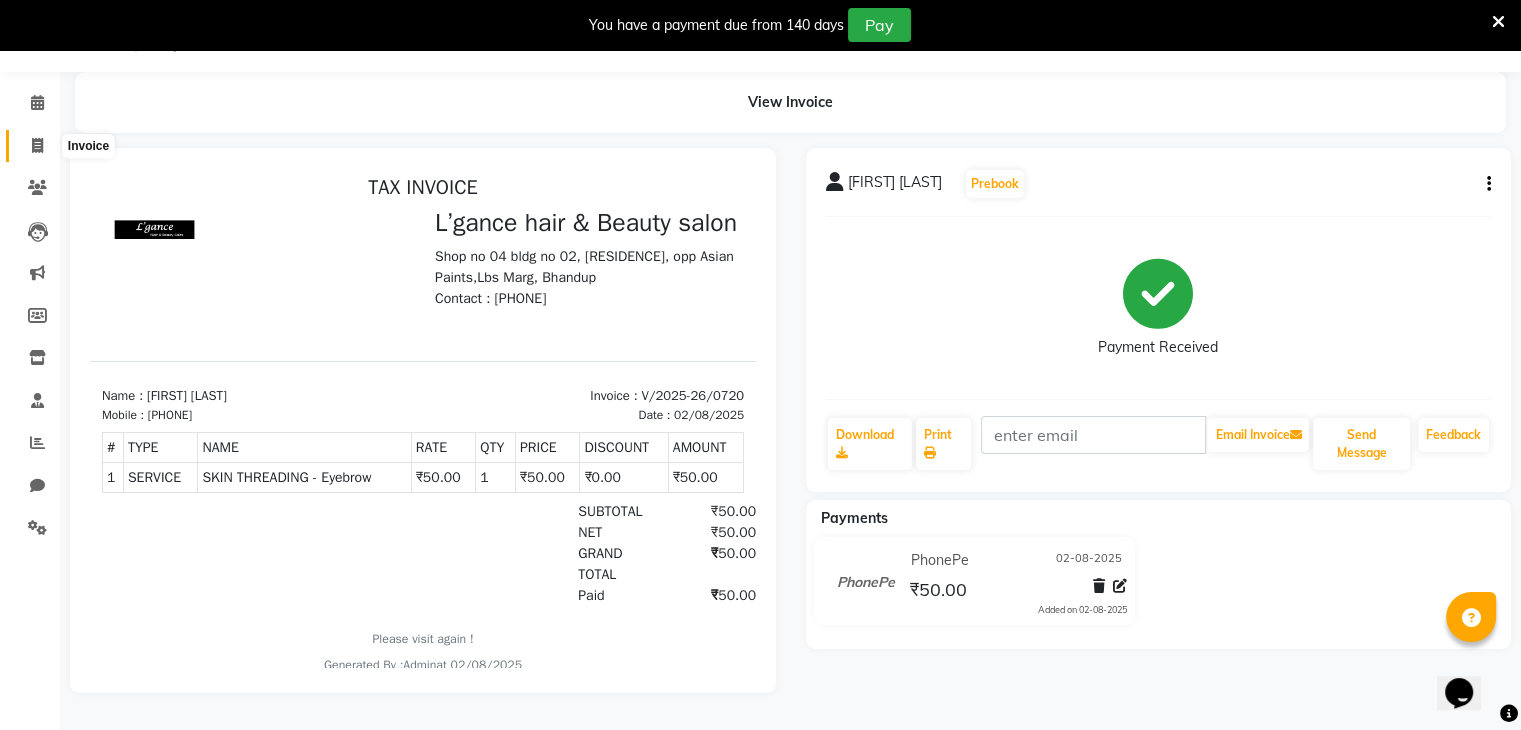 click 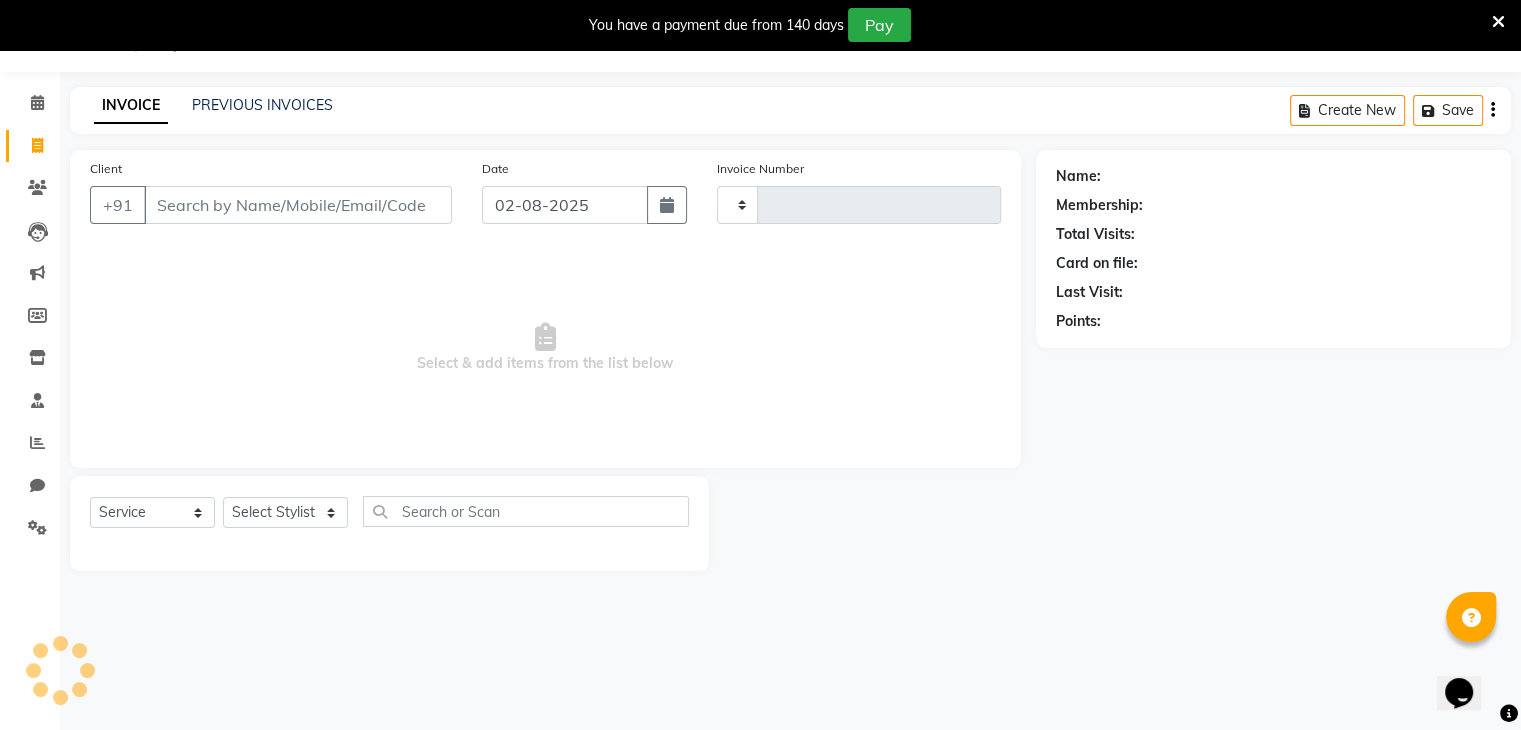 scroll, scrollTop: 50, scrollLeft: 0, axis: vertical 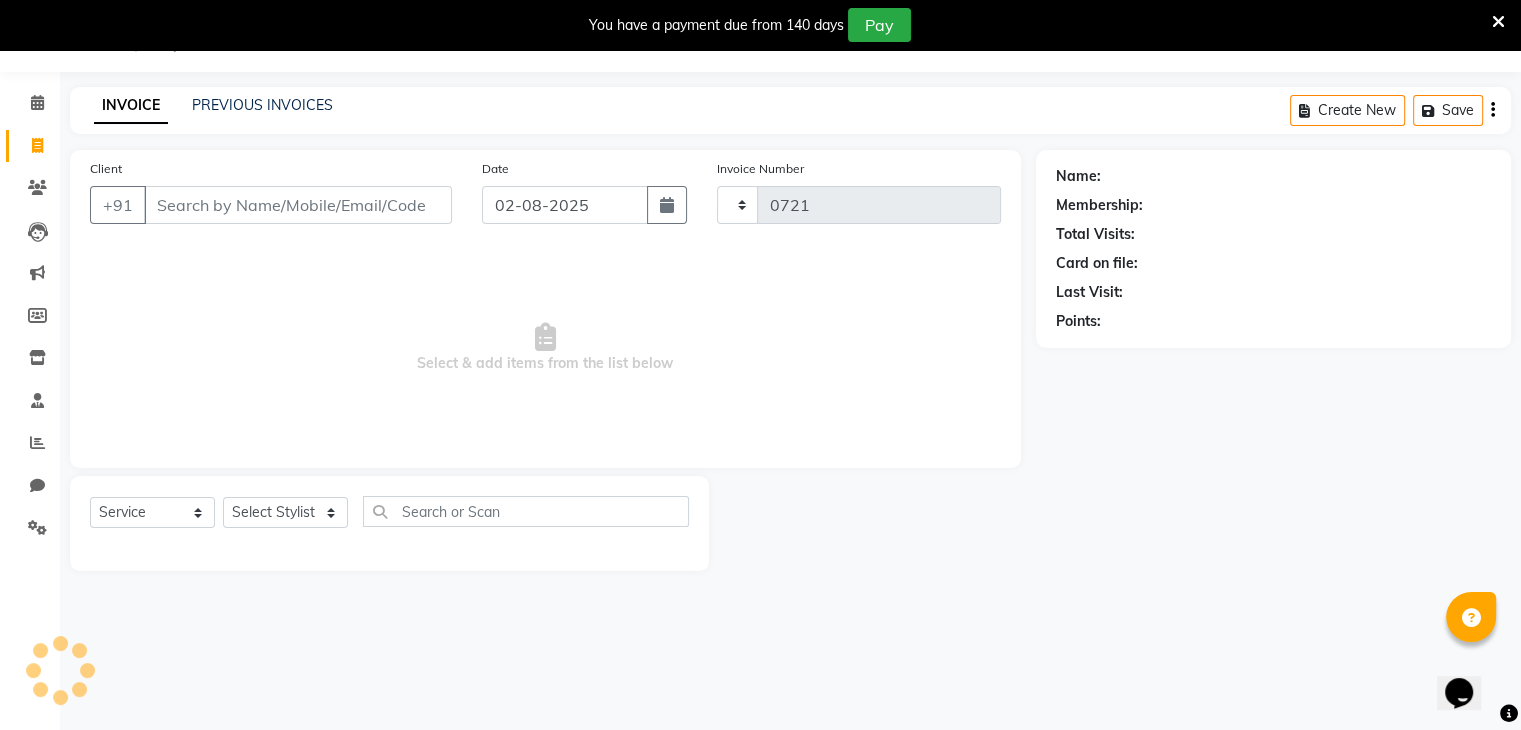 select on "7828" 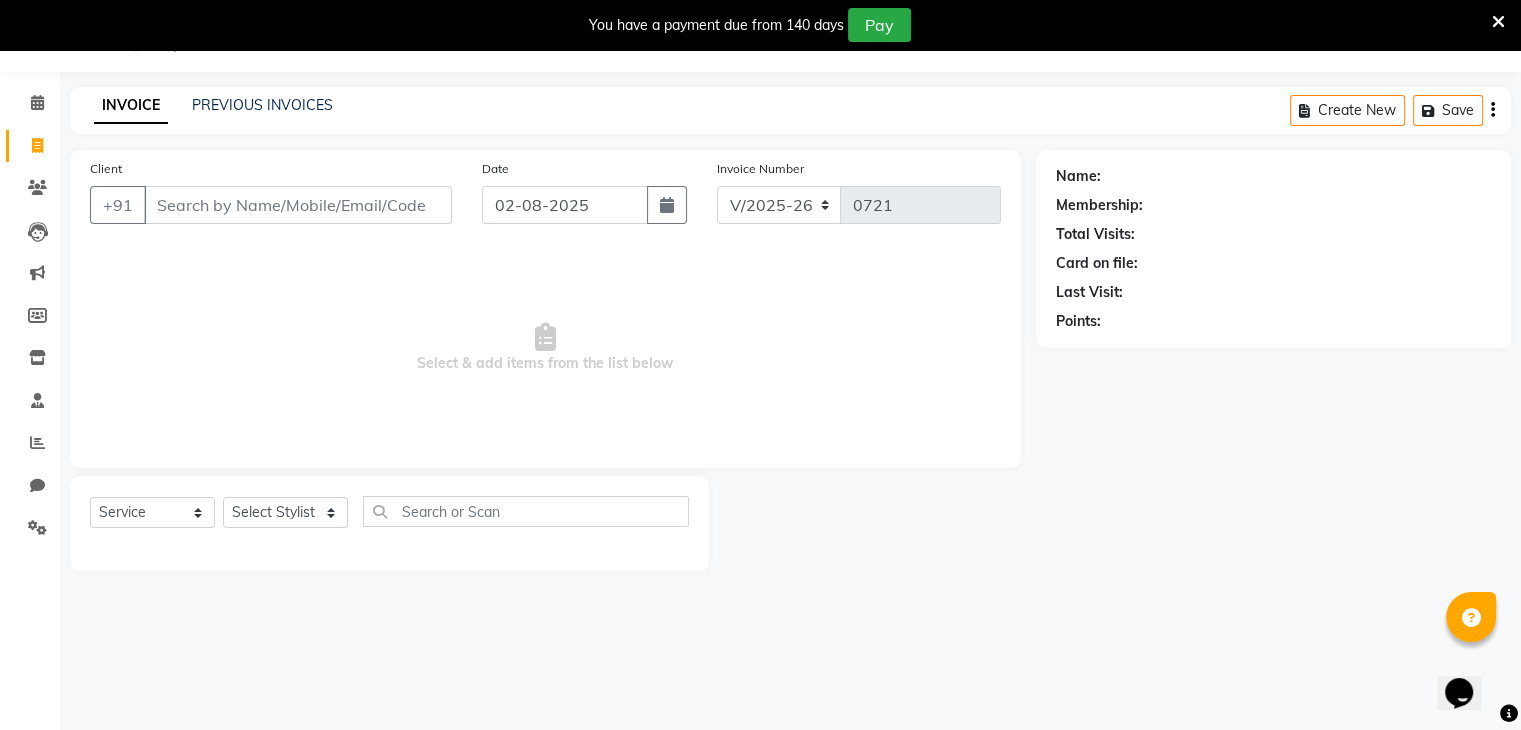 click on "Client" at bounding box center (298, 205) 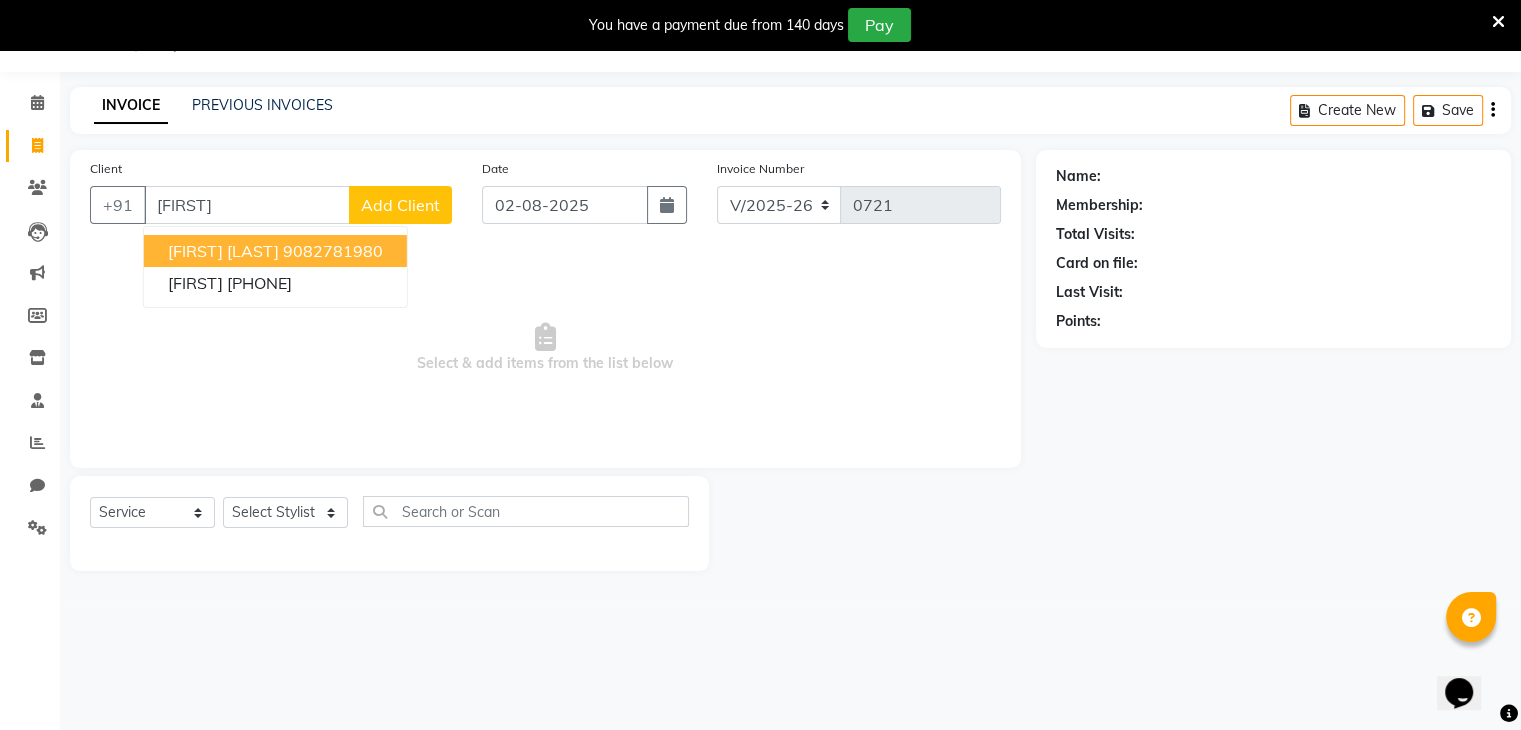 click on "AMRUTA PINTO" at bounding box center (223, 251) 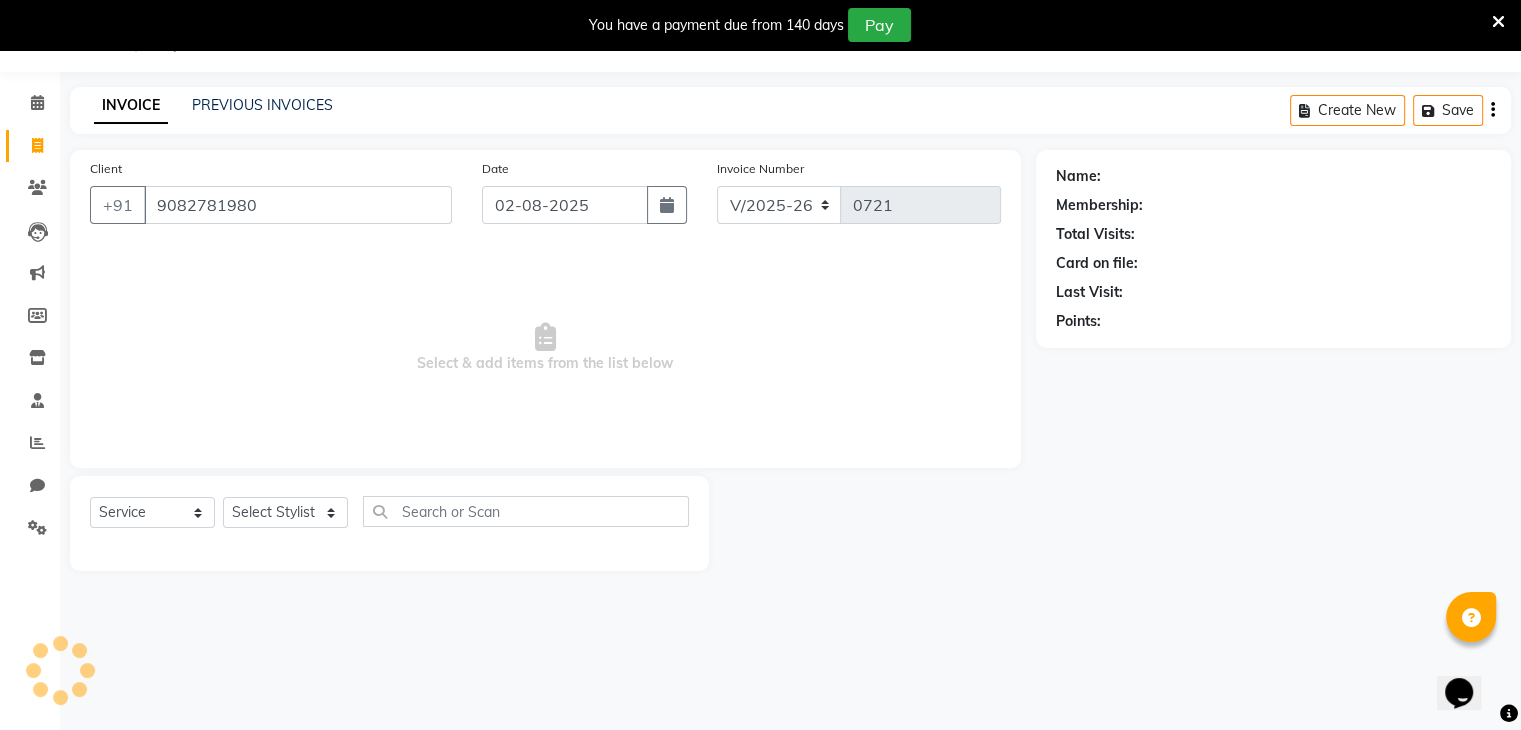 type on "9082781980" 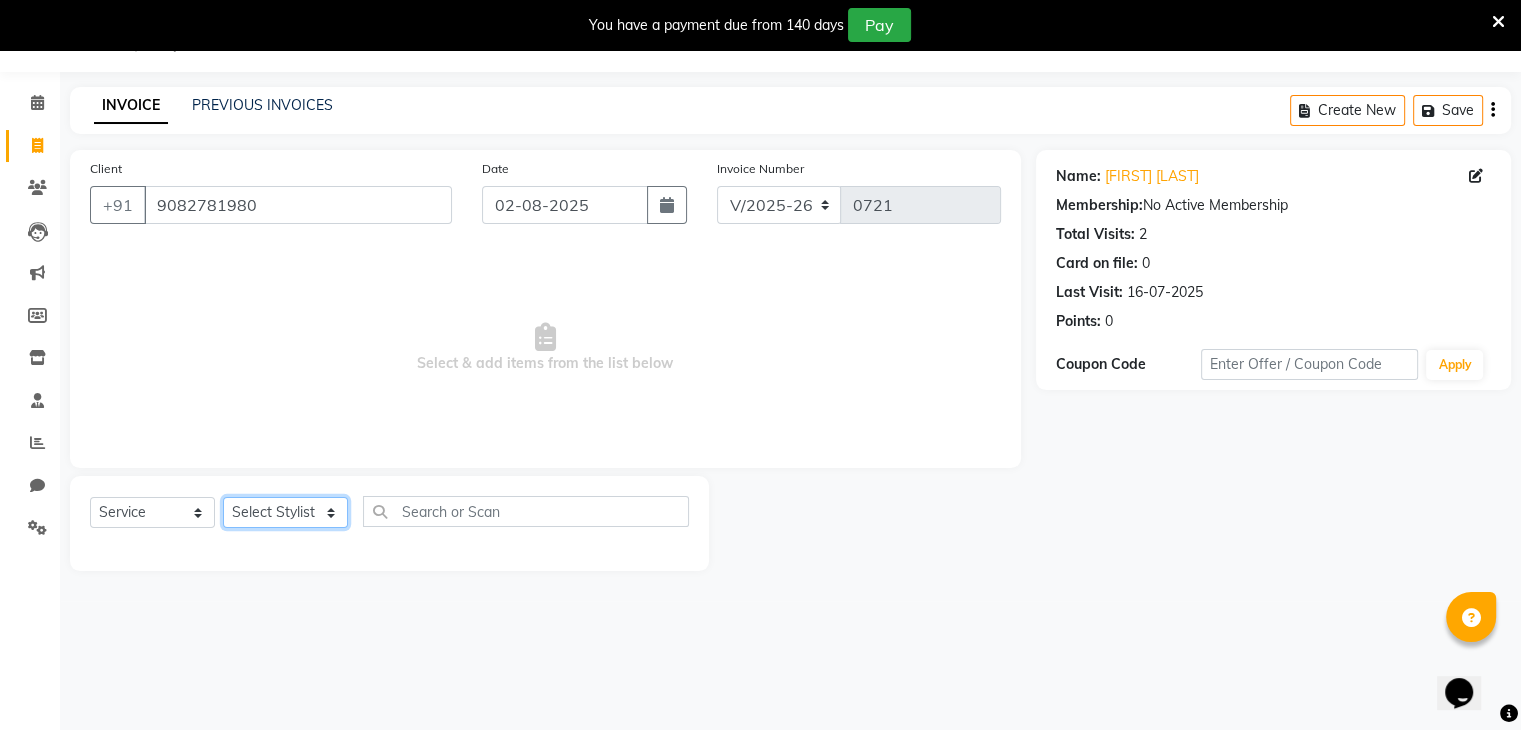 click on "Select Stylist Devi DIS Mamta Pinki Rajiya Rupal Shweta Uma UNKNOWN" 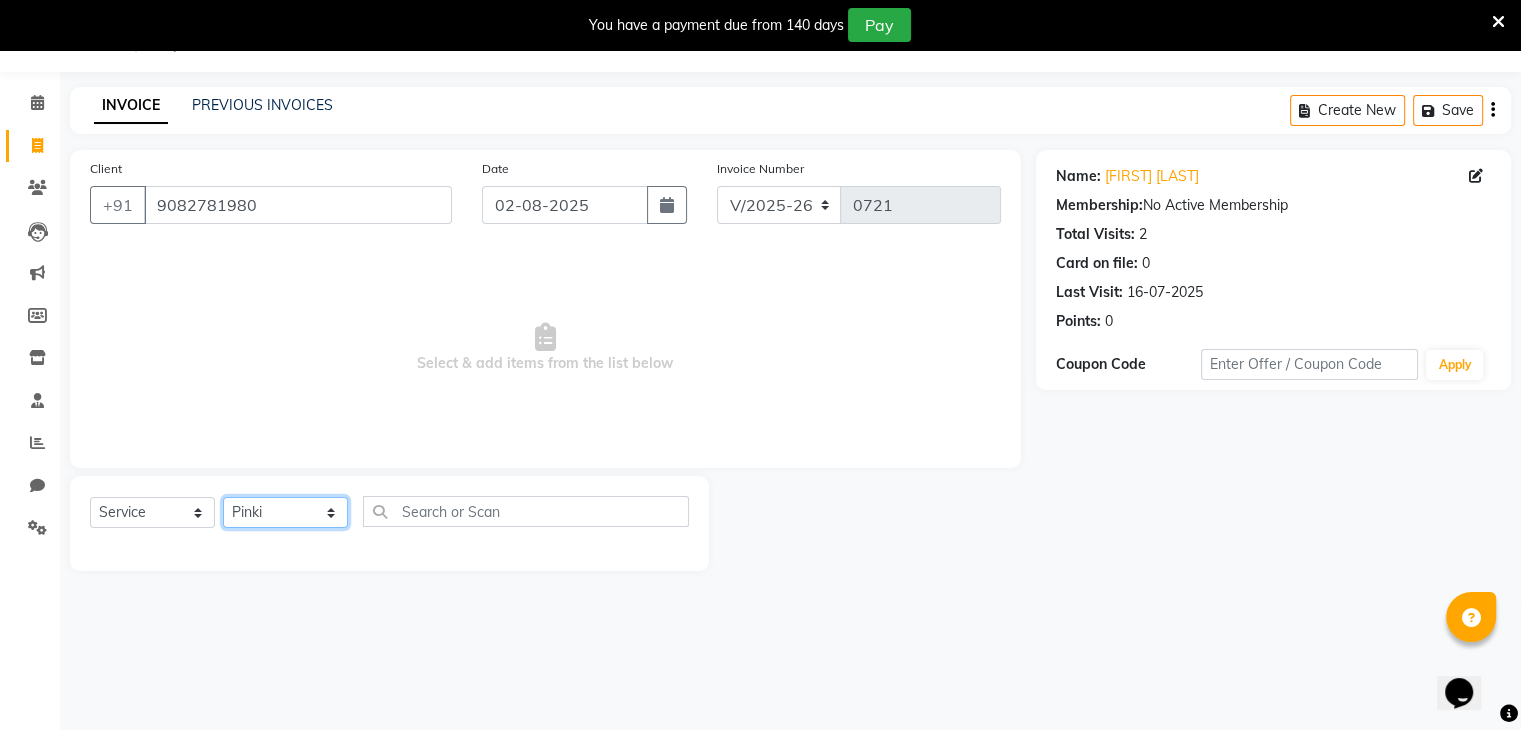 click on "Select Stylist Devi DIS Mamta Pinki Rajiya Rupal Shweta Uma UNKNOWN" 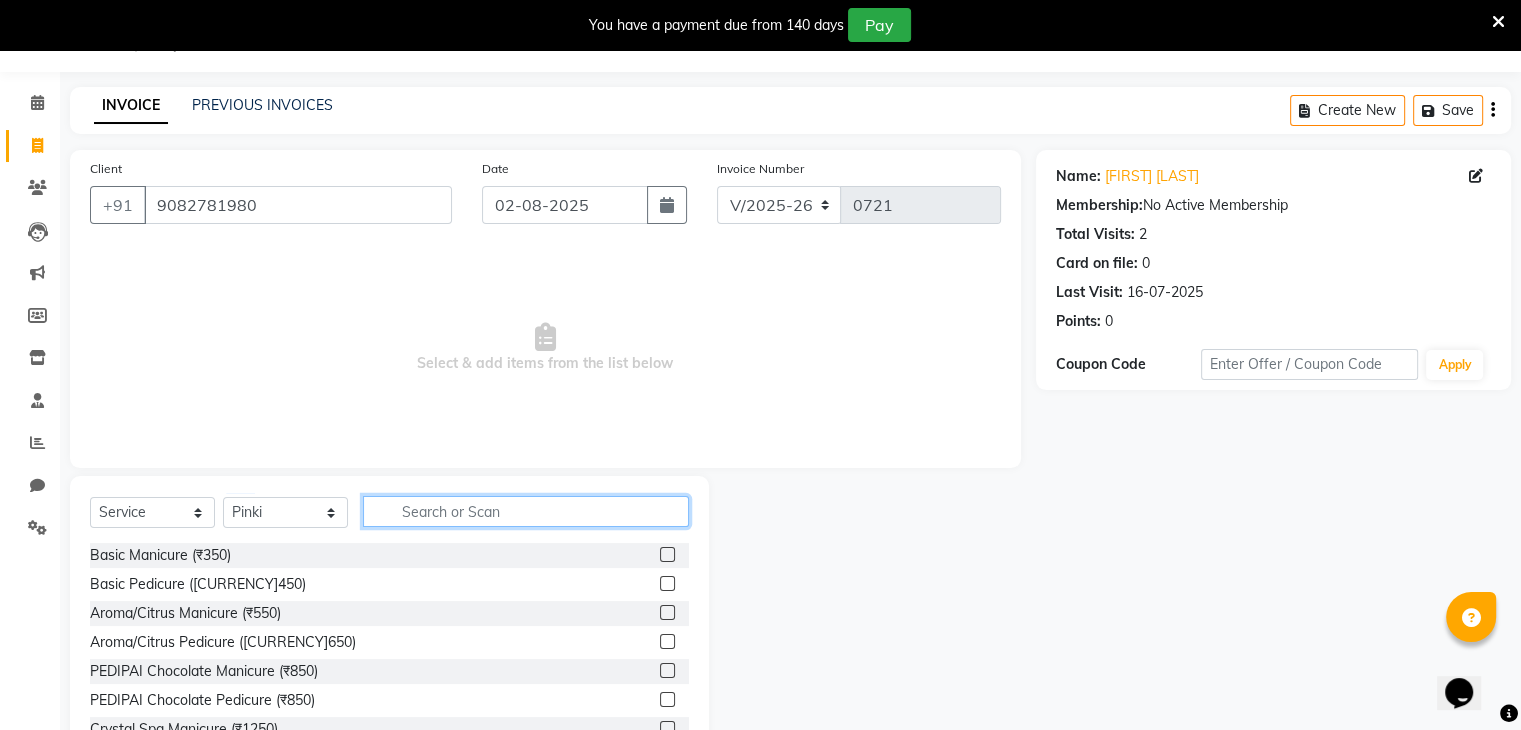 click 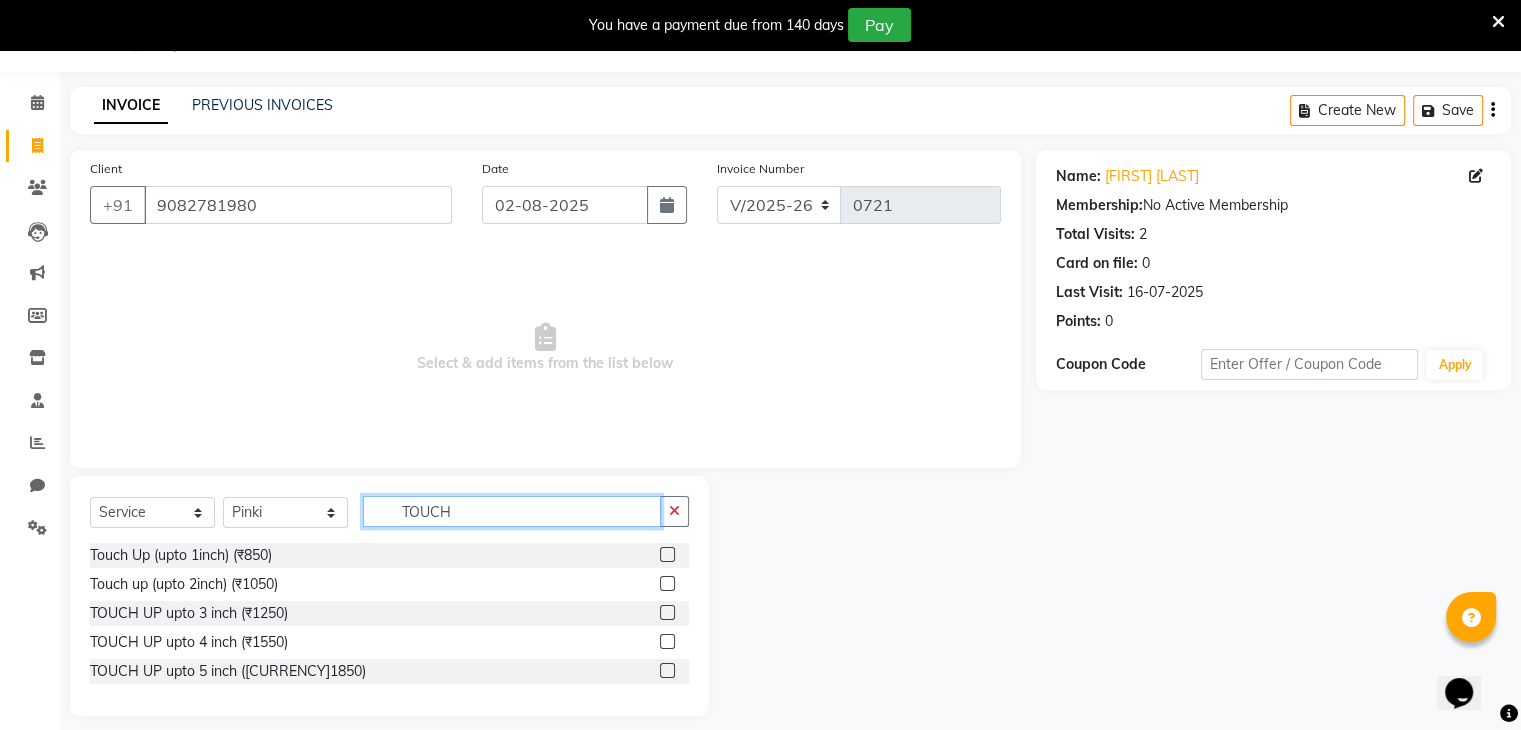 type on "TOUCH" 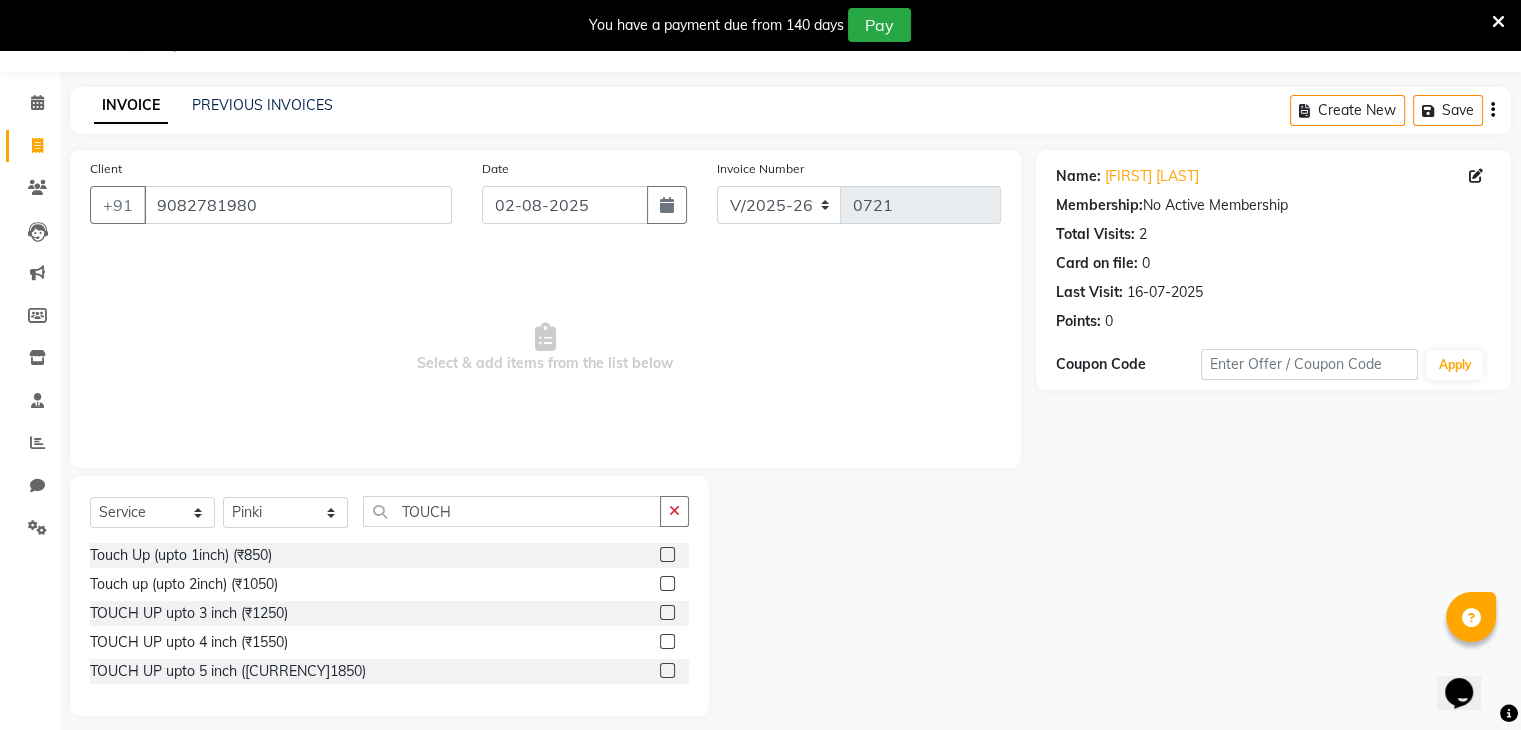 click 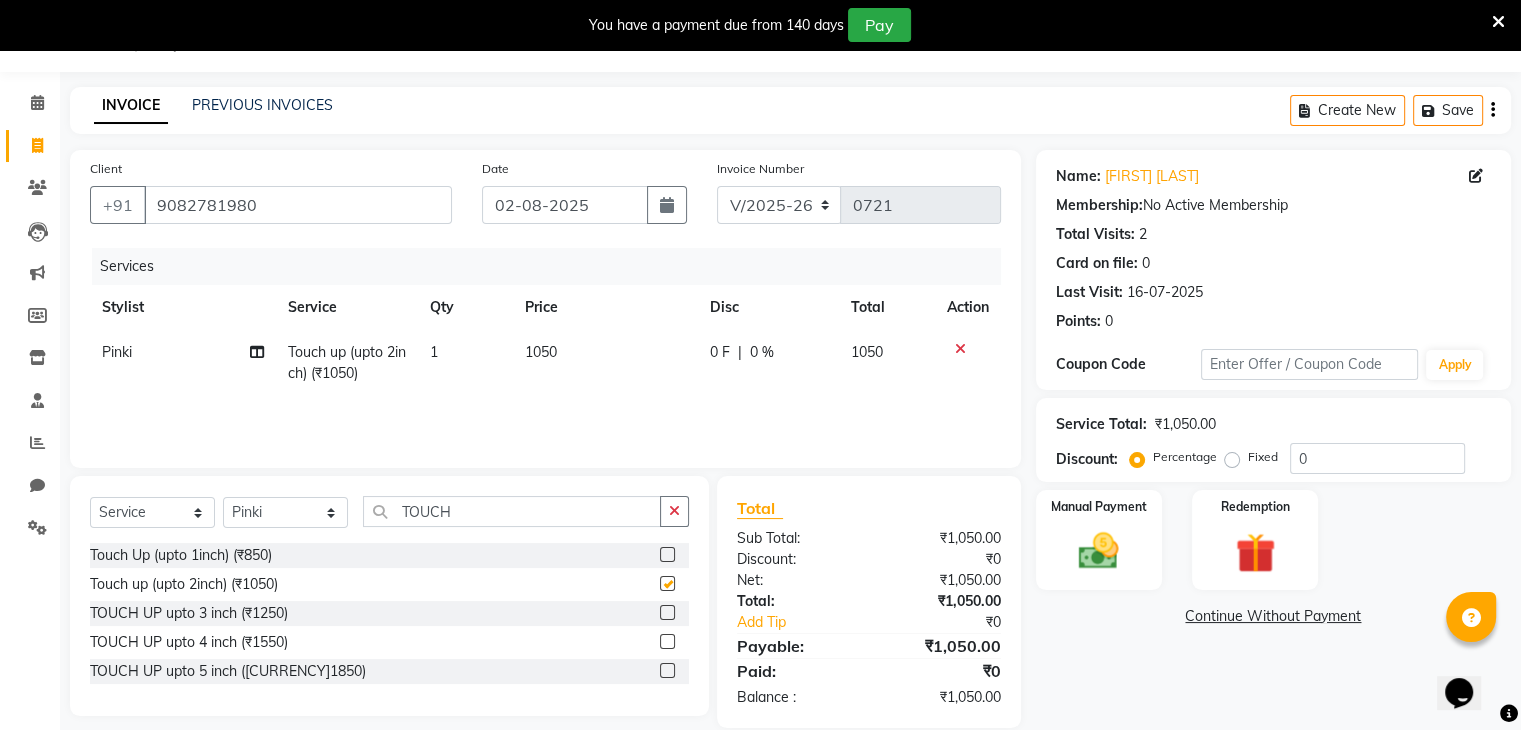 checkbox on "false" 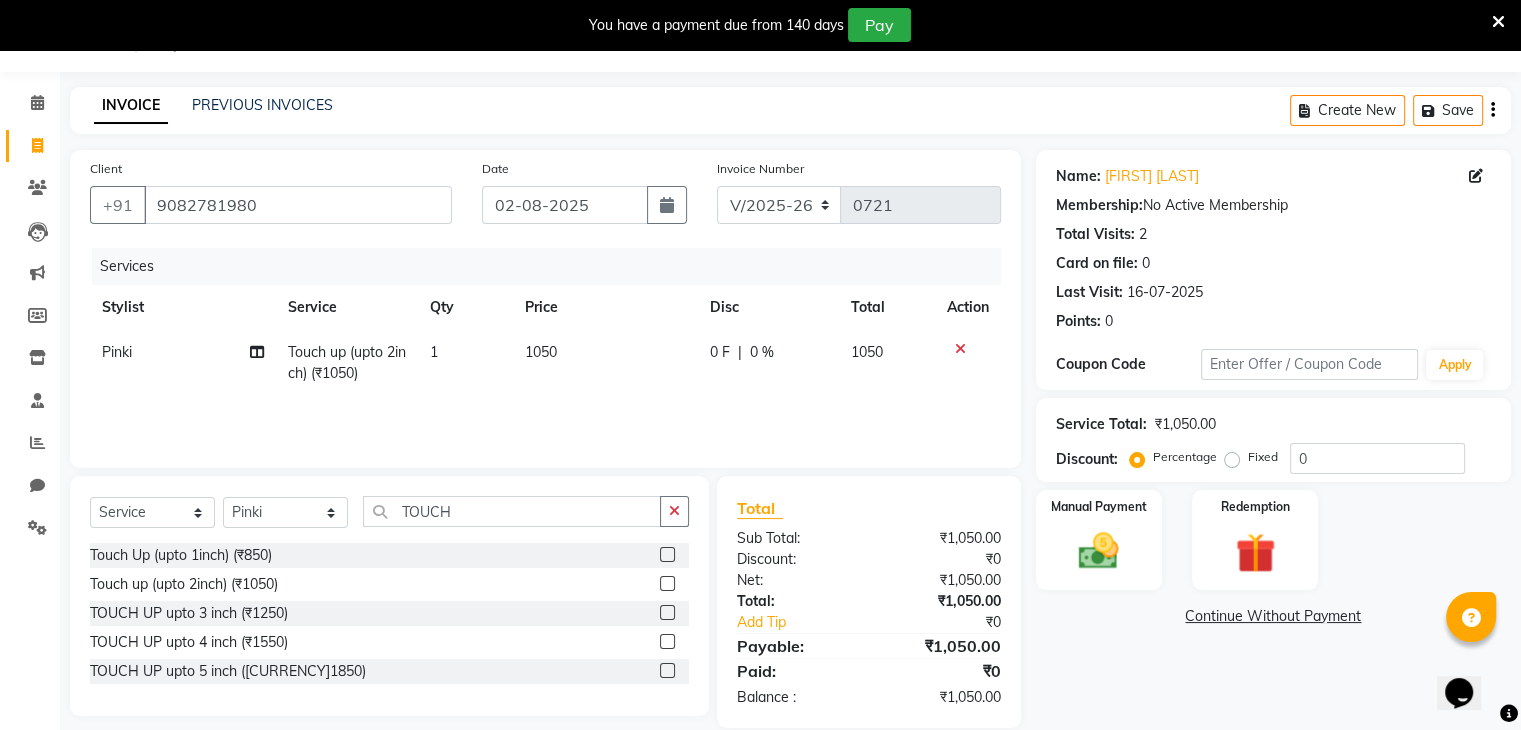 click 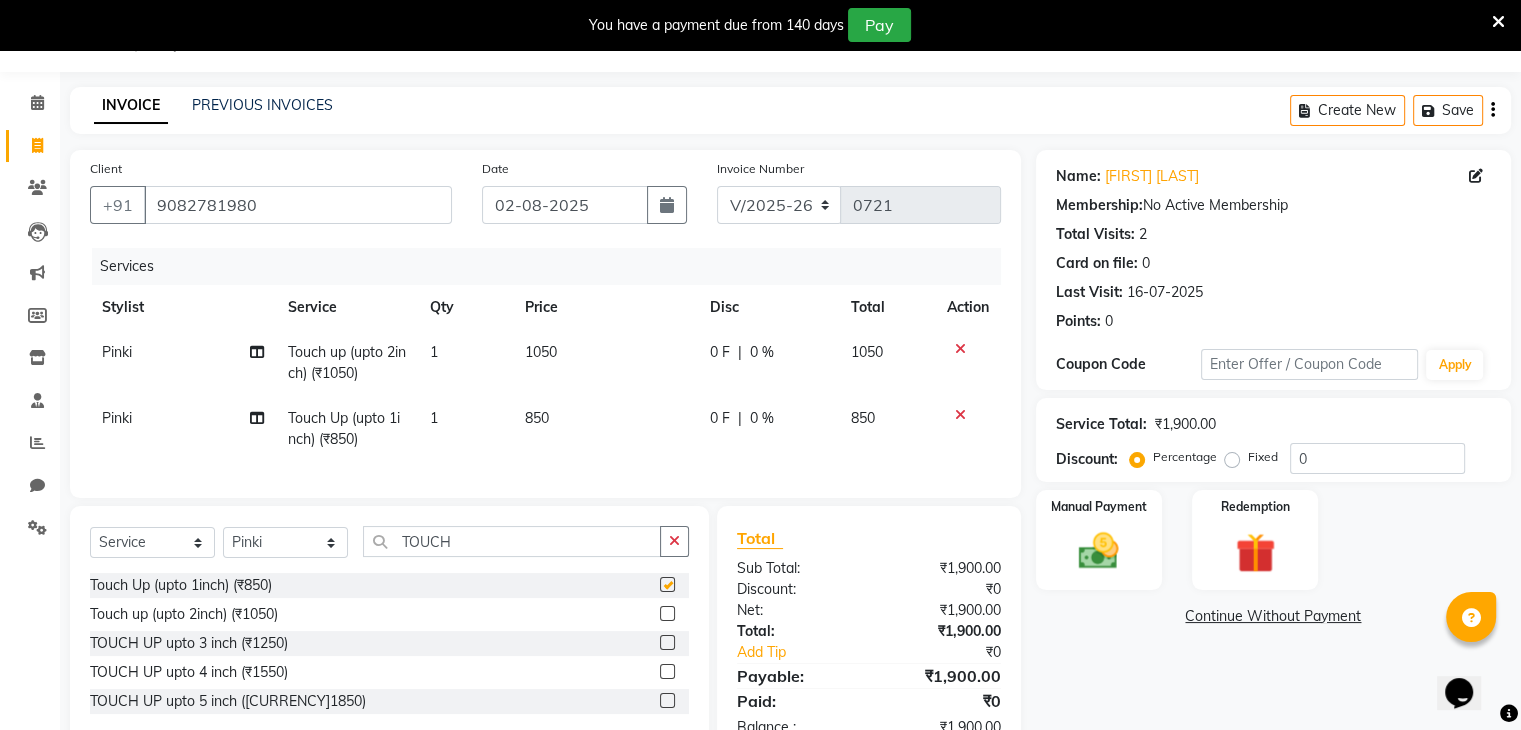 checkbox on "false" 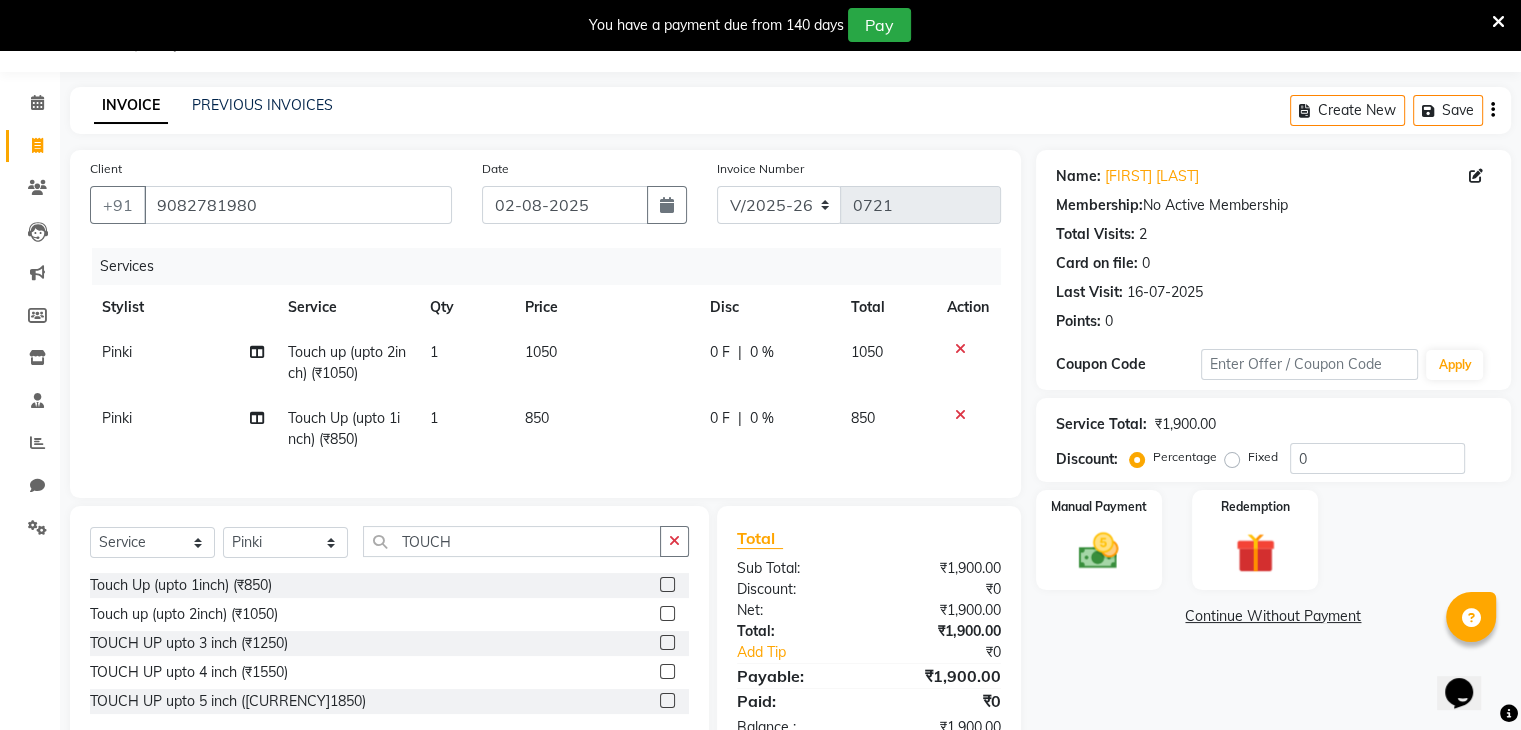 click 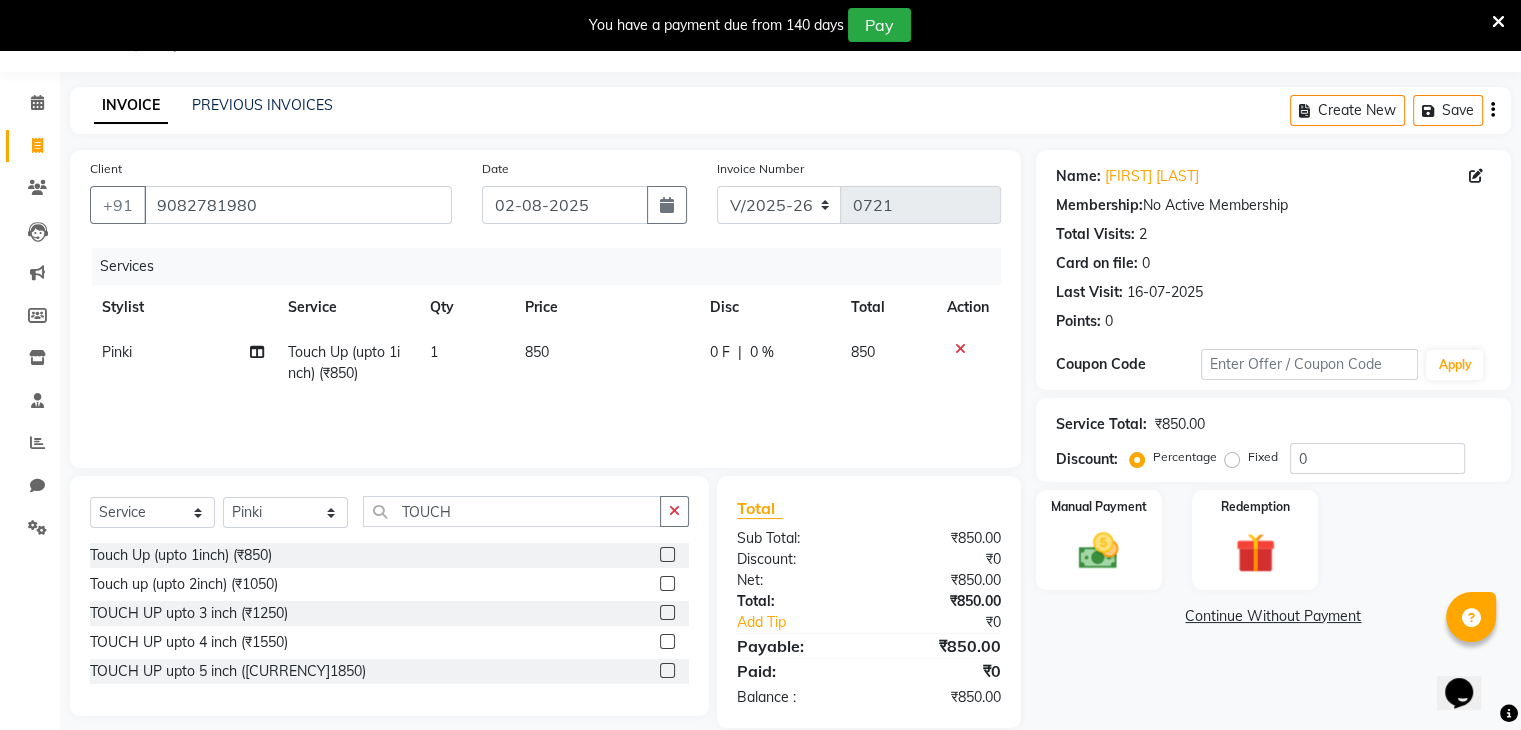 click on "850" 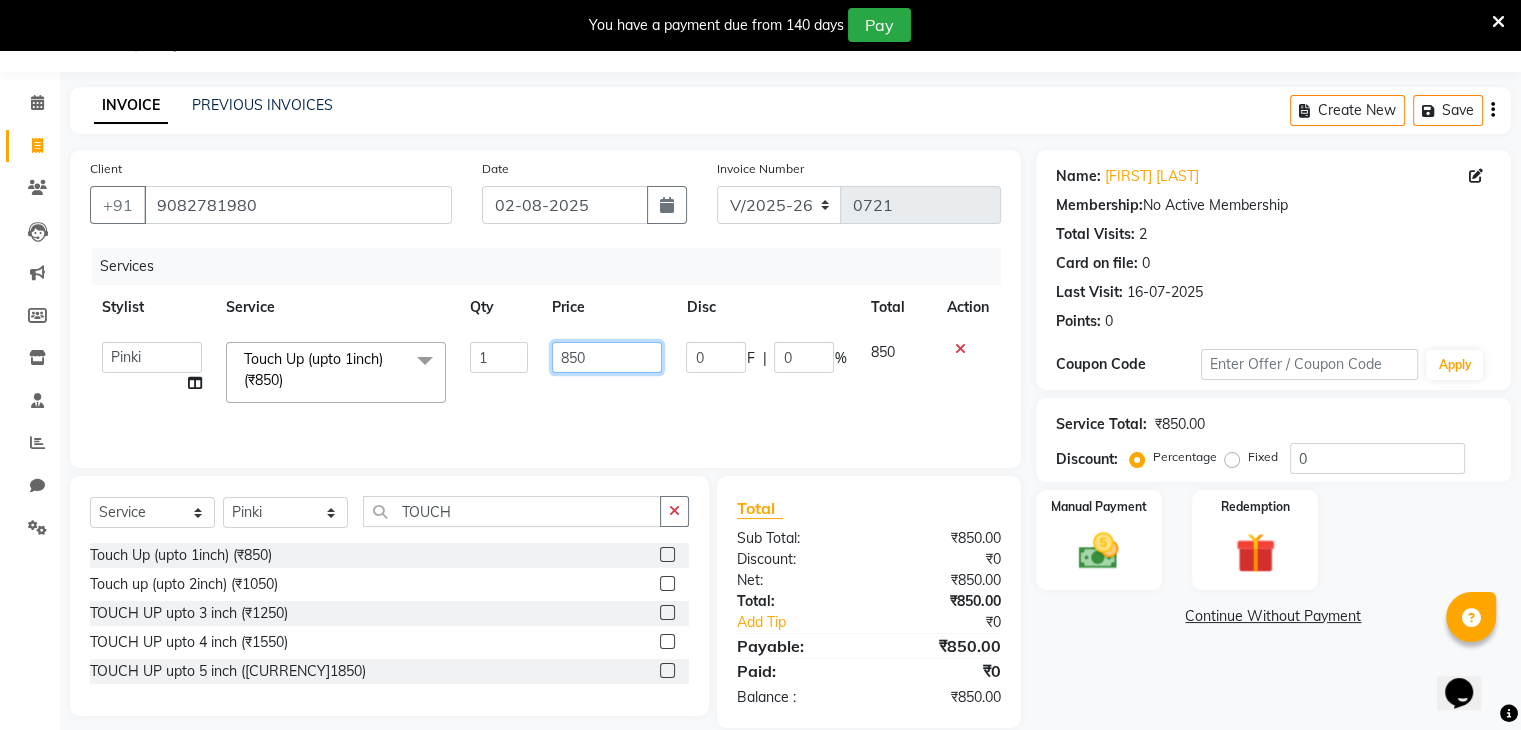 click on "850" 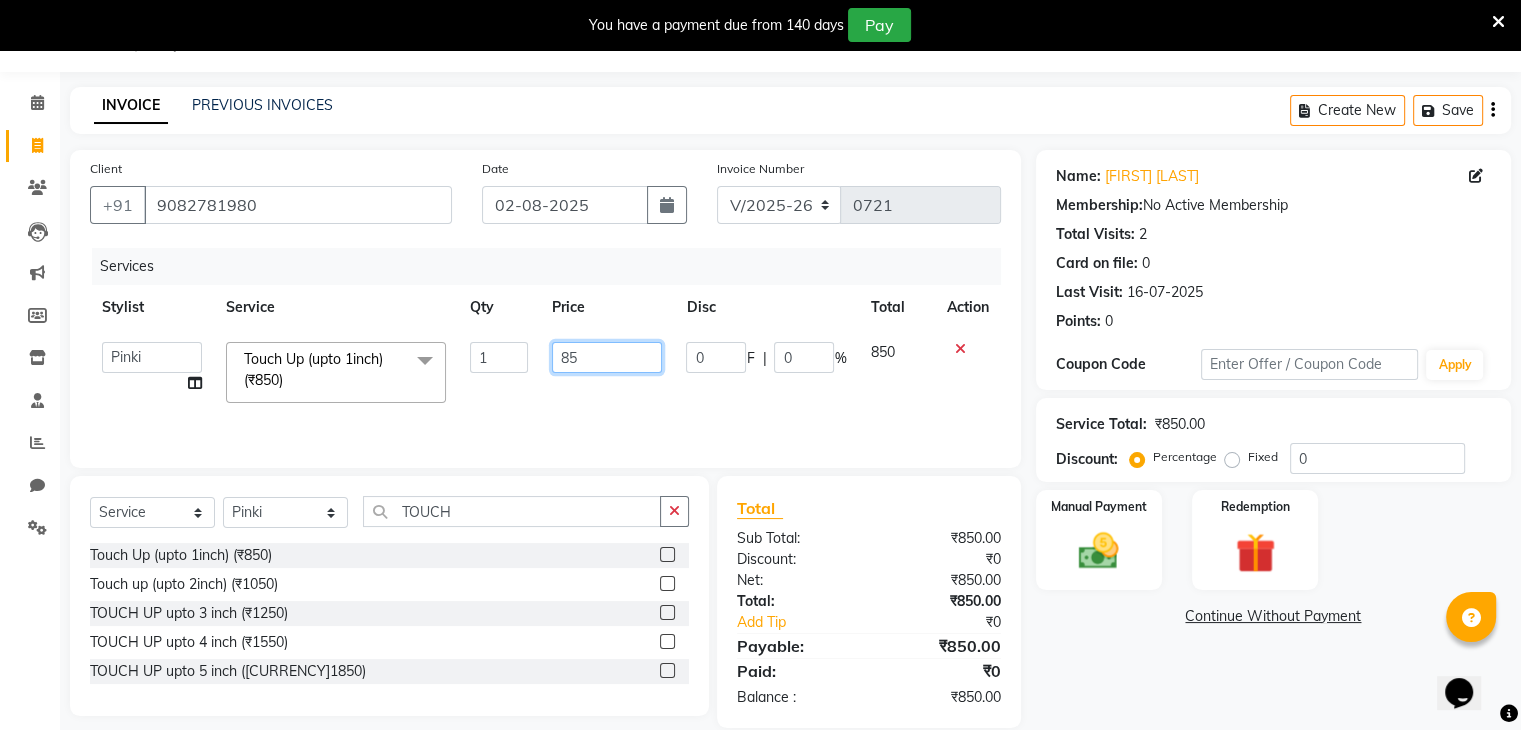 type on "8" 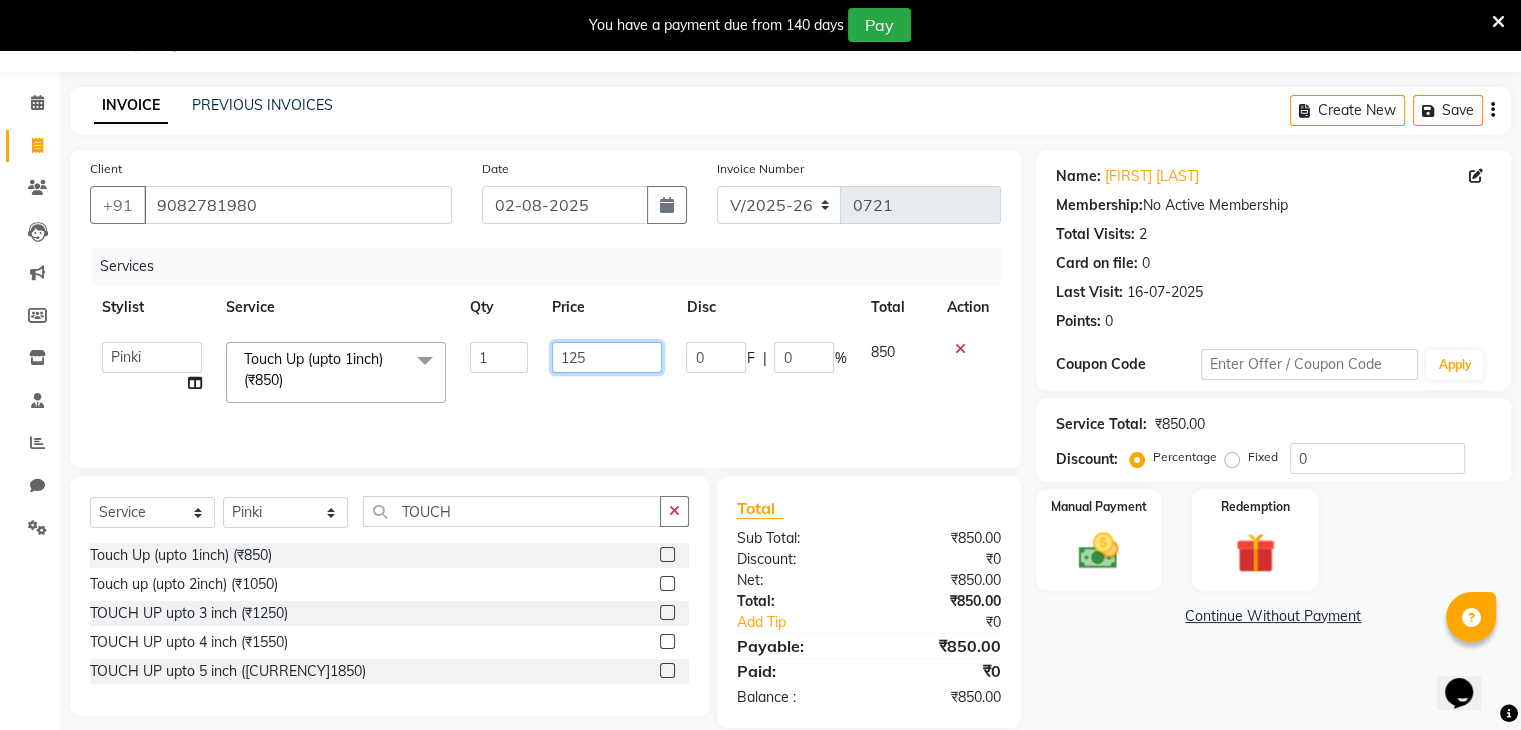 type on "1250" 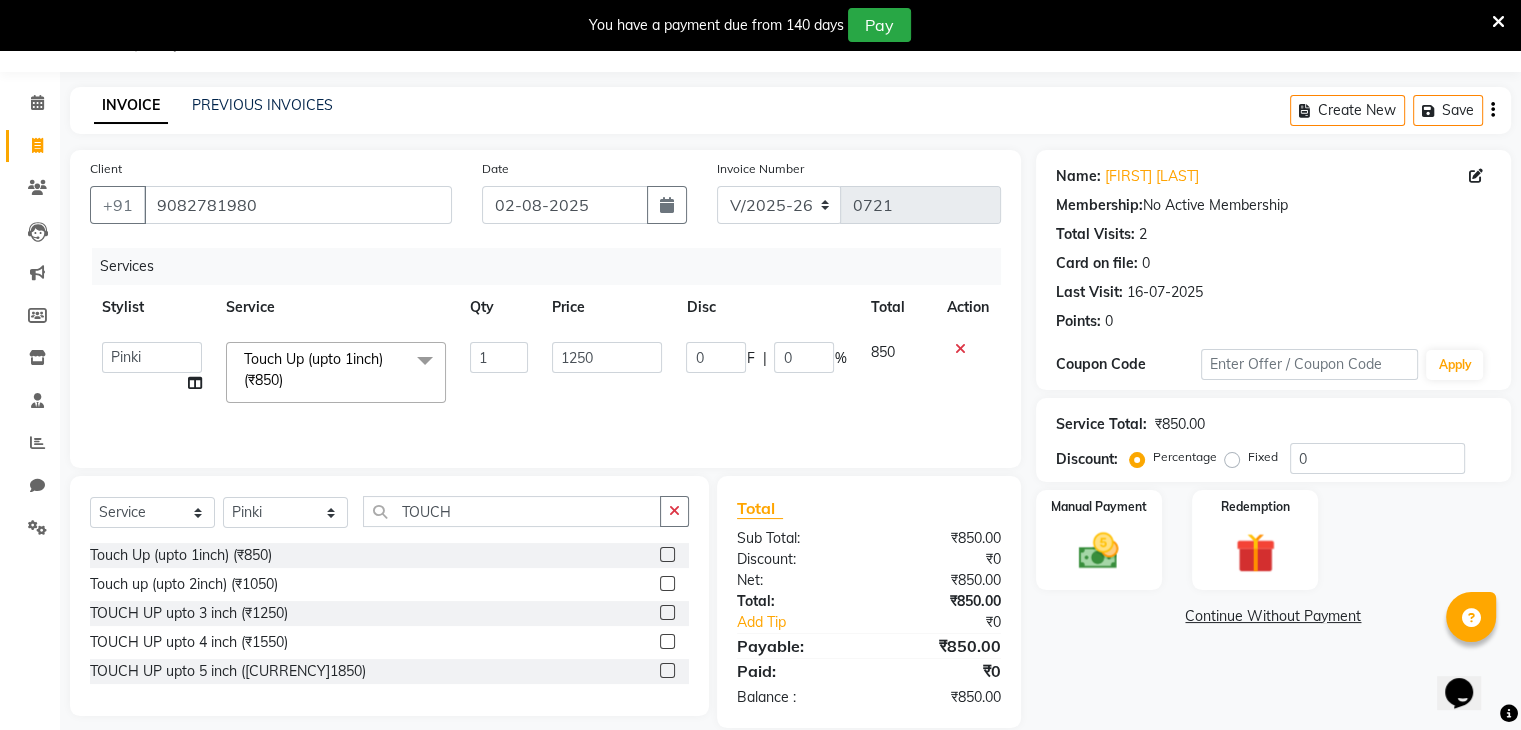 click on "Select  Service  Product  Membership  Package Voucher Prepaid Gift Card  Select Stylist Devi DIS Mamta Pinki Rajiya Rupal Shweta Uma UNKNOWN TOUCH" 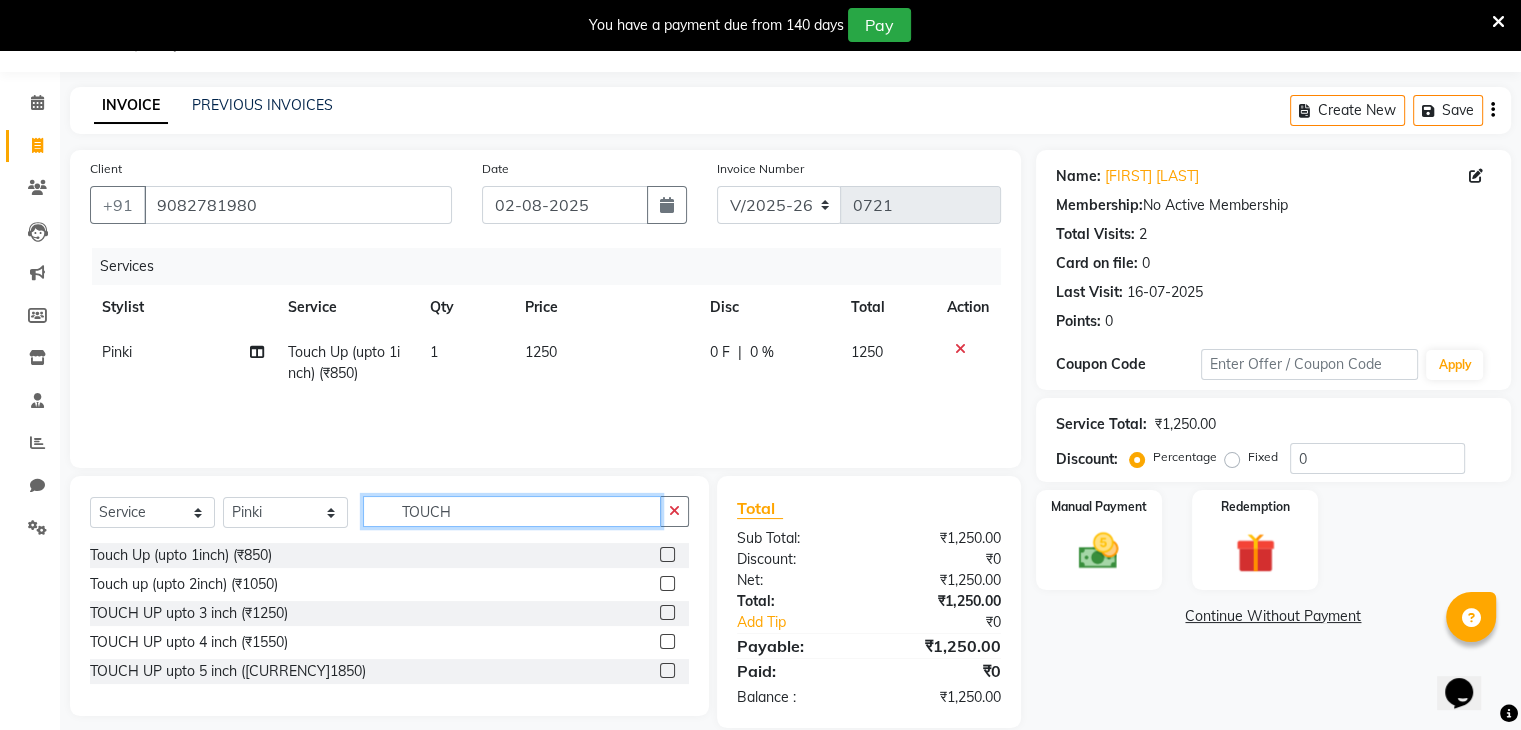 click on "TOUCH" 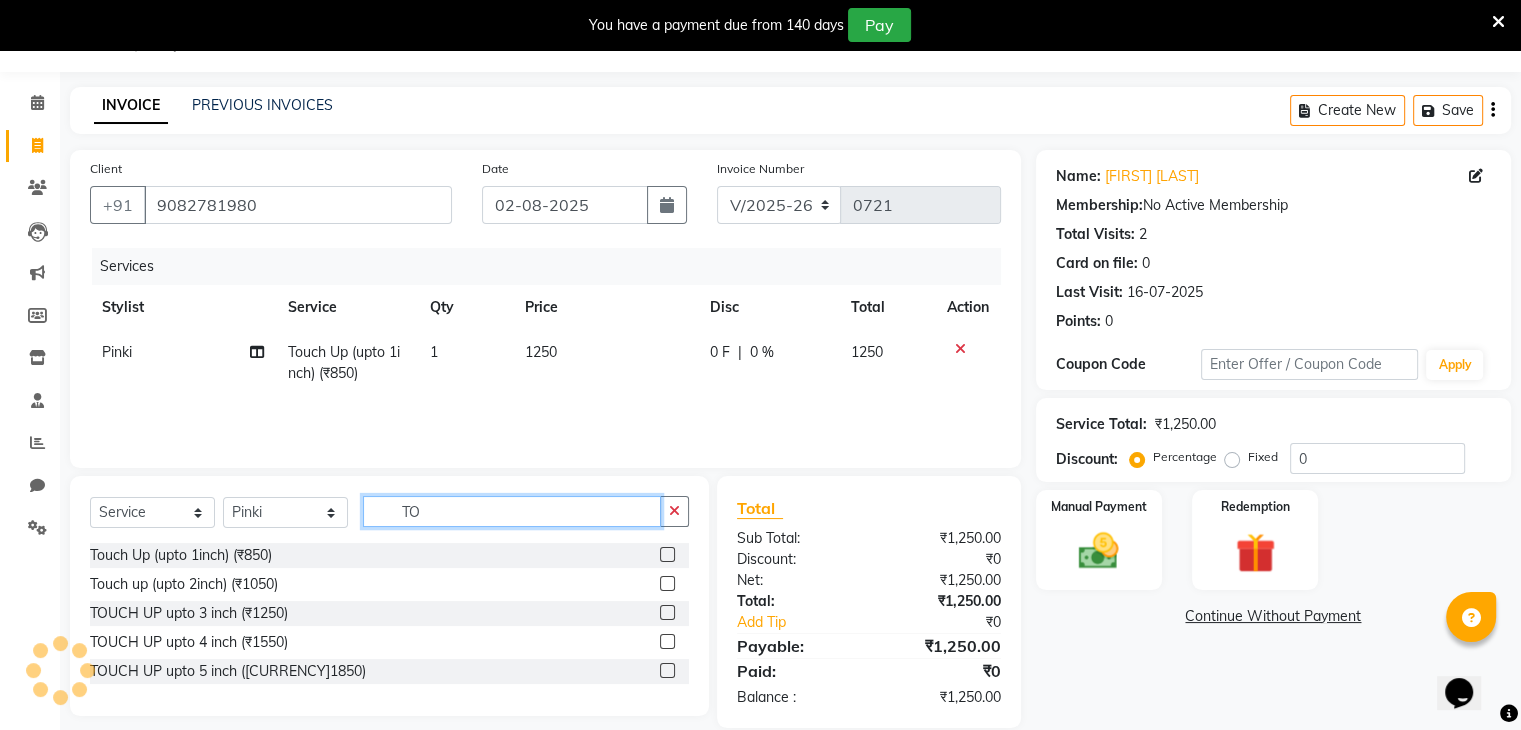 type on "T" 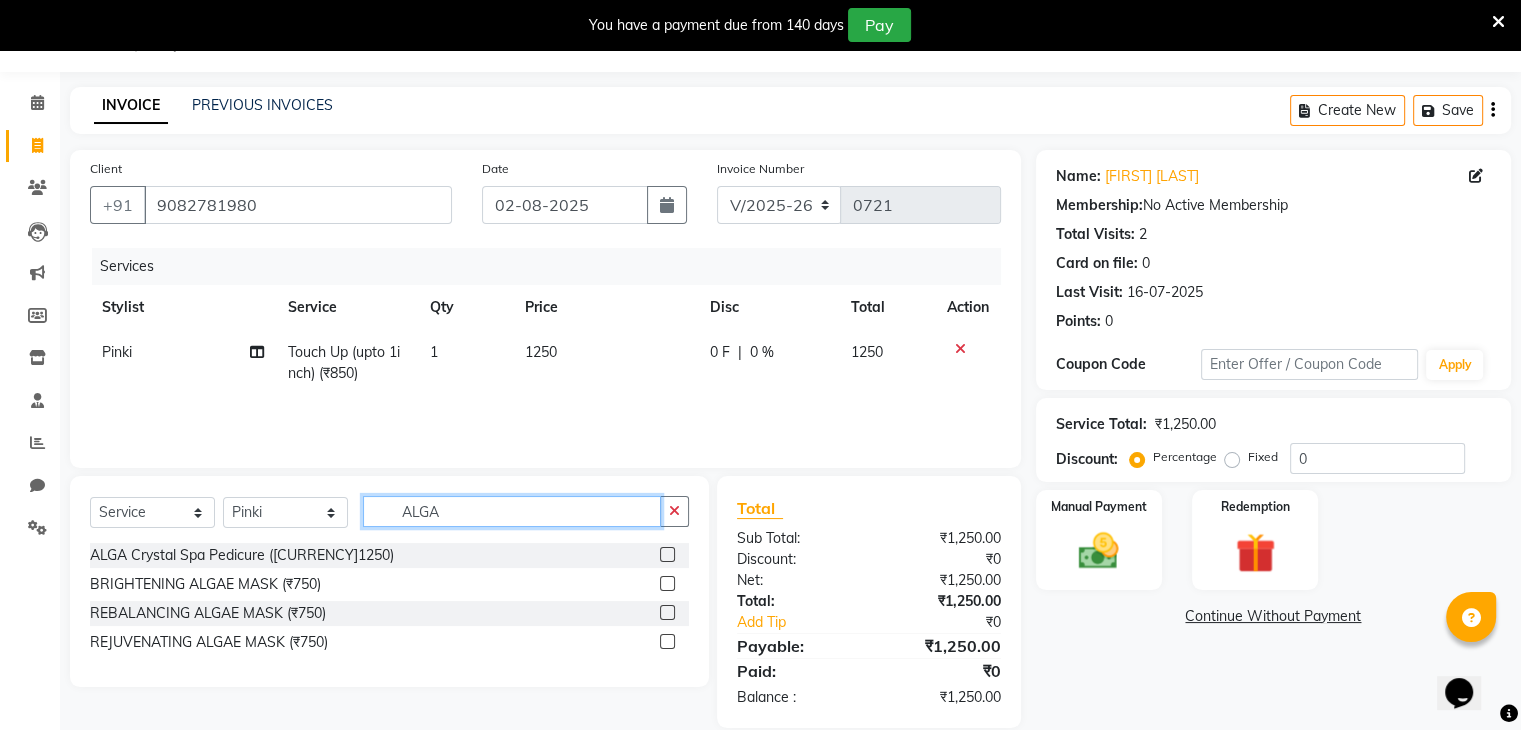 type on "ALGA" 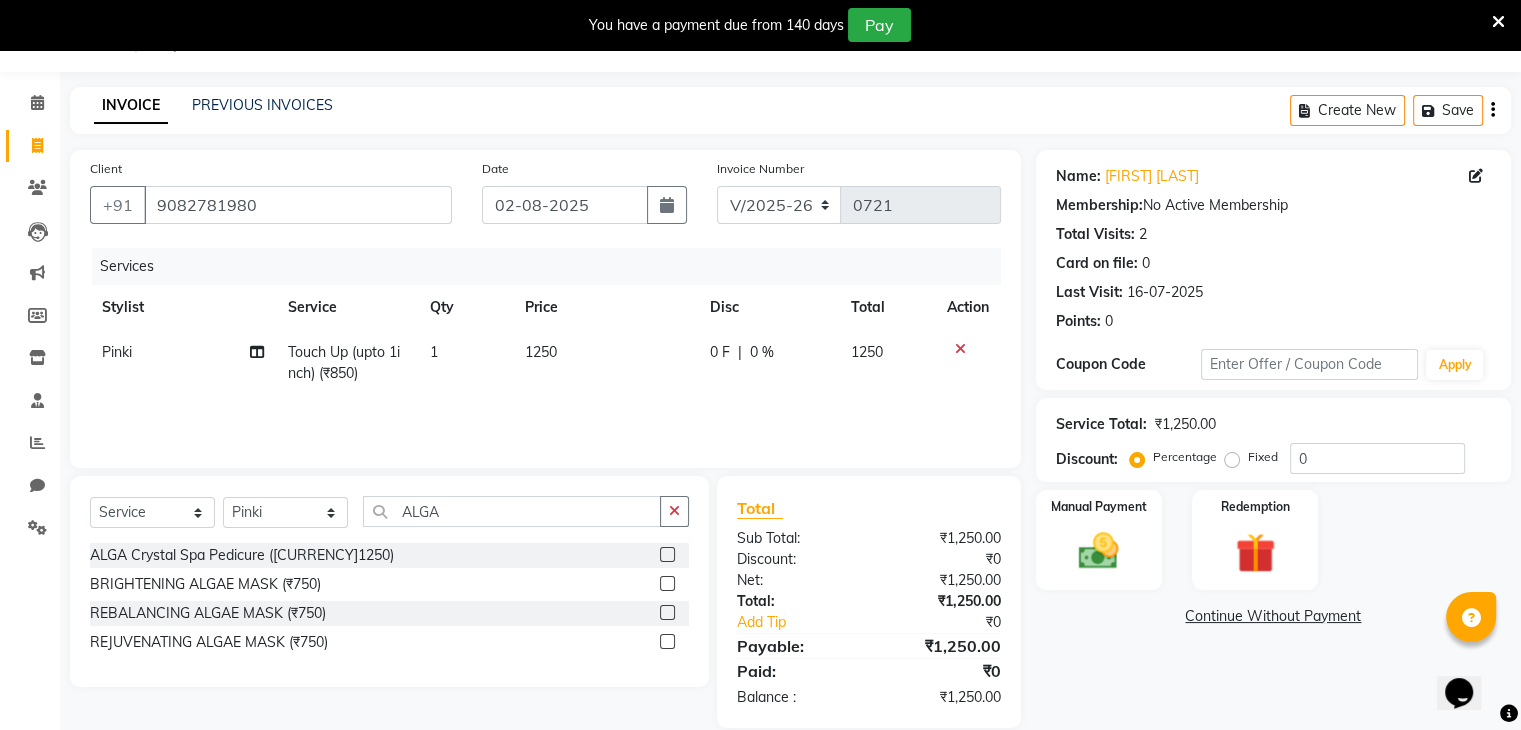 click 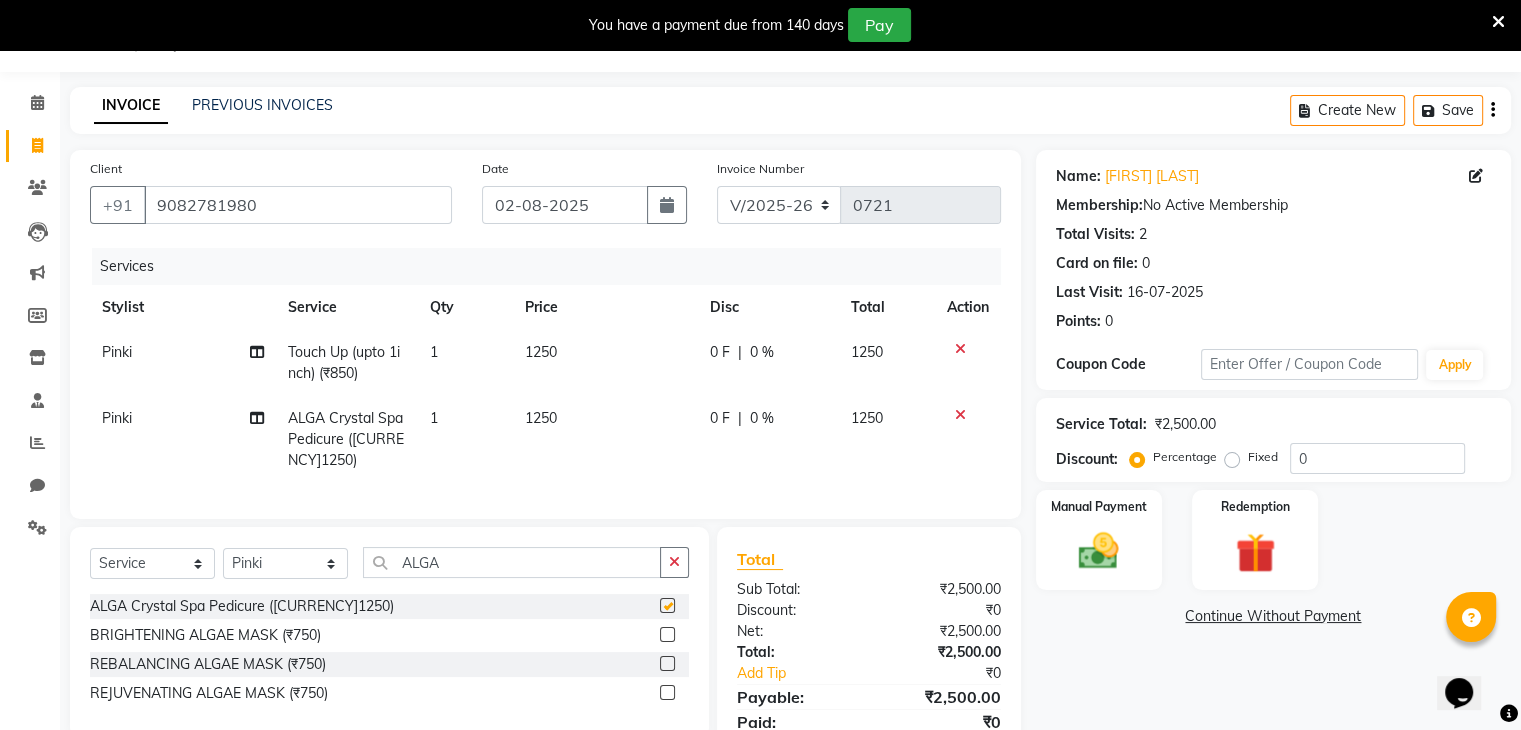 checkbox on "false" 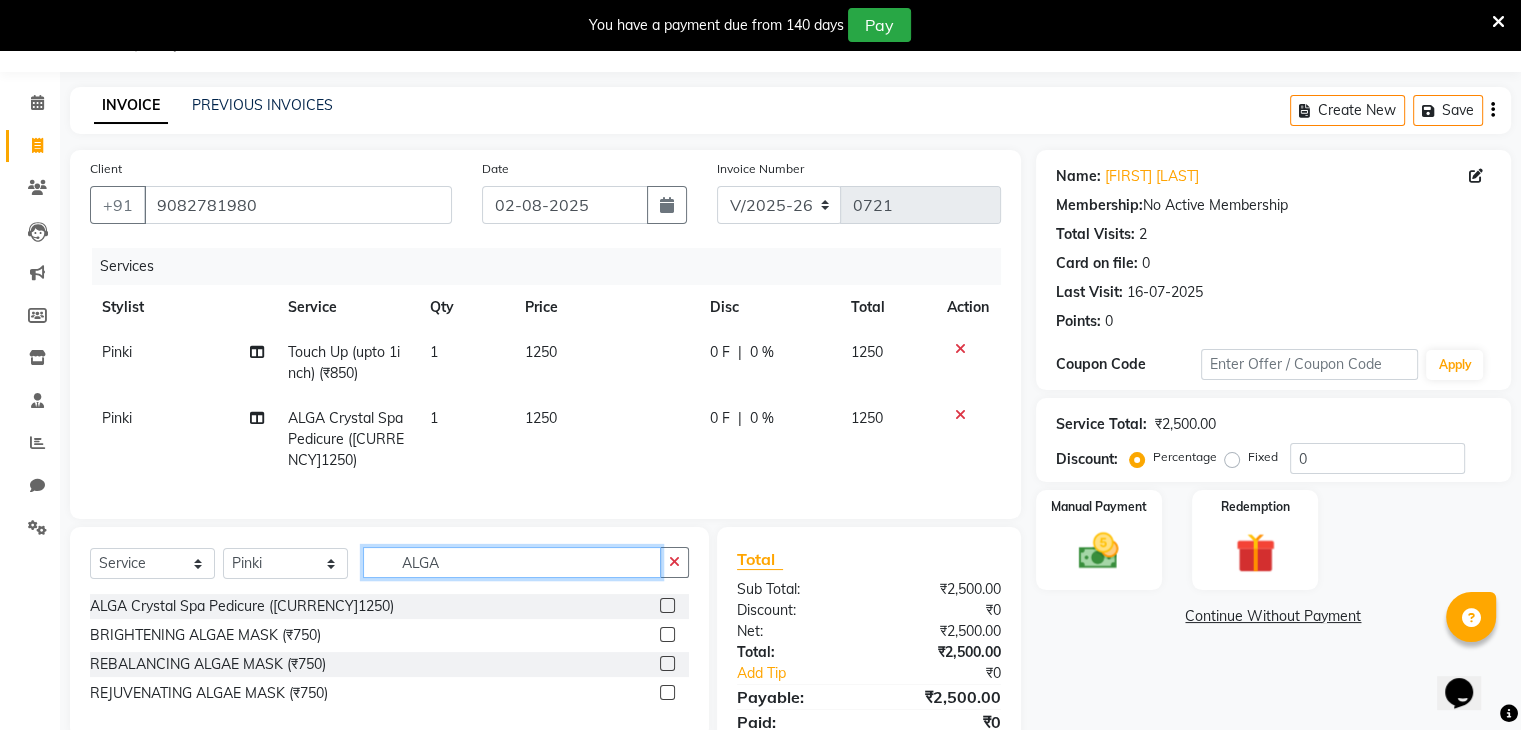 click on "ALGA" 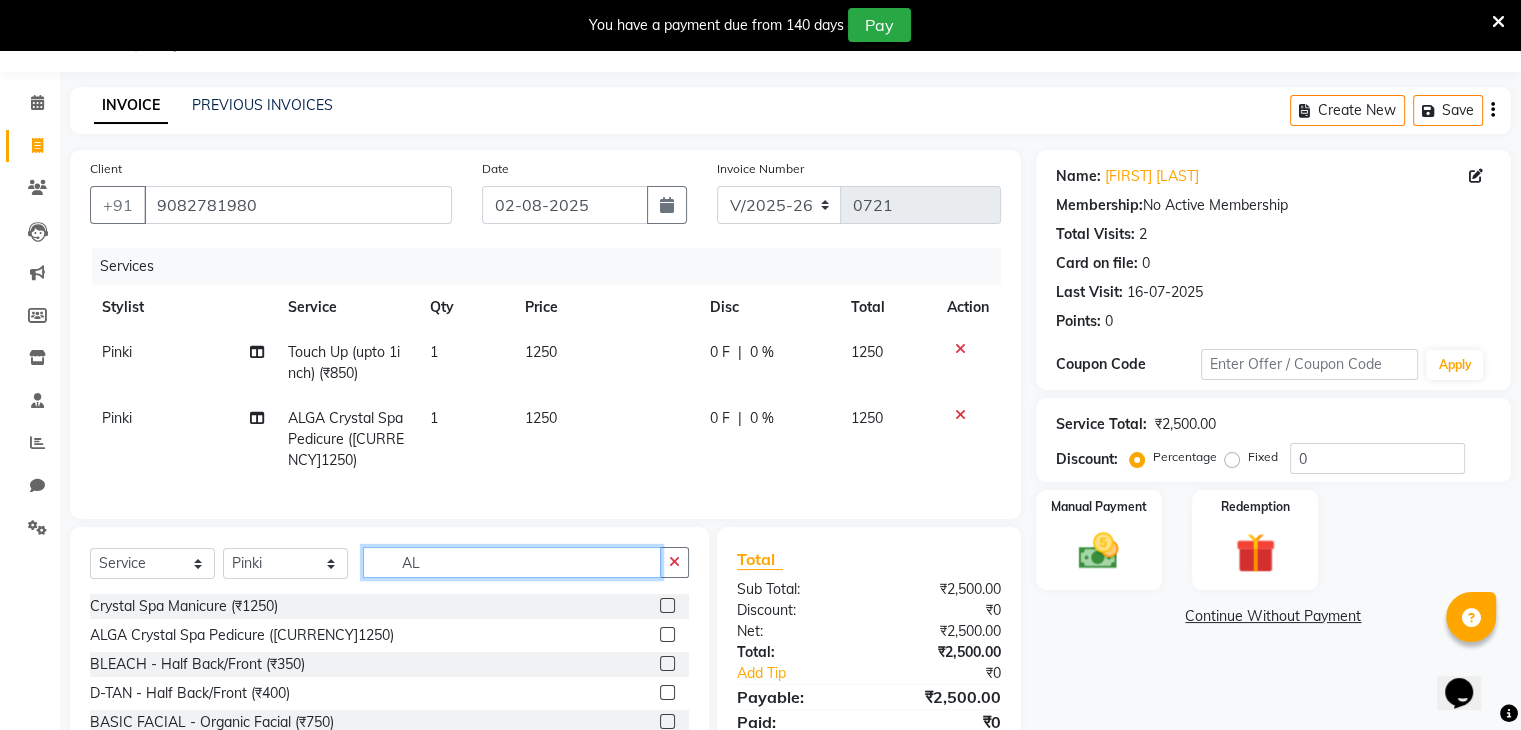 type on "A" 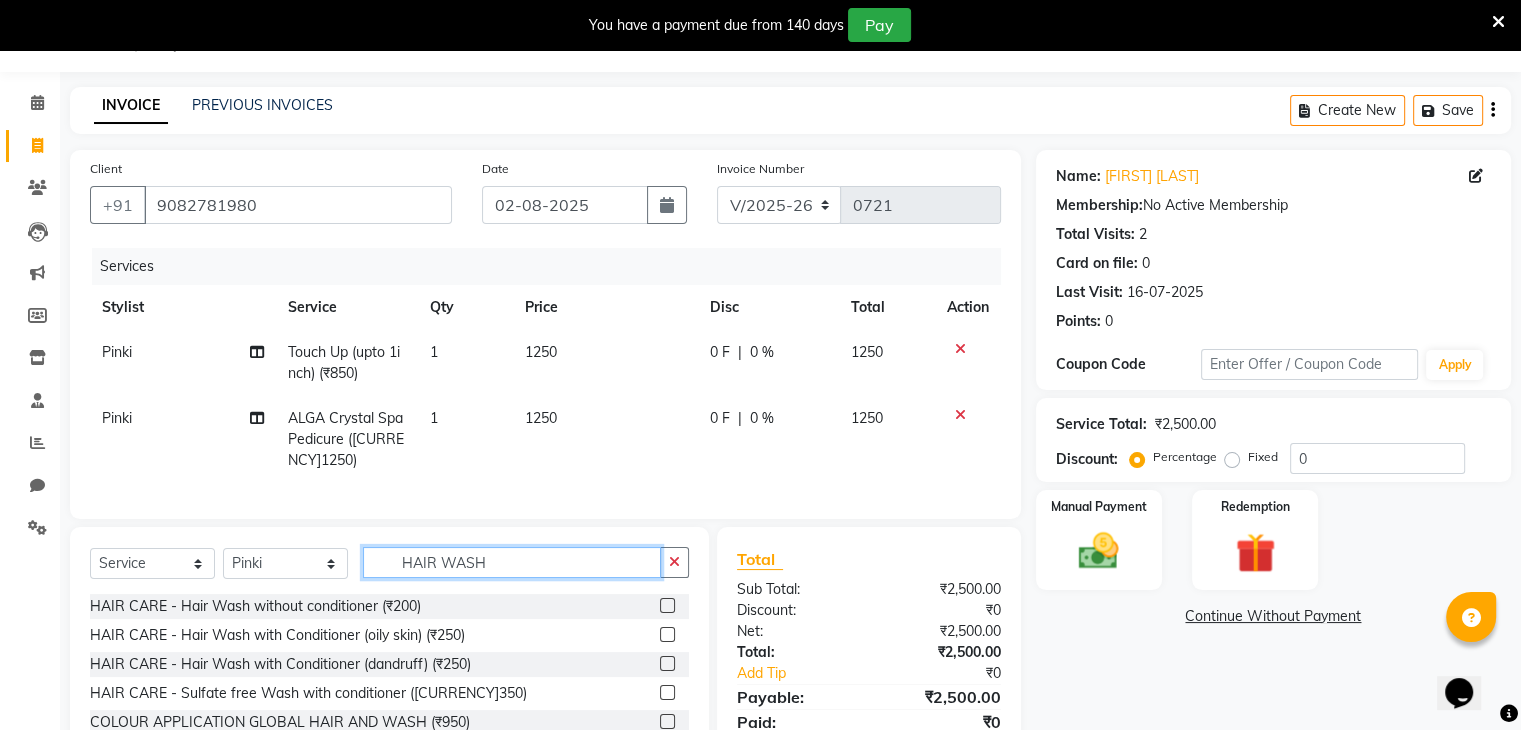type on "HAIR WASH" 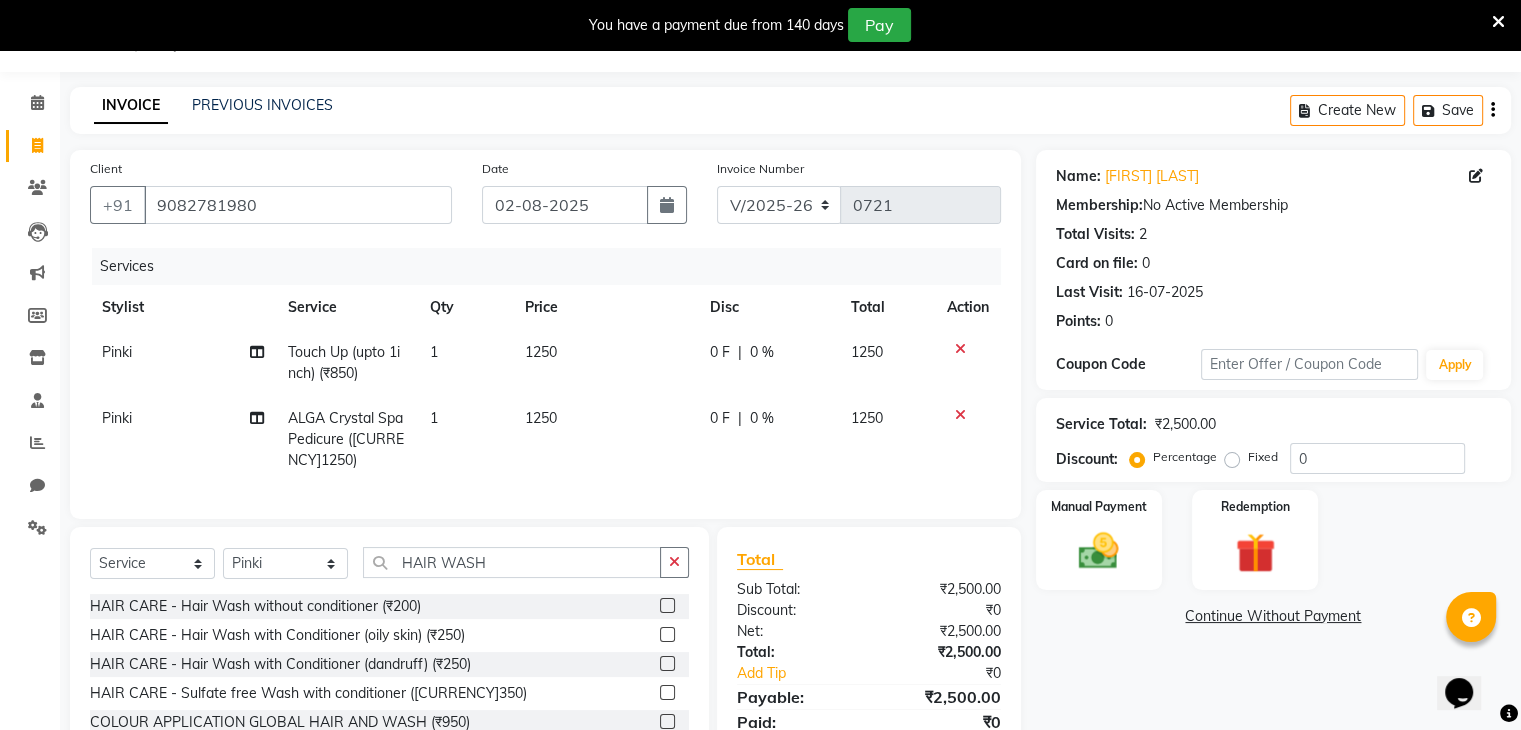 click 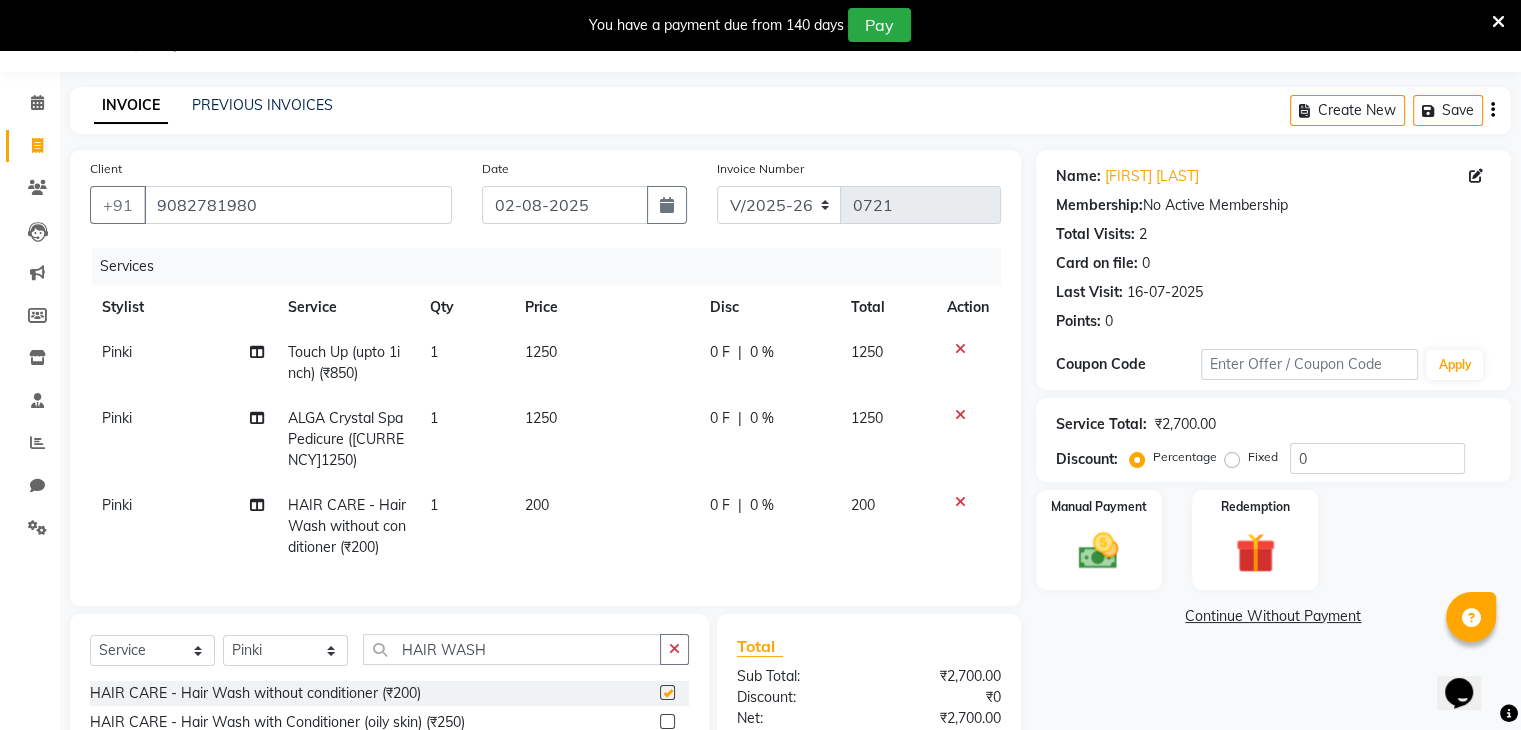 checkbox on "false" 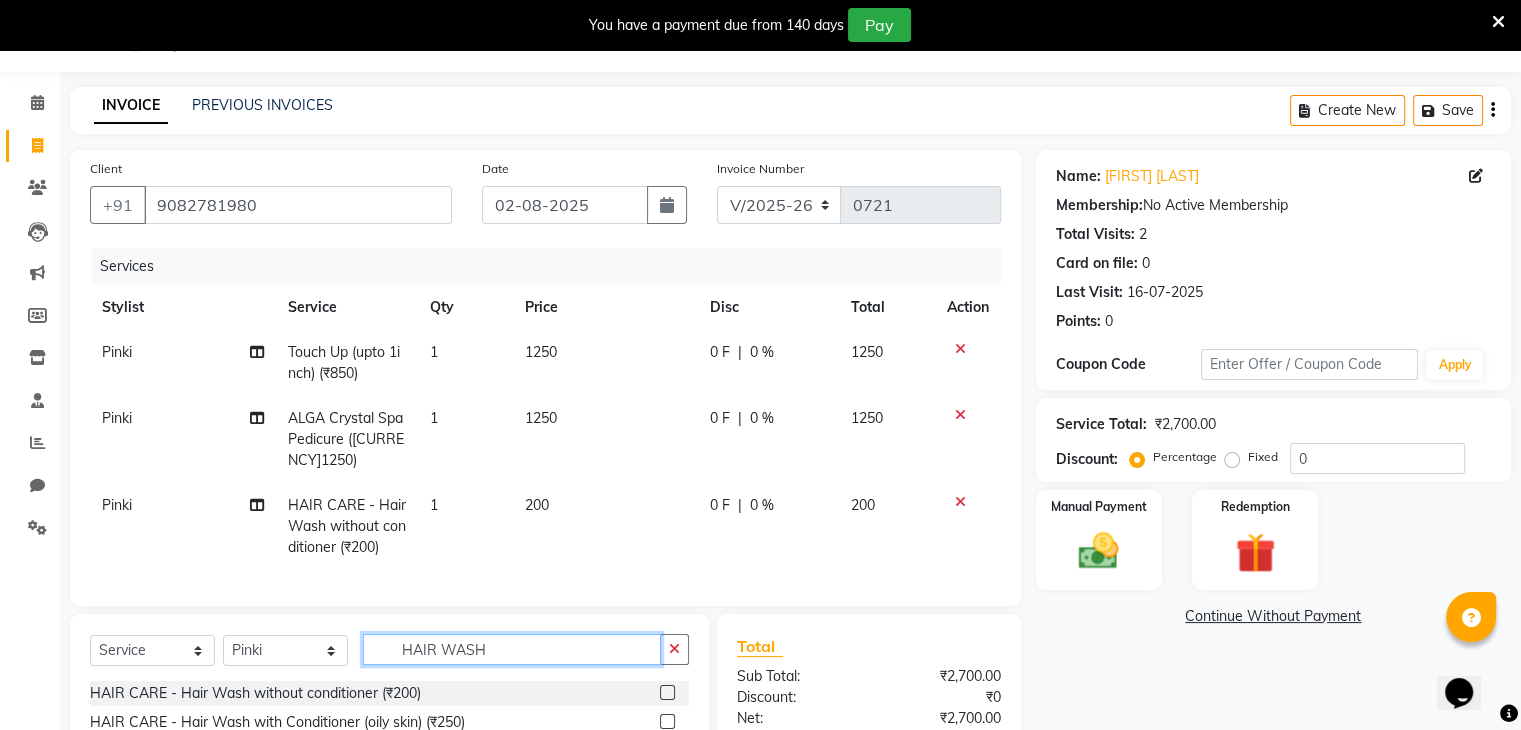click on "HAIR WASH" 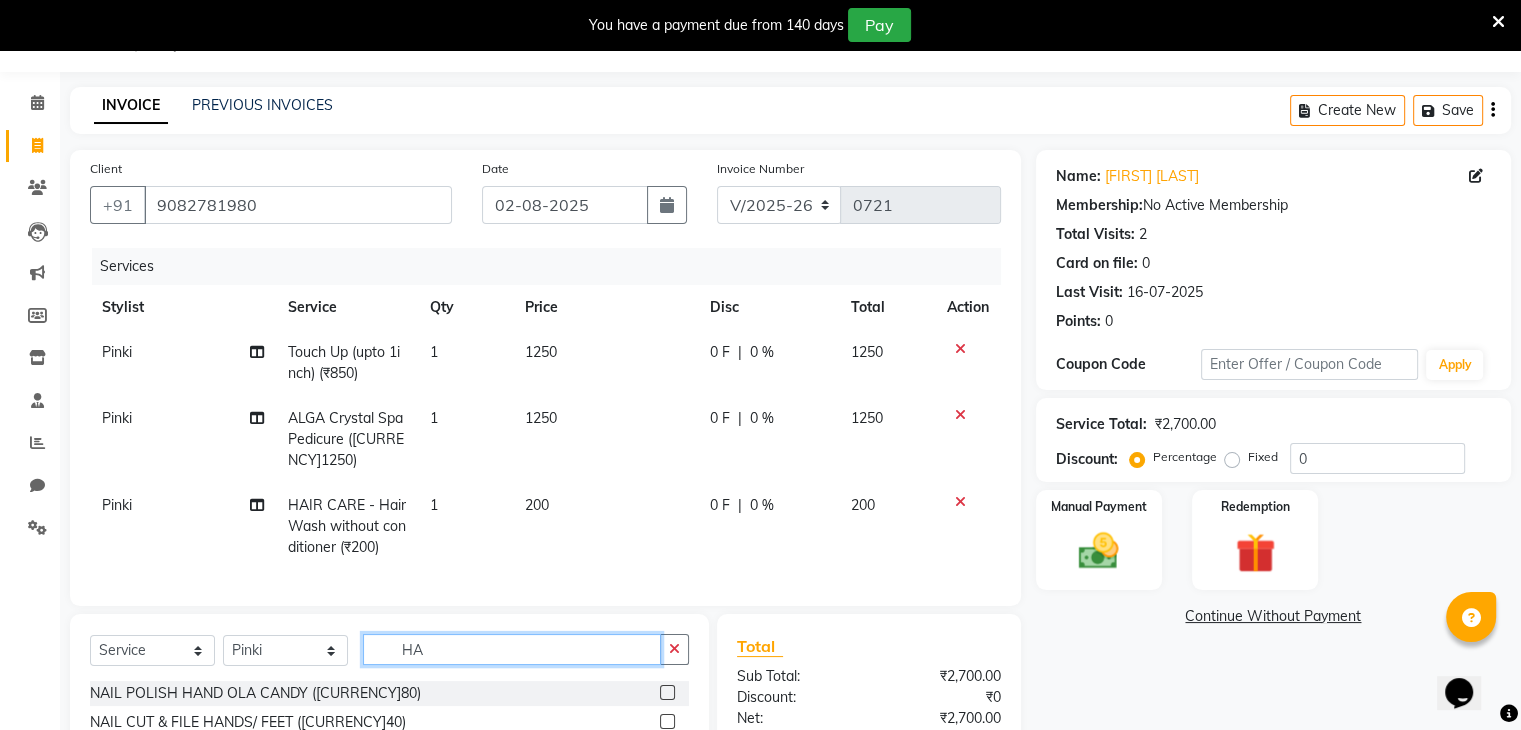 type on "H" 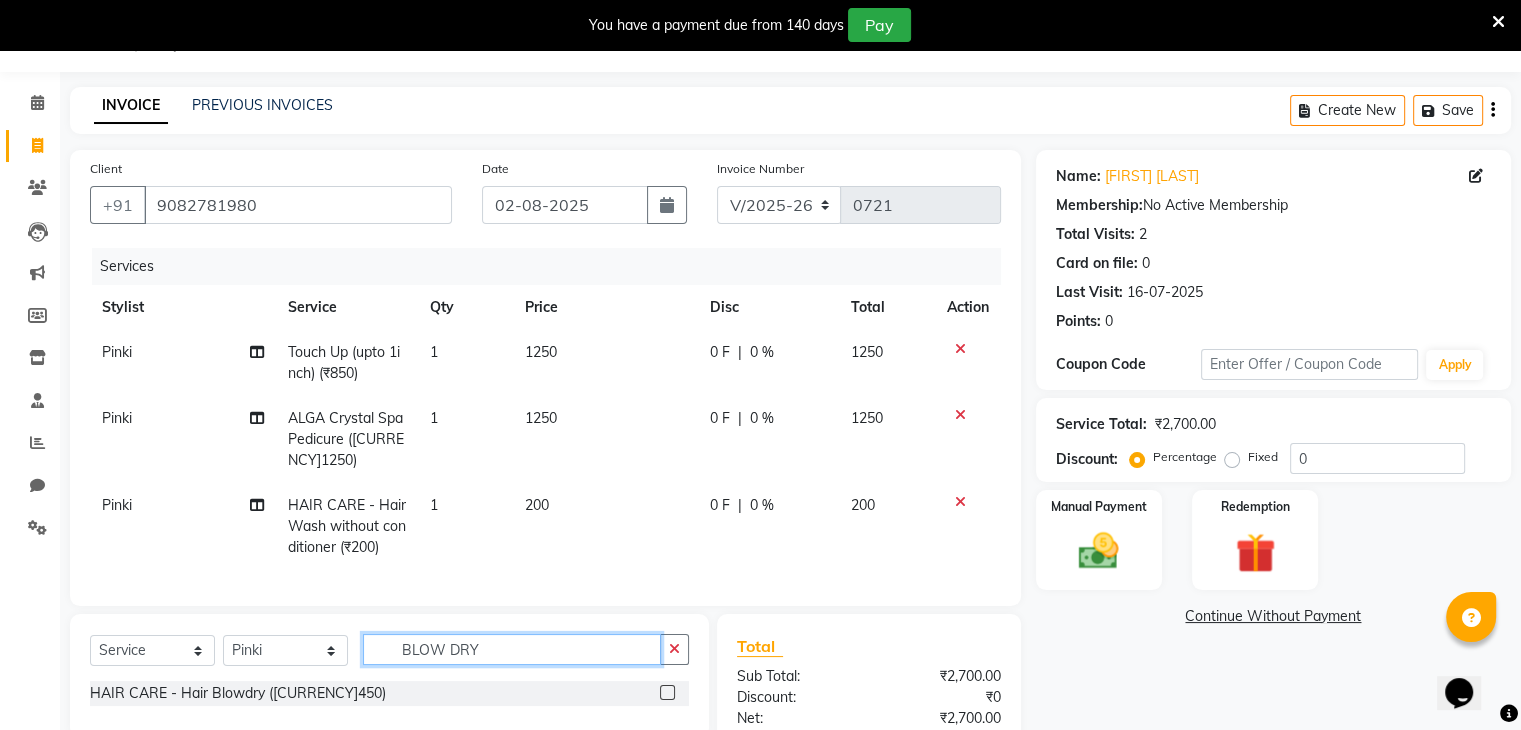 type on "BLOW DRY" 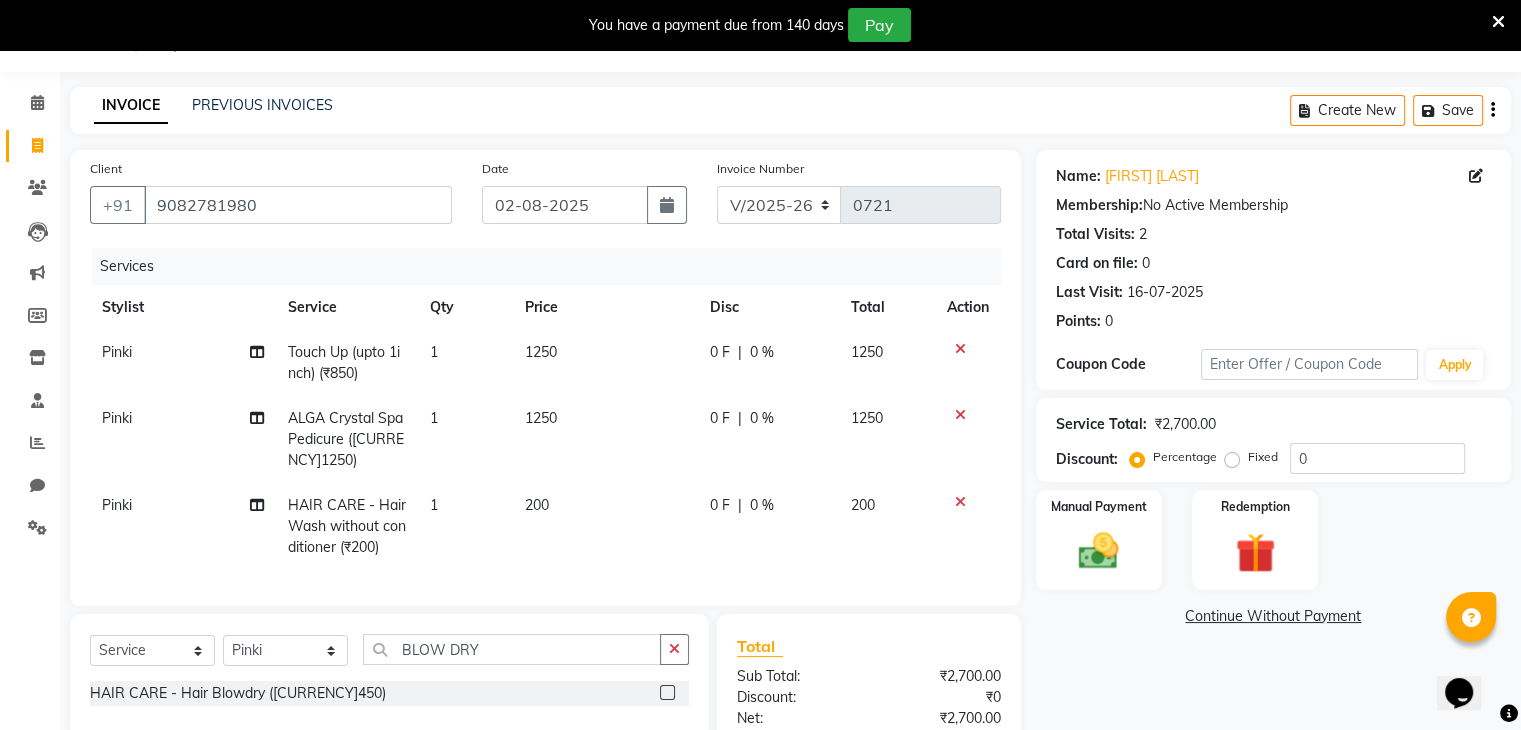 click 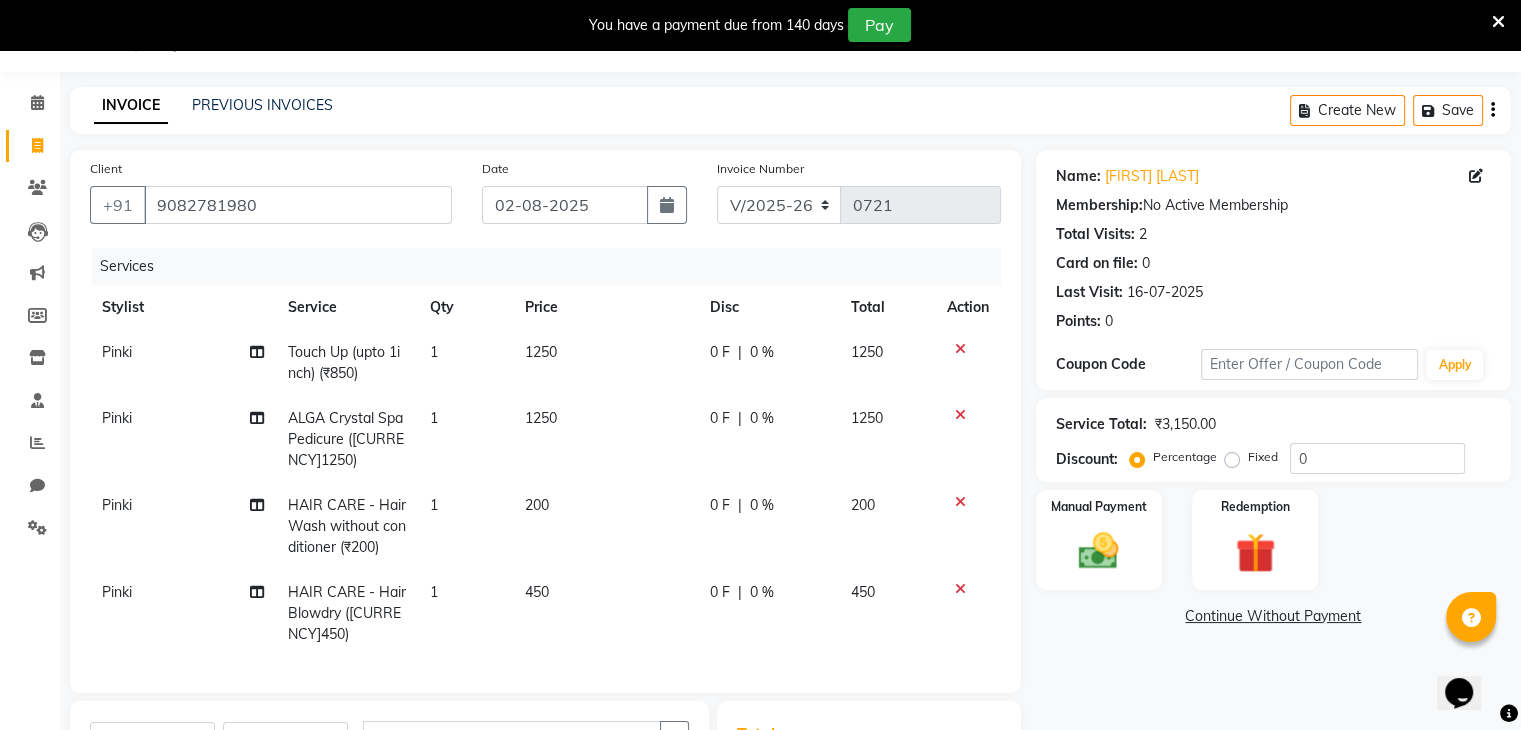 checkbox on "false" 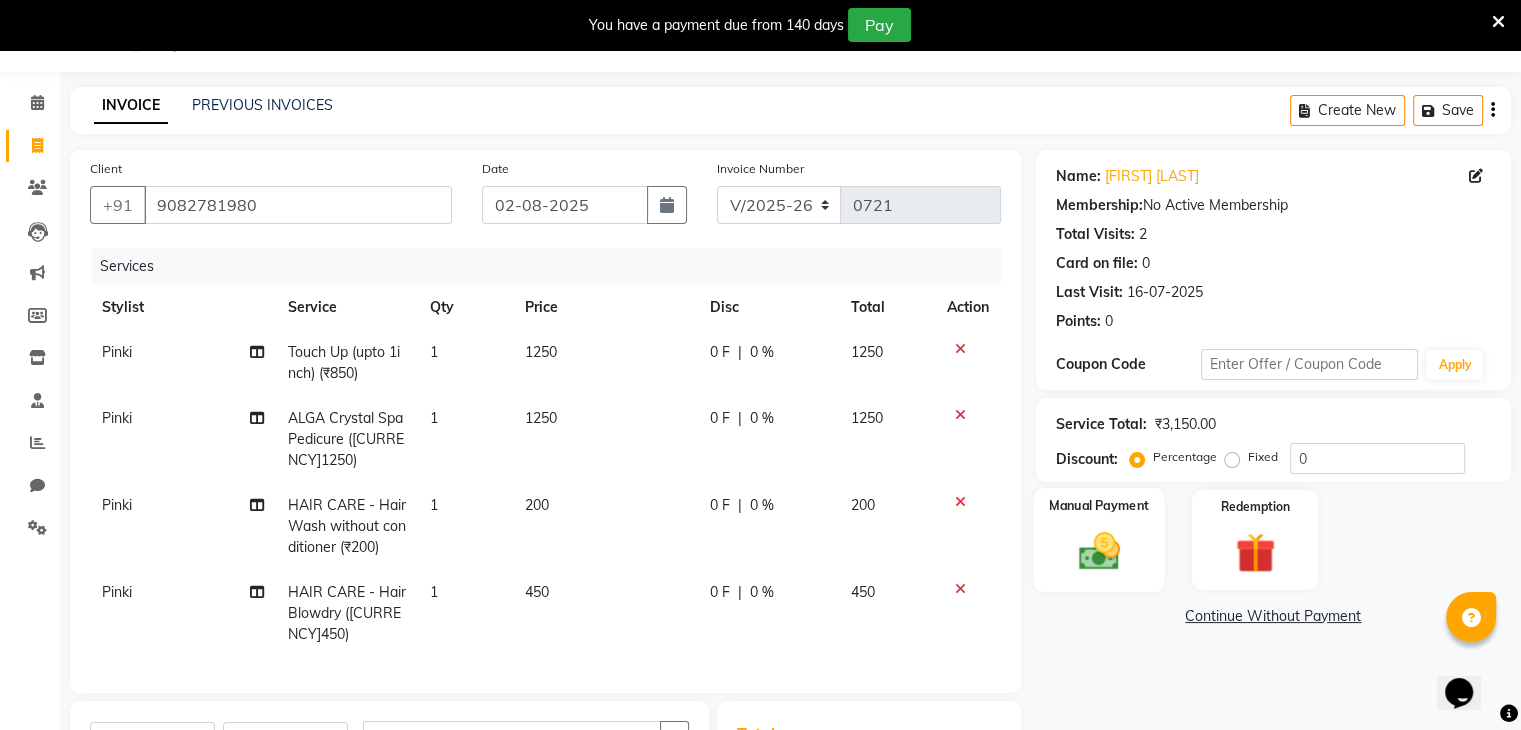 click 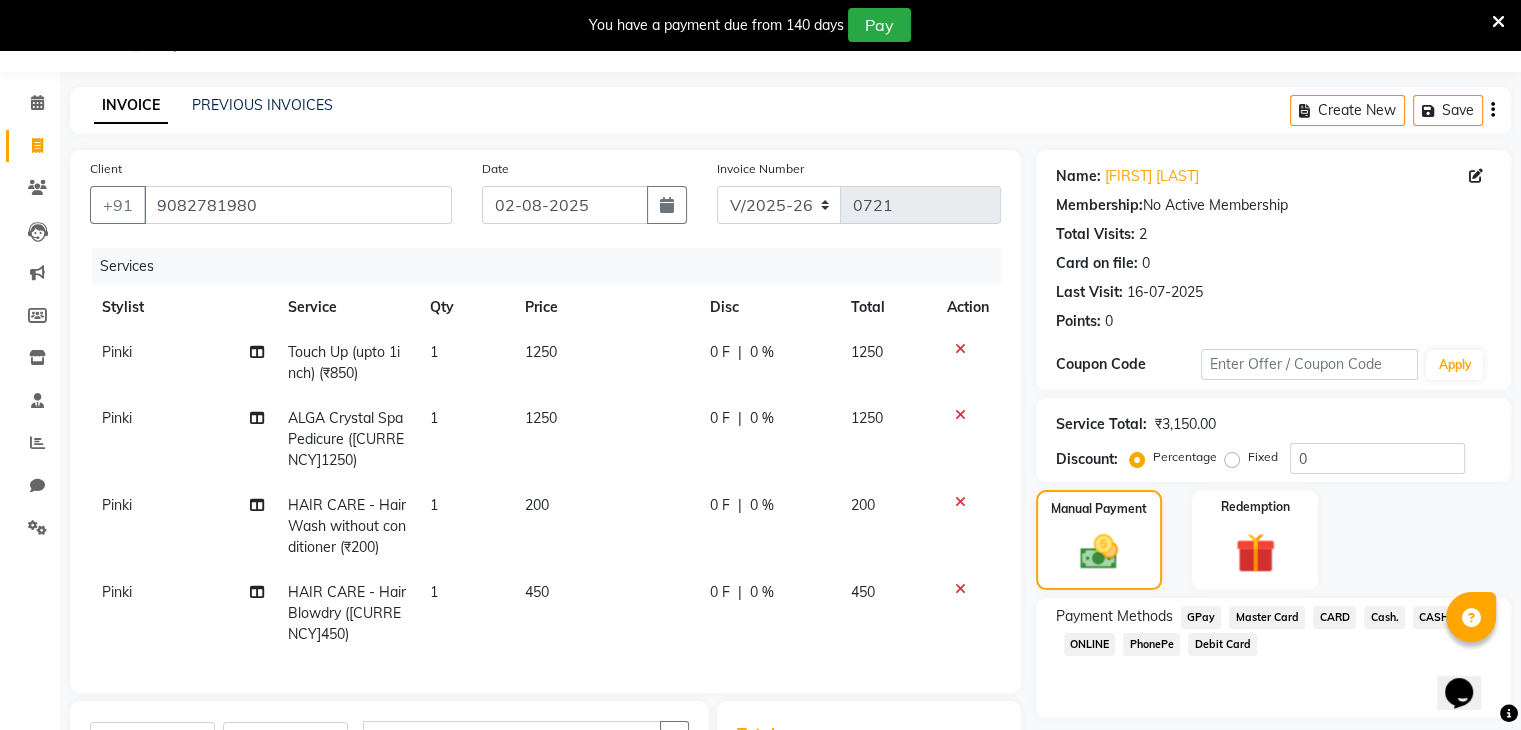 click on "PhonePe" 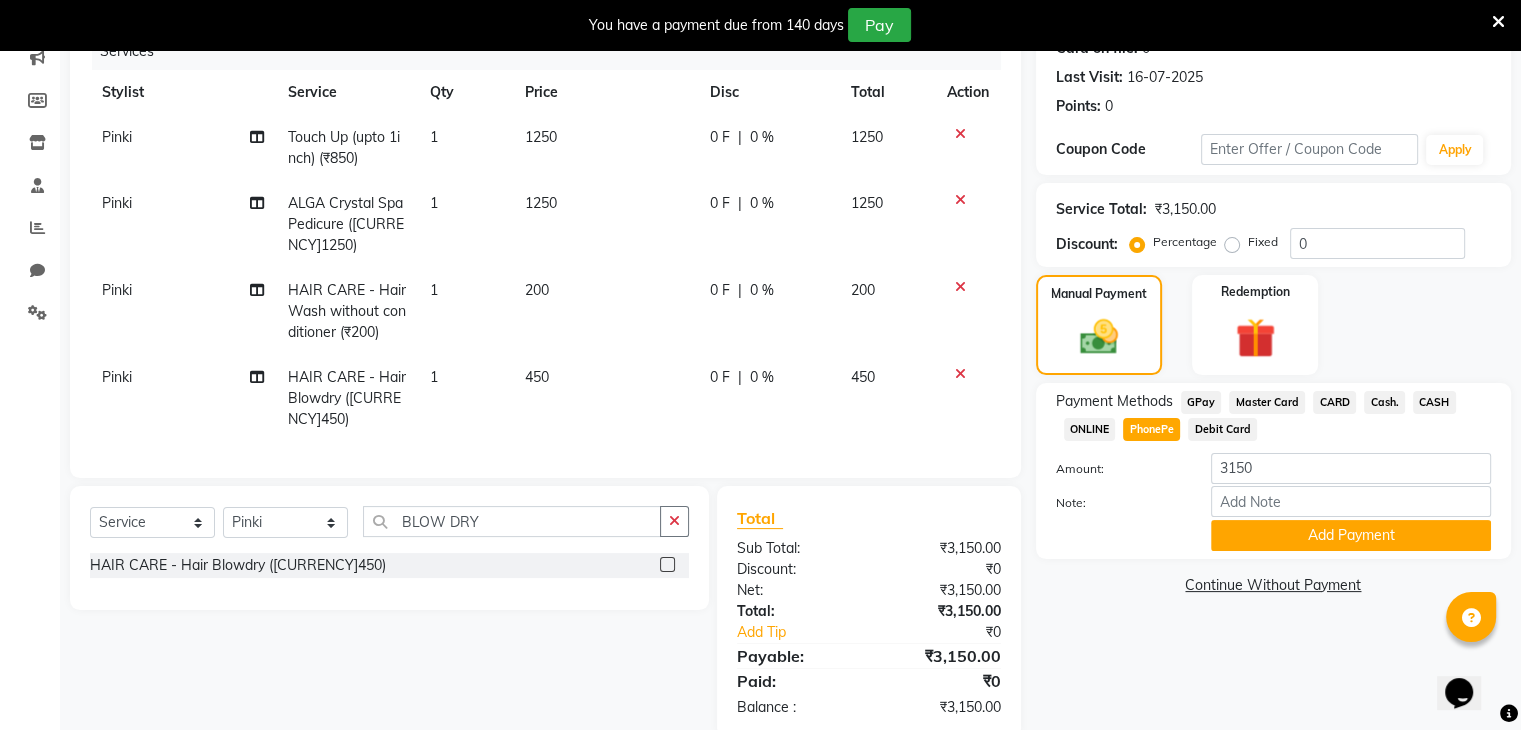 scroll, scrollTop: 276, scrollLeft: 0, axis: vertical 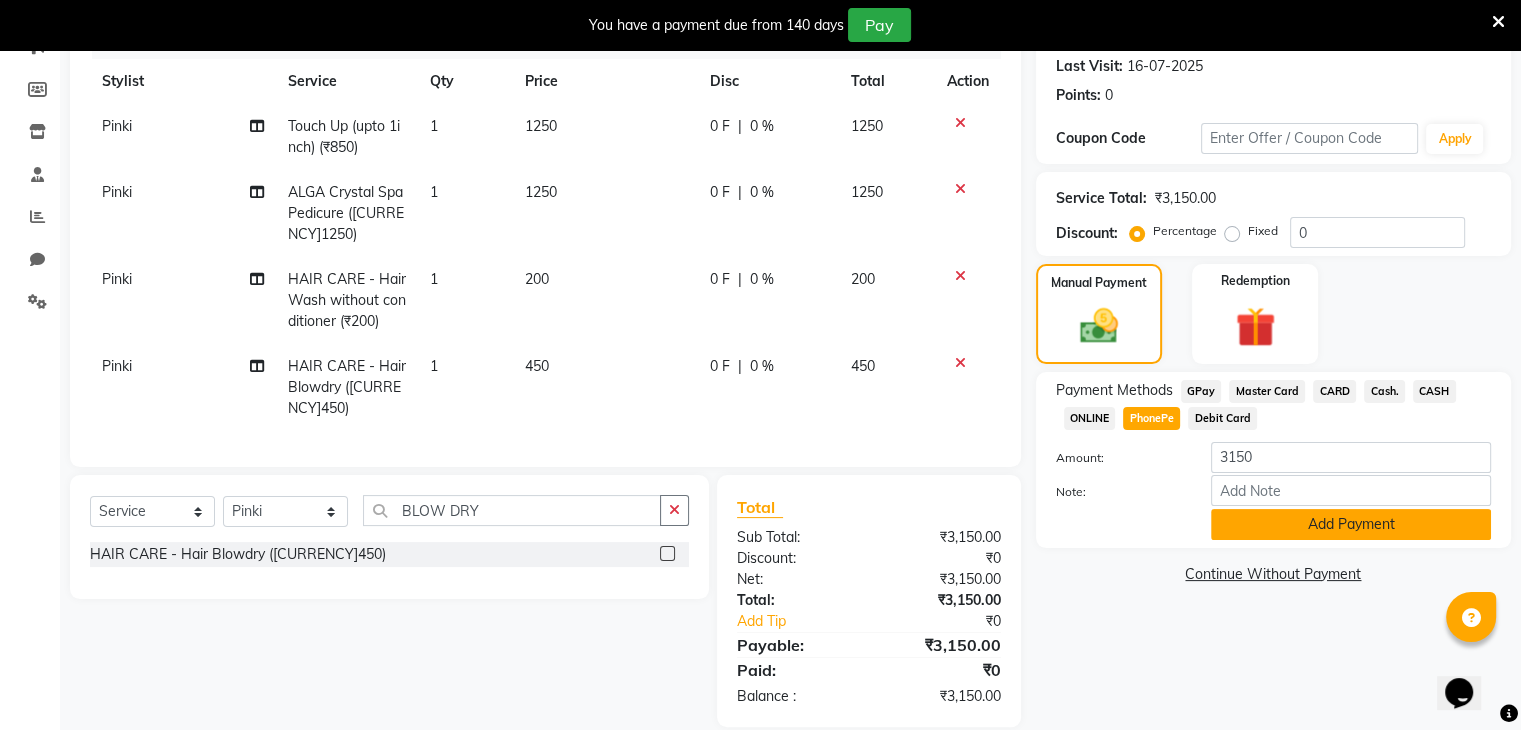 click on "Add Payment" 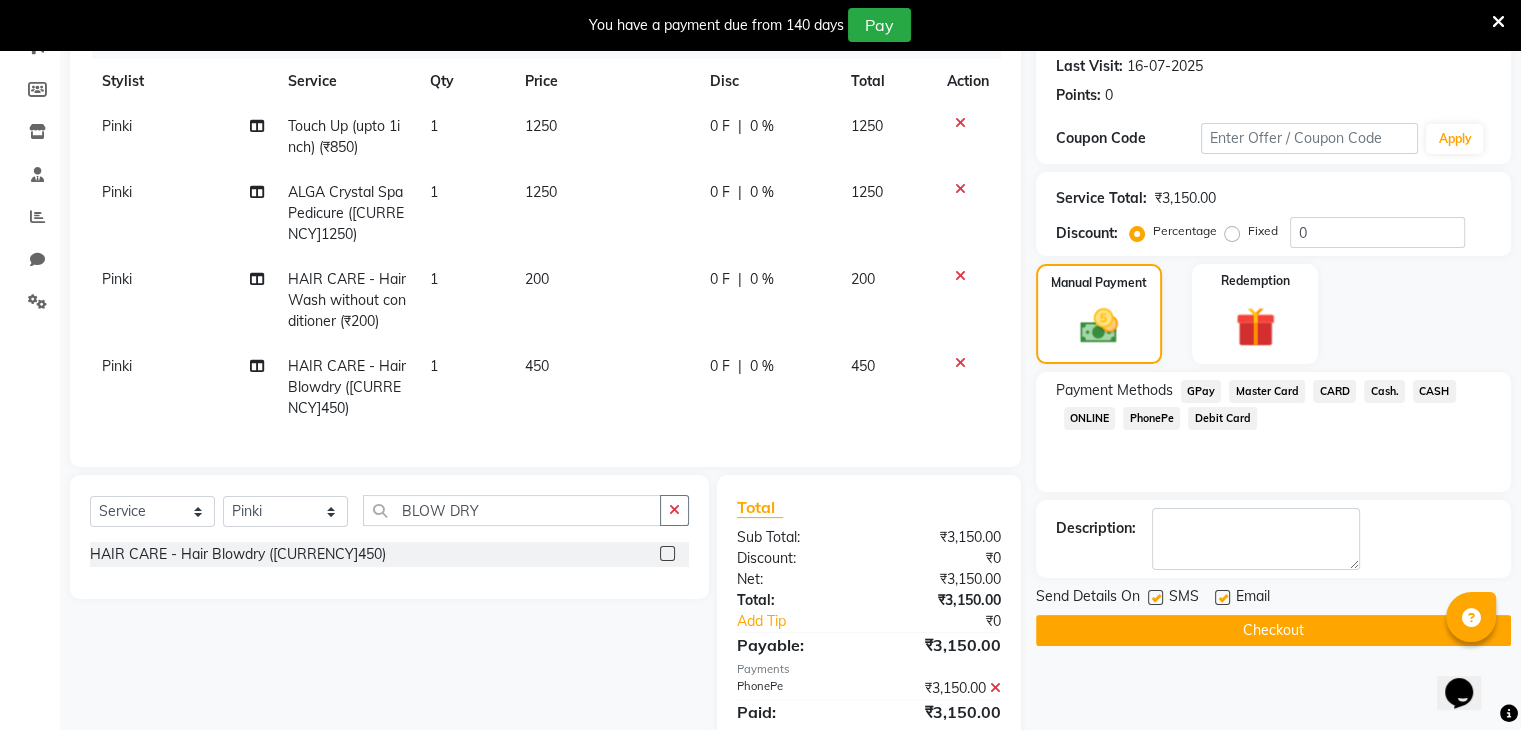 click on "Checkout" 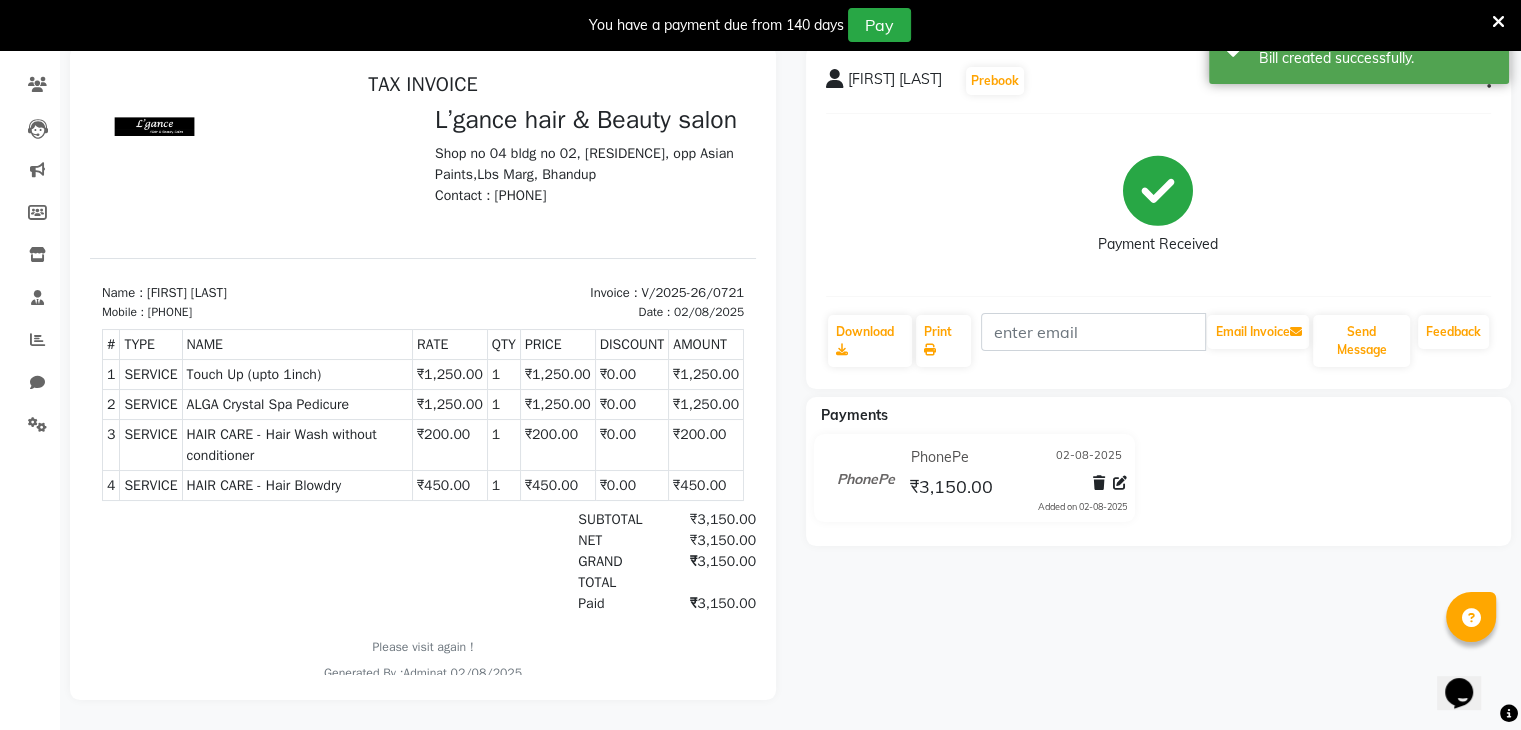 scroll, scrollTop: 0, scrollLeft: 0, axis: both 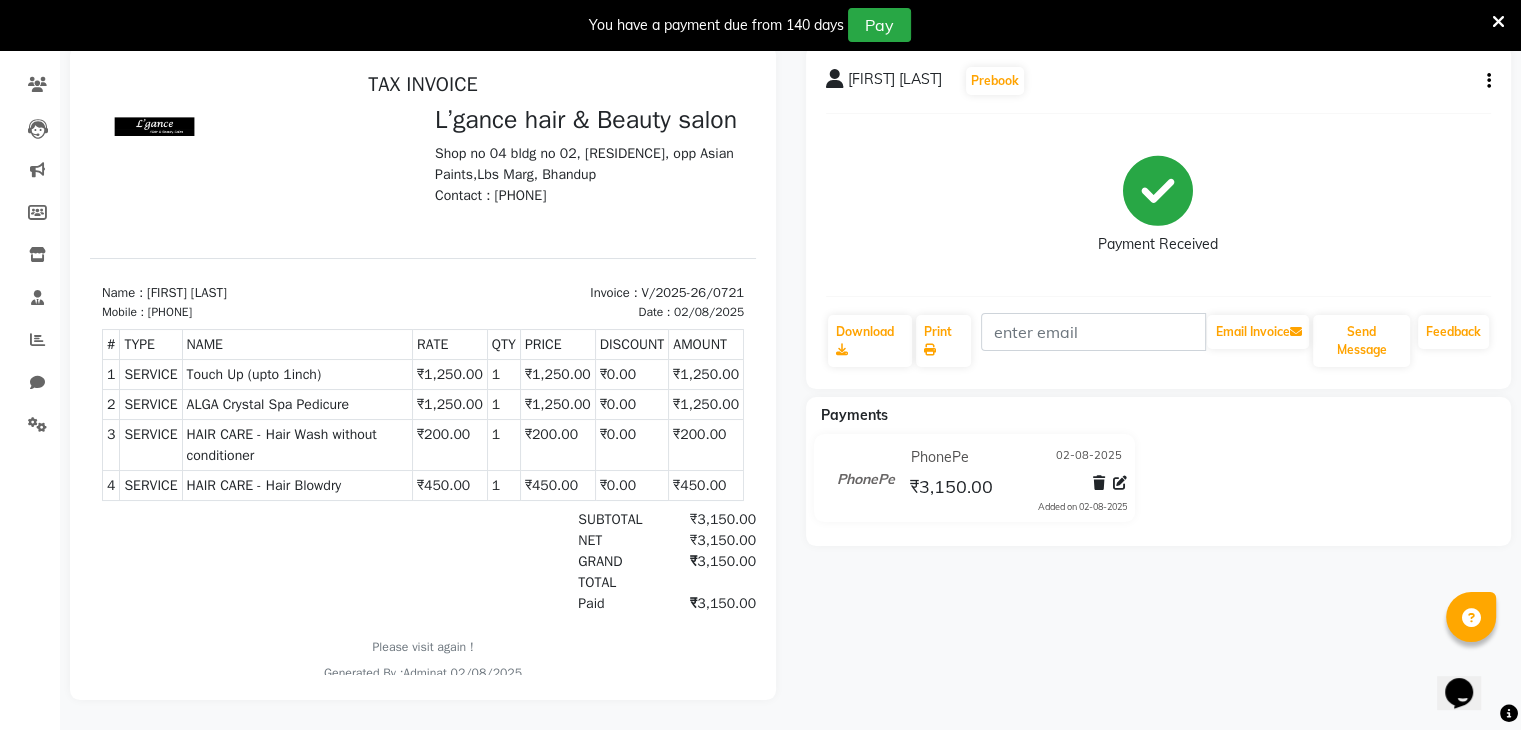 click at bounding box center [1498, 22] 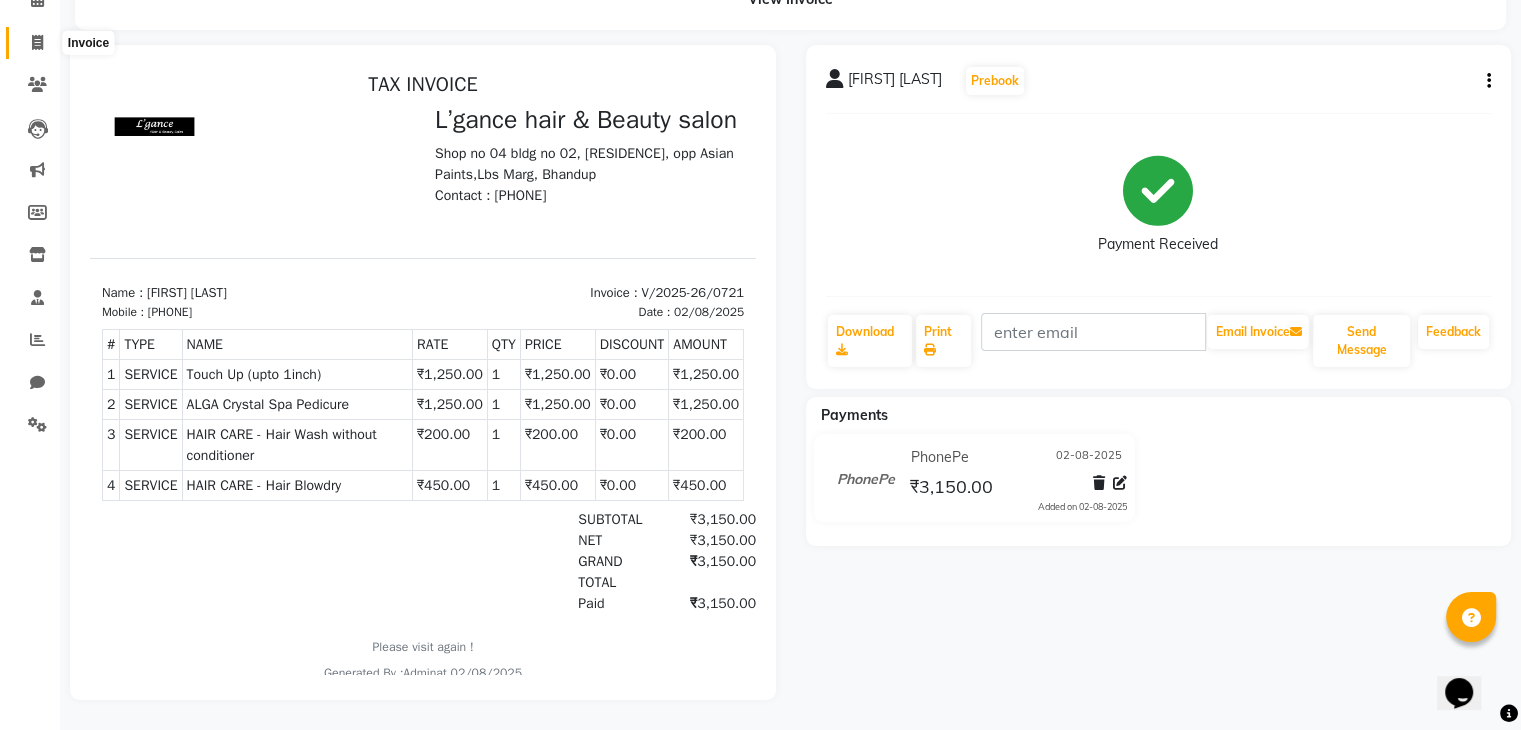 click 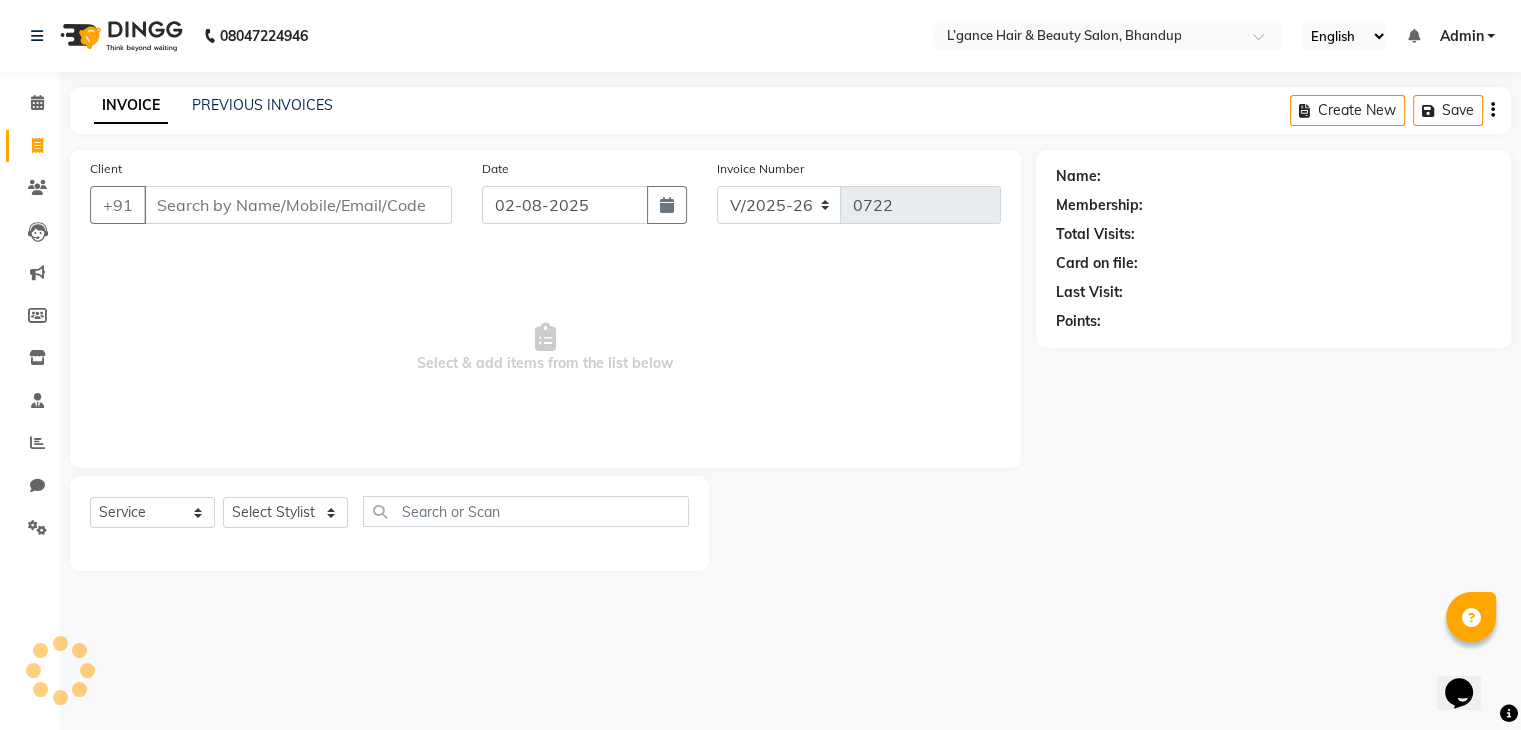 scroll, scrollTop: 0, scrollLeft: 0, axis: both 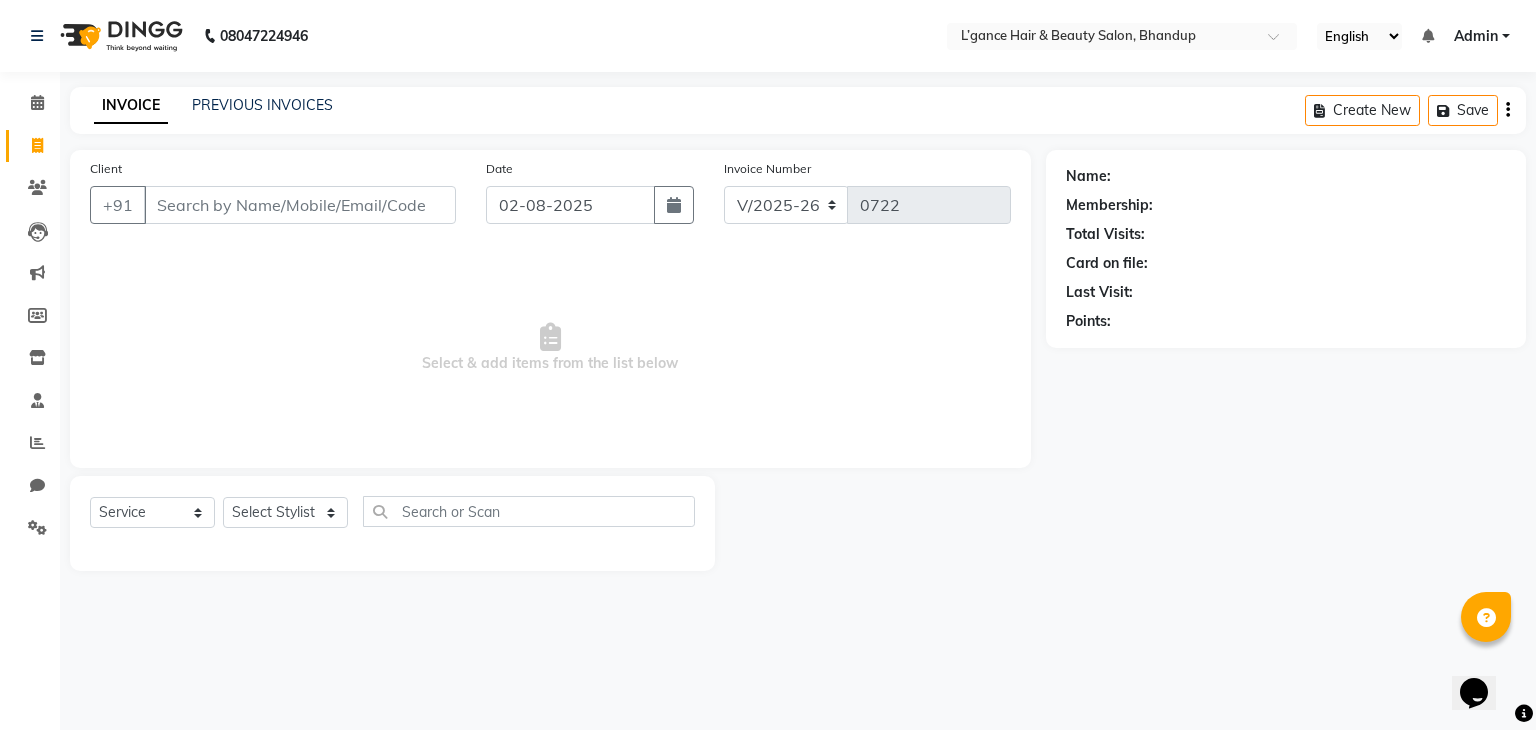 click on "Client" at bounding box center (300, 205) 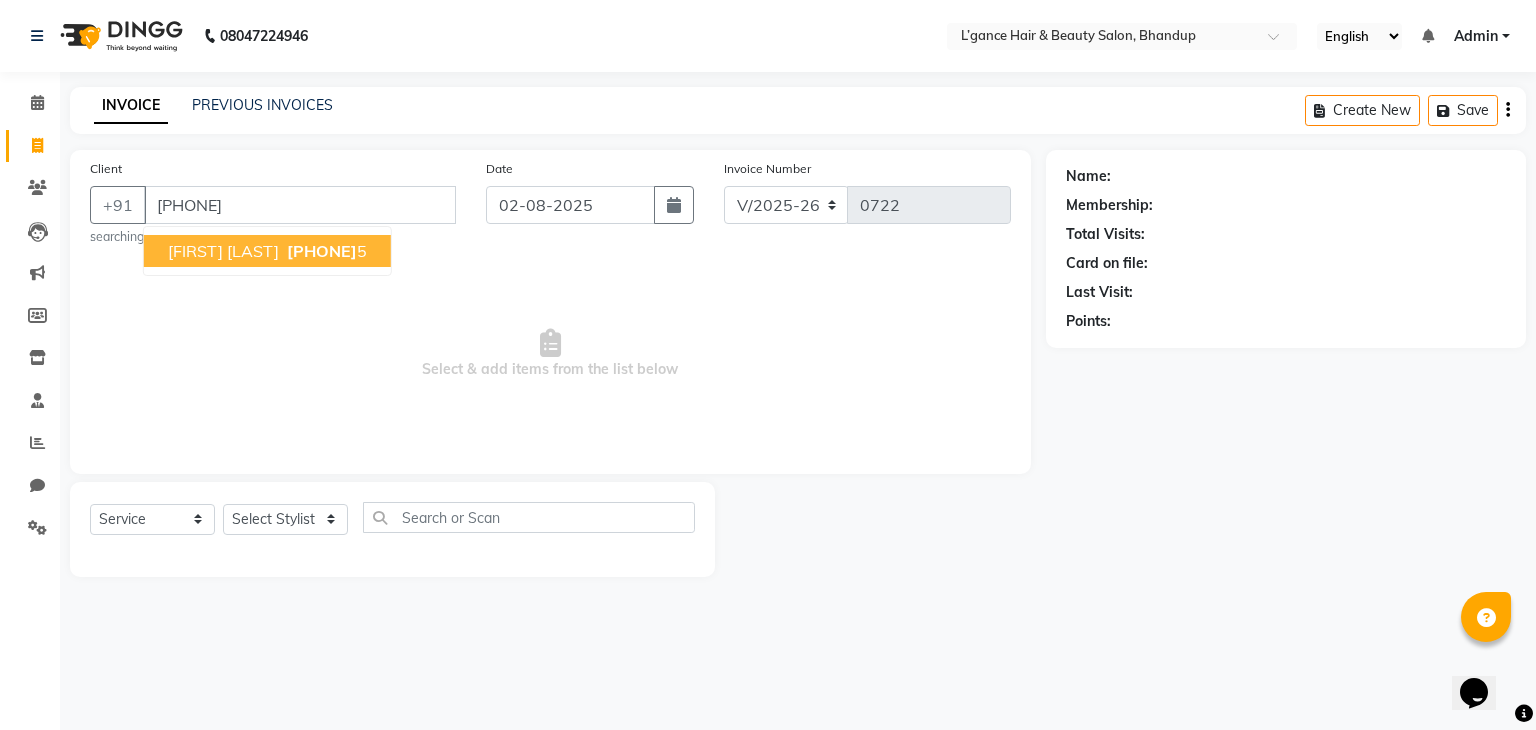 type on "[PHONE]" 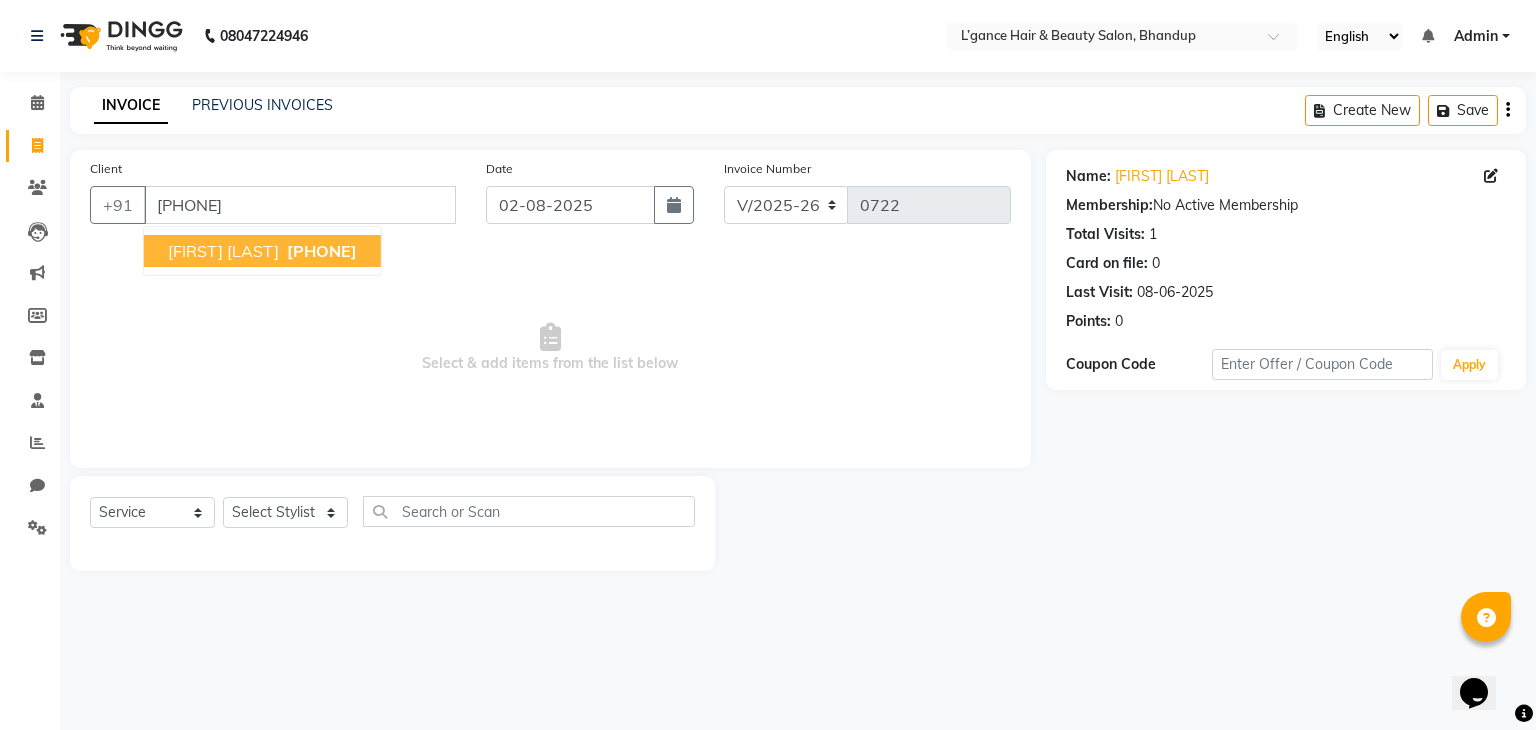click on "KUNTAL KHONA" at bounding box center [223, 251] 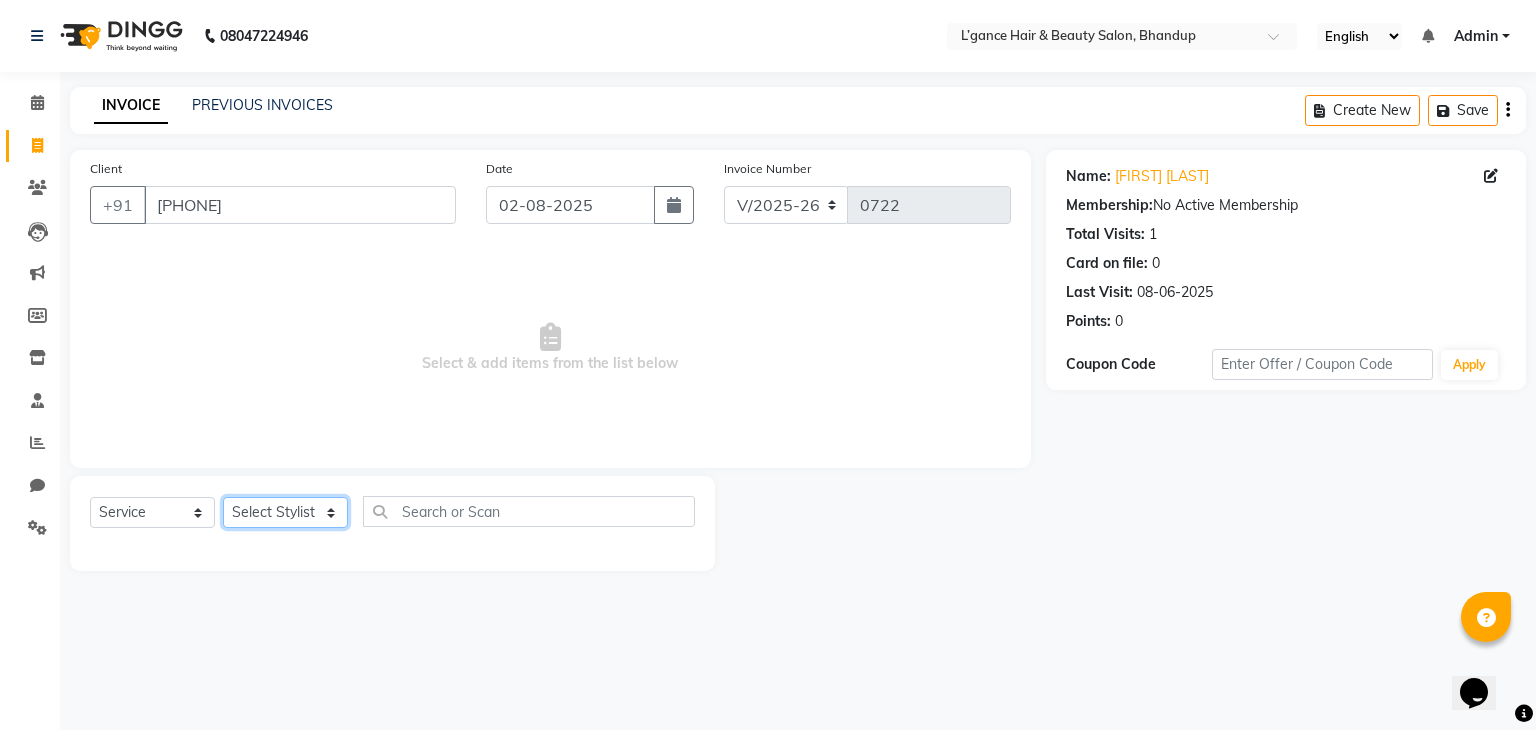 click on "Select Stylist Devi DIS Mamta Pinki Rajiya Rupal Shweta Uma UNKNOWN" 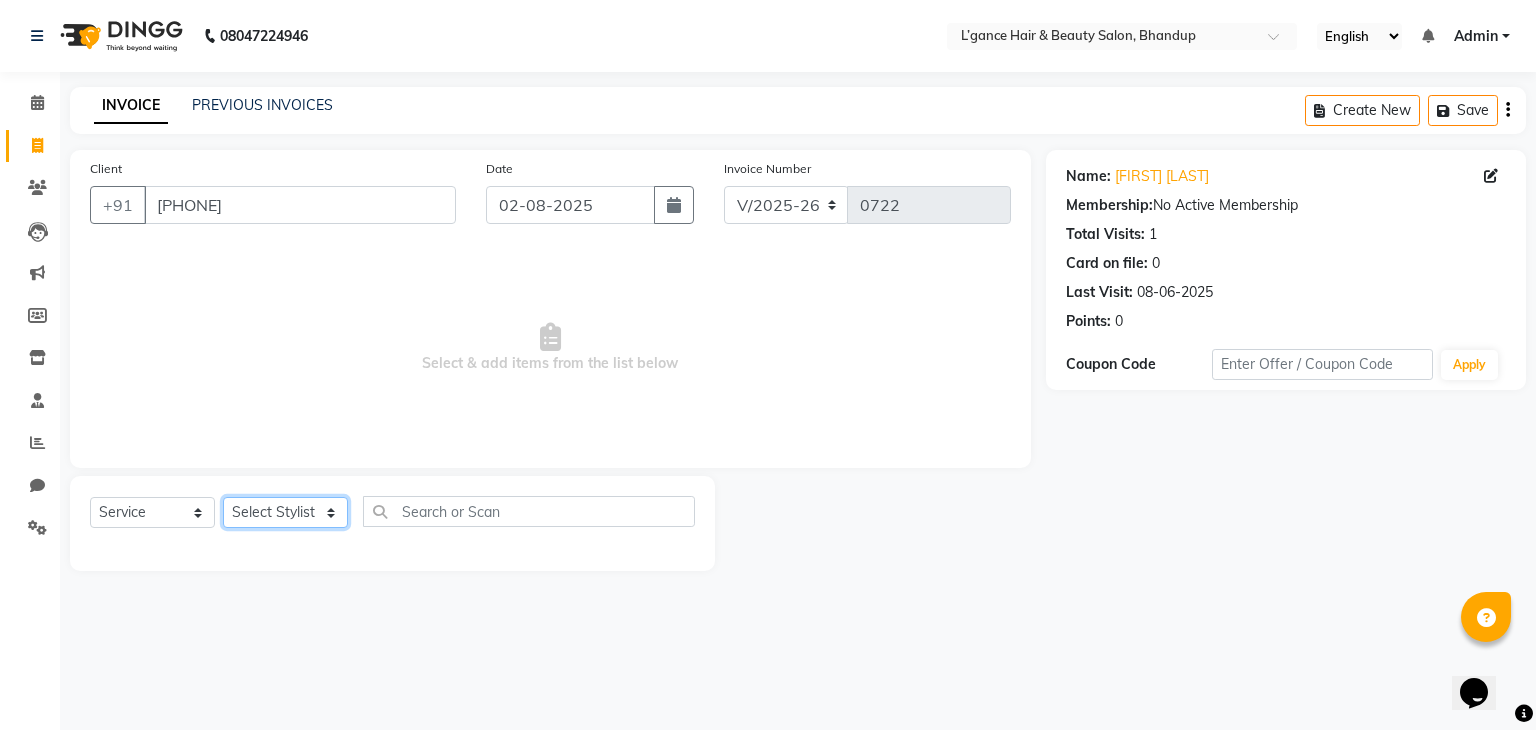 select on "69889" 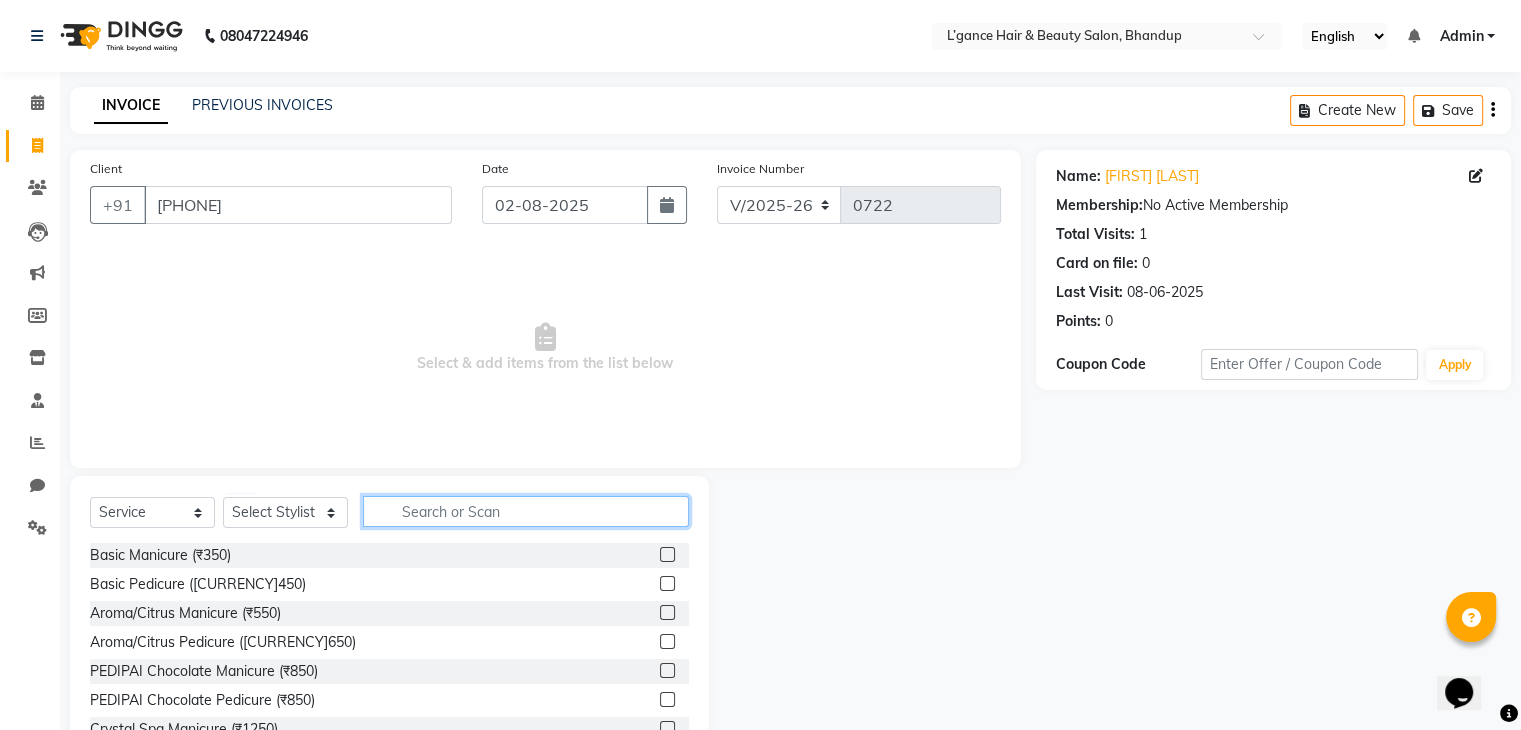 click 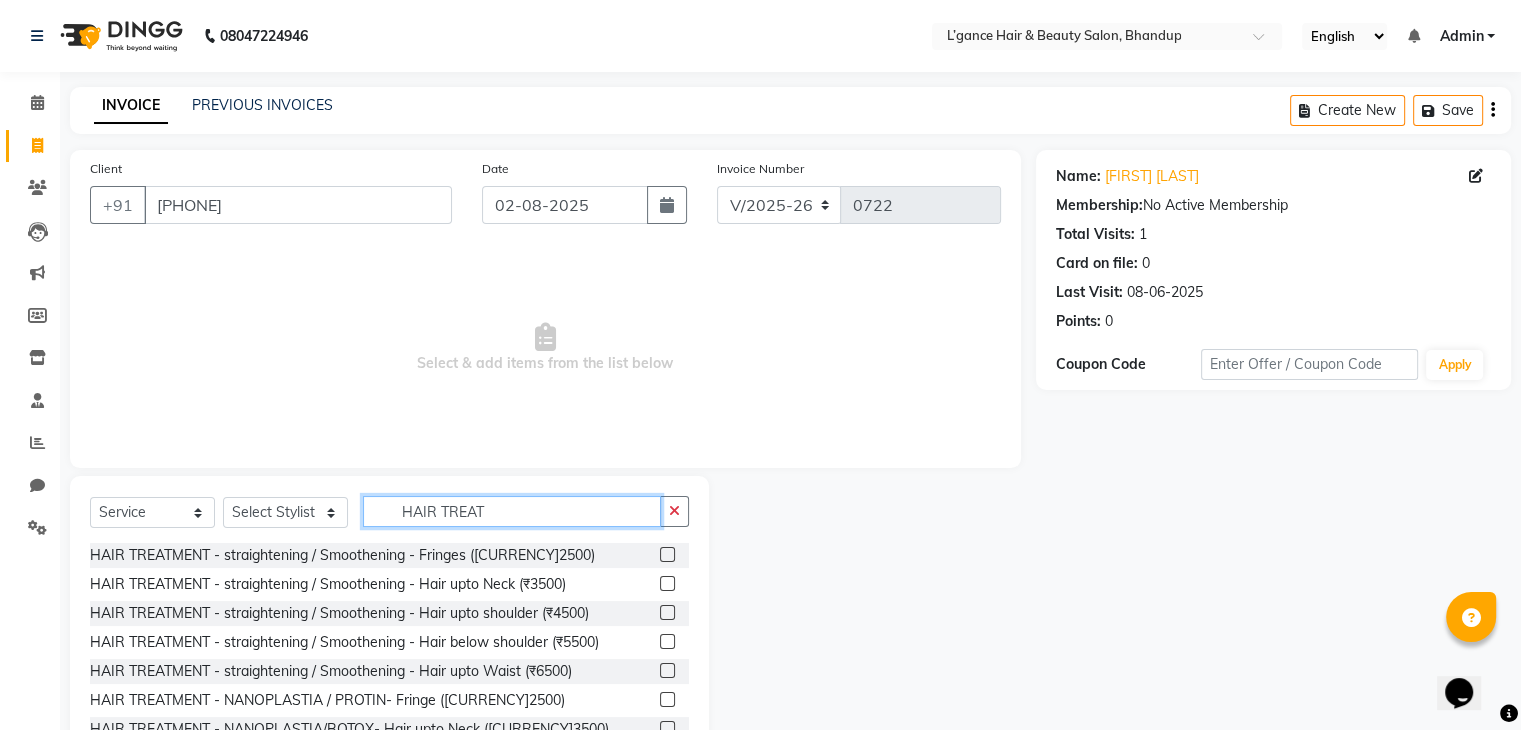 scroll, scrollTop: 72, scrollLeft: 0, axis: vertical 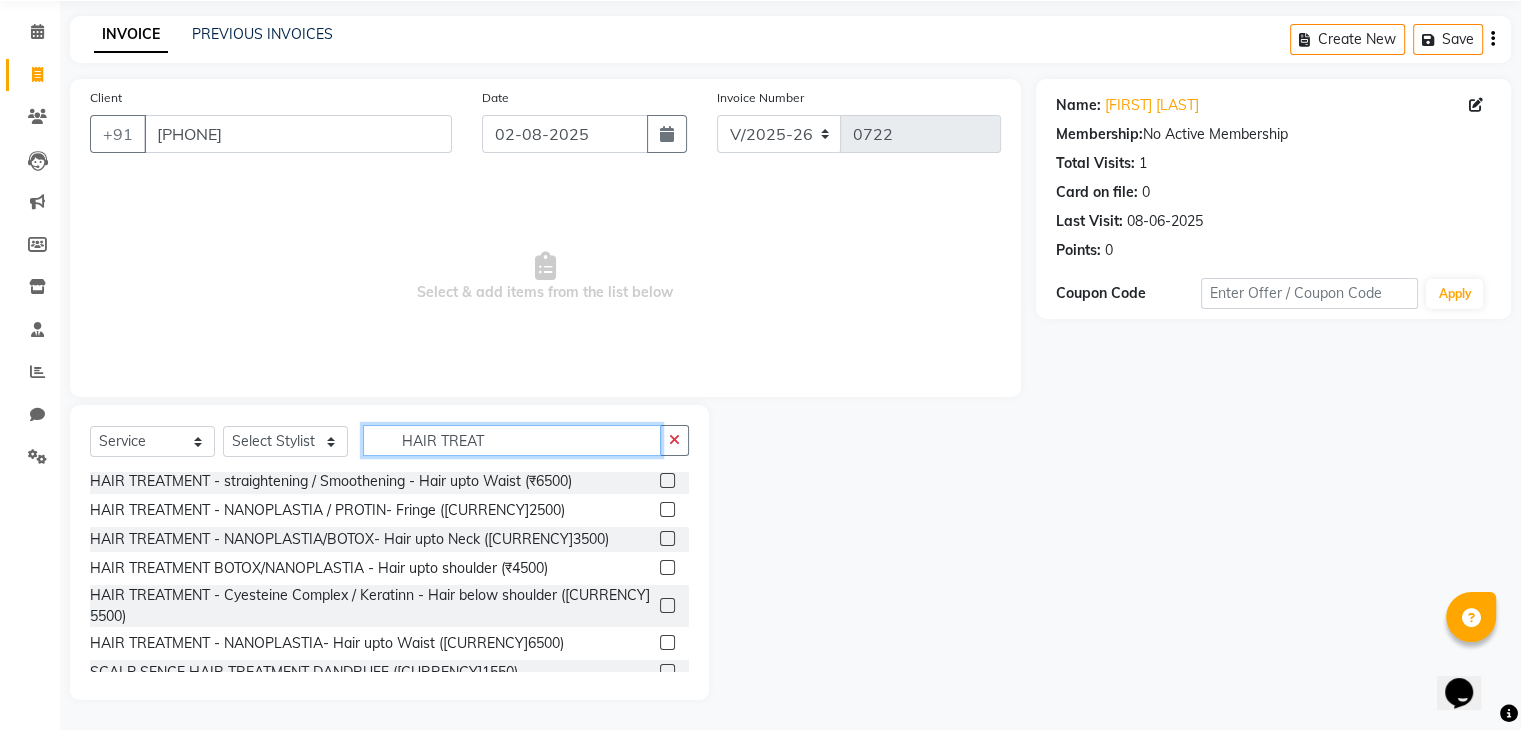 type on "HAIR TREAT" 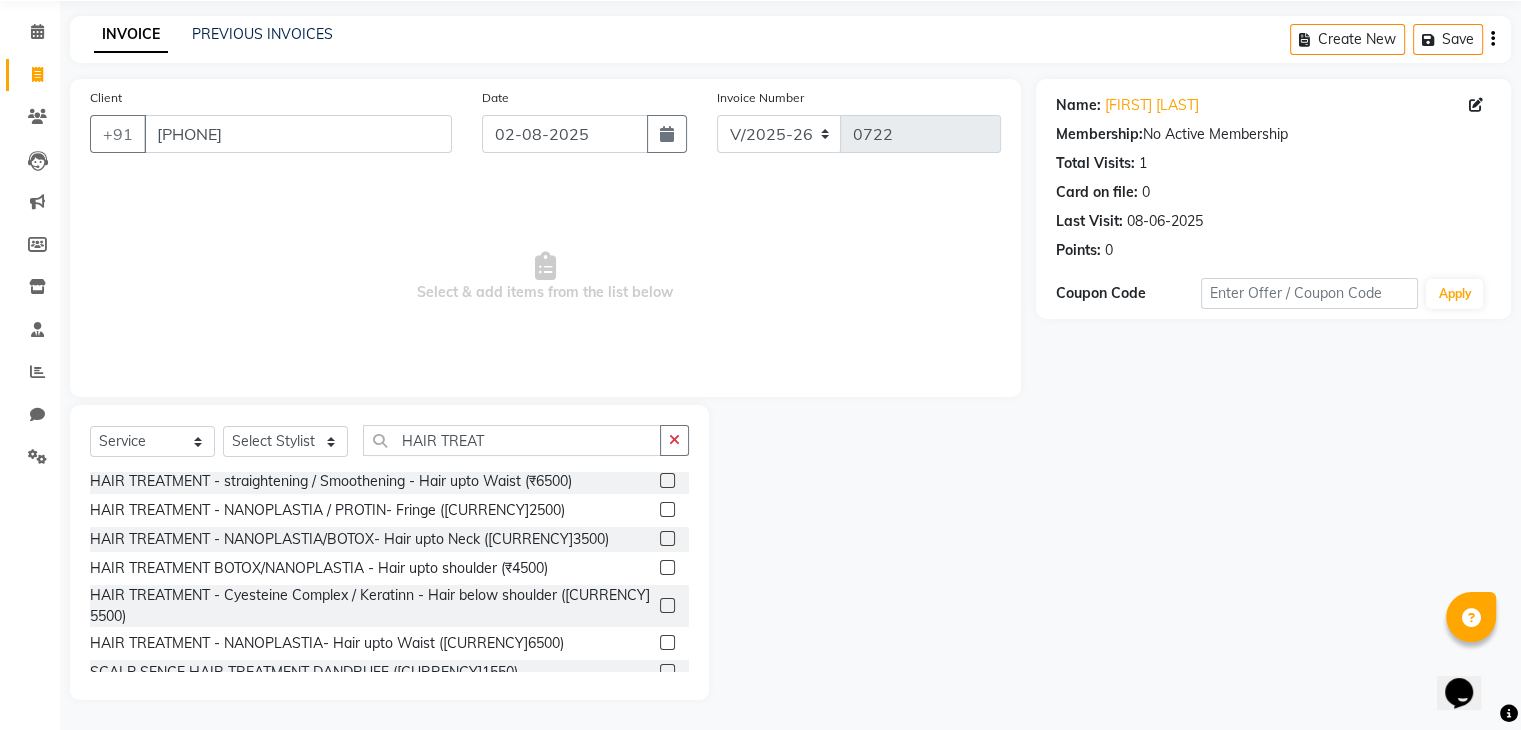 click 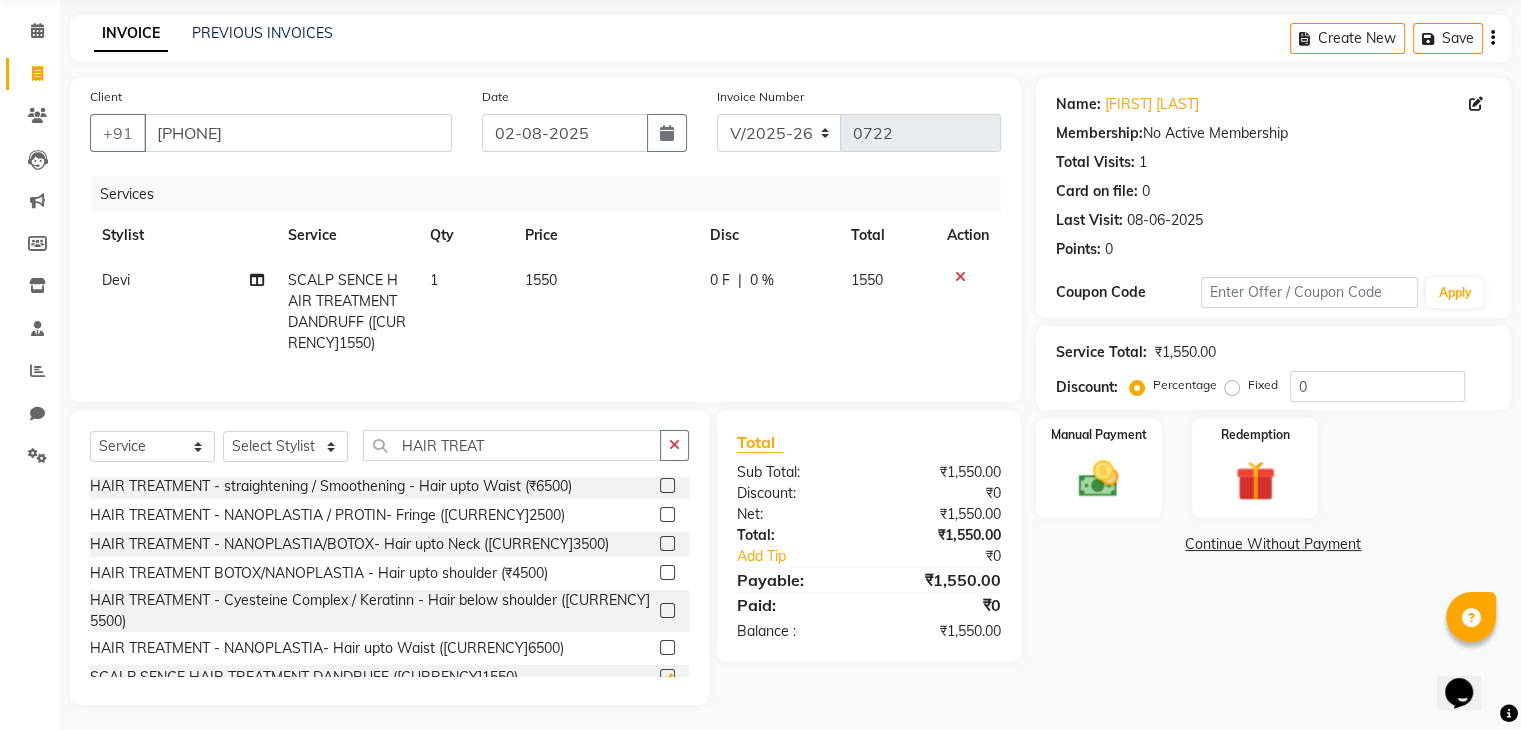 checkbox on "false" 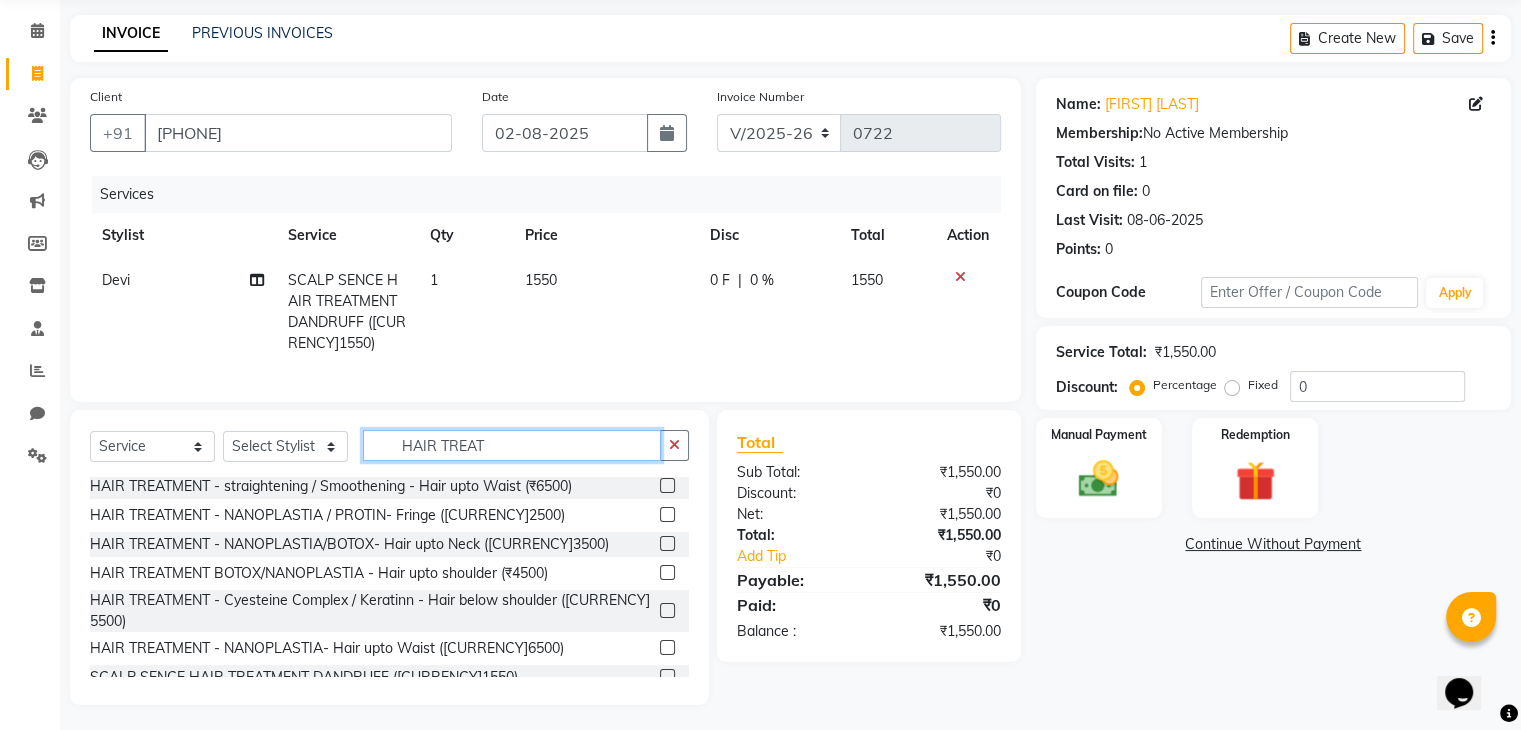 click on "HAIR TREAT" 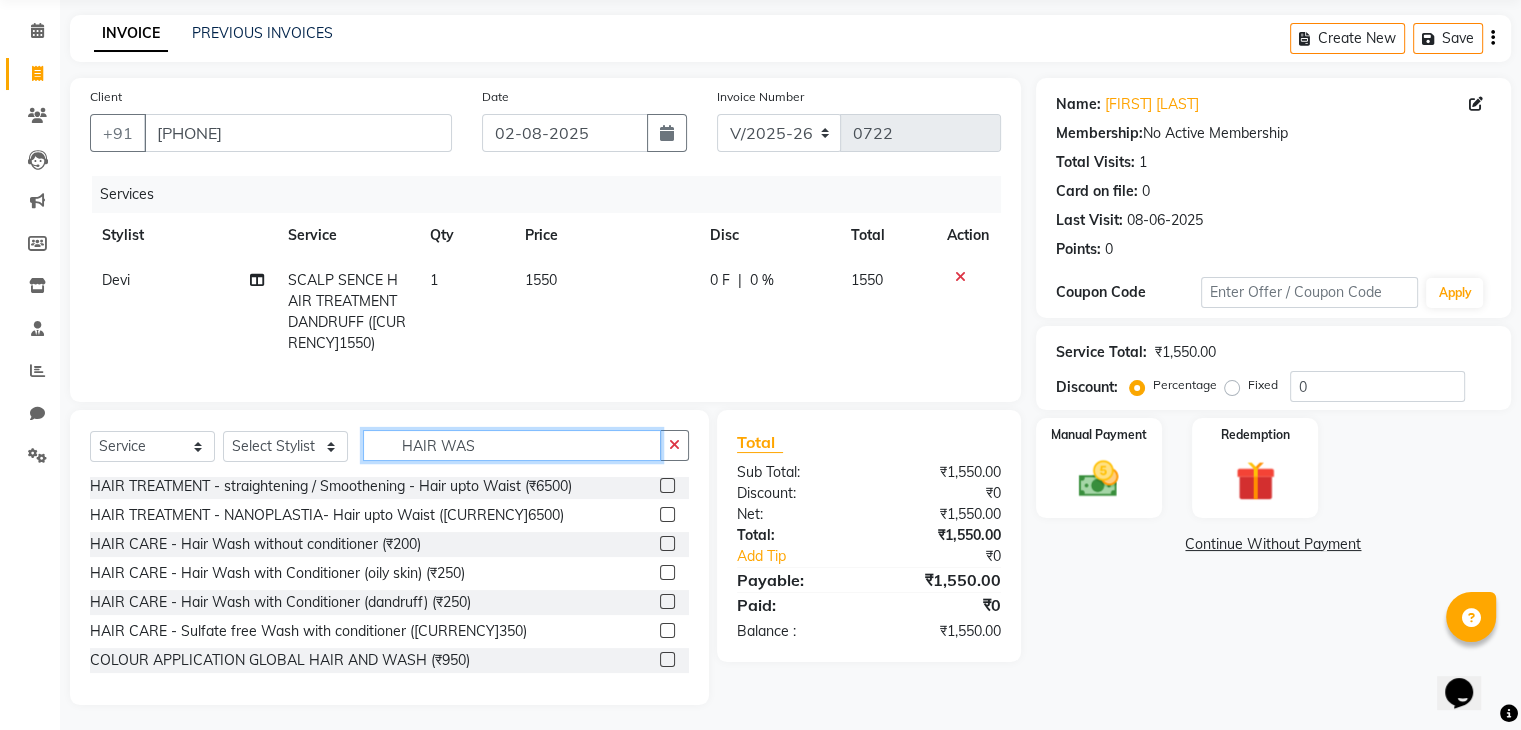 scroll, scrollTop: 0, scrollLeft: 0, axis: both 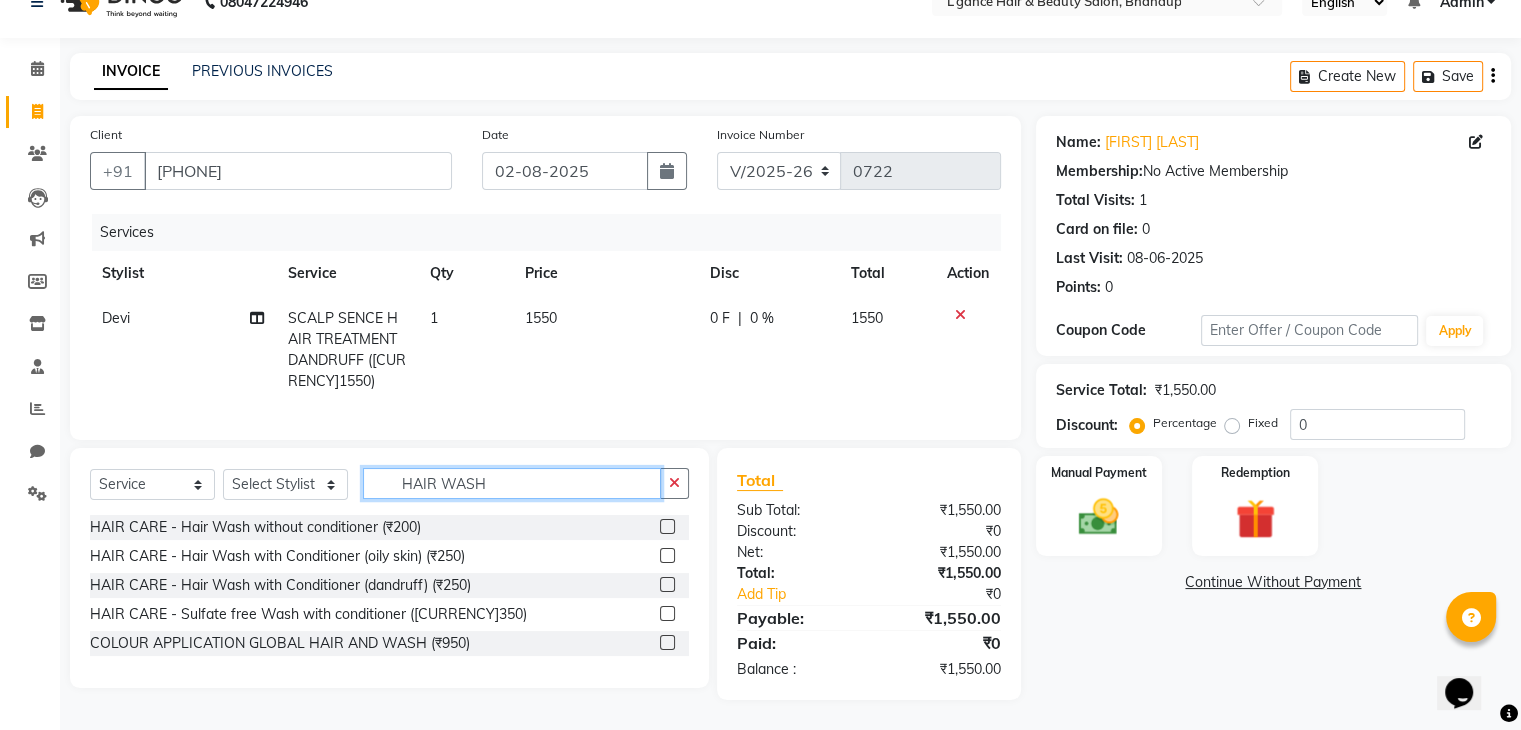 type on "HAIR WASH" 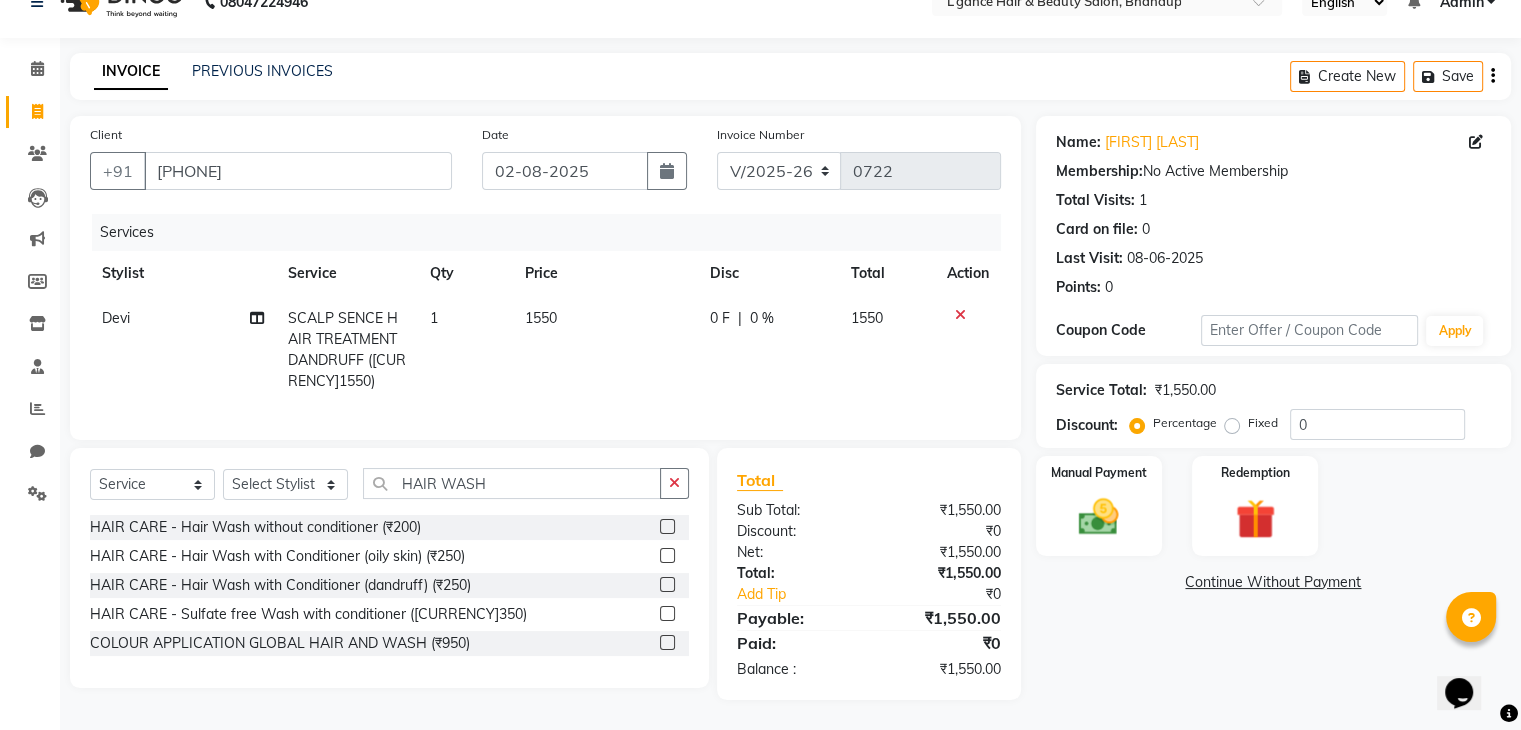 click 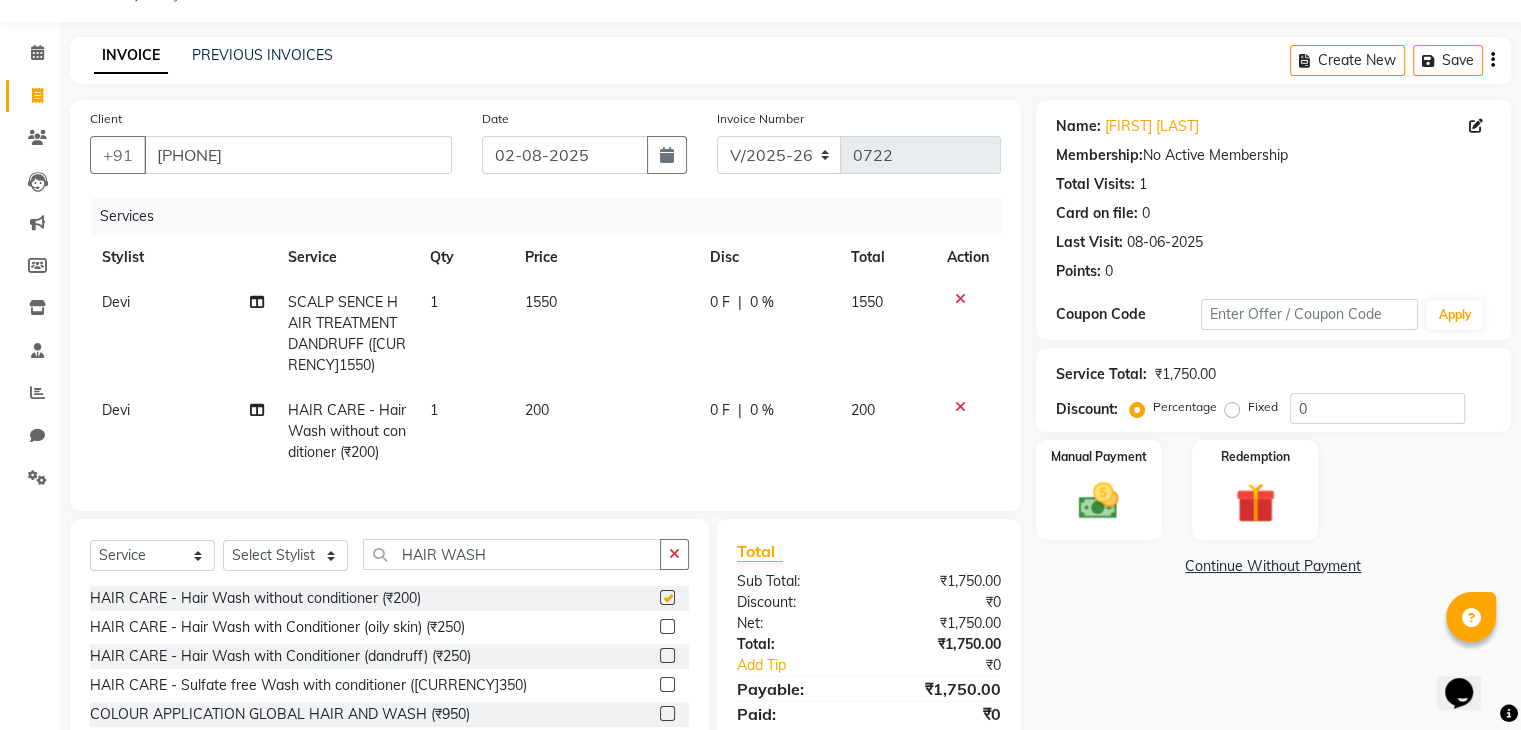 checkbox on "false" 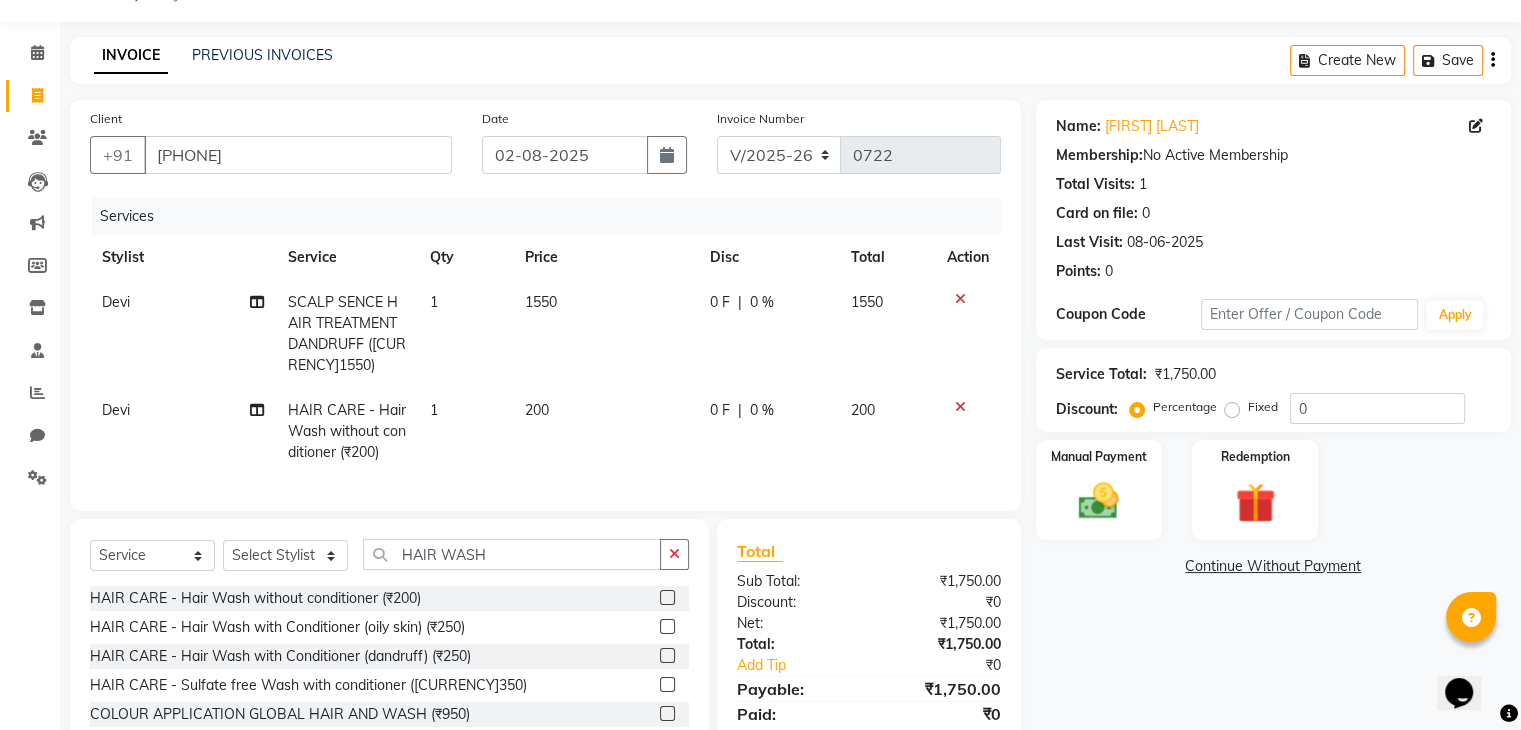 click on "200" 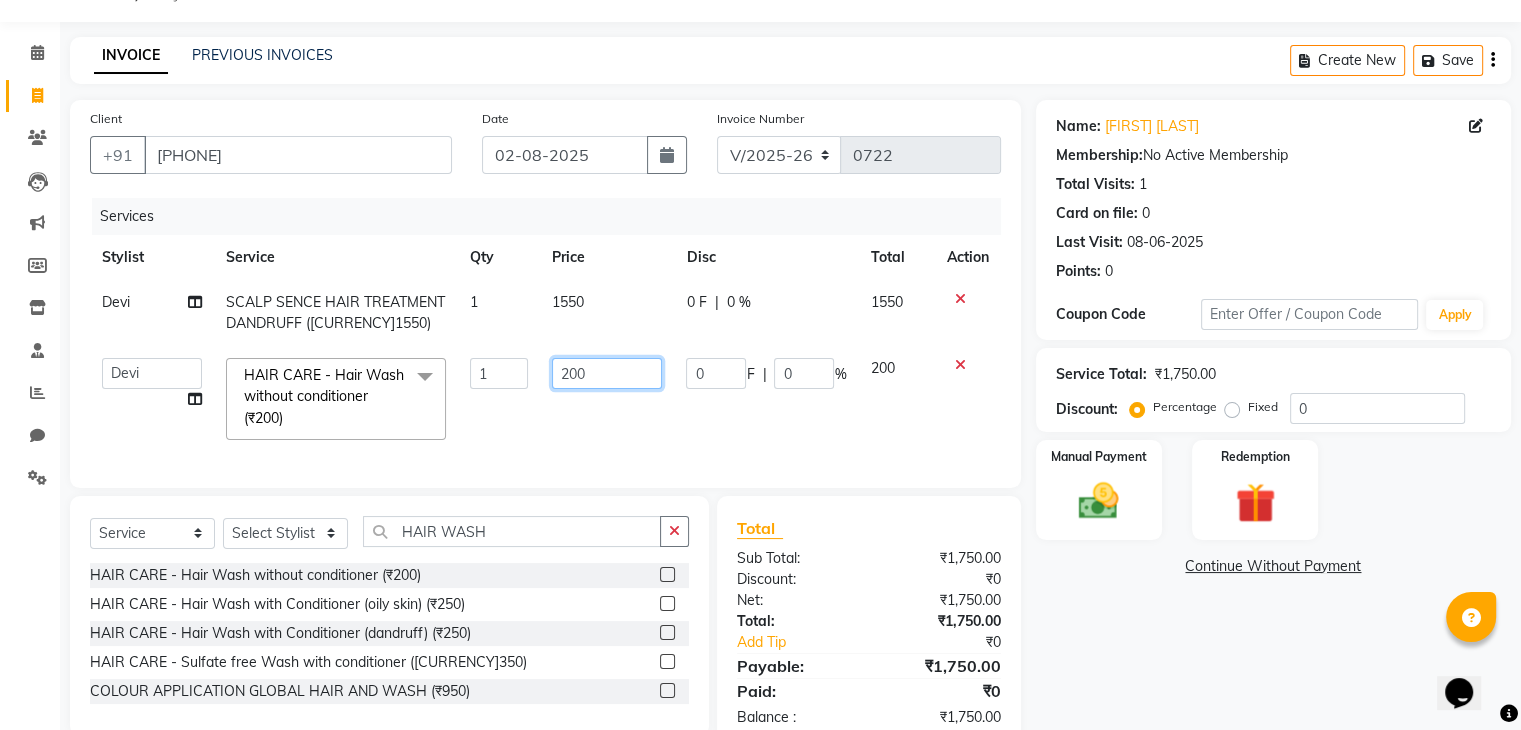 click on "200" 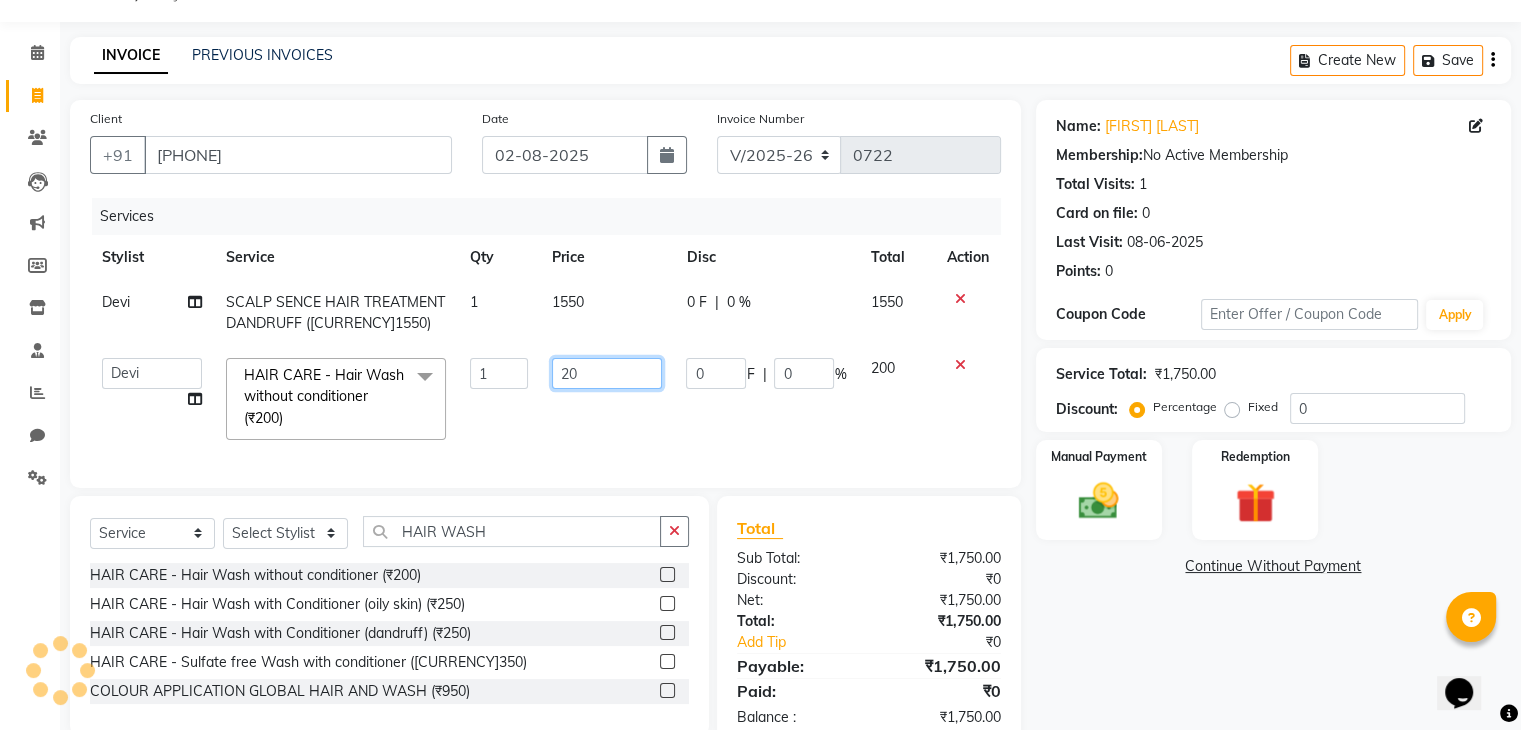 type on "2" 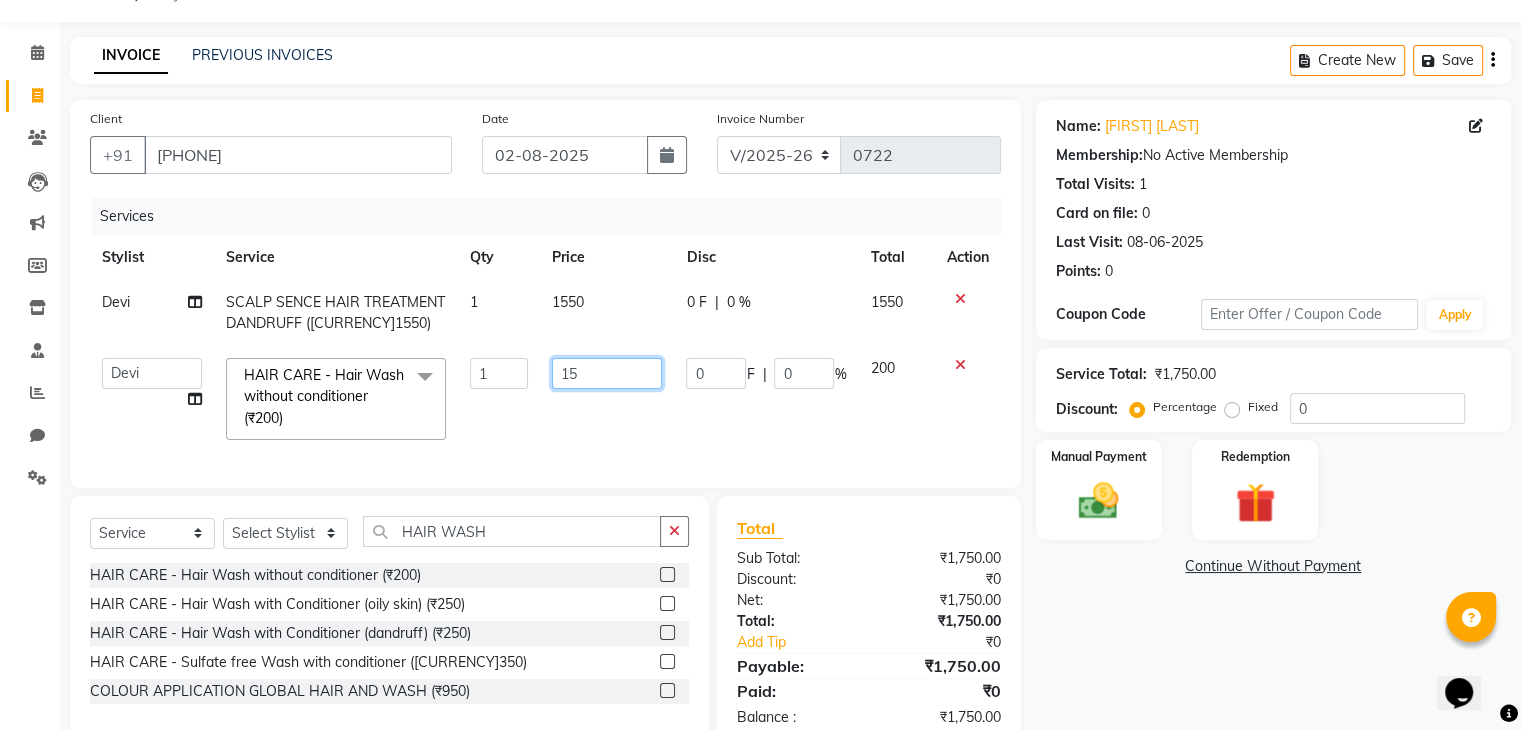 type on "150" 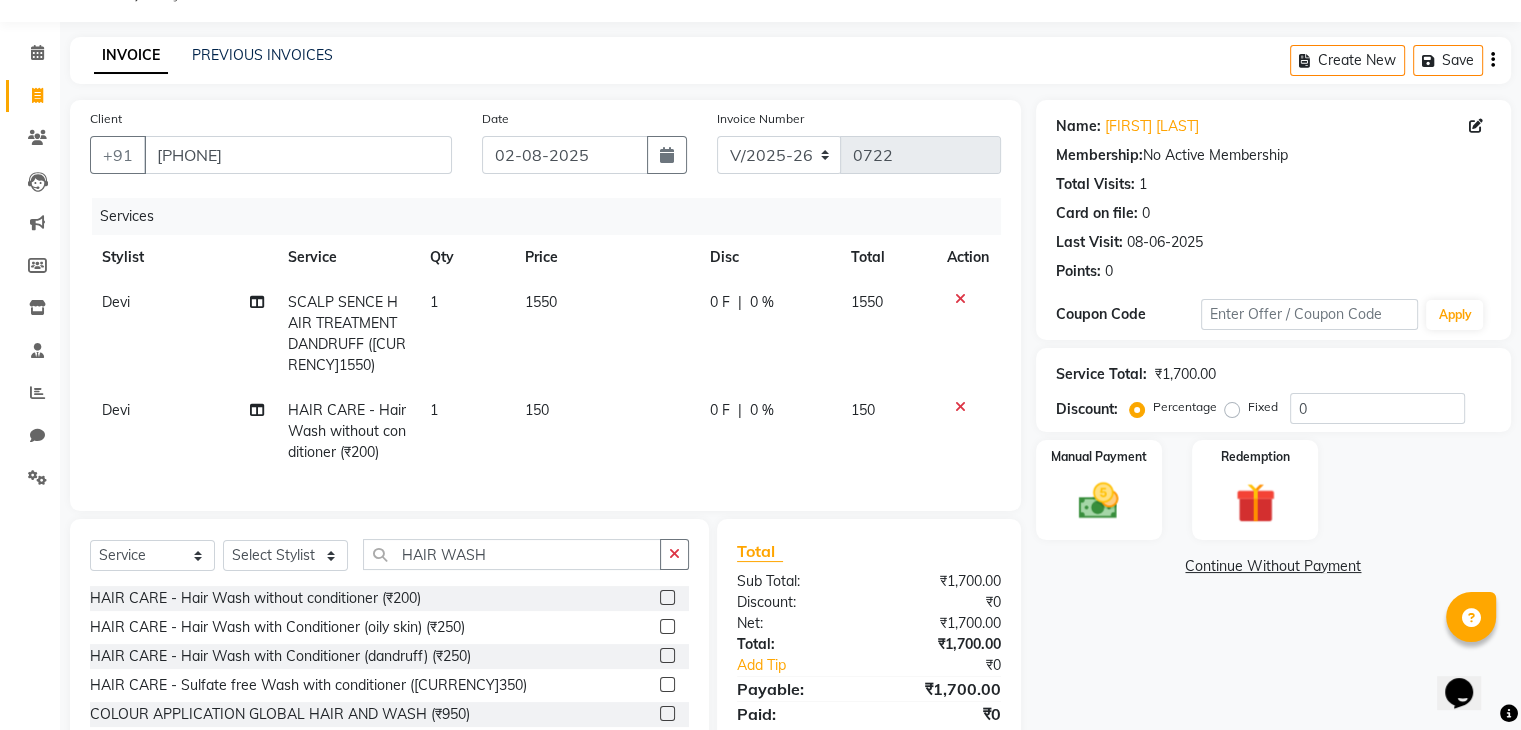 click on "150" 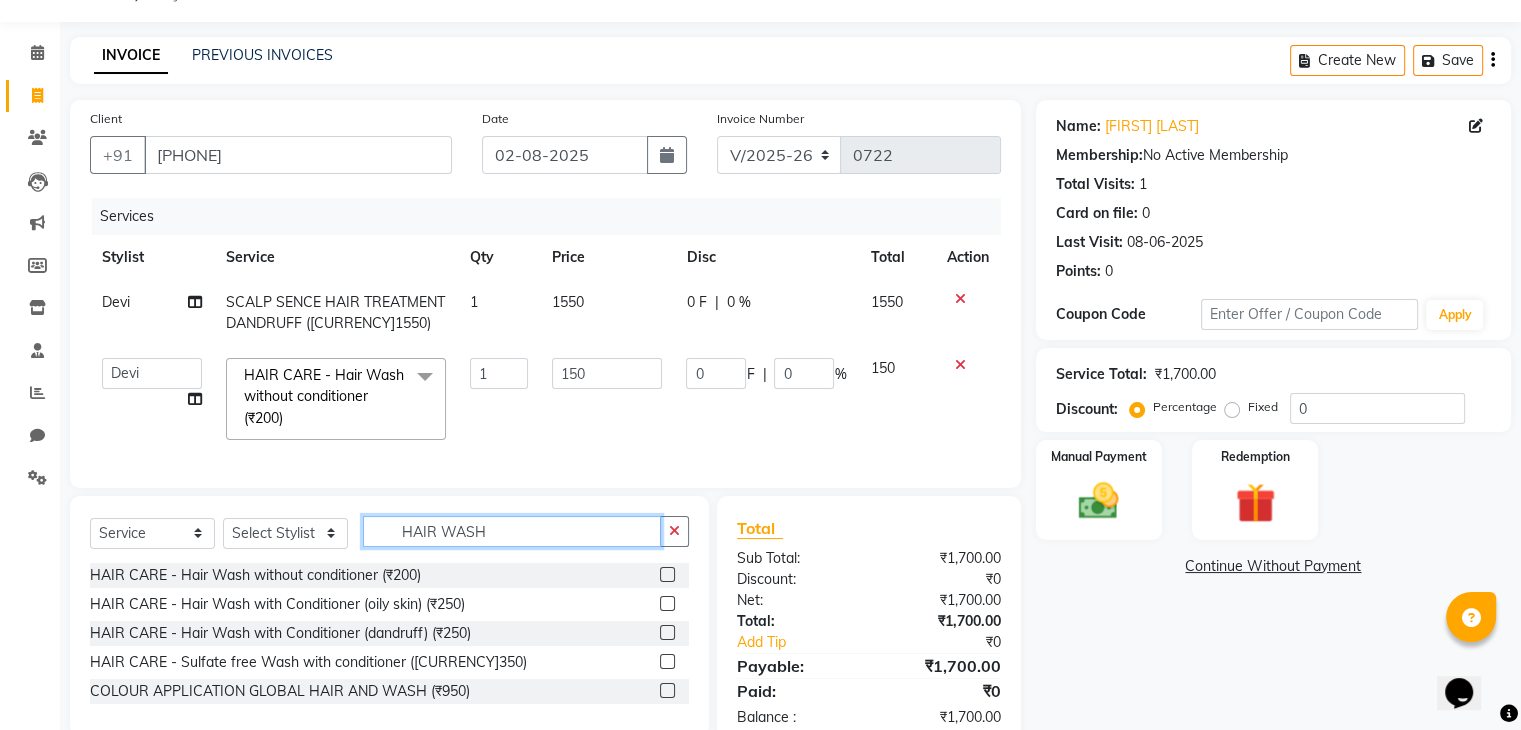 click on "HAIR WASH" 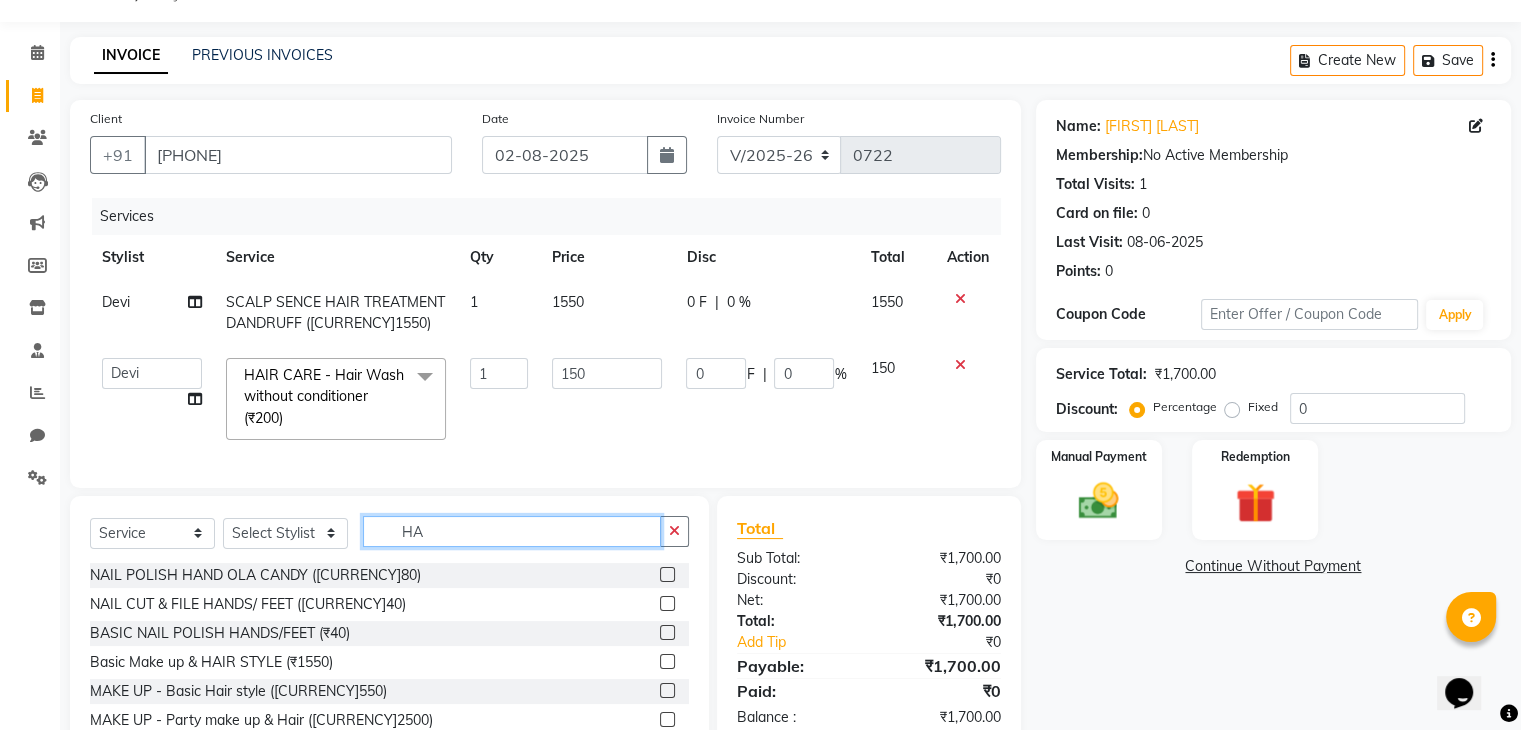 type on "H" 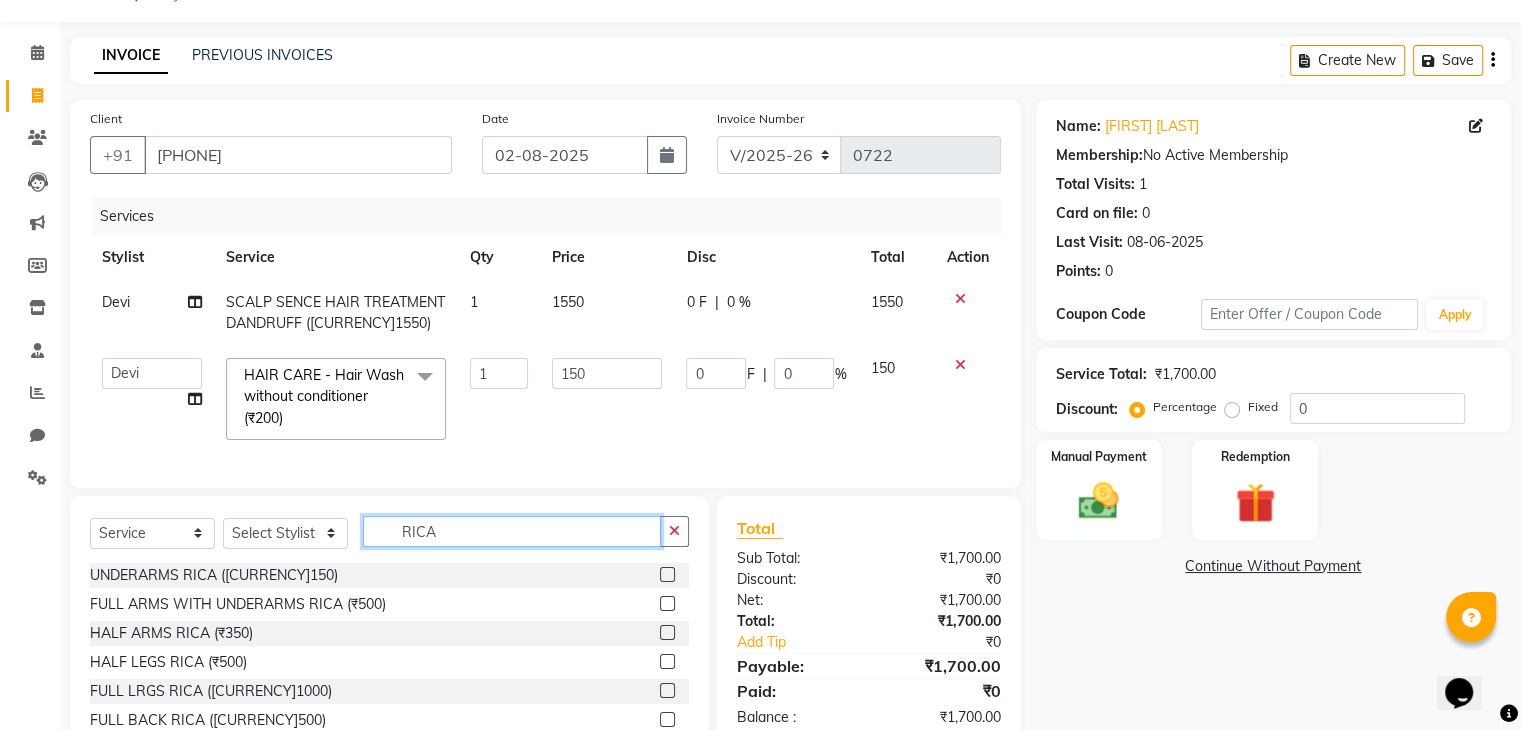 type on "RICA" 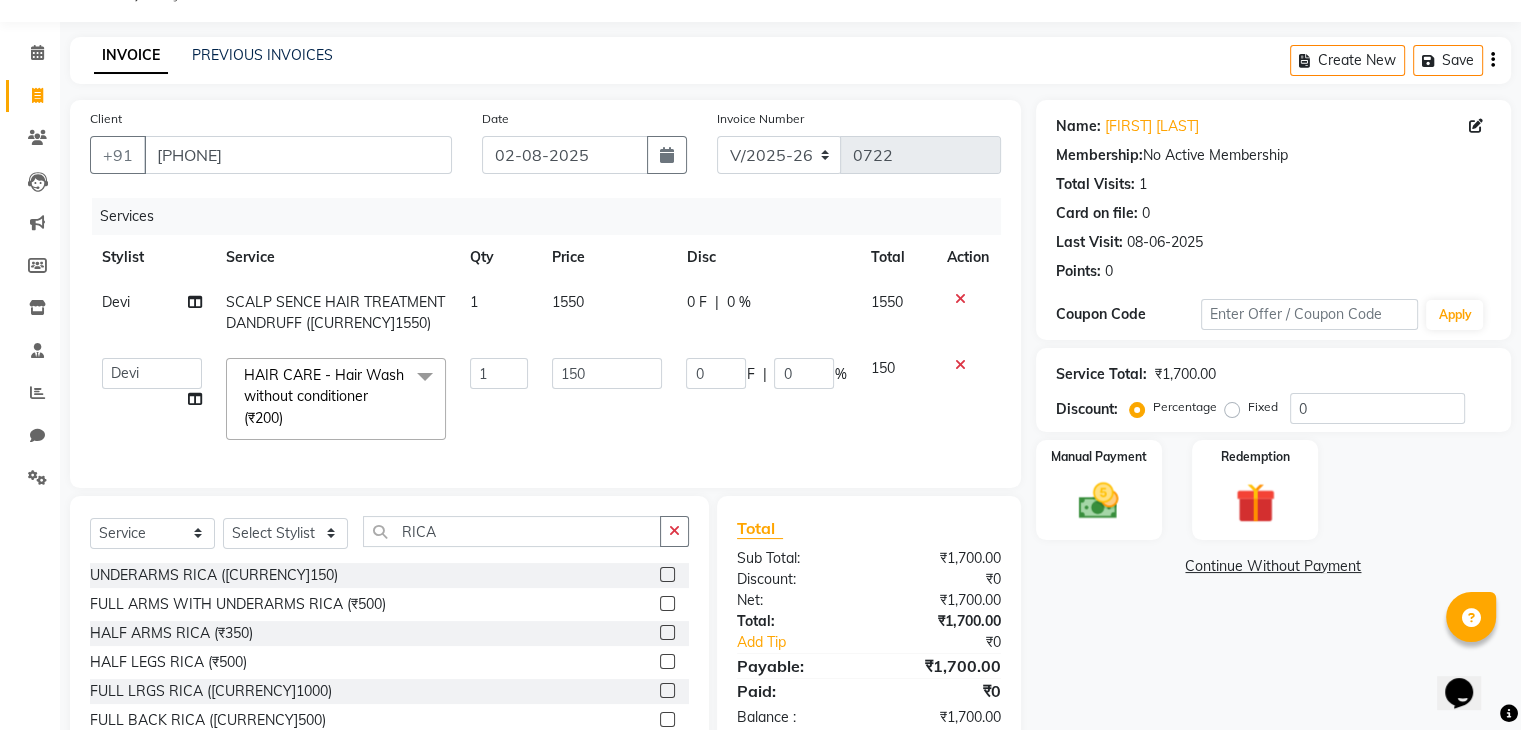 click 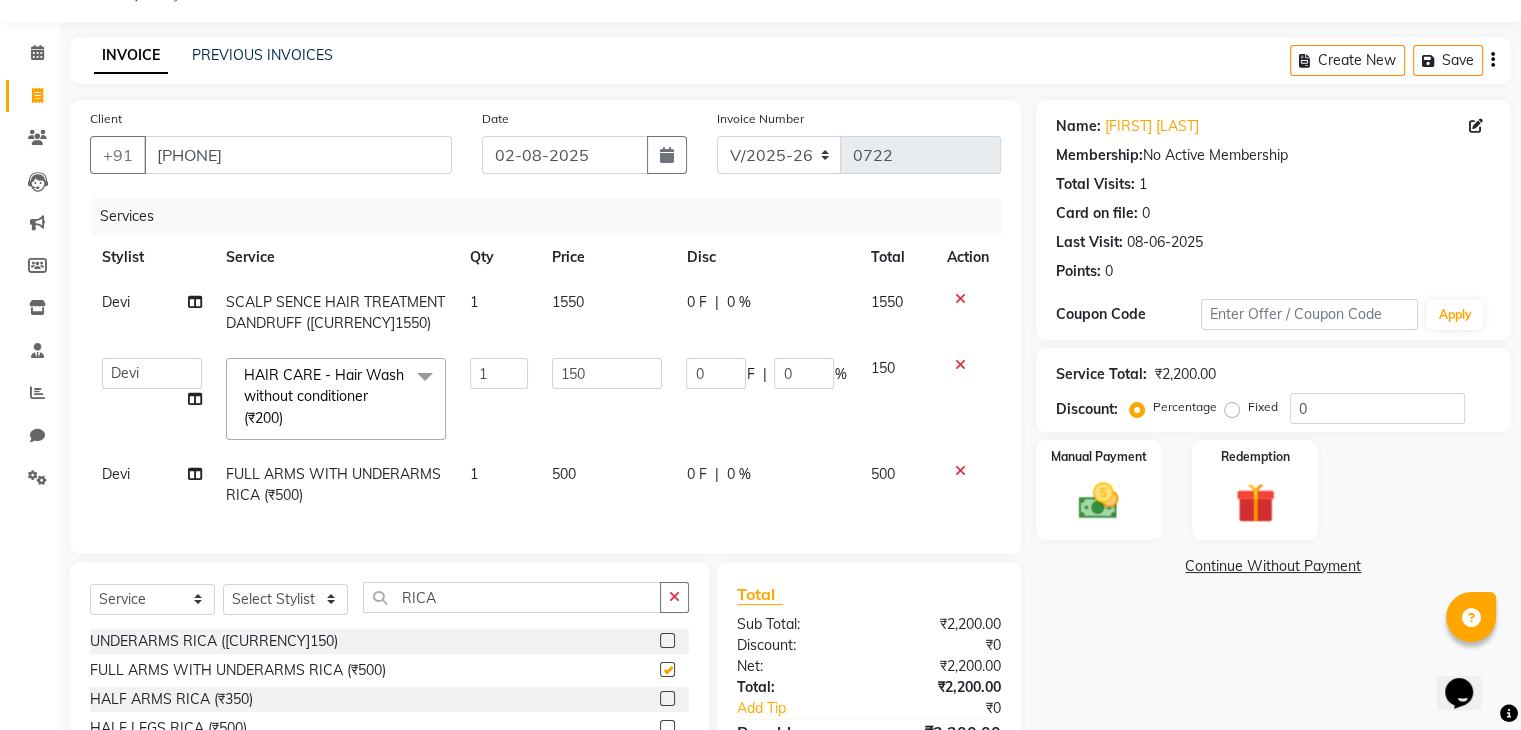 checkbox on "false" 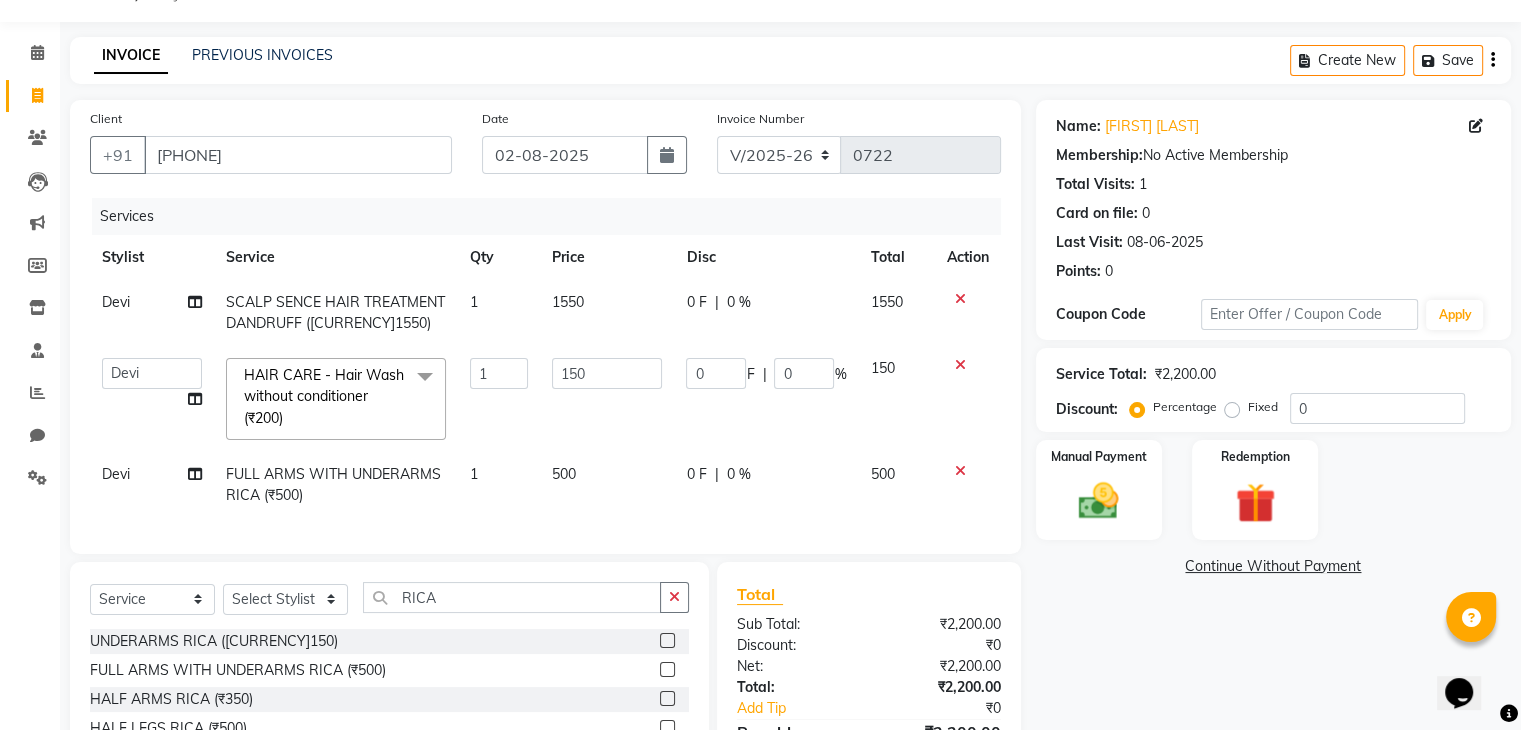 scroll, scrollTop: 223, scrollLeft: 0, axis: vertical 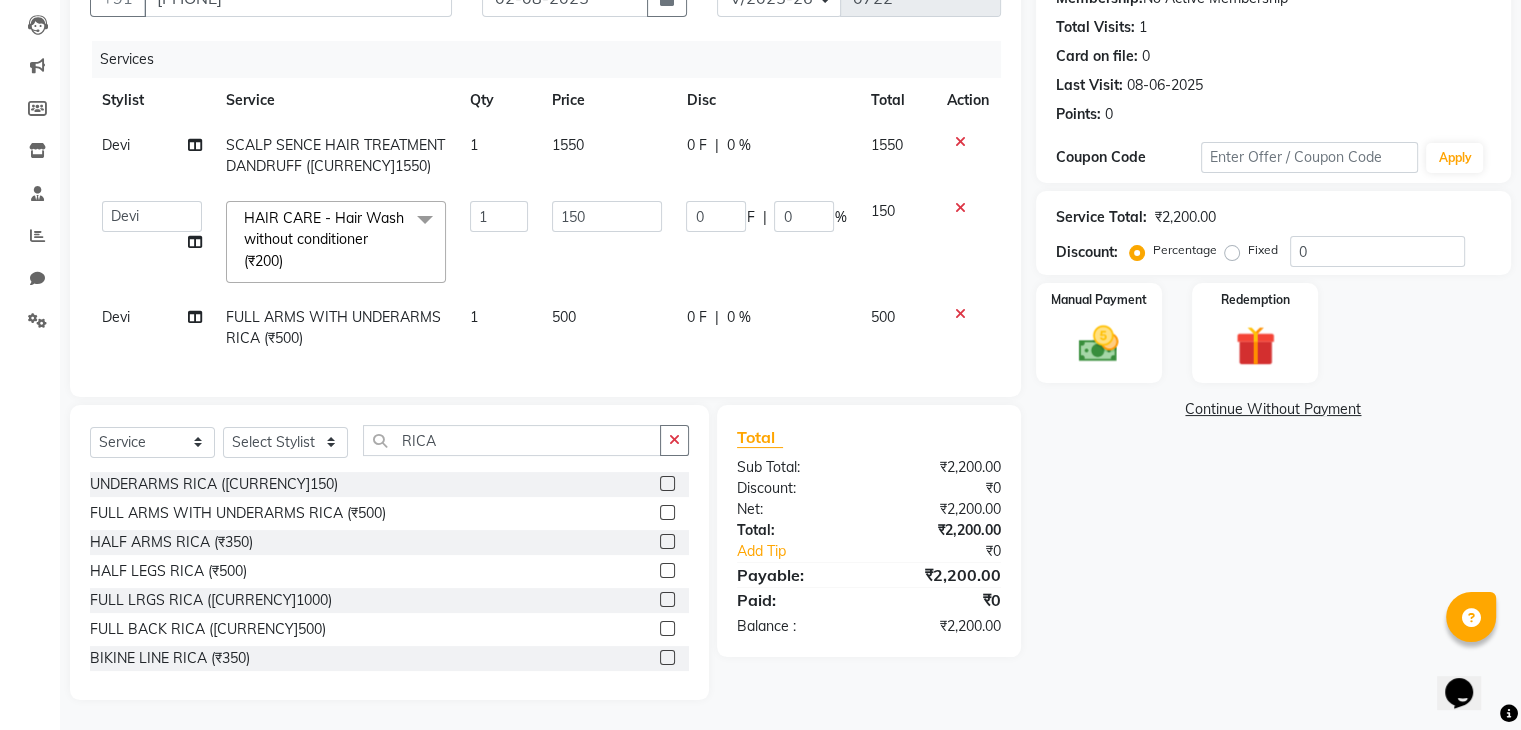 click 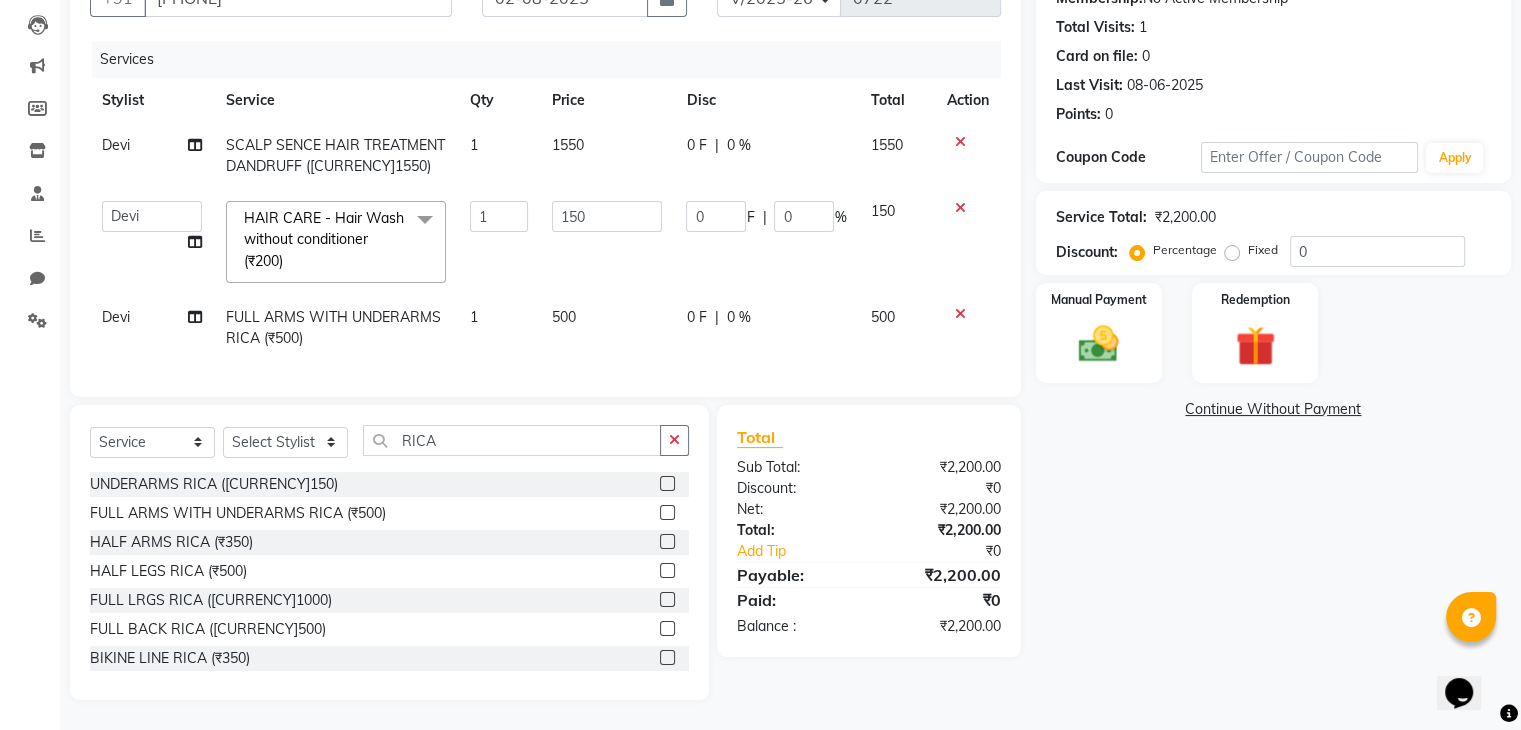 click at bounding box center (666, 571) 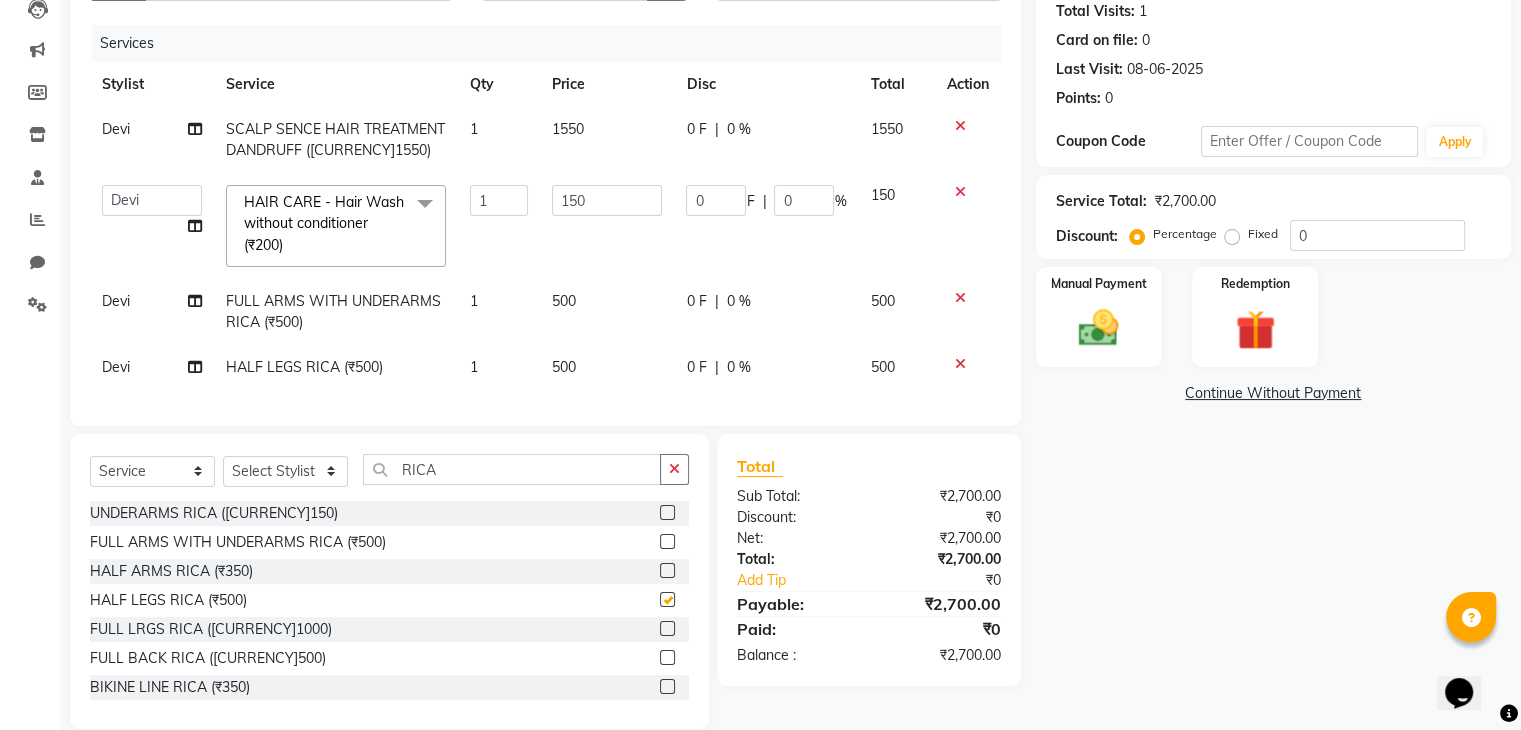checkbox on "false" 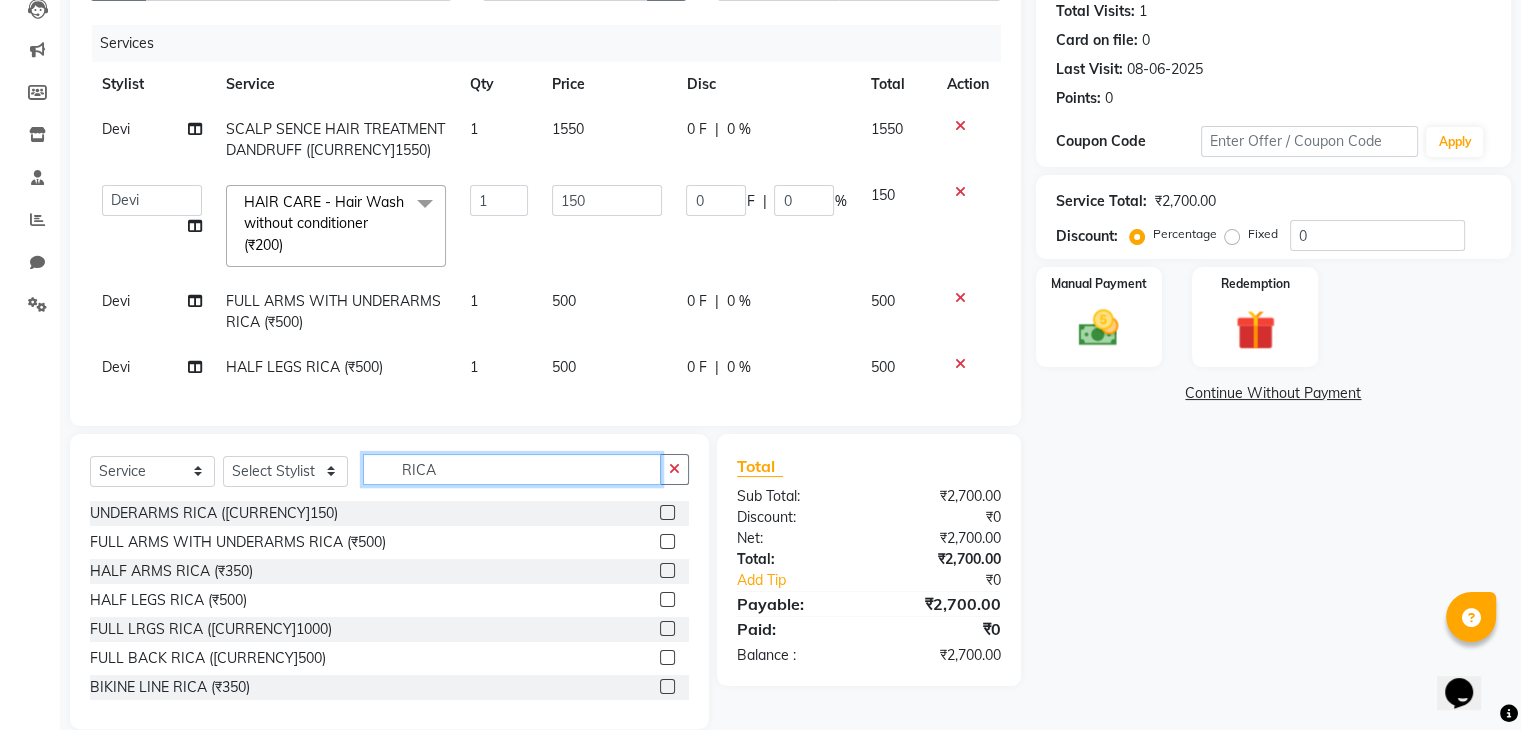click on "RICA" 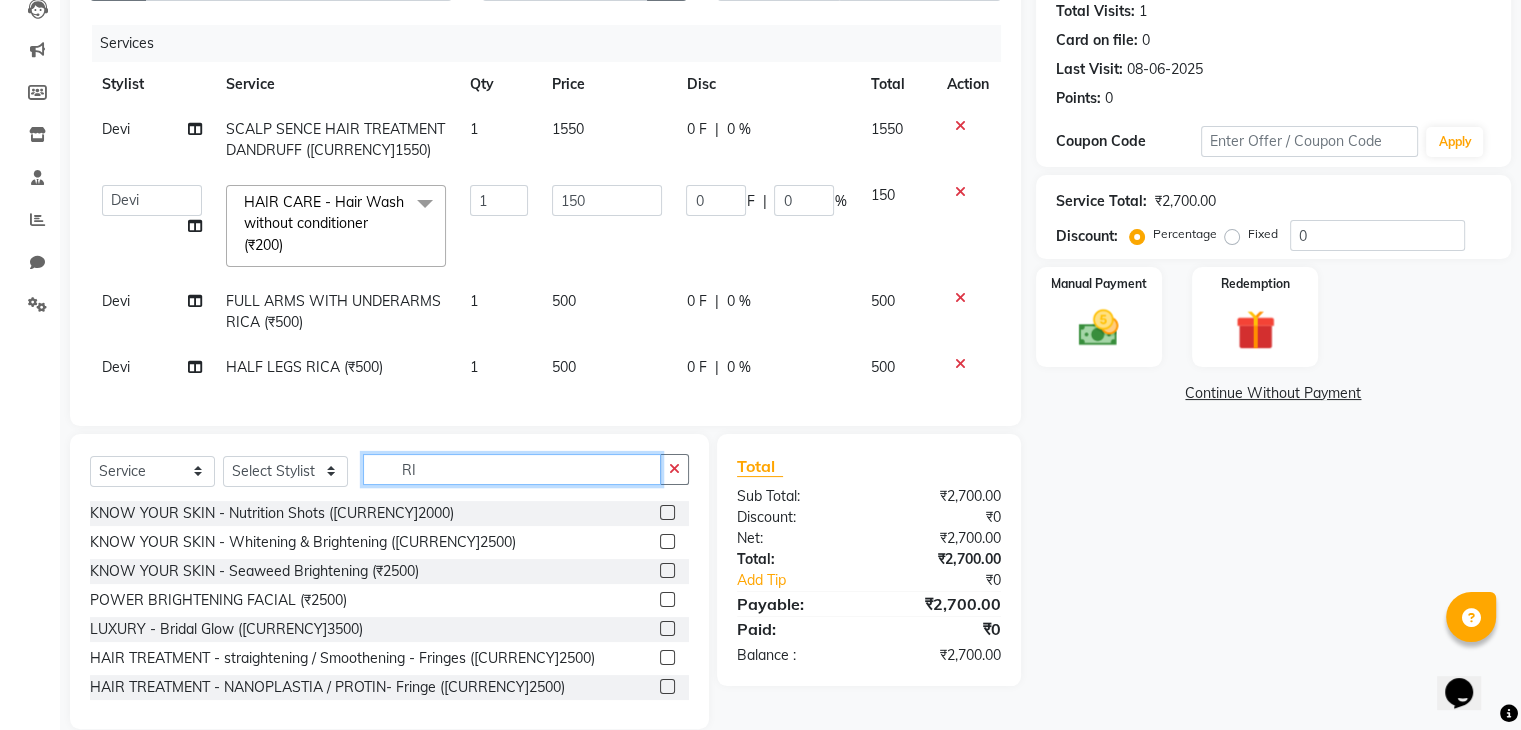 type on "R" 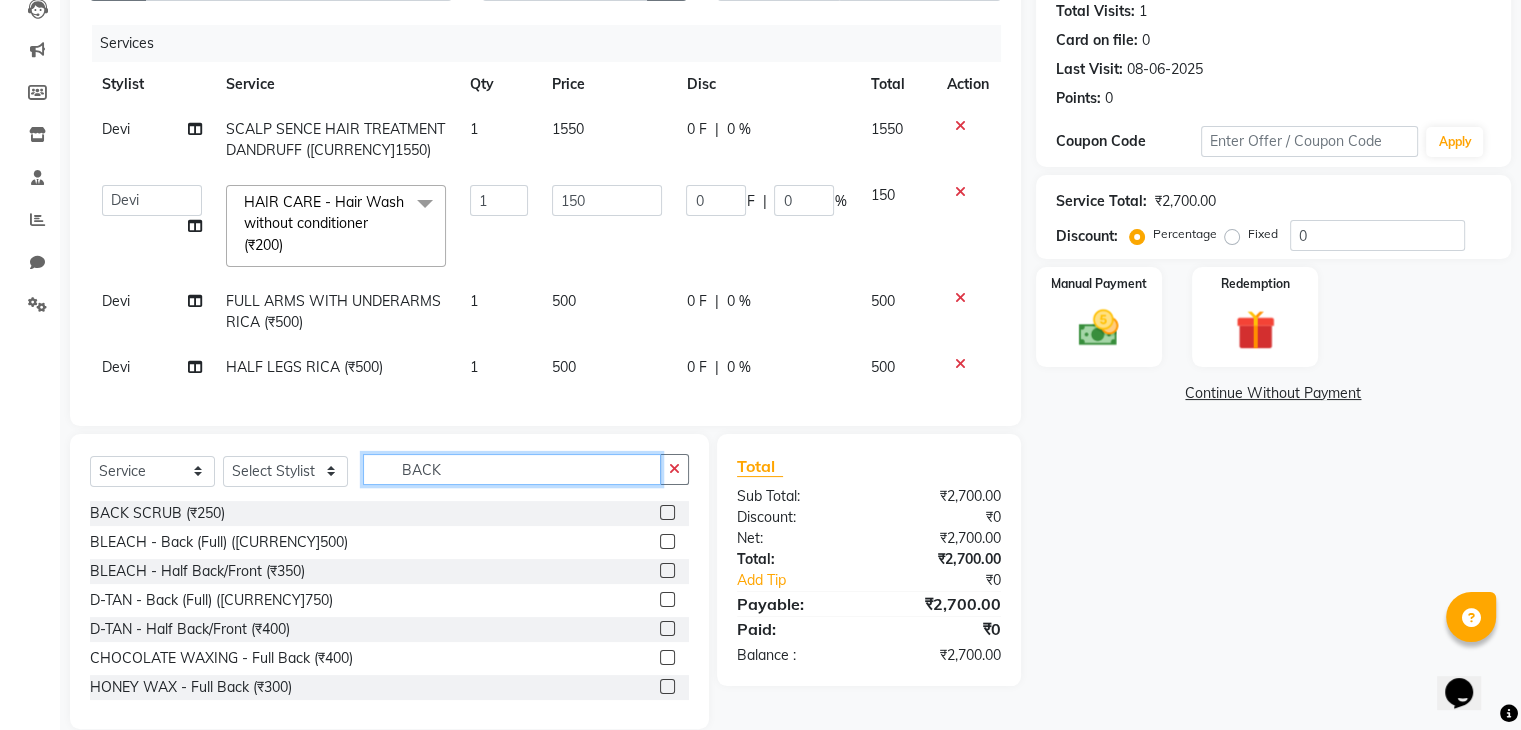 type on "BACK" 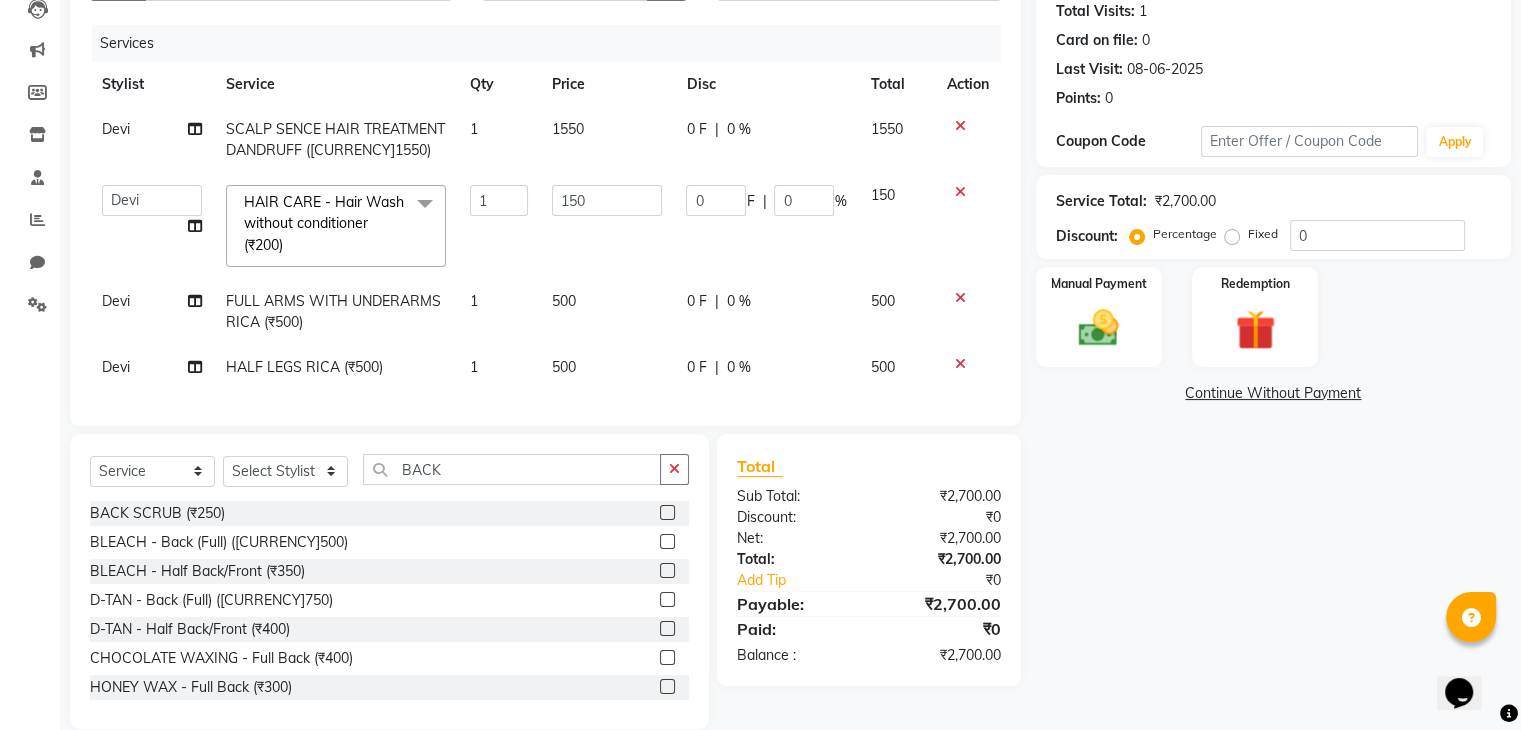 click 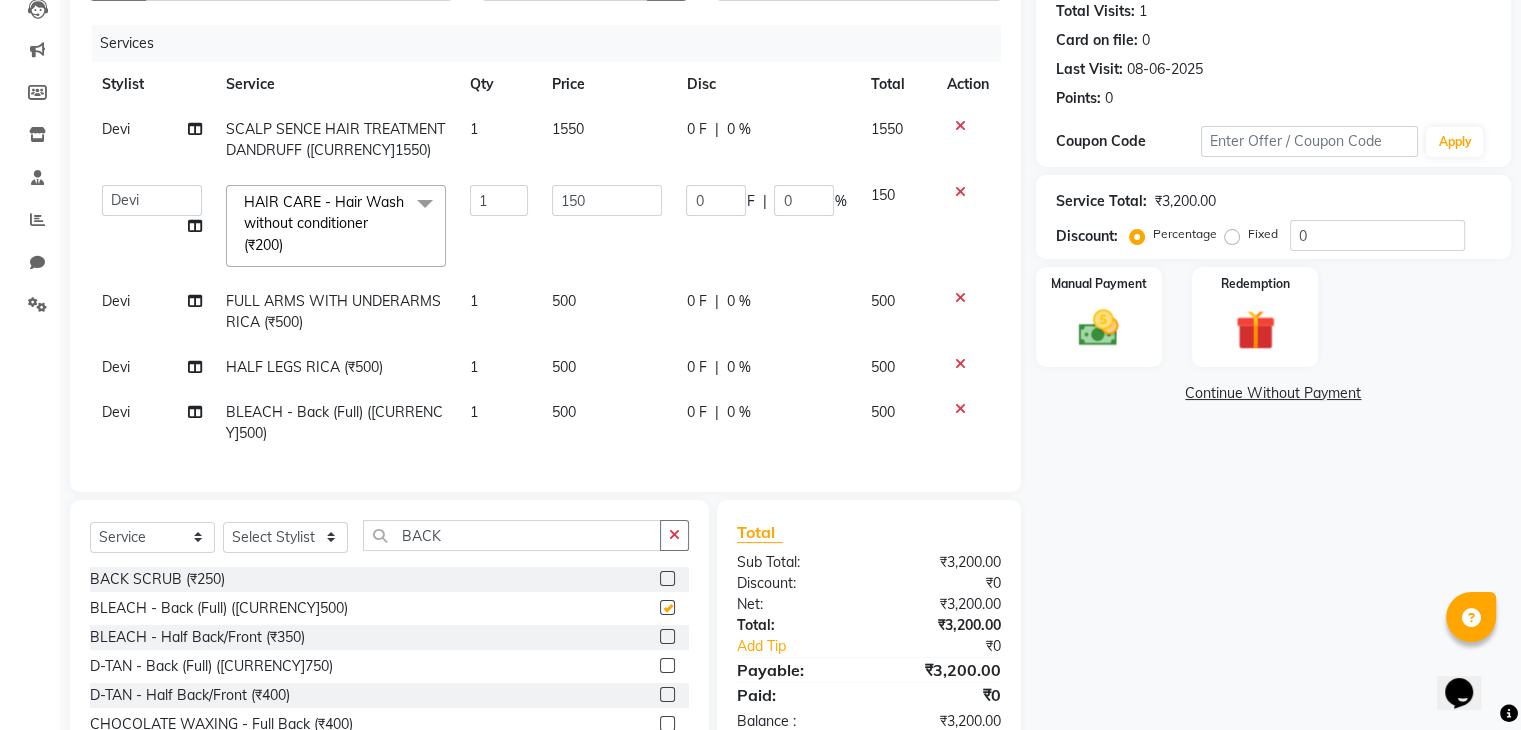checkbox on "false" 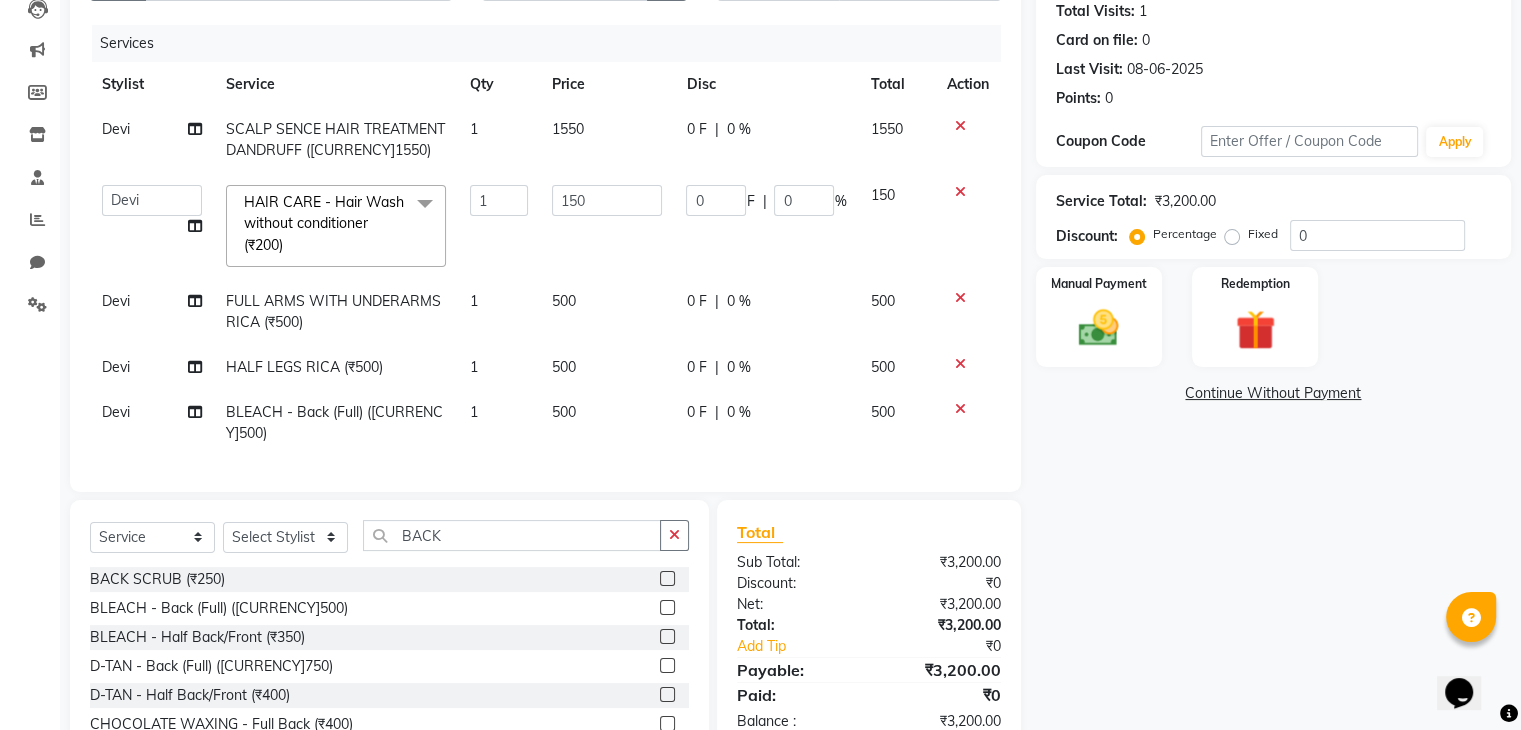 click on "500" 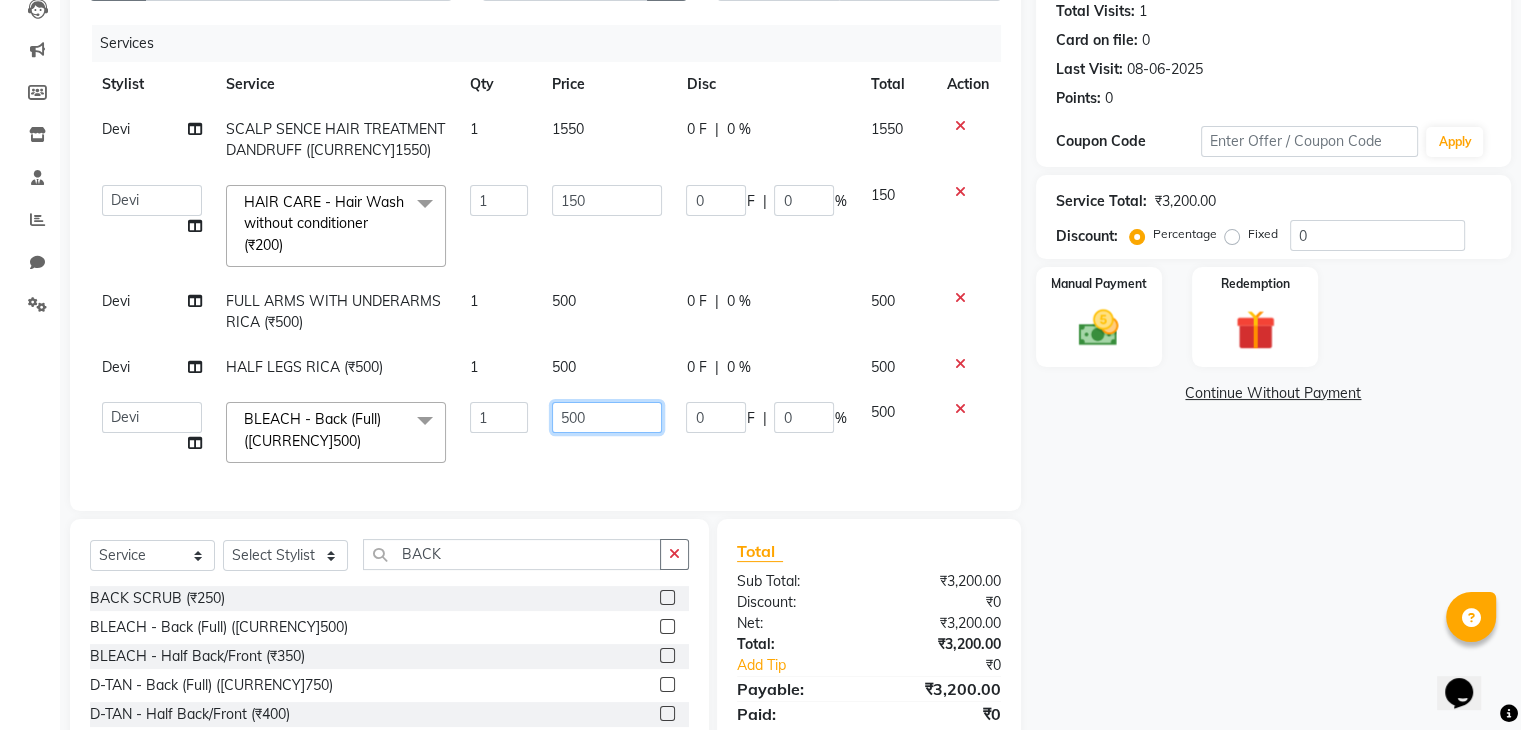 click on "500" 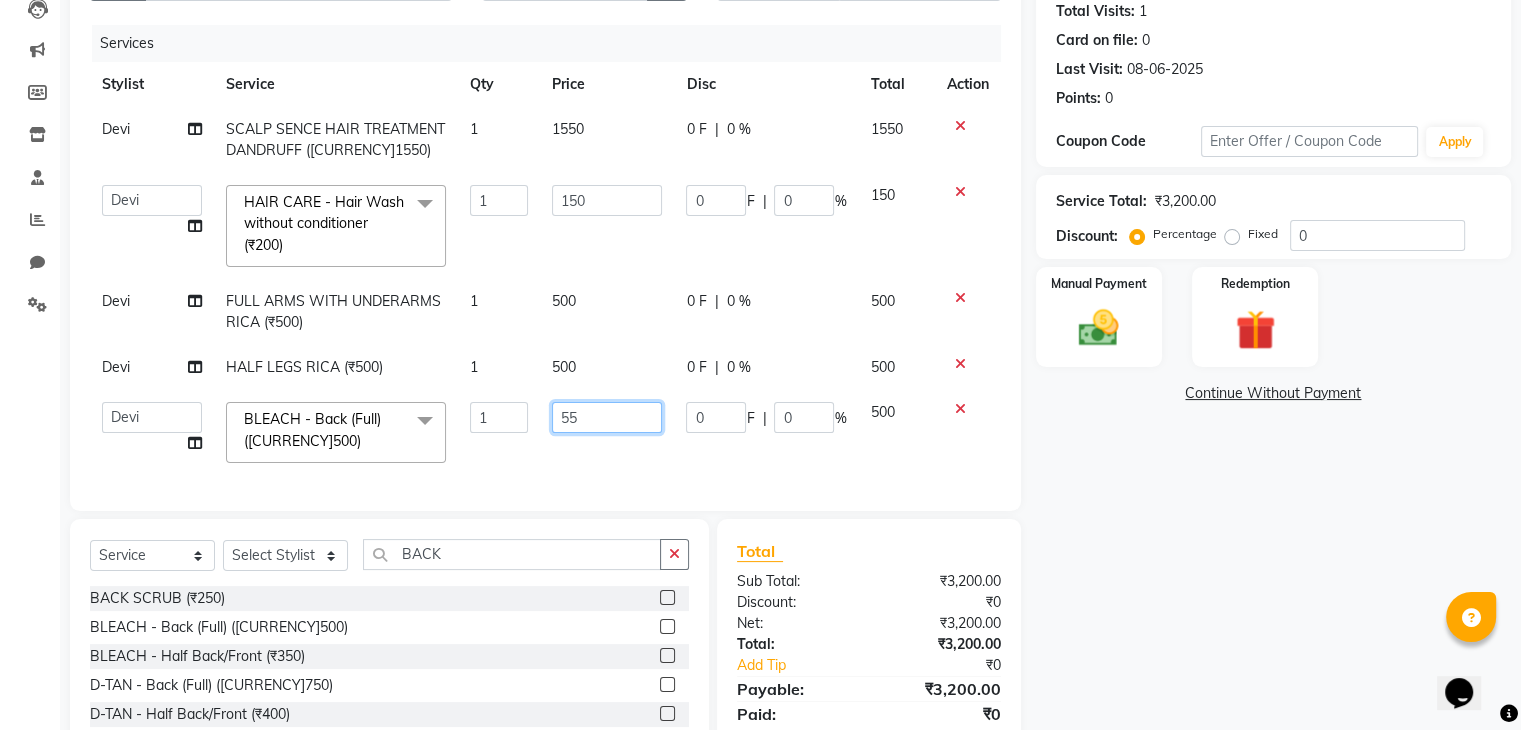 type on "550" 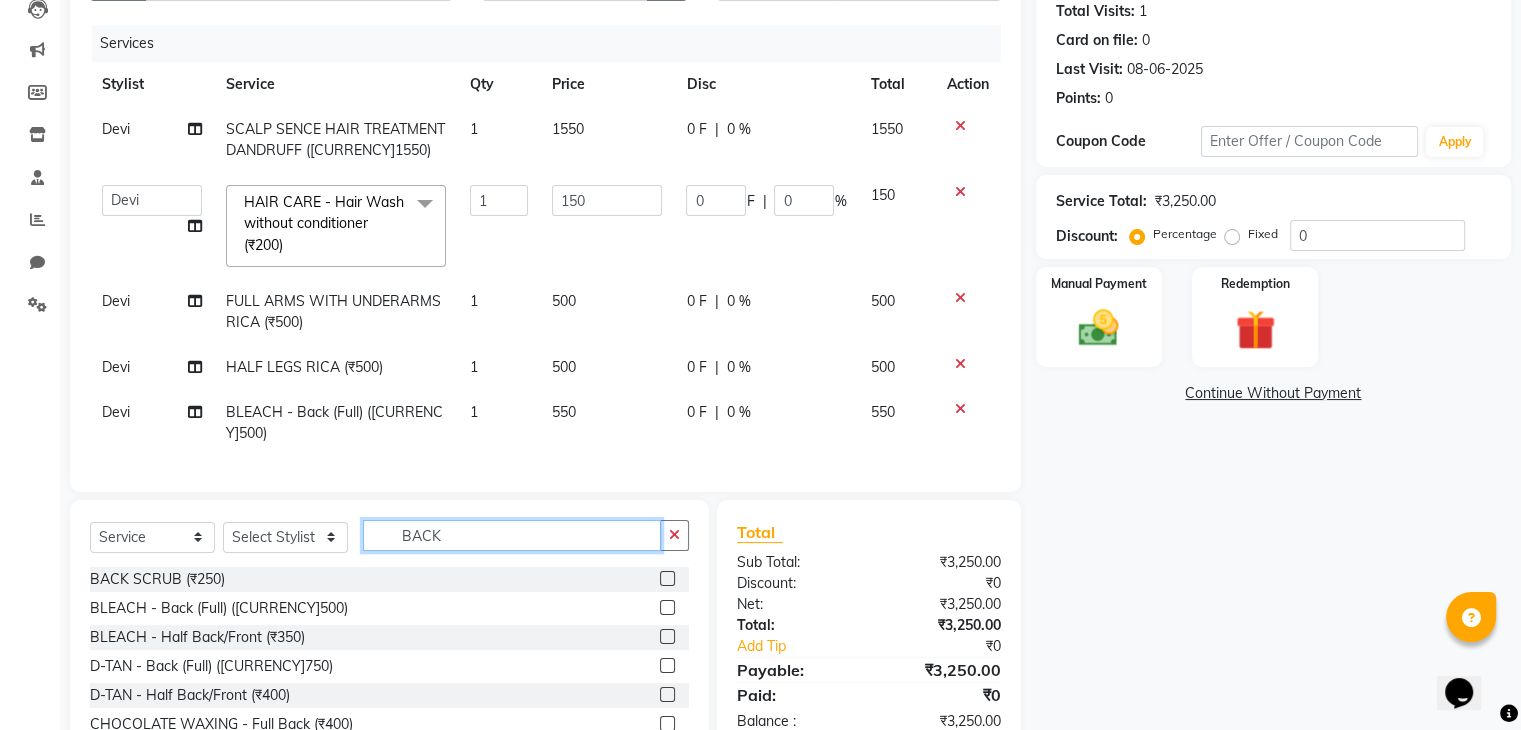 click on "Select  Service  Product  Membership  Package Voucher Prepaid Gift Card  Select Stylist Devi DIS Mamta Pinki Rajiya Rupal Shweta Uma UNKNOWN BACK BACK SCRUB (₹250)  BLEACH - Back (Full) (₹500)  BLEACH - Half Back/Front (₹350)  D-TAN - Back (Full) (₹750)  D-TAN - Half Back/Front (₹400)  CHOCOLATE WAXING - Full Back (₹400)  HONEY WAX - Full Back (₹300)  HIGHLIGHT UPTO BACK (₹4500)  FULL BACK RICA (₹500)" 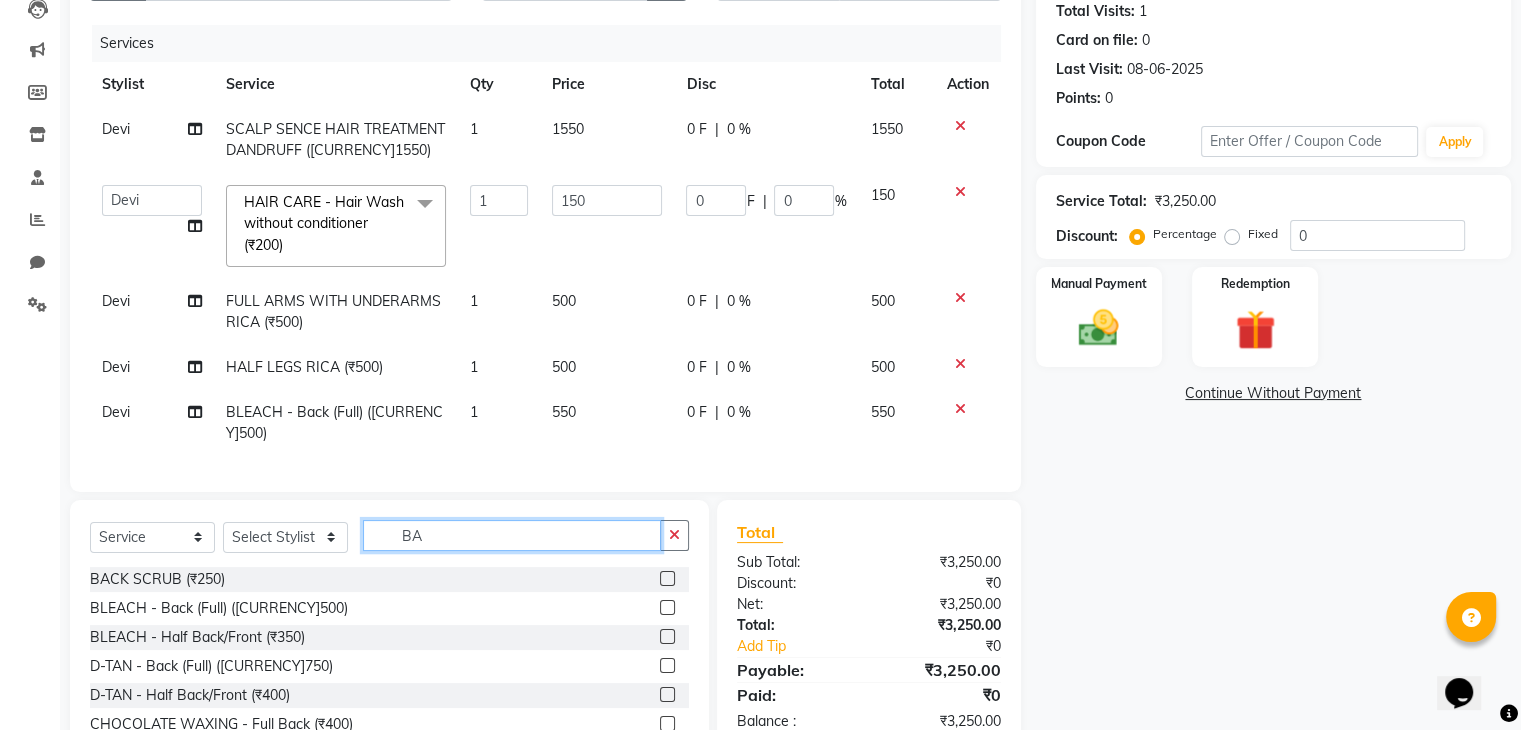 type on "B" 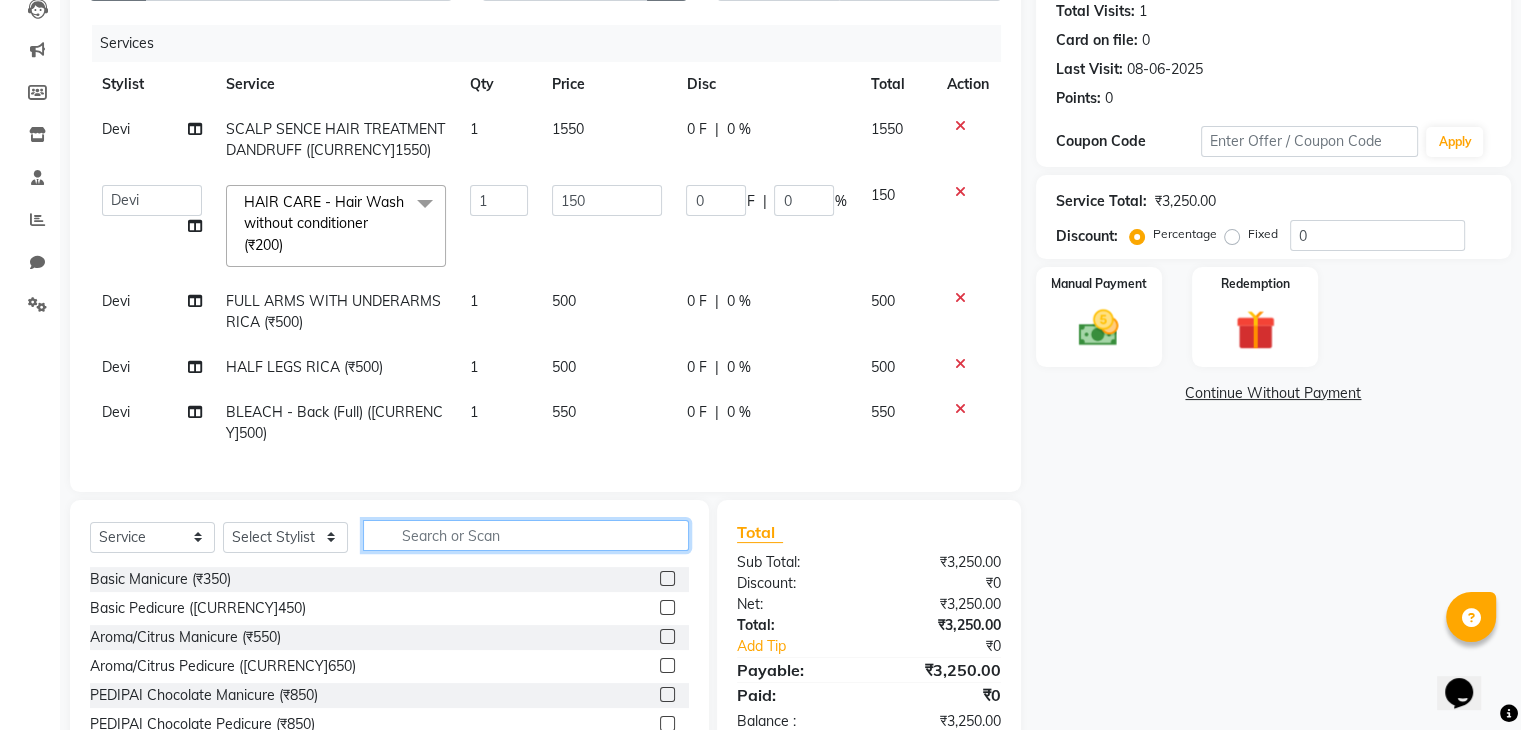 click 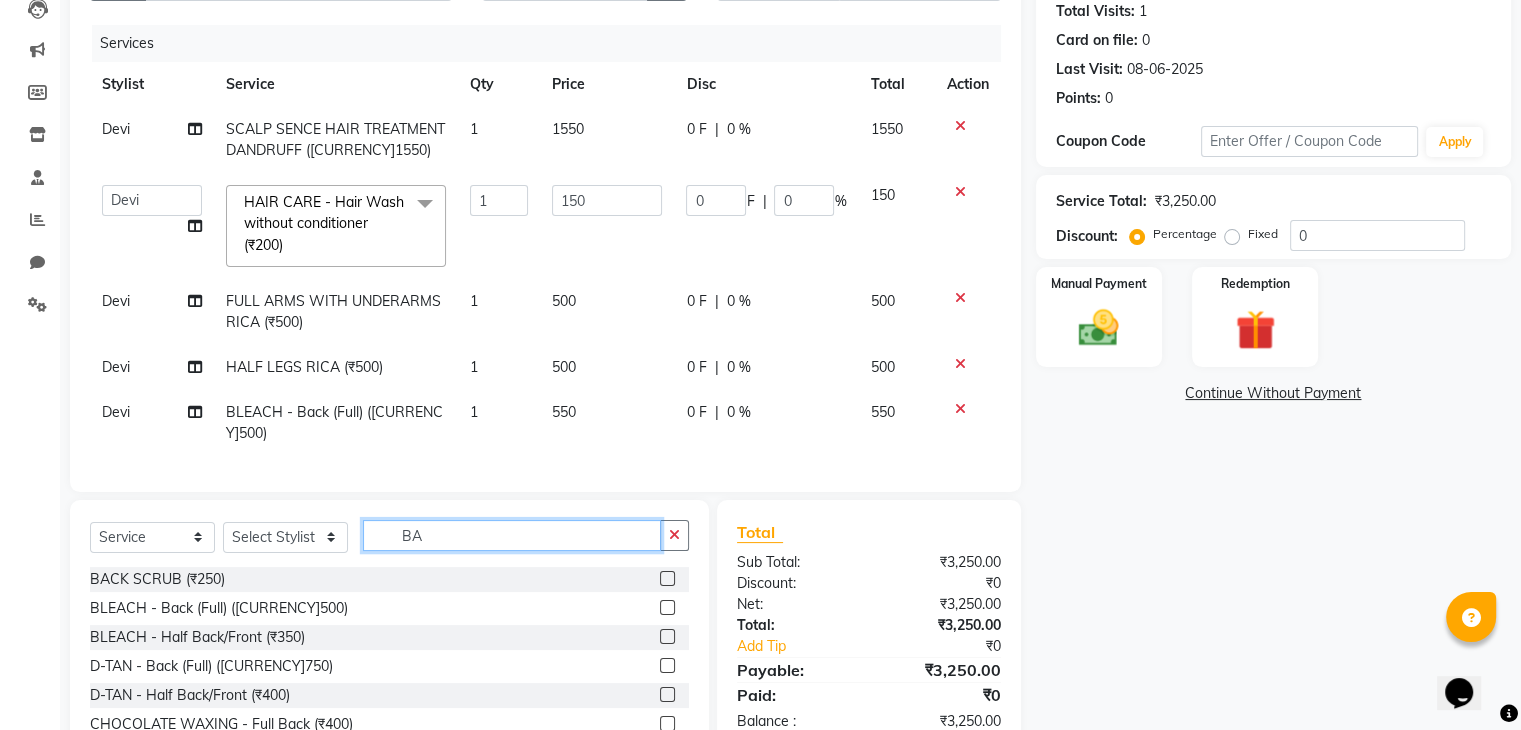 type on "B" 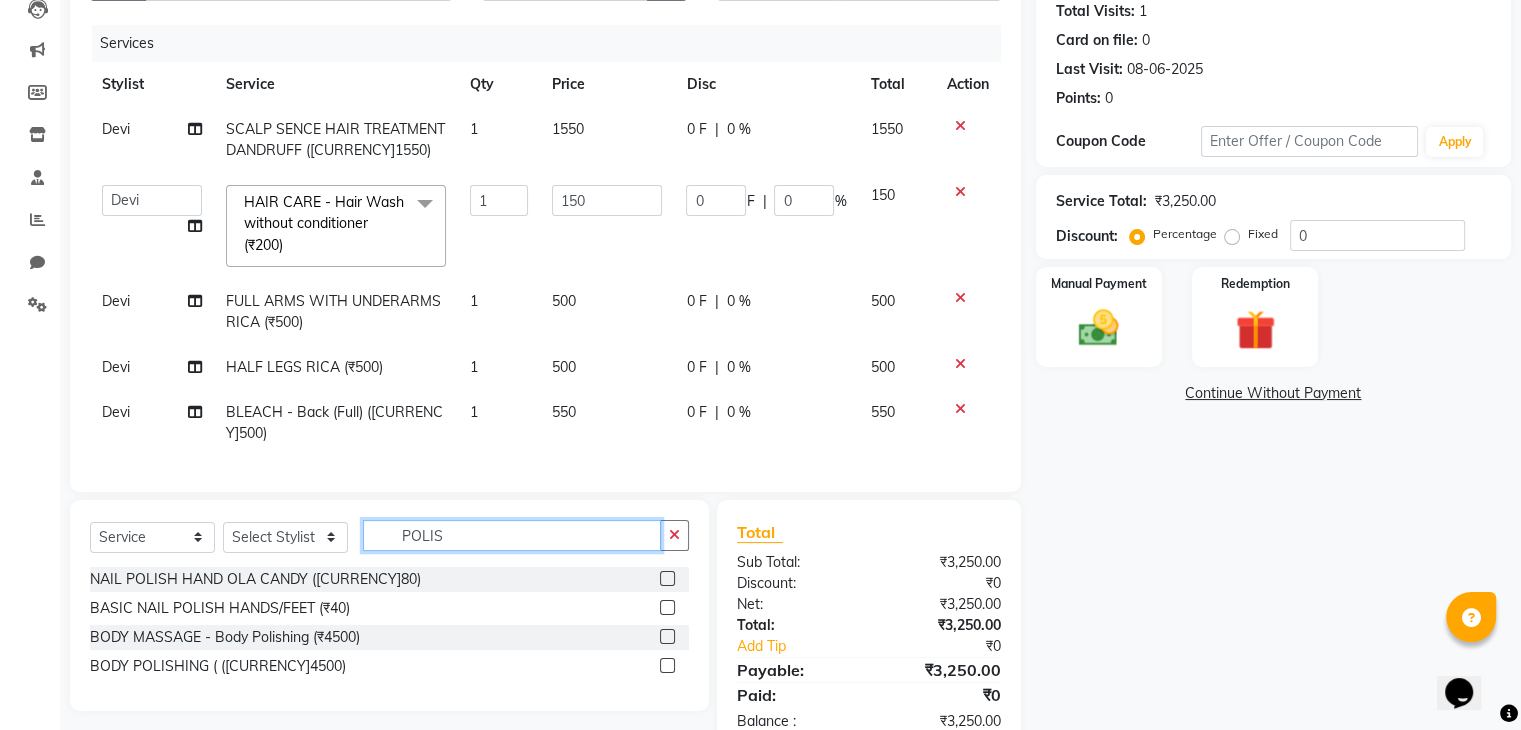 type on "POLIS" 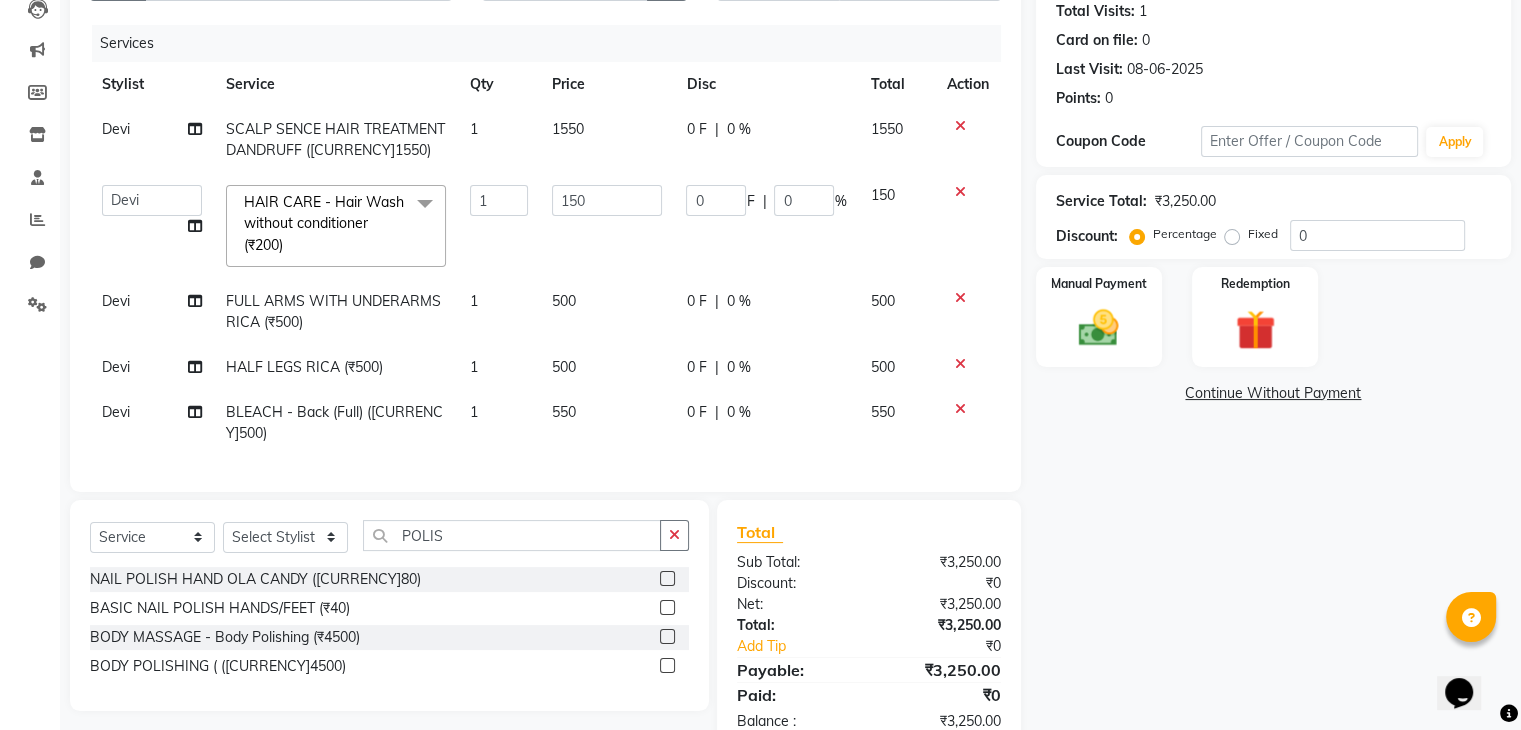click 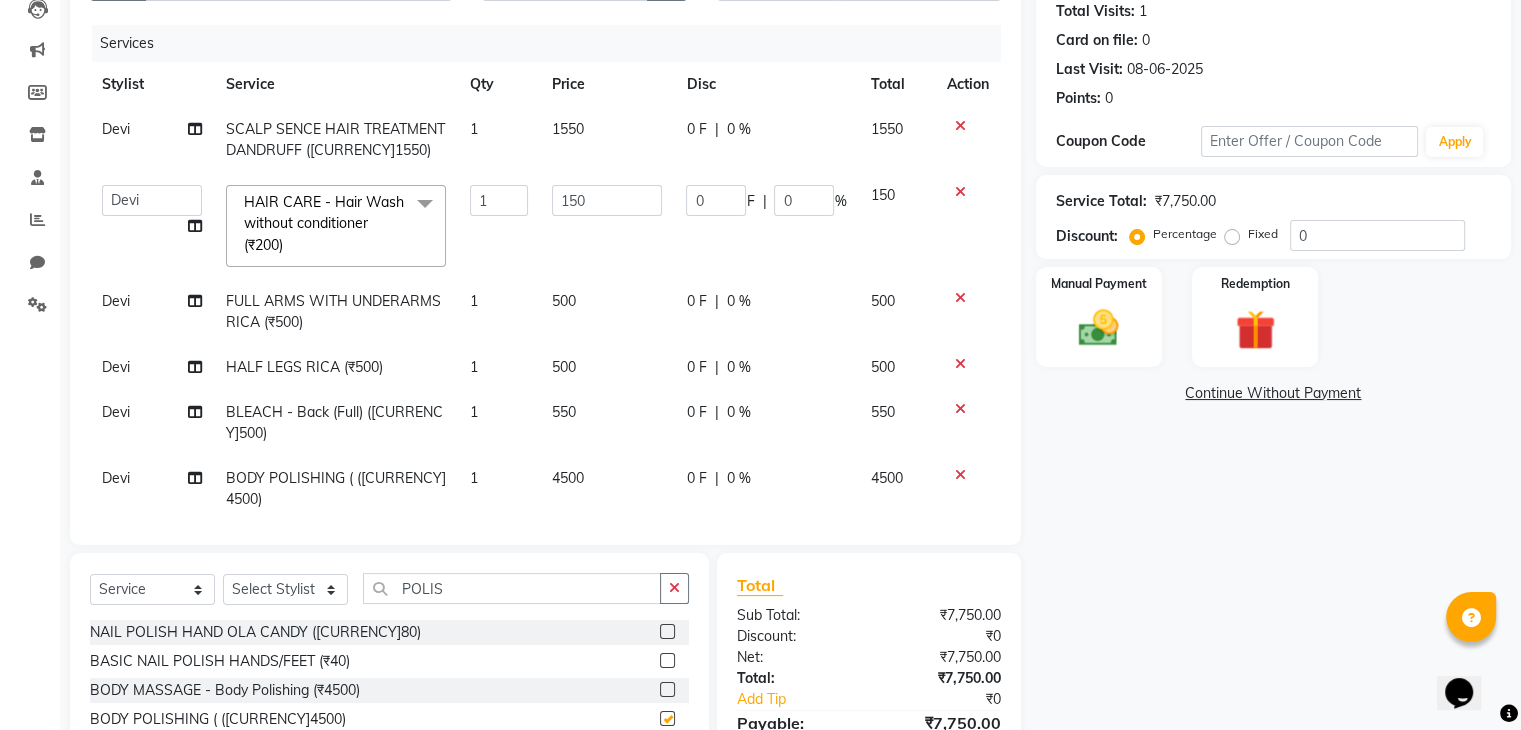 checkbox on "false" 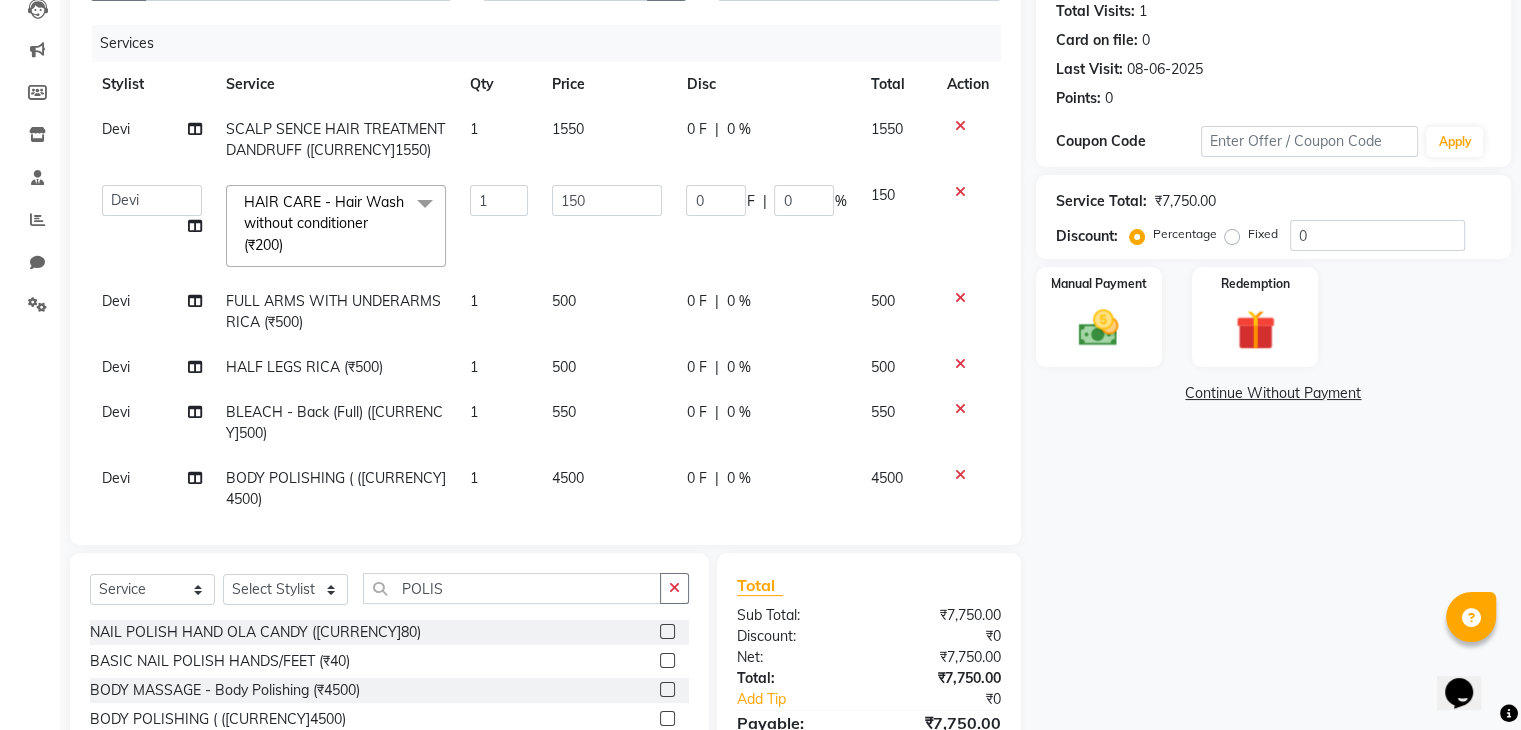click on "4500" 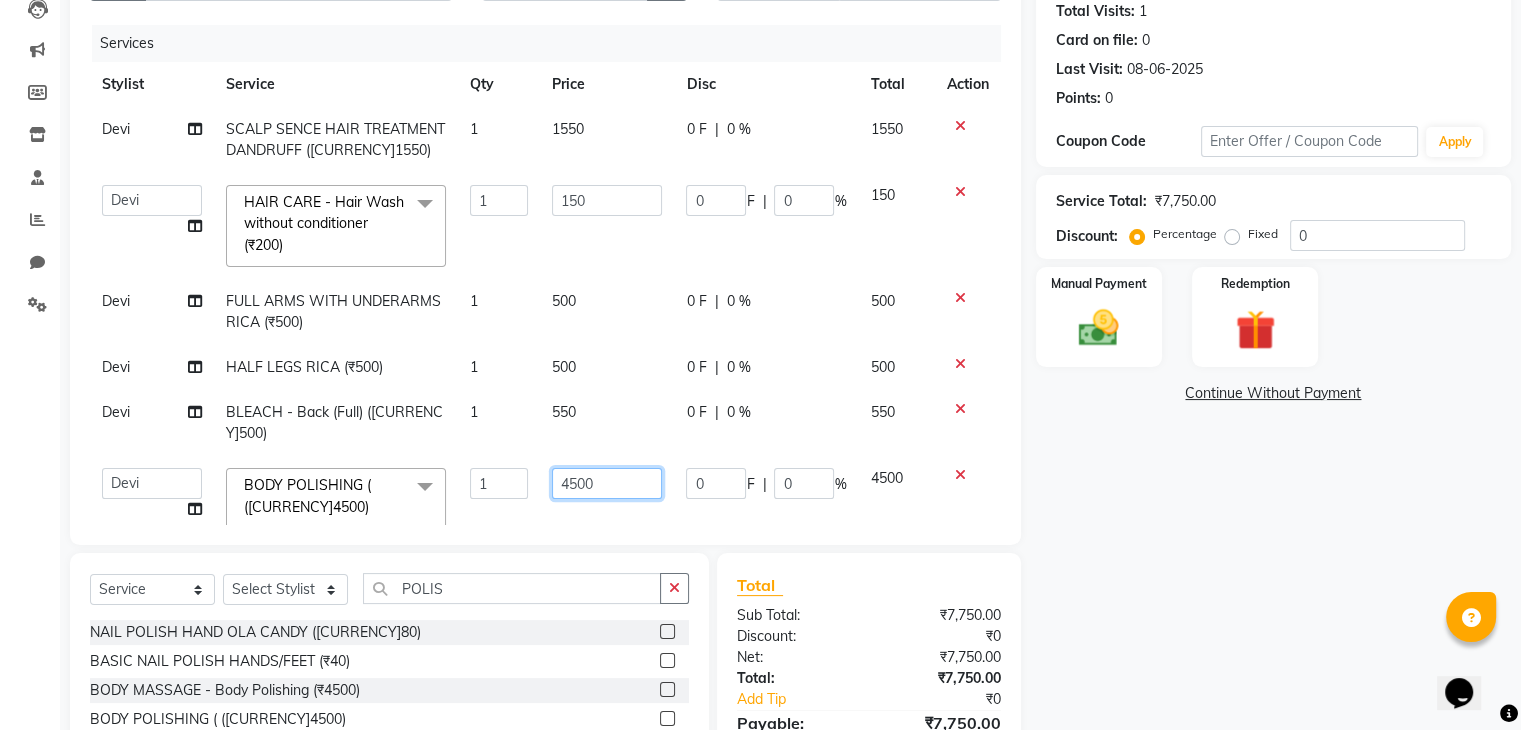 click on "4500" 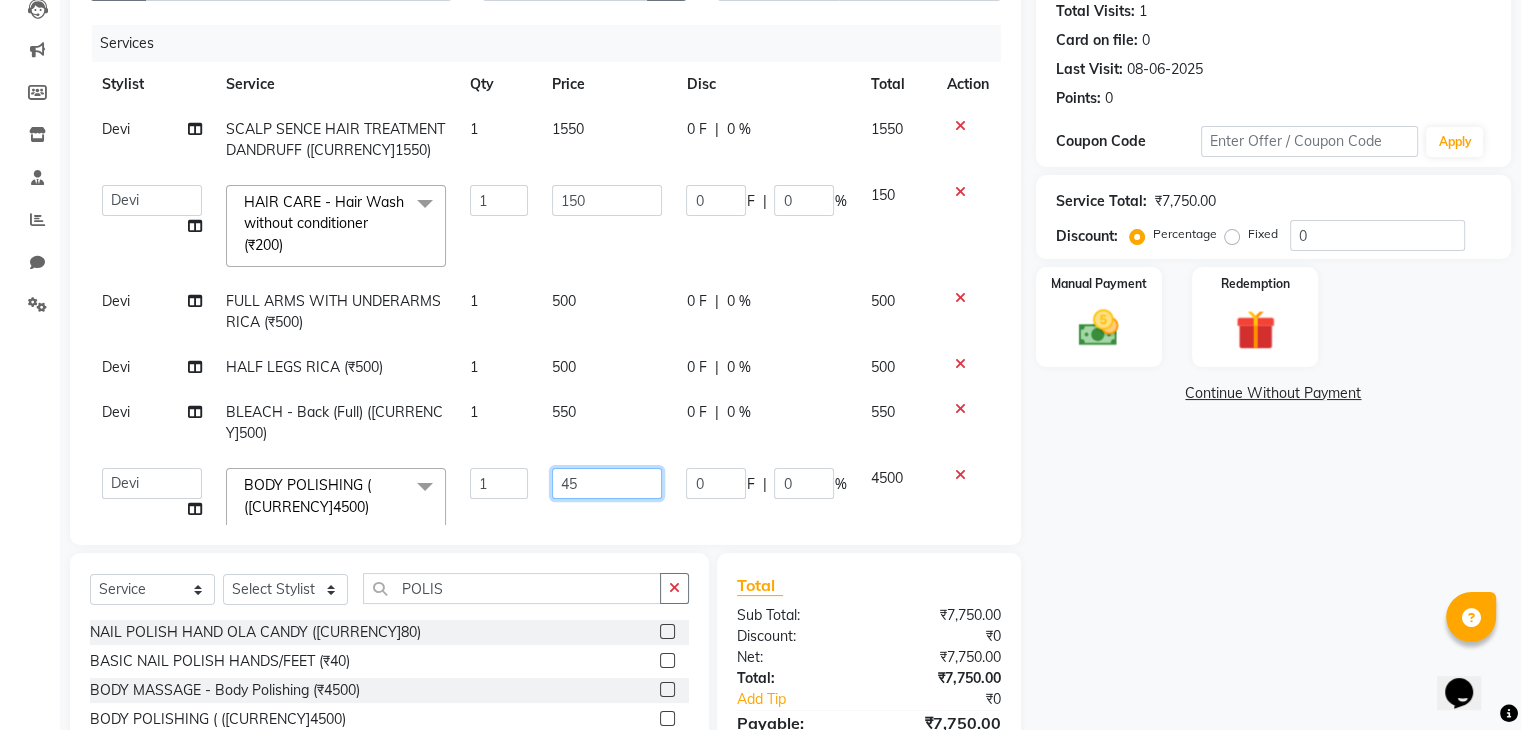 type on "4" 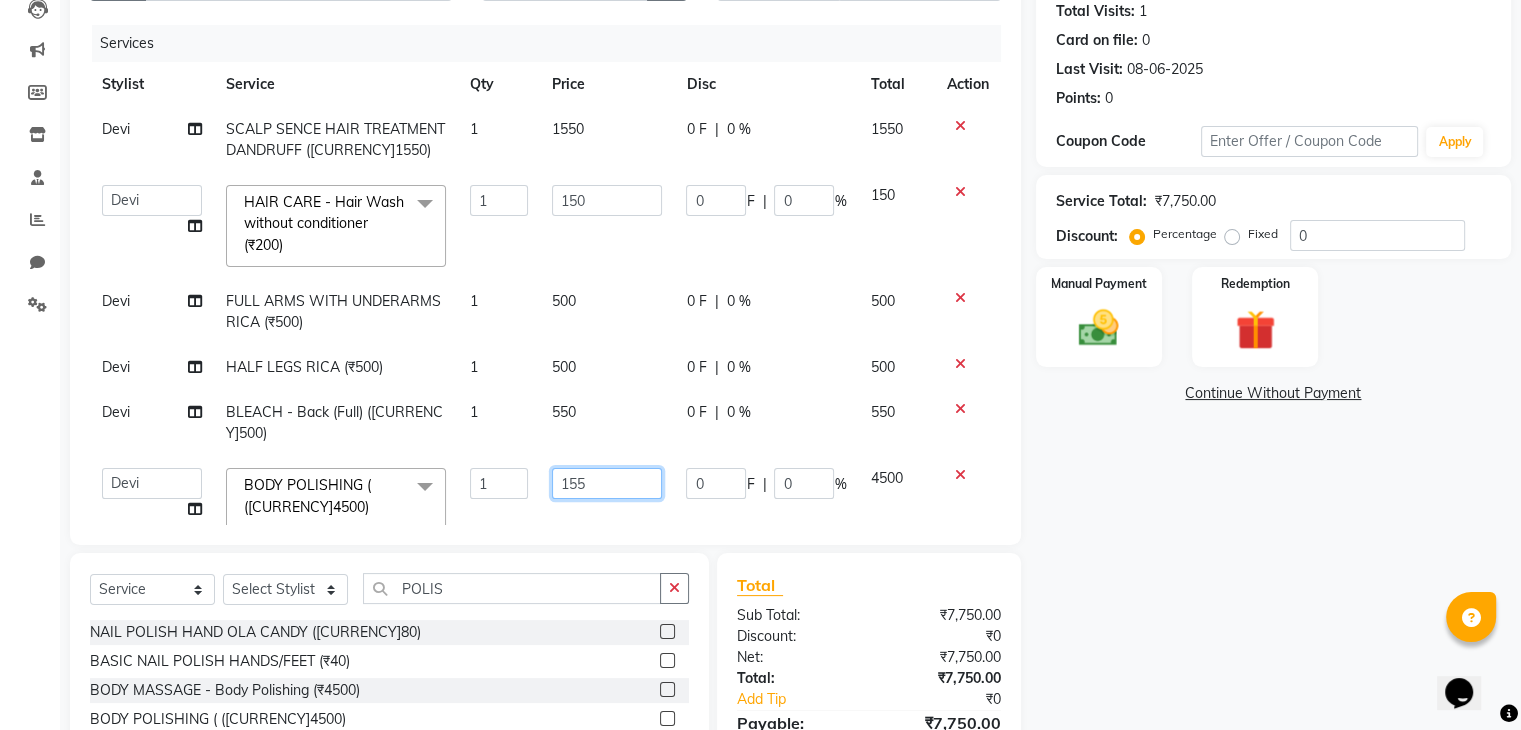 type on "1550" 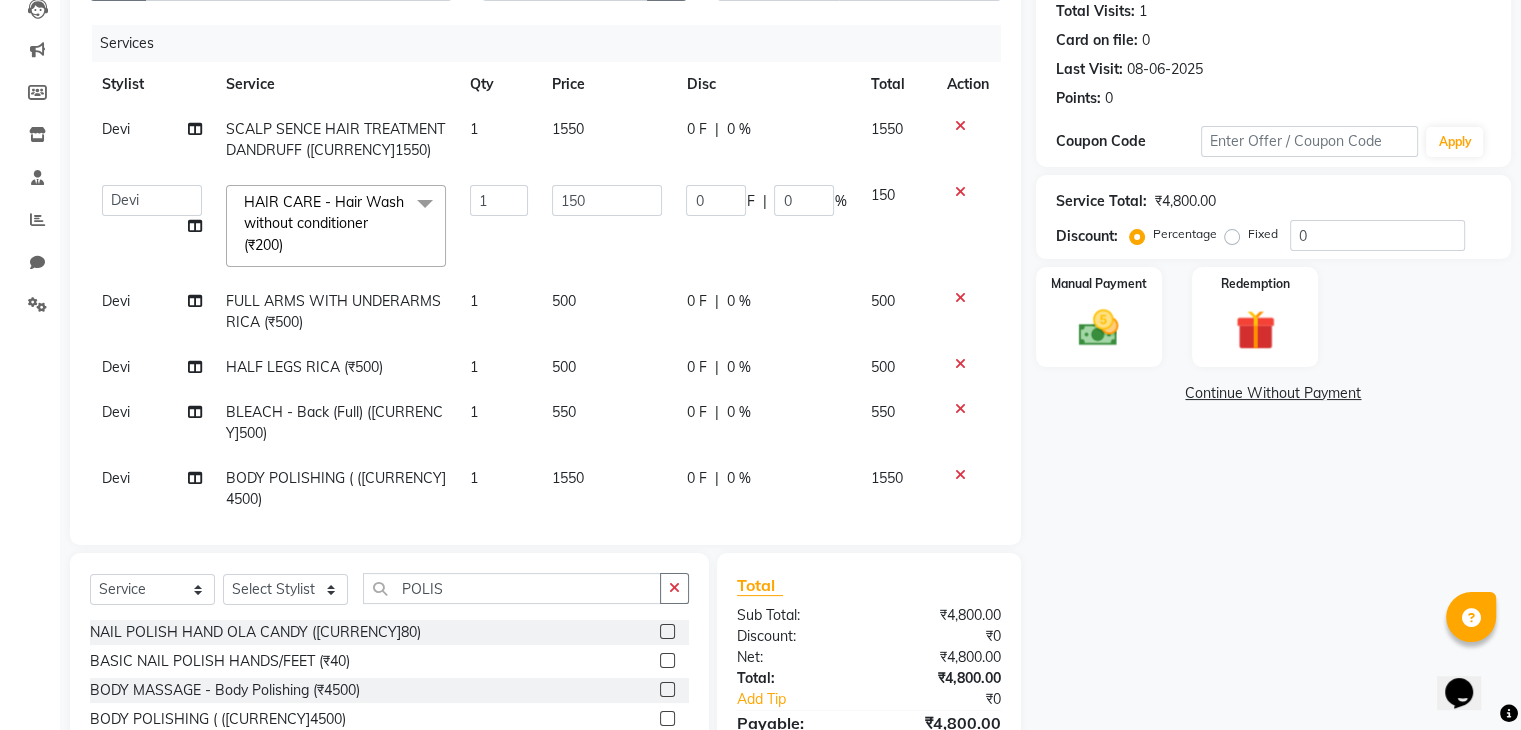 click on "Client +91 9833996115 Date 02-08-2025 Invoice Number V/2025 V/2025-26 0722 Services Stylist Service Qty Price Disc Total Action Devi SCALP SENCE HAIR TREATMENT DANDRUFF (₹1550) 1 1550 0 F | 0 % 1550  Devi   DIS   Mamta   Pinki   Rajiya   Rupal   Shweta   Uma   UNKNOWN  HAIR CARE - Hair Wash without conditioner (₹200)  x  Basic Manicure (₹350)  Basic Pedicure (₹450)  Aroma/Citrus Manicure (₹550)  Aroma/Citrus Pedicure (₹650) PEDIPAI Chocolate Manicure (₹850) PEDIPAI Chocolate Pedicure (₹850) Crystal Spa Manicure (₹1250)  ALGA Crystal Spa Pedicure (₹1250)  BOMB  Premium Manicure (₹1550)   BOMB Premium Pedicure (₹1550) BLADE (₹50) NAIL POLISH HAND OLA CANDY (₹80) FOOT MASSAGE (₹450) NAIL CUT & FILE  HANDS/ FEET (₹40) BASIC NAIL POLISH HANDS/FEET (₹40) AVL EXPRESS MANICURE (₹1050) AVL EXPRESS PEDICURE (₹1050) H & F CAFE MANICURE (₹850) H & F PEDICURE (₹850) BODY MASSAGE - Face Massage (₹450) BODY MASSAGE - Body Scrub (₹2000) BODY MASSAGE - Body Polishing (₹4500) 1" 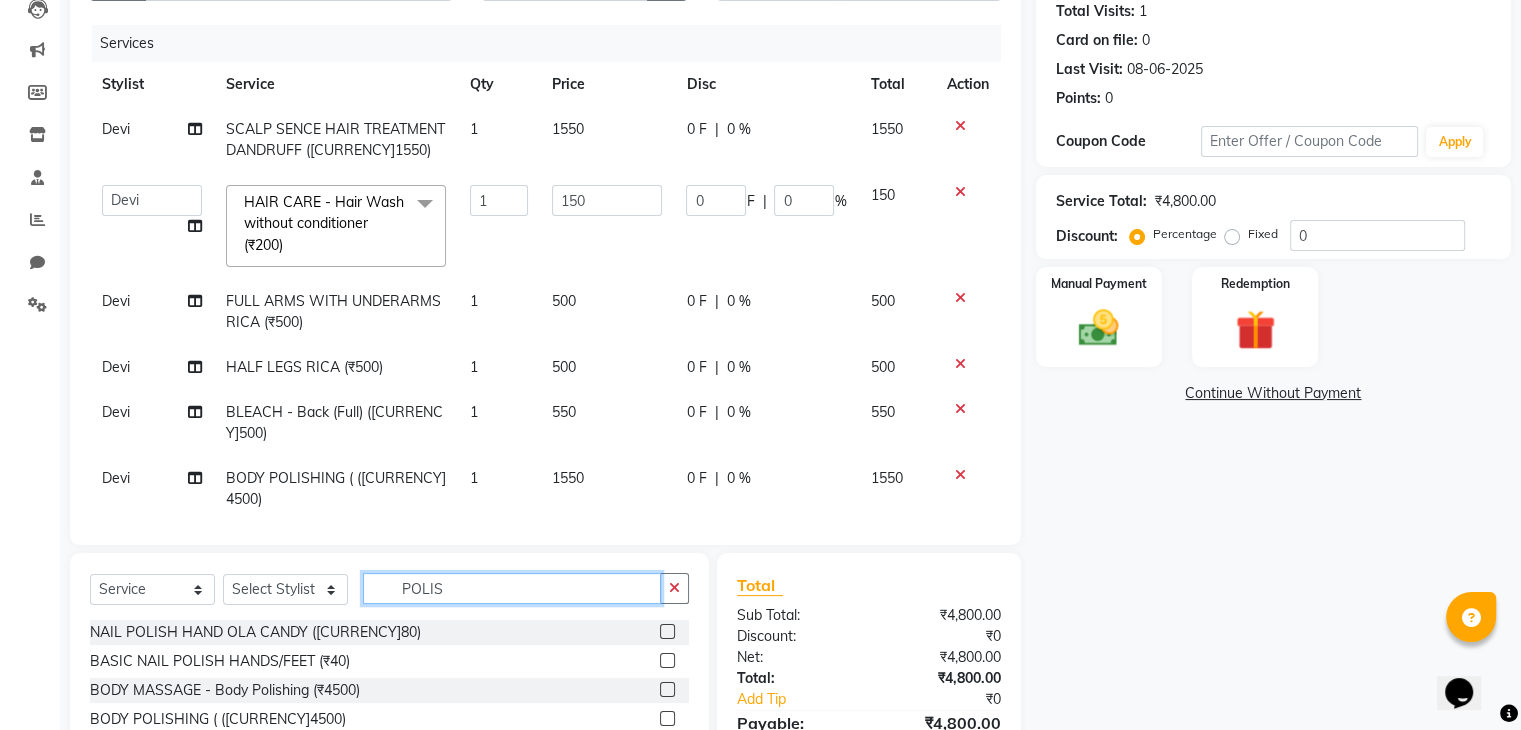 click on "POLIS" 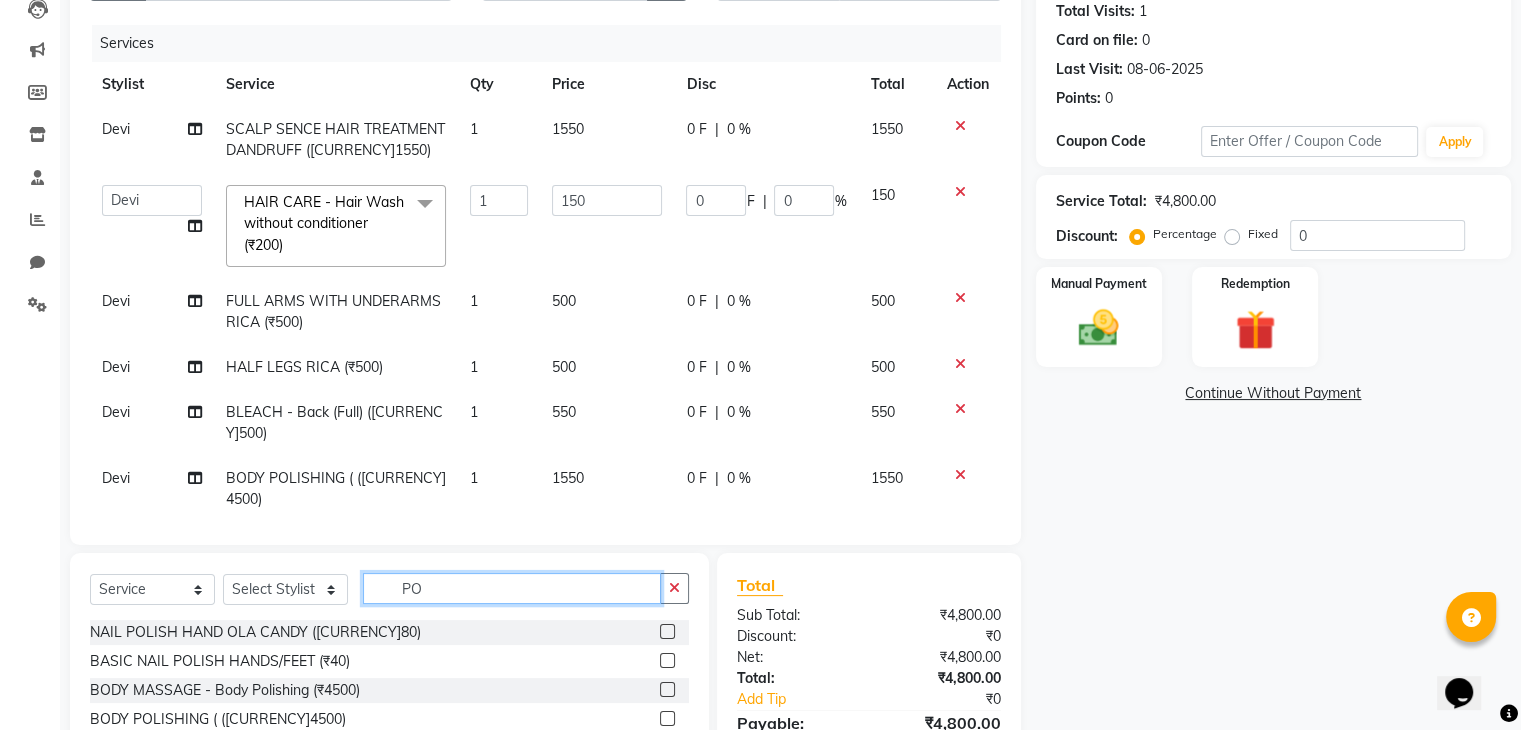 type on "P" 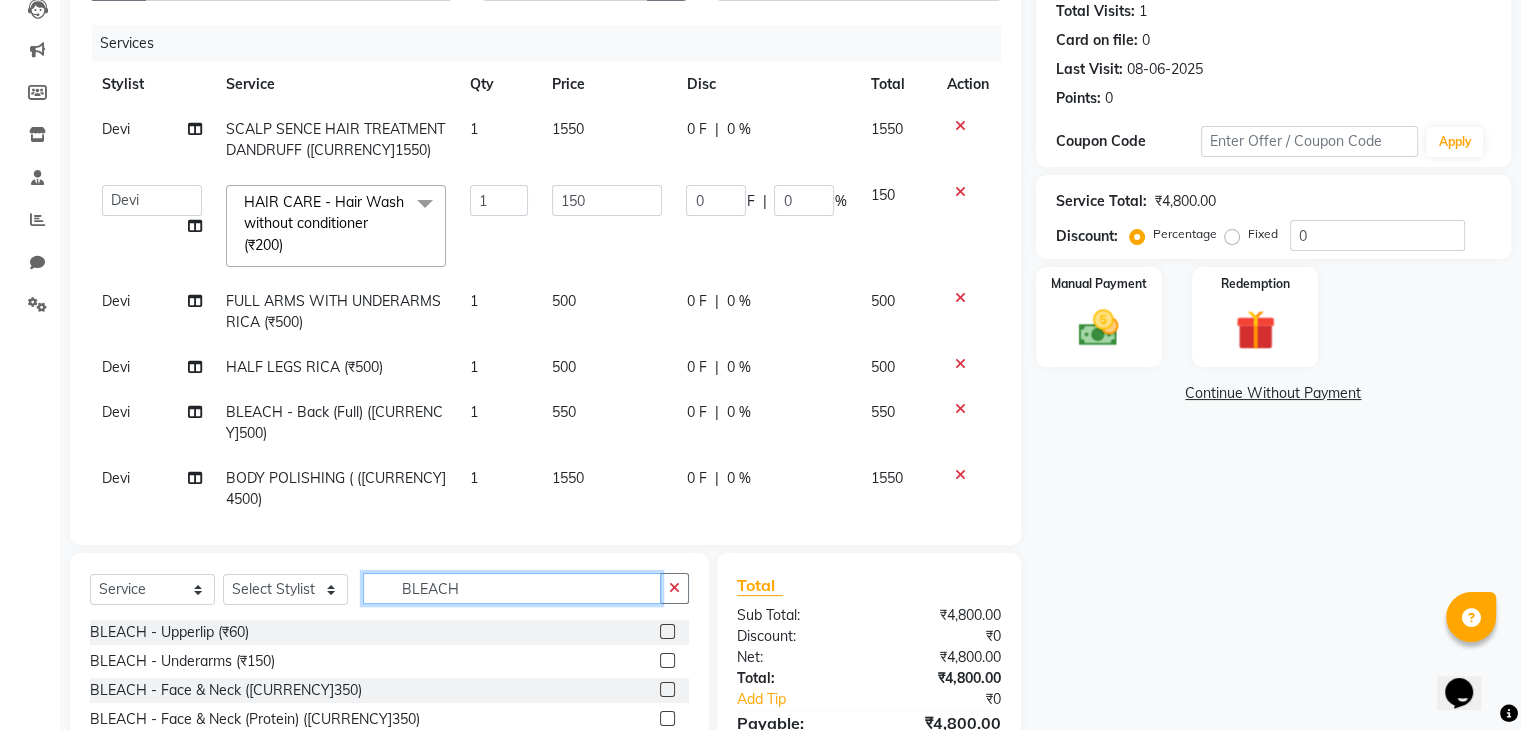type on "BLEACH" 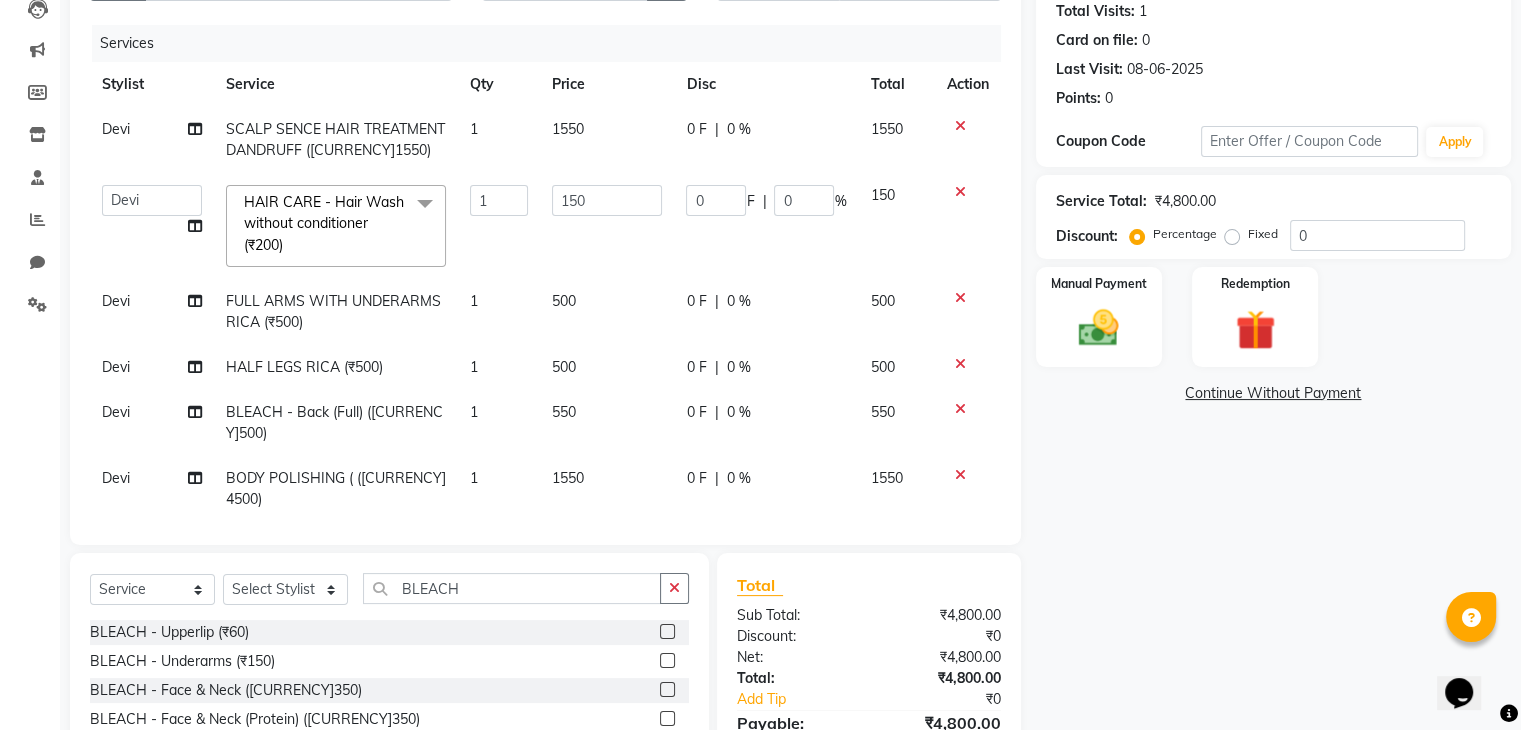 click 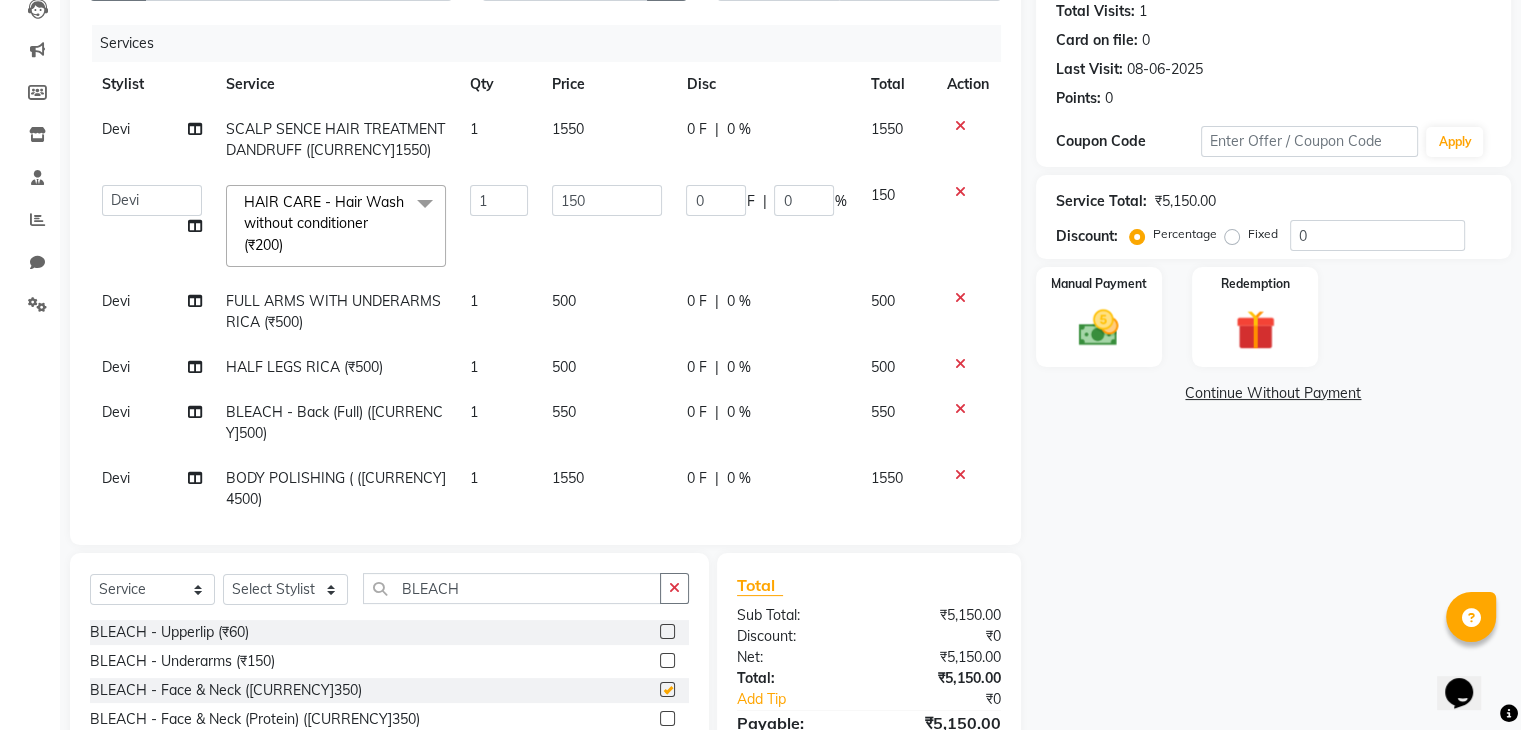 checkbox on "false" 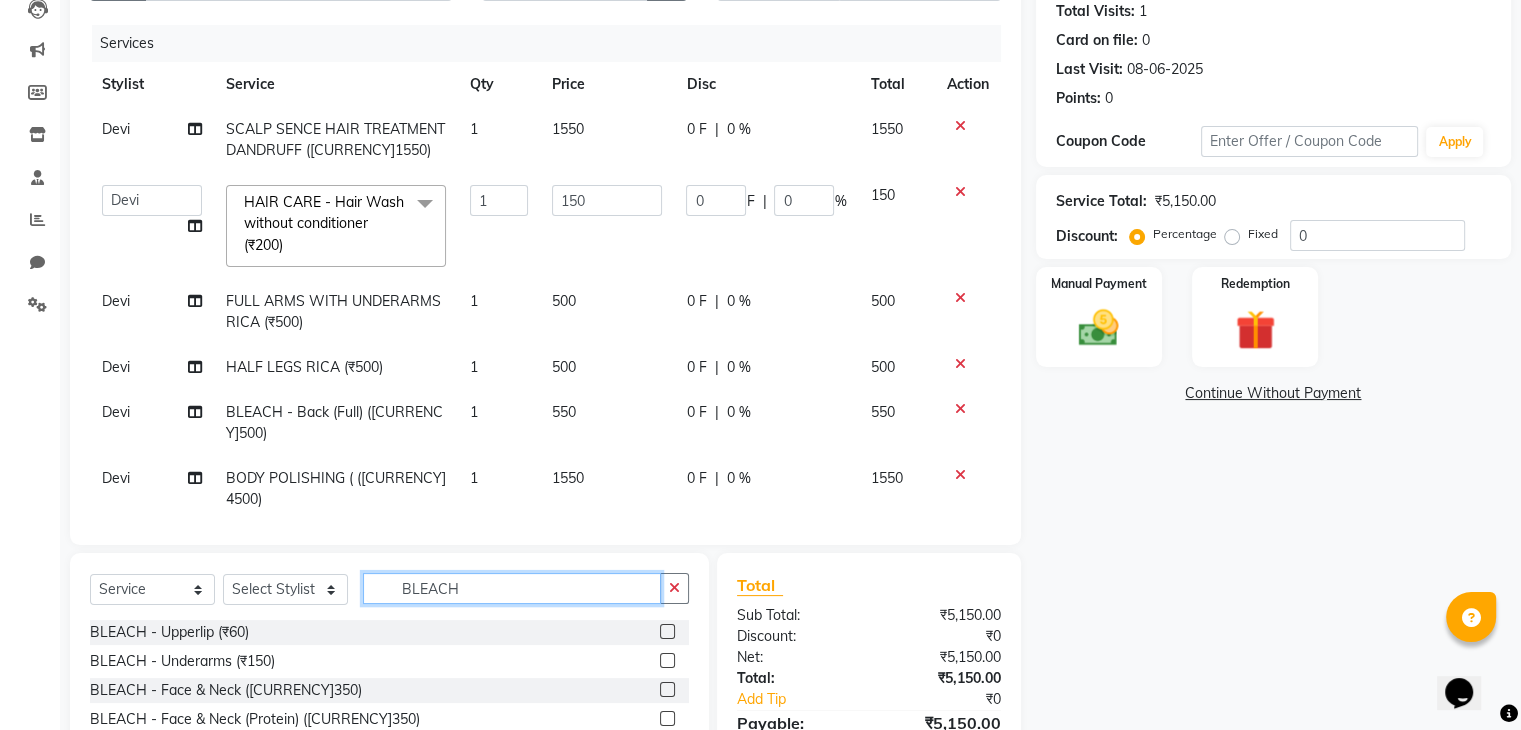 click on "BLEACH" 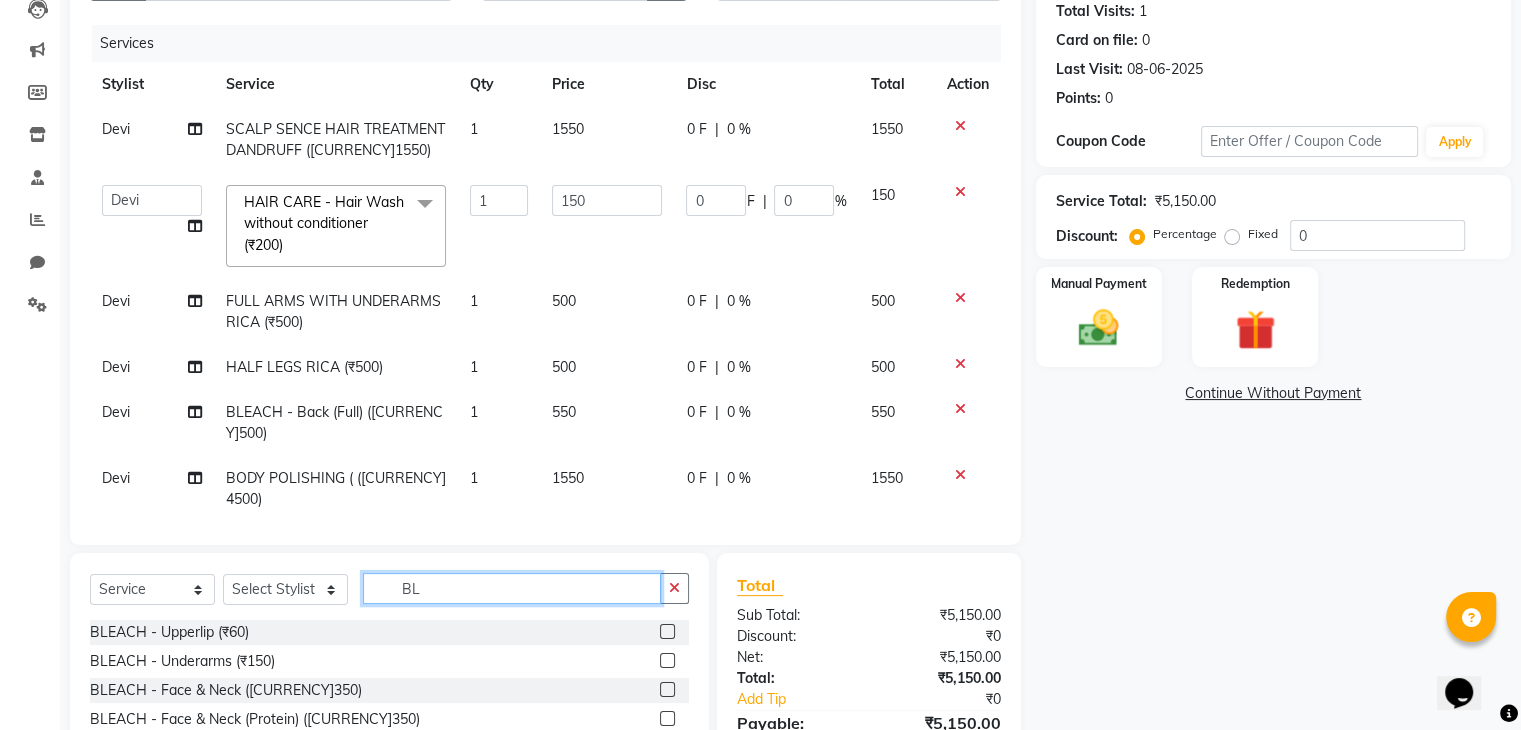 type on "B" 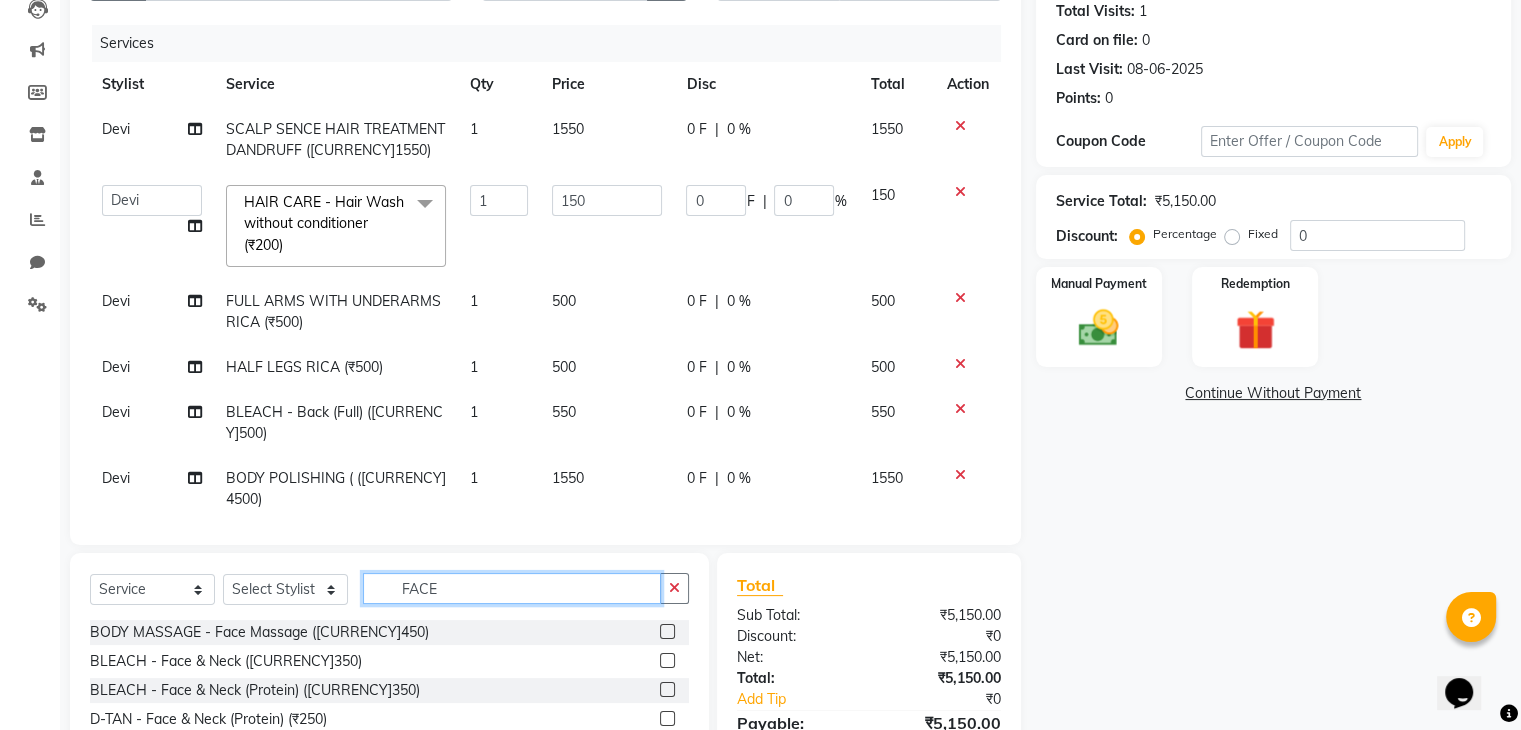type on "FACE" 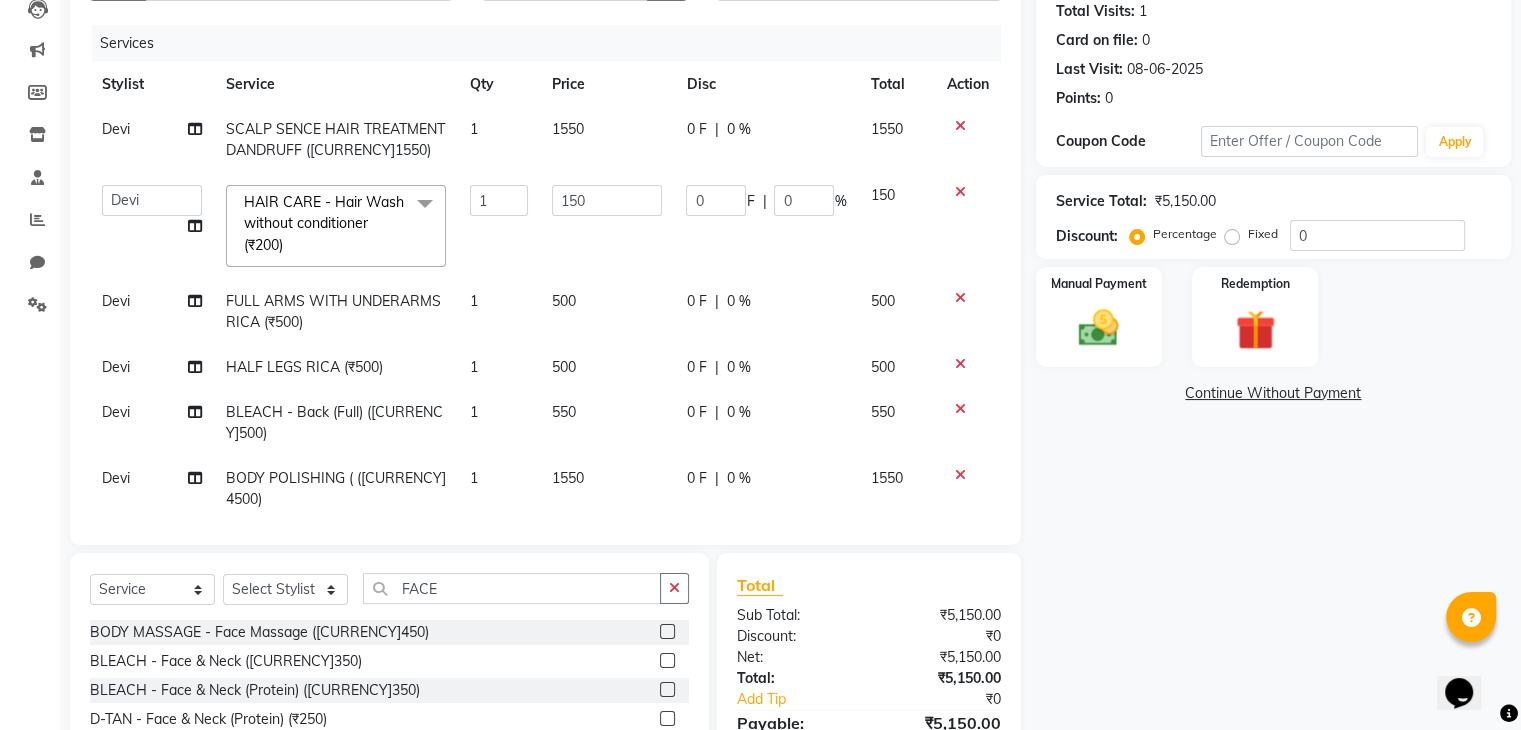 click 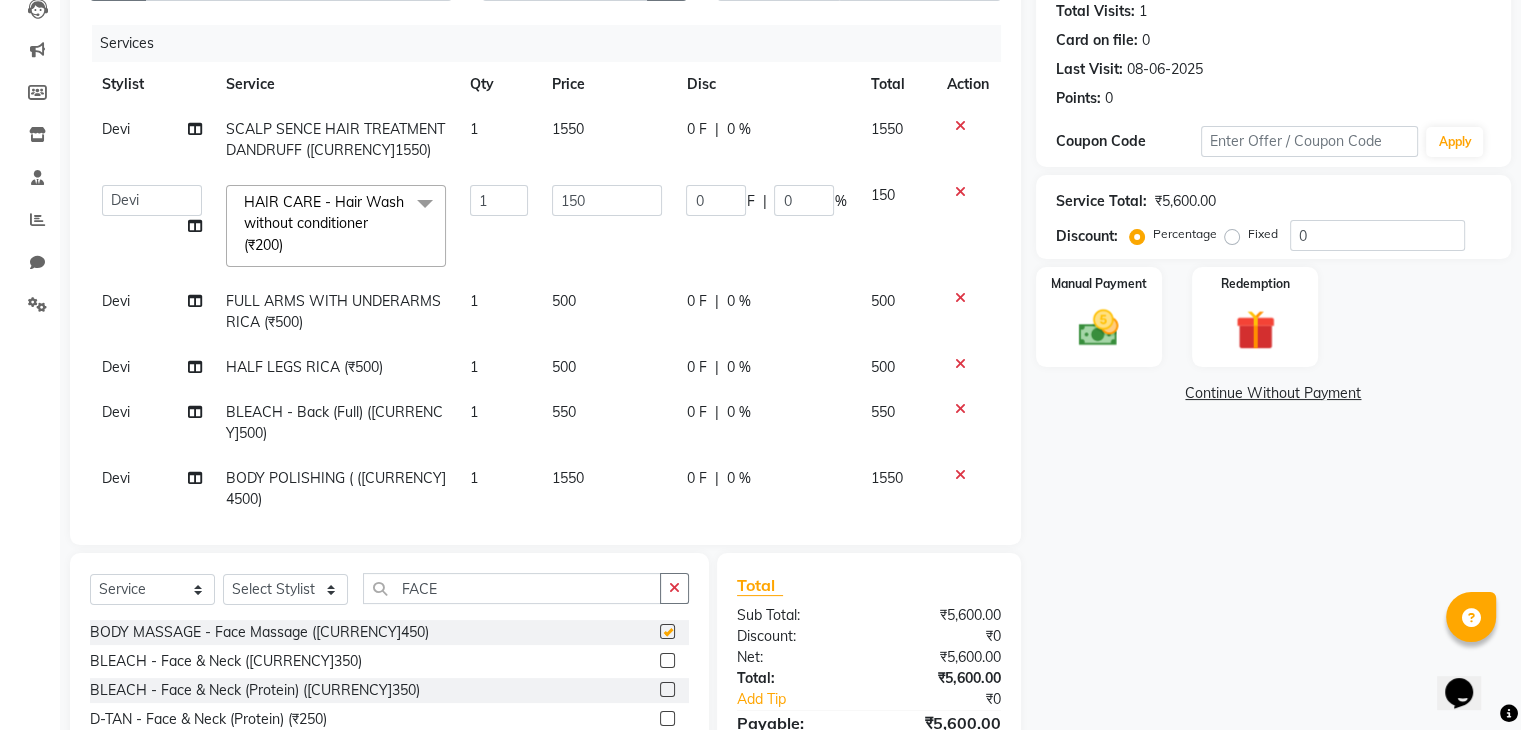 checkbox on "false" 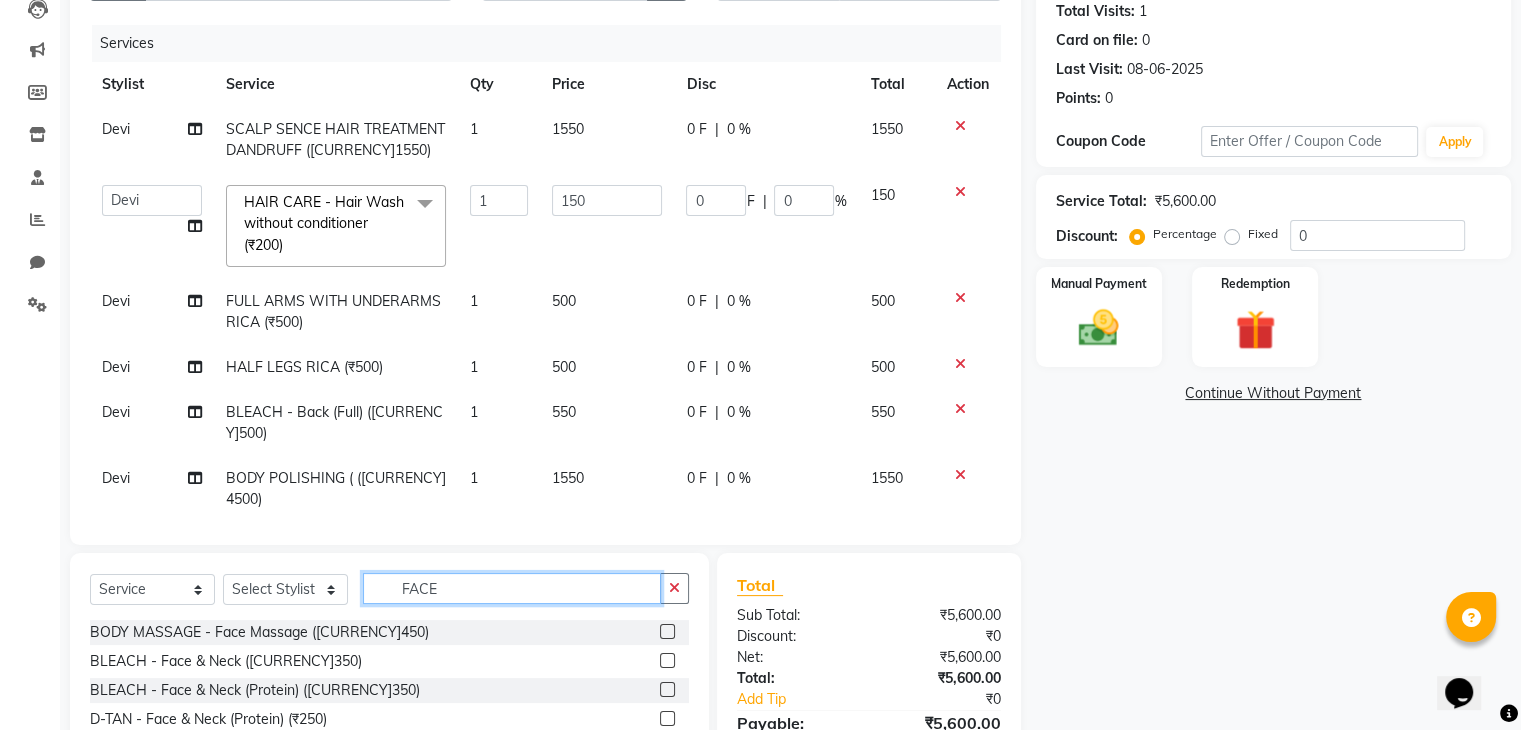 click on "FACE" 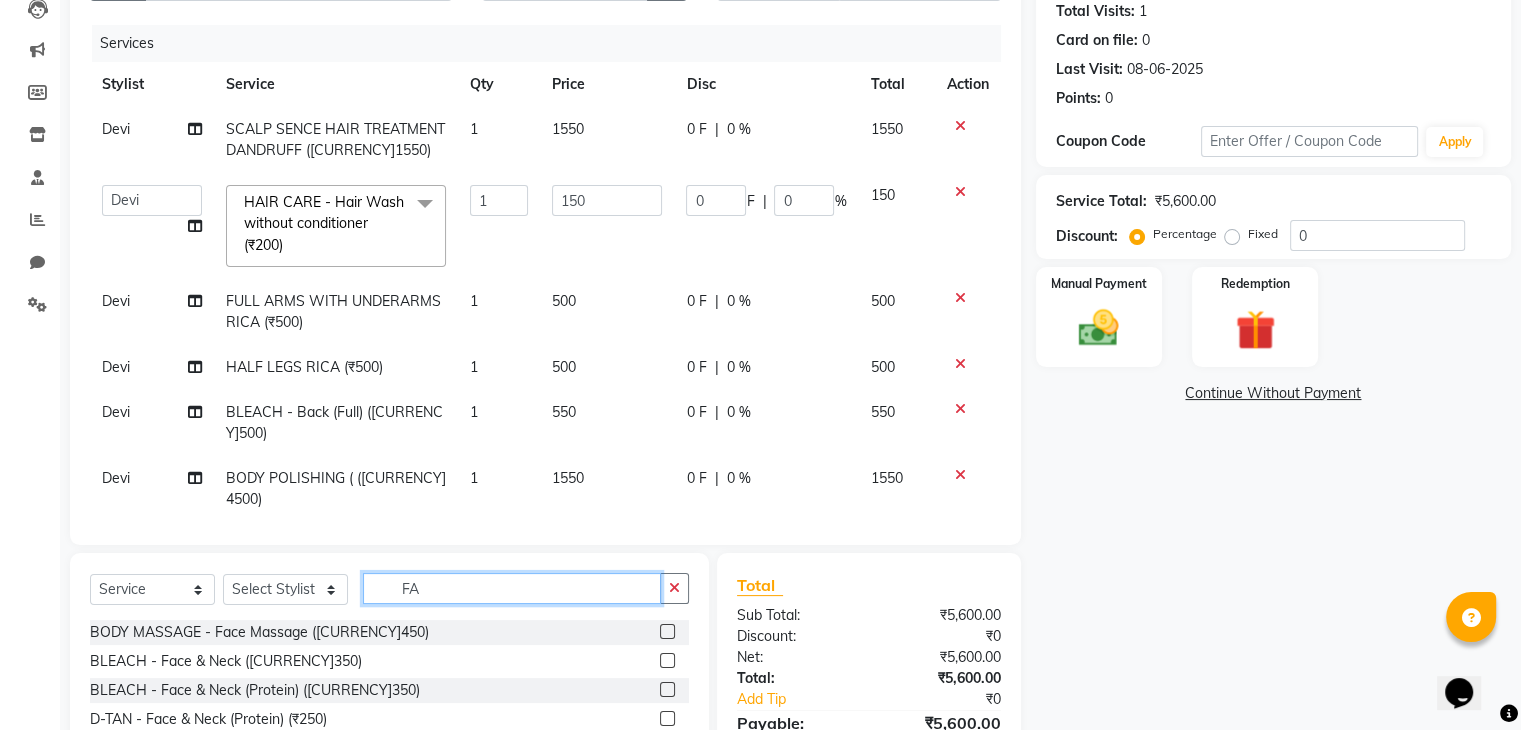 type on "F" 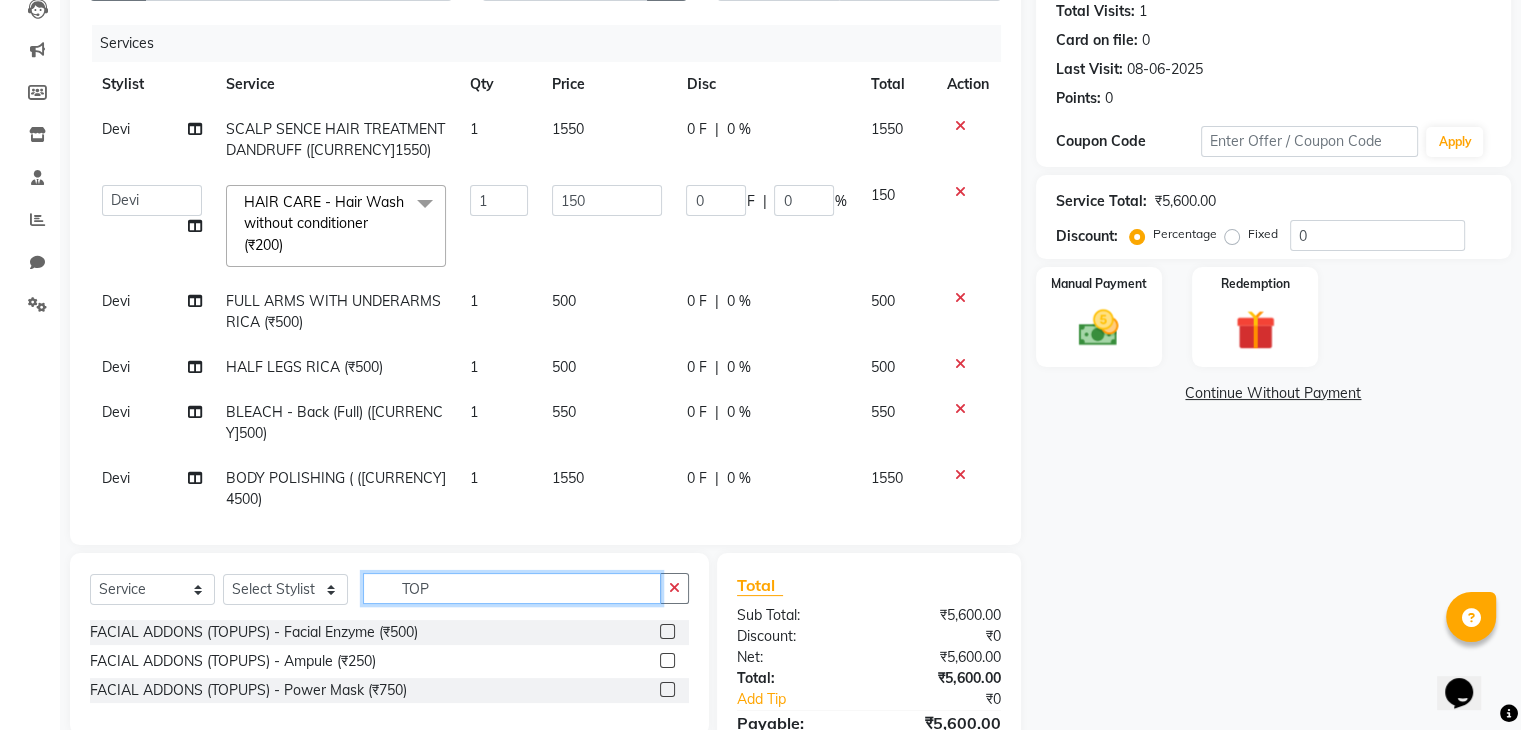 type on "TOP" 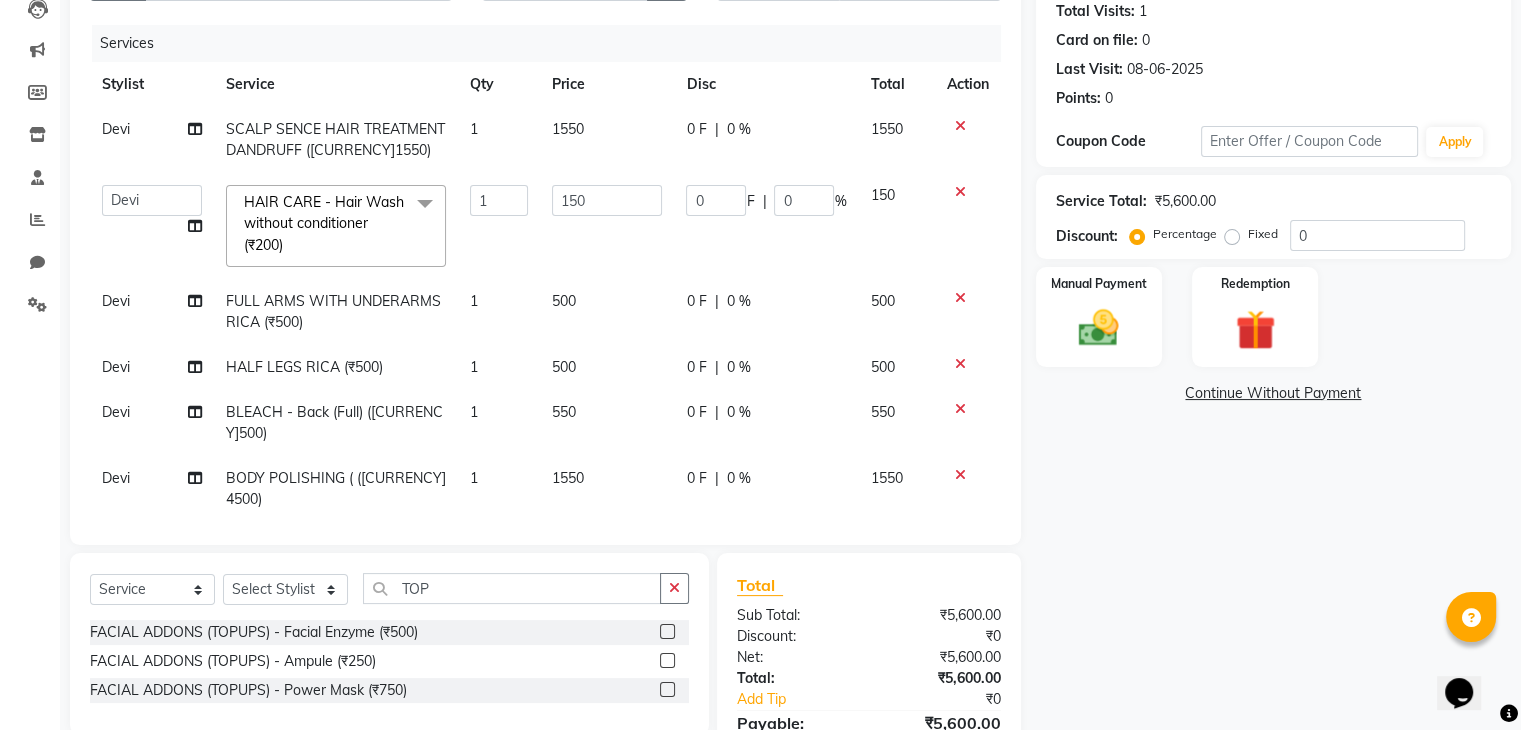 click 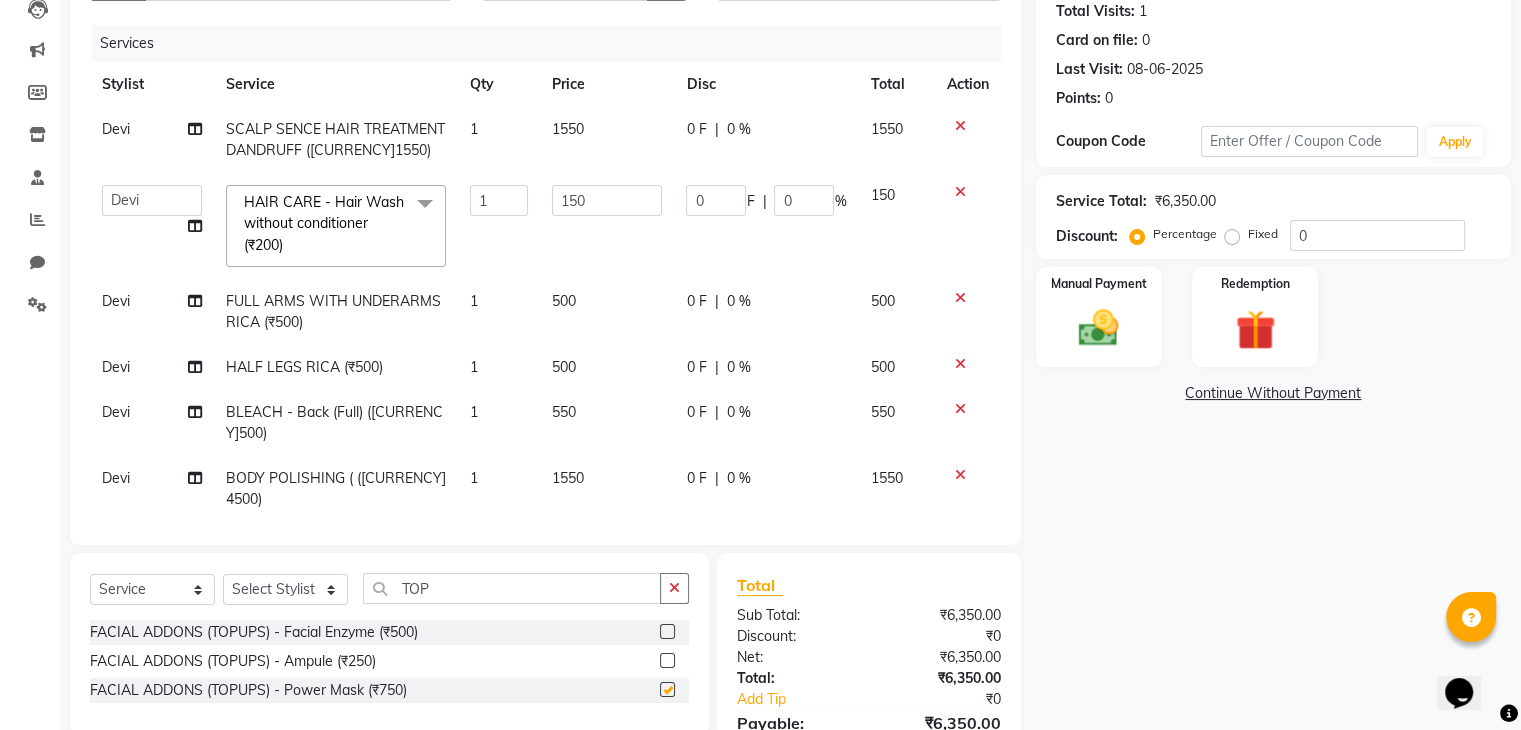checkbox on "false" 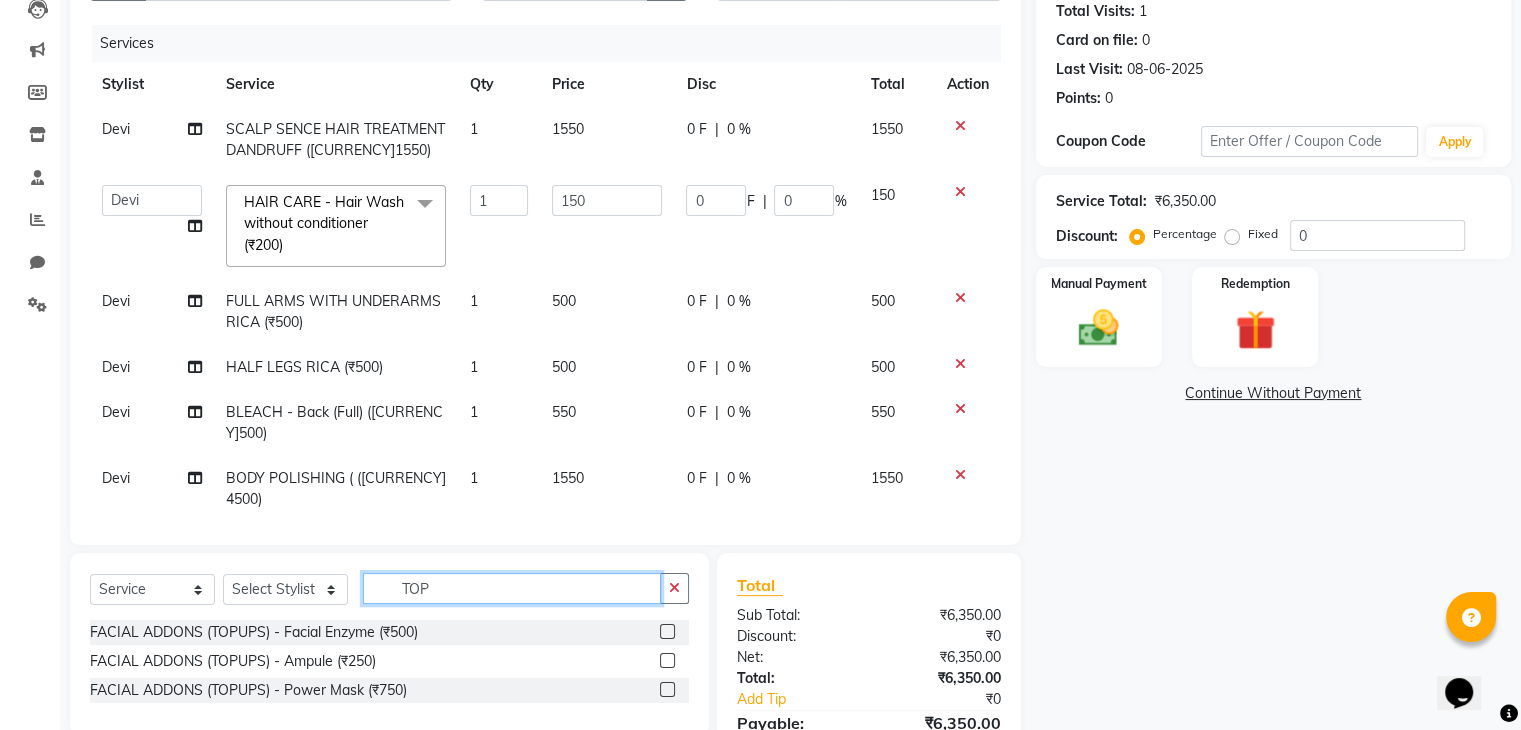 click on "TOP" 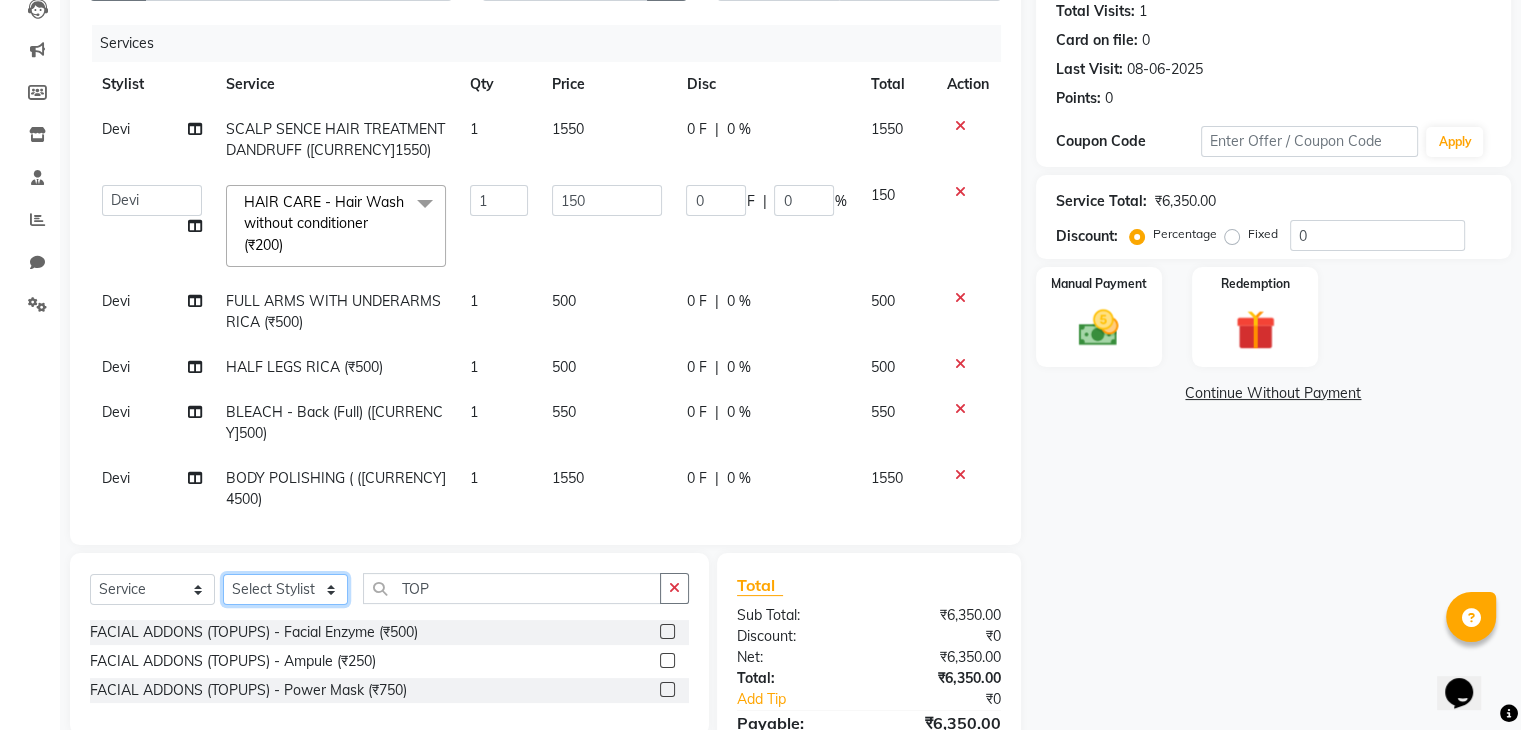 click on "Select Stylist Devi DIS Mamta Pinki Rajiya Rupal Shweta Uma UNKNOWN" 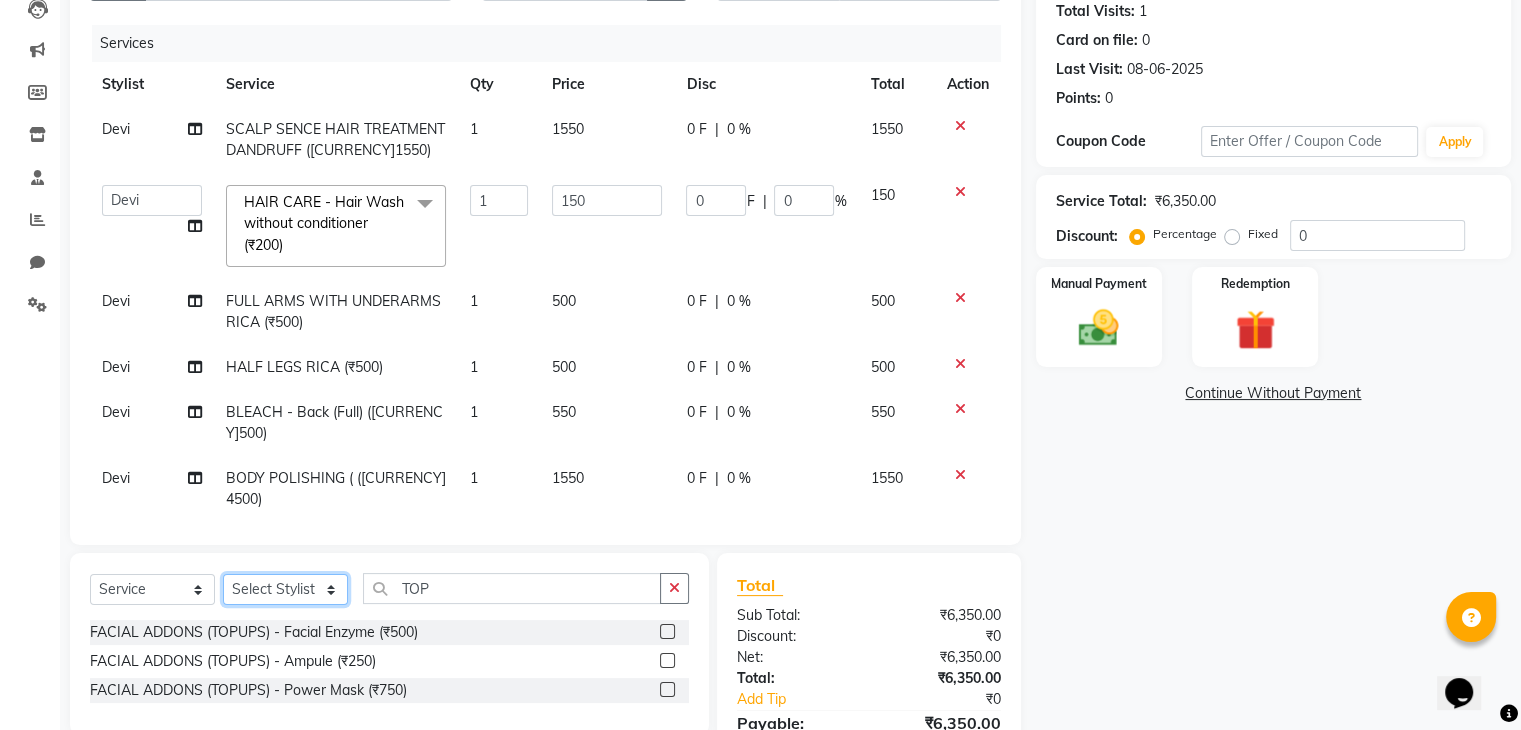 select on "70654" 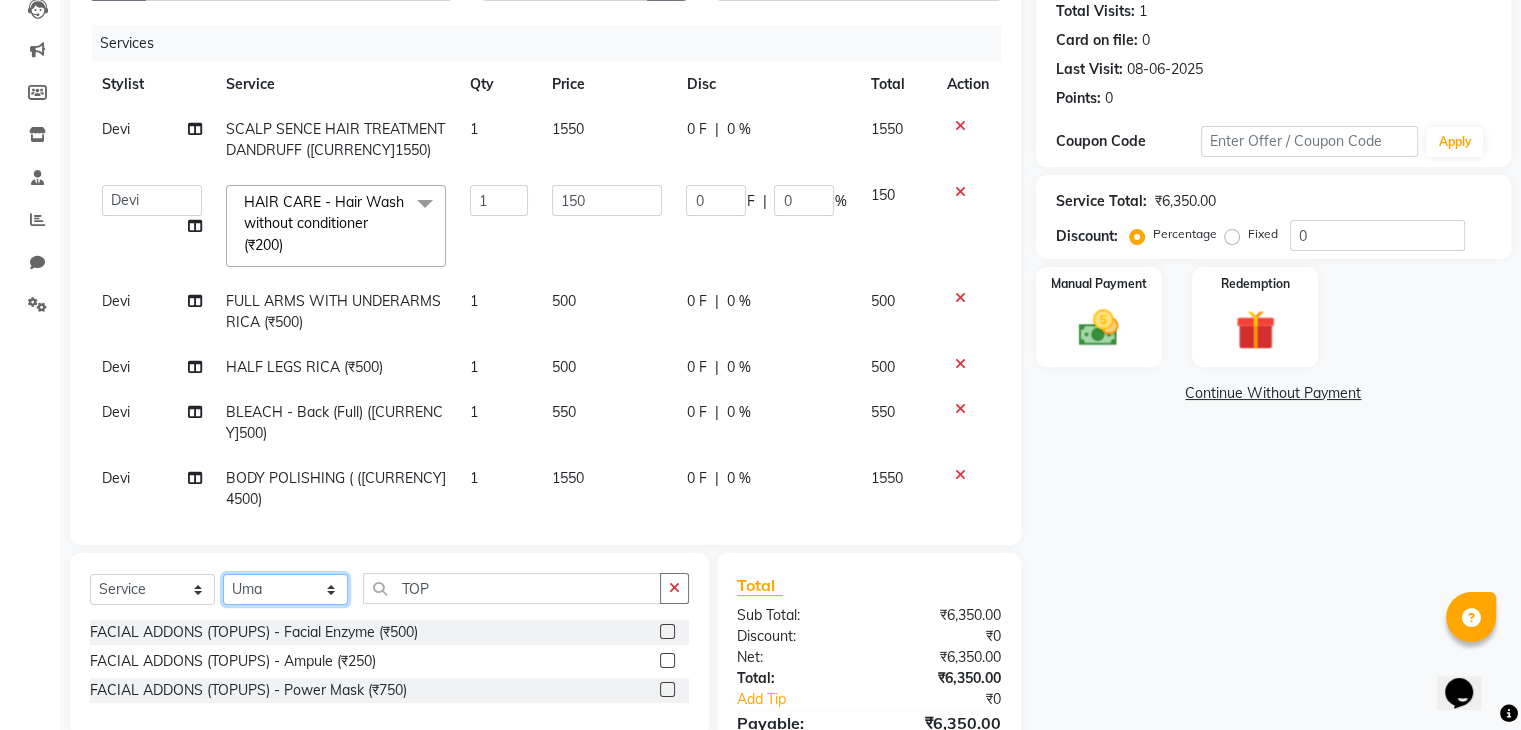 click on "Select Stylist Devi DIS Mamta Pinki Rajiya Rupal Shweta Uma UNKNOWN" 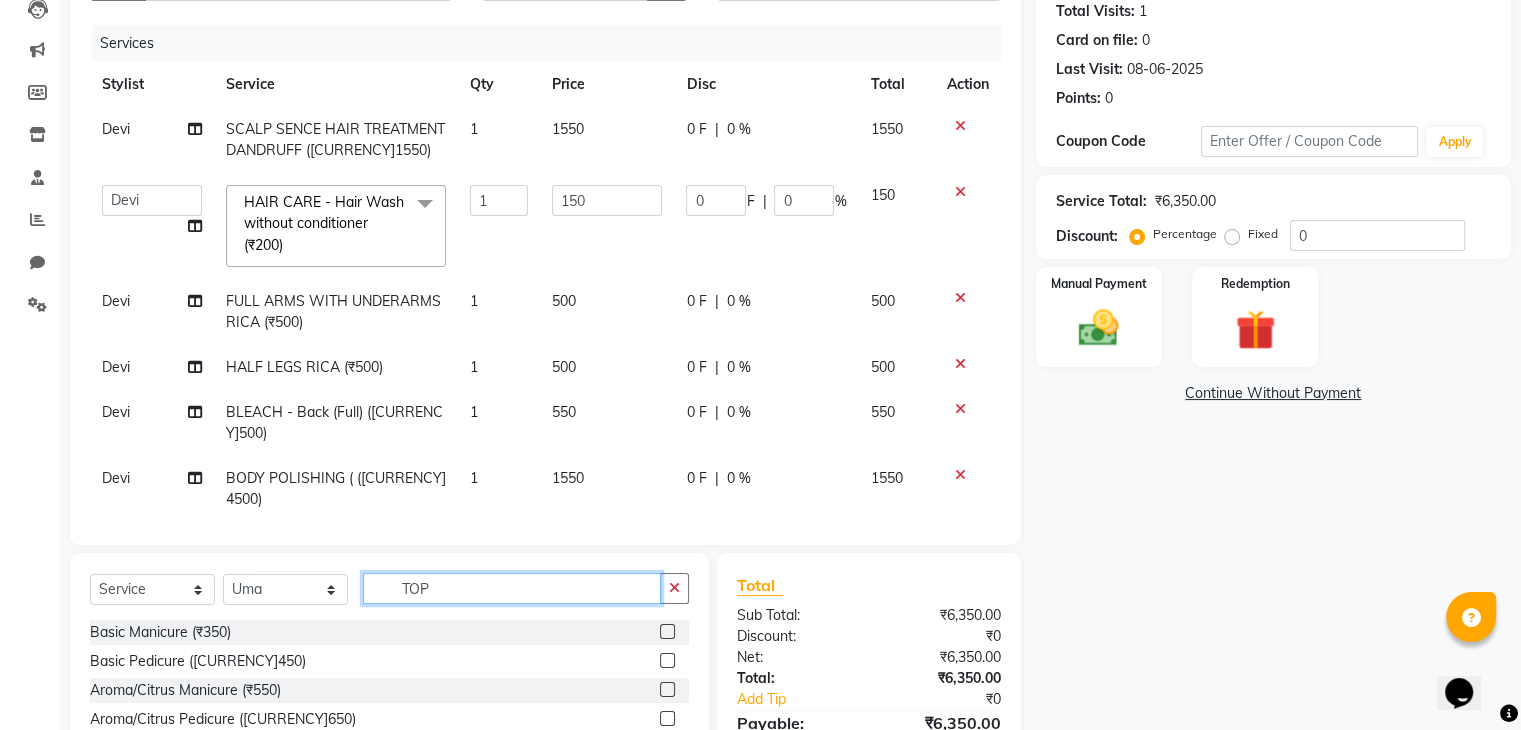 click on "TOP" 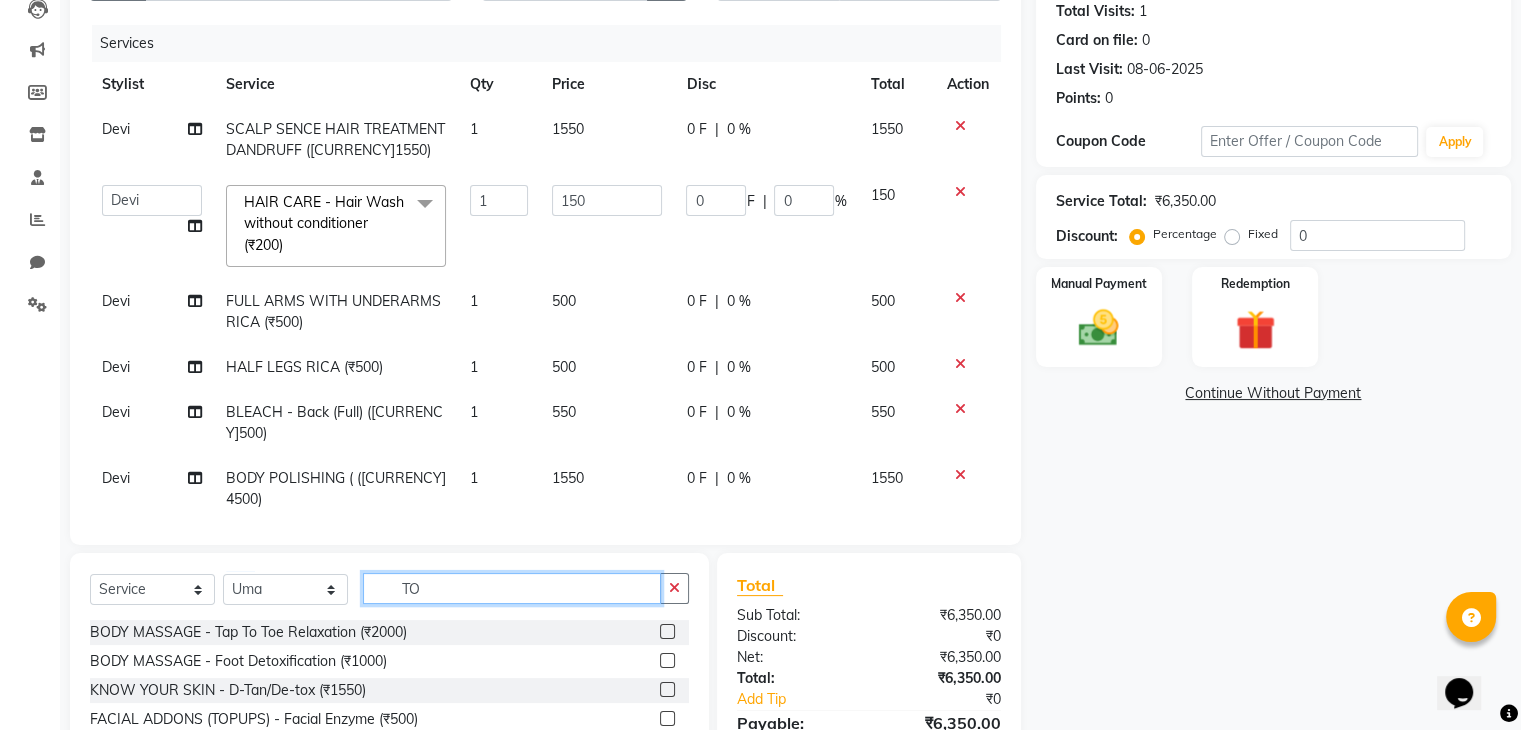 type on "T" 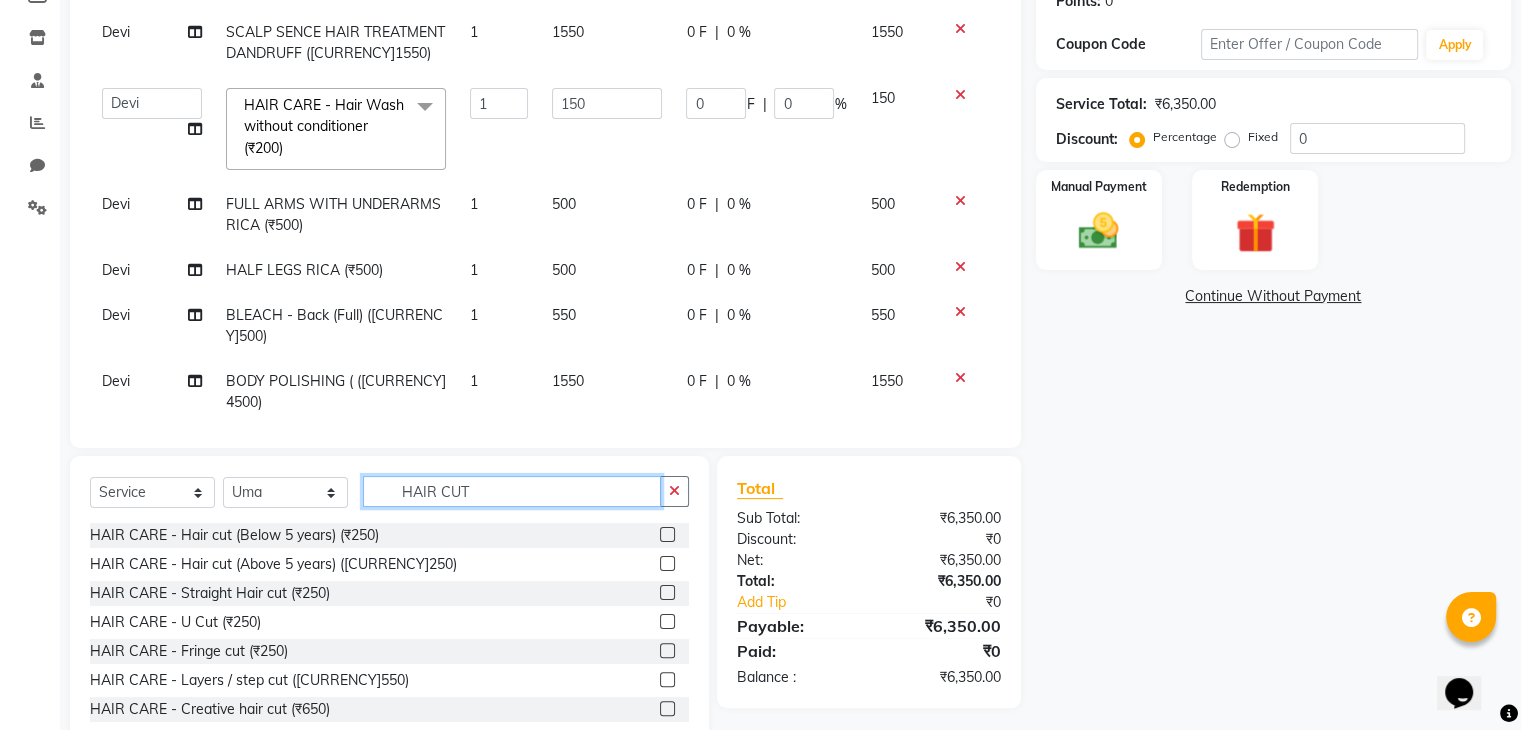 scroll, scrollTop: 372, scrollLeft: 0, axis: vertical 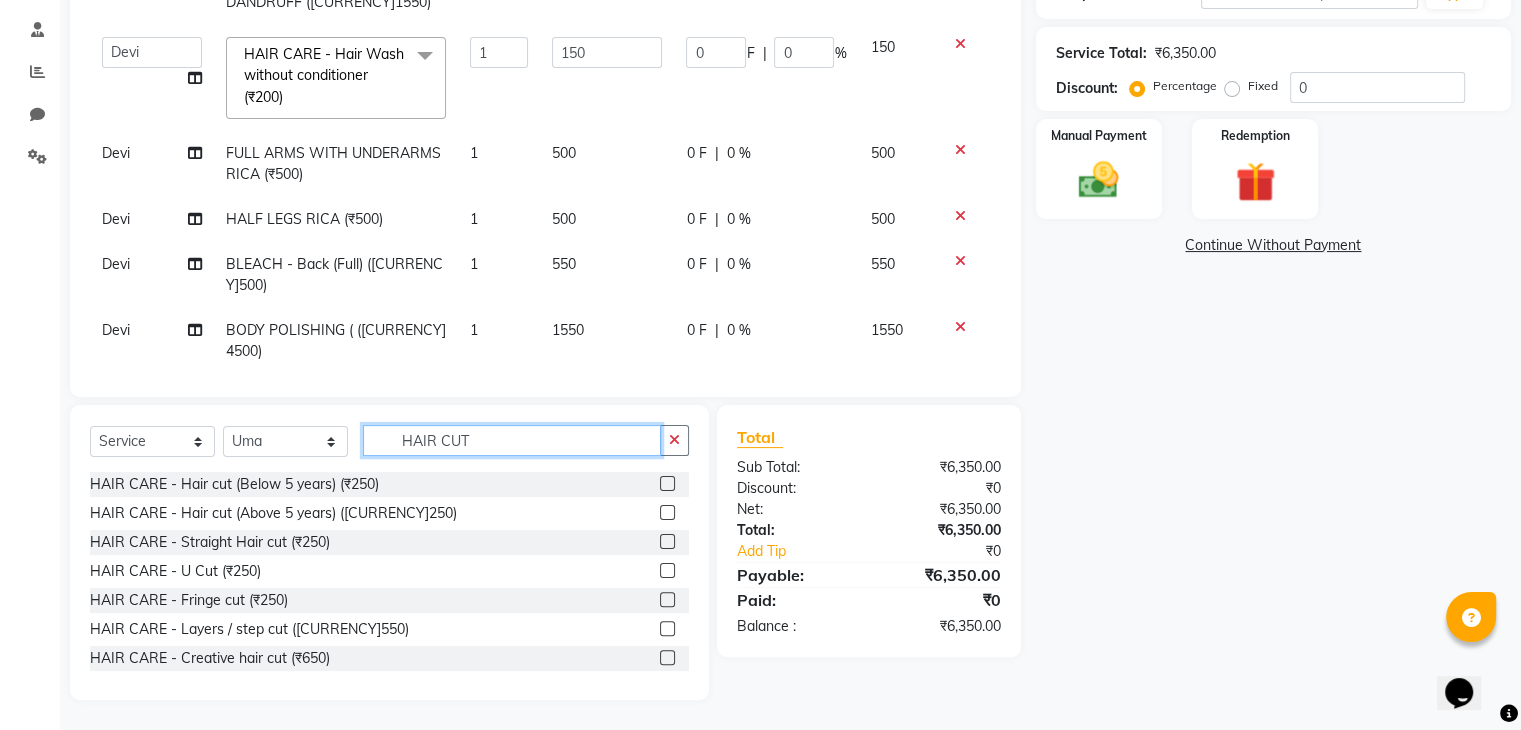 type on "HAIR CUT" 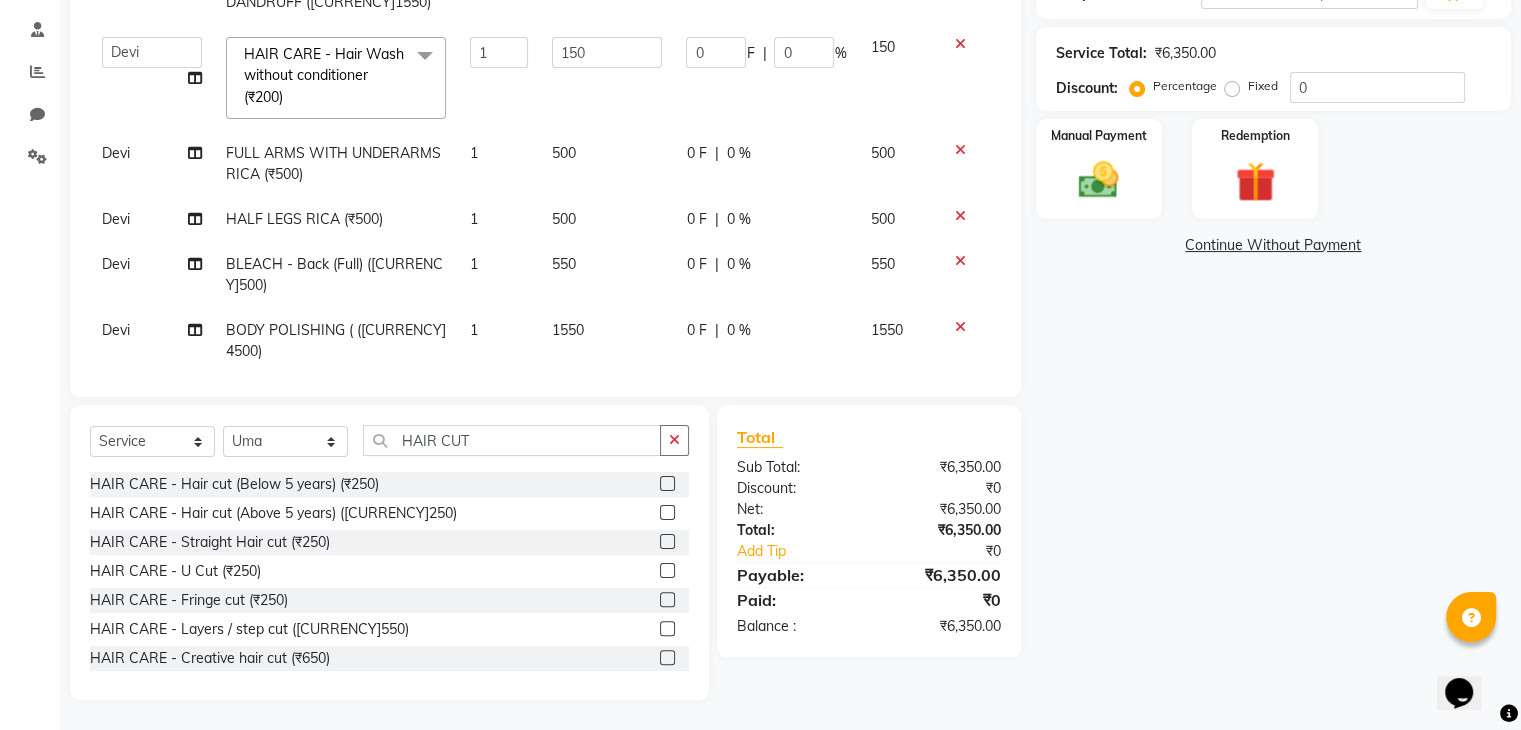 click 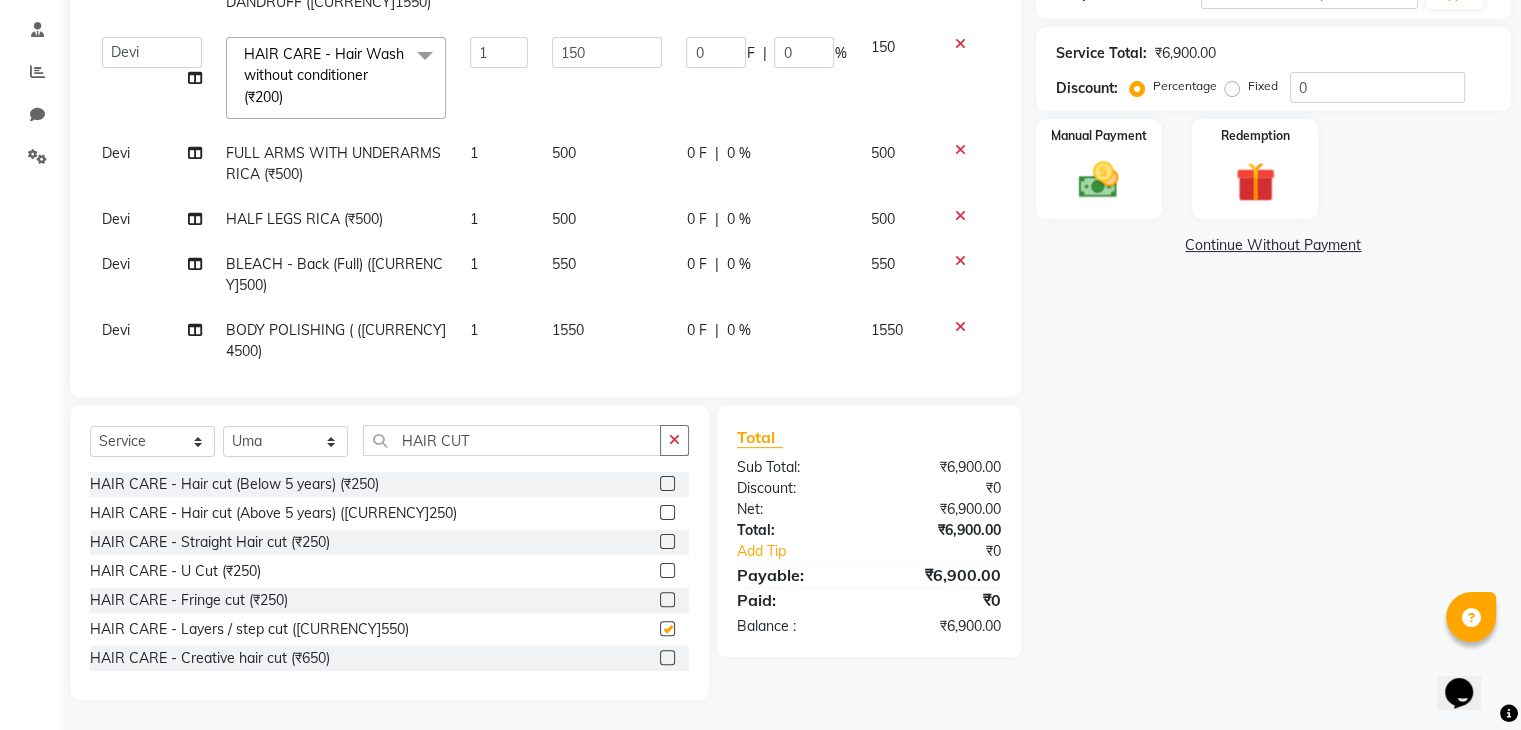 checkbox on "false" 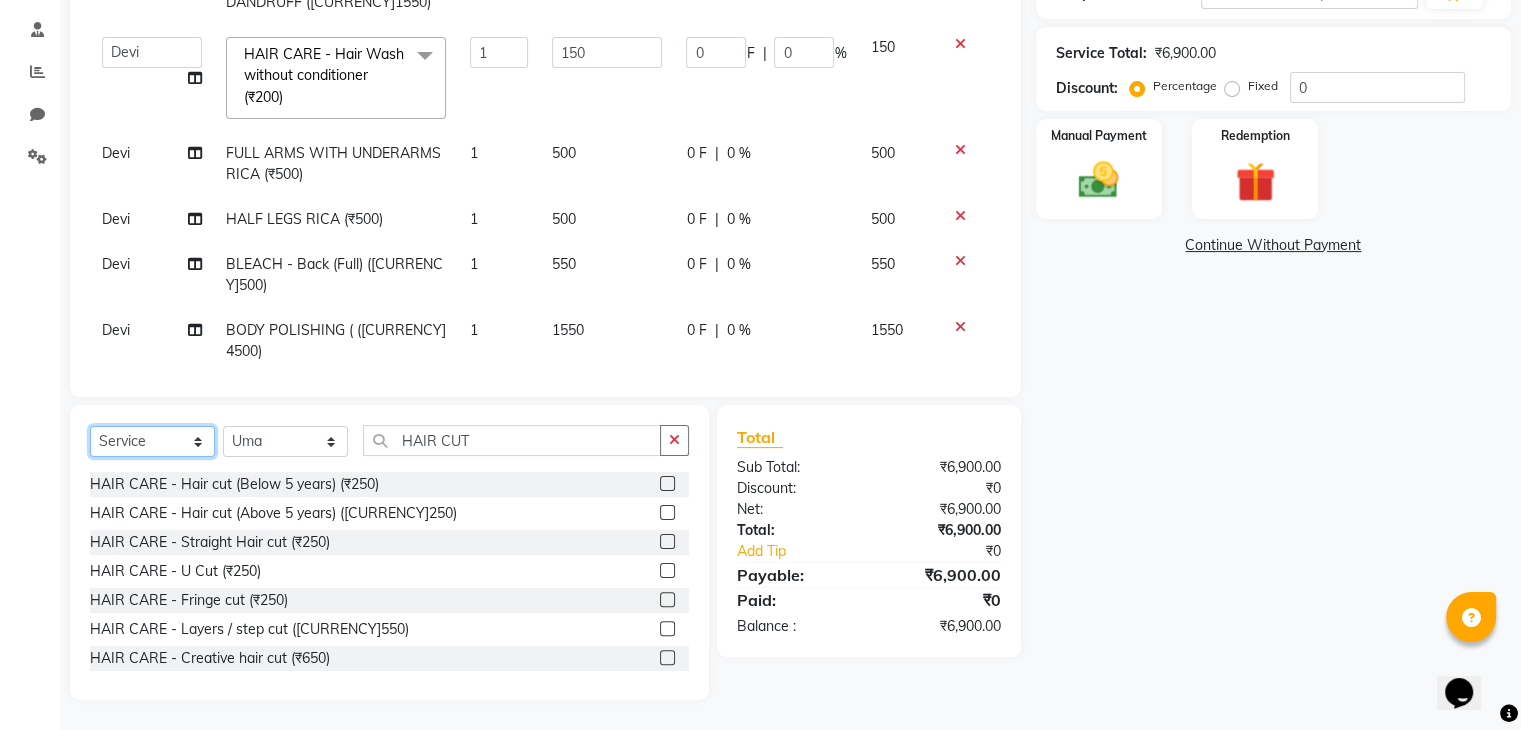 click on "Select  Service  Product  Membership  Package Voucher Prepaid Gift Card" 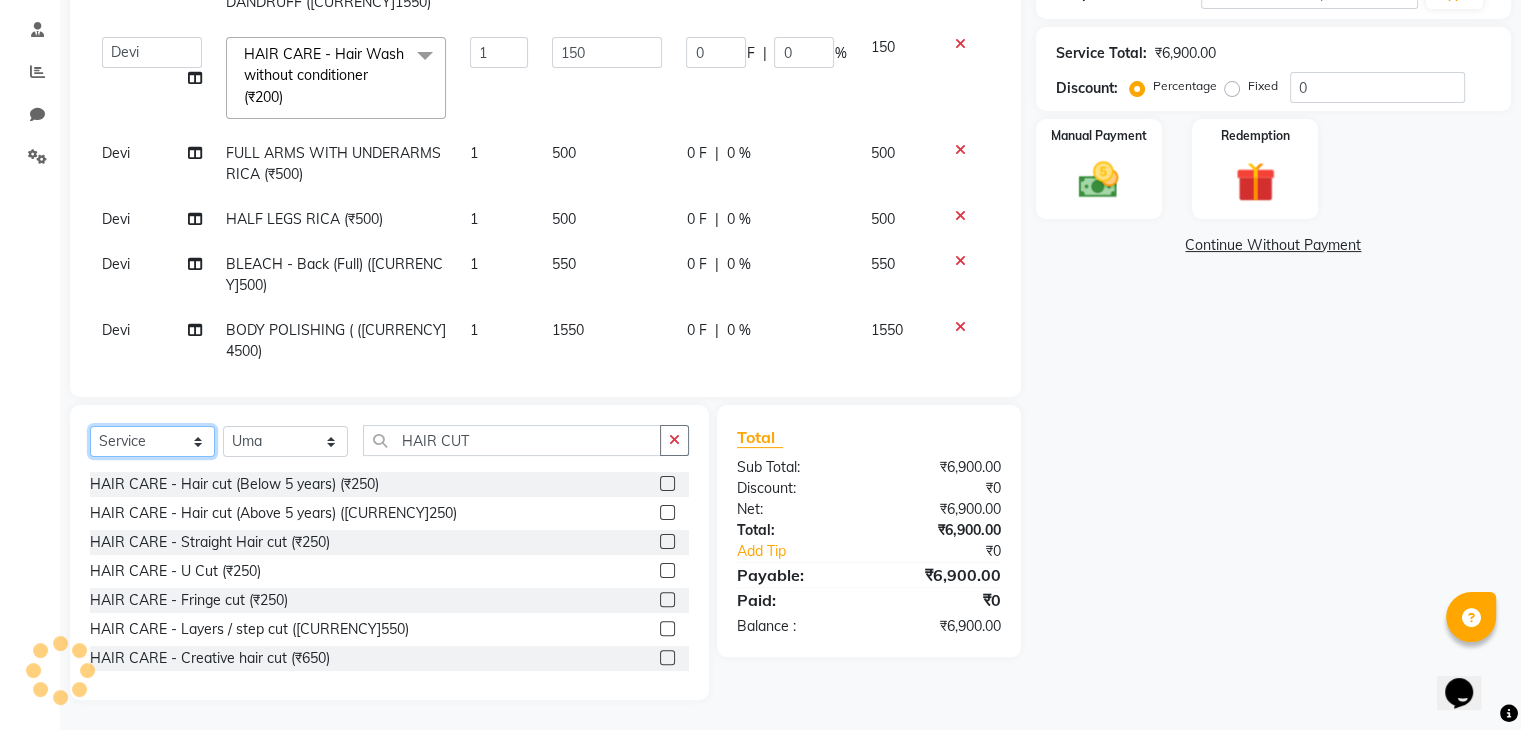select on "product" 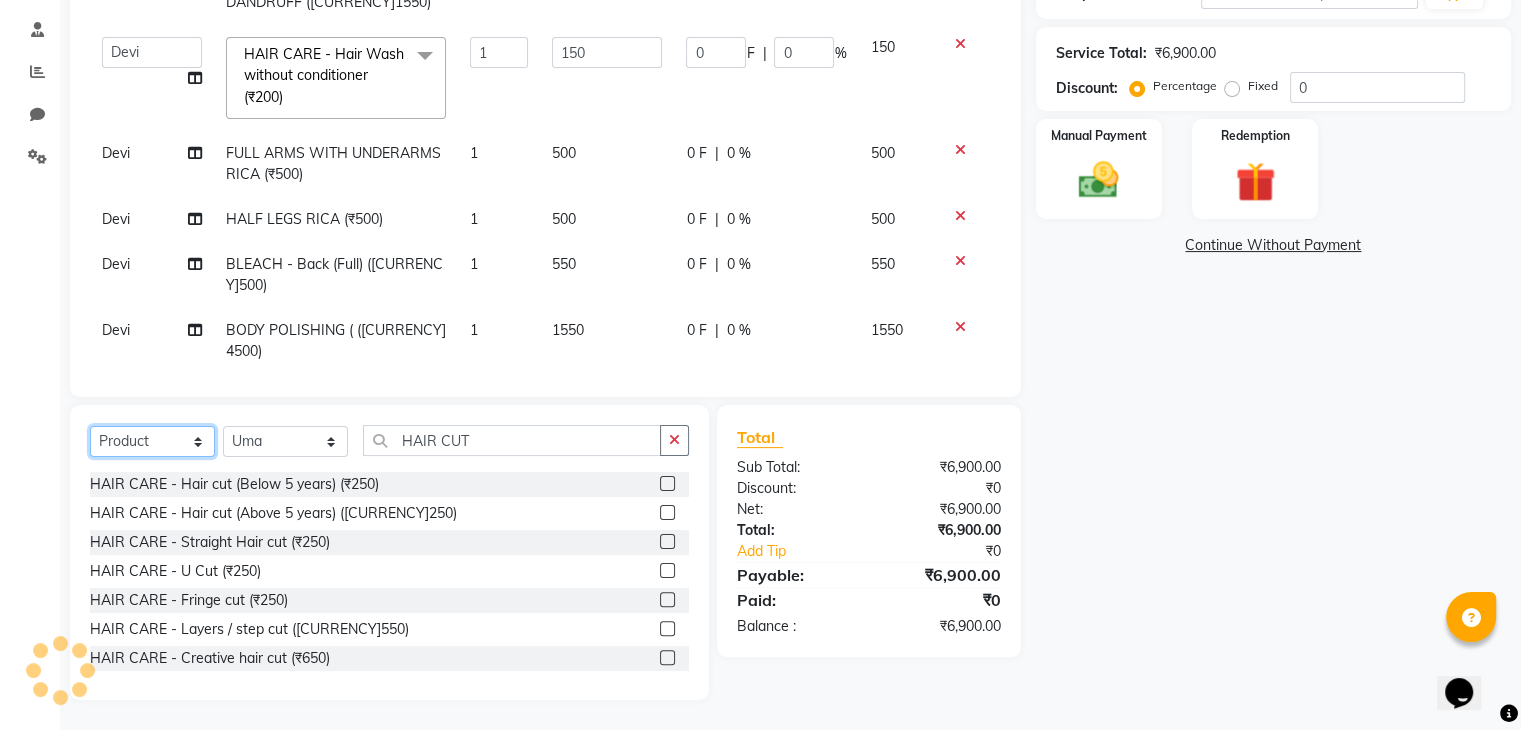 click on "Select  Service  Product  Membership  Package Voucher Prepaid Gift Card" 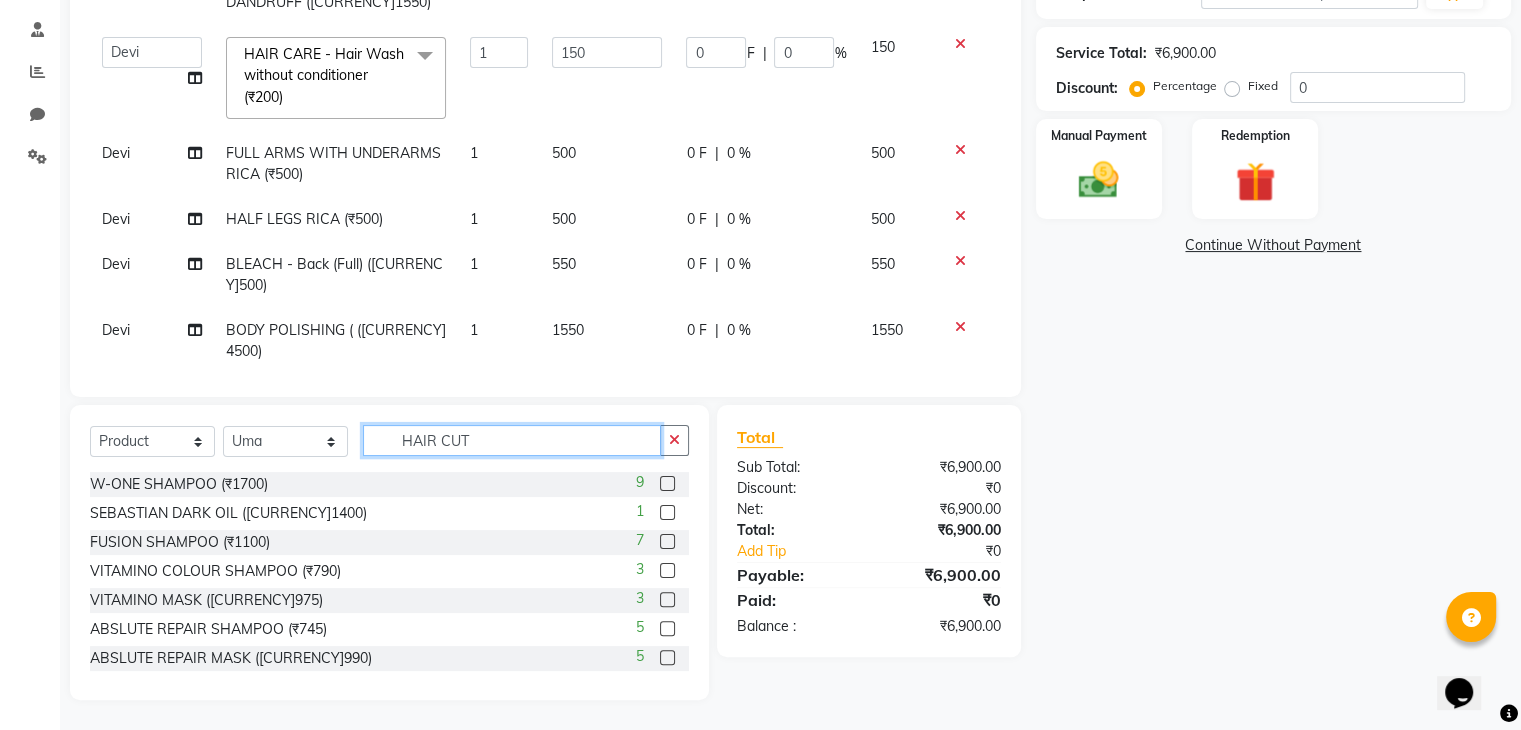 click on "HAIR CUT" 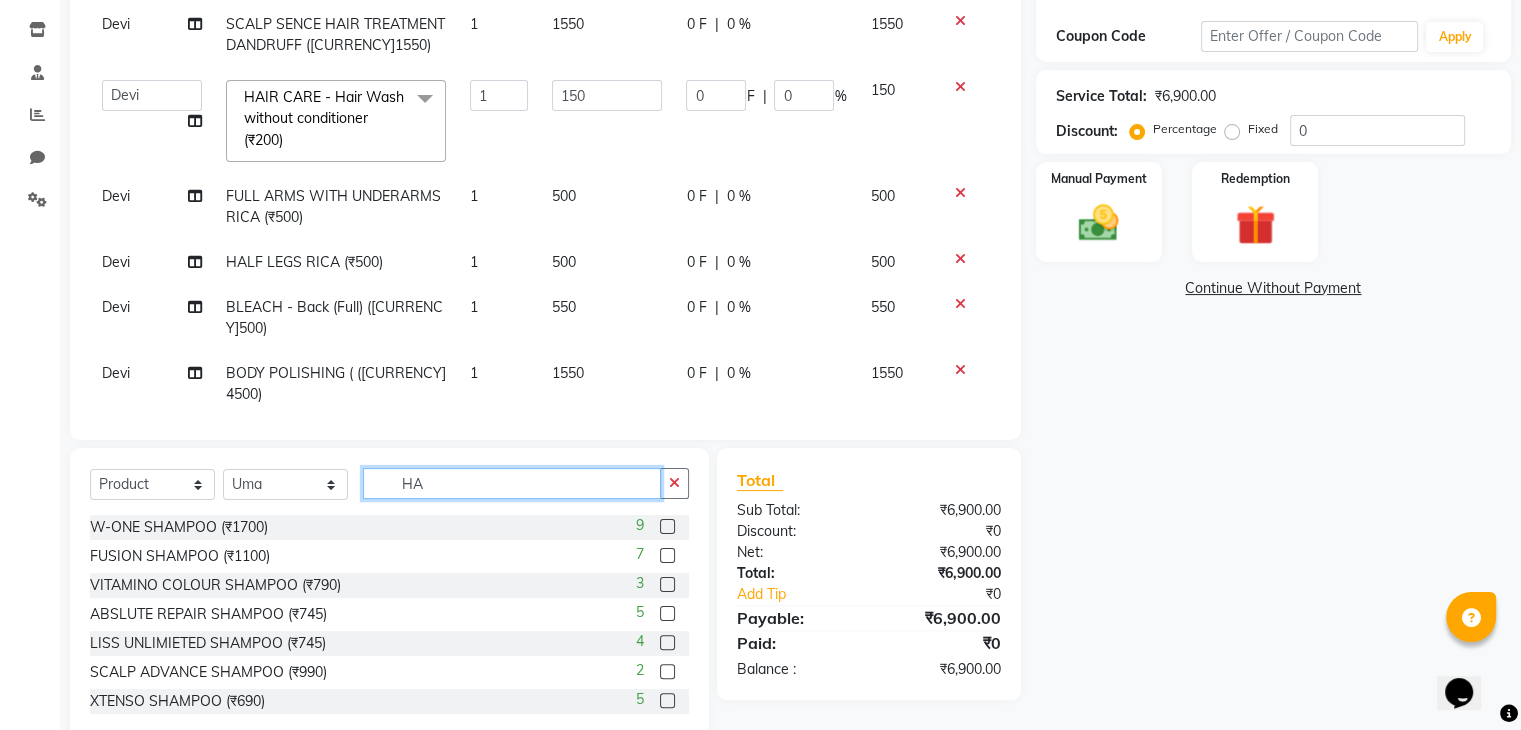 scroll, scrollTop: 372, scrollLeft: 0, axis: vertical 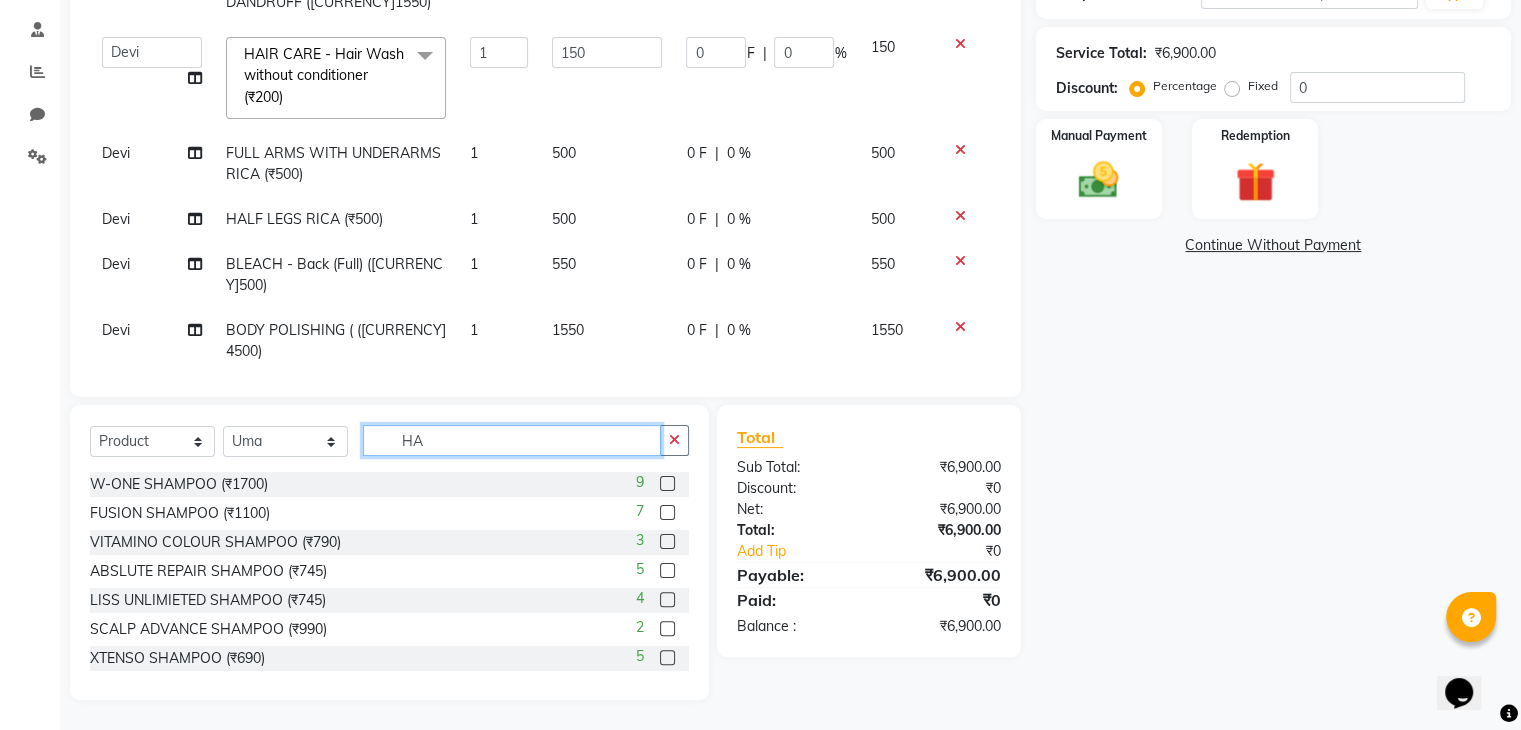 type on "H" 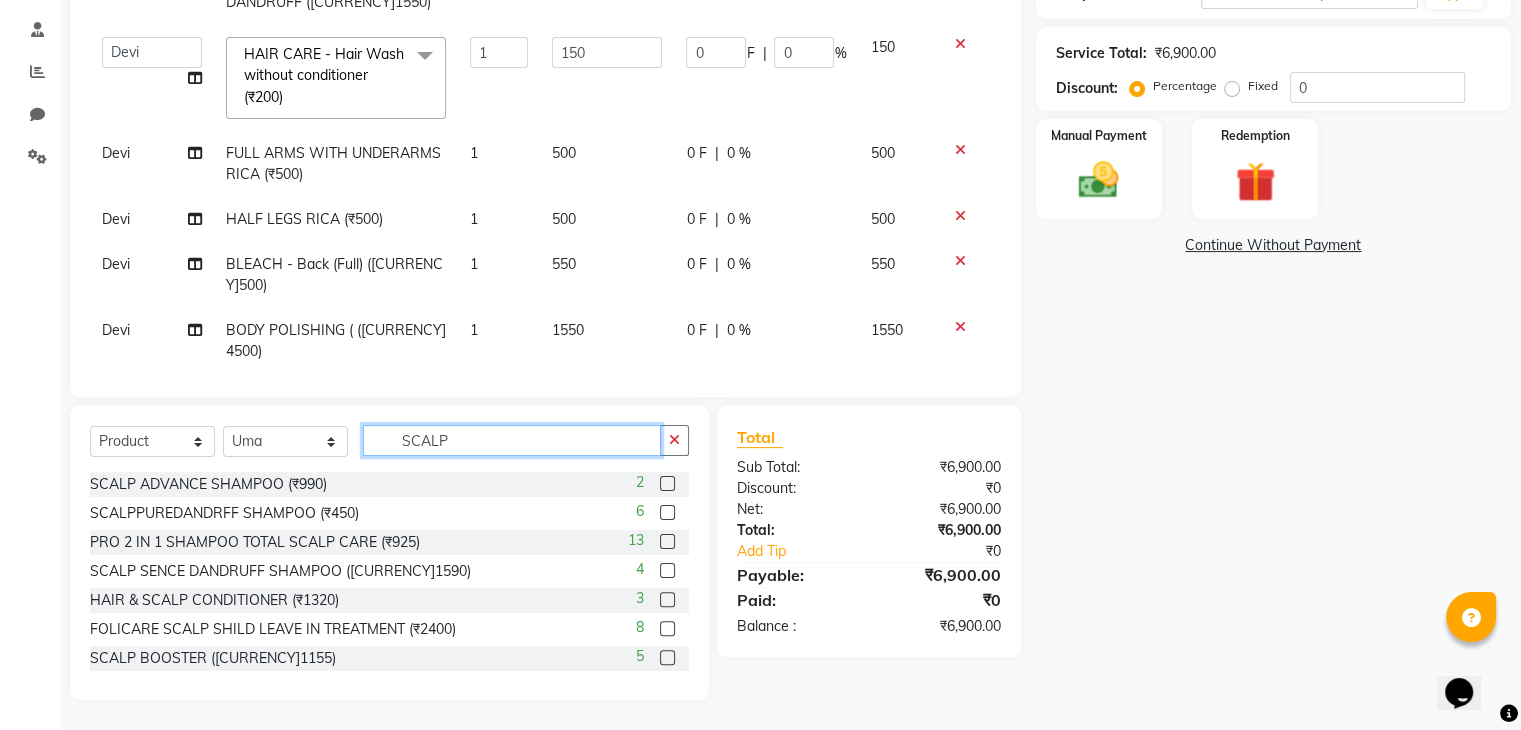 type on "SCALP" 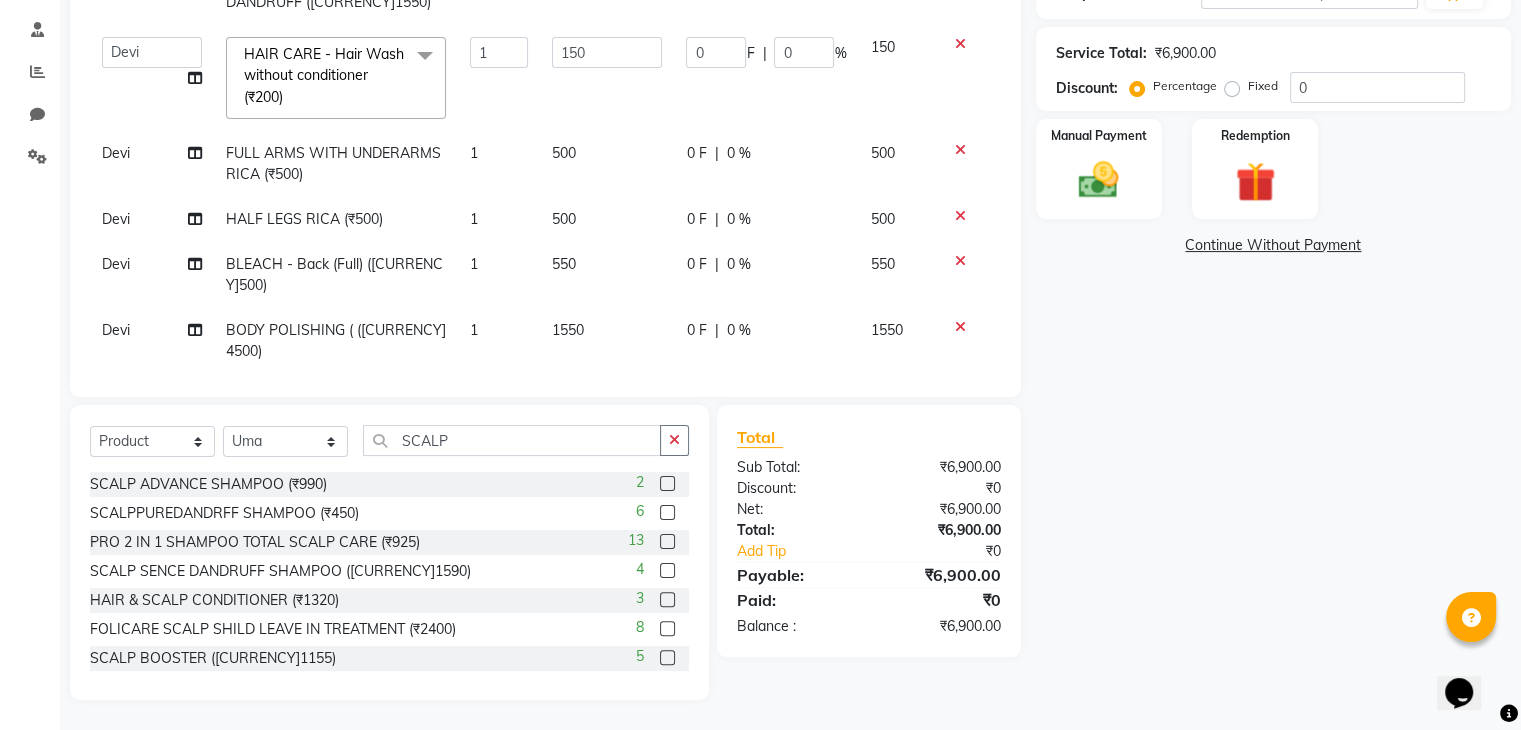 click 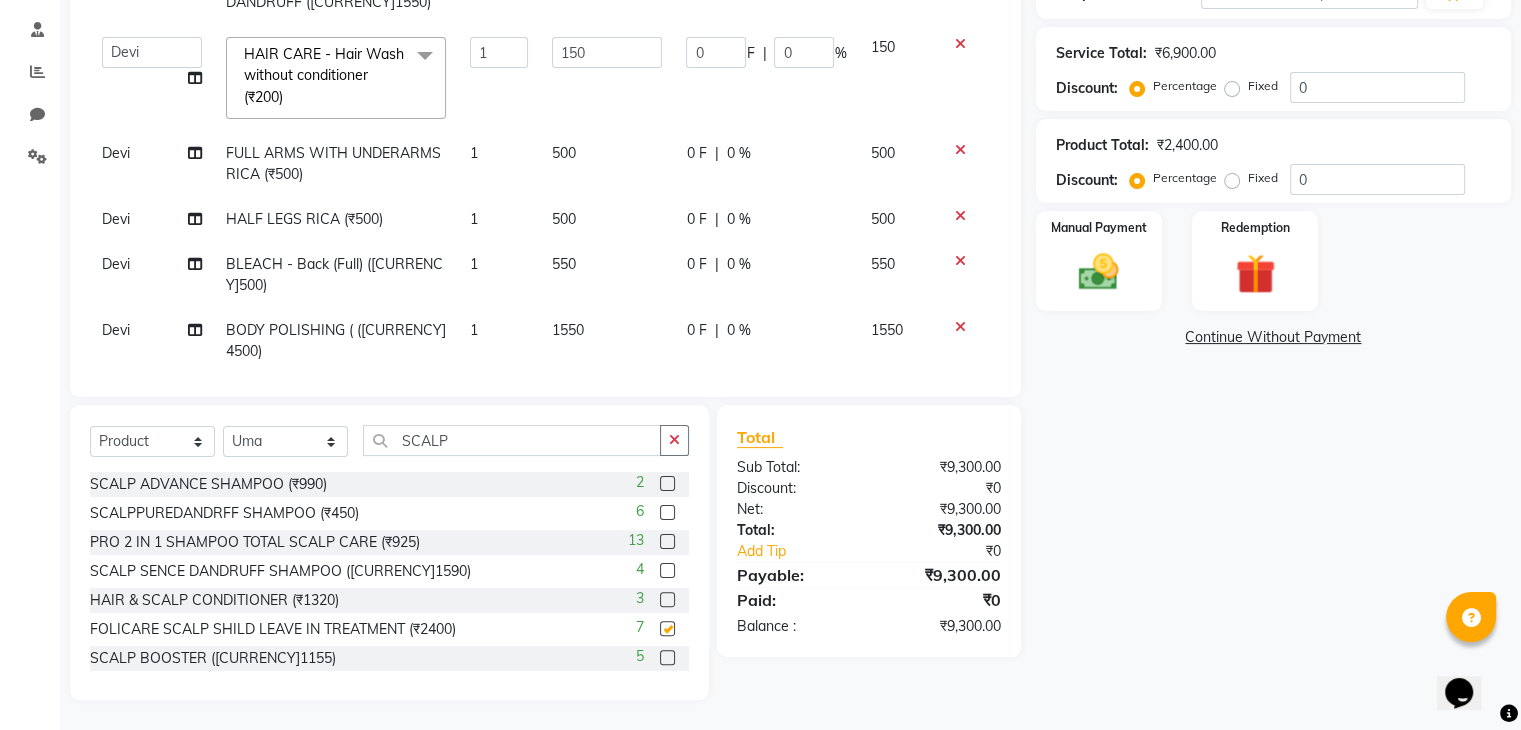 checkbox on "false" 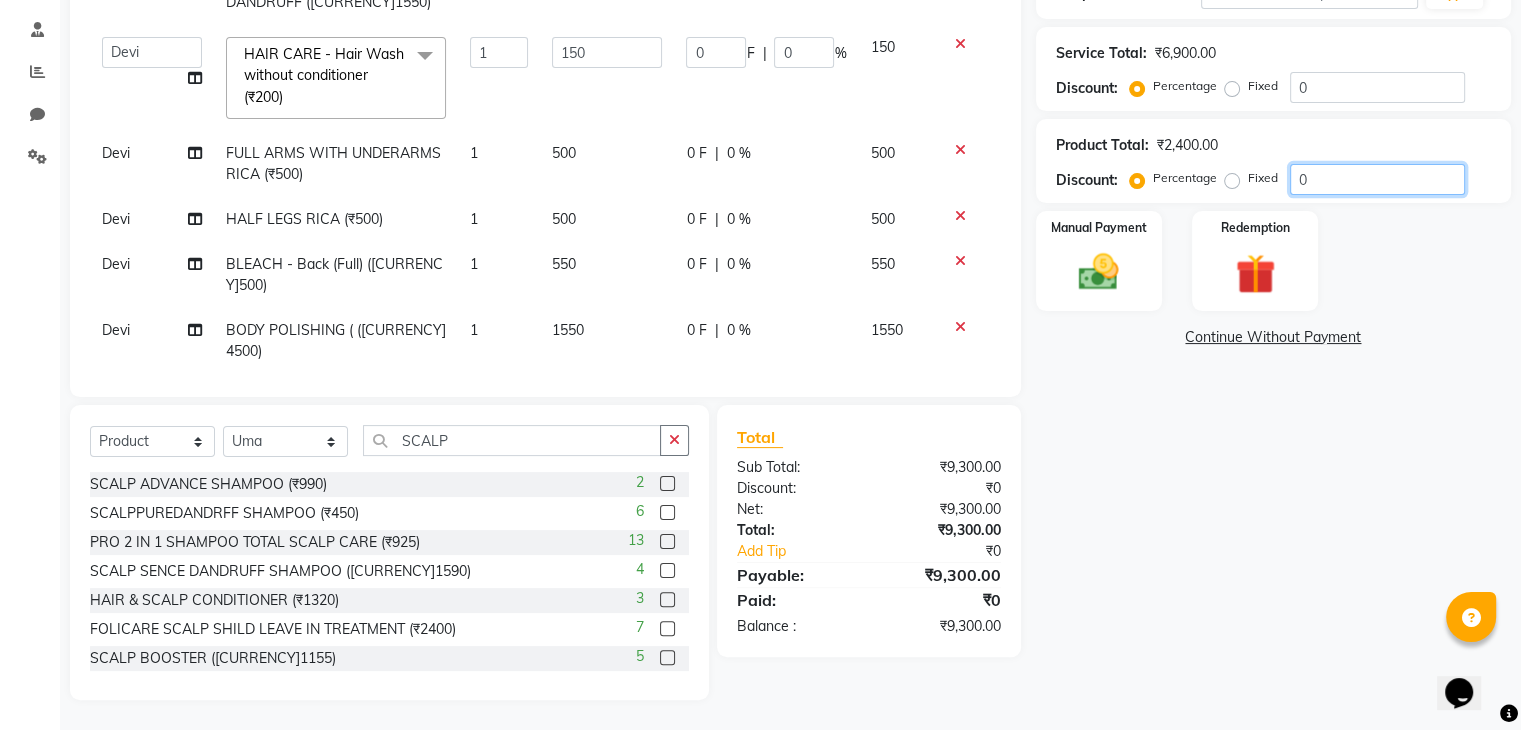click on "0" 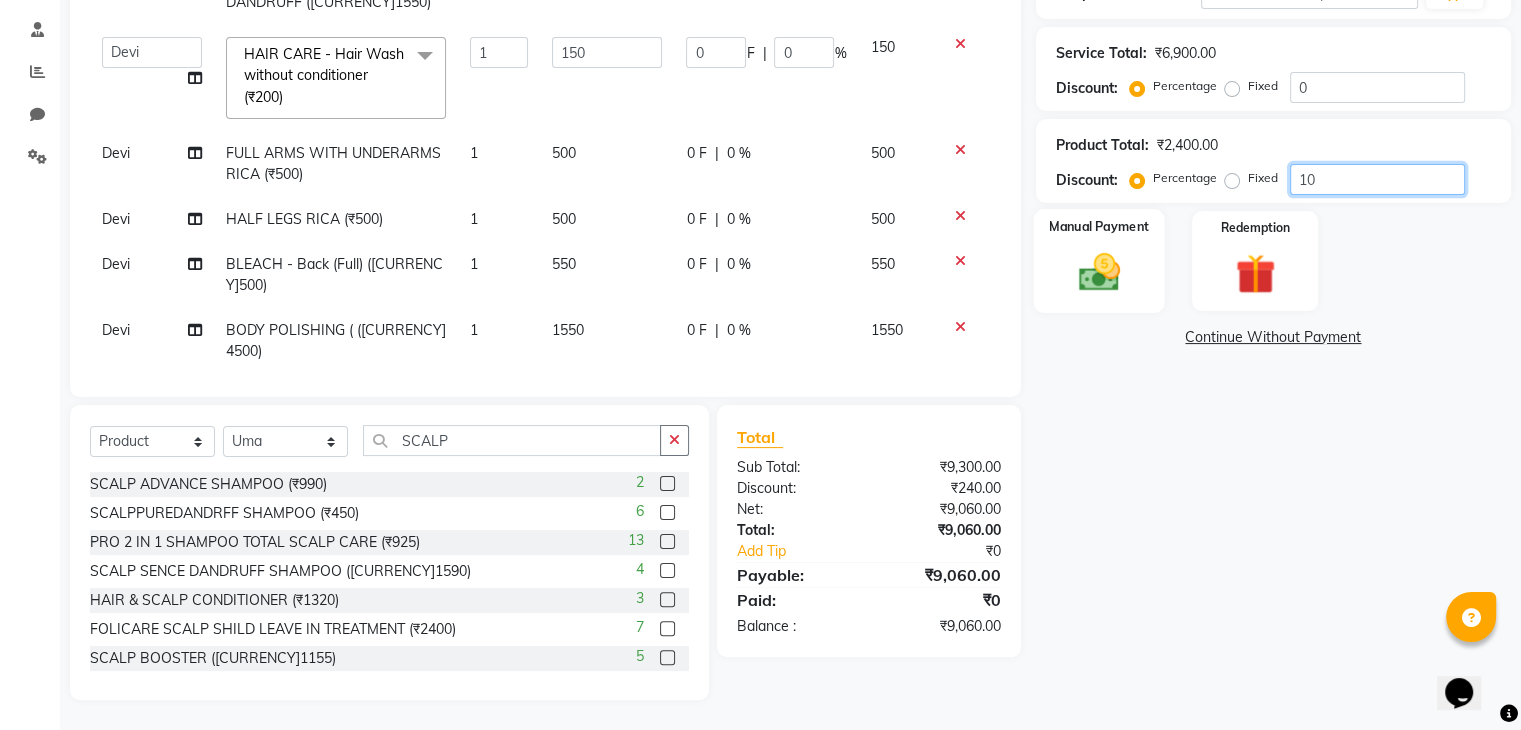 type on "10" 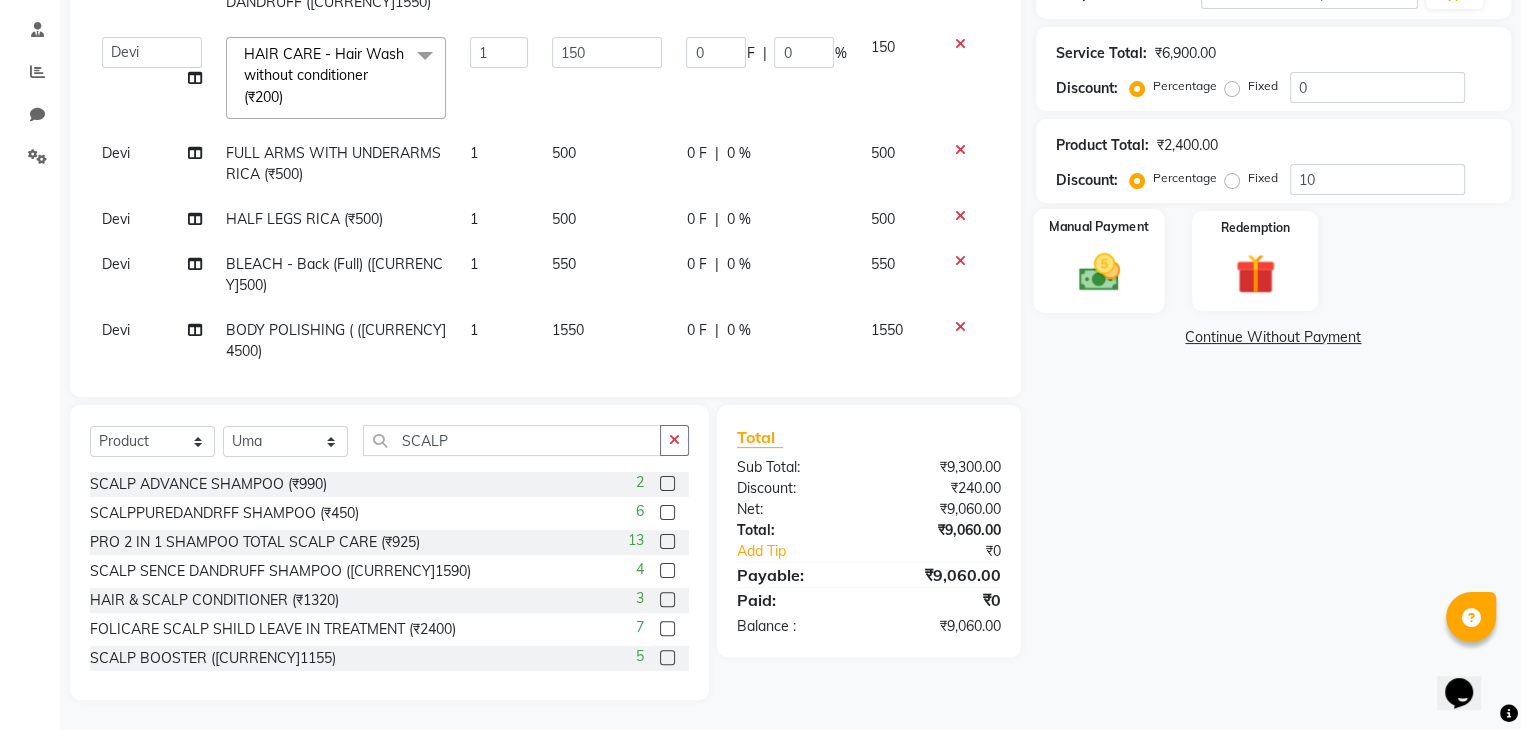 click 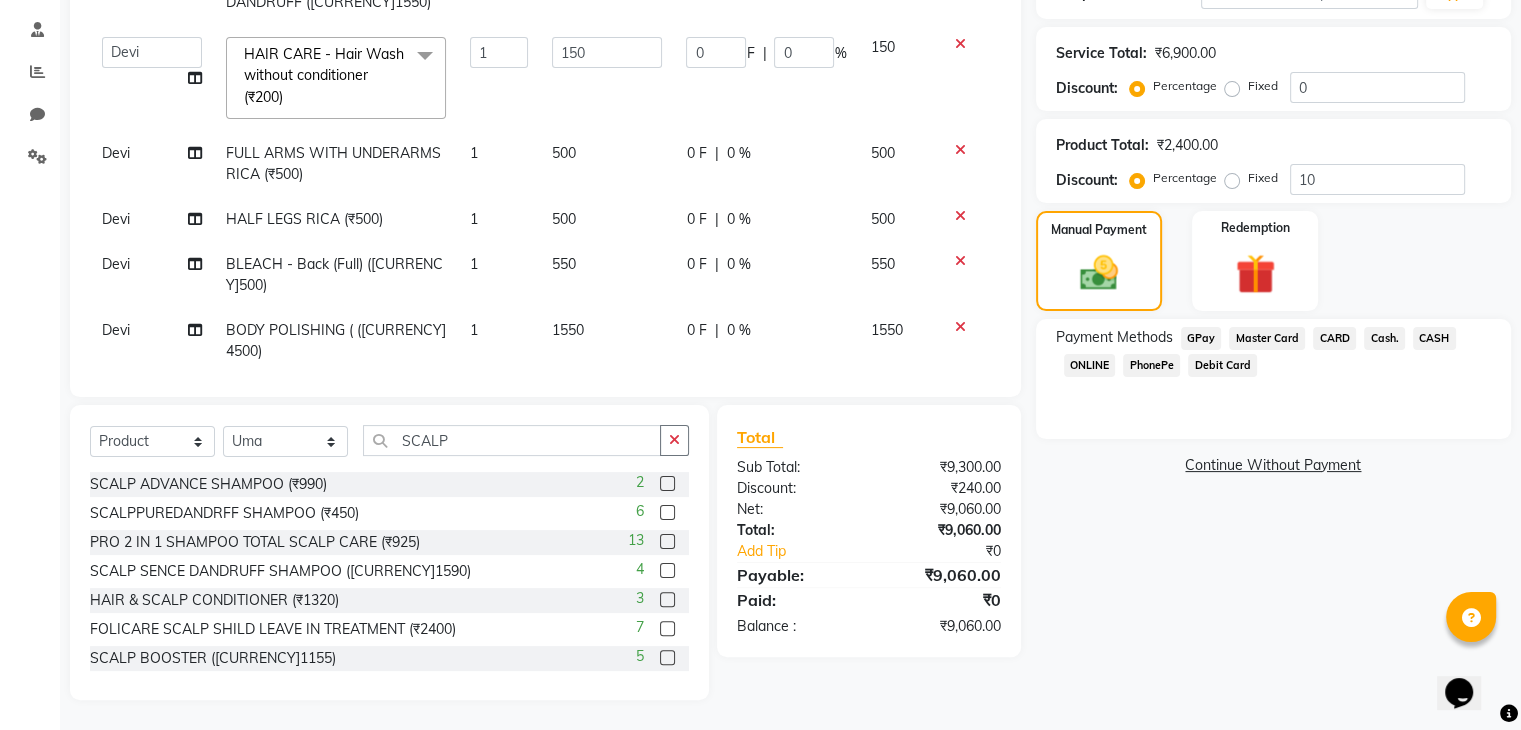 click on "PhonePe" 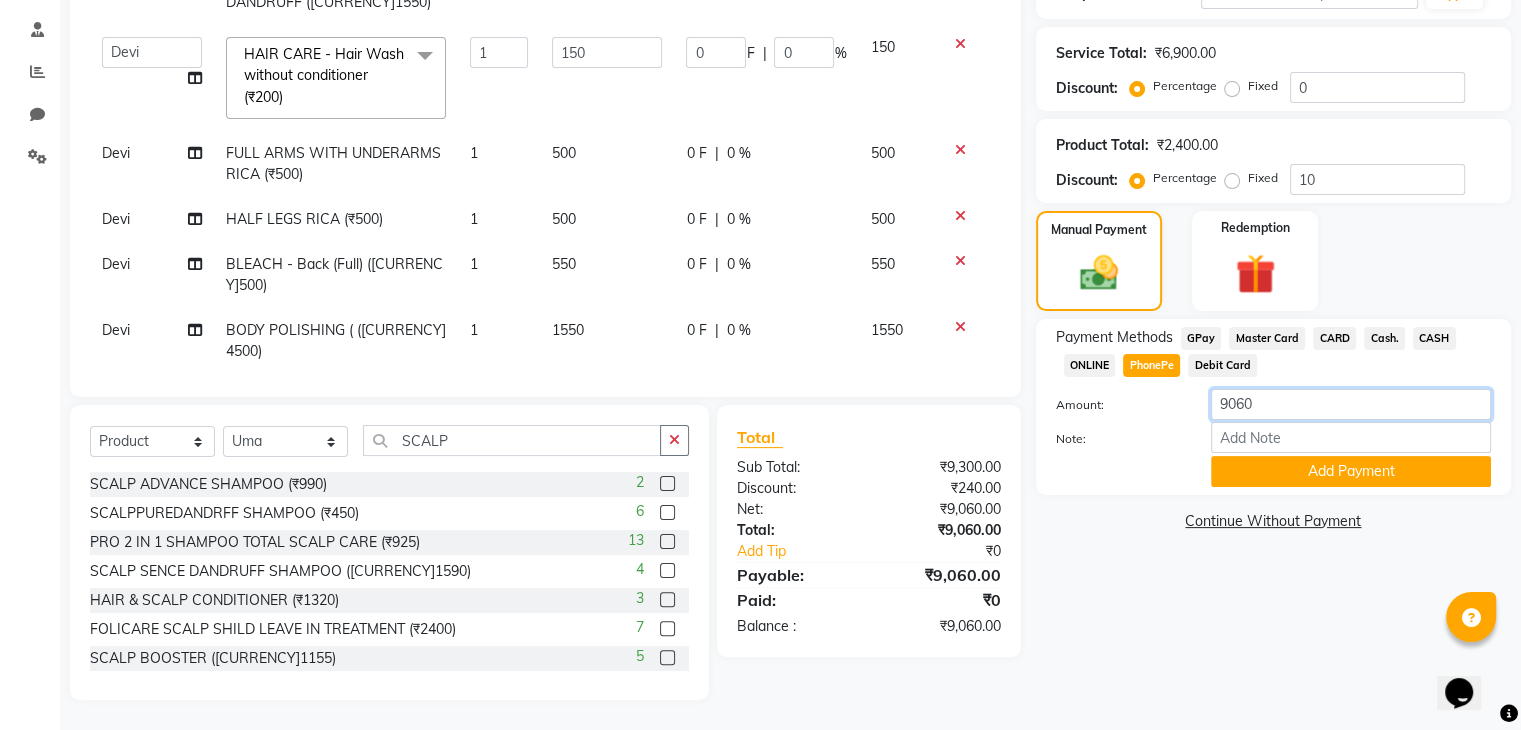 click on "9060" 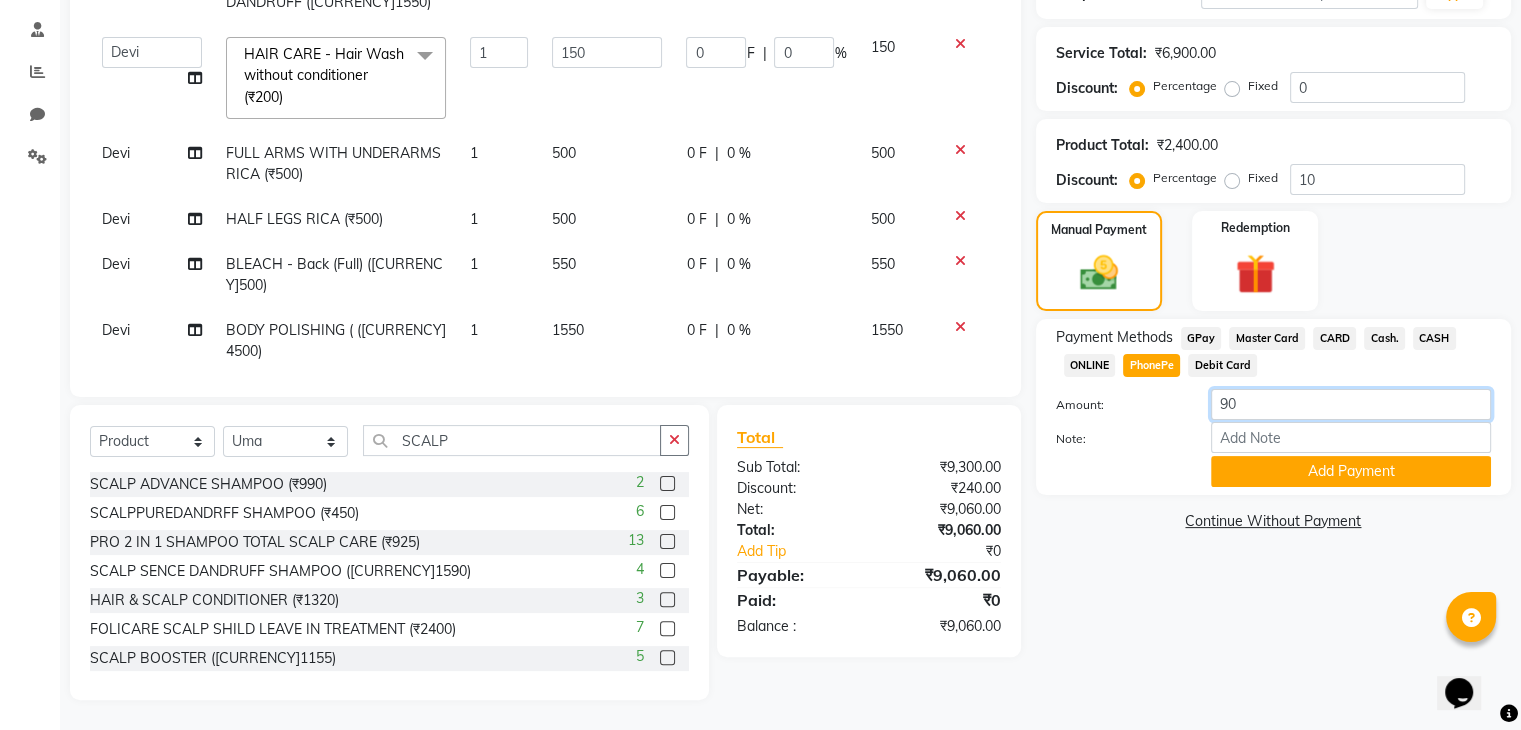 type on "9" 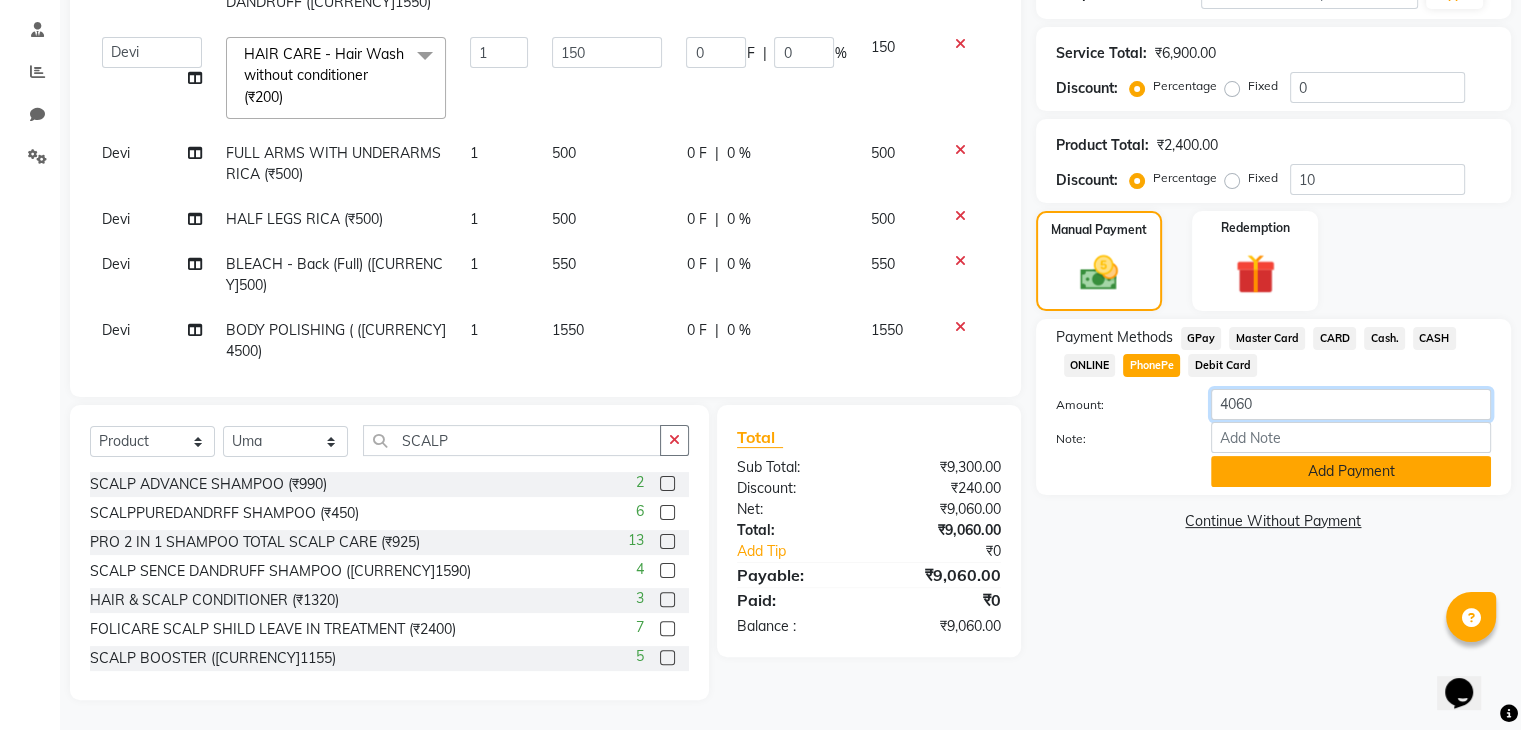 type on "4060" 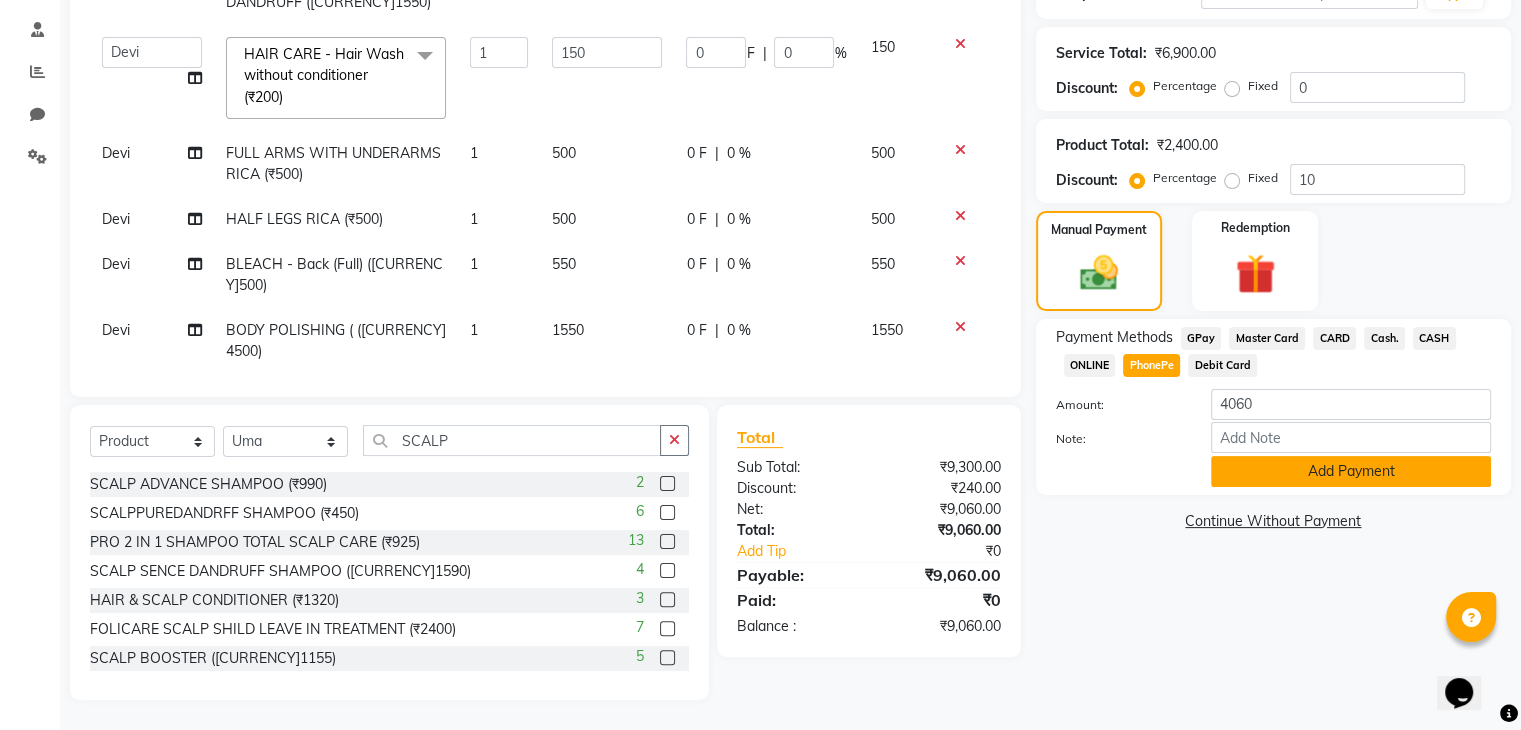click on "Add Payment" 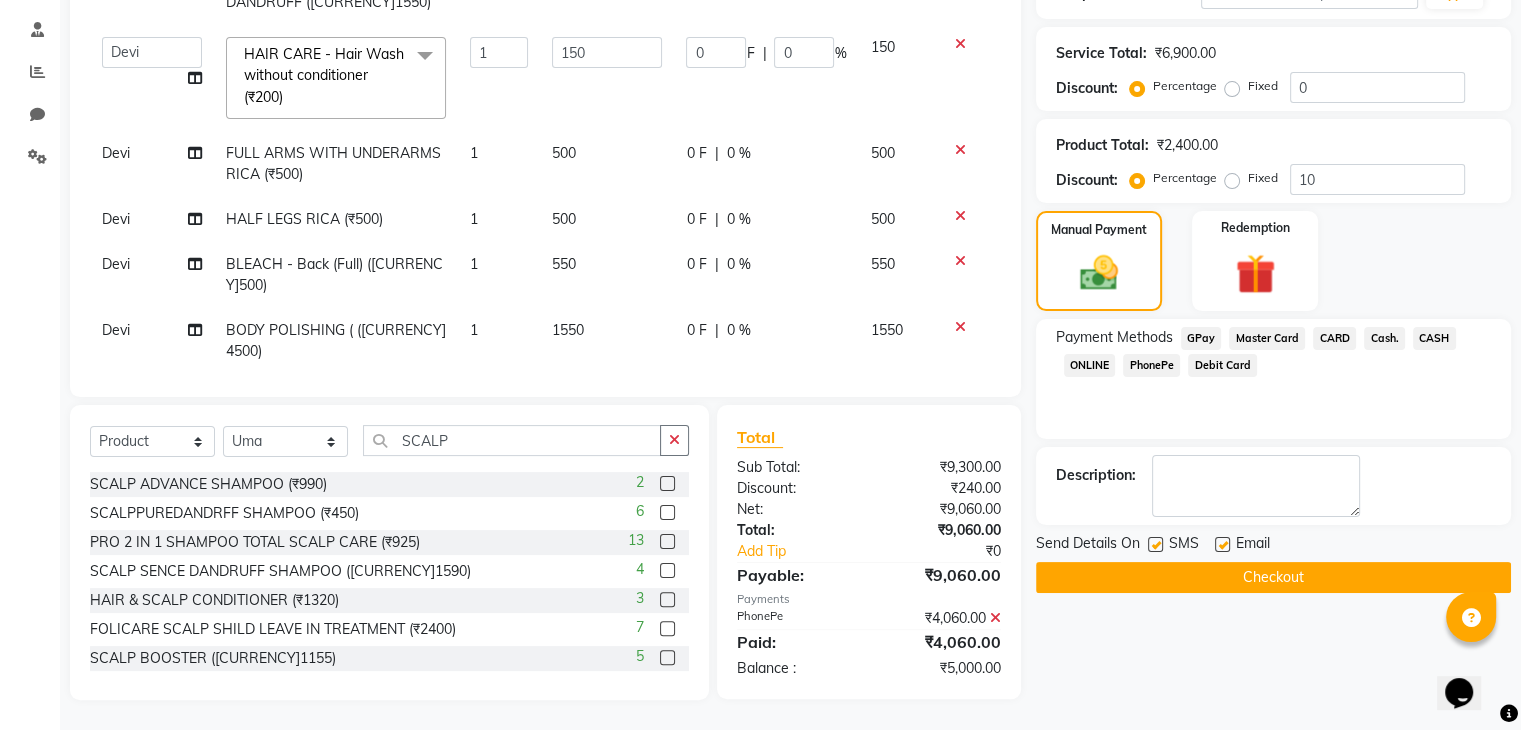 click on "Cash." 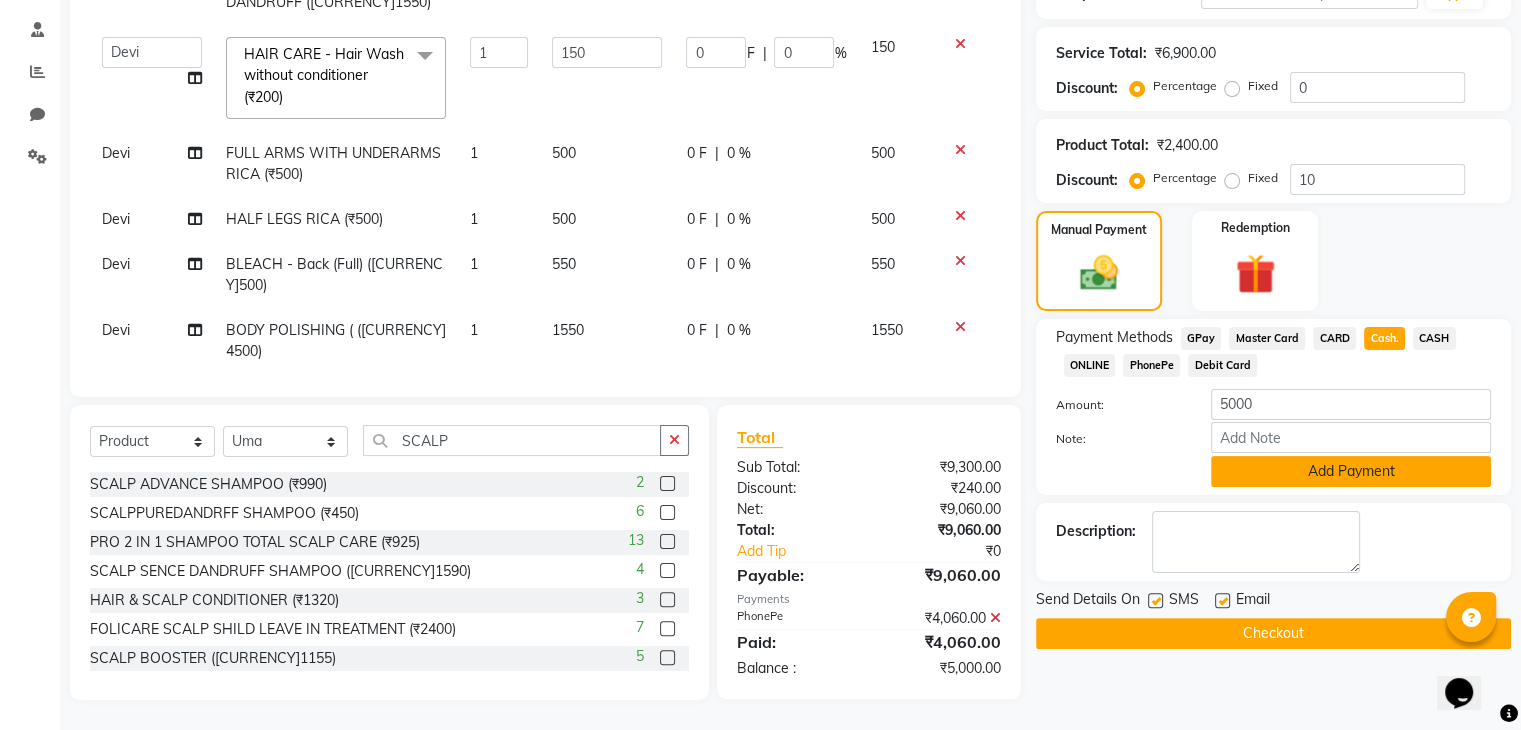 click on "Add Payment" 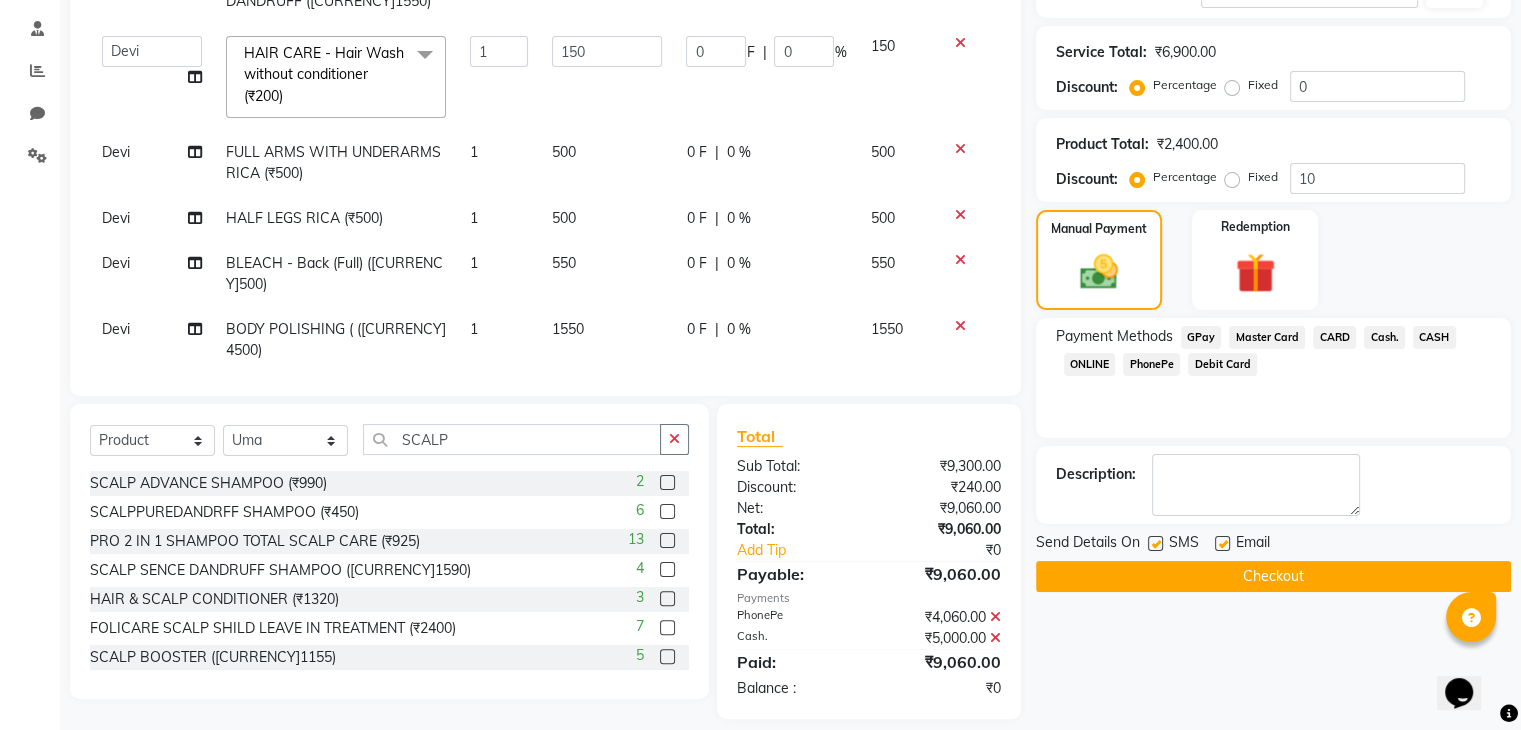 click on "Checkout" 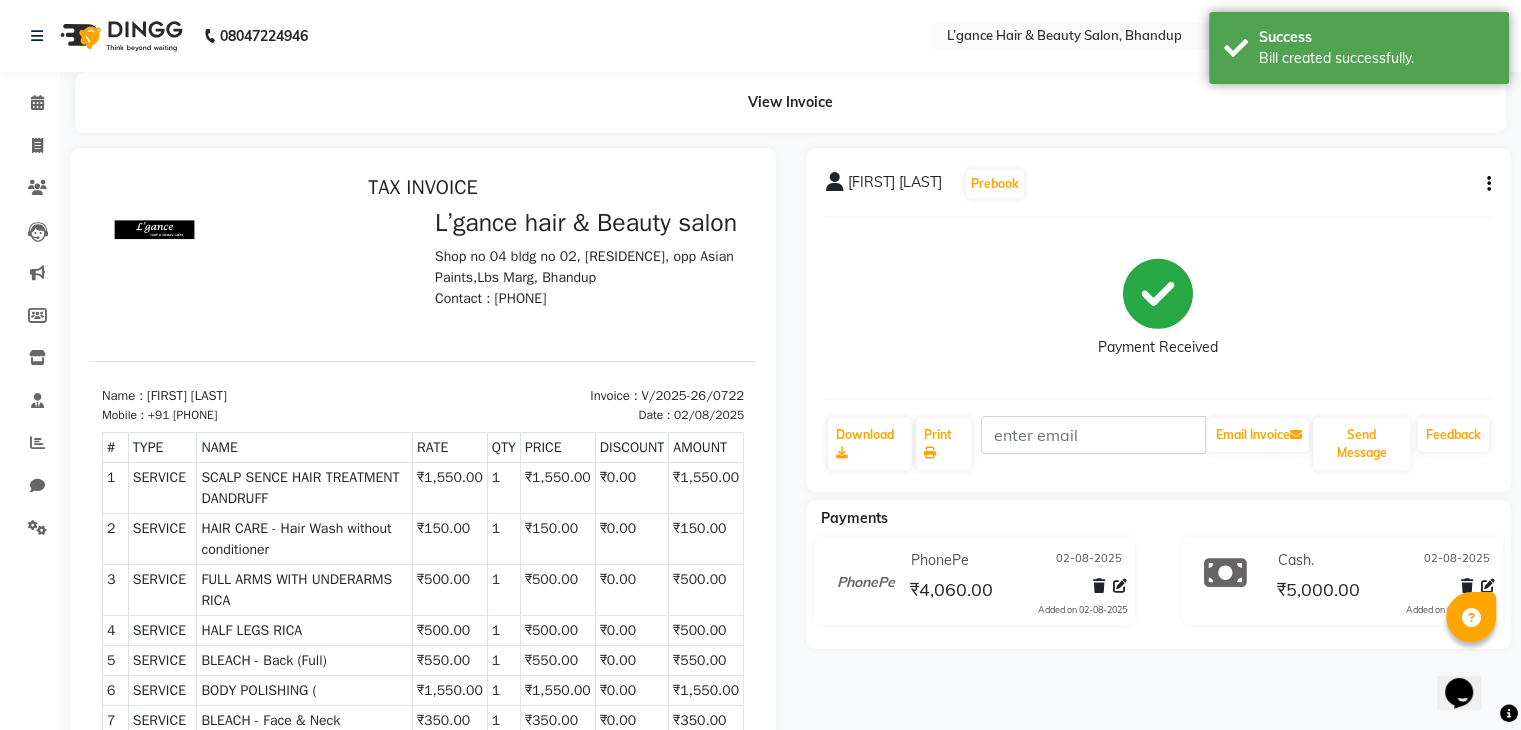 scroll, scrollTop: 0, scrollLeft: 0, axis: both 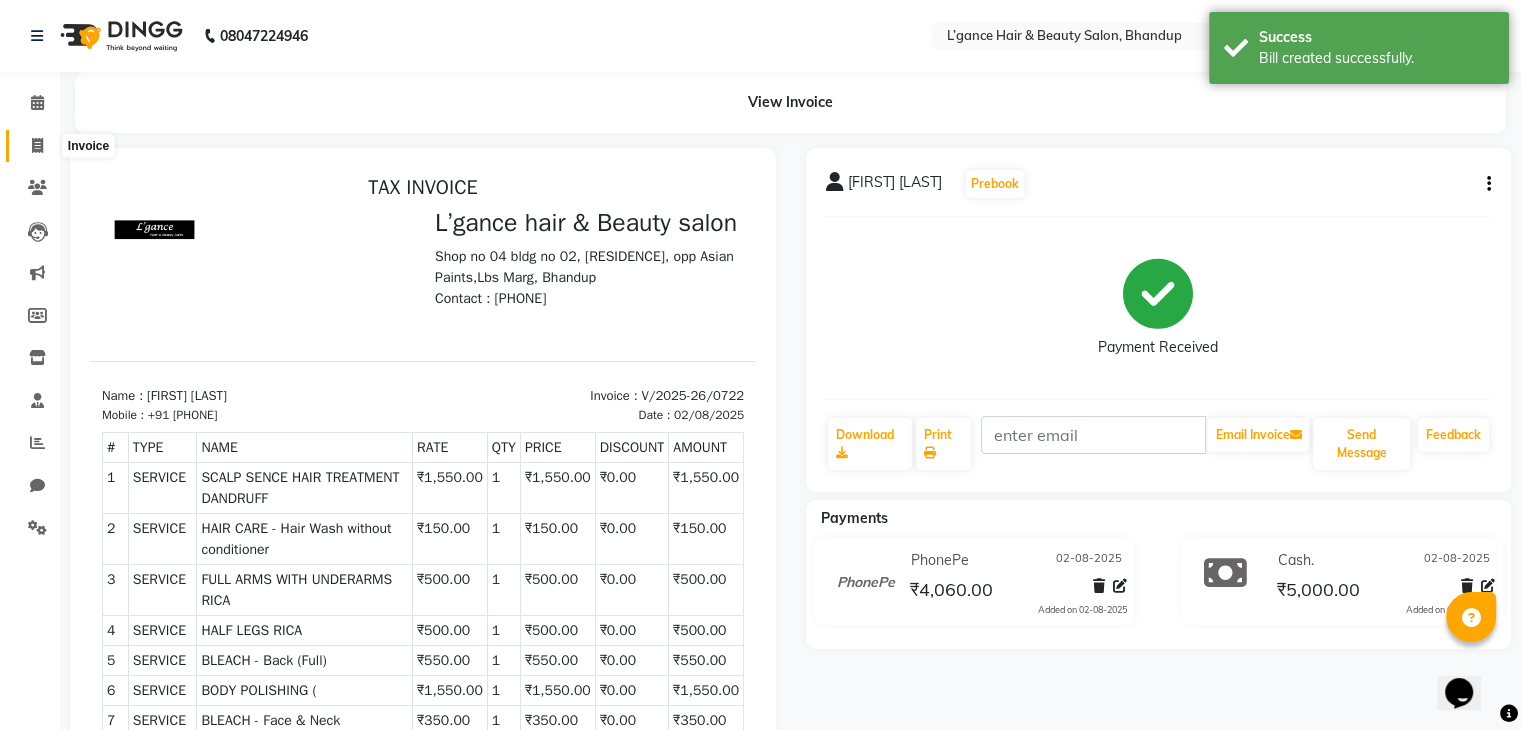 click 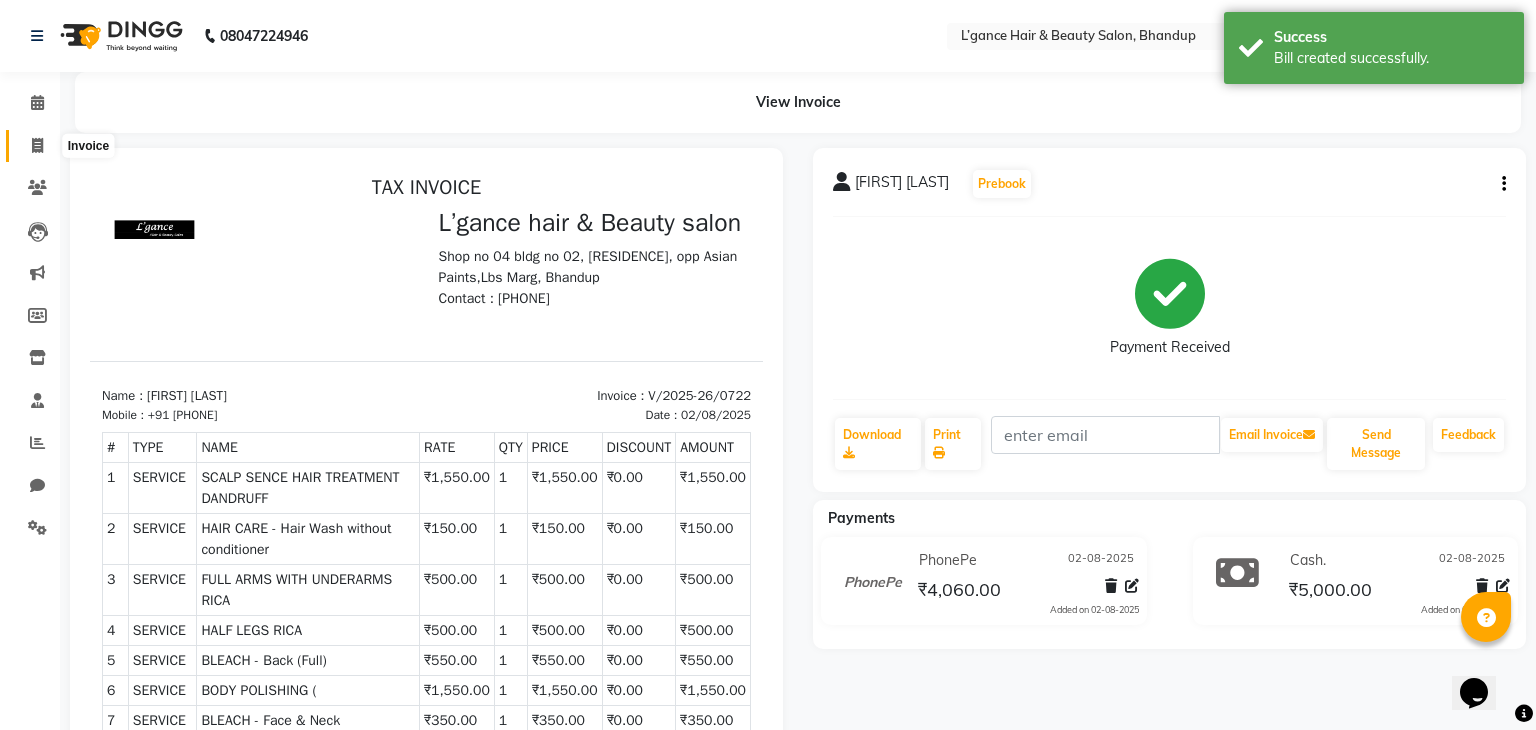 select on "service" 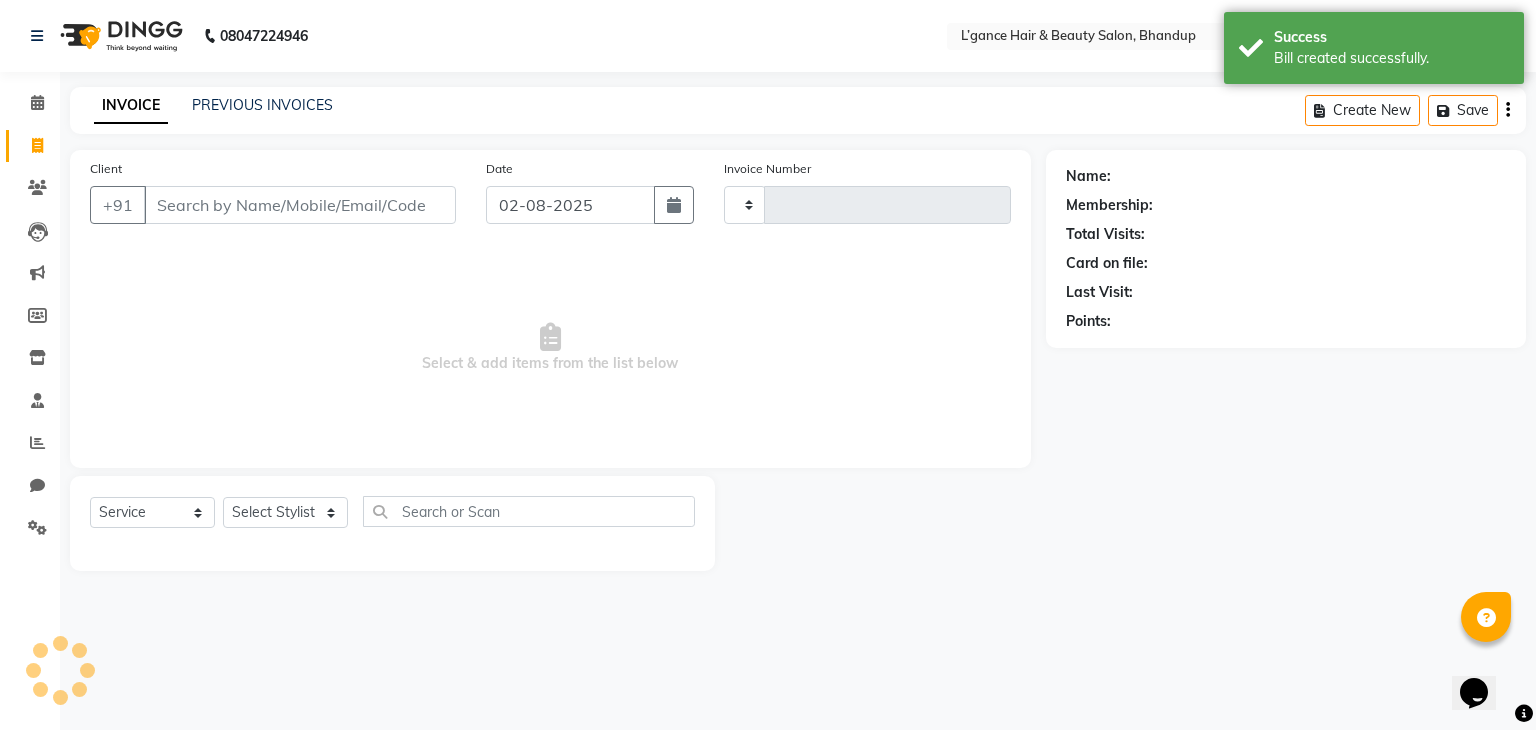 click on "Client" at bounding box center [300, 205] 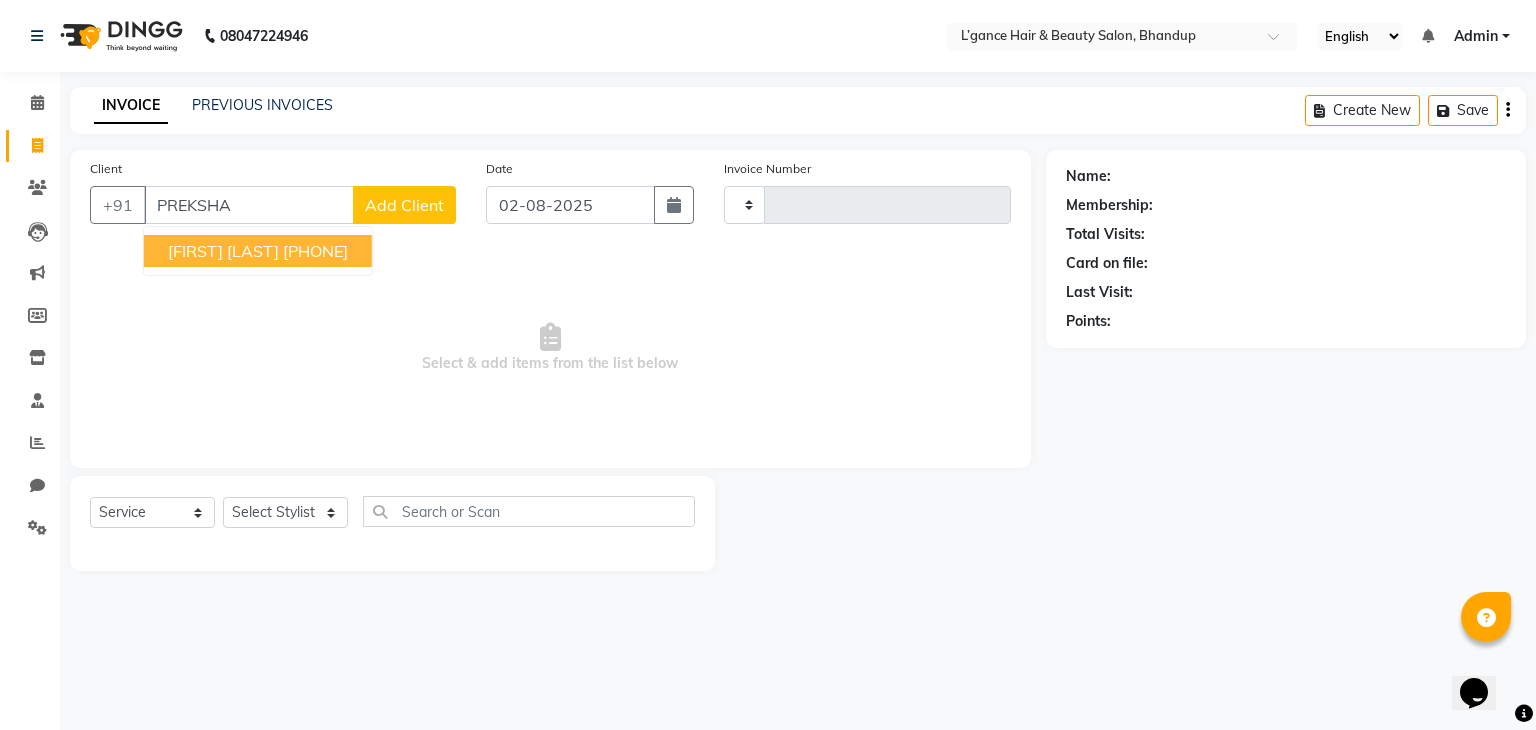 click on "PREKSHA BANGERA" at bounding box center (223, 251) 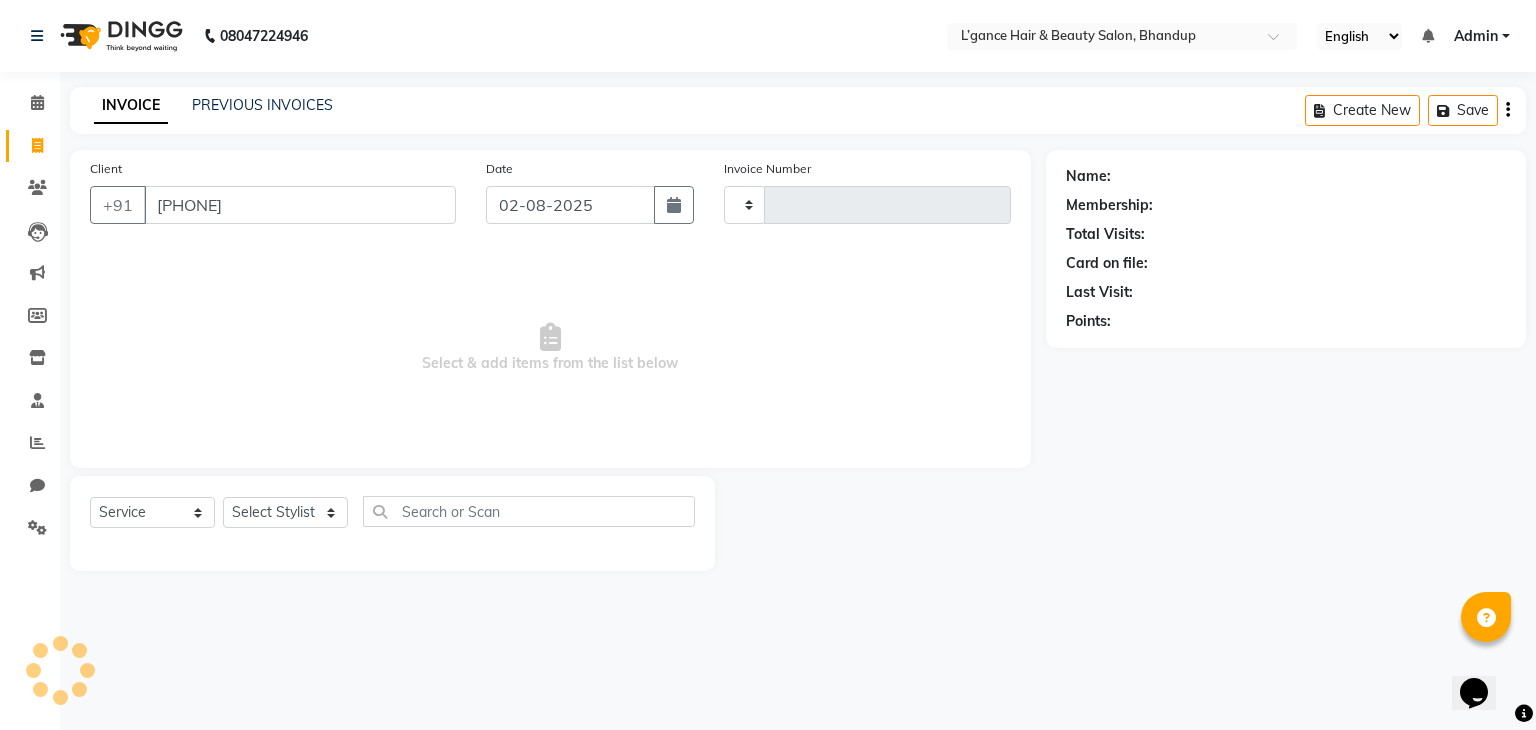 type on "[PHONE]" 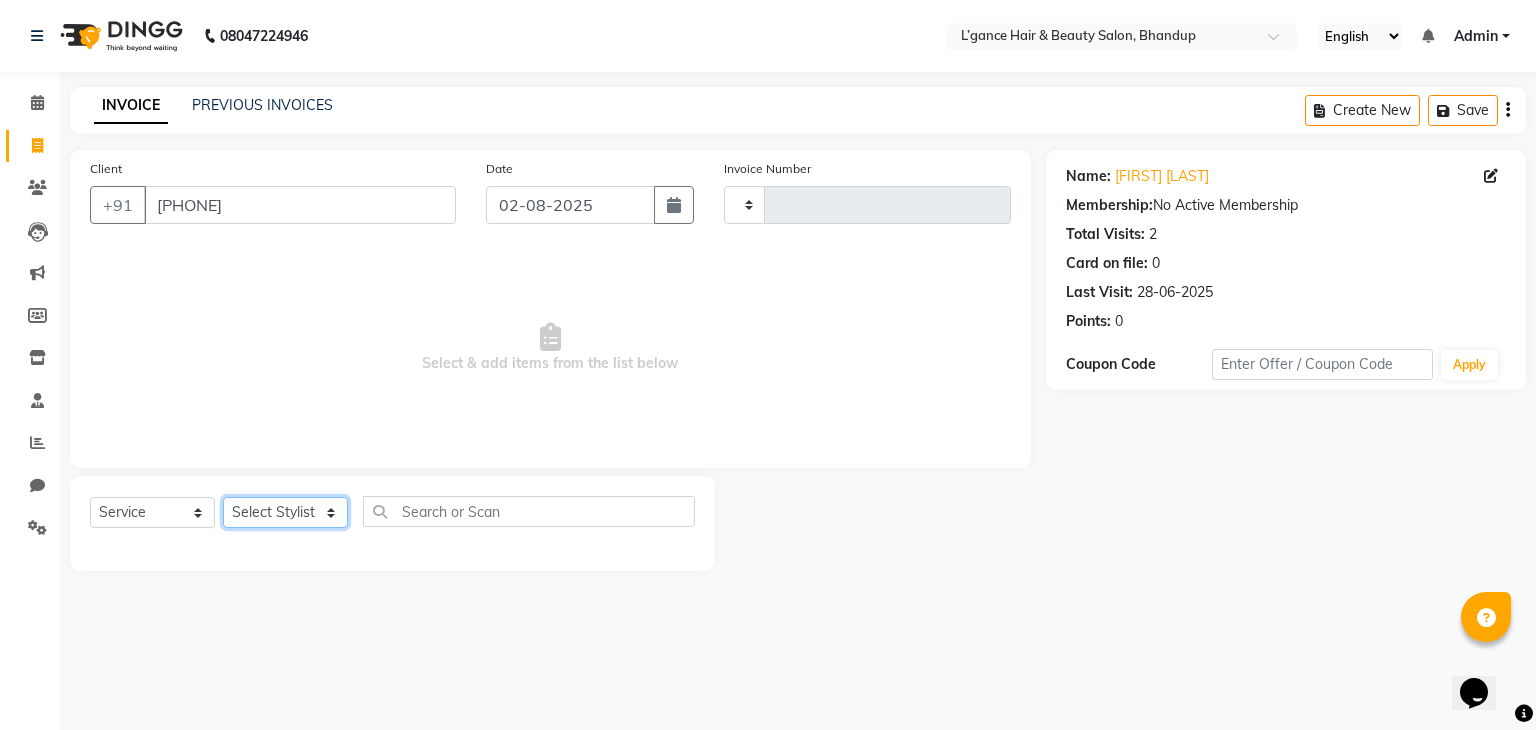 click on "Select Stylist Devi DIS Mamta Pinki Rajiya Rupal Shweta Uma UNKNOWN" 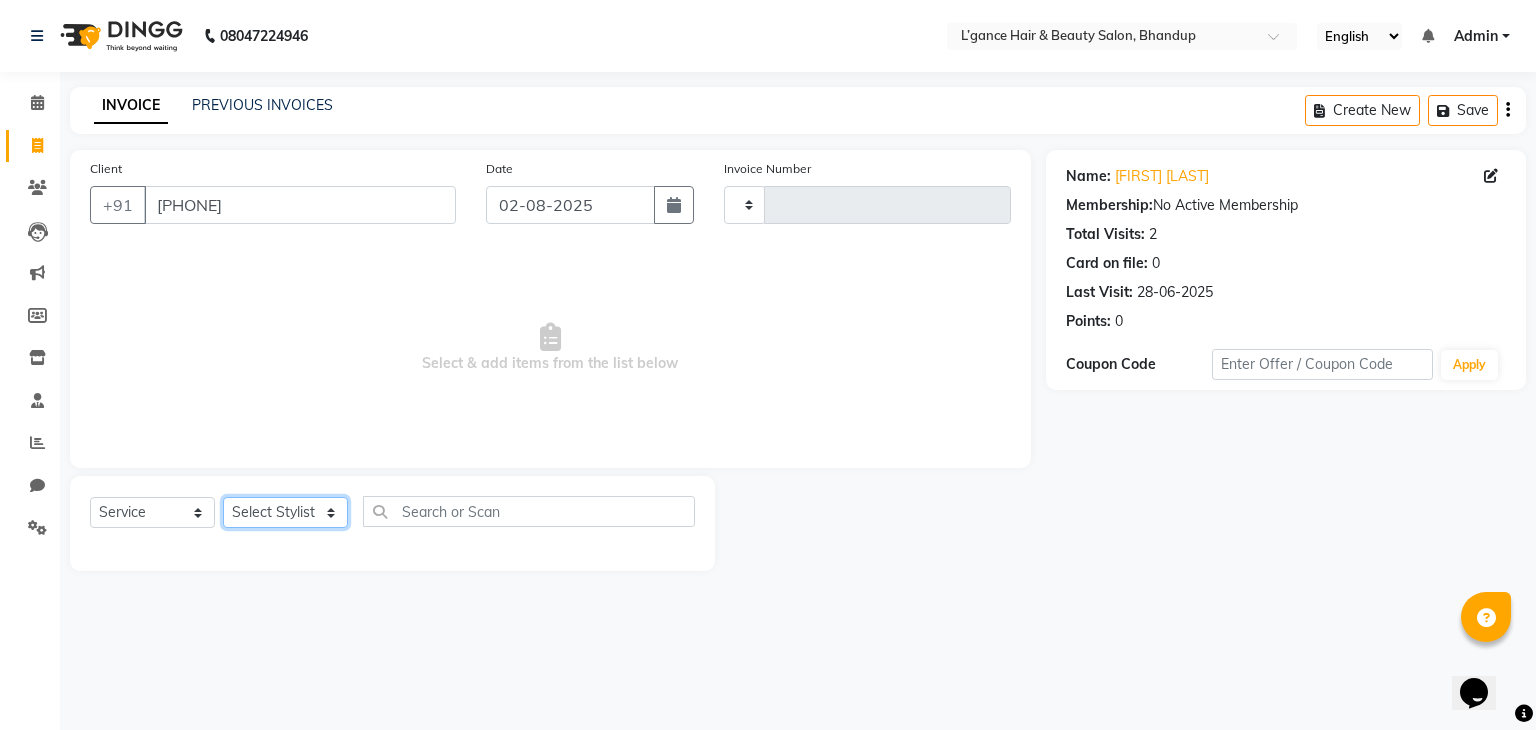 select on "69887" 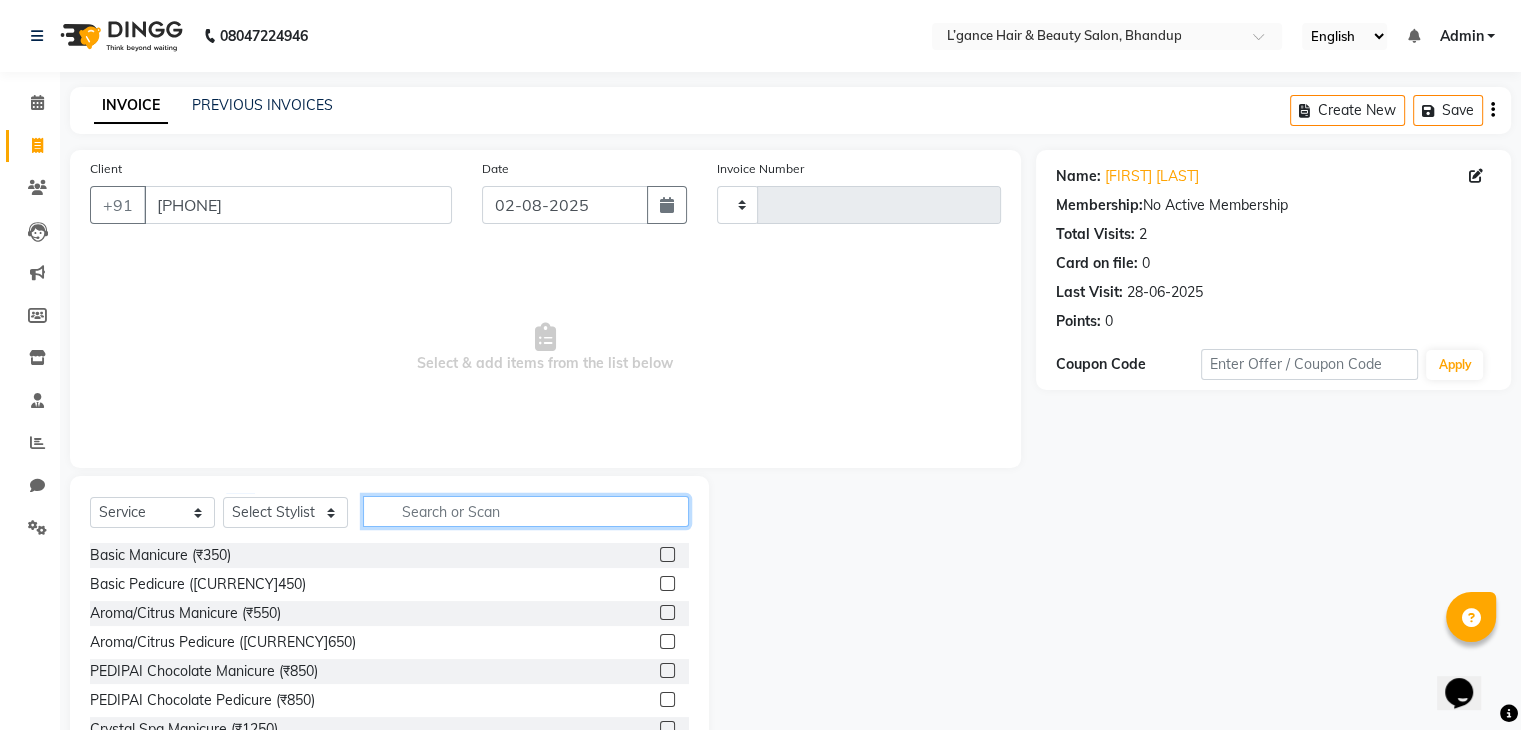 click 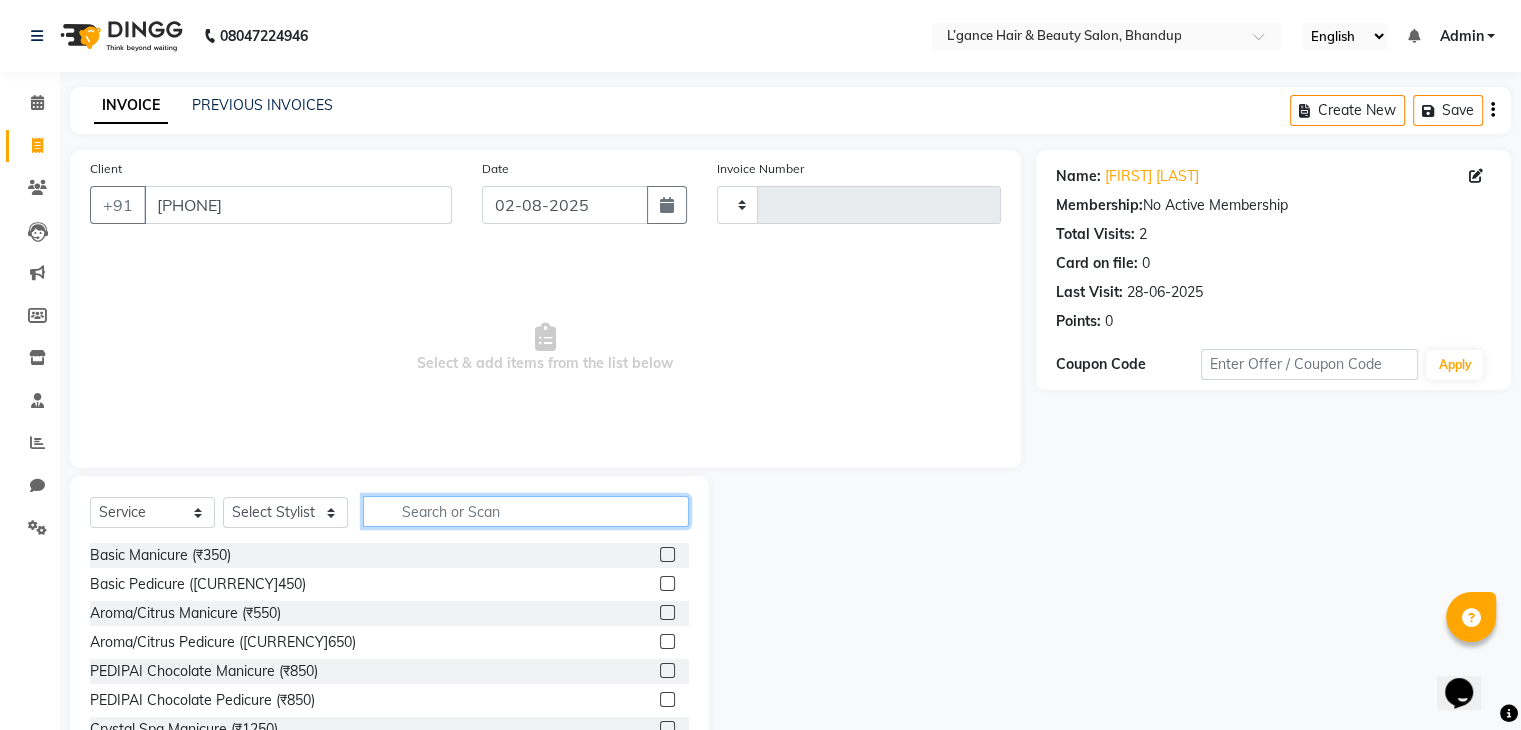 click 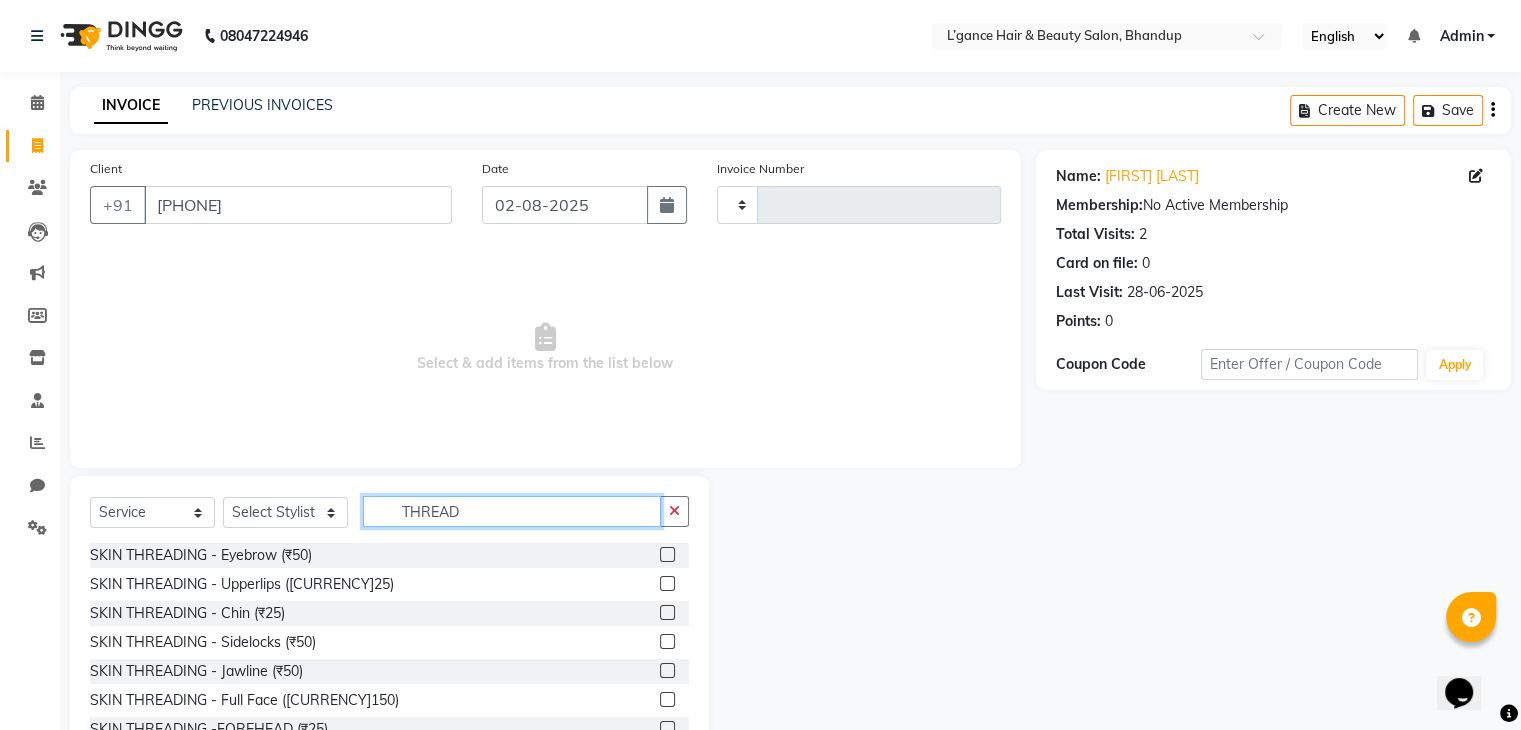 type on "THREAD" 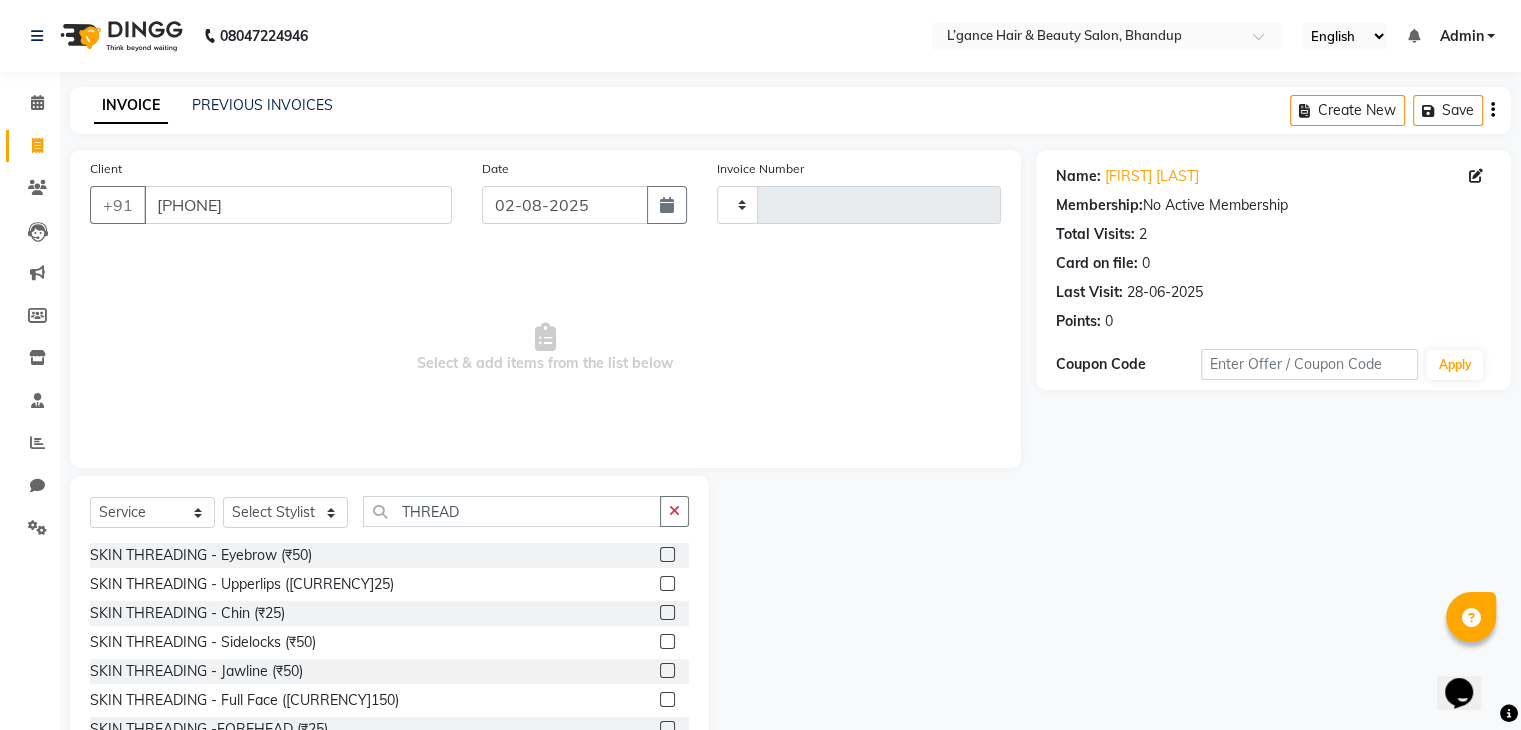 click 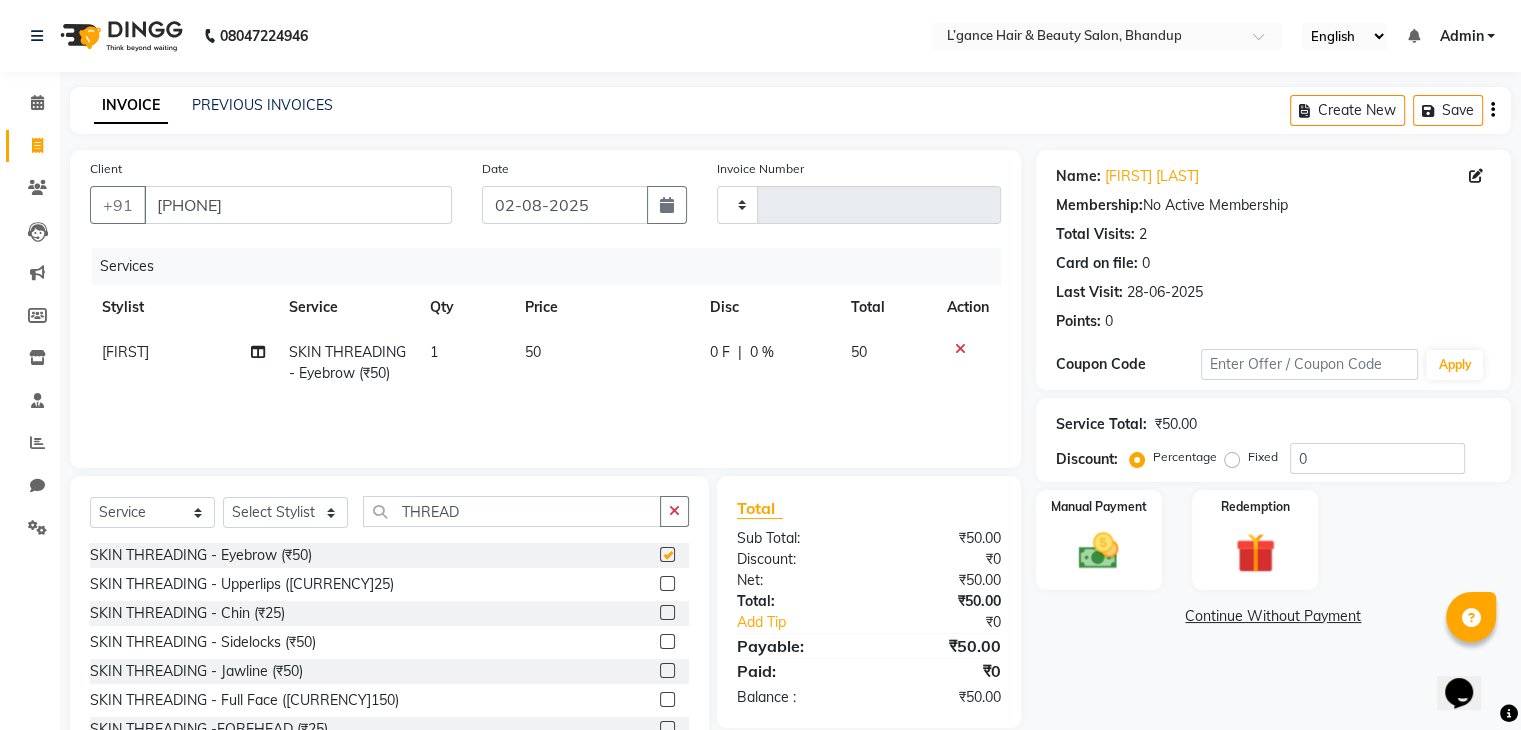 checkbox on "false" 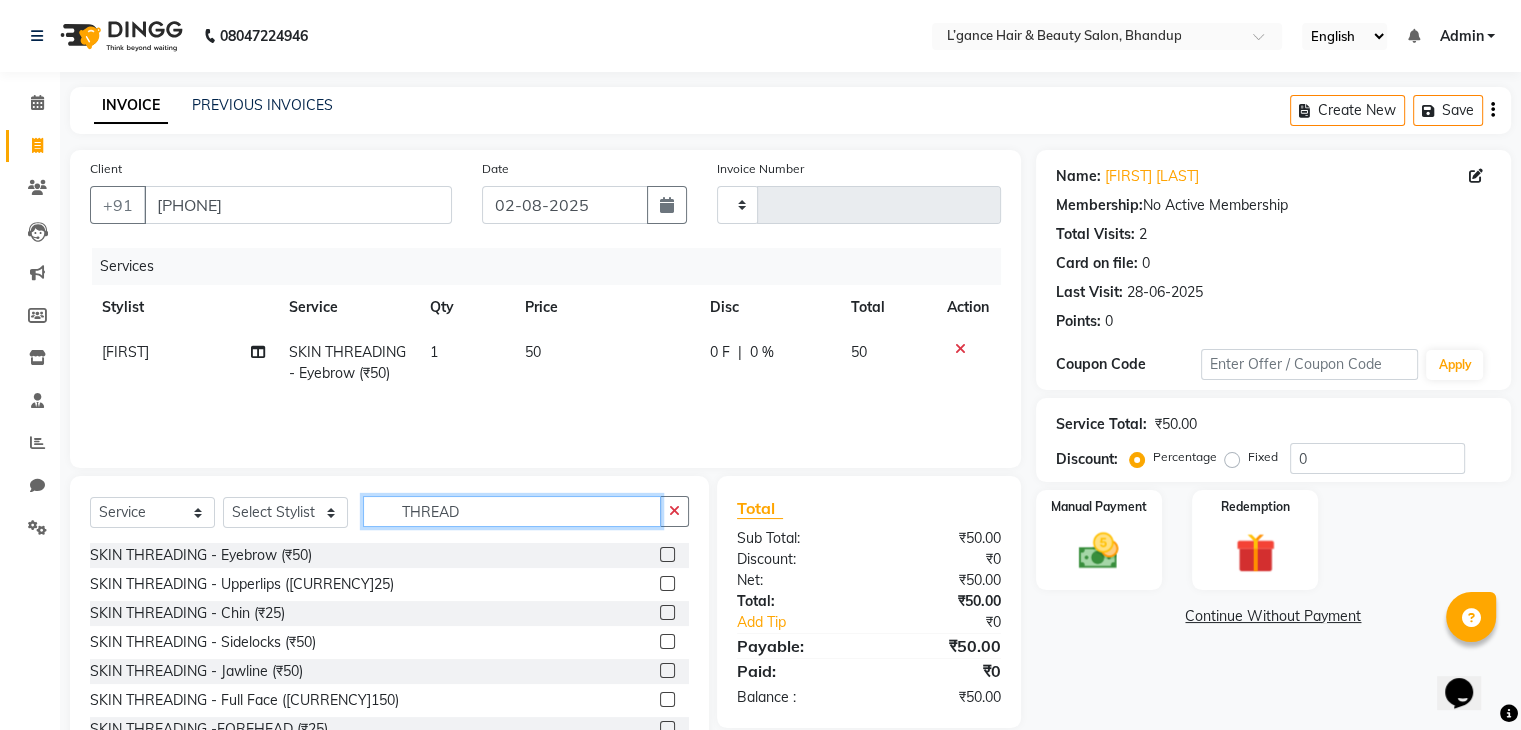 click on "THREAD" 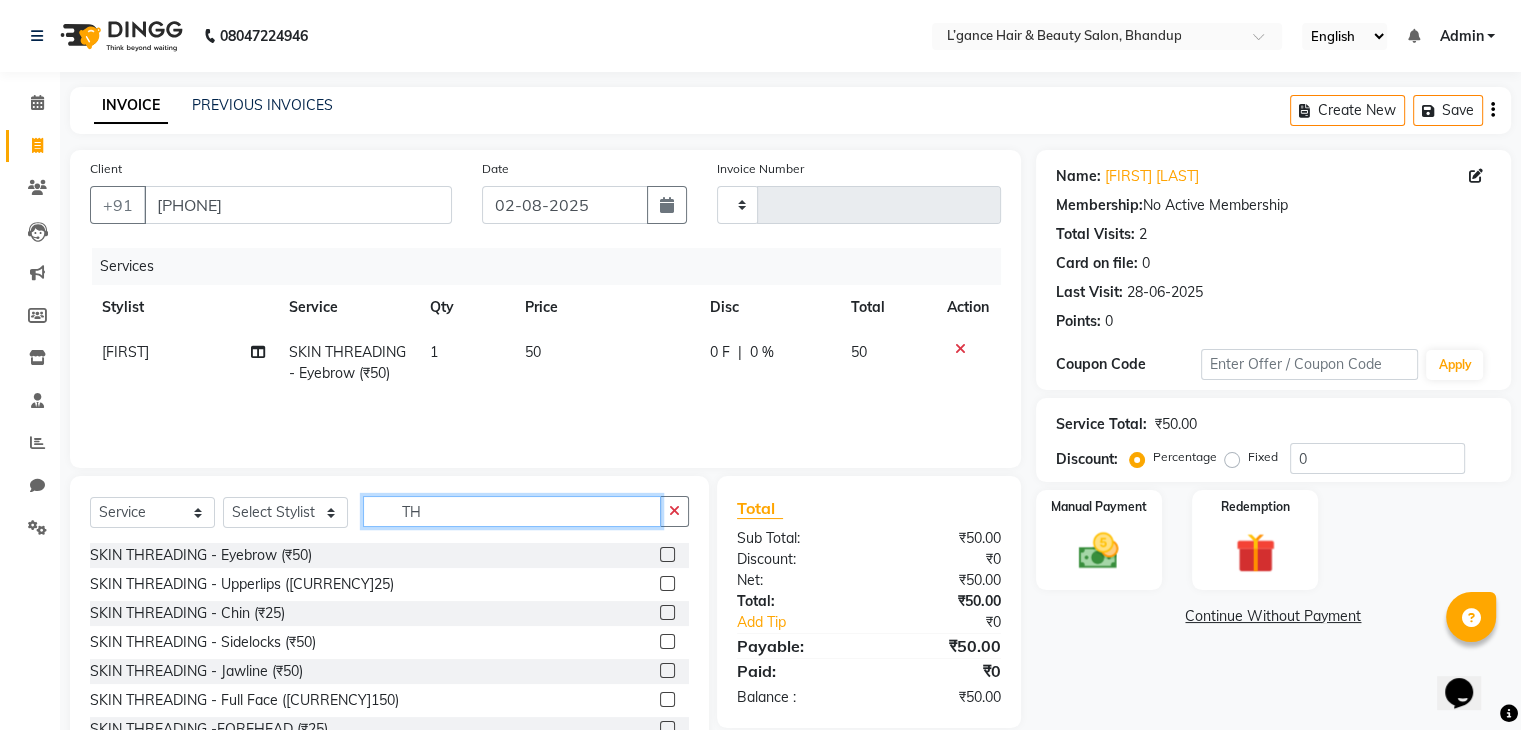 type on "T" 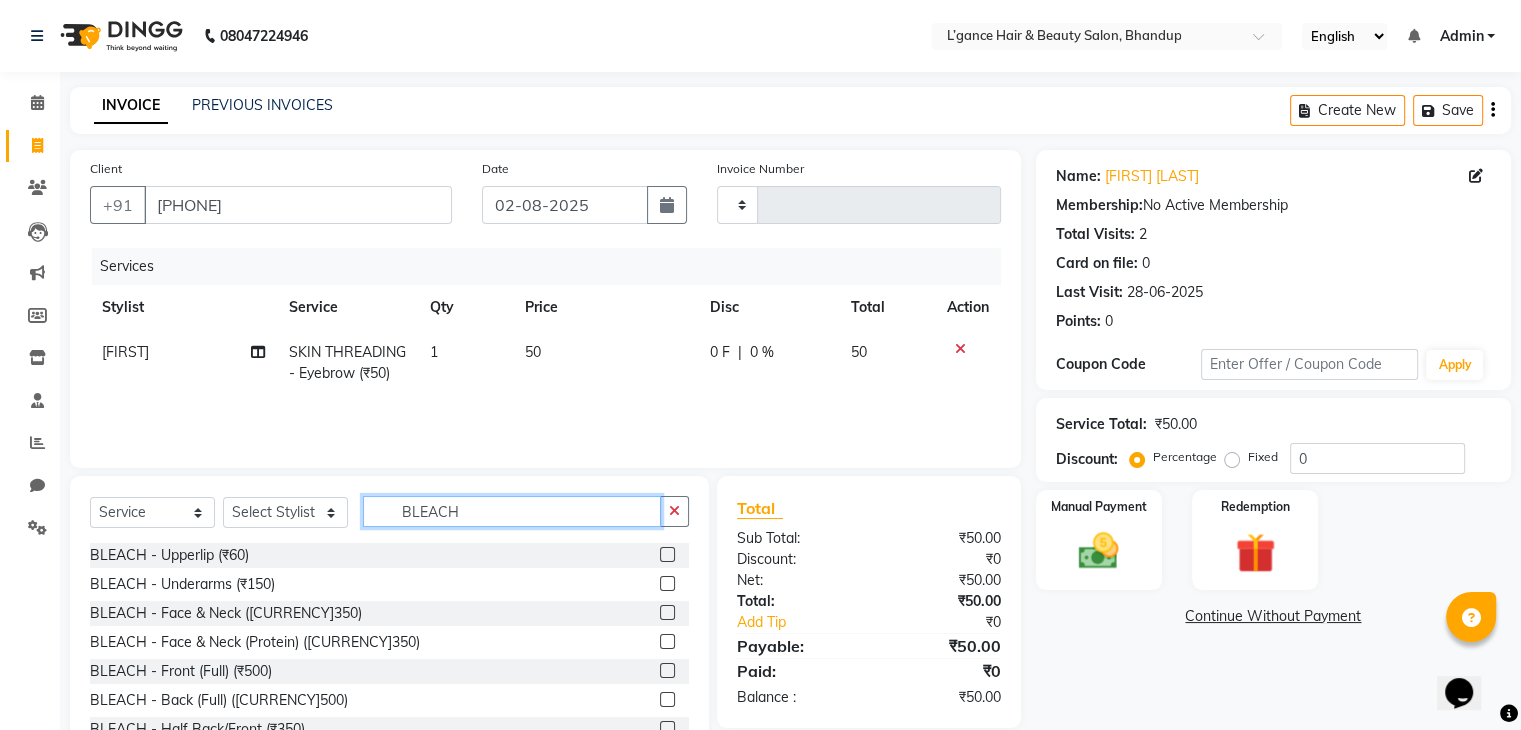 type on "BLEACH" 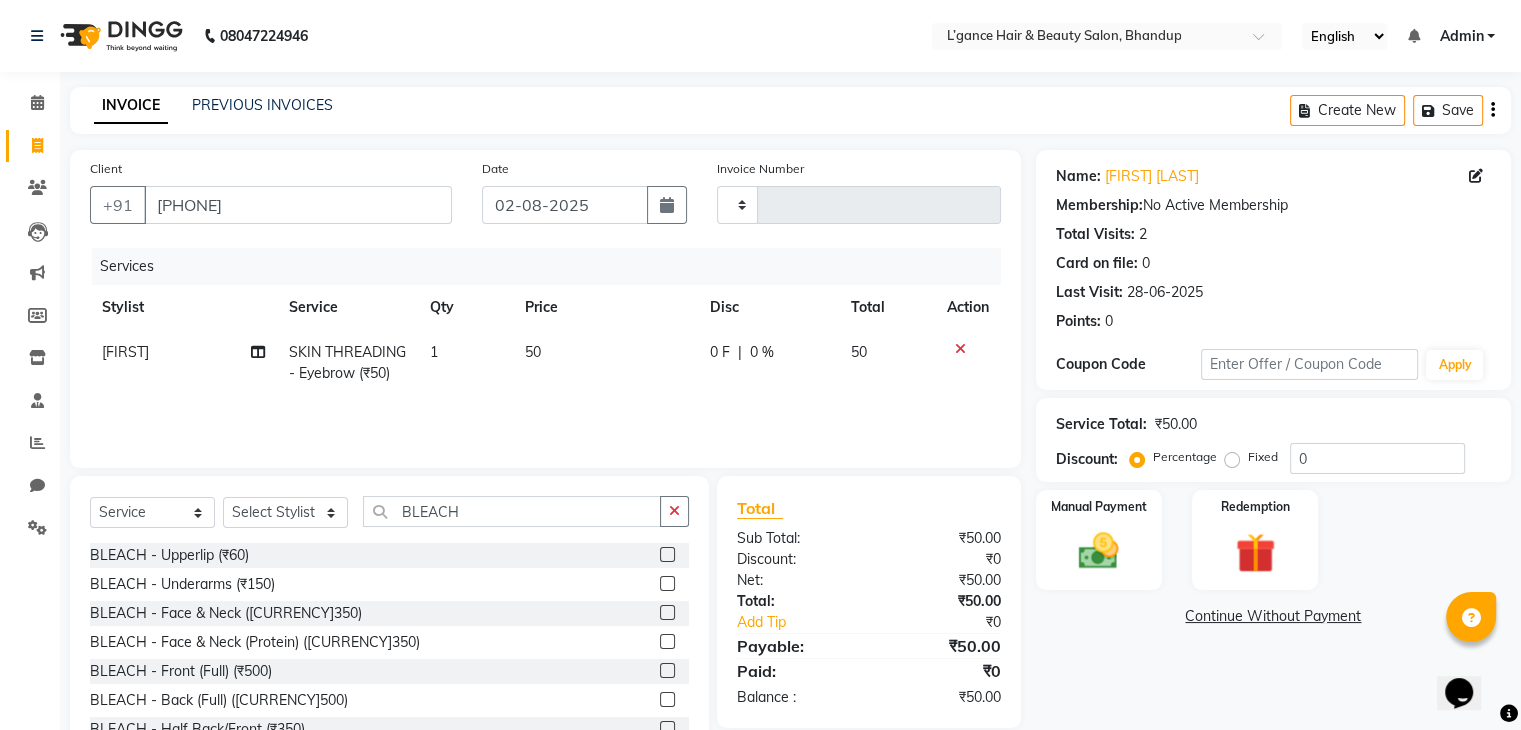 click 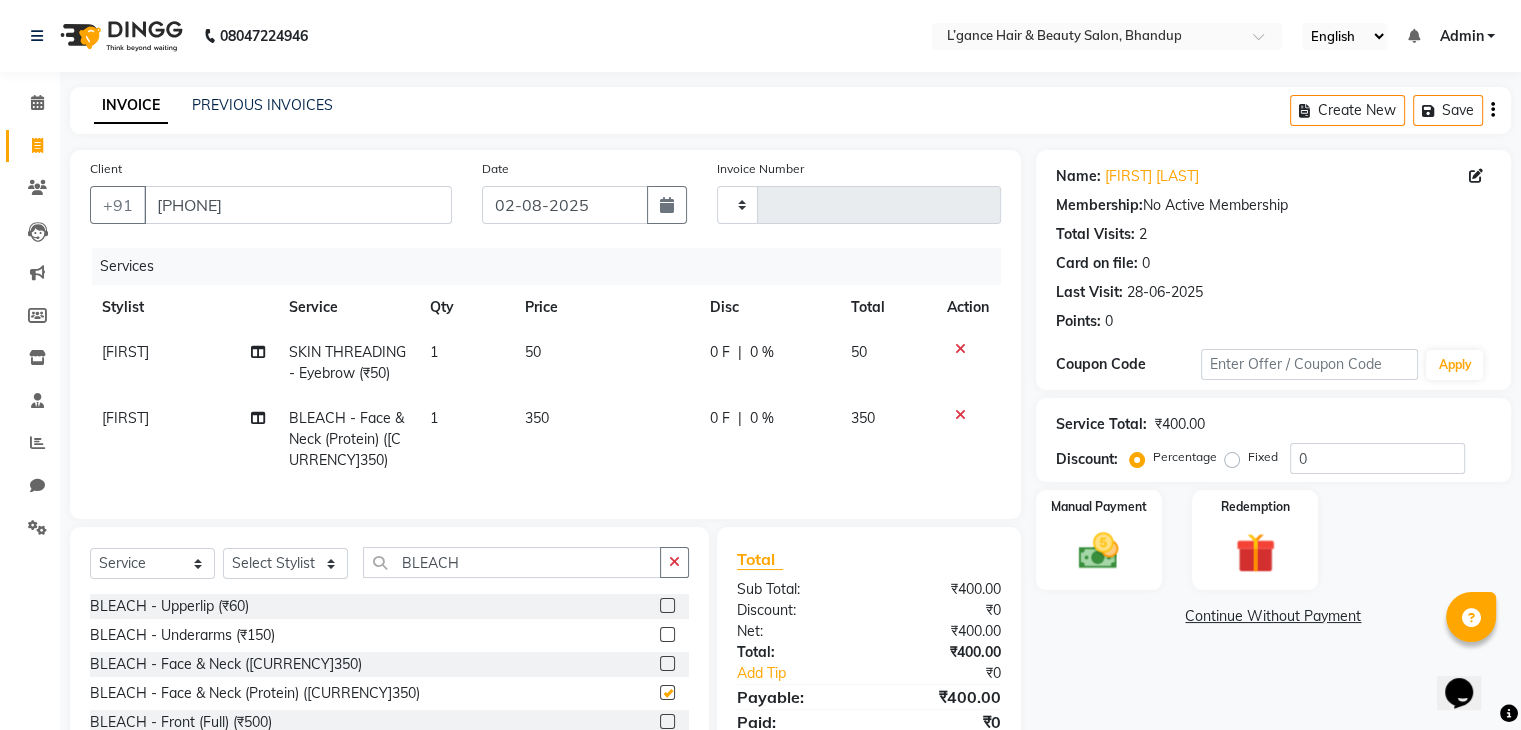 checkbox on "false" 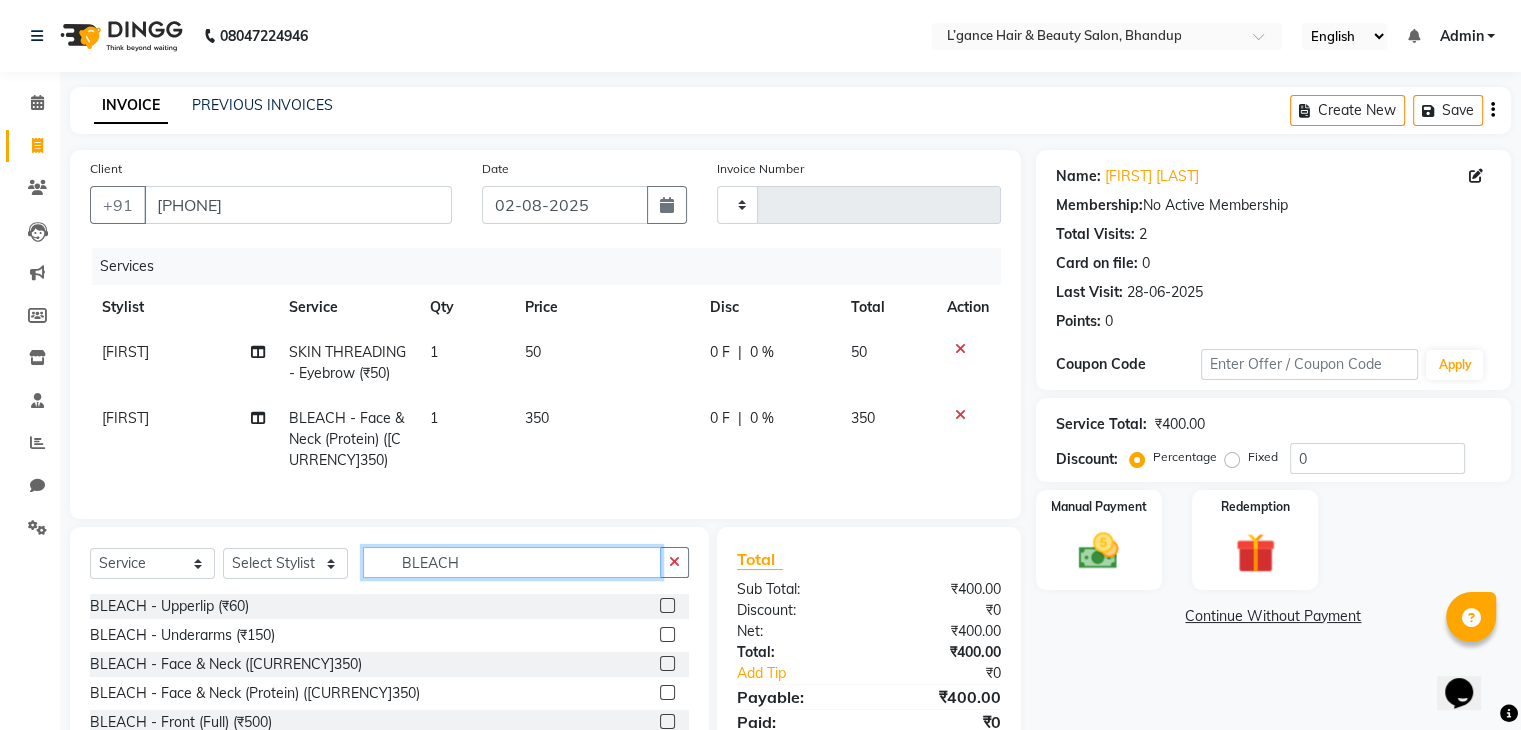 click on "BLEACH" 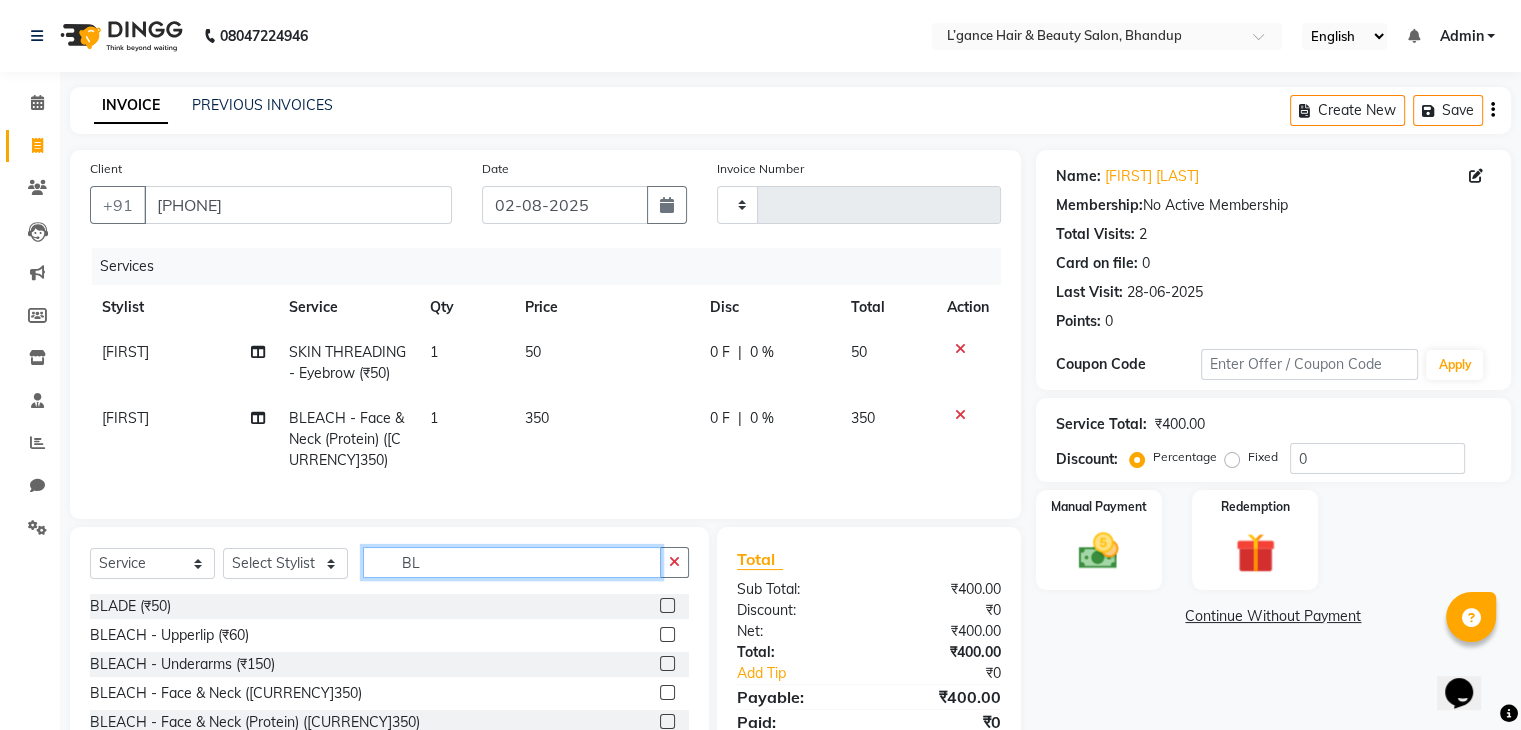 type on "B" 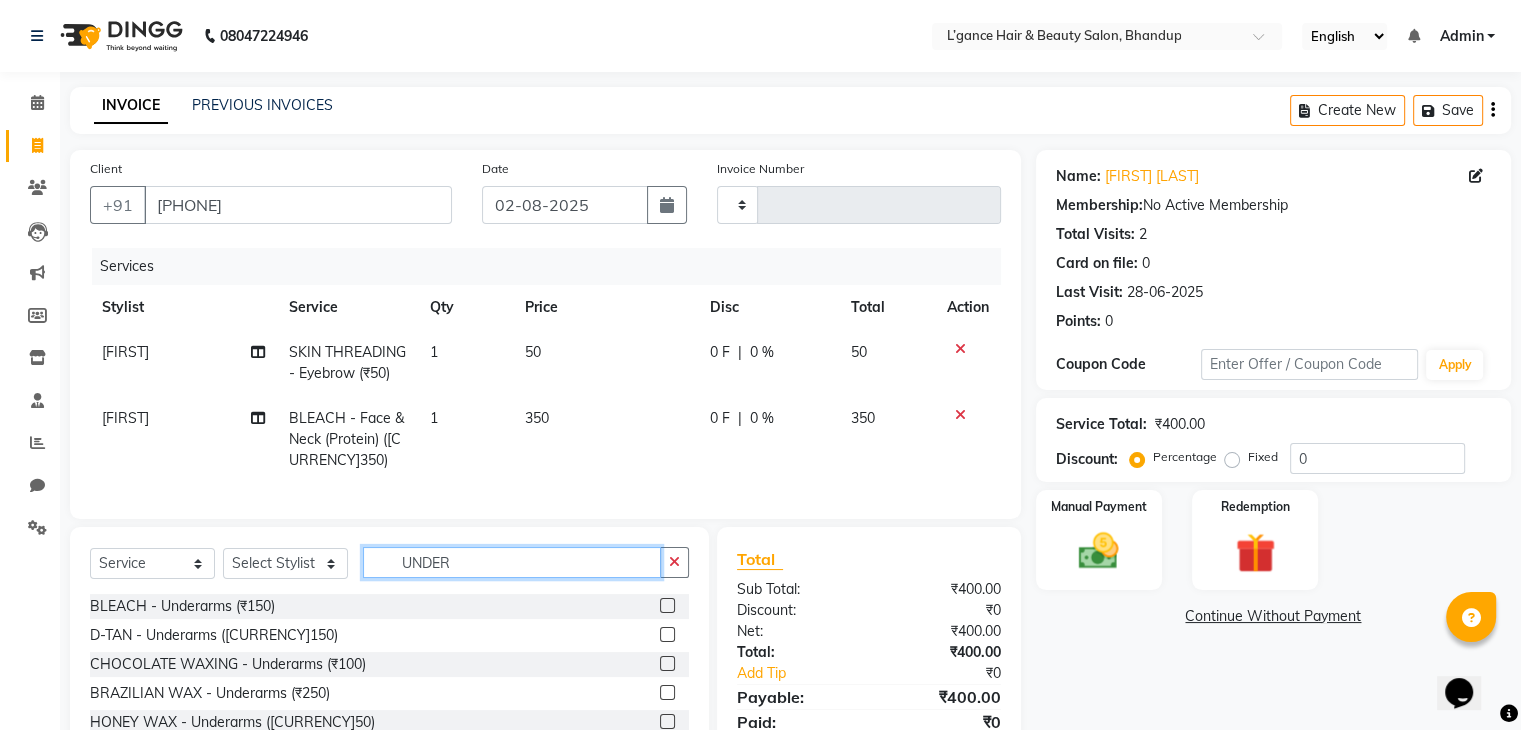 type on "UNDER" 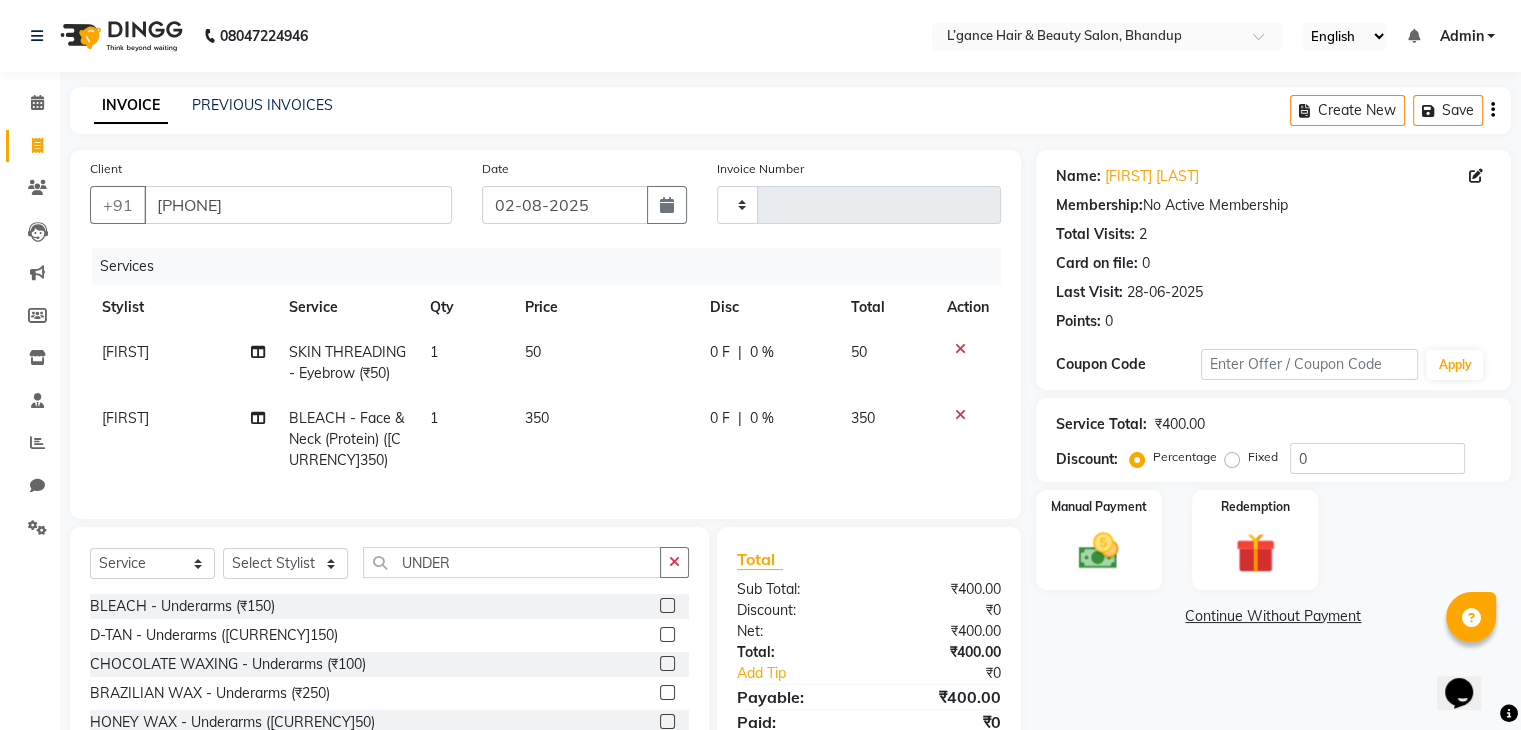 click 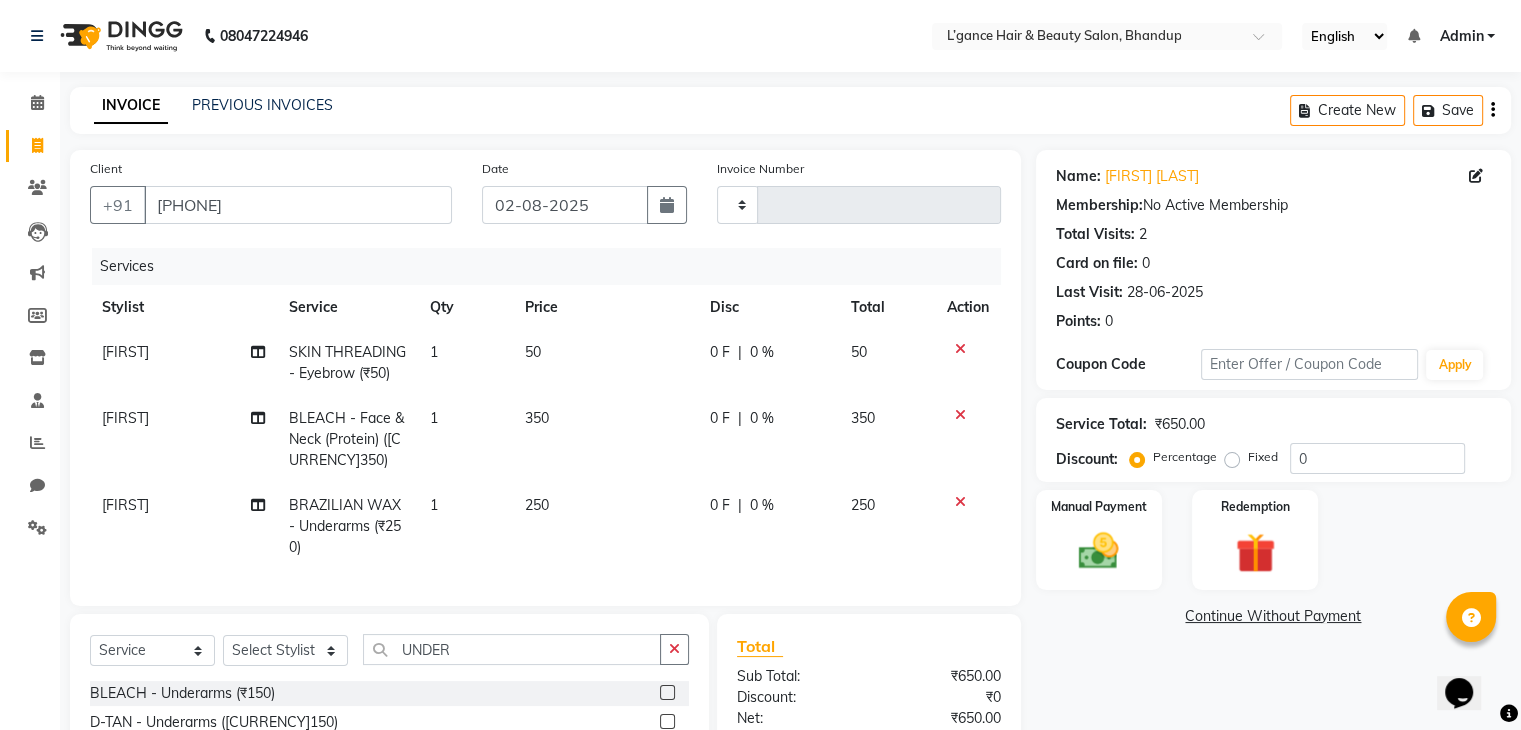 checkbox on "false" 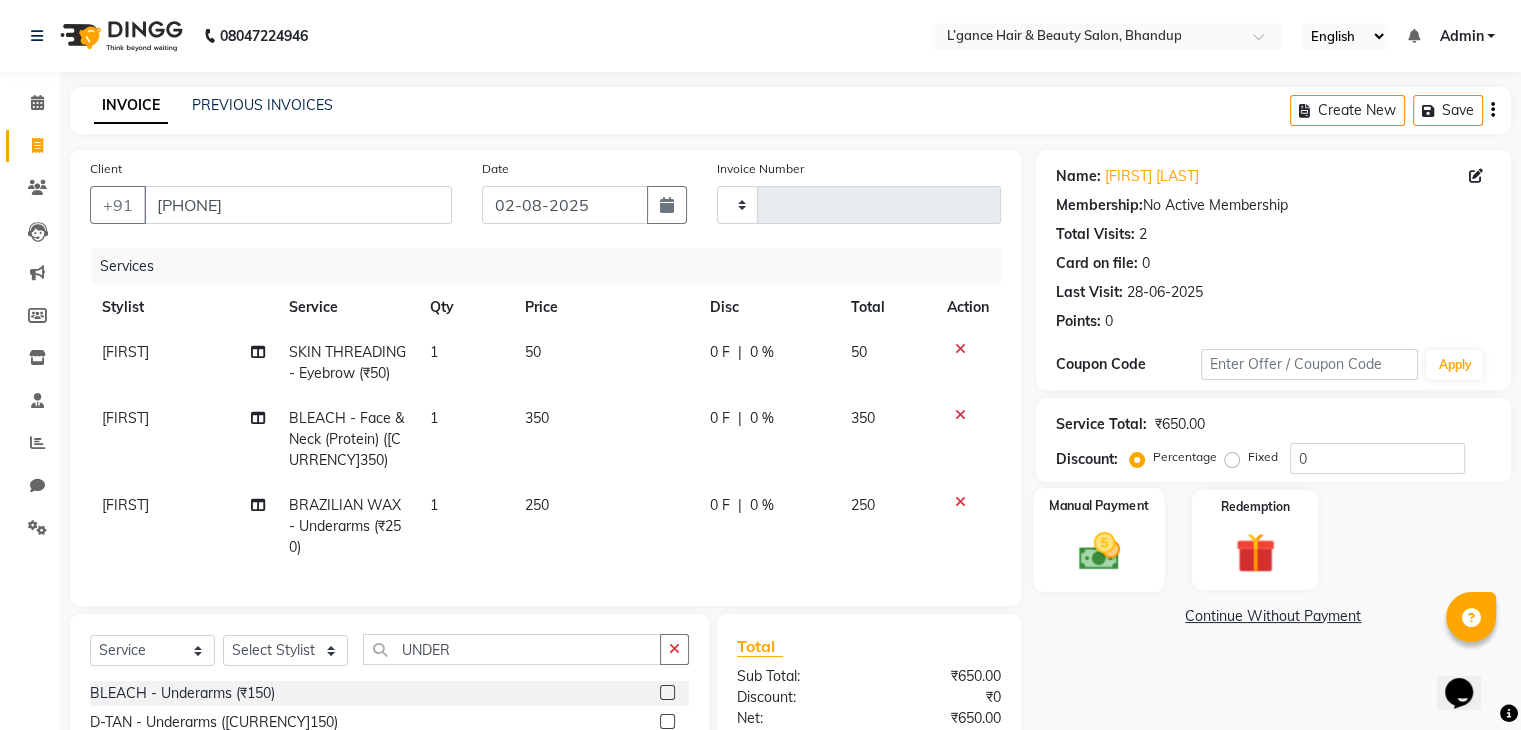 click on "Manual Payment" 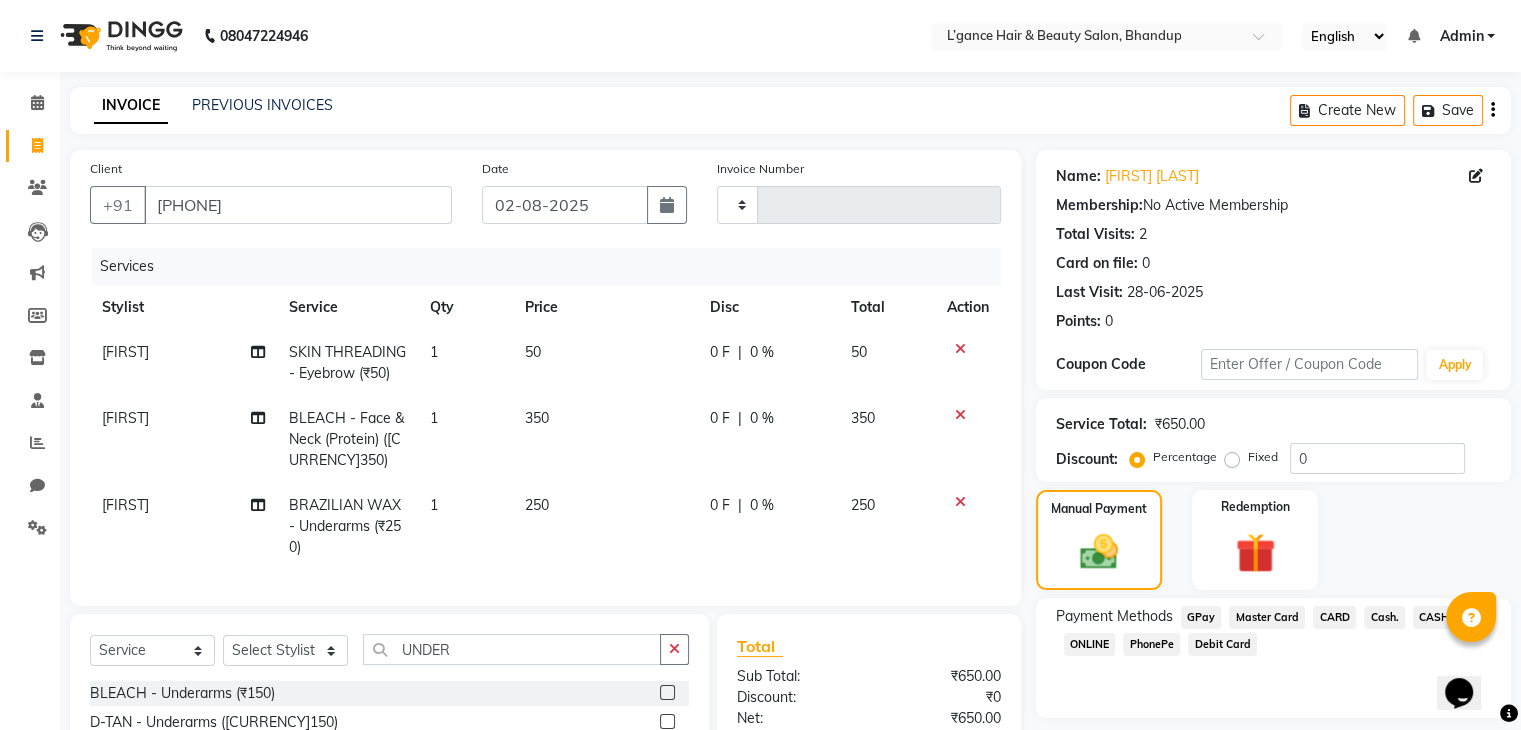 click on "PhonePe" 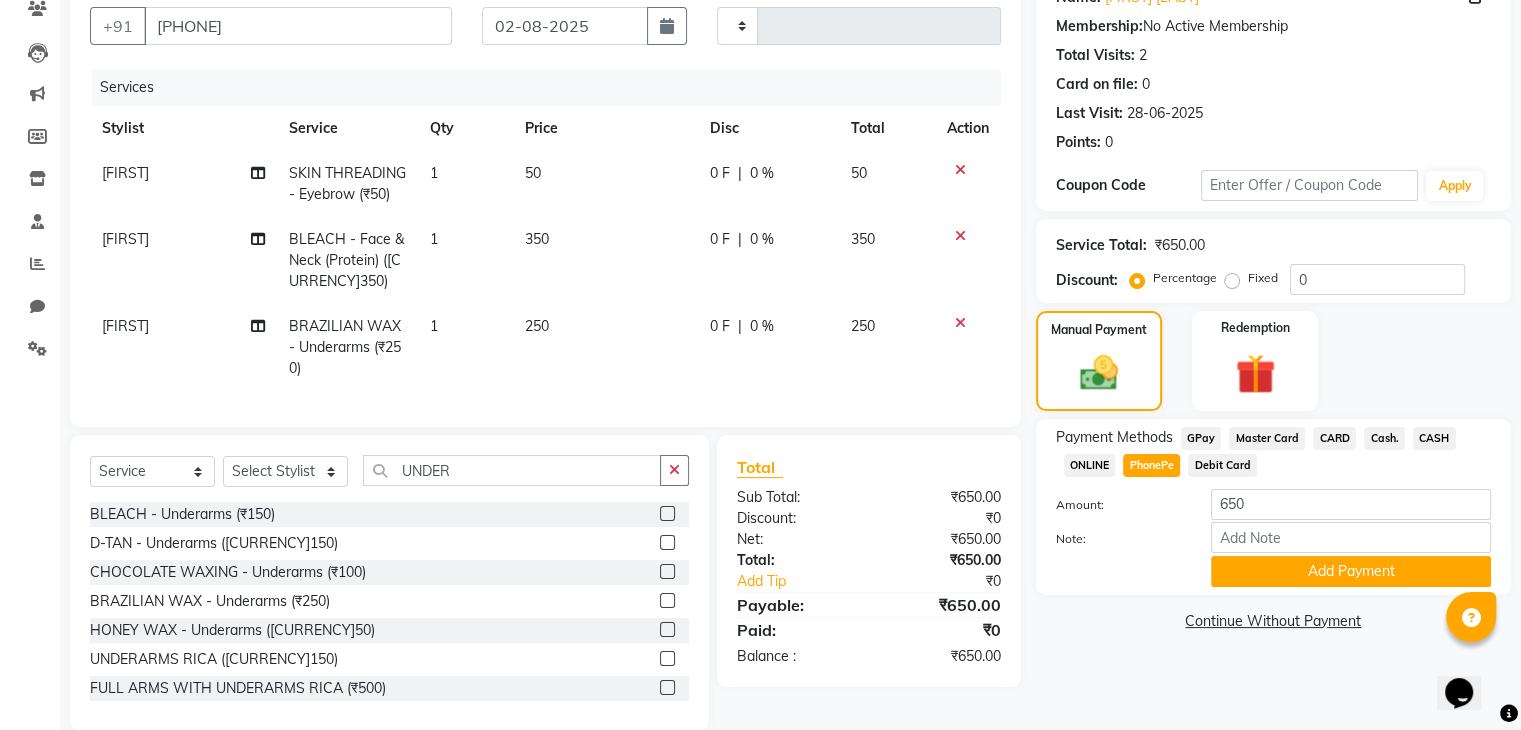 scroll, scrollTop: 225, scrollLeft: 0, axis: vertical 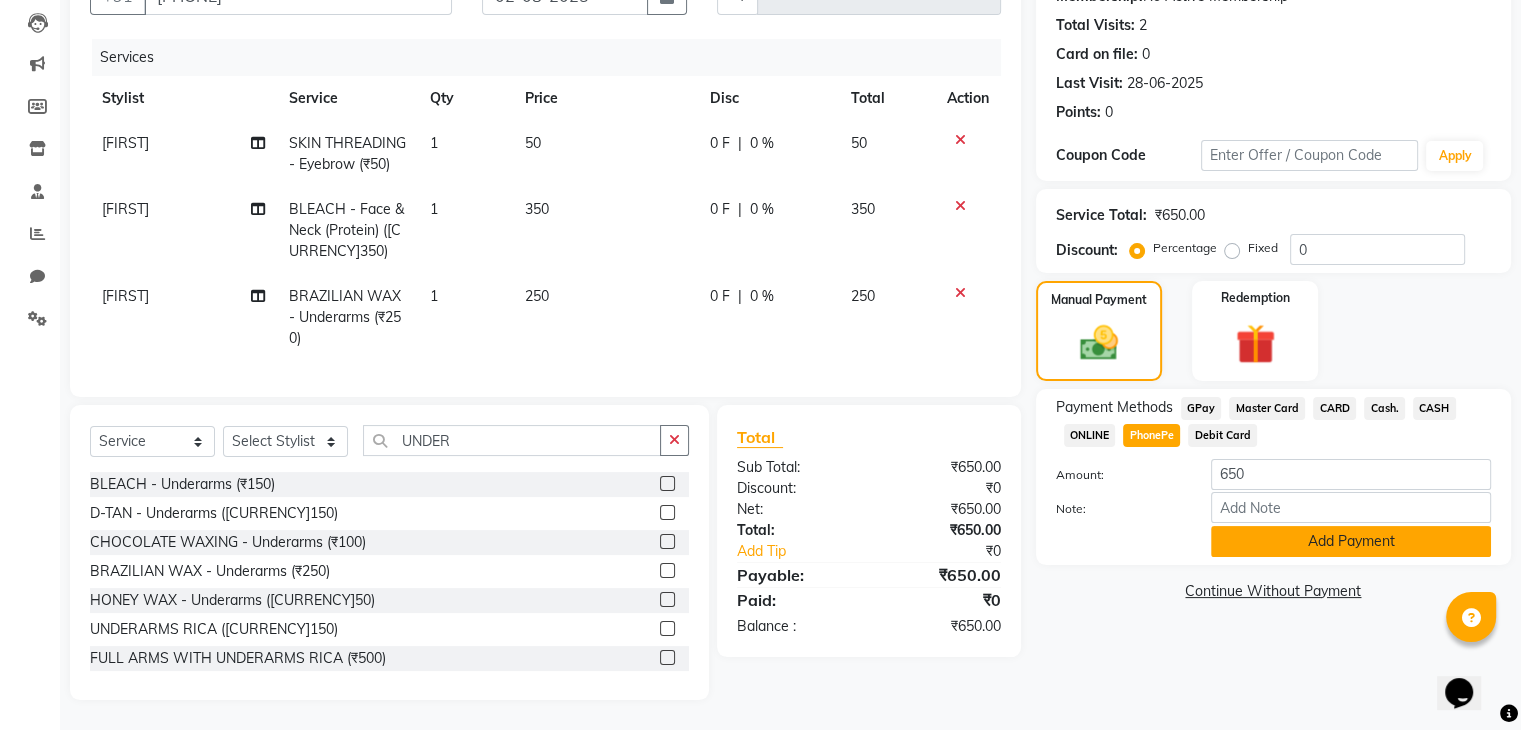 click on "Add Payment" 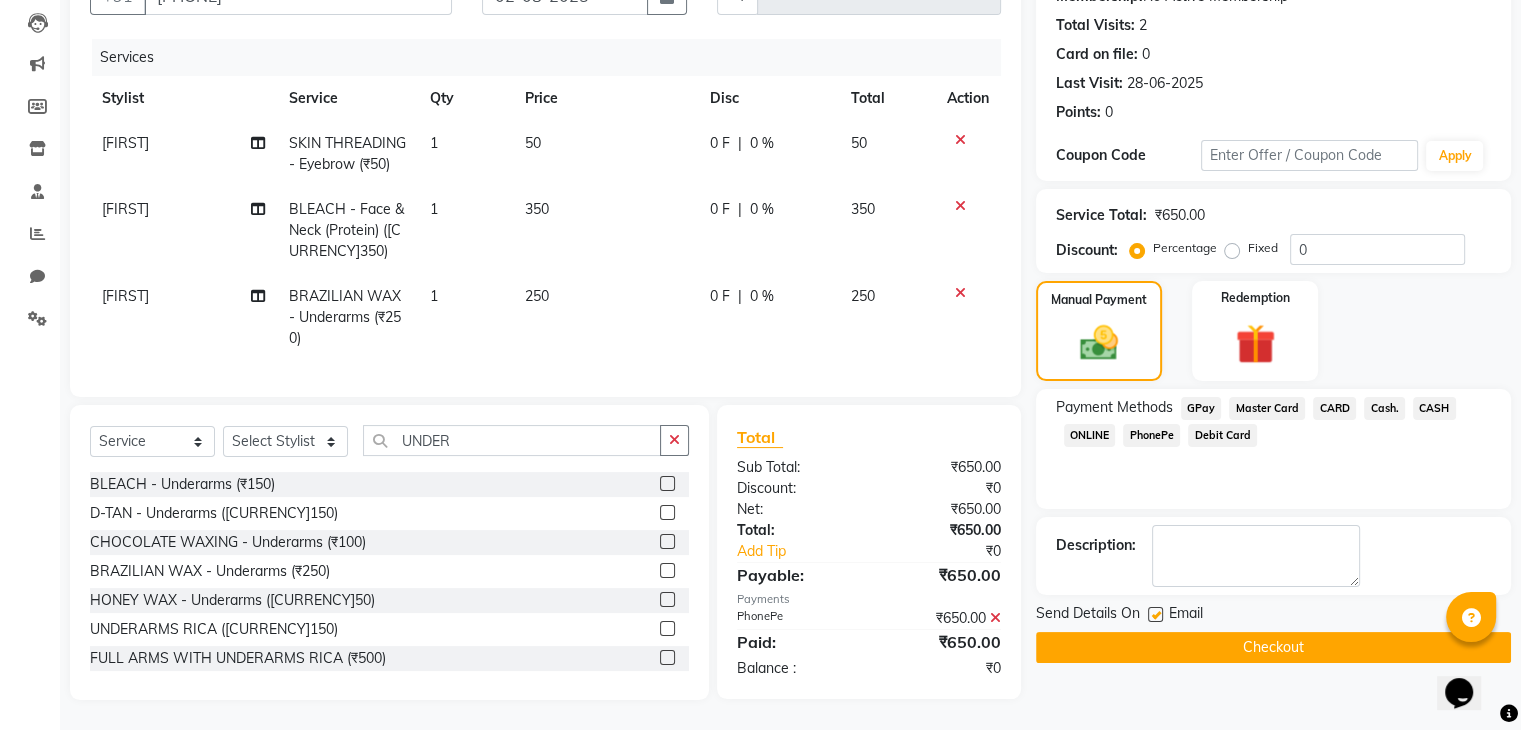 click on "Checkout" 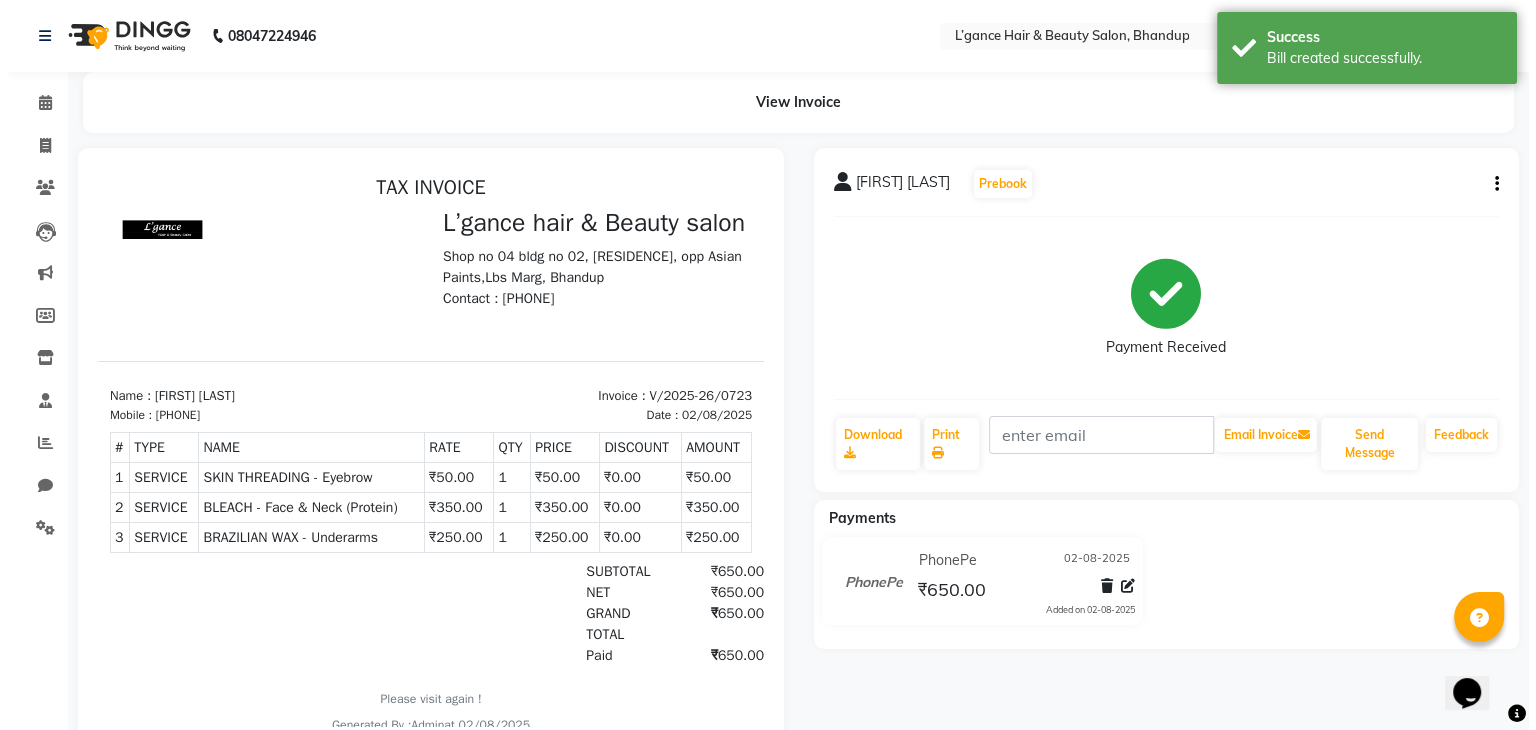 scroll, scrollTop: 0, scrollLeft: 0, axis: both 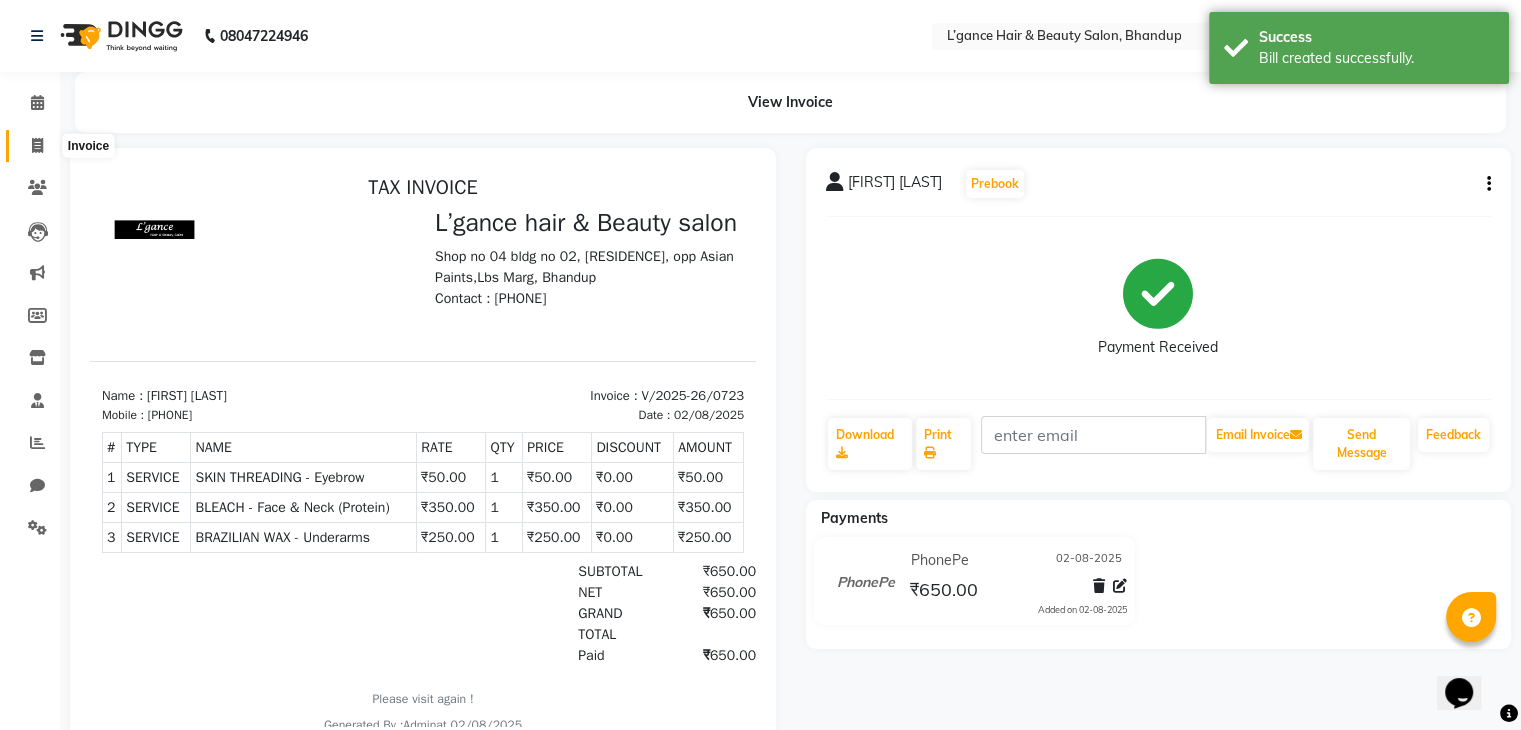 click 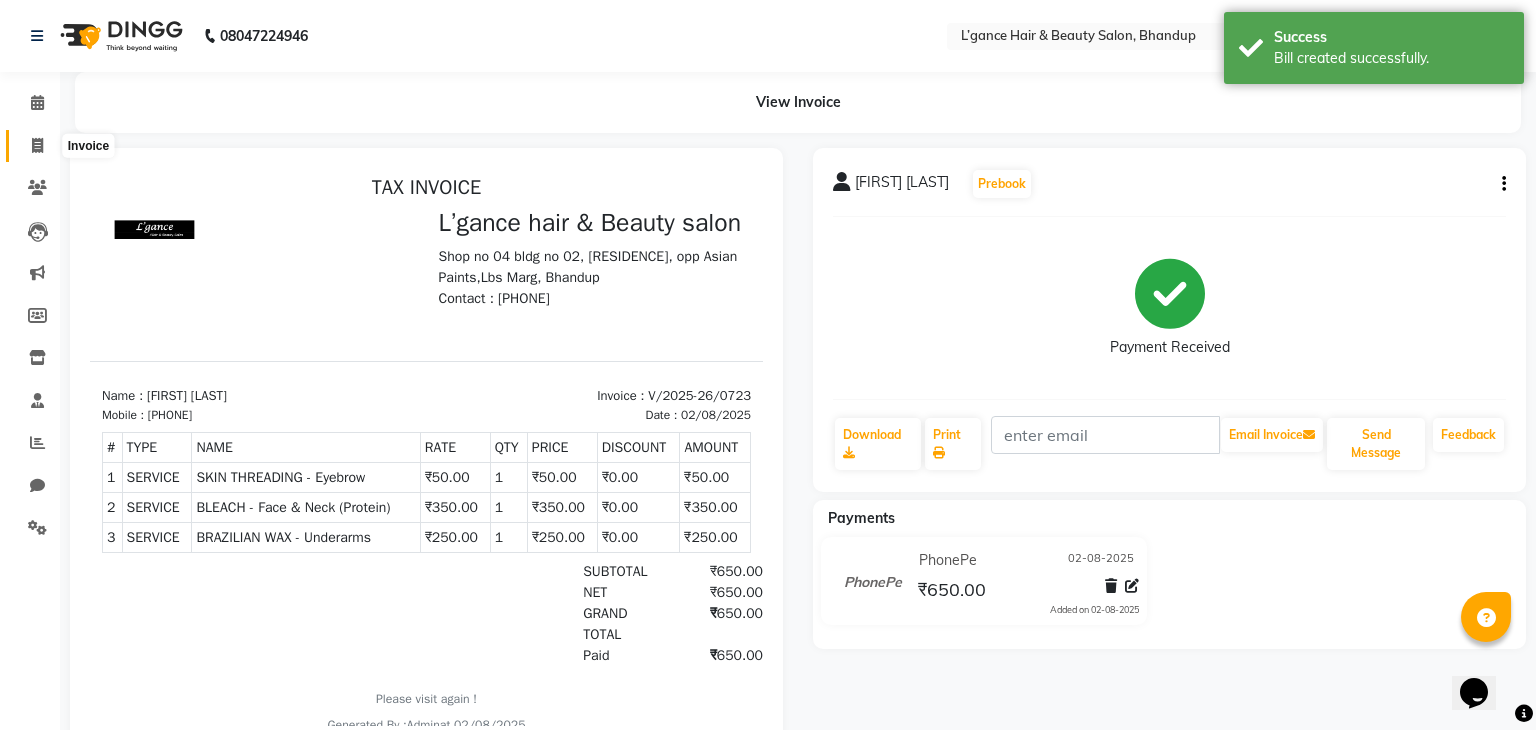 select on "service" 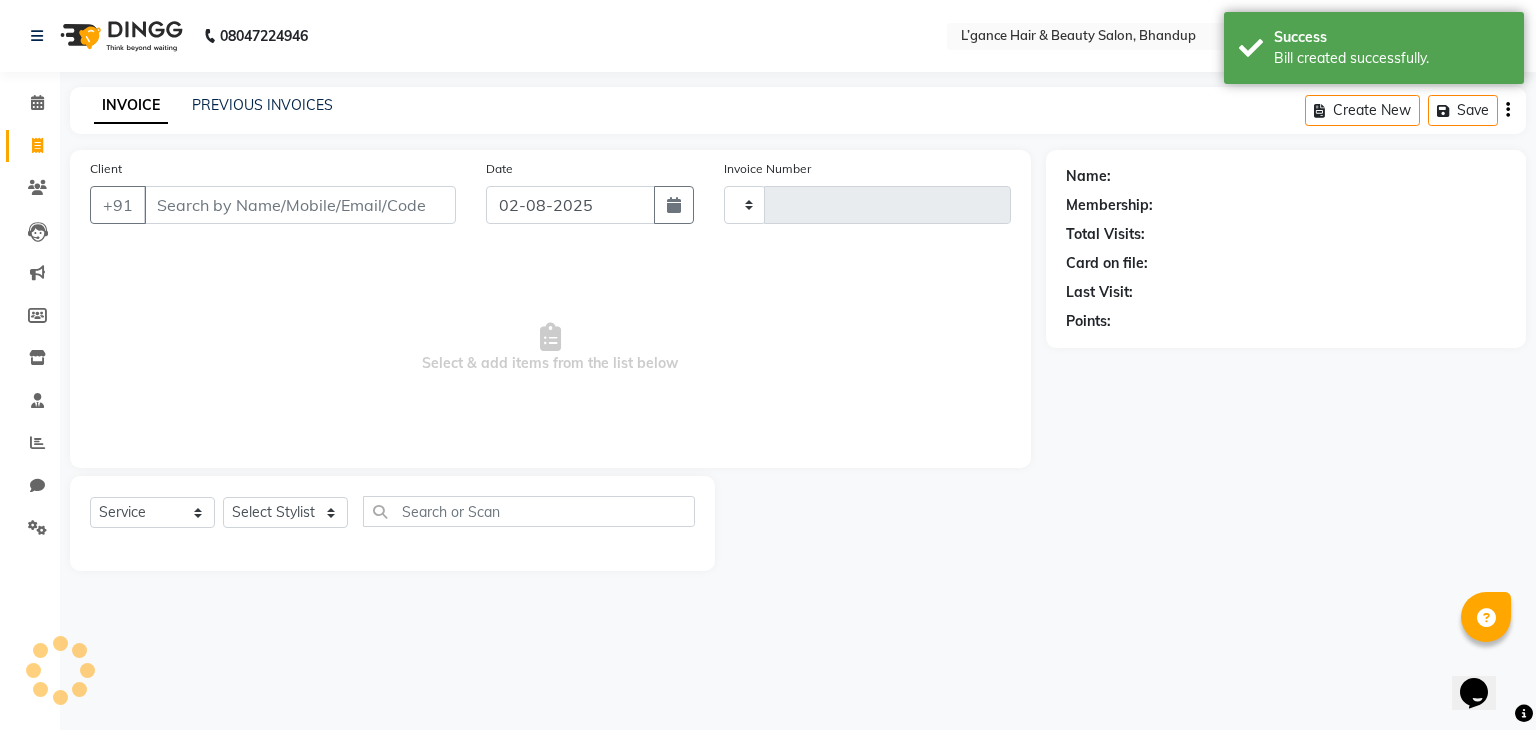 type on "0724" 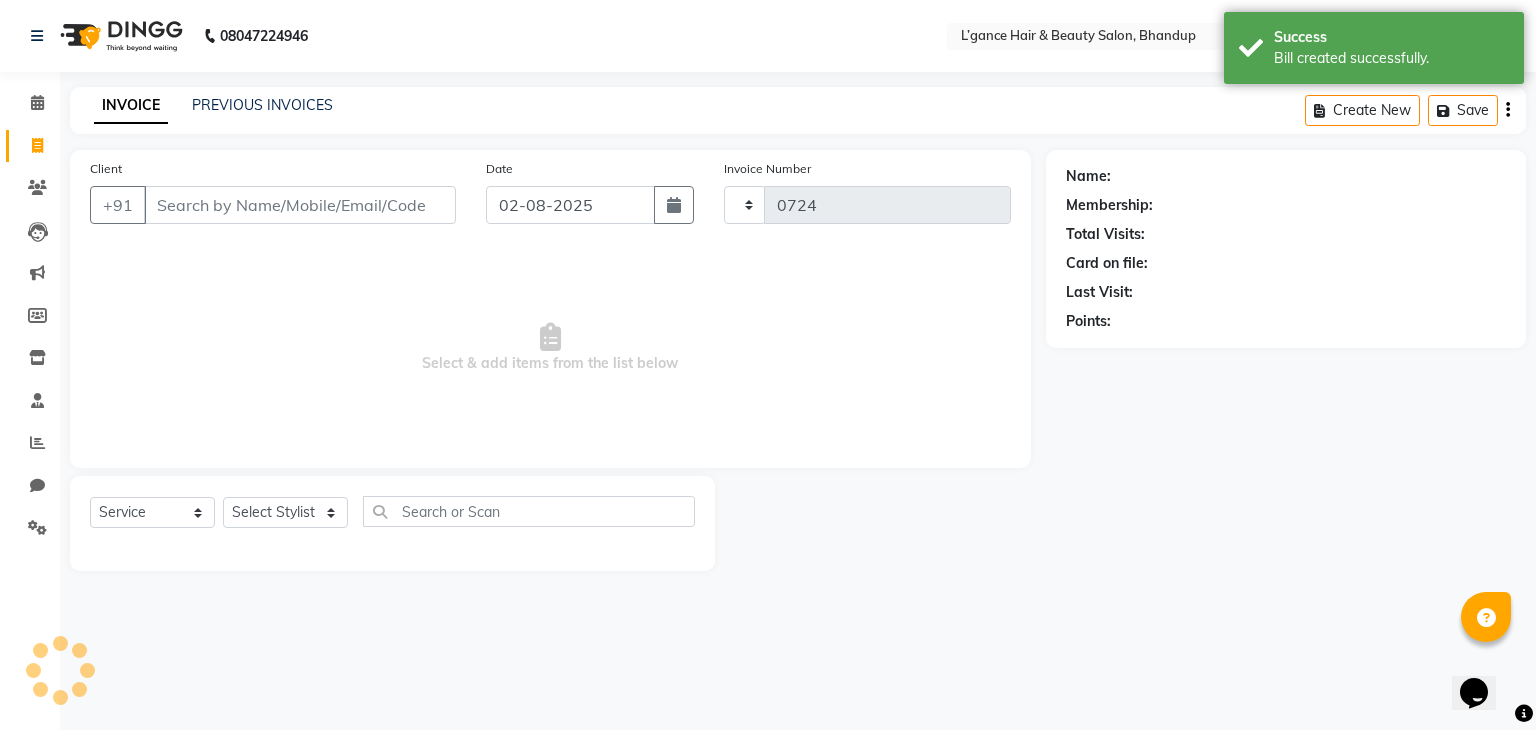 select on "7828" 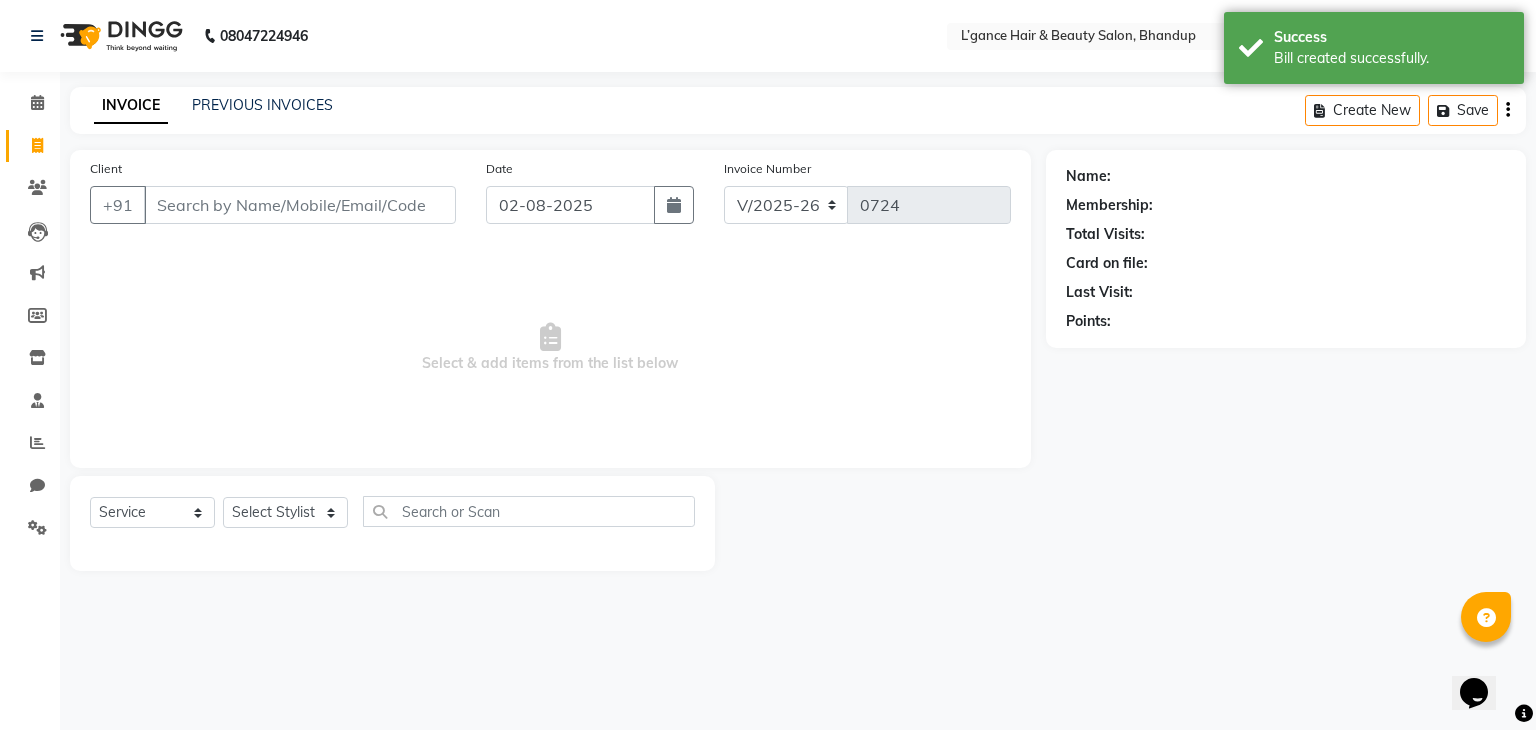 click on "Client" at bounding box center (300, 205) 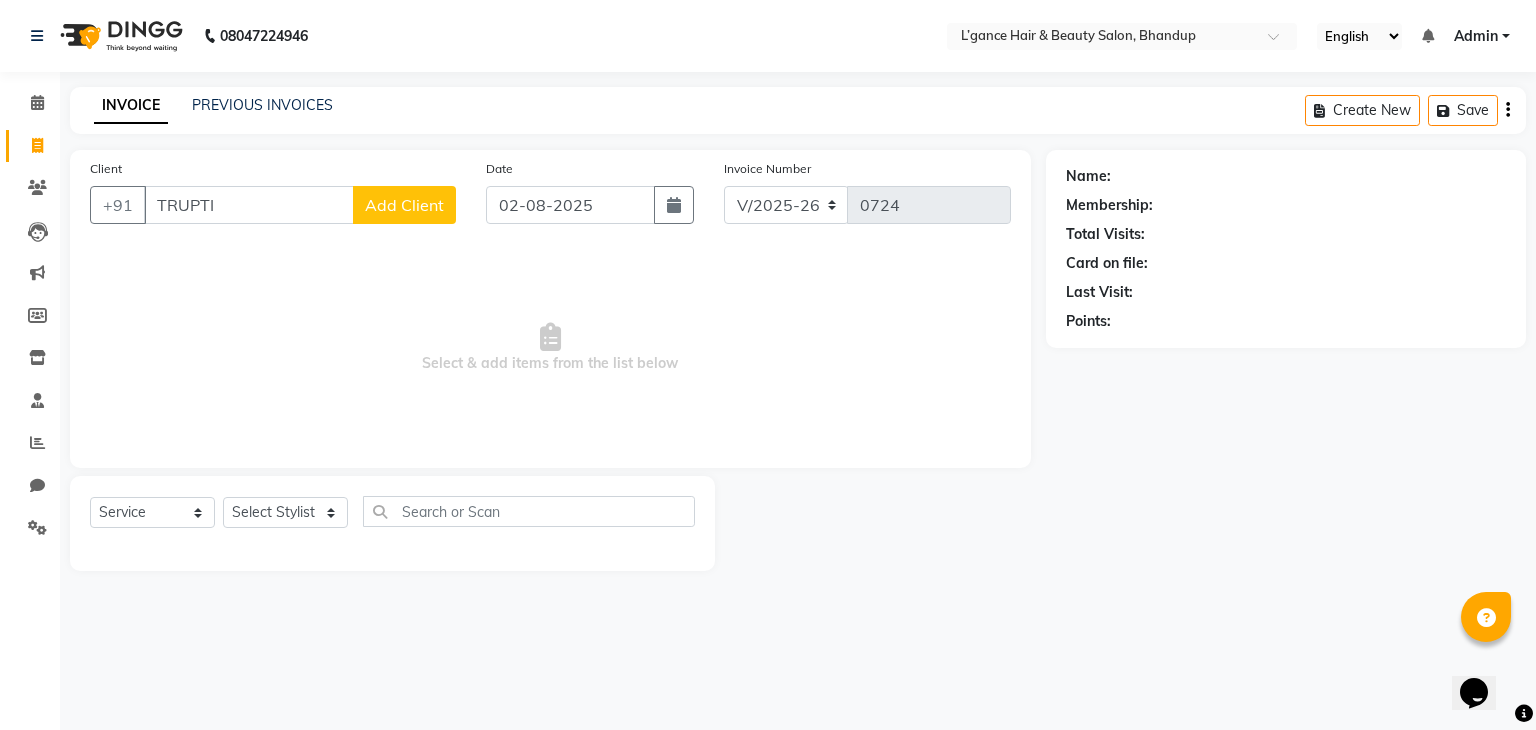 click on "TRUPTI" at bounding box center [249, 205] 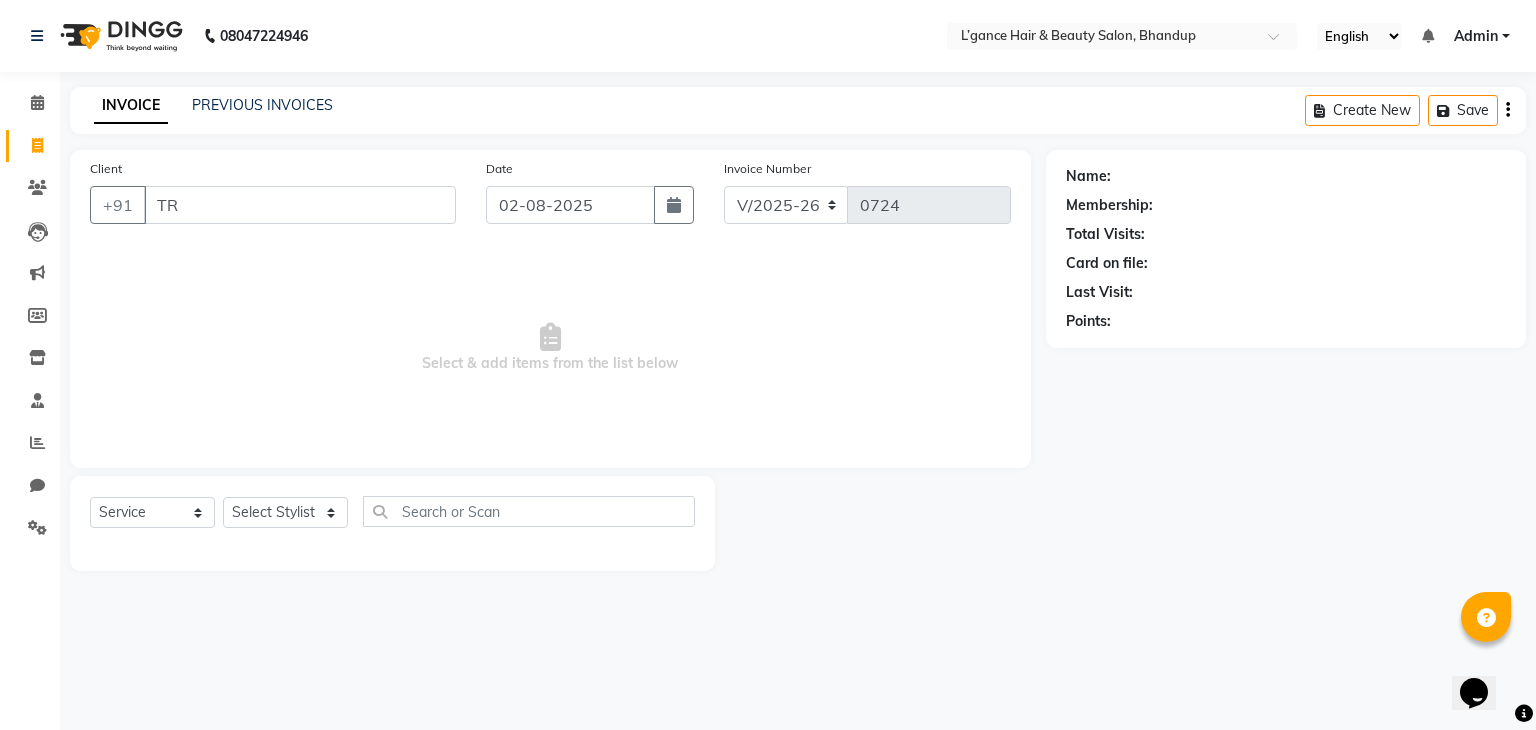 type on "T" 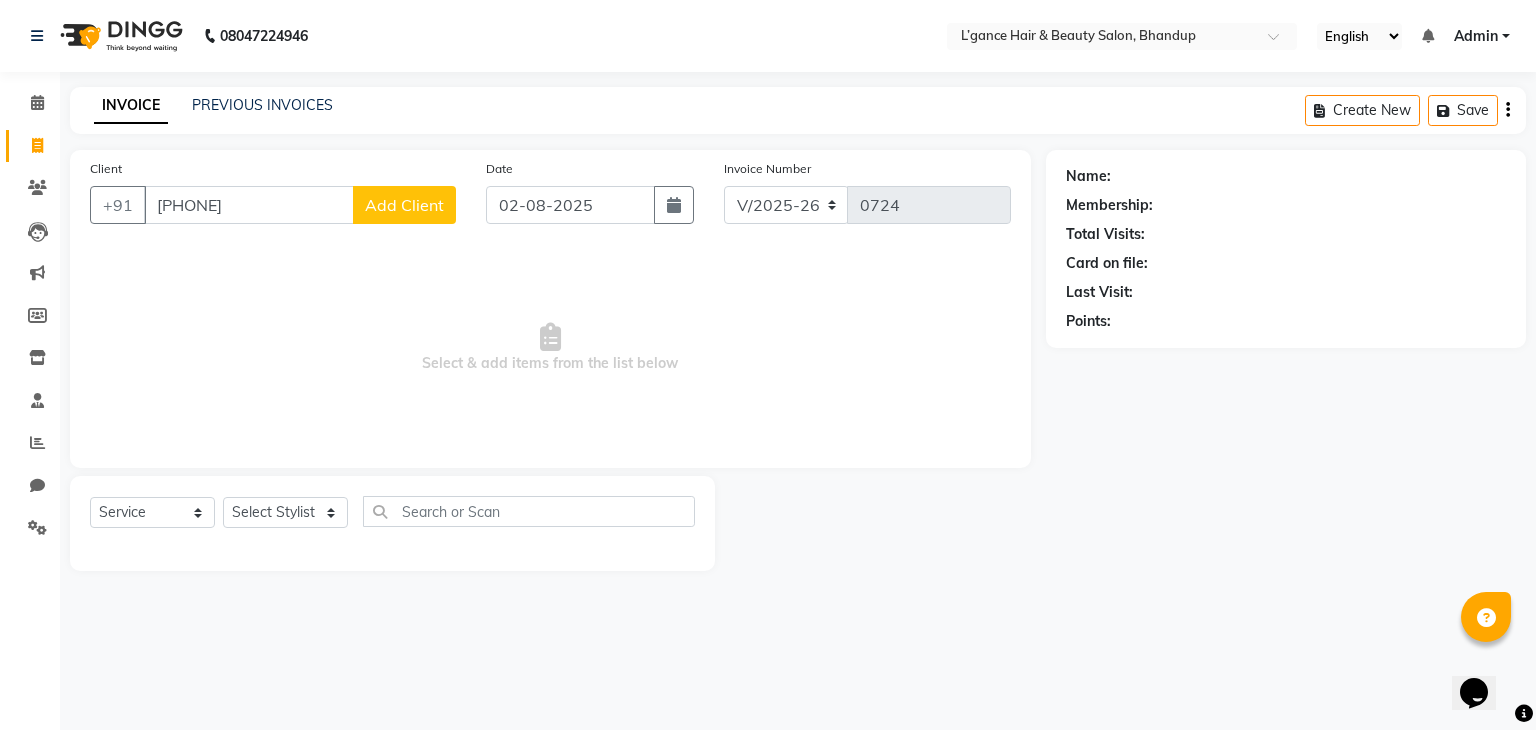 type on "[PHONE]" 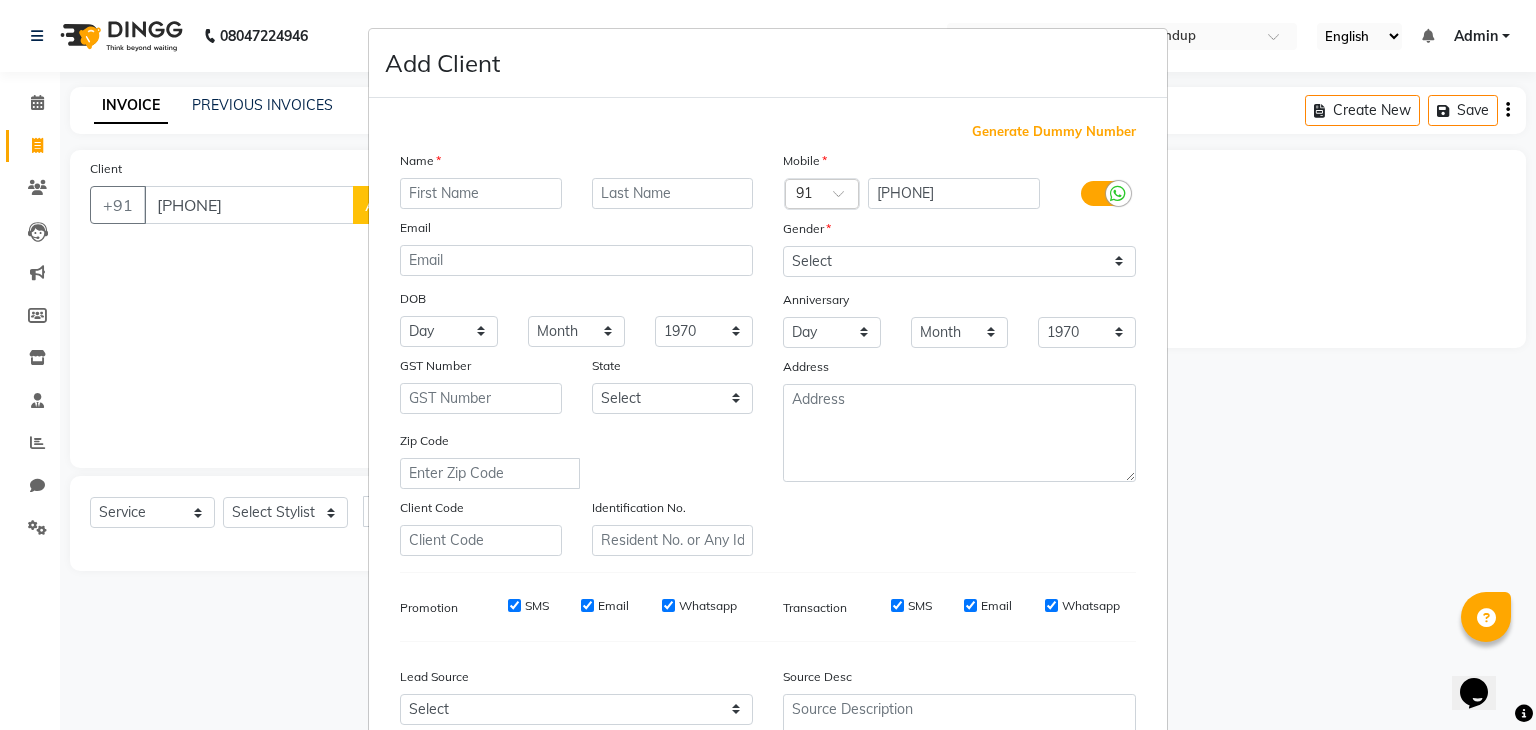 click at bounding box center (481, 193) 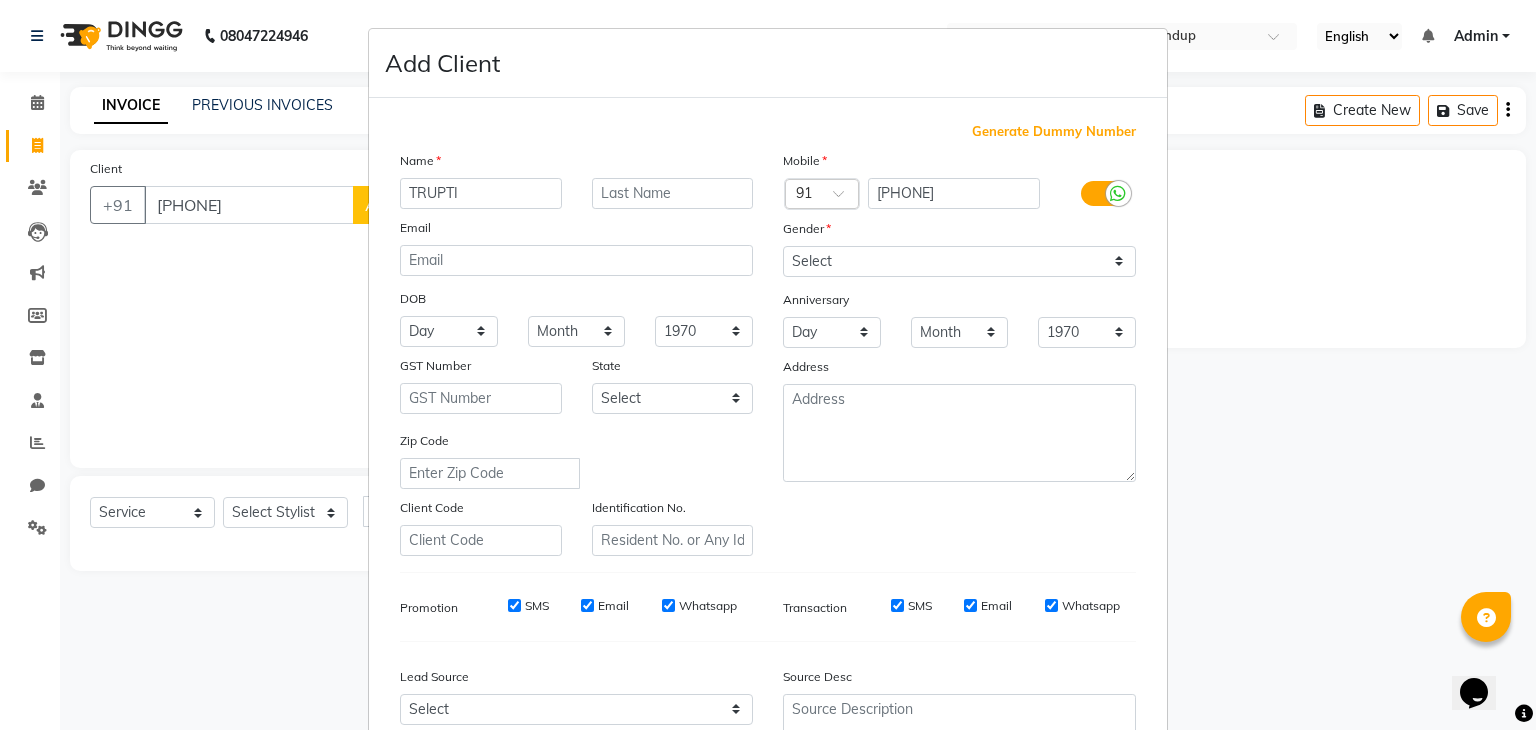 type on "TRUPTI" 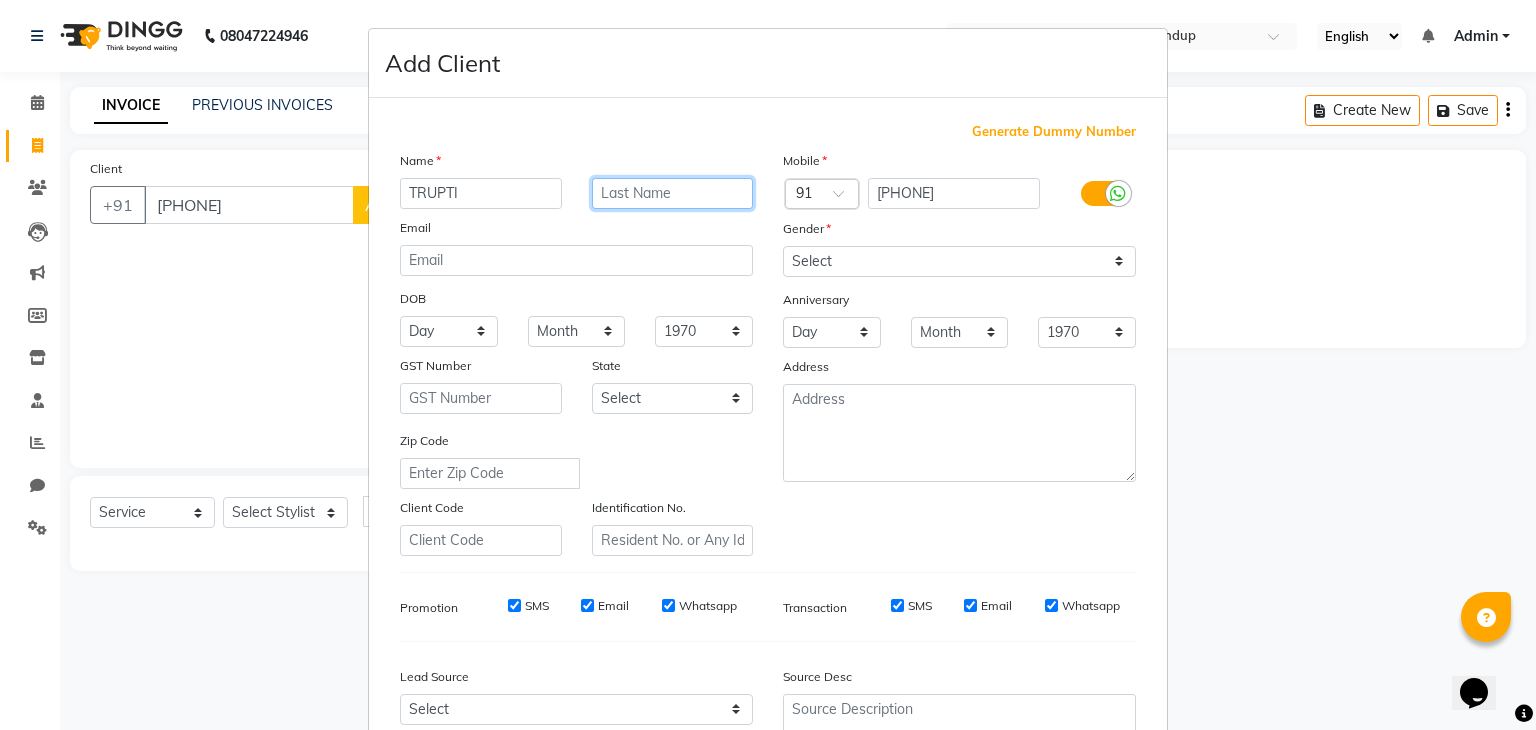 click at bounding box center [673, 193] 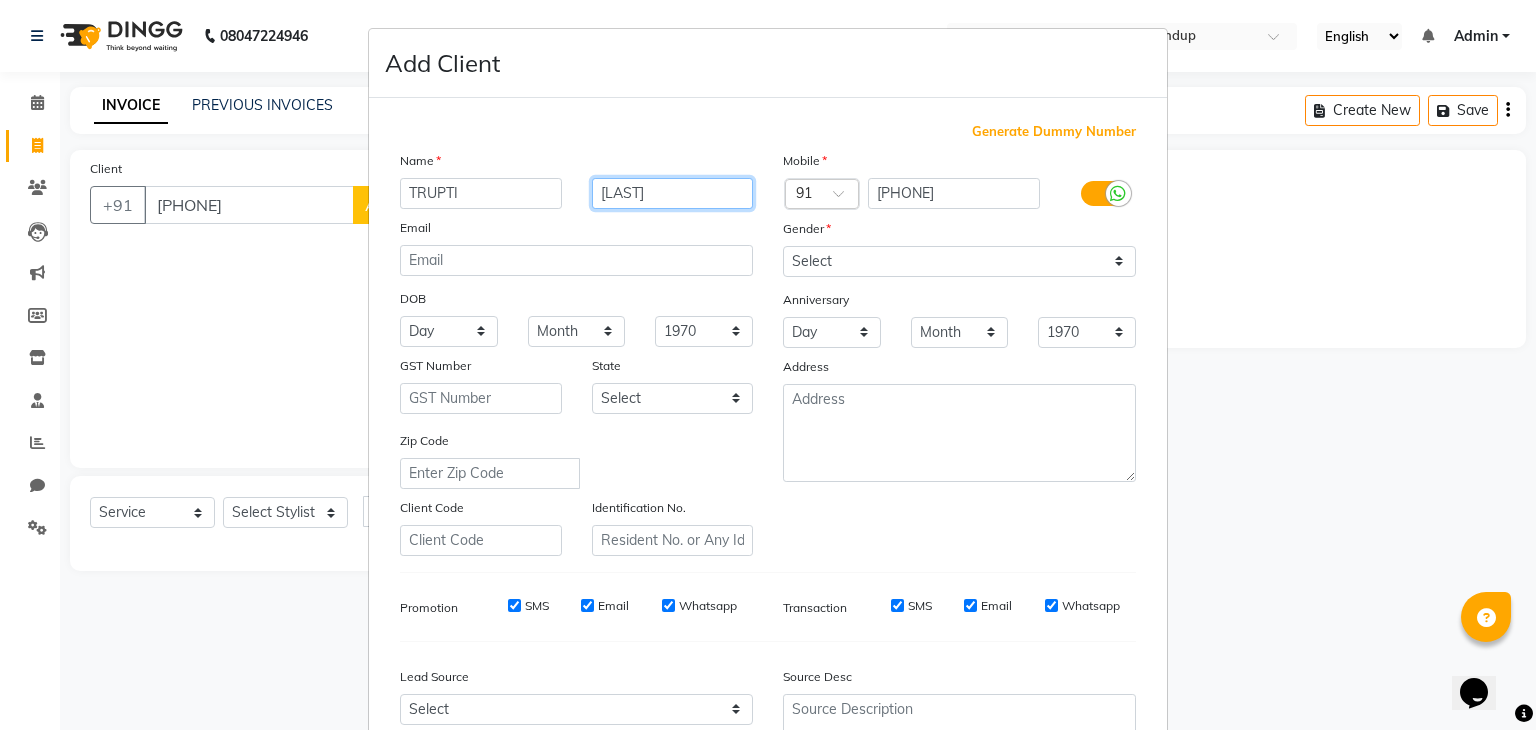 type on "[LAST]" 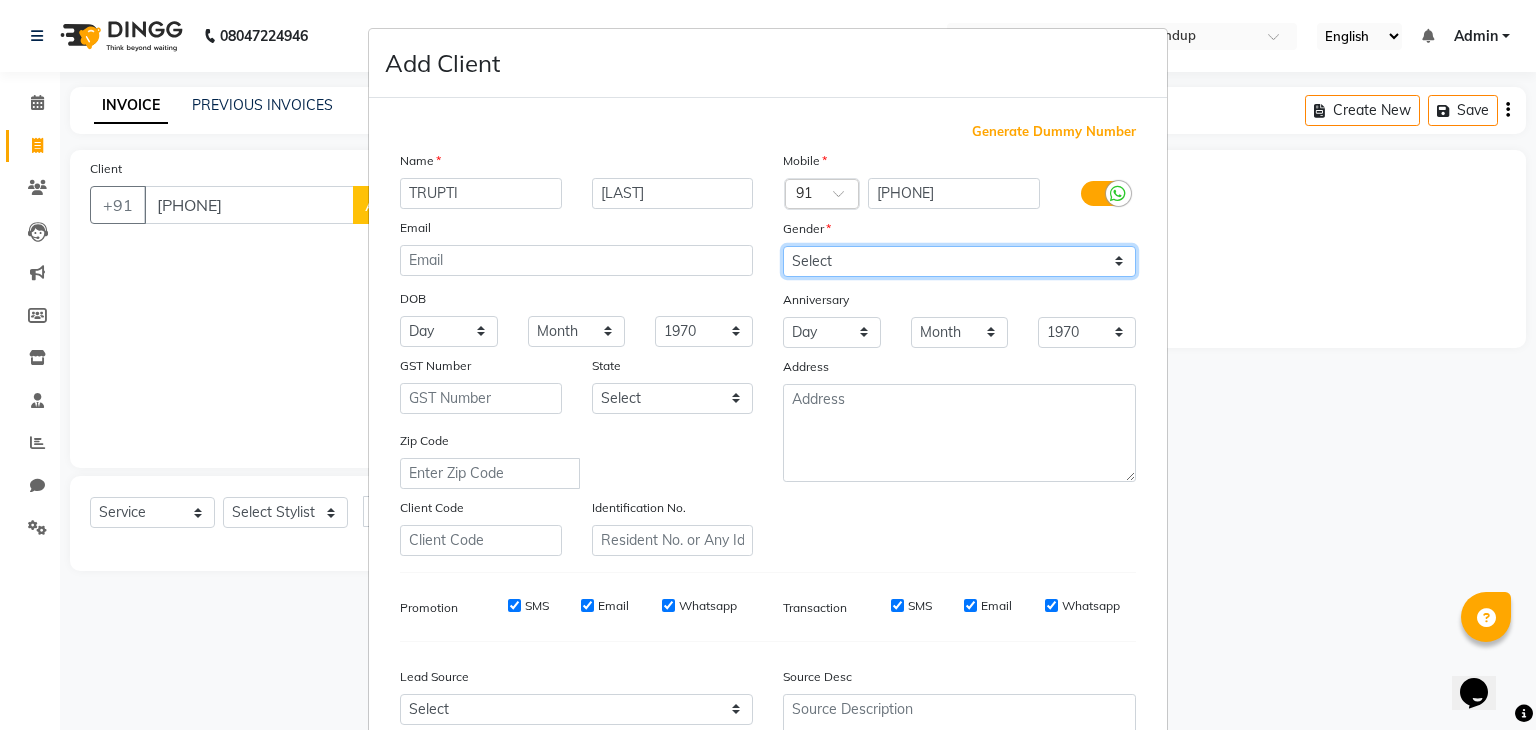 click on "Select Male Female Other Prefer Not To Say" at bounding box center (959, 261) 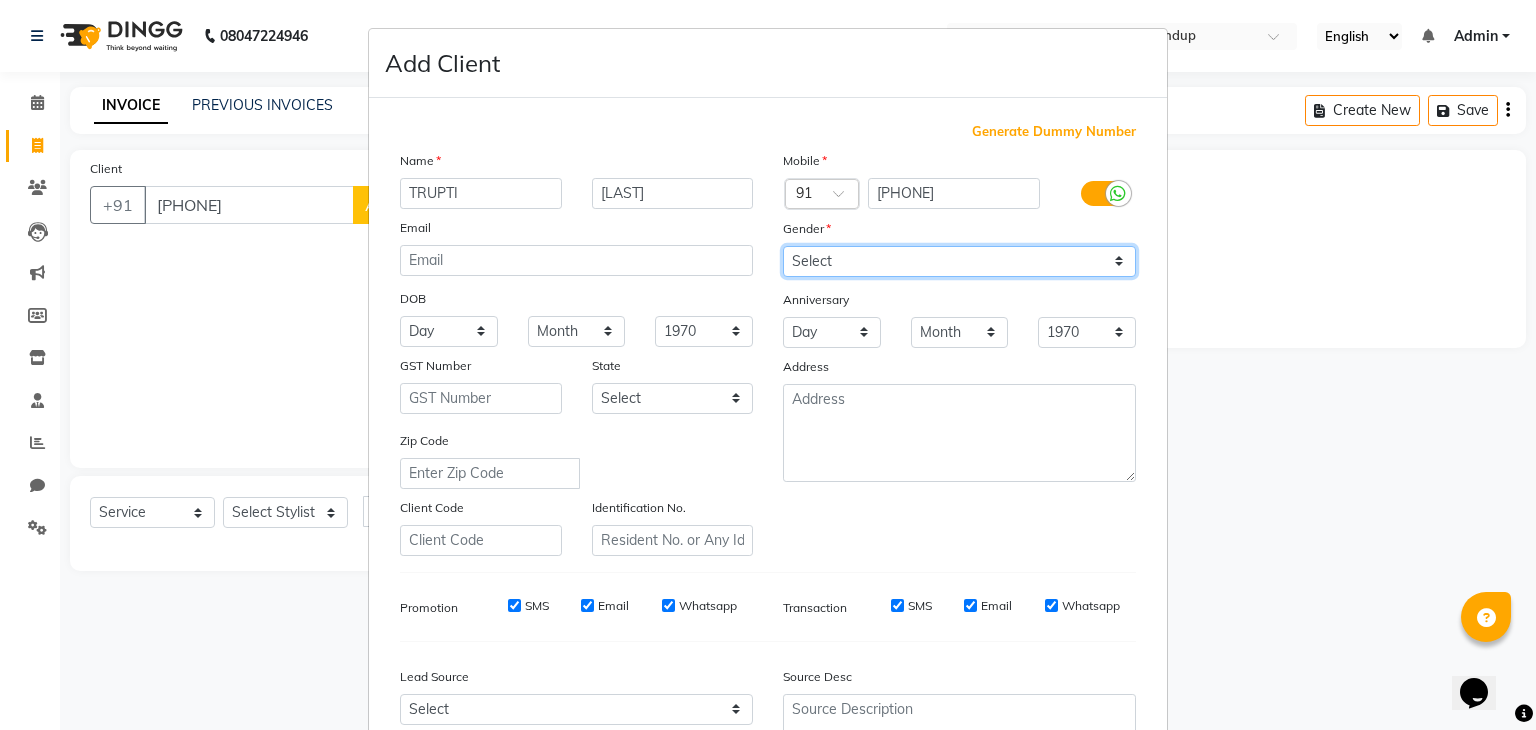 select on "female" 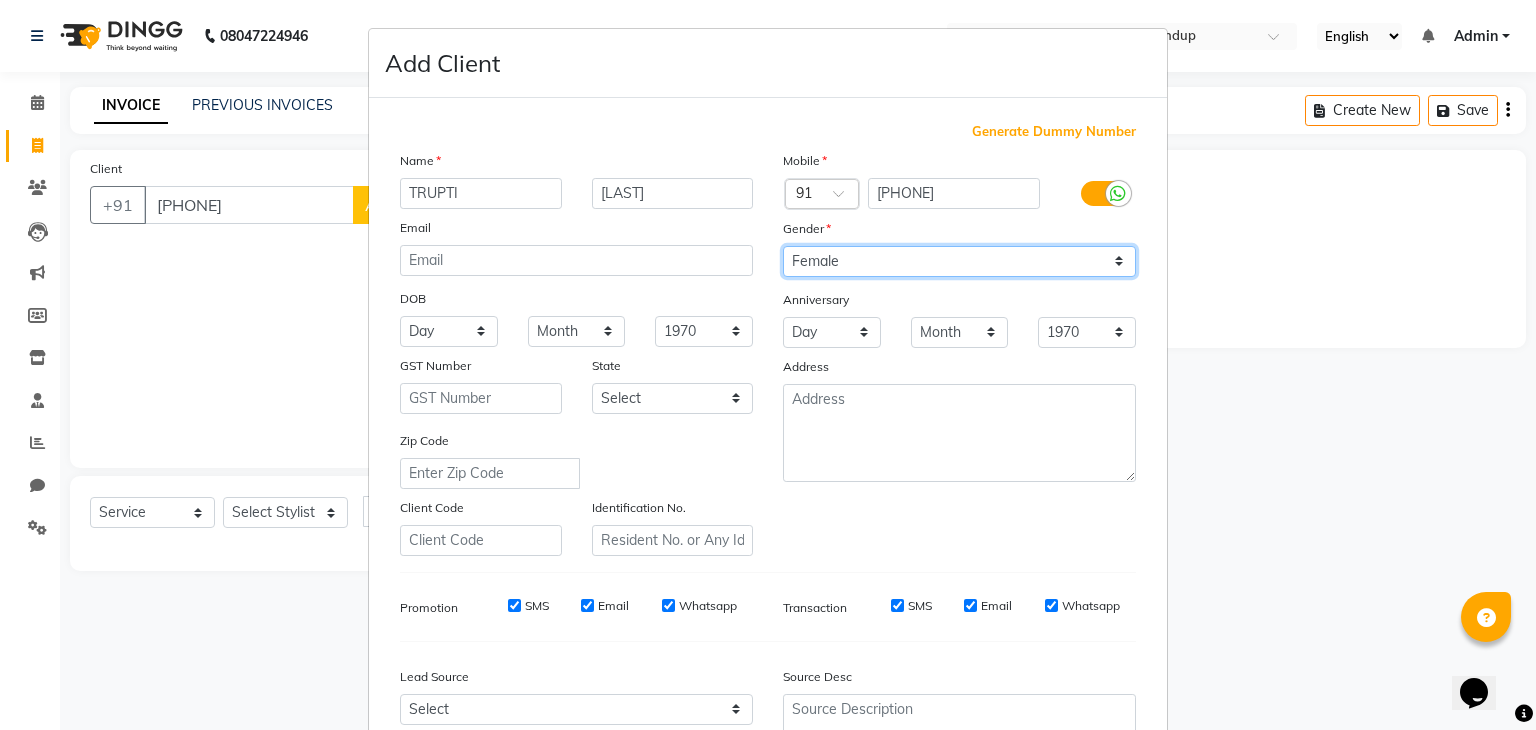 click on "Select Male Female Other Prefer Not To Say" at bounding box center [959, 261] 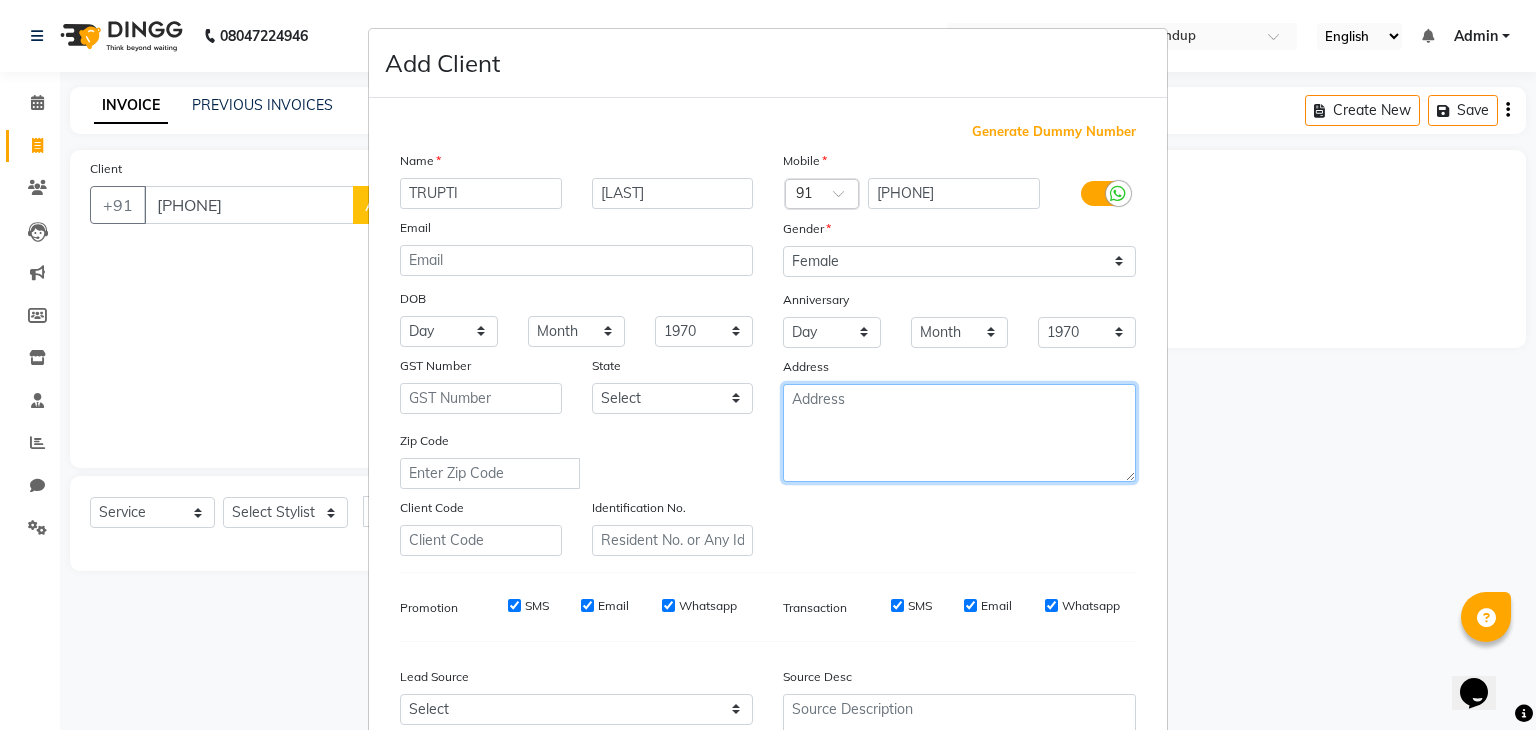click at bounding box center [959, 433] 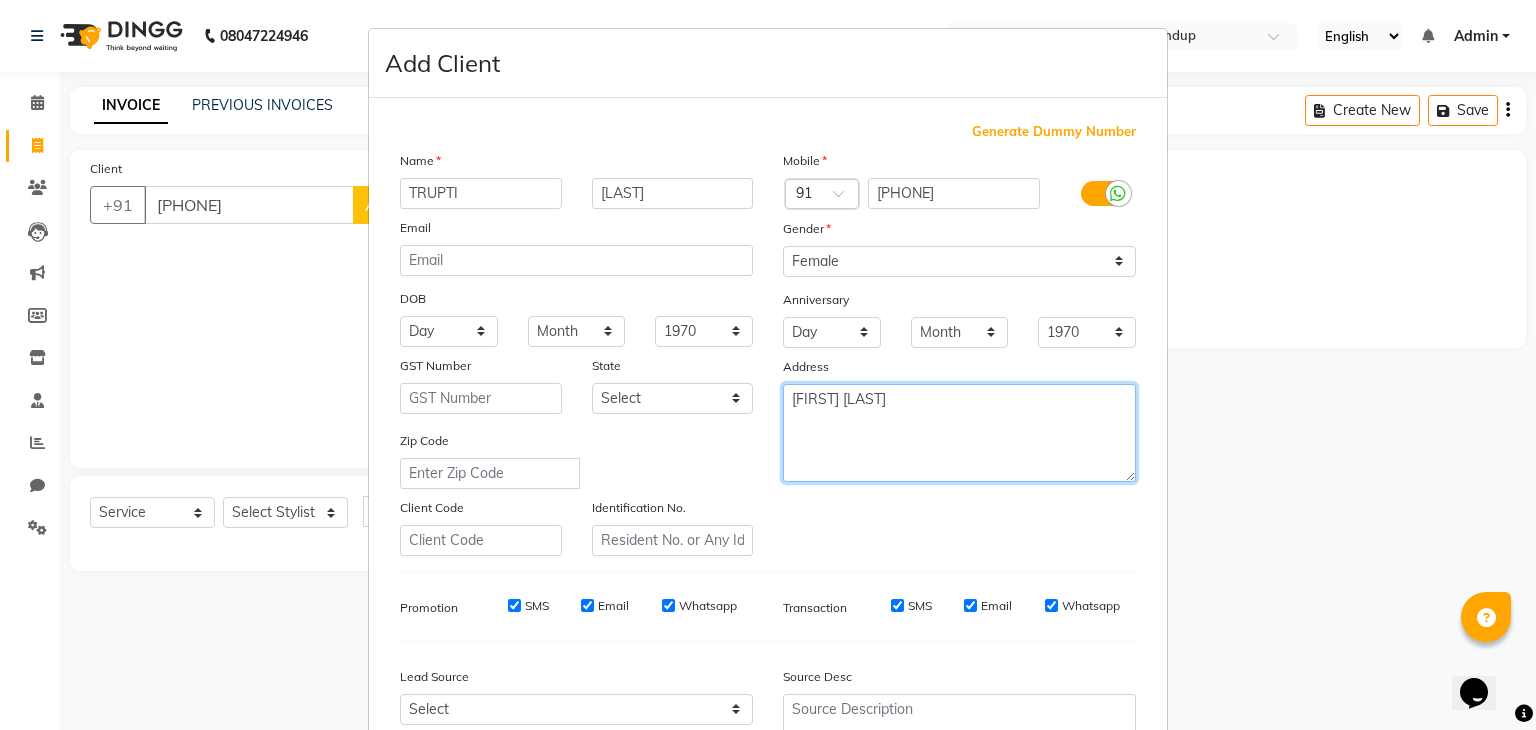 type on "MAYURESH SRISTY" 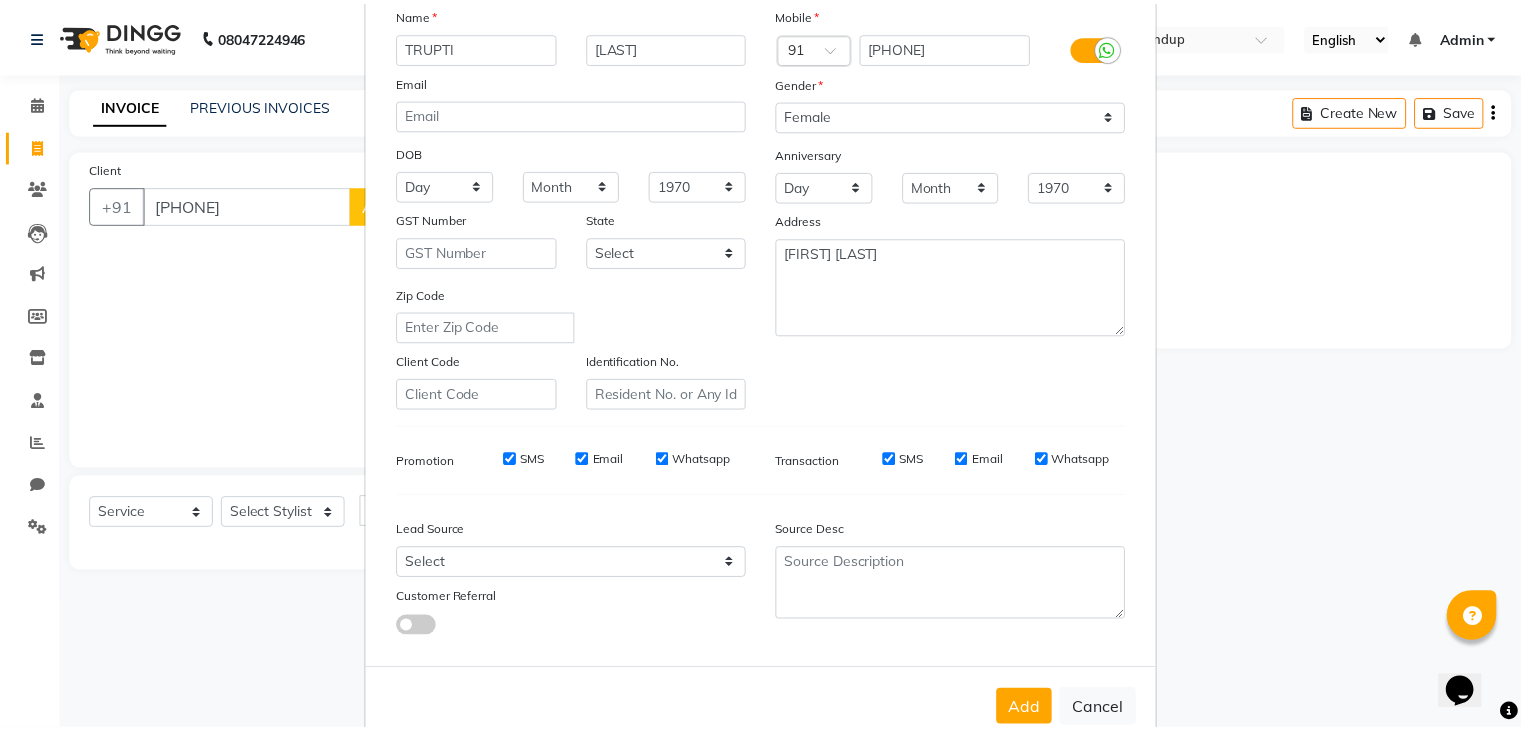 scroll, scrollTop: 203, scrollLeft: 0, axis: vertical 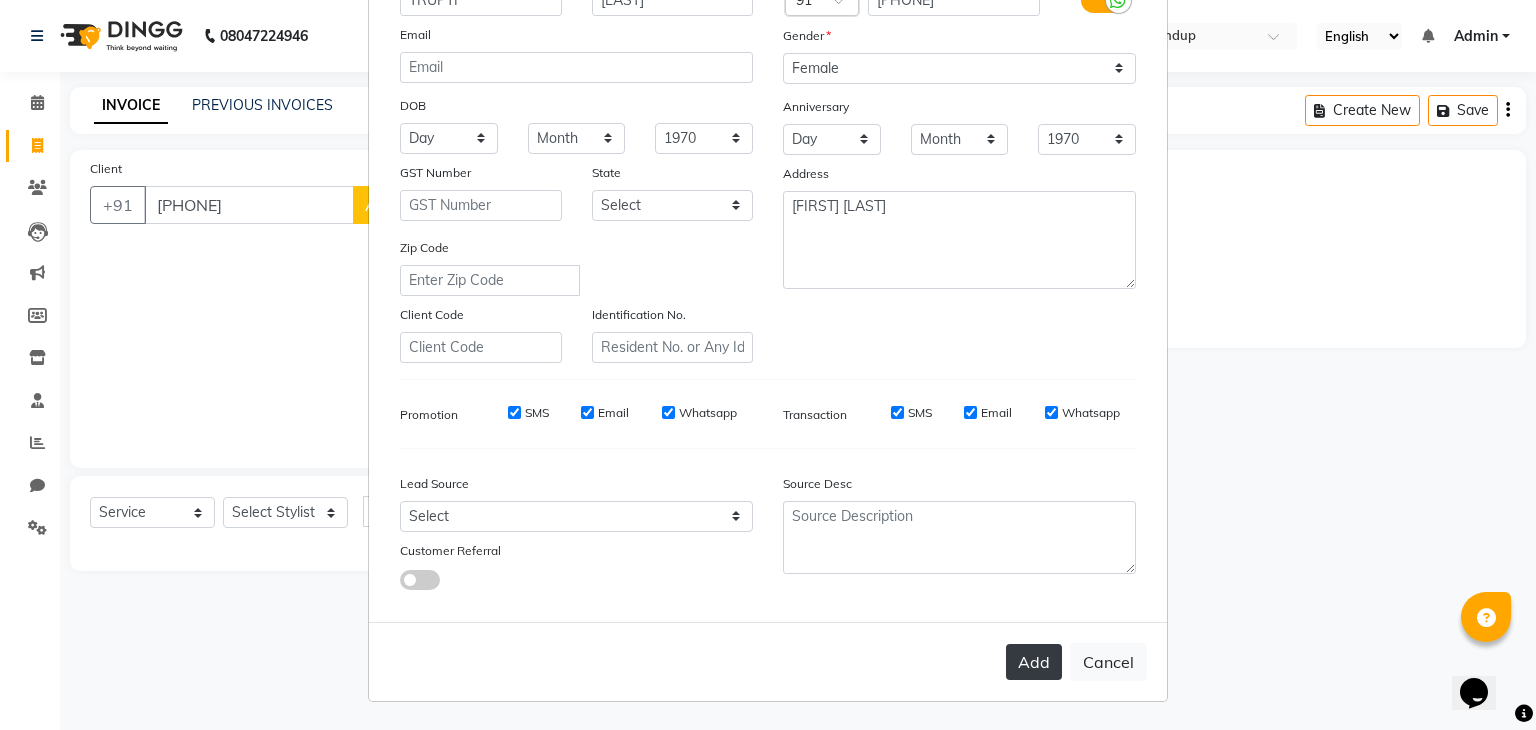 click on "Add" at bounding box center (1034, 662) 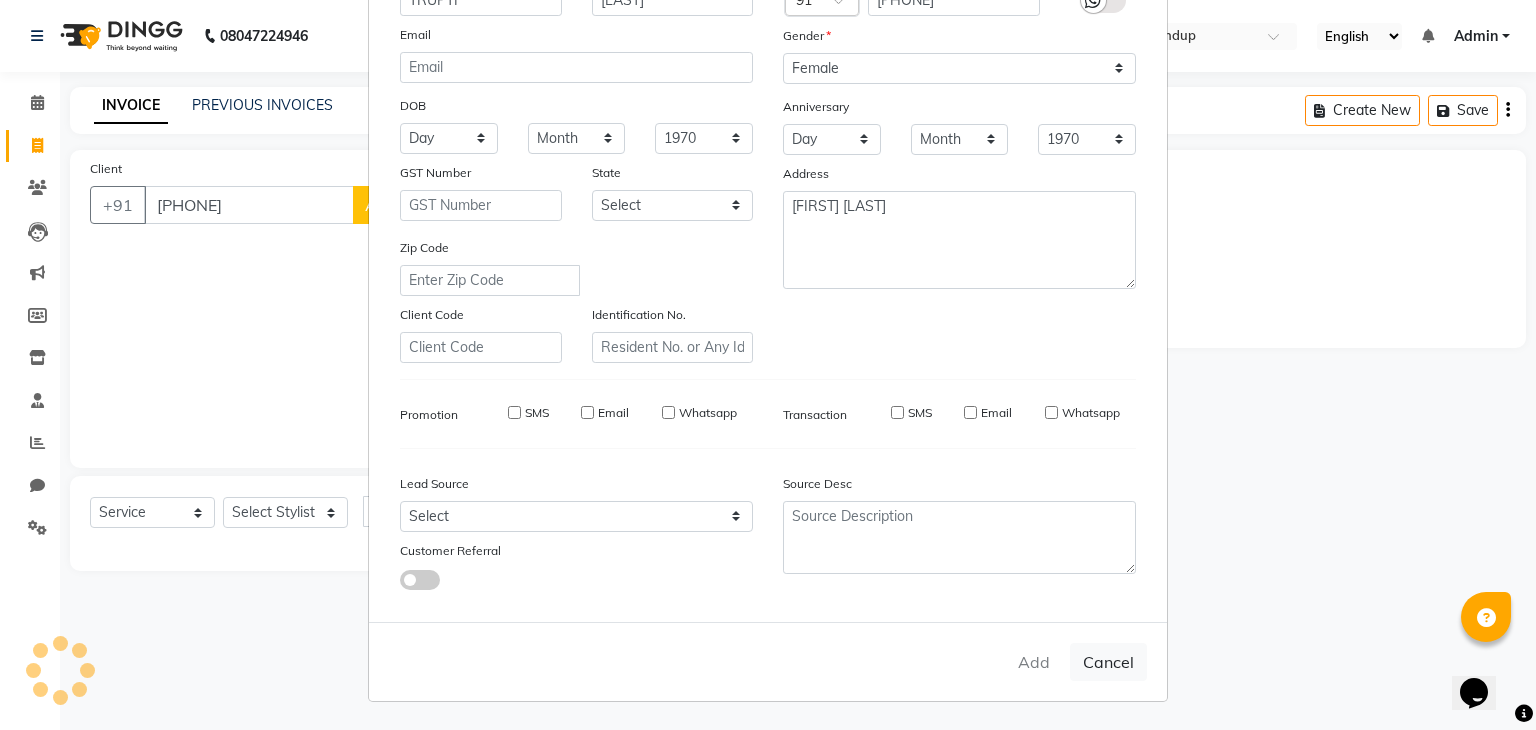 type 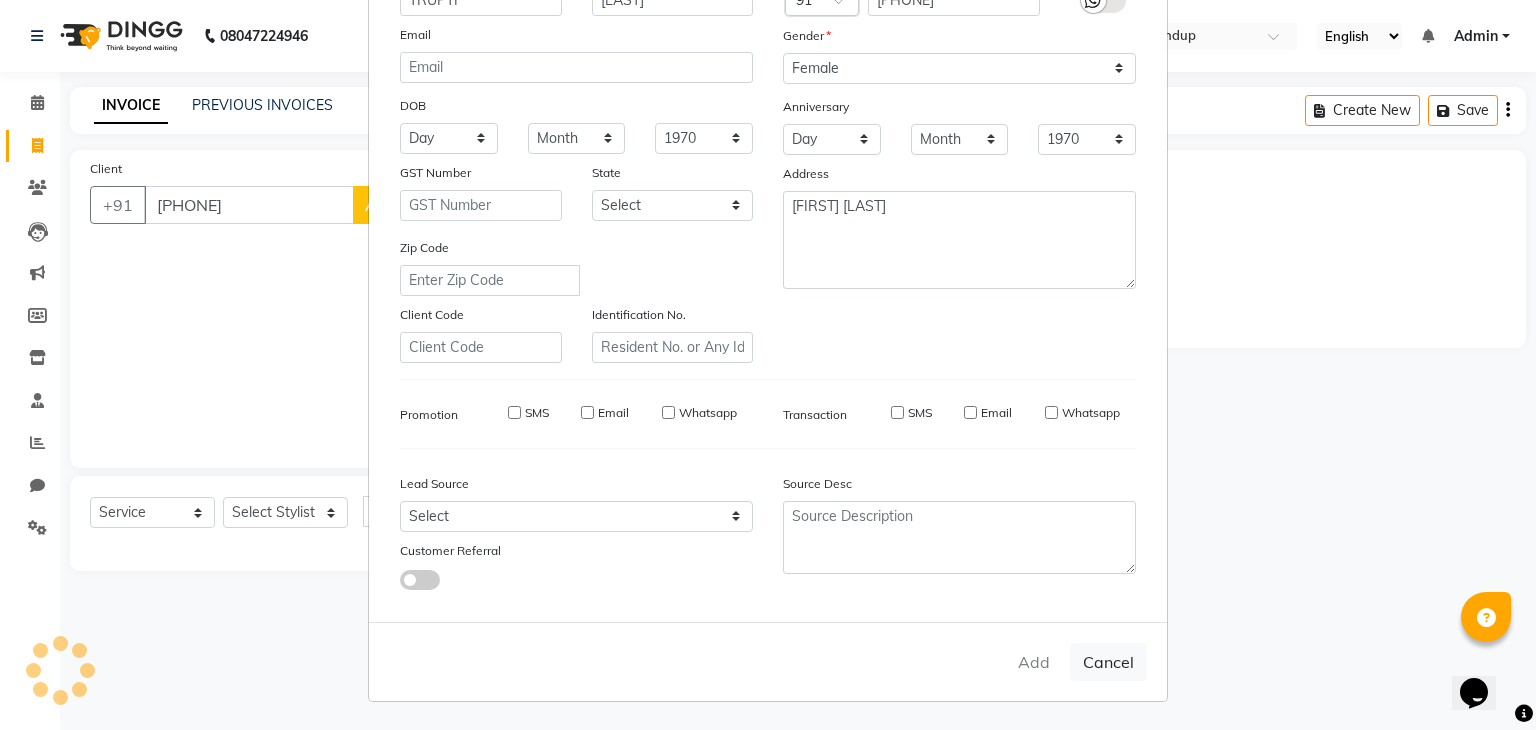 type 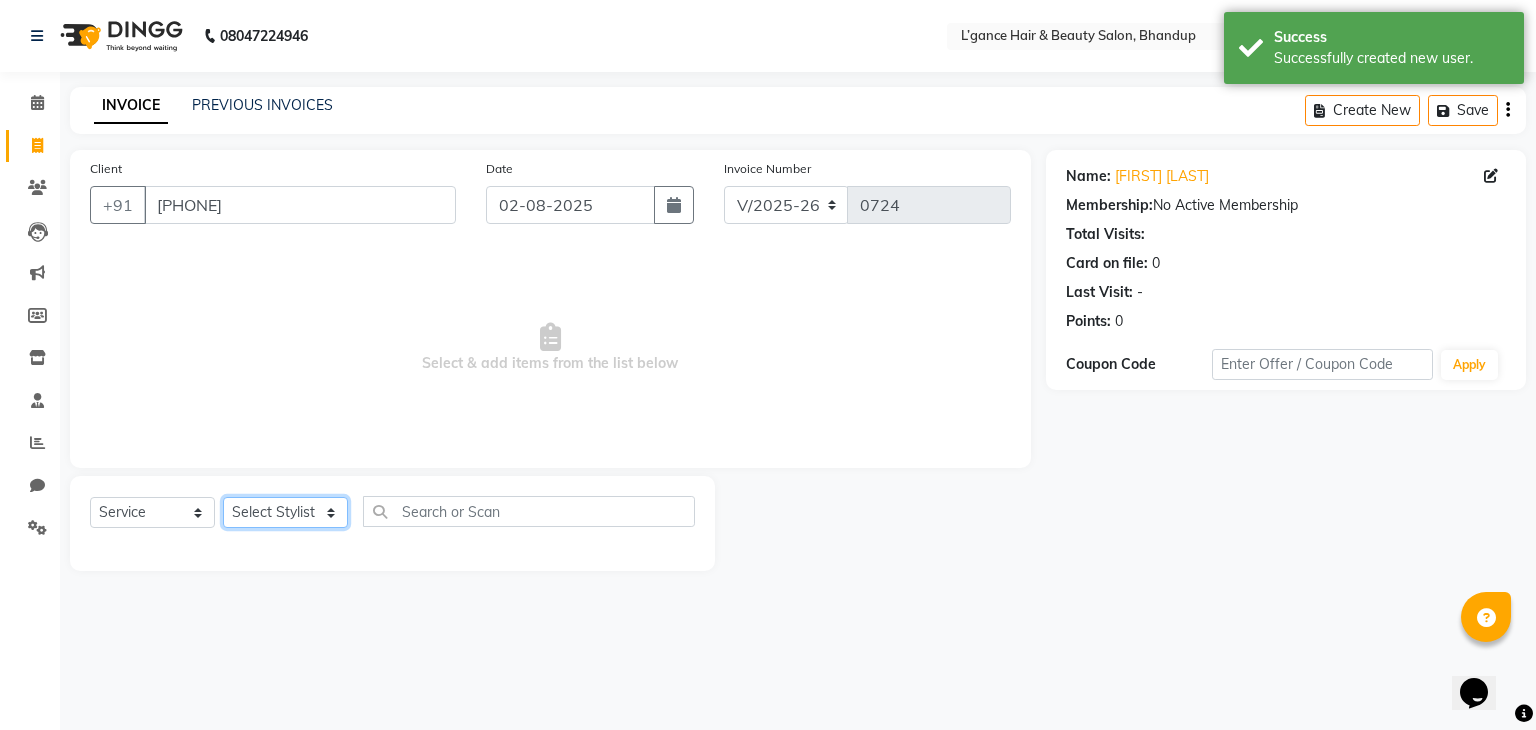 click on "Select Stylist Devi DIS Mamta Pinki Rajiya Rupal Shweta Uma UNKNOWN" 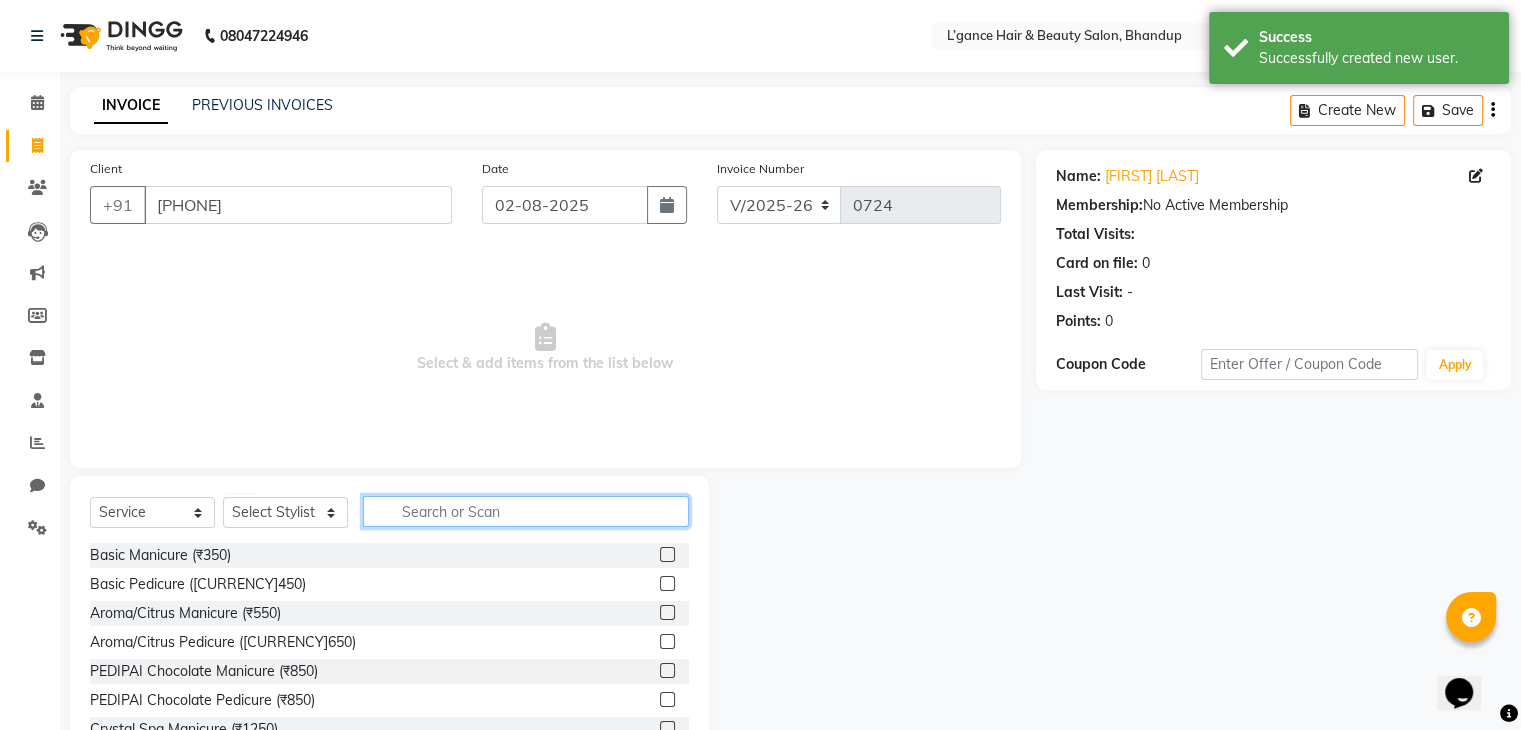 click 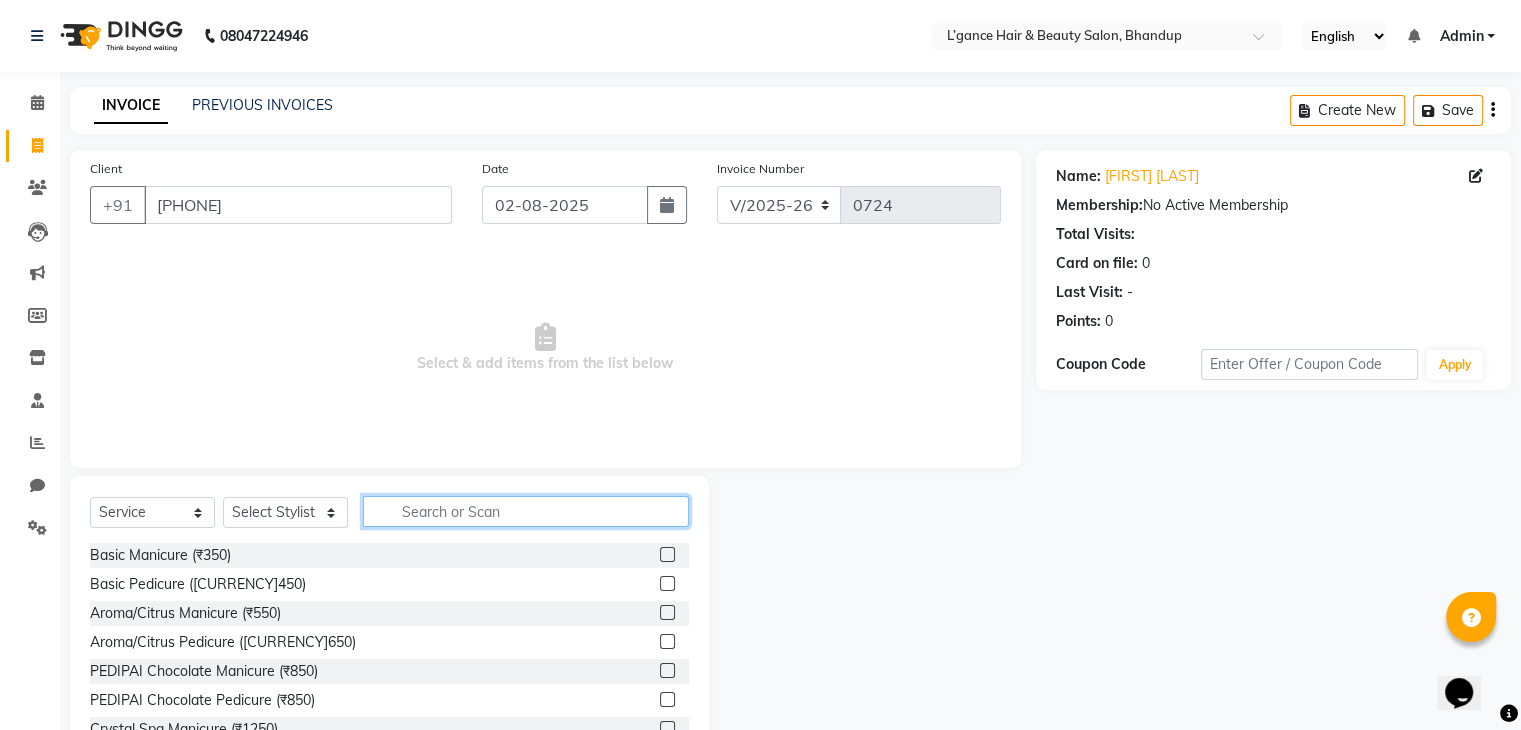 click 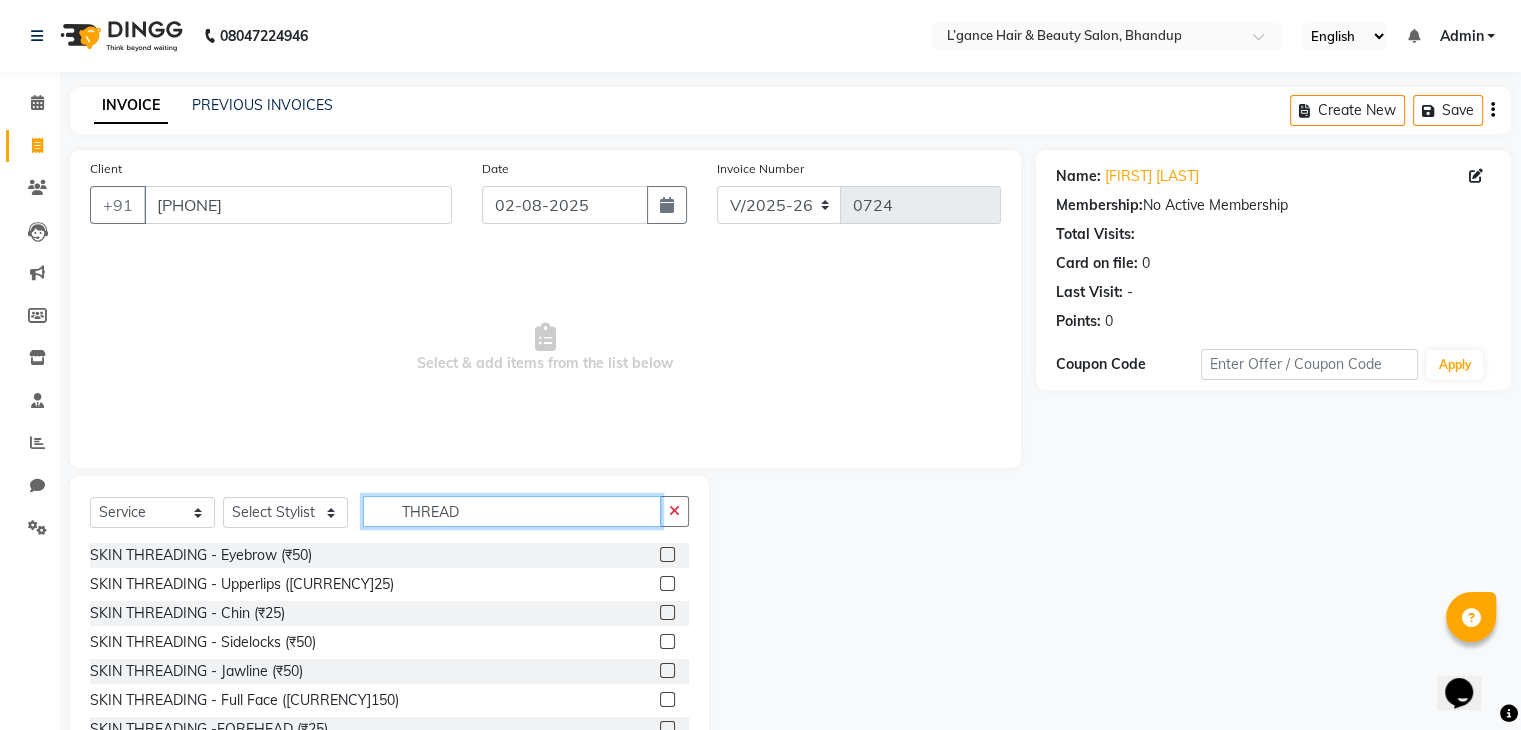 type on "THREAD" 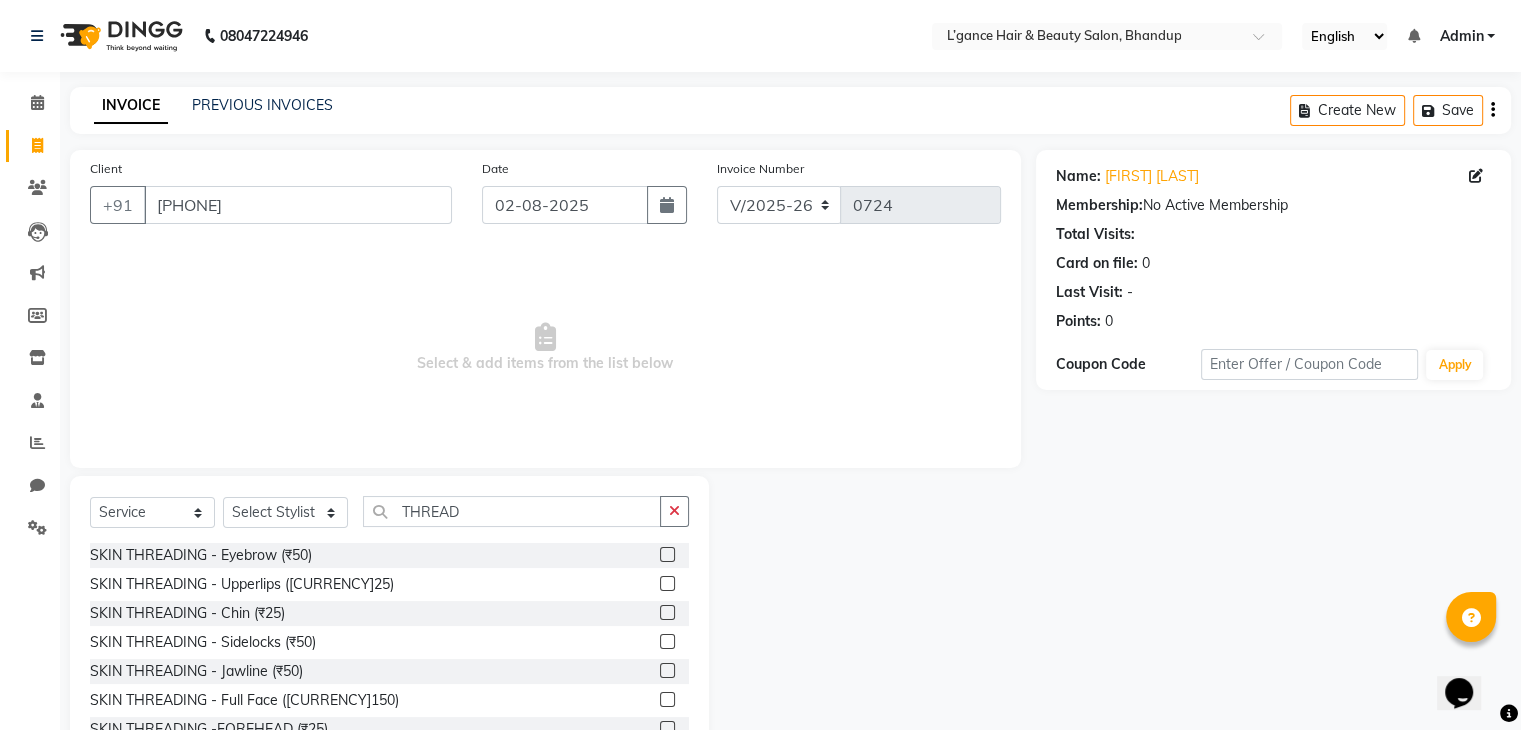 click 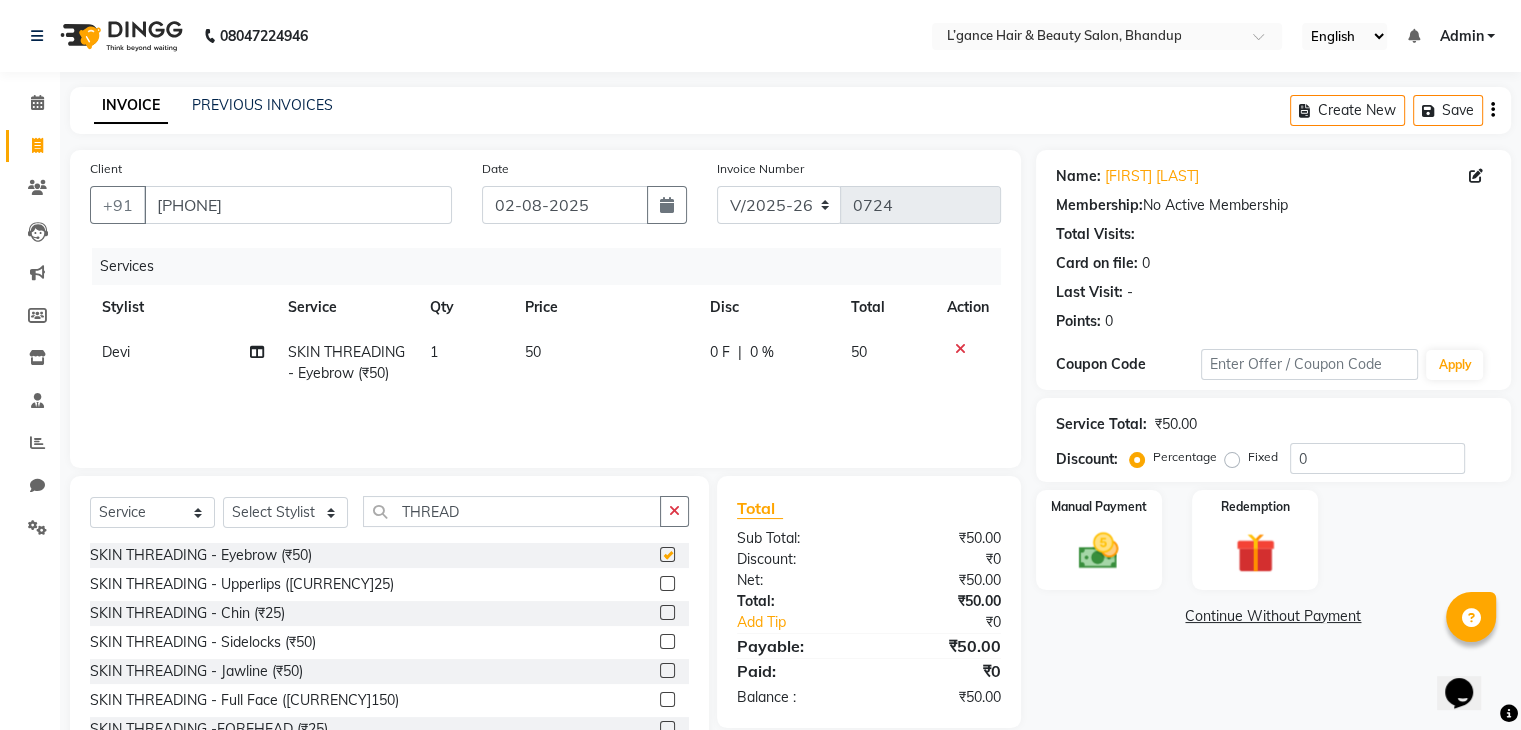 checkbox on "false" 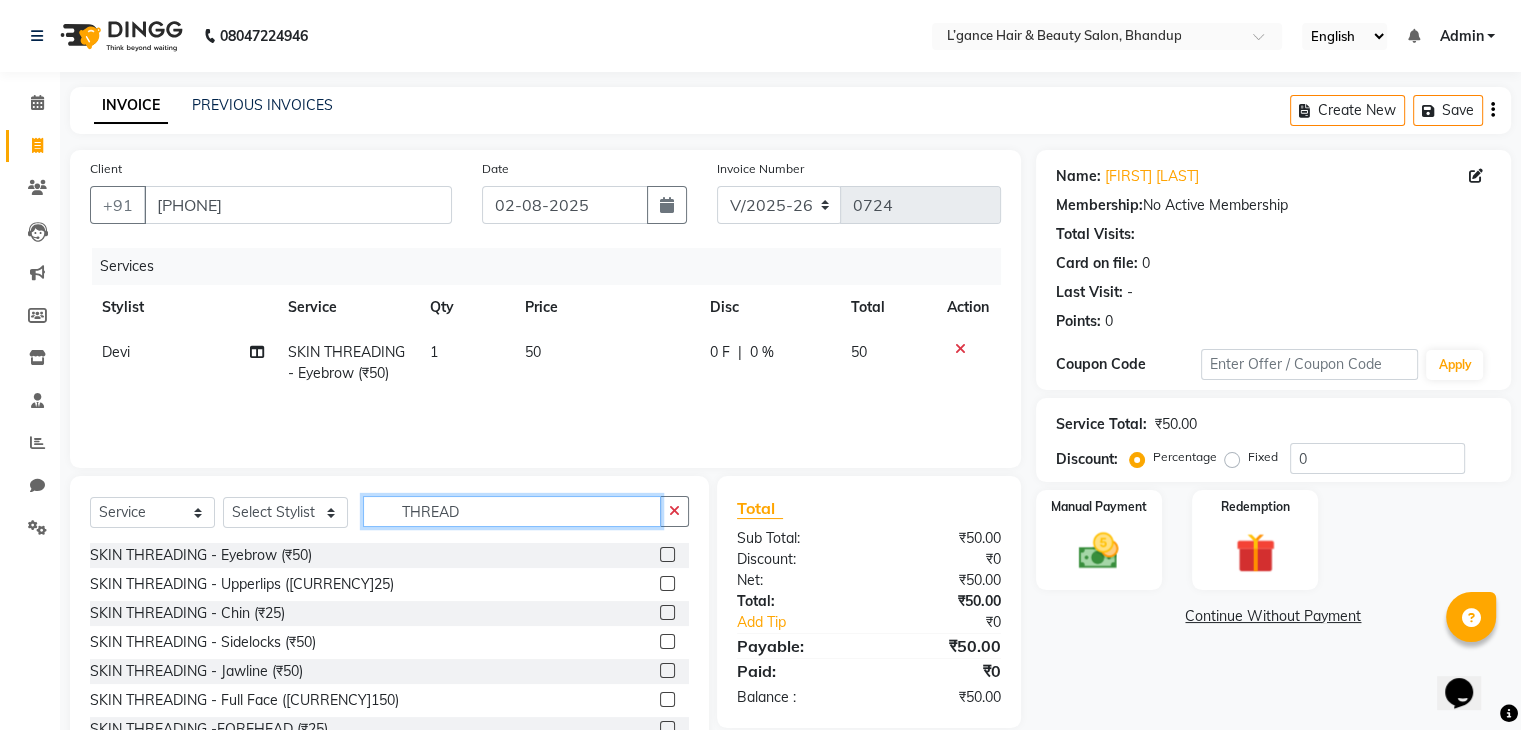 click on "THREAD" 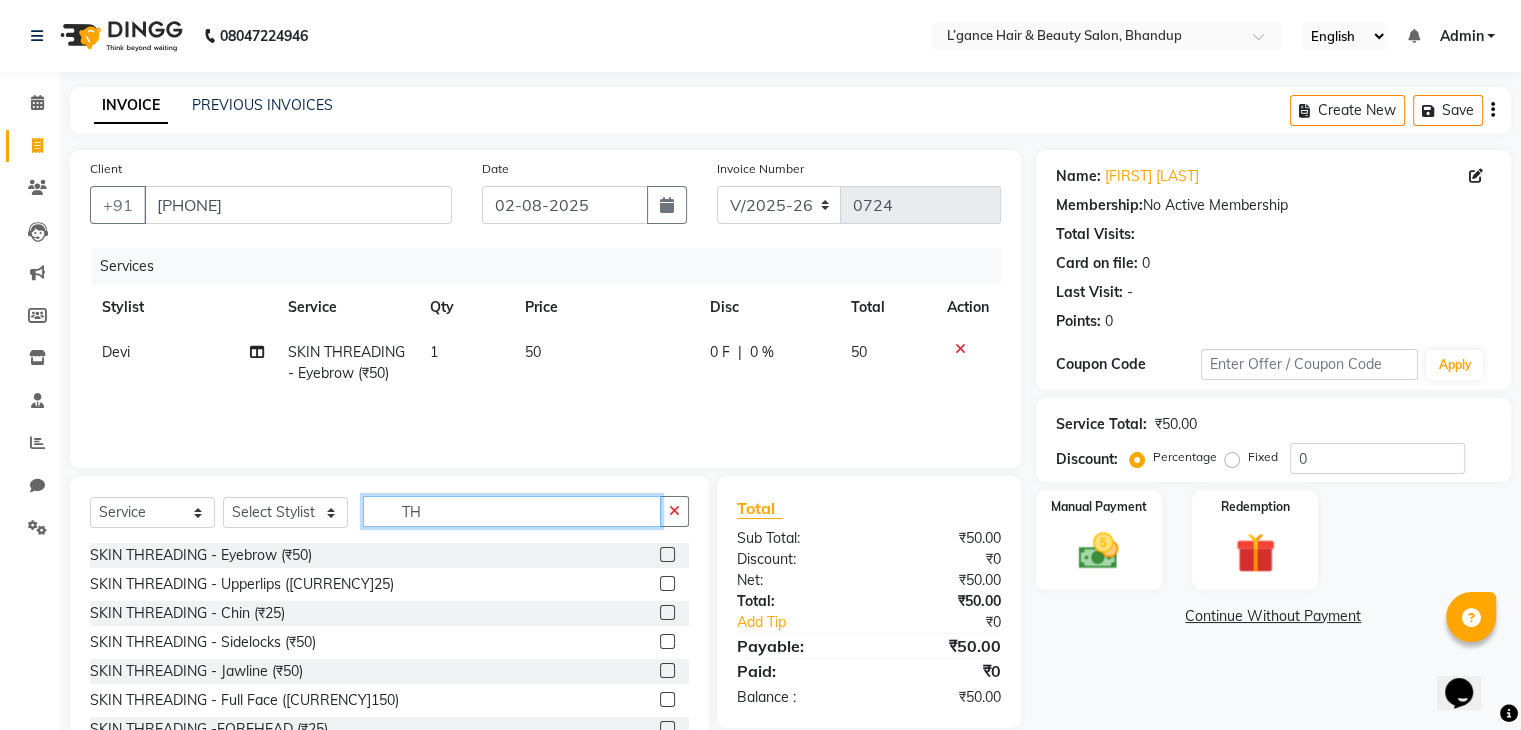 type on "T" 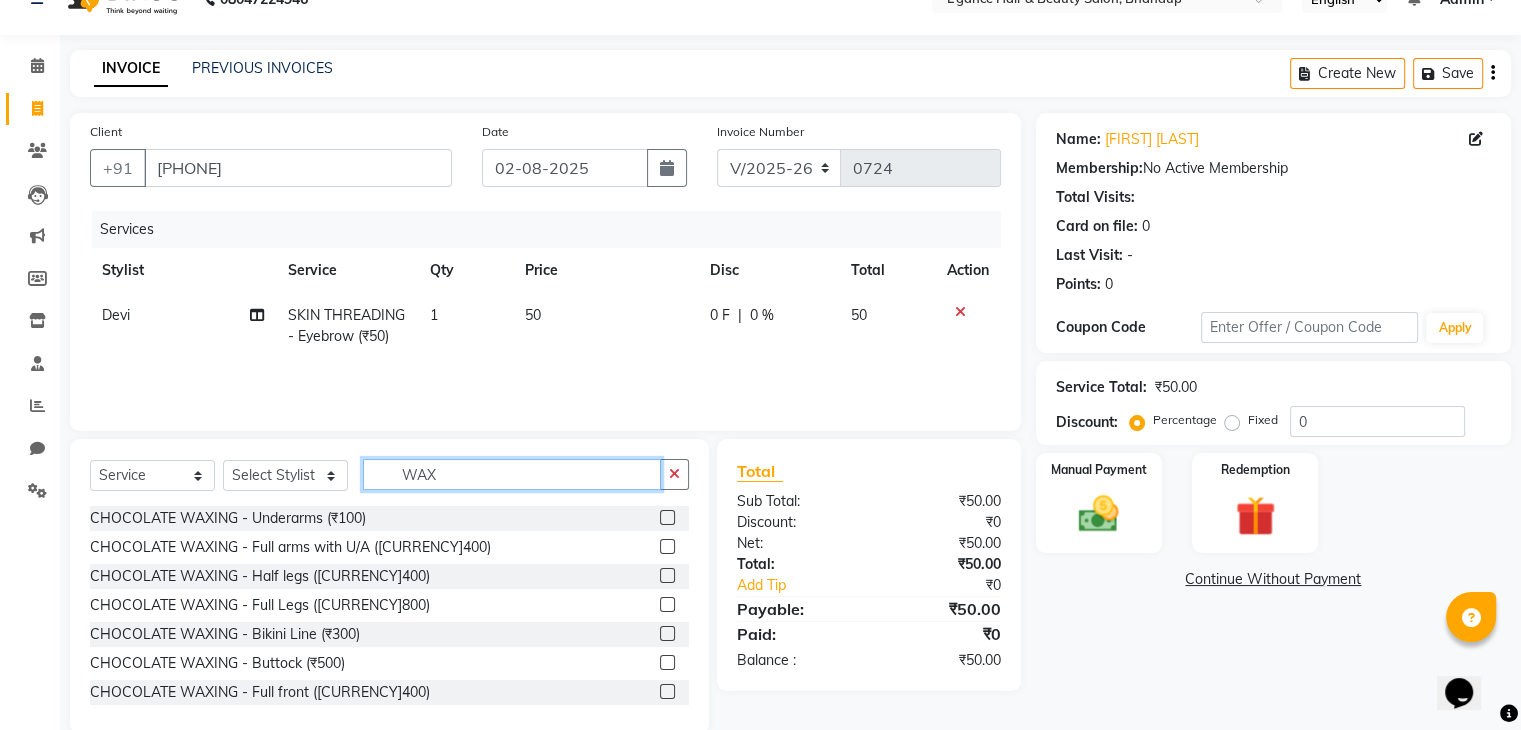 scroll, scrollTop: 72, scrollLeft: 0, axis: vertical 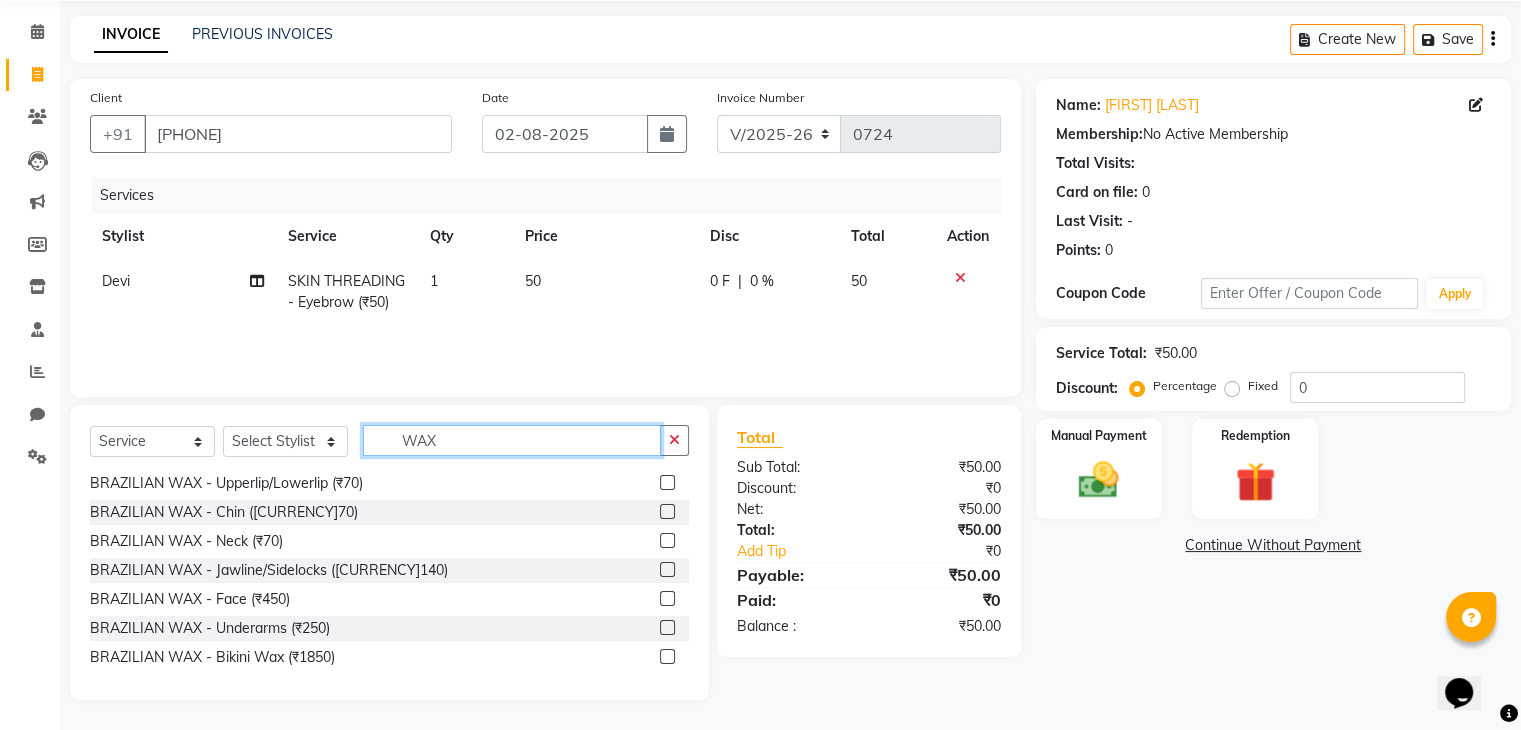 type on "WAX" 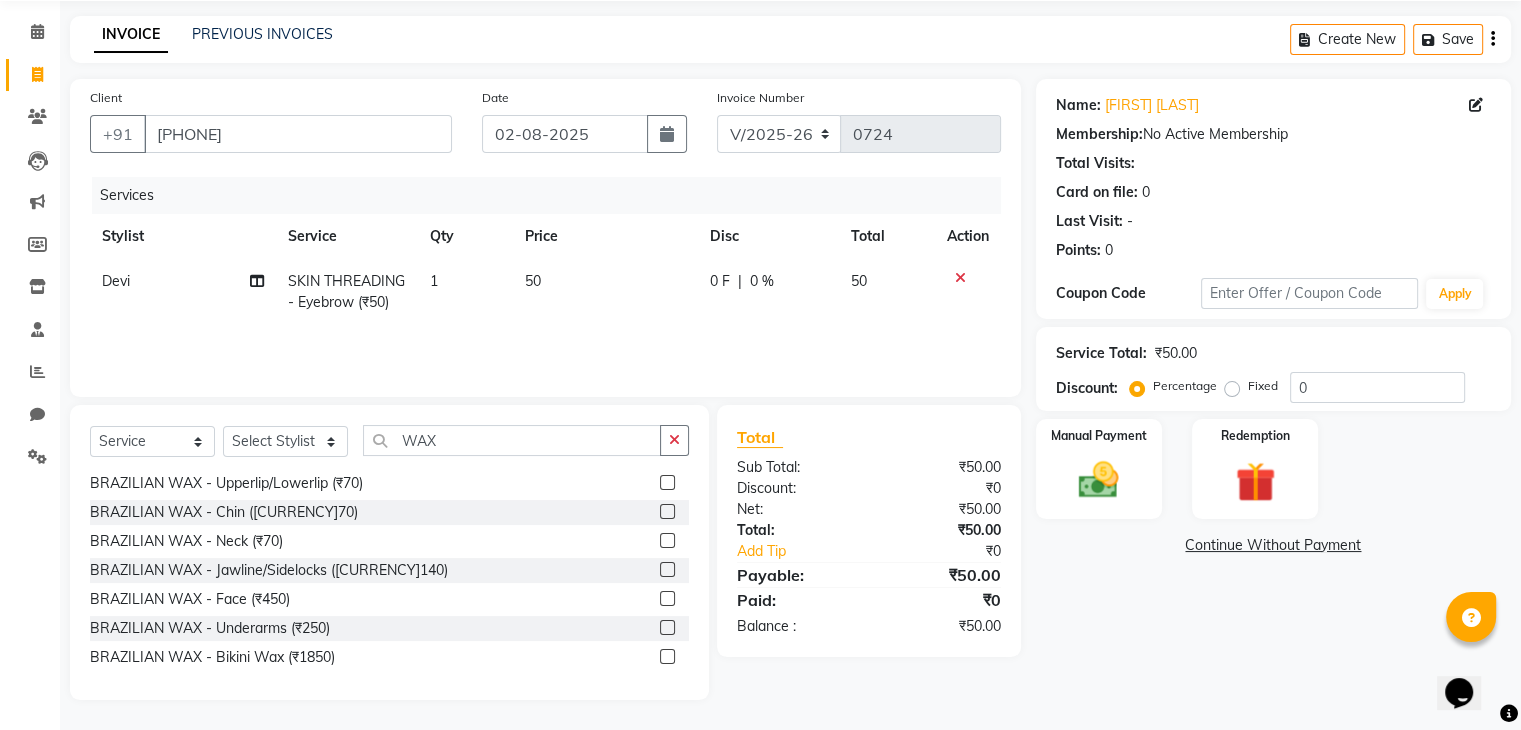click 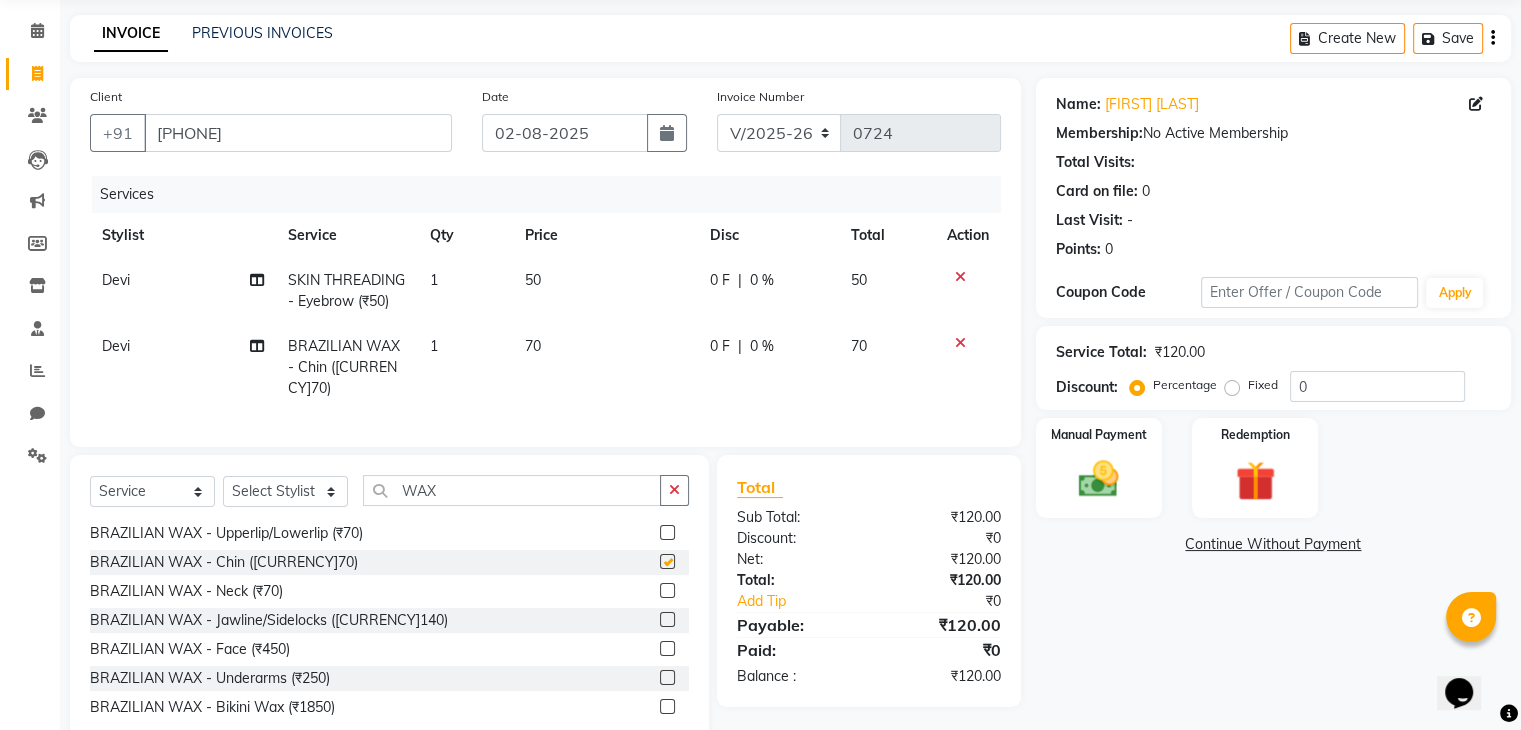 checkbox on "false" 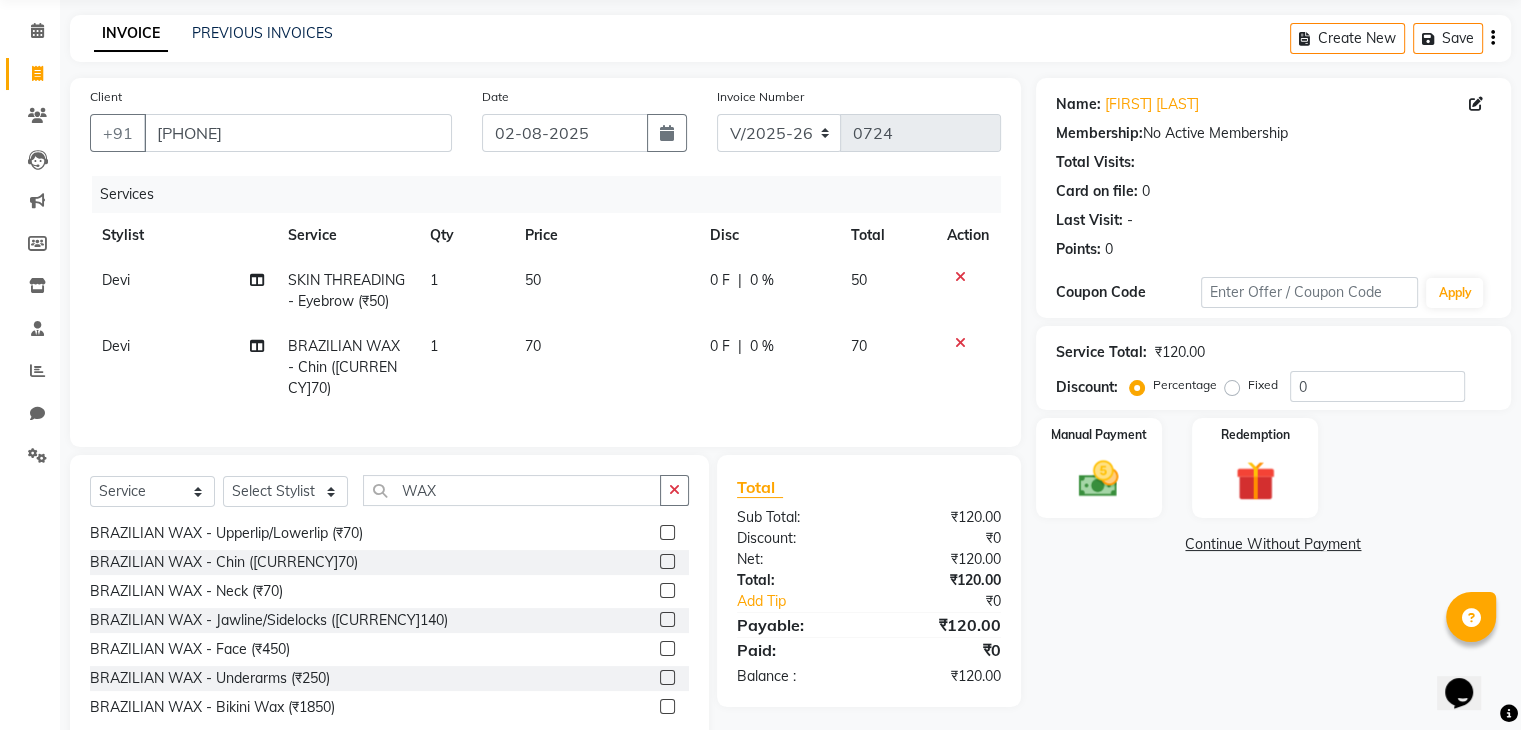 click 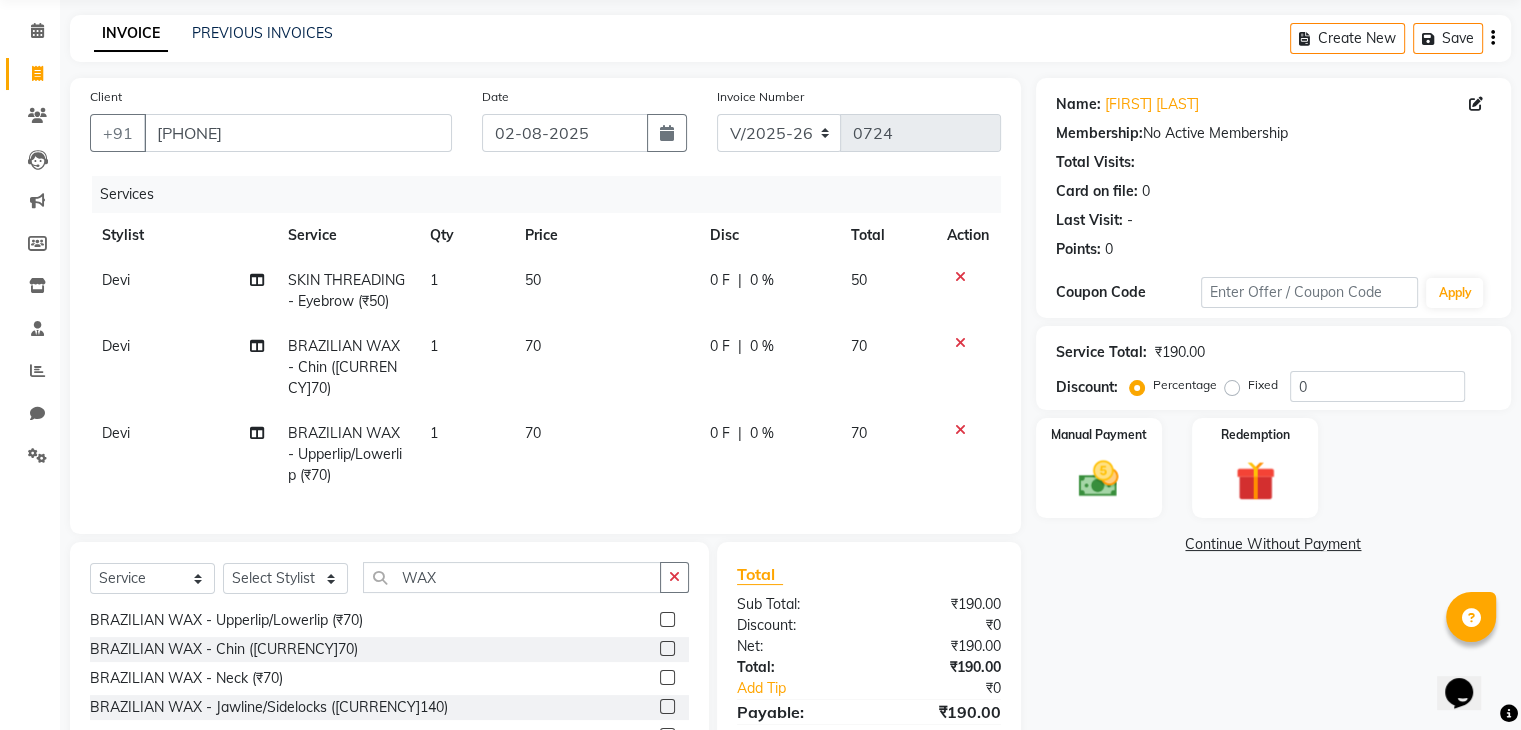 click 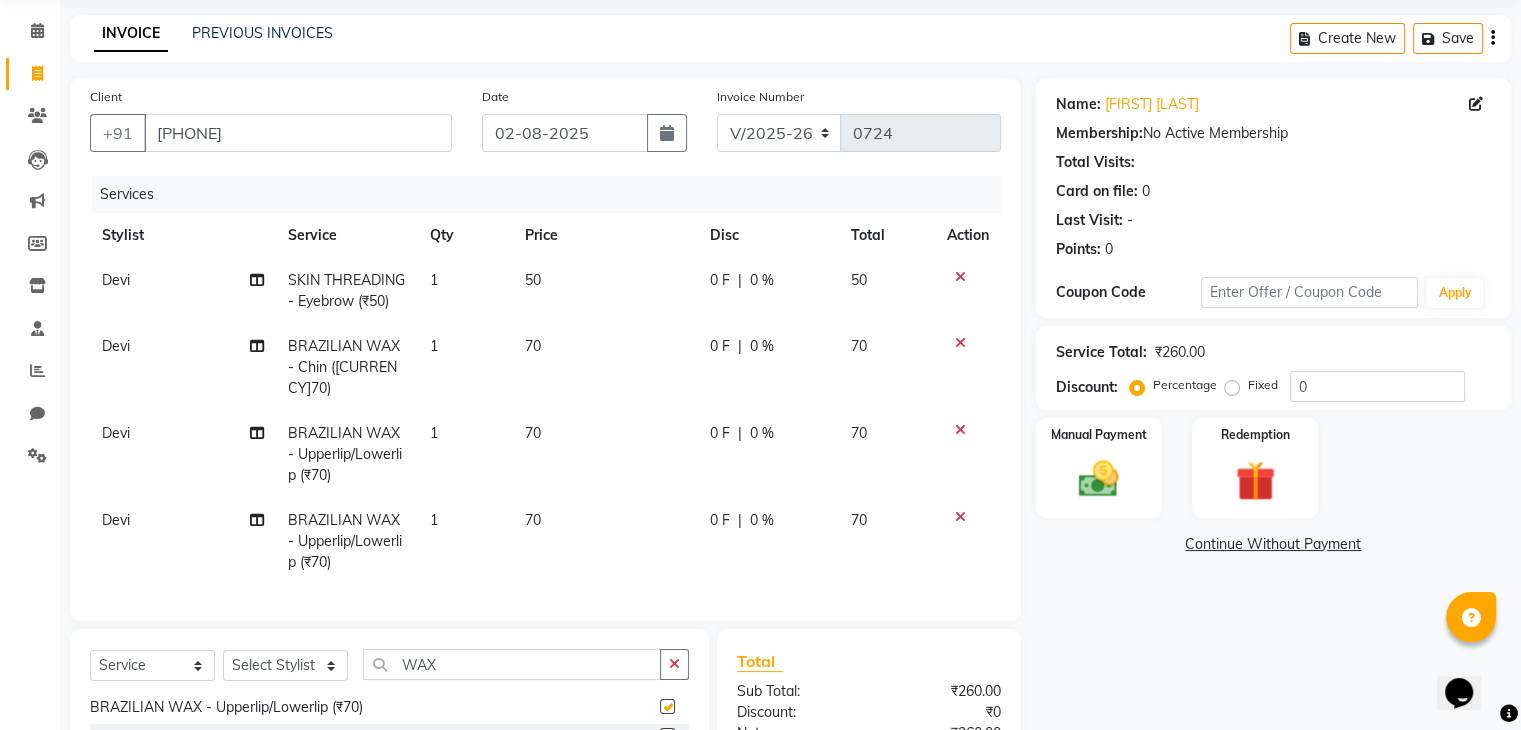 checkbox on "false" 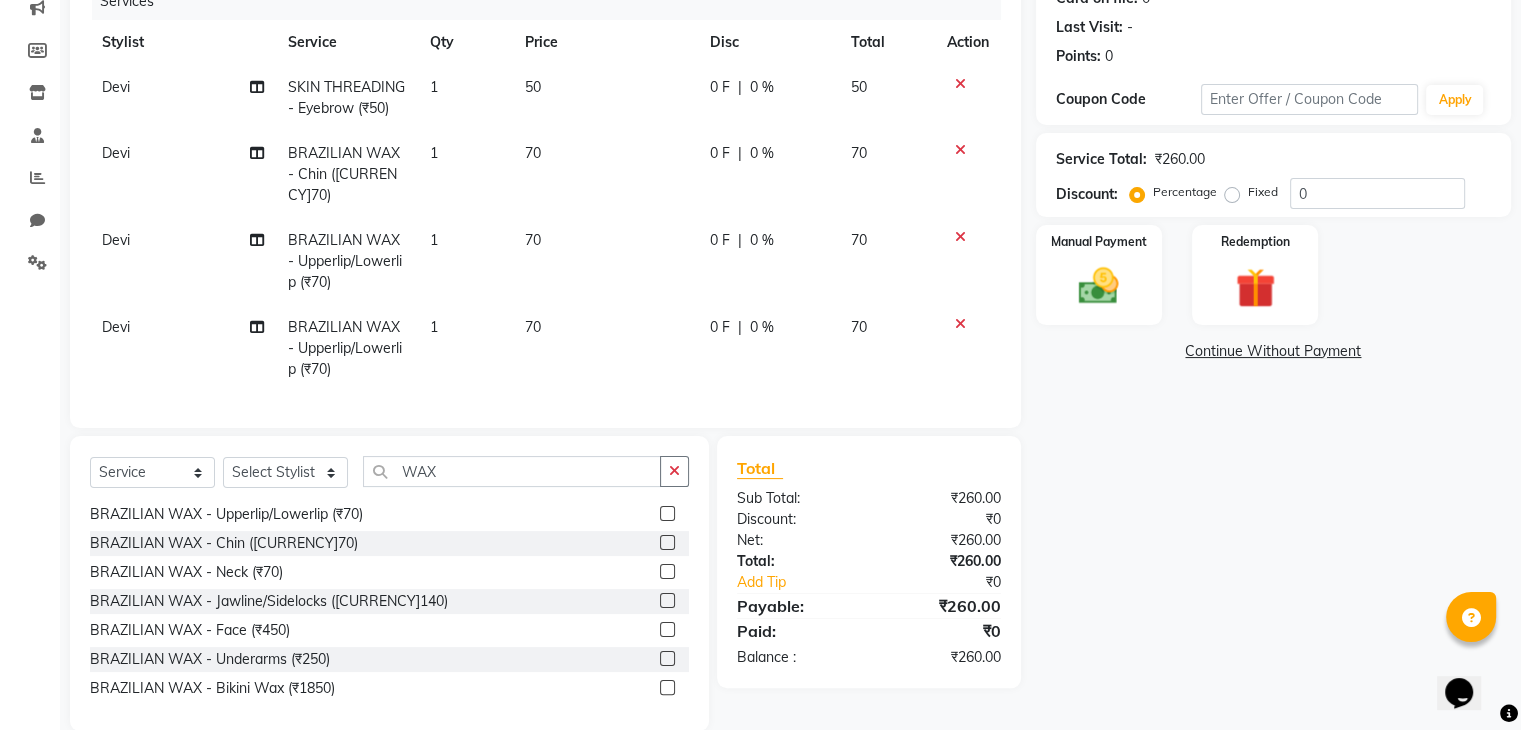 scroll, scrollTop: 291, scrollLeft: 0, axis: vertical 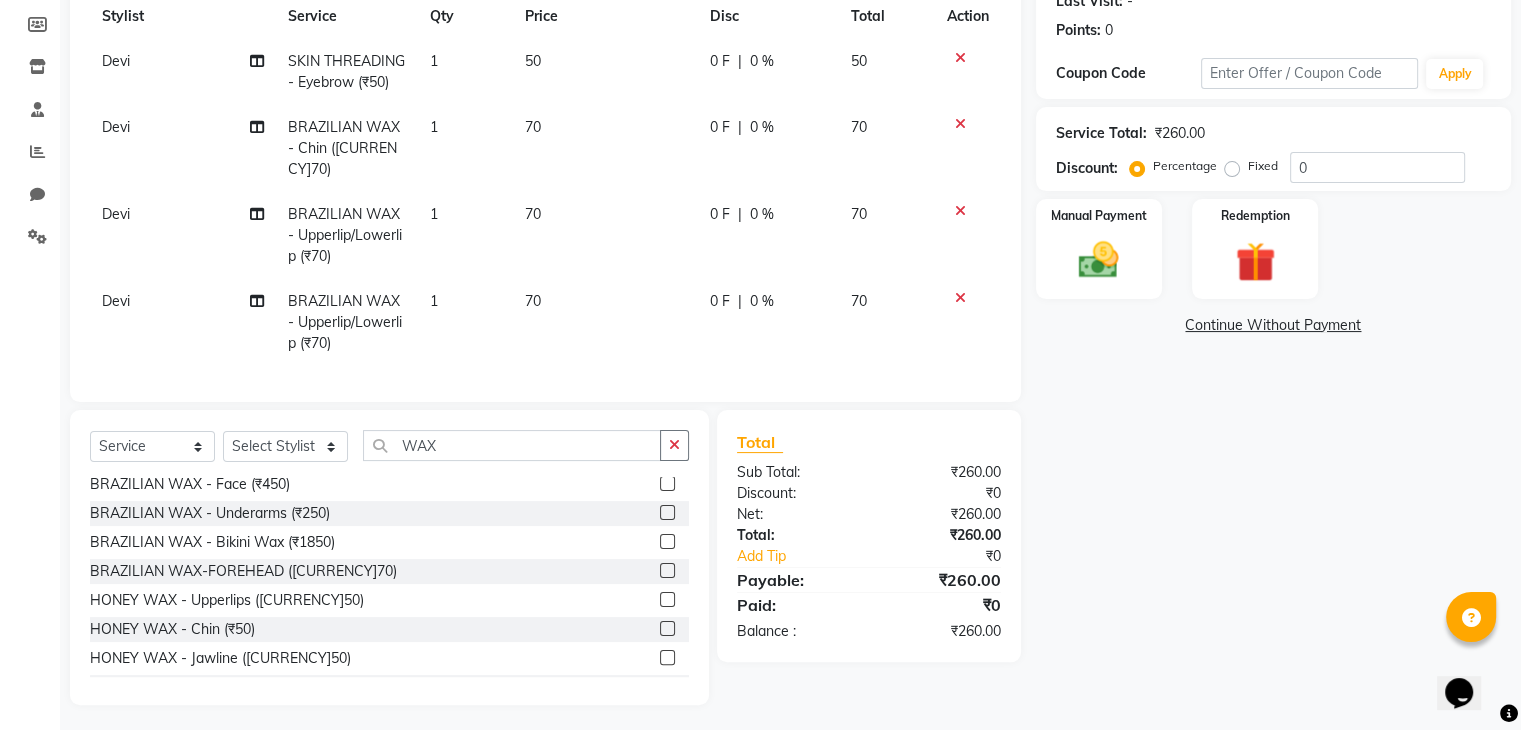click 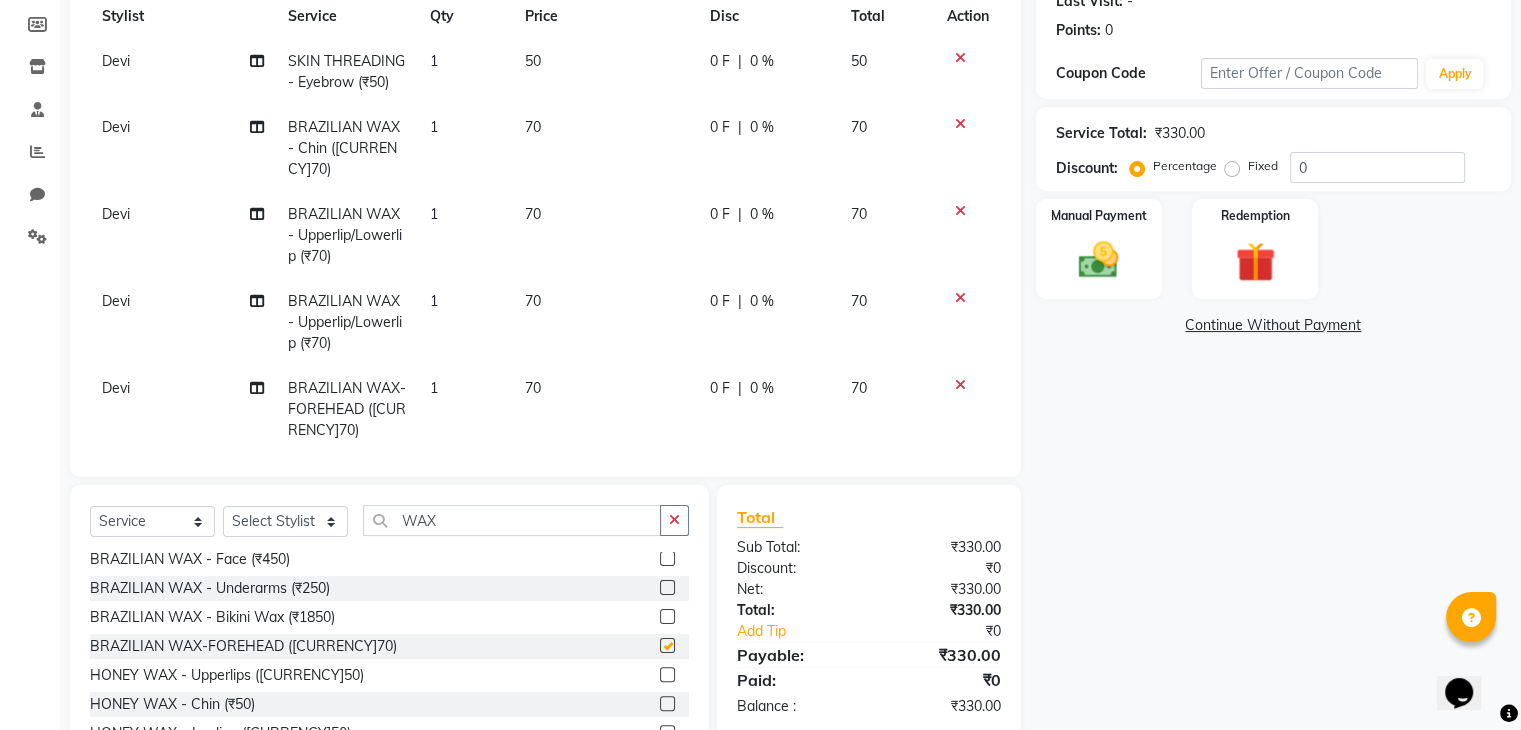 checkbox on "false" 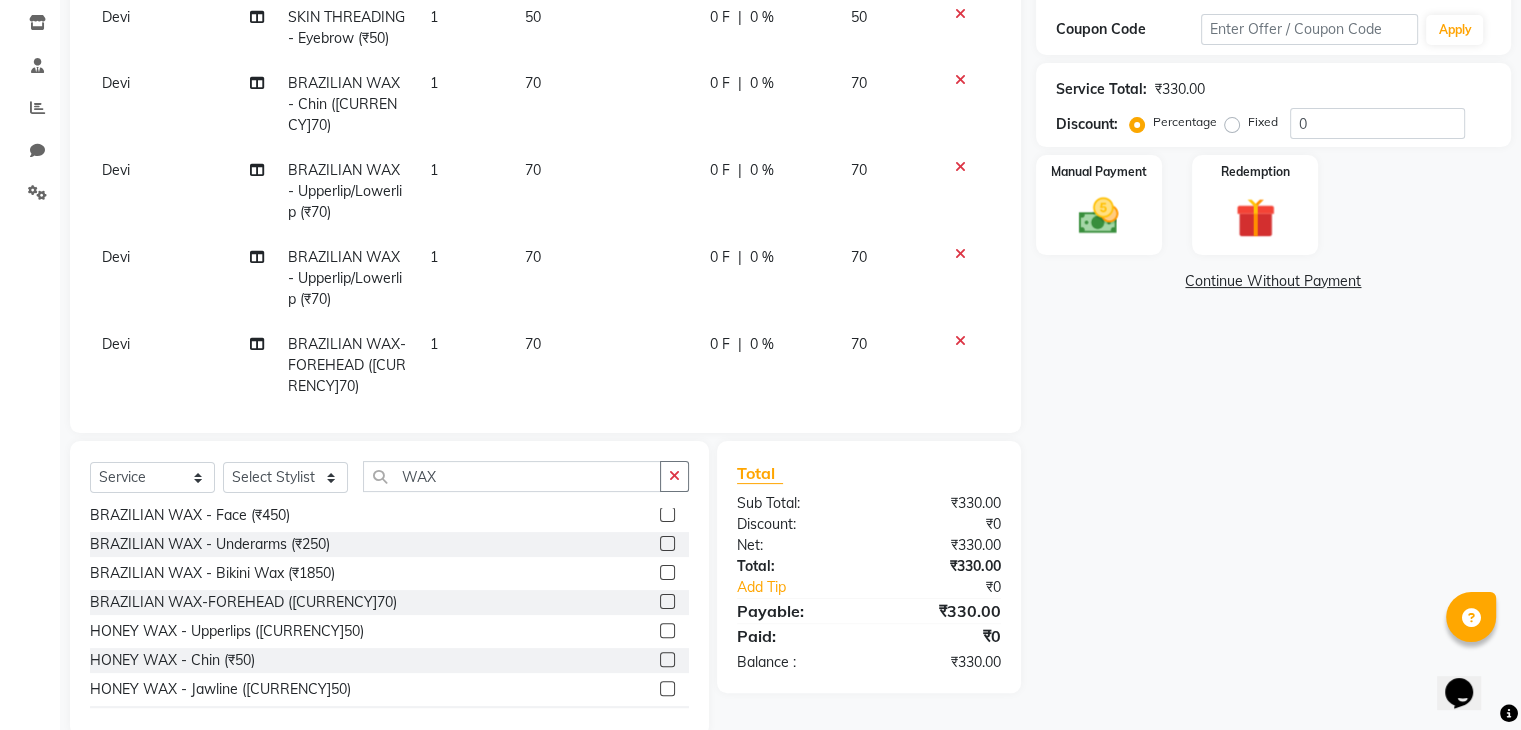 scroll, scrollTop: 357, scrollLeft: 0, axis: vertical 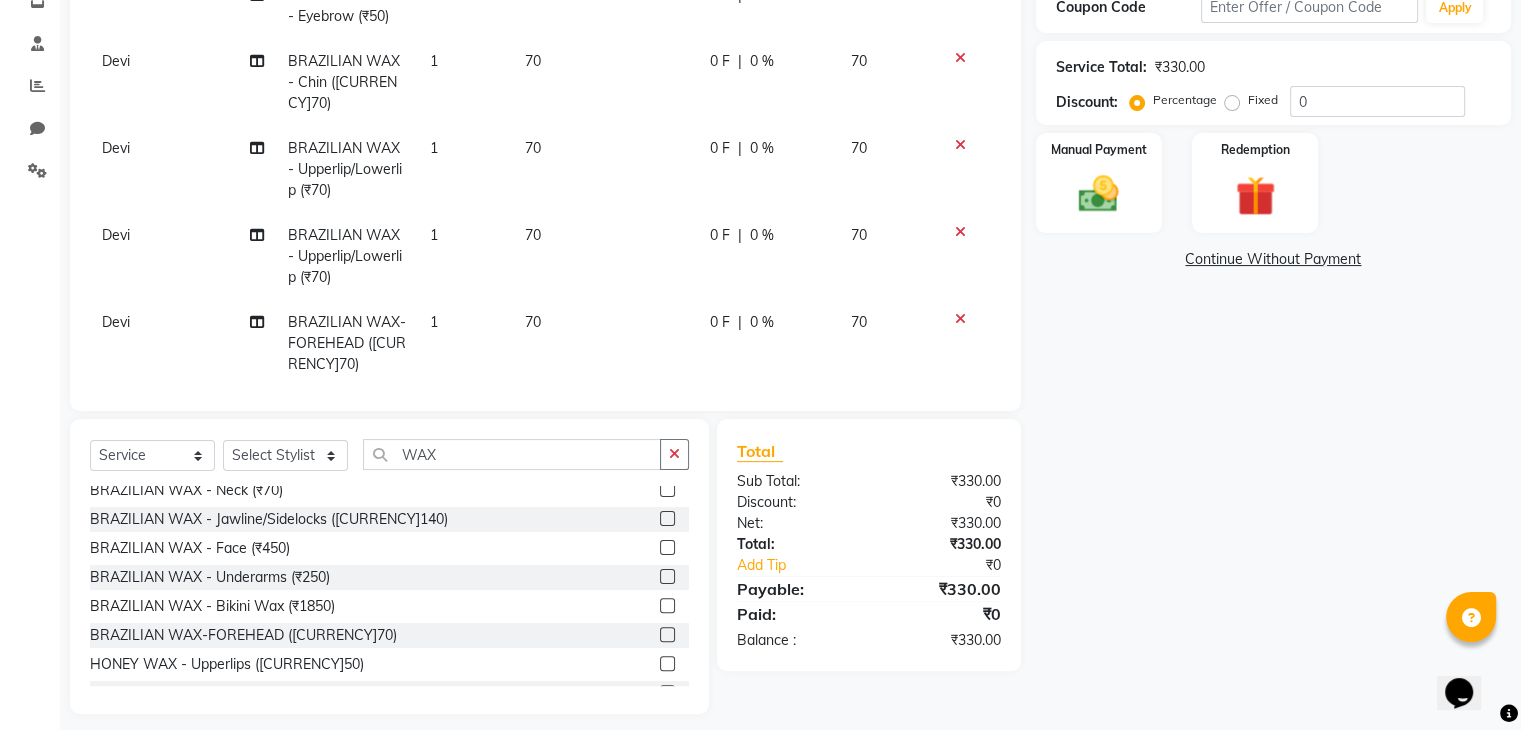 click 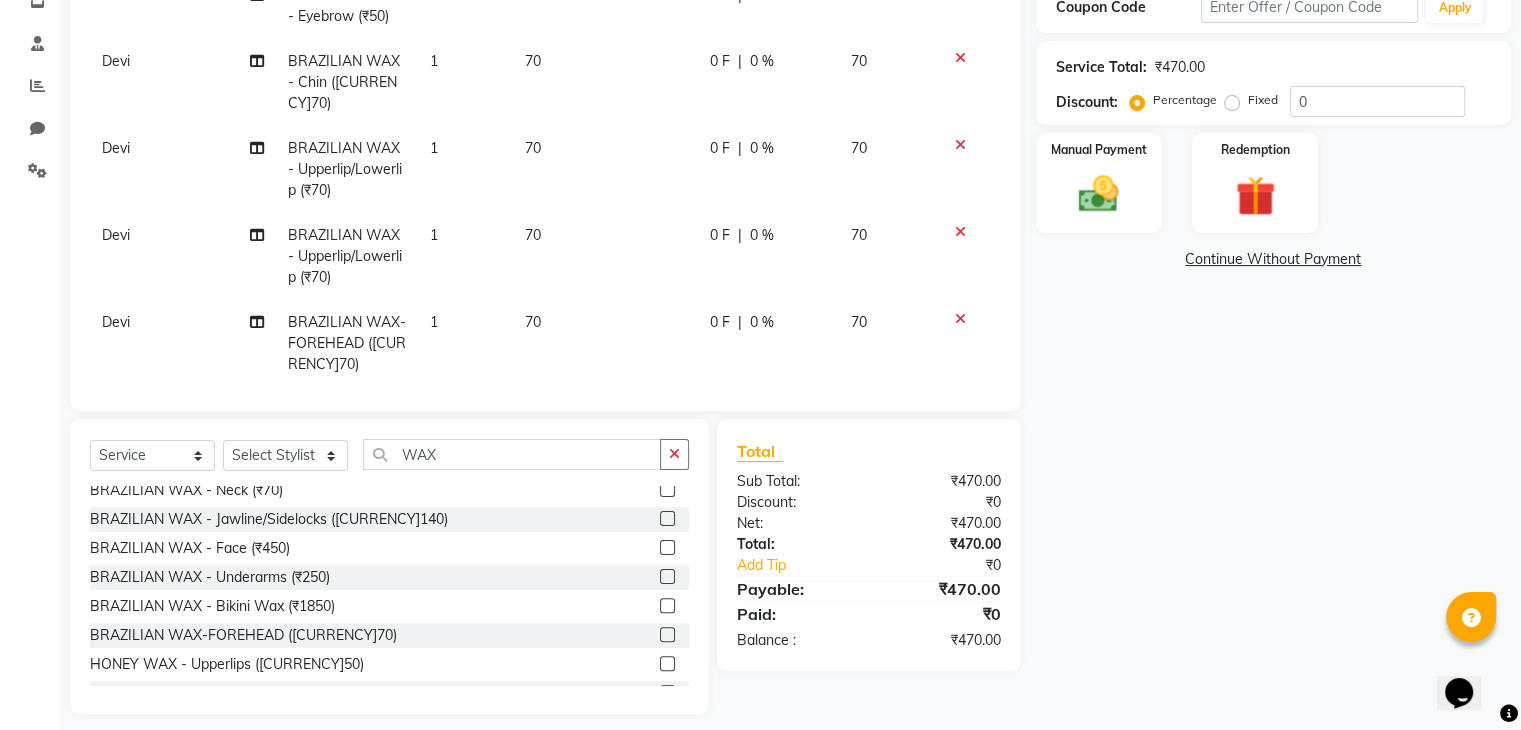 click 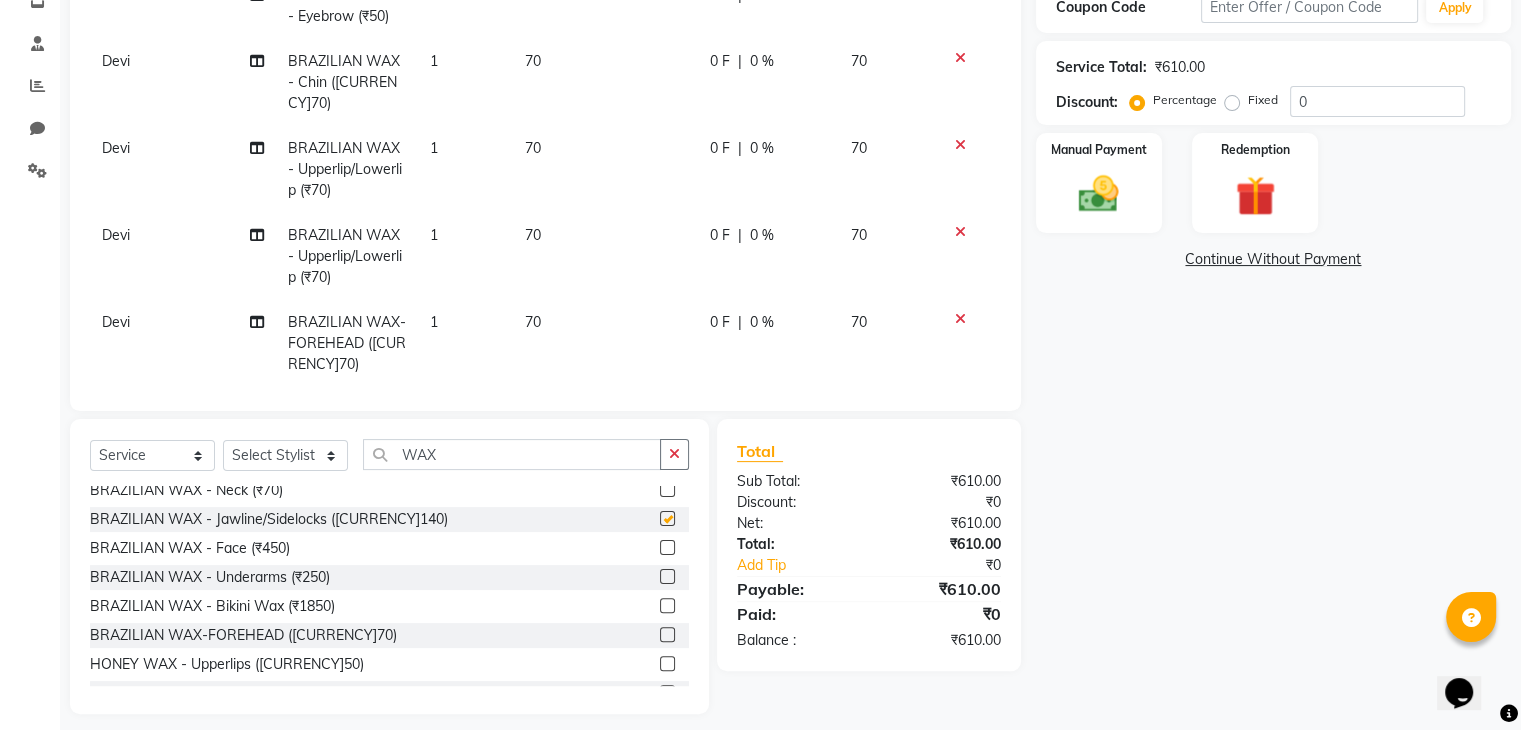 checkbox on "false" 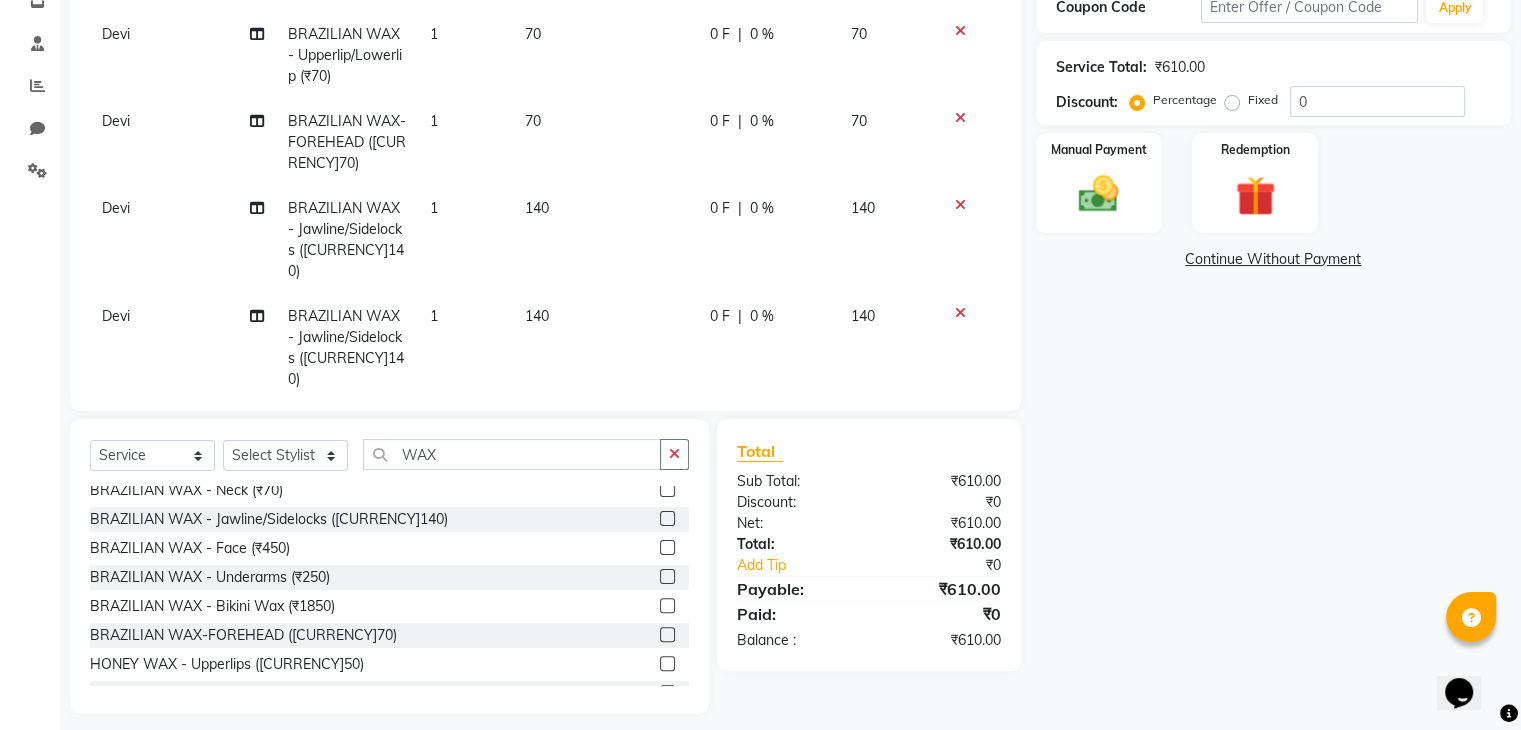 scroll, scrollTop: 0, scrollLeft: 0, axis: both 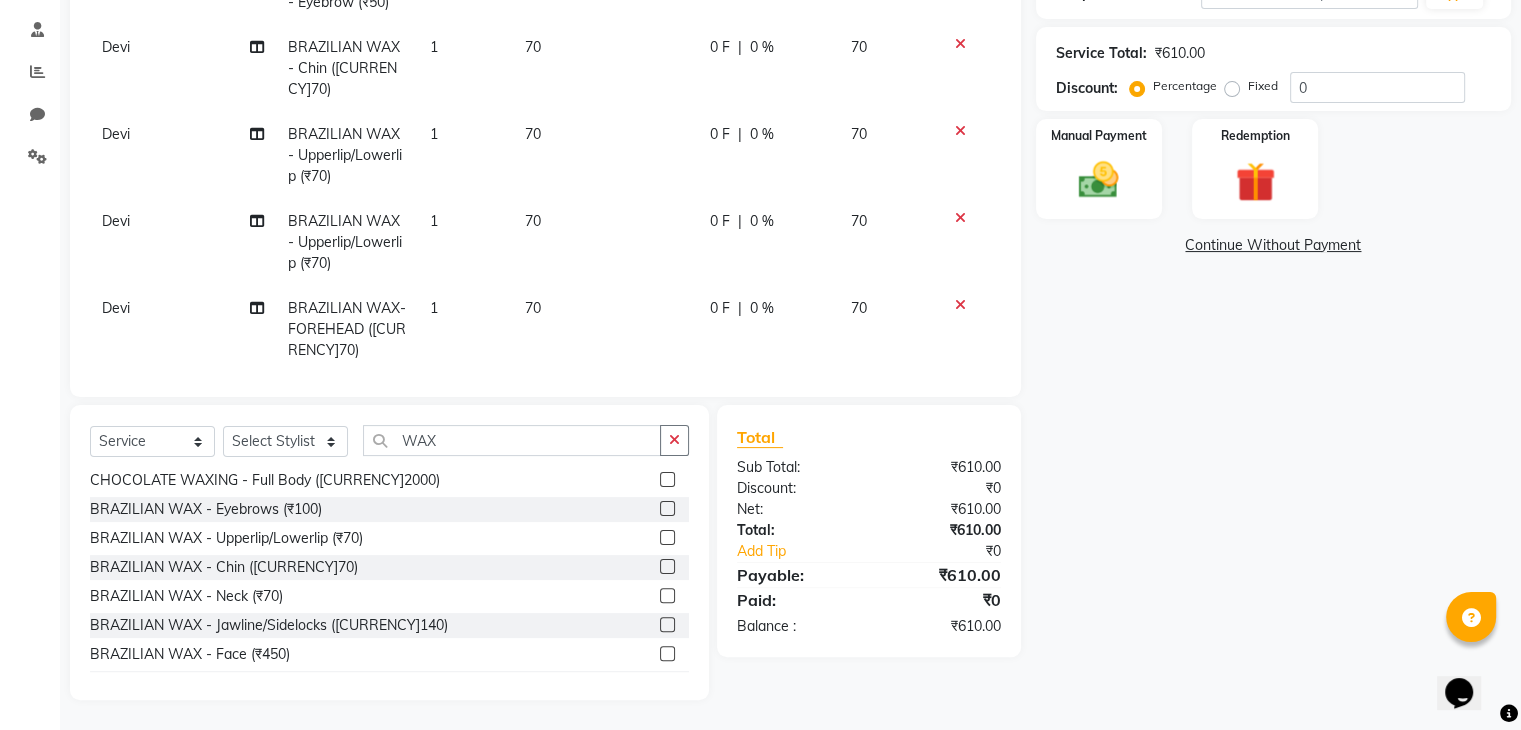 click 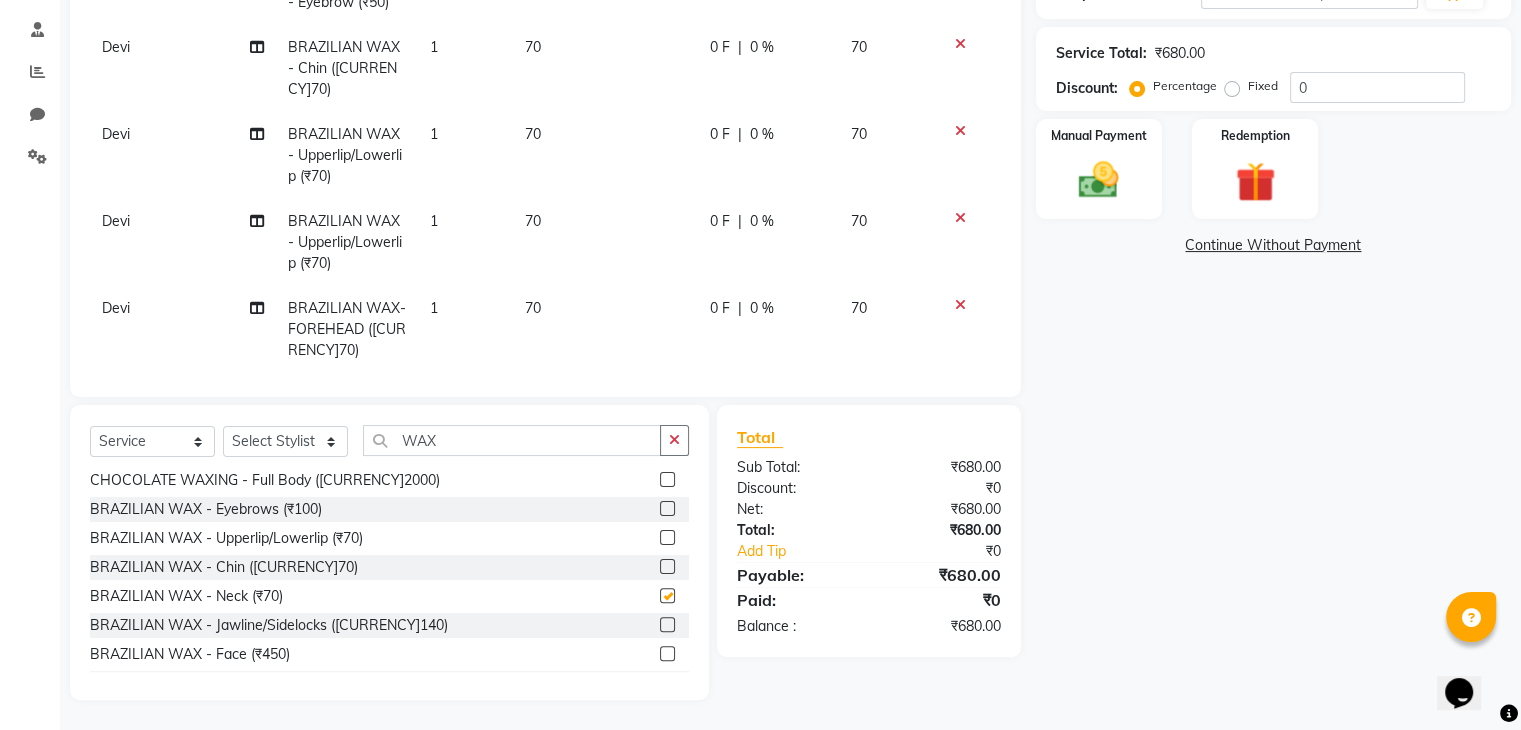 checkbox on "false" 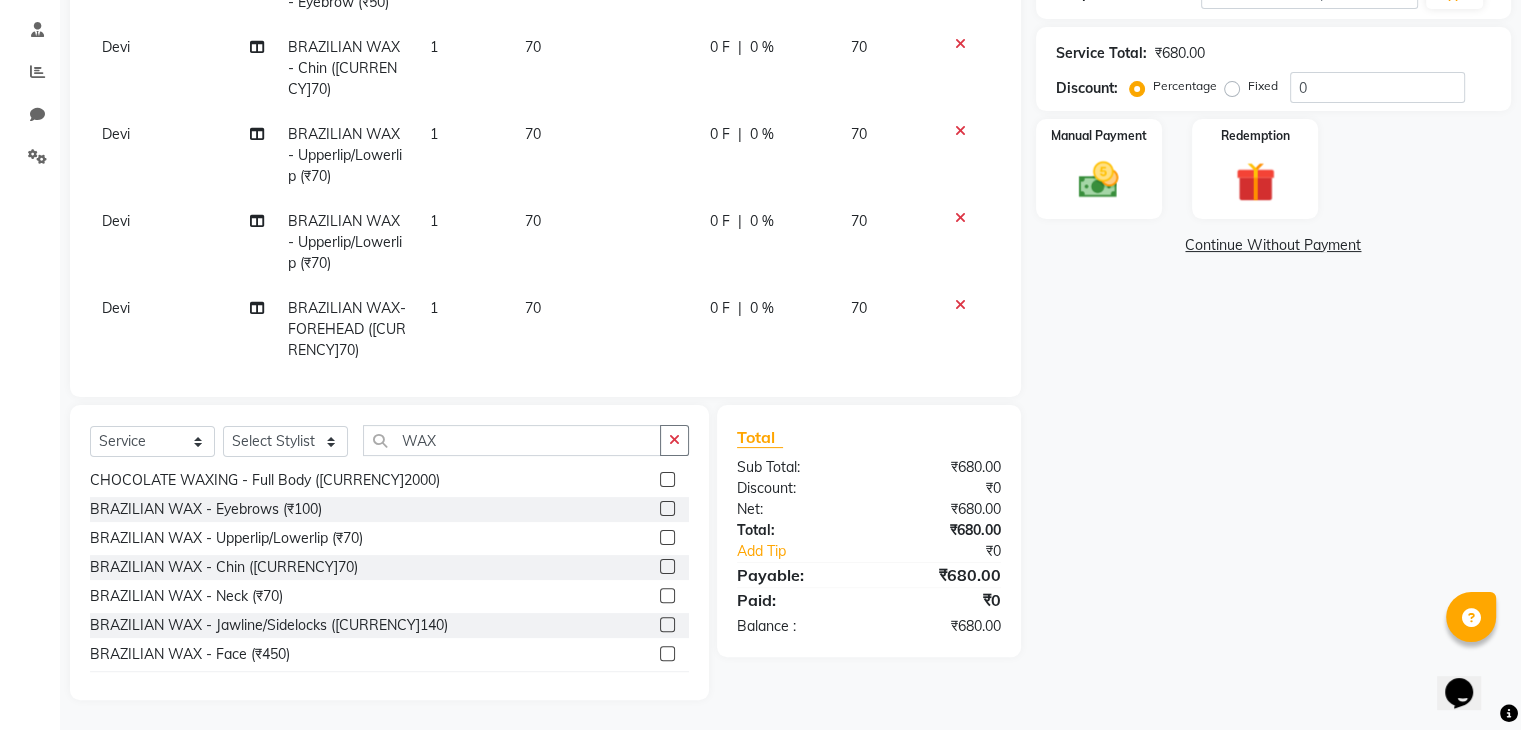 click 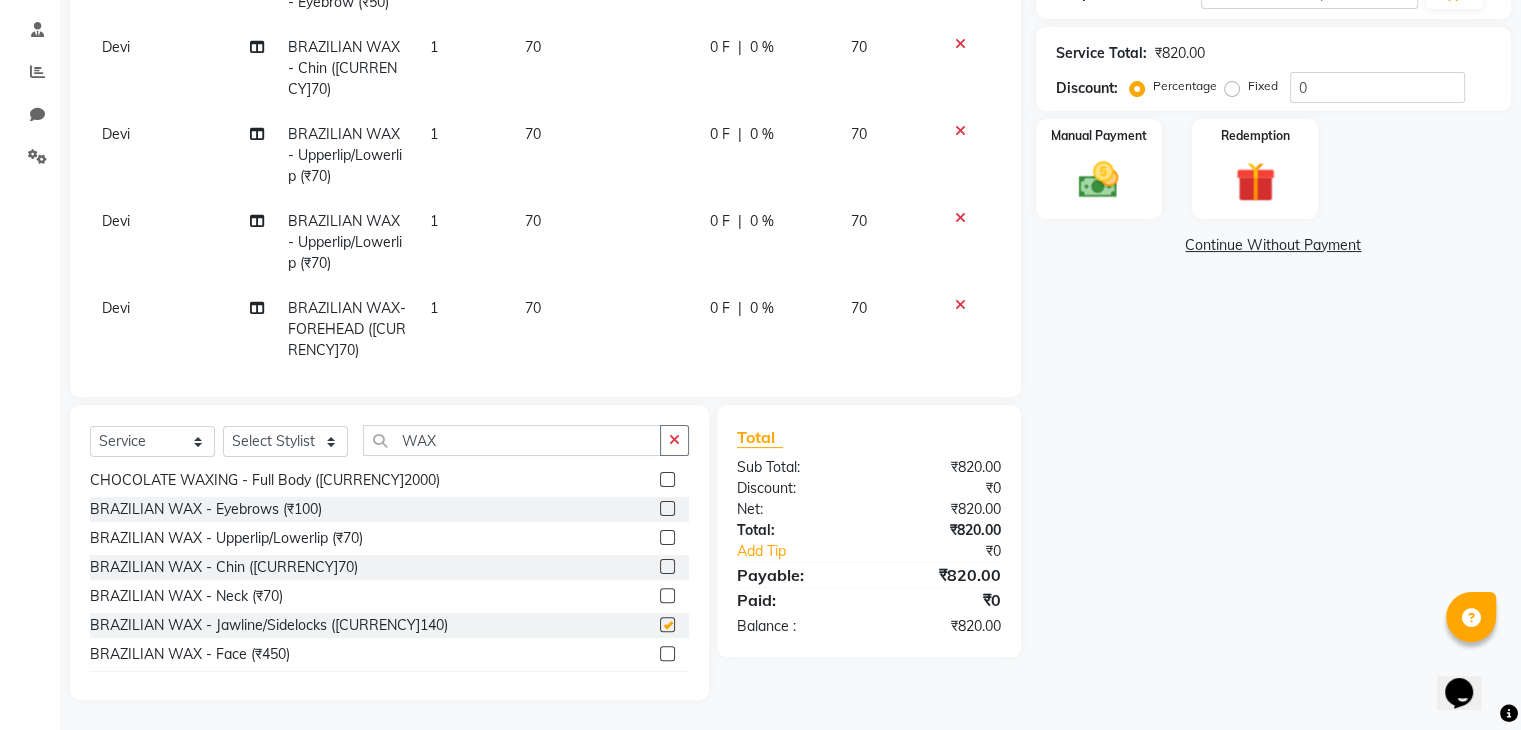 checkbox on "false" 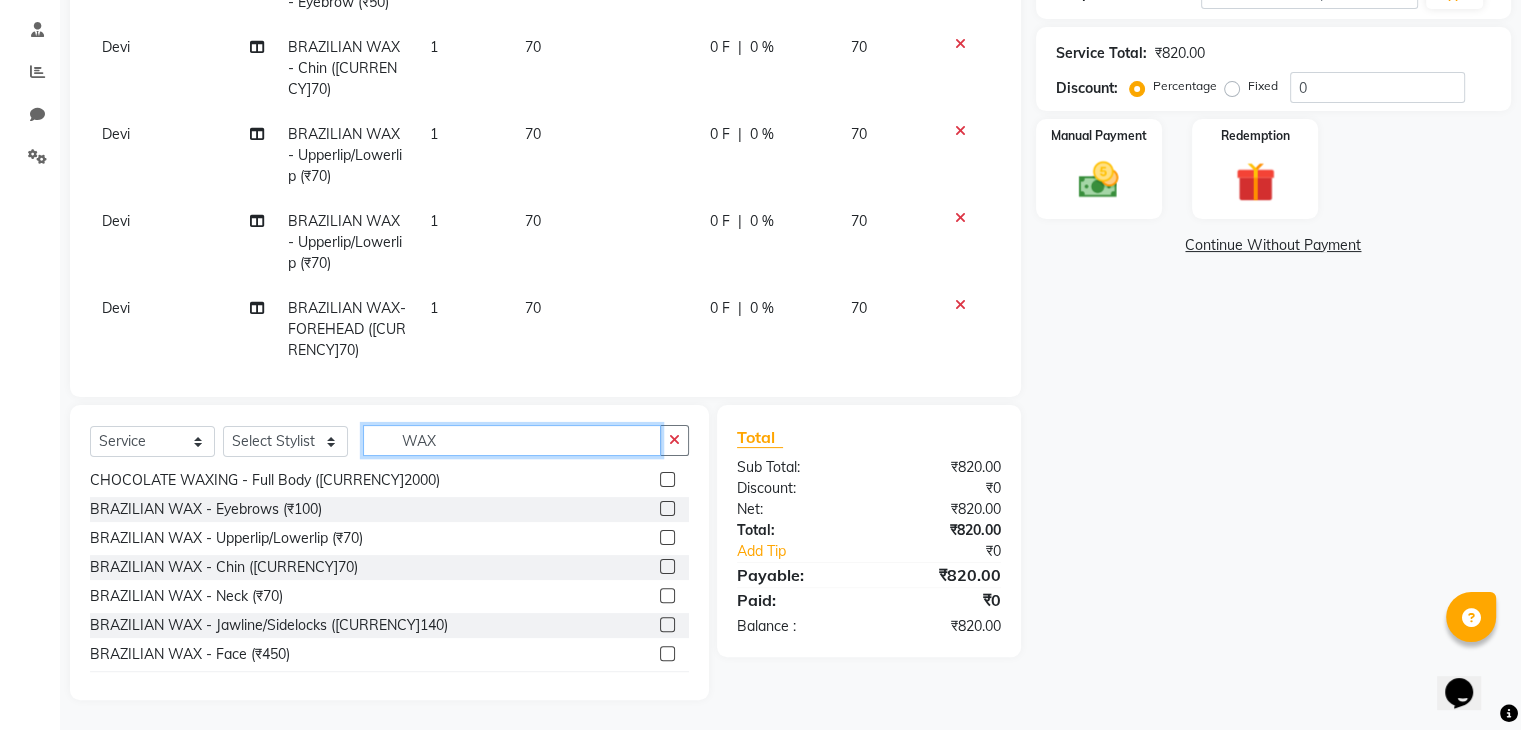 click on "WAX" 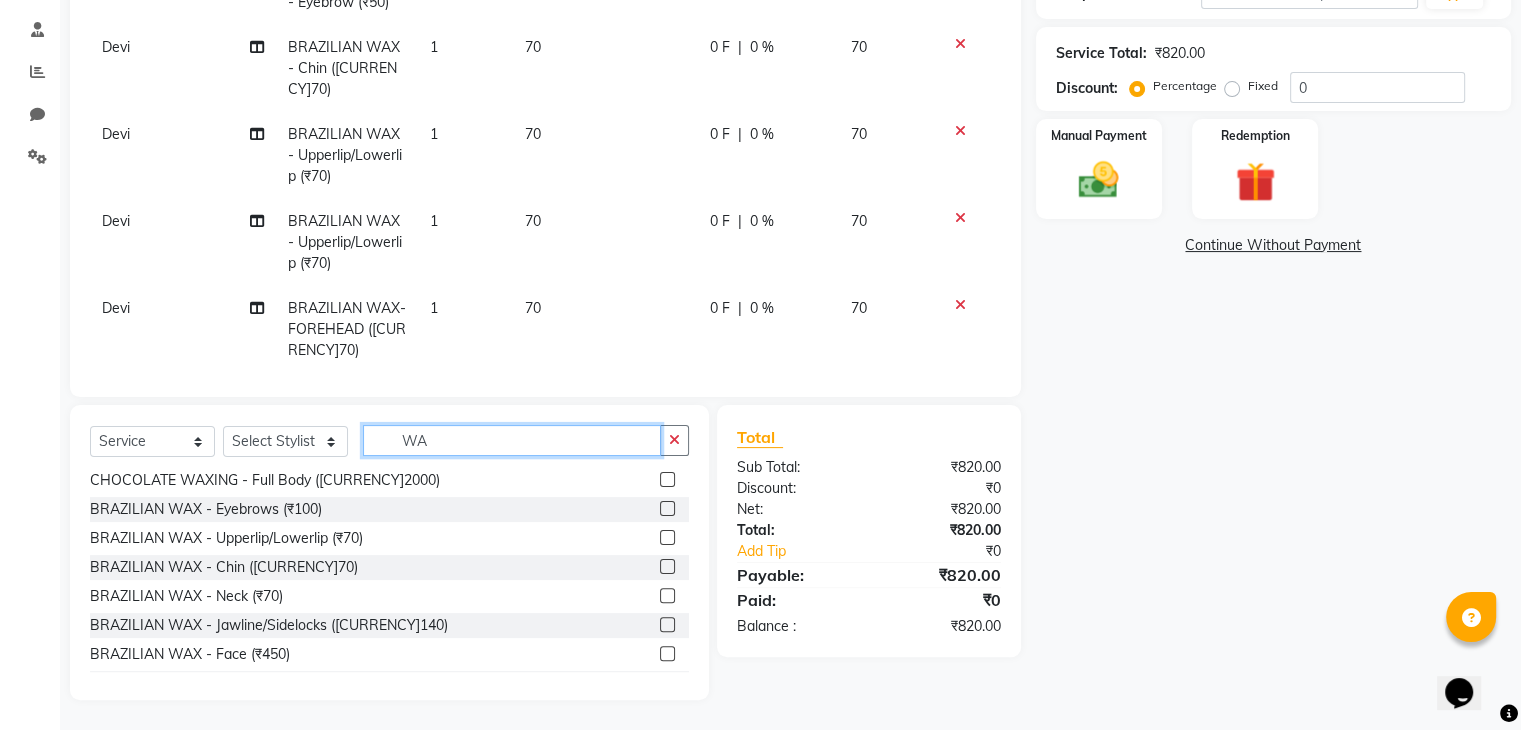 type on "W" 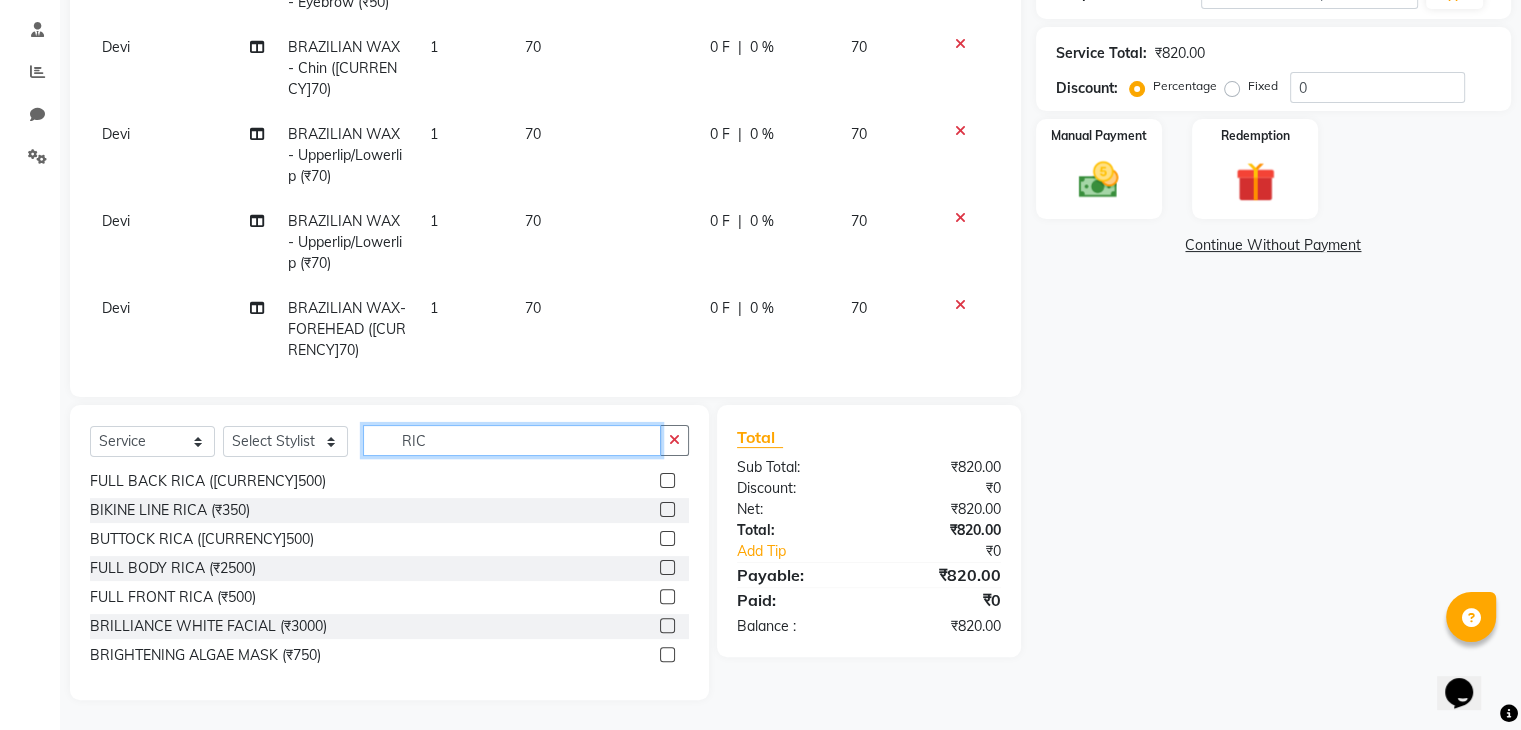 scroll, scrollTop: 90, scrollLeft: 0, axis: vertical 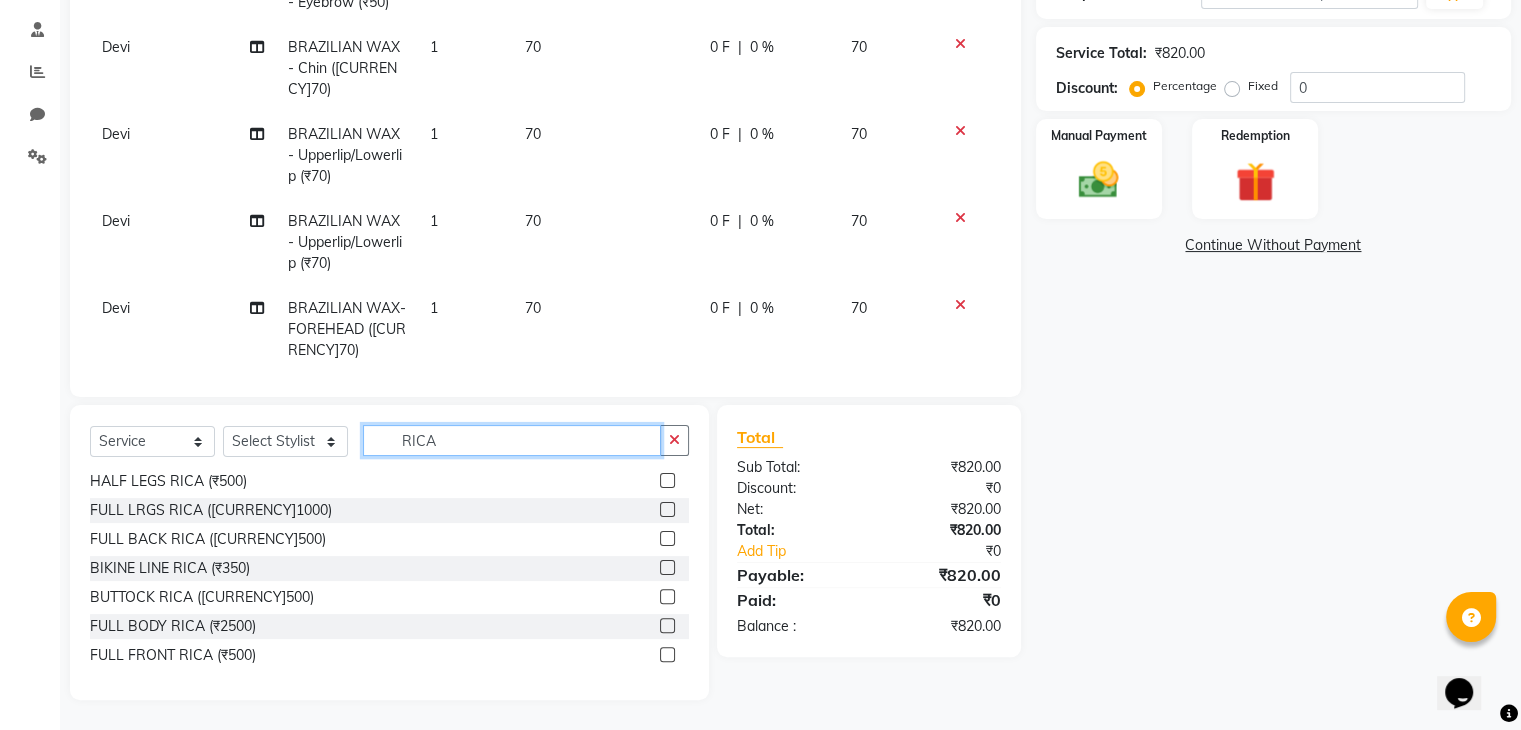 type on "RICA" 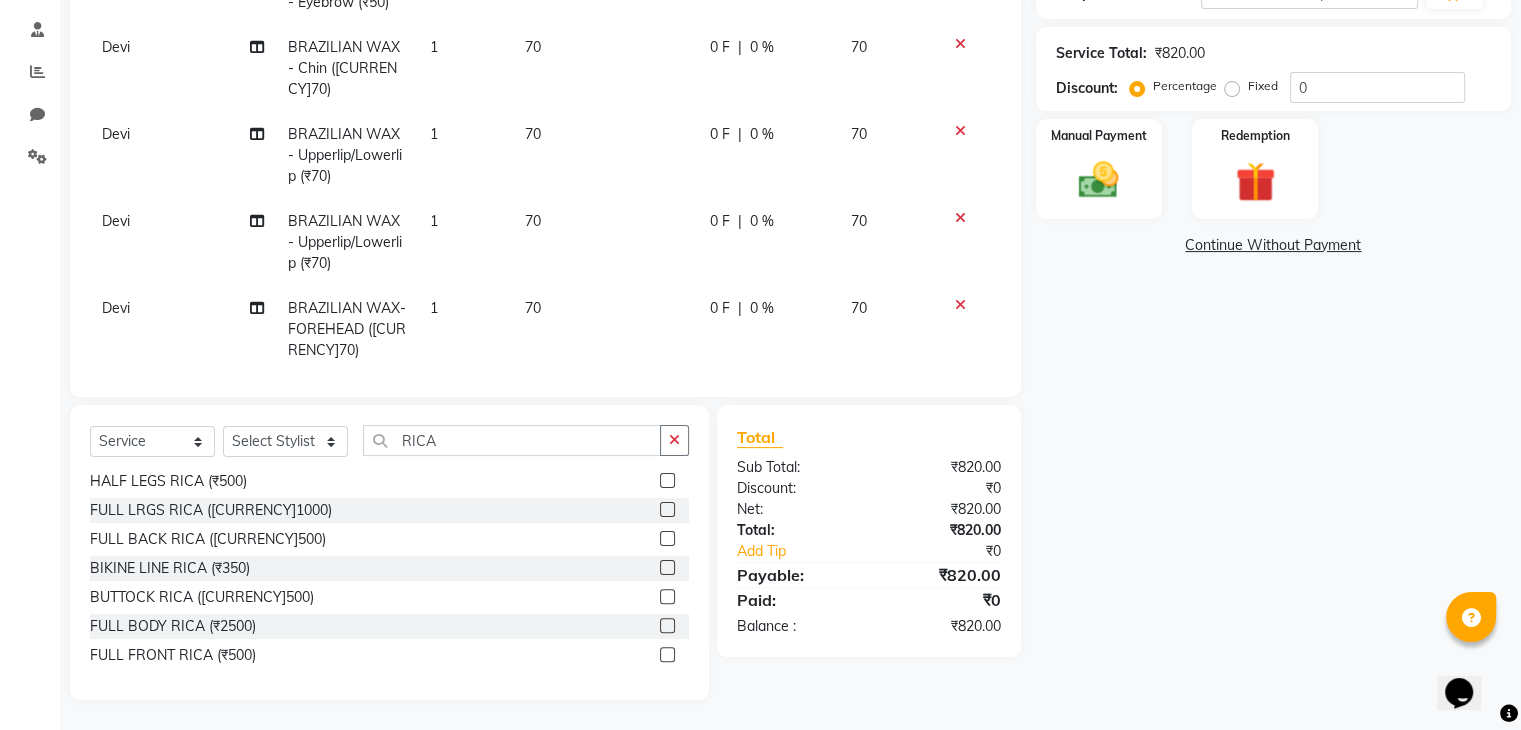 click 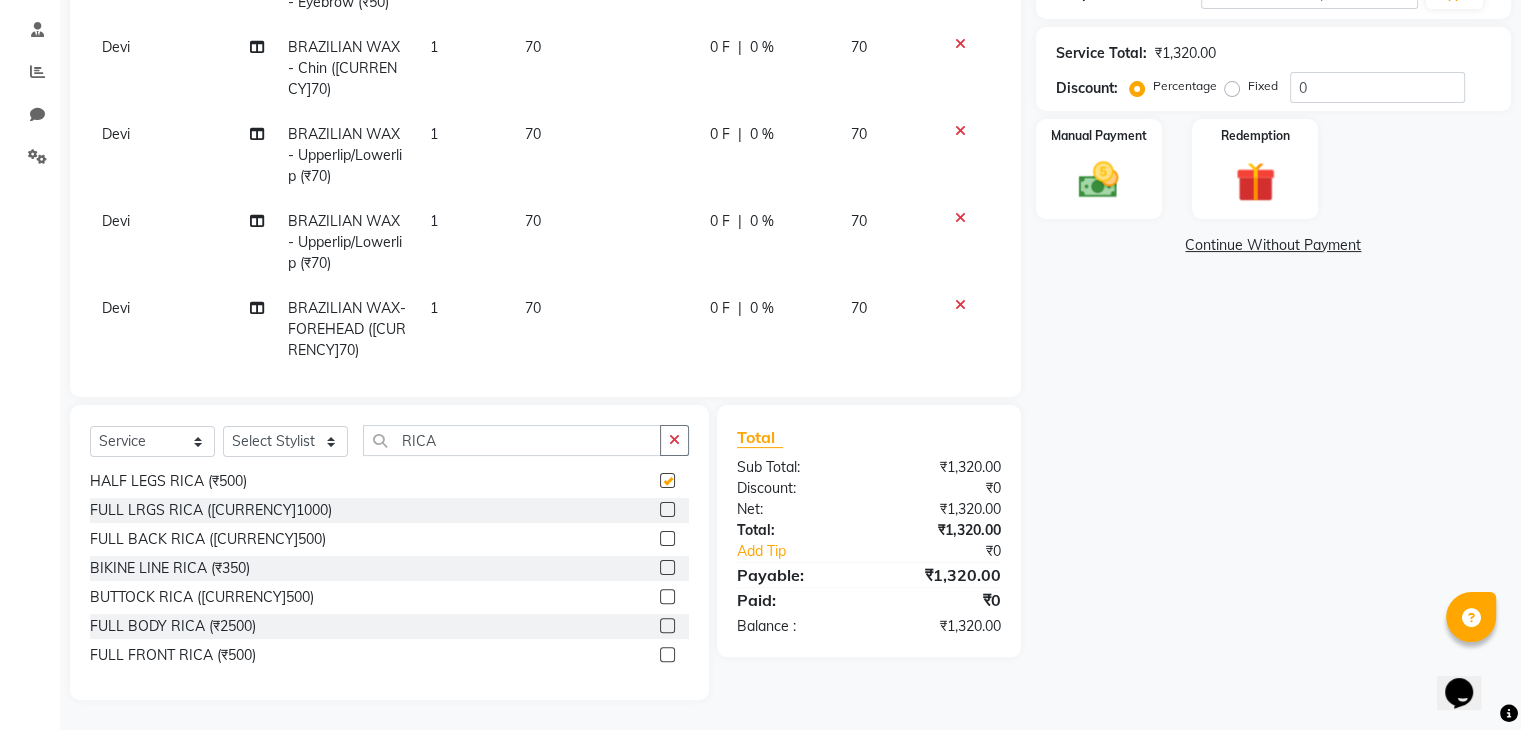 checkbox on "false" 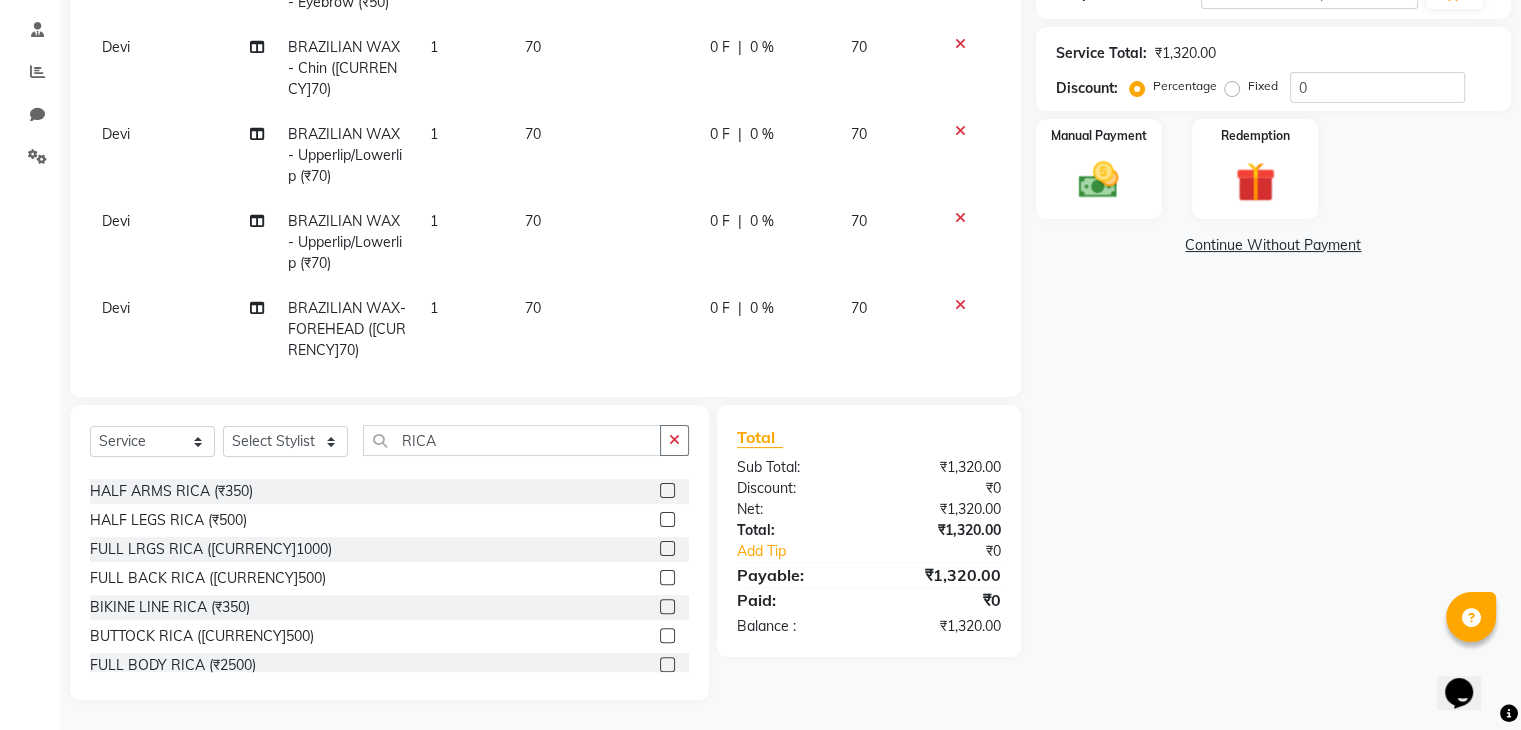 scroll, scrollTop: 50, scrollLeft: 0, axis: vertical 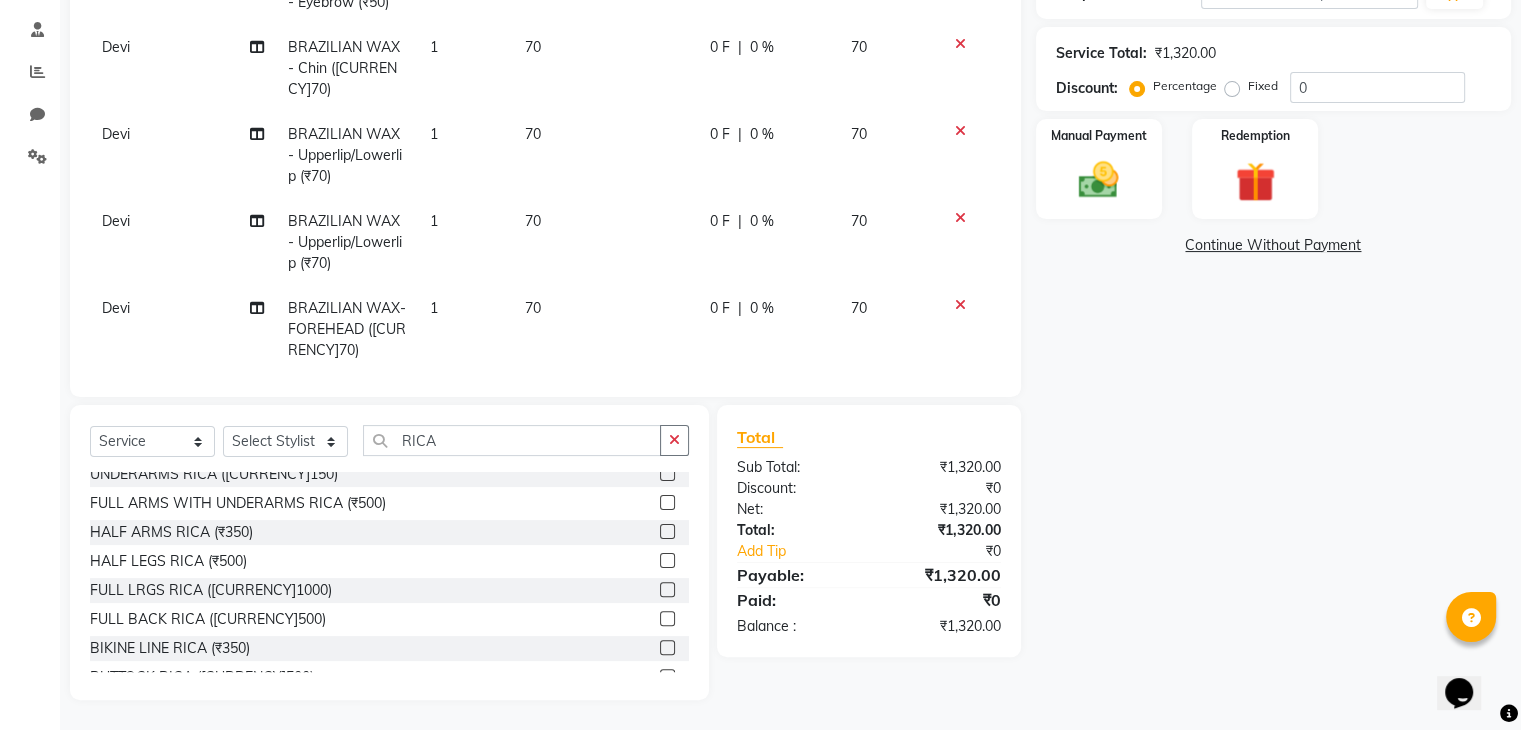click 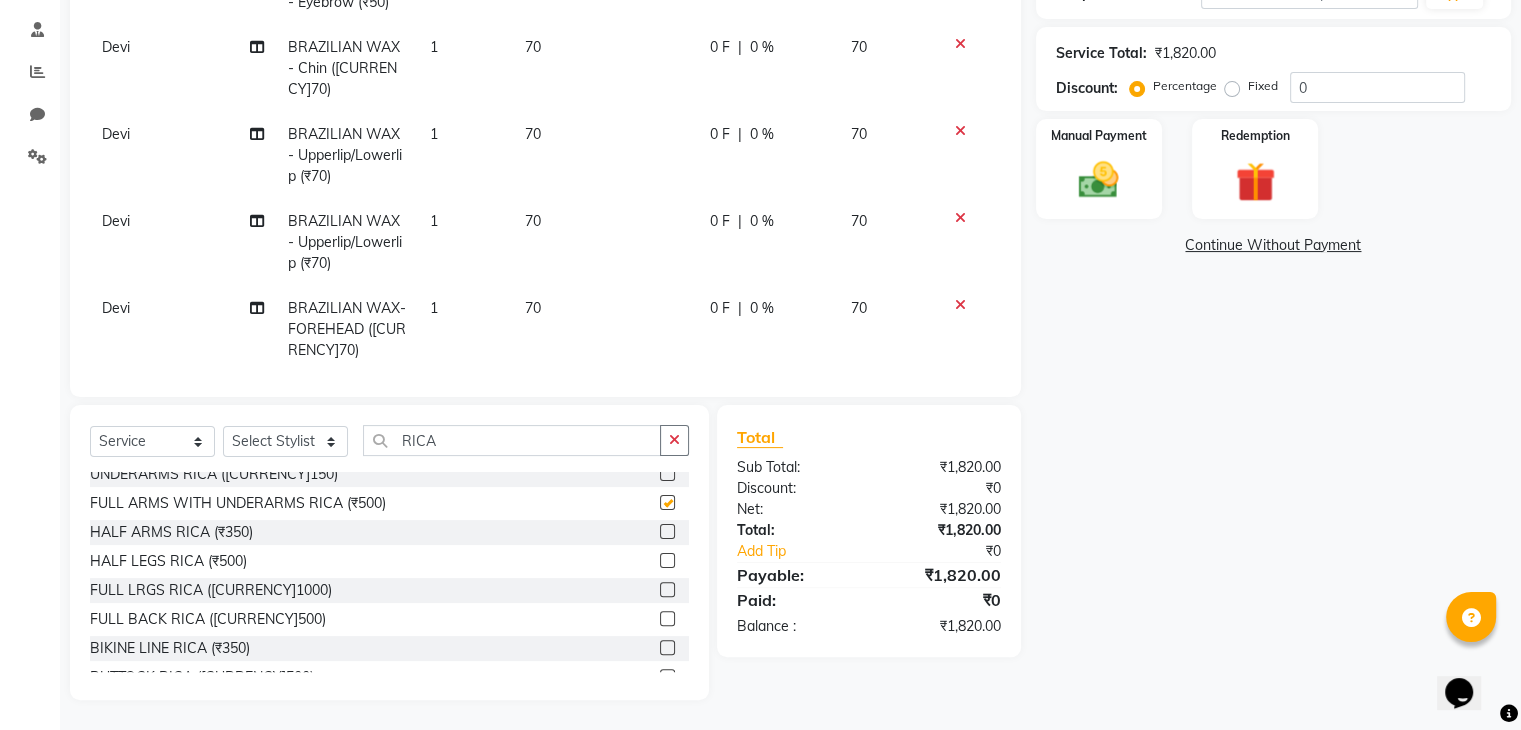 checkbox on "false" 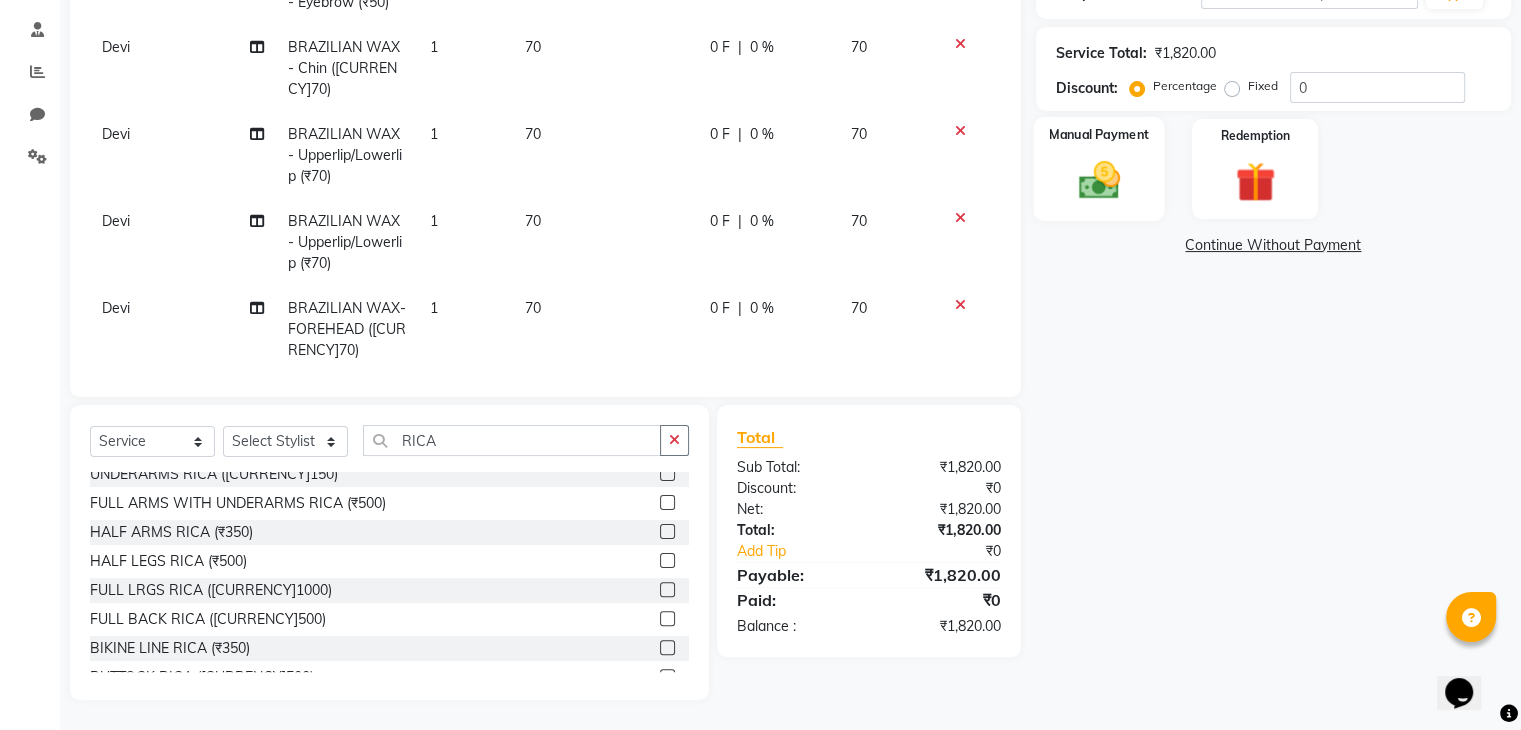 click on "Manual Payment" 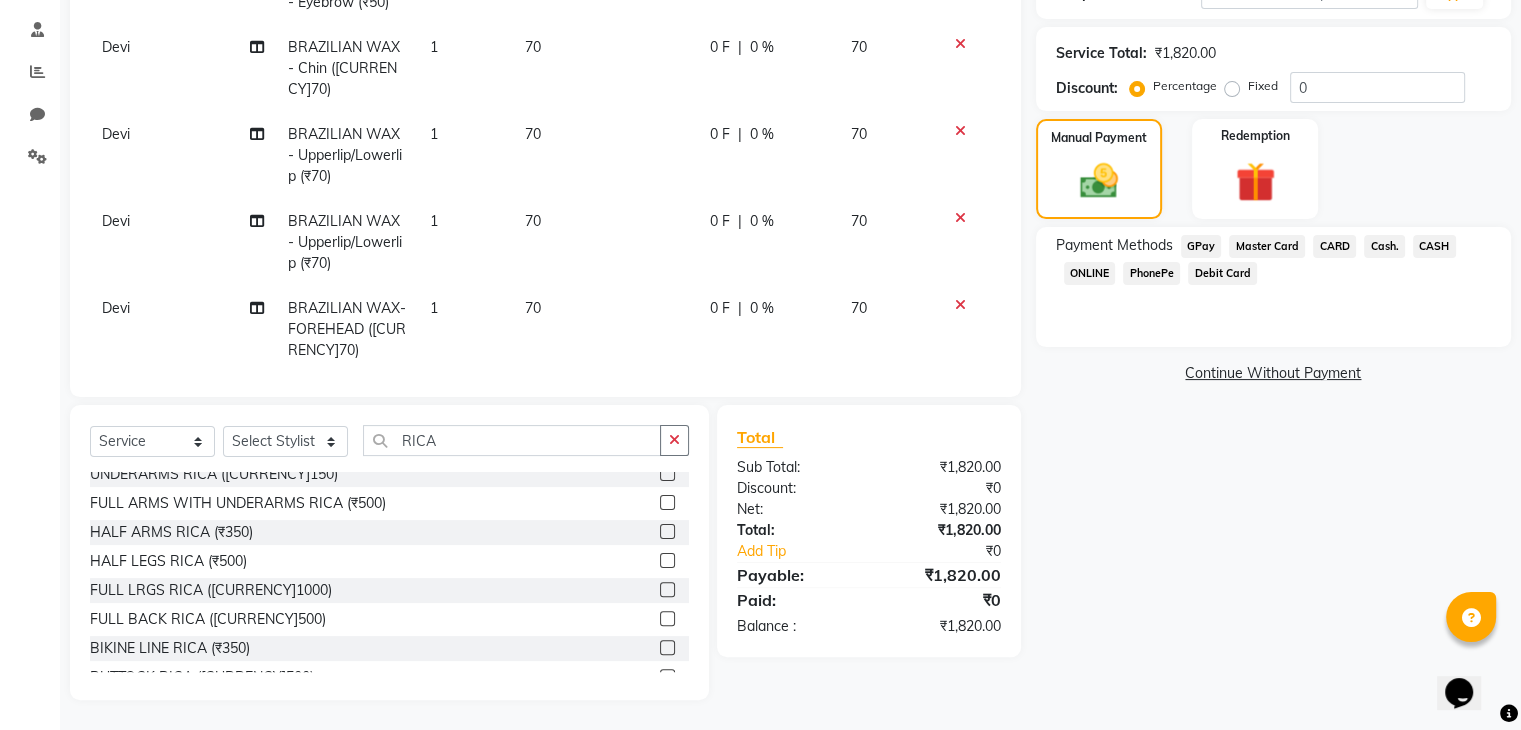 click on "PhonePe" 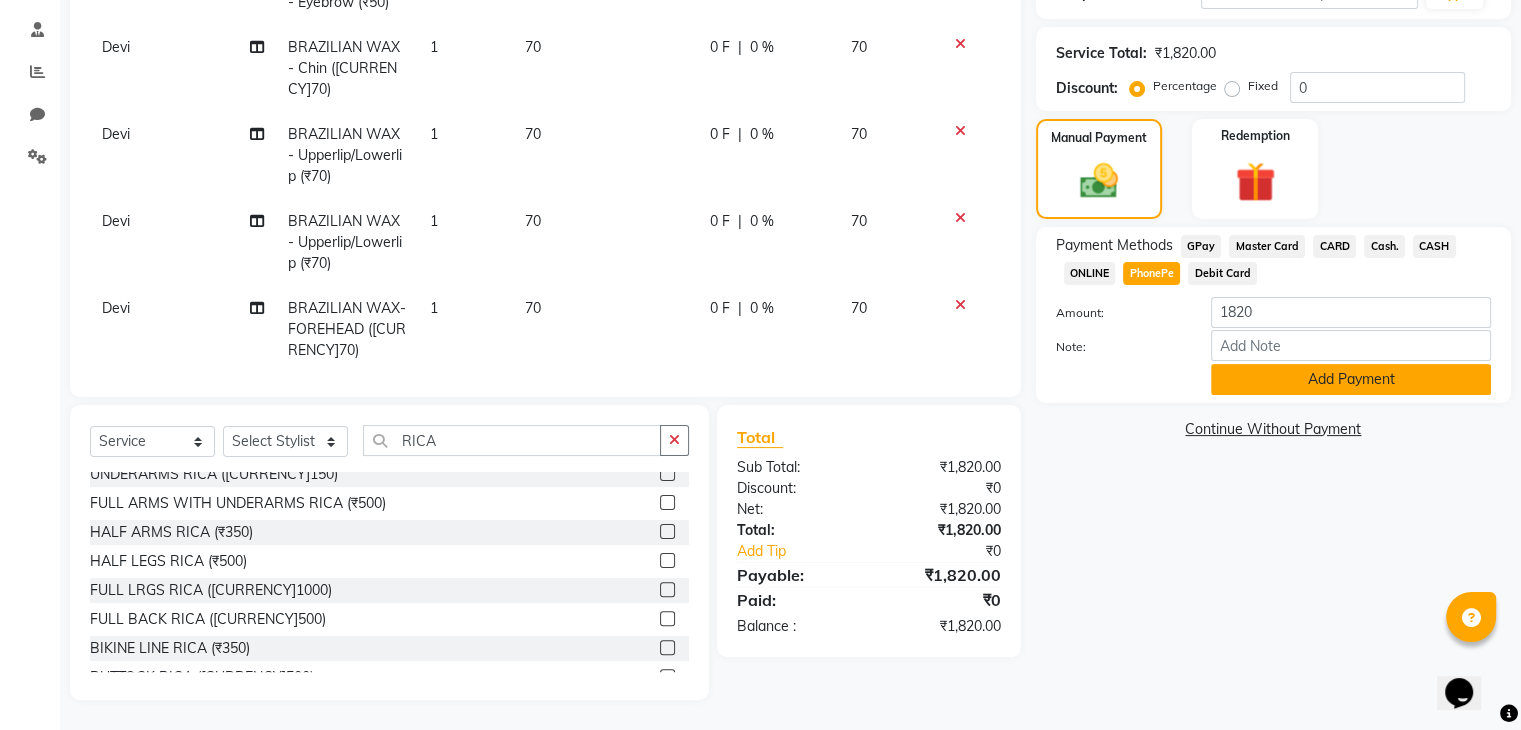 click on "Add Payment" 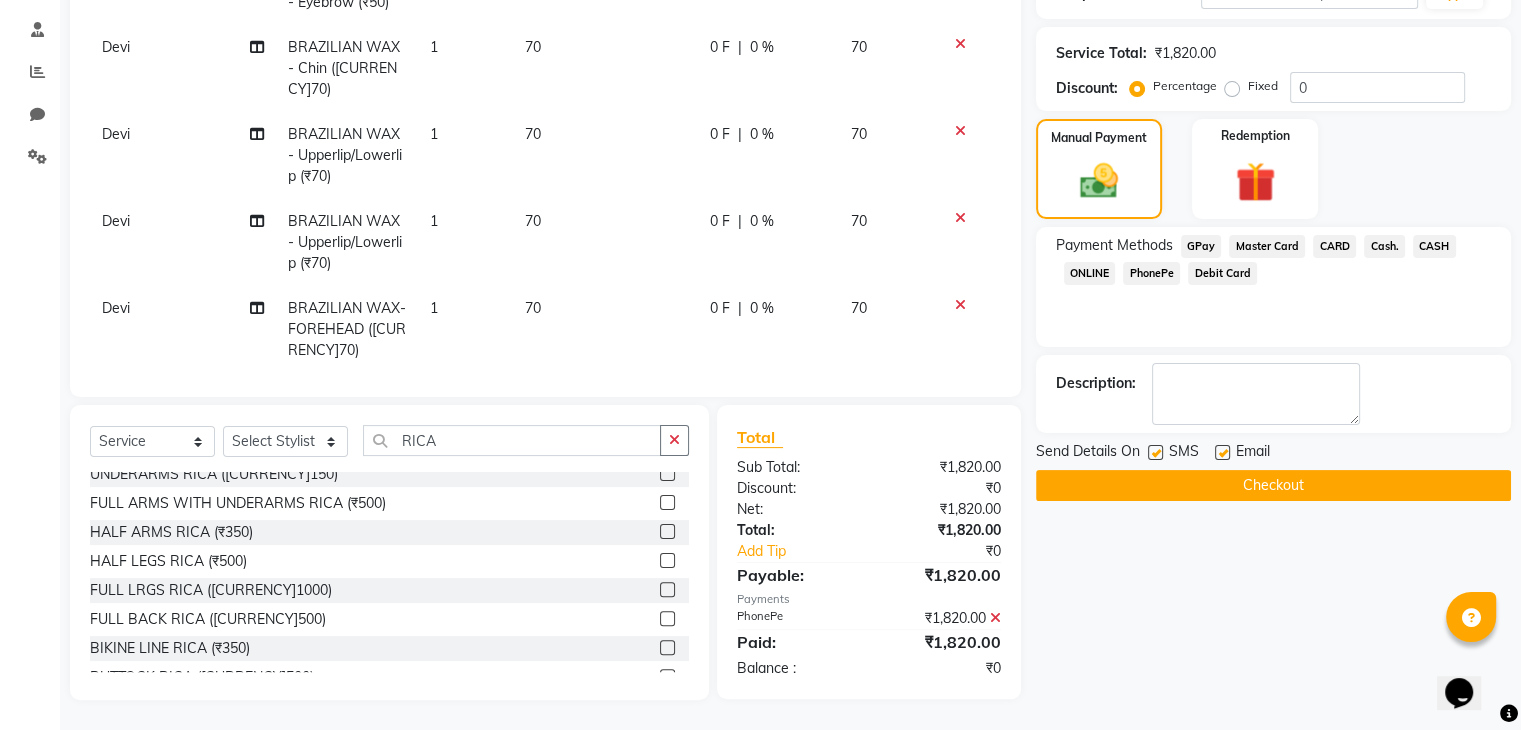 click on "Checkout" 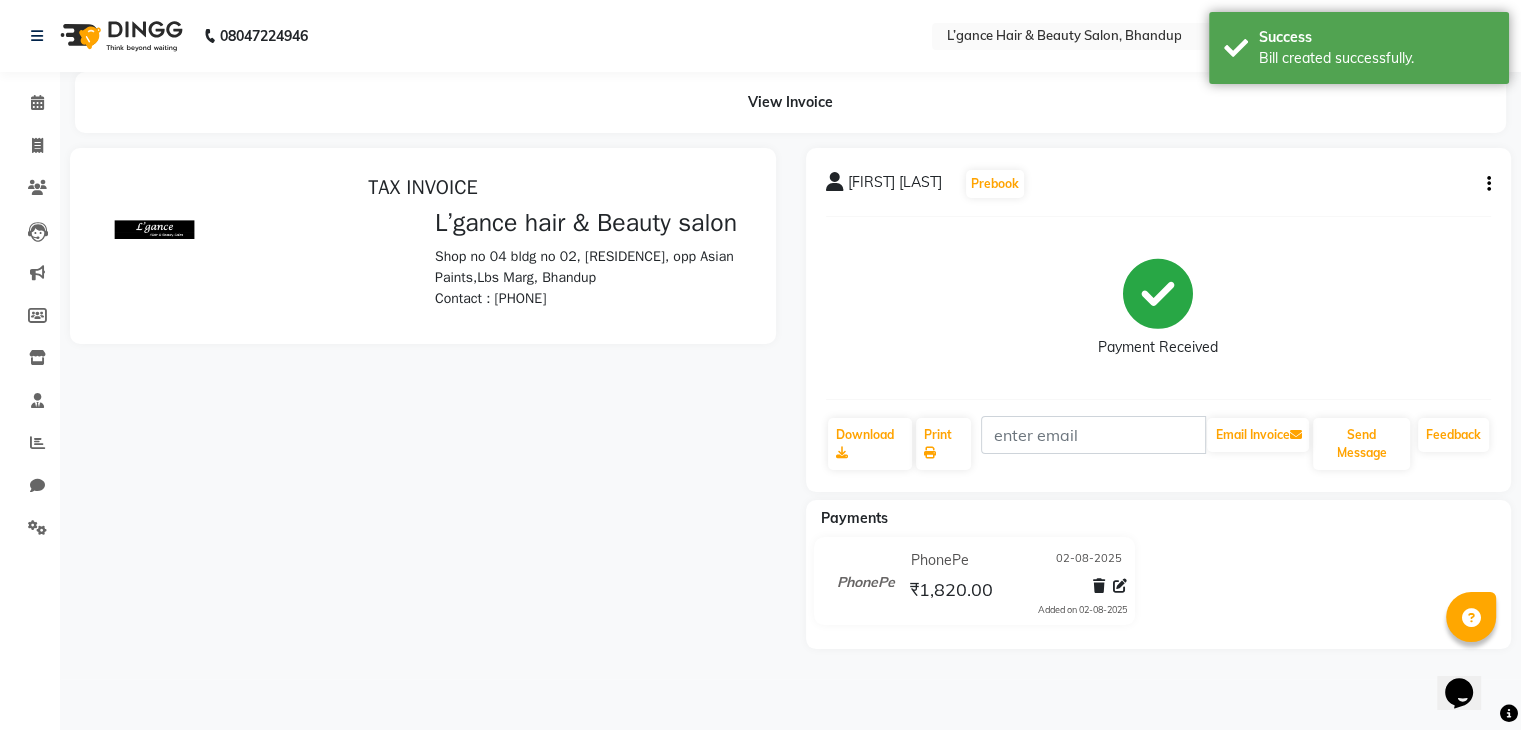 scroll, scrollTop: 0, scrollLeft: 0, axis: both 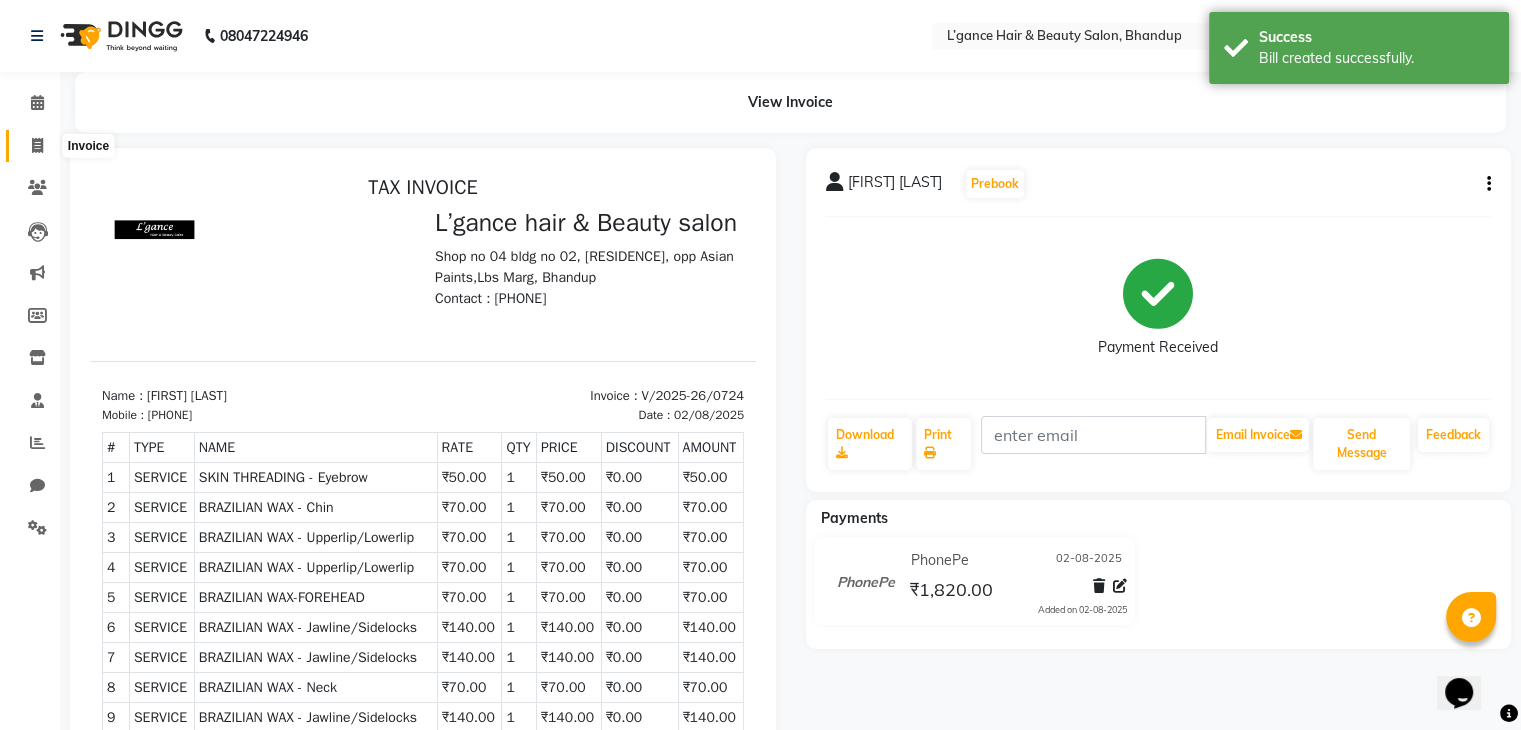 click 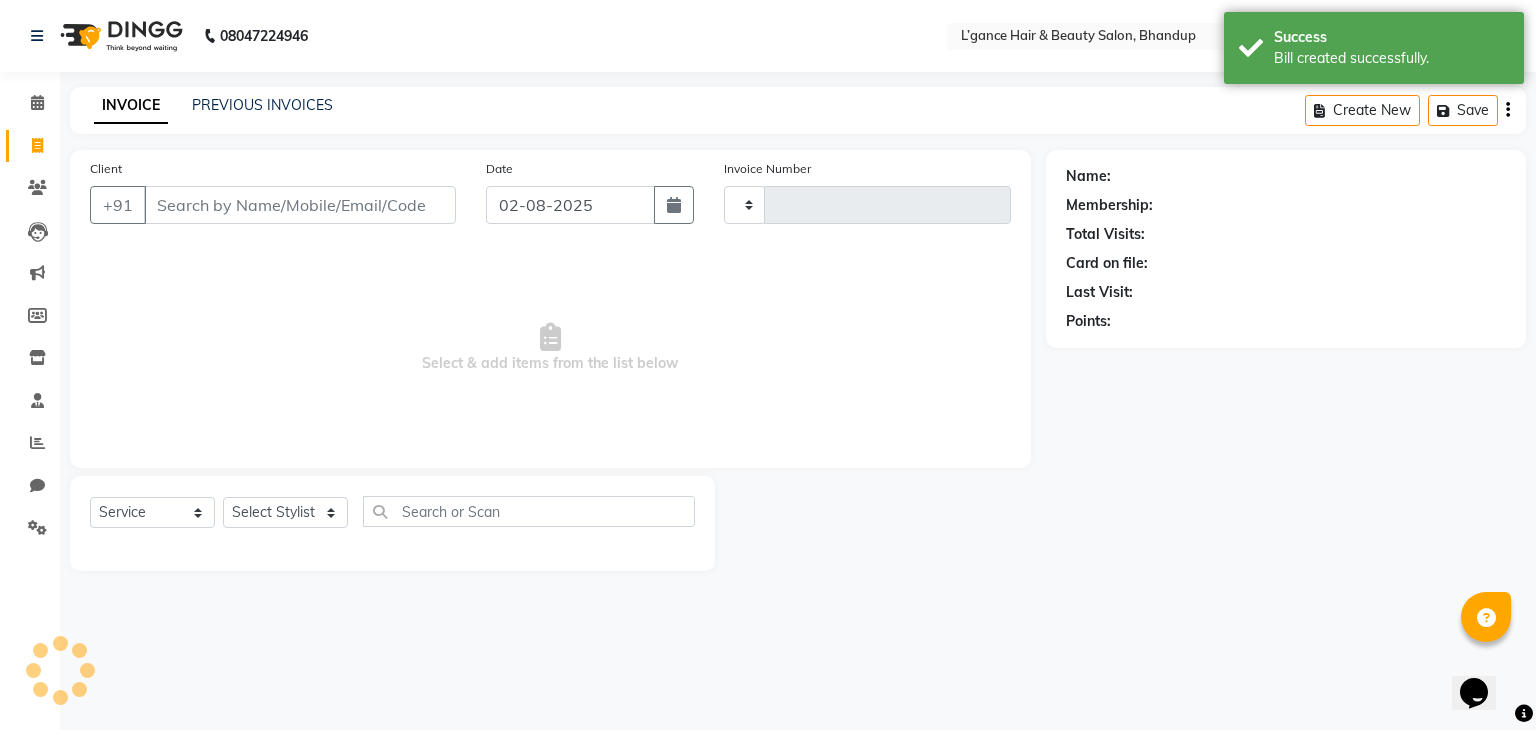 type on "0725" 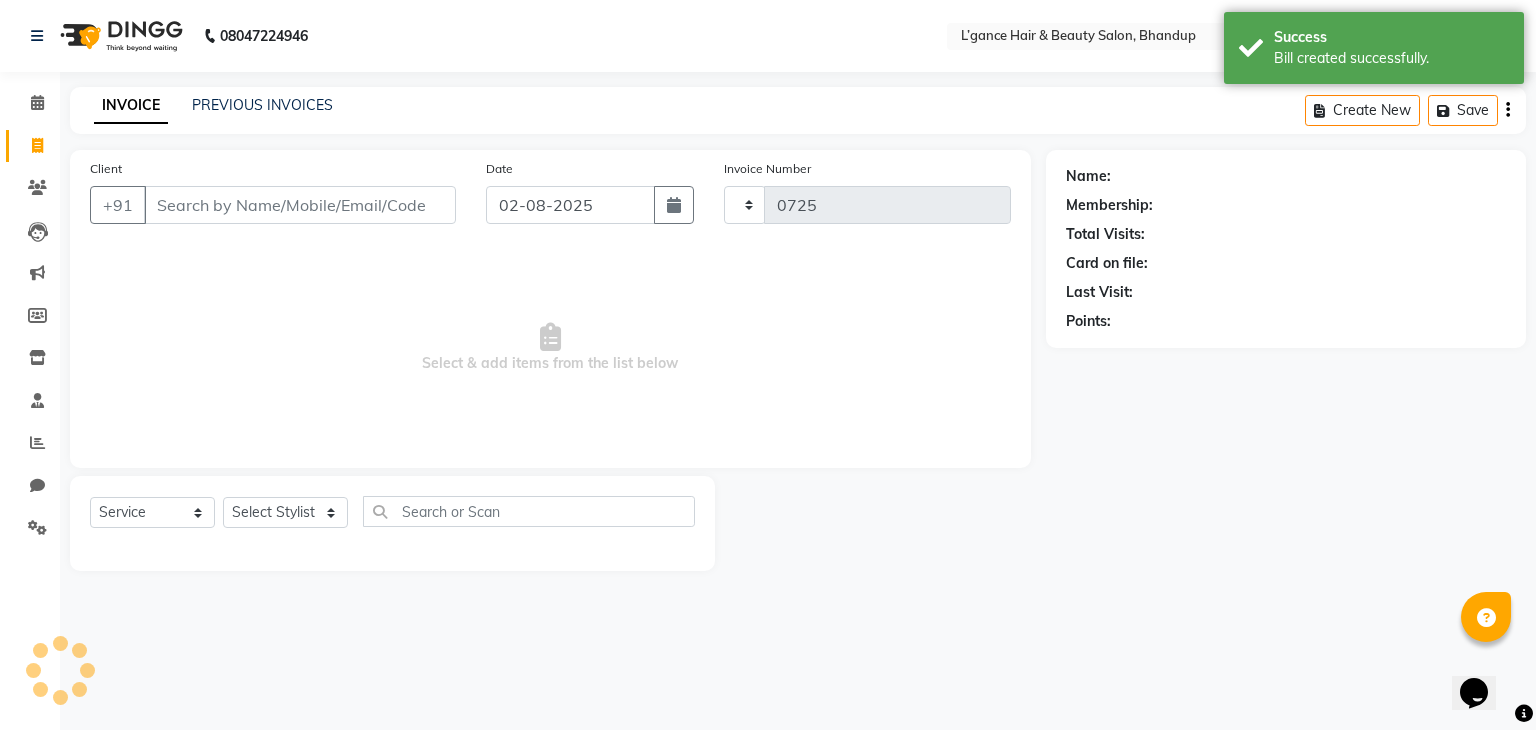 select on "7828" 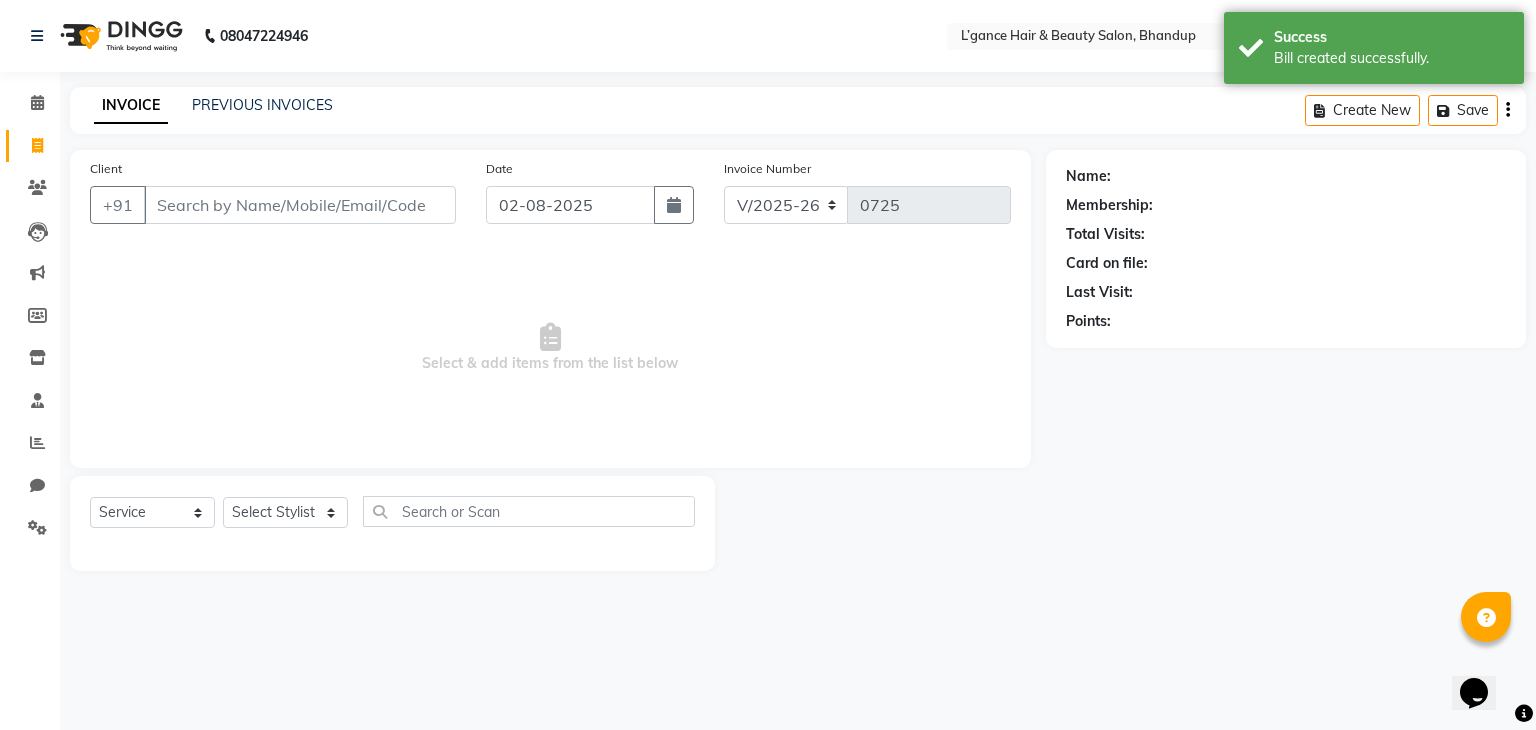 click on "Client" at bounding box center (300, 205) 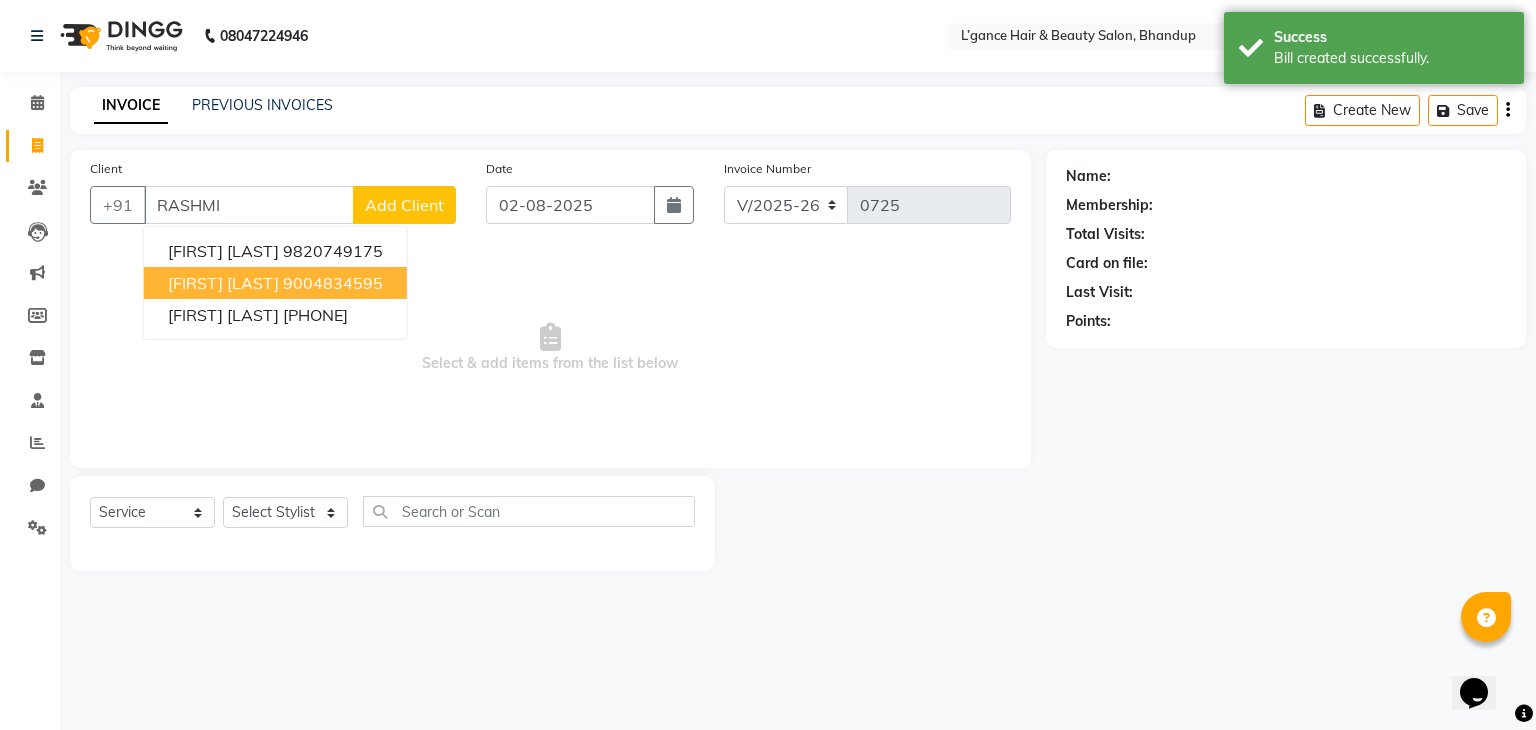 click on "[FIRST] [LAST]" at bounding box center (223, 283) 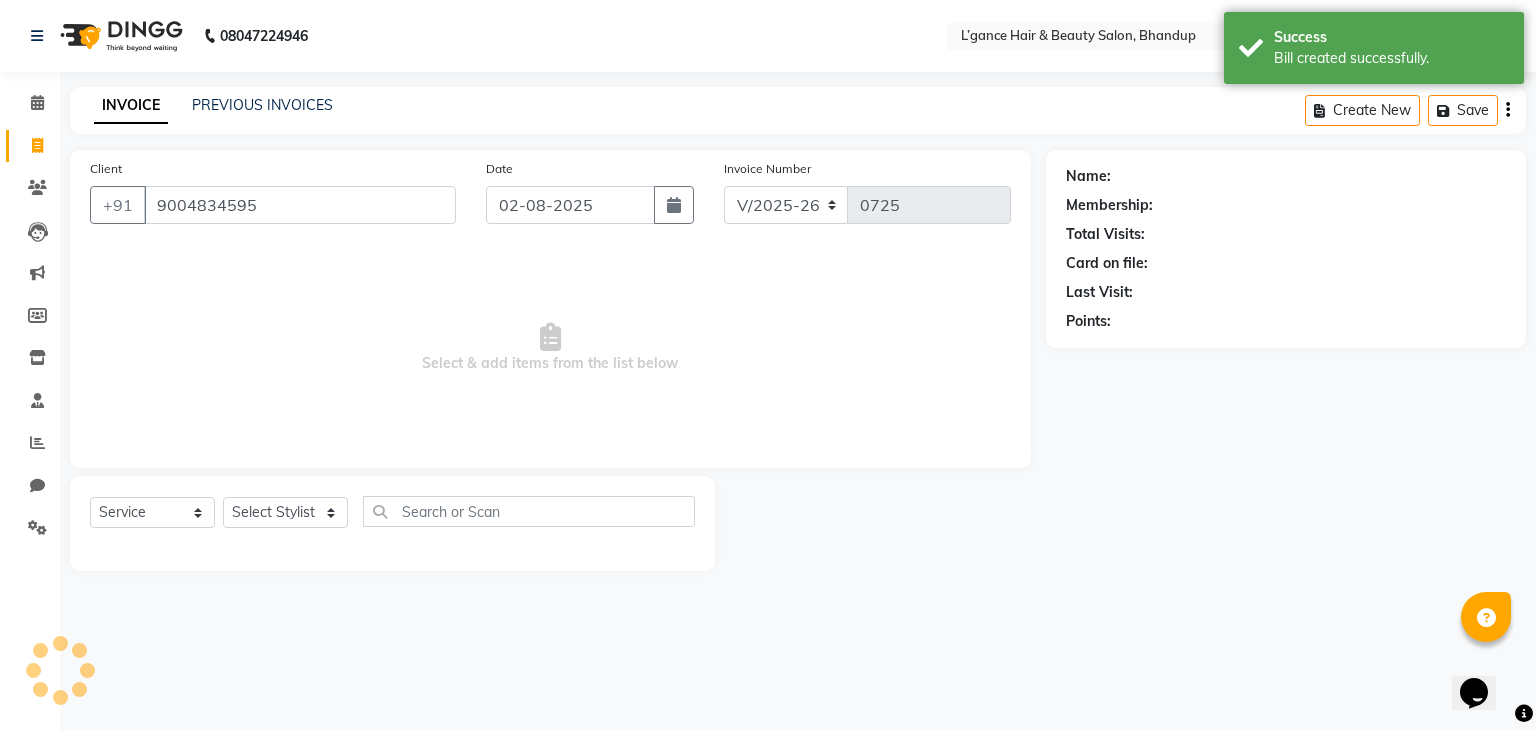 type on "9004834595" 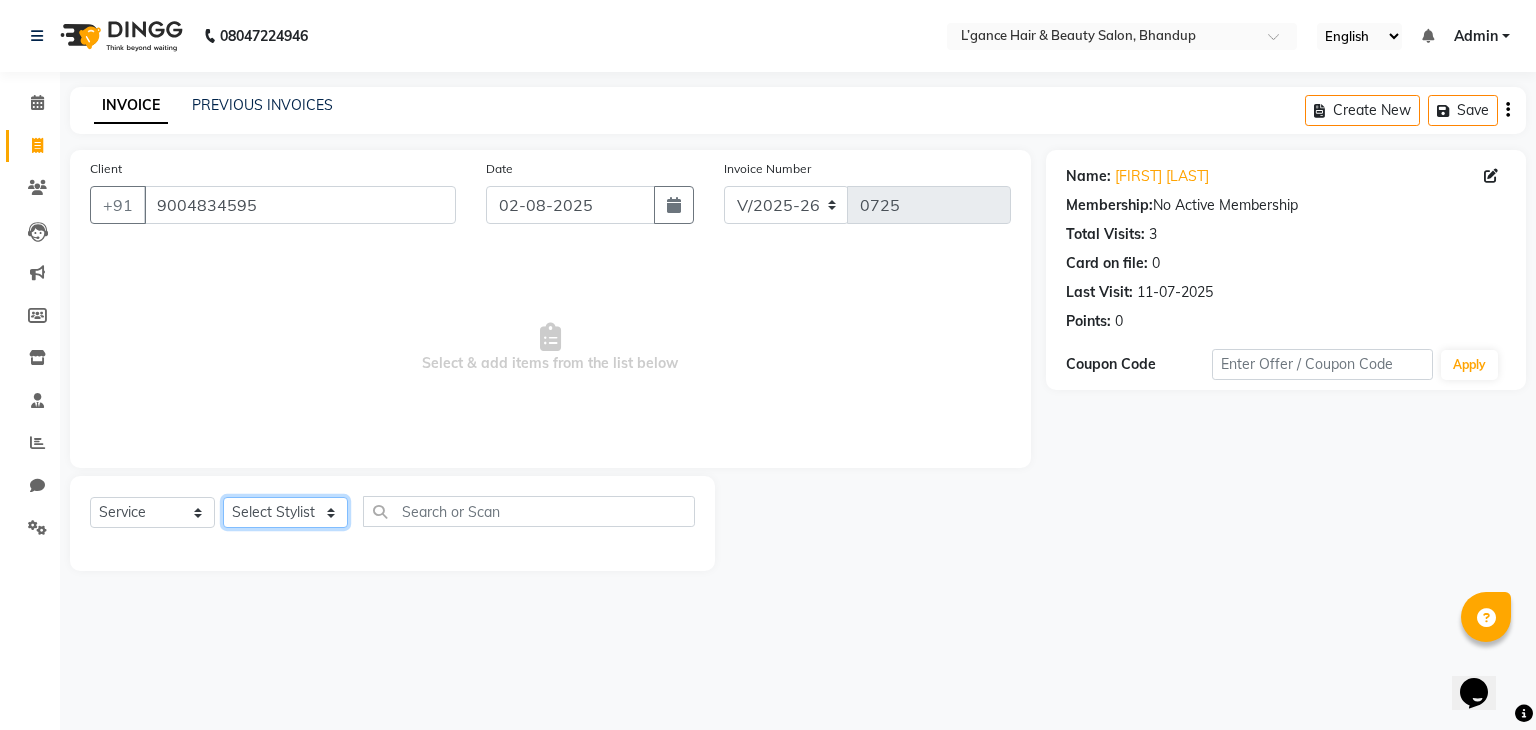 click on "Select Stylist Devi DIS Mamta Pinki Rajiya Rupal Shweta Uma UNKNOWN" 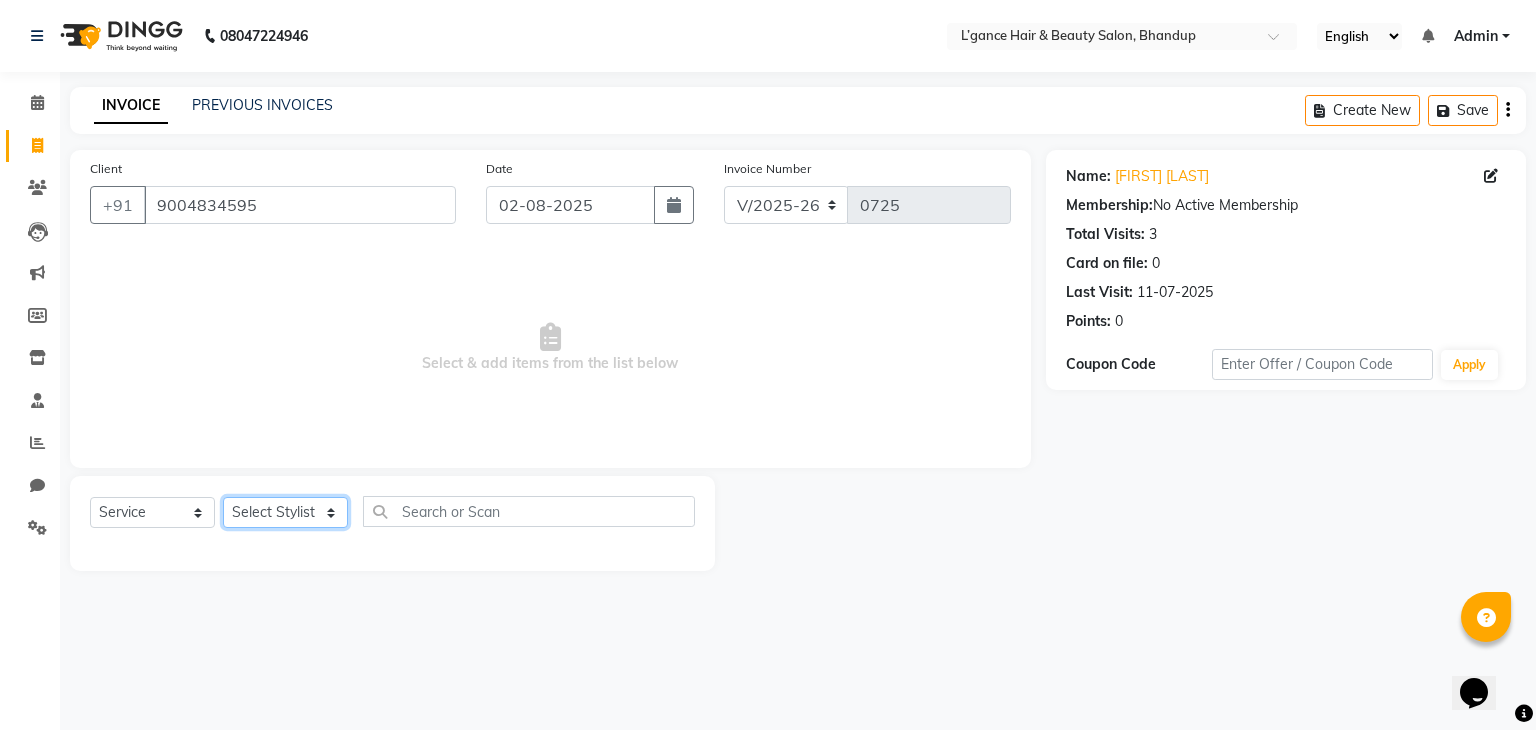 select on "69889" 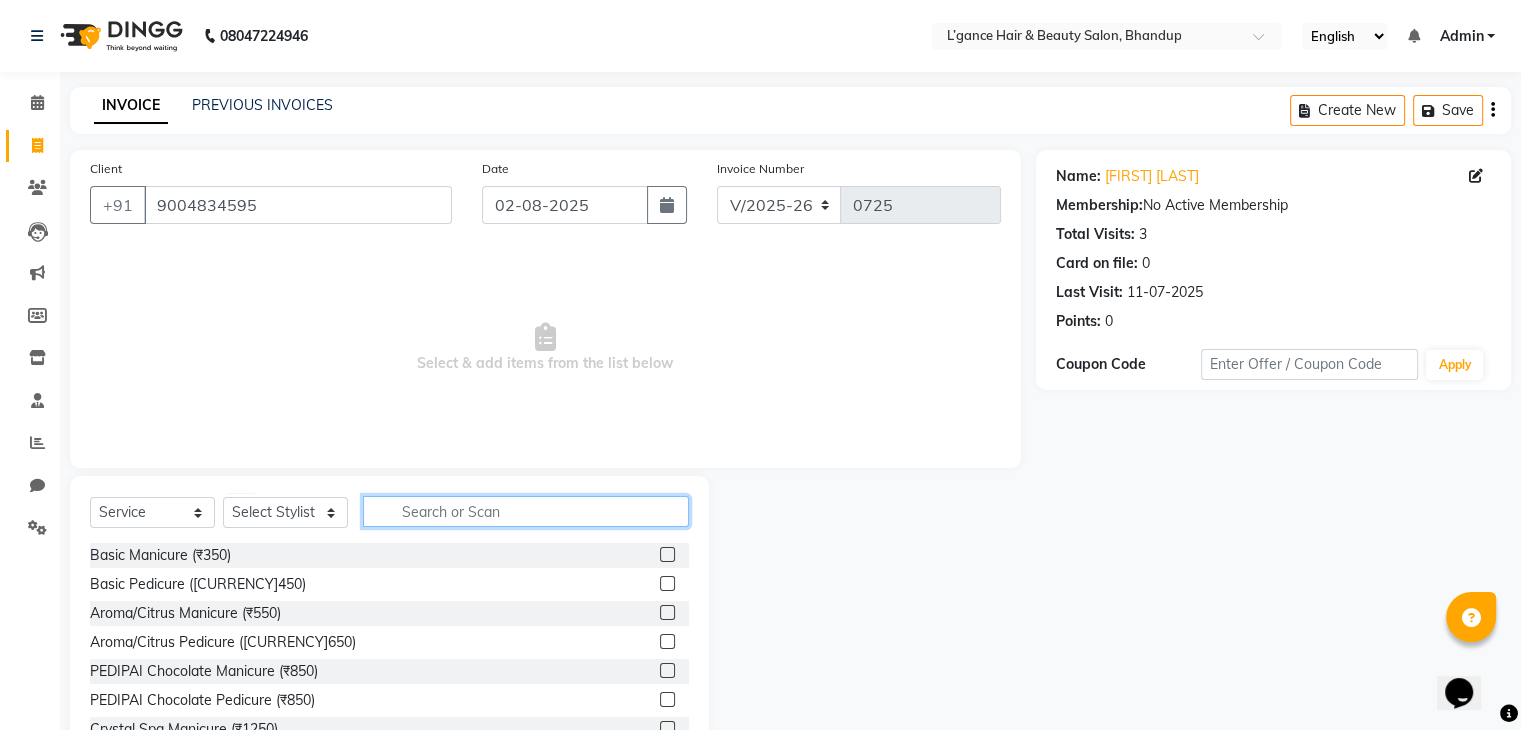 click 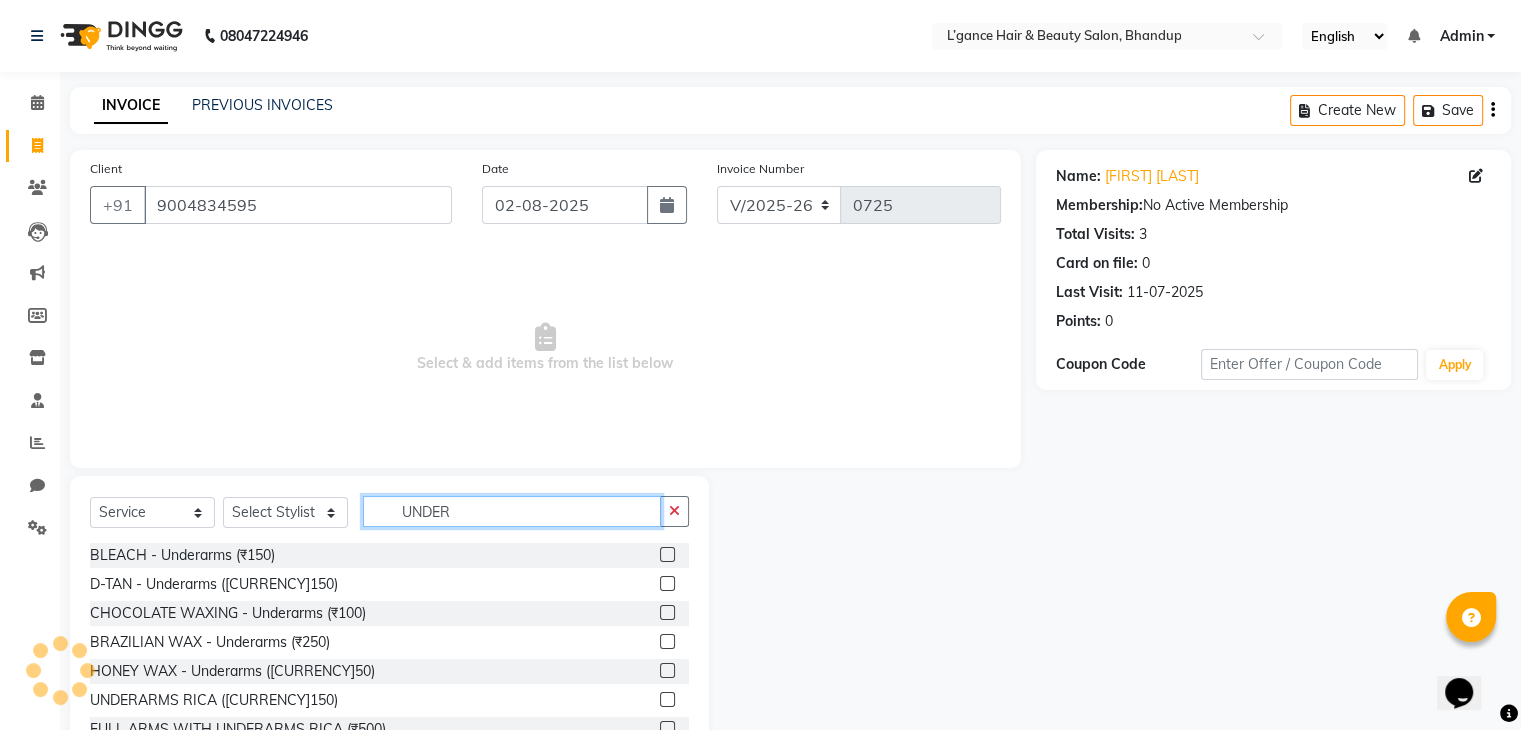 type on "UNDER" 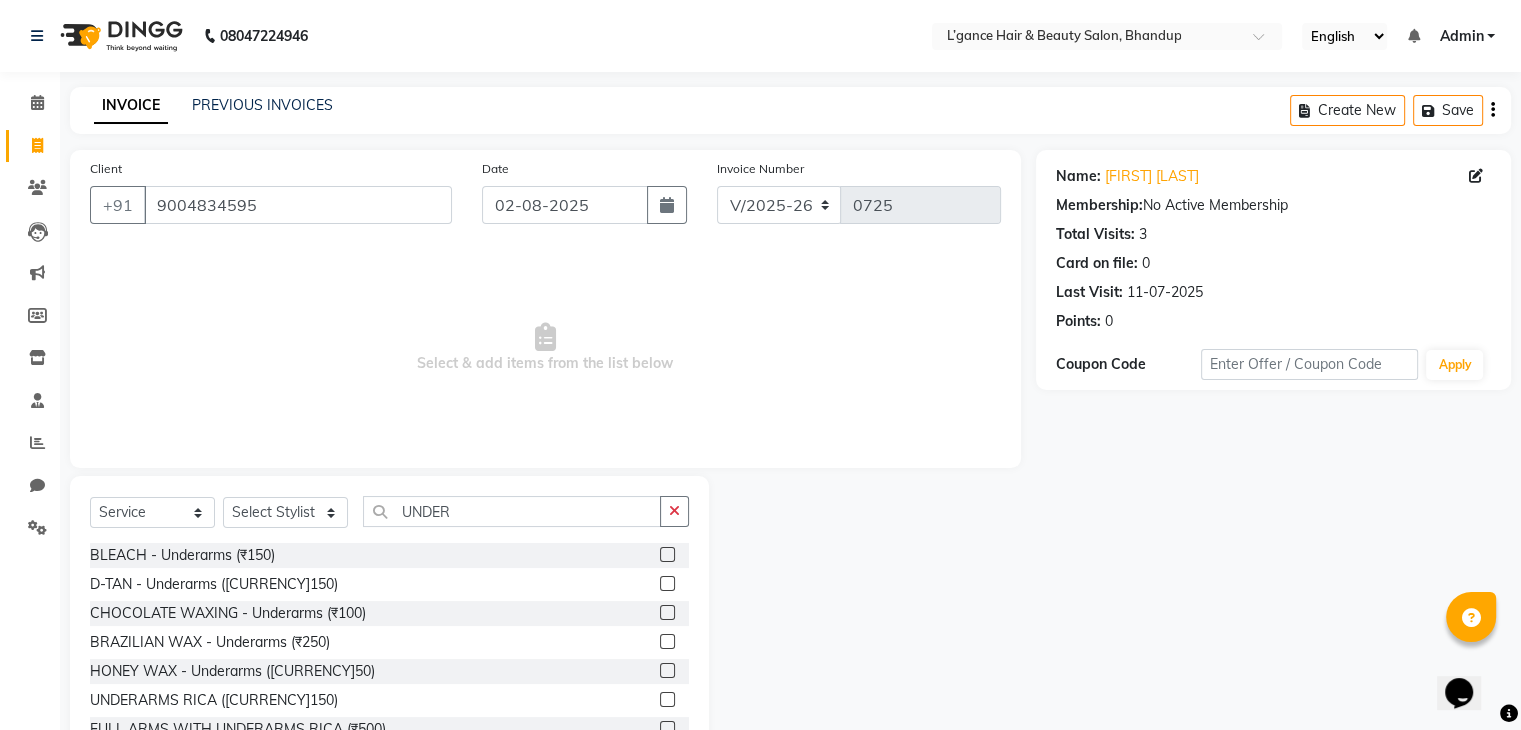 click 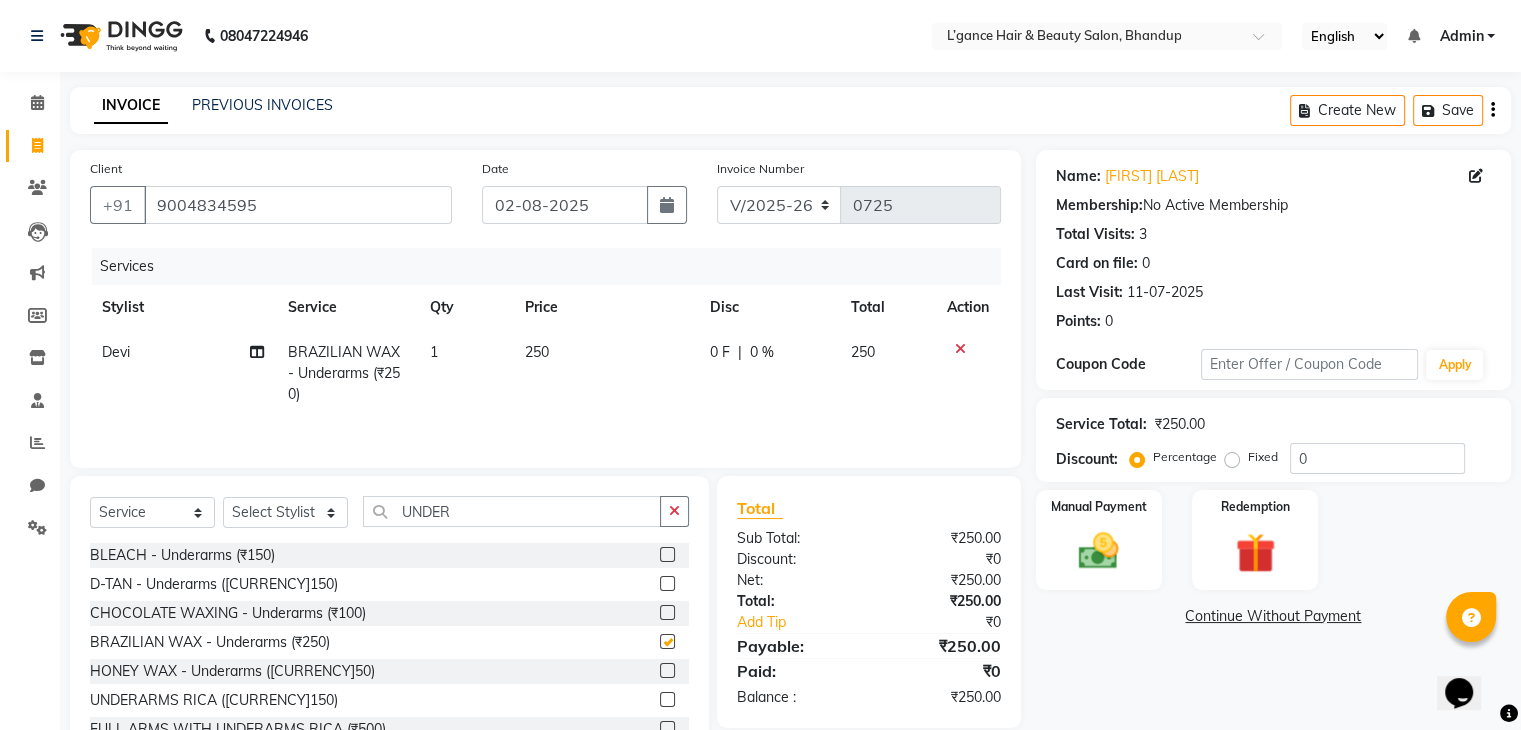 checkbox on "false" 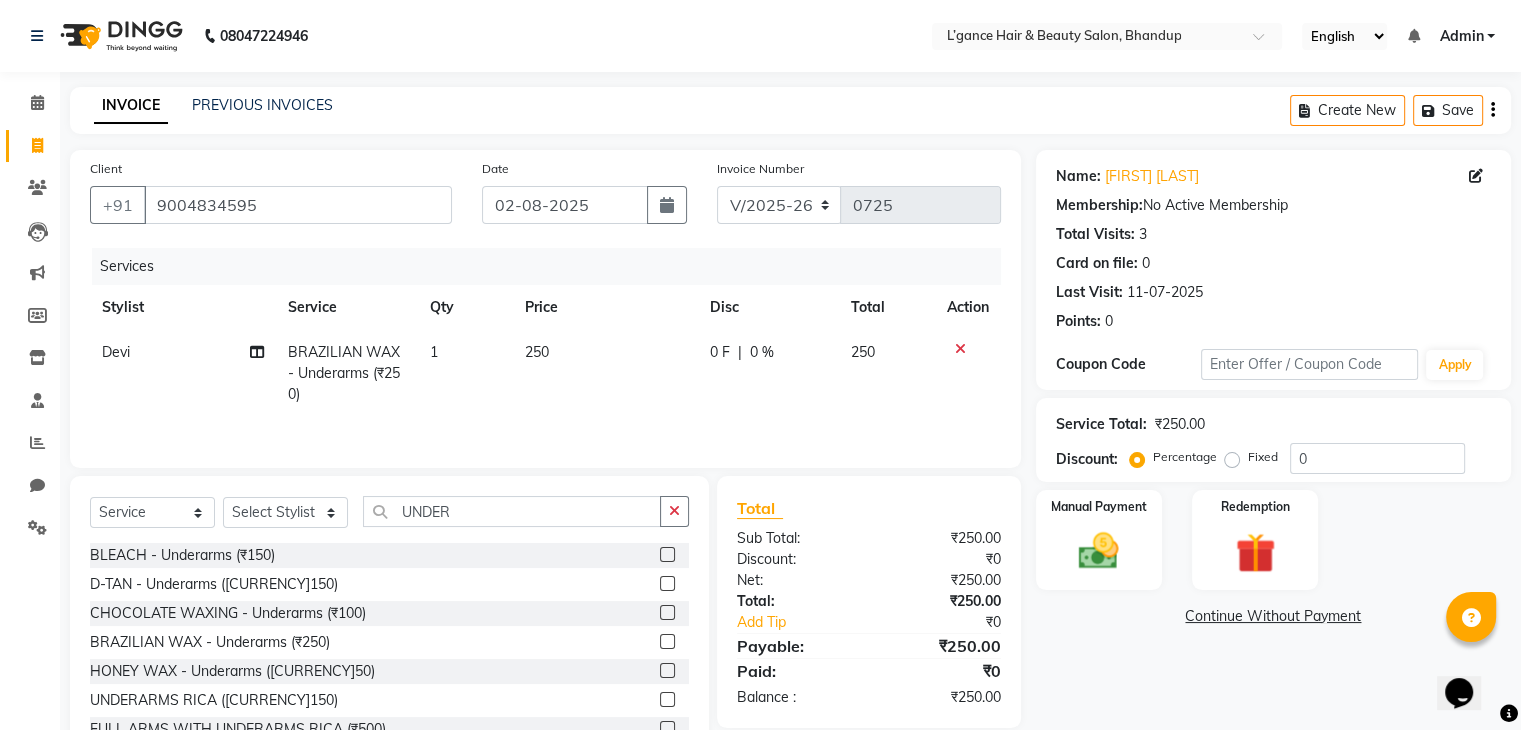 click on "Continue Without Payment" 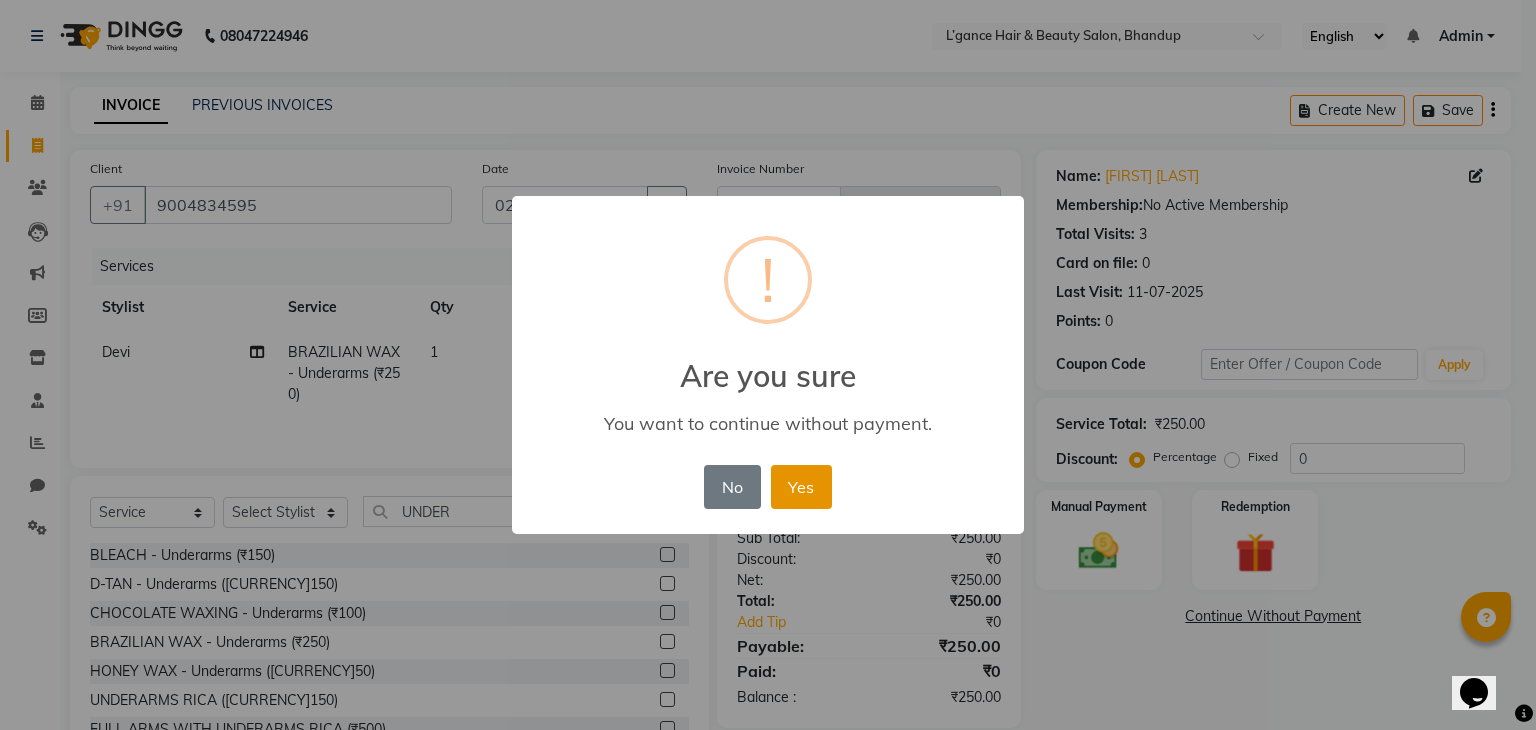 click on "Yes" at bounding box center (801, 487) 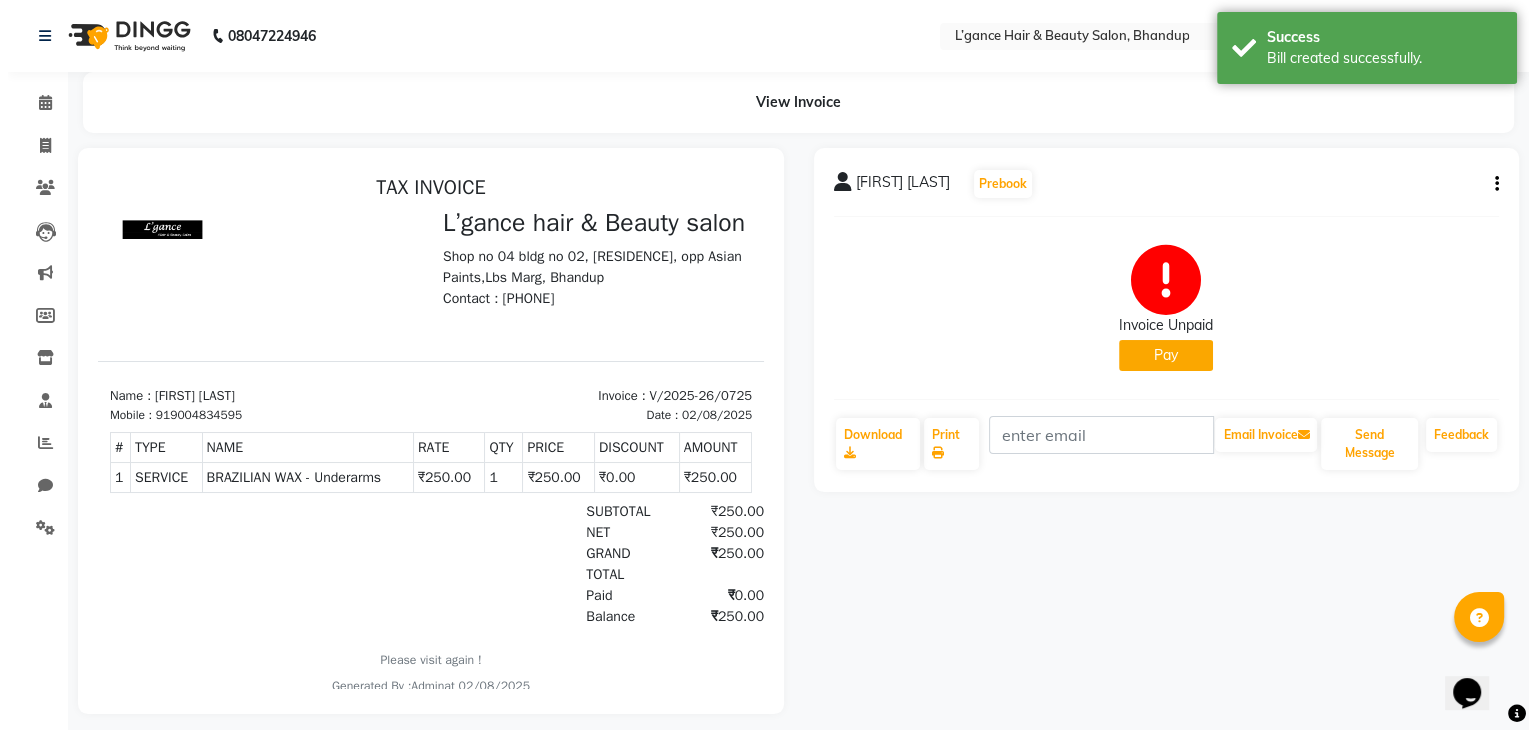 scroll, scrollTop: 0, scrollLeft: 0, axis: both 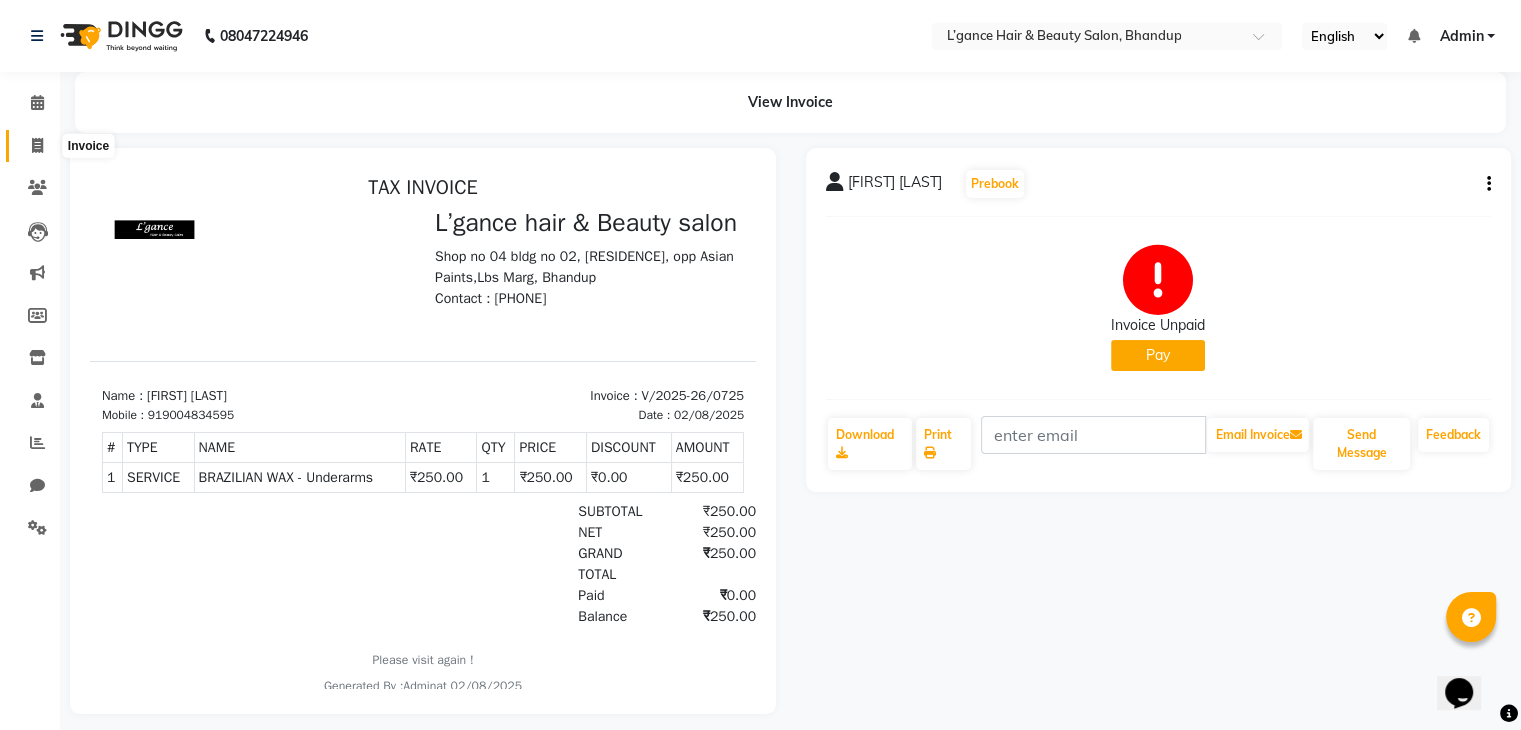 click 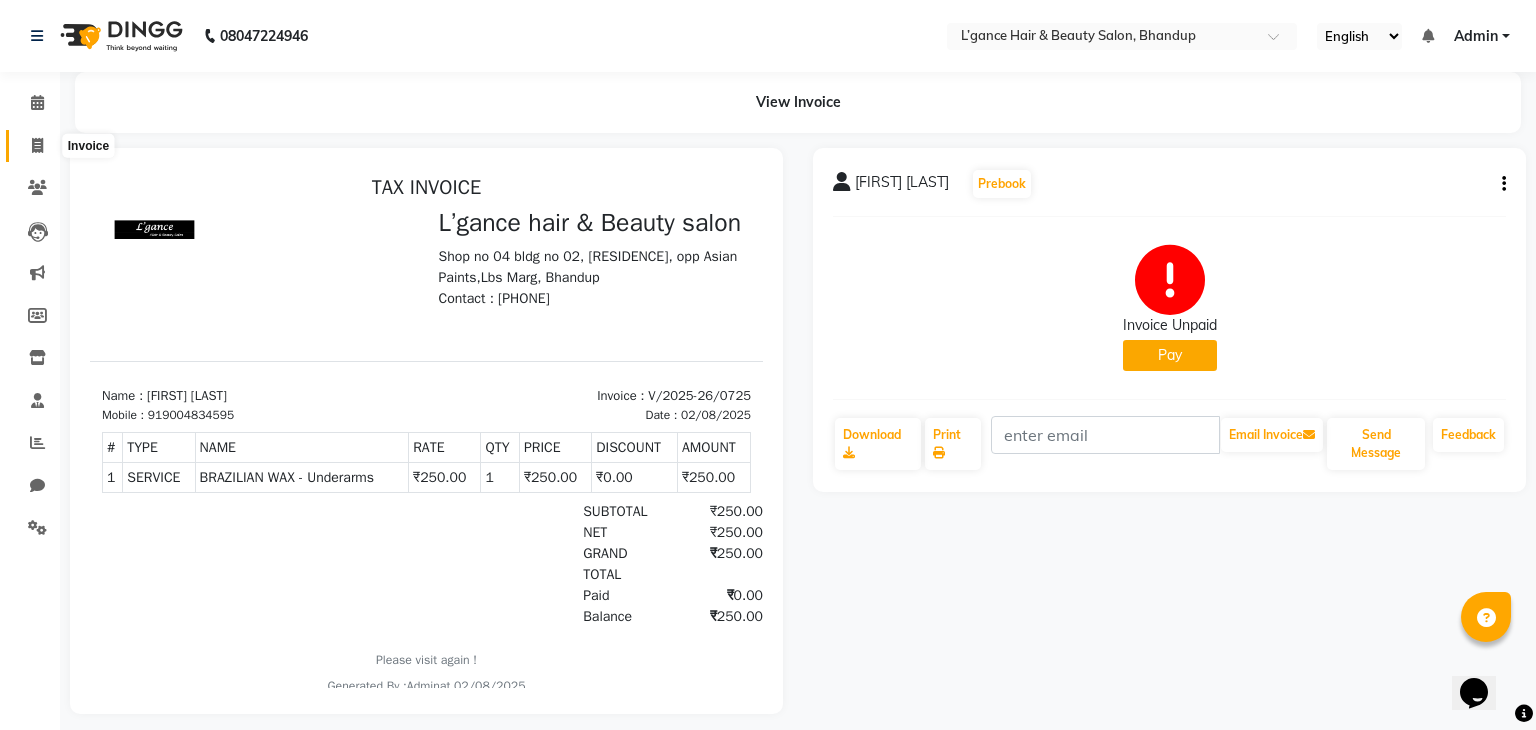 select on "7828" 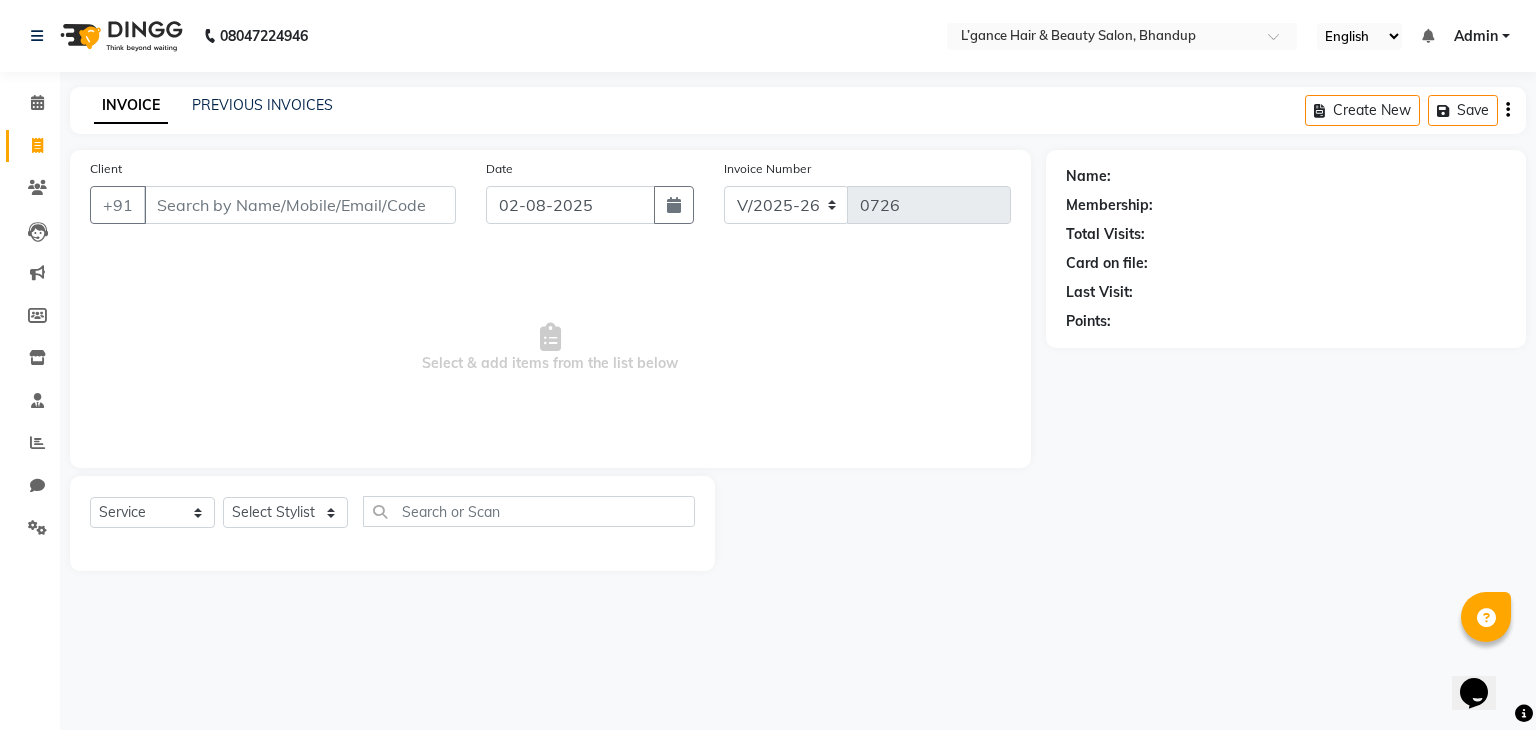 click on "Client" at bounding box center (300, 205) 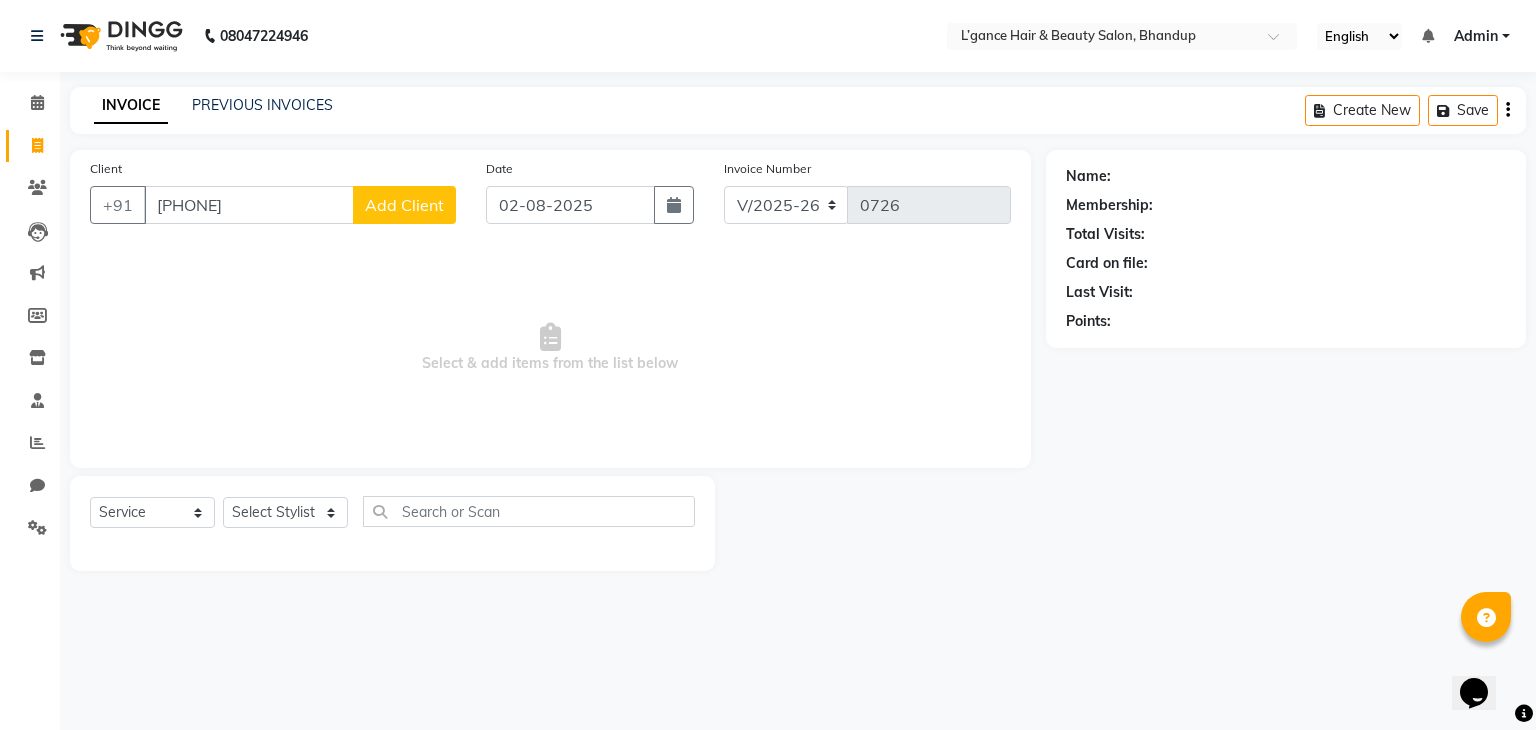 type on "[PHONE]" 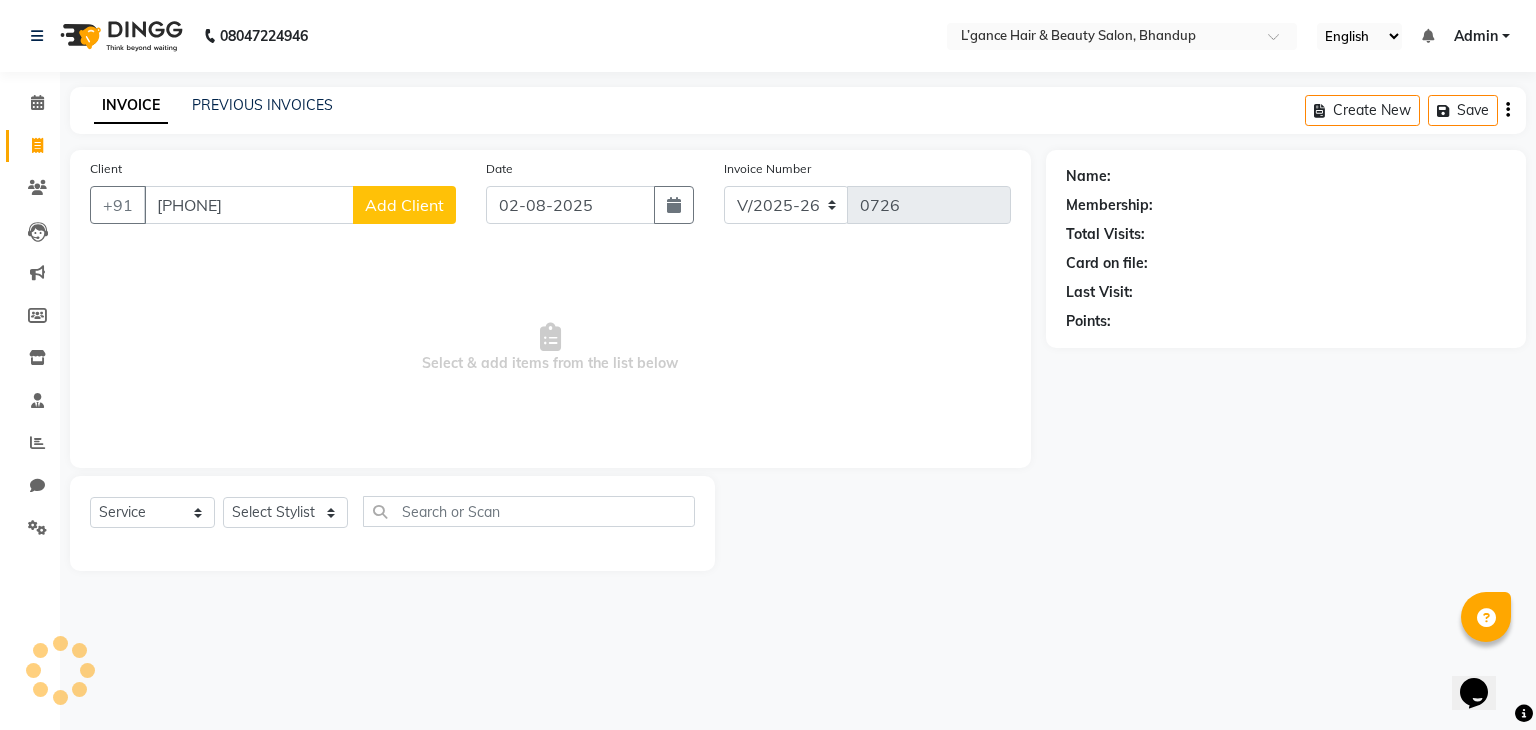 click on "Add Client" 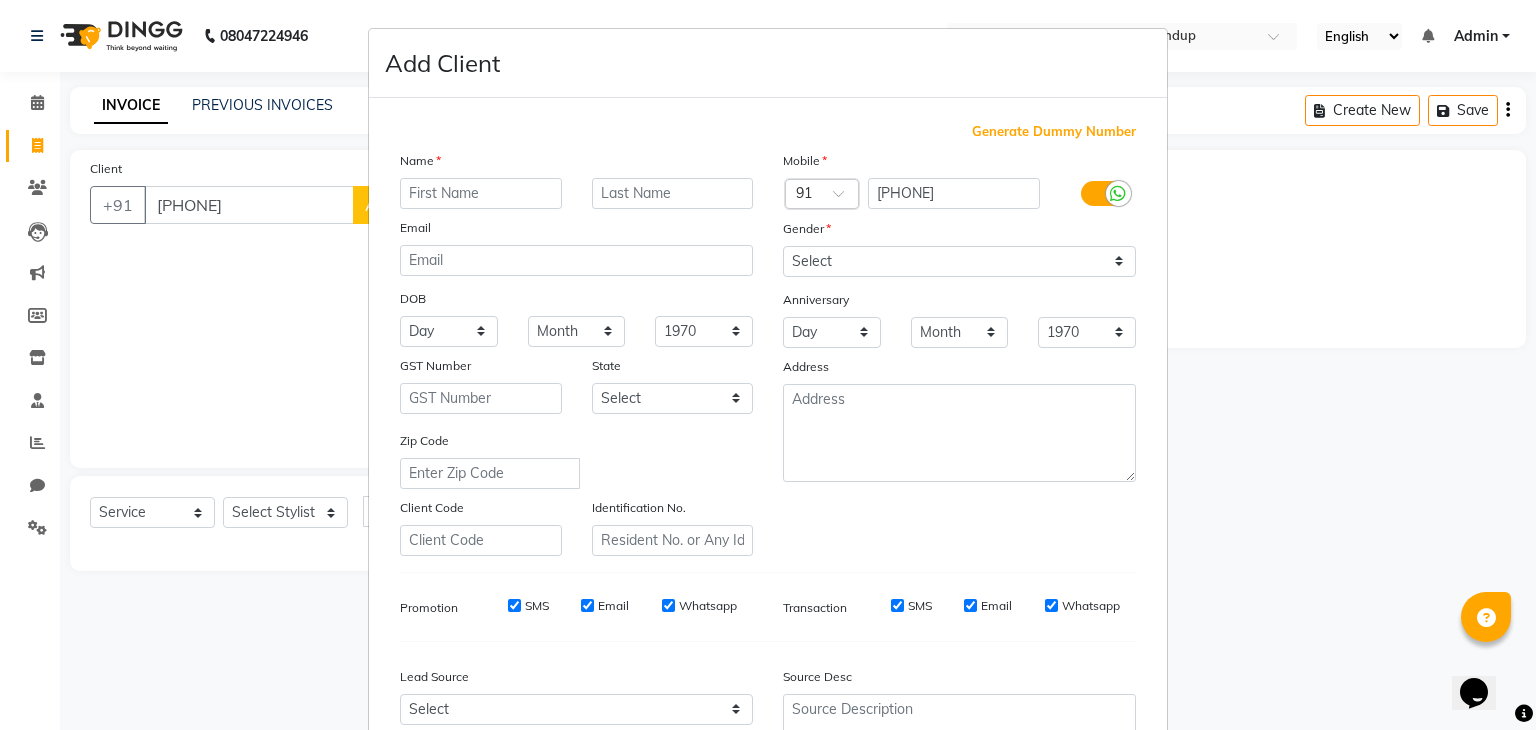 click at bounding box center [481, 193] 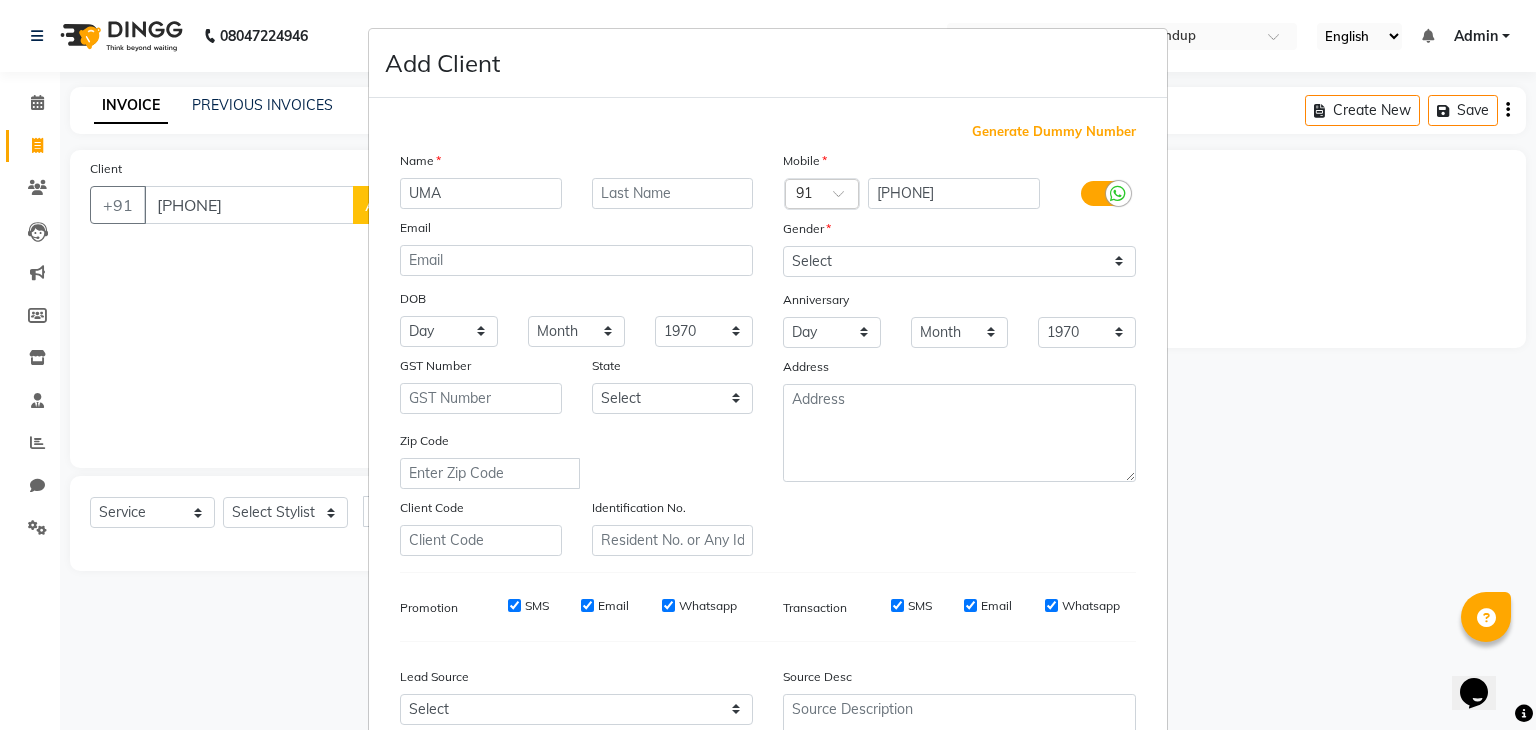 type on "UMA" 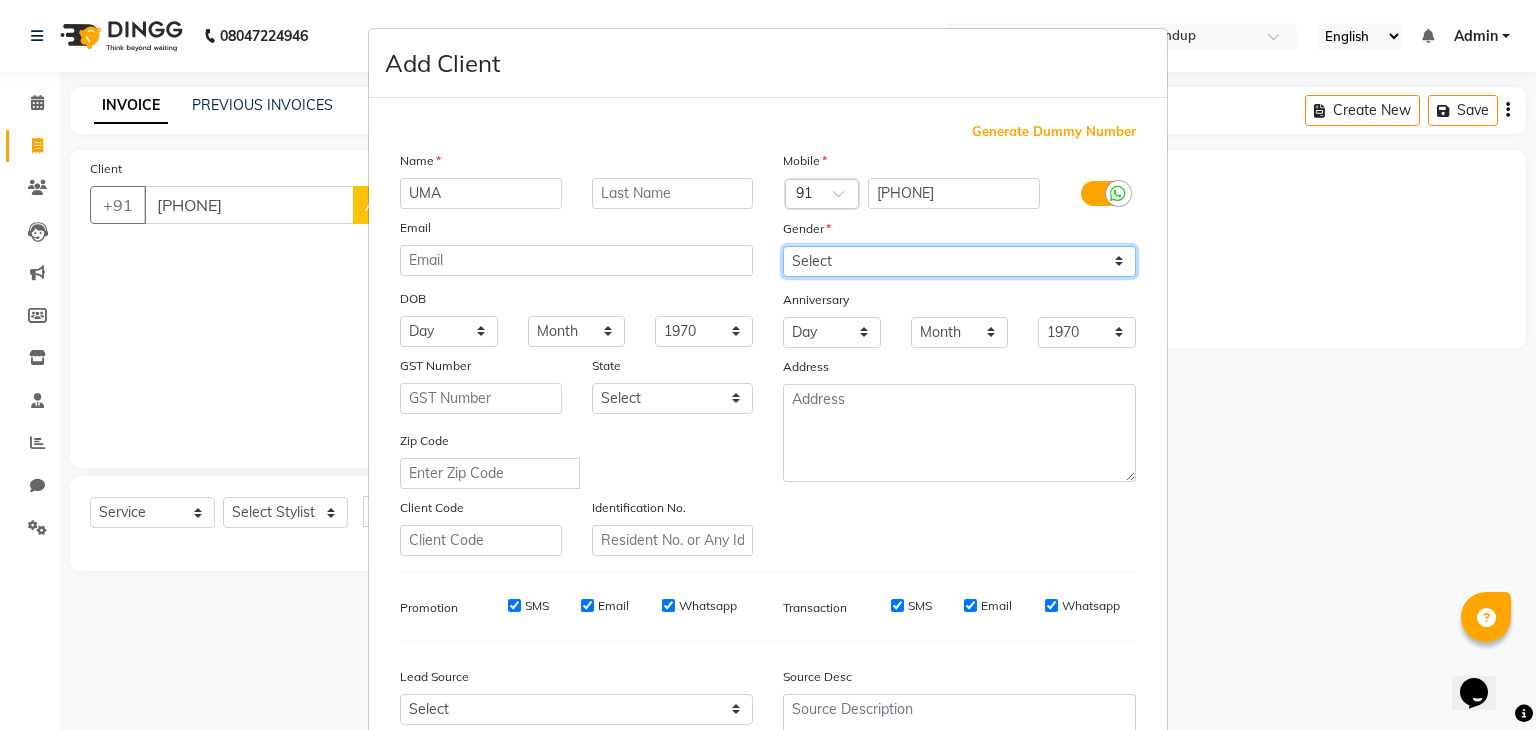 click on "Select Male Female Other Prefer Not To Say" at bounding box center [959, 261] 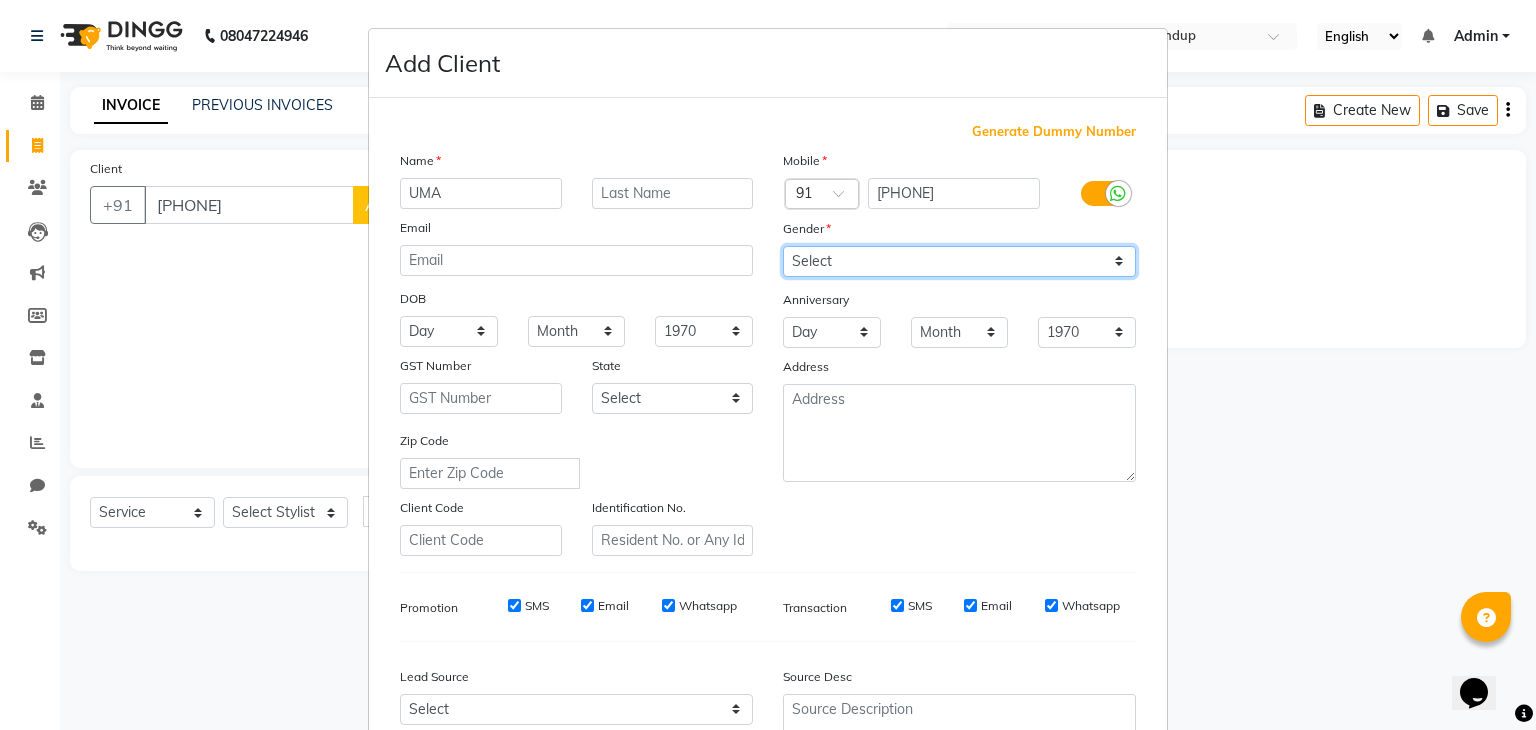 select on "female" 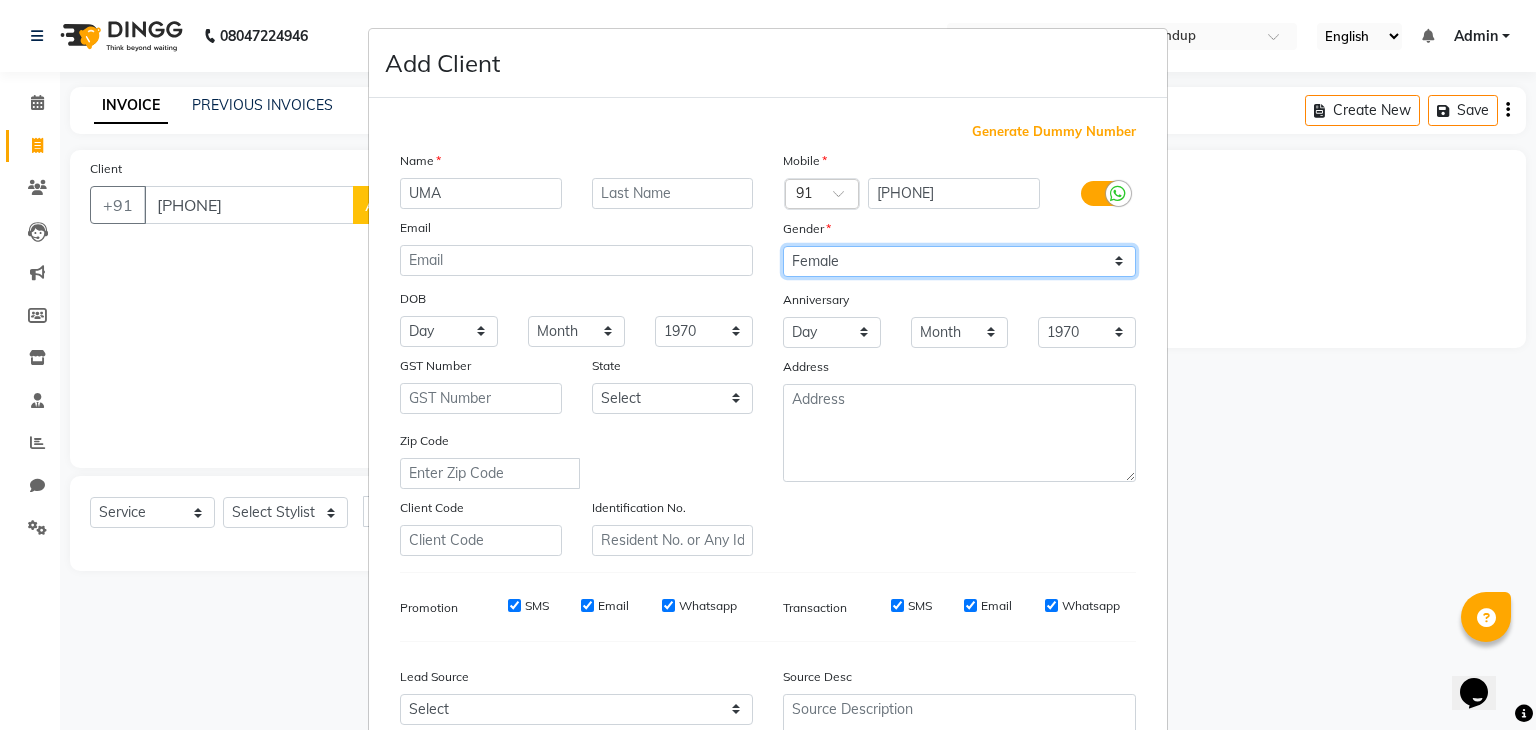 click on "Select Male Female Other Prefer Not To Say" at bounding box center (959, 261) 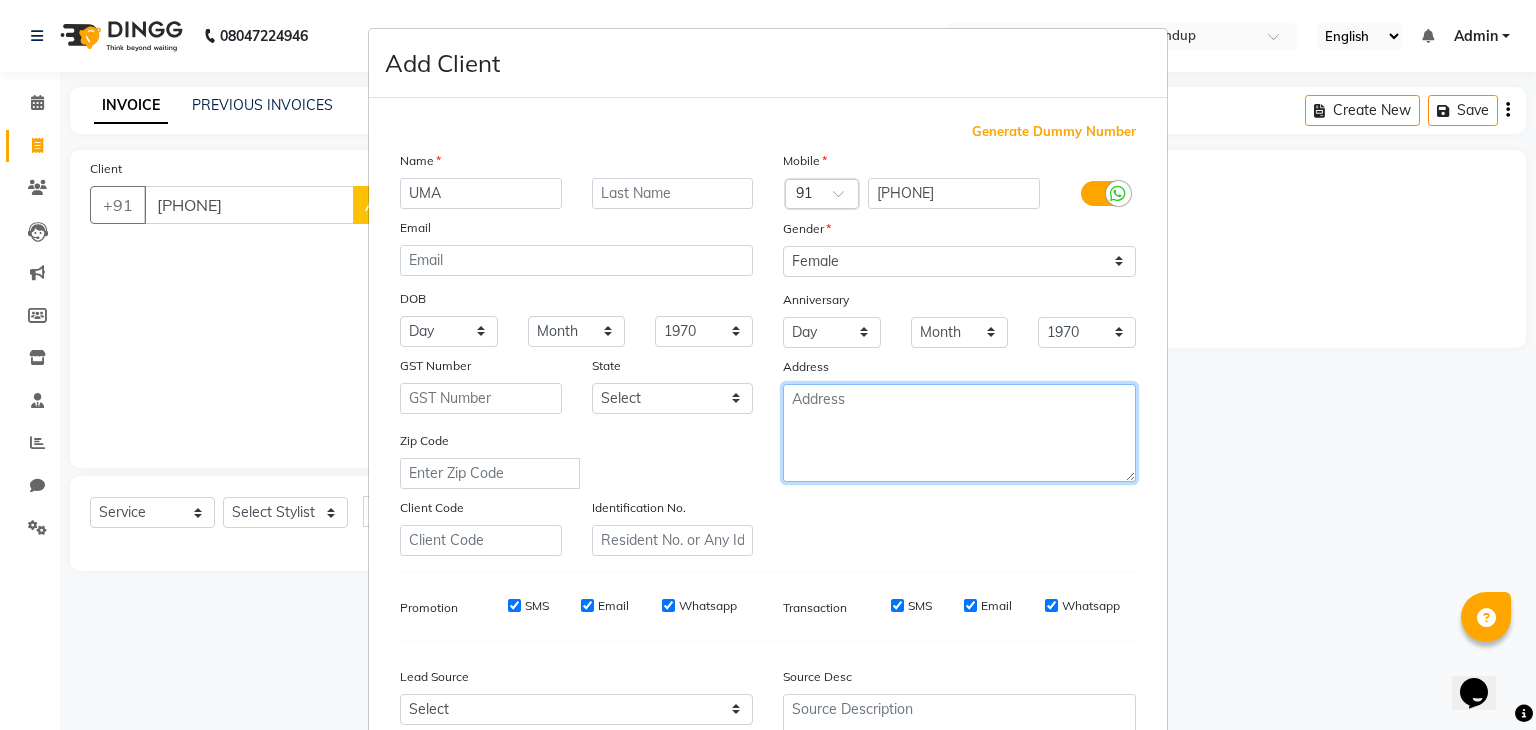 click at bounding box center [959, 433] 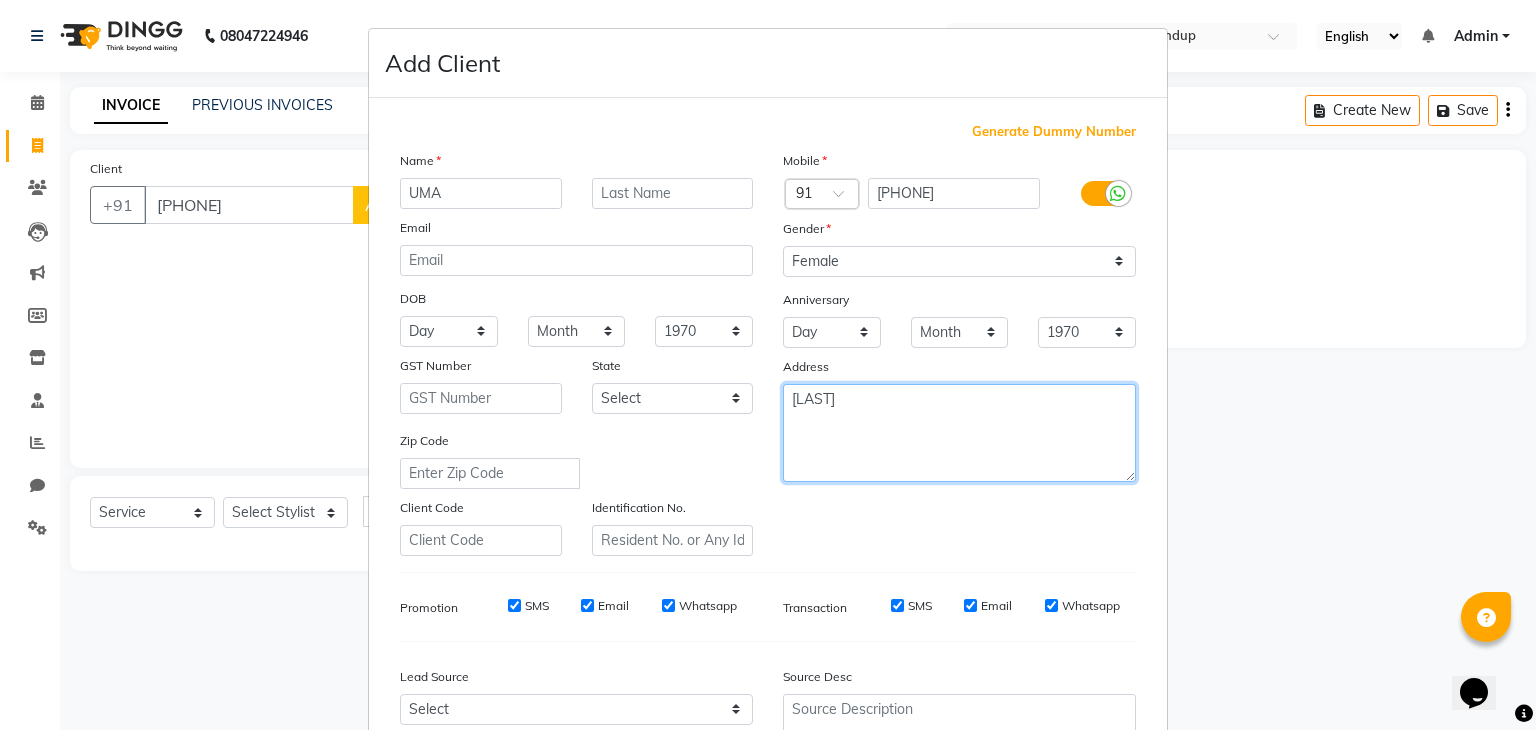type on "PAWAI" 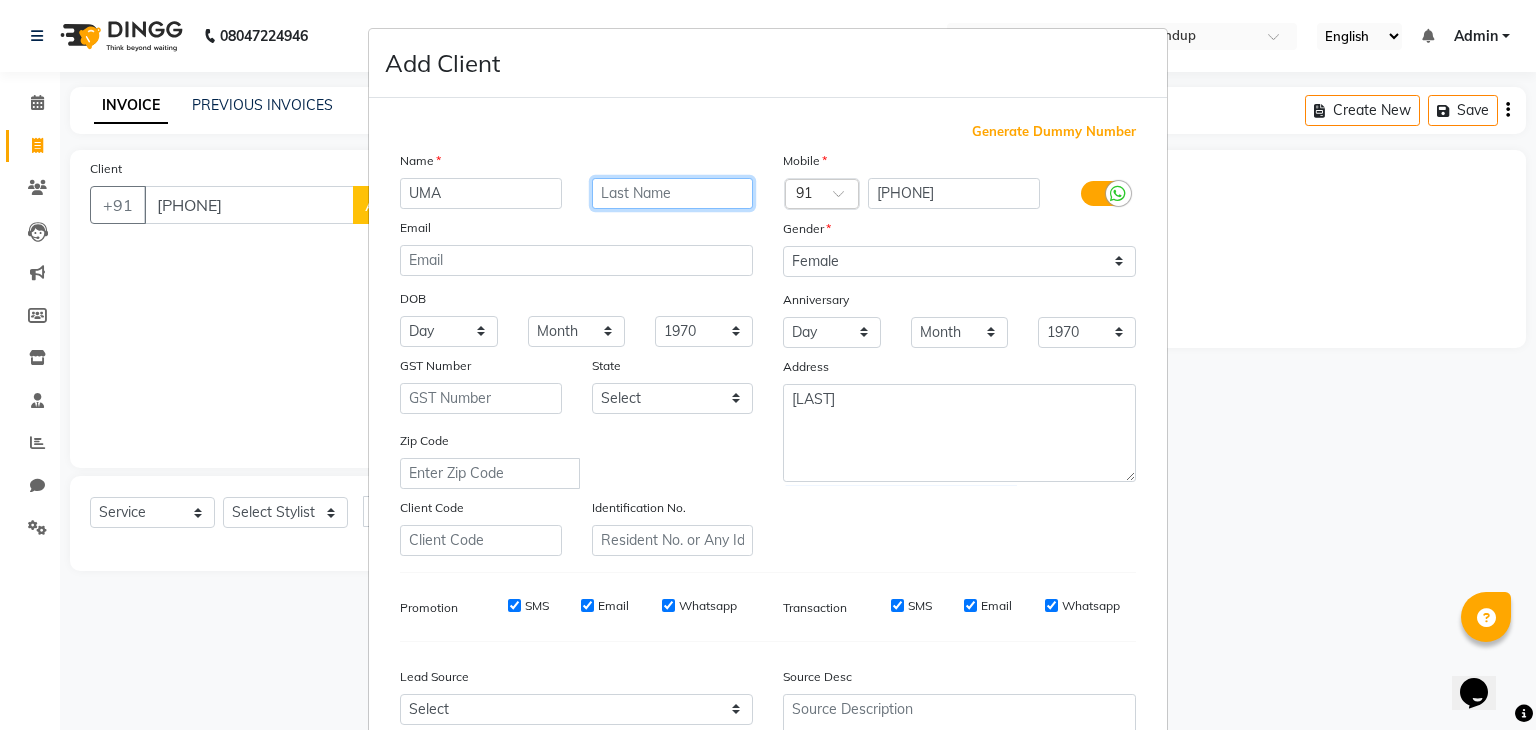 click at bounding box center (673, 193) 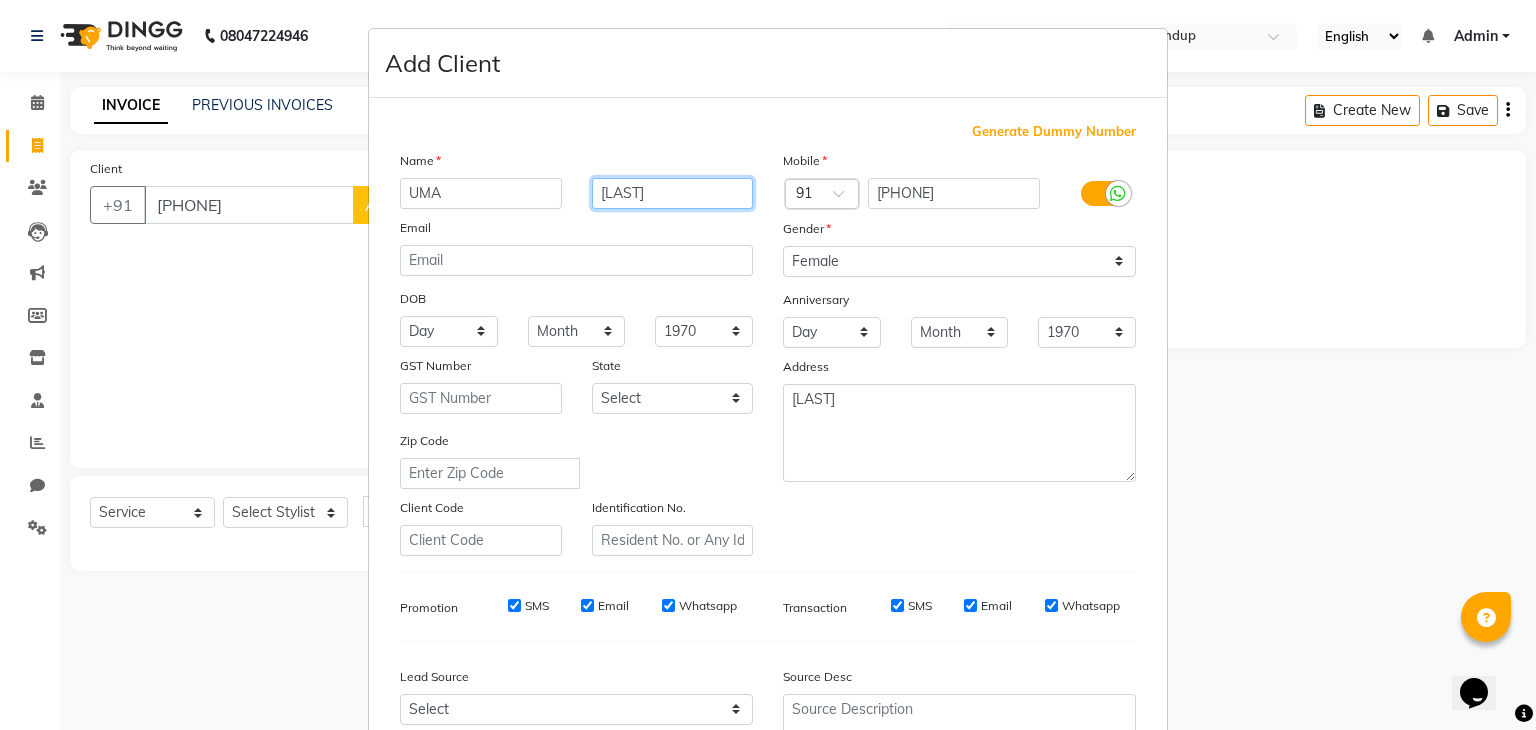 type on "[LAST]" 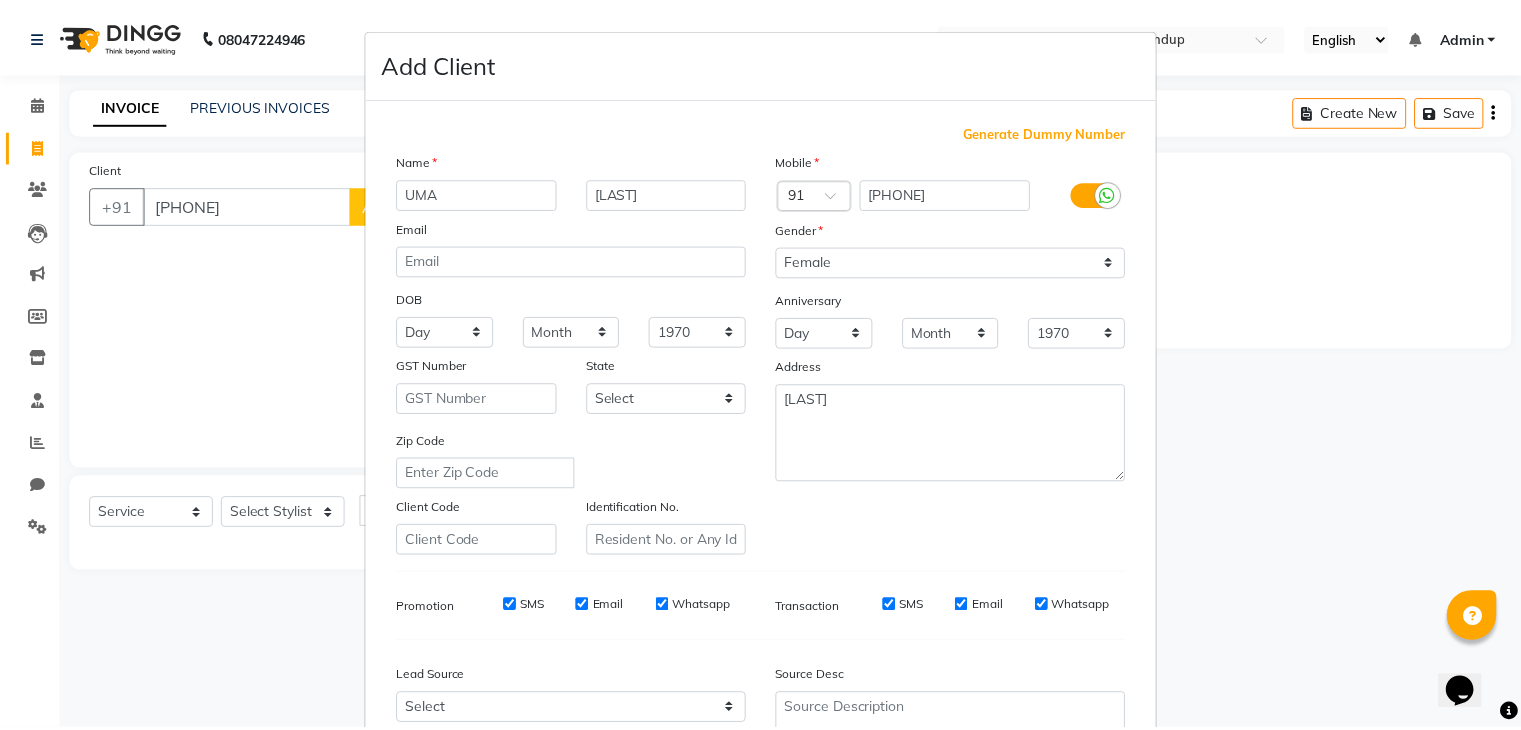 scroll, scrollTop: 203, scrollLeft: 0, axis: vertical 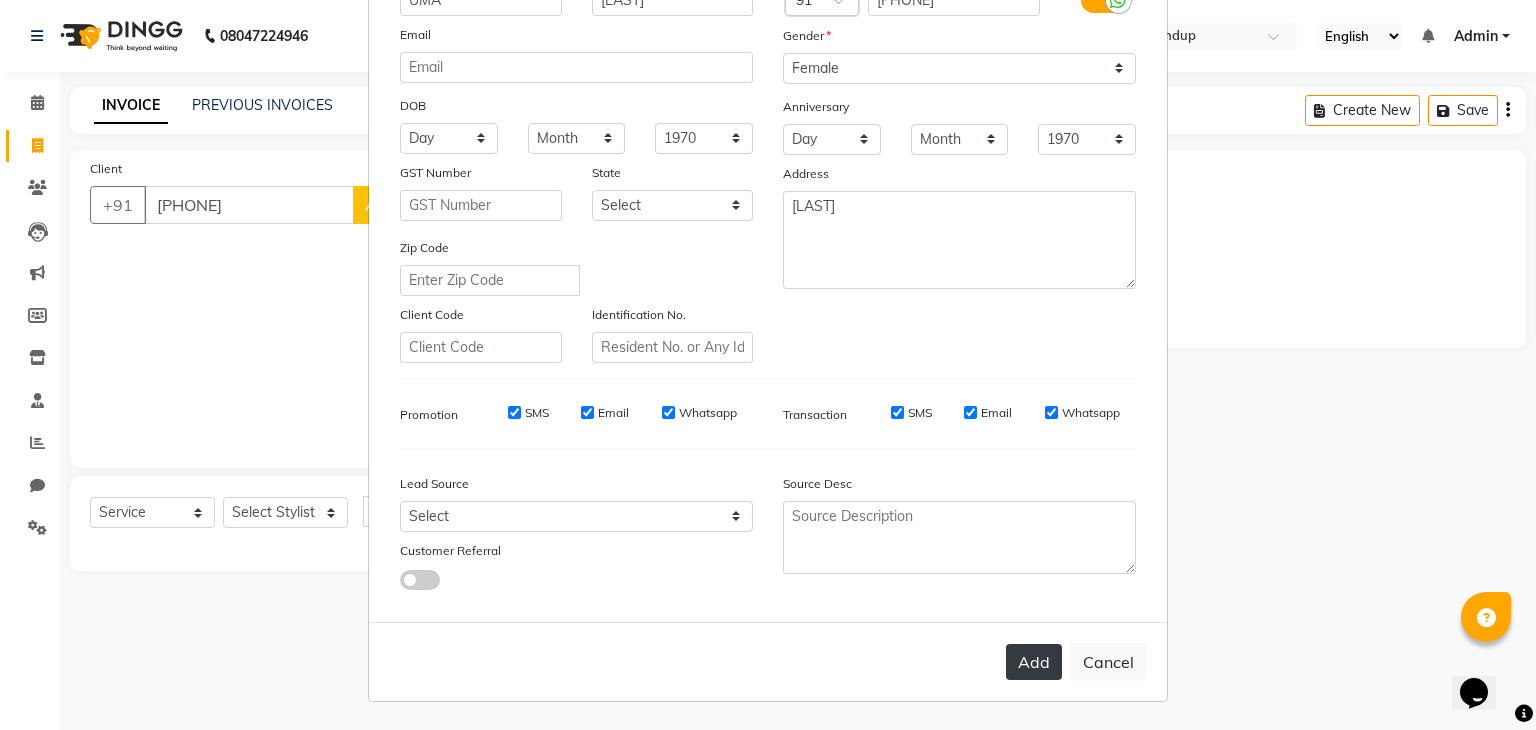 click on "Add" at bounding box center (1034, 662) 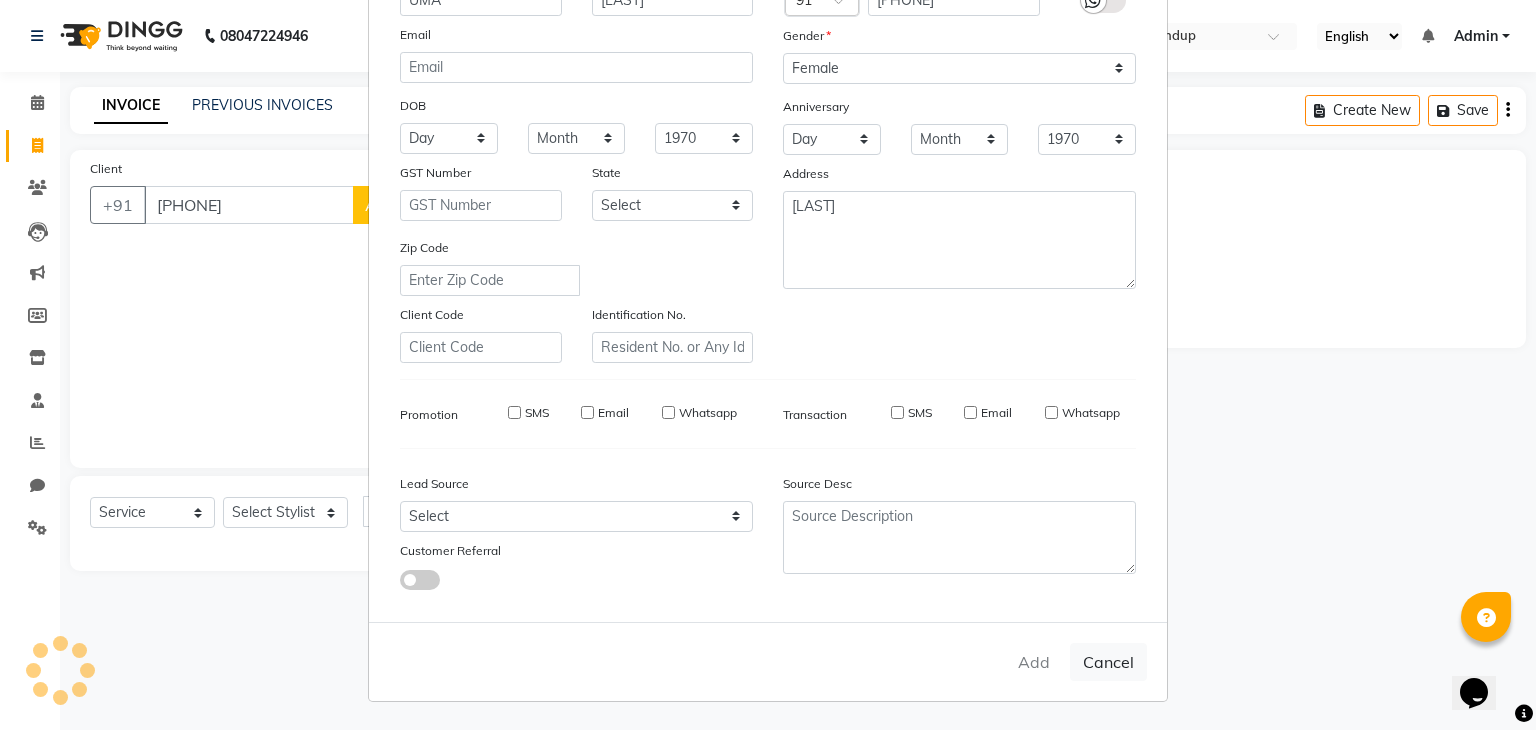 type 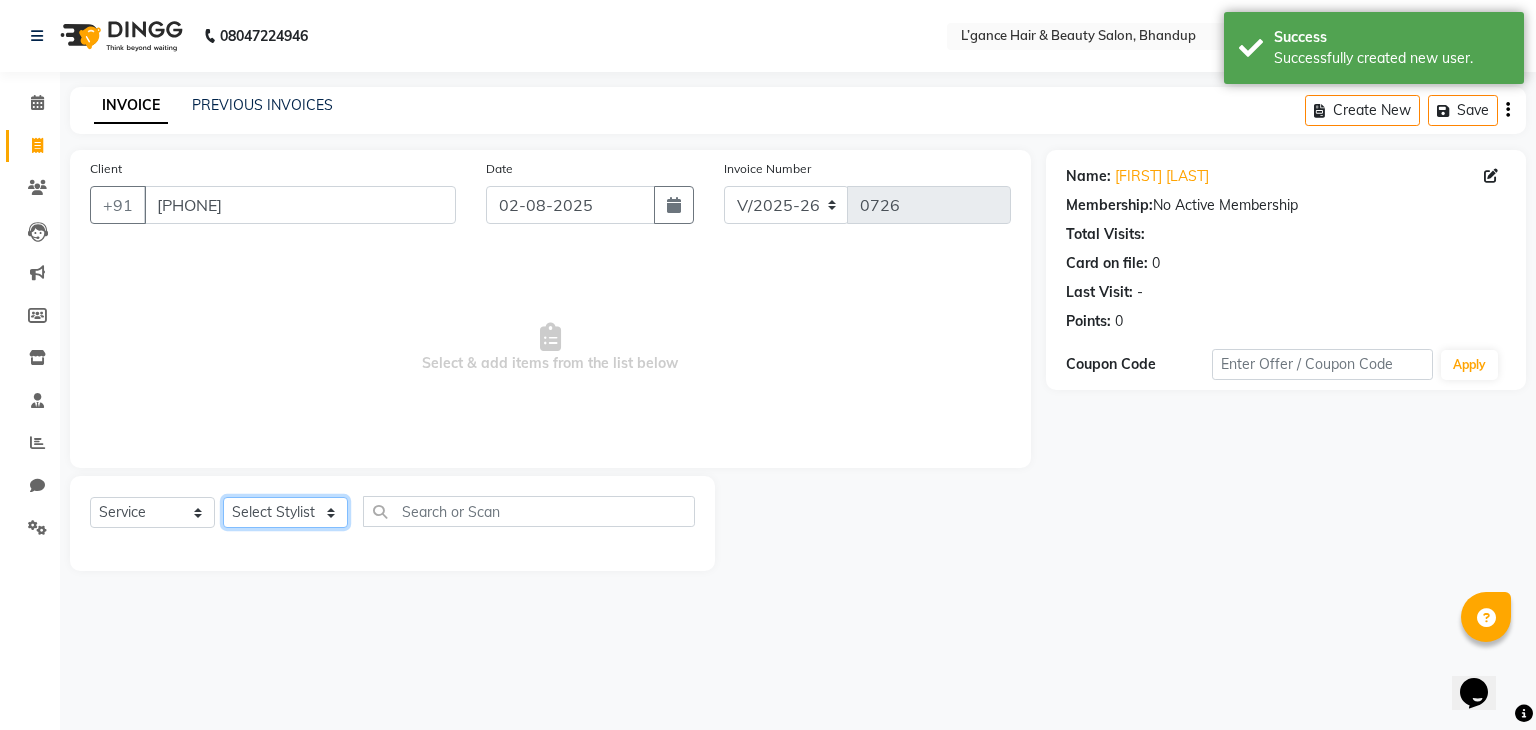 click on "Select Stylist Devi DIS Mamta Pinki Rajiya Rupal Shweta Uma UNKNOWN" 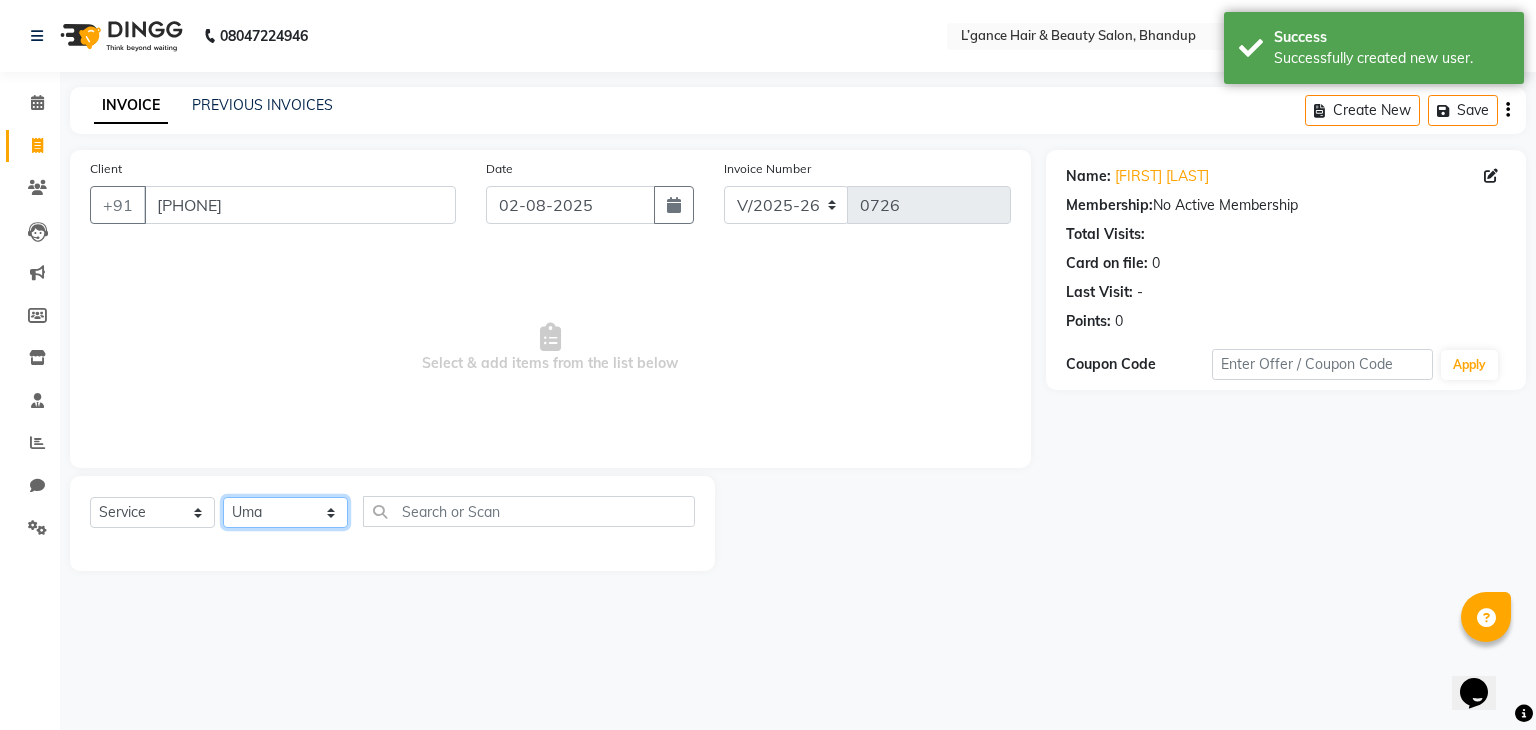 click on "Select Stylist Devi DIS Mamta Pinki Rajiya Rupal Shweta Uma UNKNOWN" 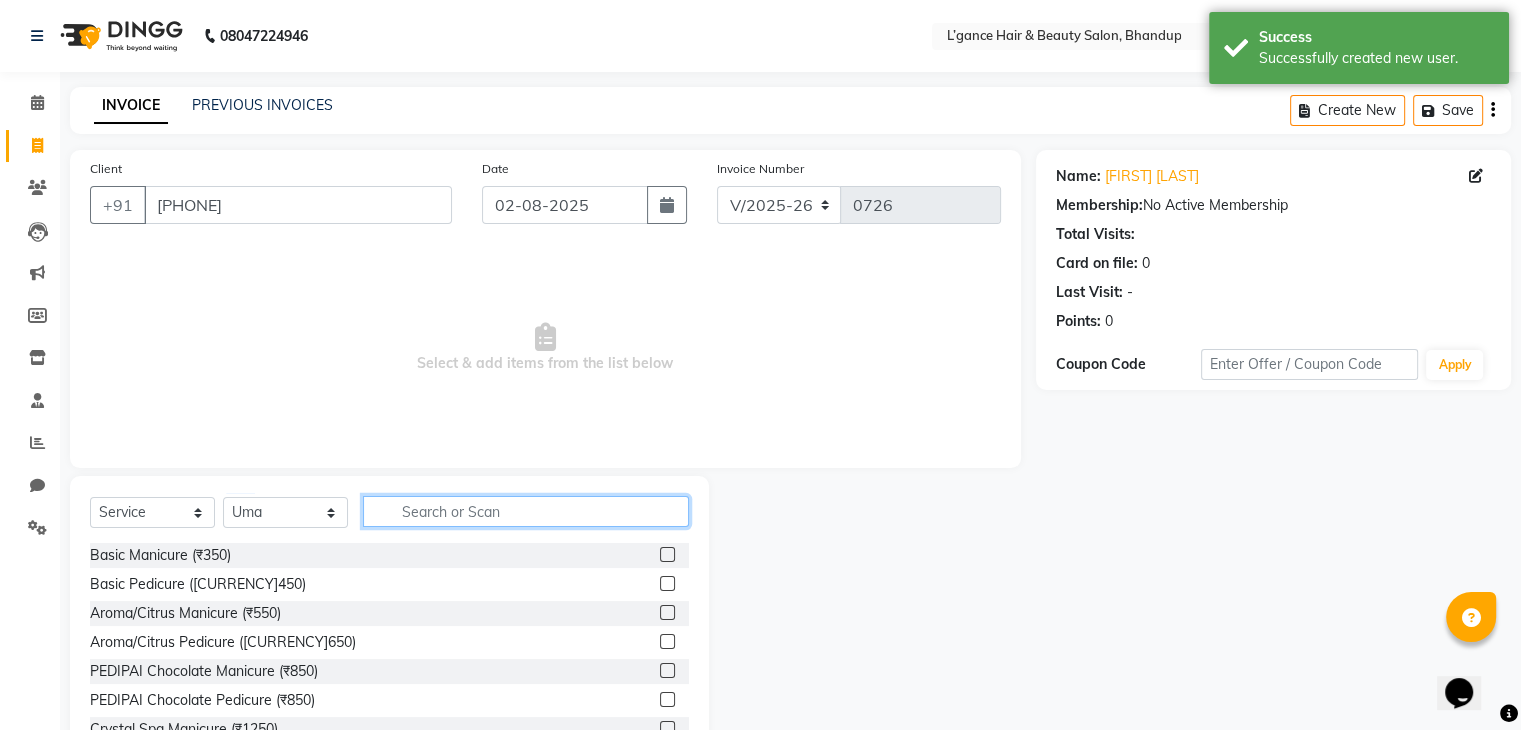 click 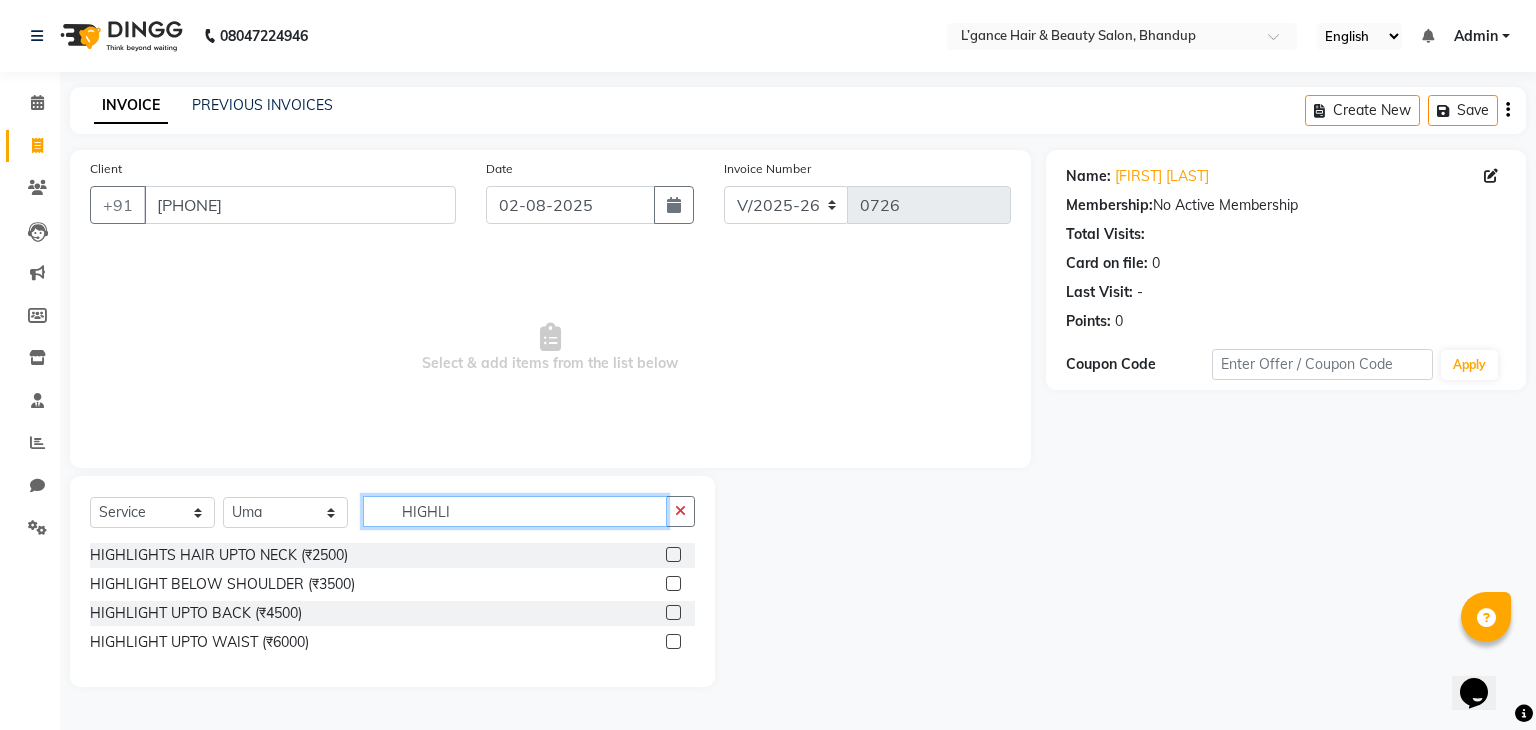 type on "HIGHLI" 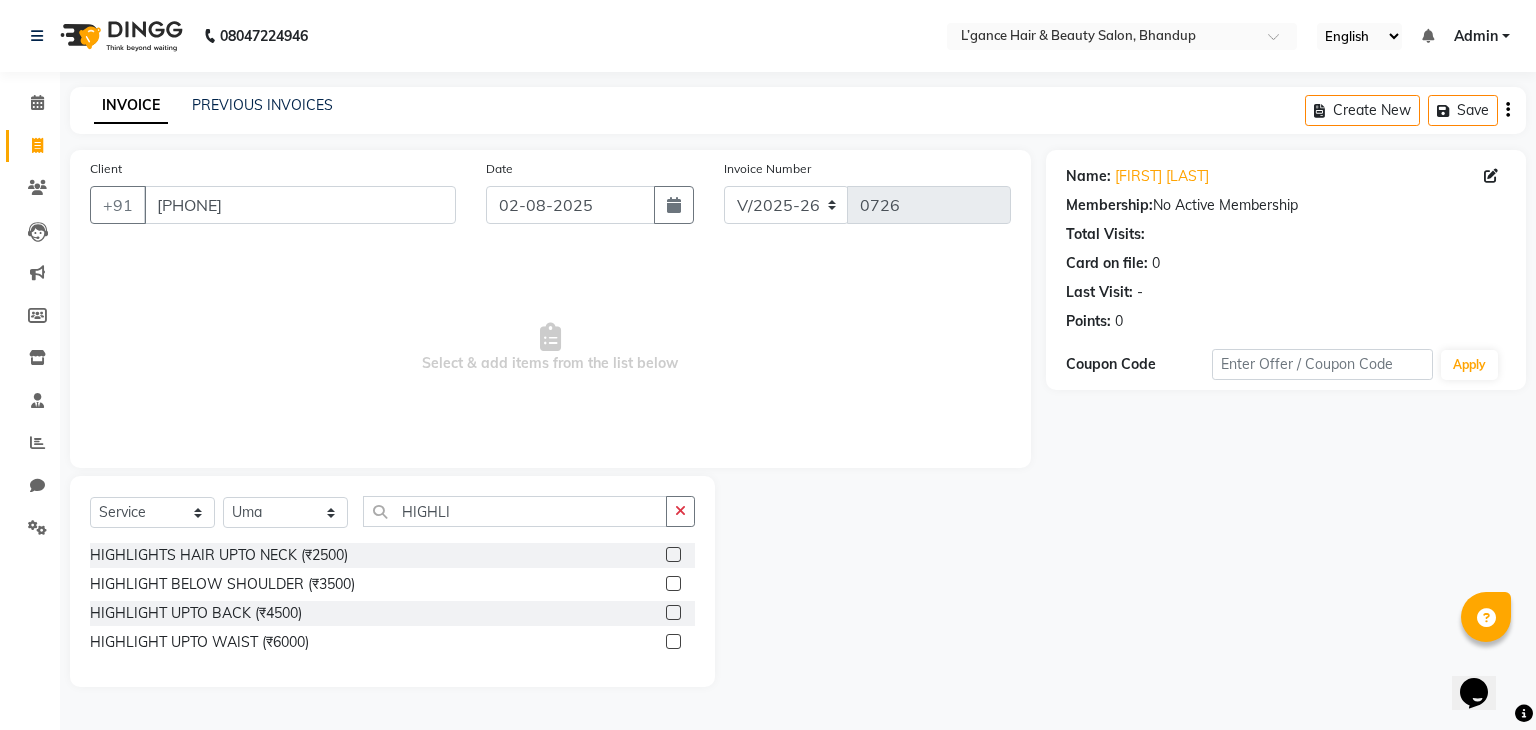click 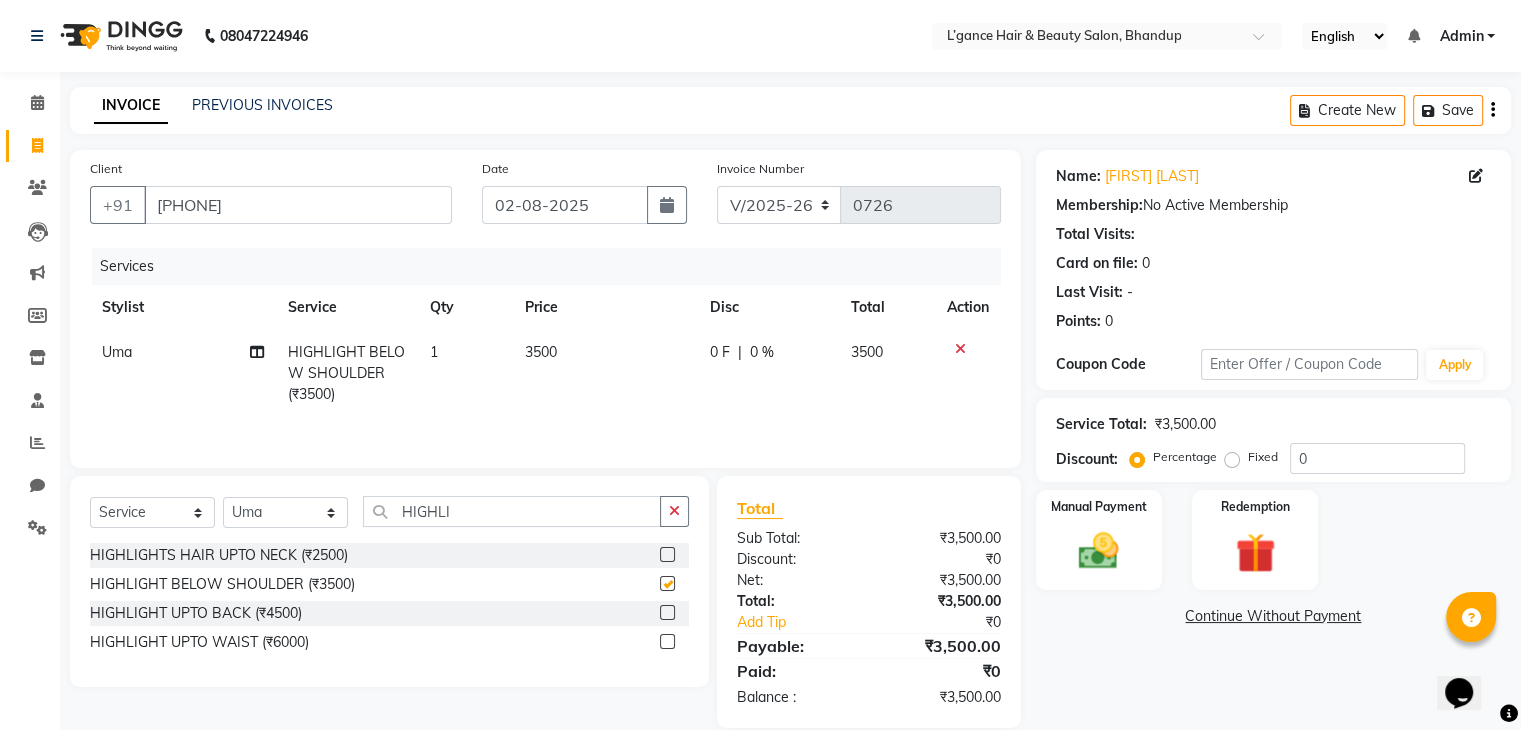 checkbox on "false" 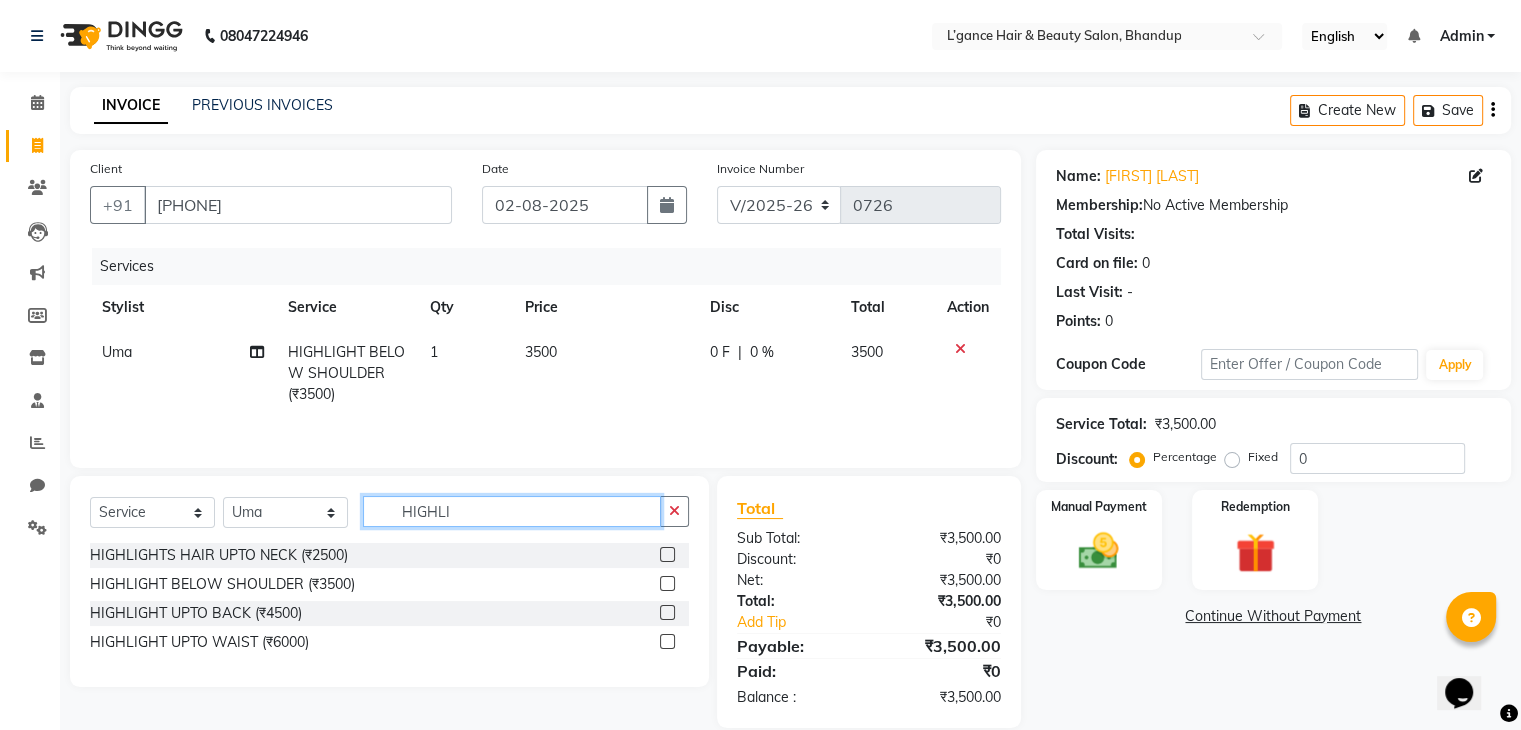 click on "HIGHLI" 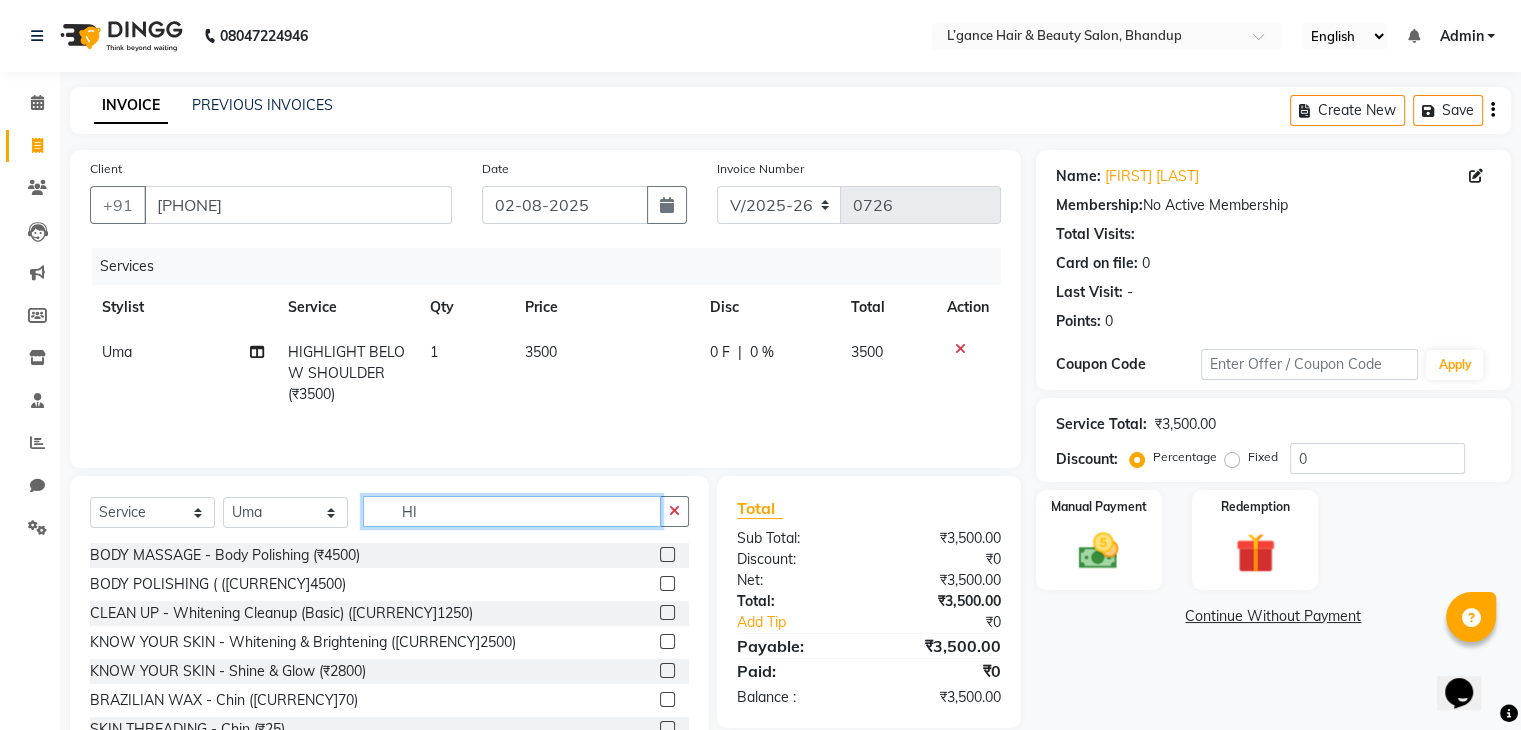 type on "H" 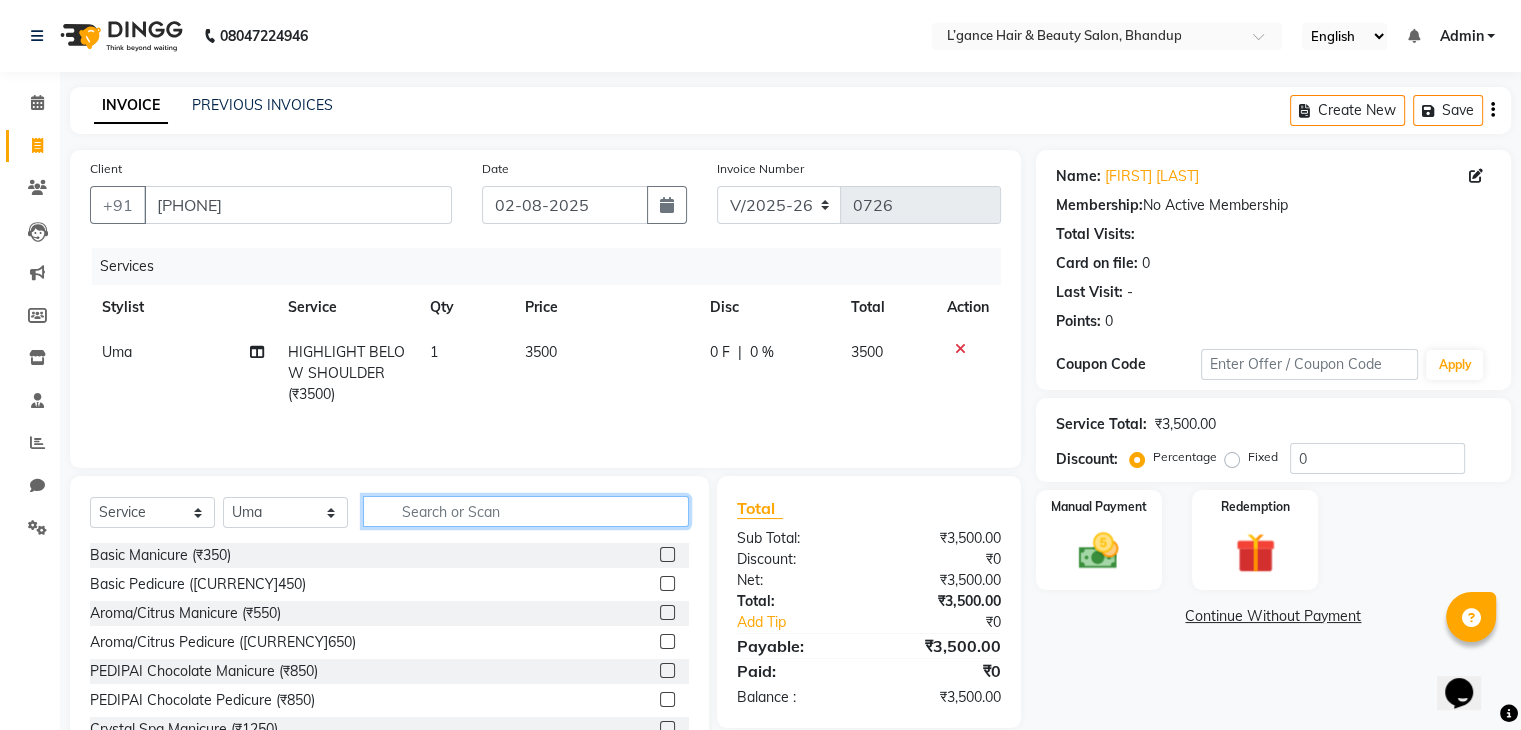 type 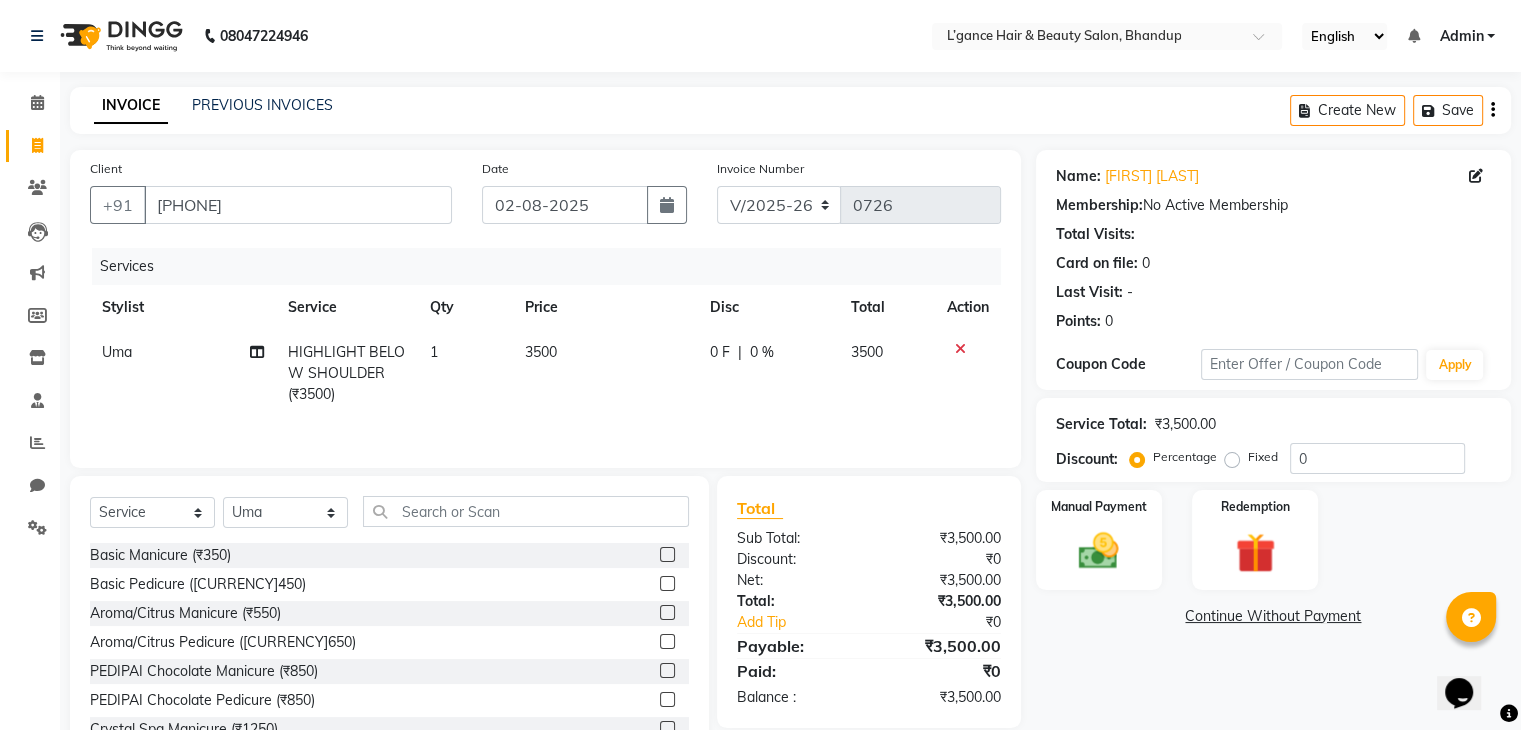 click on "3500" 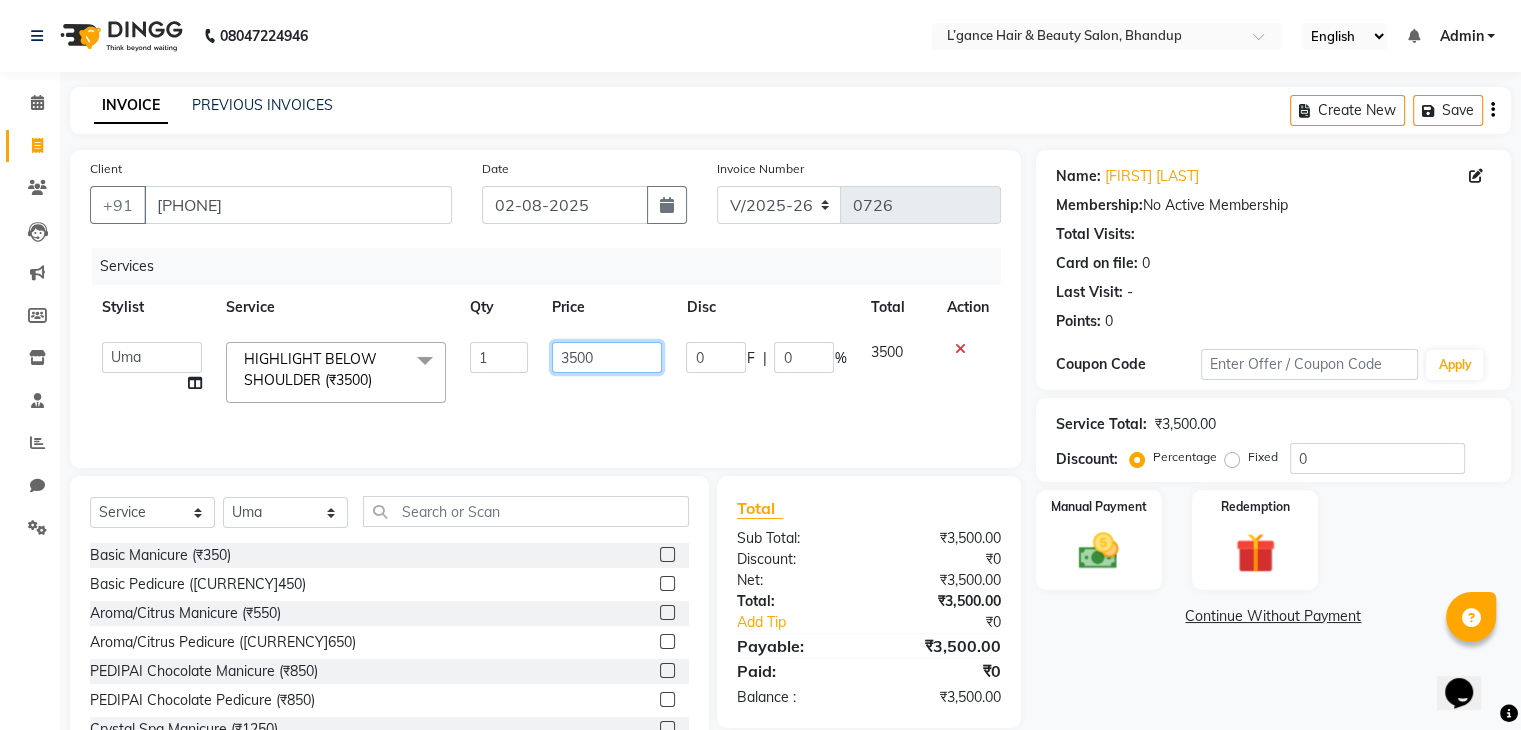 click on "3500" 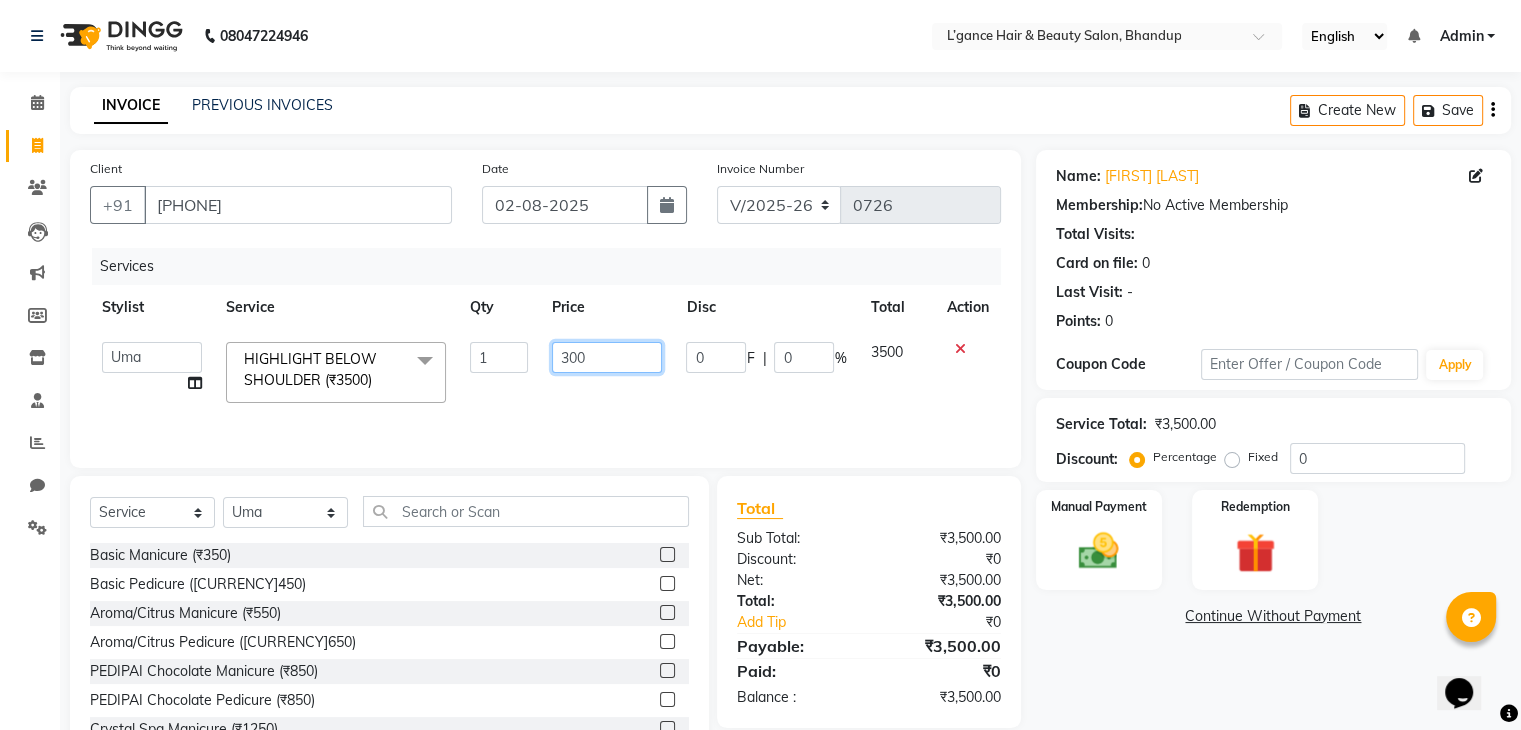 type on "3000" 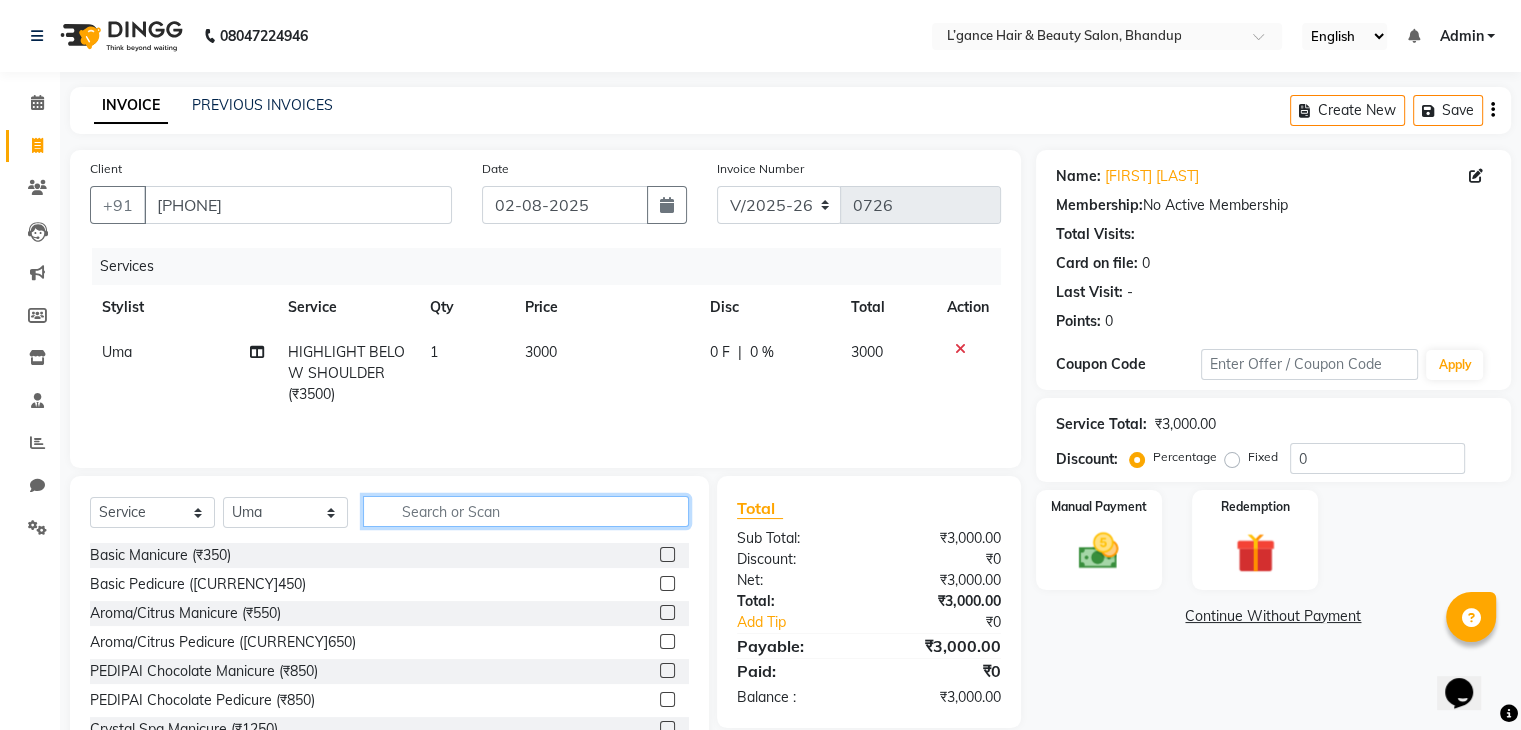 click 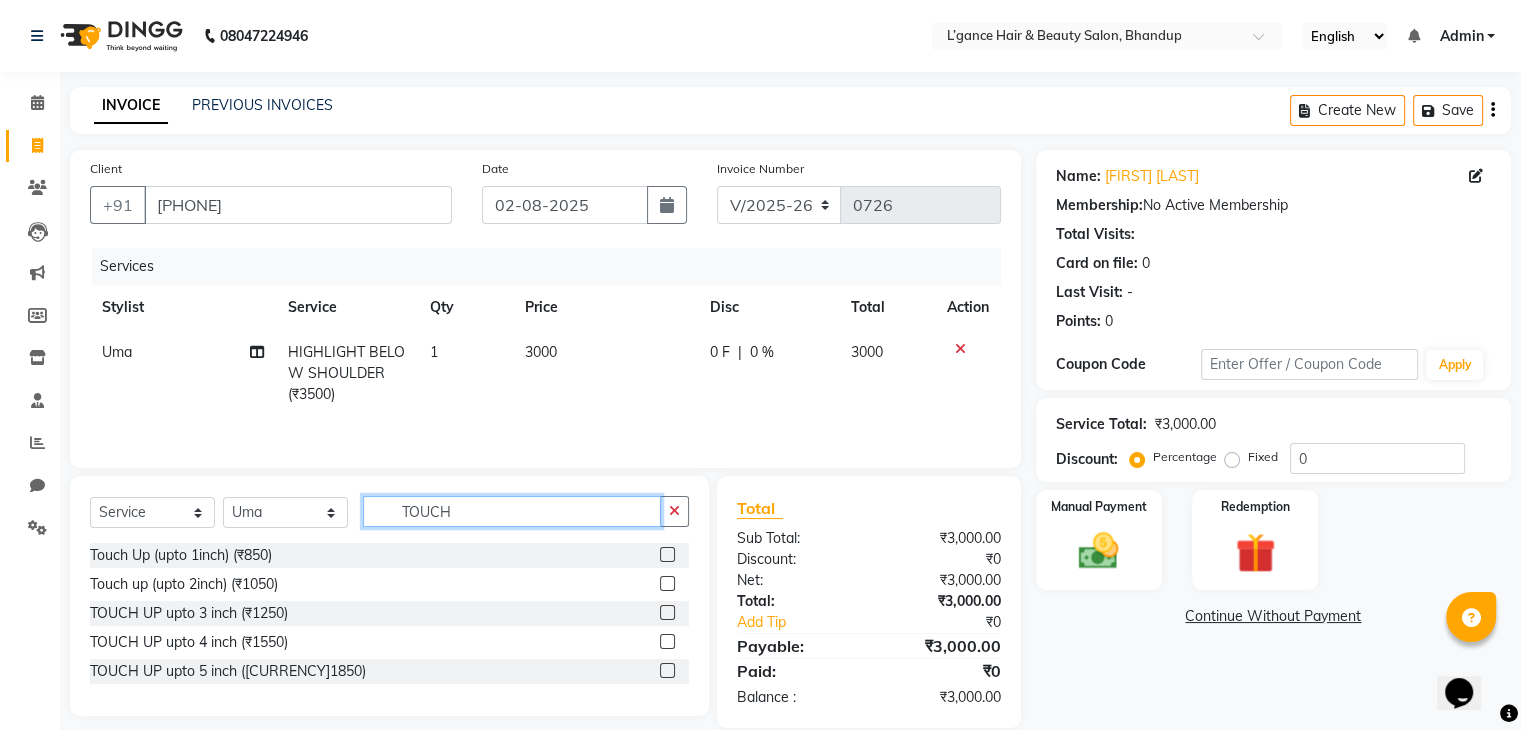 type on "TOUCH" 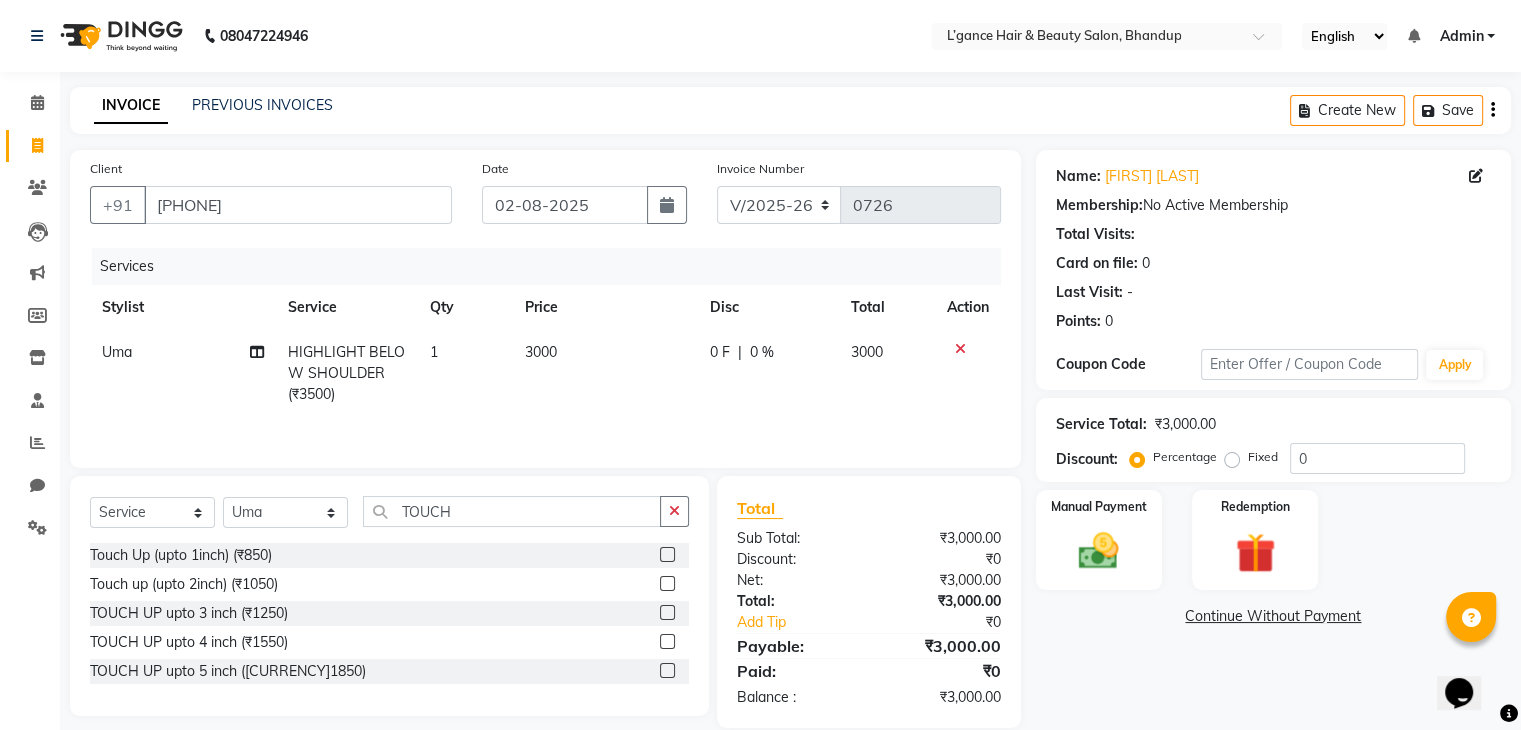 click 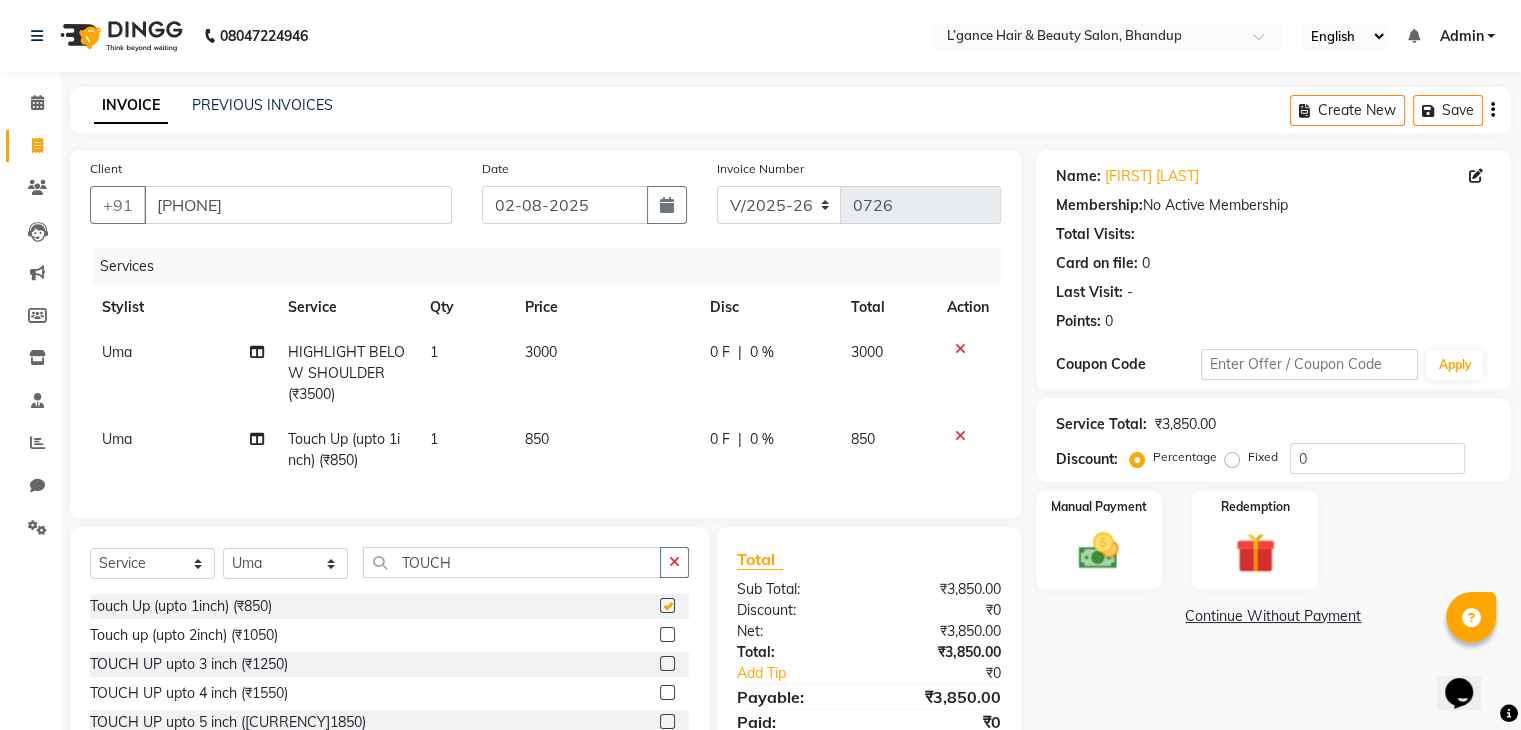 checkbox on "false" 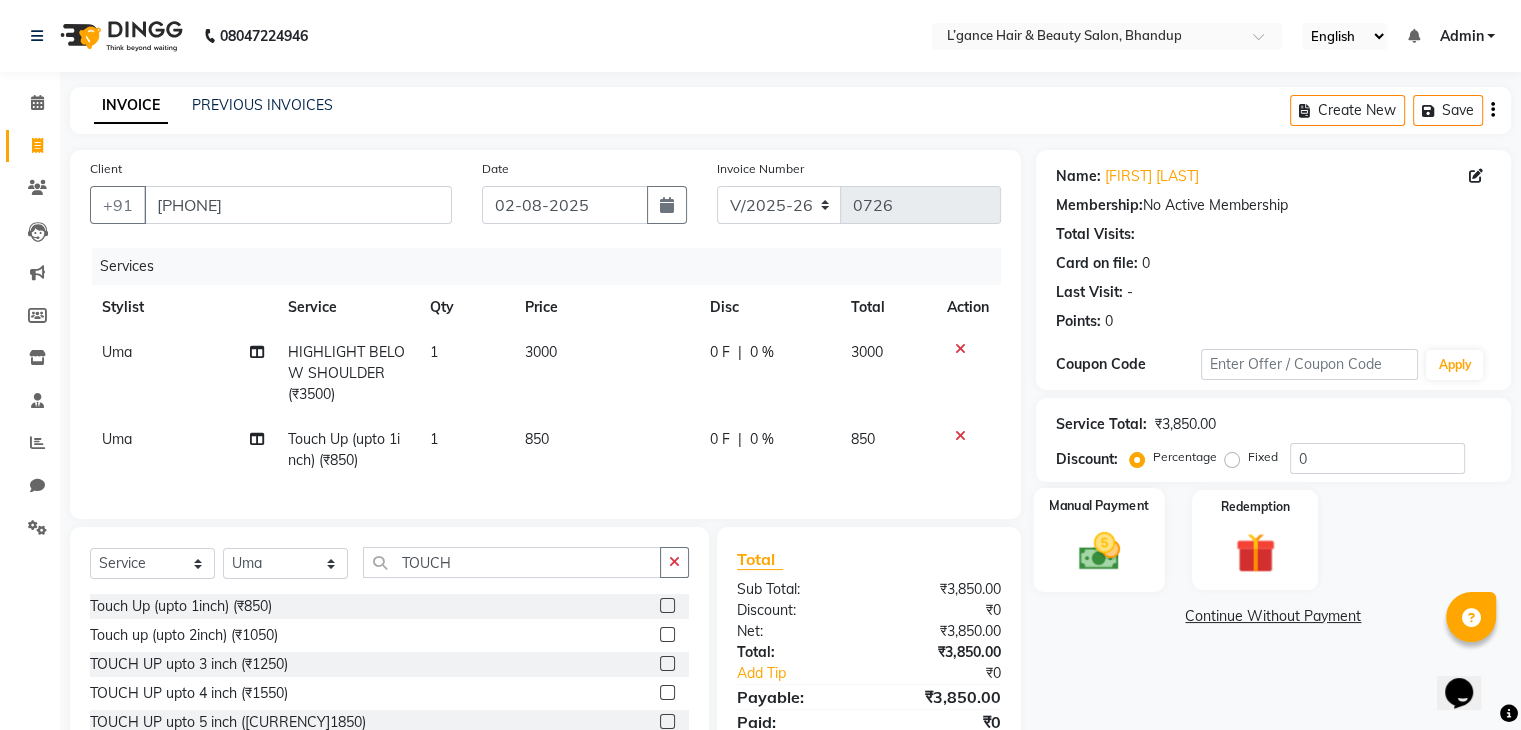 click 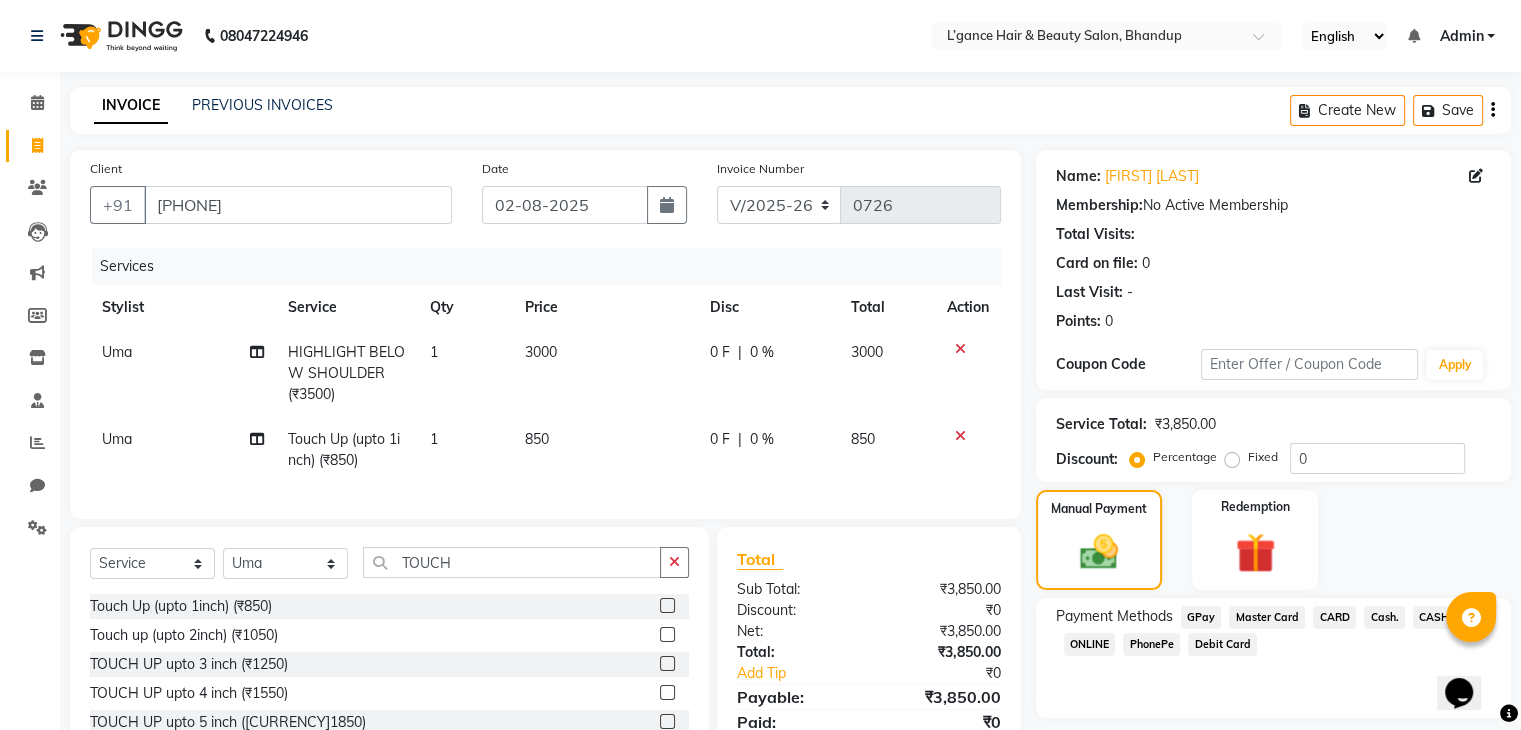 click on "PhonePe" 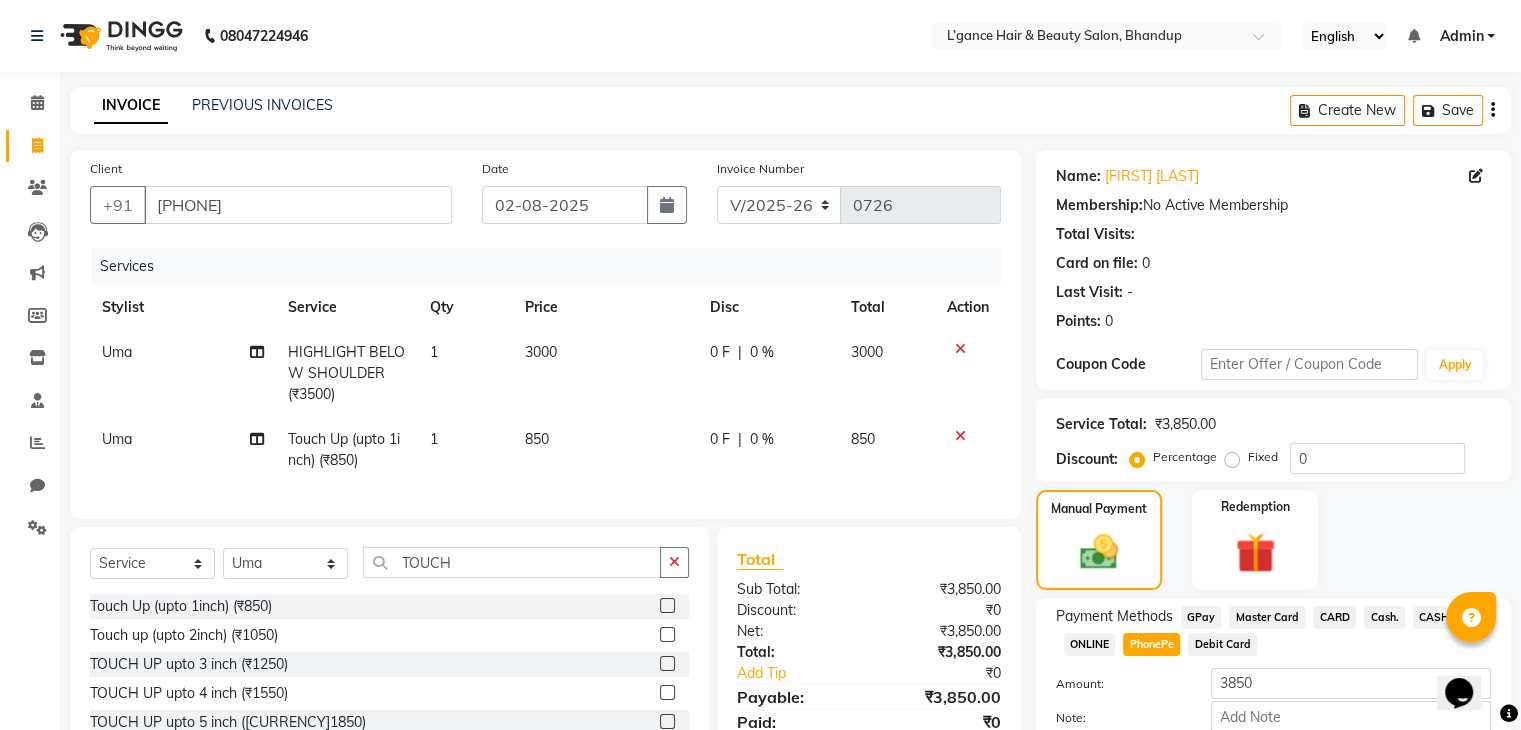 scroll, scrollTop: 40, scrollLeft: 0, axis: vertical 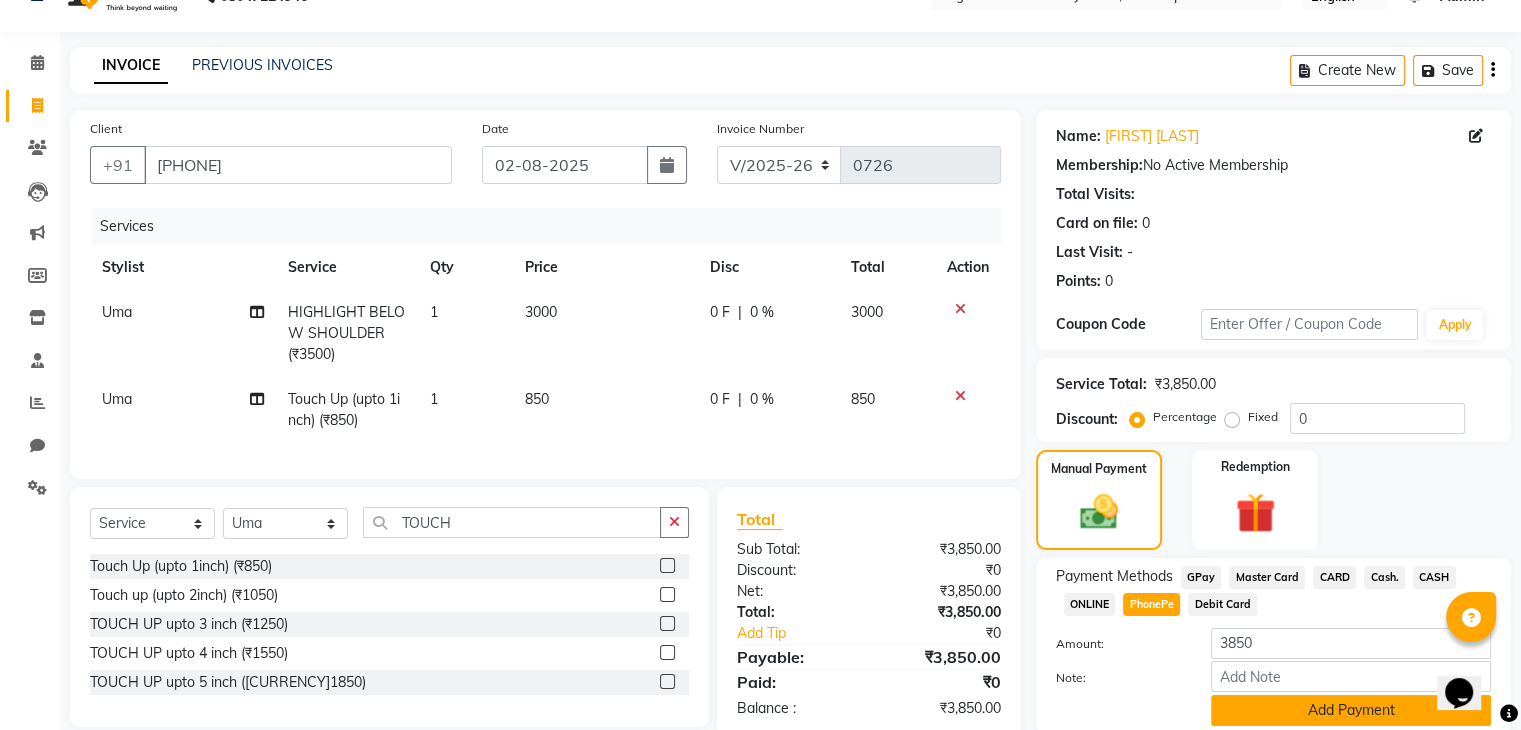 click on "Add Payment" 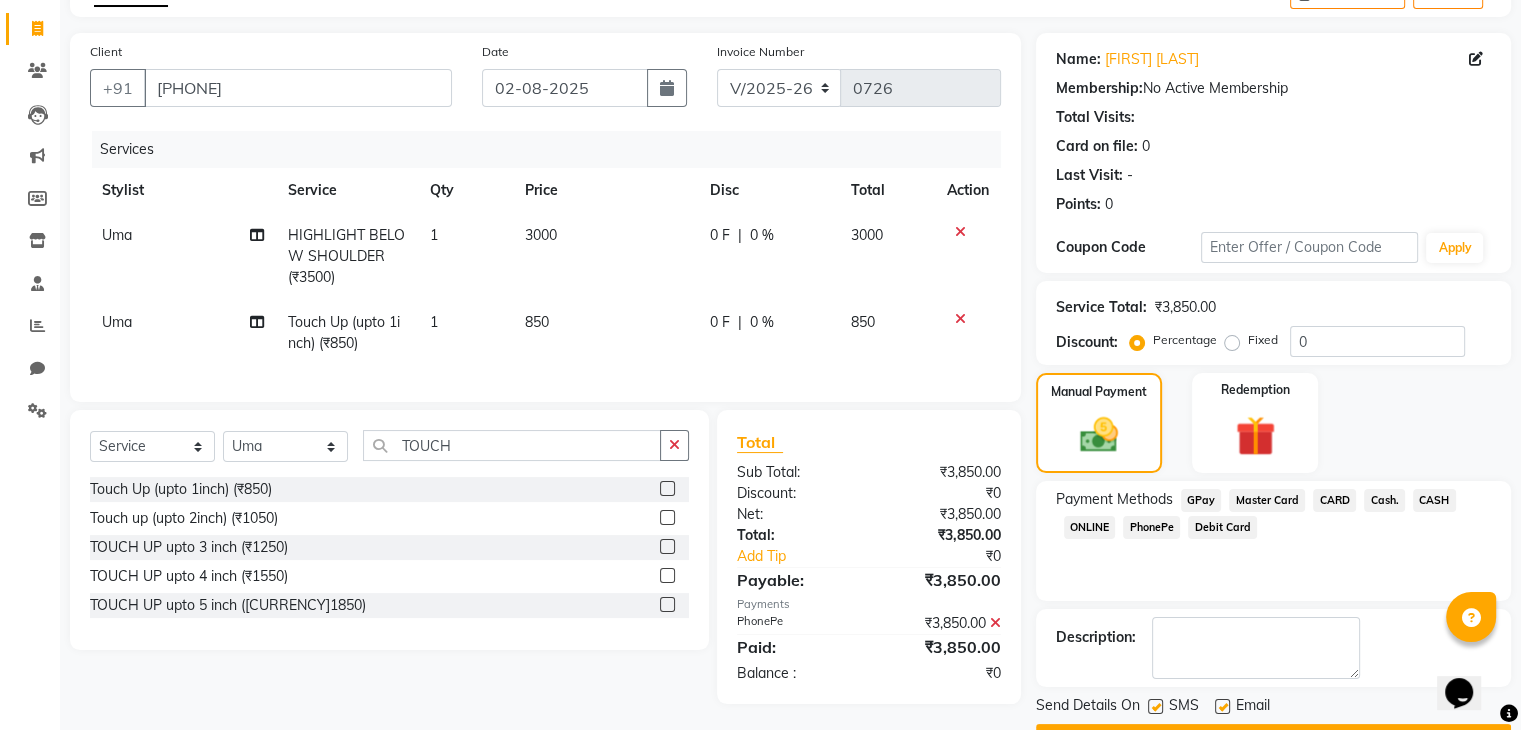 scroll, scrollTop: 171, scrollLeft: 0, axis: vertical 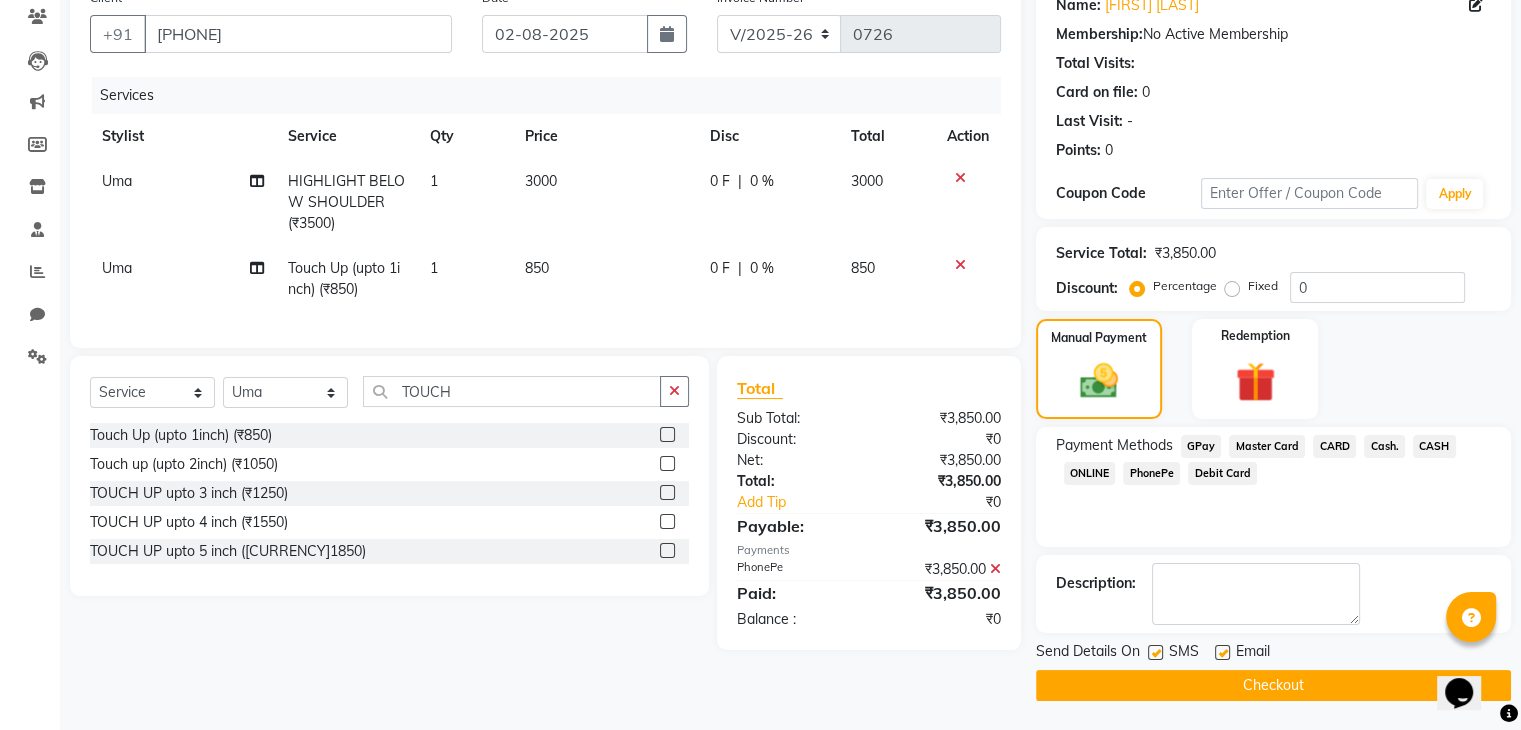 click on "Checkout" 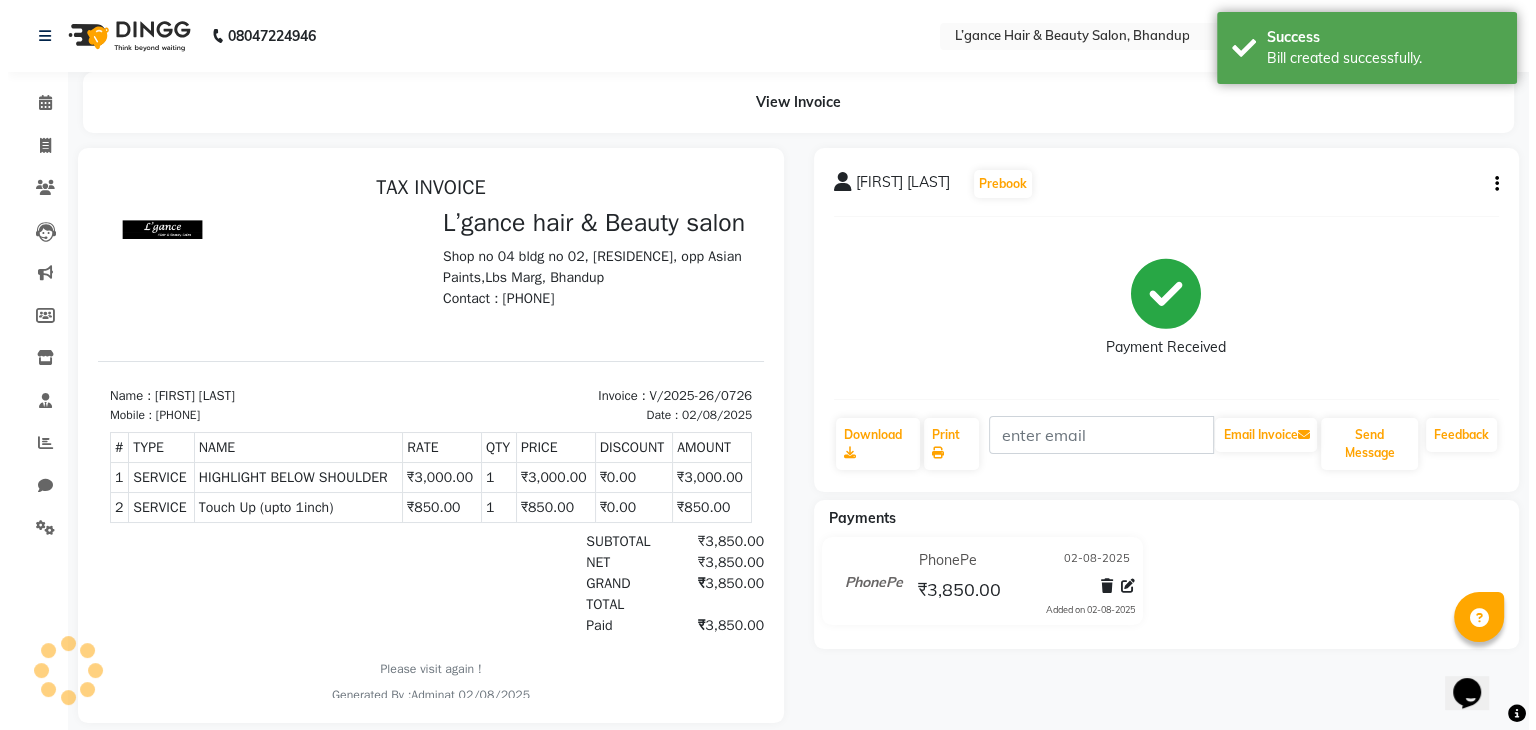 scroll, scrollTop: 0, scrollLeft: 0, axis: both 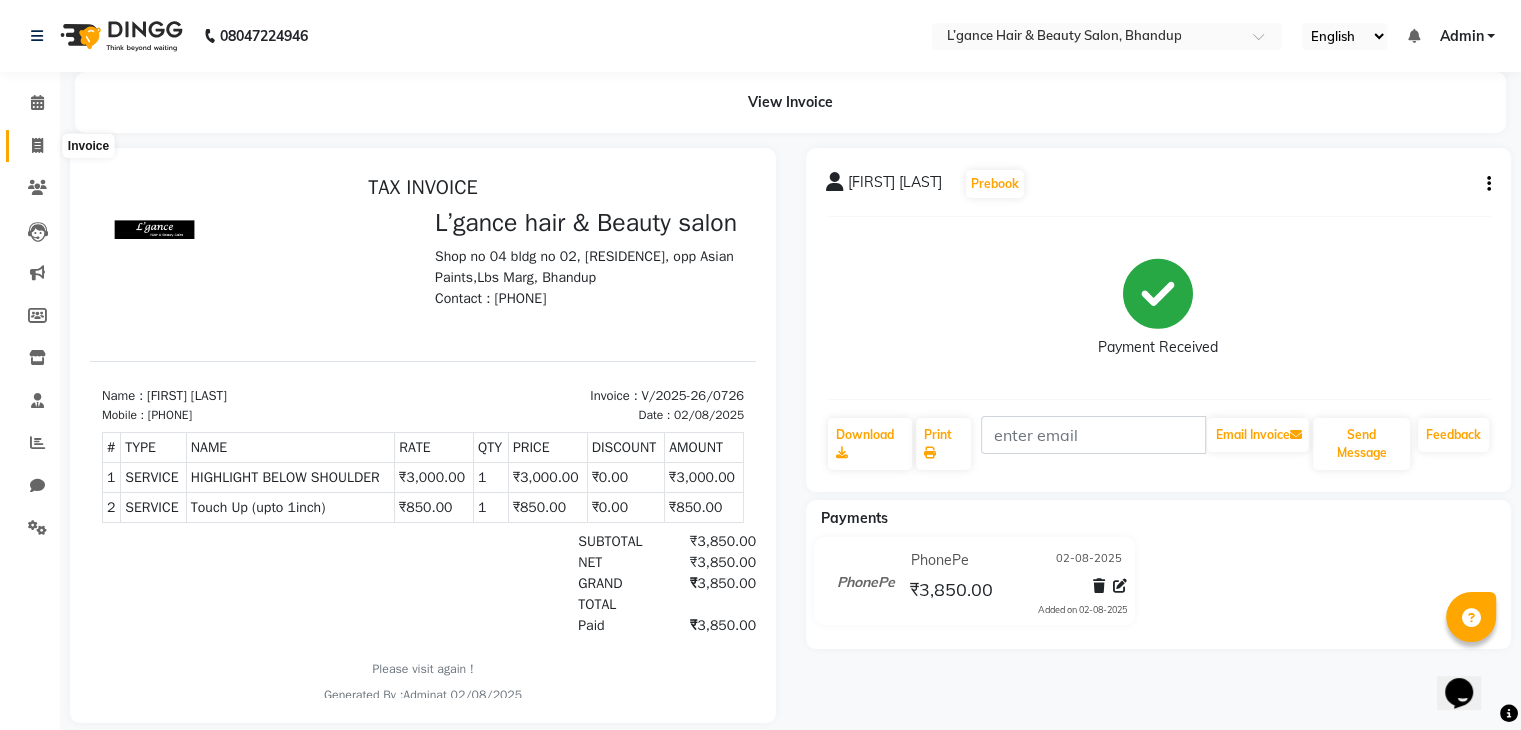 click 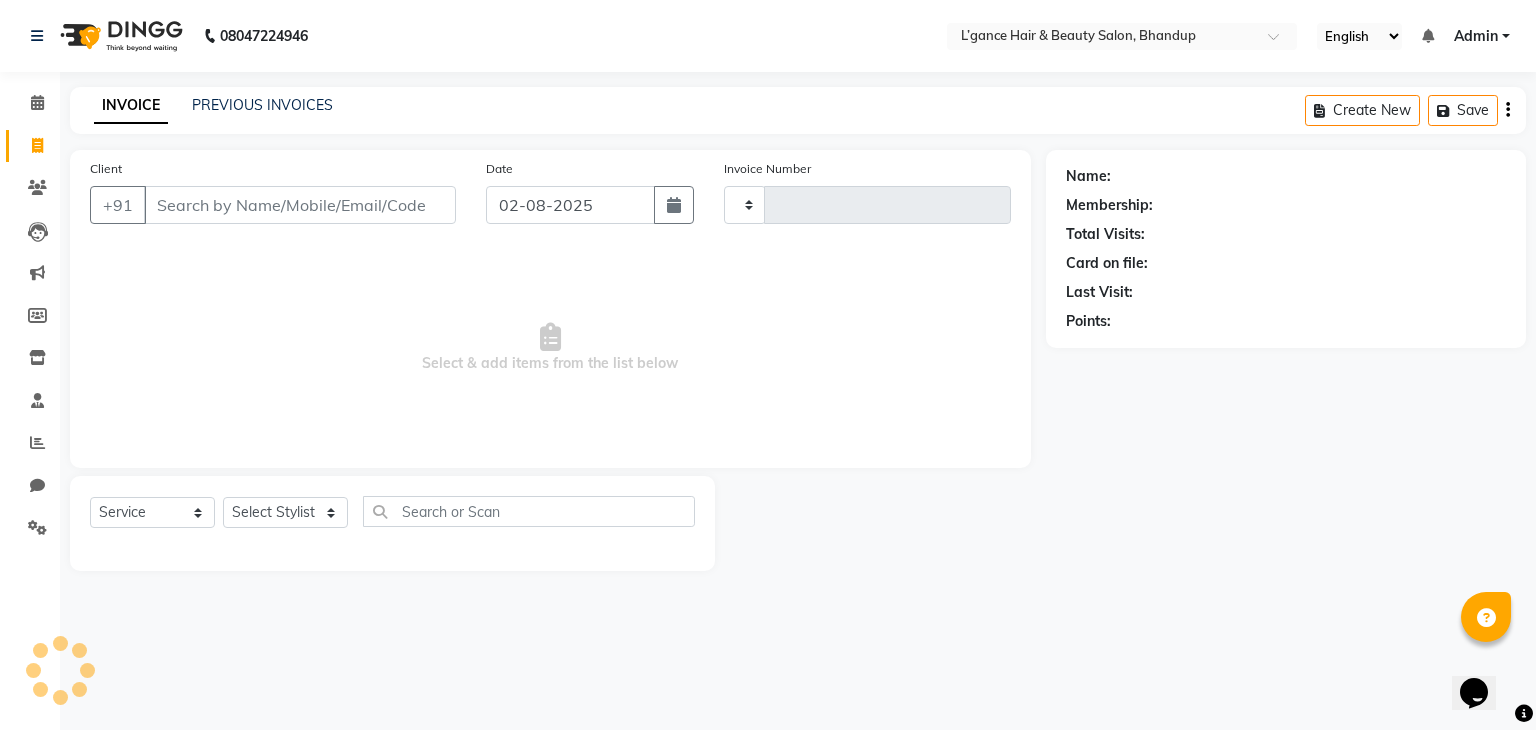 type on "0727" 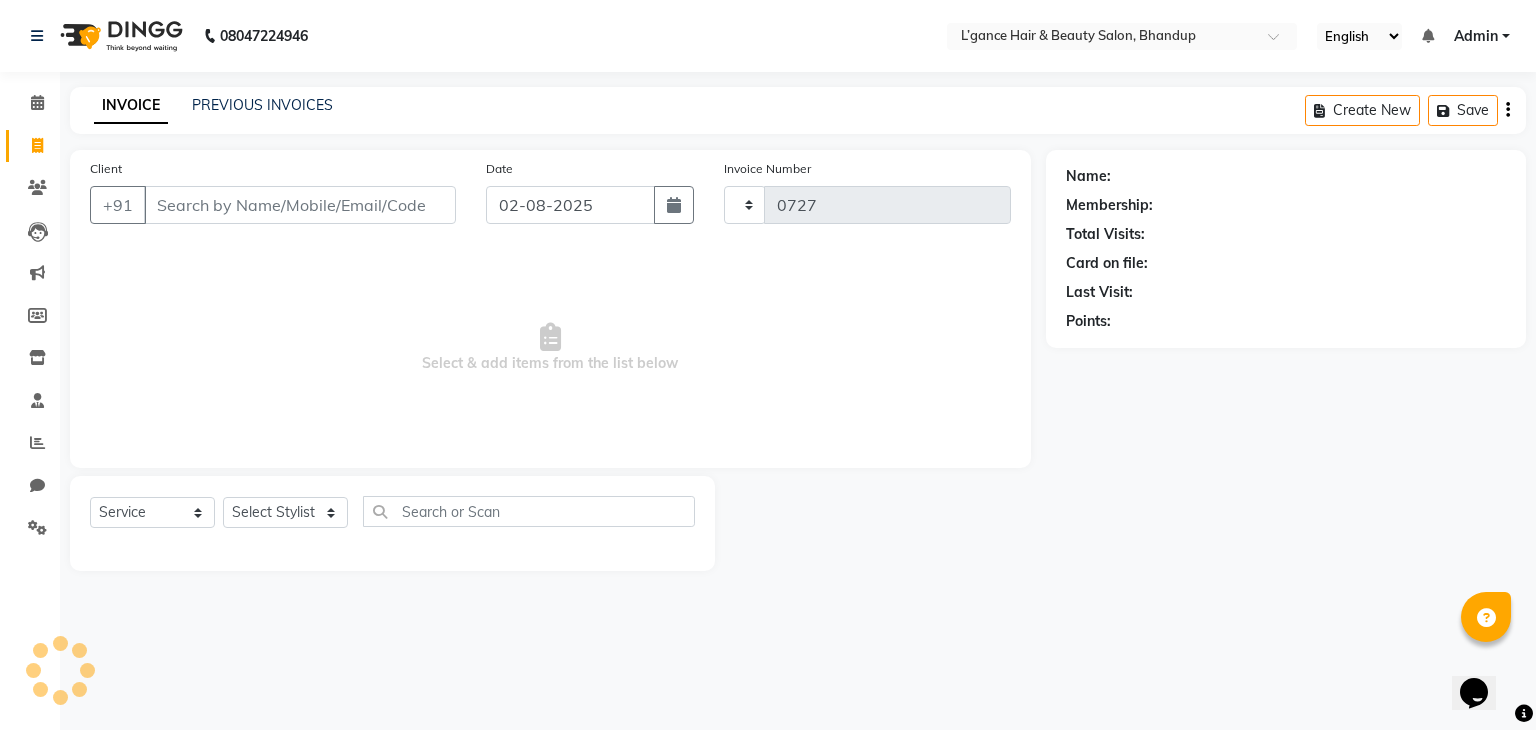 select on "7828" 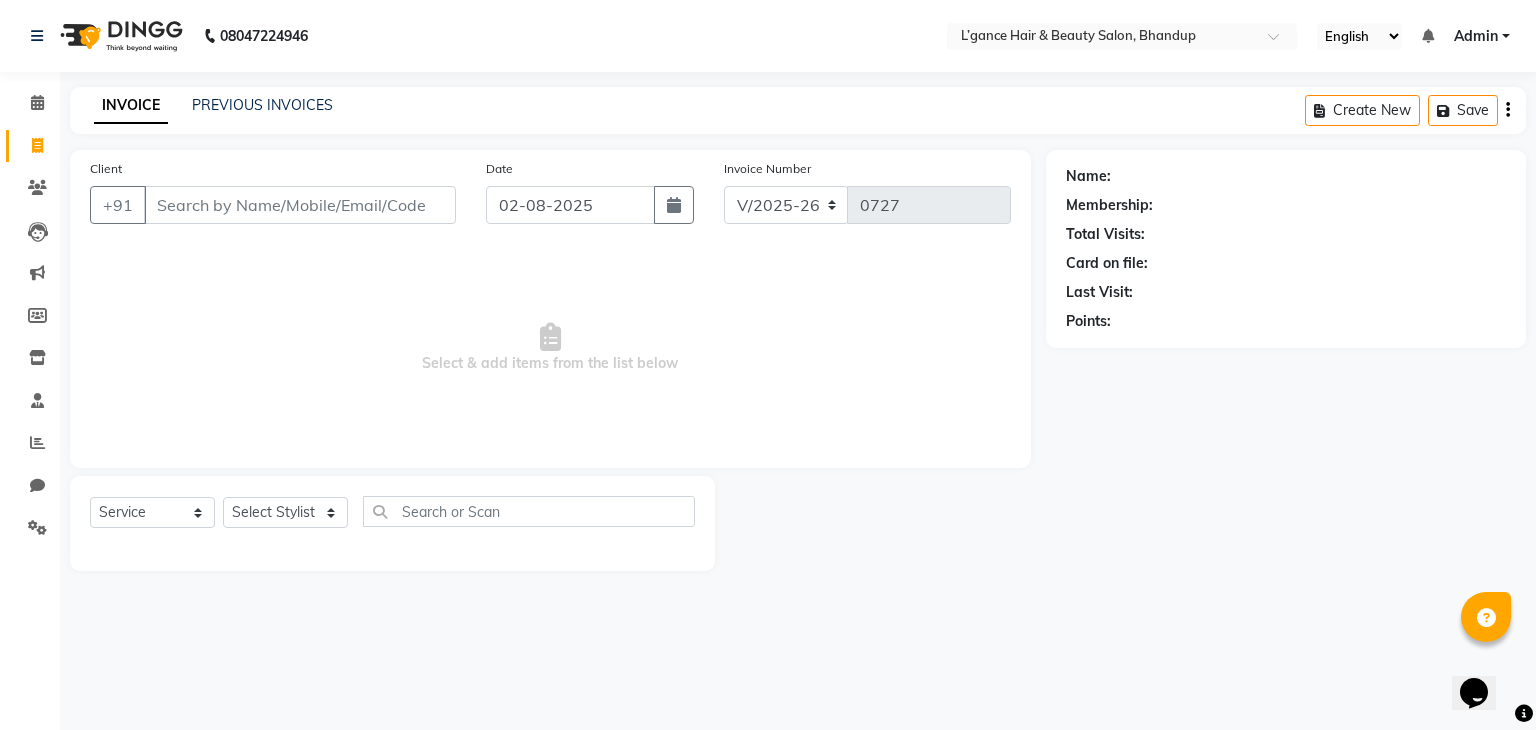 click on "Client" at bounding box center [300, 205] 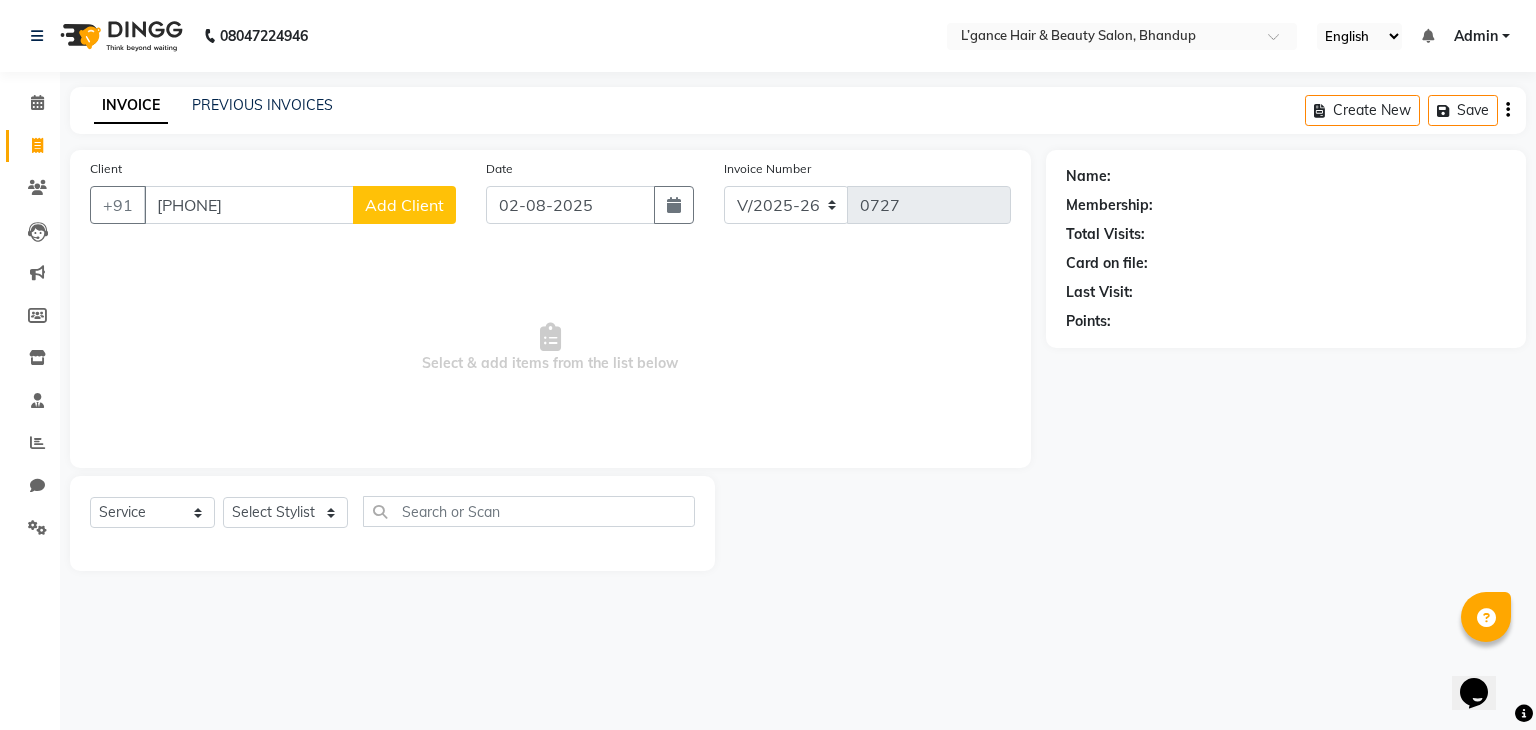 type on "[PHONE]" 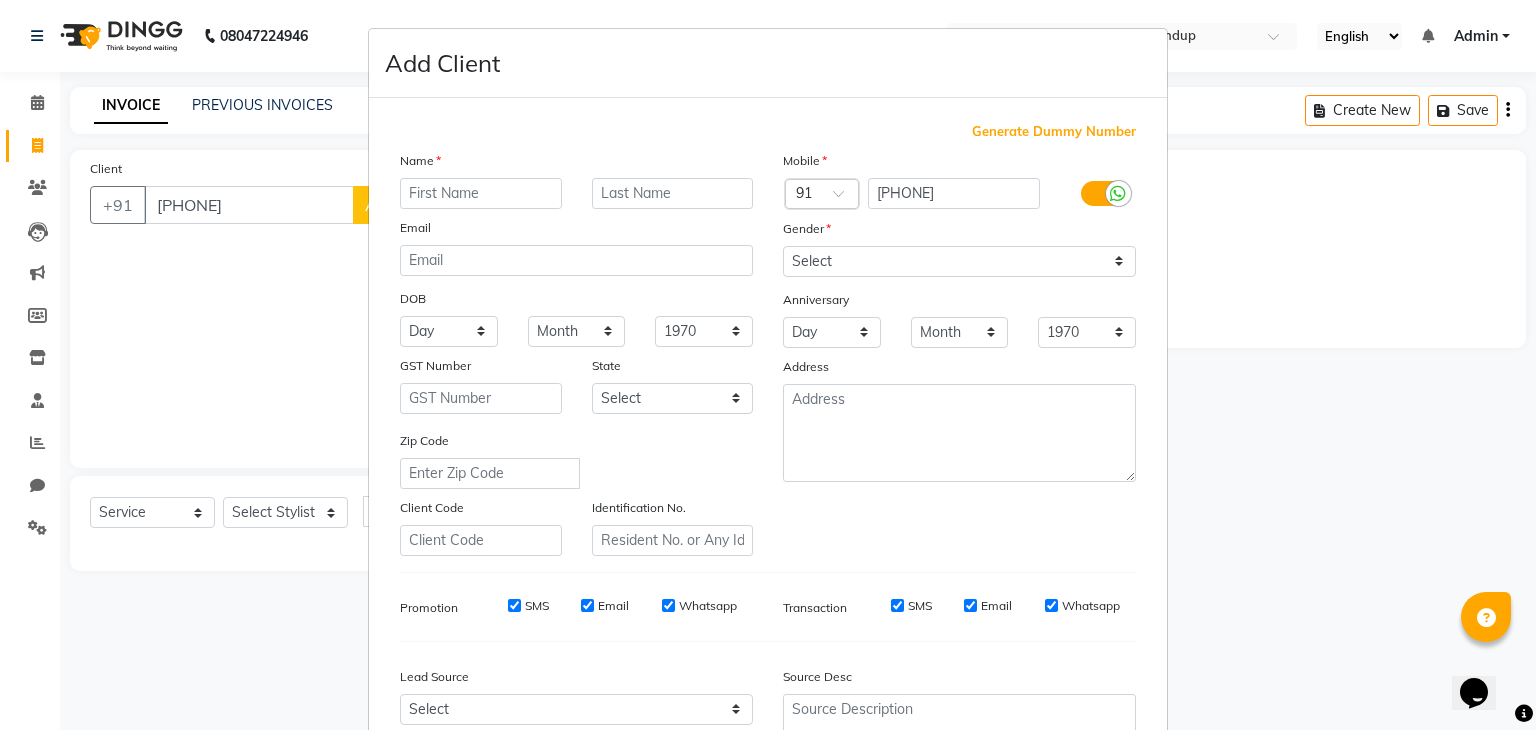 click at bounding box center (481, 193) 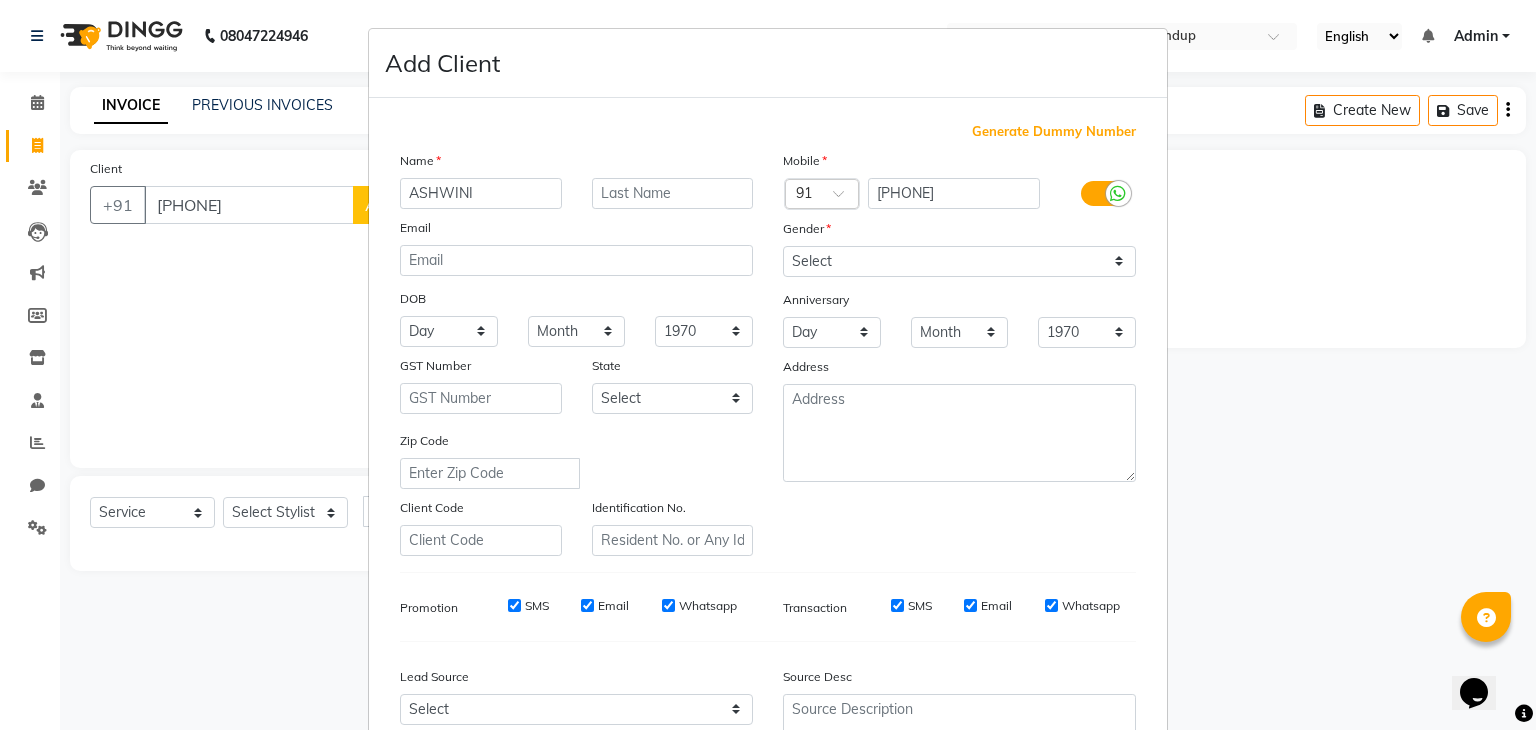 type on "ASHWINI" 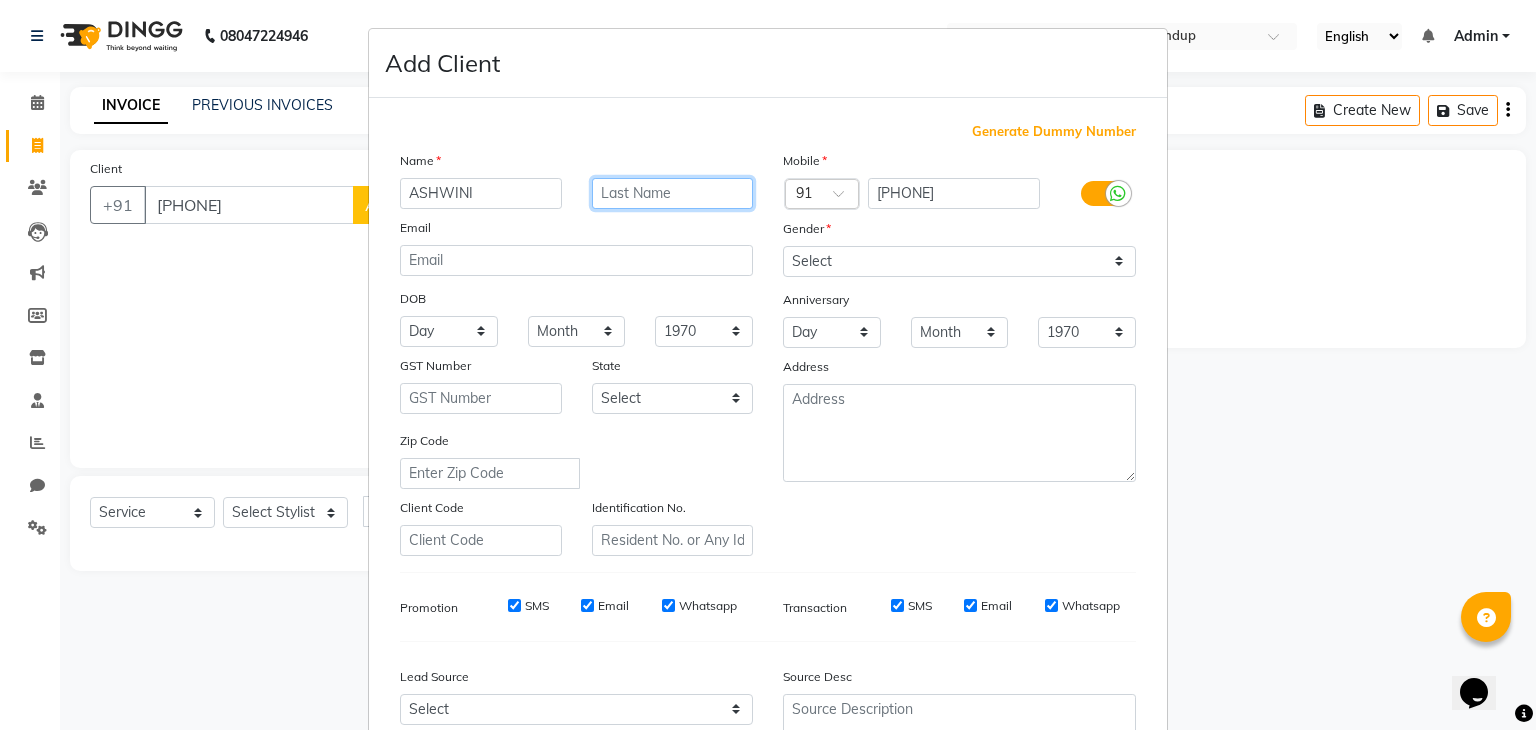 click at bounding box center (673, 193) 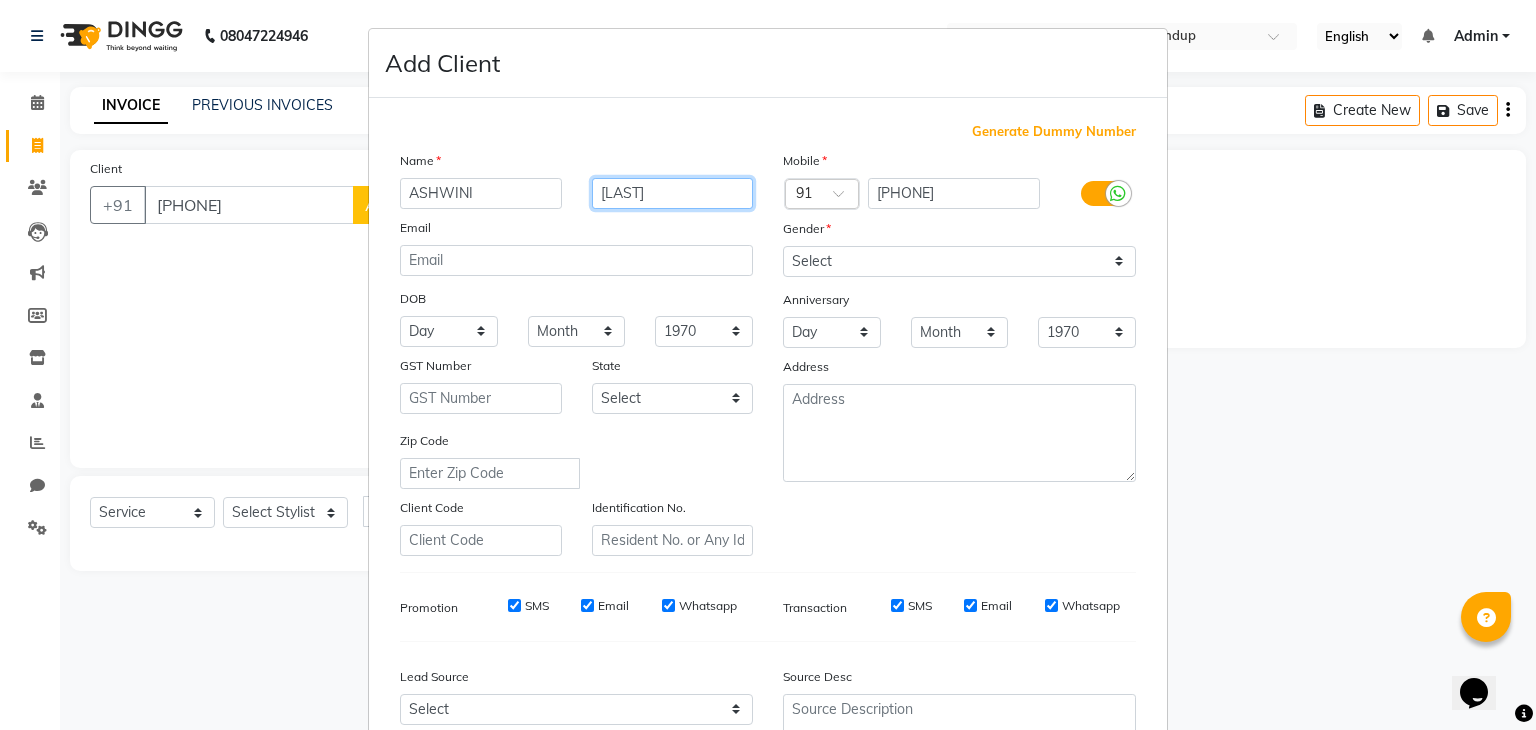 type on "[LAST]" 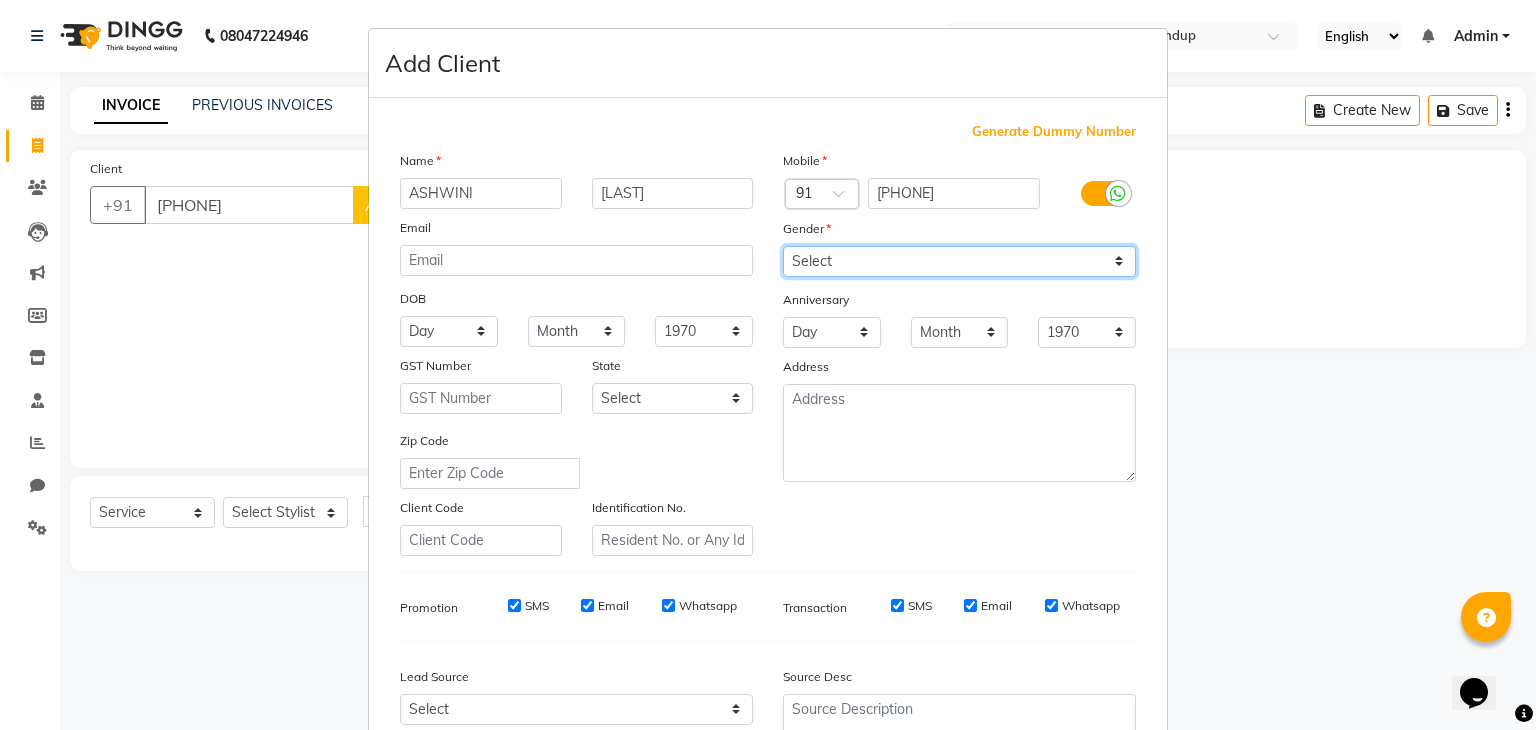 click on "Select Male Female Other Prefer Not To Say" at bounding box center (959, 261) 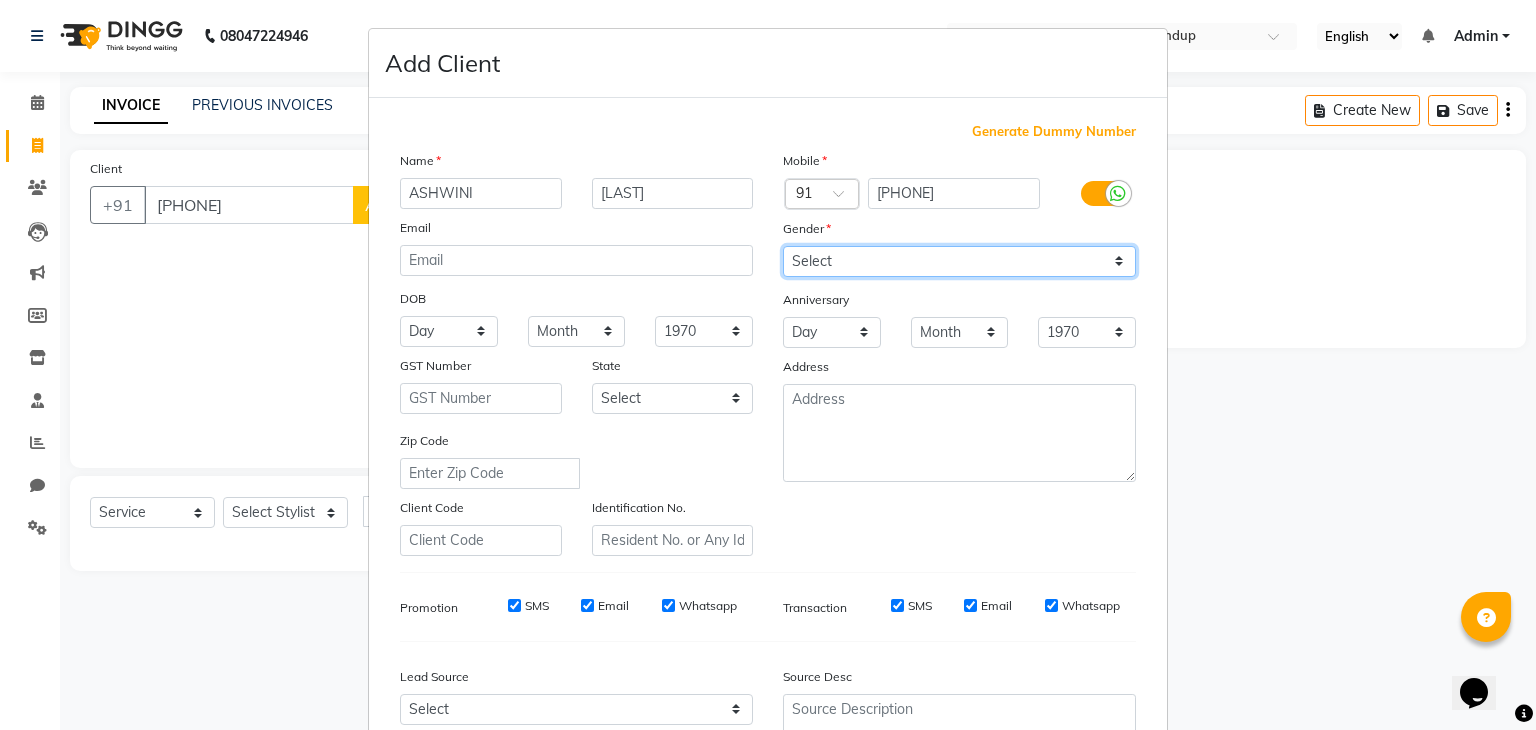 select on "female" 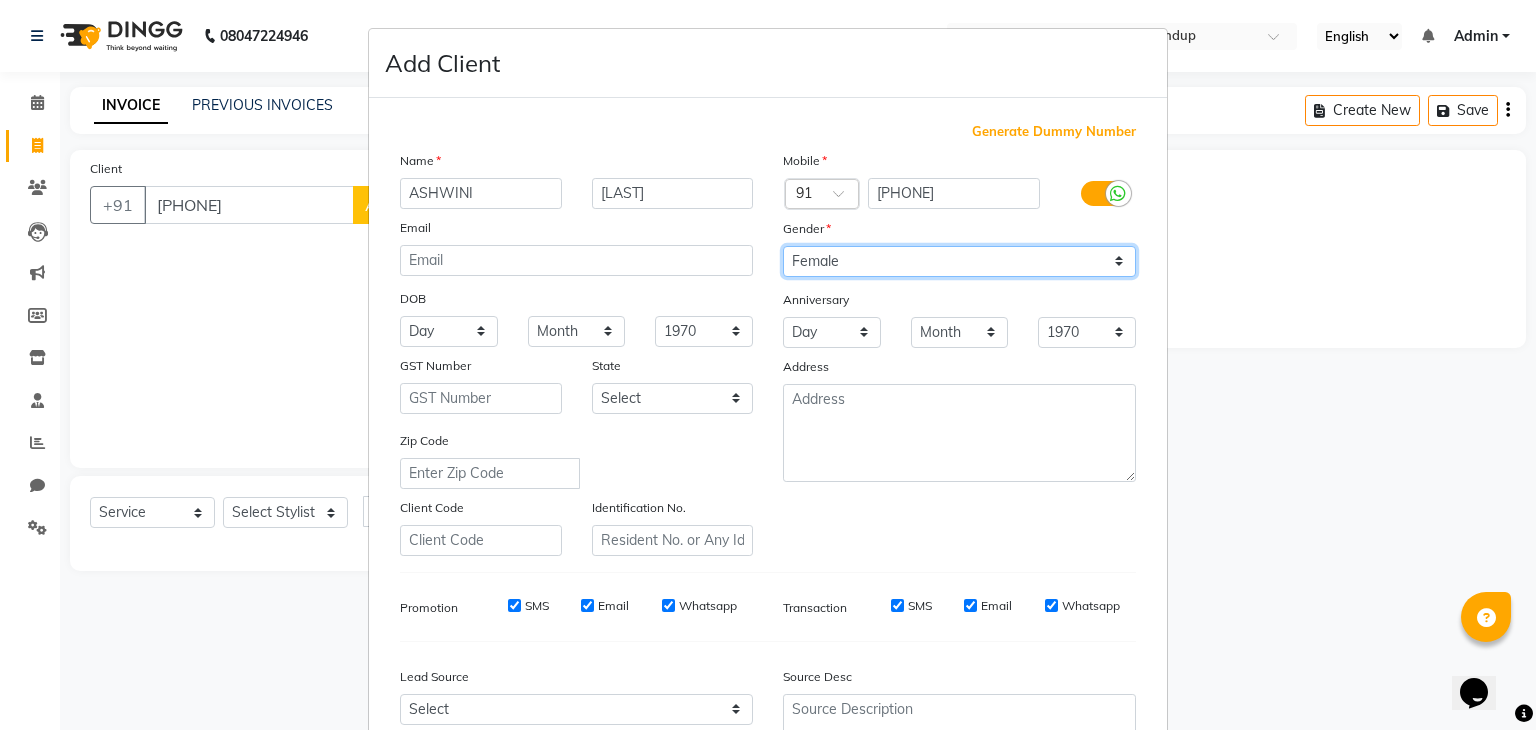 click on "Select Male Female Other Prefer Not To Say" at bounding box center [959, 261] 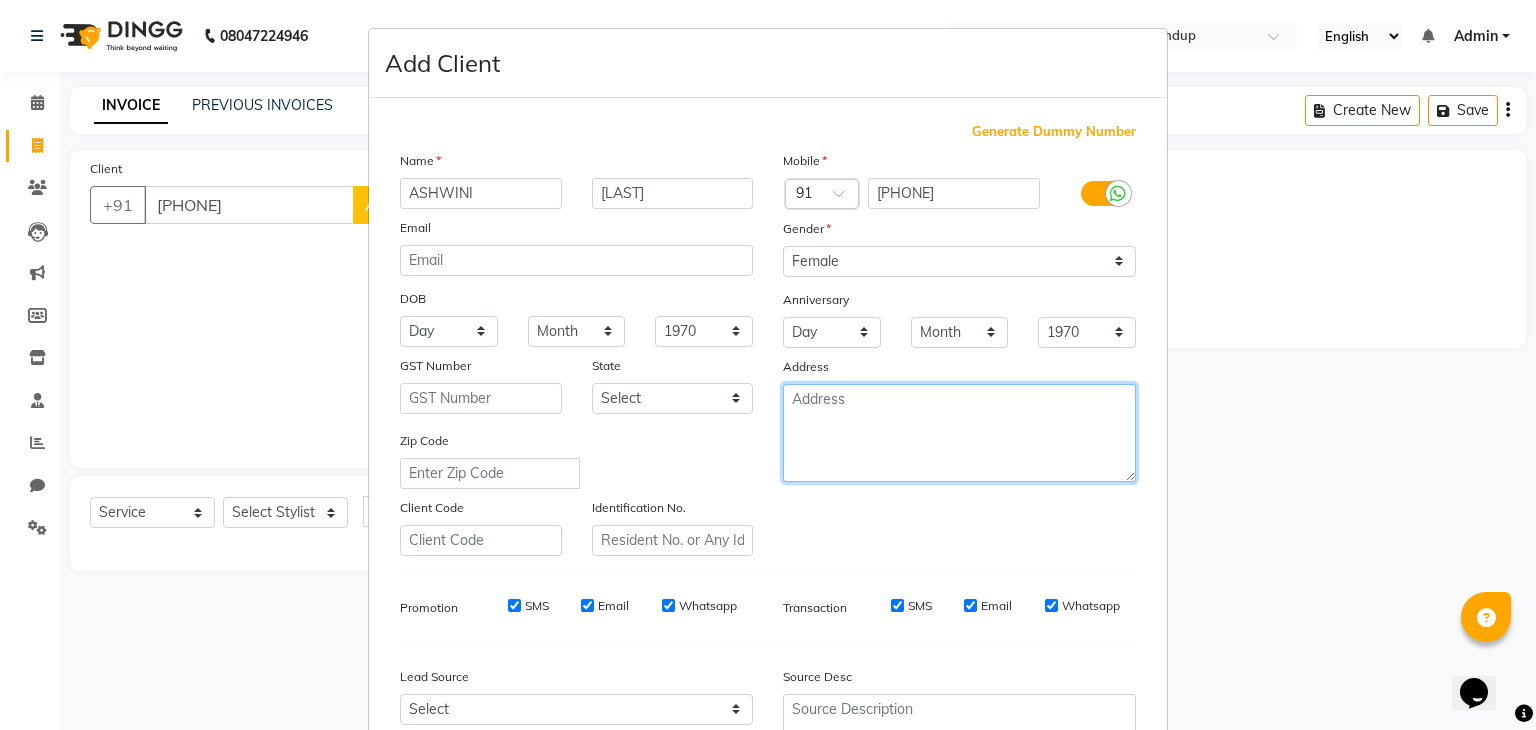 click at bounding box center (959, 433) 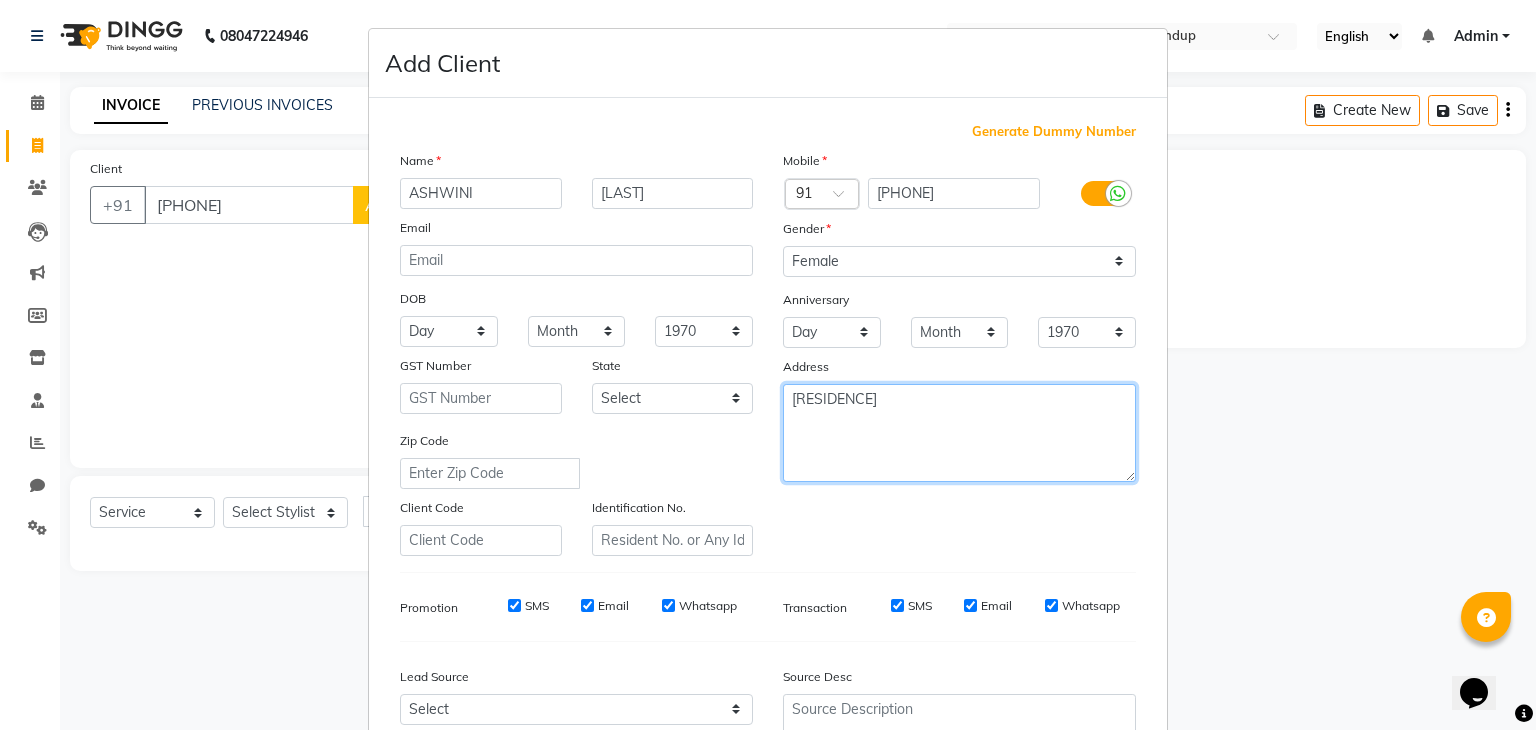 type on "MAYURESH RESIDENCY" 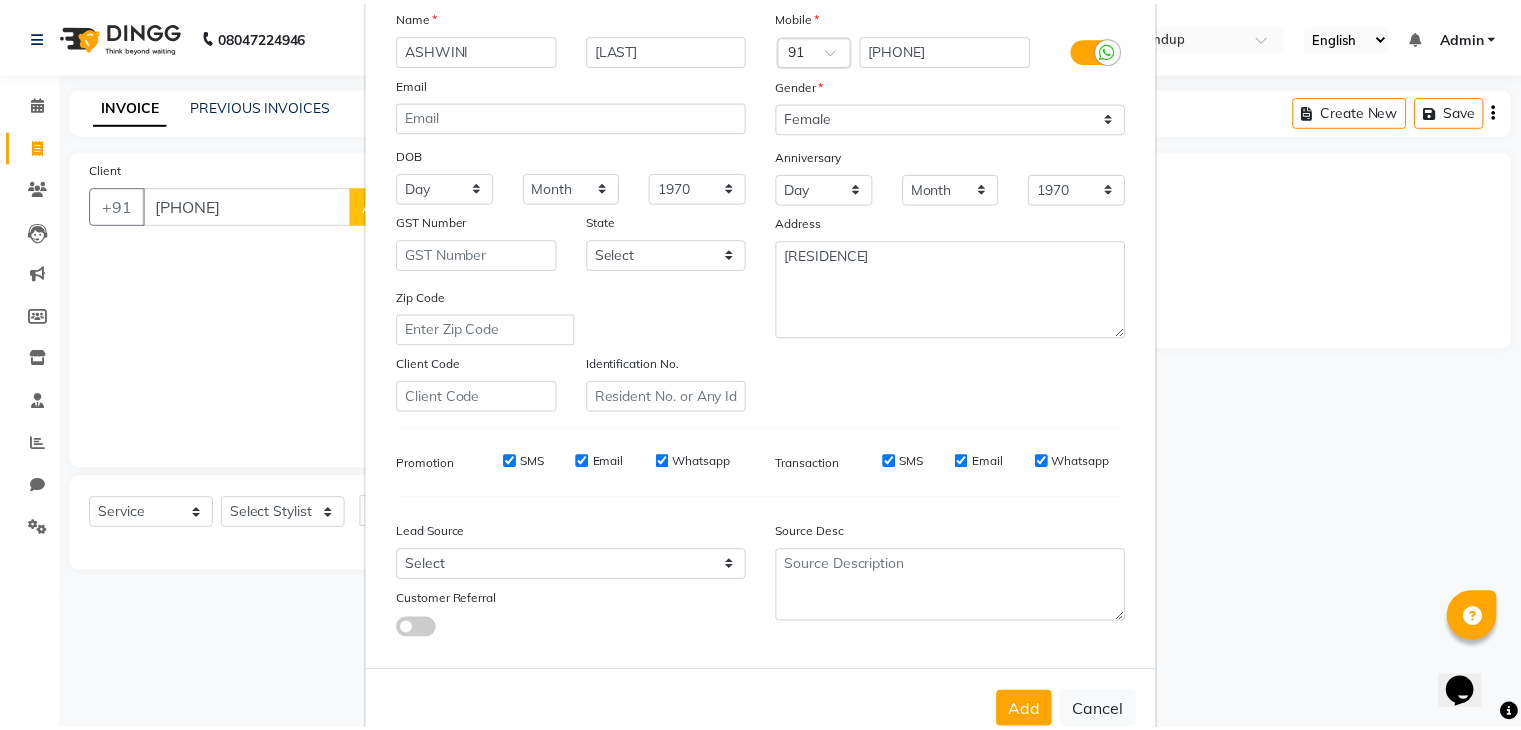scroll, scrollTop: 203, scrollLeft: 0, axis: vertical 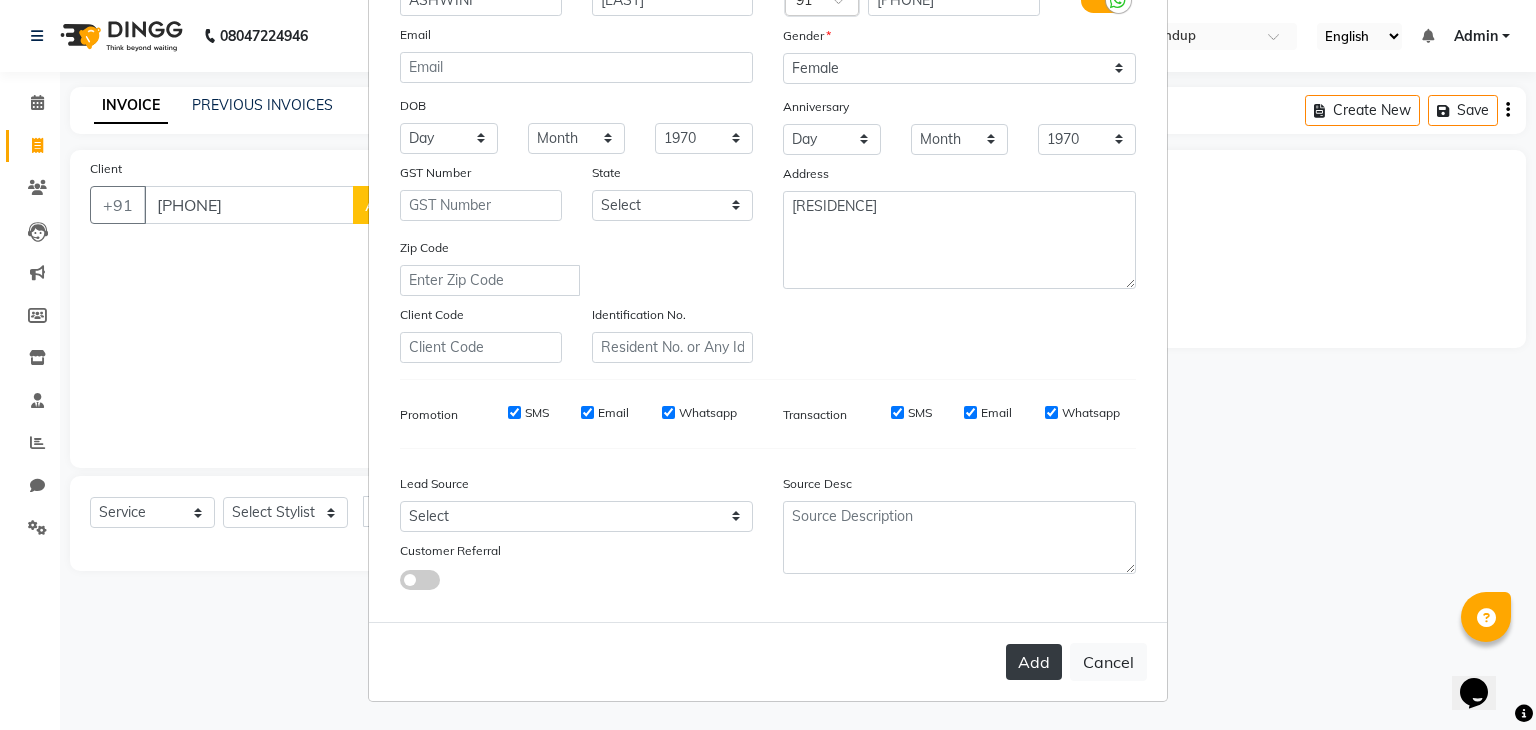 click on "Add" at bounding box center [1034, 662] 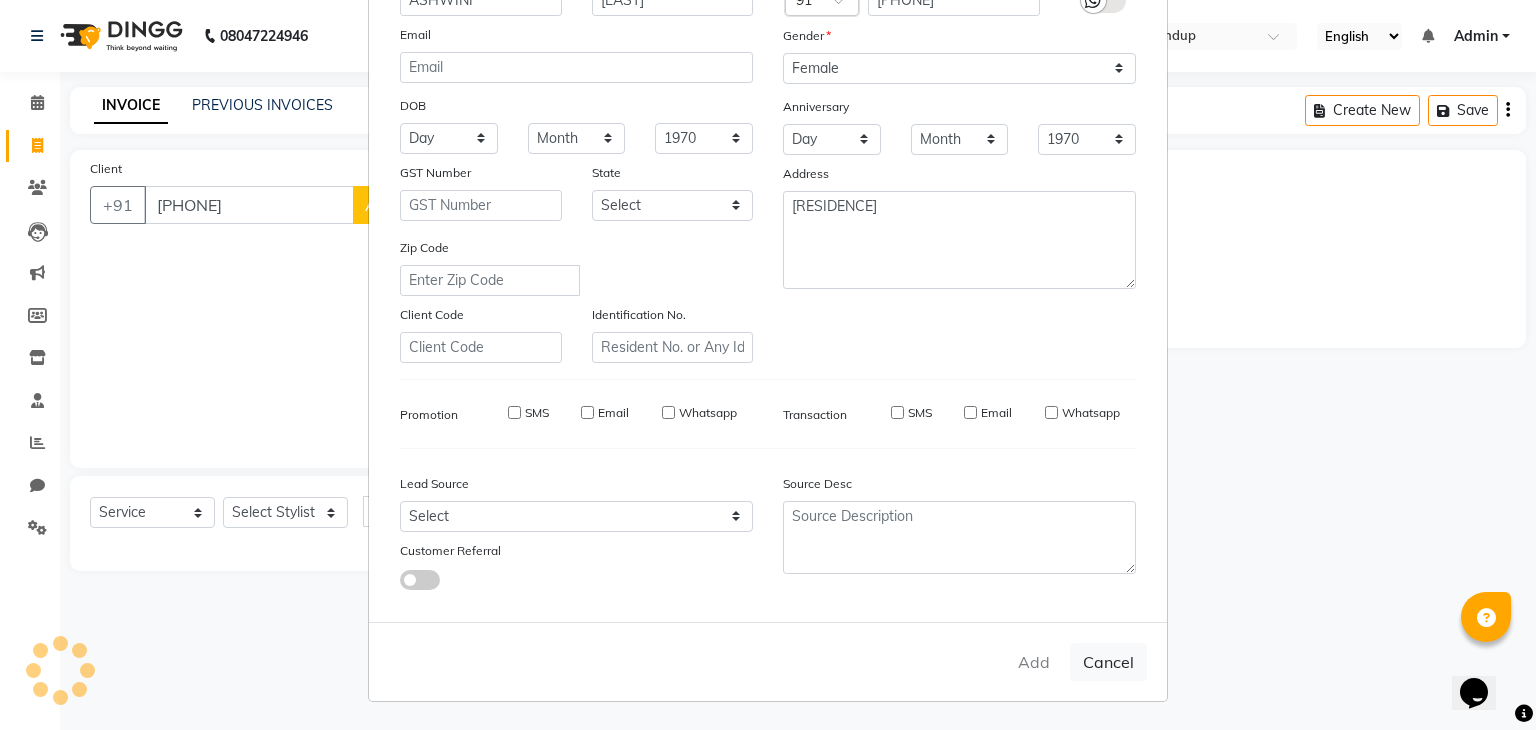 type 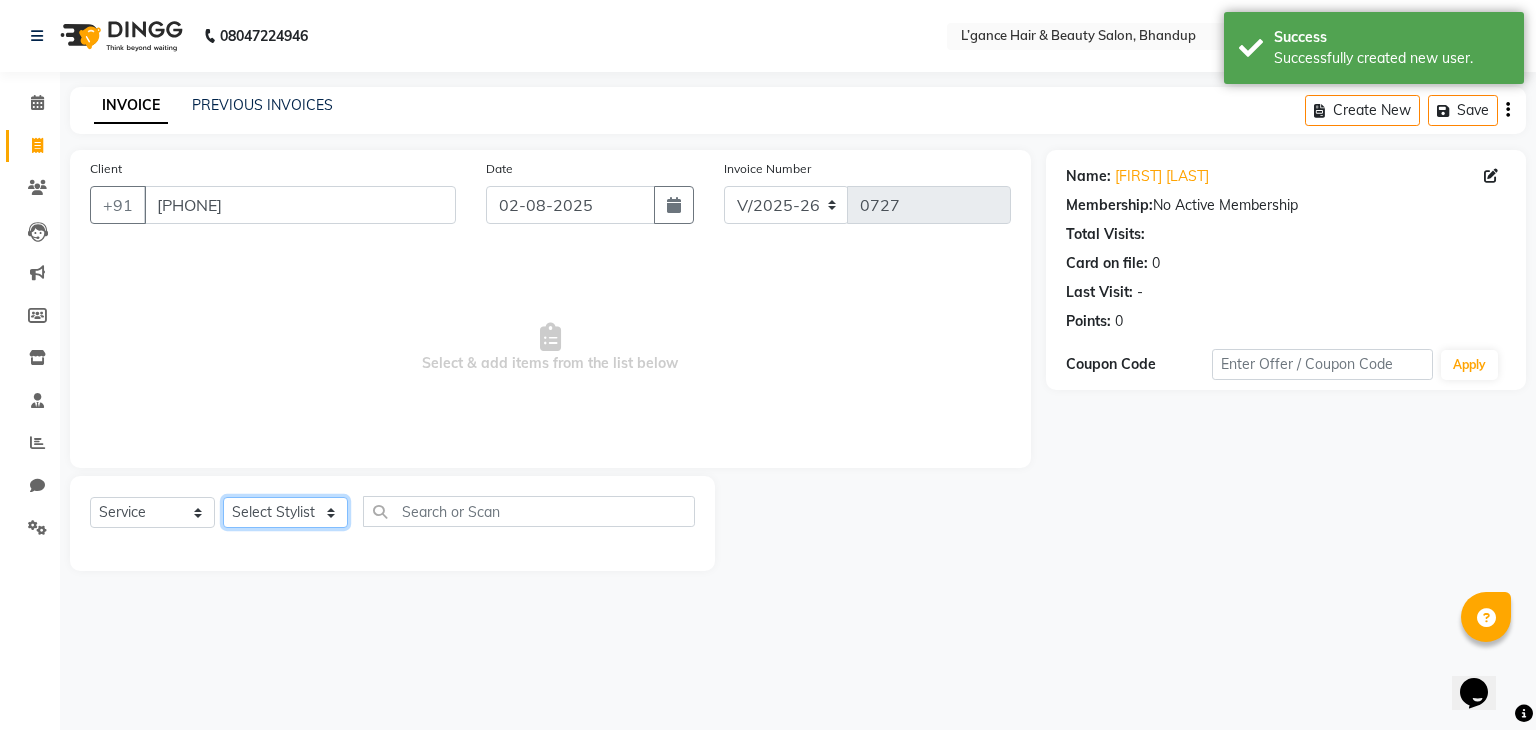 click on "Select Stylist Devi DIS Mamta Pinki Rajiya Rupal Shweta Uma UNKNOWN" 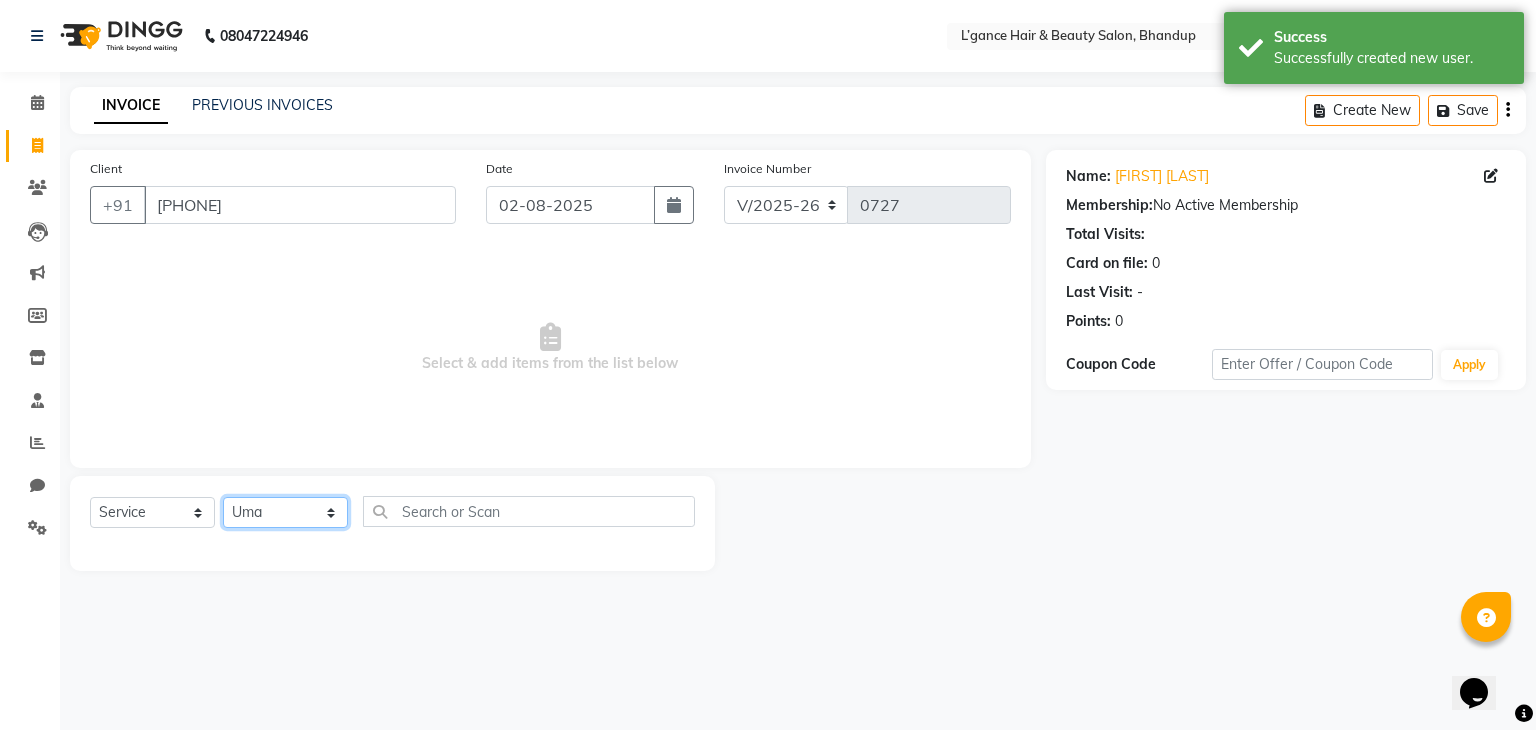 click on "Select Stylist Devi DIS Mamta Pinki Rajiya Rupal Shweta Uma UNKNOWN" 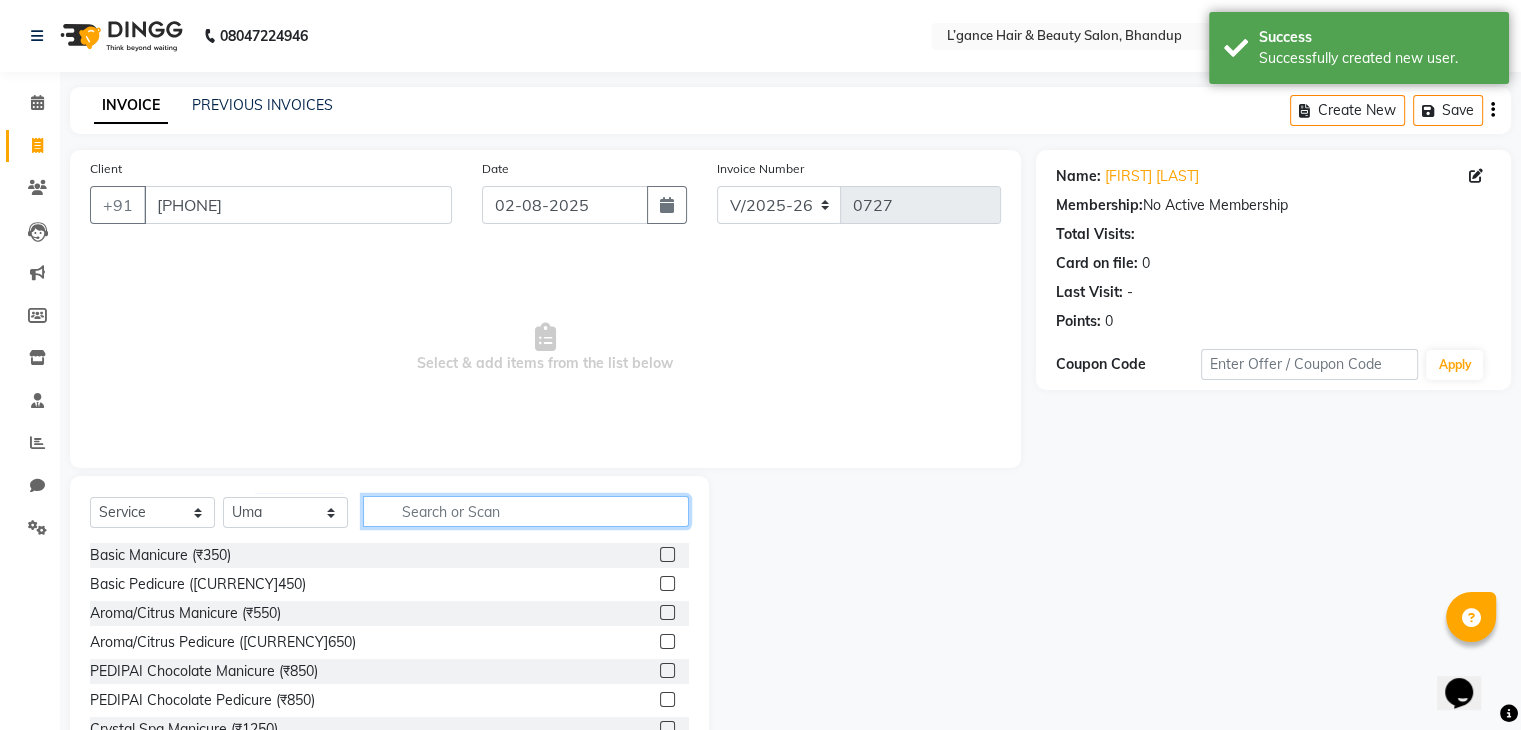 click 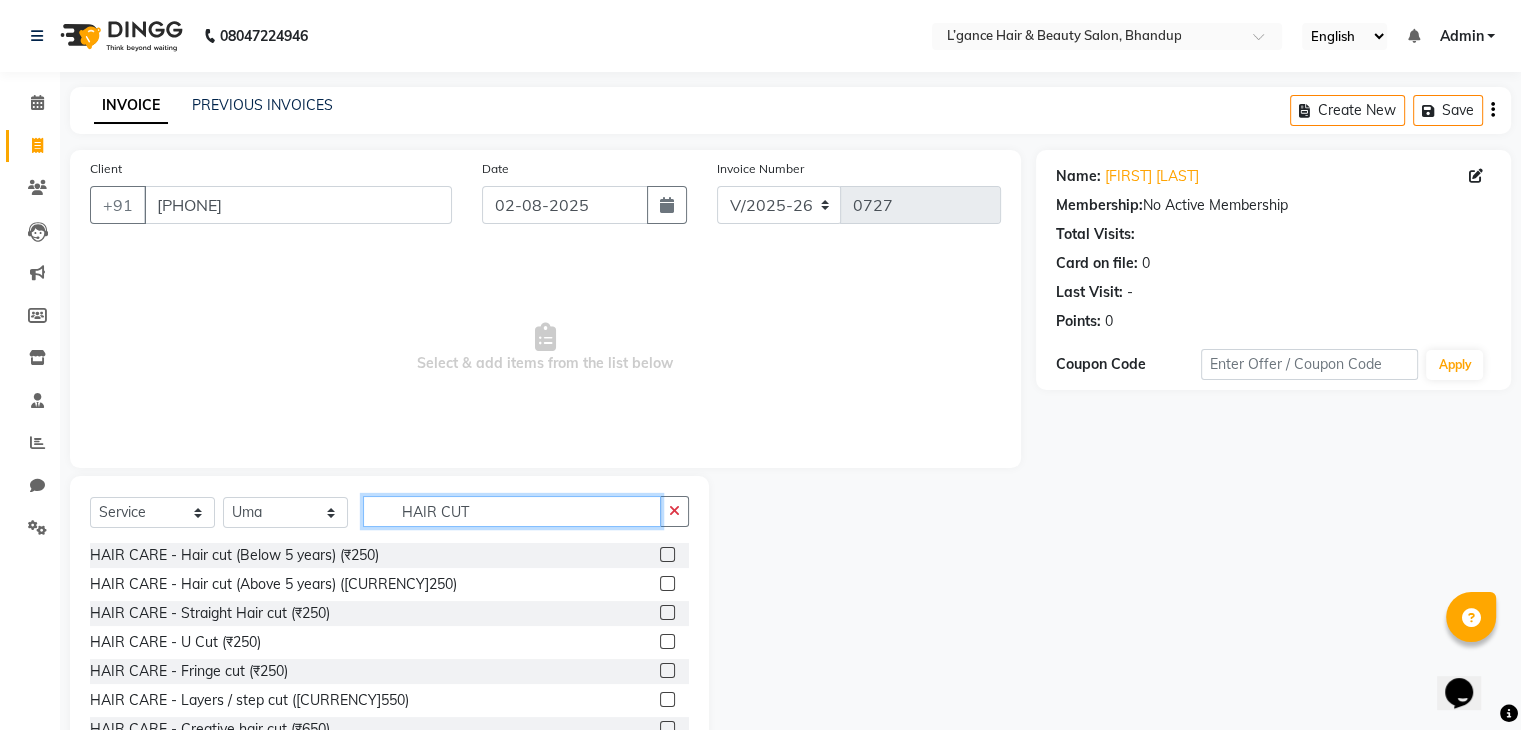 type on "HAIR CUT" 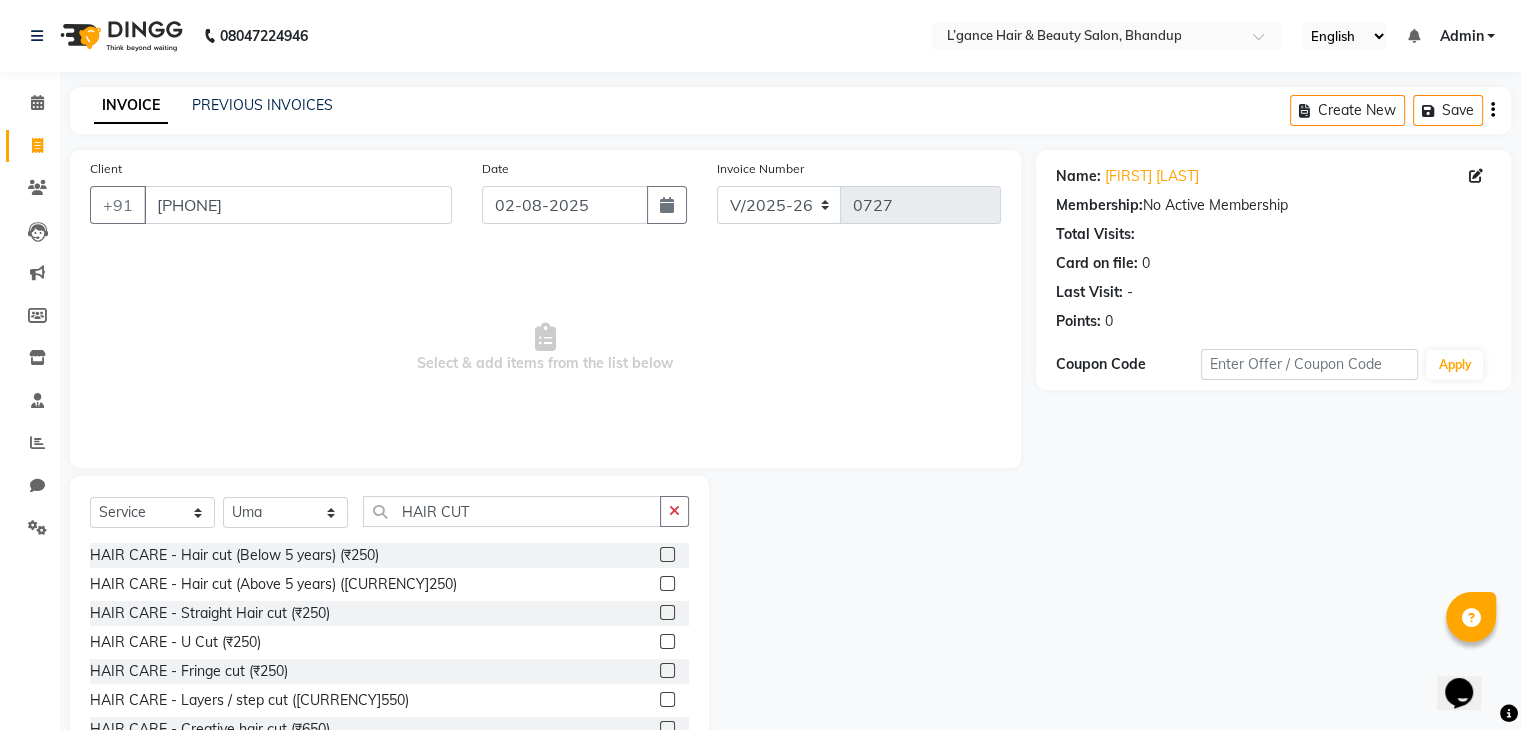 click 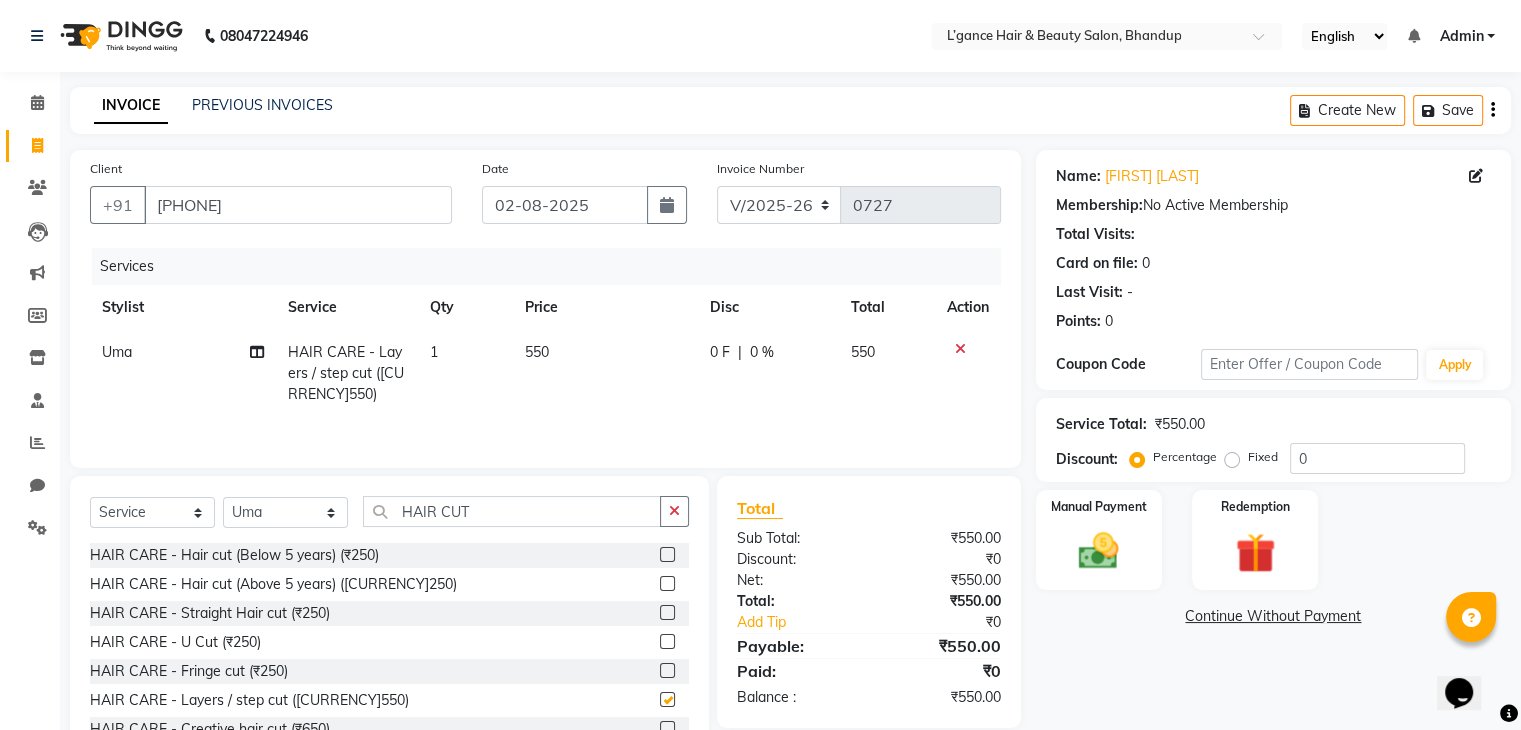 checkbox on "false" 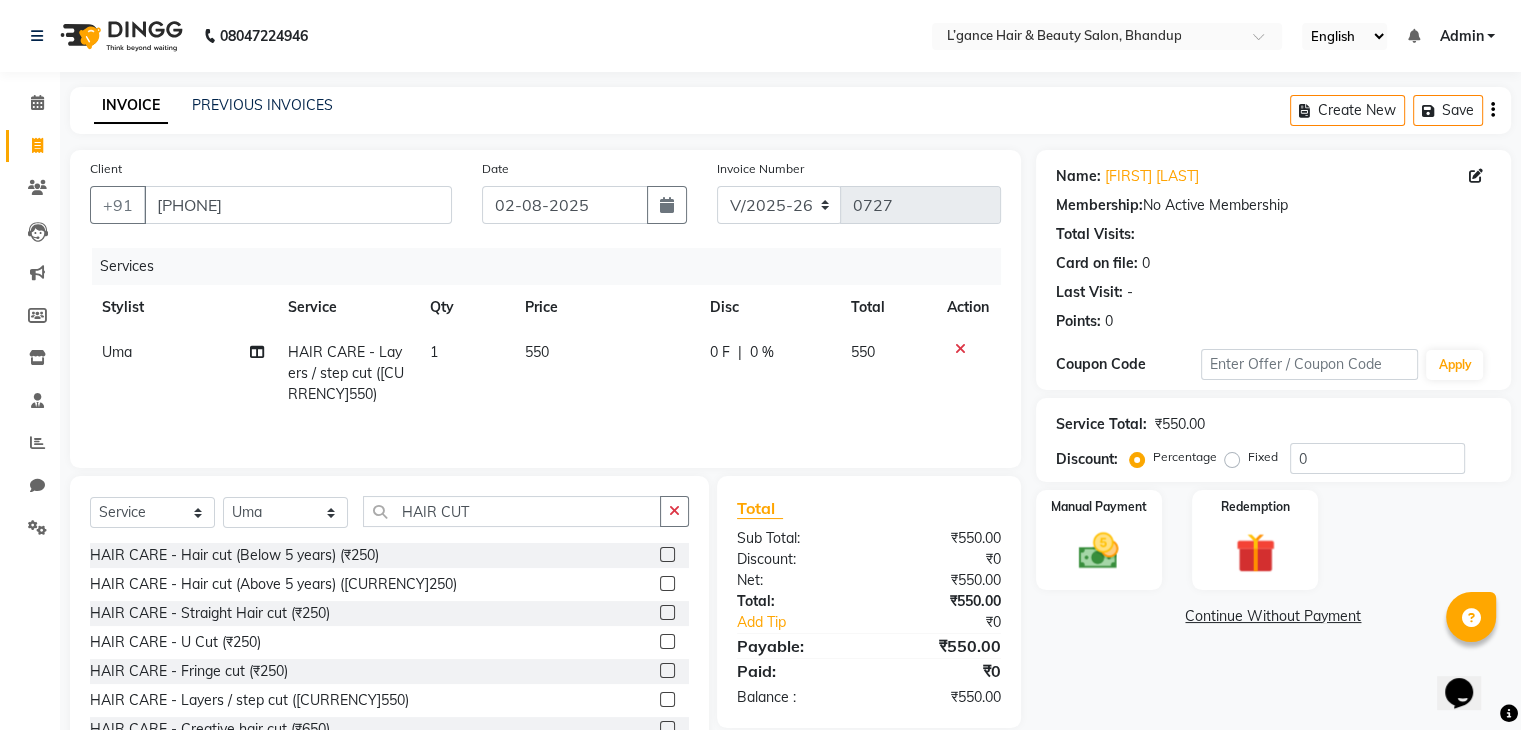 click 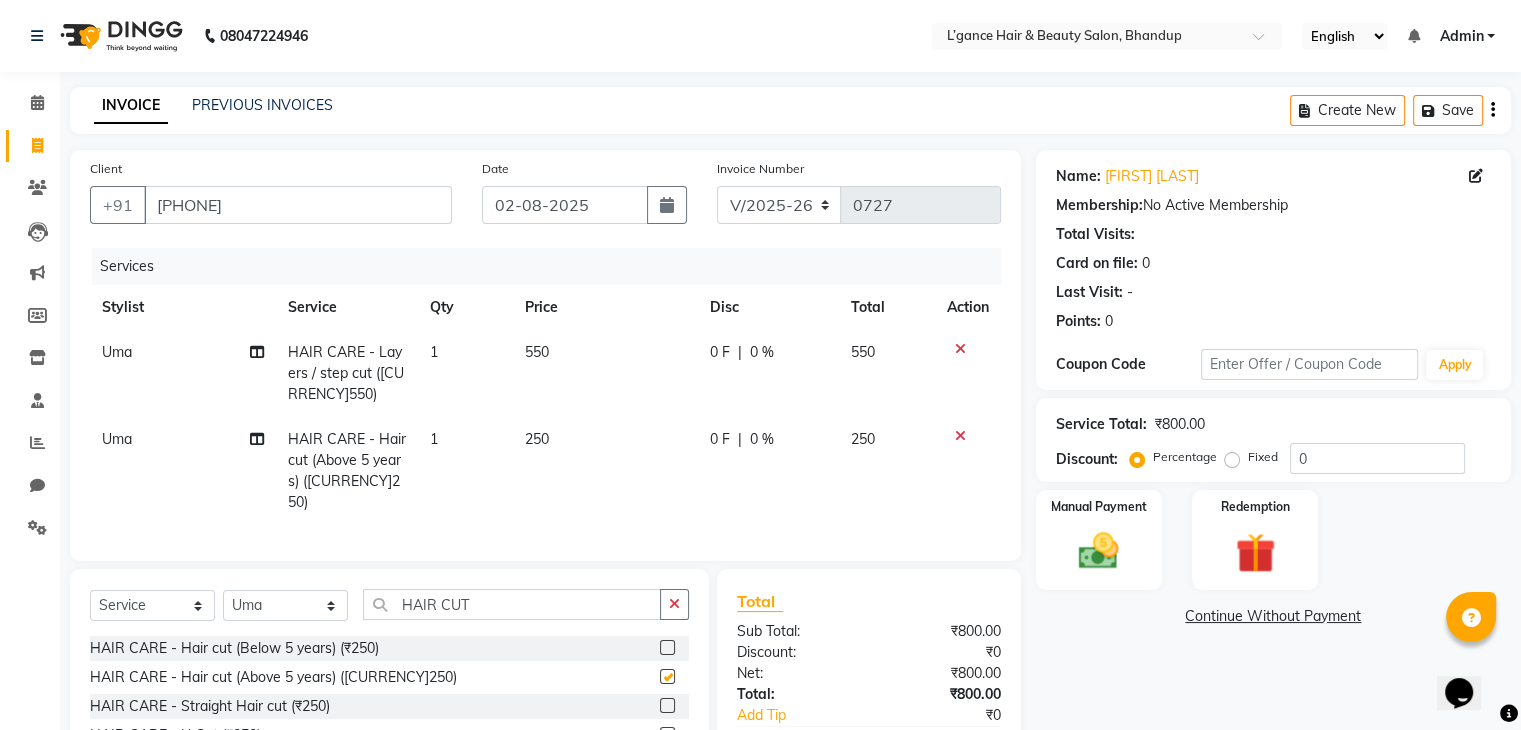 checkbox on "false" 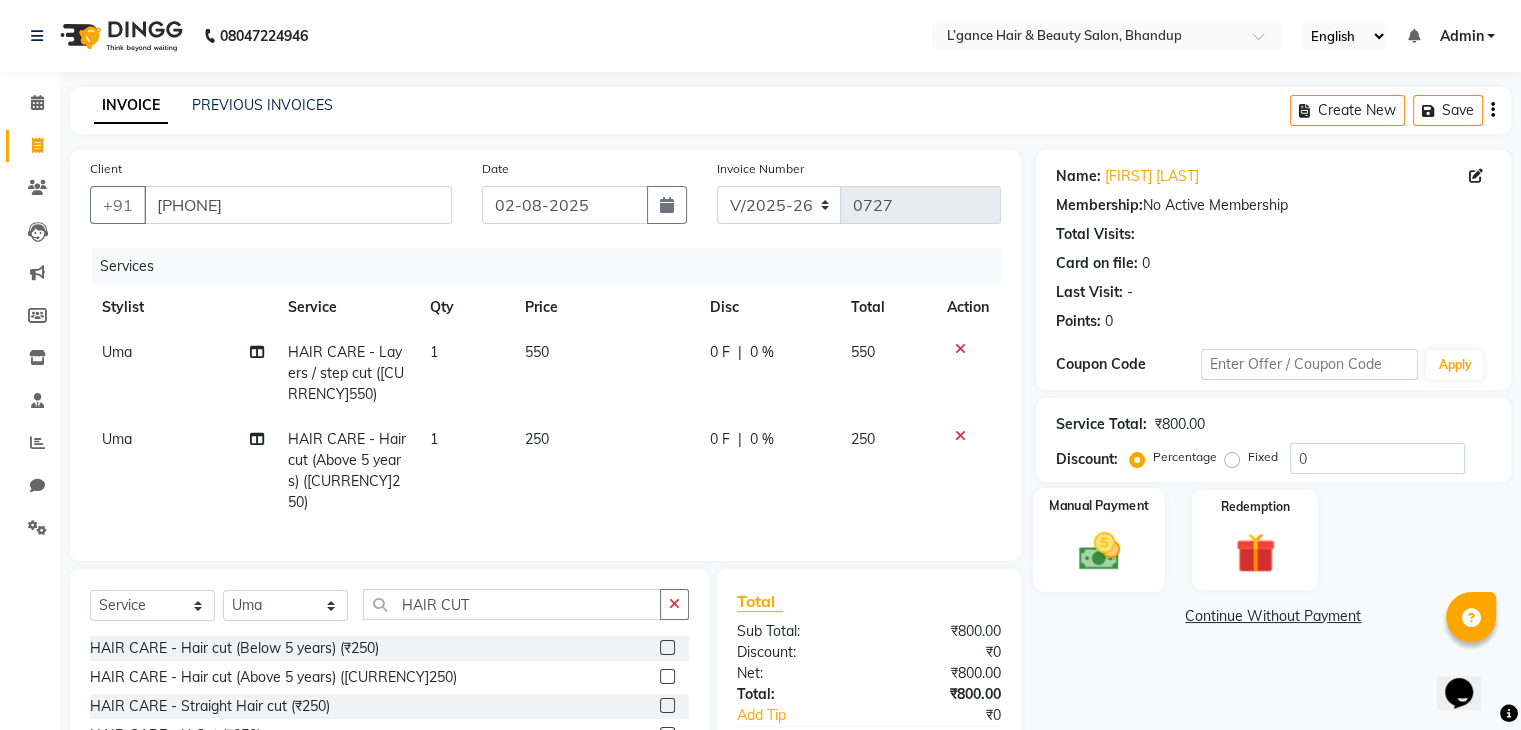 click 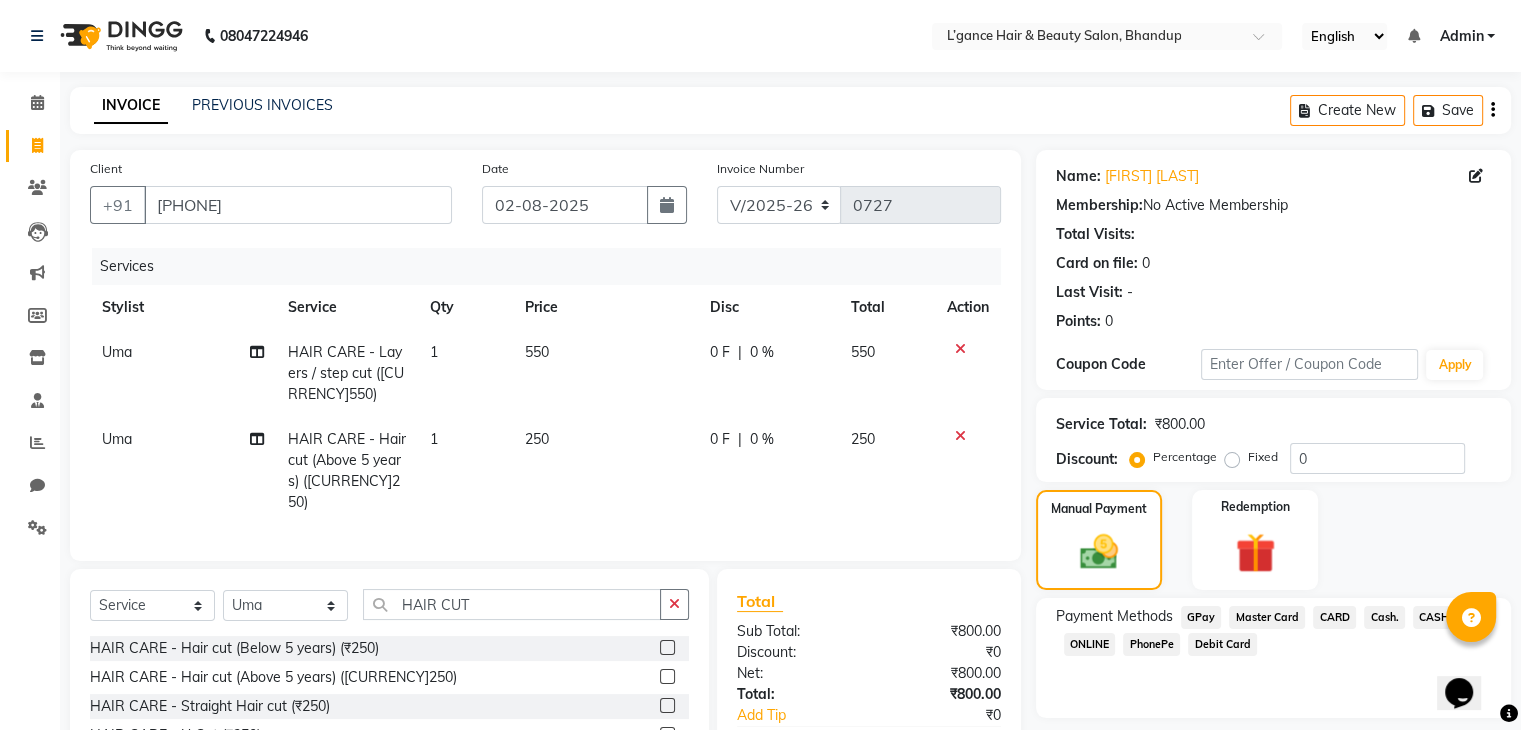 click on "PhonePe" 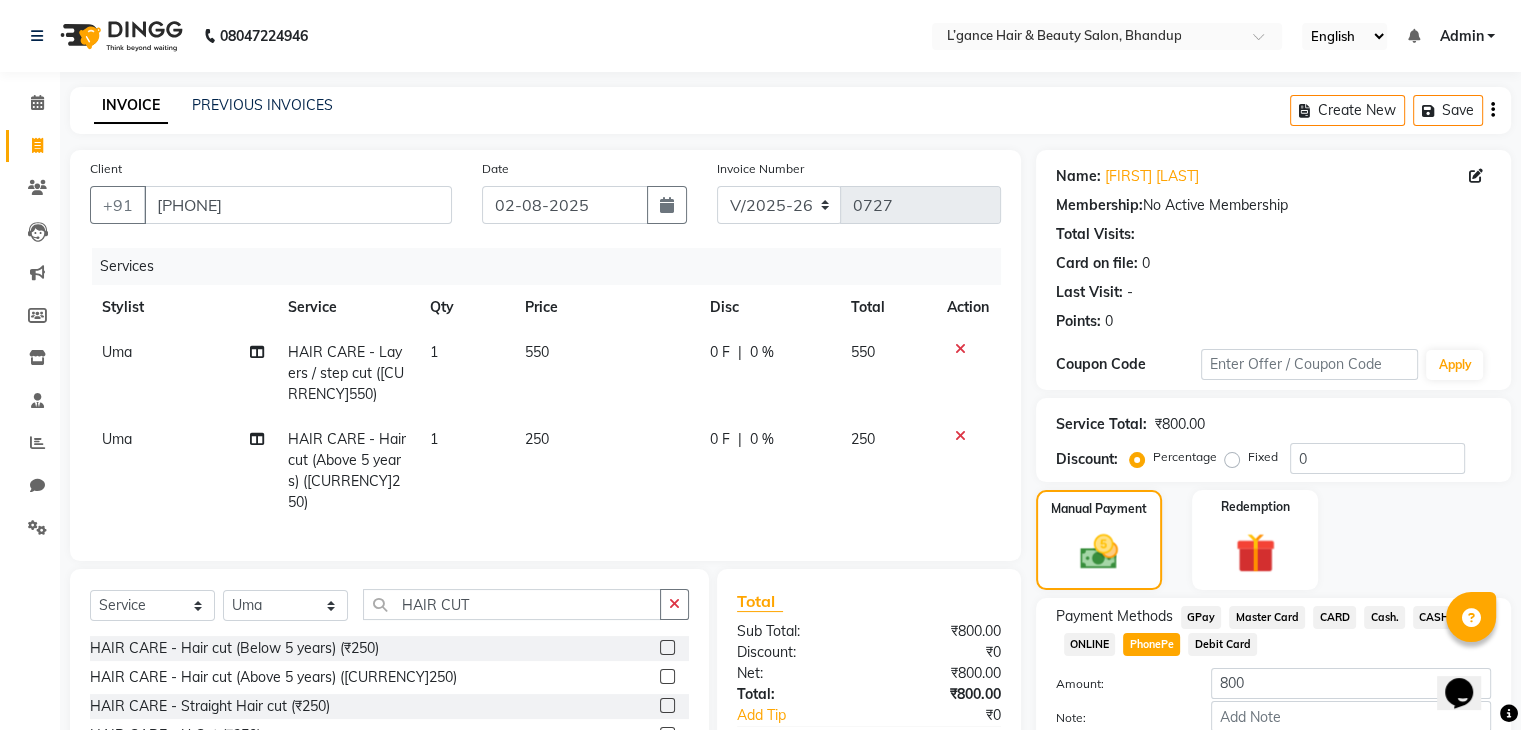 scroll, scrollTop: 40, scrollLeft: 0, axis: vertical 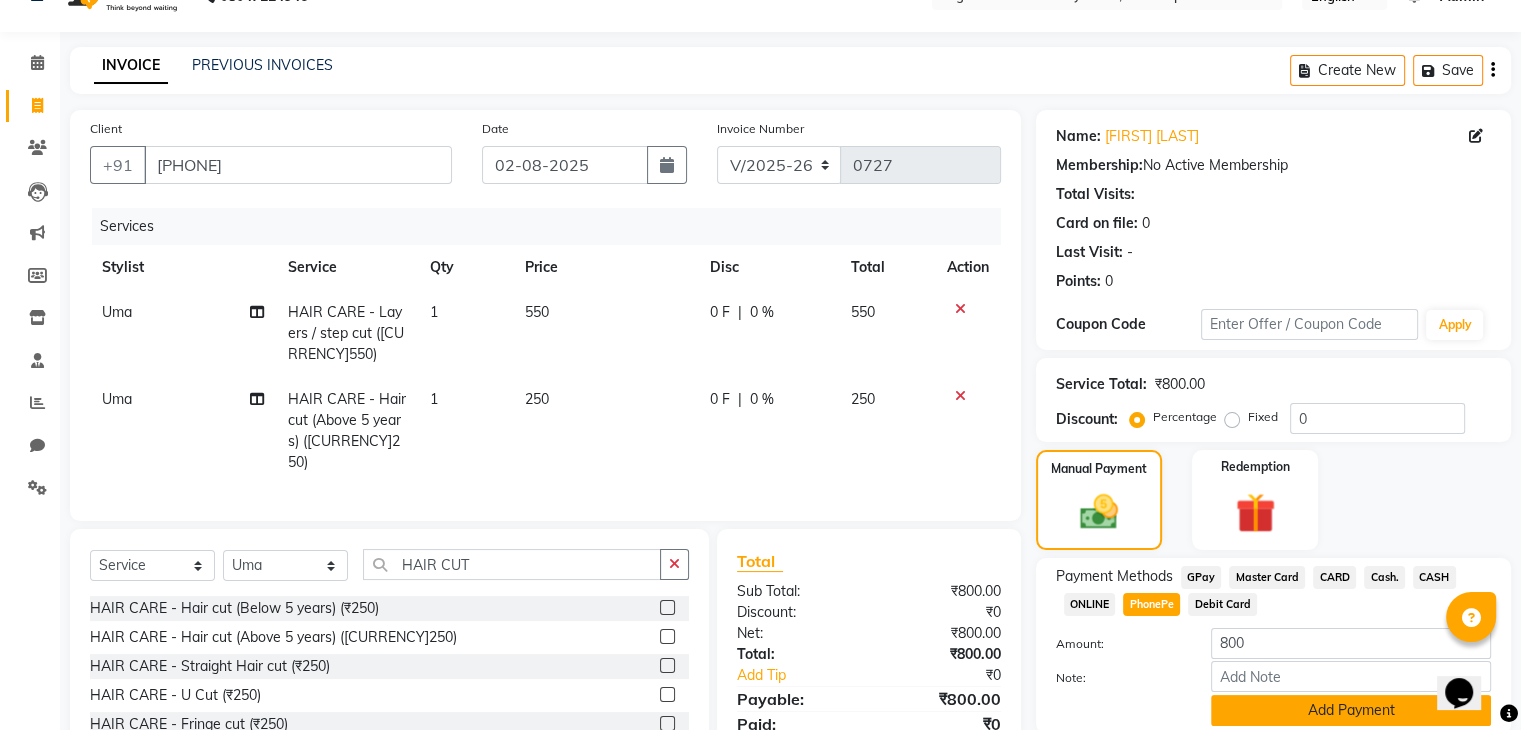 click on "Add Payment" 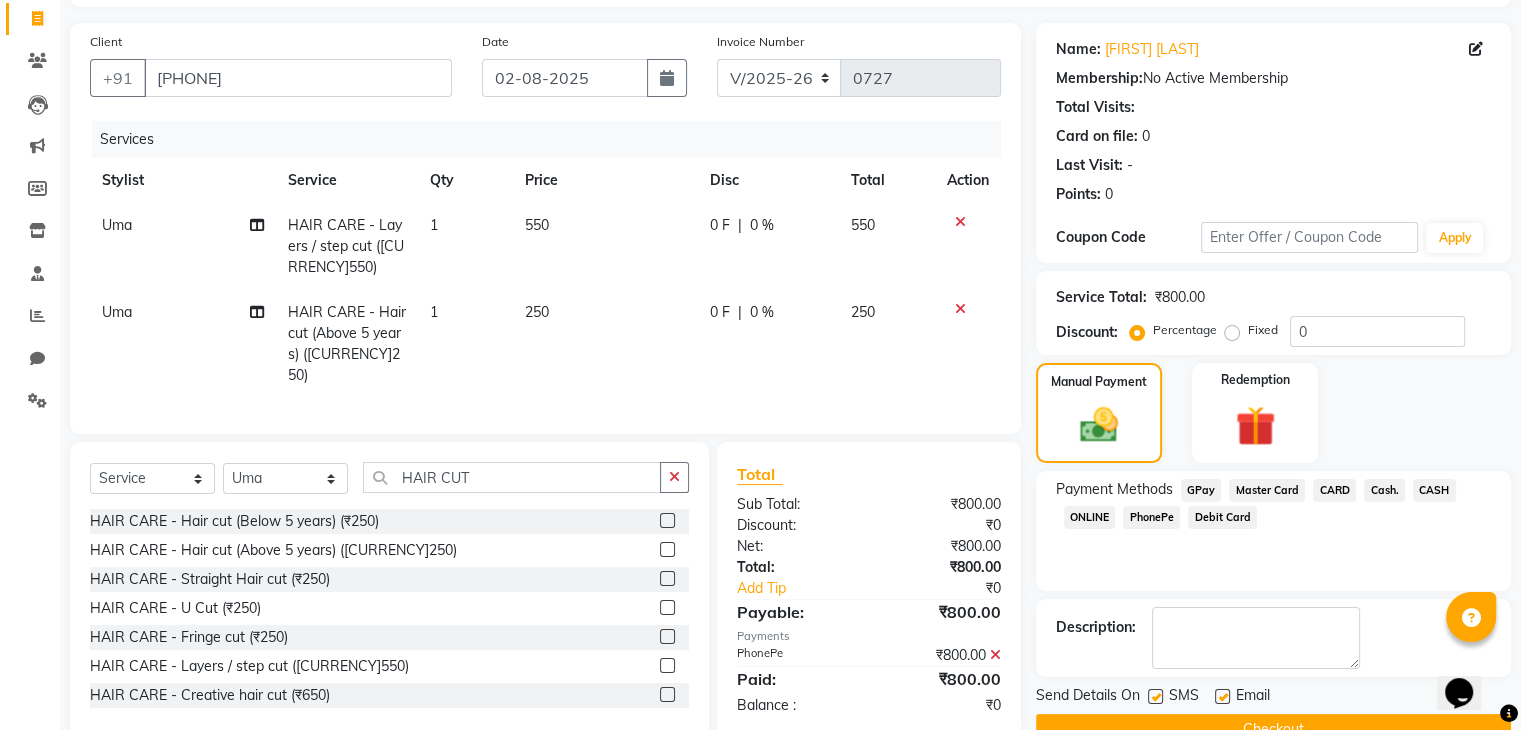 scroll, scrollTop: 171, scrollLeft: 0, axis: vertical 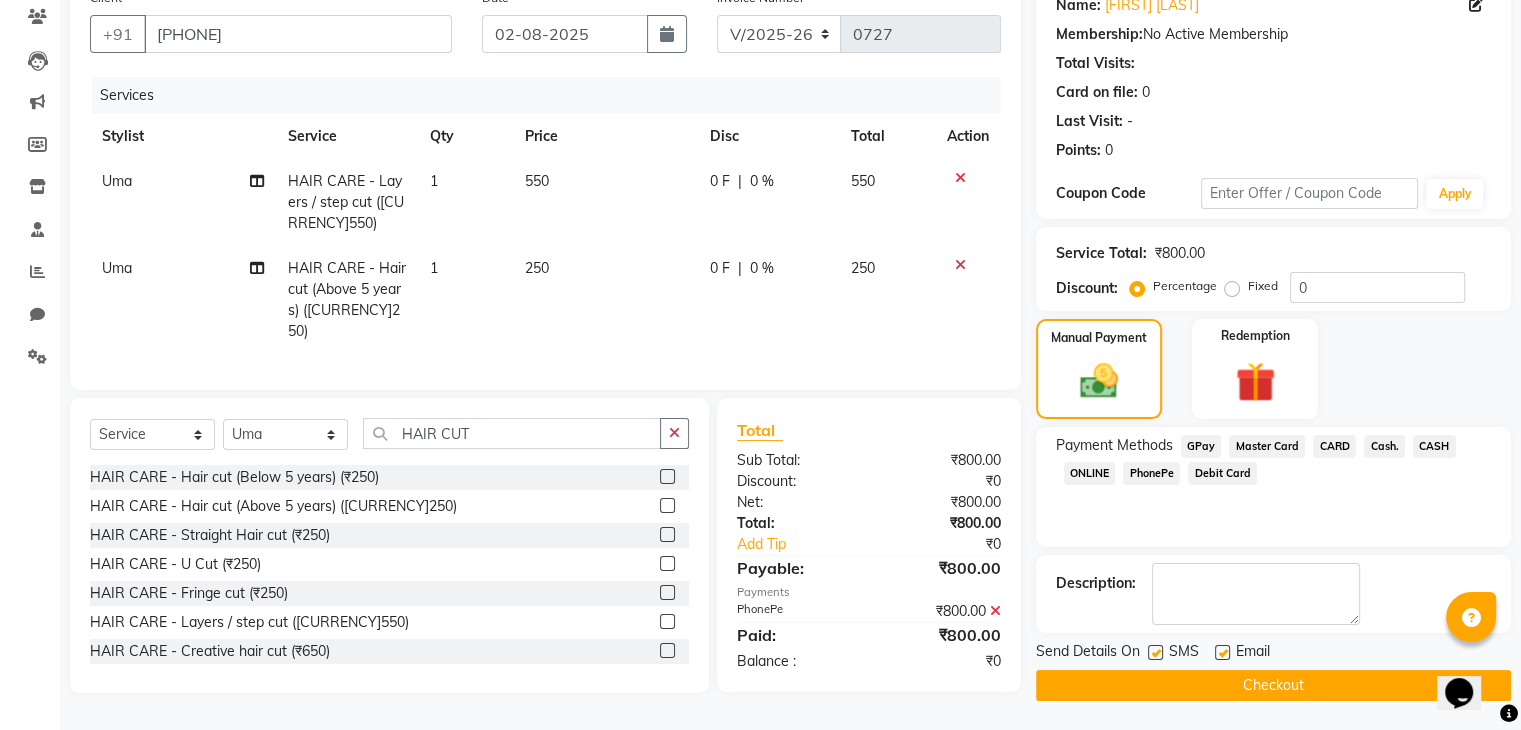 click on "Checkout" 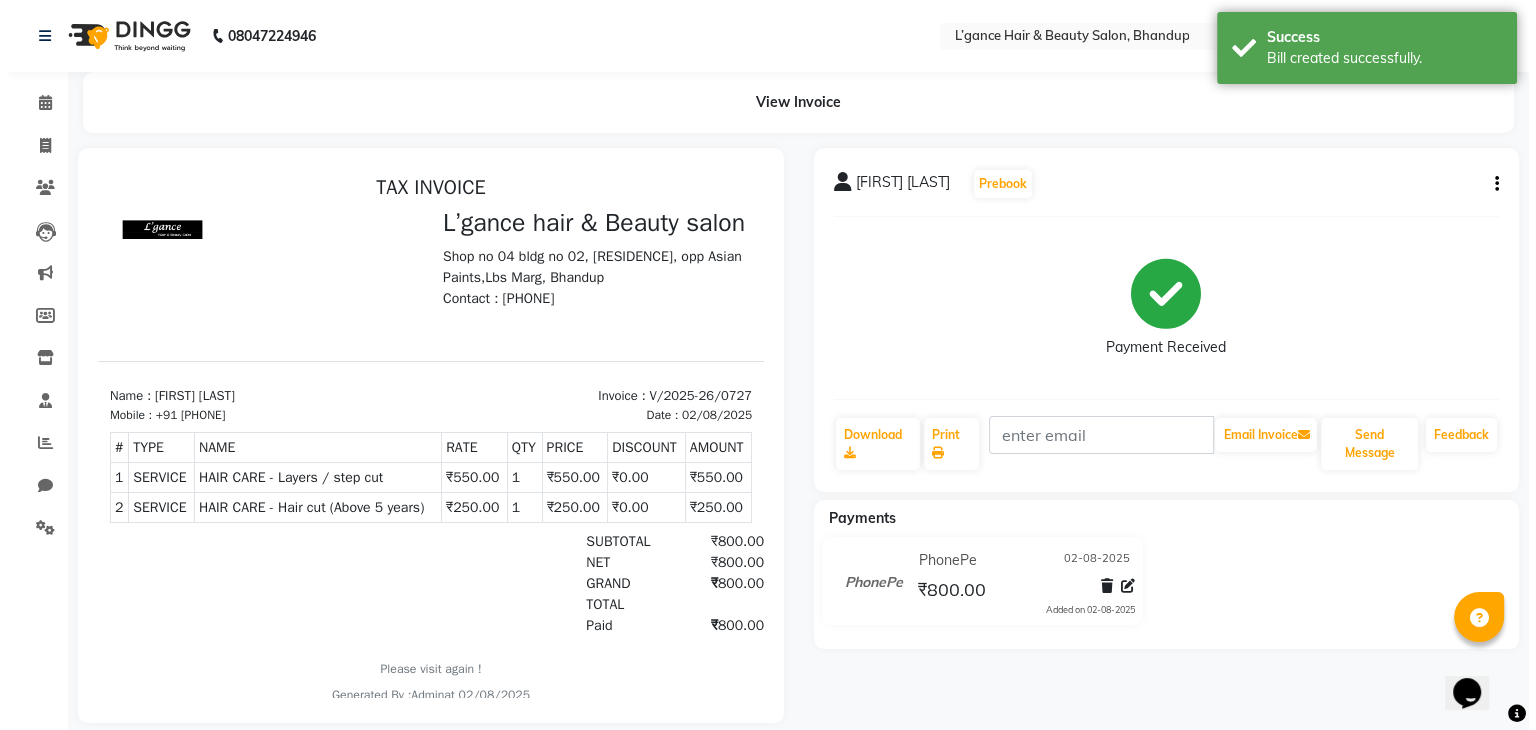 scroll, scrollTop: 0, scrollLeft: 0, axis: both 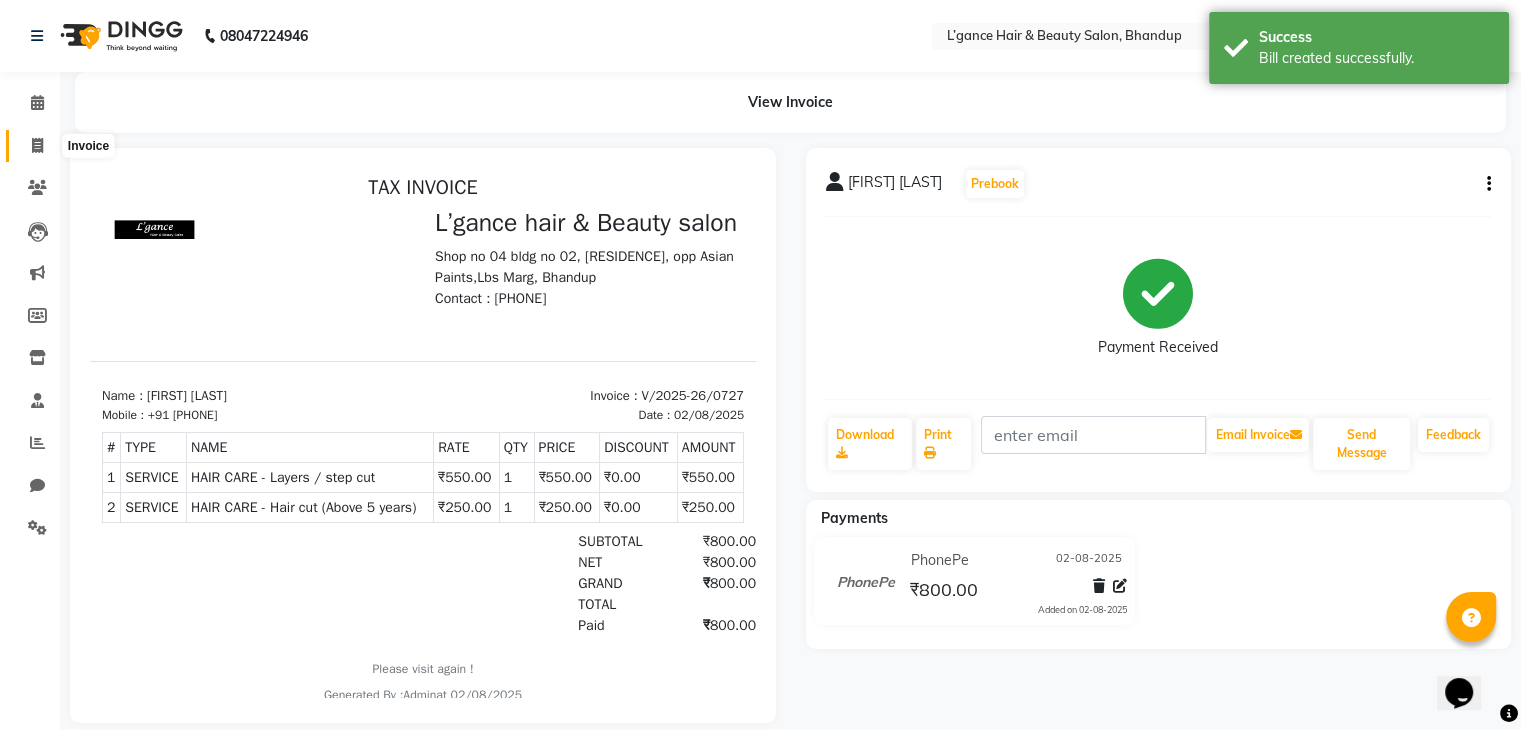 click 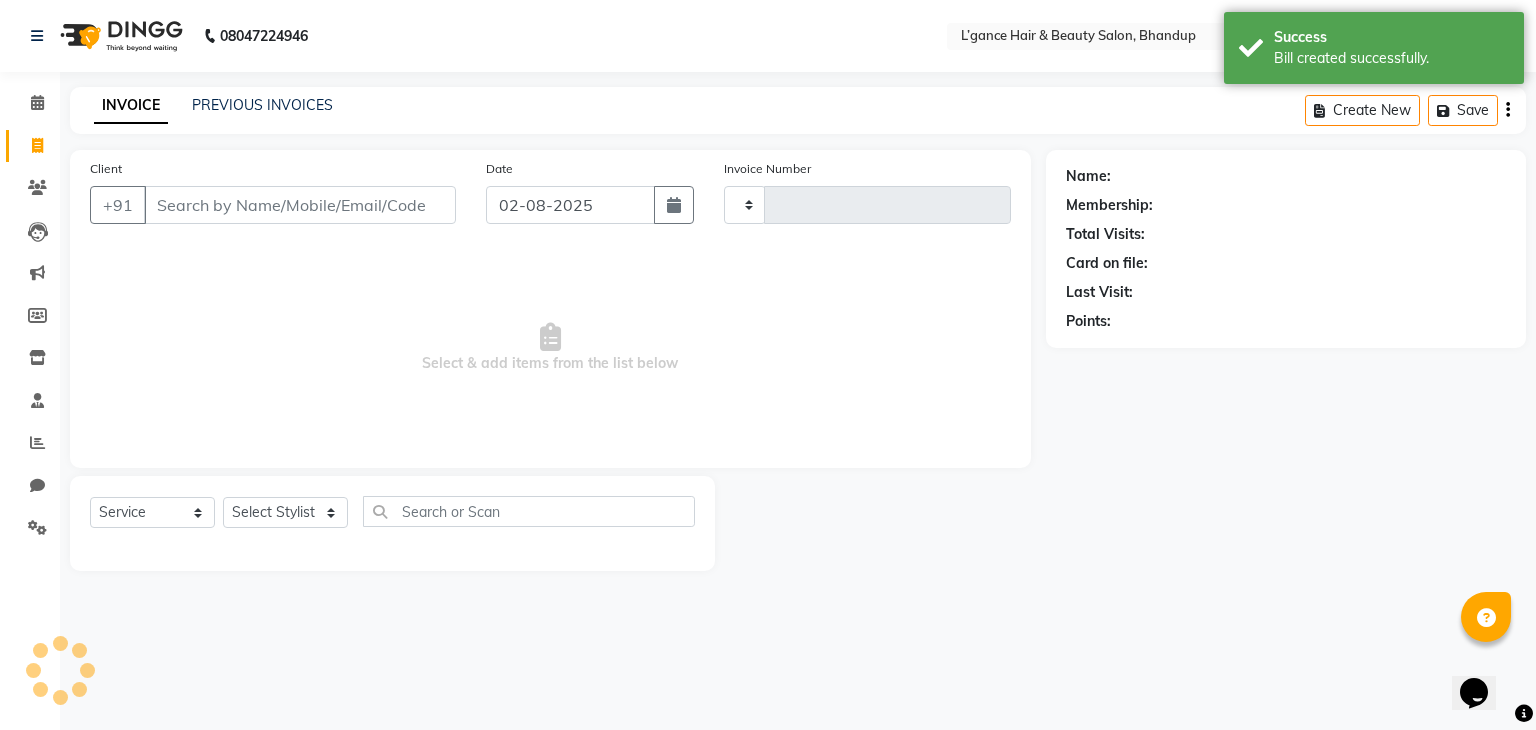 type on "0728" 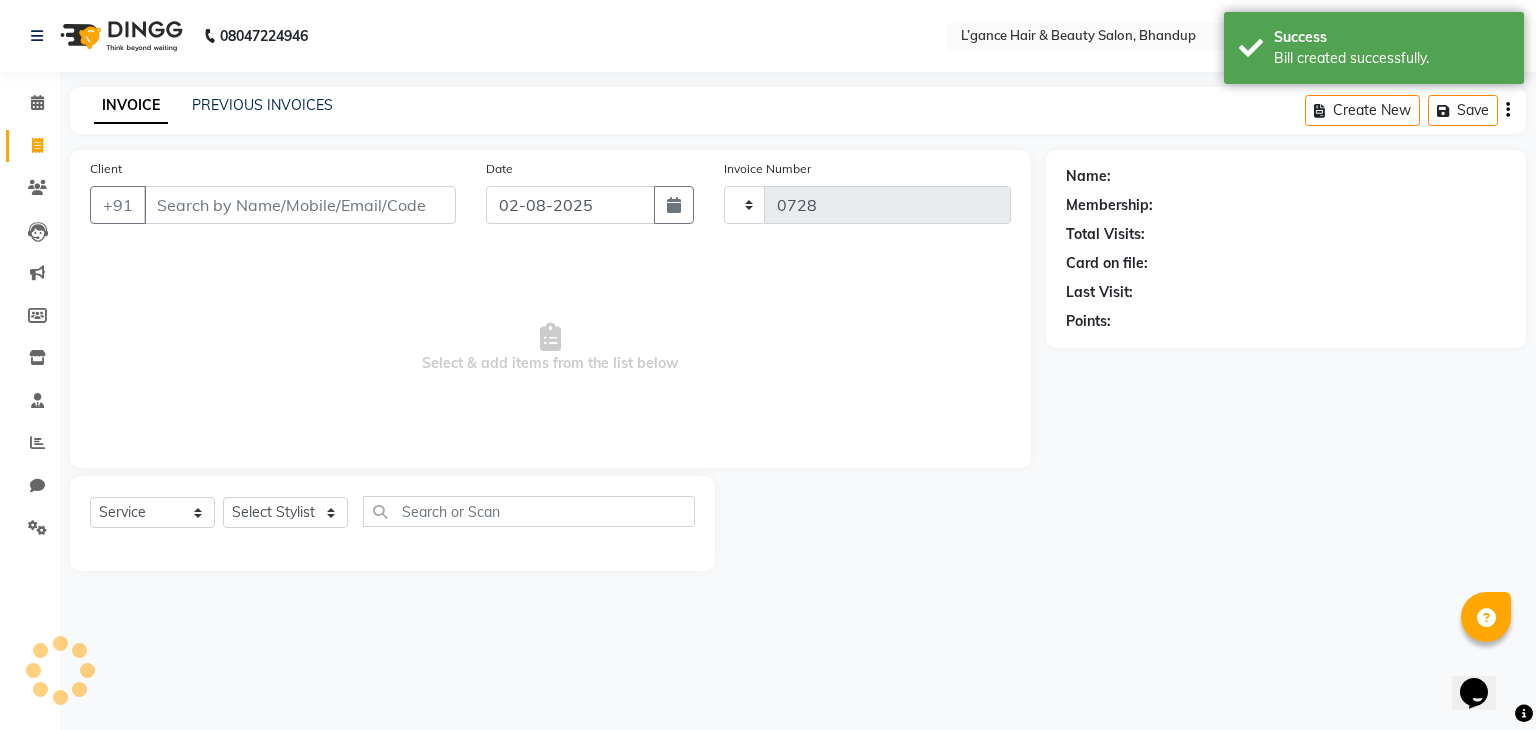 select on "7828" 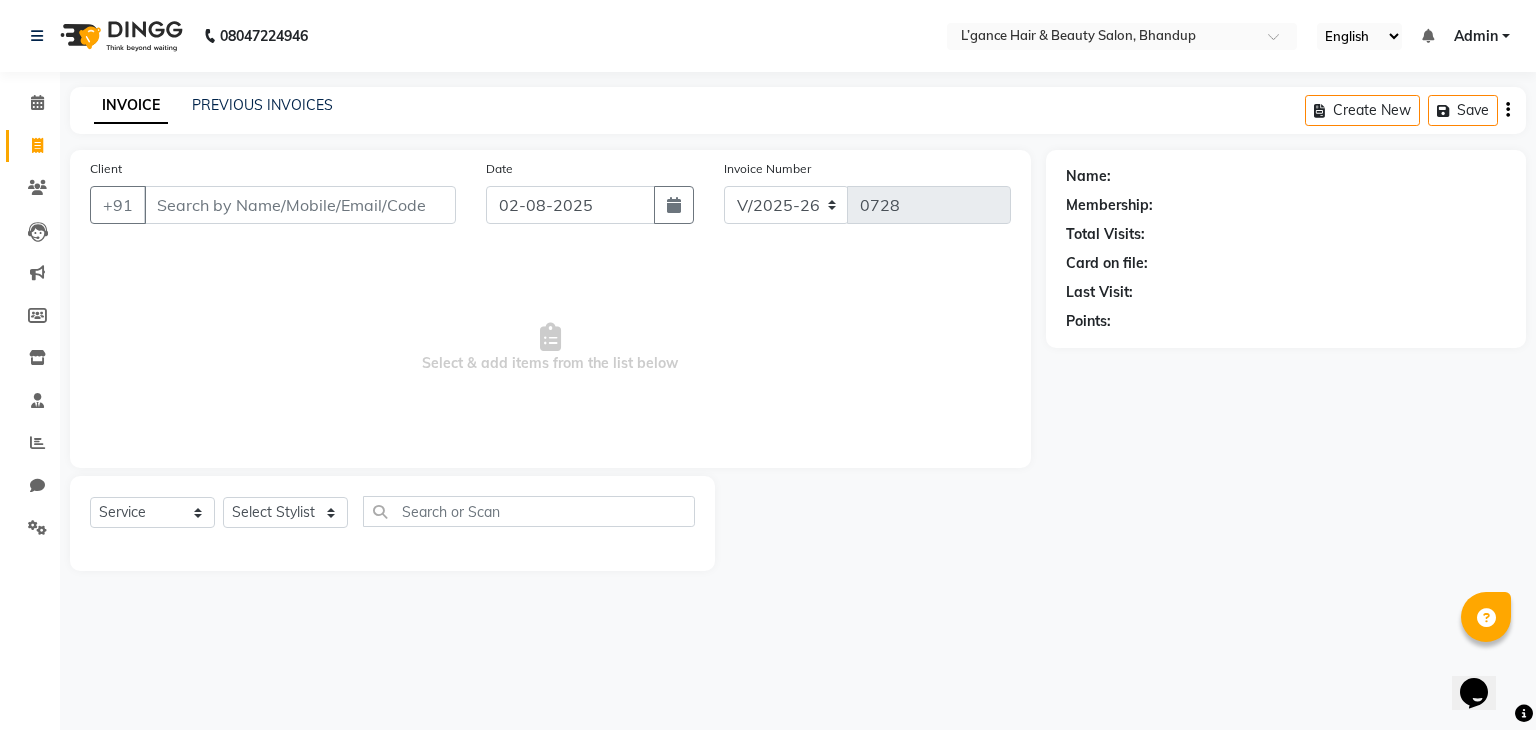 click on "Client" at bounding box center [300, 205] 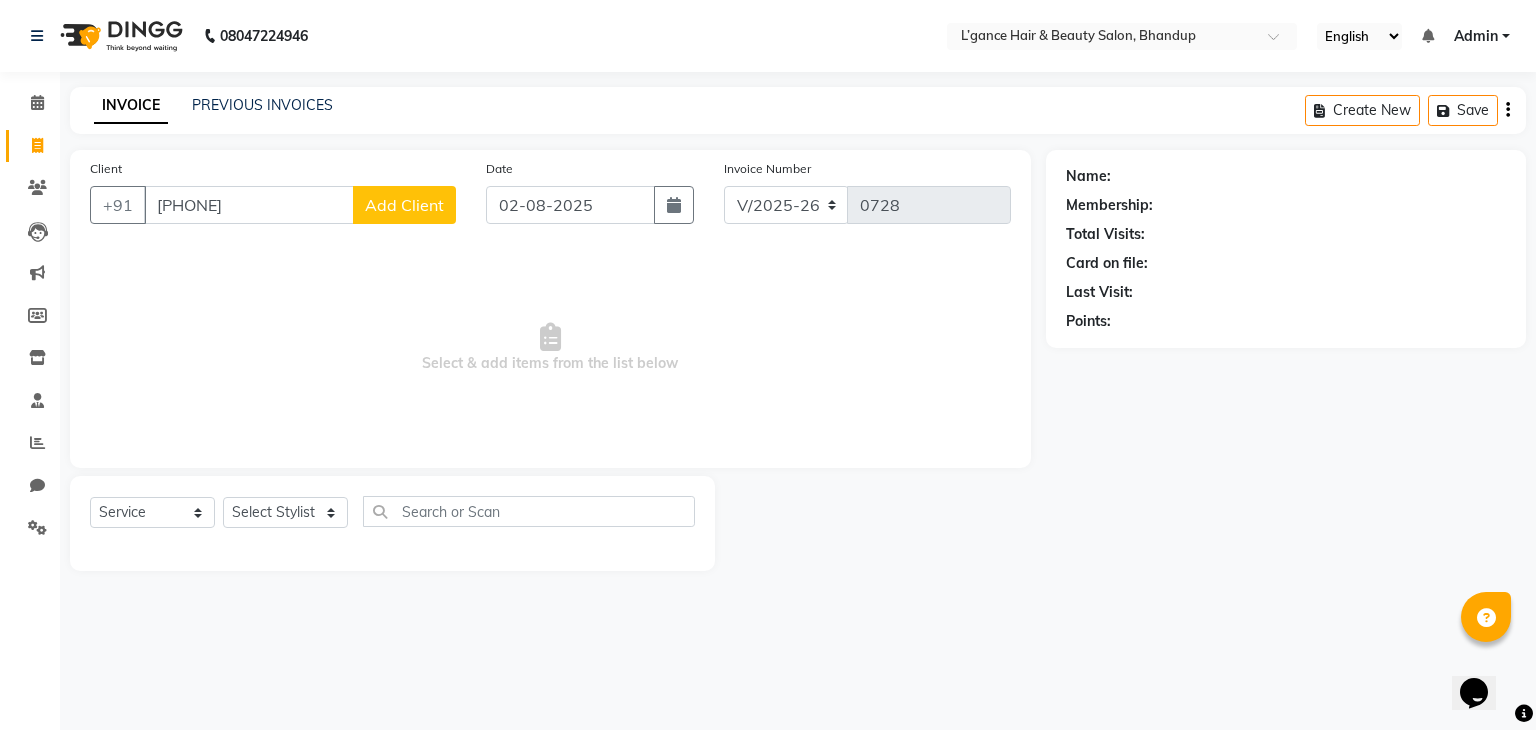 type on "[PHONE]" 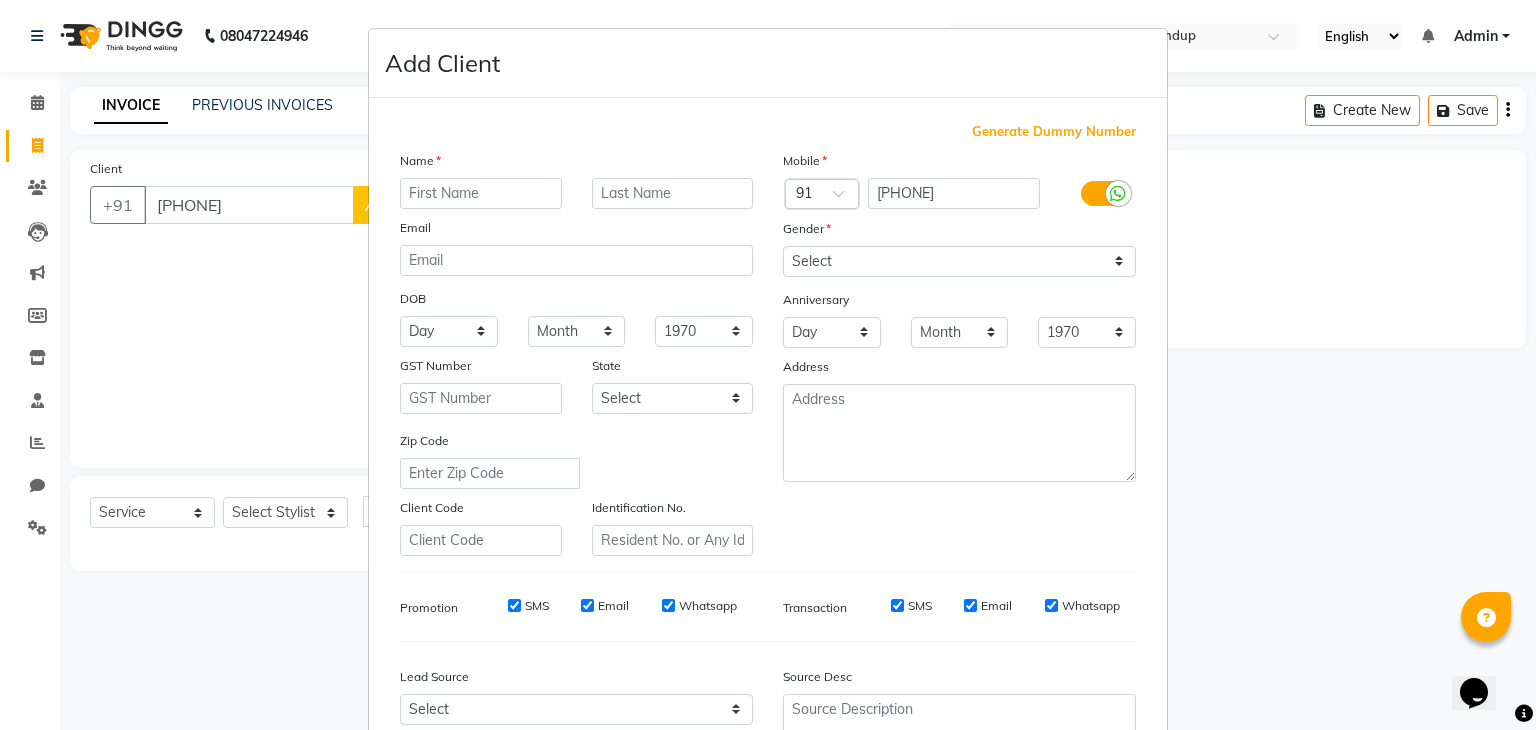 click at bounding box center [481, 193] 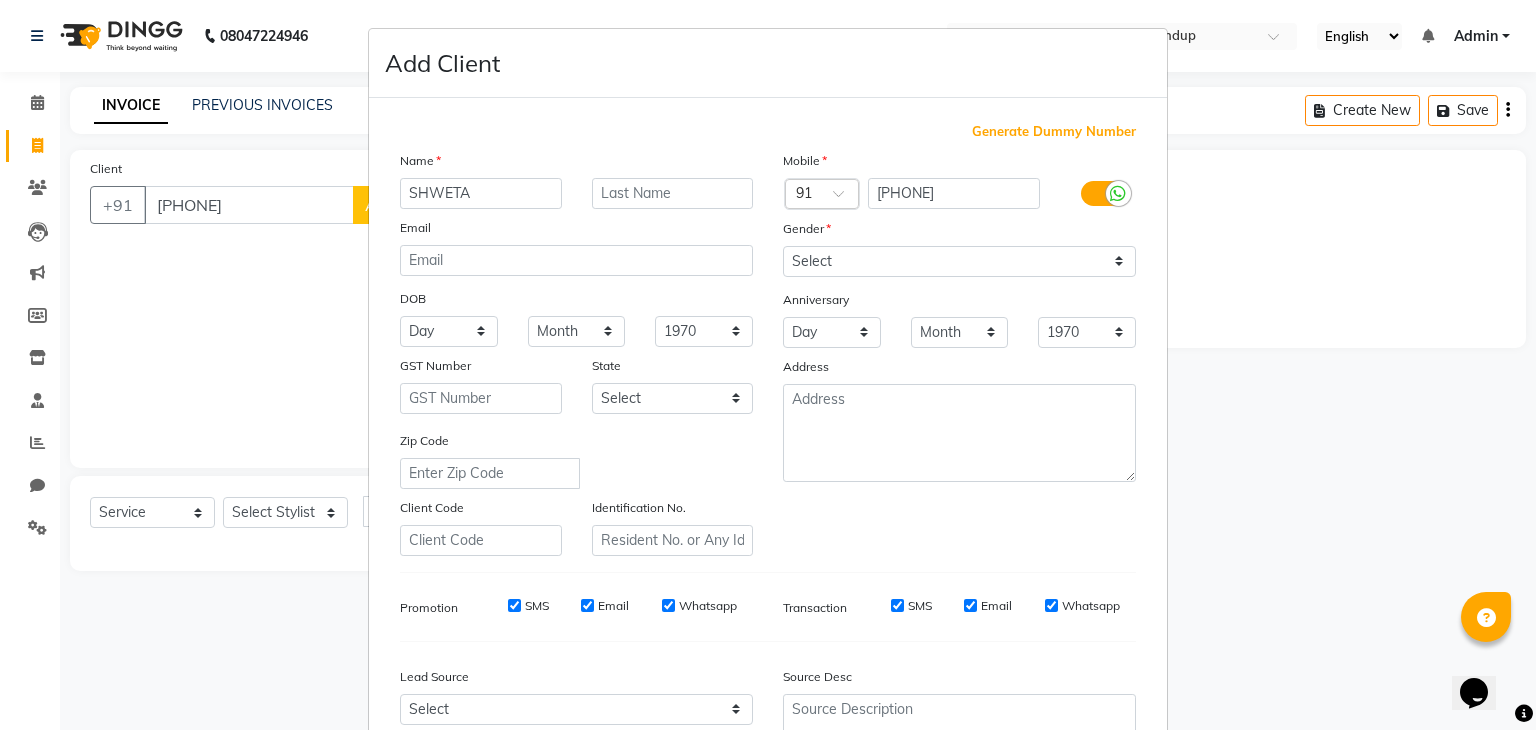 type on "SHWETA" 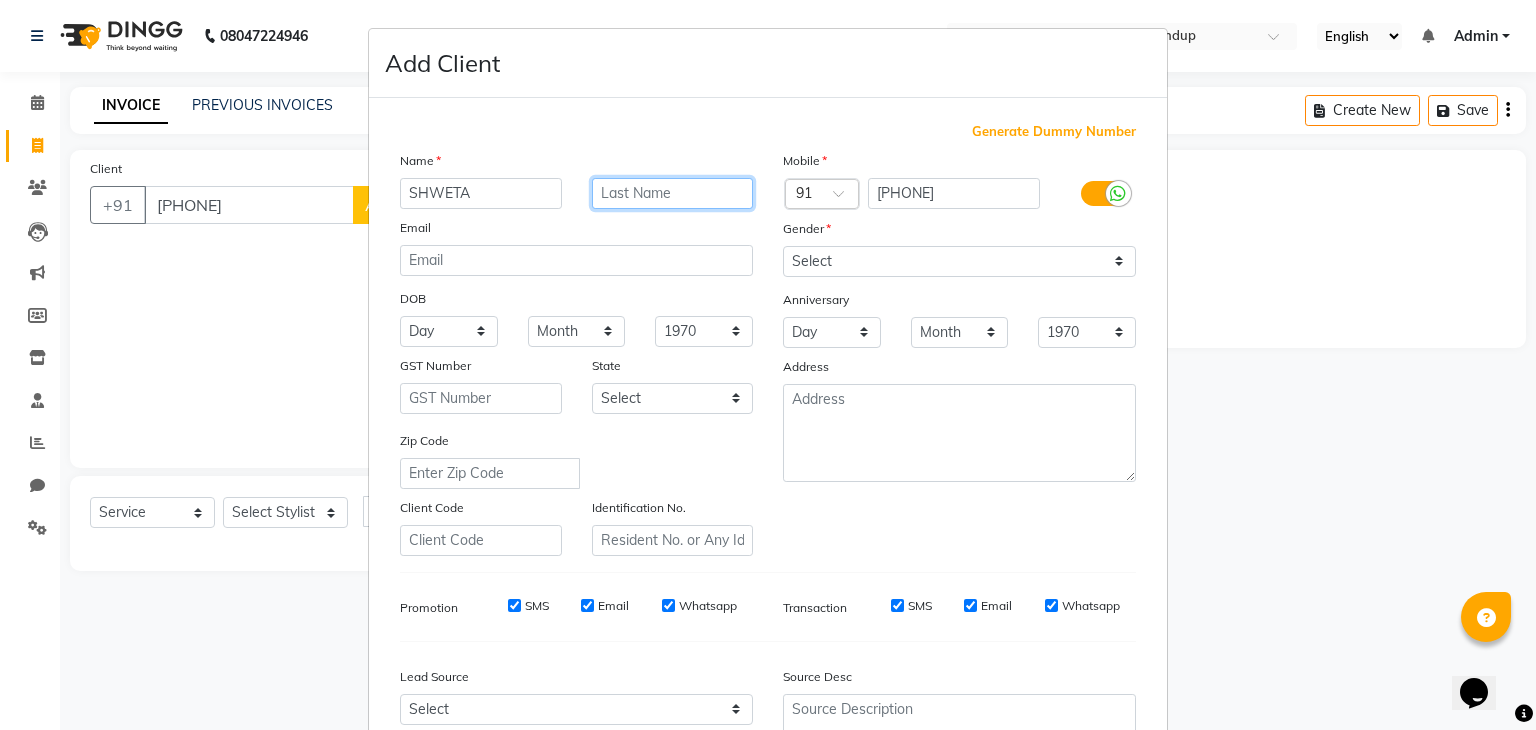 click at bounding box center (673, 193) 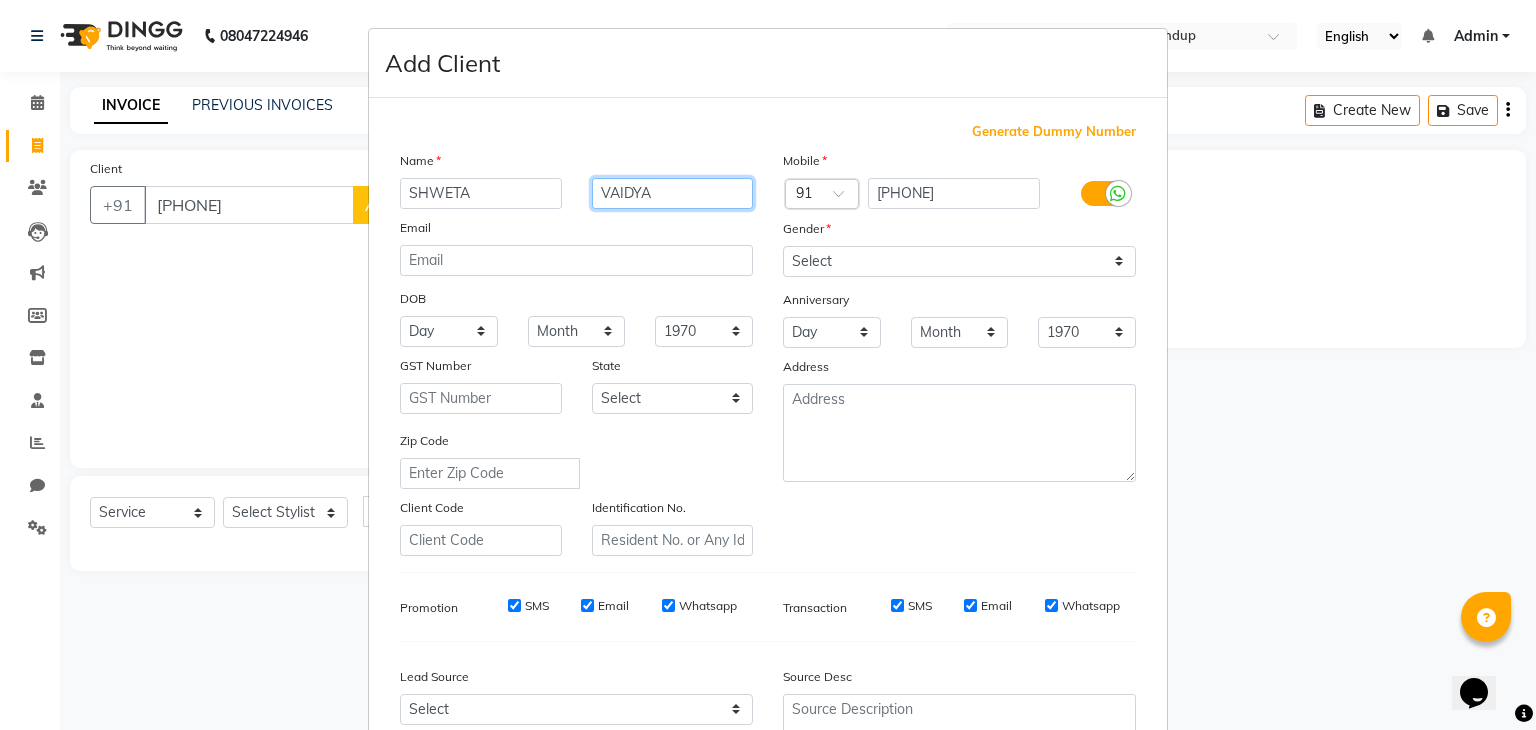 type on "VAIDYA" 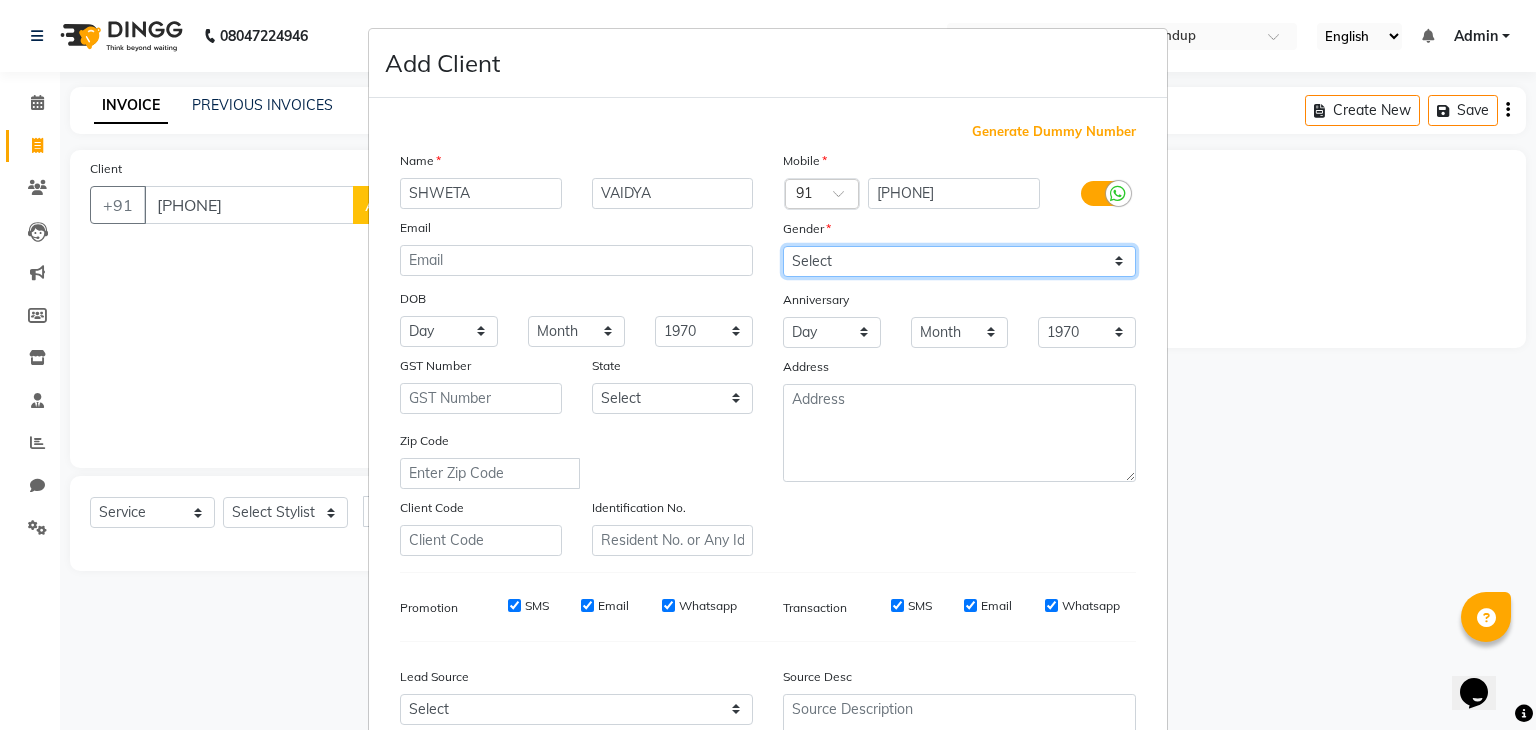 click on "Select Male Female Other Prefer Not To Say" at bounding box center [959, 261] 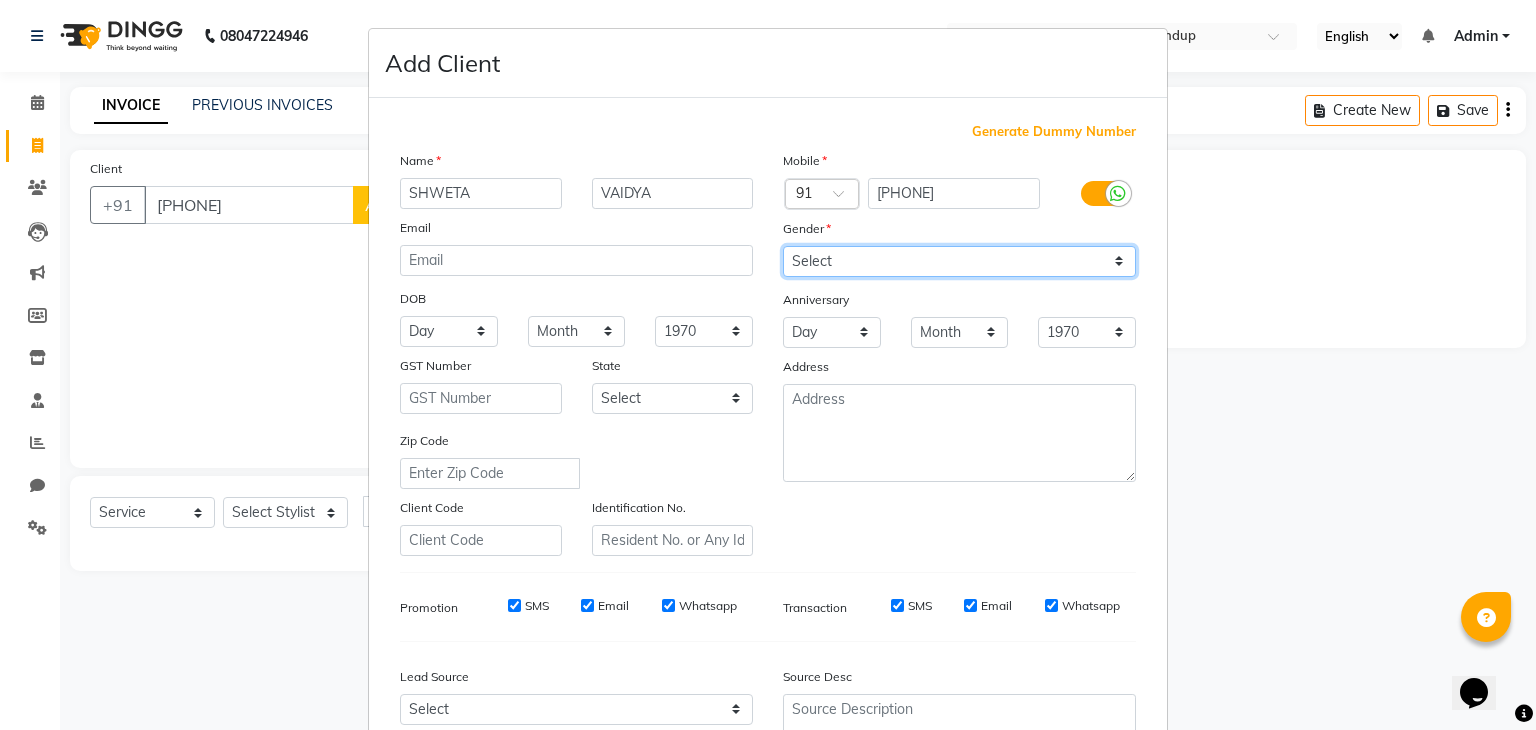 select on "female" 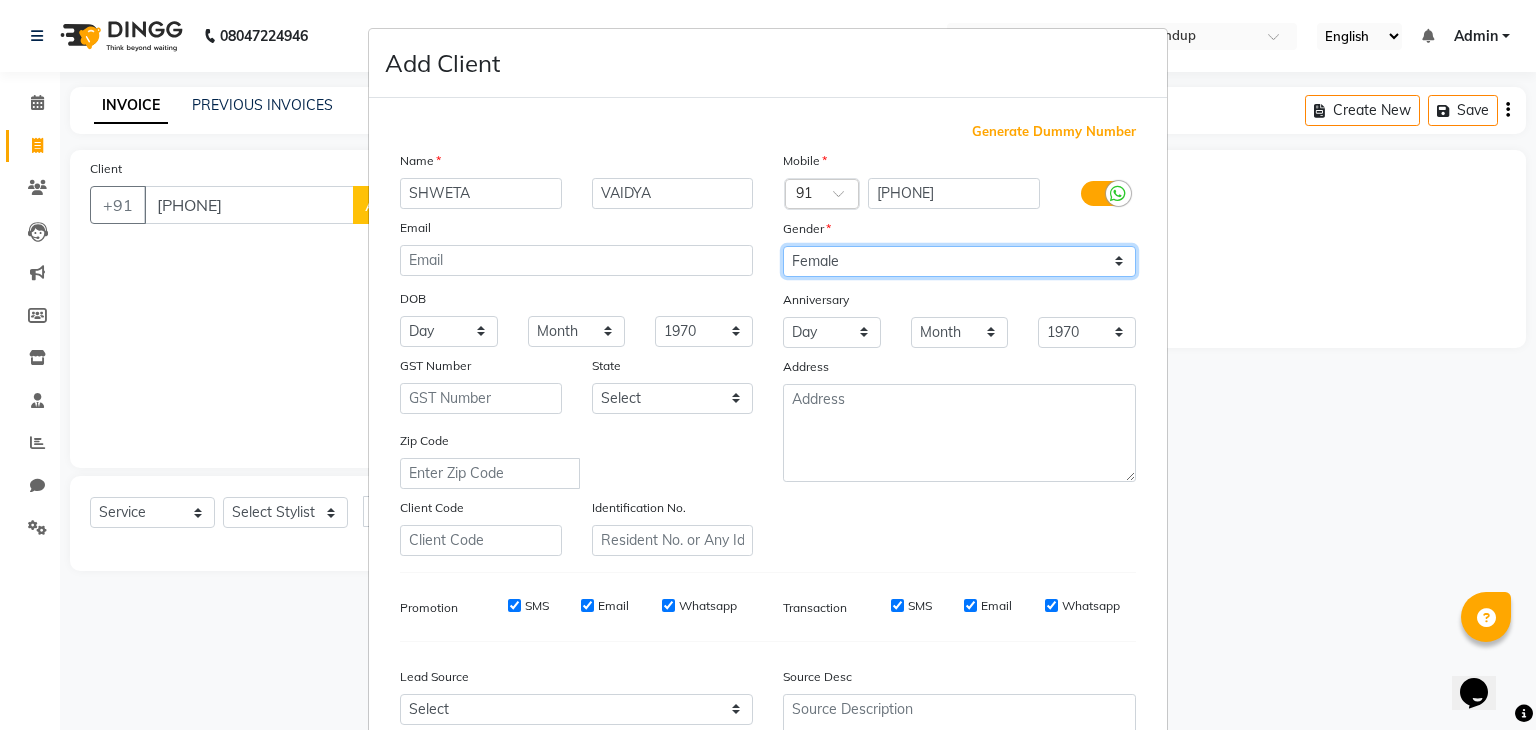 click on "Select Male Female Other Prefer Not To Say" at bounding box center [959, 261] 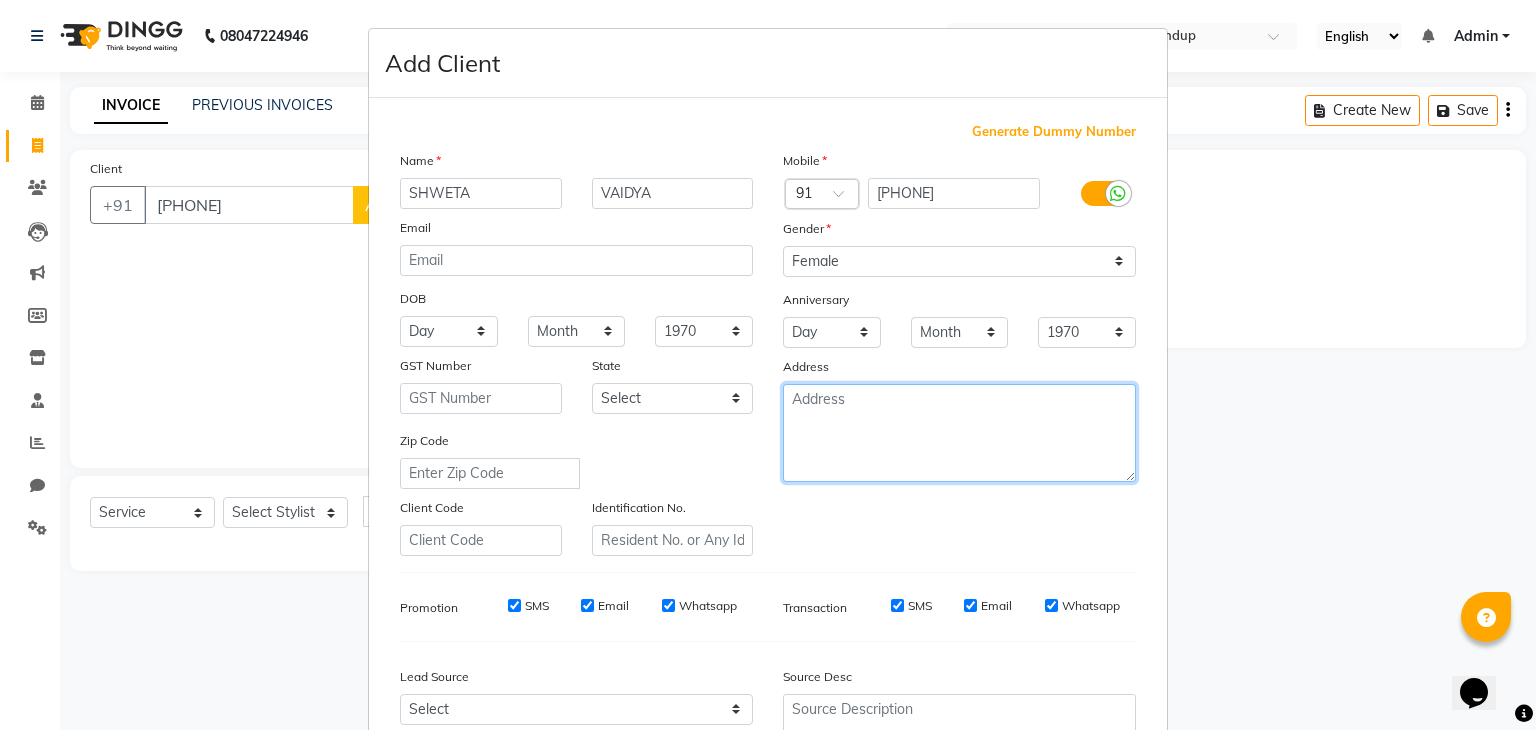 click at bounding box center [959, 433] 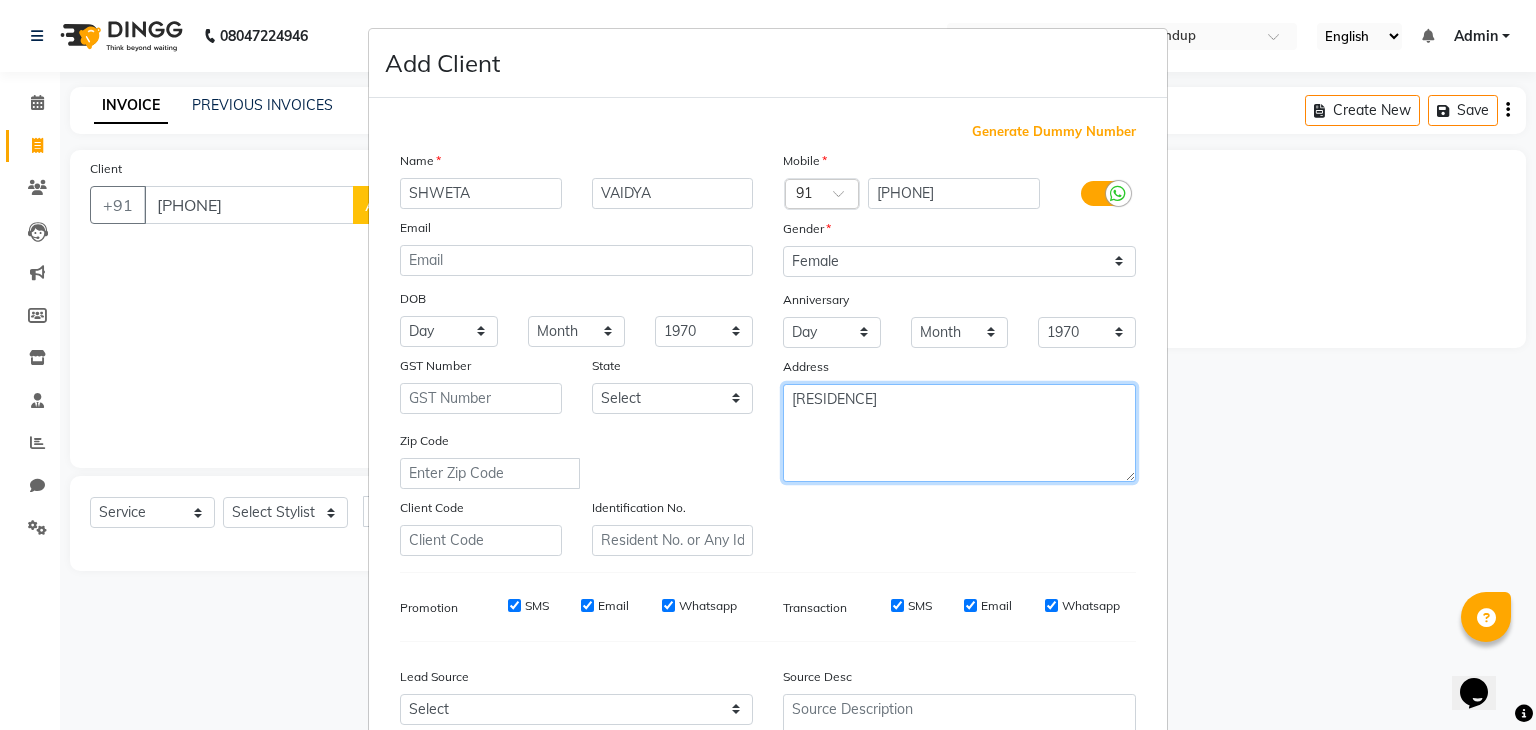 type on "MAYURESH RESIDENCY" 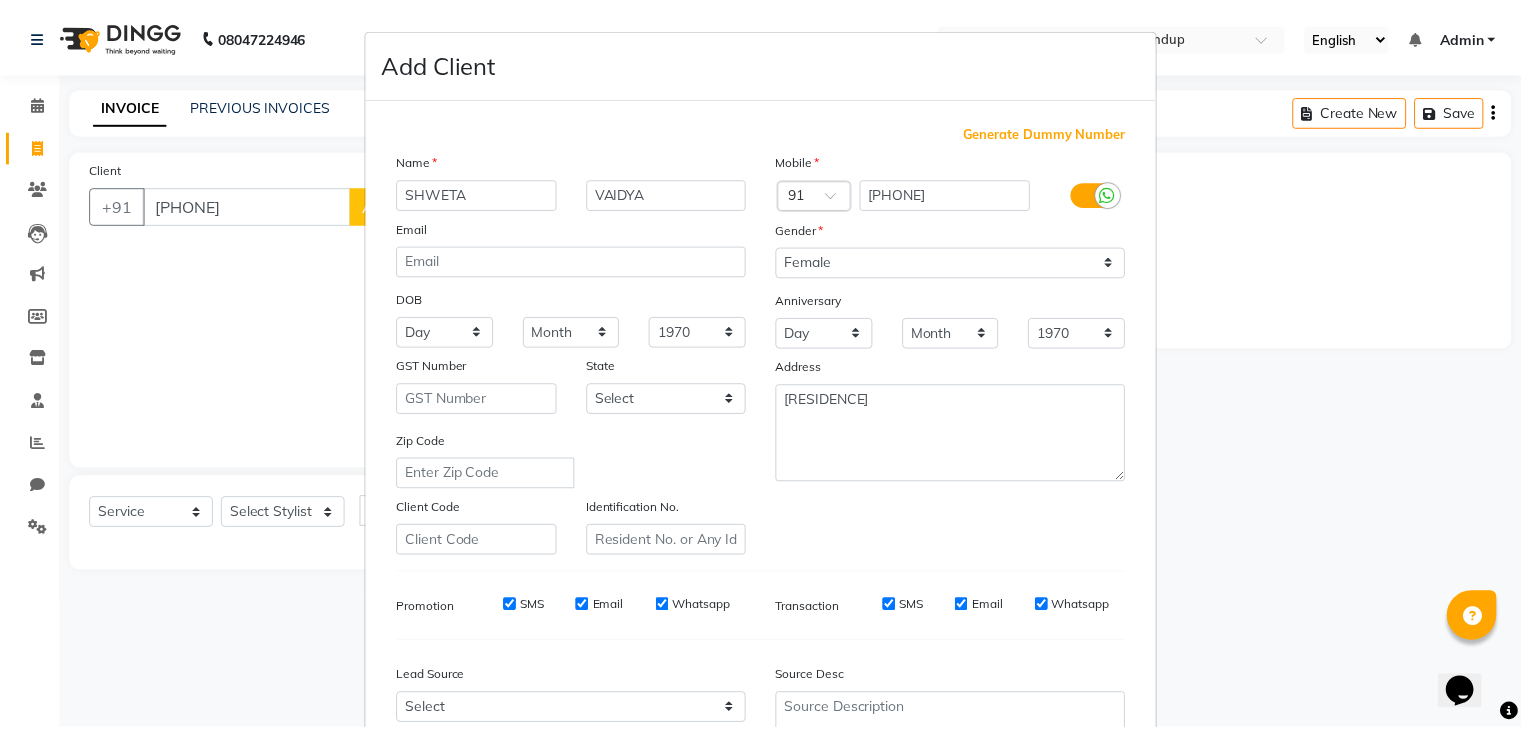 scroll, scrollTop: 203, scrollLeft: 0, axis: vertical 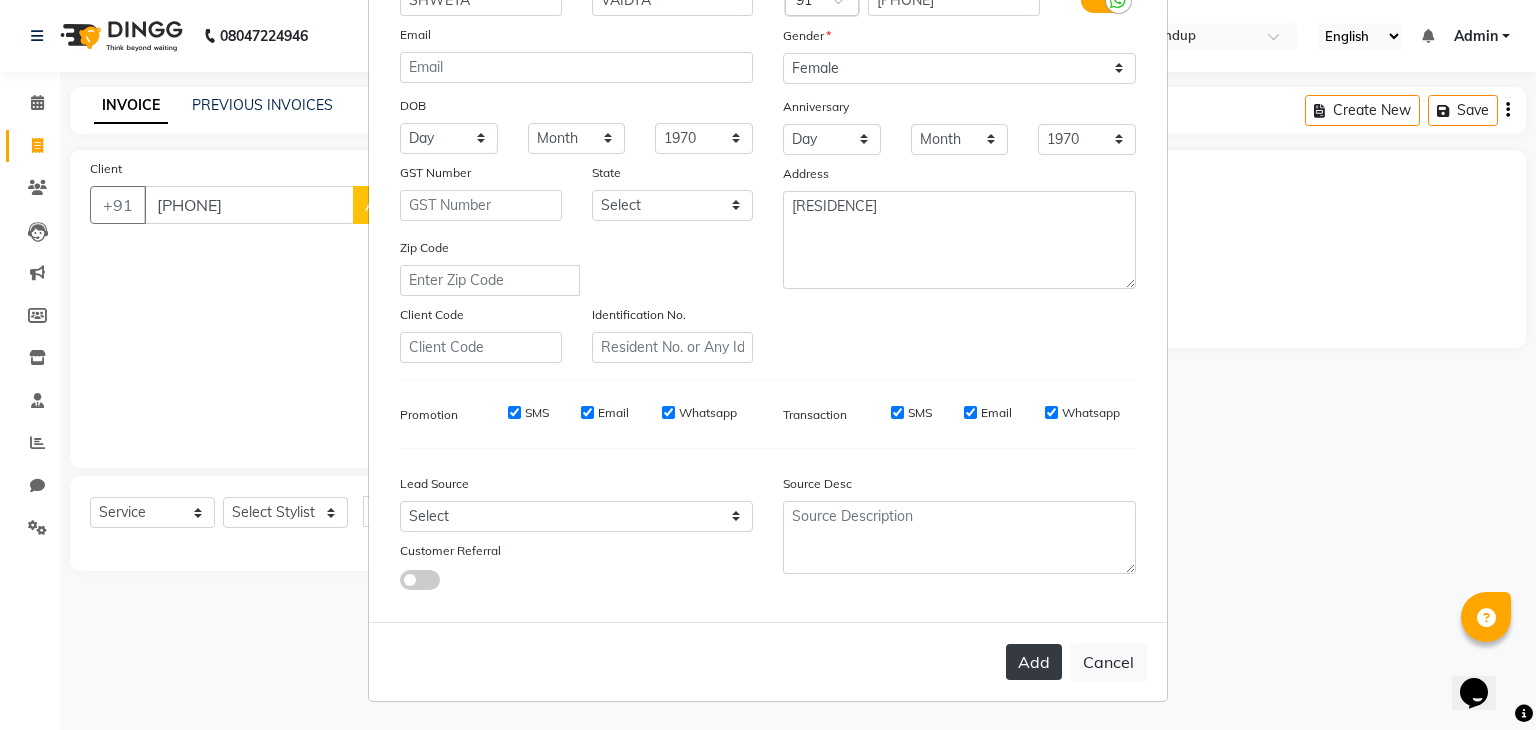 click on "Add" at bounding box center (1034, 662) 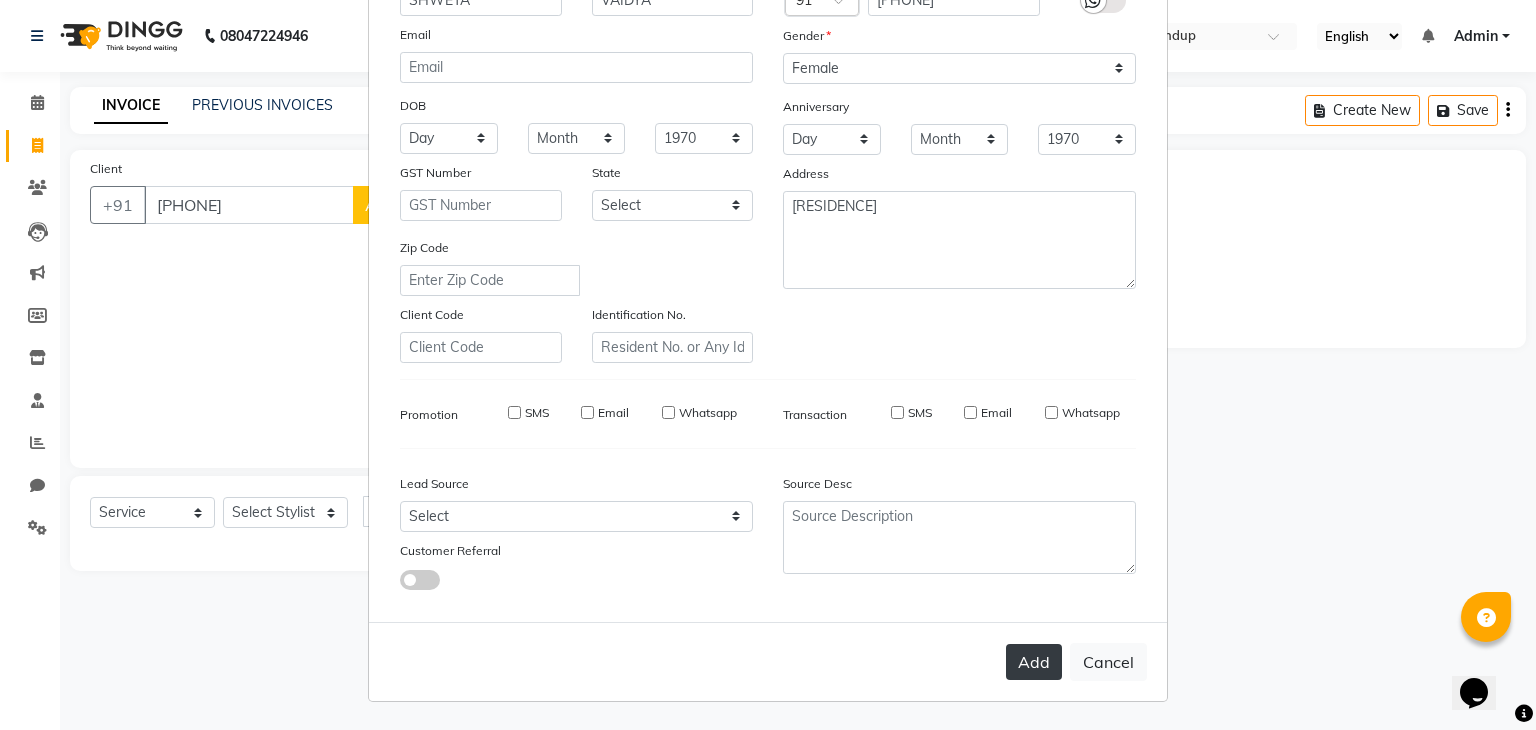 type 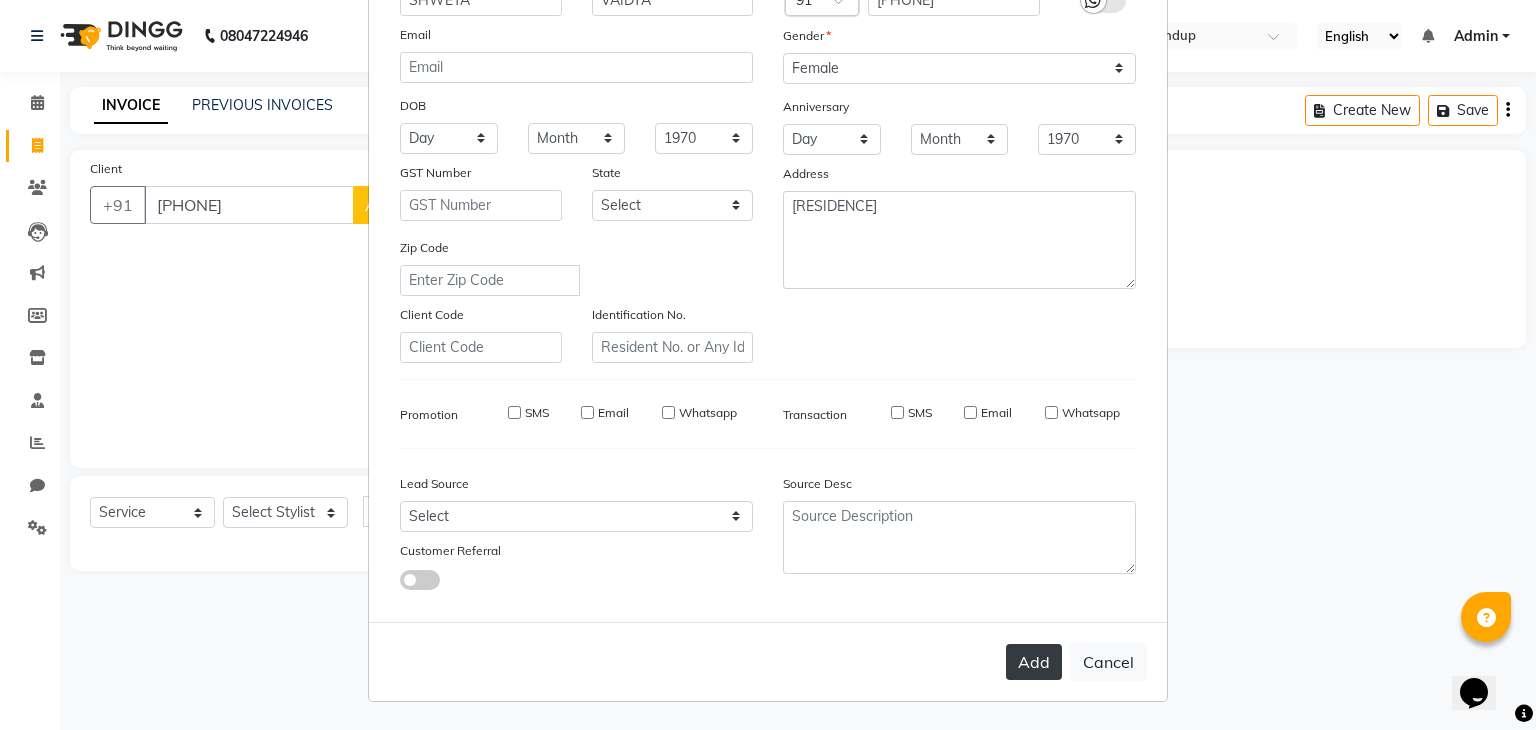type 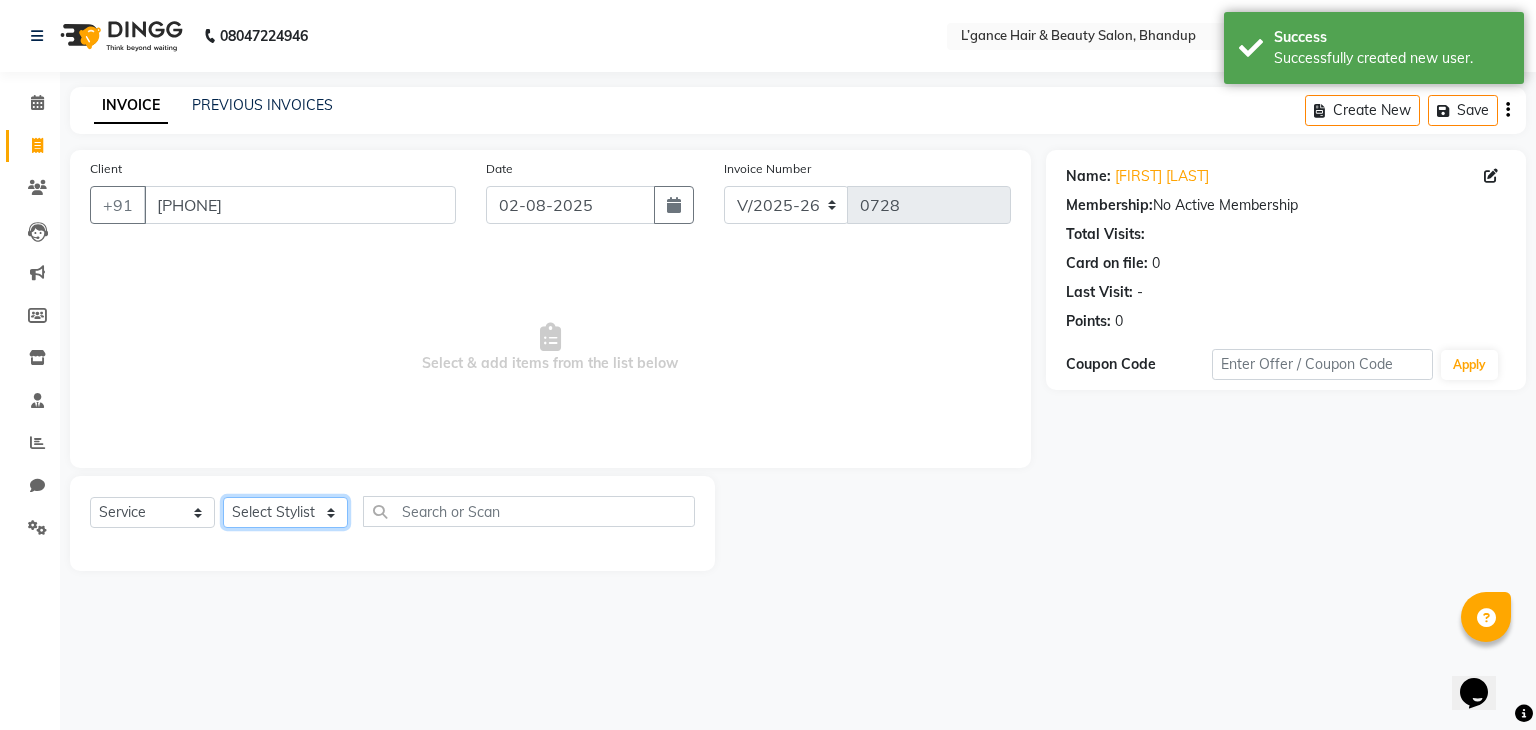 click on "Select Stylist Devi DIS Mamta Pinki Rajiya Rupal Shweta Uma UNKNOWN" 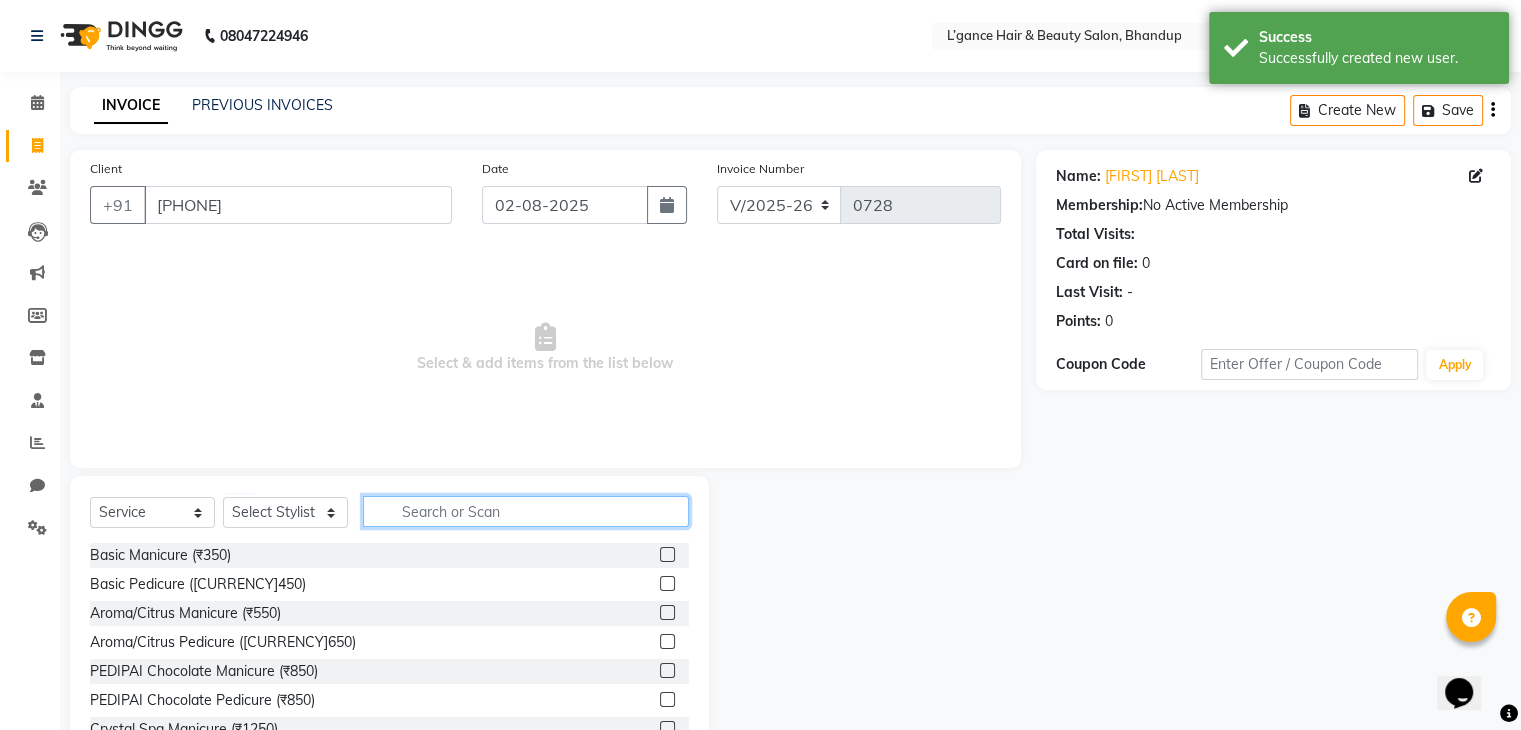 click 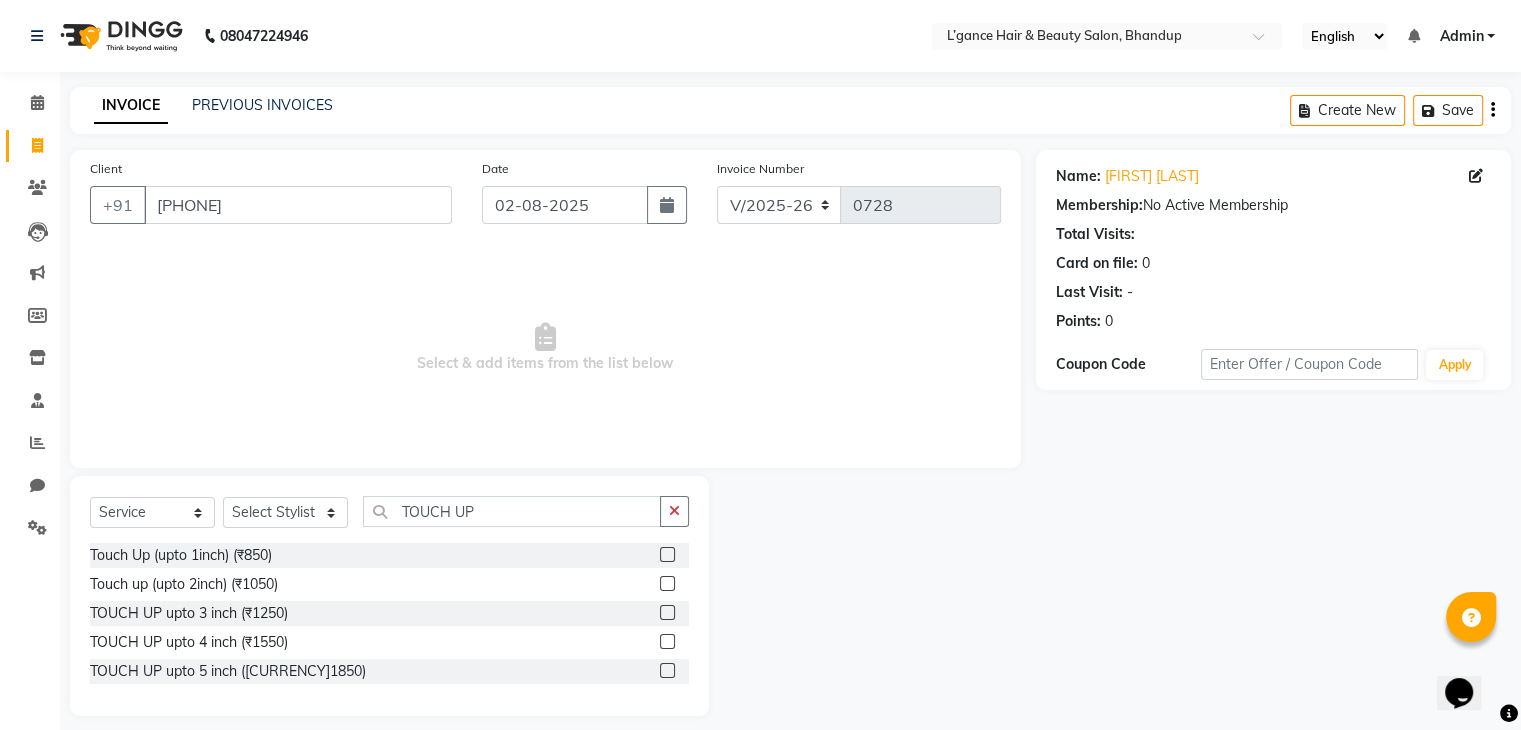 click 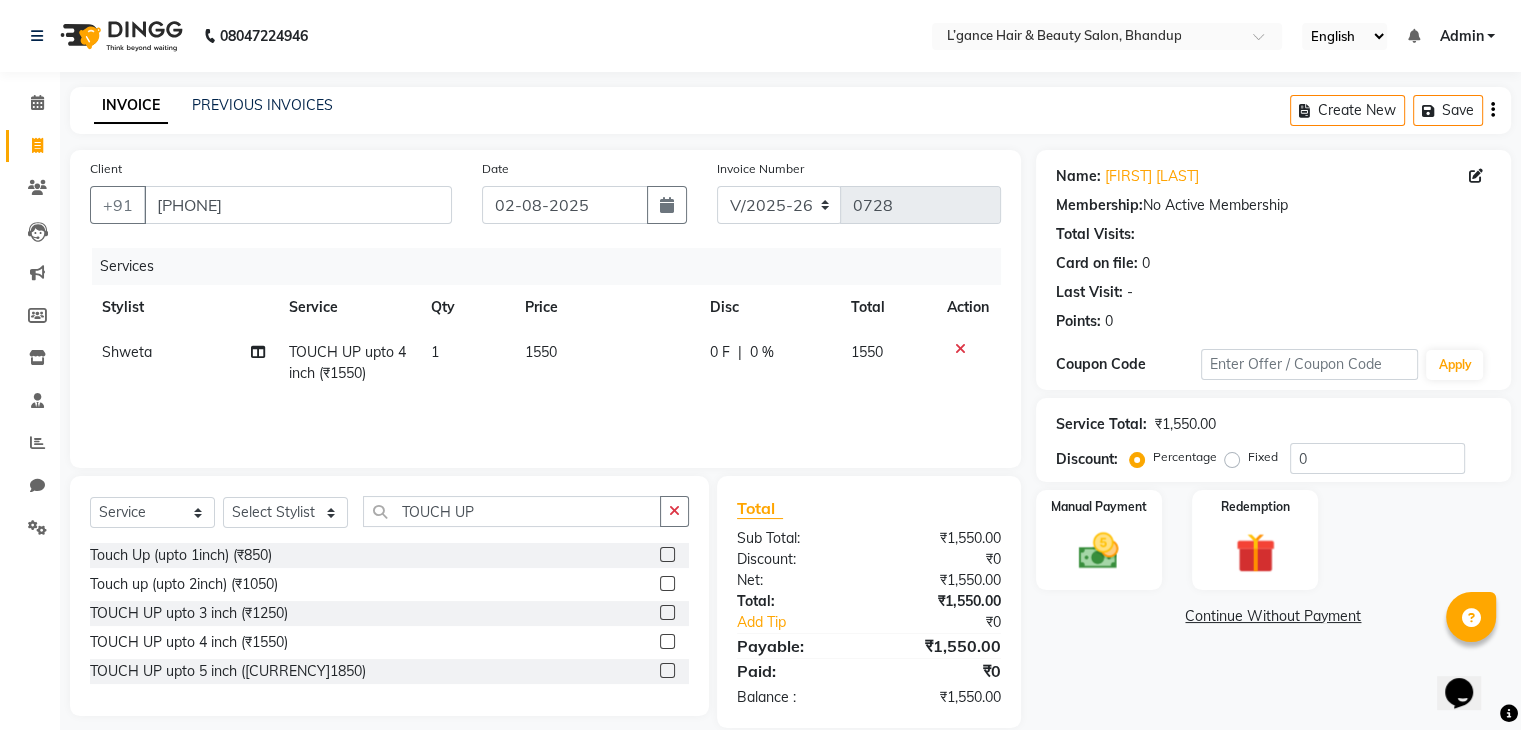 click 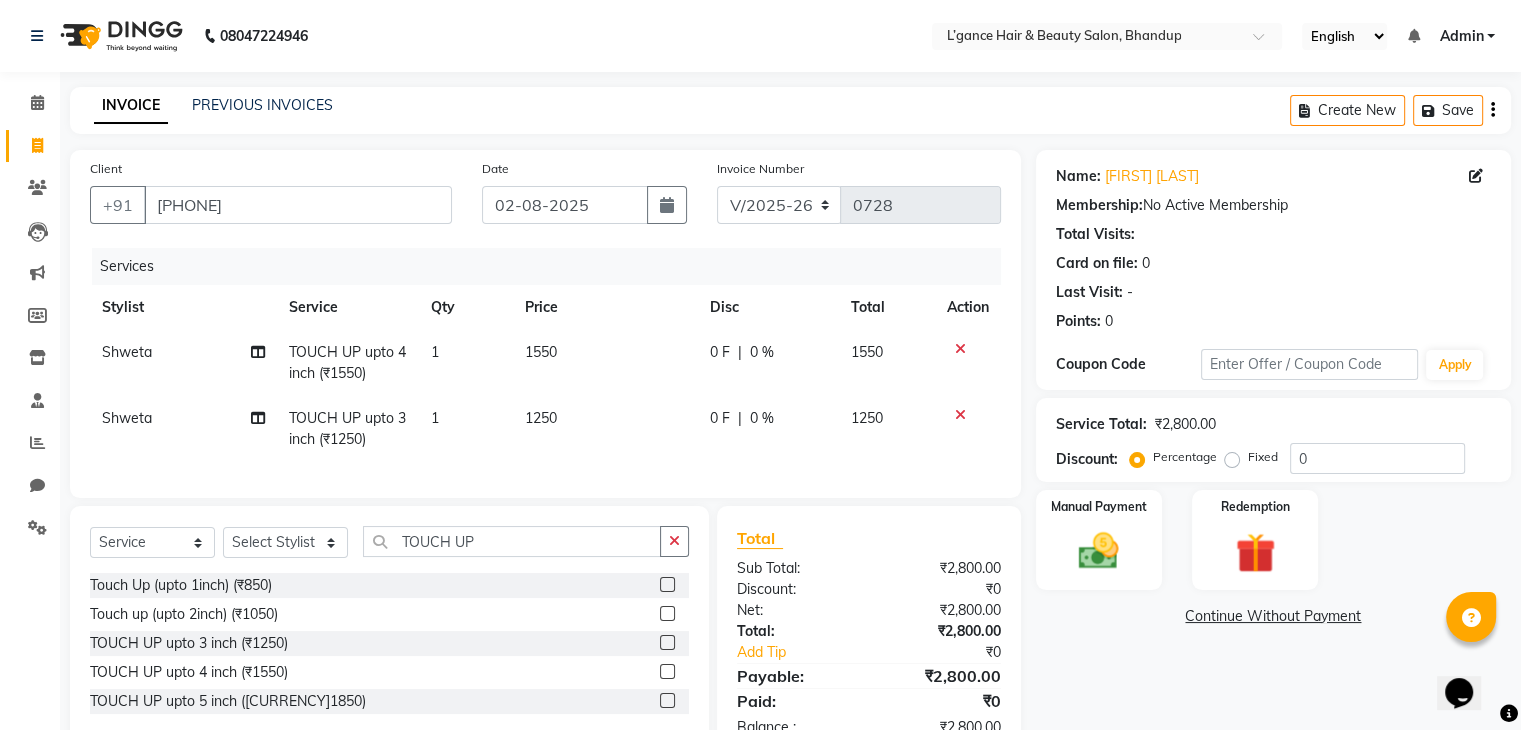 click 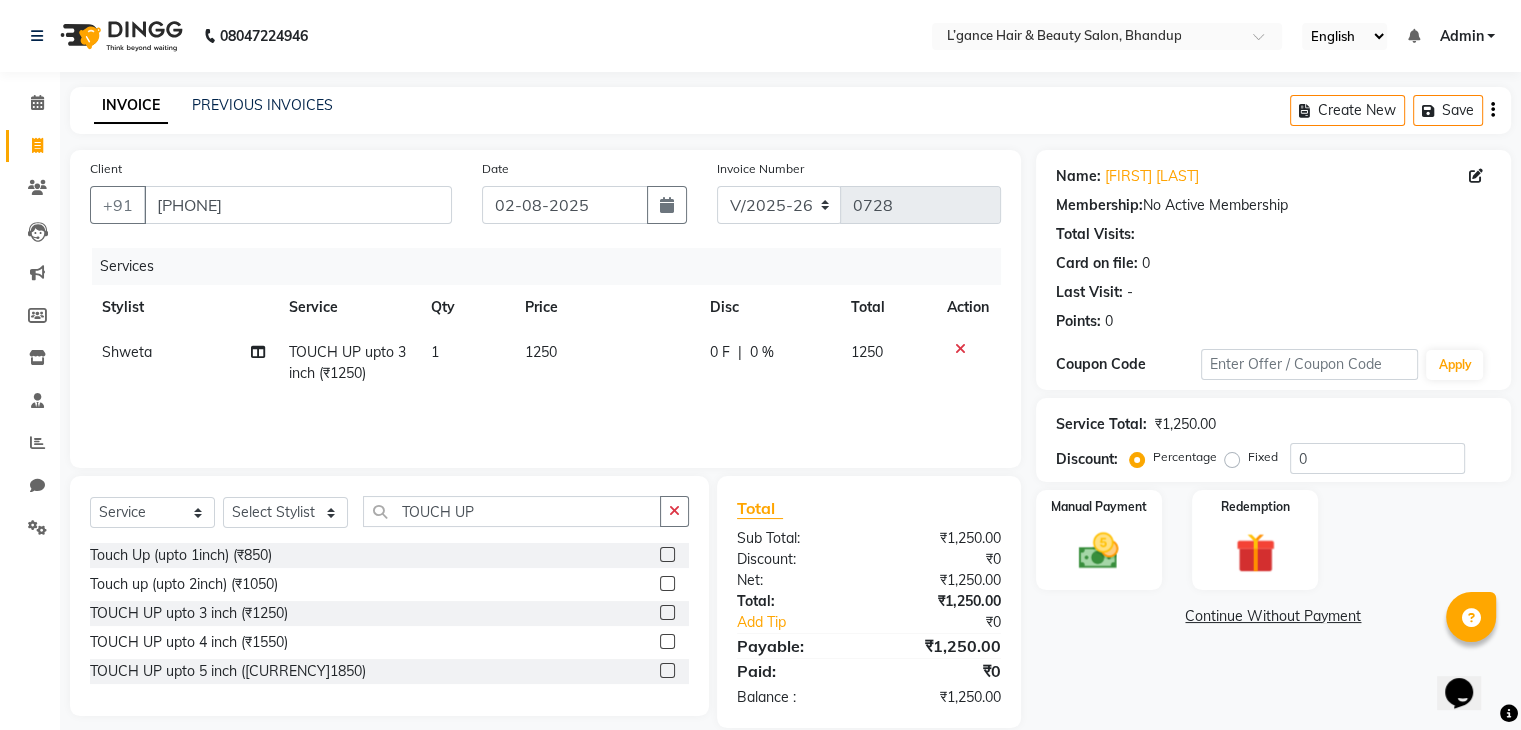 click on "1250" 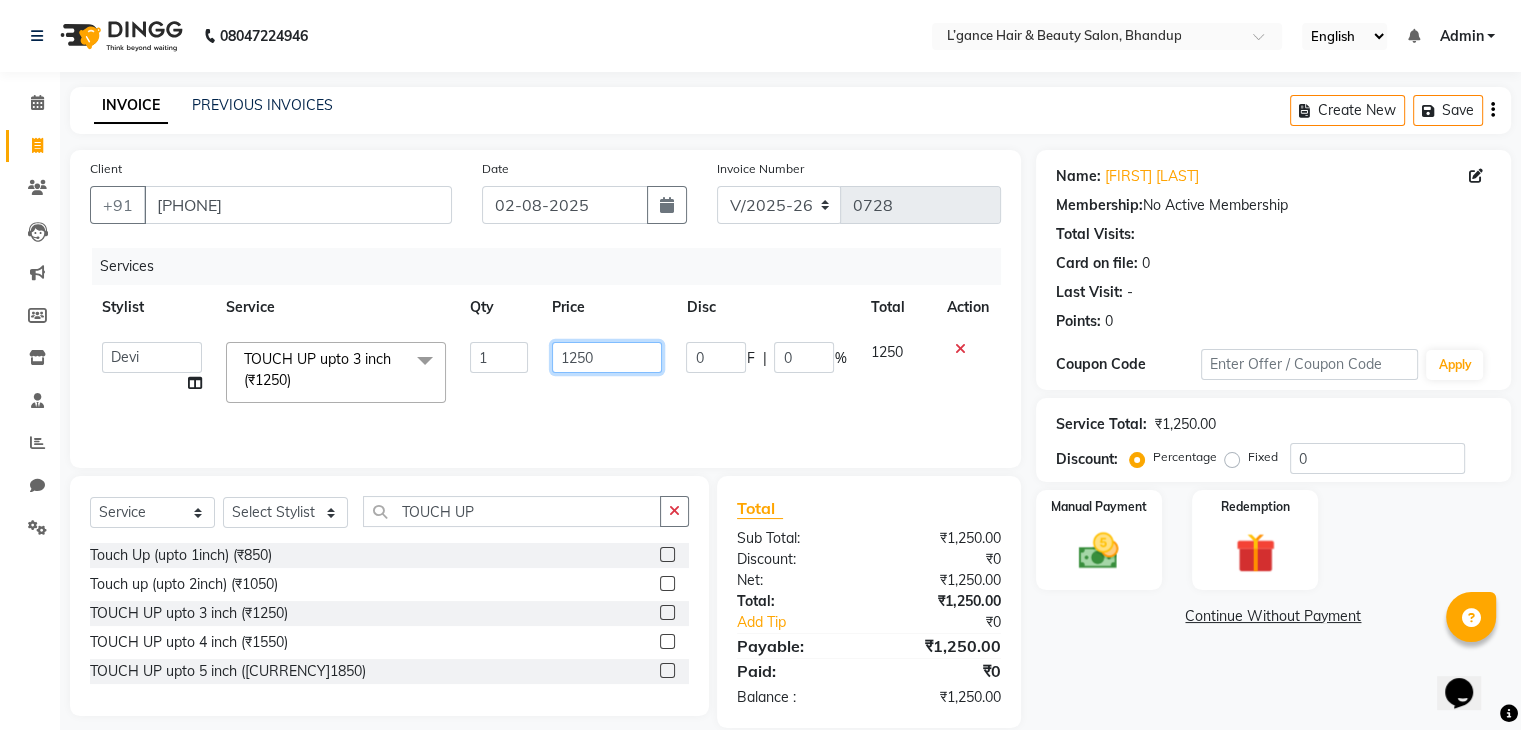 click on "1250" 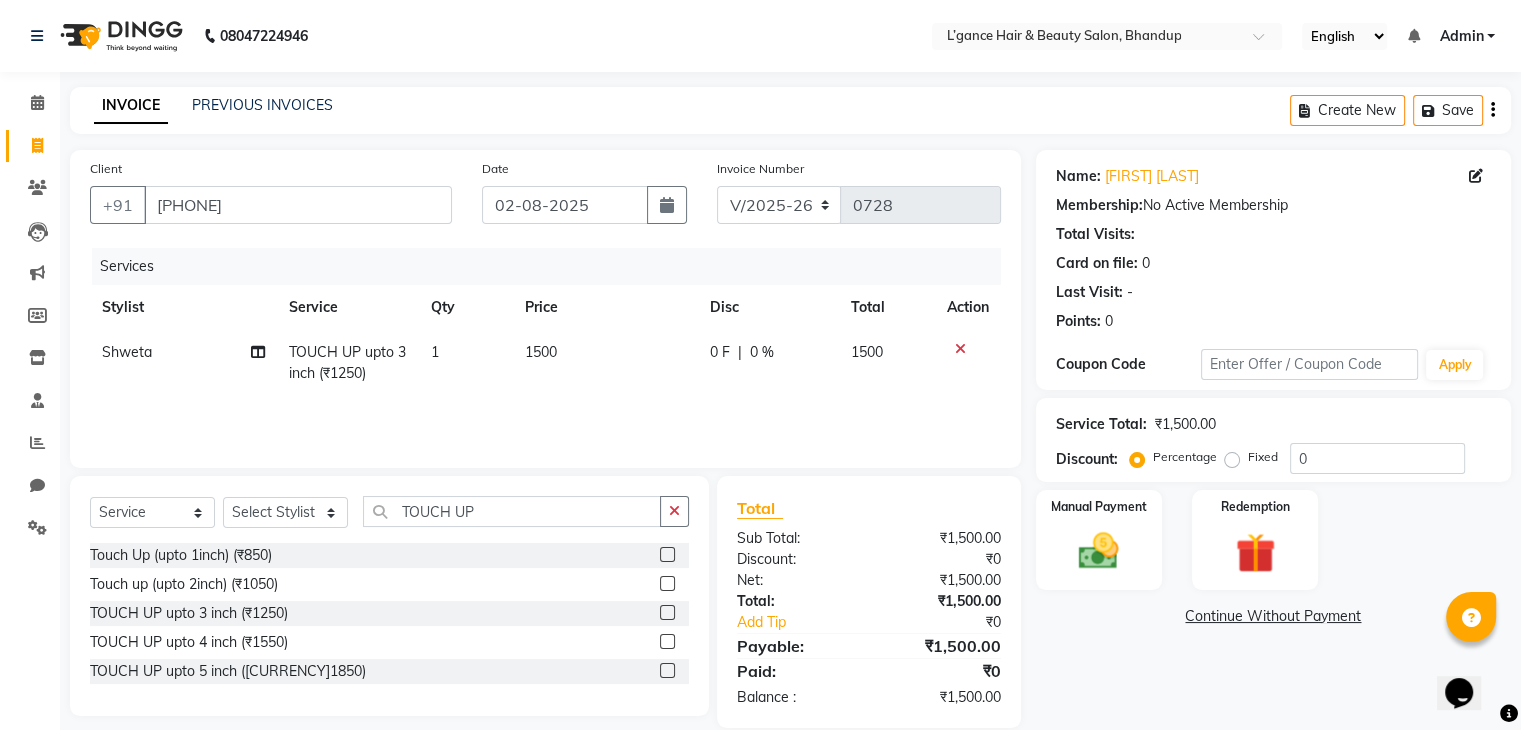 click on "Services Stylist Service Qty Price Disc Total Action Shweta TOUCH UP upto 3 inch (₹1250) 1 1500 0 F | 0 % 1500" 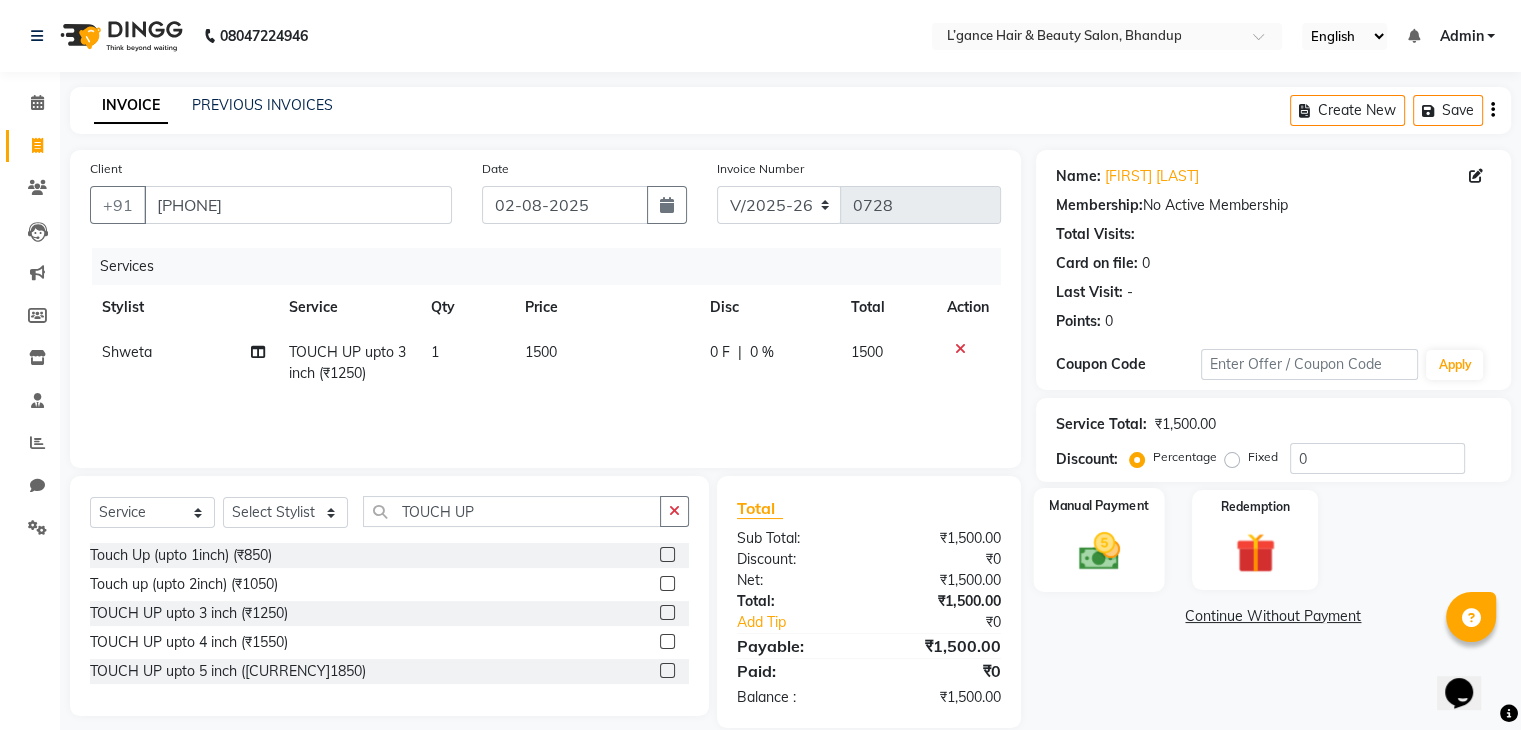 click on "Manual Payment" 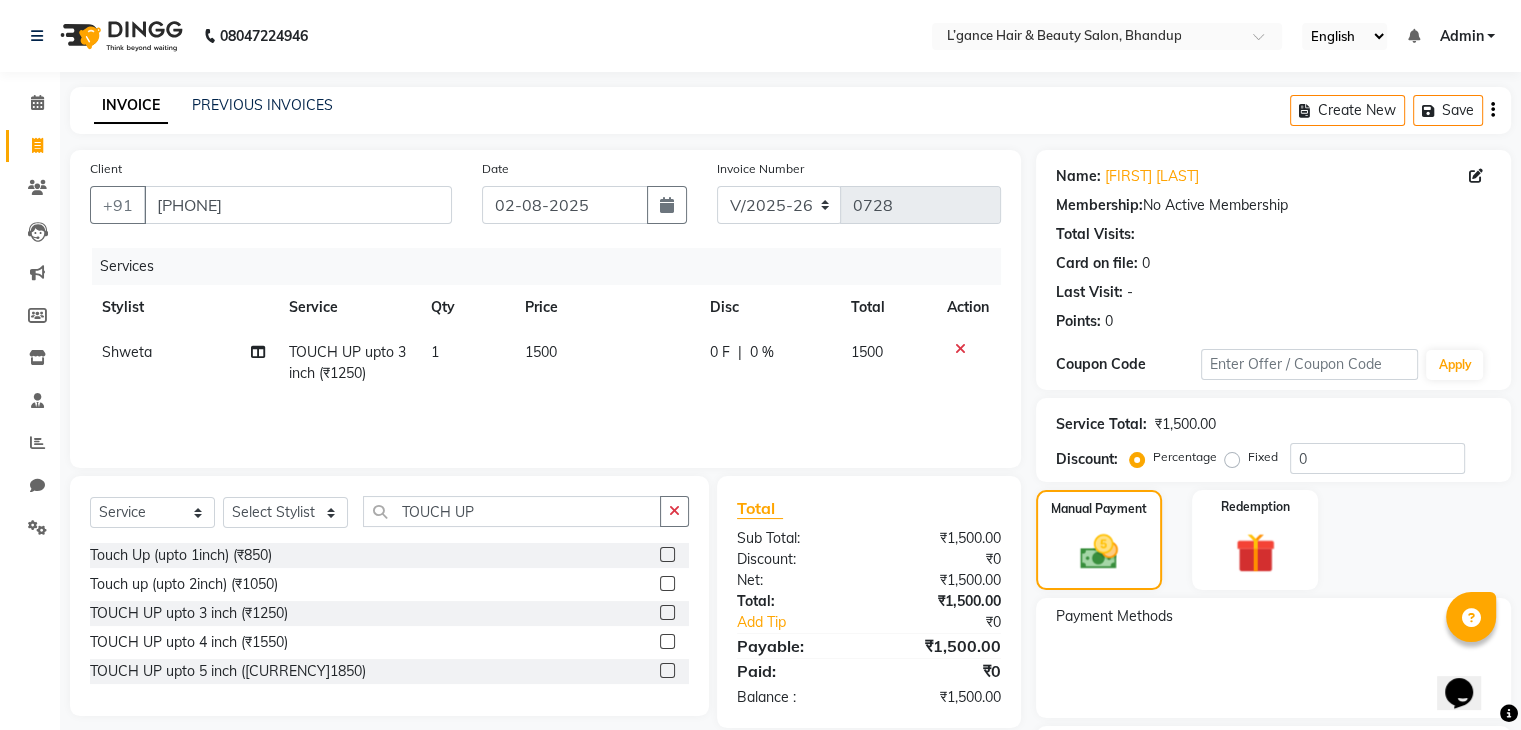 scroll, scrollTop: 104, scrollLeft: 0, axis: vertical 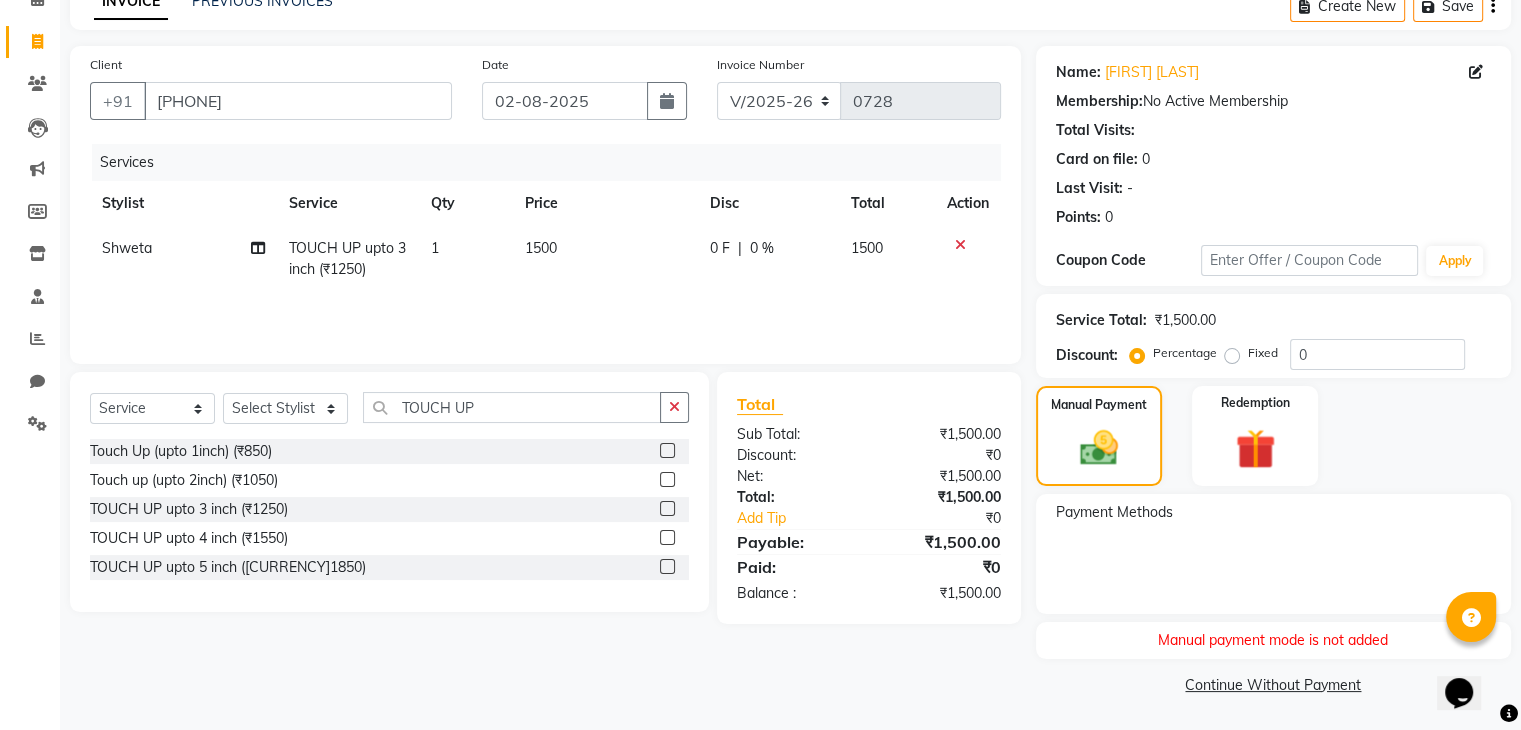 click on "Payment Methods" 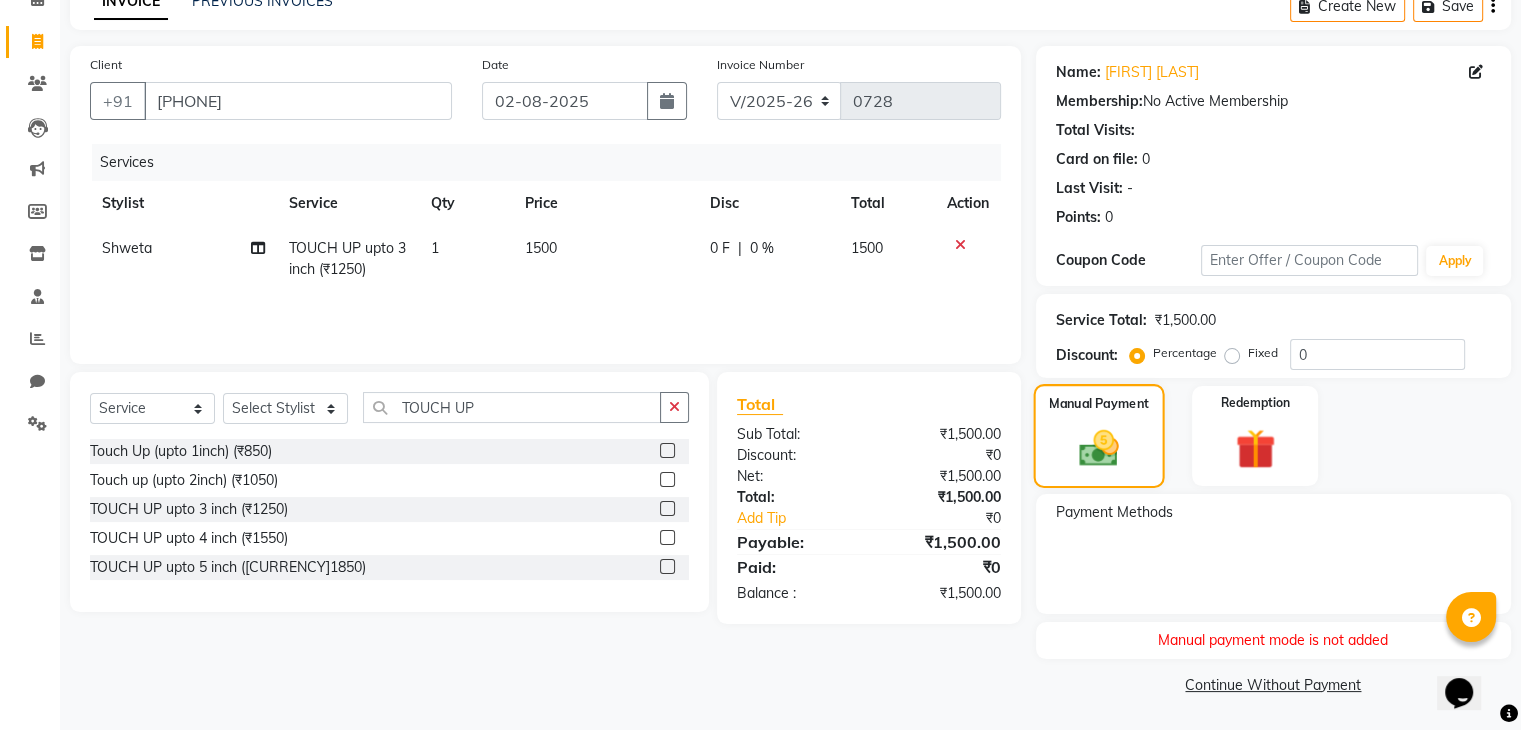 click 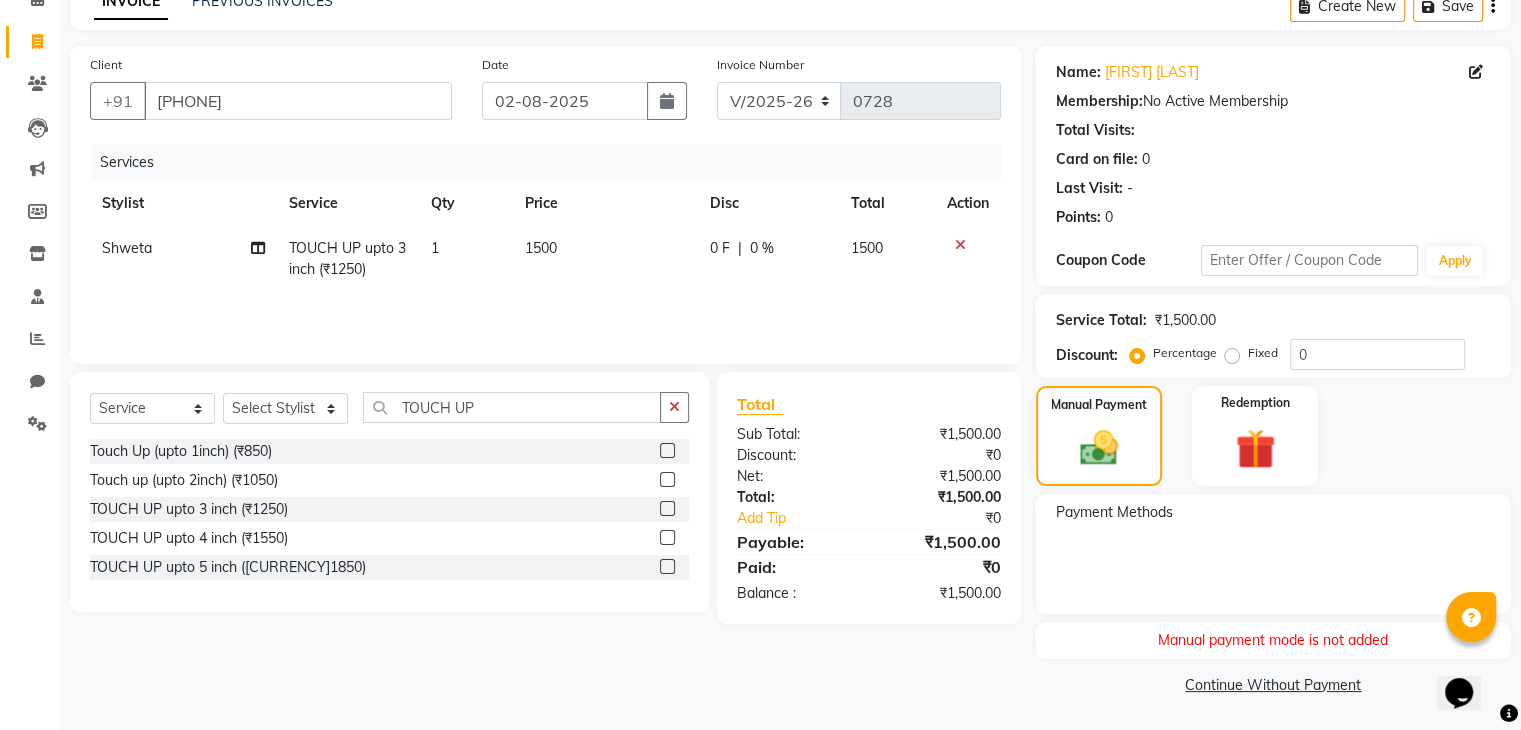 click on "Client +91 9967290732 Date 02-08-2025 Invoice Number V/2025 V/2025-26 0728 Services Stylist Service Qty Price Disc Total Action Shweta TOUCH UP upto 3 inch (₹1250) 1 1500 0 F | 0 % 1500 Select  Service  Product  Membership  Package Voucher Prepaid Gift Card  Select Stylist Devi DIS Mamta Pinki Rajiya Rupal Shweta Uma UNKNOWN TOUCH UP Touch Up (upto 1inch) (₹850)  Touch up (upto 2inch) (₹1050)  TOUCH UP upto 3 inch (₹1250)  TOUCH UP upto 4 inch (₹1550)  TOUCH UP upto 5 inch (₹1850)  Total Sub Total: ₹1,500.00 Discount: ₹0 Net: ₹1,500.00 Total: ₹1,500.00 Add Tip ₹0 Payable: ₹1,500.00 Paid: ₹0 Balance   : ₹1,500.00" 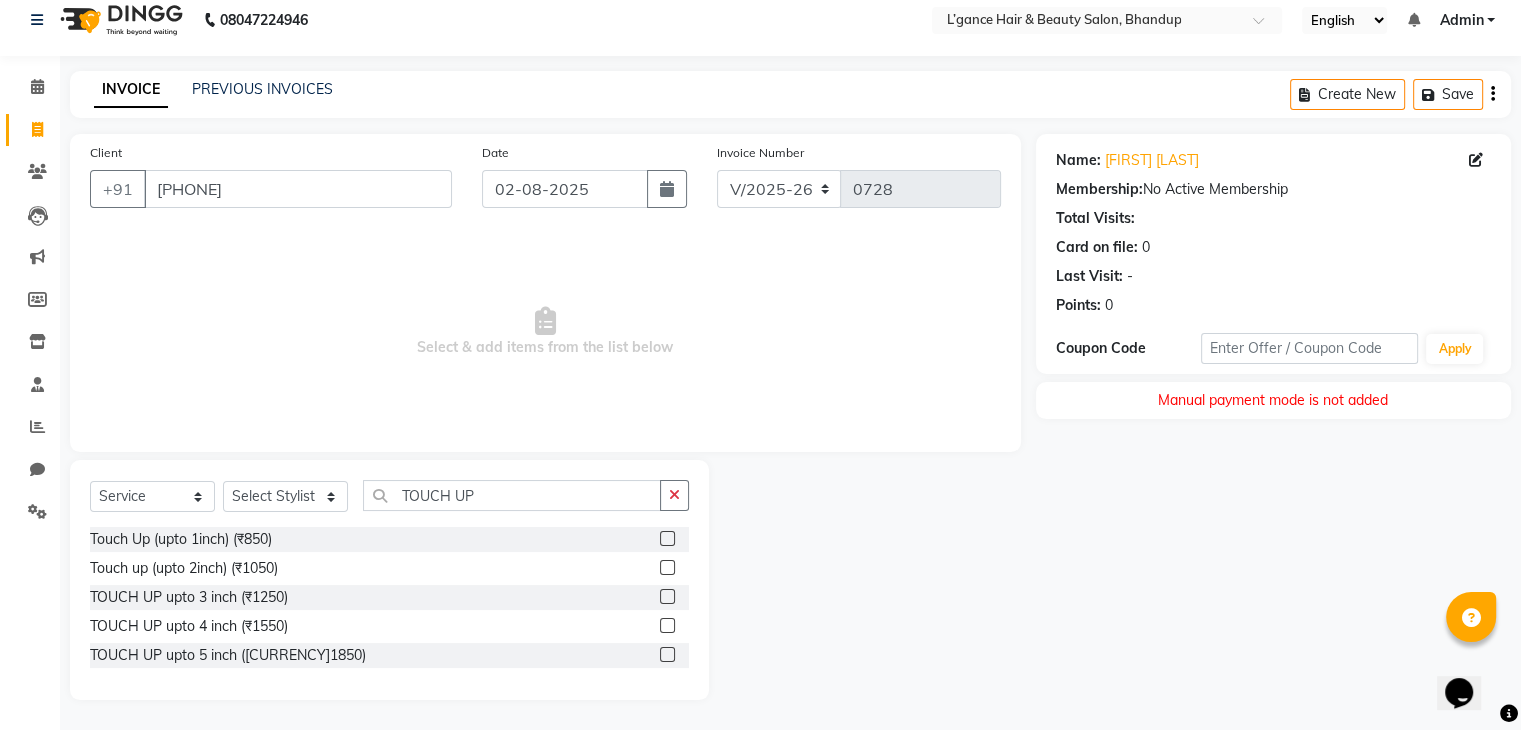 scroll, scrollTop: 17, scrollLeft: 0, axis: vertical 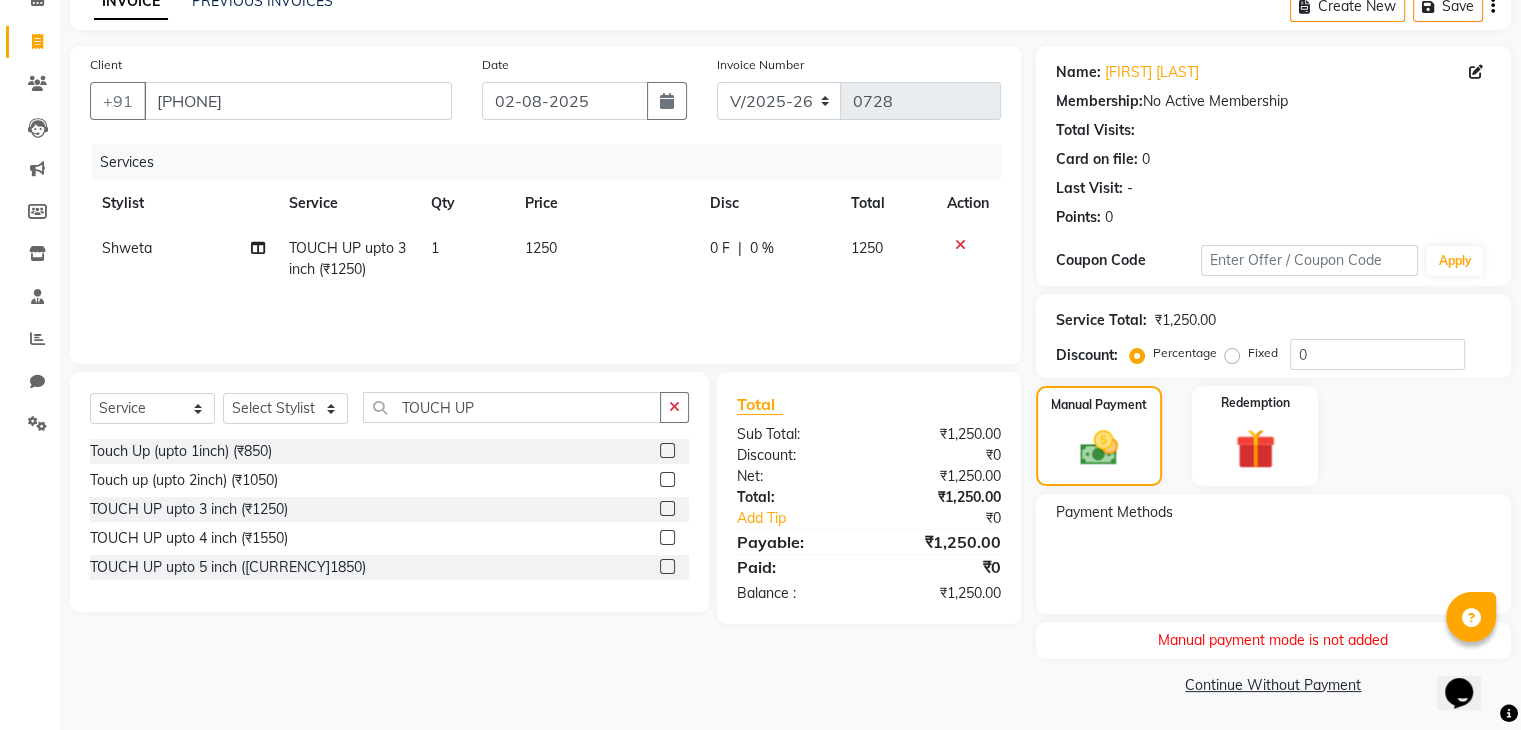 click on "1250" 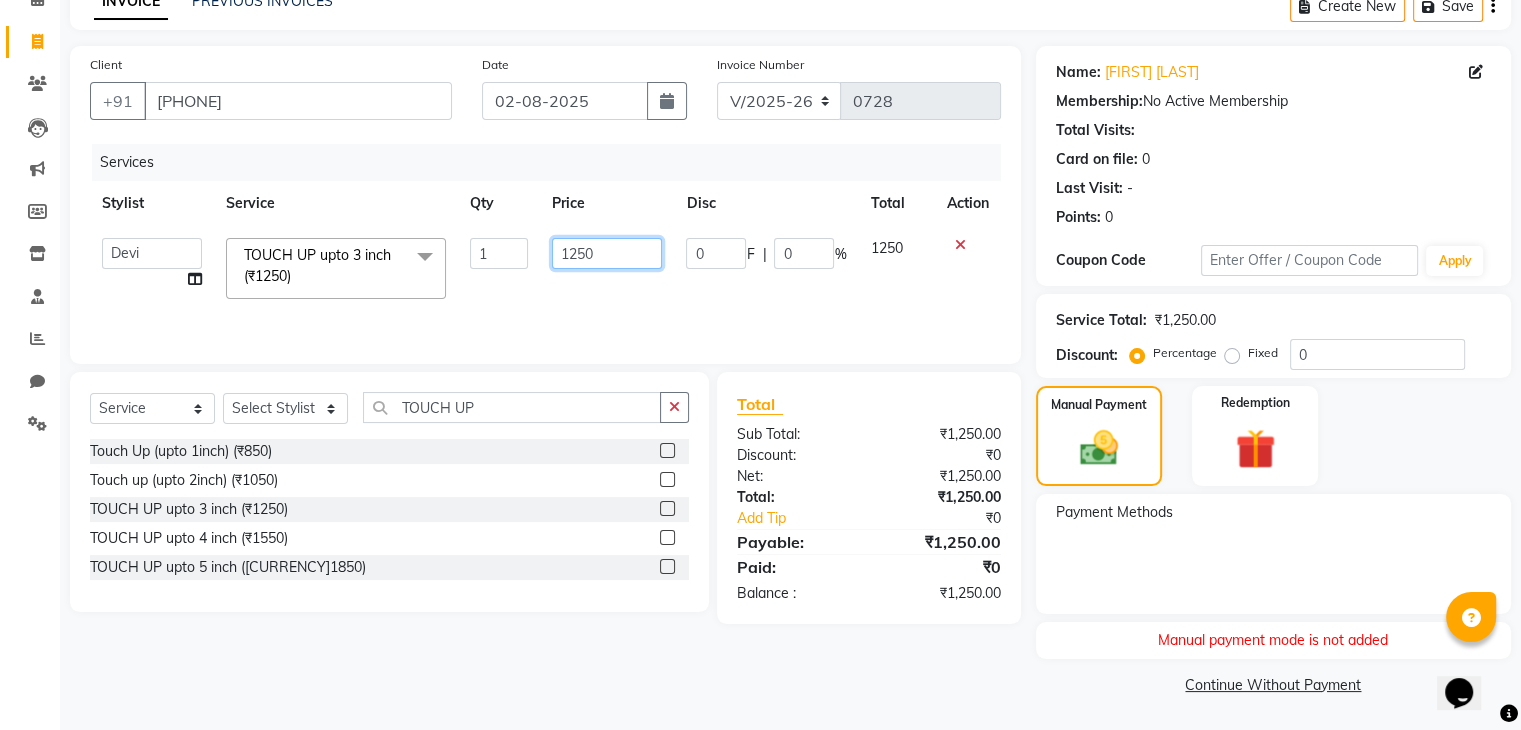 click on "1250" 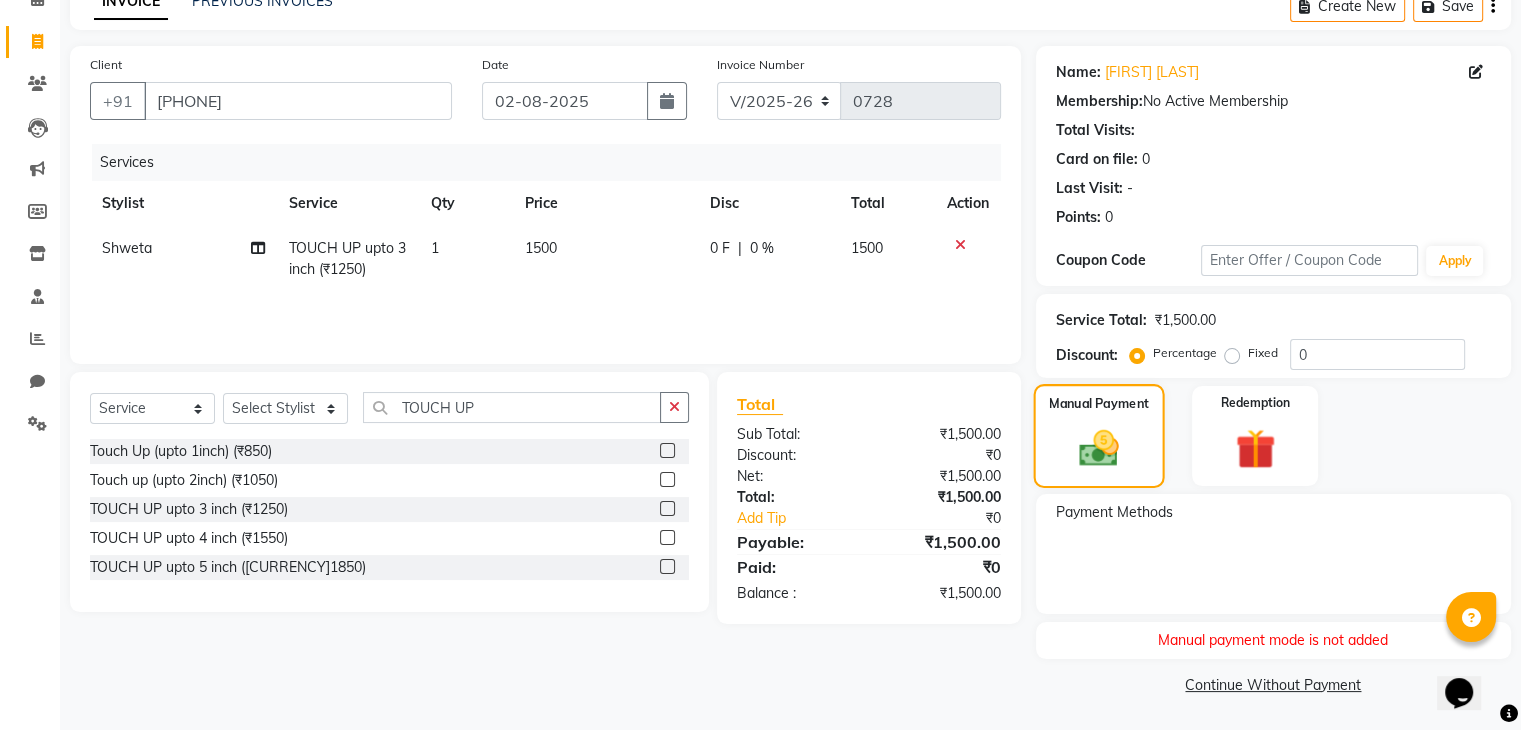 click on "Manual Payment" 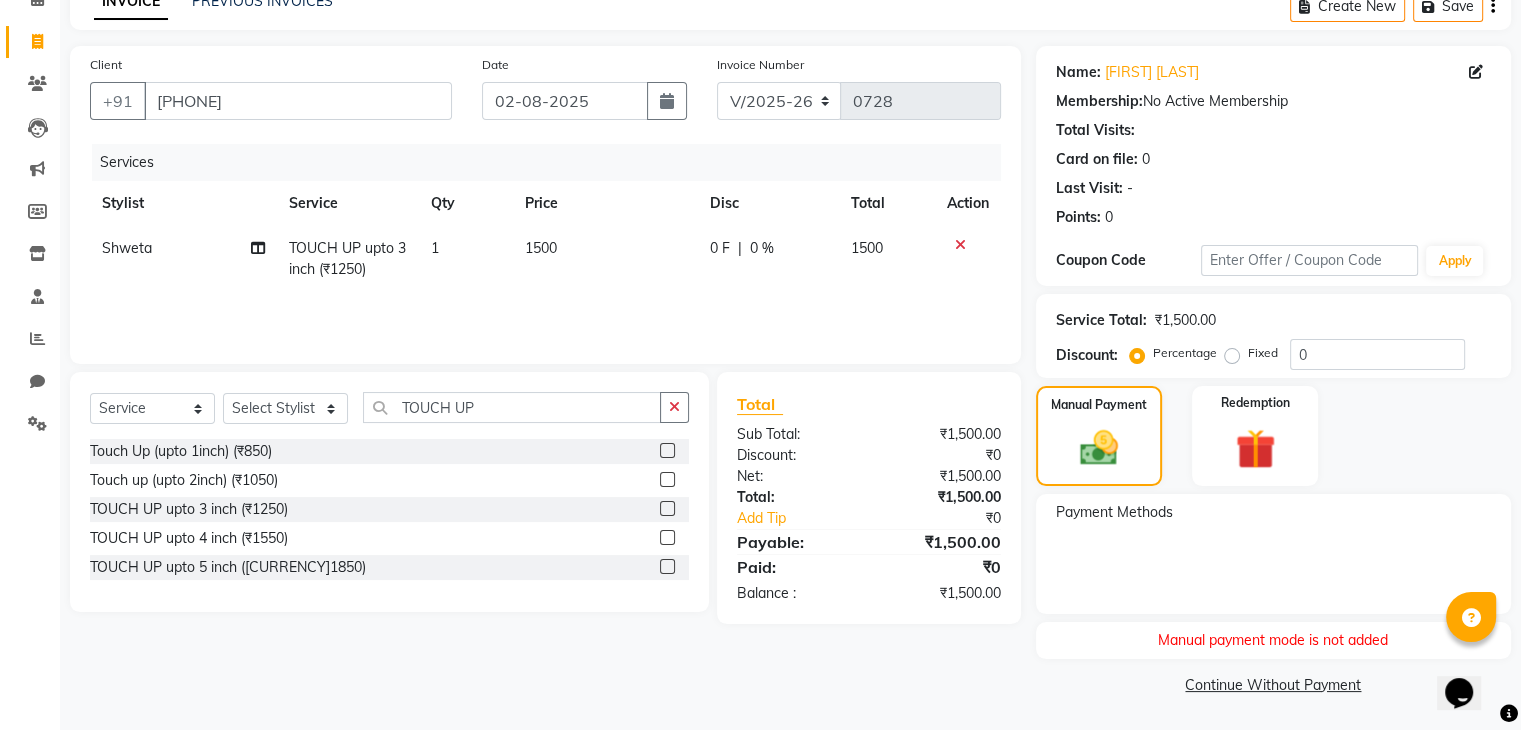 click on "Continue Without Payment" 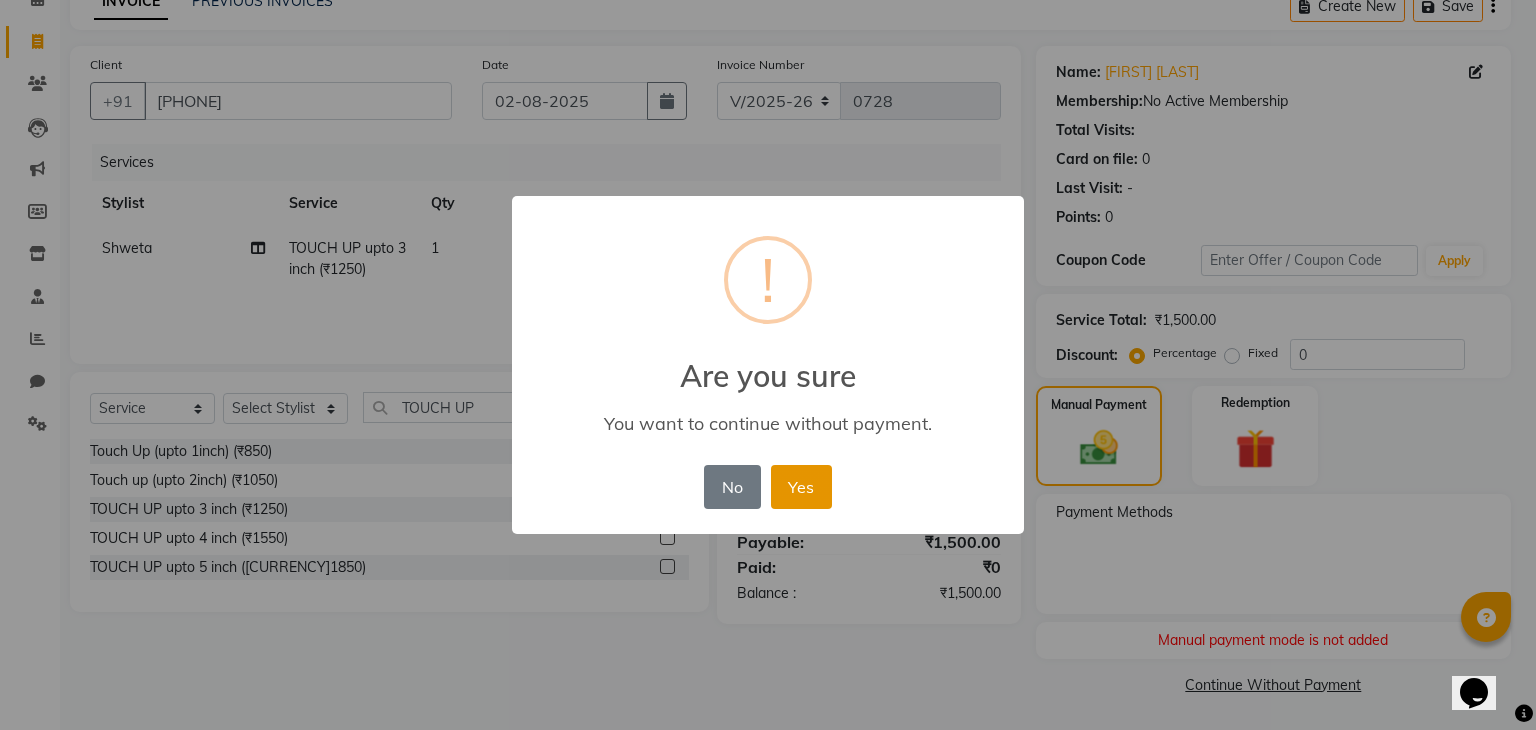 click on "Yes" at bounding box center [801, 487] 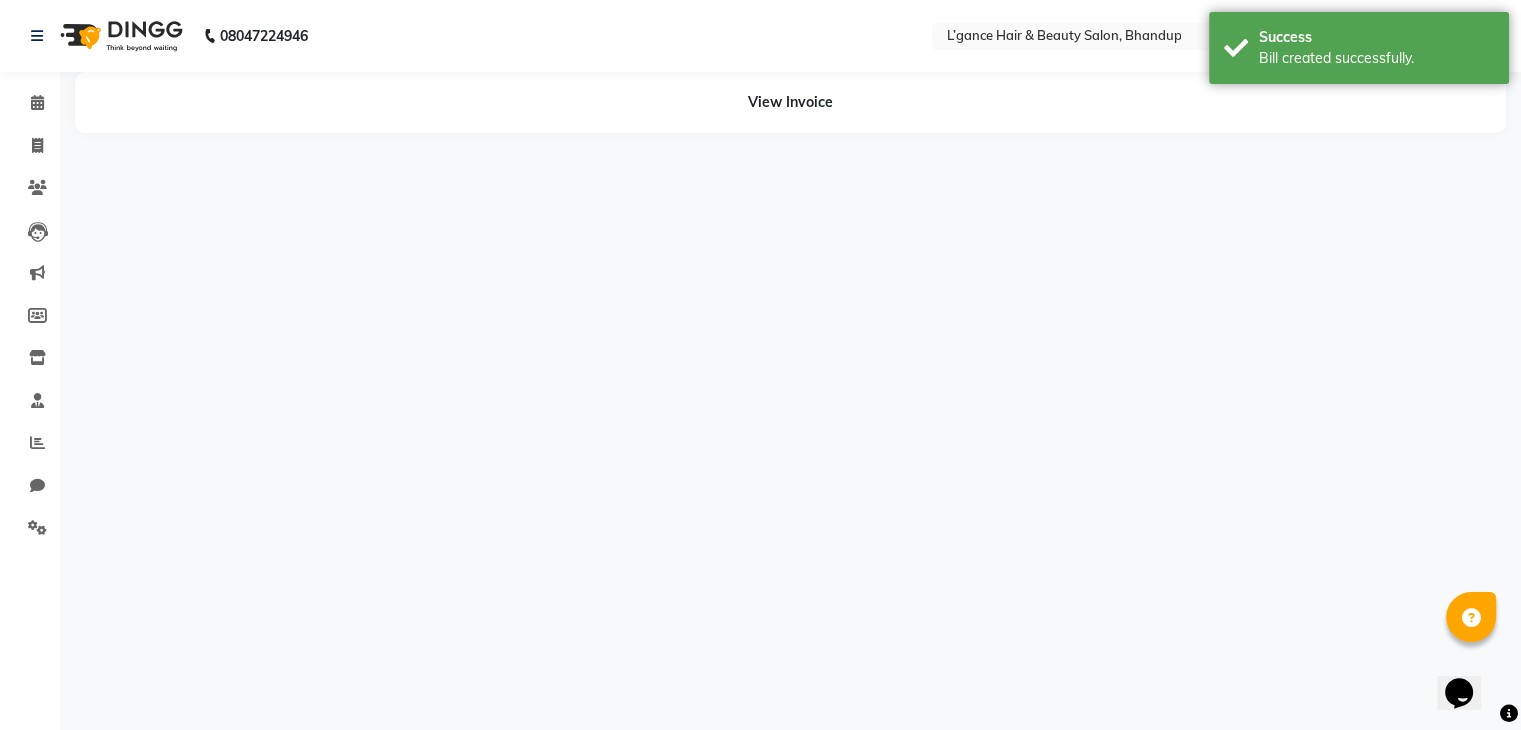 scroll, scrollTop: 0, scrollLeft: 0, axis: both 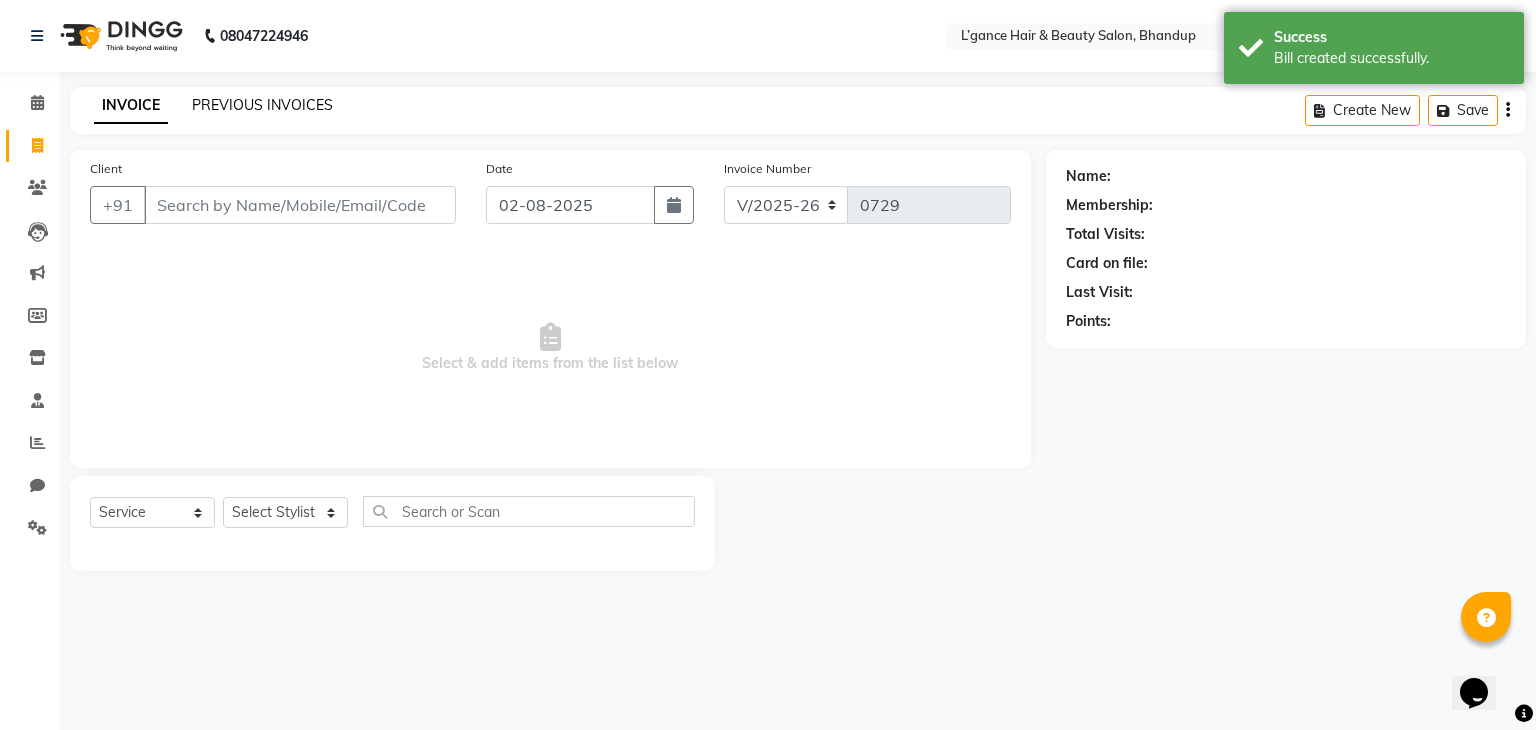 click on "PREVIOUS INVOICES" 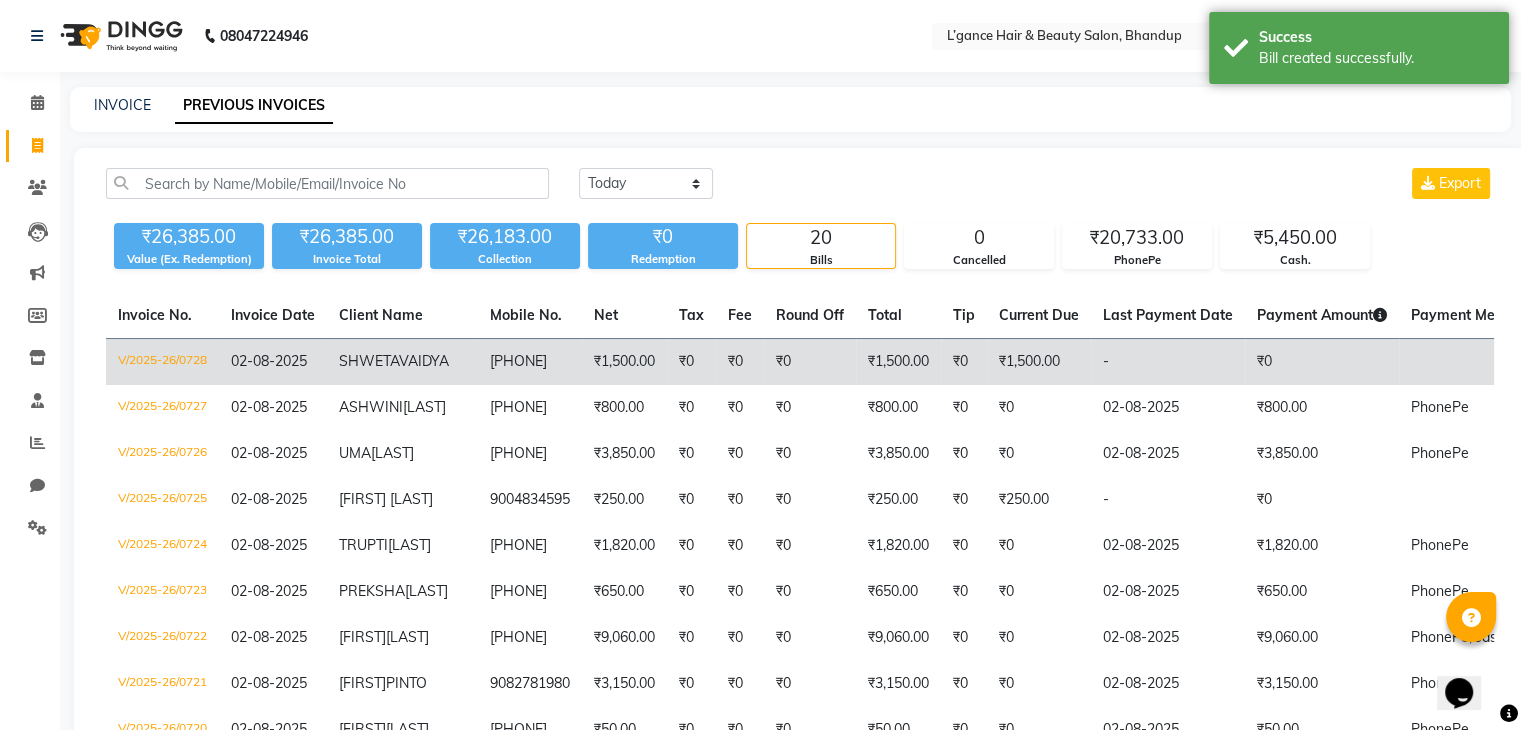 click on "02-08-2025" 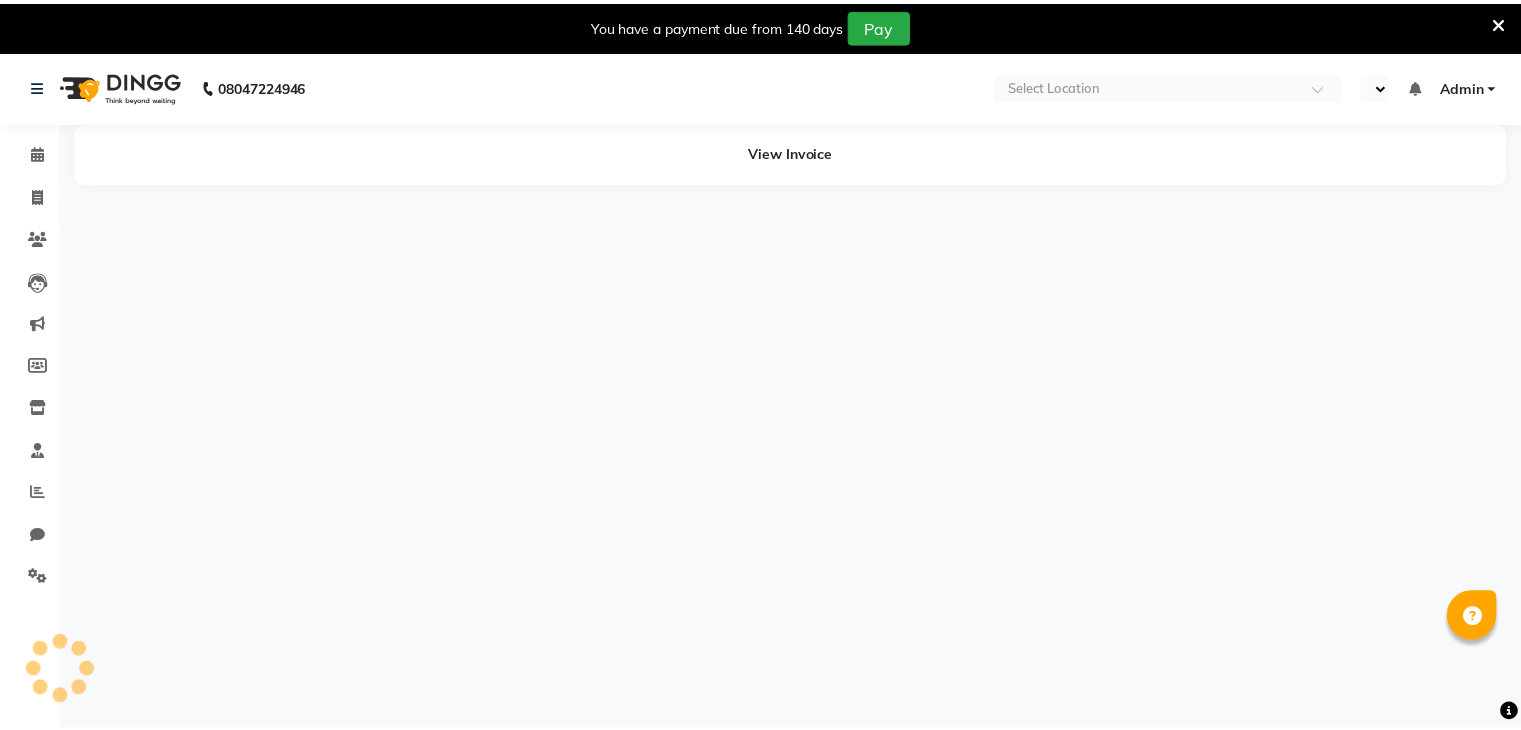 scroll, scrollTop: 0, scrollLeft: 0, axis: both 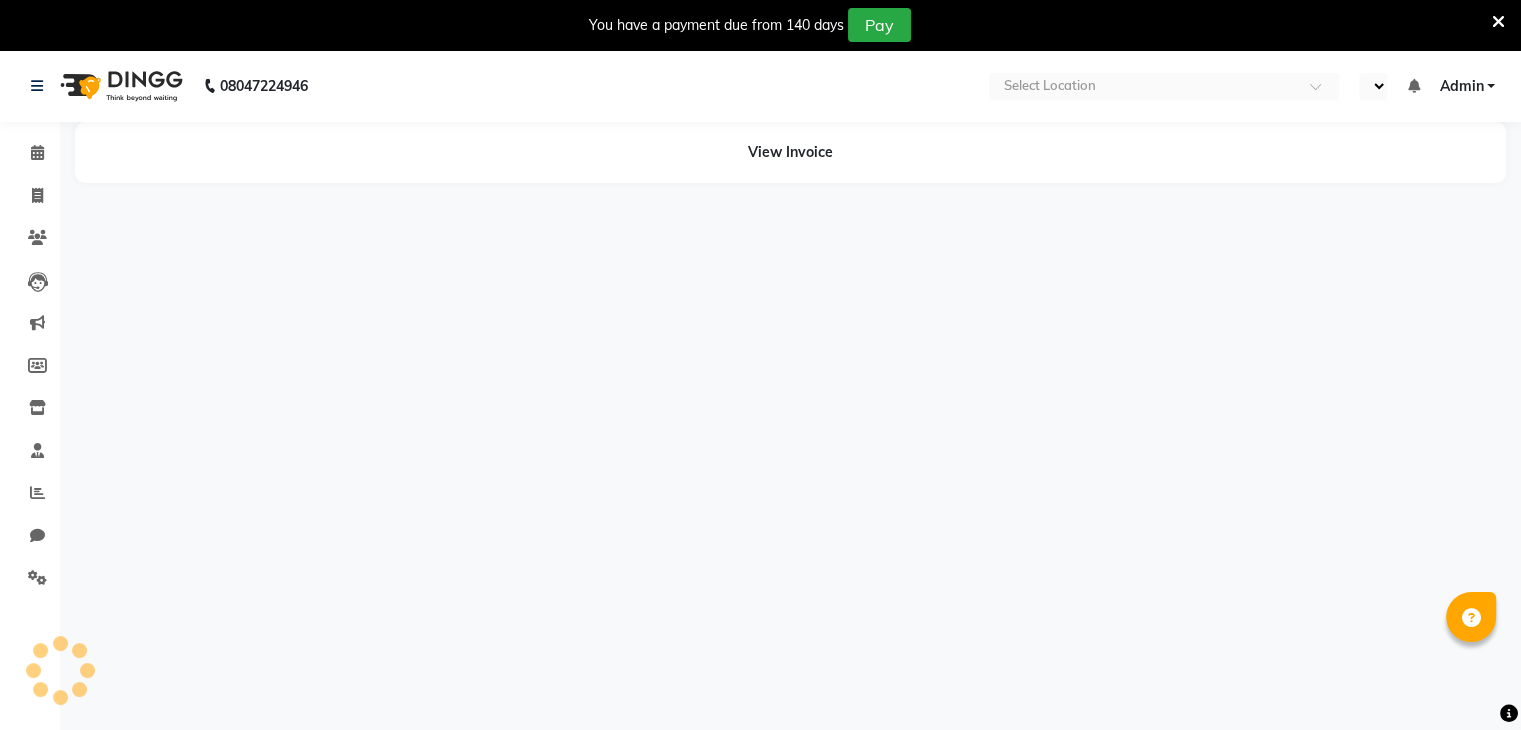 select on "en" 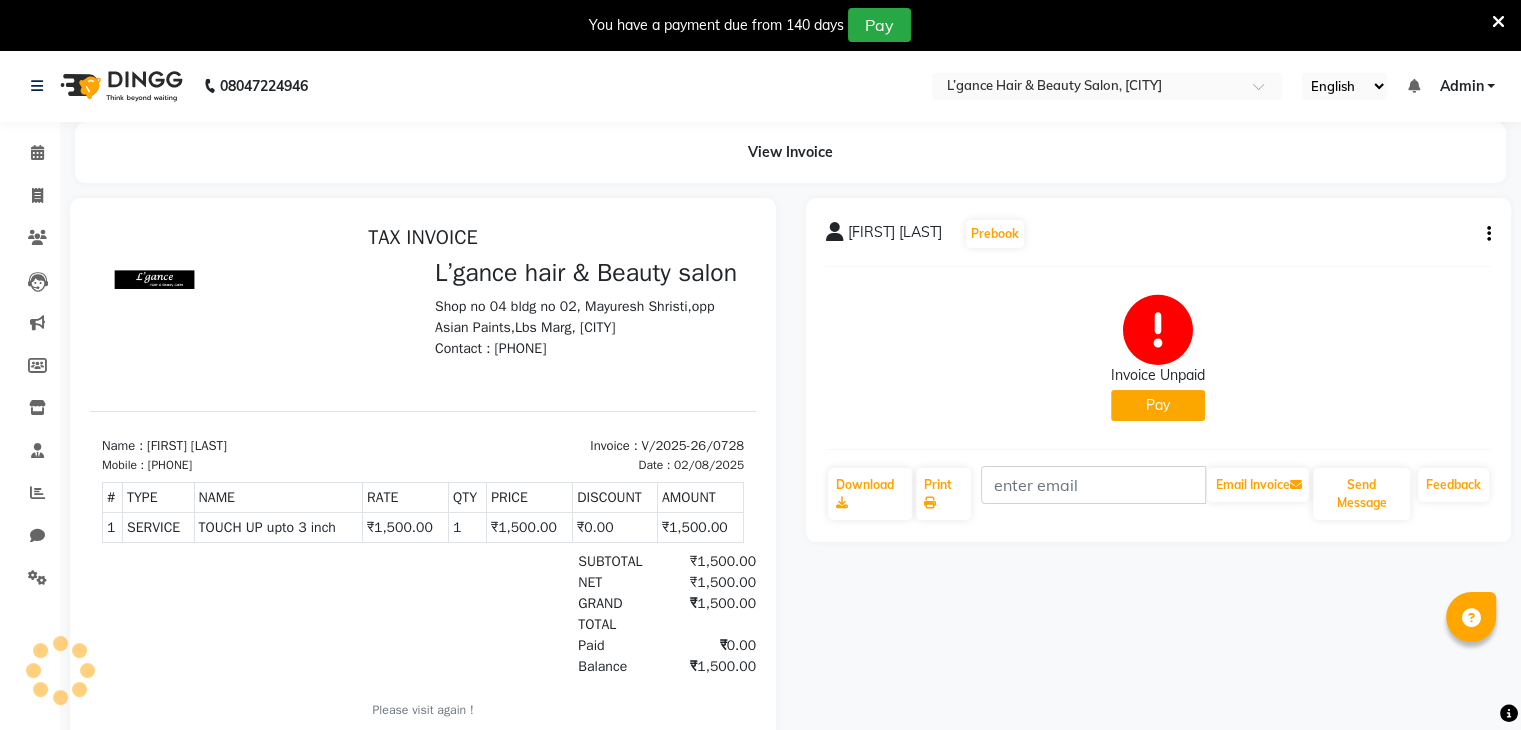 scroll, scrollTop: 0, scrollLeft: 0, axis: both 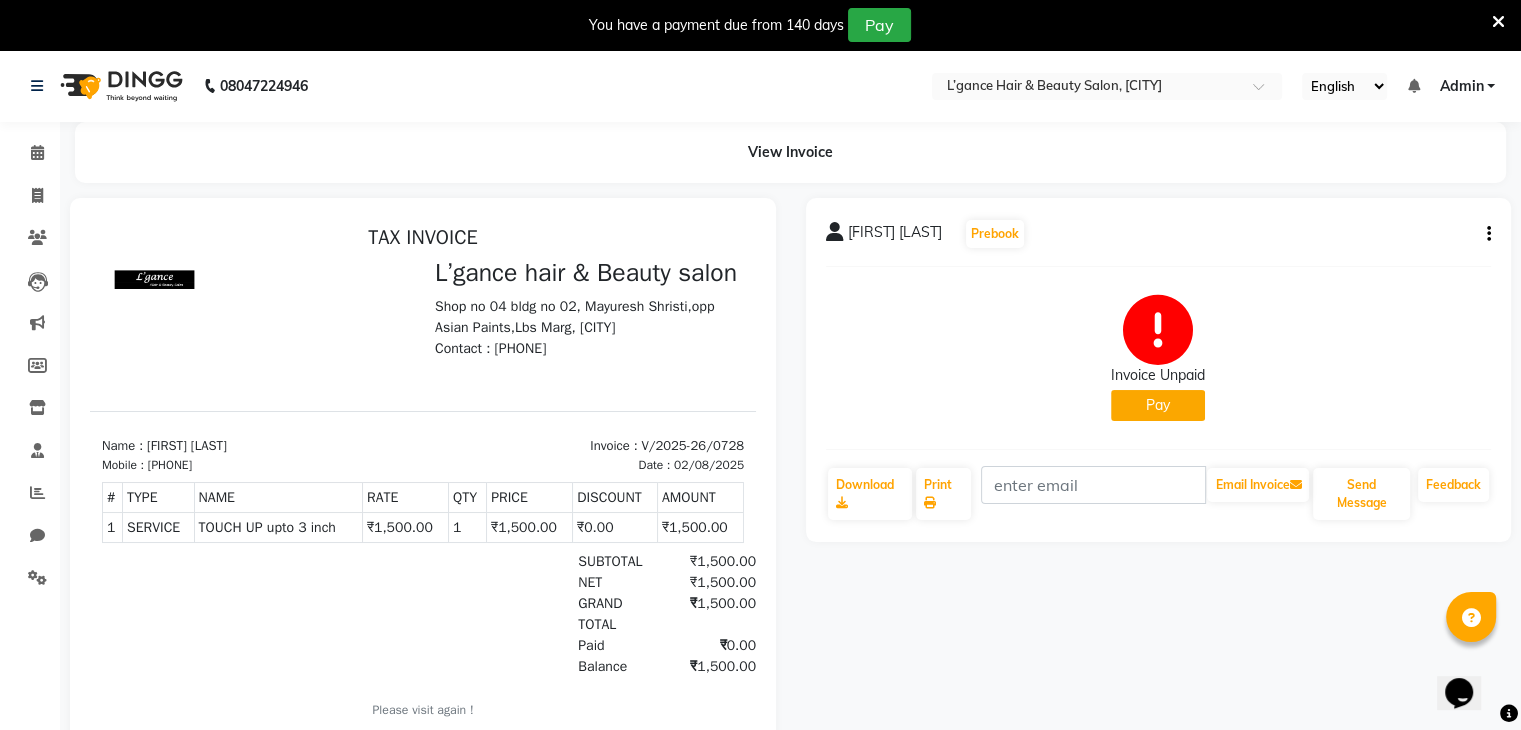 click on "Pay" 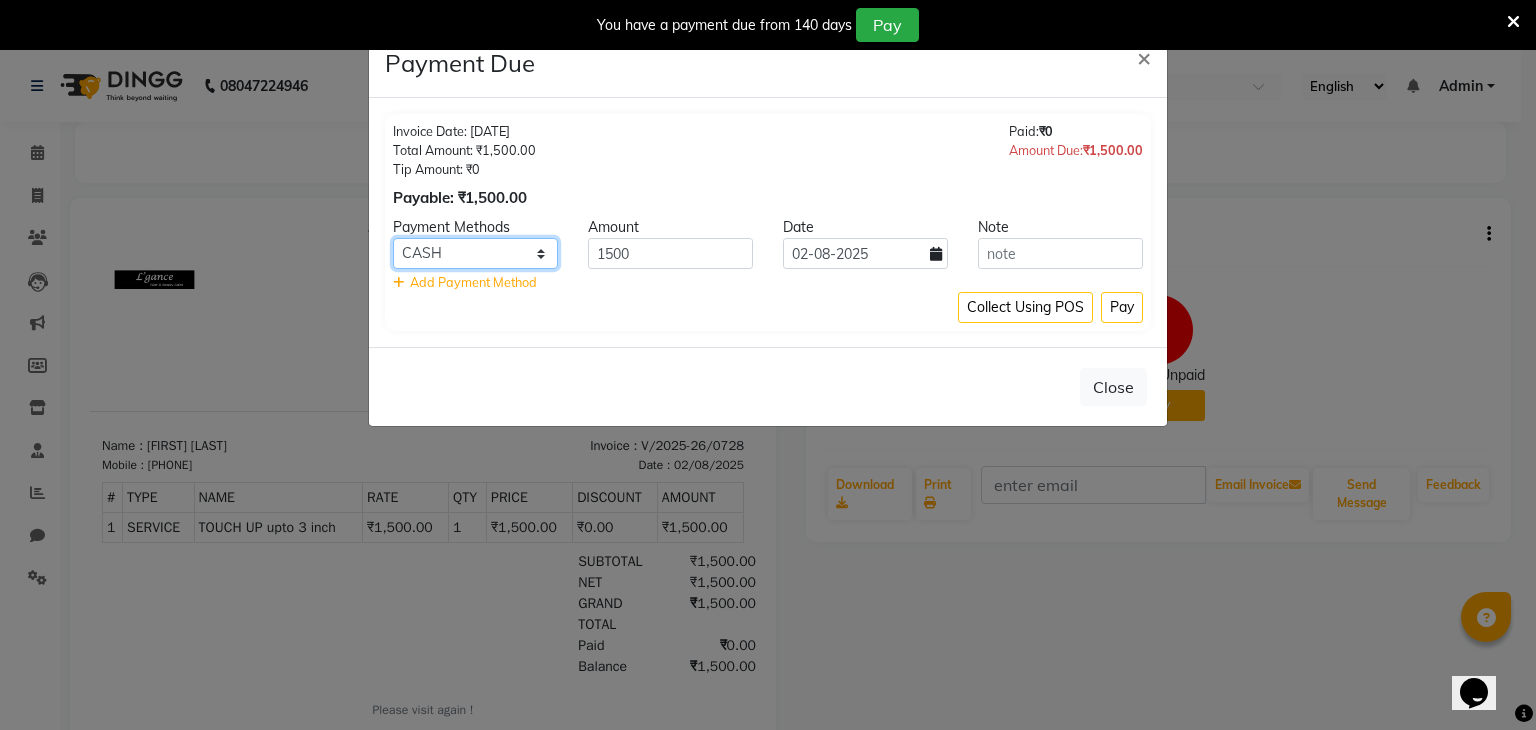 click on "GPay Master Card CARD Cash. CASH ONLINE PhonePe Debit Card" 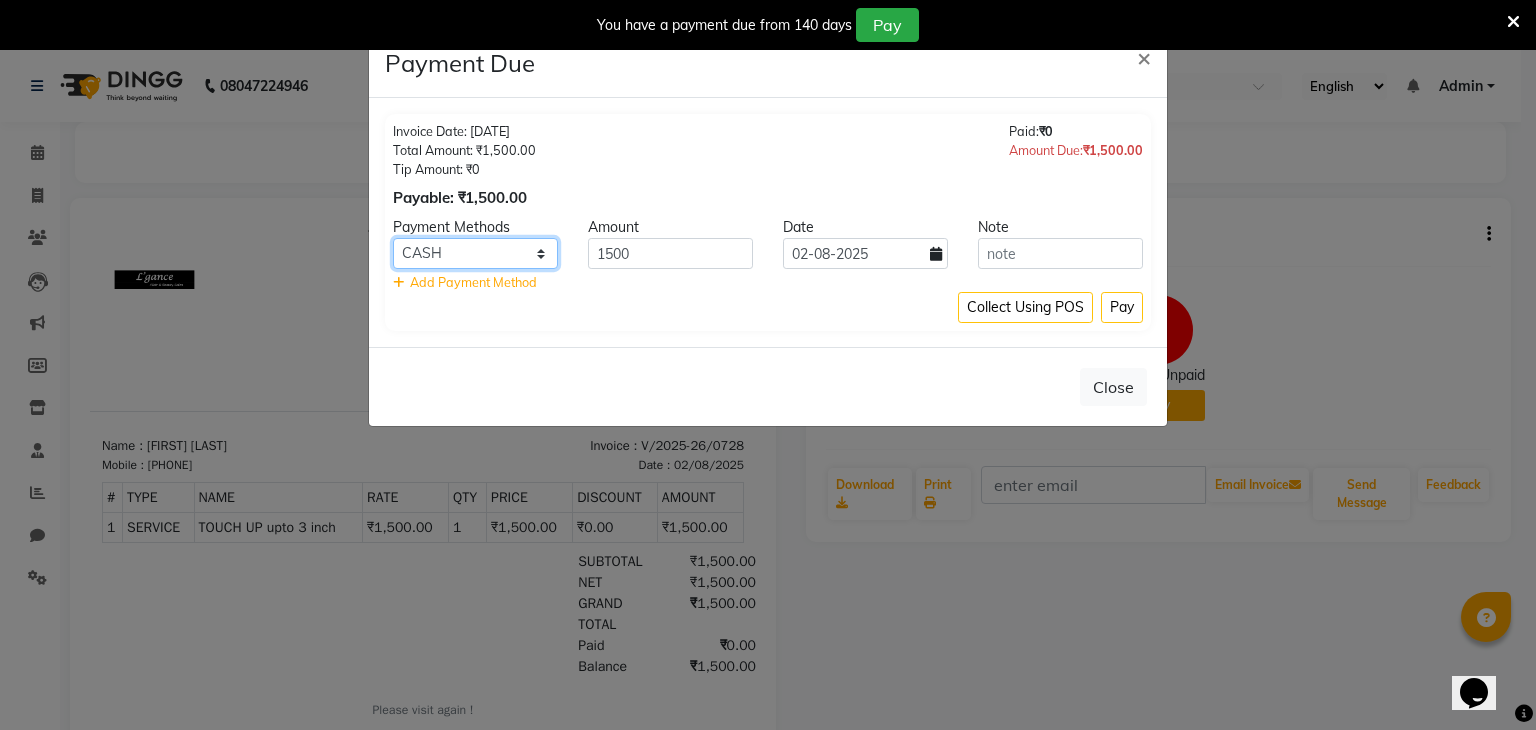 select on "7" 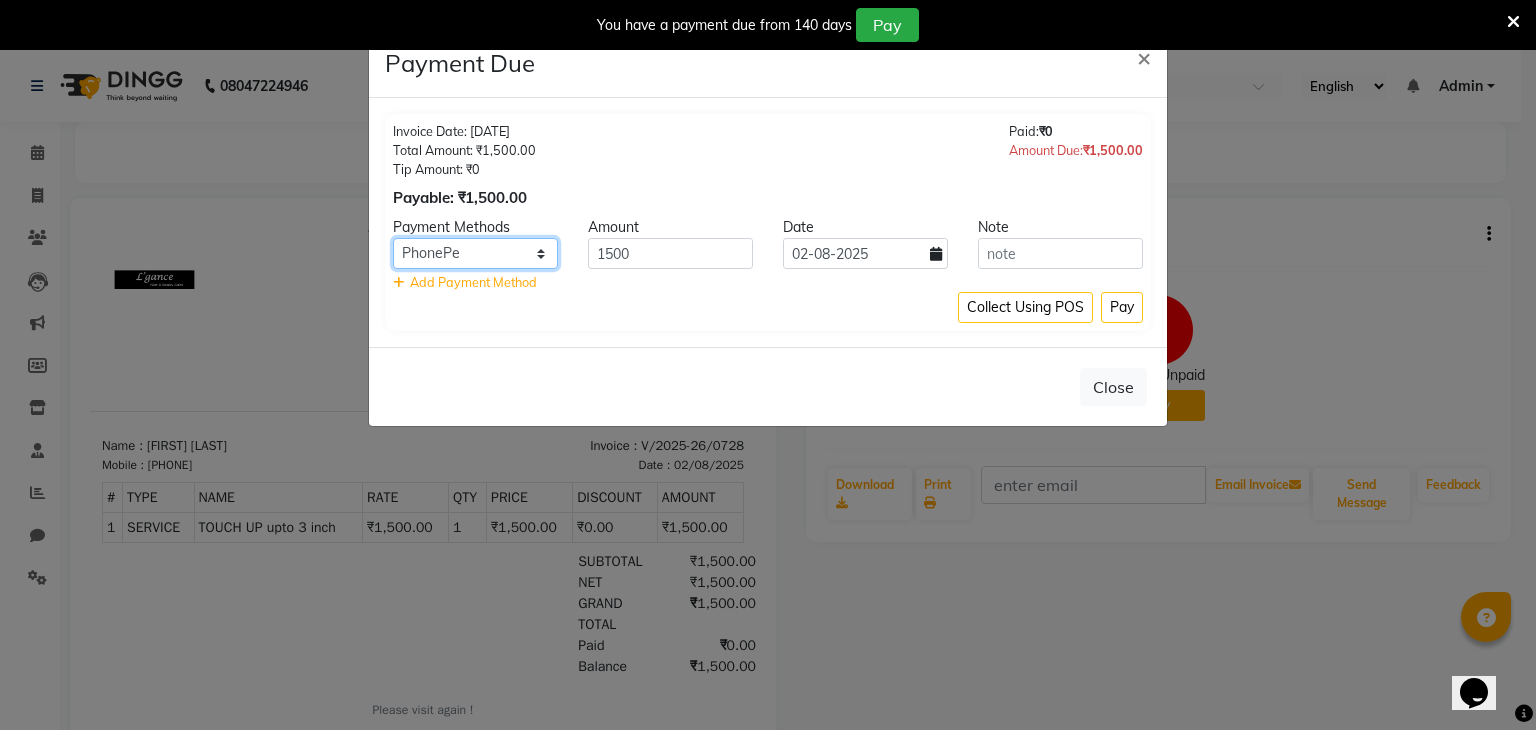 click on "GPay Master Card CARD Cash. CASH ONLINE PhonePe Debit Card" 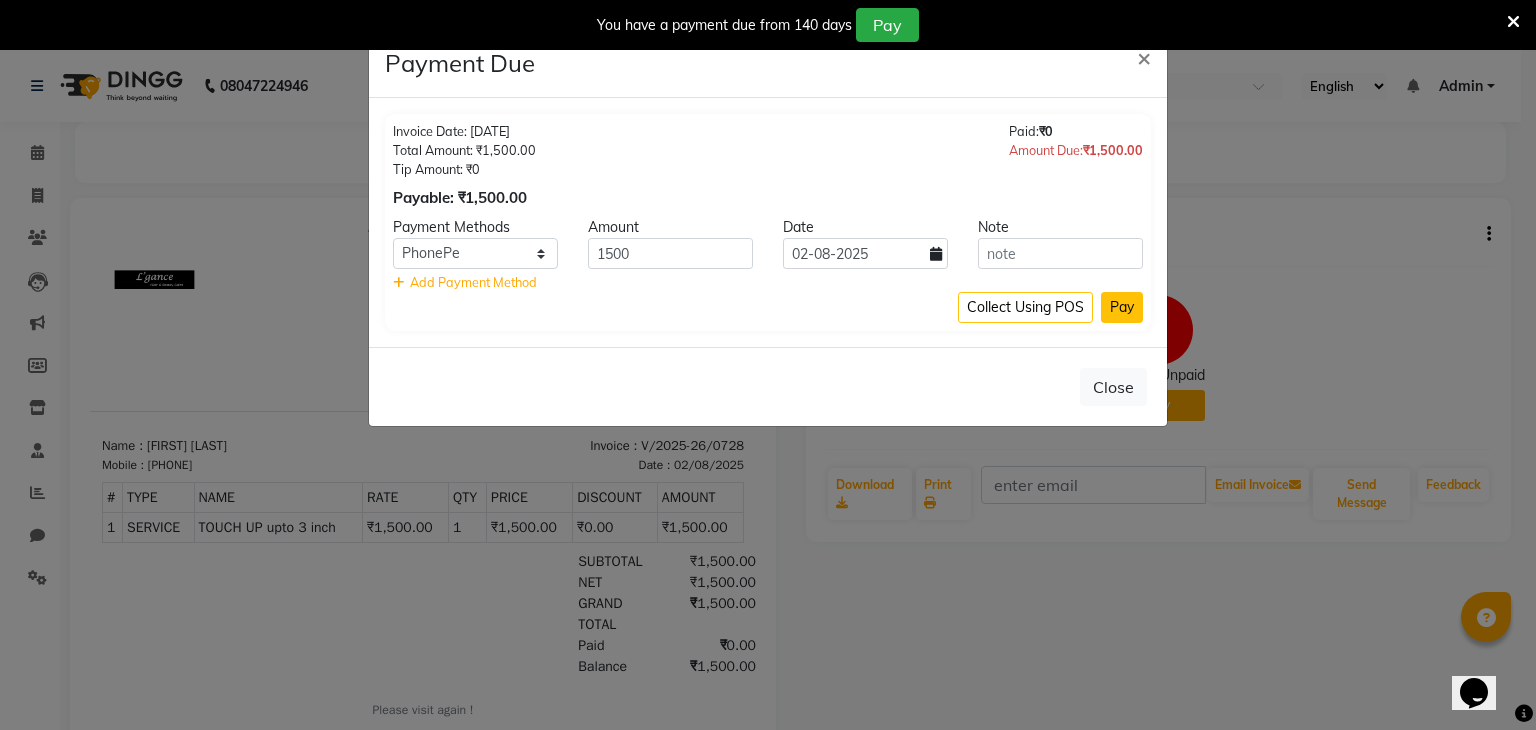 click on "Pay" 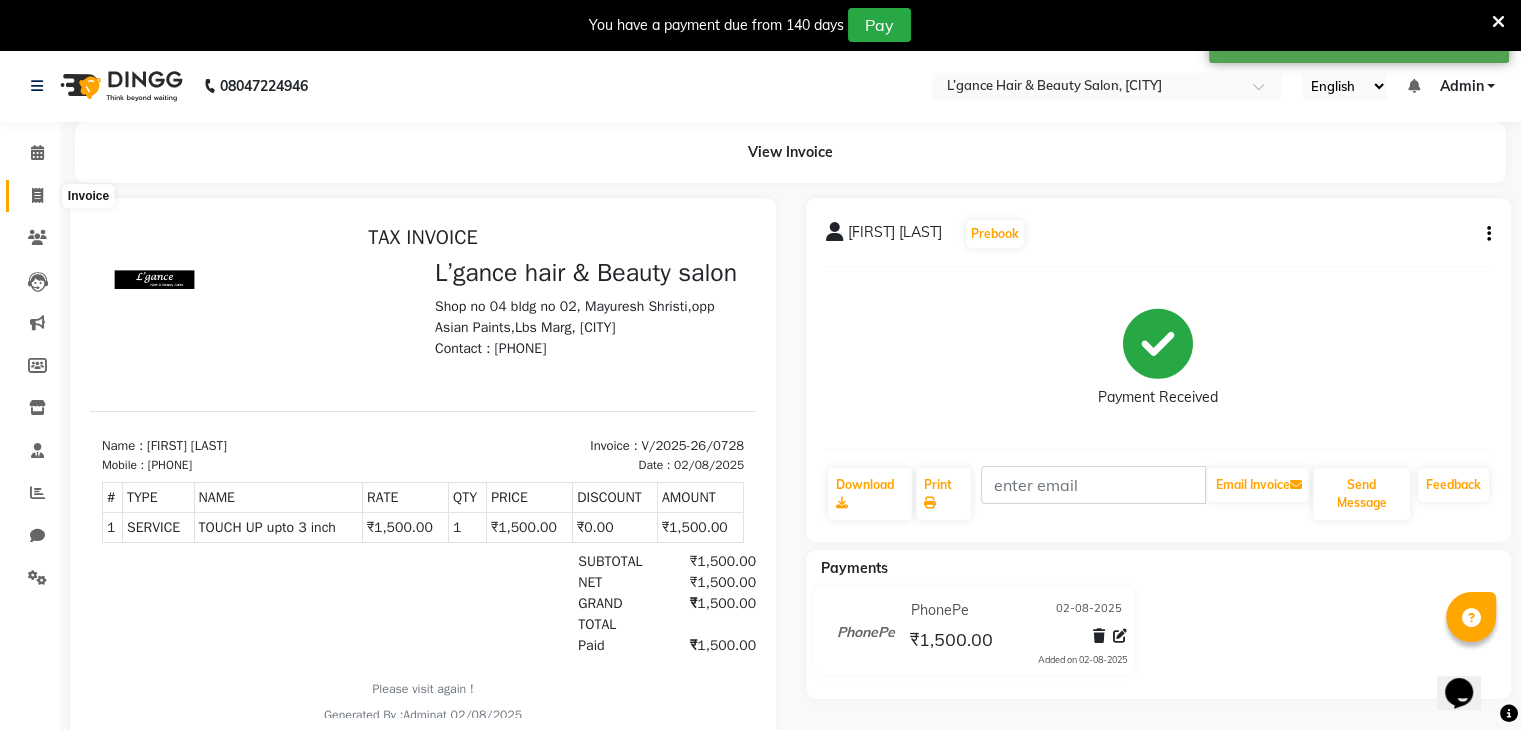 click 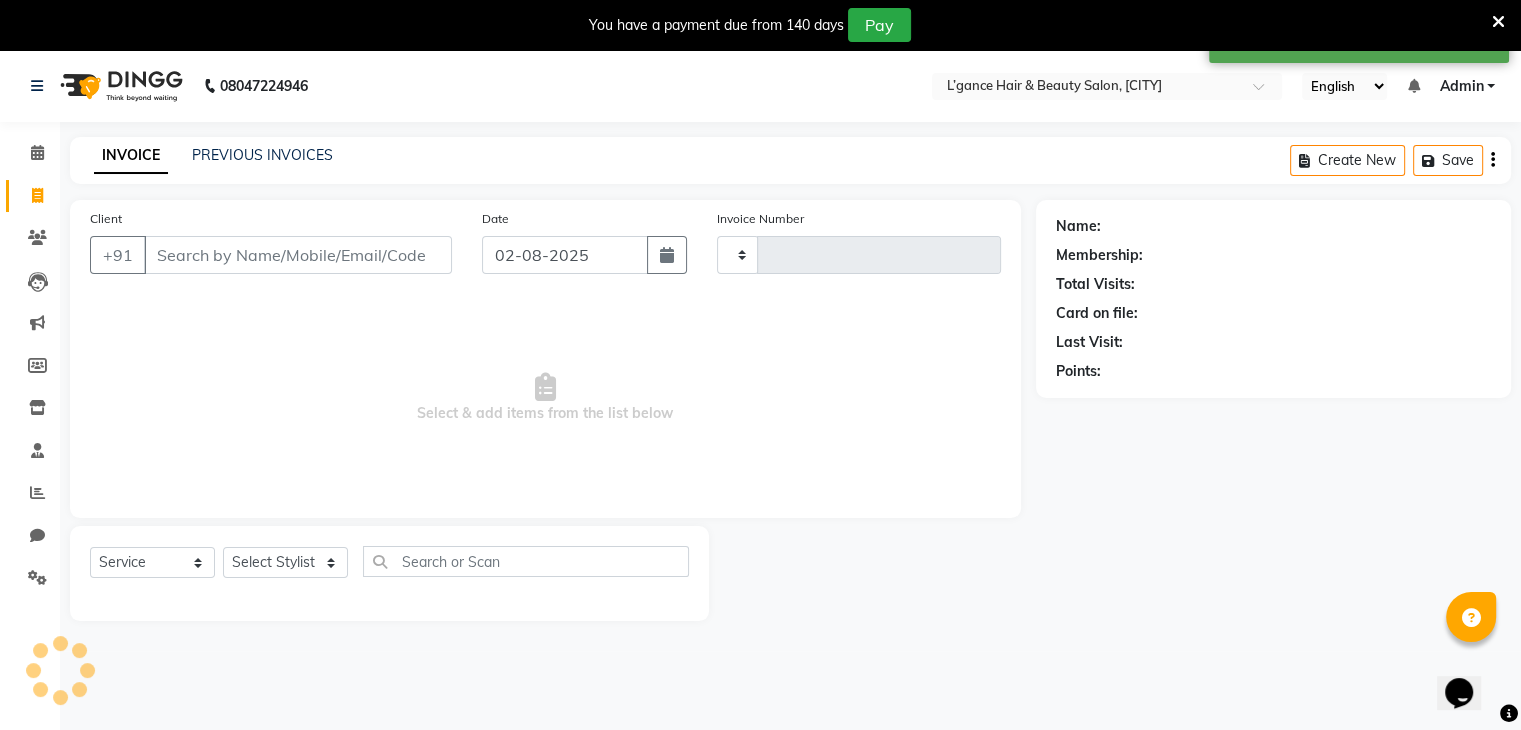 type on "0729" 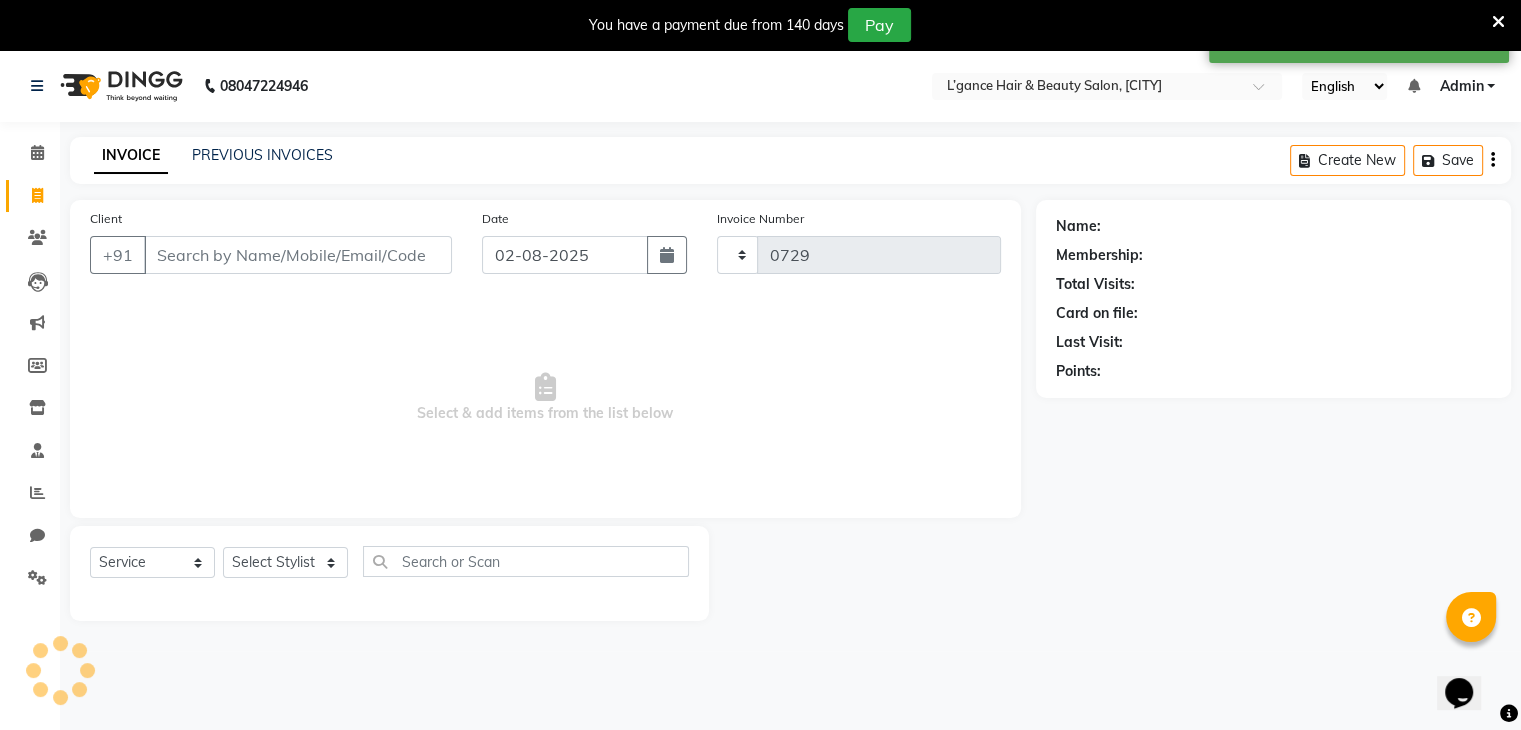 scroll, scrollTop: 50, scrollLeft: 0, axis: vertical 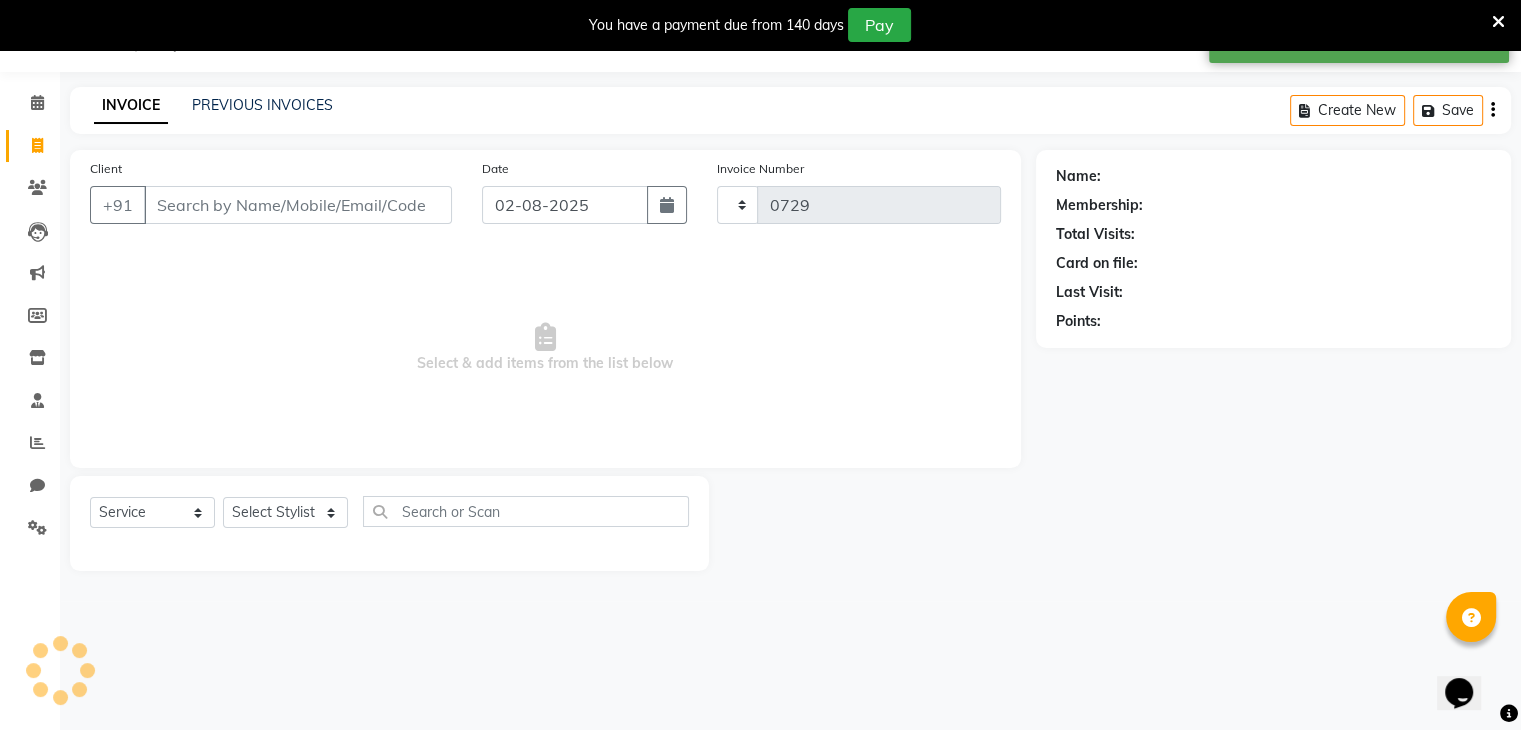 select on "7828" 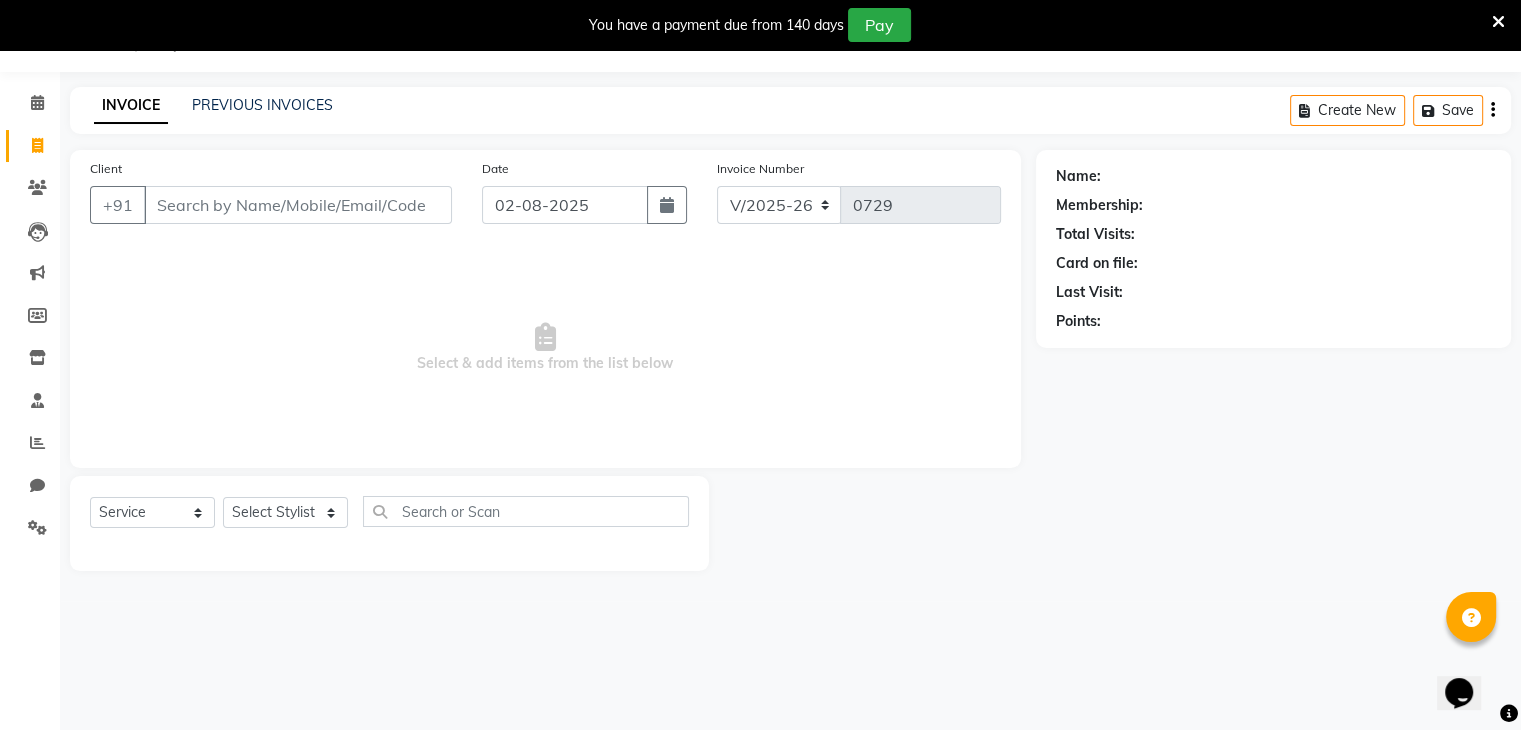 click on "Client" at bounding box center (298, 205) 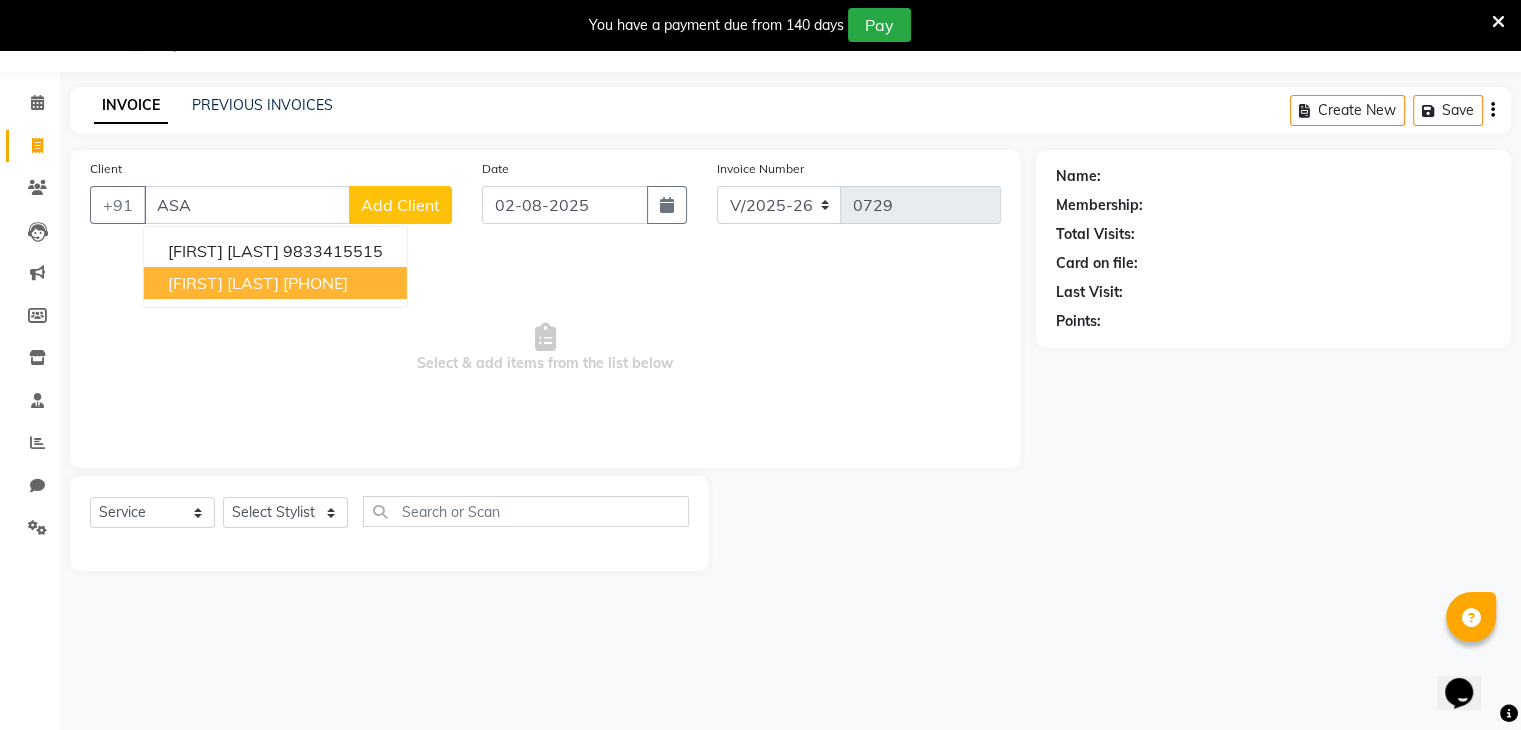 click on "[FIRST] [LAST]" at bounding box center [223, 283] 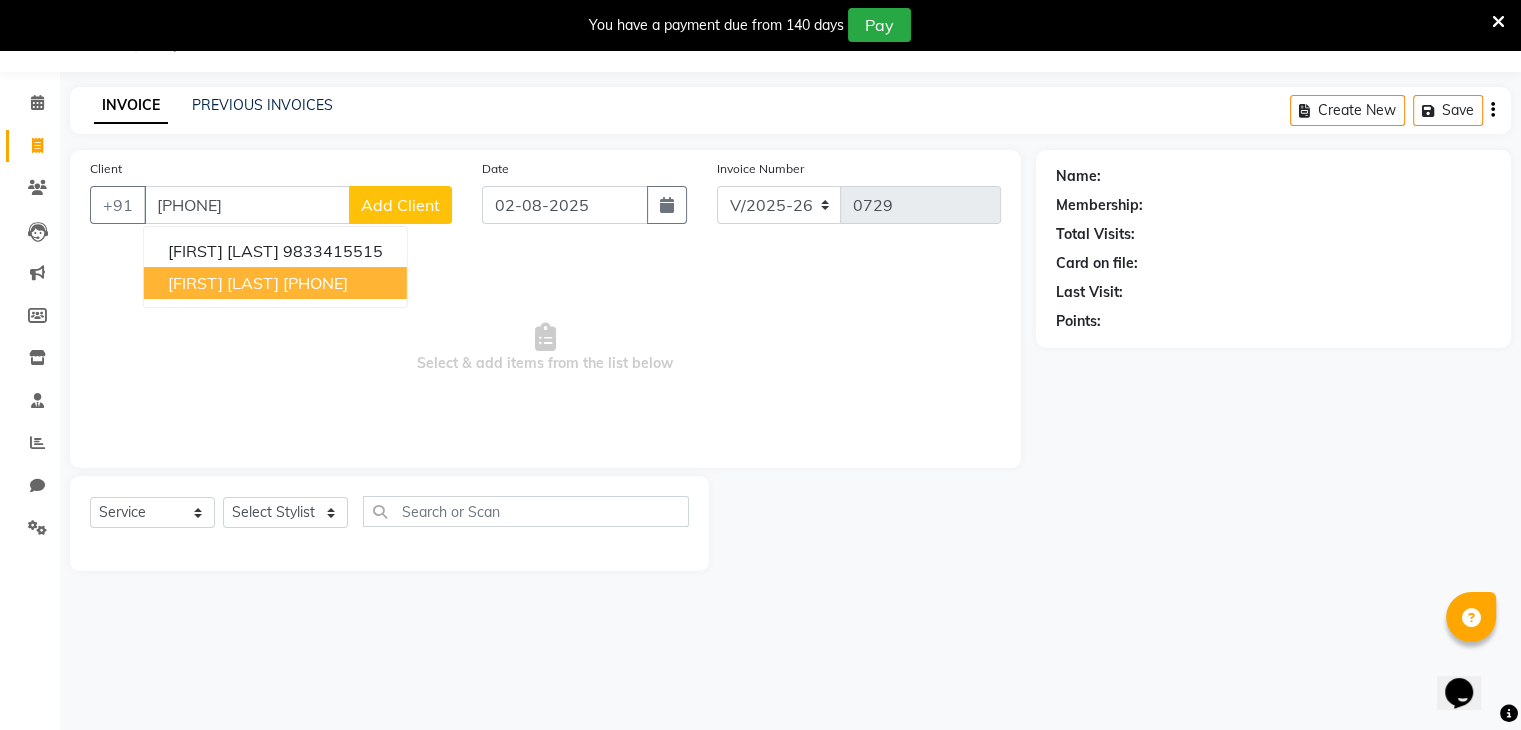 type on "[PHONE]" 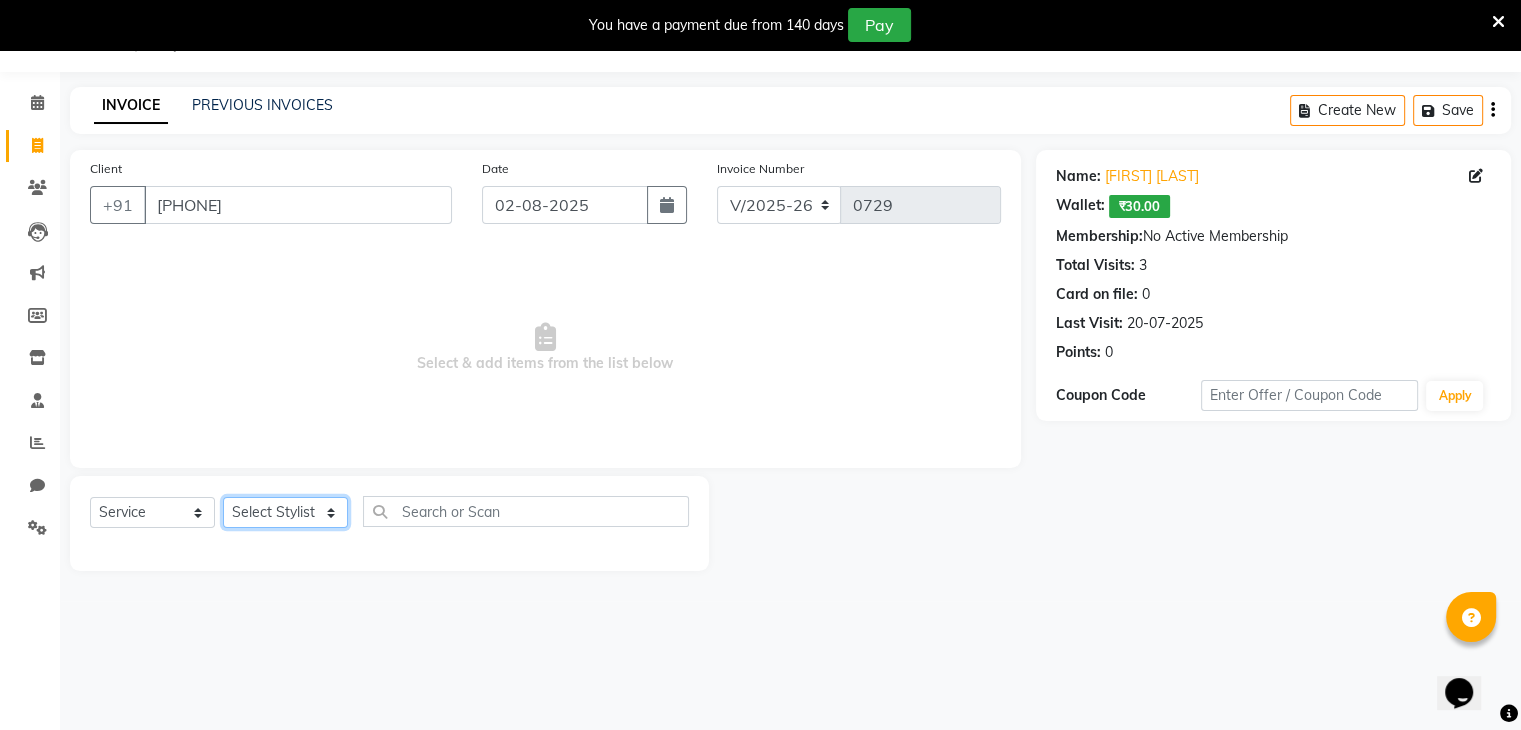 click on "Select Stylist Devi DIS Mamta Pinki Rajiya Rupal Shweta Uma UNKNOWN" 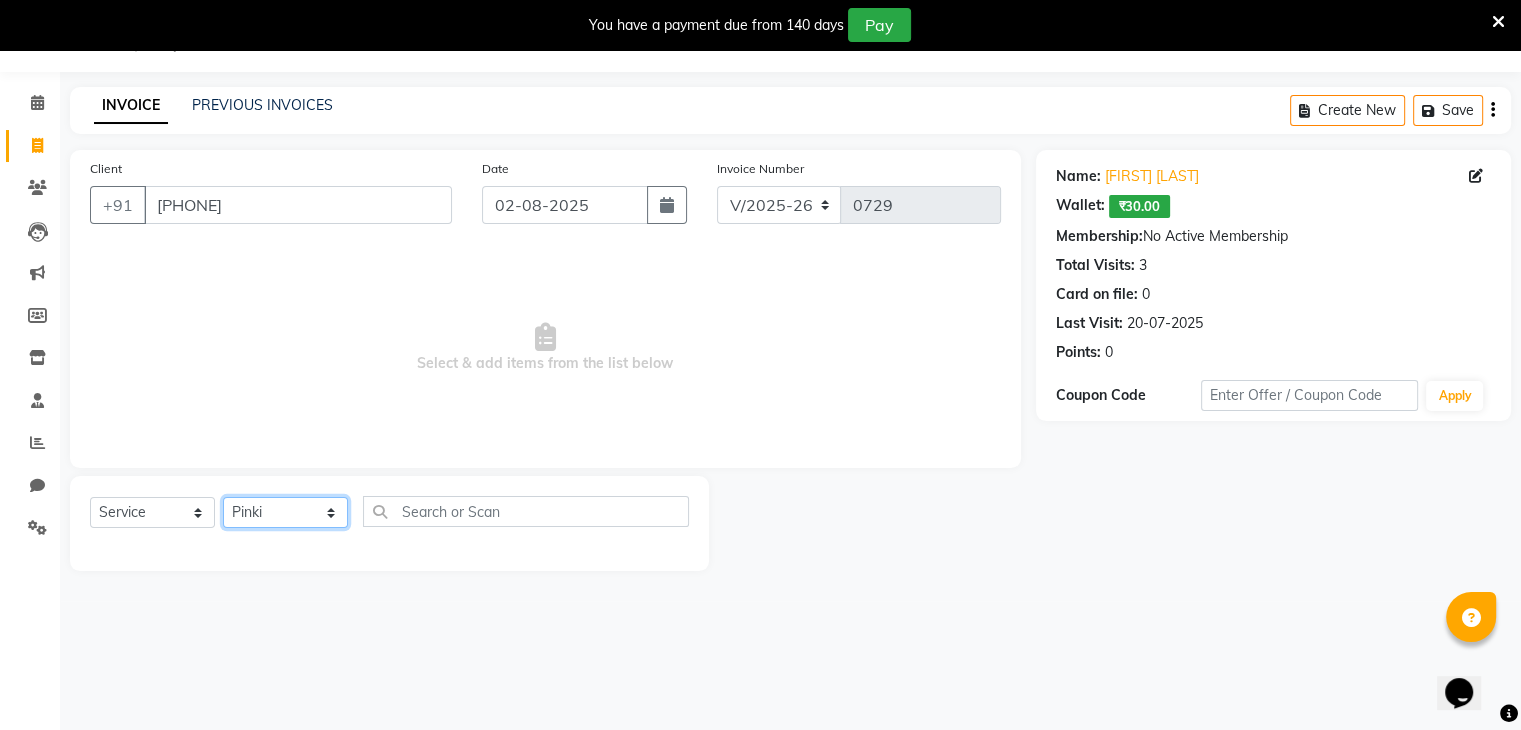click on "Select Stylist Devi DIS Mamta Pinki Rajiya Rupal Shweta Uma UNKNOWN" 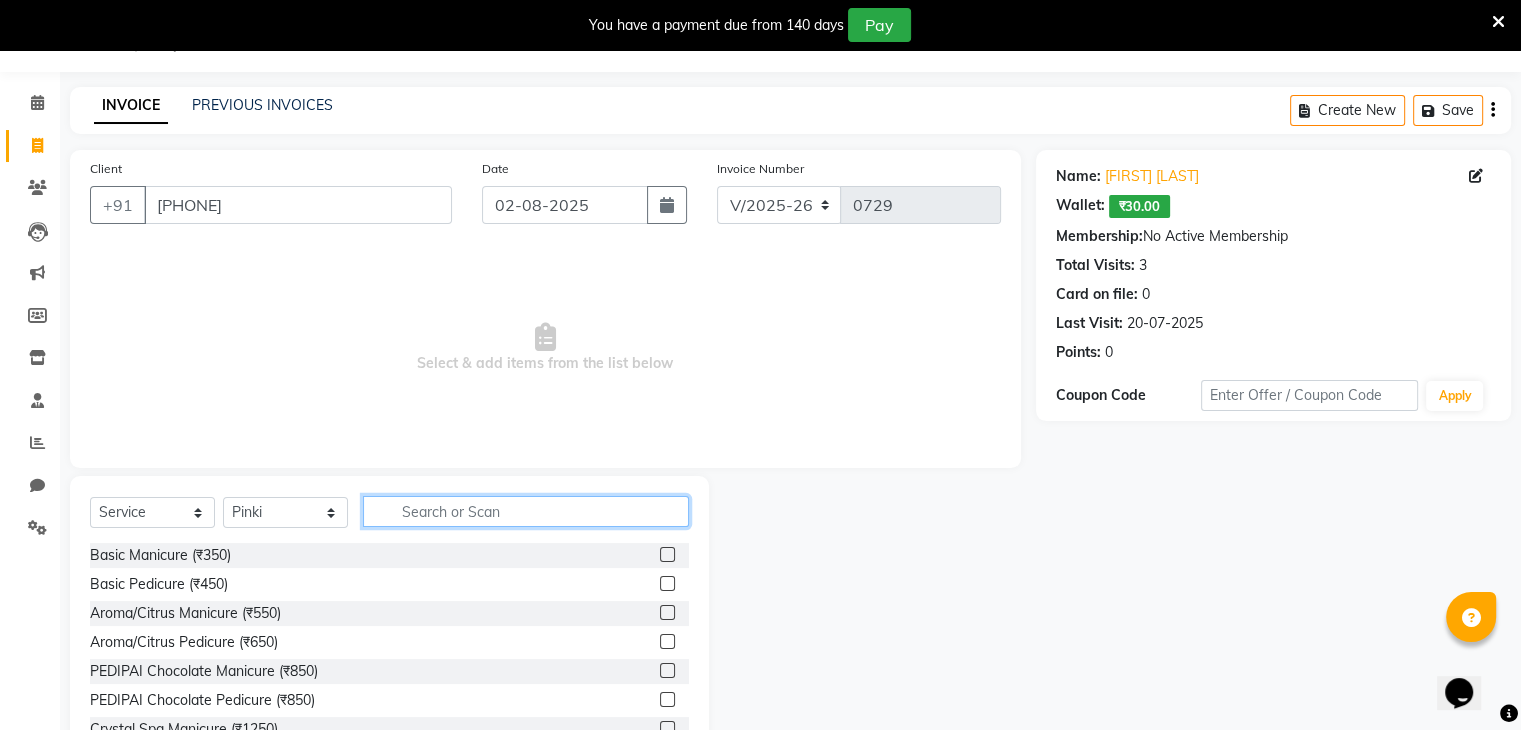 click 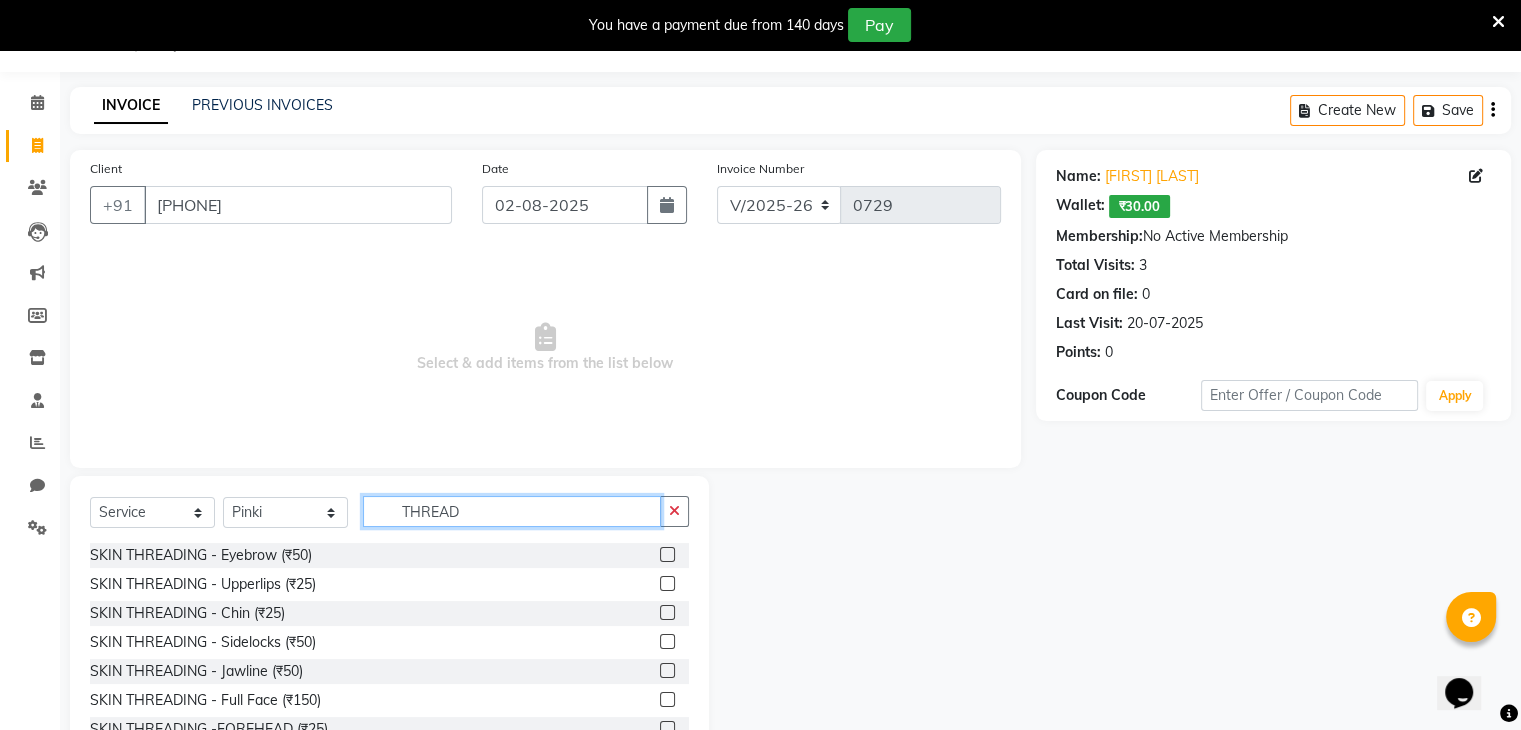 type on "THREAD" 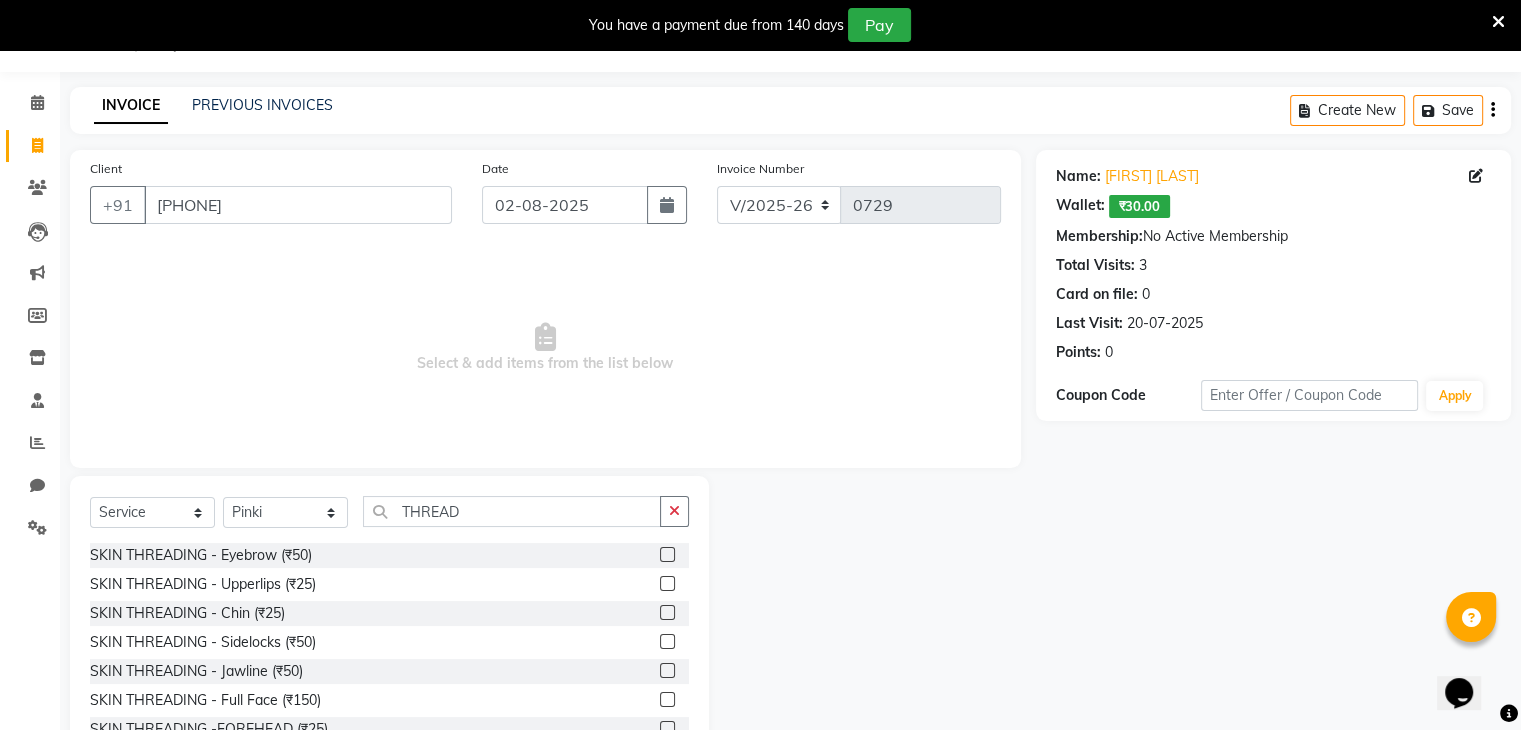 click 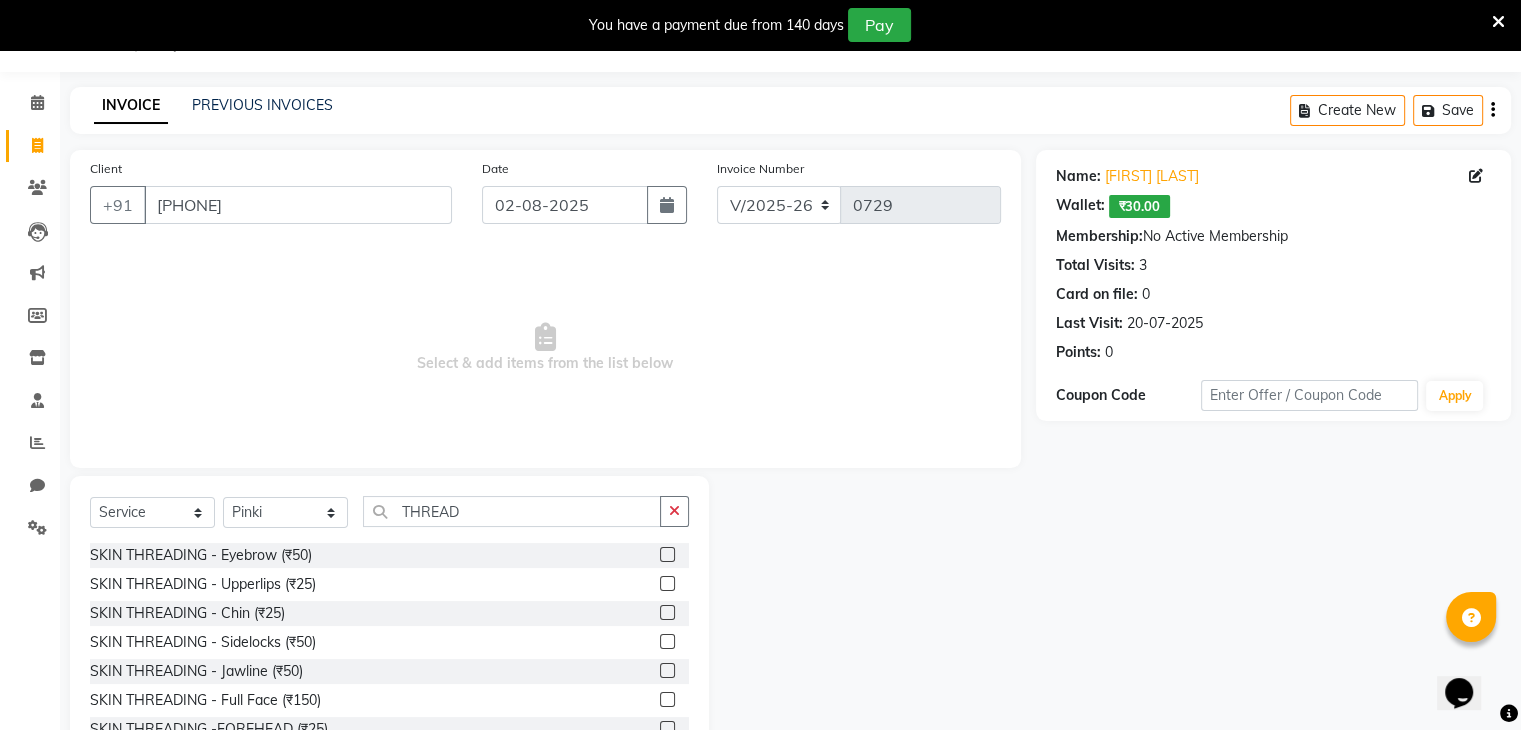 click at bounding box center (666, 584) 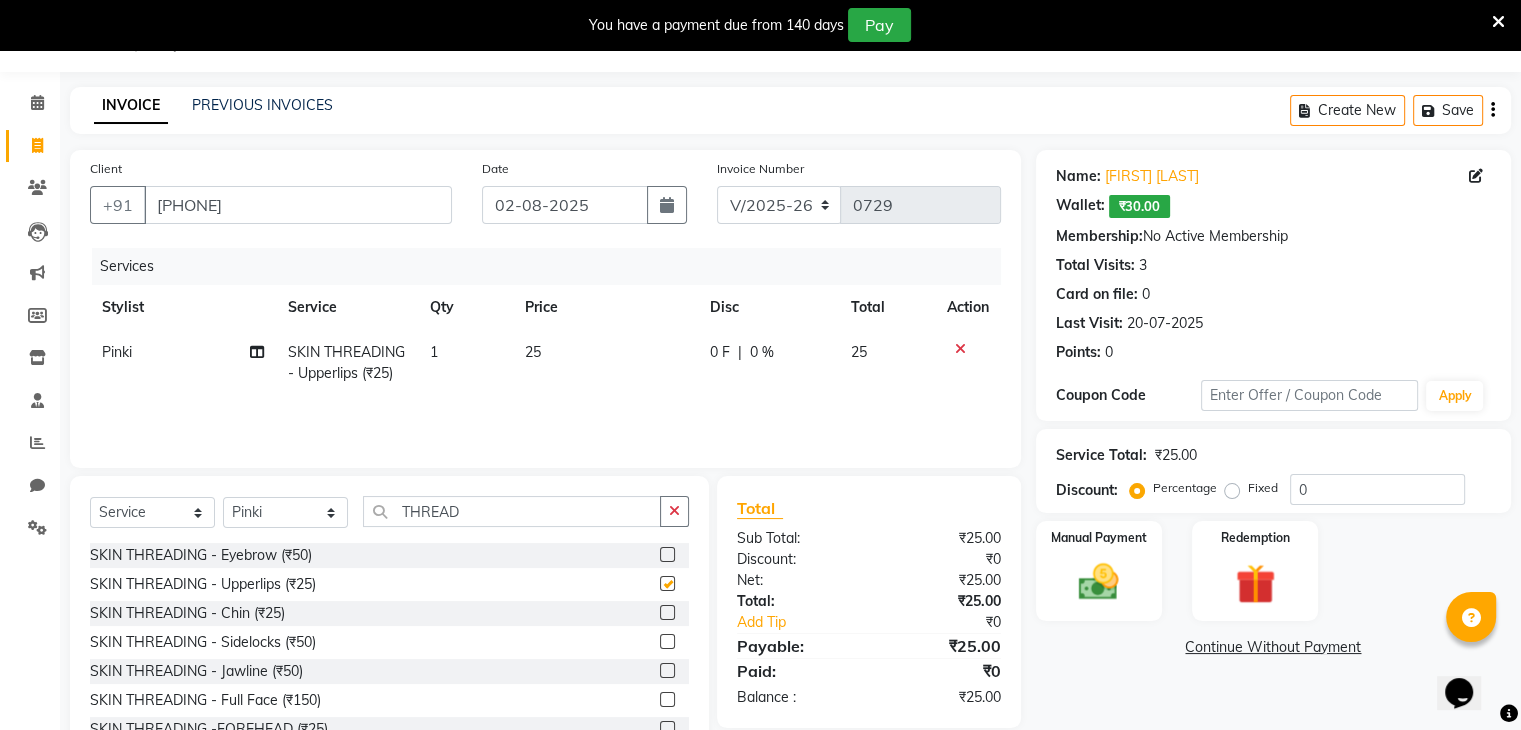 checkbox on "false" 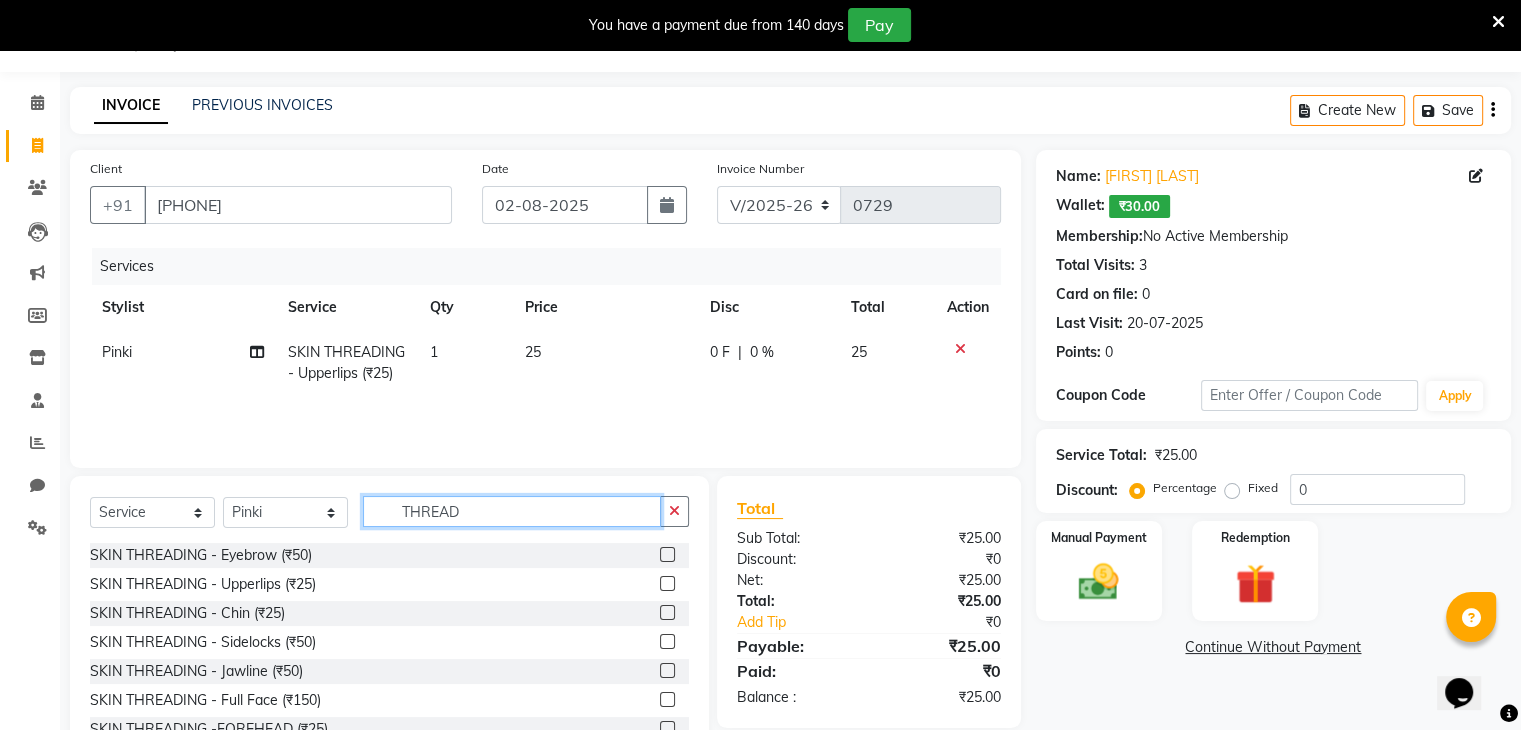 click on "THREAD" 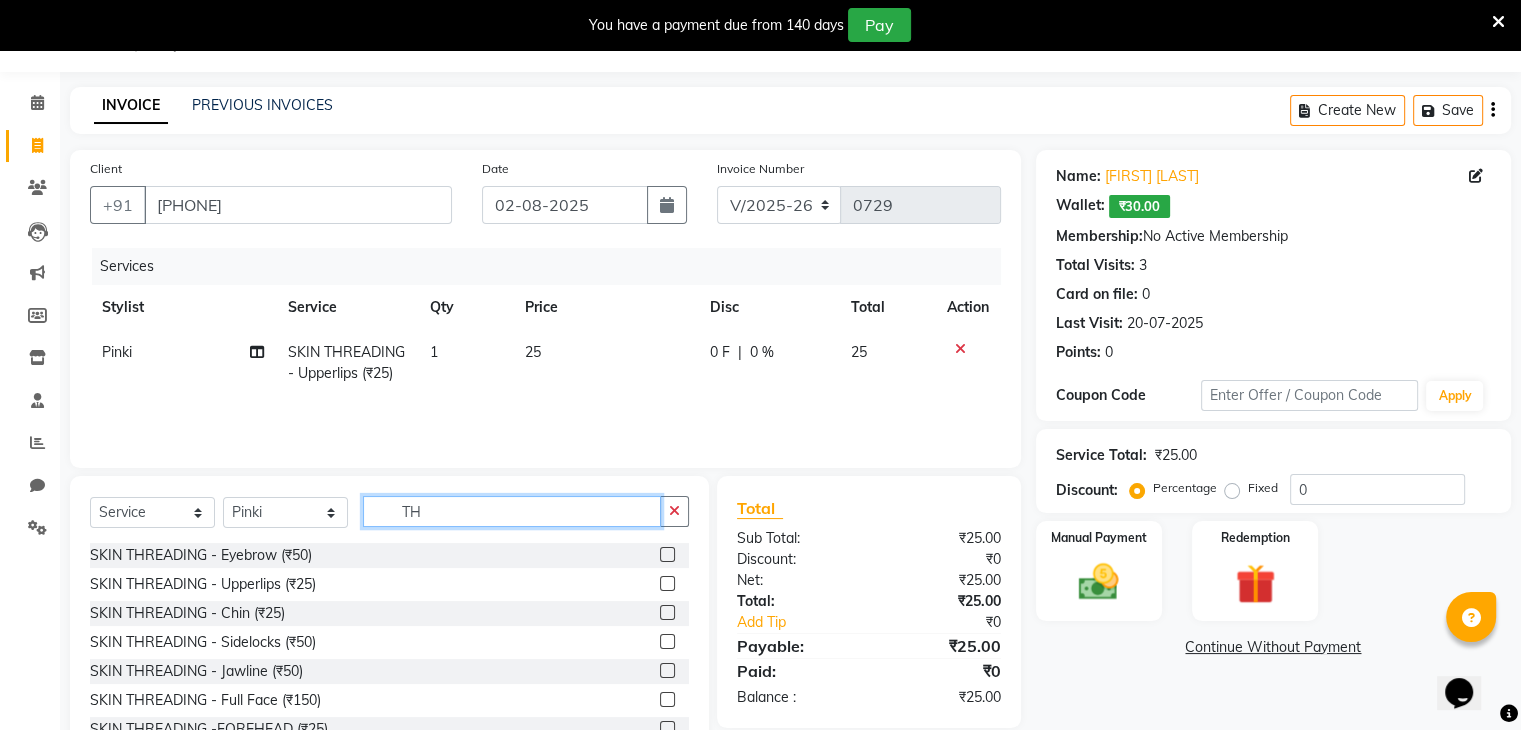 type on "T" 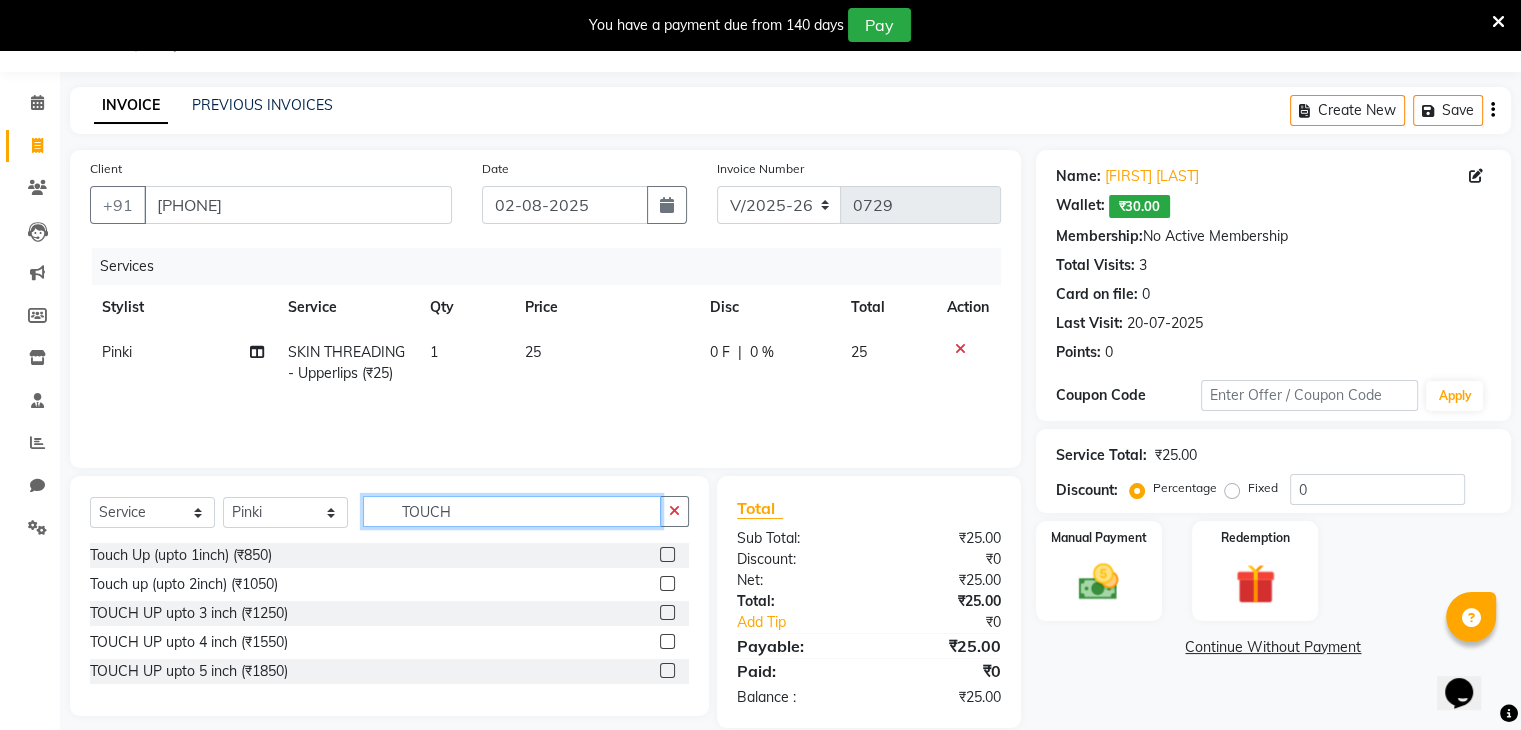 type on "TOUCH" 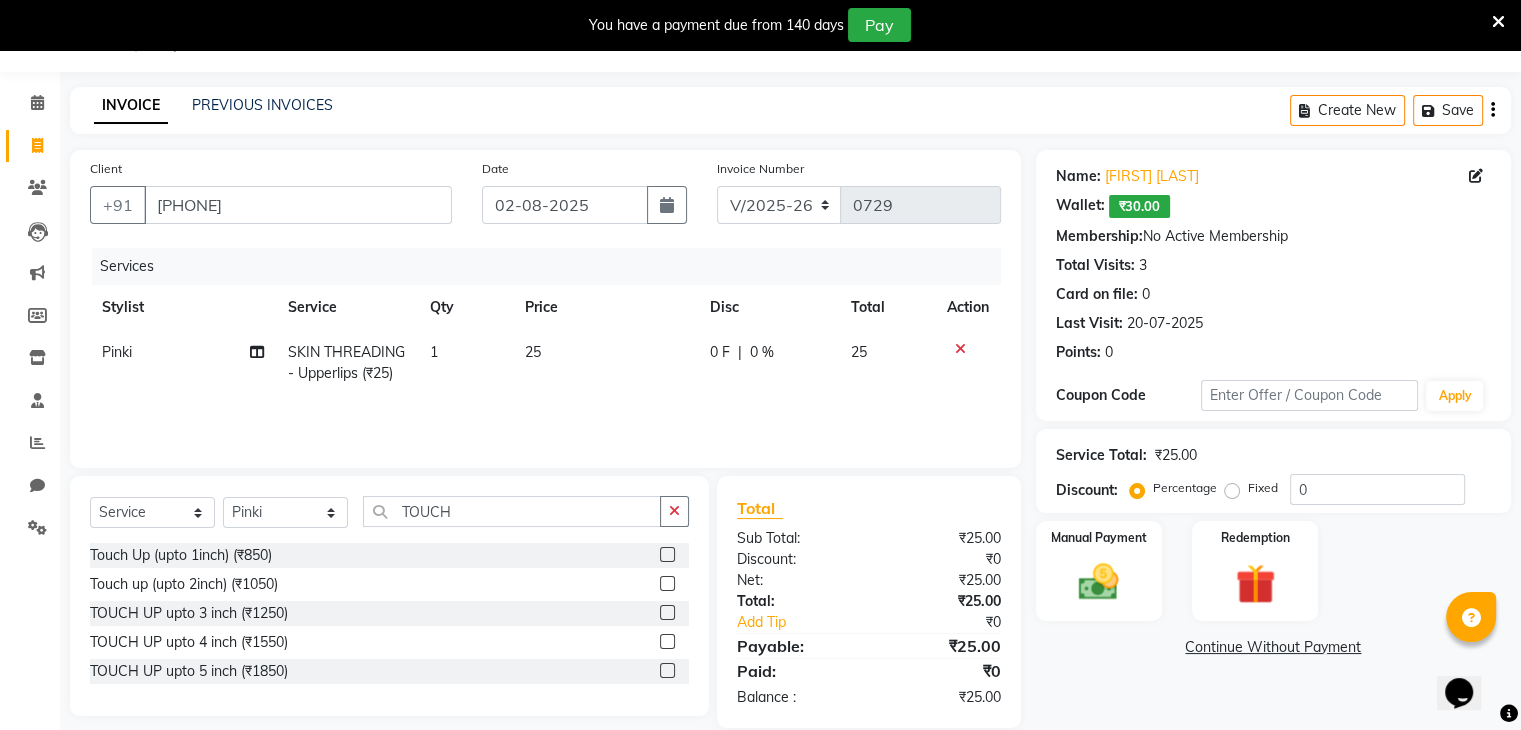 click 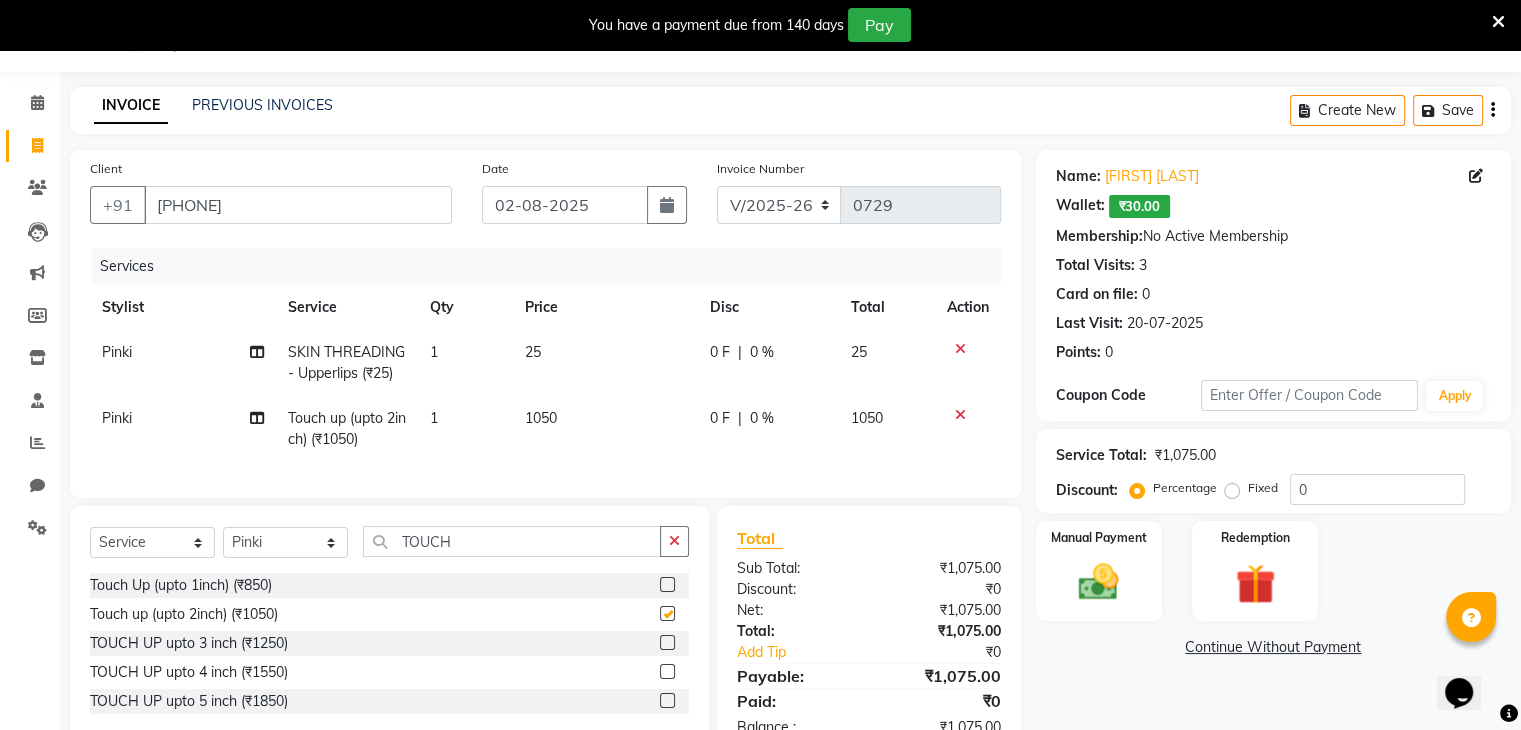 checkbox on "false" 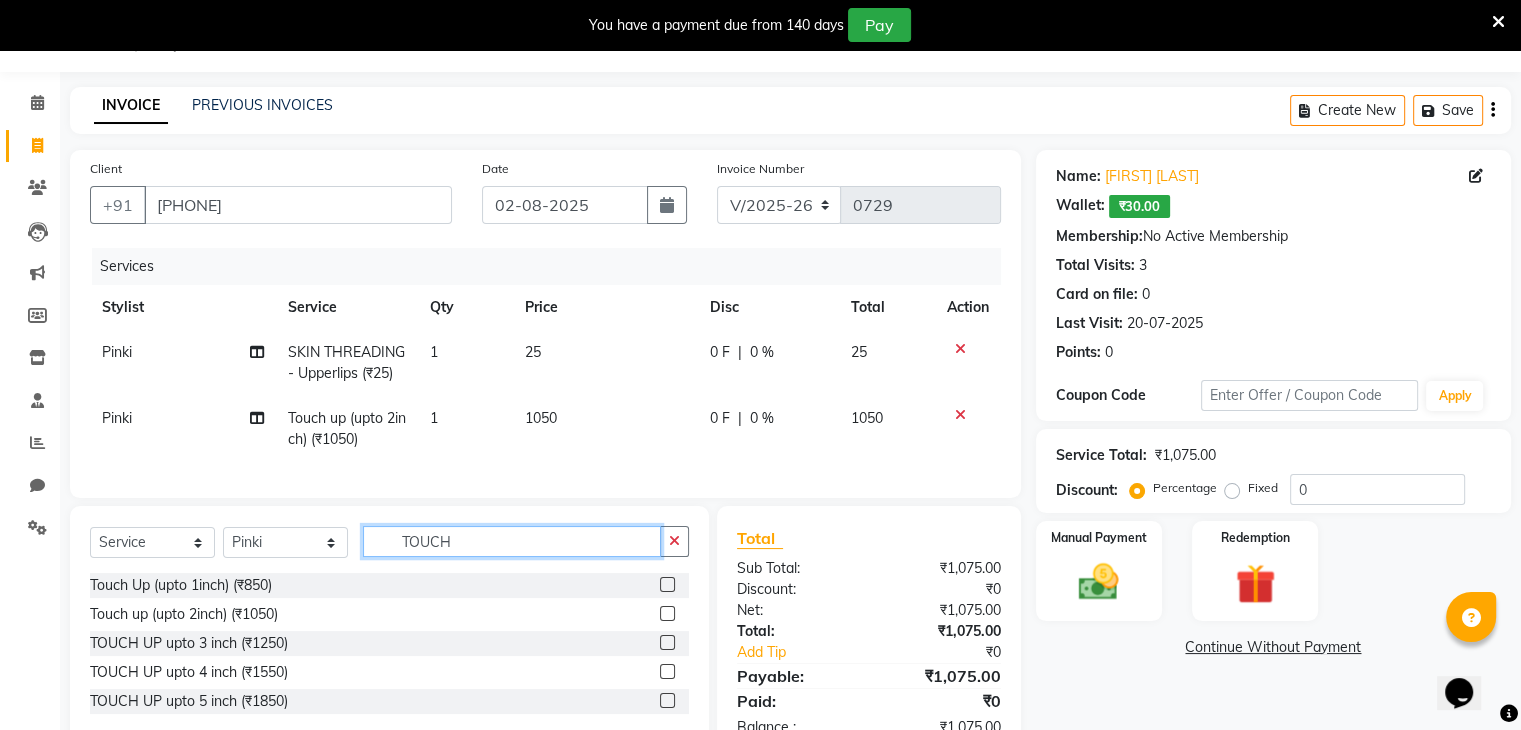 click on "TOUCH" 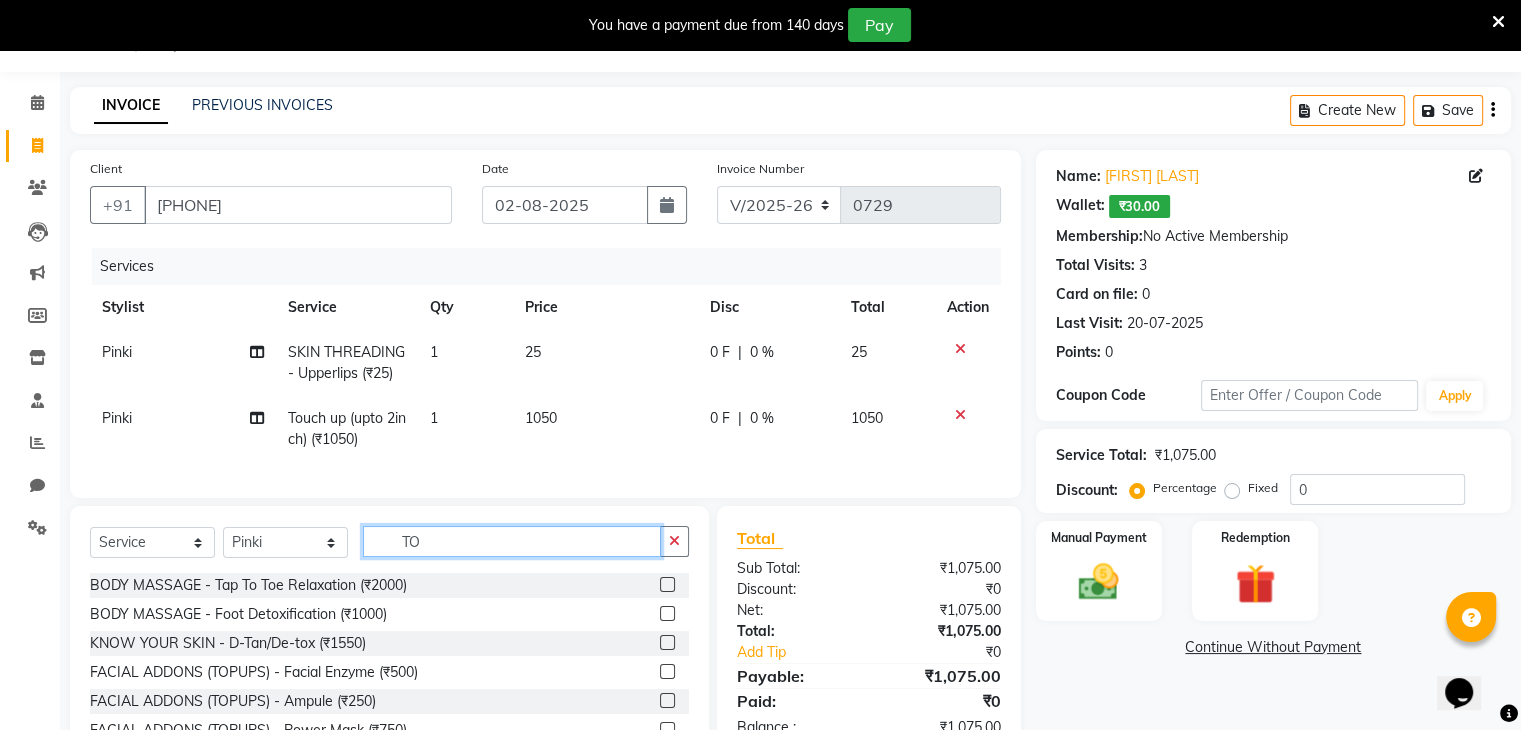 type on "T" 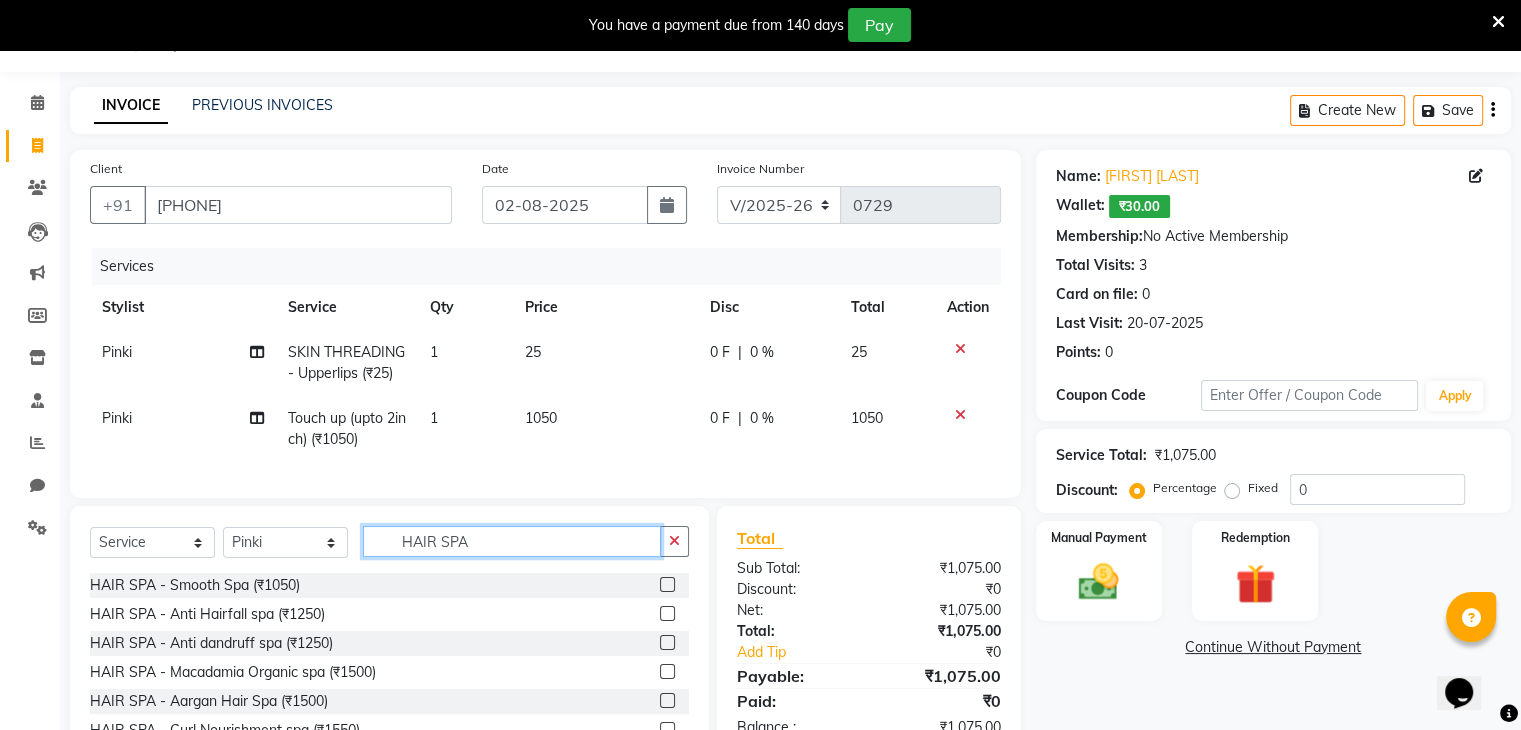 type on "HAIR SPA" 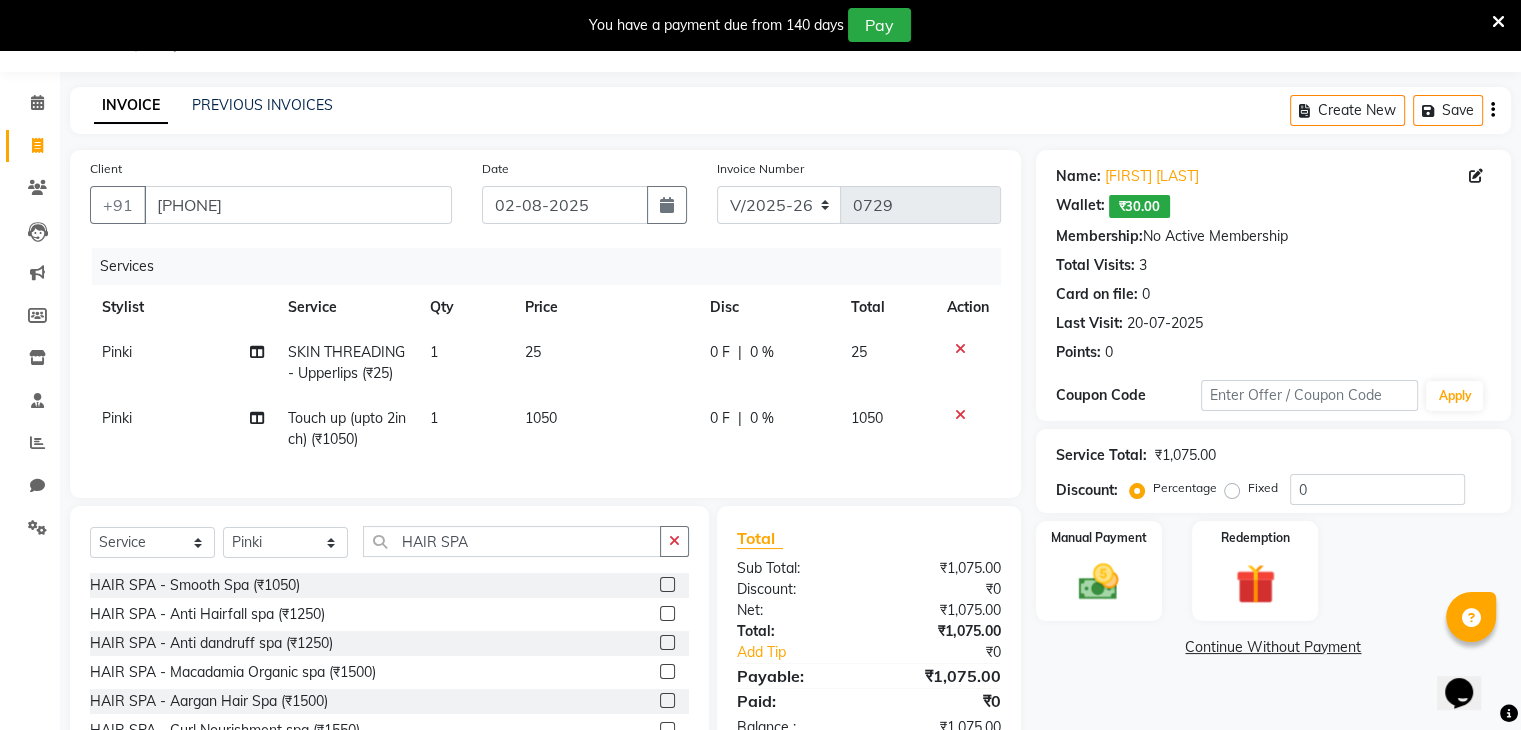 click 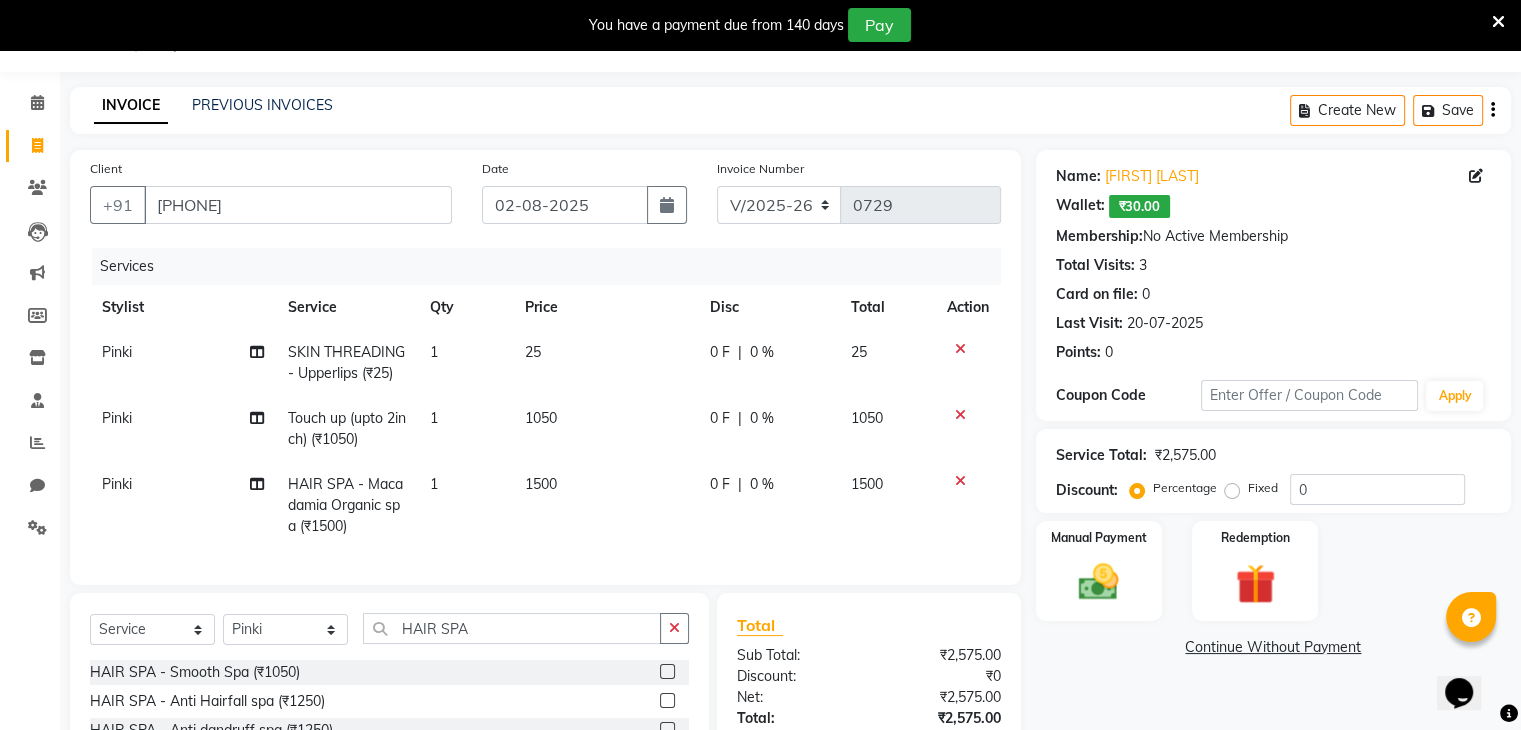 checkbox on "false" 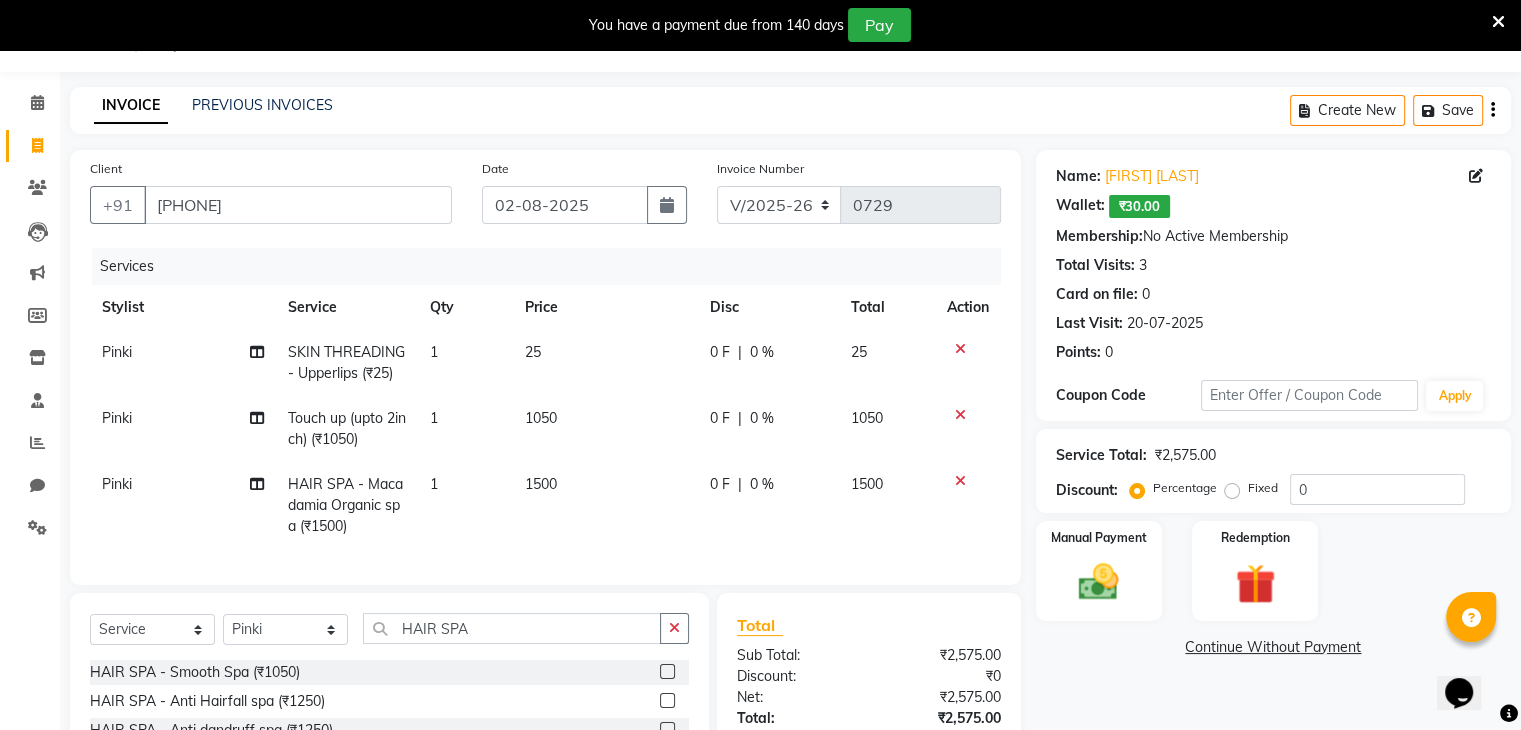 click on "1500" 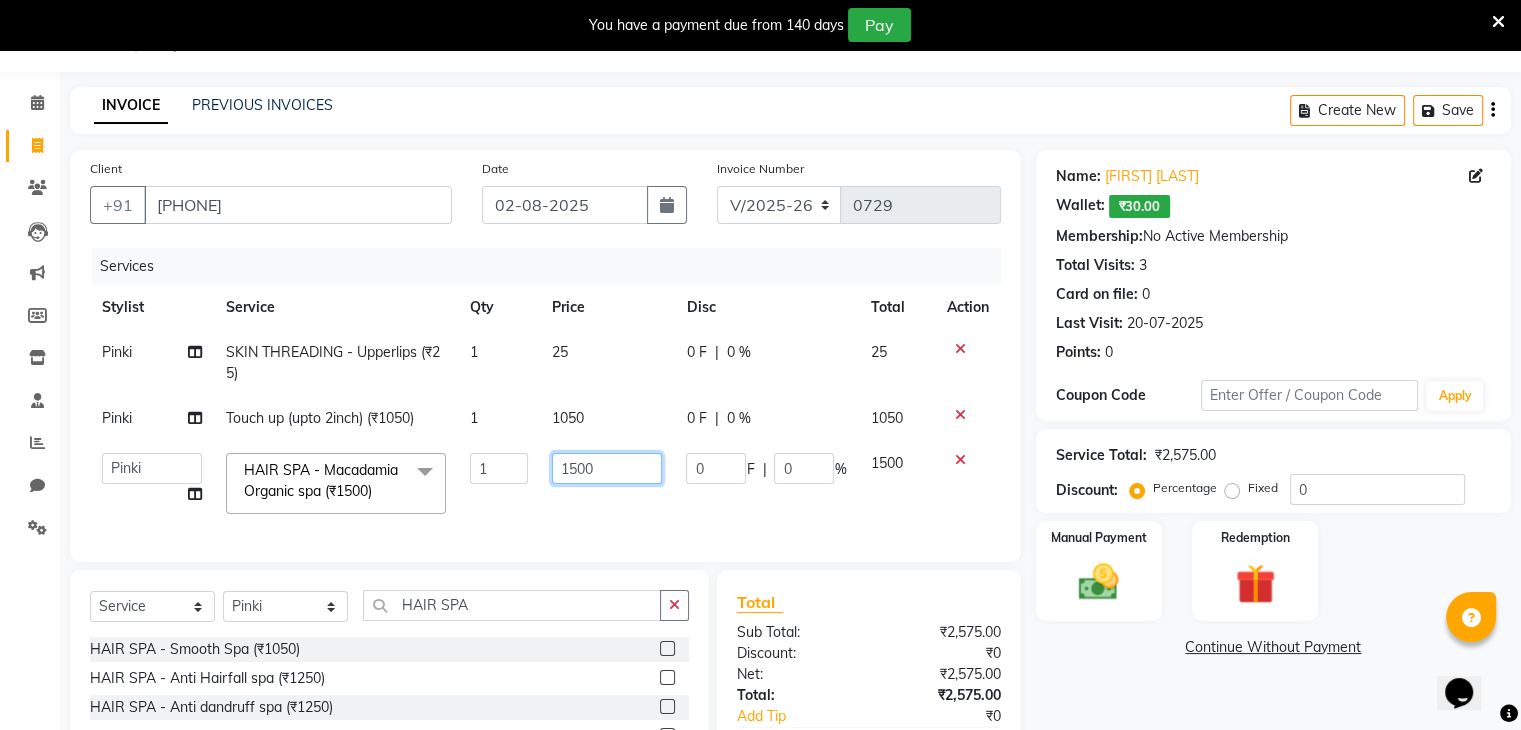 click on "1500" 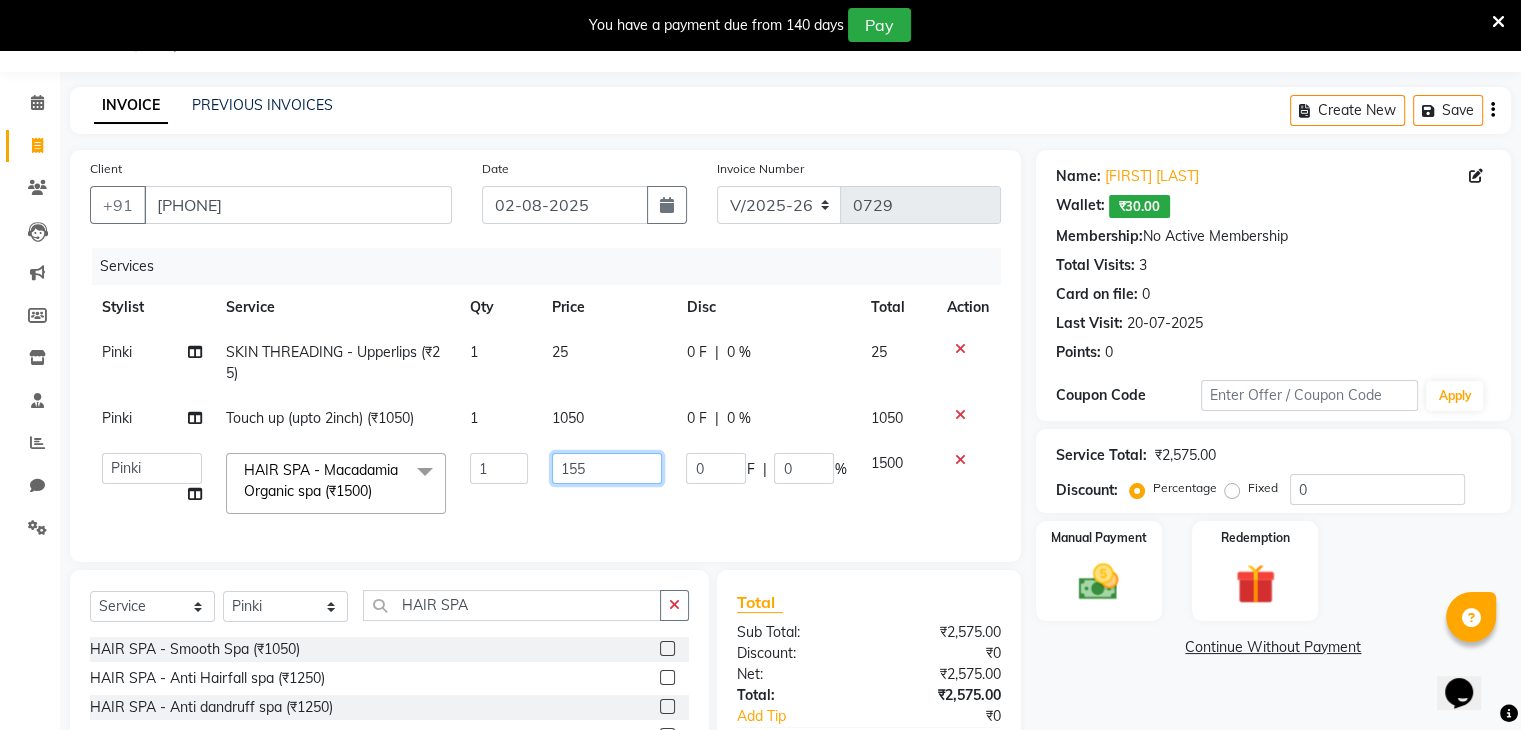 type on "1550" 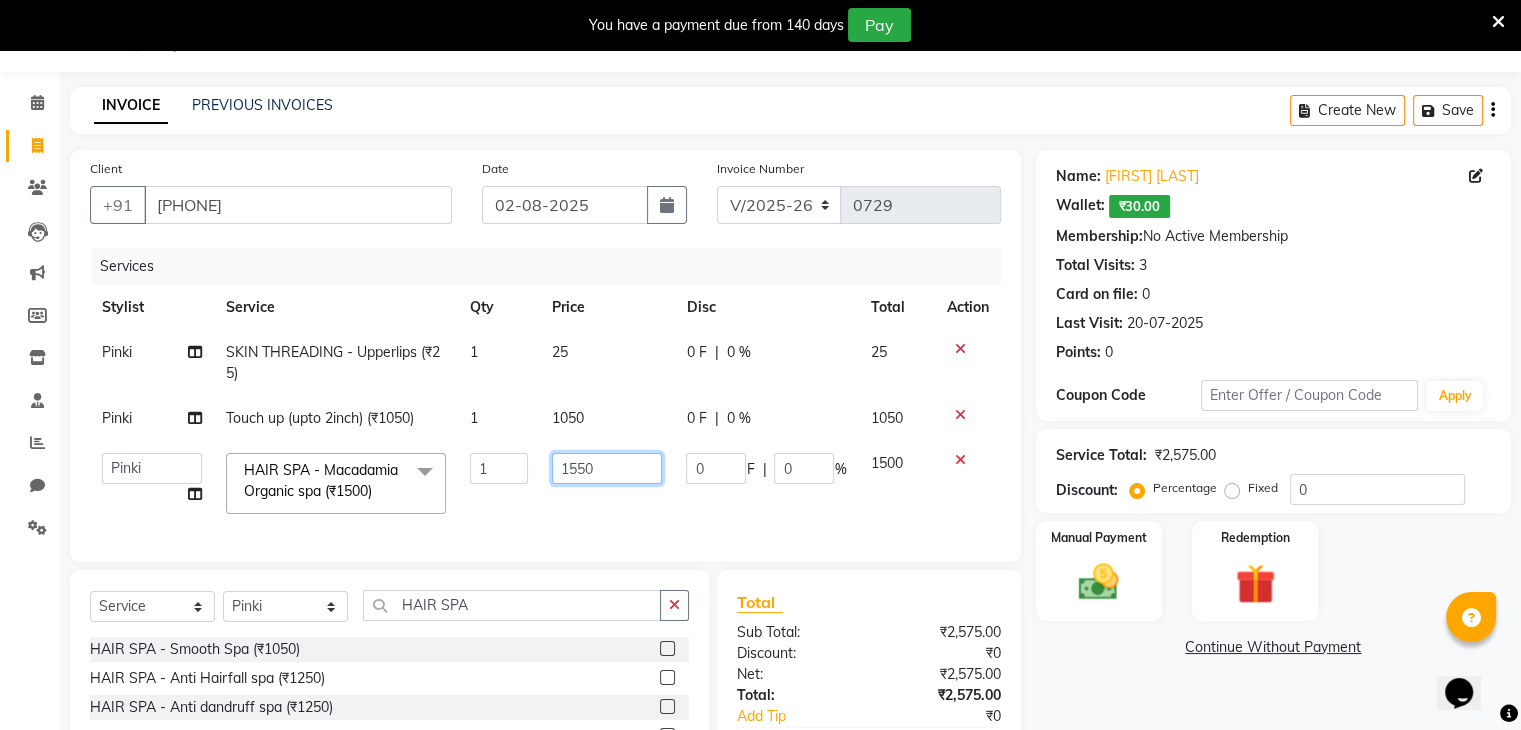 drag, startPoint x: 600, startPoint y: 469, endPoint x: 595, endPoint y: 507, distance: 38.327538 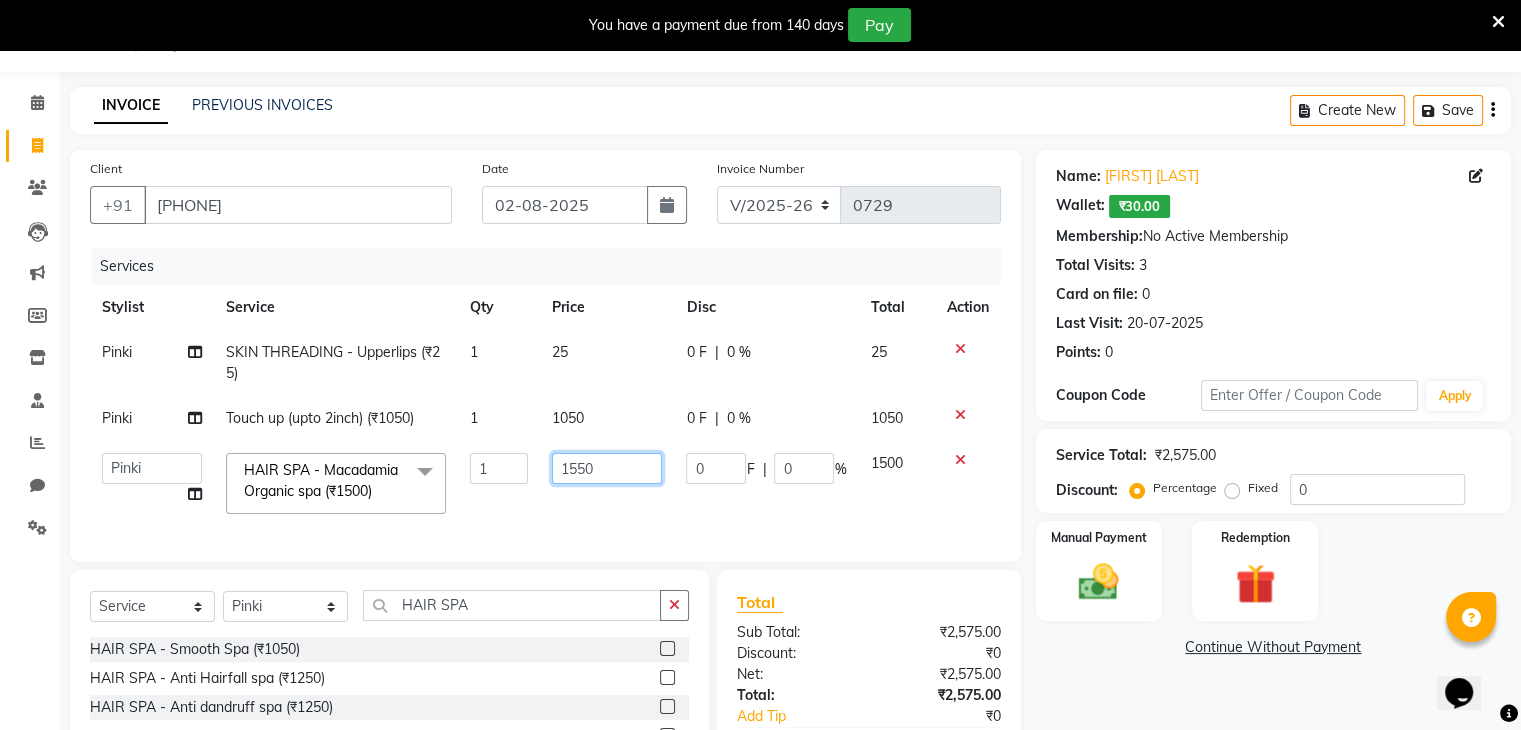 click on "1550" 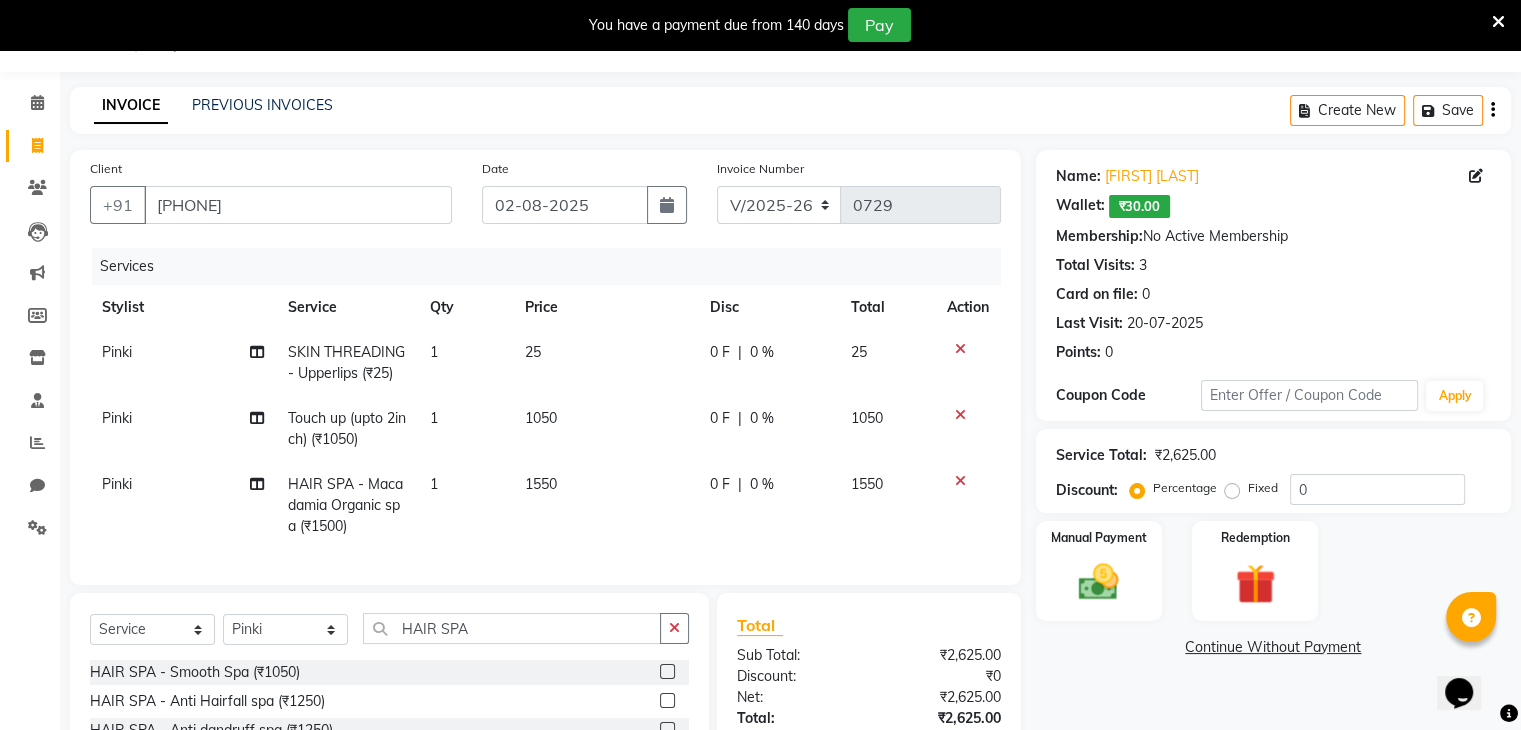 click on "1550" 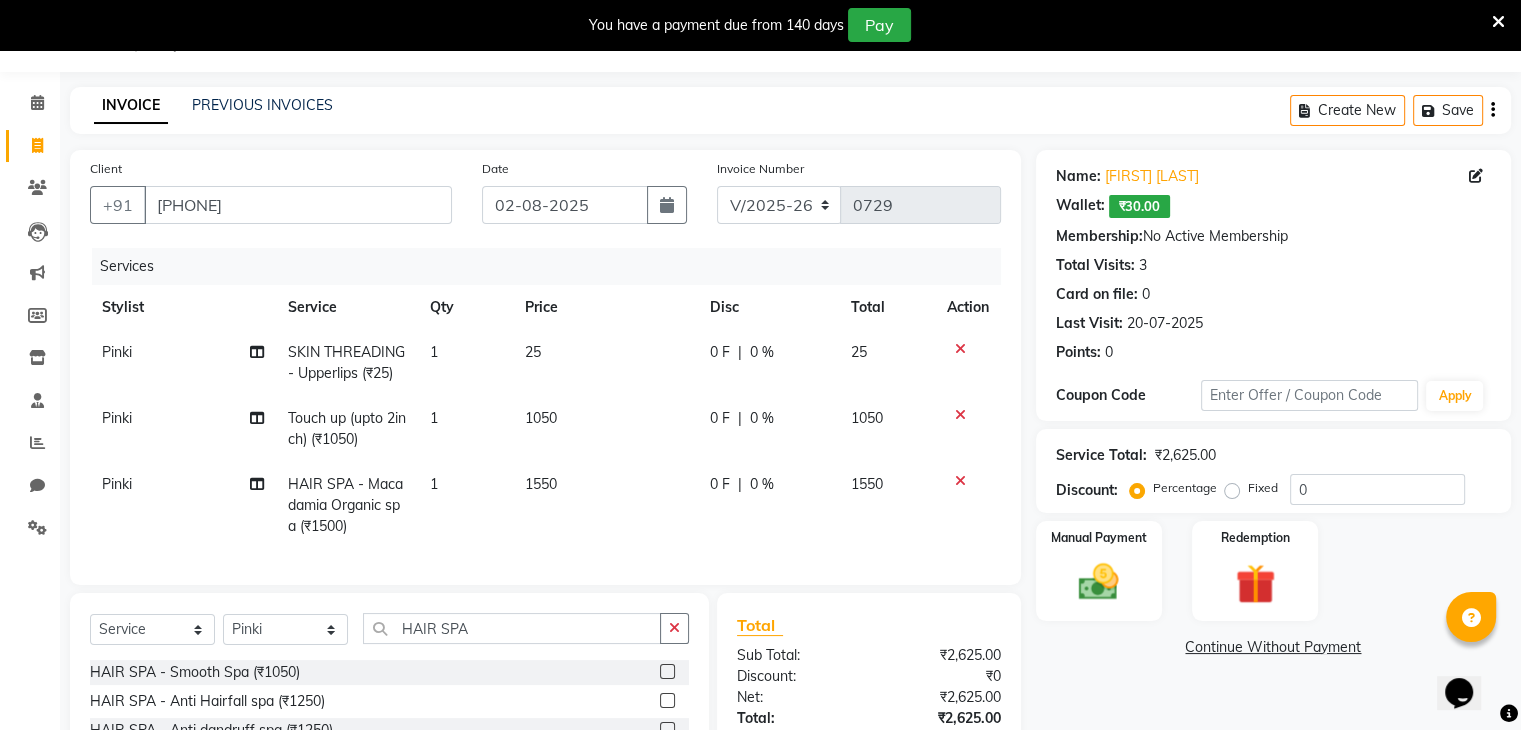 select on "70653" 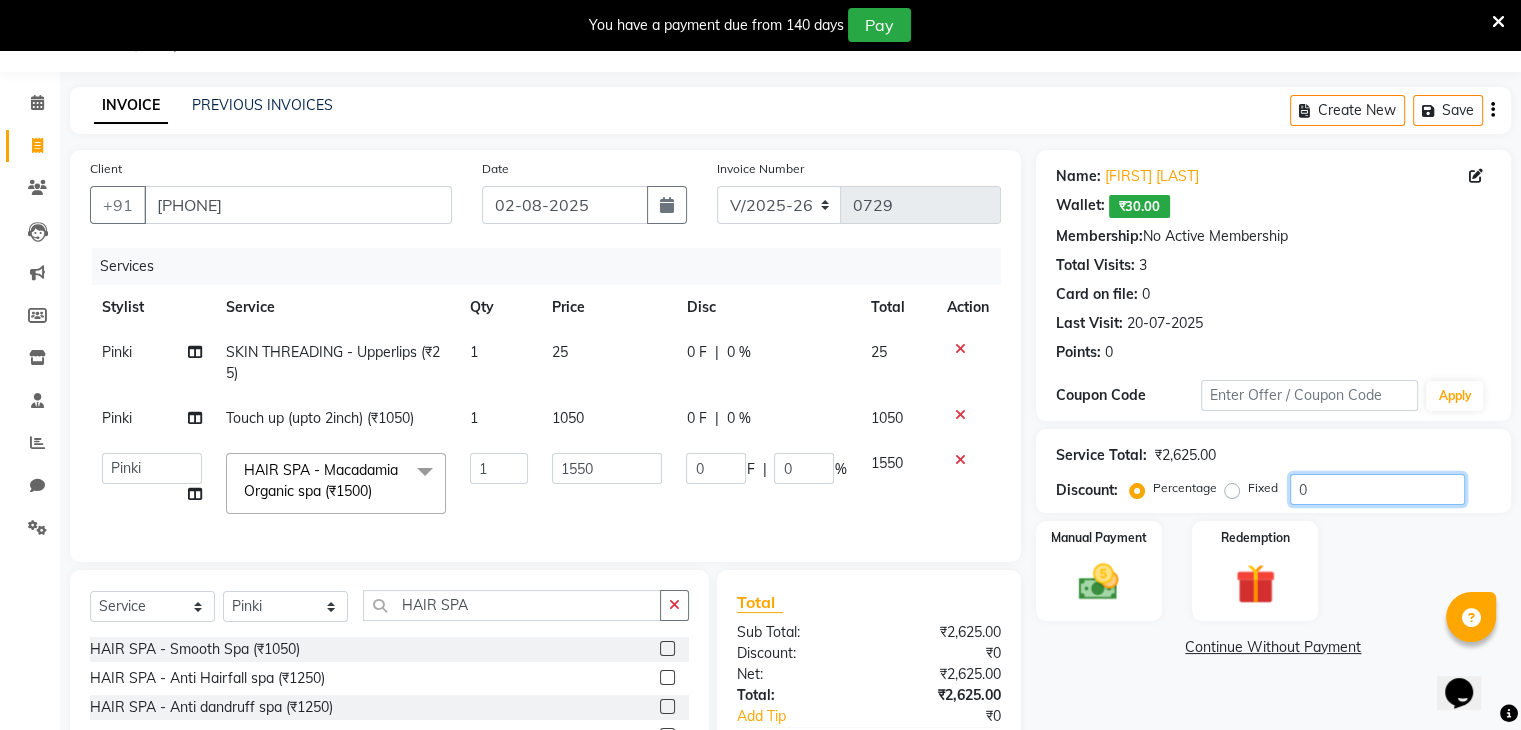 click on "0" 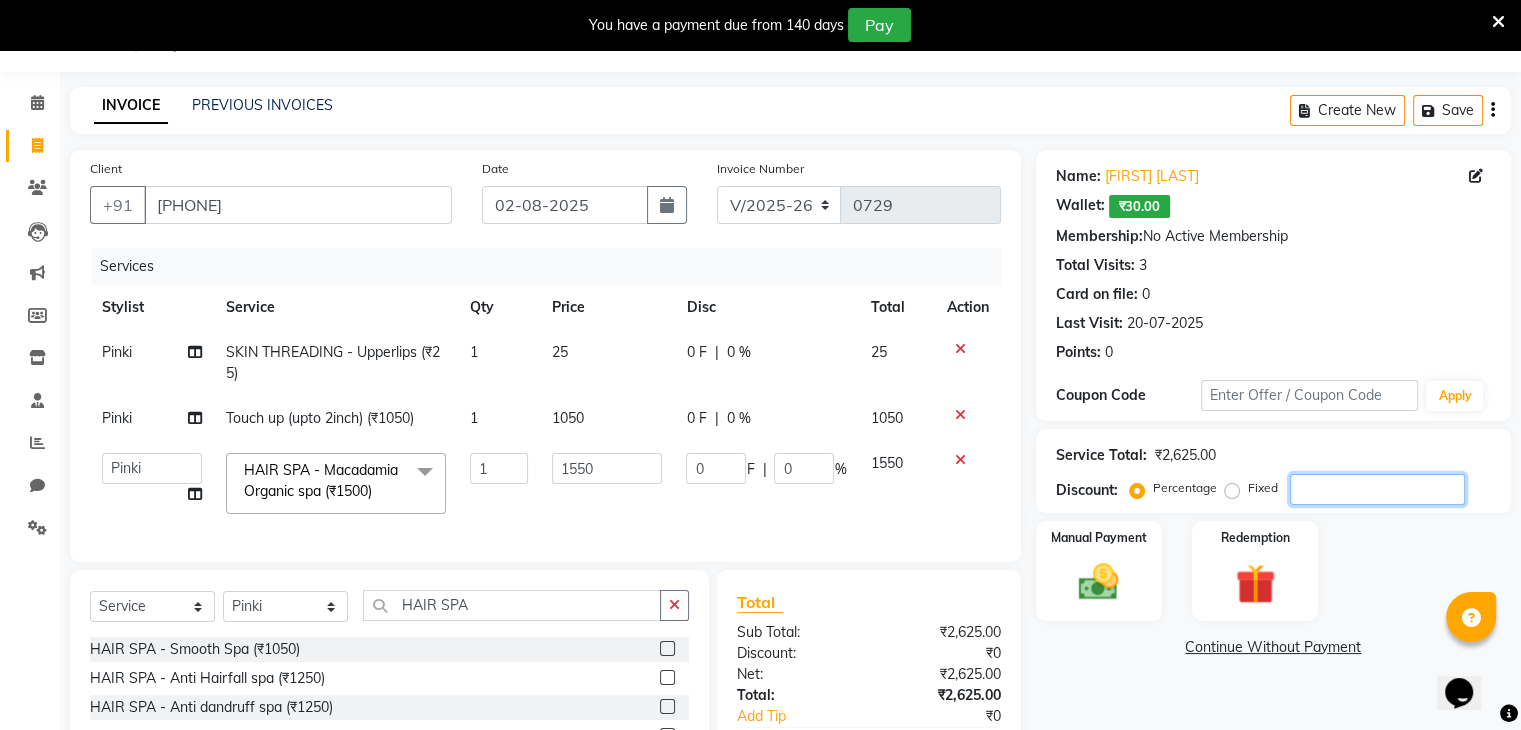 type on "2" 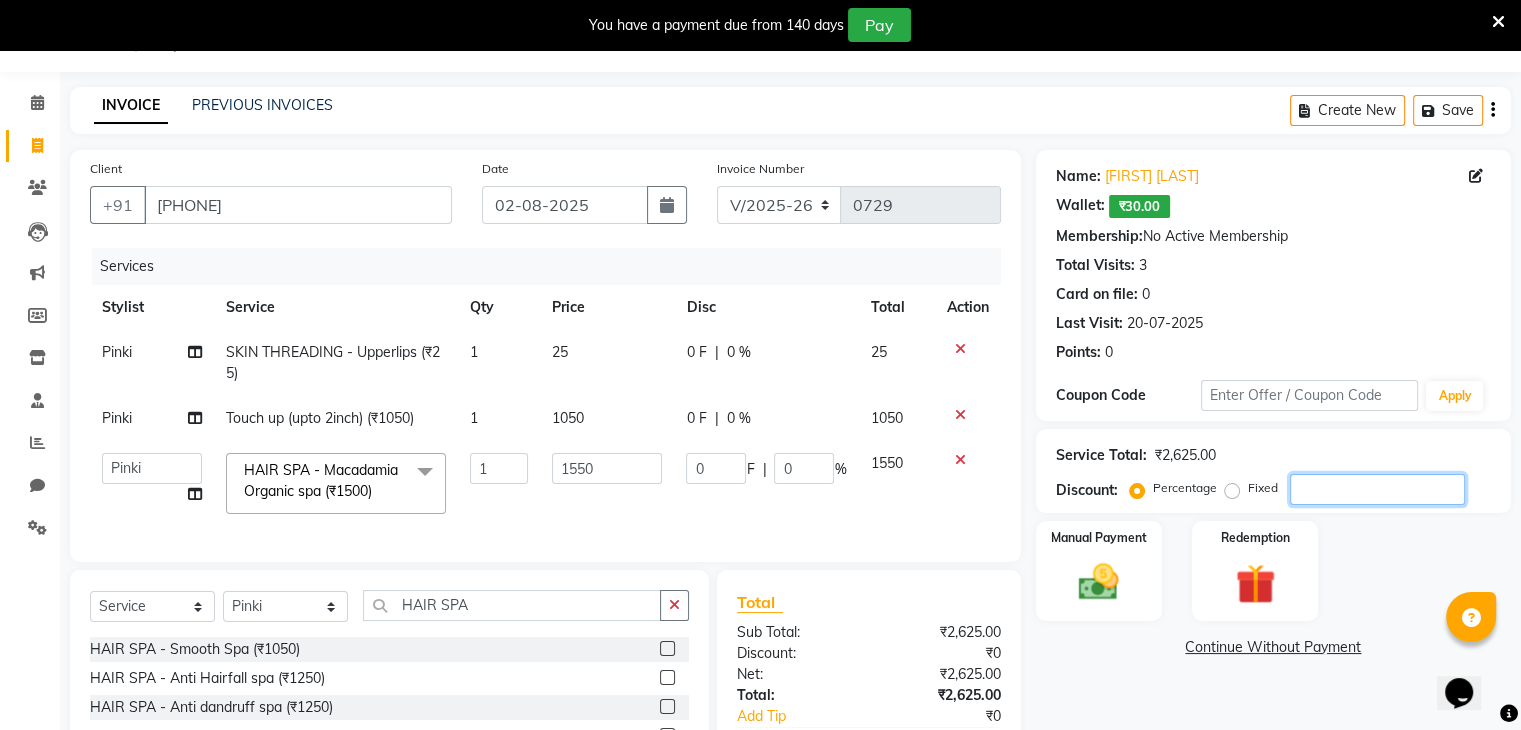 type on "31" 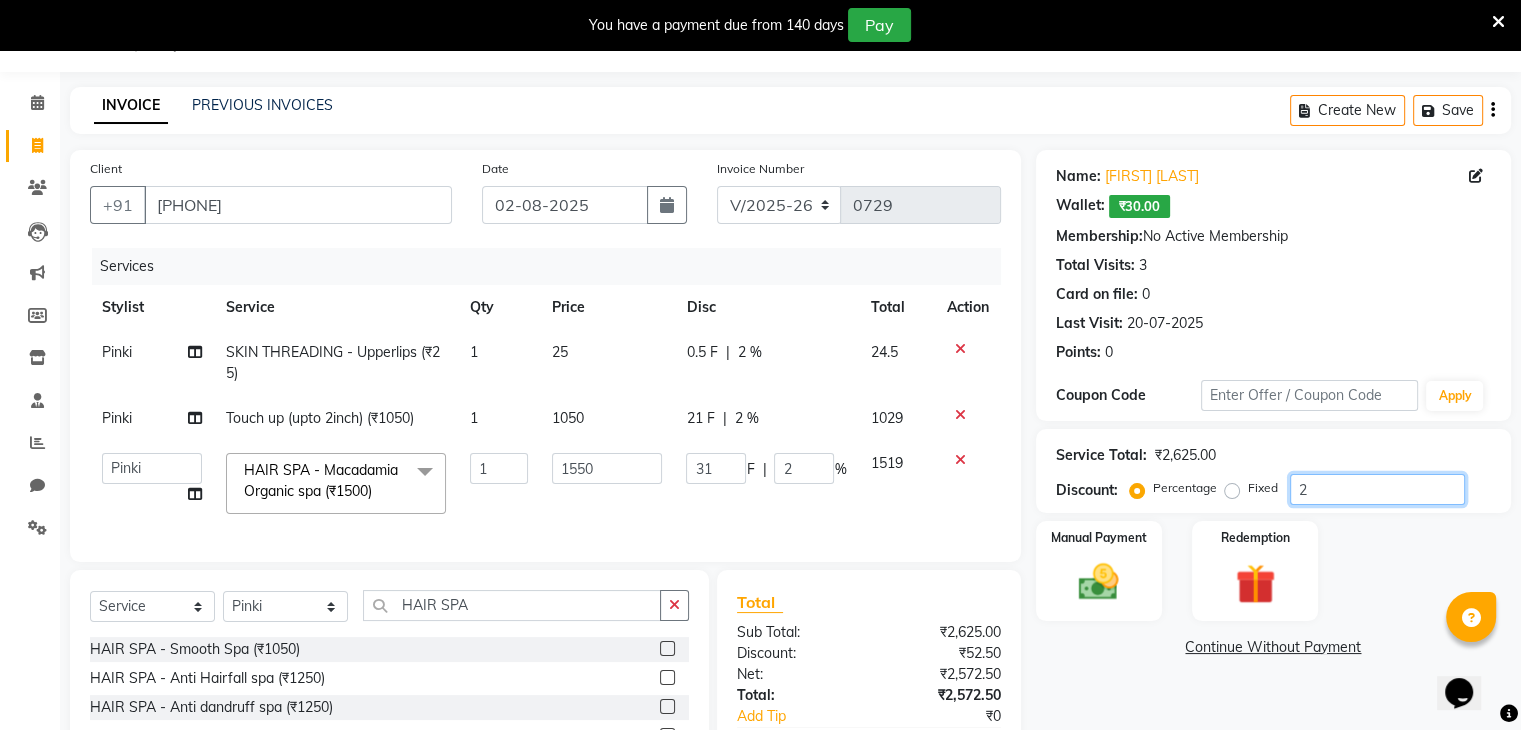 type on "20" 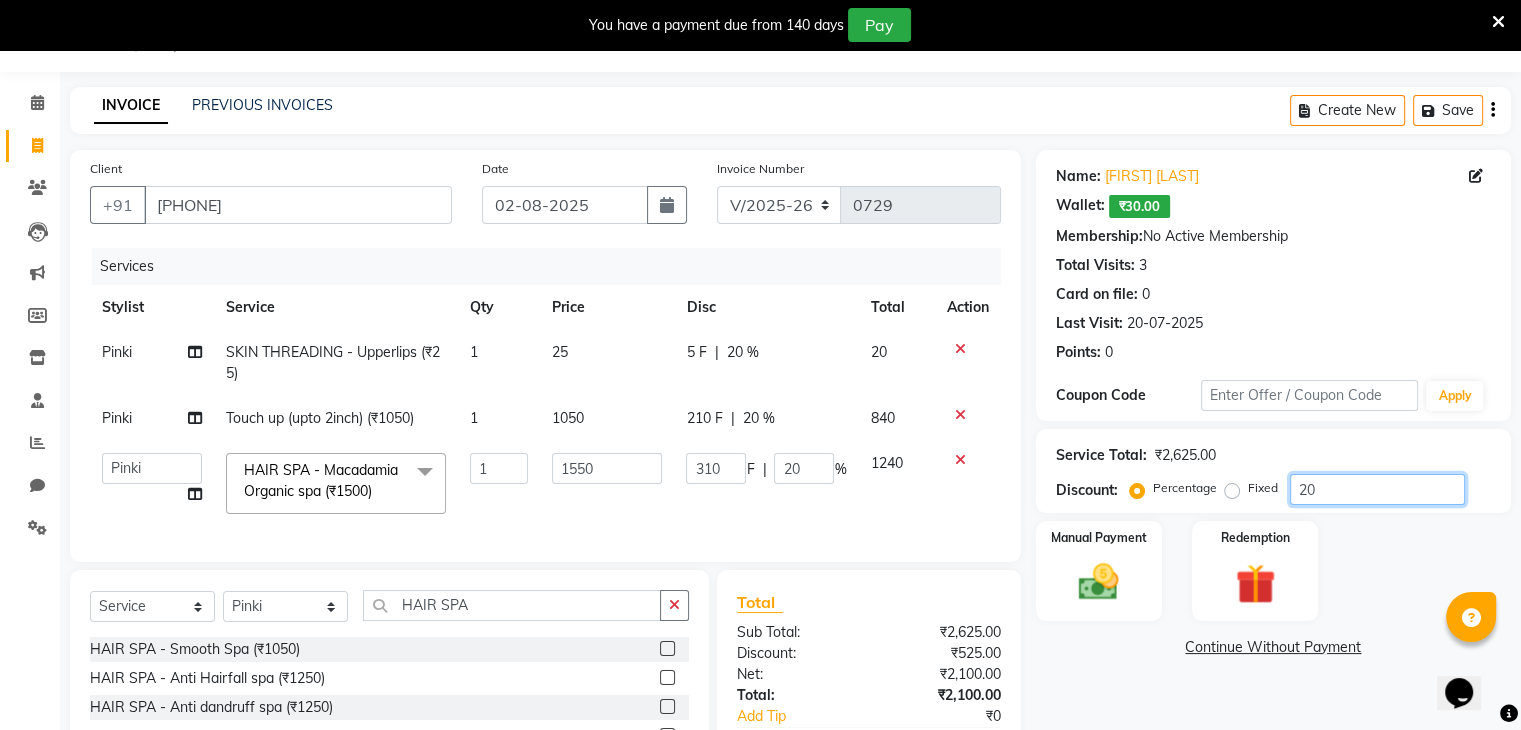 type on "20" 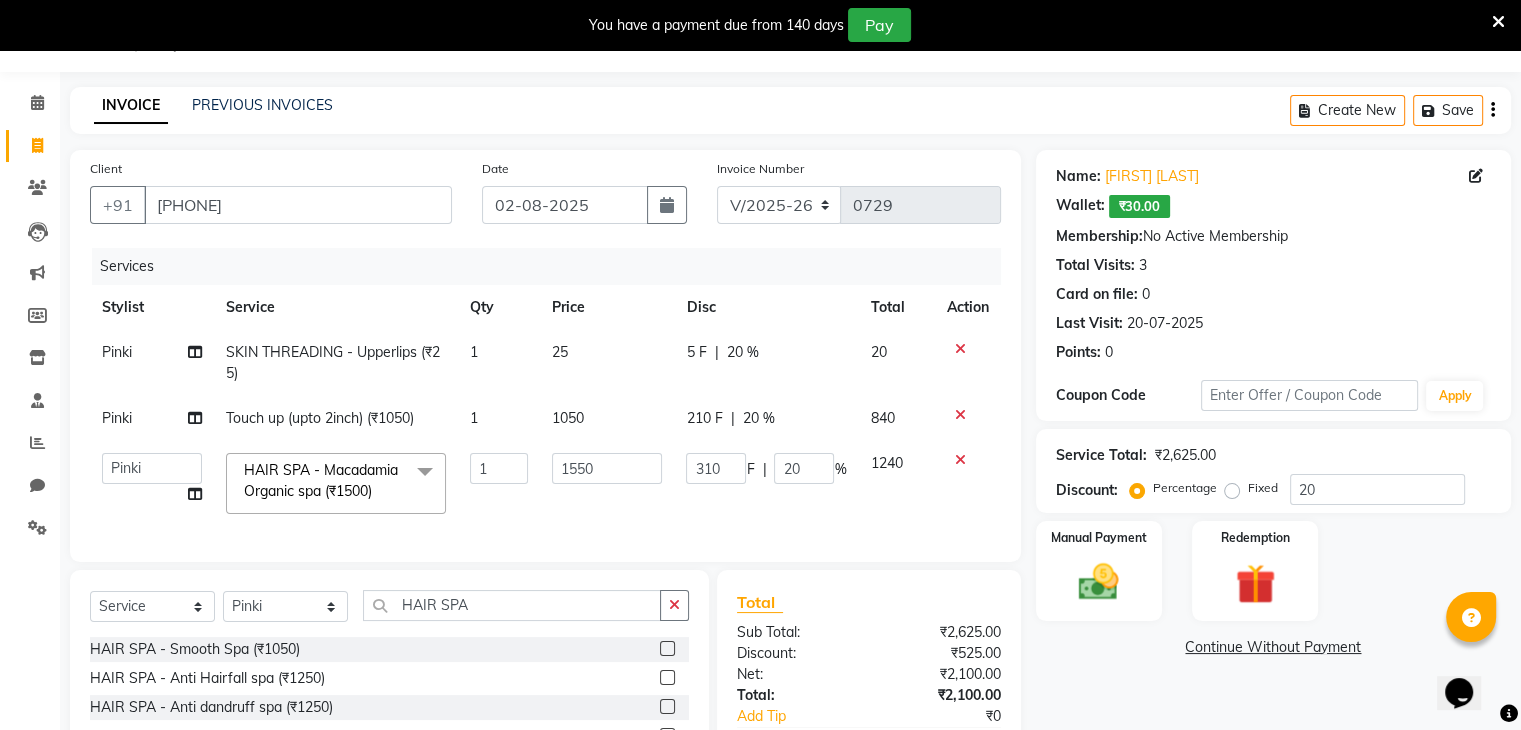 click on "Services Stylist Service Qty Price Disc Total Action Pinki SKIN THREADING - Upperlips (₹25) 1 25 5 F | 20 % 20 Pinki Touch up (upto 2inch) (₹1050) 1 1050 210 F | 20 % 840 Devi DIS Mamta Pinki Rajiya Rupal Shweta Uma UNKNOWN HAIR SPA - Macadamia Organic spa (₹1500) x Basic Manicure (₹350) Basic Pedicure (₹450) Aroma/Citrus Manicure (₹550) Aroma/Citrus Pedicure (₹650) PEDIPAI Chocolate Manicure (₹850) PEDIPAI Chocolate Pedicure (₹850) Crystal Spa Manicure (₹1250) ALGA Crystal Spa Pedicure (₹1250) BOMB Premium Manicure (₹1550) BOMB Premium Pedicure (₹1550) BLADE (₹50) NAIL POLISH HAND OLA CANDY (₹80) FOOT MASSAGE (₹450) NAIL CUT & FILE HANDS/ FEET (₹40) BASIC NAIL POLISH HANDS/FEET (₹40) AVL EXPRESS MANICURE (₹1050) AVL EXPRESS PEDICURE (₹1050) H & F CAFE MANICURE (₹850) H & F PEDICURE (₹850) BODY MASSAGE - Face Massage (₹450) BODY MASSAGE - Body Scrub (₹2000) BODY SCRUB (₹1250)" 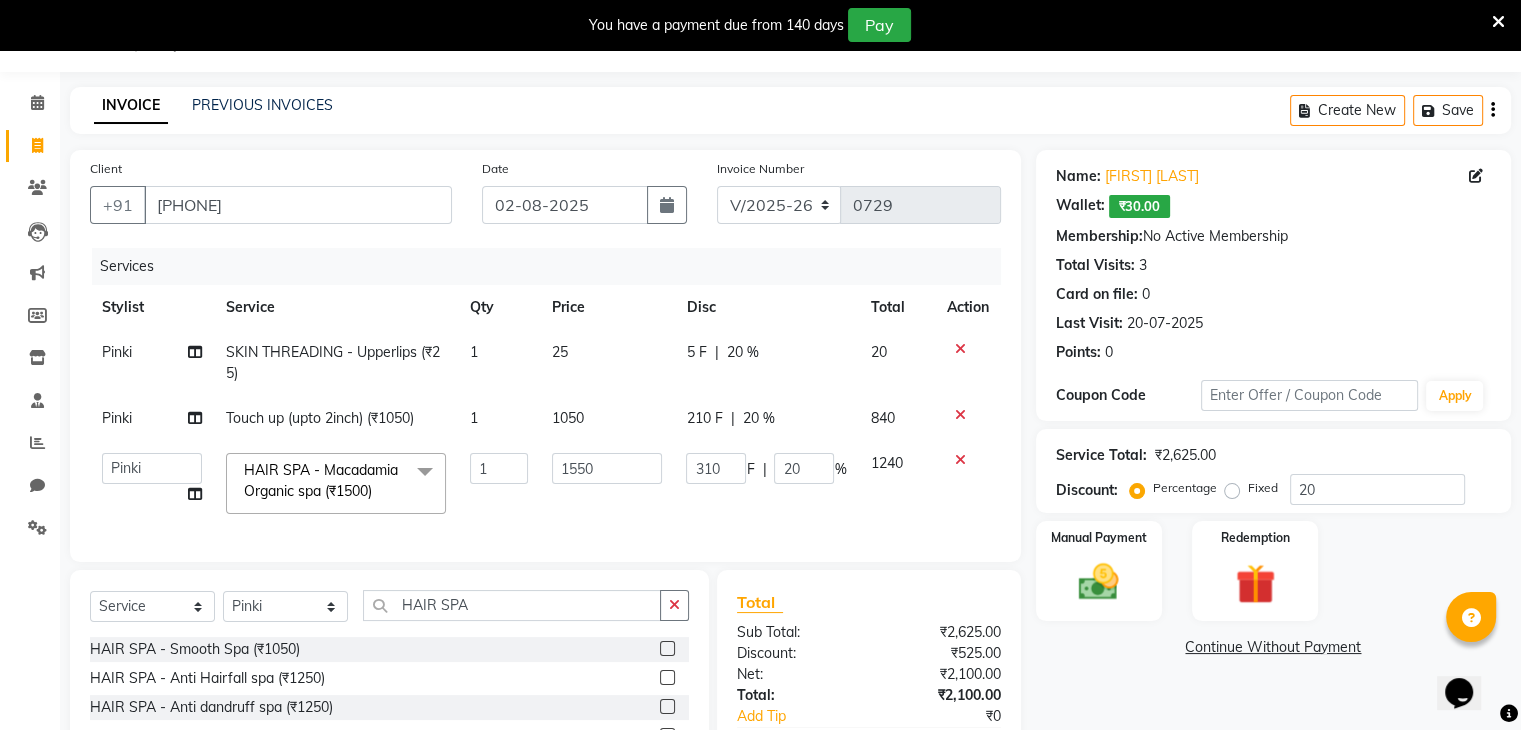 click 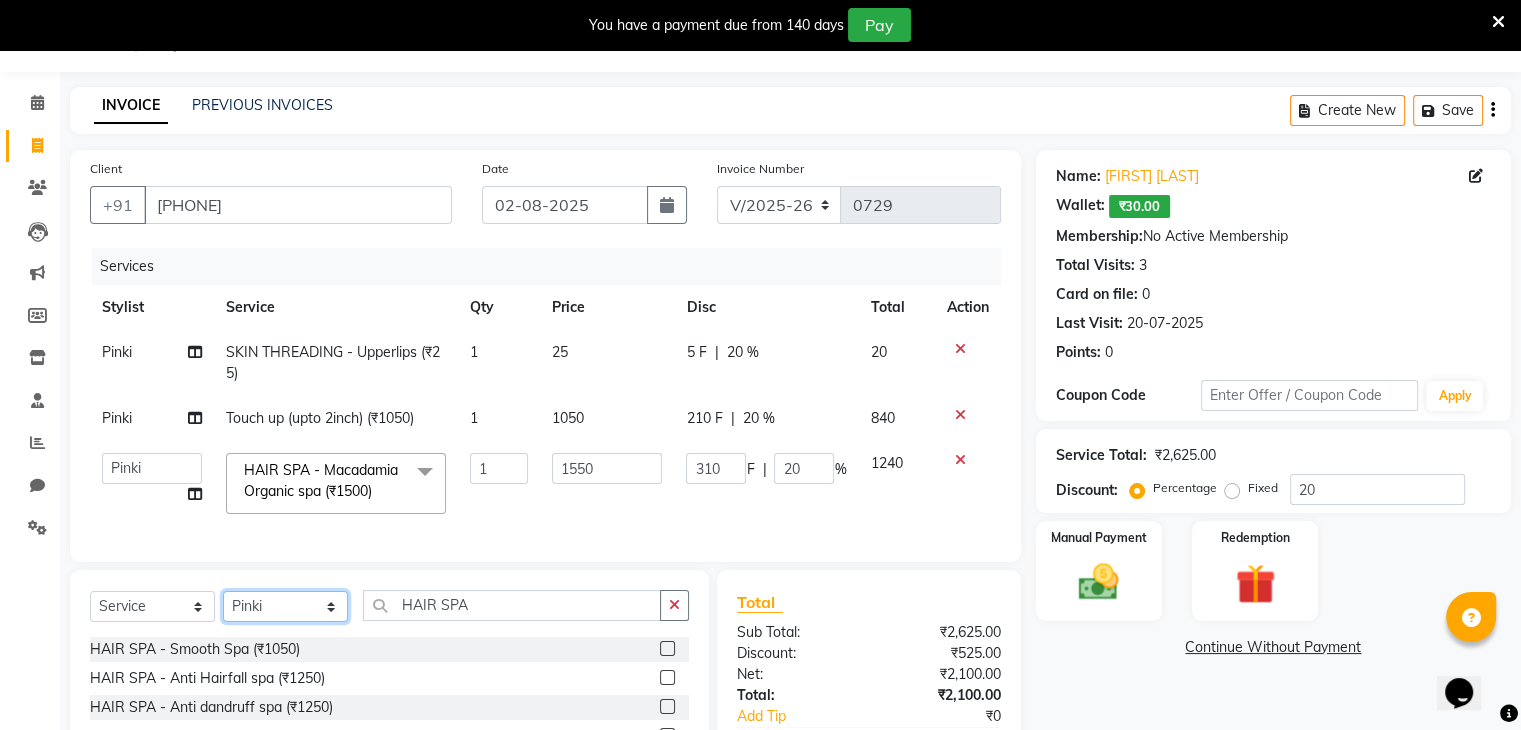 click on "Select Stylist Devi DIS Mamta Pinki Rajiya Rupal Shweta Uma UNKNOWN" 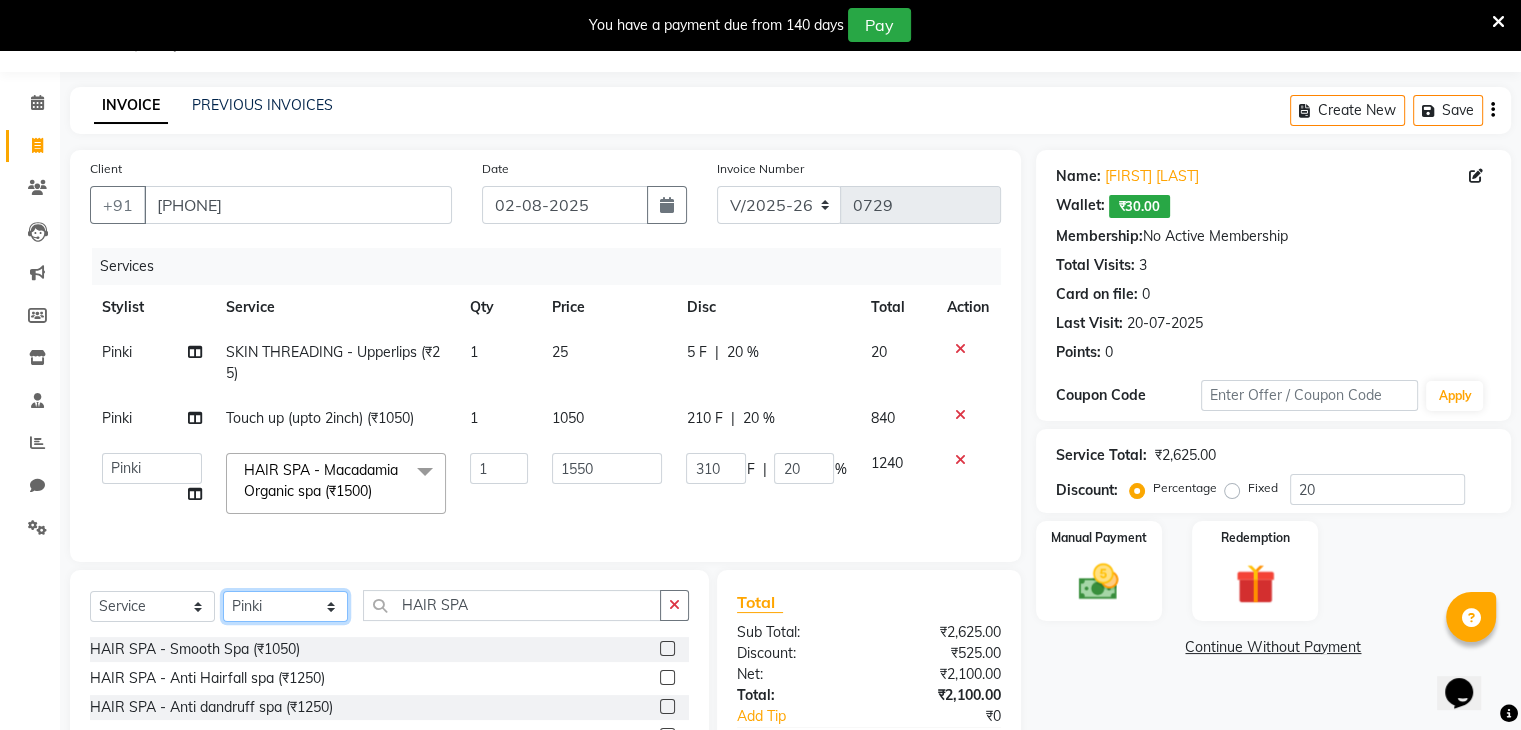 select on "84247" 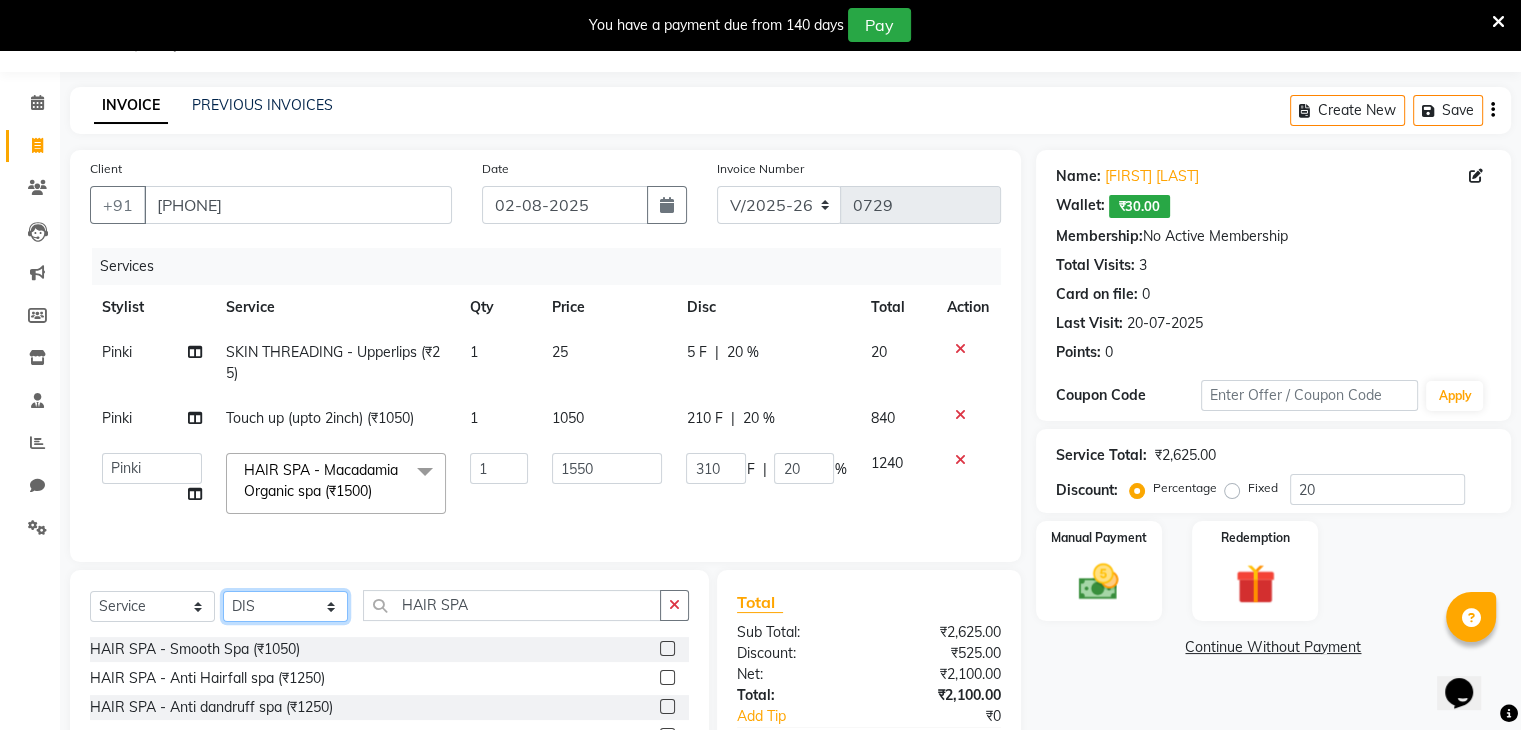click on "Select Stylist Devi DIS Mamta Pinki Rajiya Rupal Shweta Uma UNKNOWN" 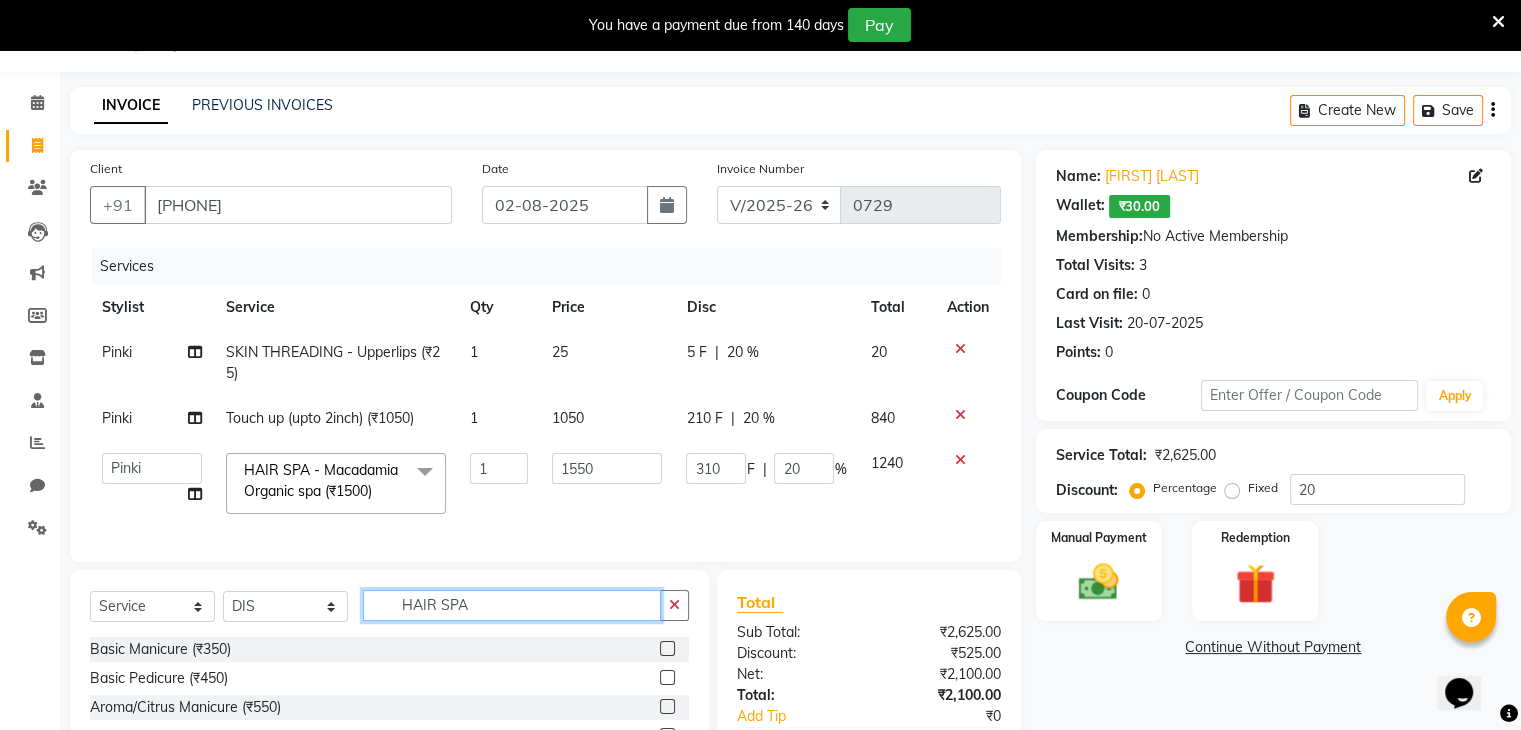 click on "HAIR SPA" 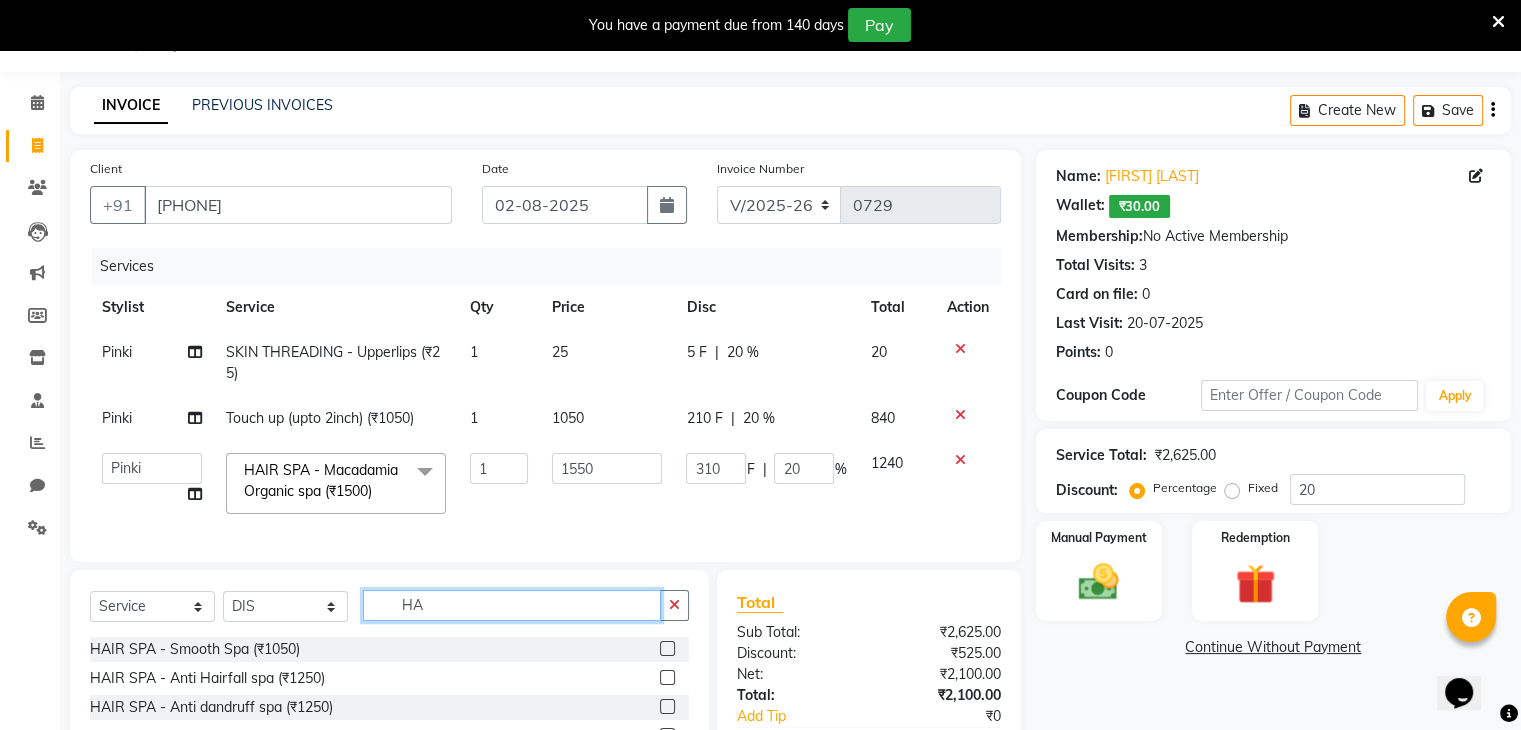 type on "H" 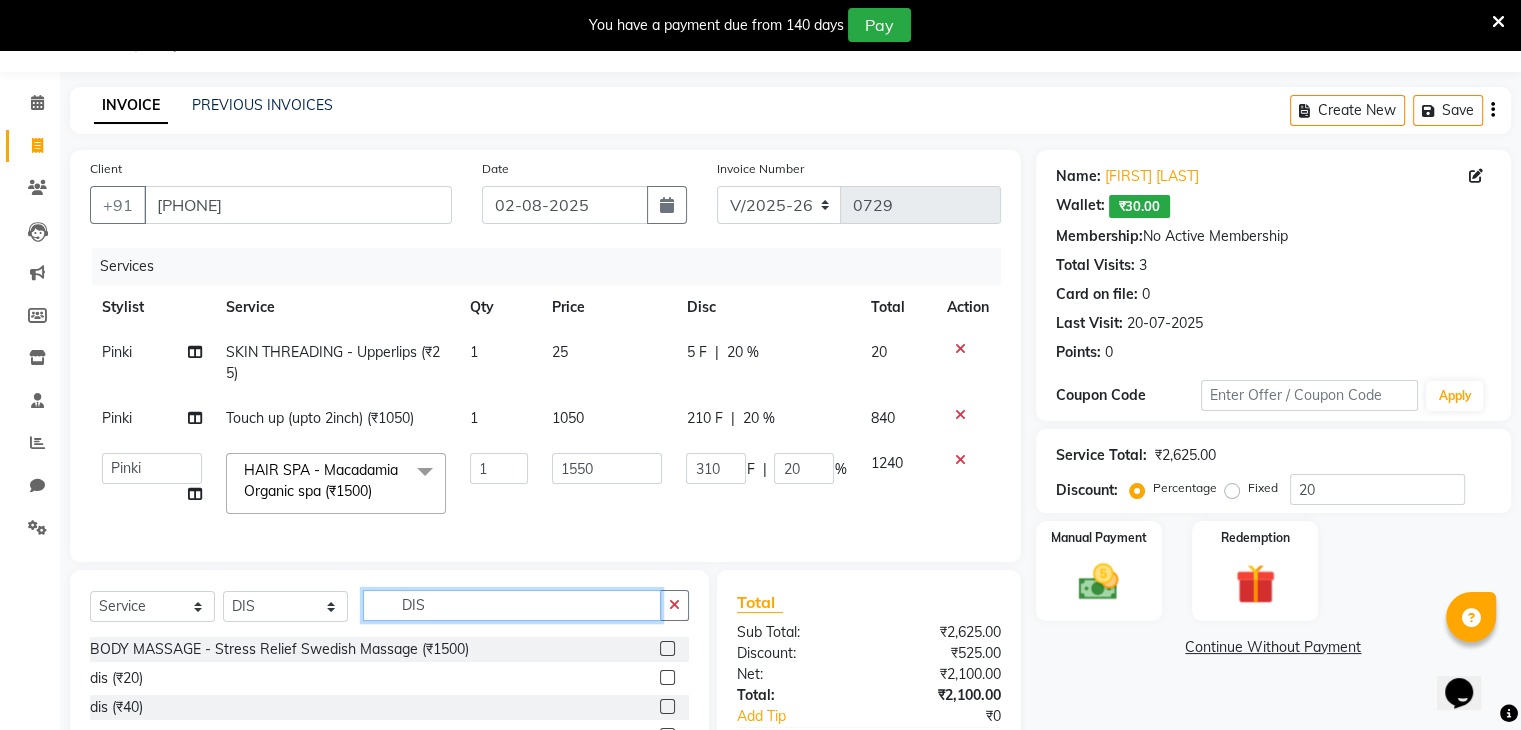 type on "DIS" 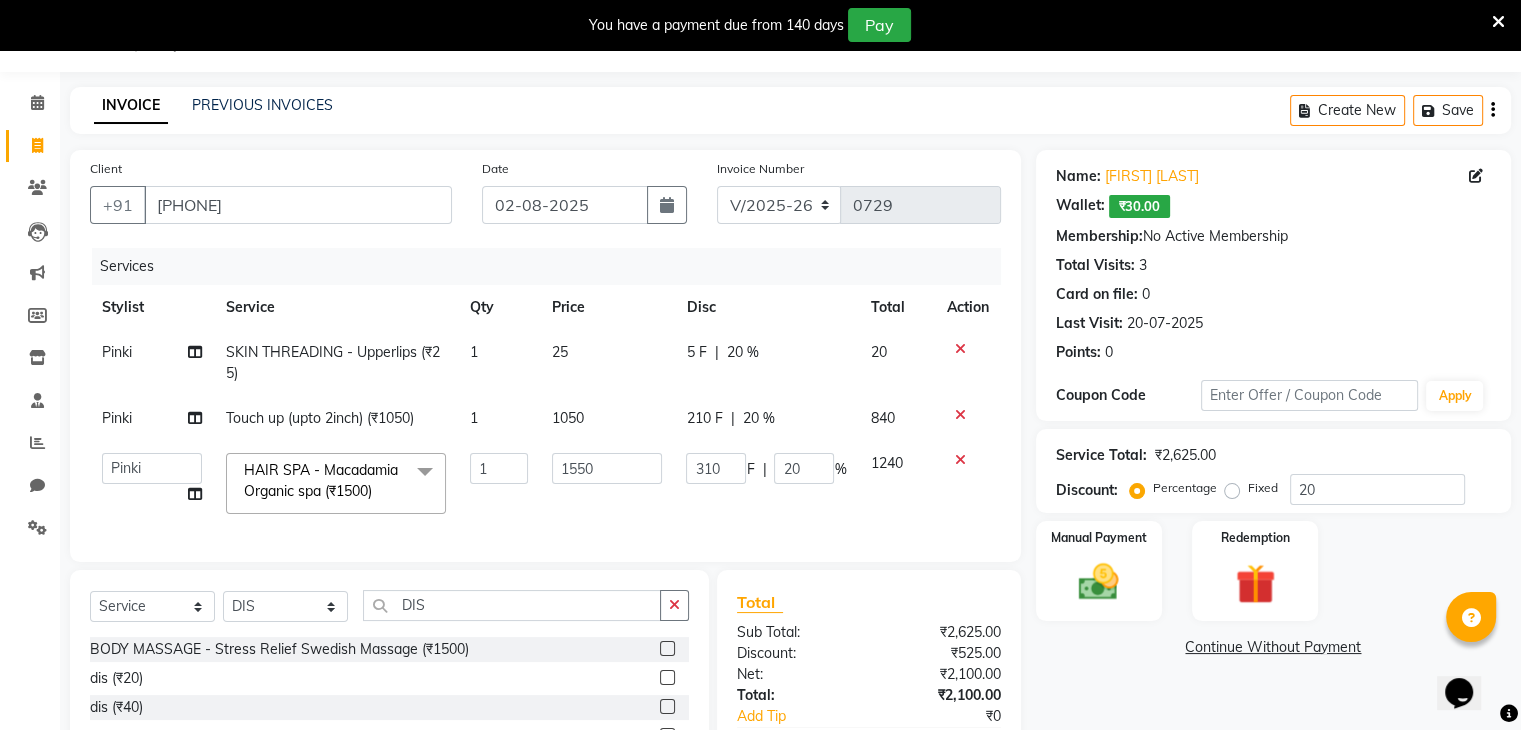 click 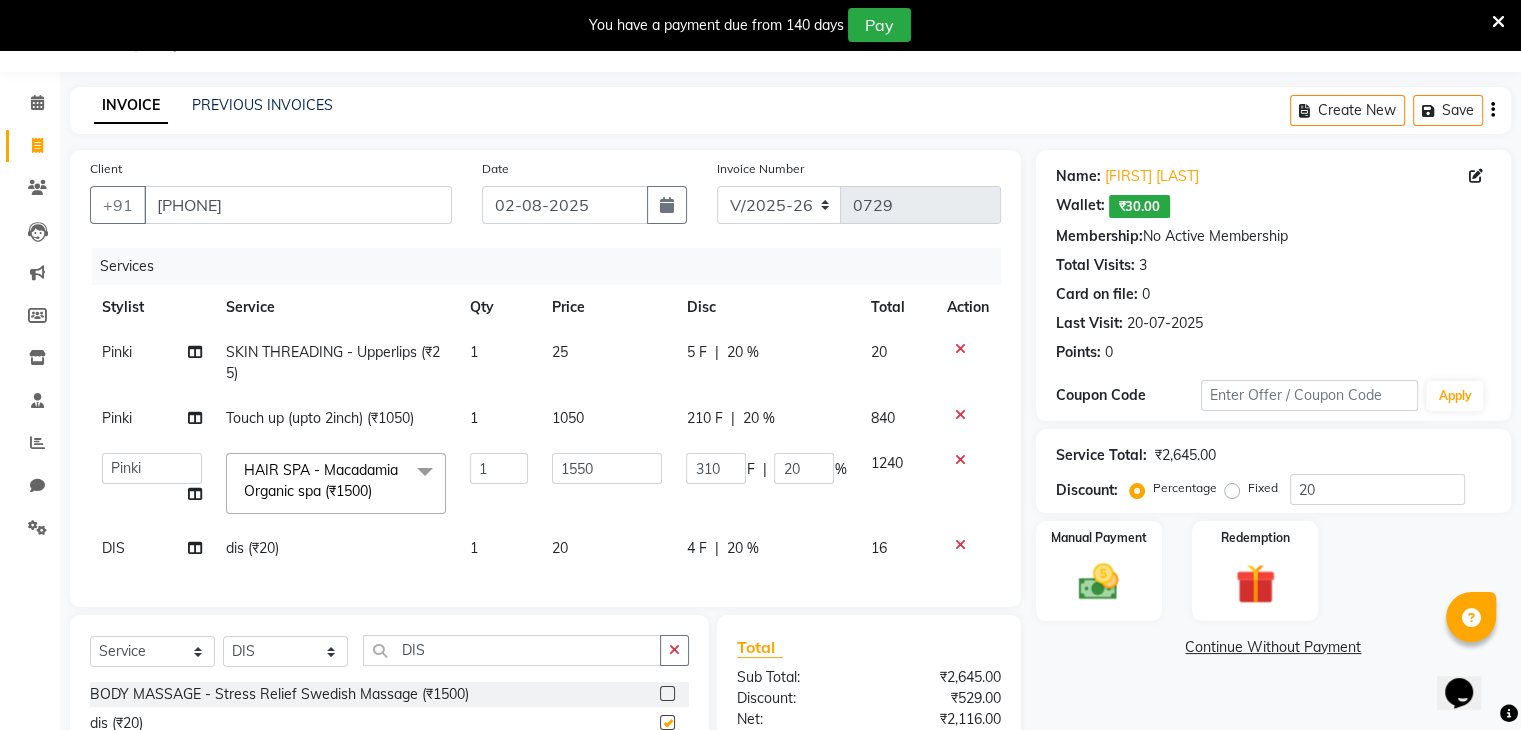 checkbox on "false" 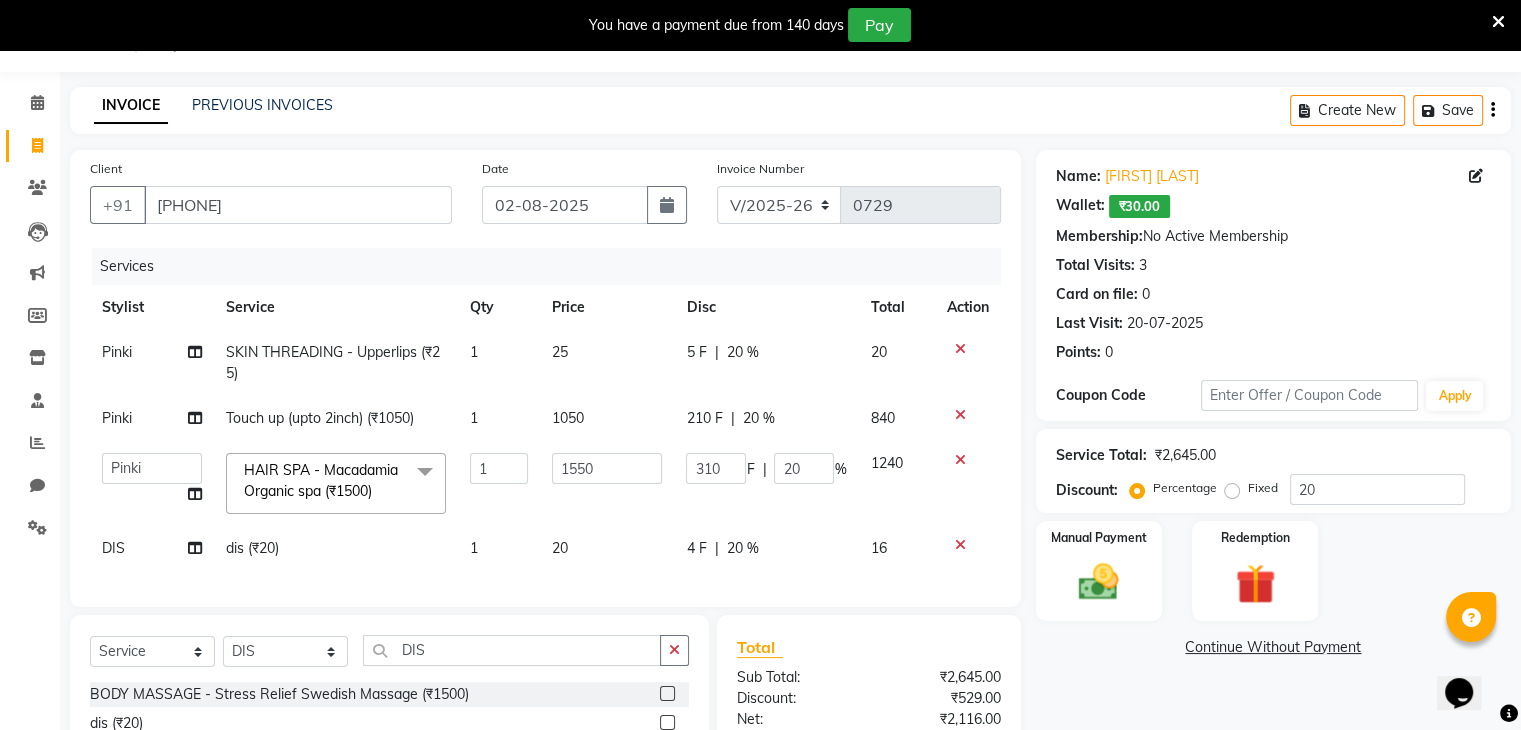 click on "20" 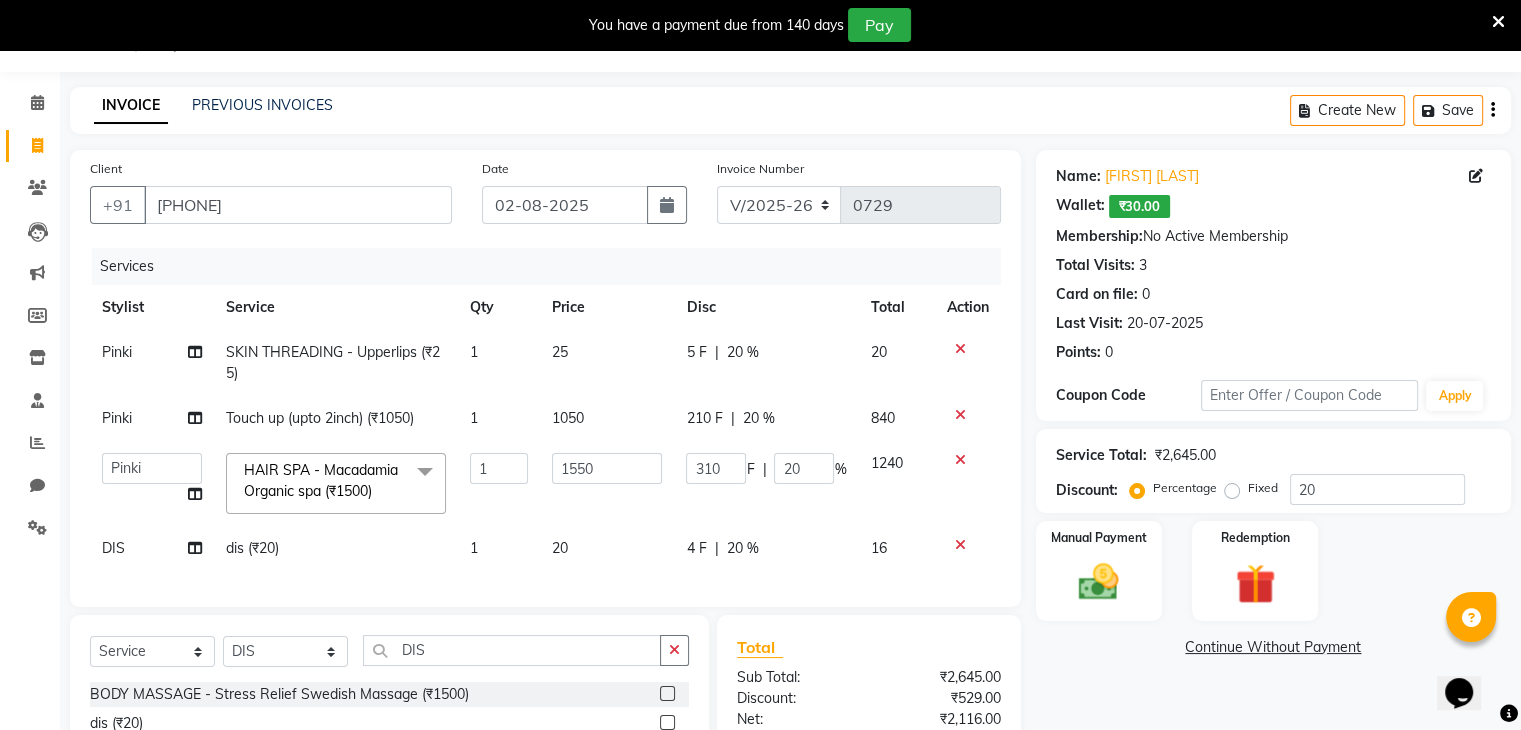 select on "84247" 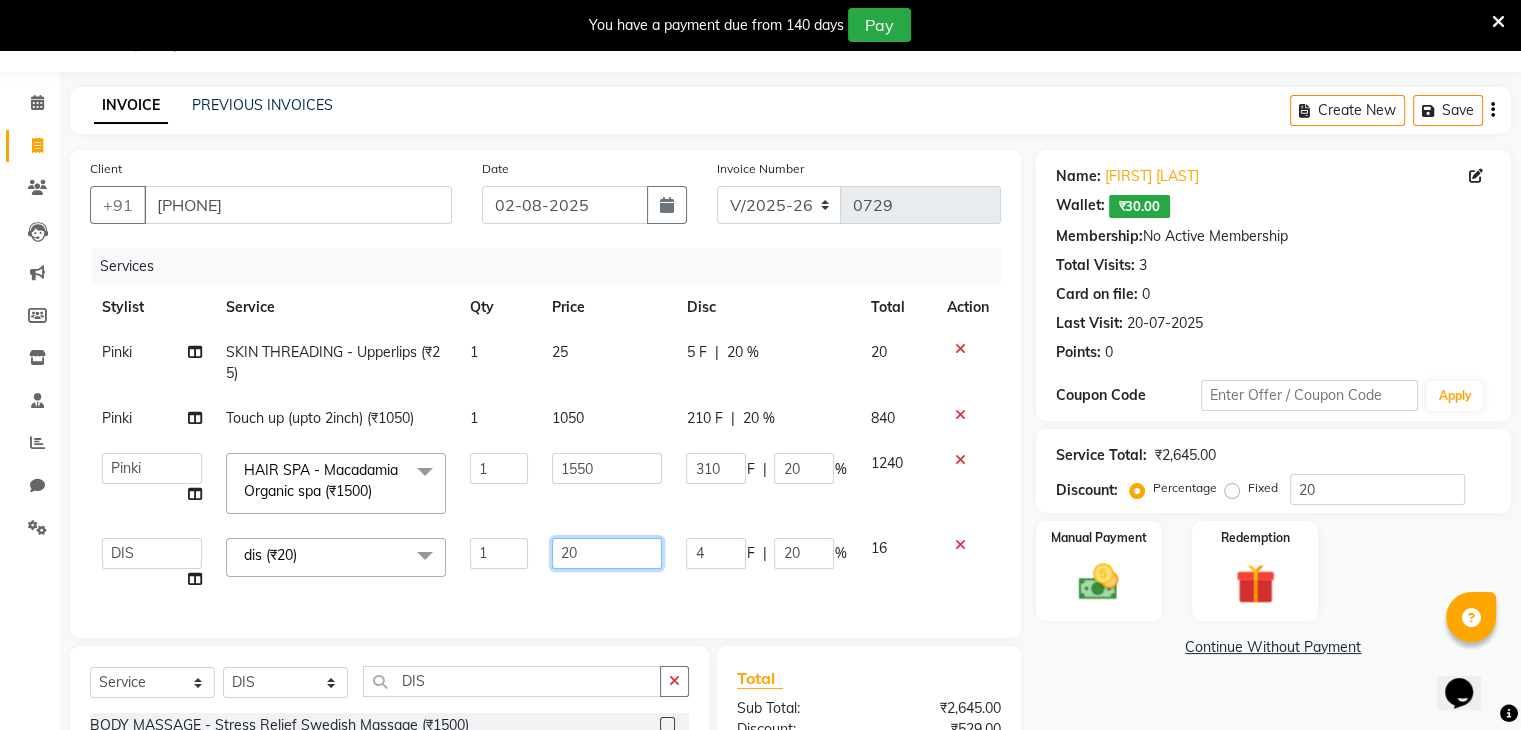 click on "20" 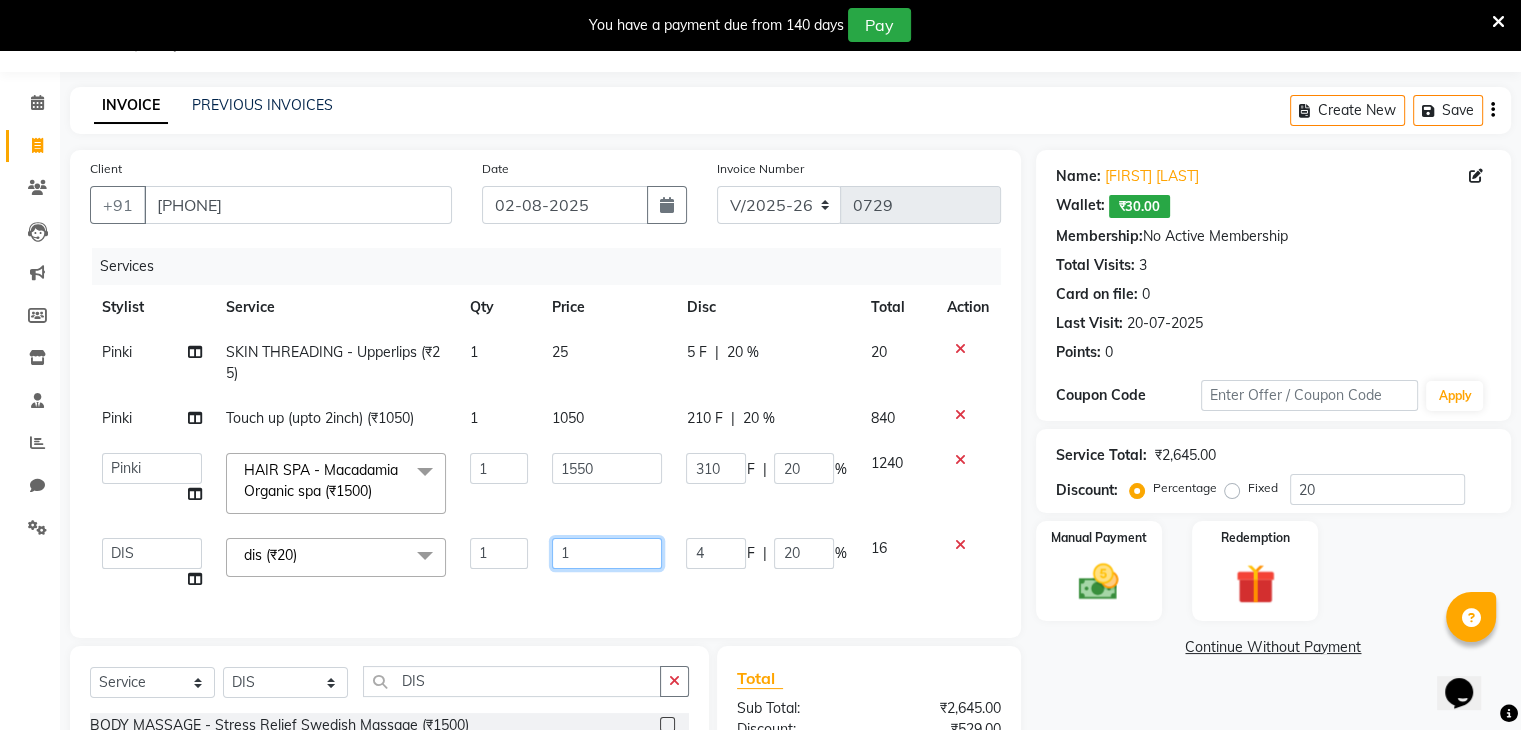 type on "10" 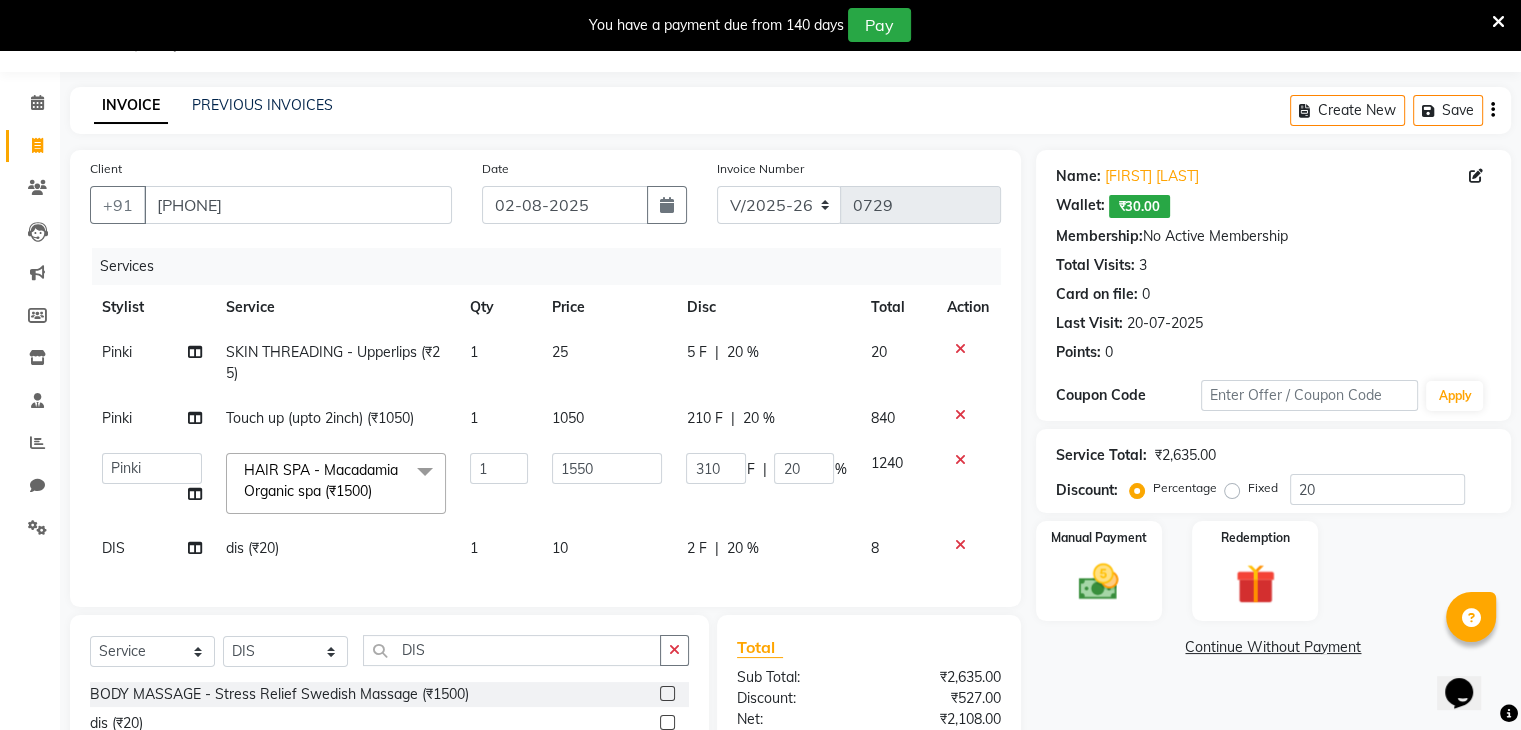click on "Client +91 [PHONE] Date [DATE] Invoice Number V/2025 V/2025-26 0729 Services Stylist Service Qty Price Disc Total Action Pinki SKIN THREADING - Upperlips (₹25) 1 25 5 F | 20 % 20 Pinki Touch up (upto 2inch) (₹1050) 1 1050 210 F | 20 % 840 Devi DIS Mamta Pinki Rajiya Rupal Shweta Uma UNKNOWN HAIR SPA - Macadamia Organic spa (₹1500) x Basic Manicure (₹350) Basic Pedicure (₹450) Aroma/Citrus Manicure (₹550) Aroma/Citrus Pedicure (₹650) PEDIPAI Chocolate Manicure (₹850) PEDIPAI Chocolate Pedicure (₹850) Crystal Spa Manicure (₹1250) ALGA Crystal Spa Pedicure (₹1250) BOMB Premium Manicure (₹1550) BOMB Premium Pedicure (₹1550) BLADE (₹50) NAIL POLISH HAND OLA CANDY (₹80) FOOT MASSAGE (₹450) NAIL CUT & FILE HANDS/ FEET (₹40) BASIC NAIL POLISH HANDS/FEET (₹40) AVL EXPRESS MANICURE (₹1050) AVL EXPRESS PEDICURE (₹1050) H & F CAFE MANICURE (₹850) H & F PEDICURE (₹850) BODY MASSAGE - Face Massage (₹450) BODY MASSAGE - Body Scrub (₹2000) 1" 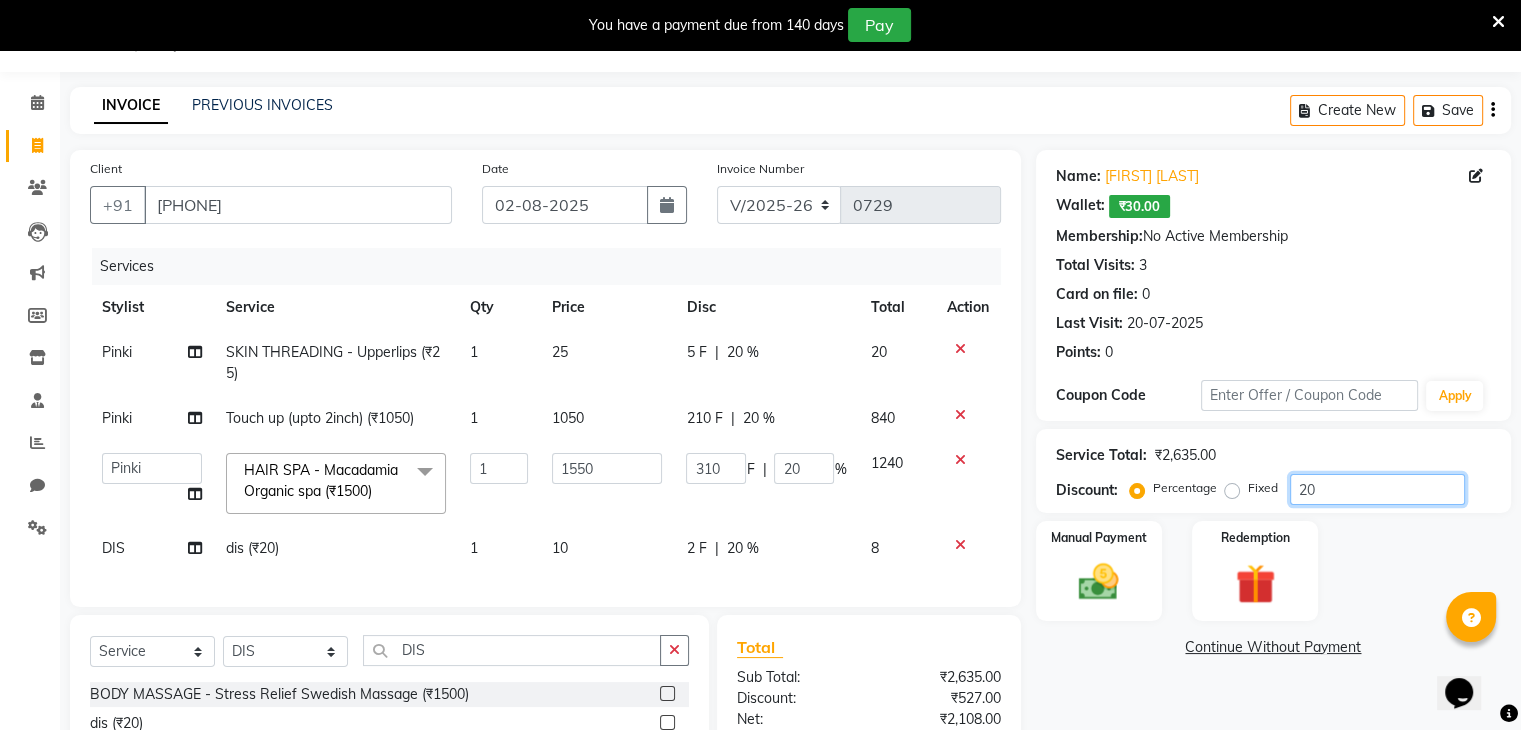 click on "20" 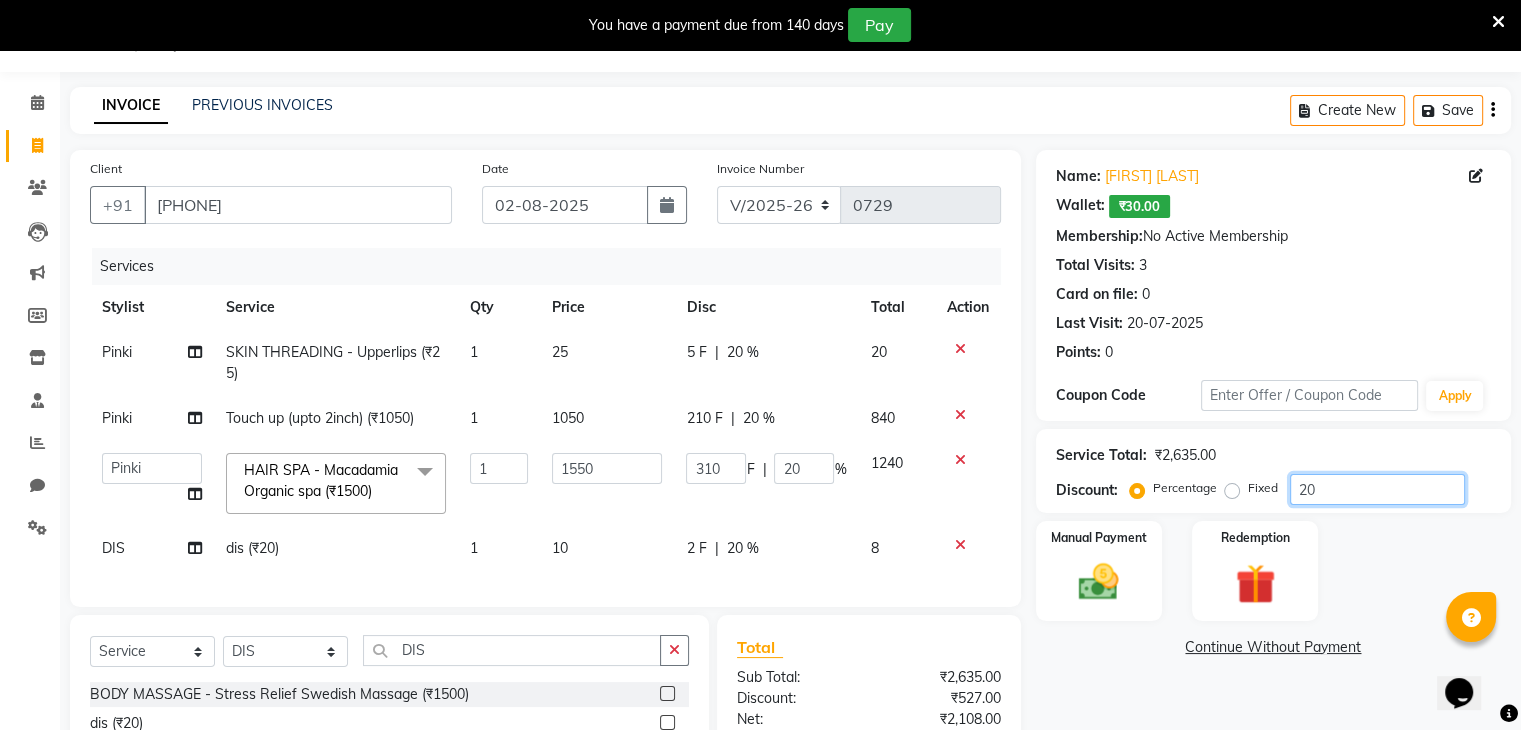 type on "2" 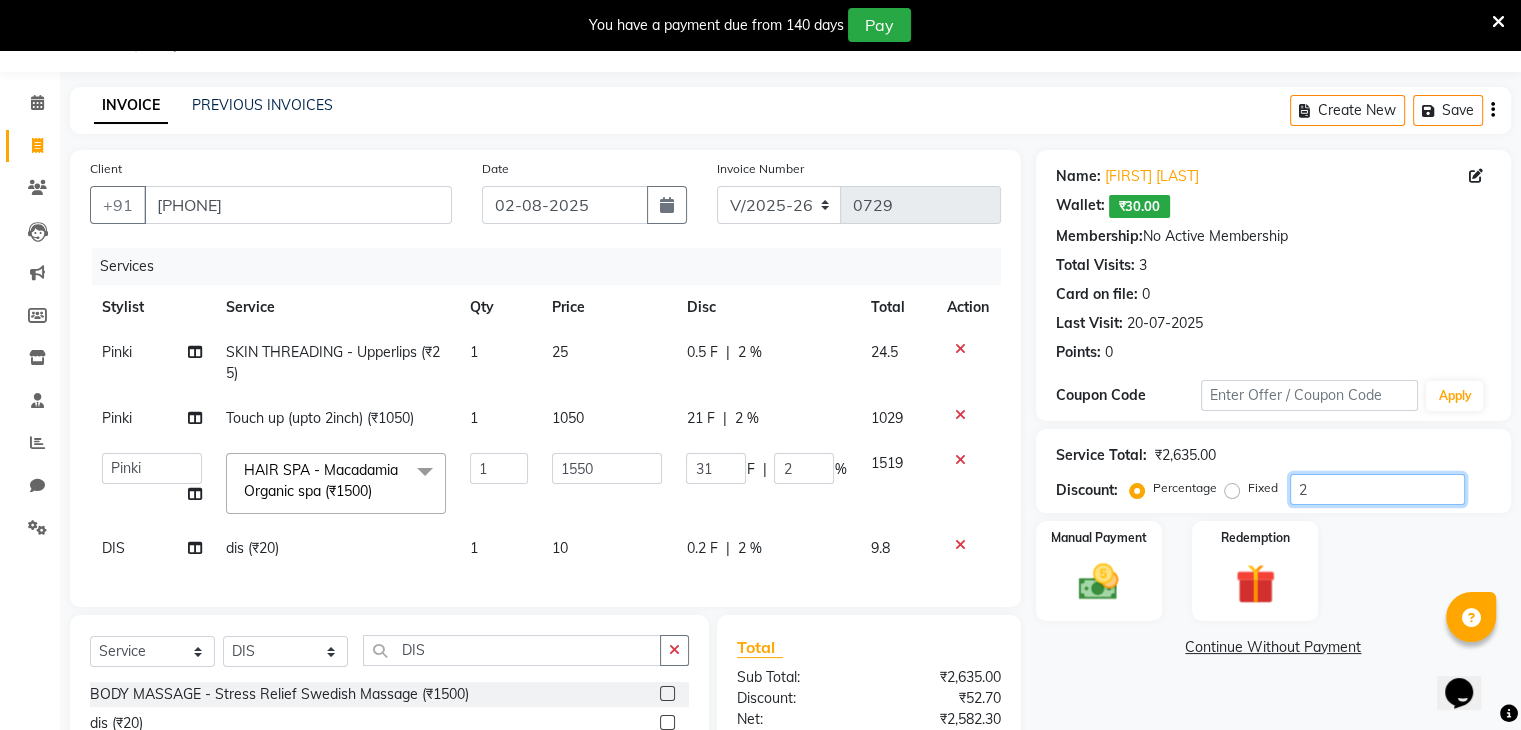 type 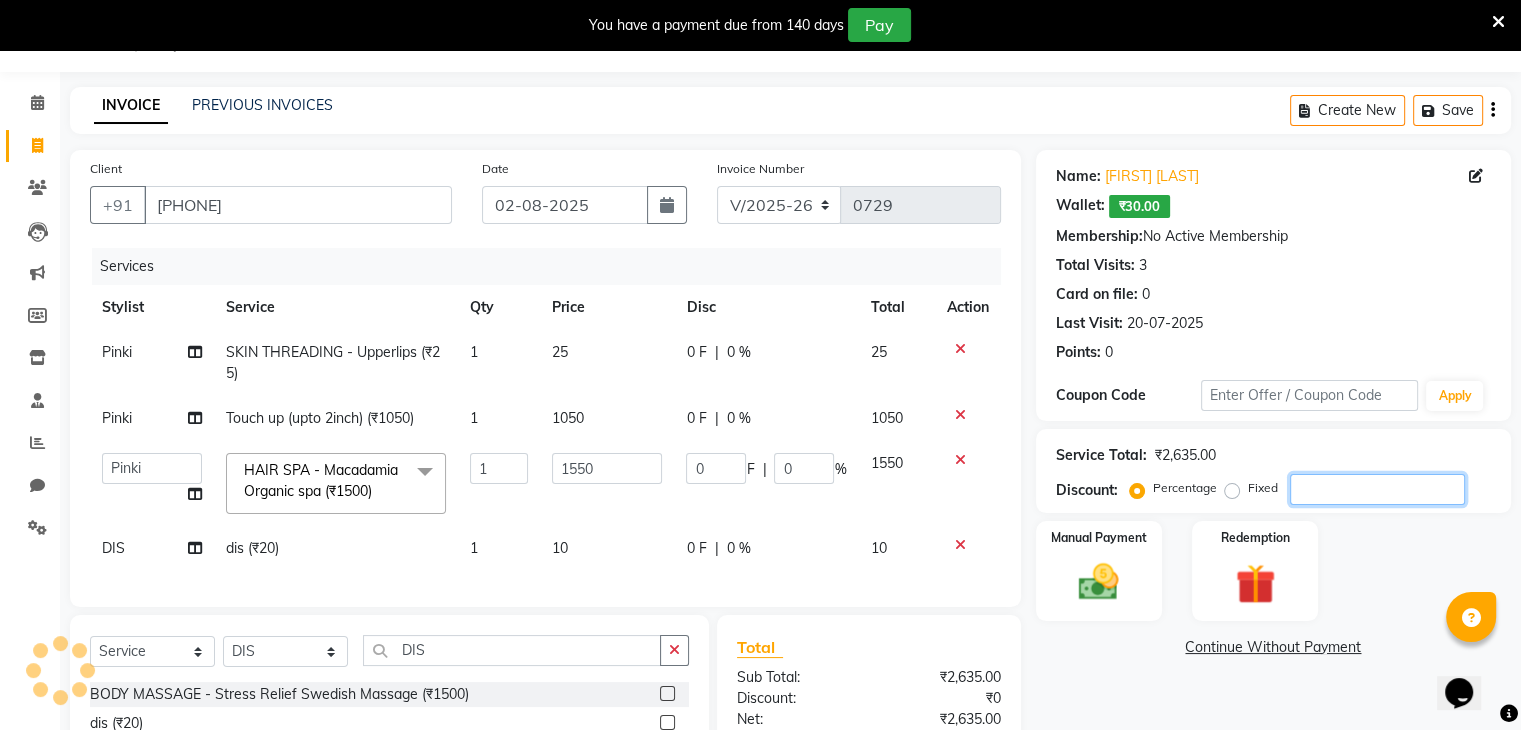 type on "2" 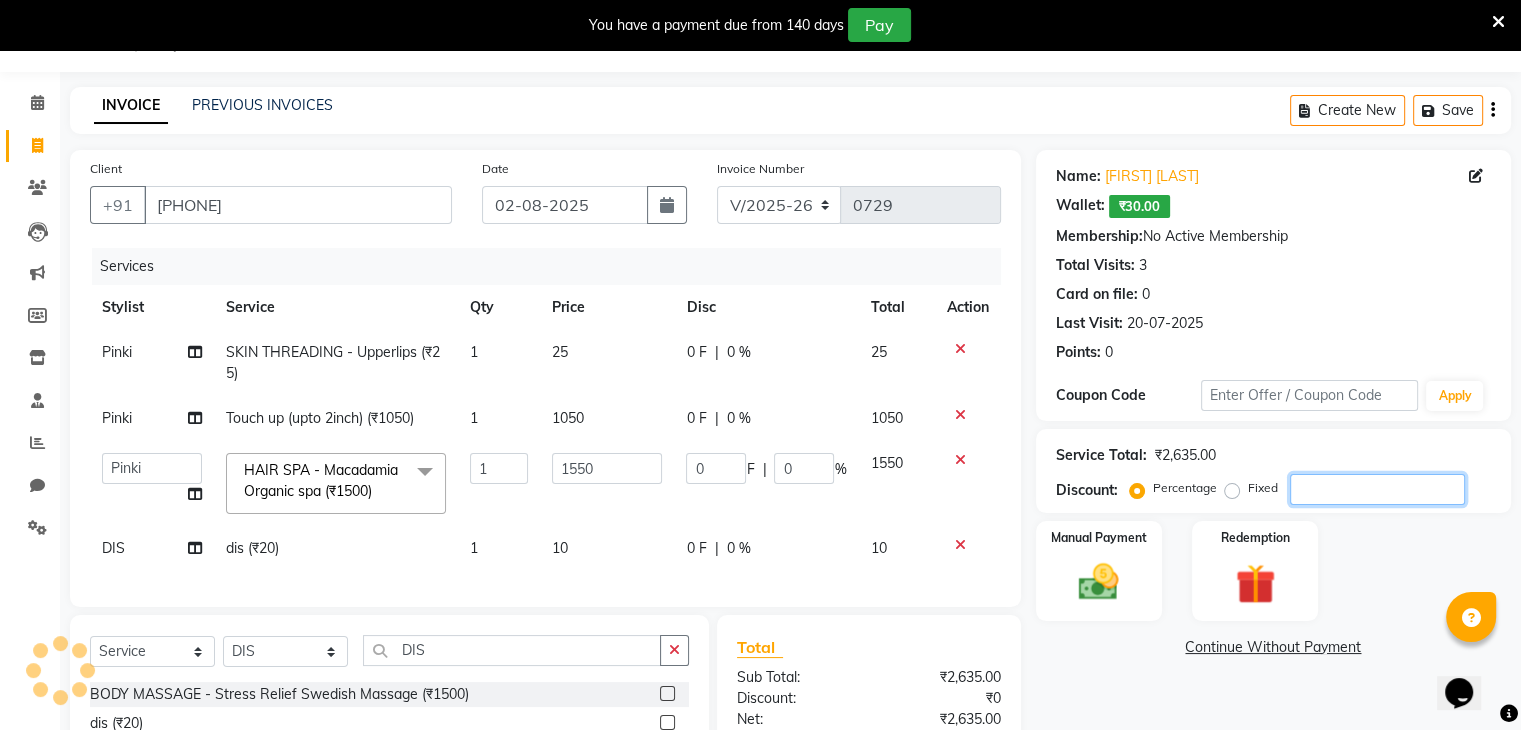 type on "31" 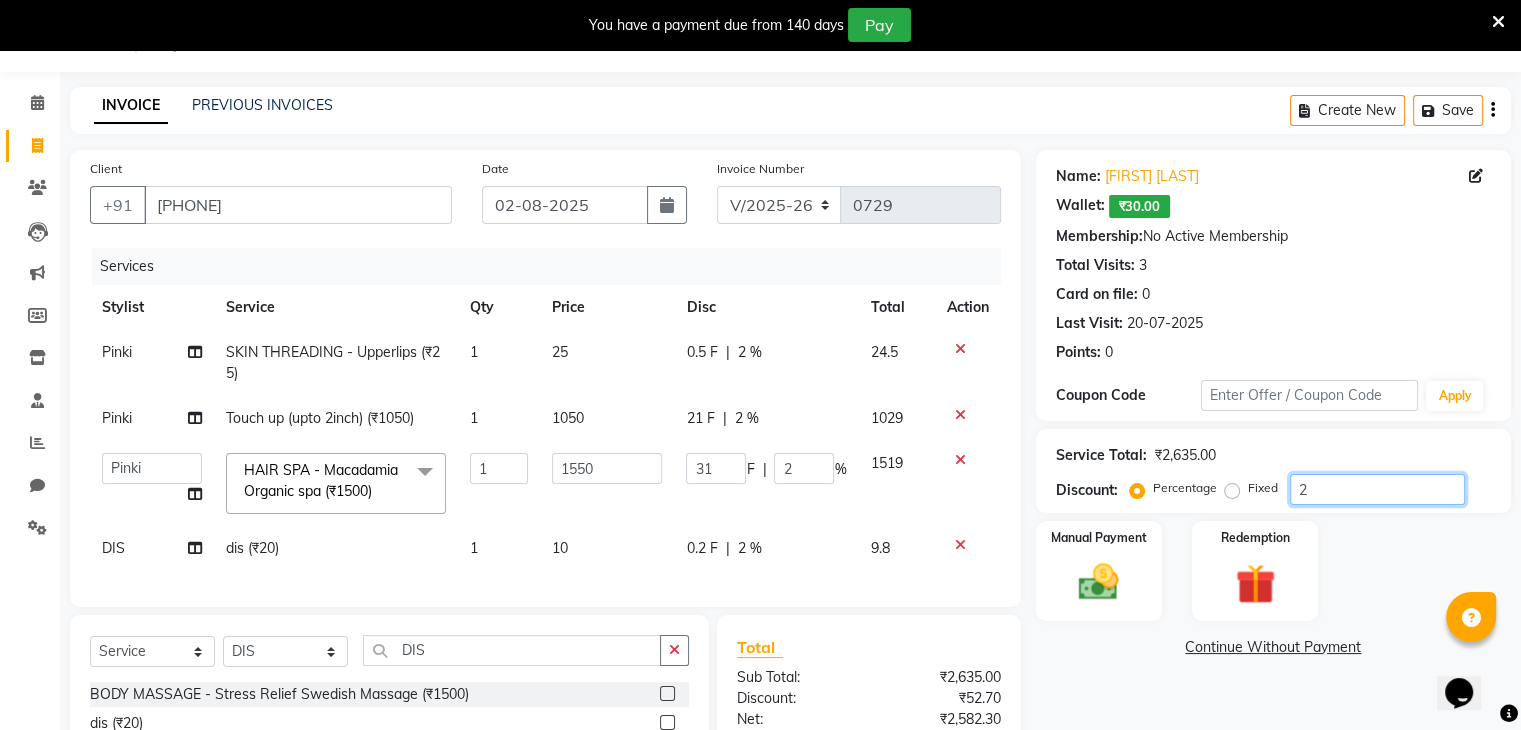 type on "20" 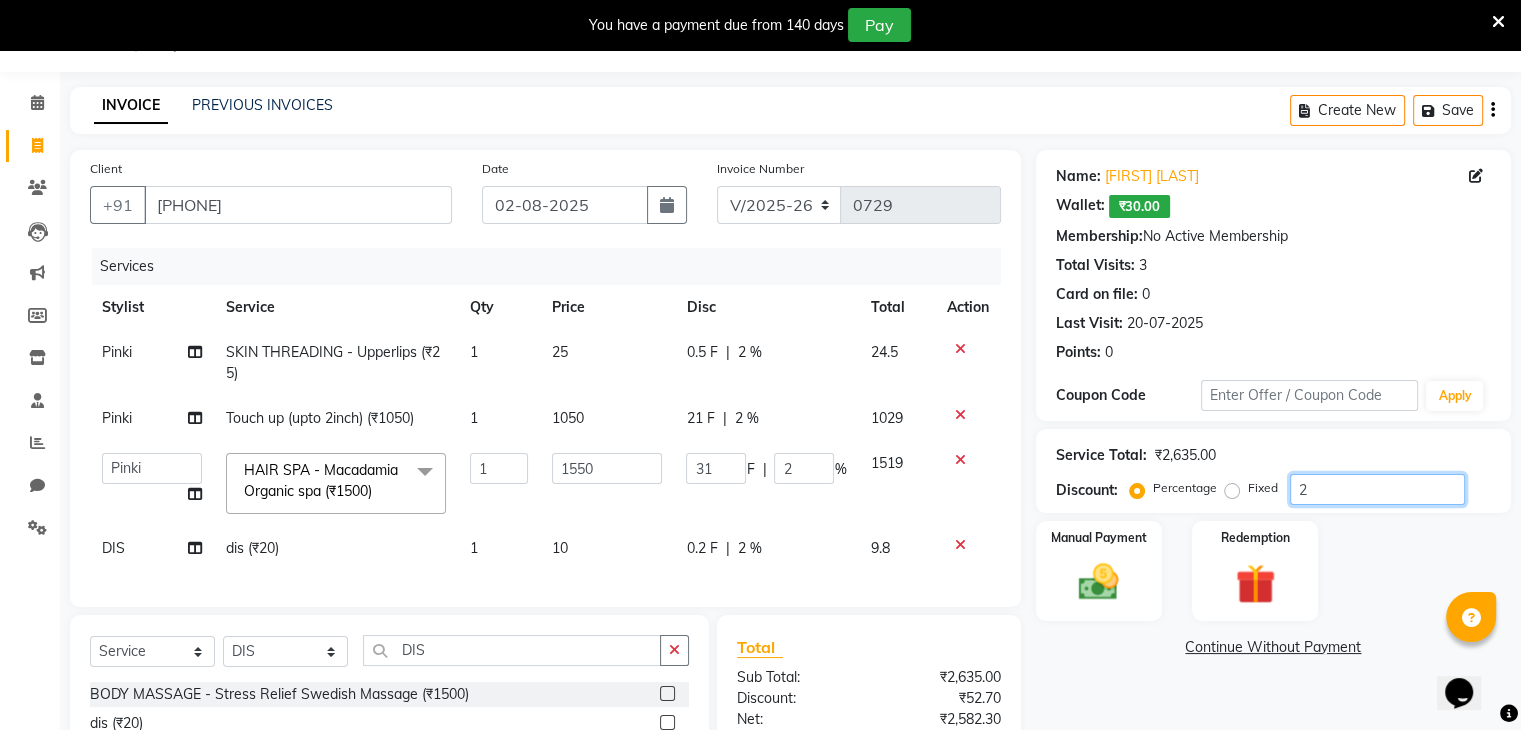 type on "310" 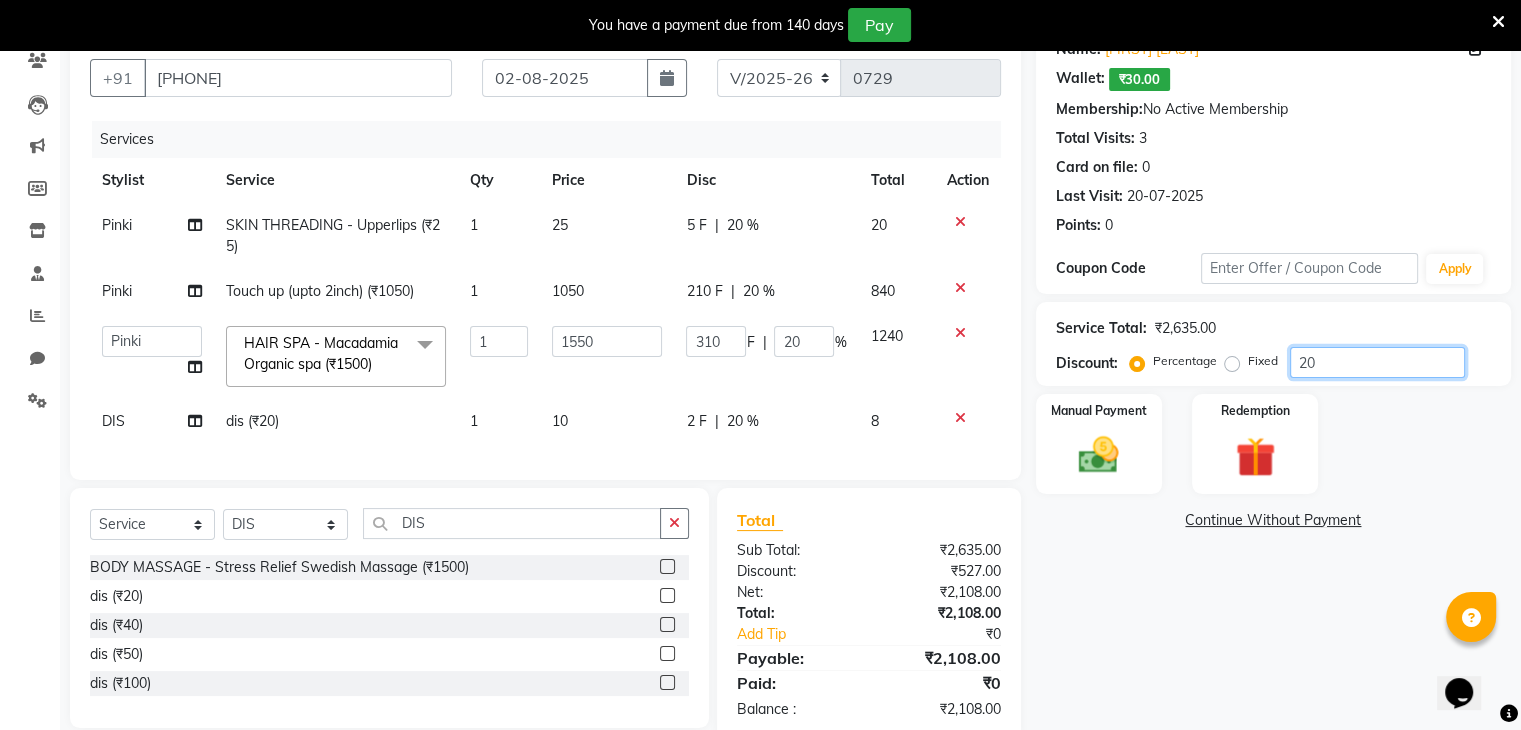 scroll, scrollTop: 232, scrollLeft: 0, axis: vertical 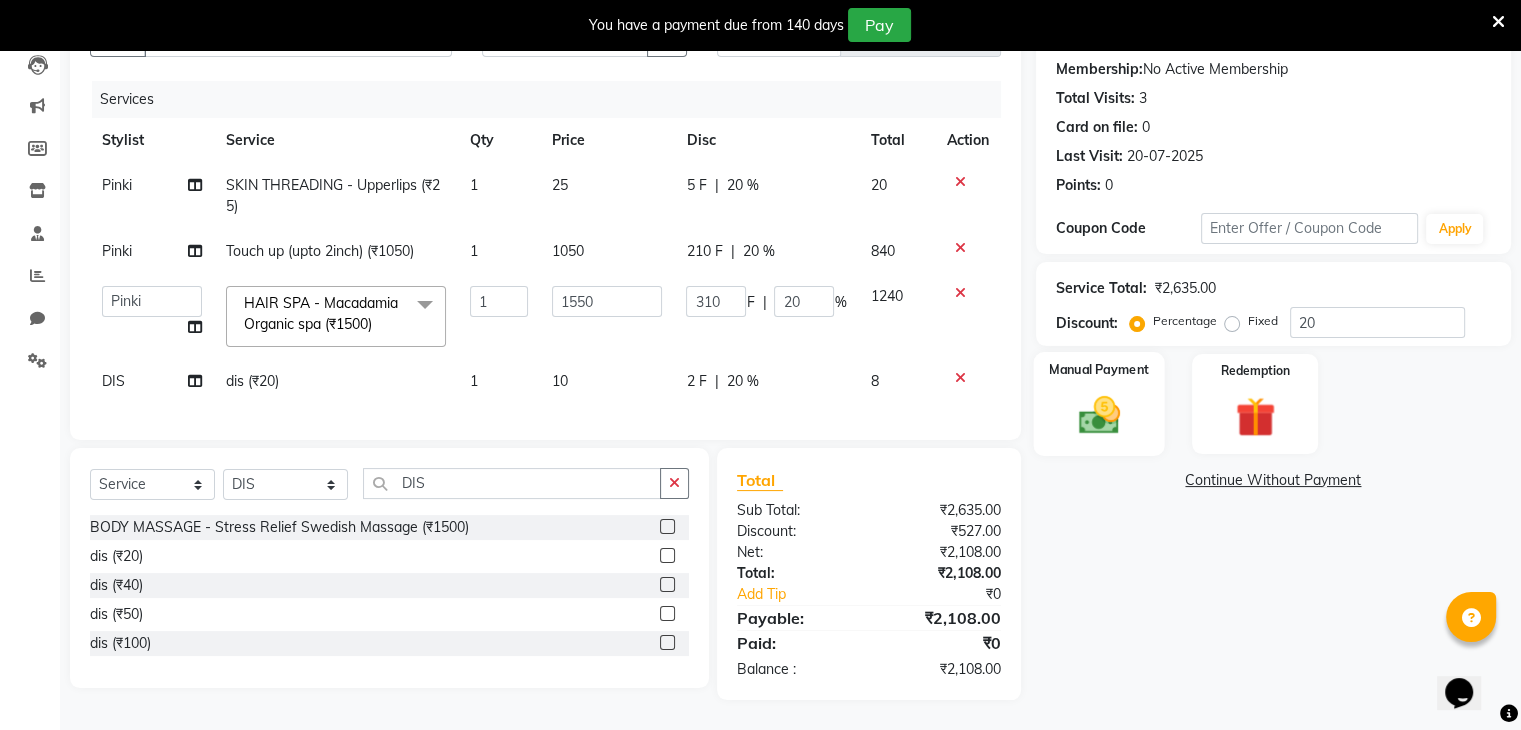 click 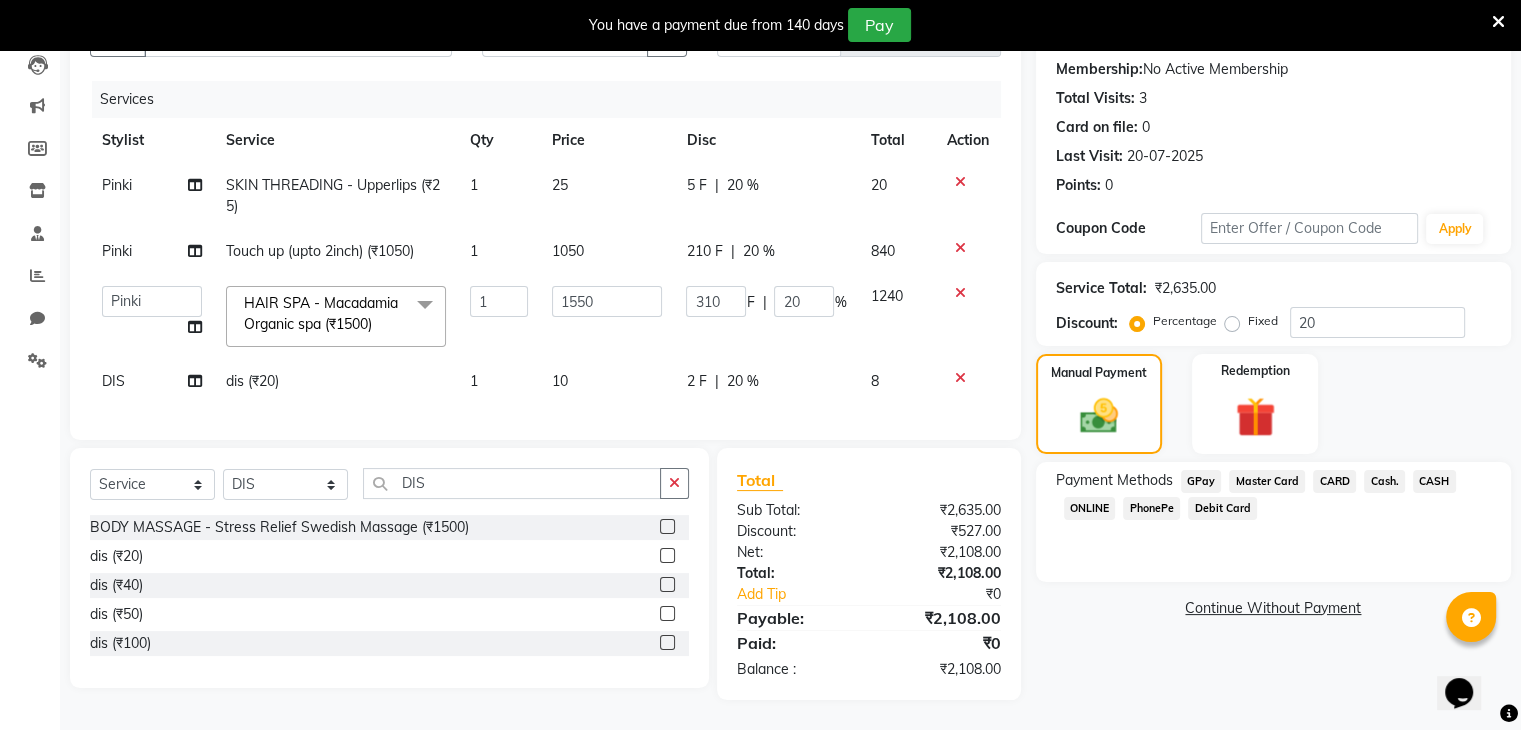 click on "GPay" 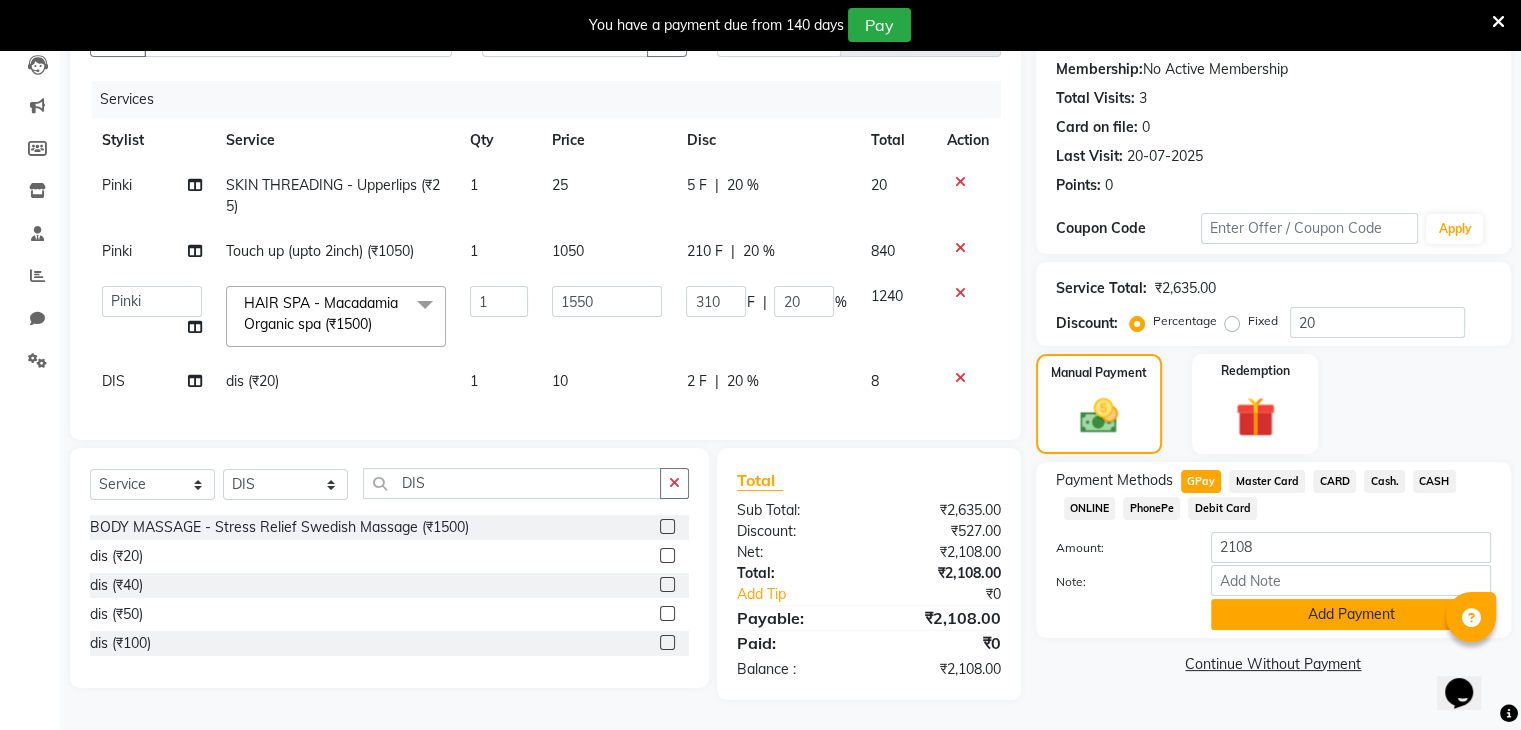 click on "Add Payment" 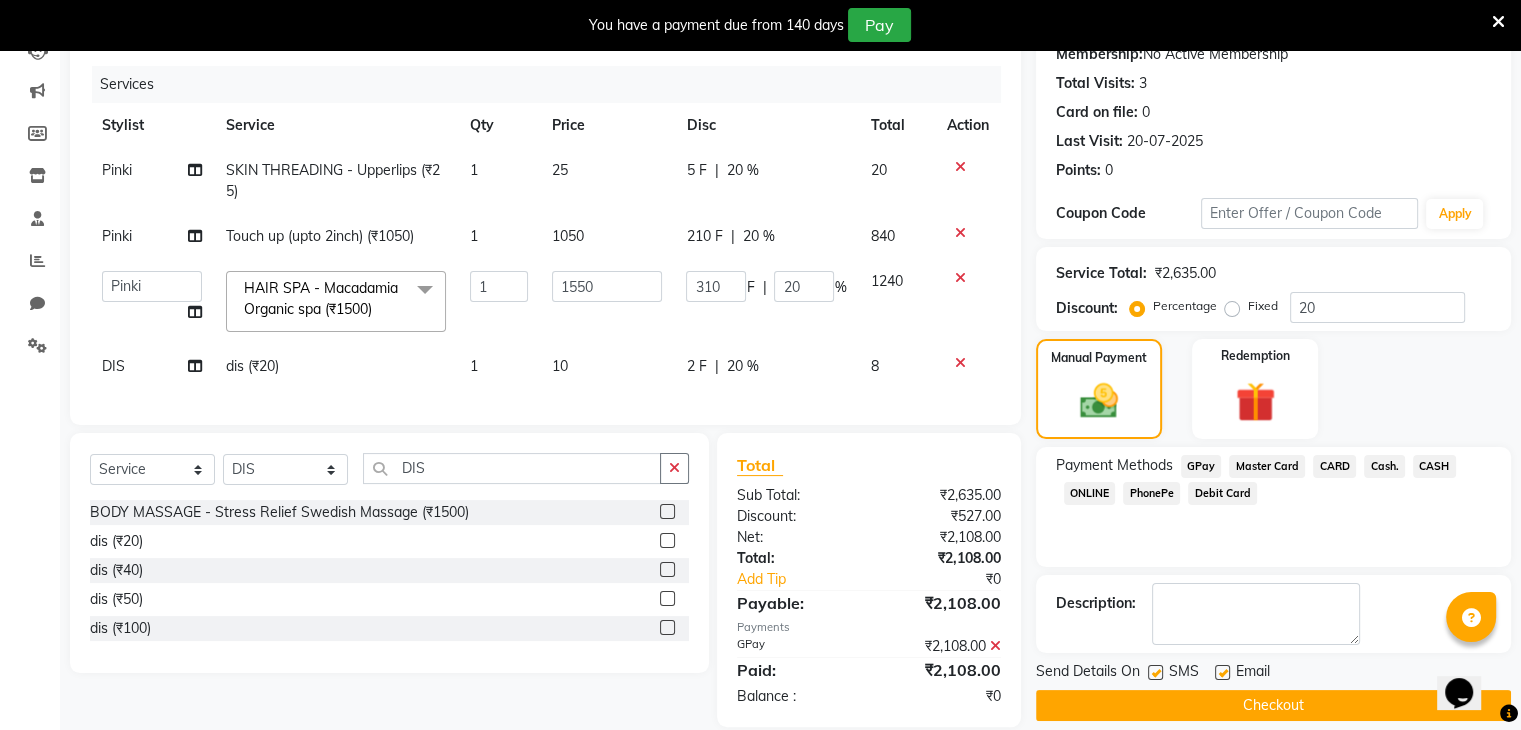 click on "Checkout" 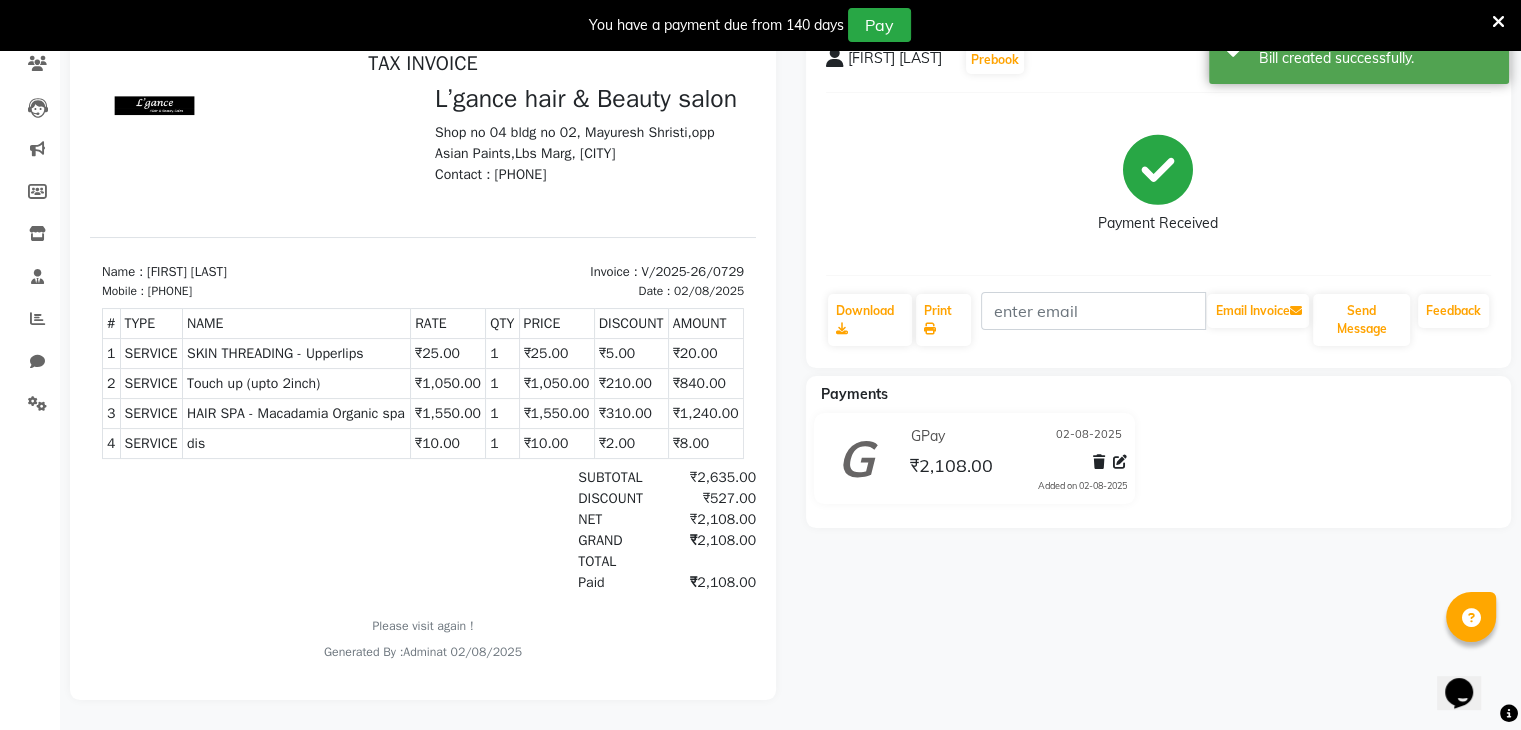 scroll, scrollTop: 0, scrollLeft: 0, axis: both 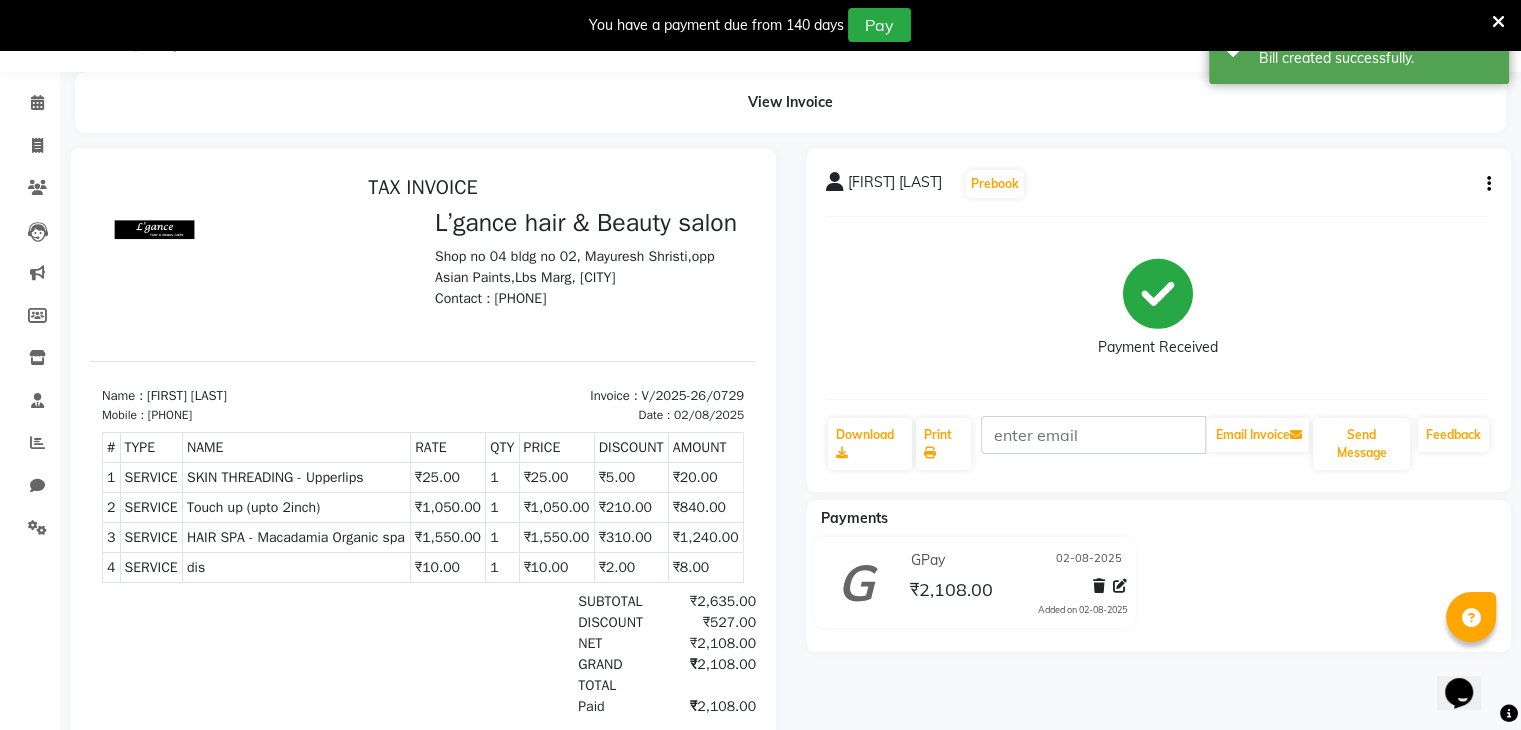 select on "7828" 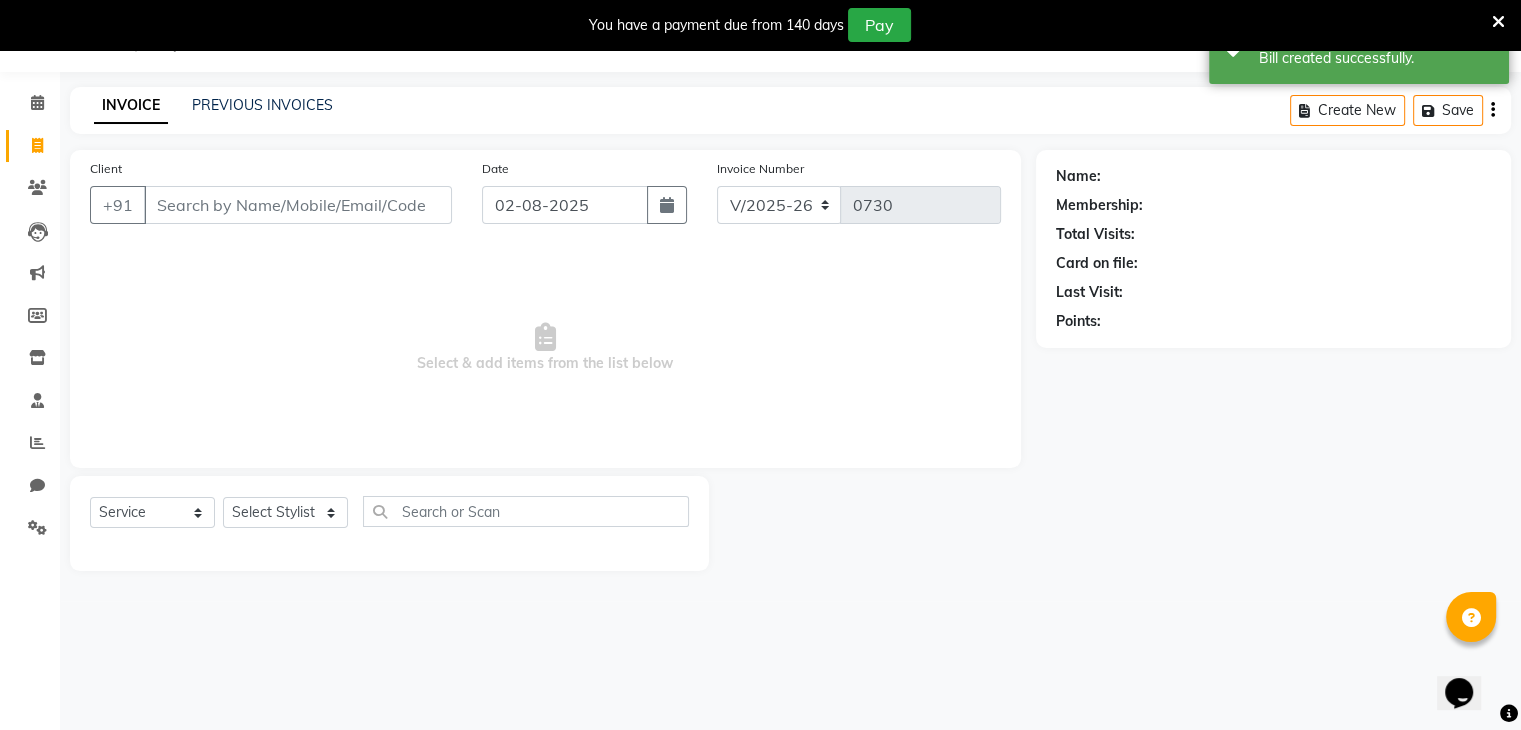 click on "Client" at bounding box center (298, 205) 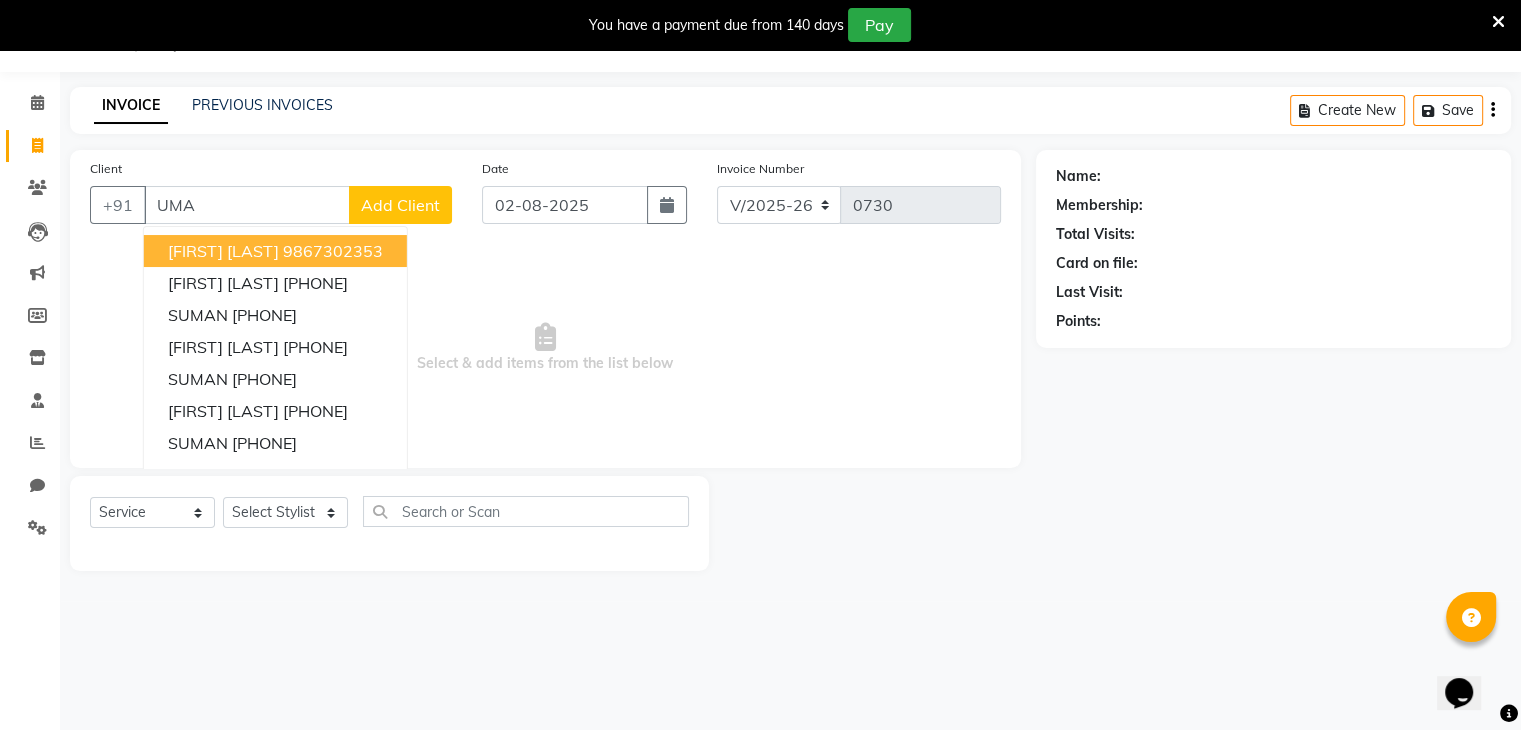 click on "[FIRST] [LAST]" at bounding box center [223, 251] 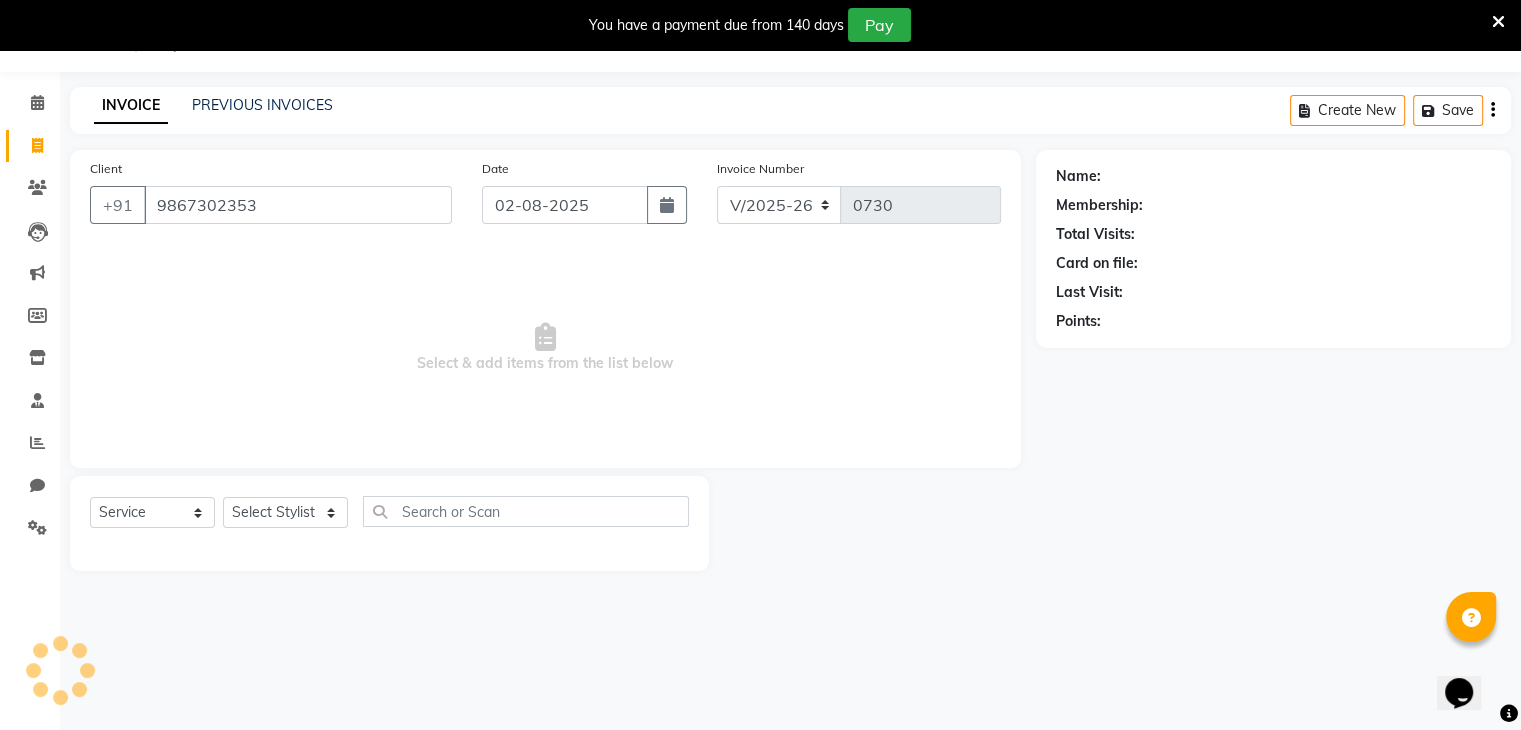 type on "9867302353" 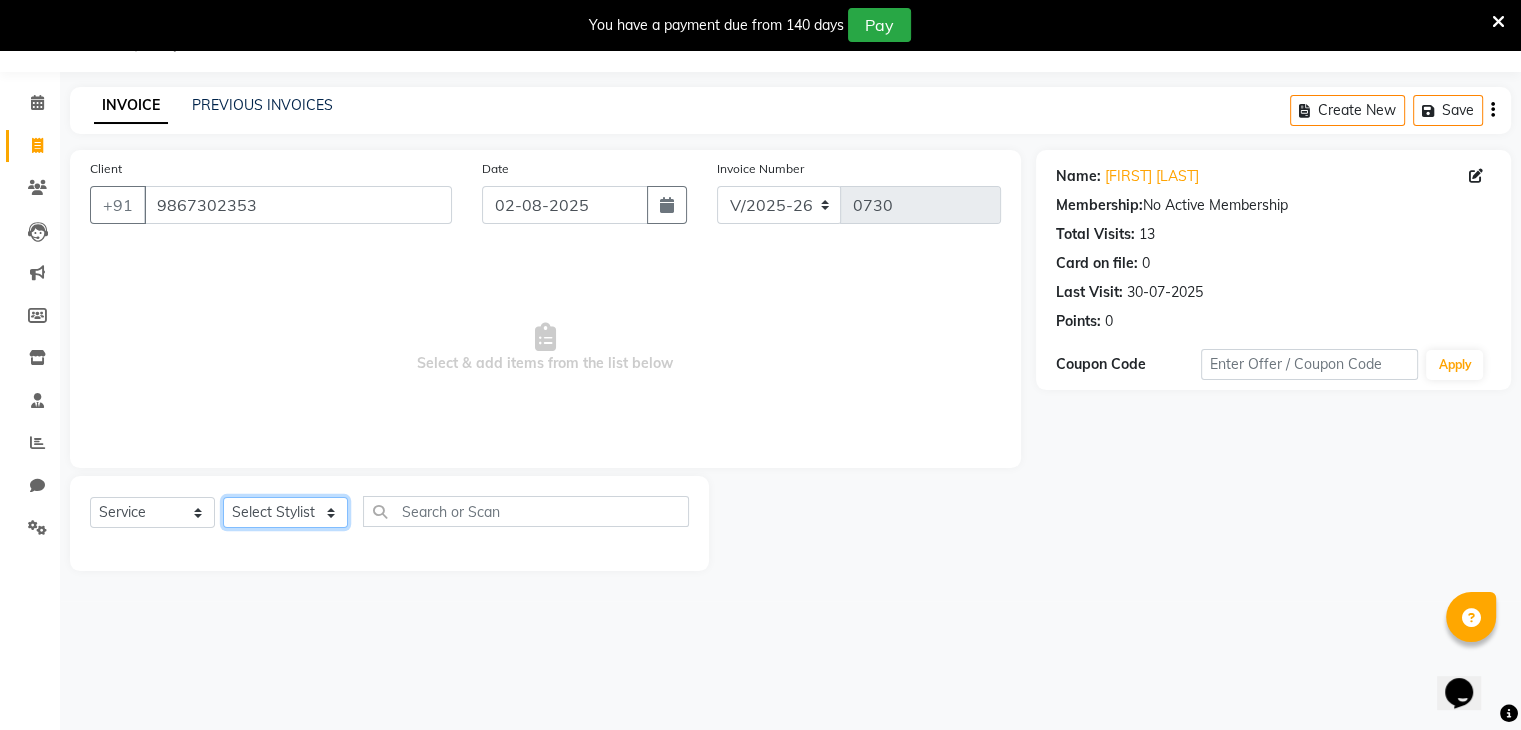 click on "Select Stylist Devi DIS Mamta Pinki Rajiya Rupal Shweta Uma UNKNOWN" 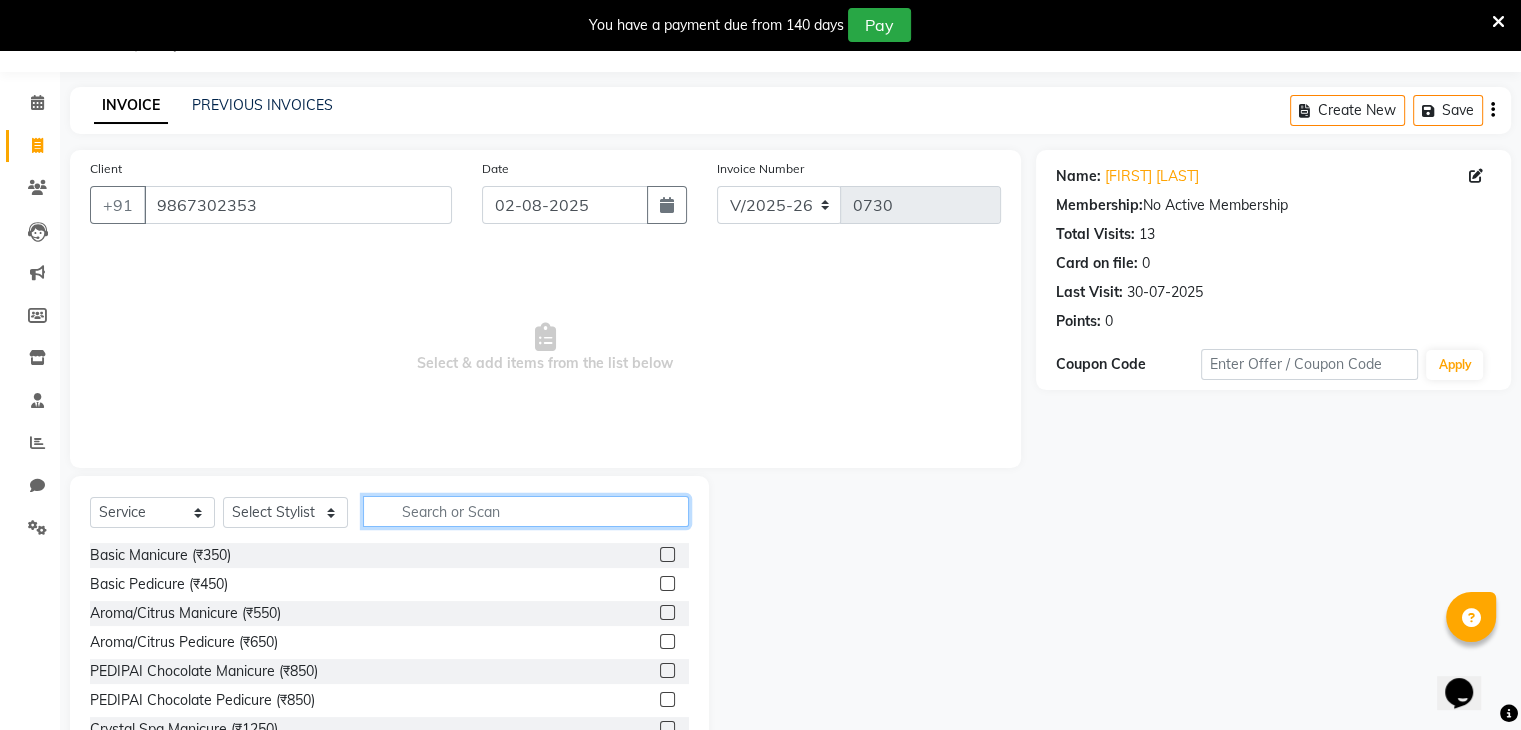click 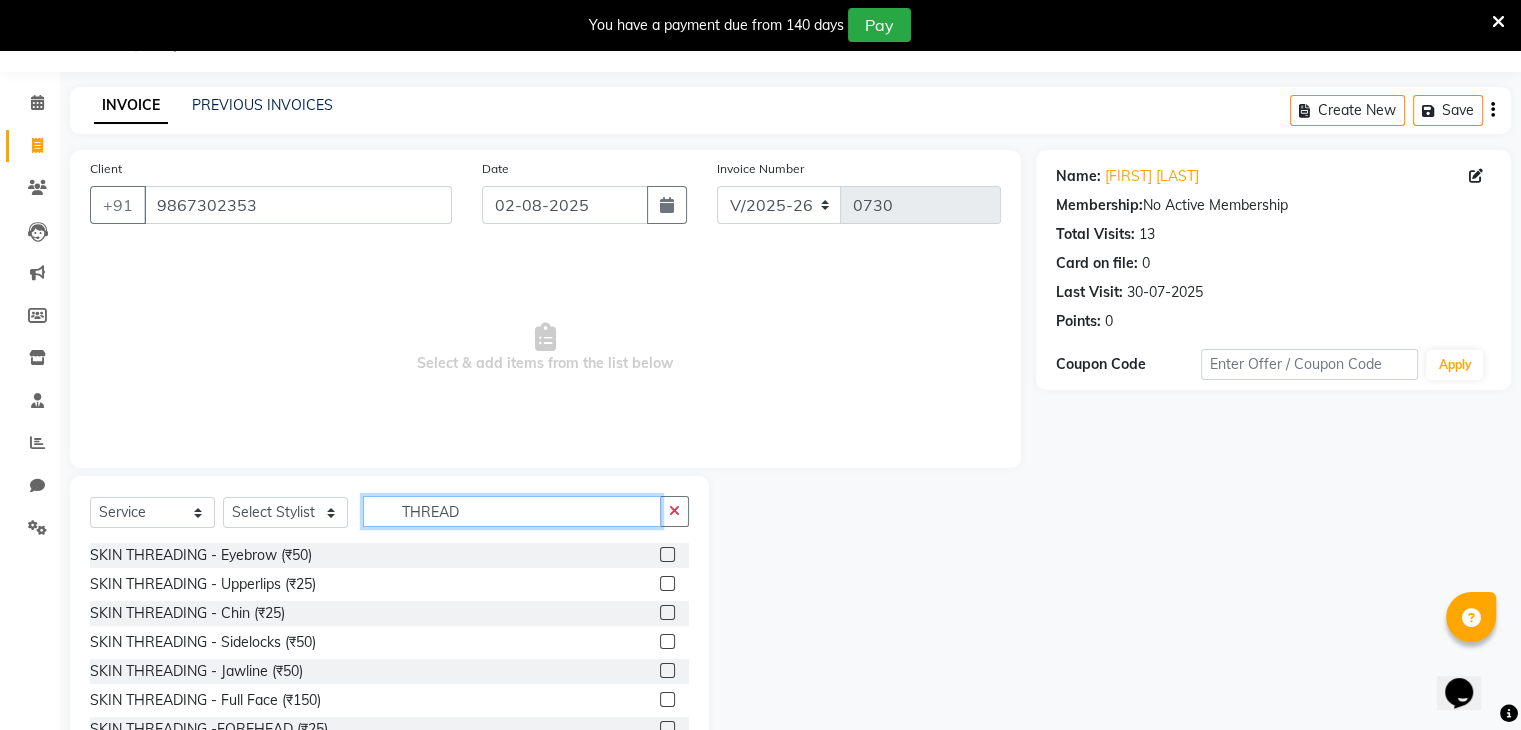 type on "THREAD" 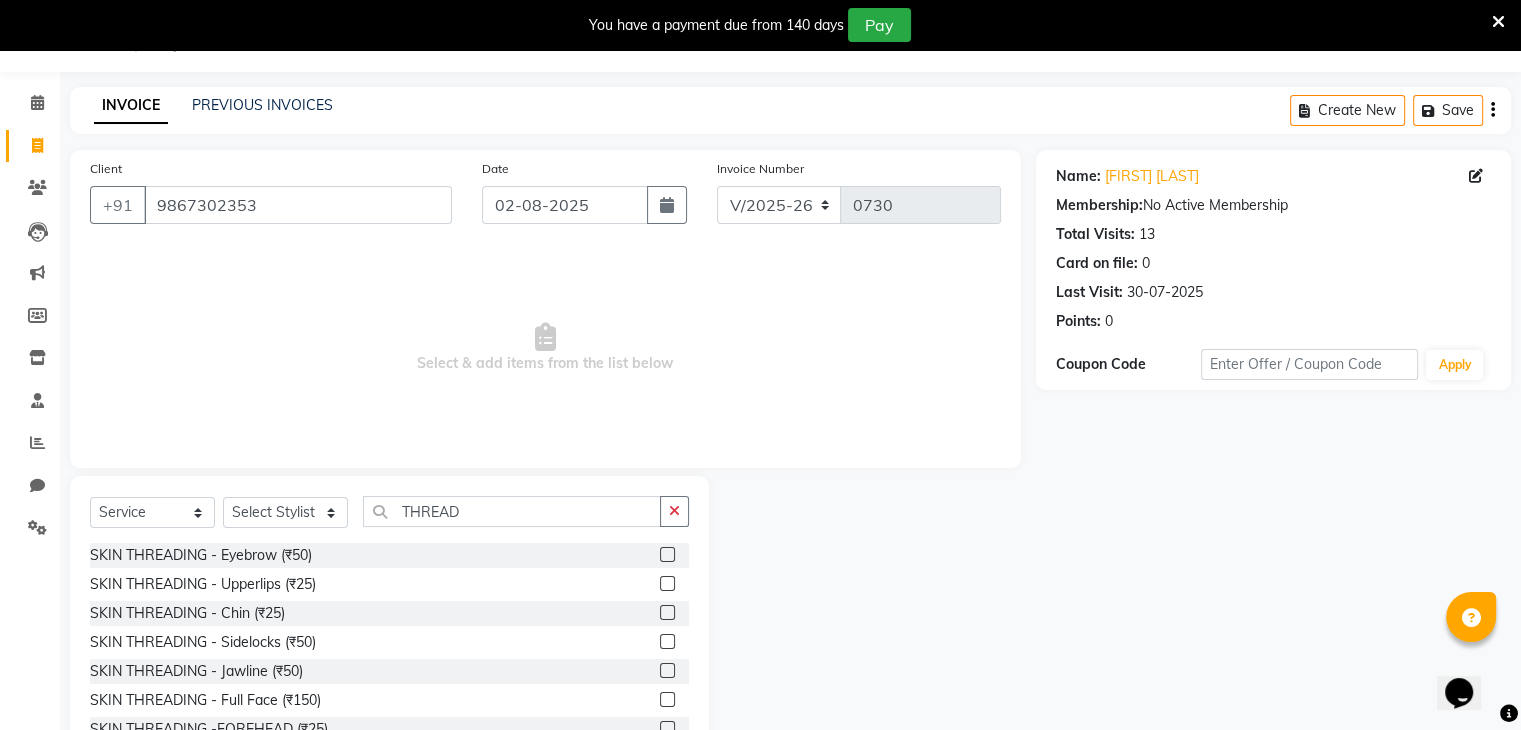 click 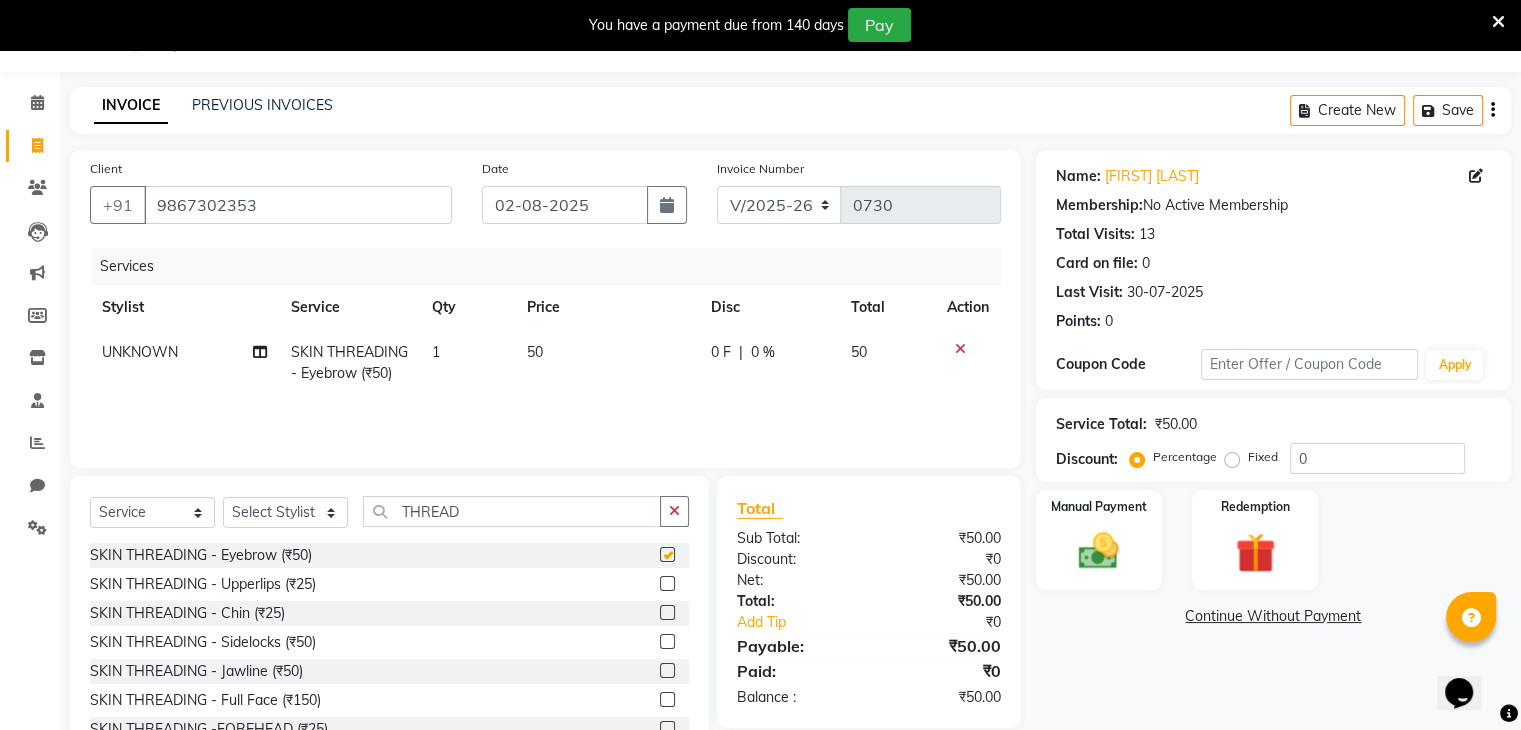 checkbox on "false" 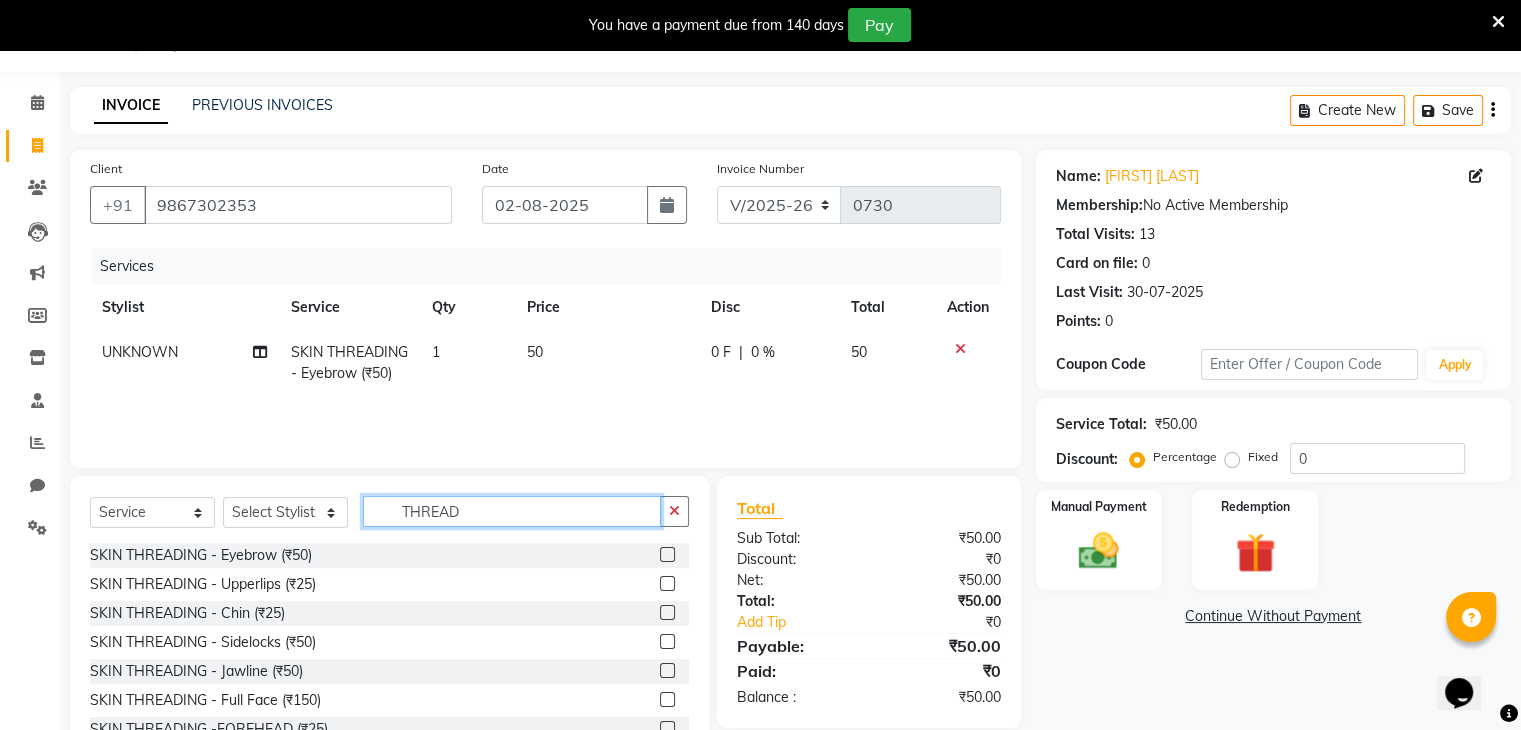 click on "THREAD" 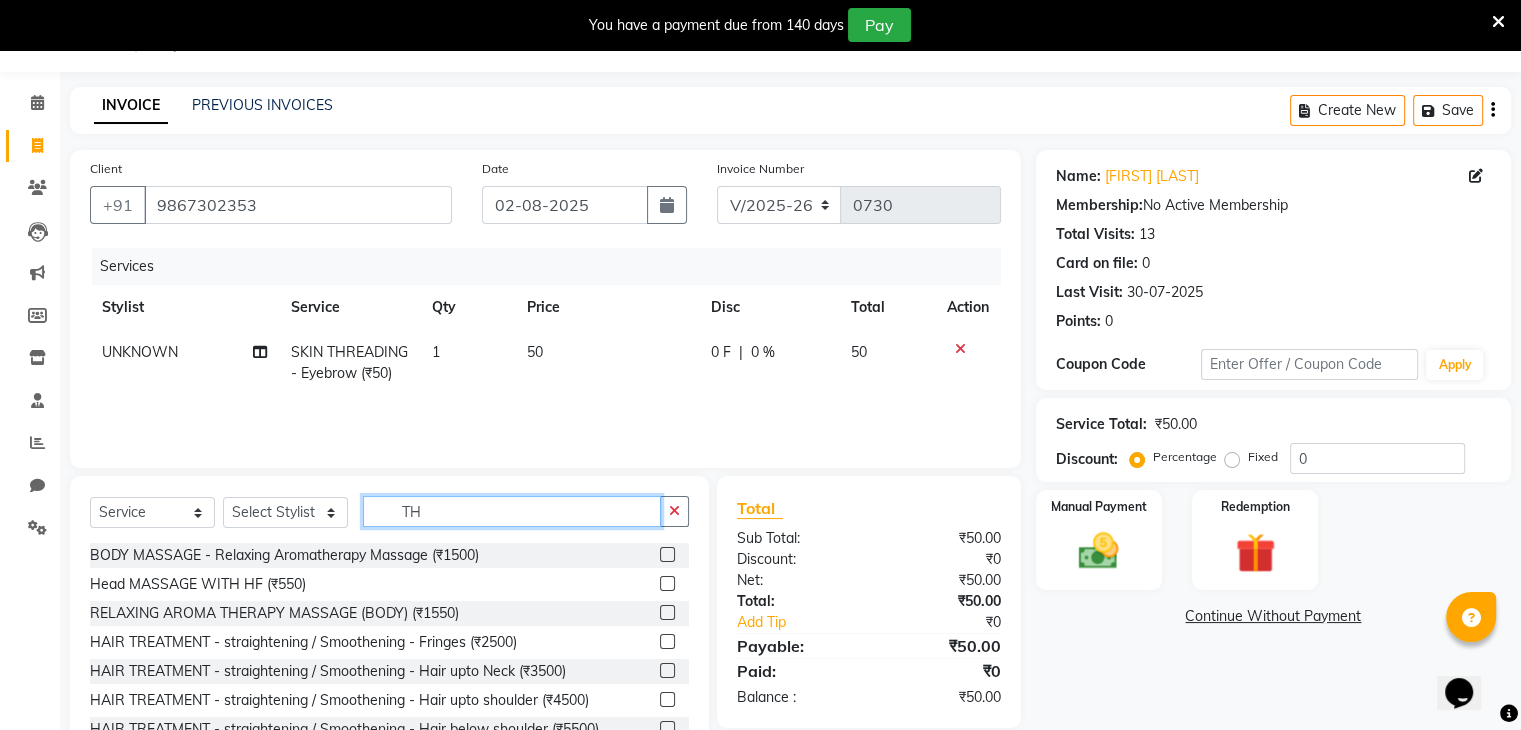 type on "T" 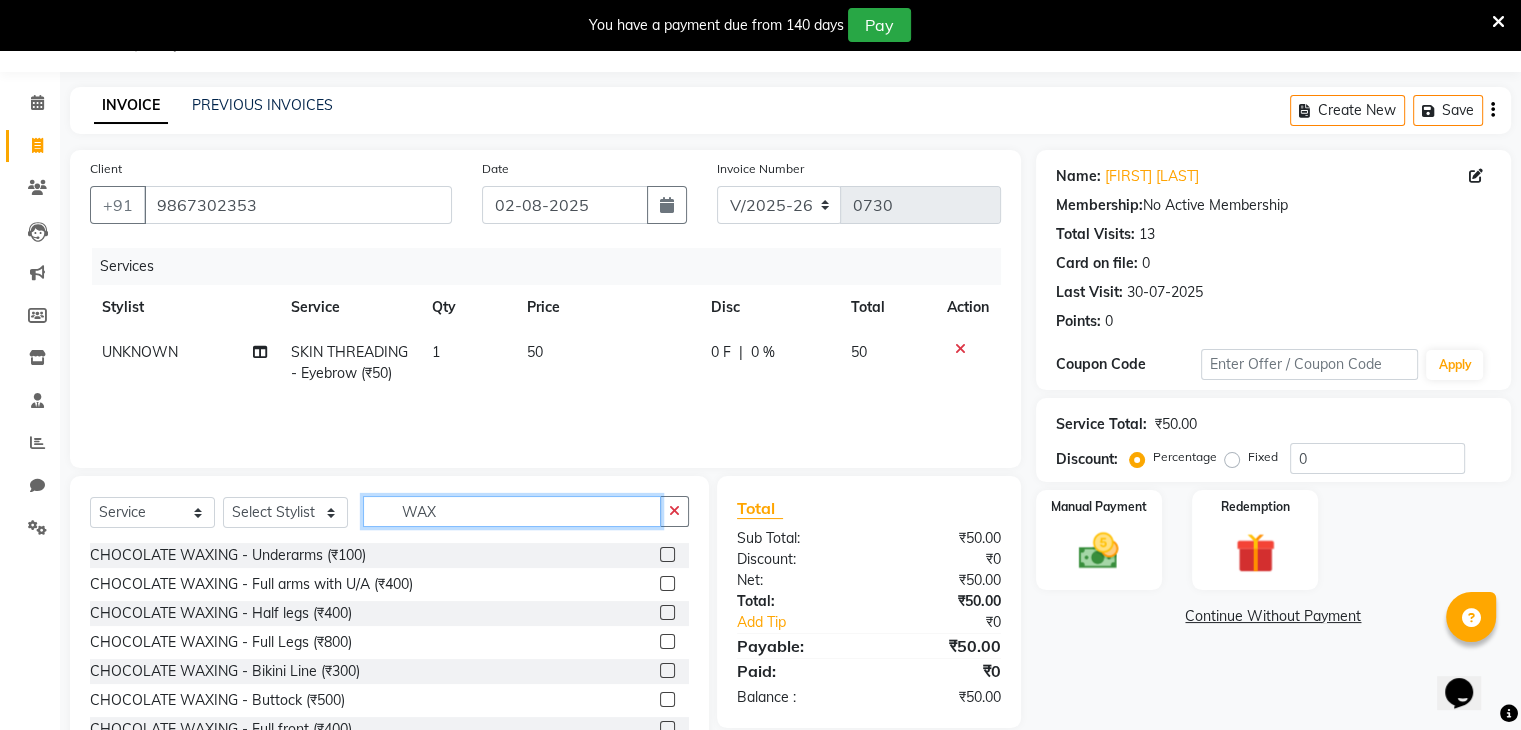 scroll, scrollTop: 174, scrollLeft: 0, axis: vertical 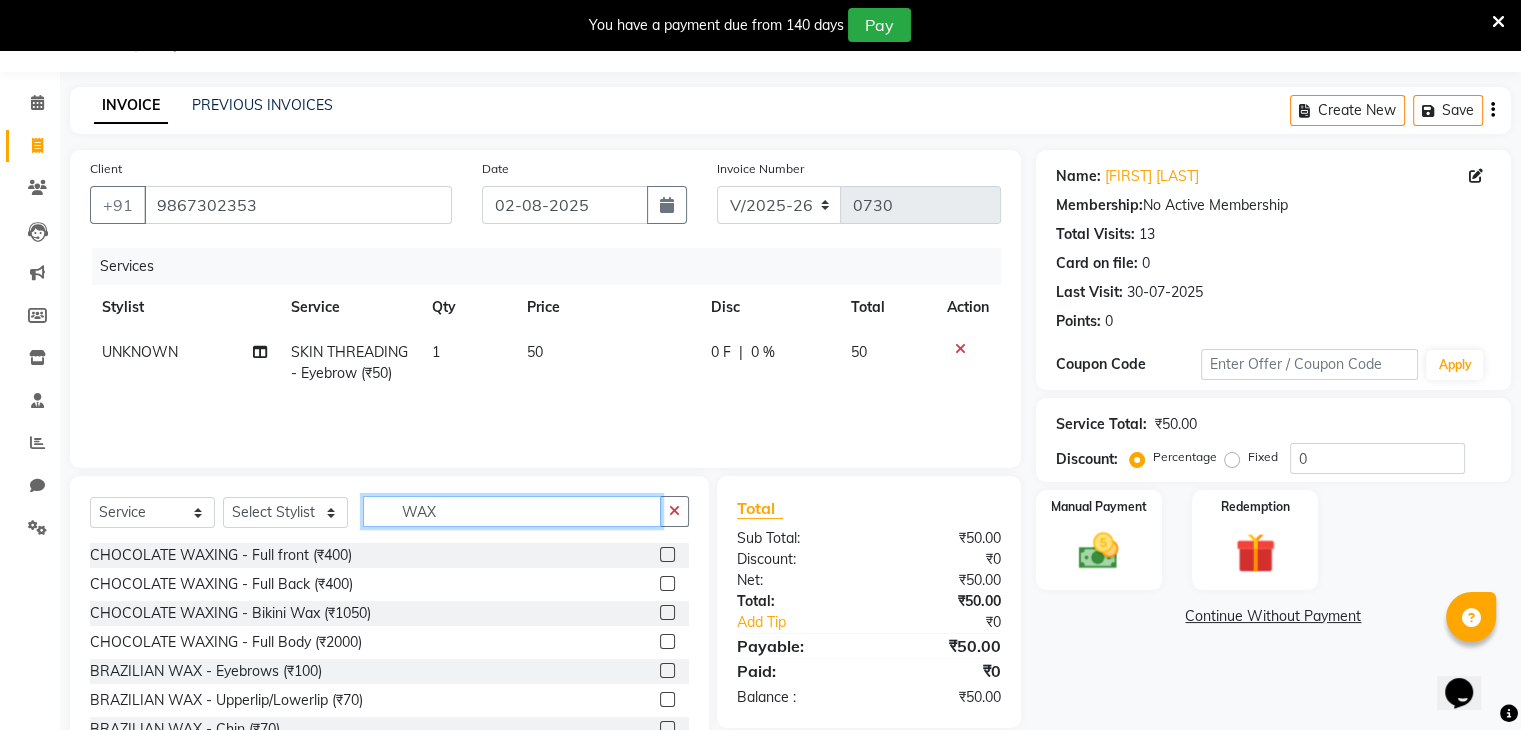 type on "WAX" 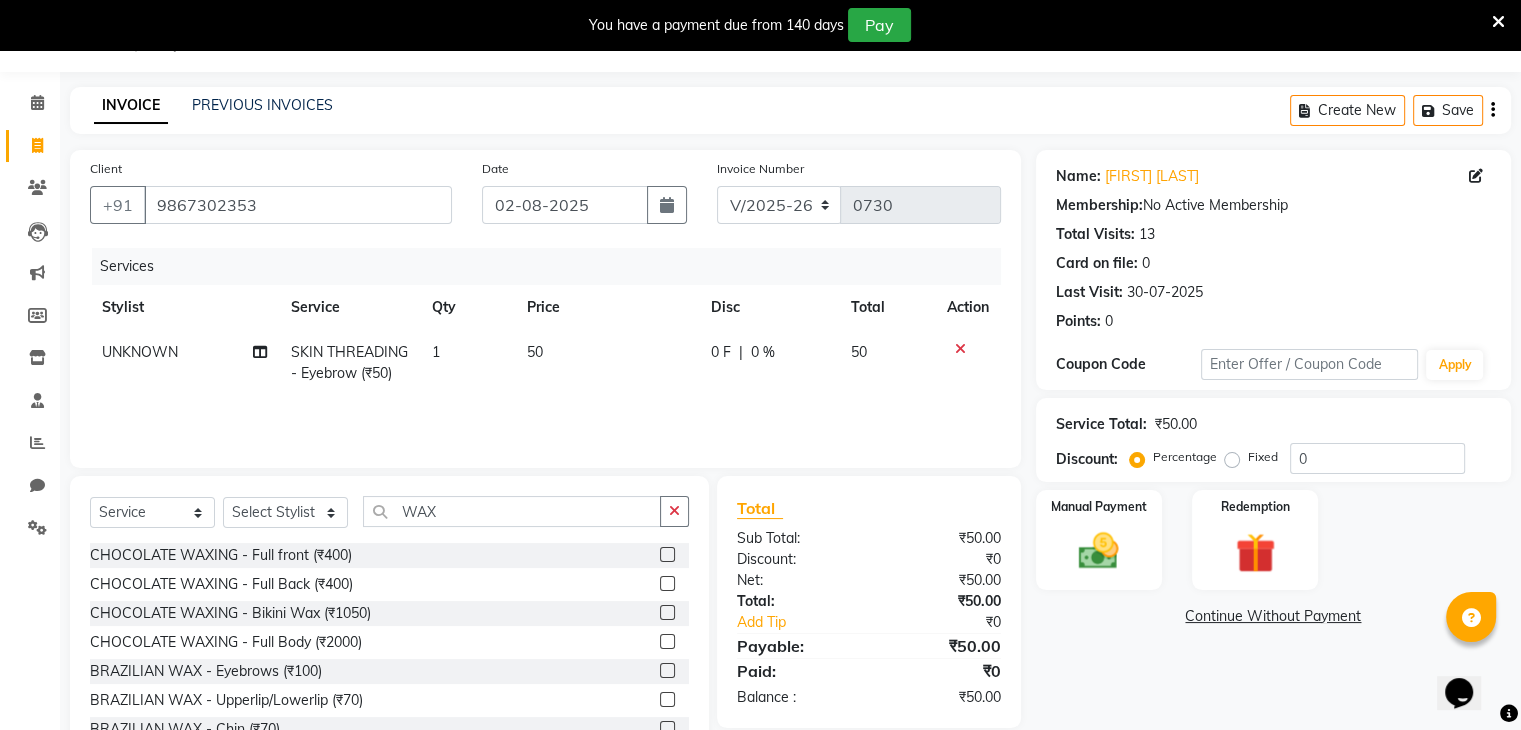 click 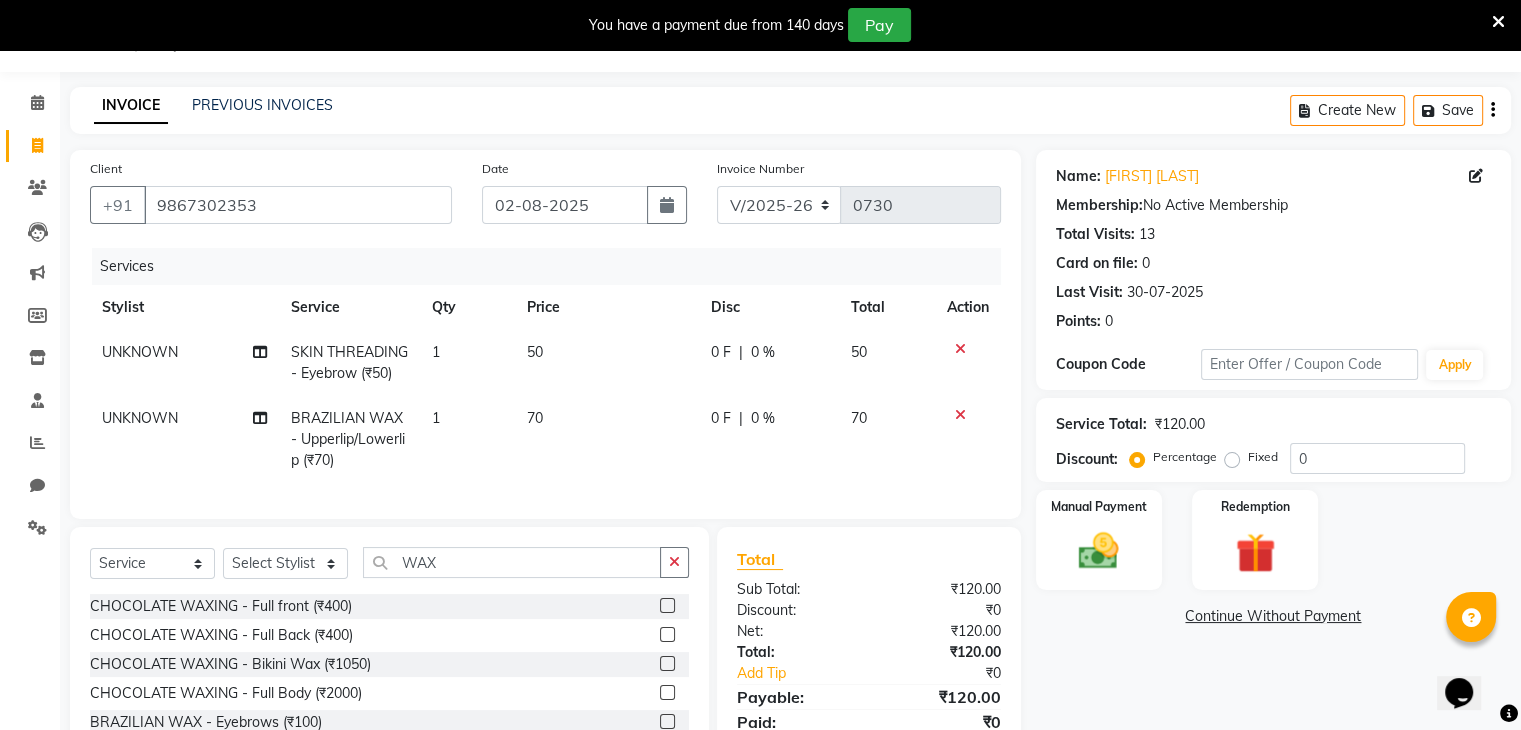 checkbox on "false" 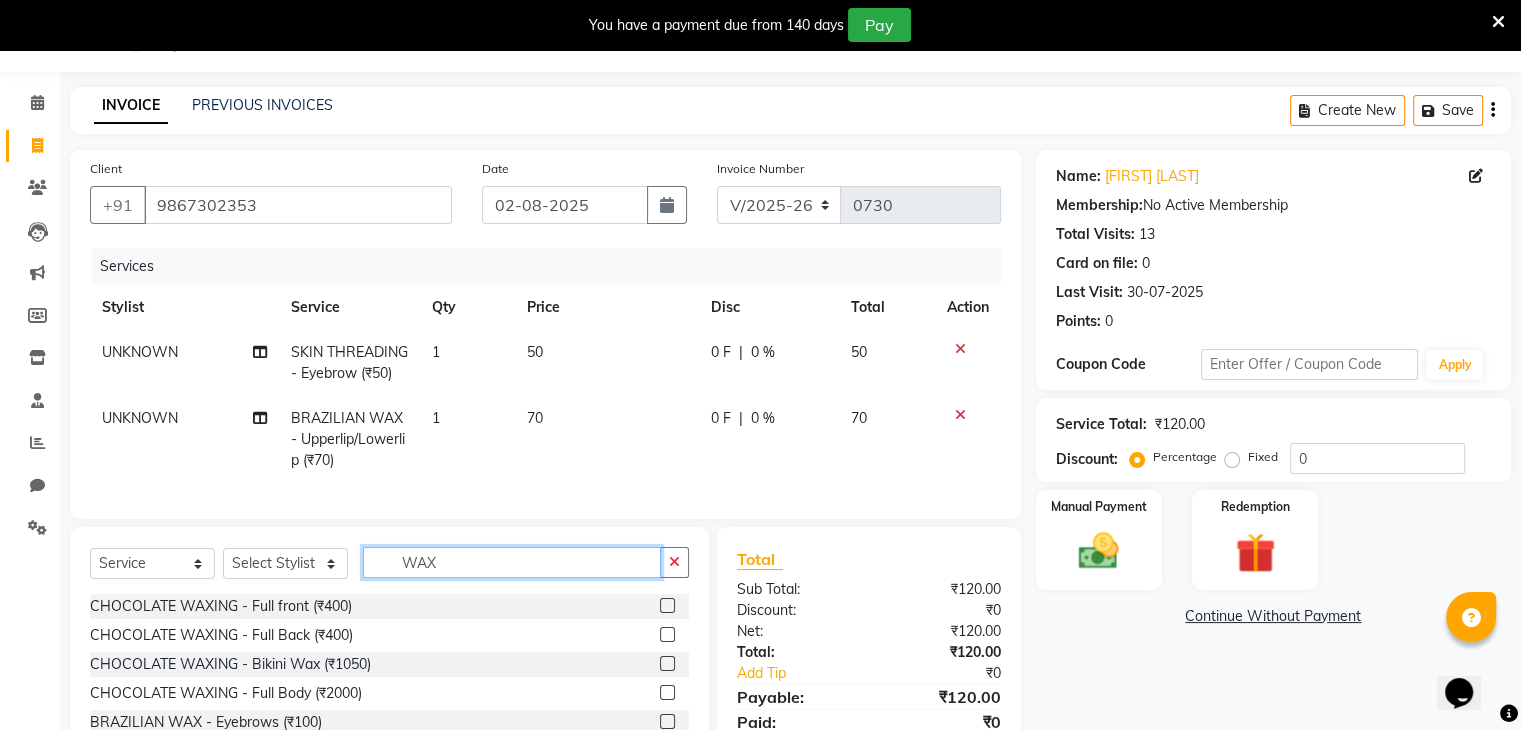 click on "WAX" 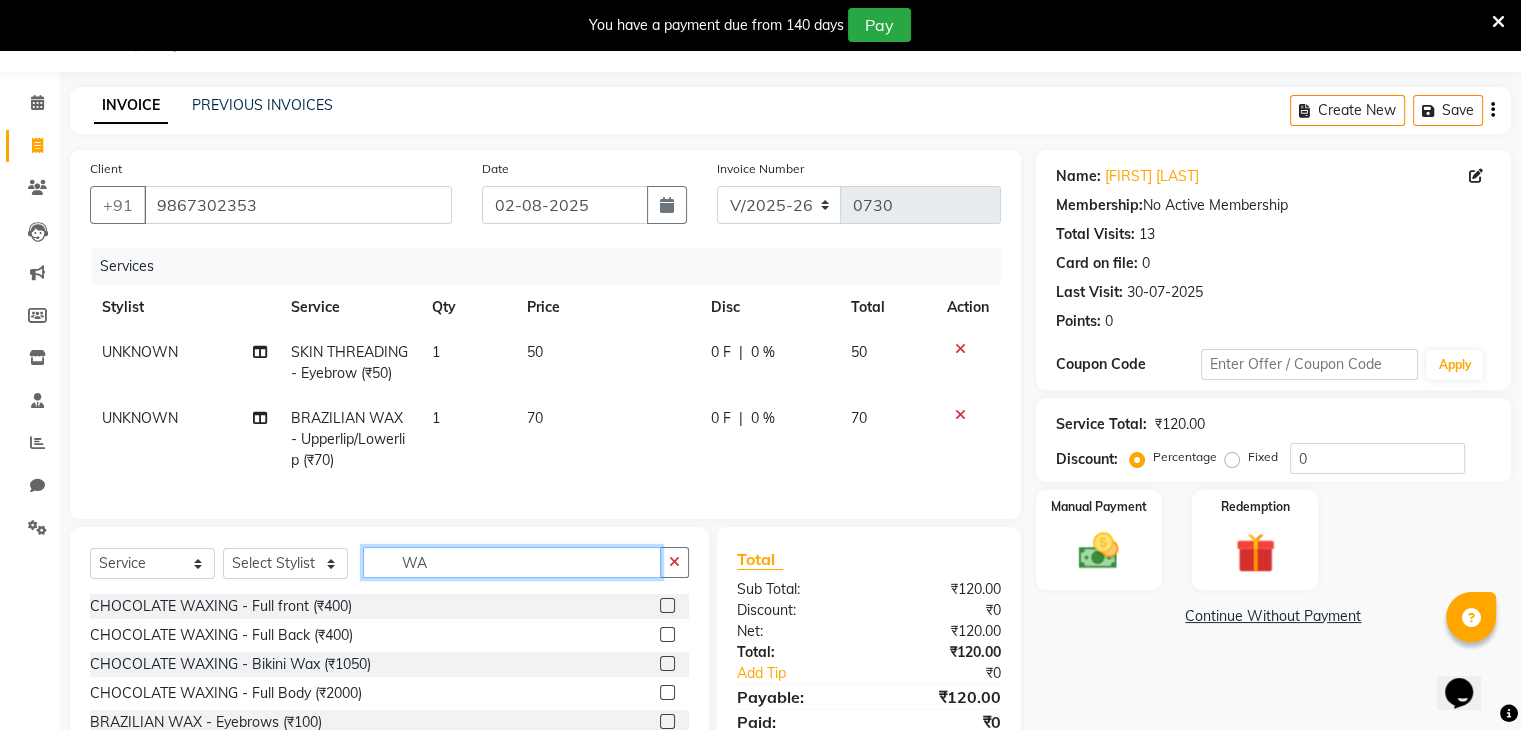 type on "W" 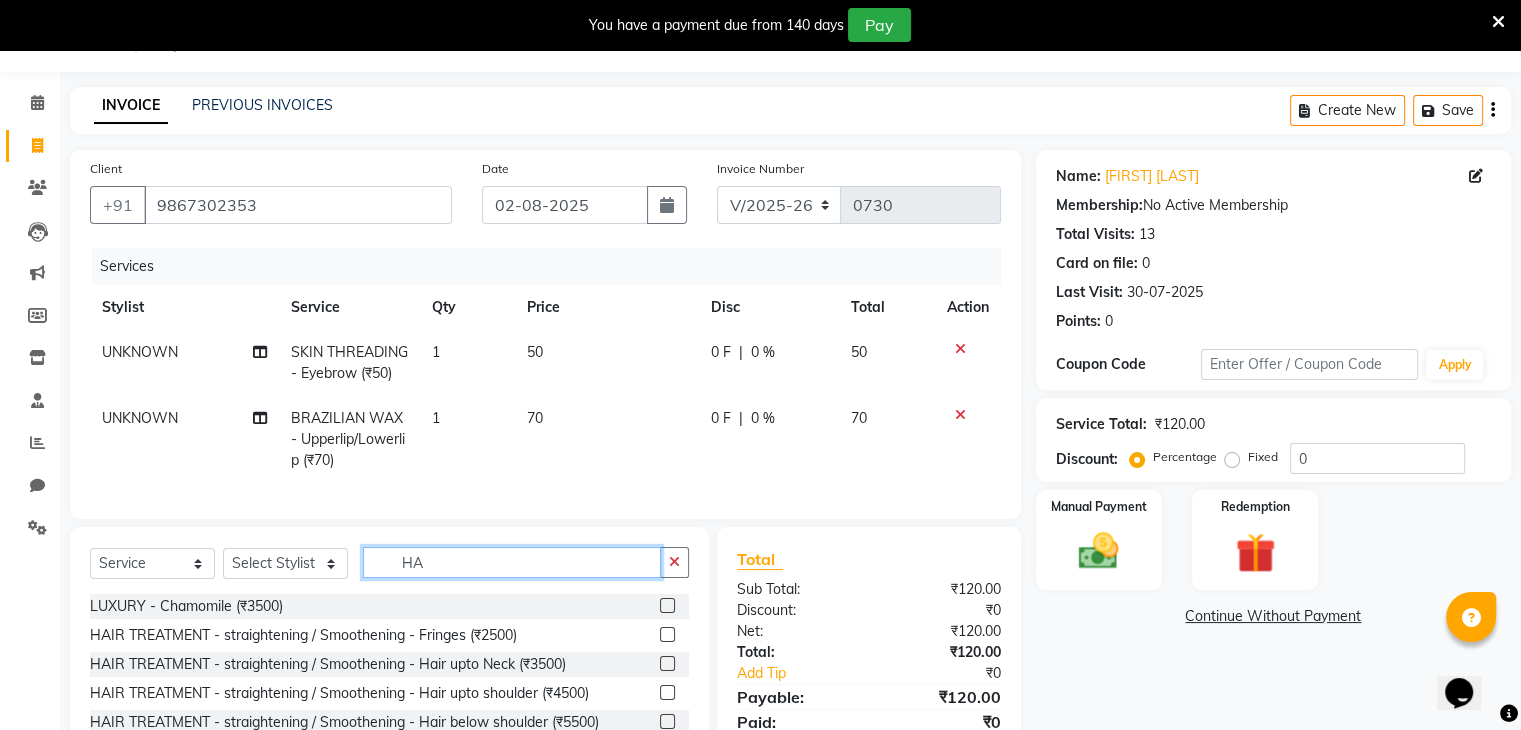 scroll, scrollTop: 0, scrollLeft: 0, axis: both 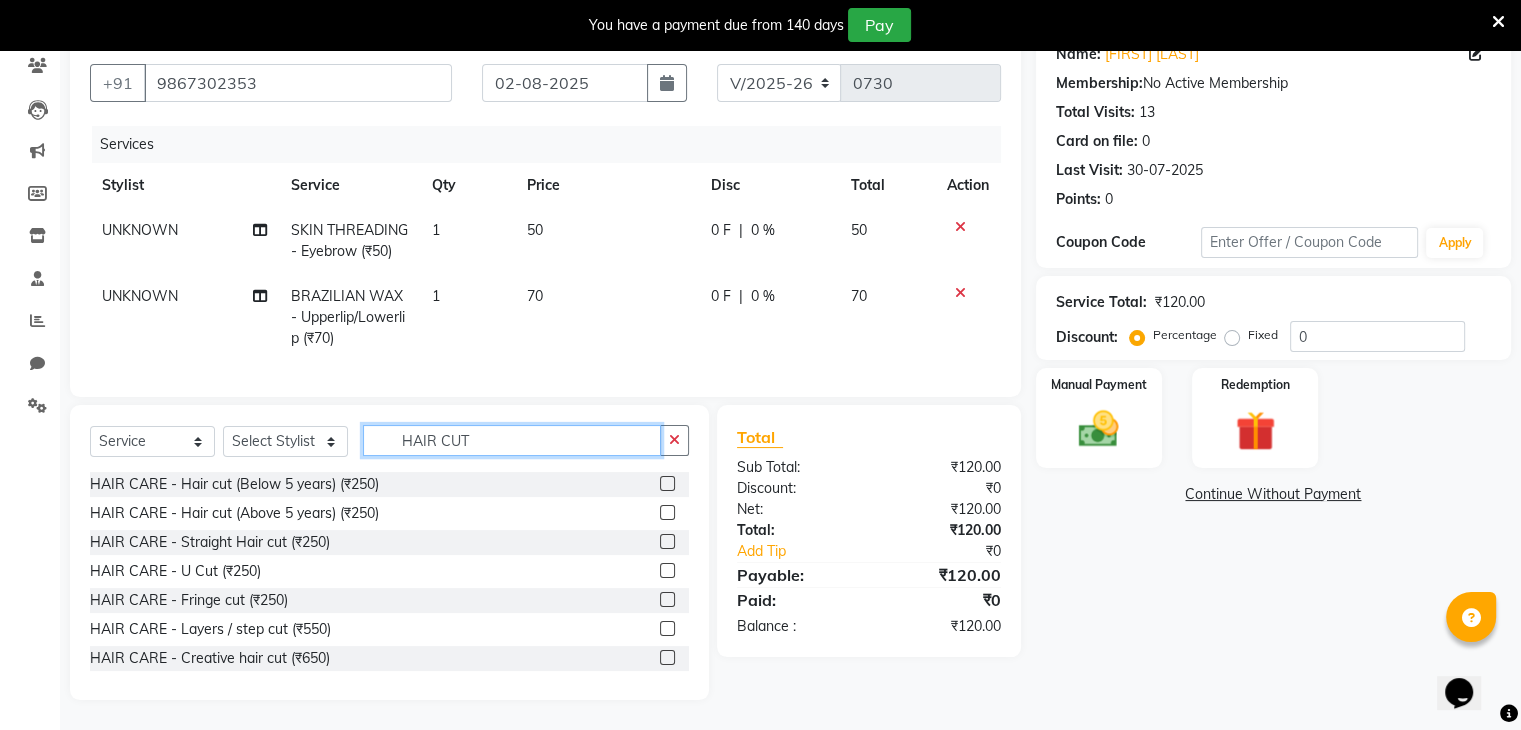 type on "HAIR CUT" 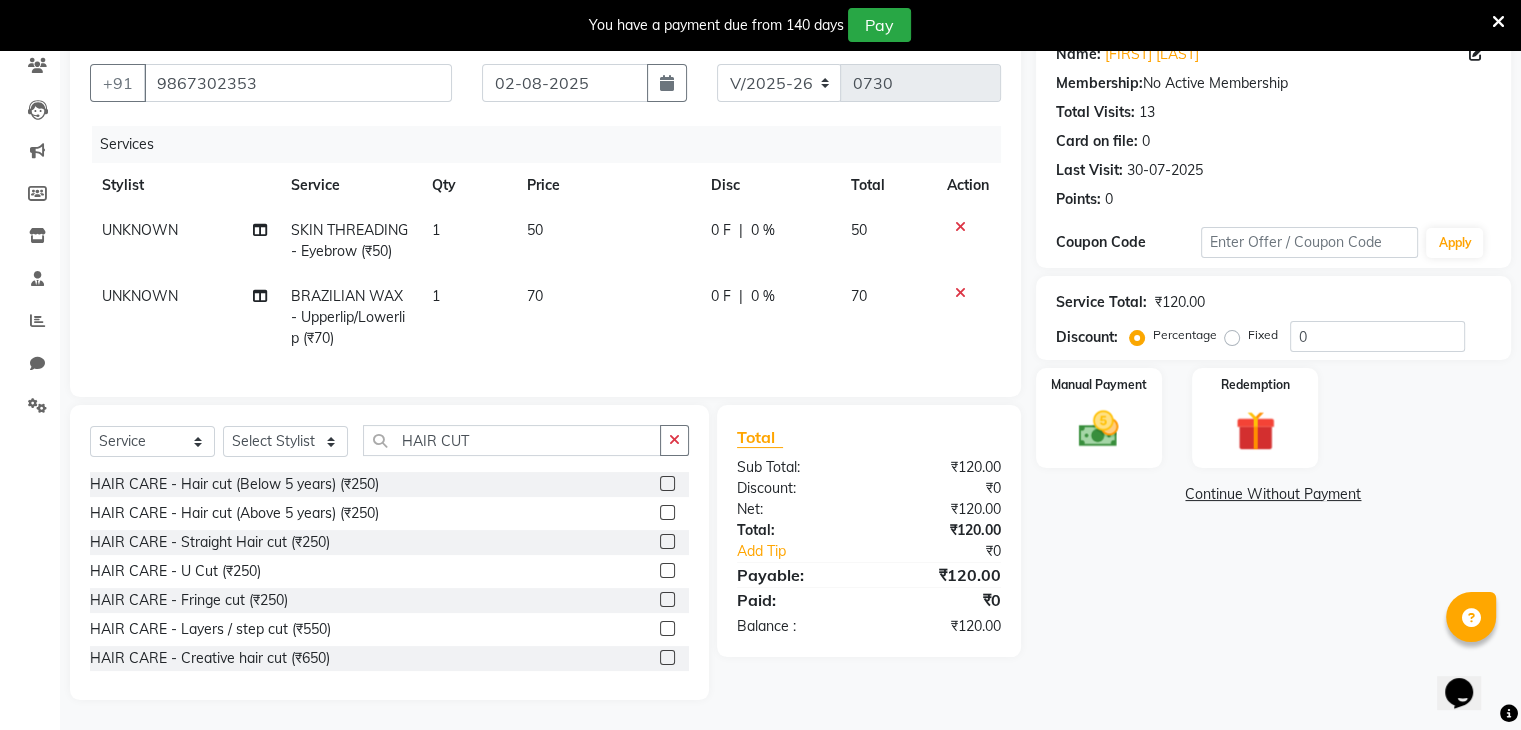 click 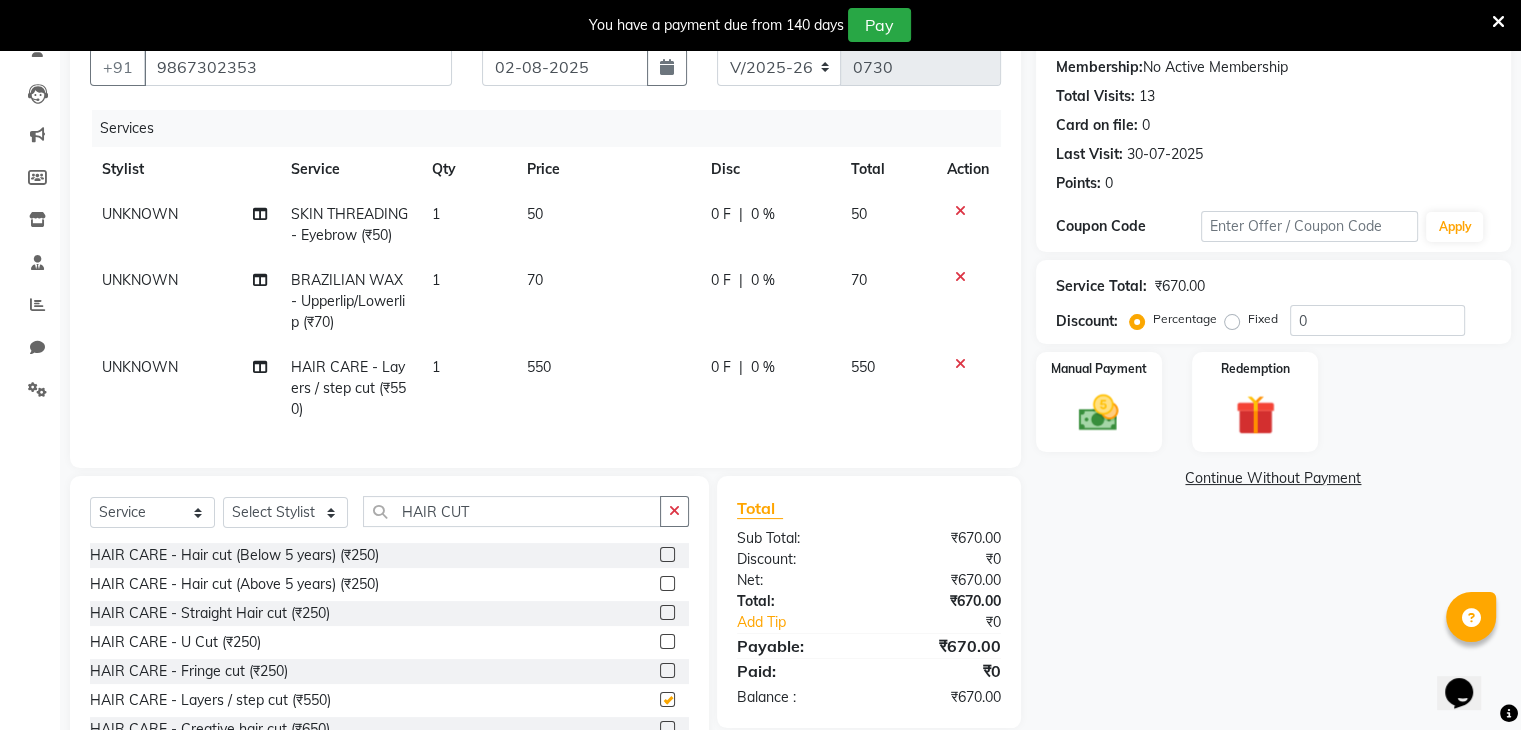 checkbox on "false" 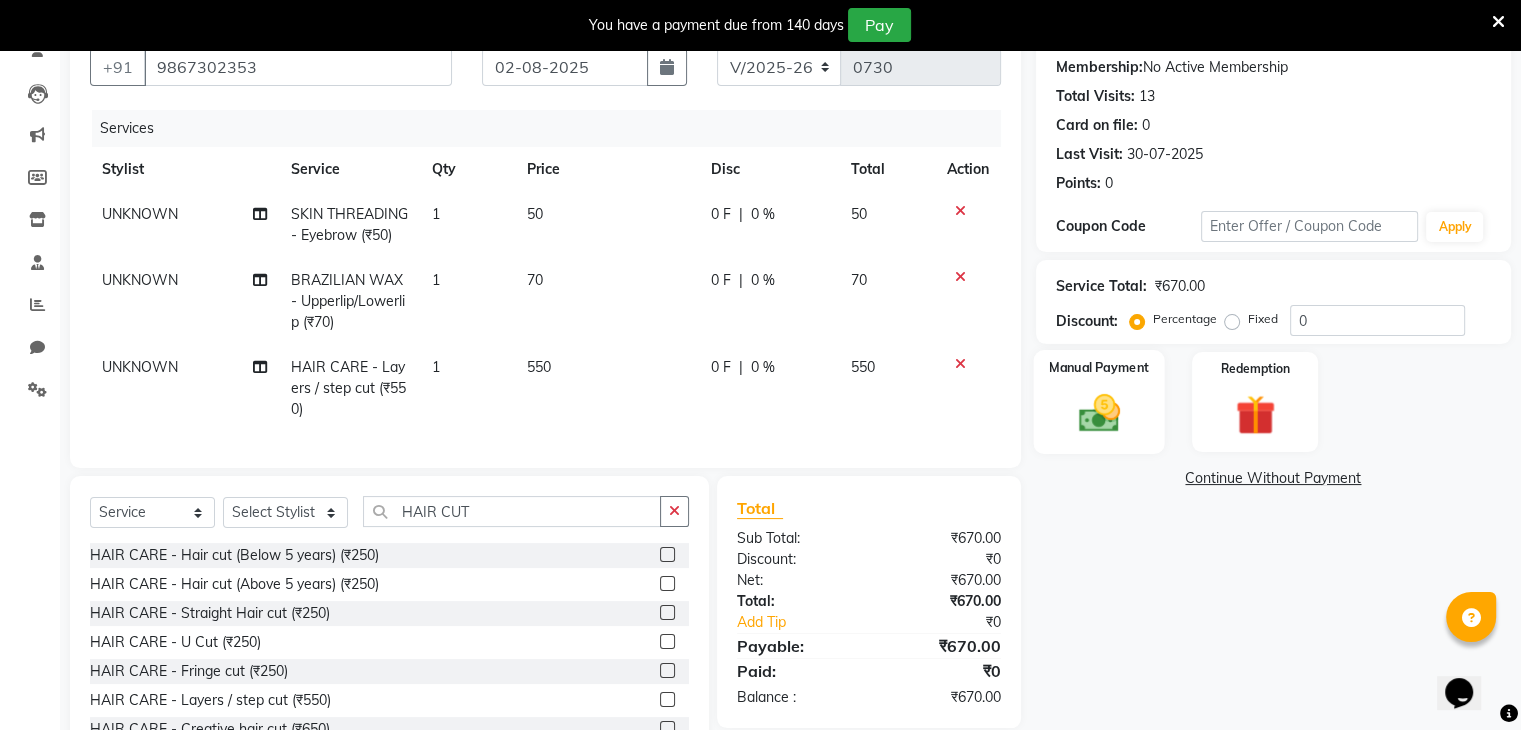 click 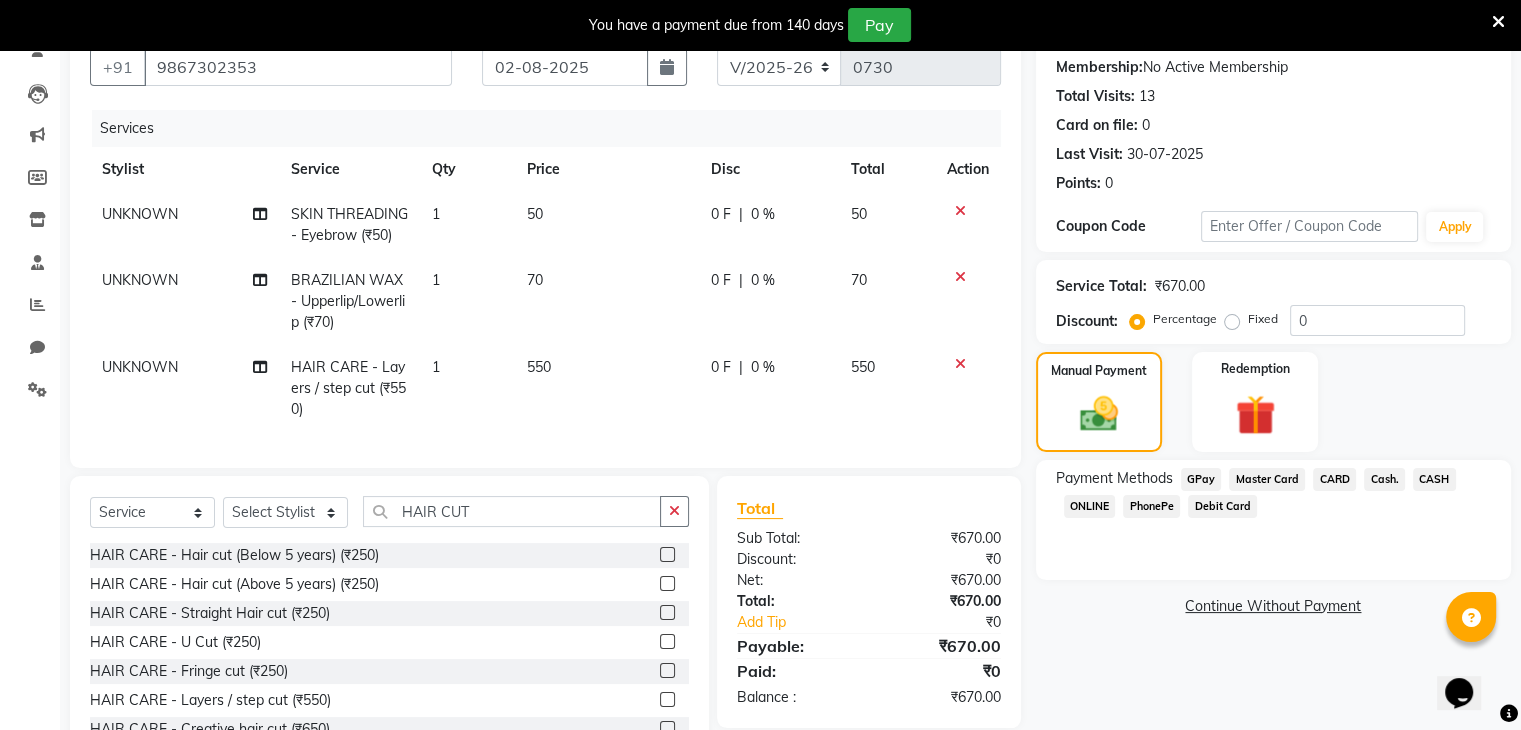 click on "Cash." 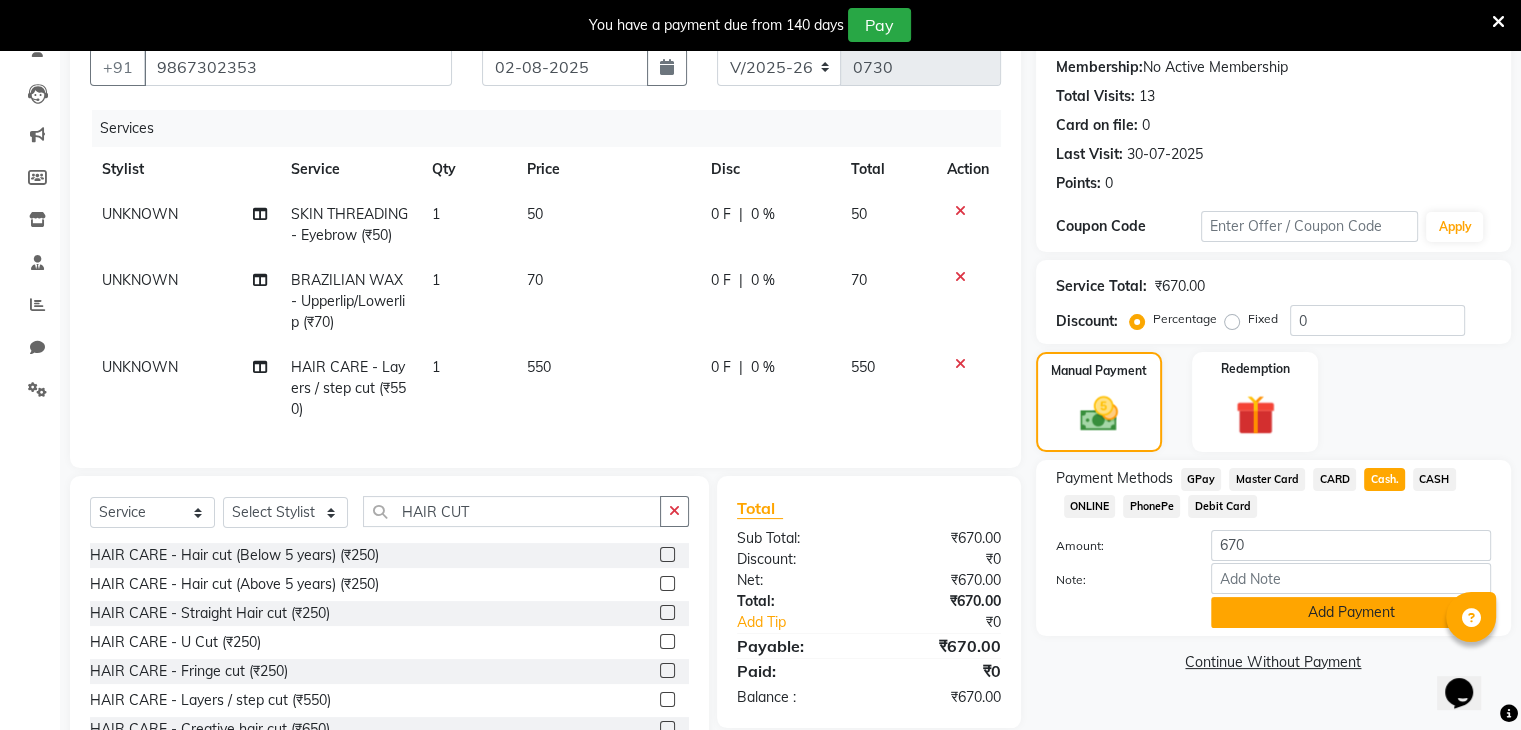click on "Add Payment" 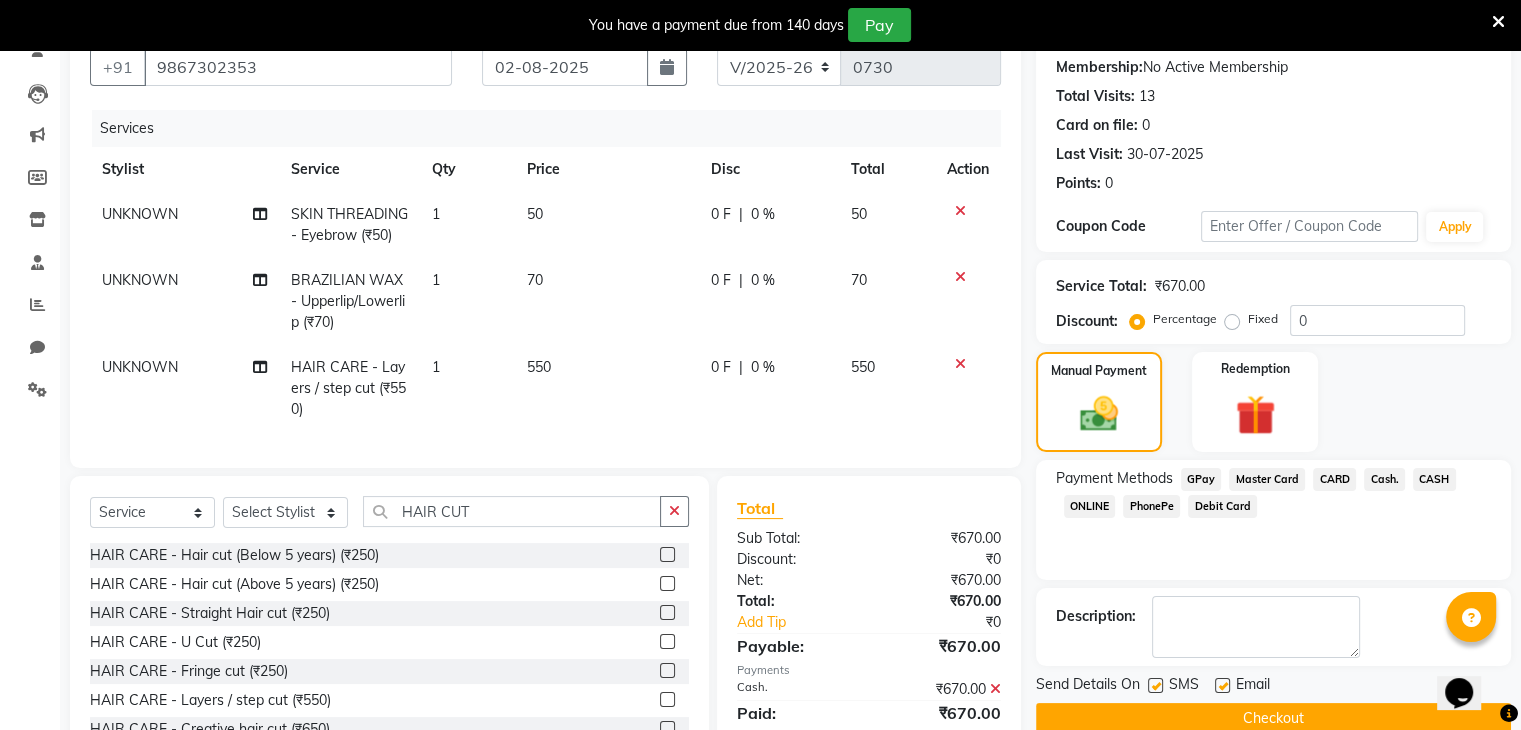 click on "Checkout" 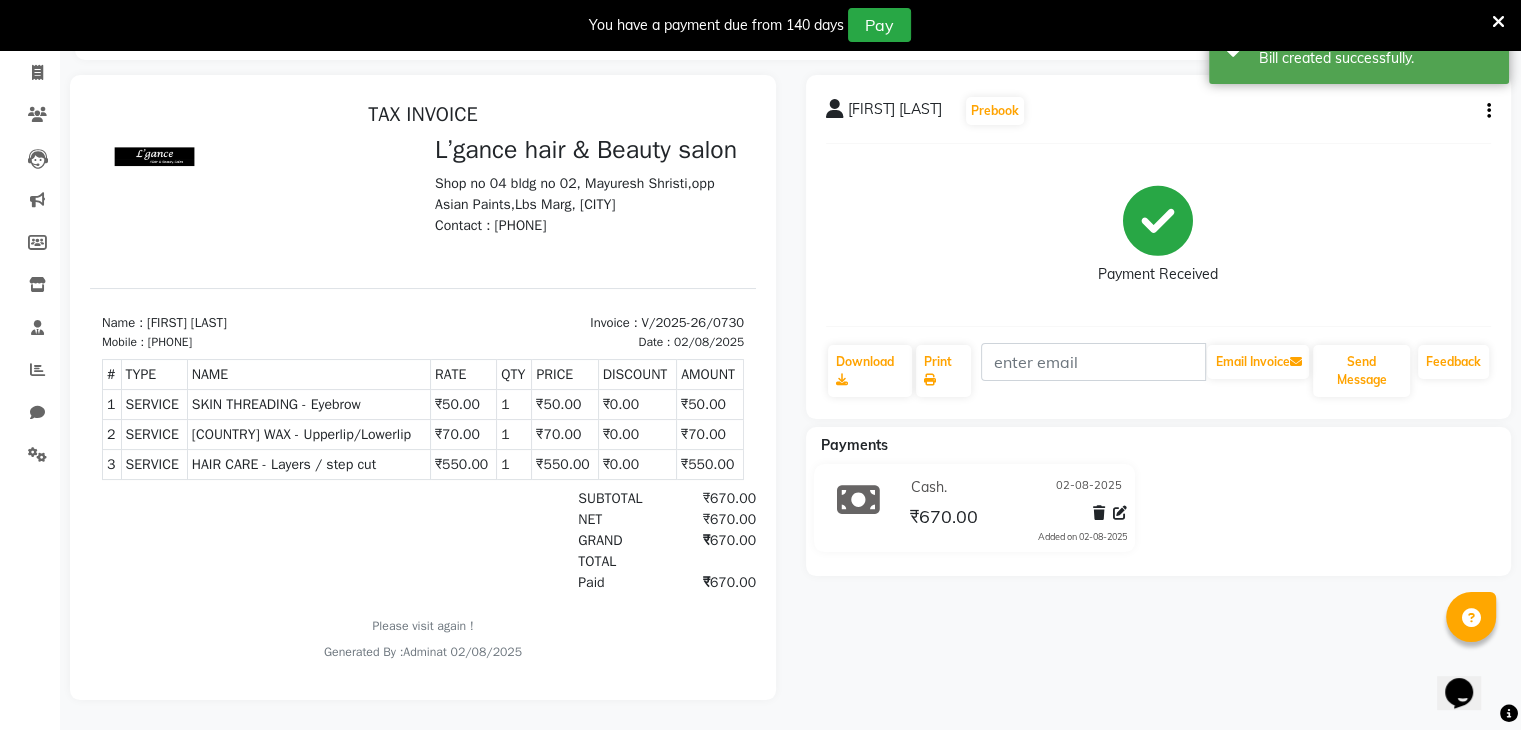 scroll, scrollTop: 0, scrollLeft: 0, axis: both 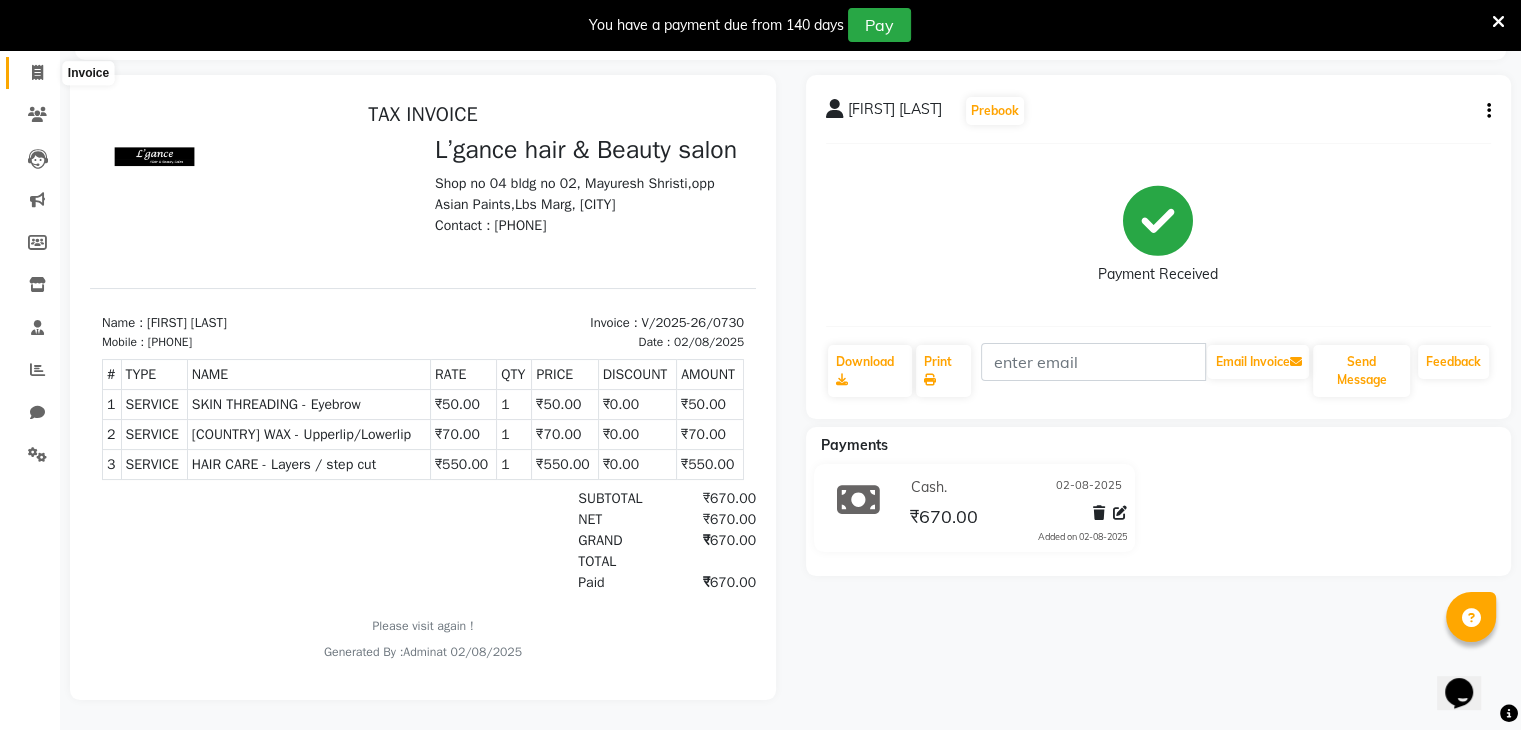 click 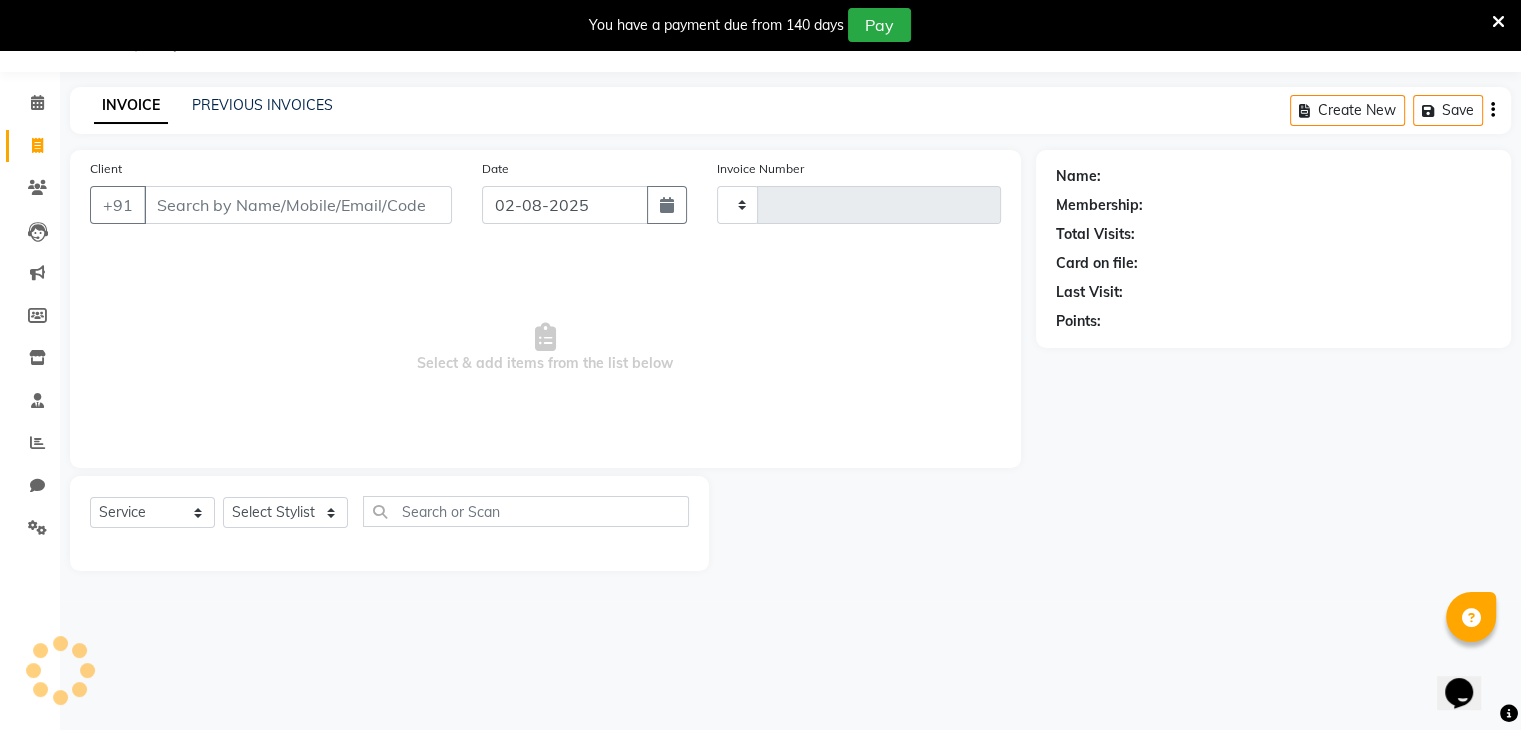 scroll, scrollTop: 50, scrollLeft: 0, axis: vertical 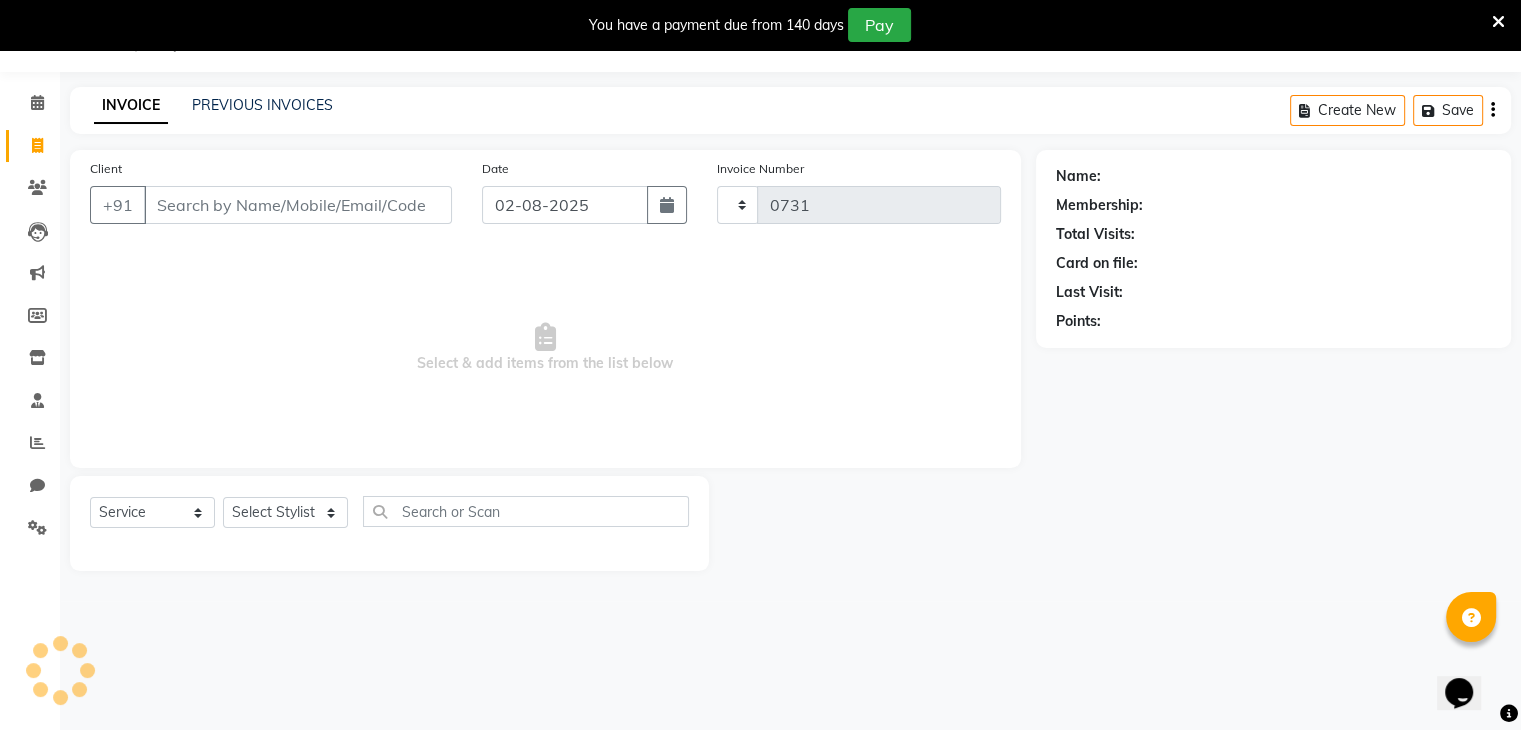select on "7828" 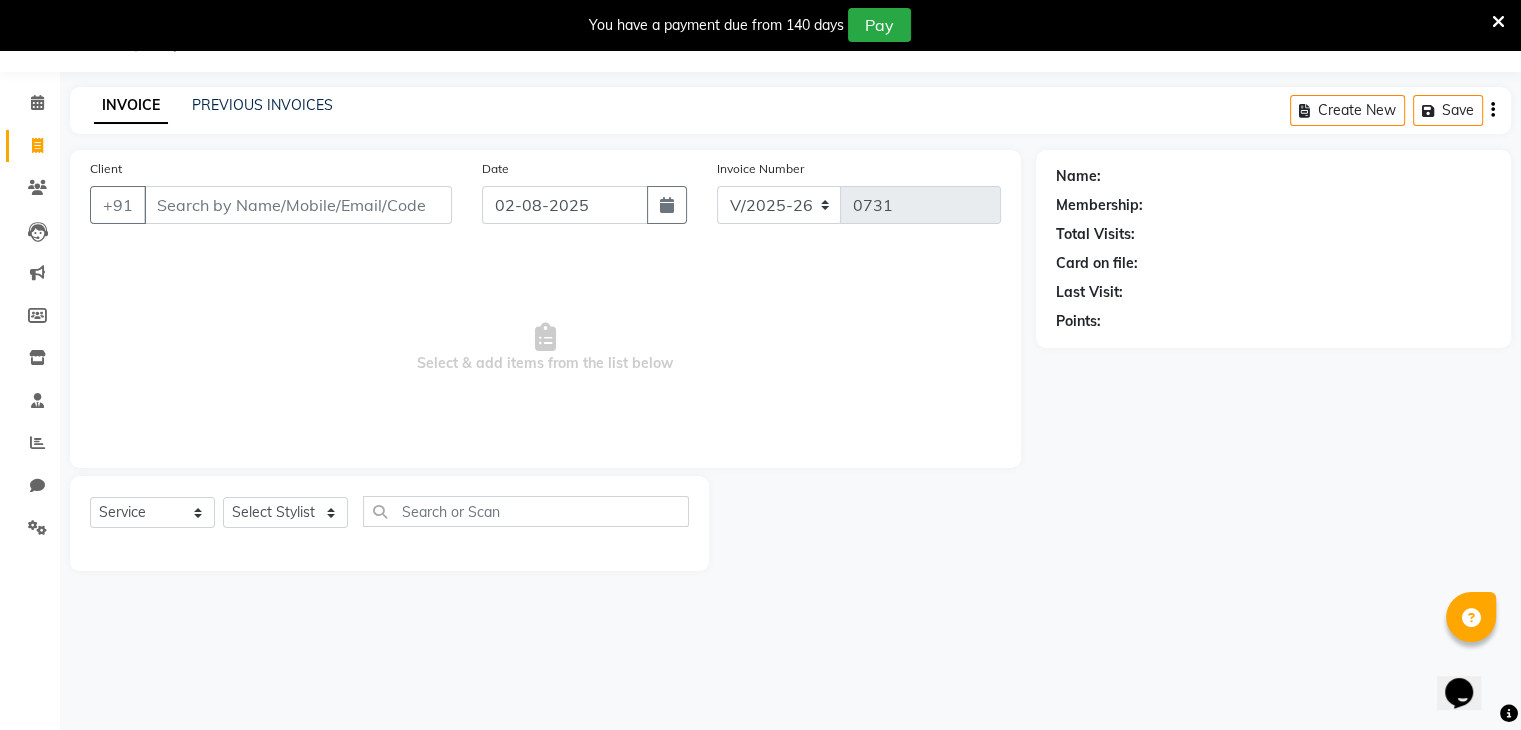 click on "Client" at bounding box center (298, 205) 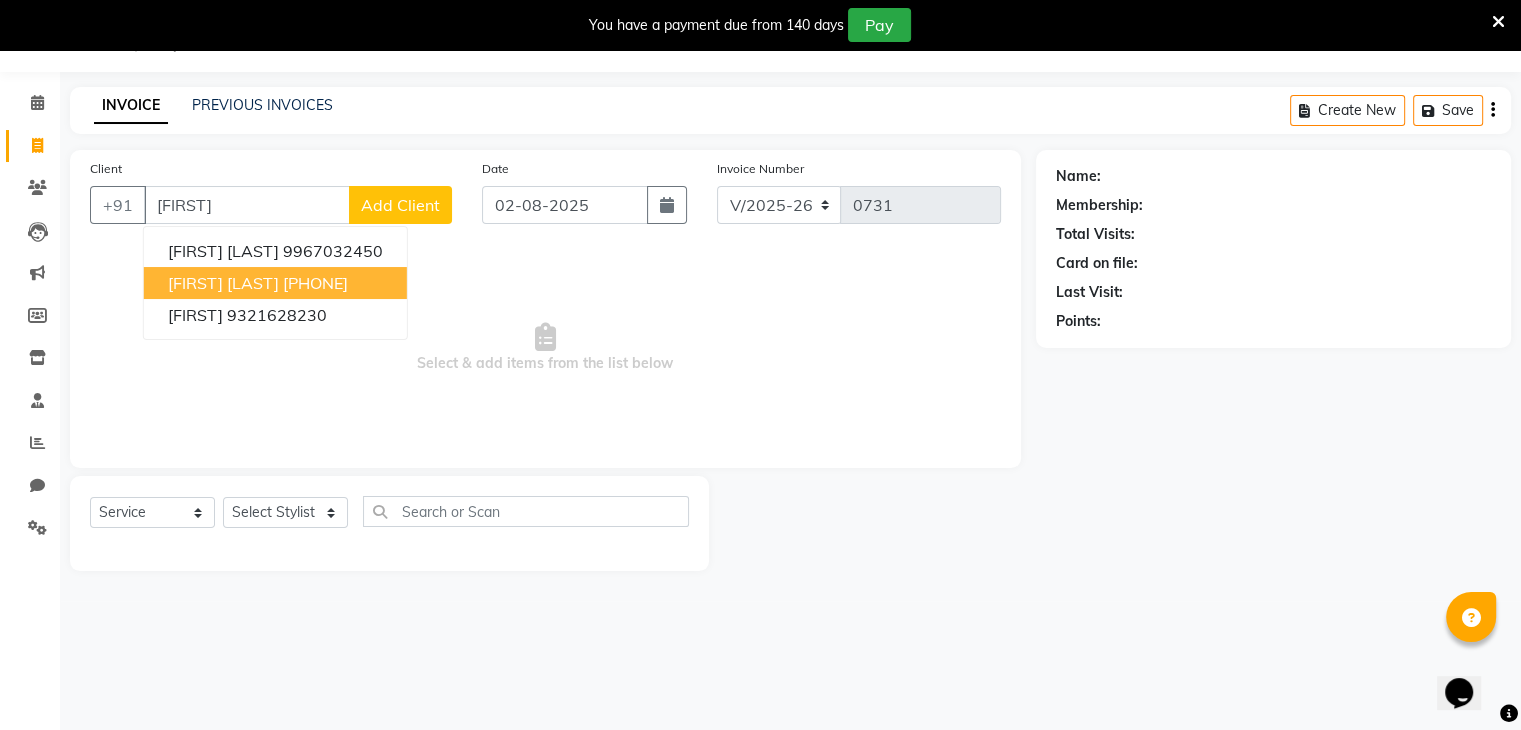 click on "[FIRST] [LAST]" at bounding box center [223, 283] 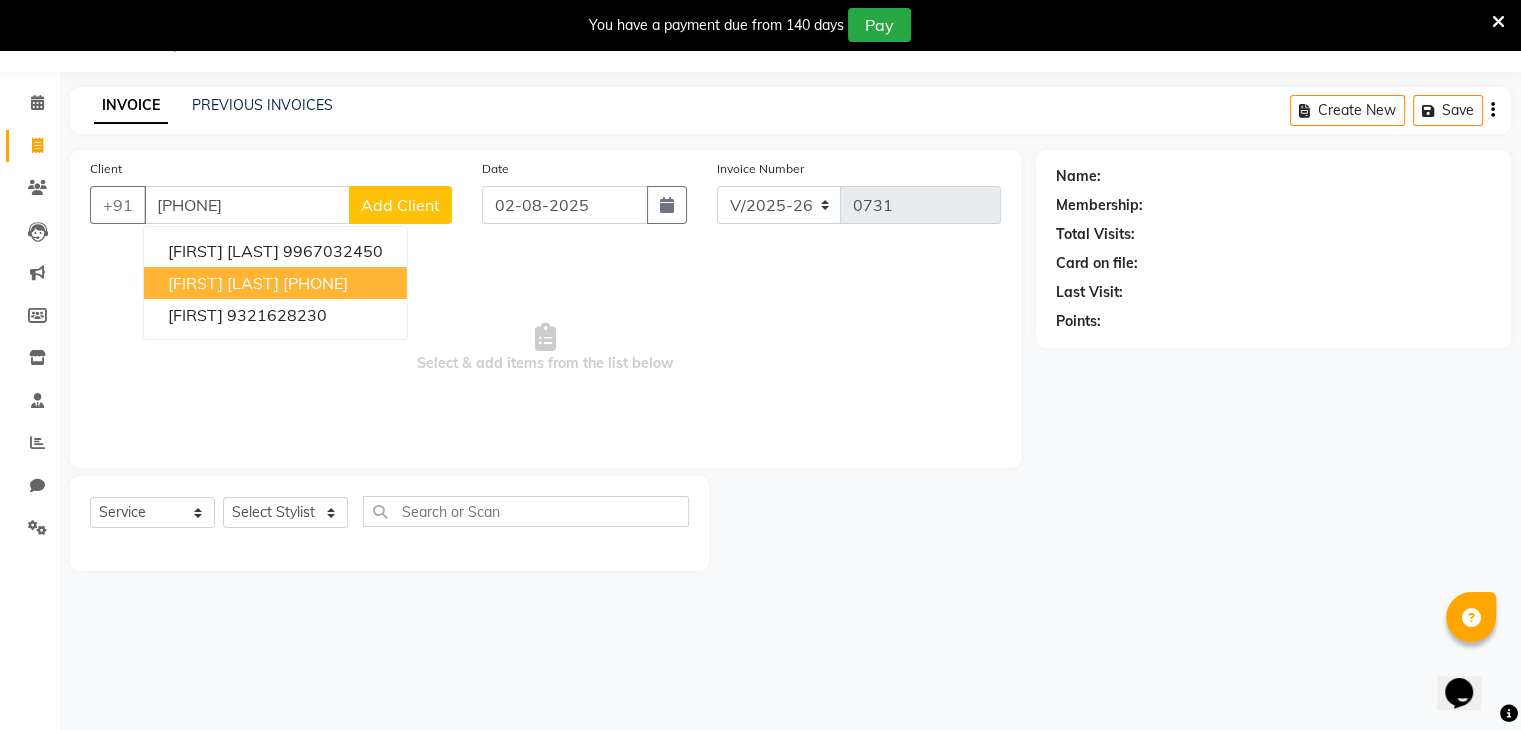 type on "[PHONE]" 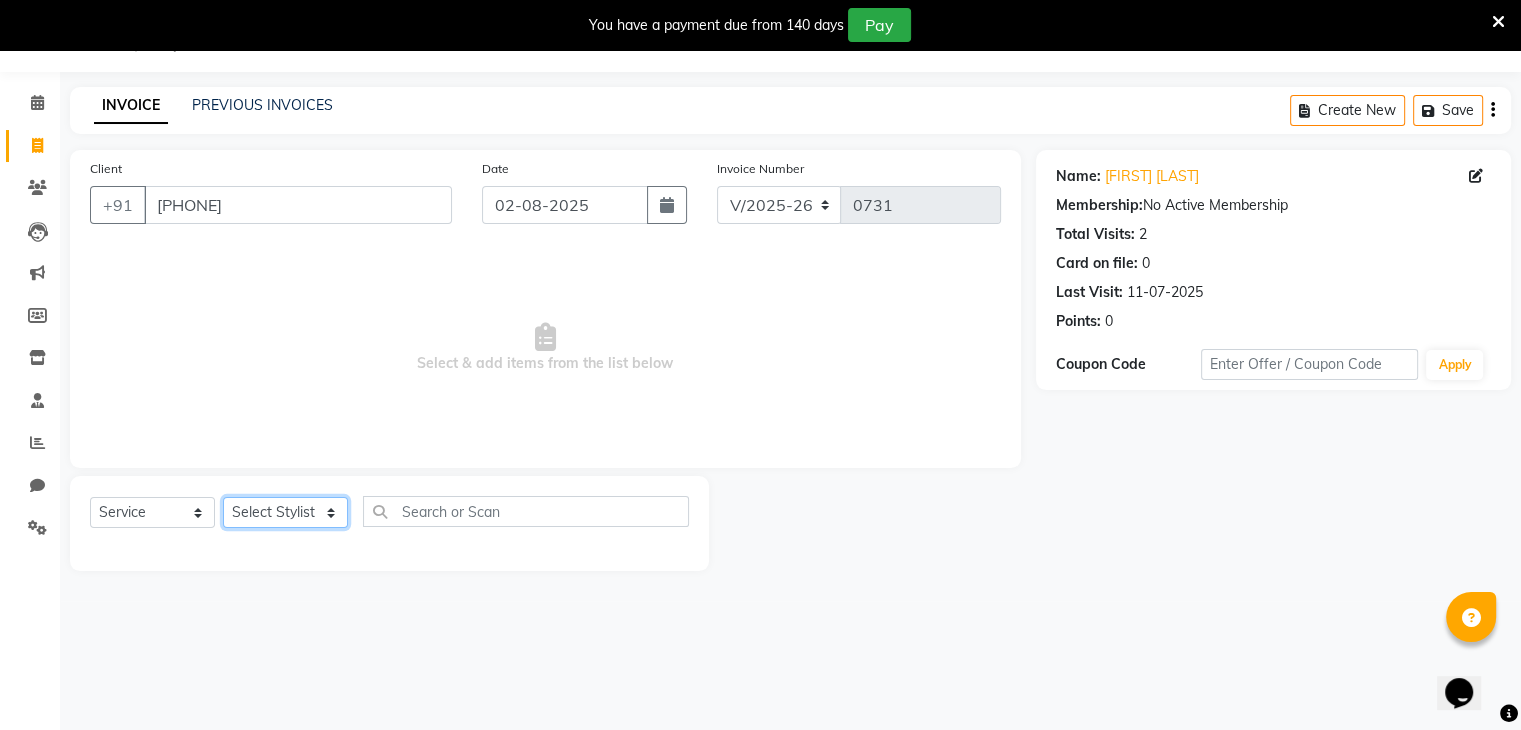 click on "Select Stylist Devi DIS Mamta Pinki Rajiya Rupal Shweta Uma UNKNOWN" 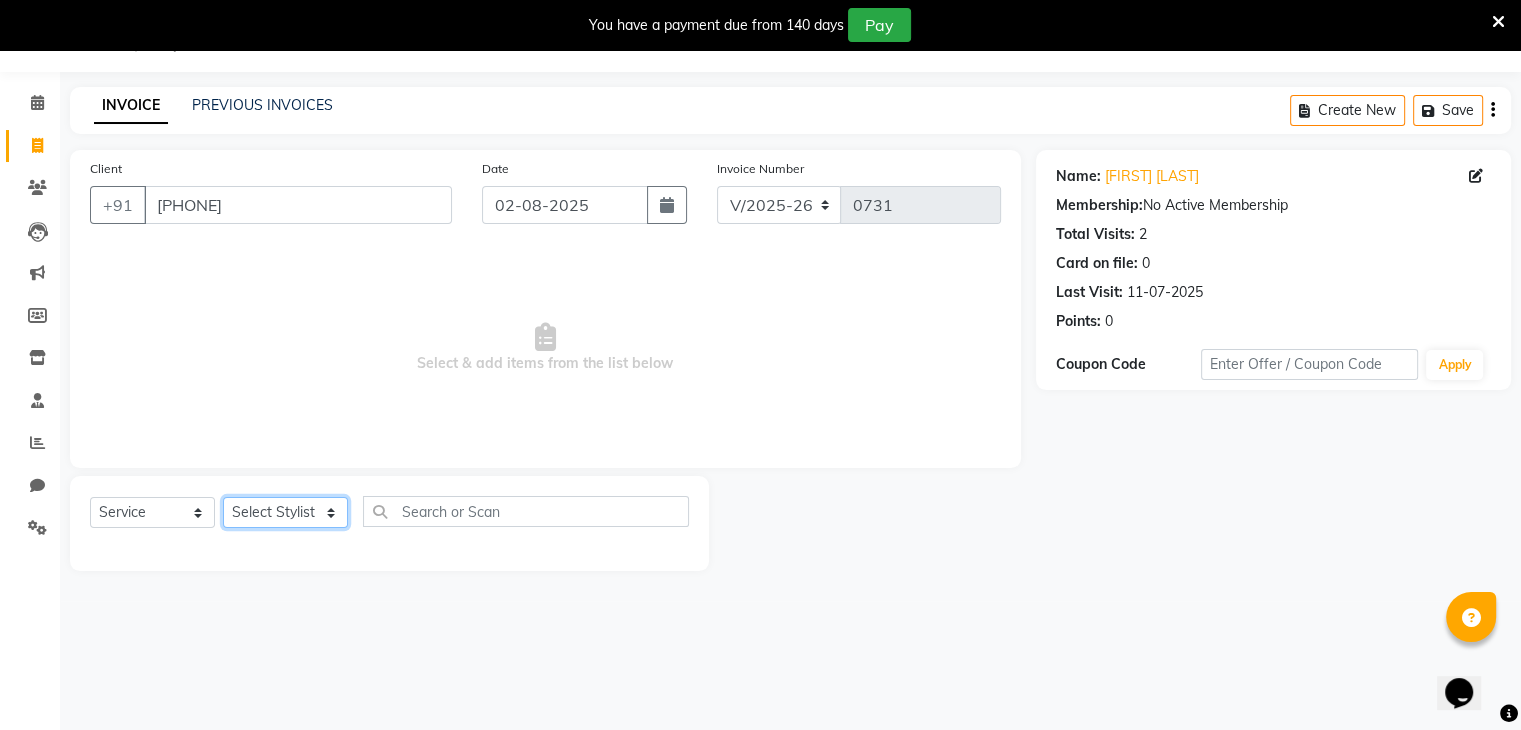 select on "70654" 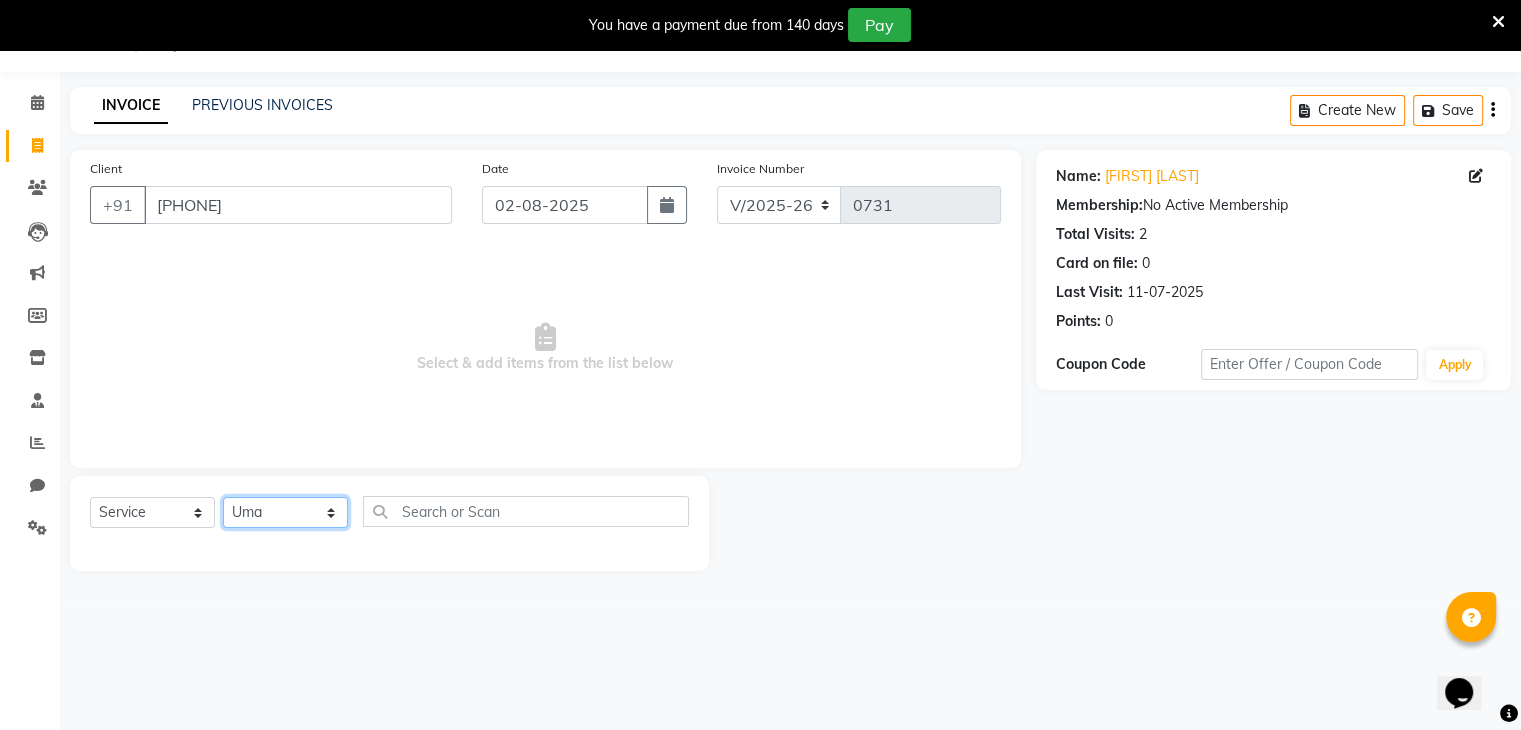 click on "Select Stylist Devi DIS Mamta Pinki Rajiya Rupal Shweta Uma UNKNOWN" 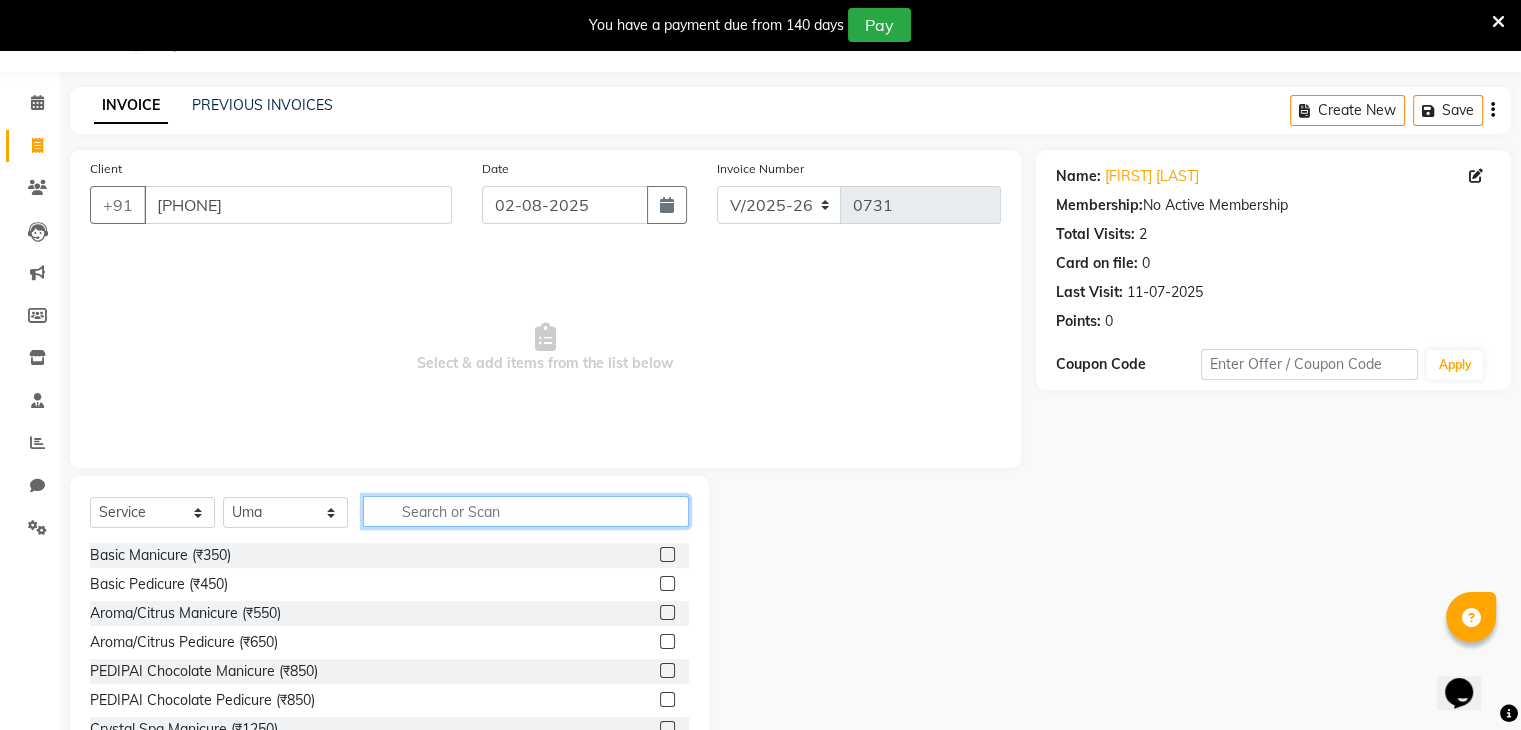 click 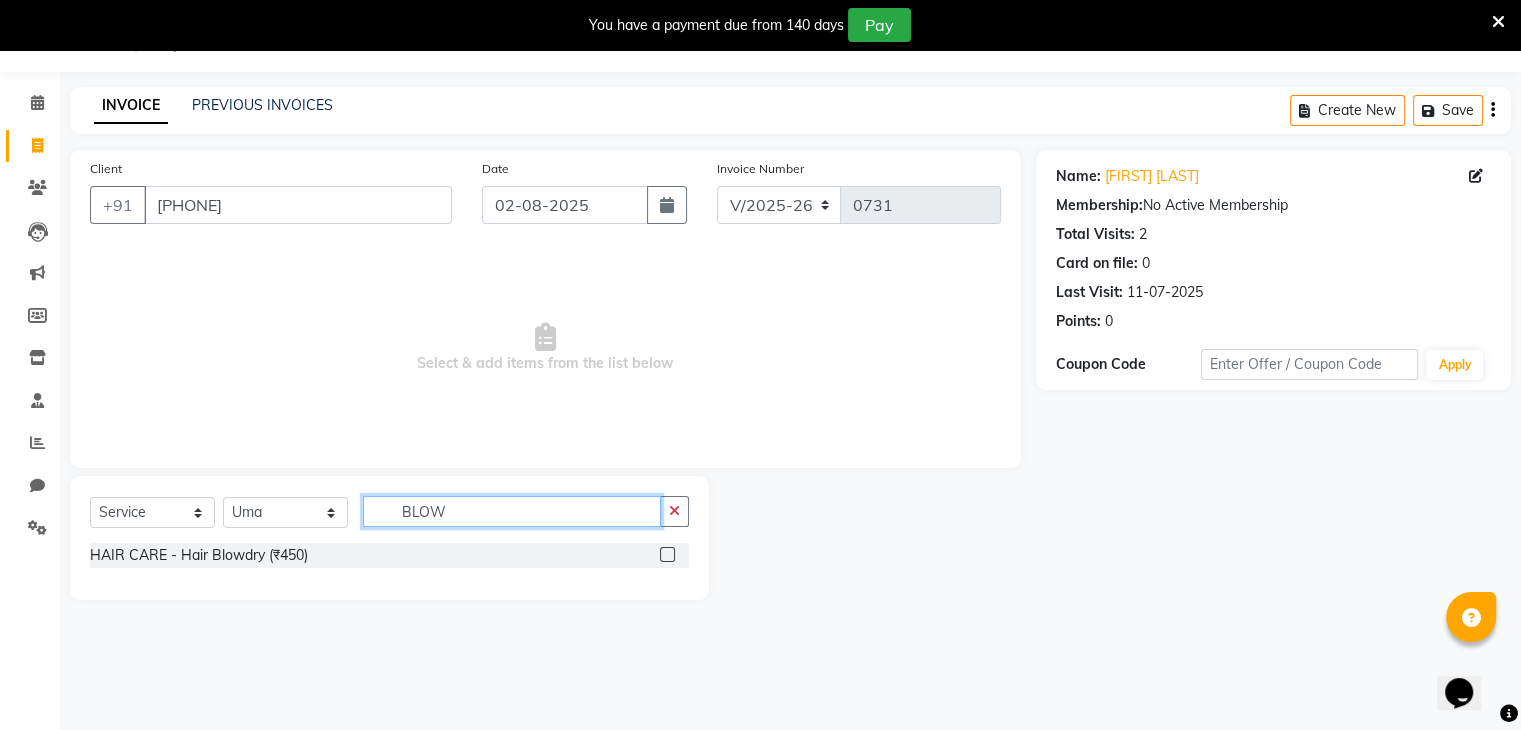 type on "BLOW" 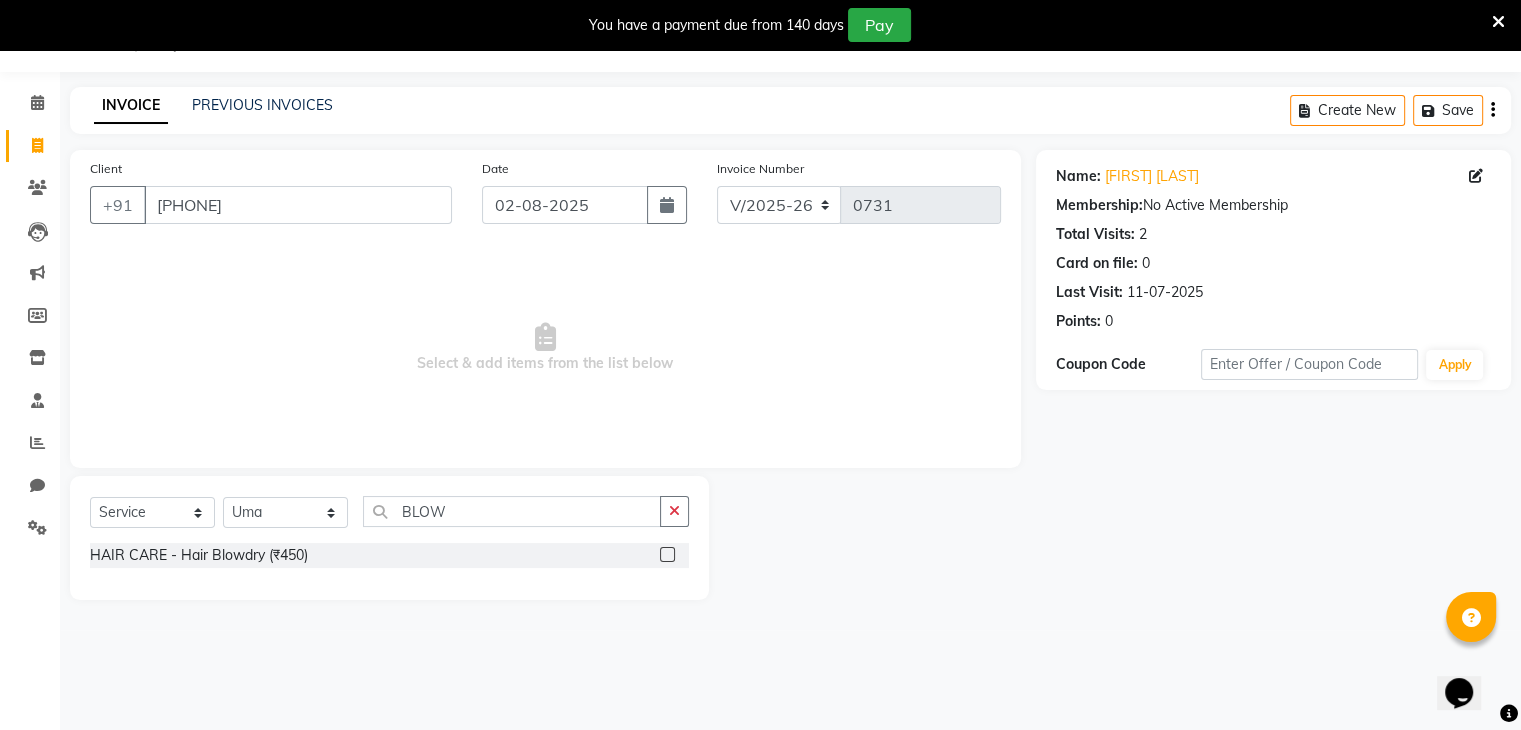 click 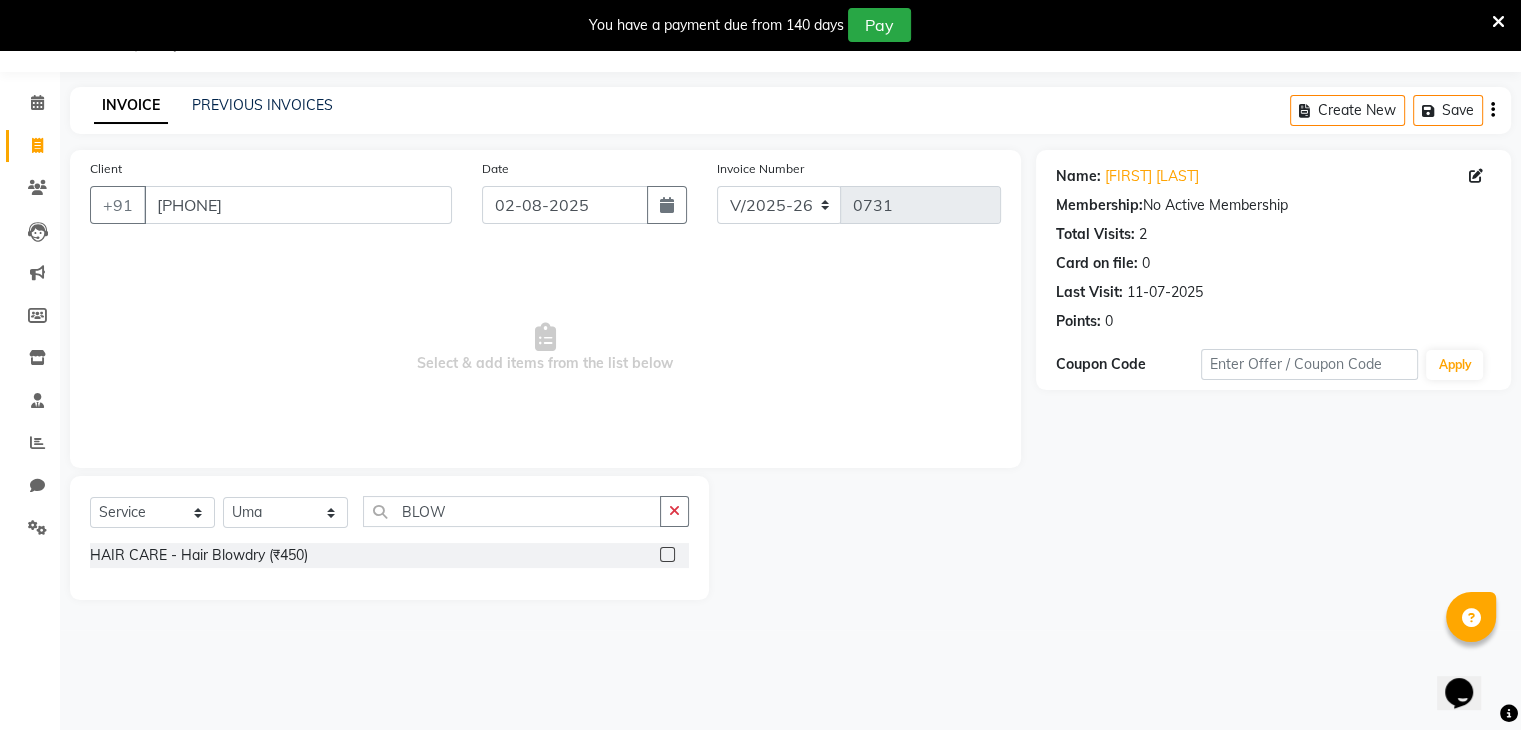 click at bounding box center [666, 555] 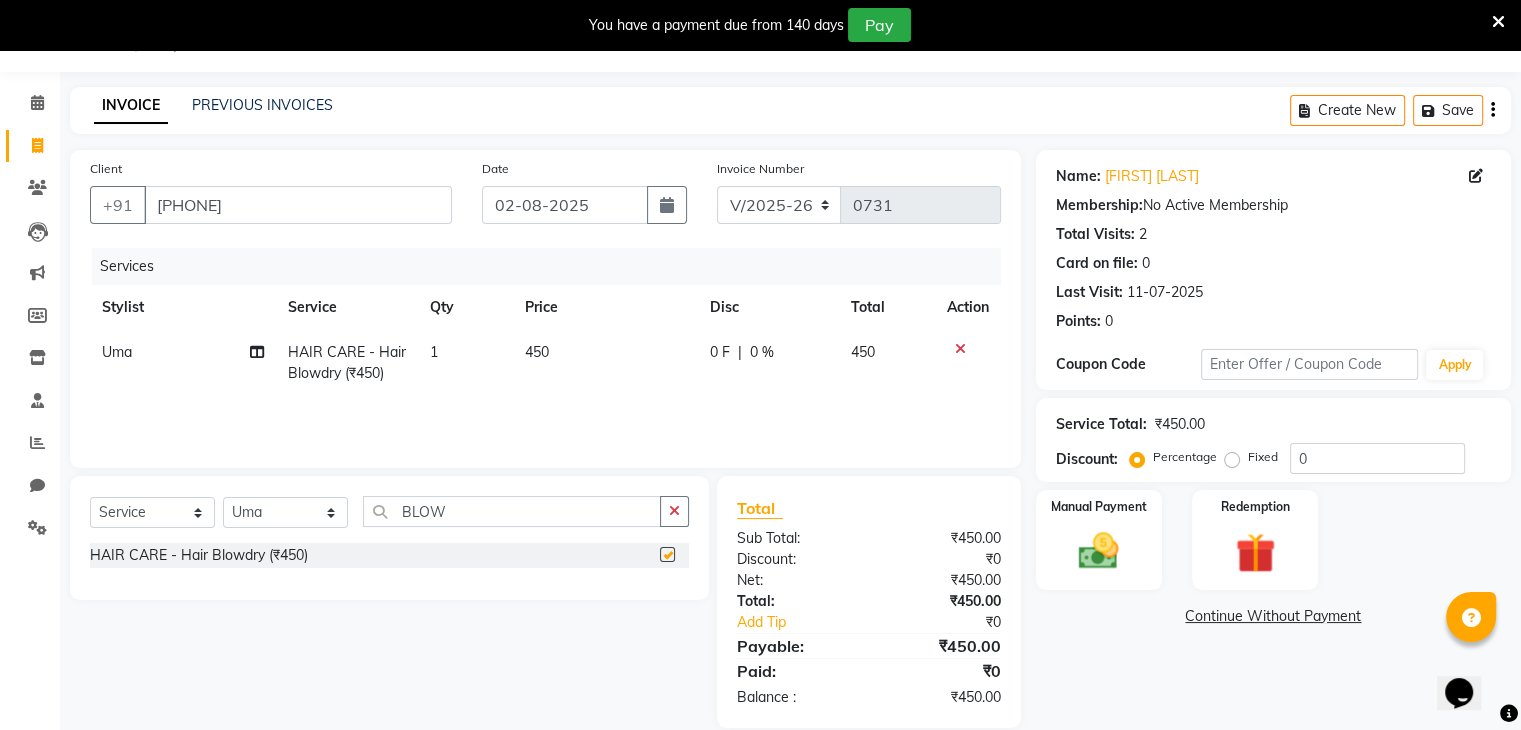 checkbox on "false" 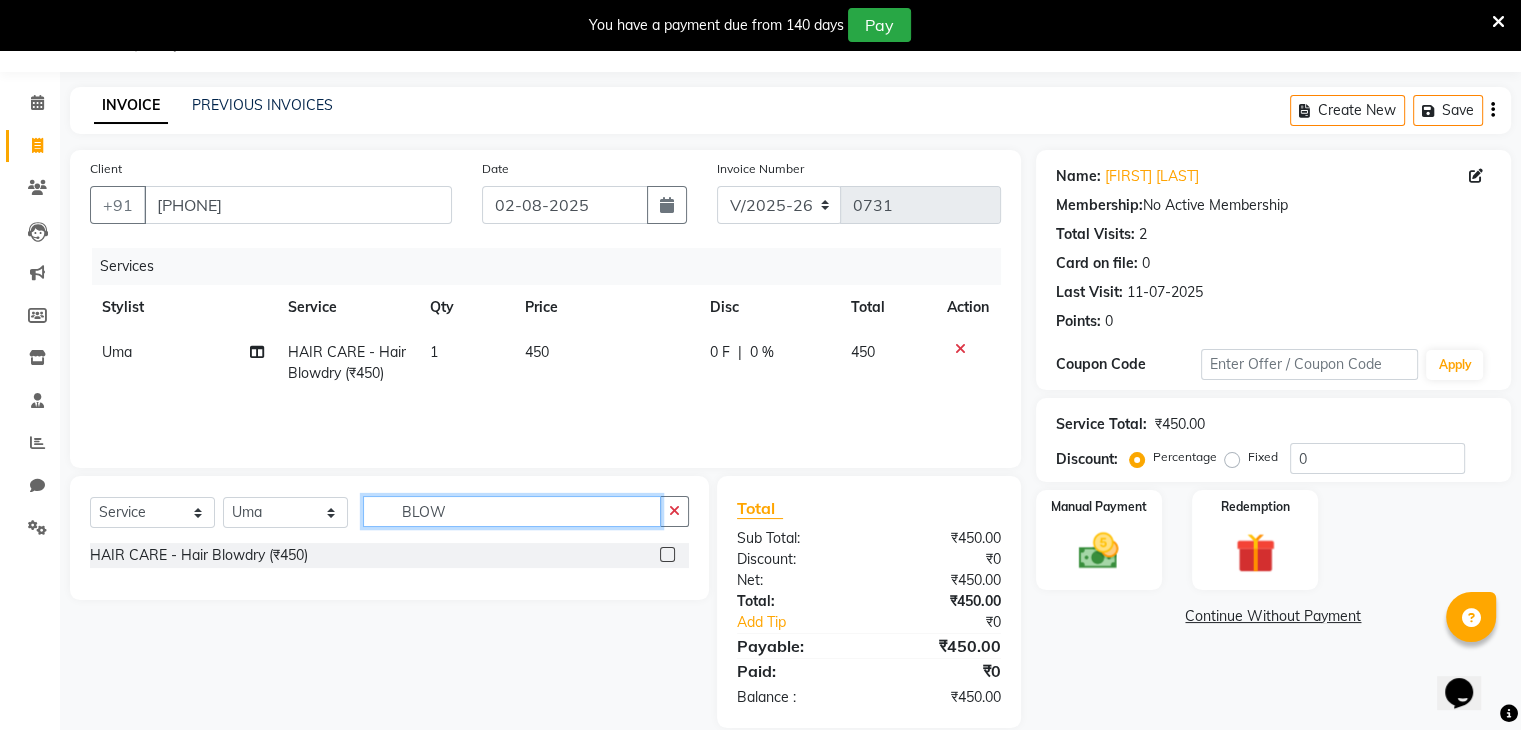 click on "BLOW" 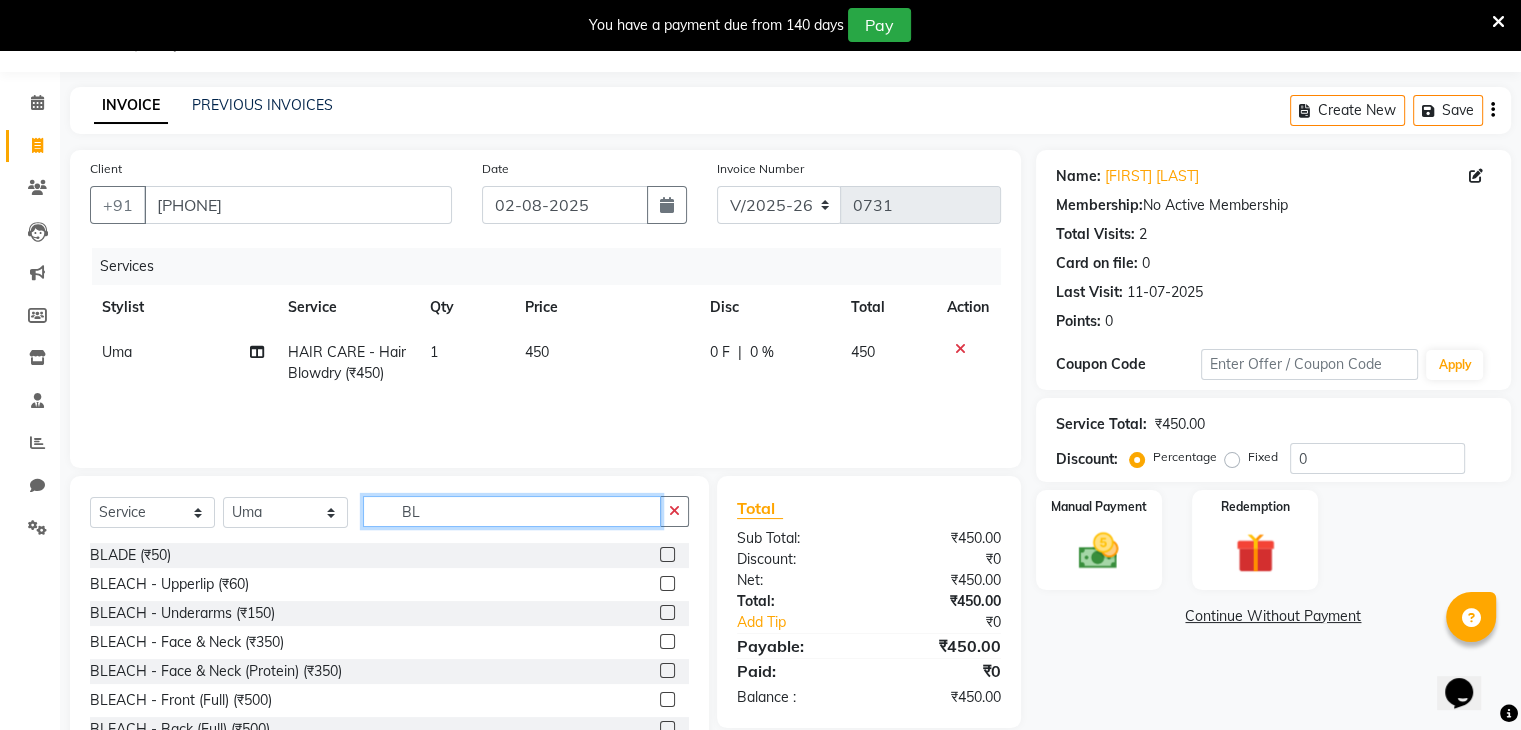 type on "B" 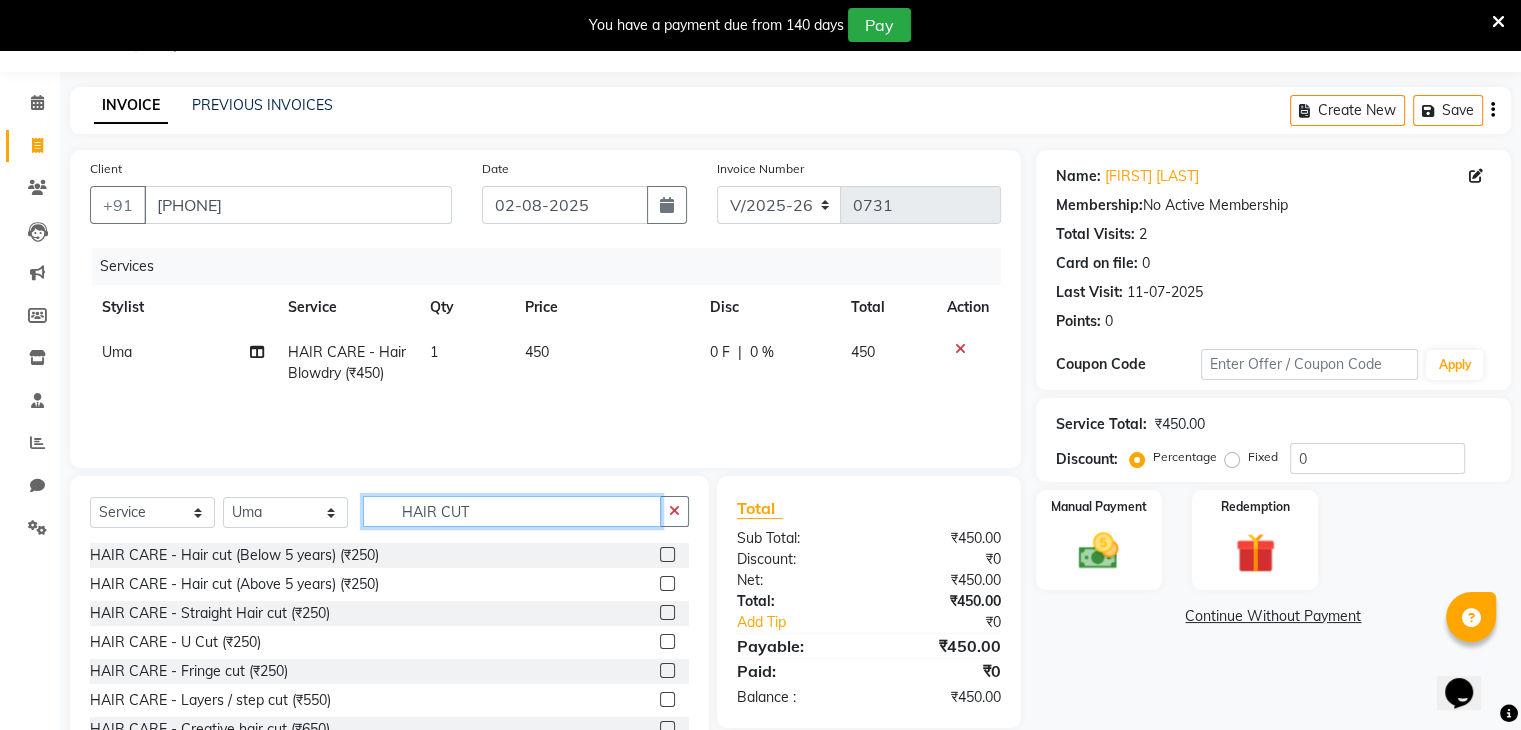 type on "HAIR CUT" 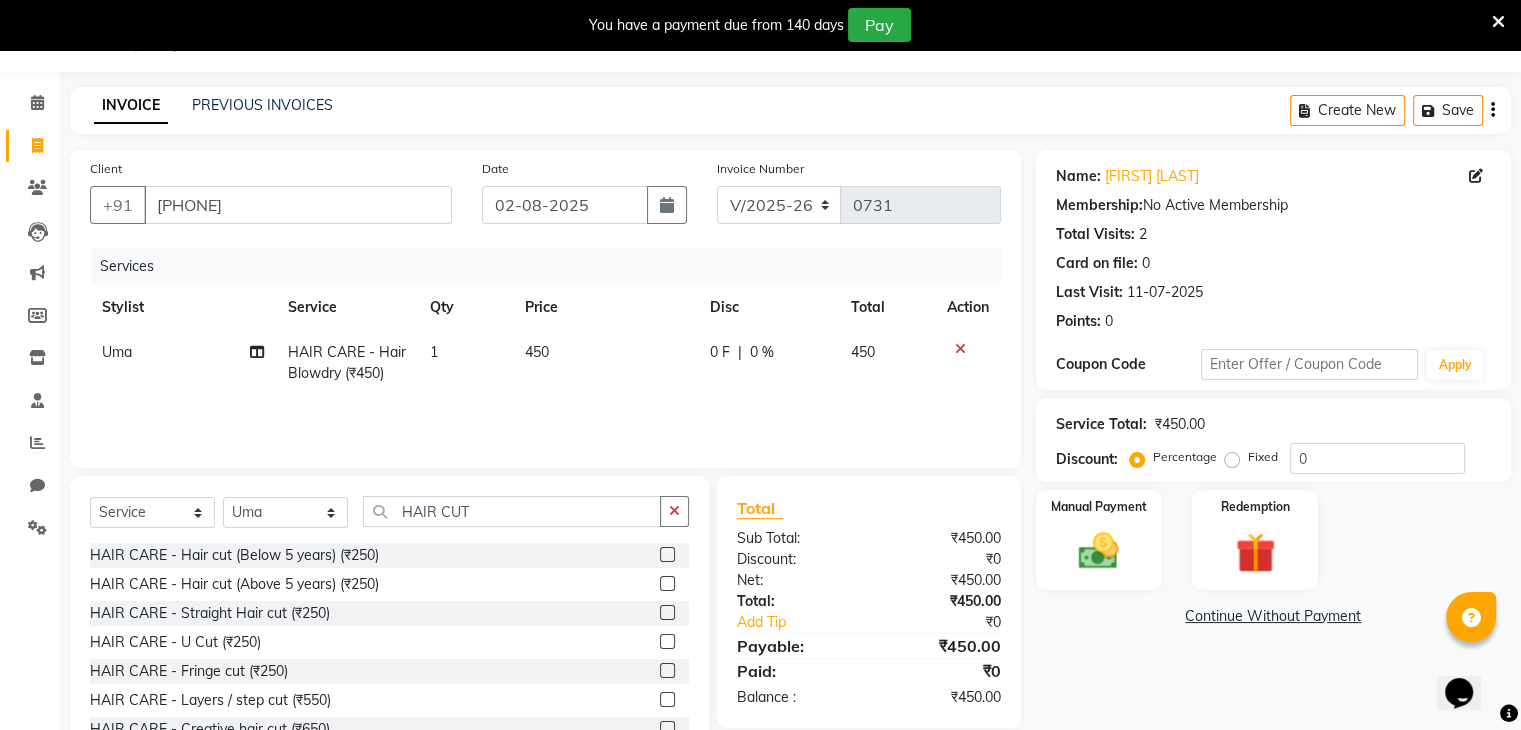 click 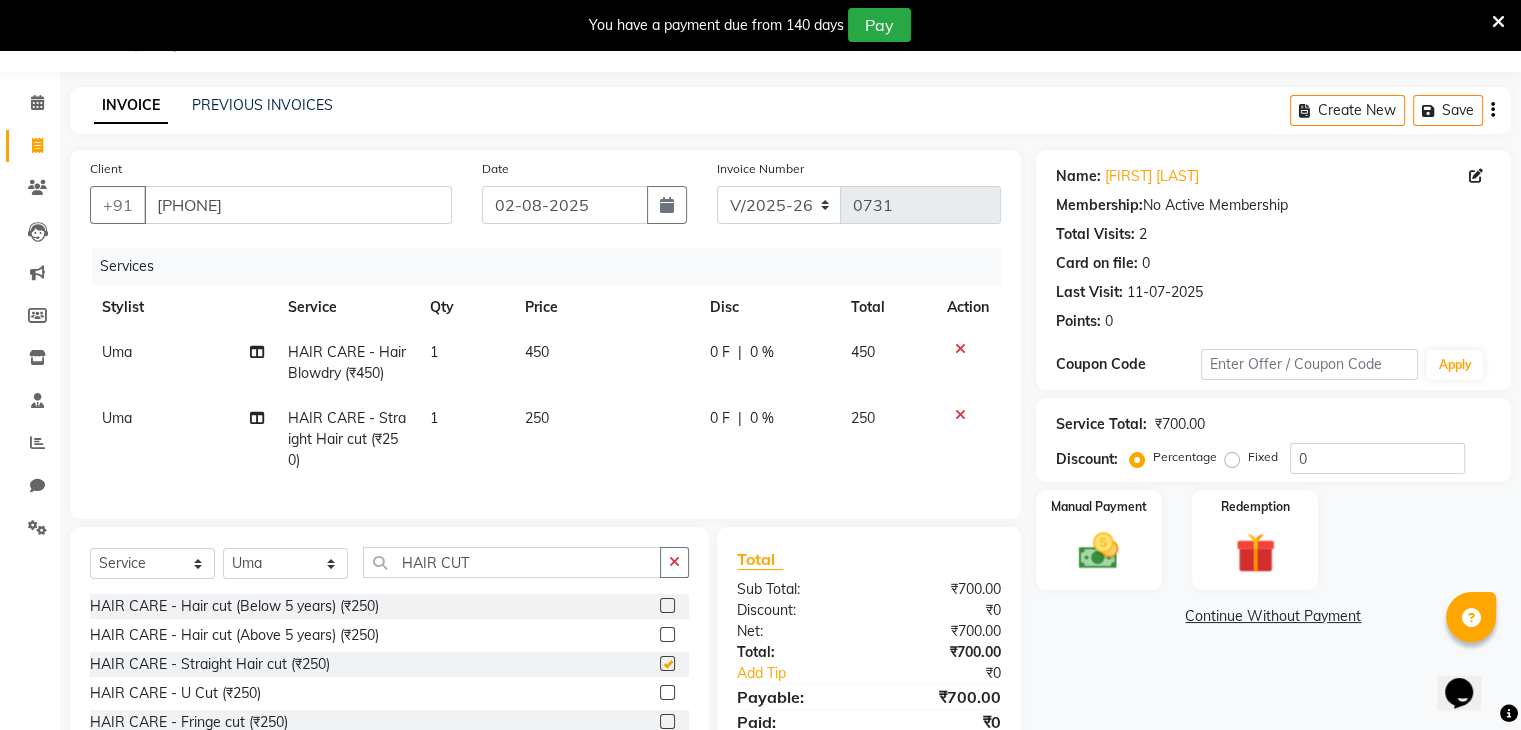 checkbox on "false" 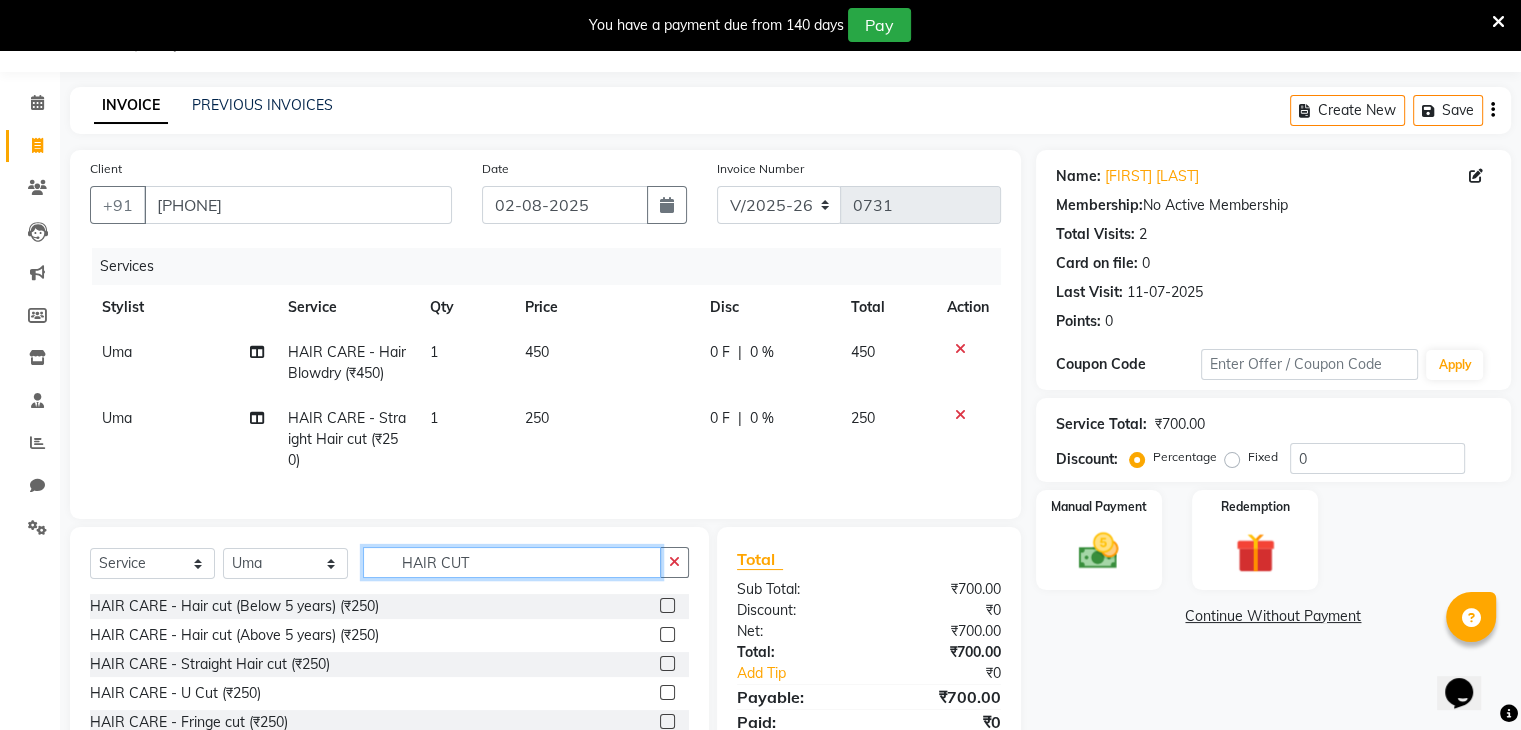 click on "HAIR CUT" 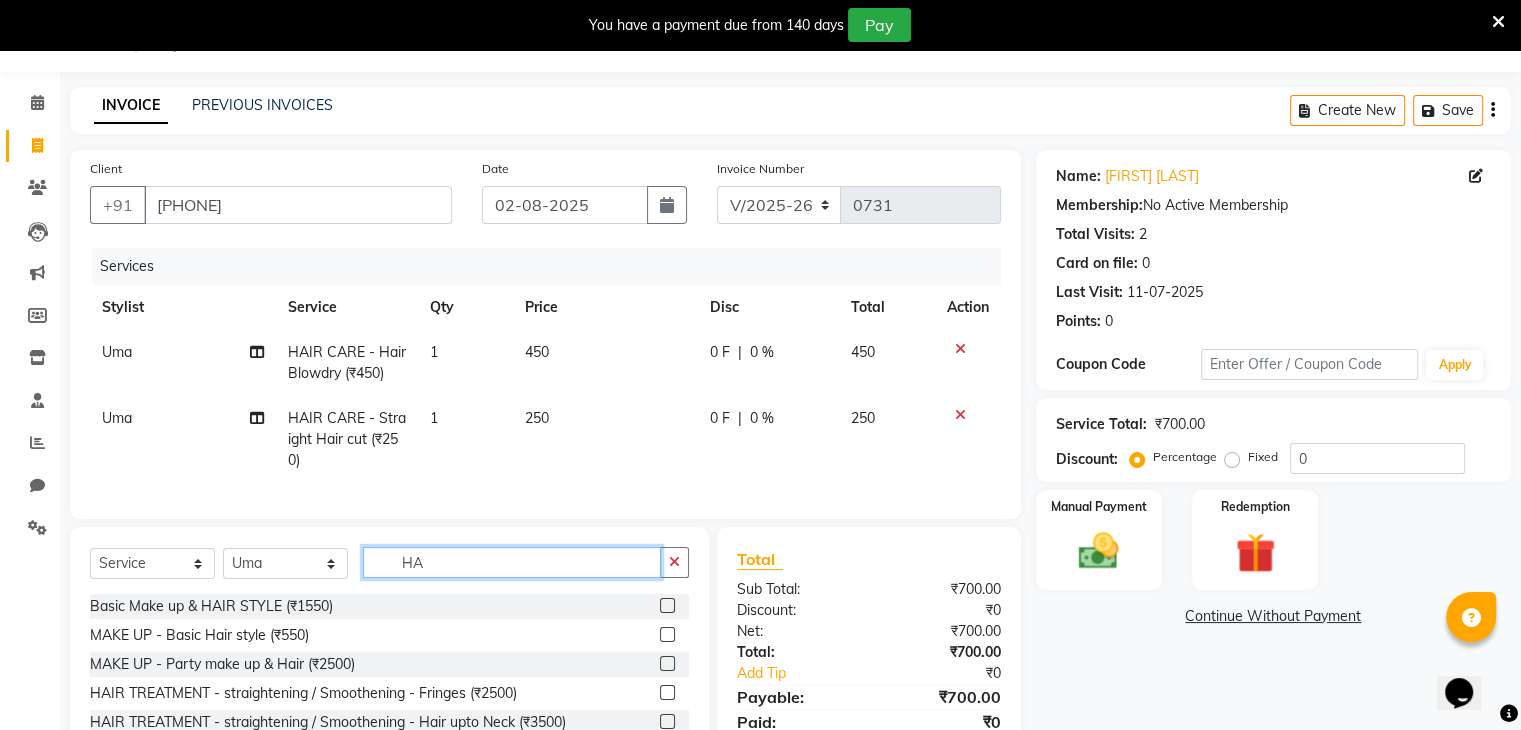 type on "H" 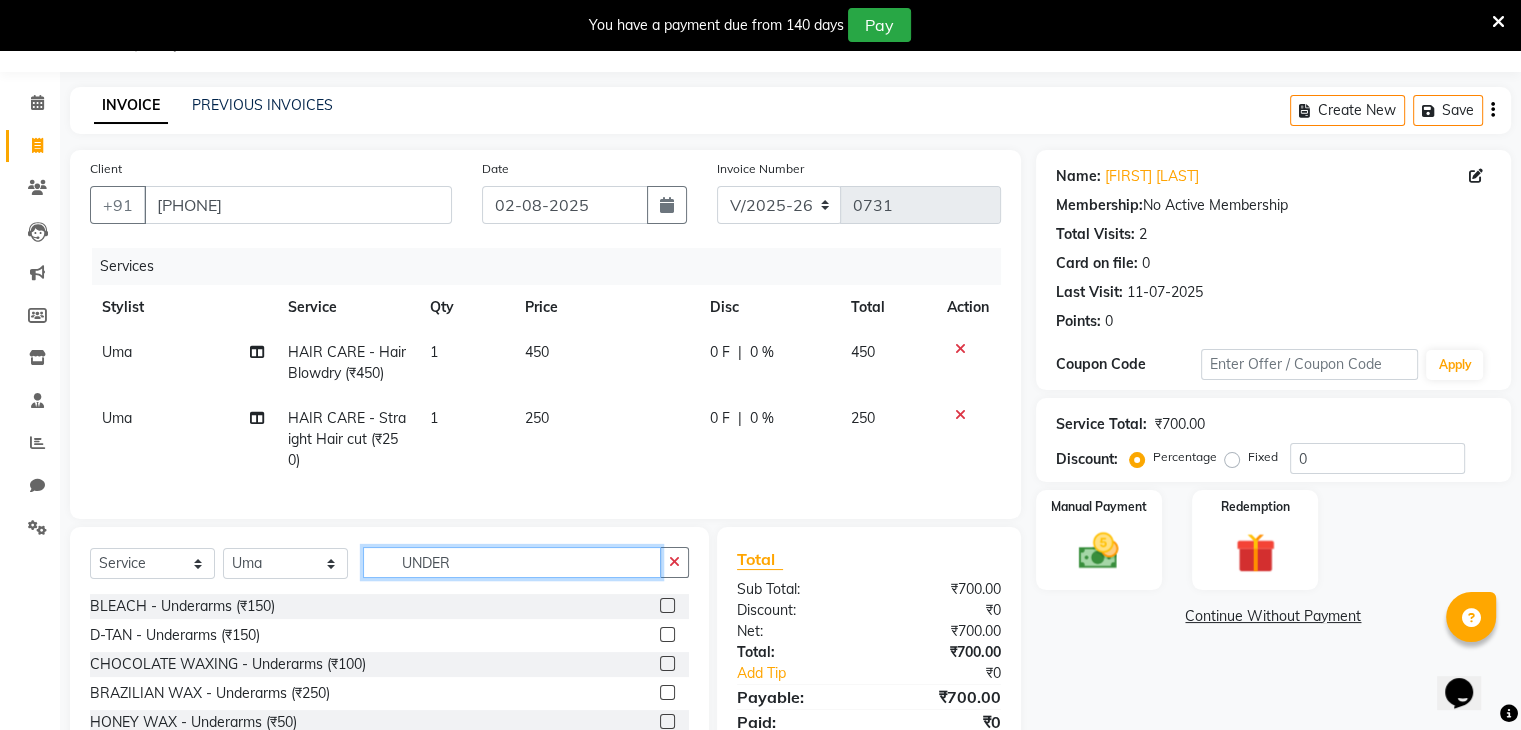 scroll, scrollTop: 188, scrollLeft: 0, axis: vertical 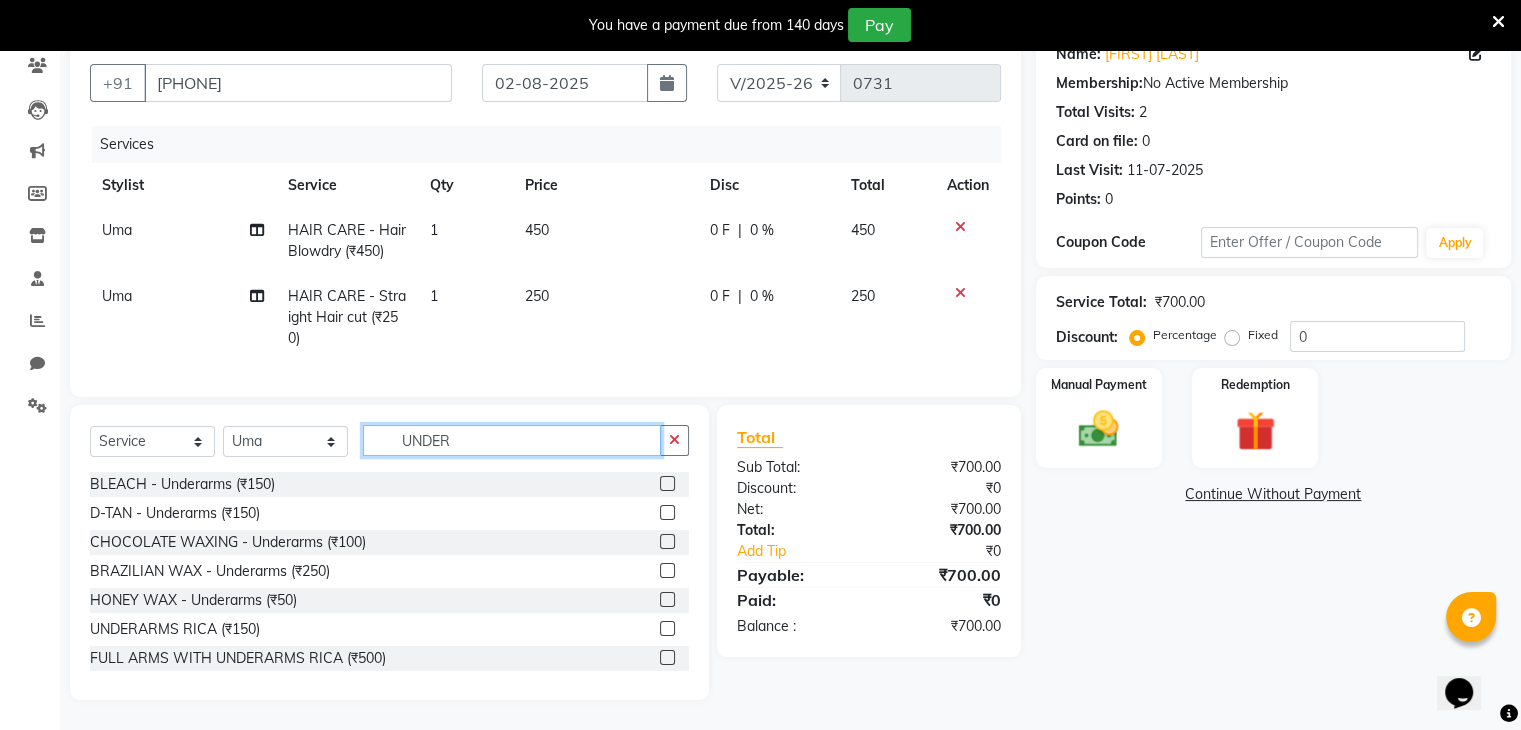 type on "UNDER" 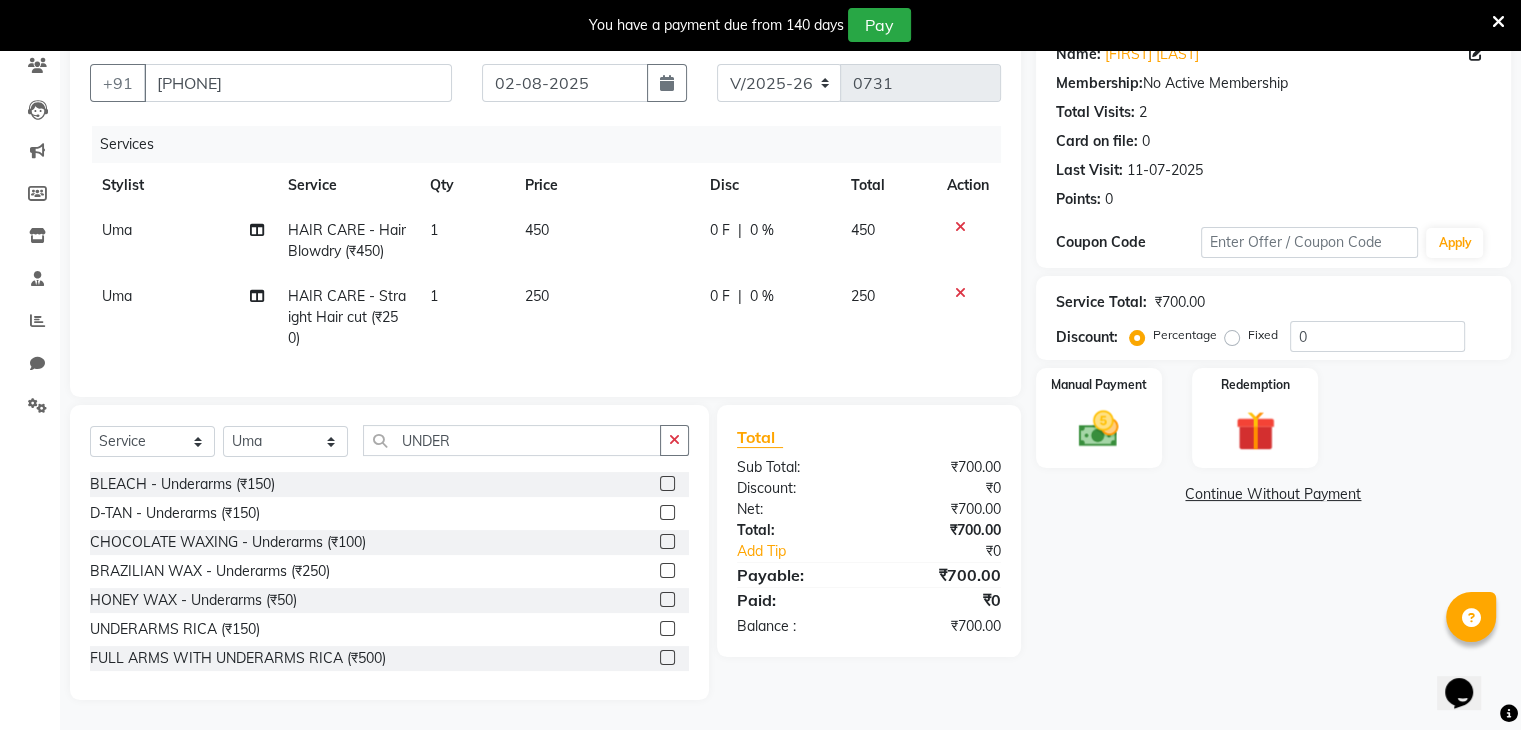 click 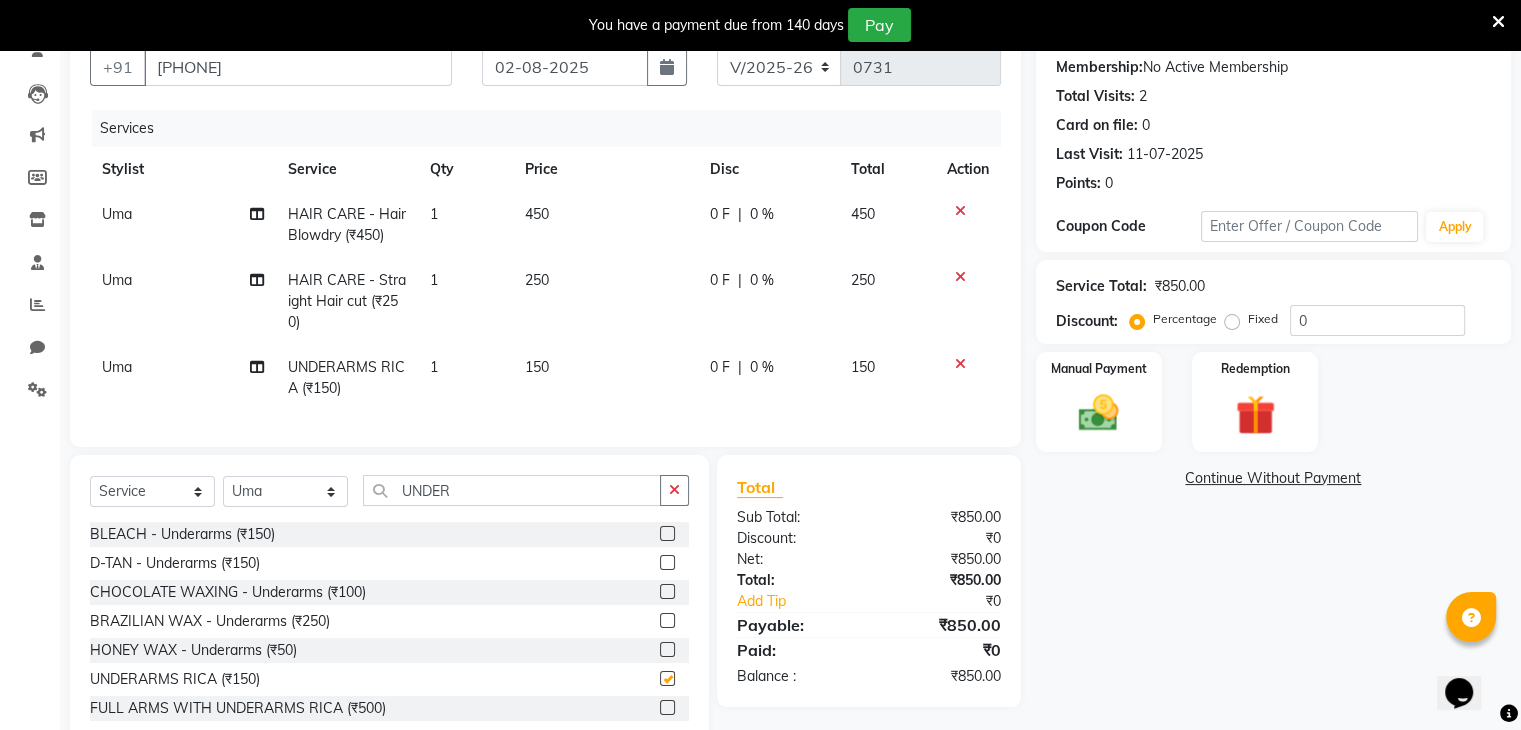 checkbox on "false" 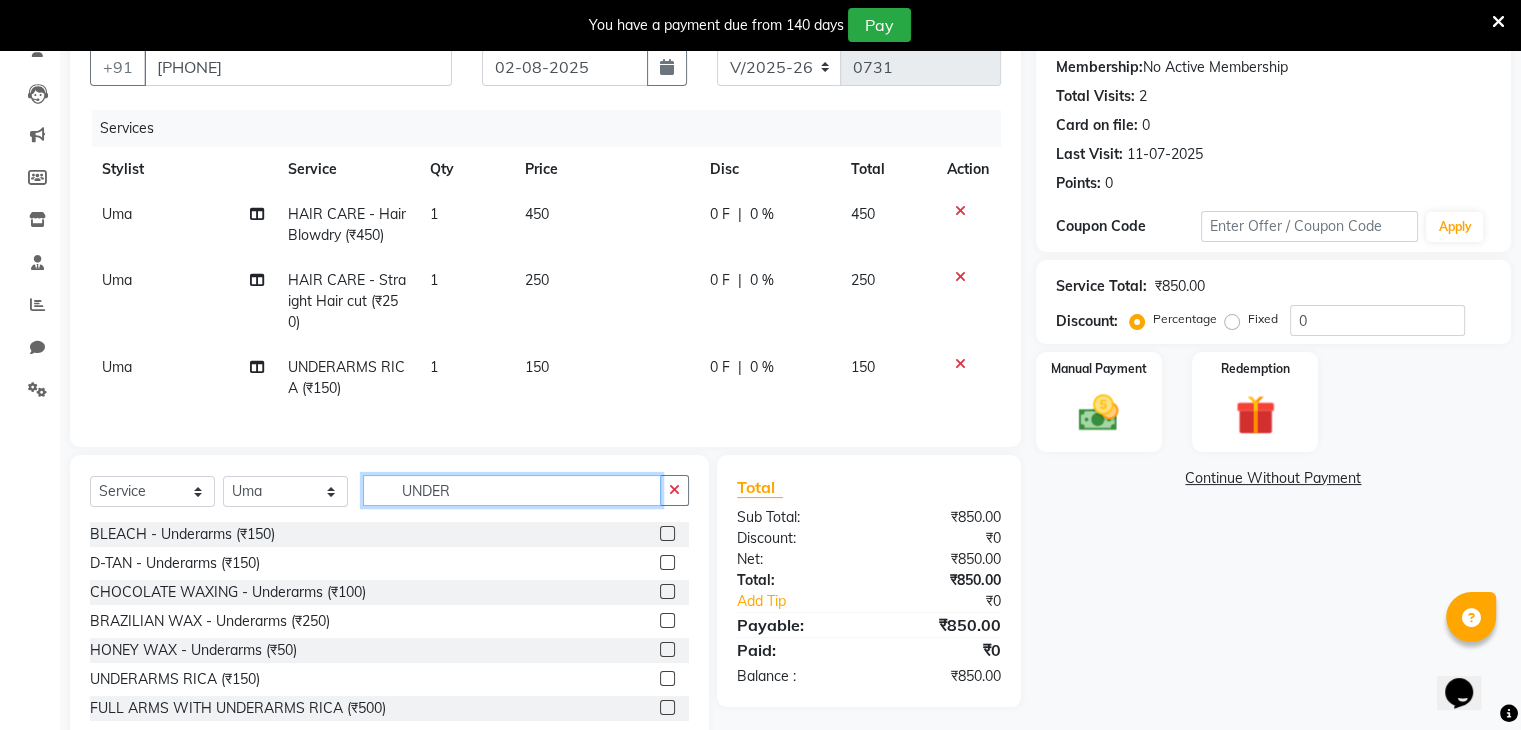 click on "UNDER" 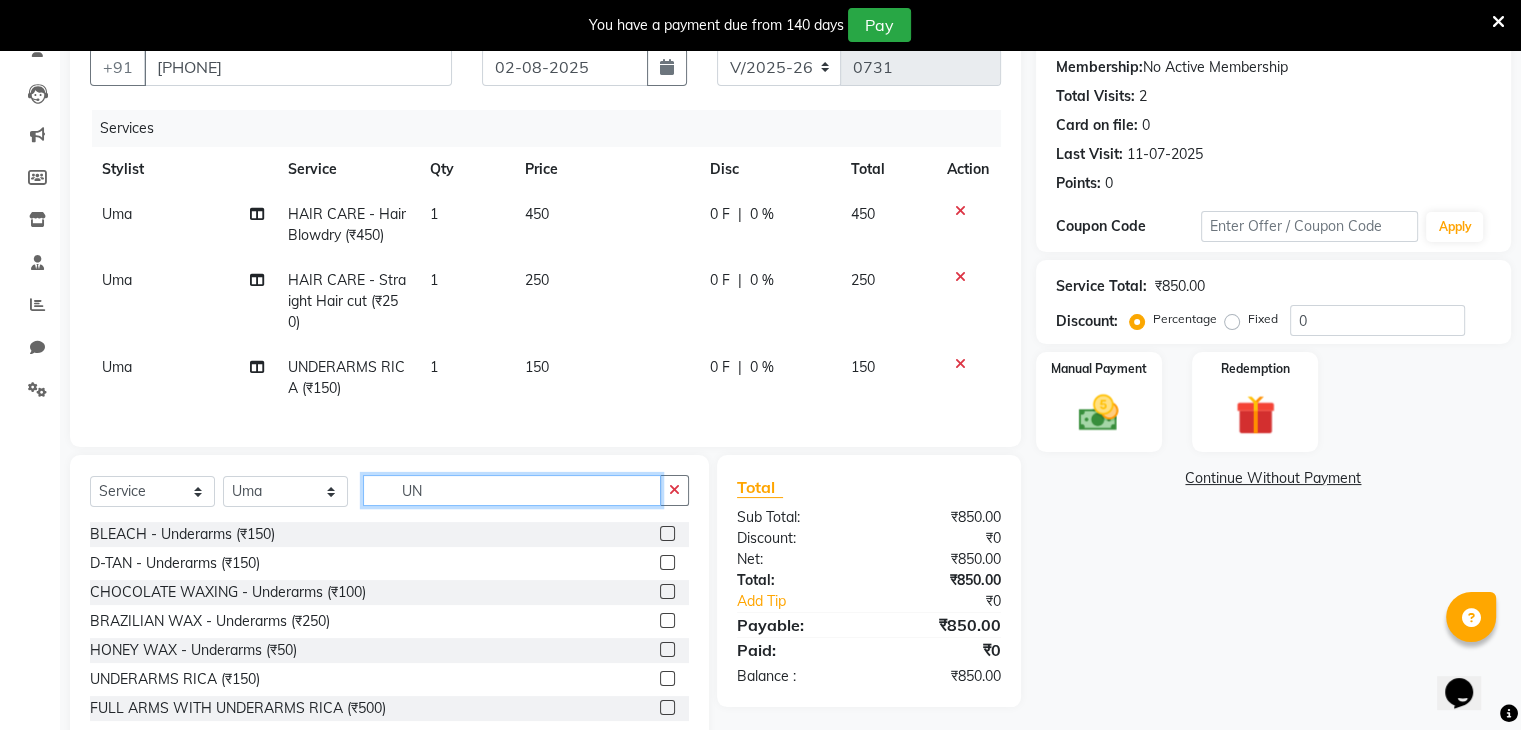 type on "U" 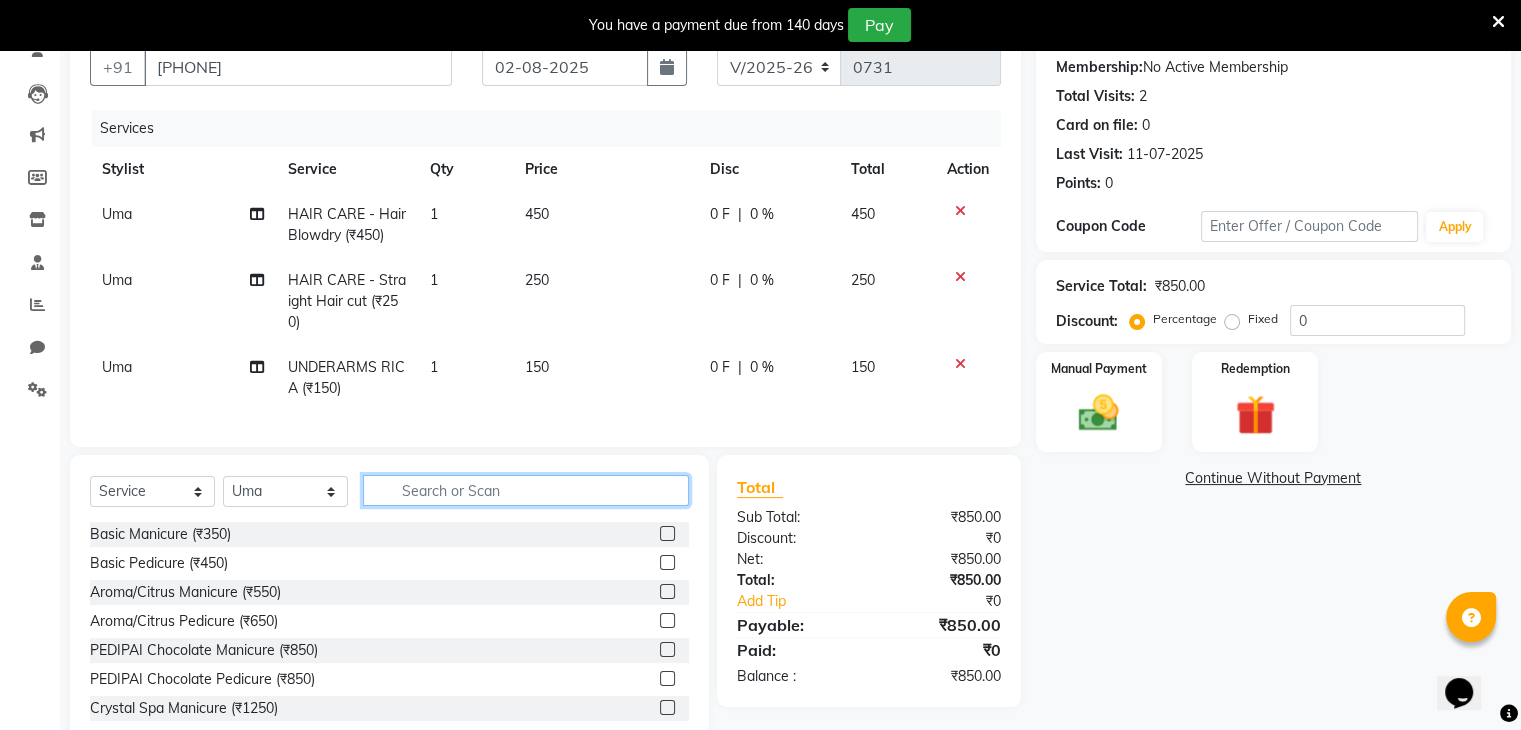 type 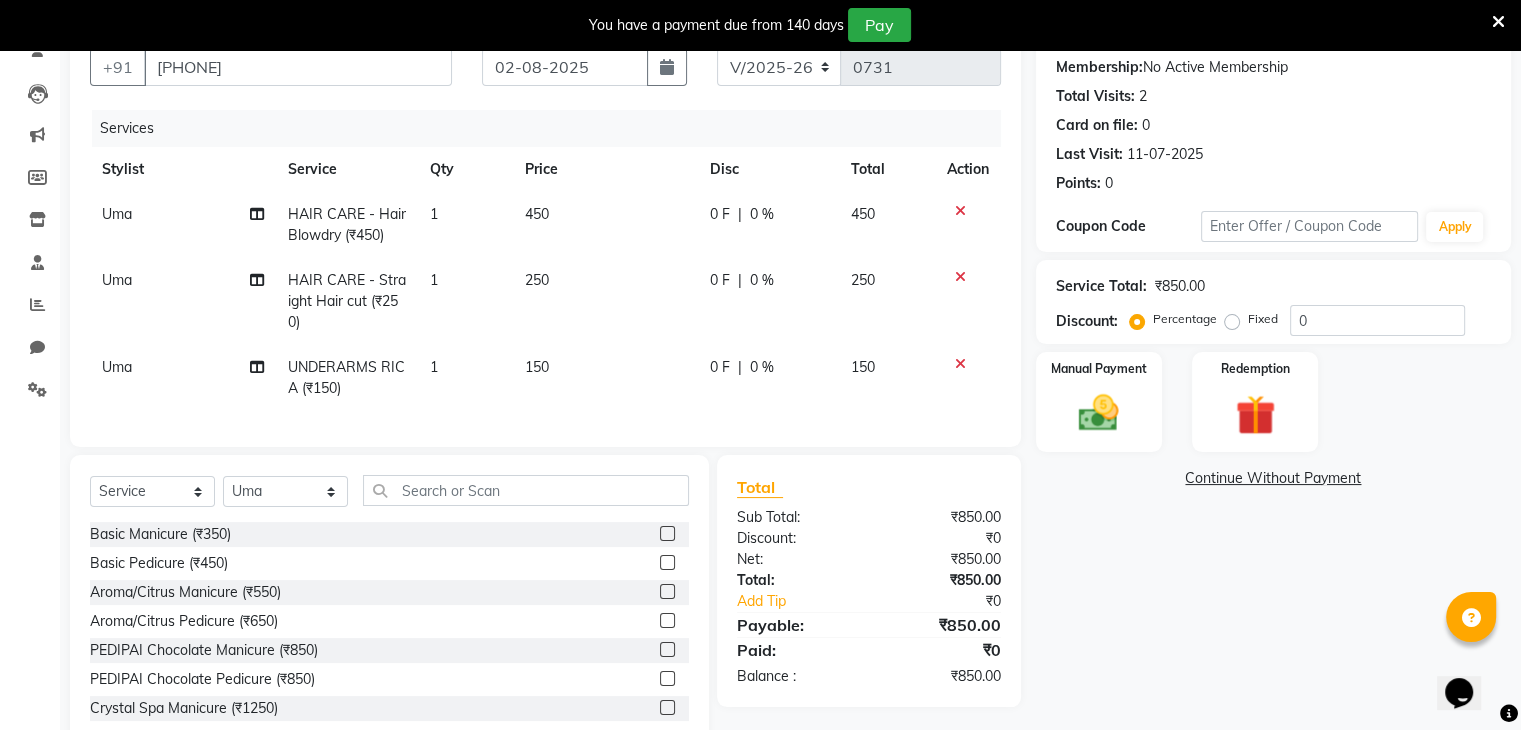 click on "Uma" 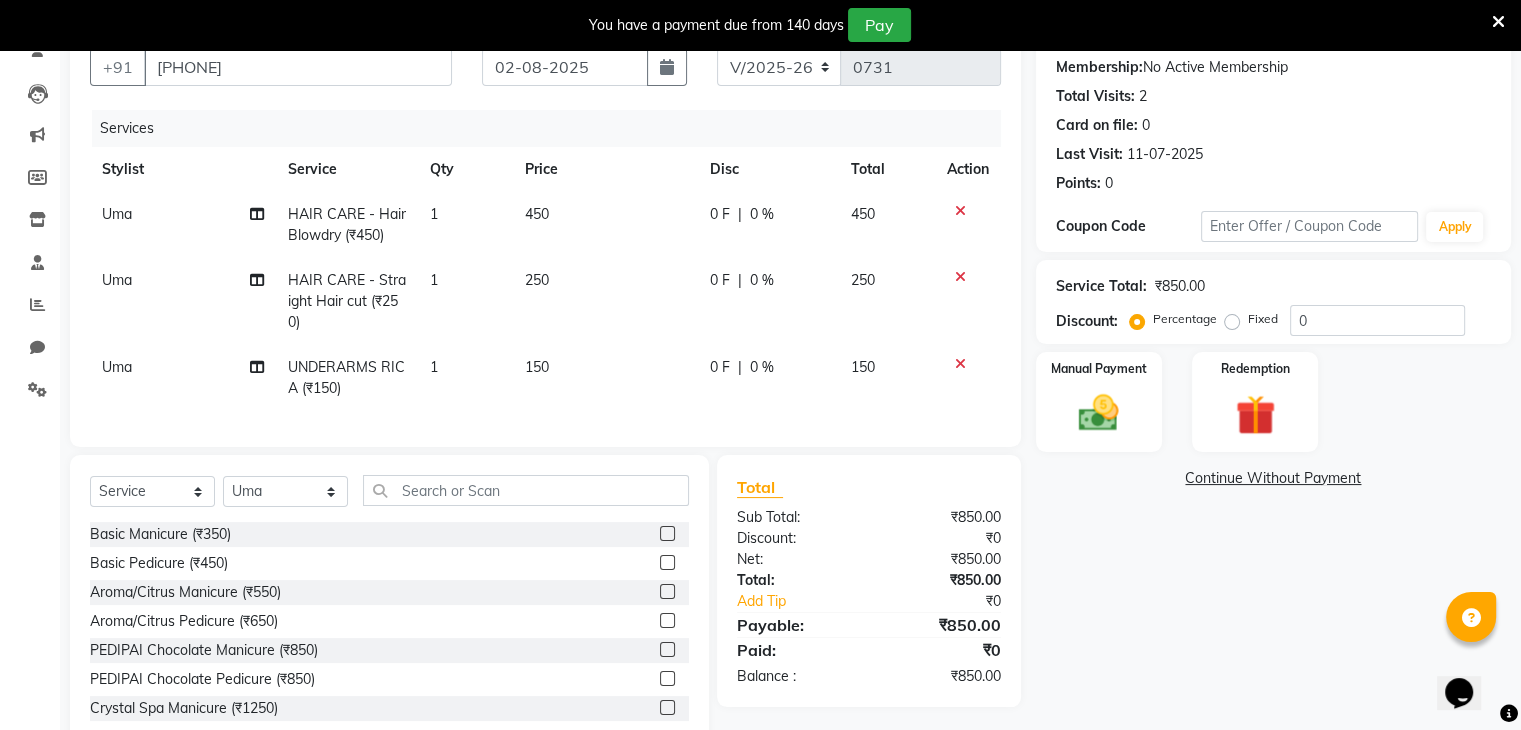 select on "70654" 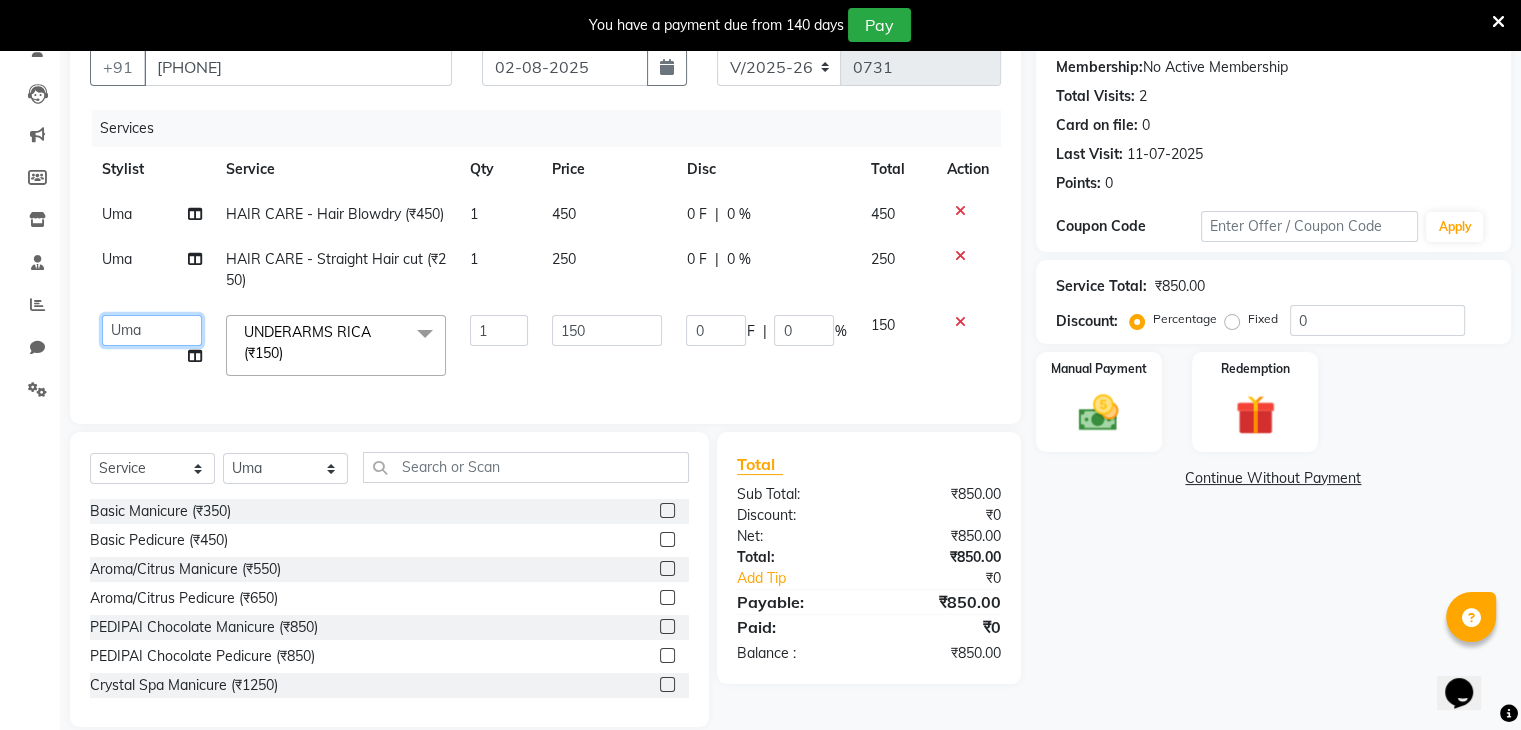 click on "[FIRST] [FIRST] [FIRST] [FIRST] [FIRST] [FIRST] [FIRST] [FIRST] [FIRST]" 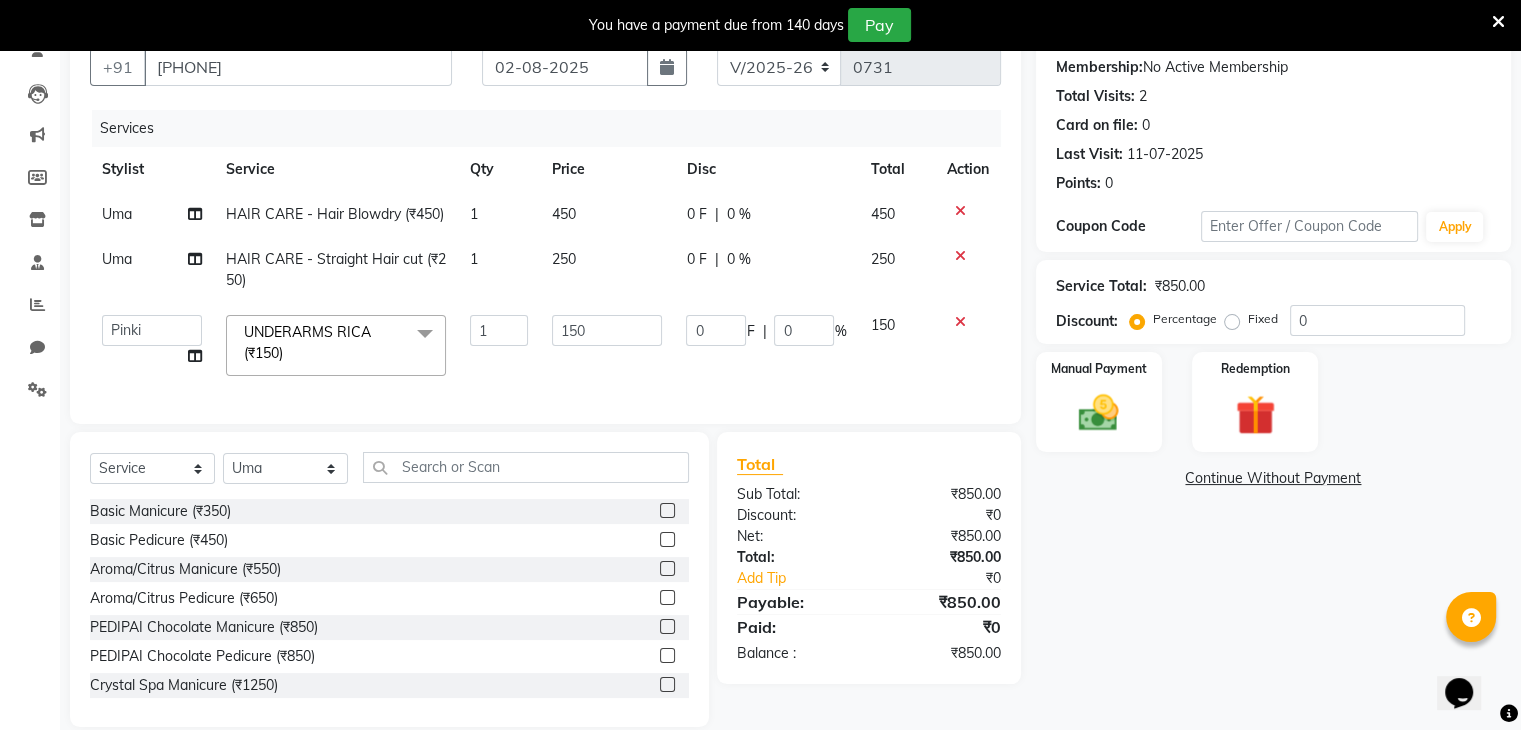 select on "70653" 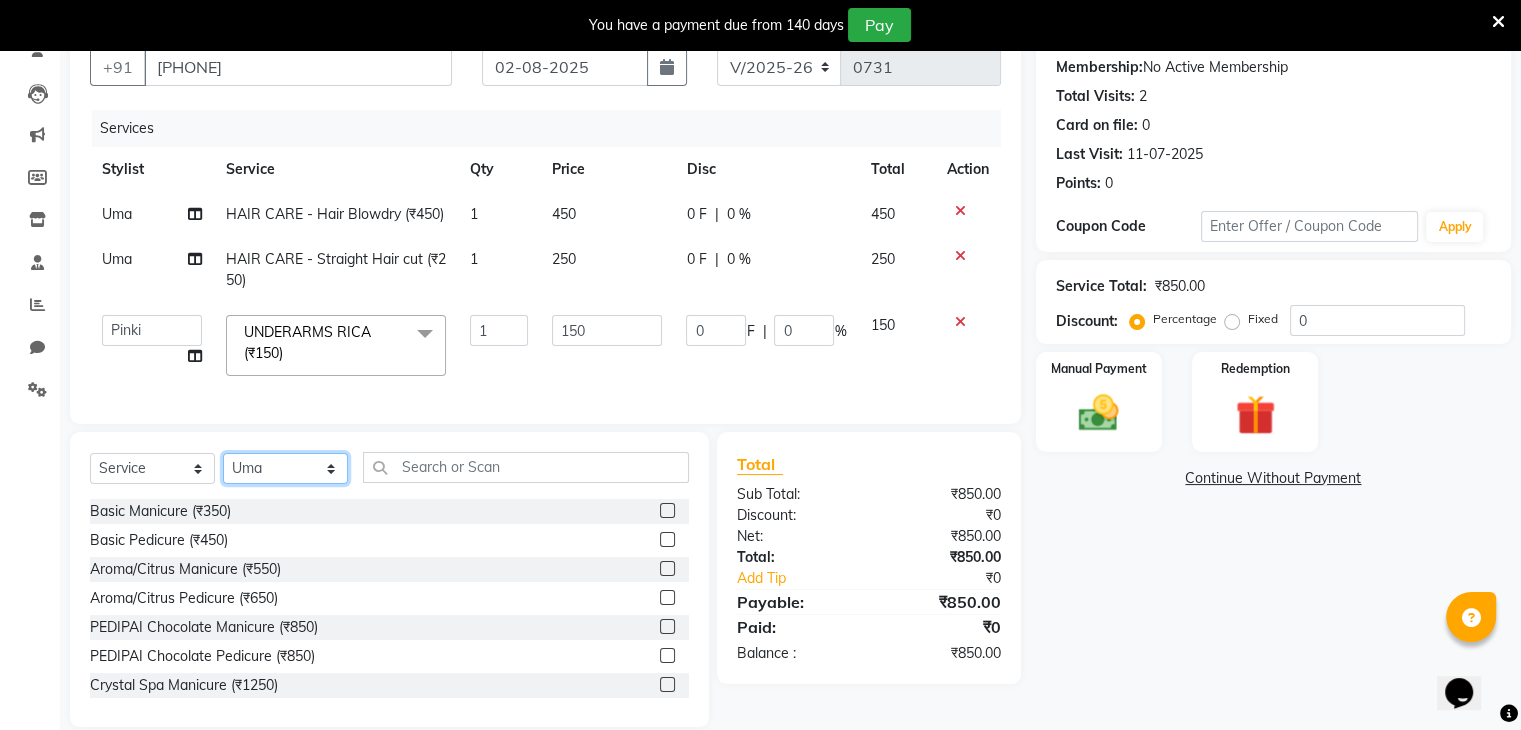 click on "Select Stylist Devi DIS Mamta Pinki Rajiya Rupal Shweta Uma UNKNOWN" 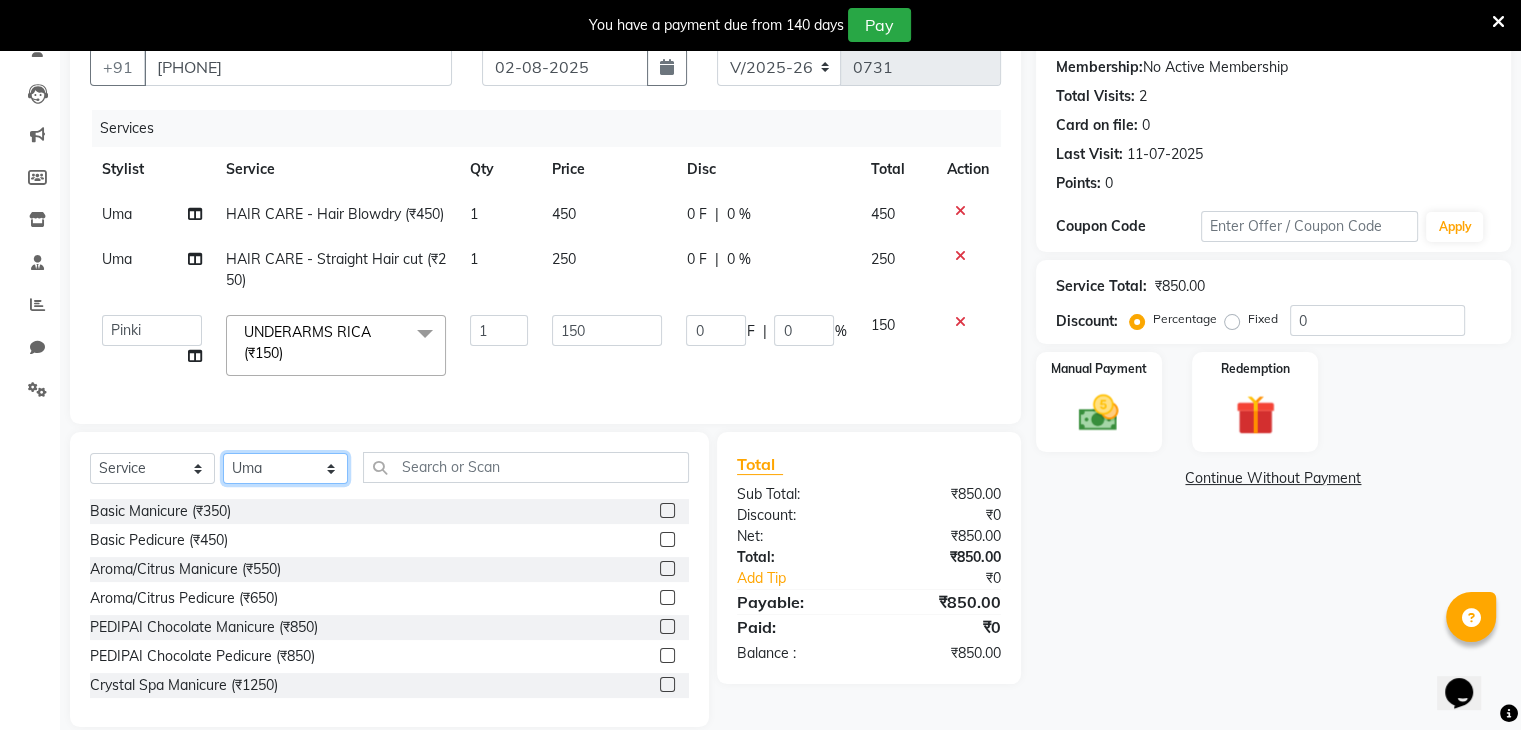select on "70653" 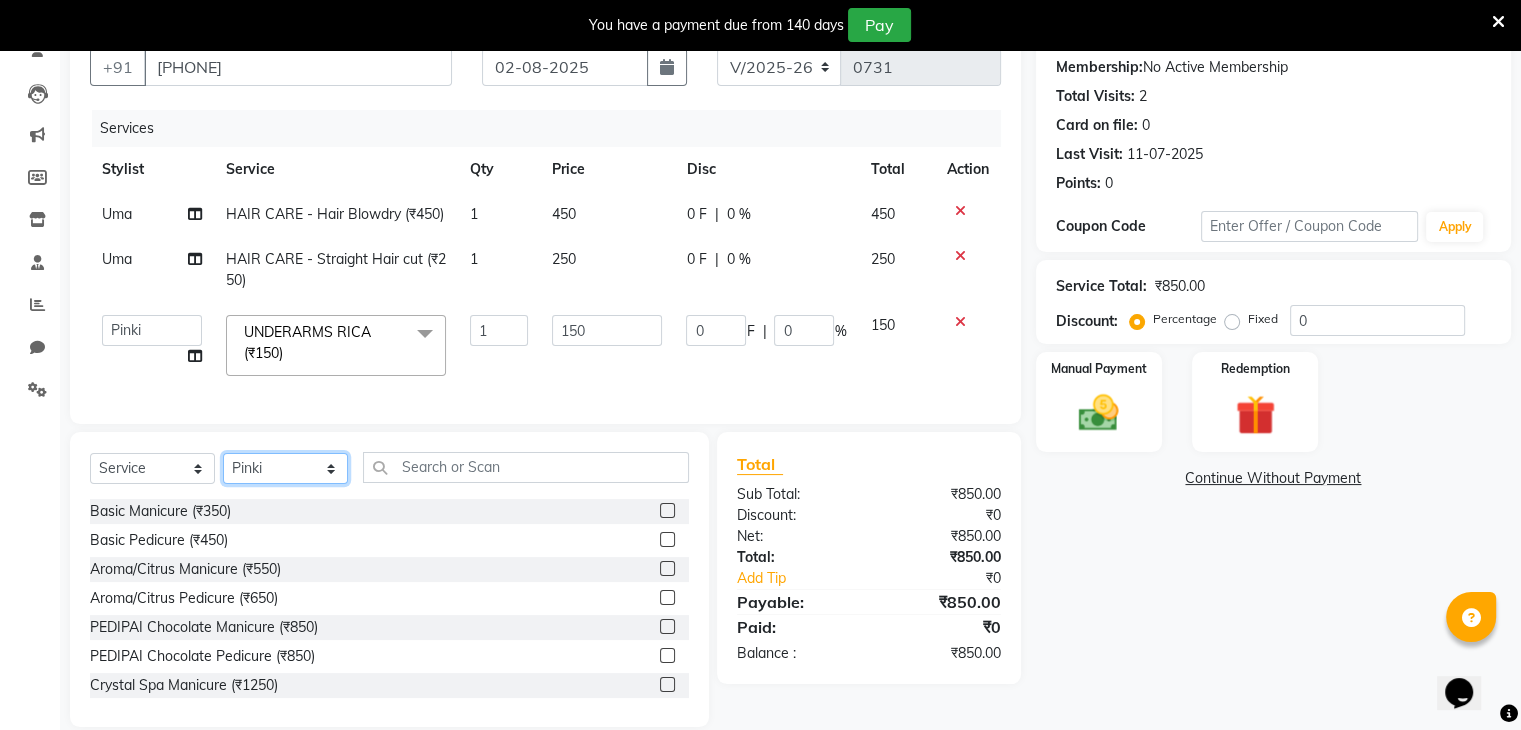 click on "Select Stylist Devi DIS Mamta Pinki Rajiya Rupal Shweta Uma UNKNOWN" 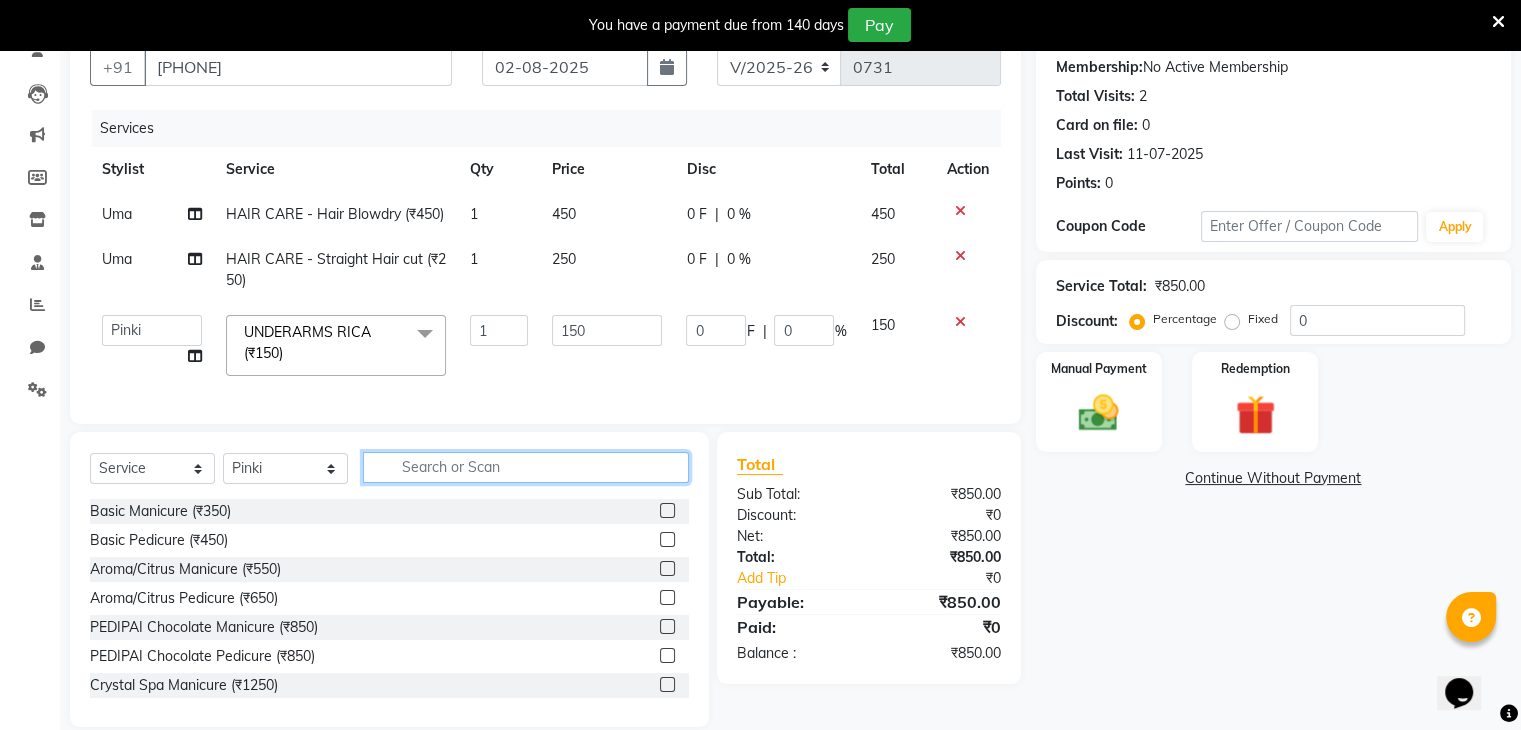 click 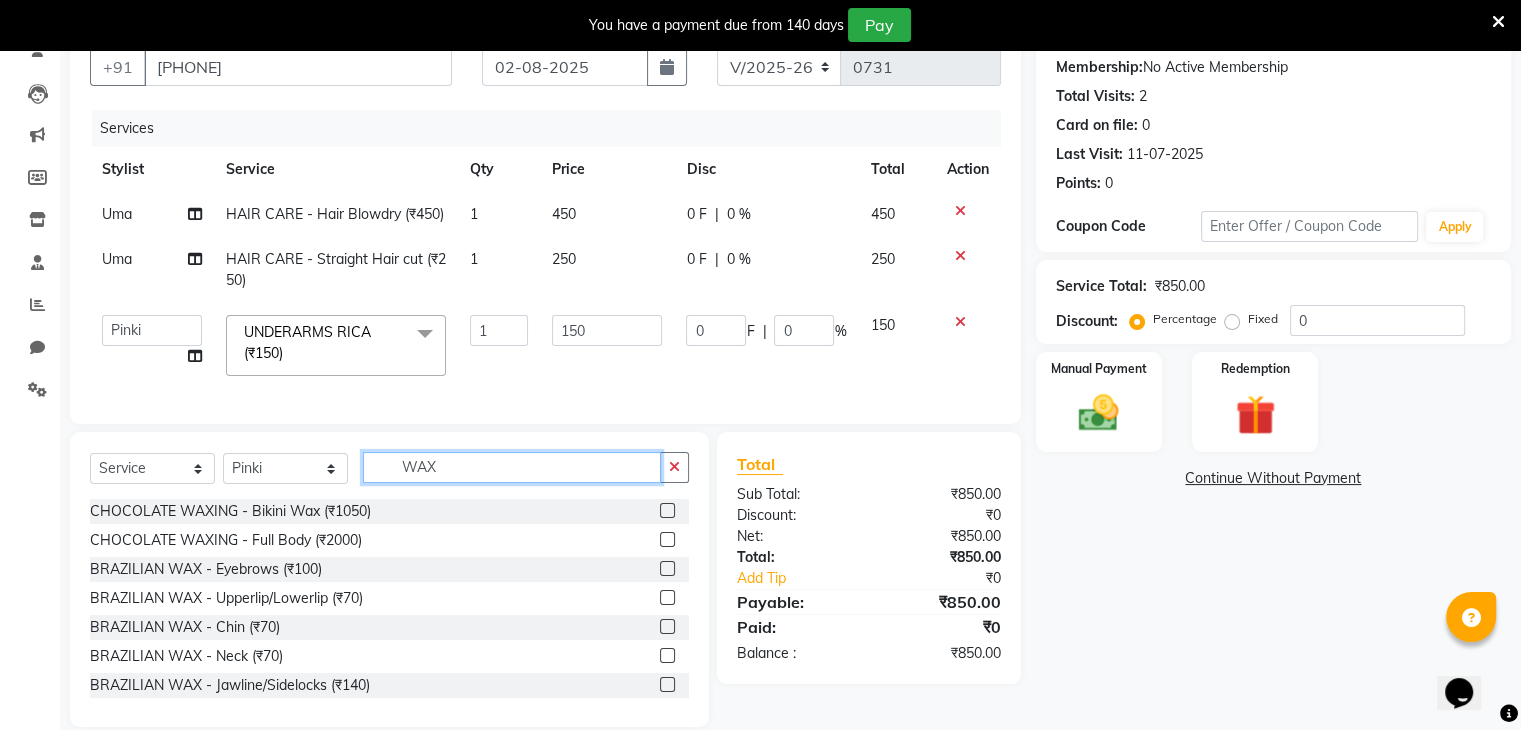 scroll, scrollTop: 240, scrollLeft: 0, axis: vertical 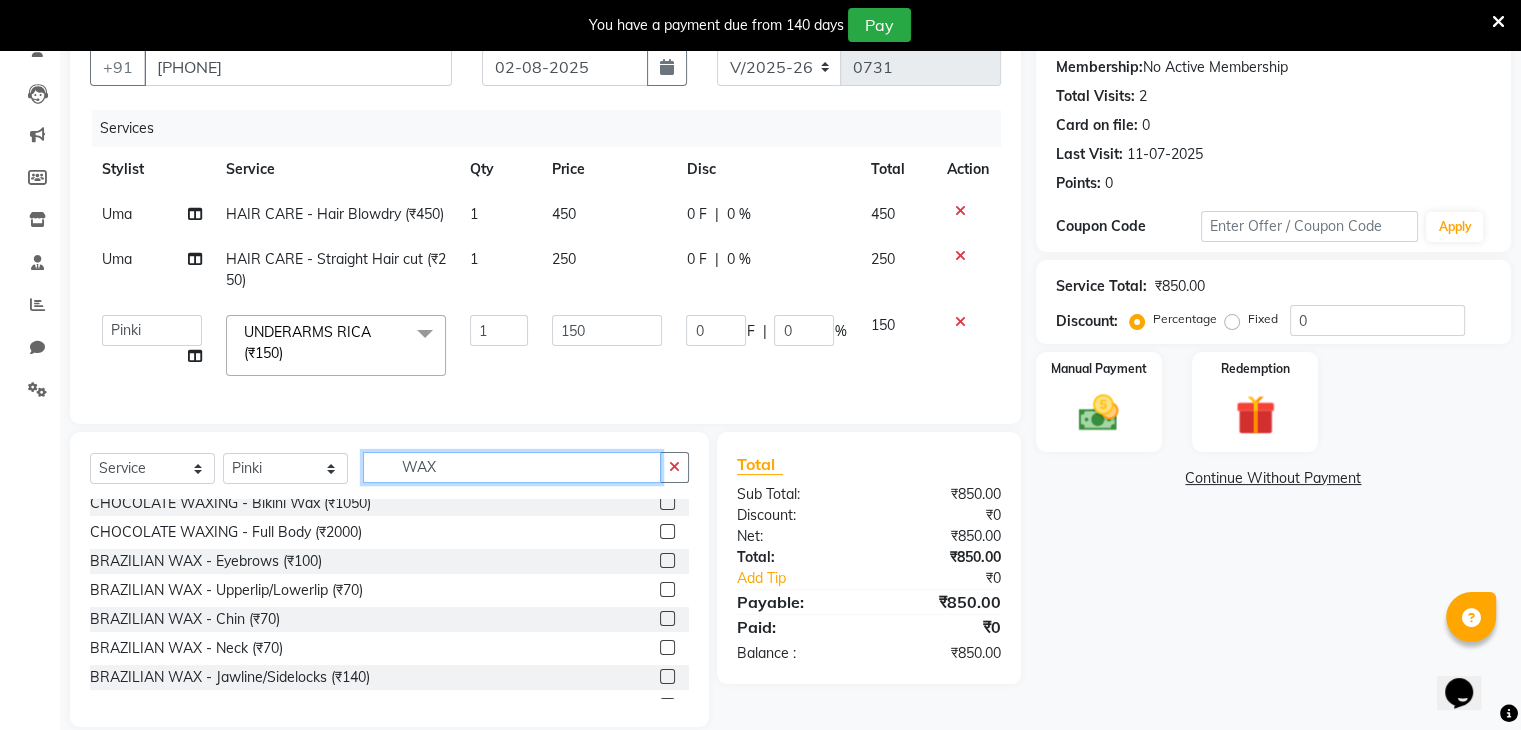 click on "WAX" 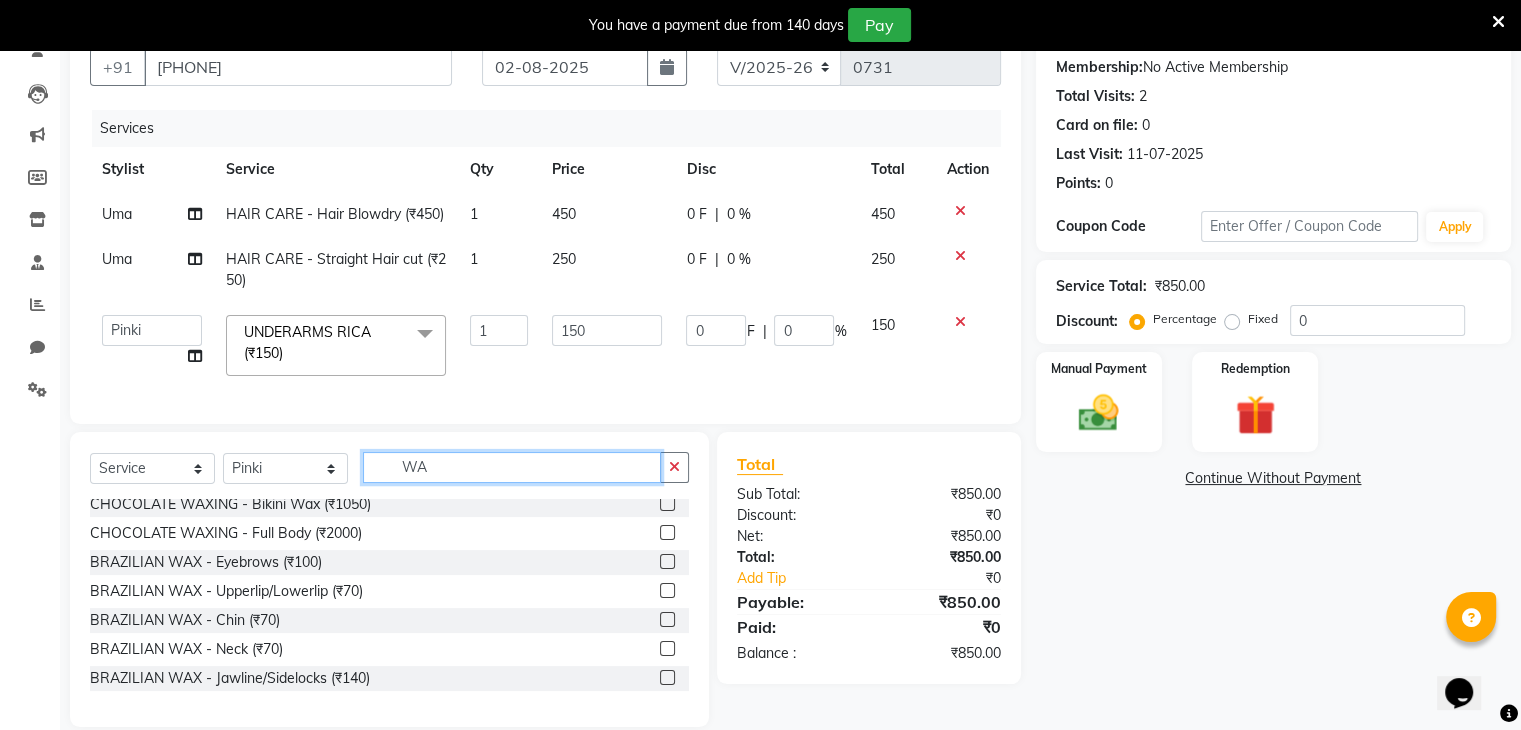 type on "W" 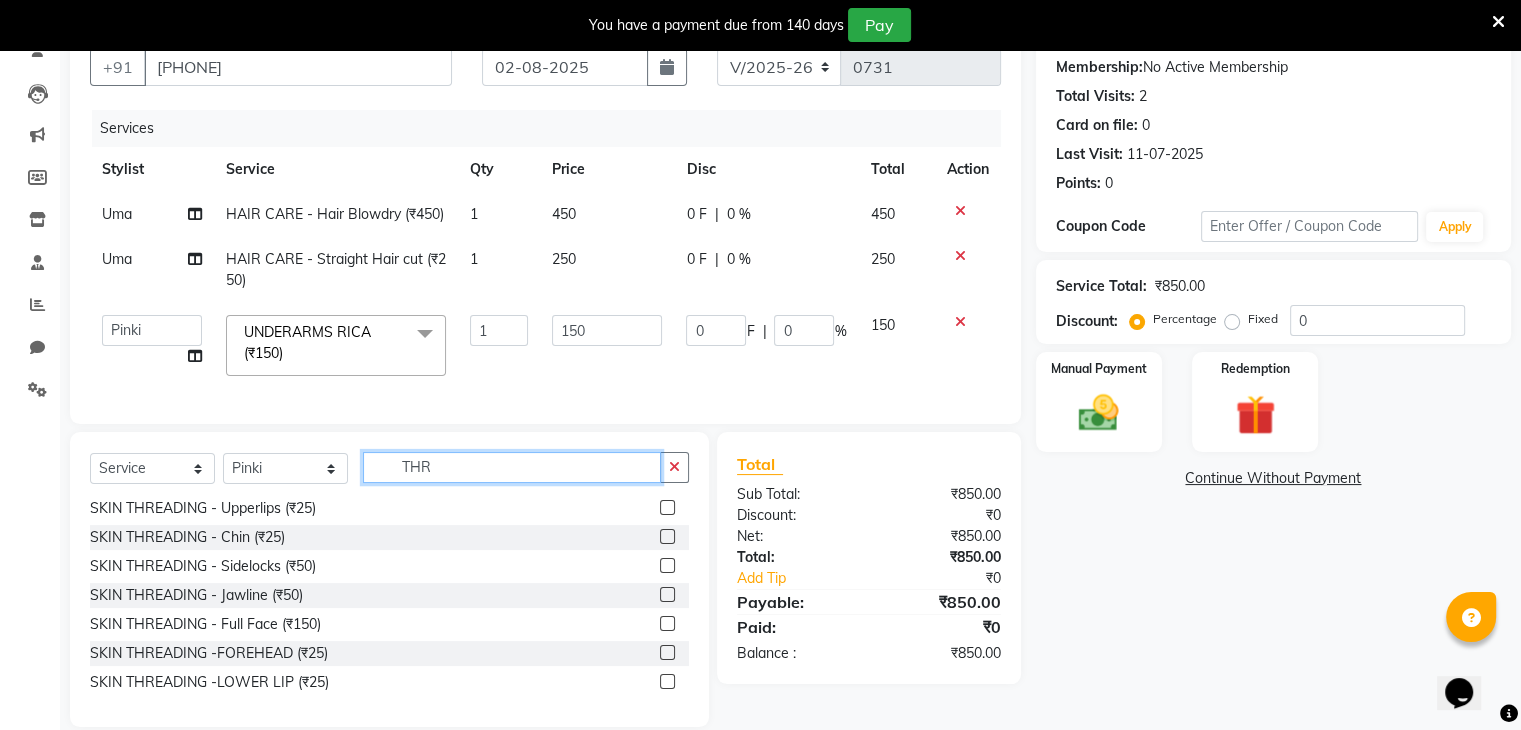 scroll, scrollTop: 32, scrollLeft: 0, axis: vertical 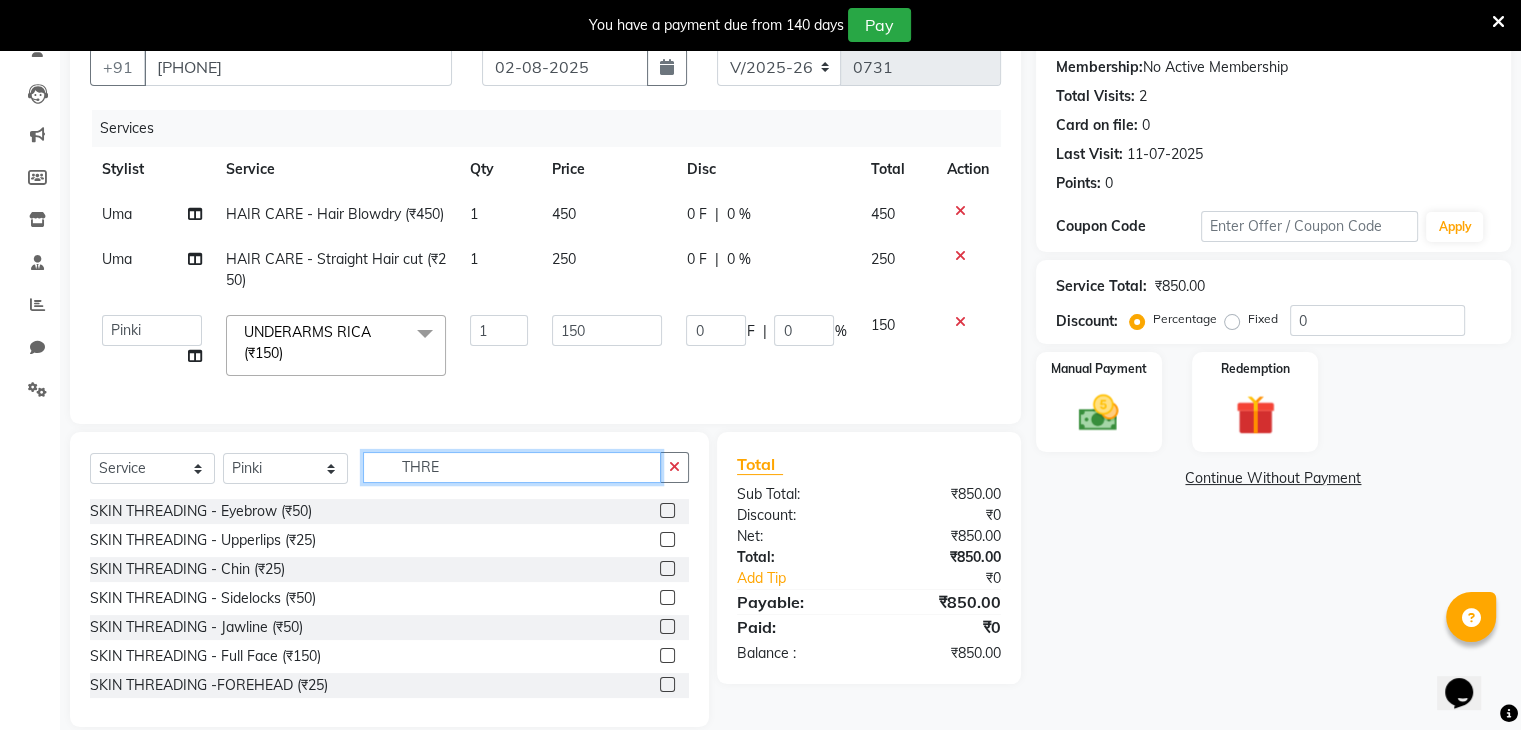 type on "THRE" 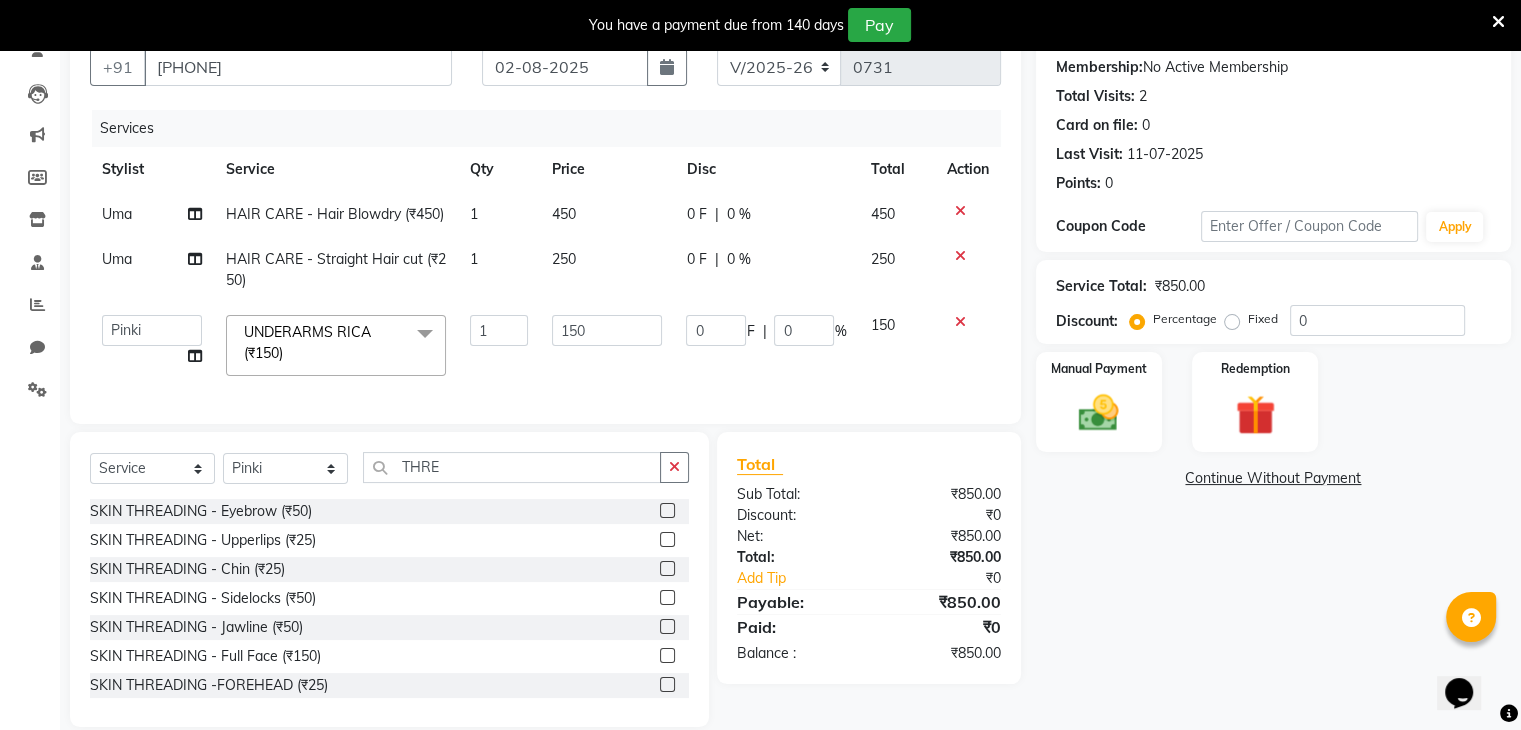 click 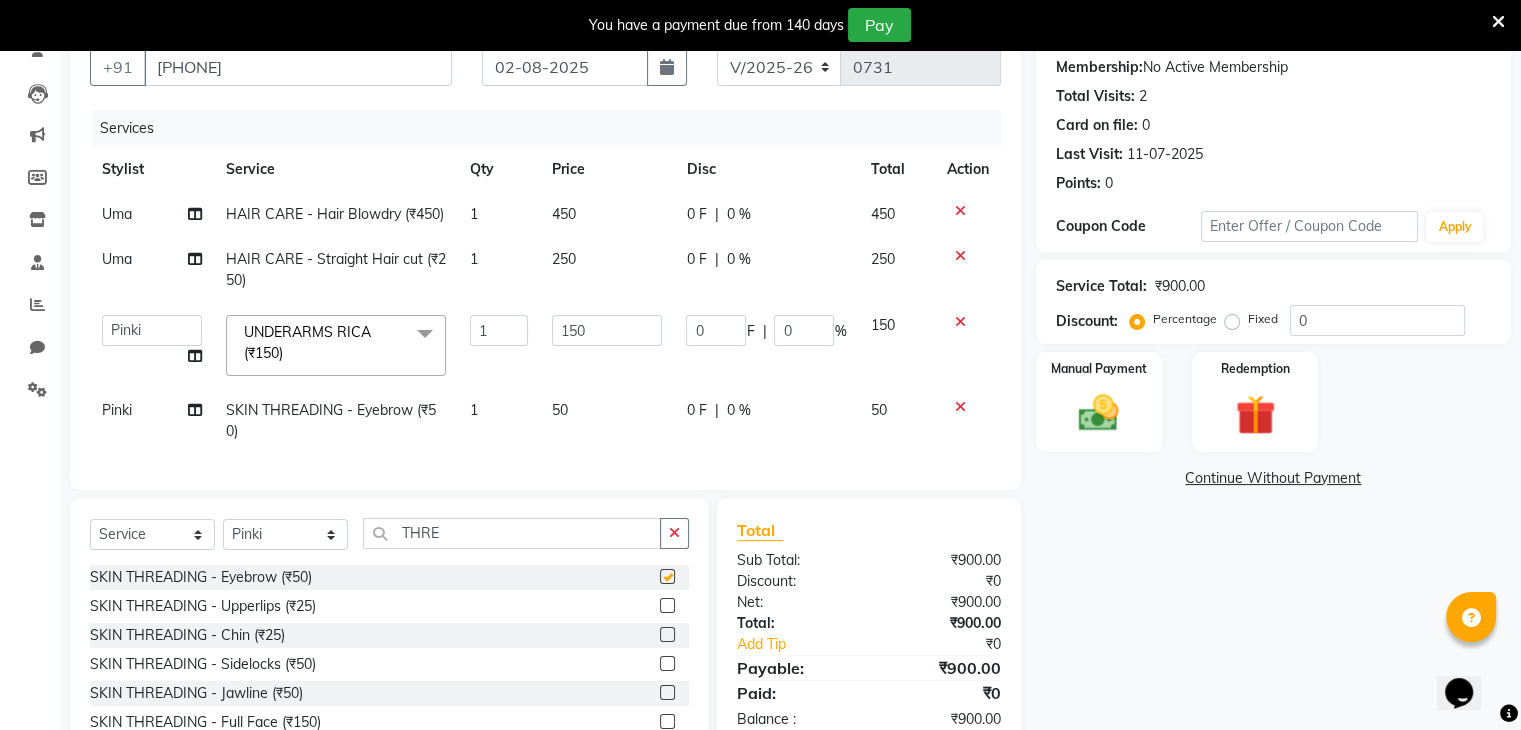 checkbox on "false" 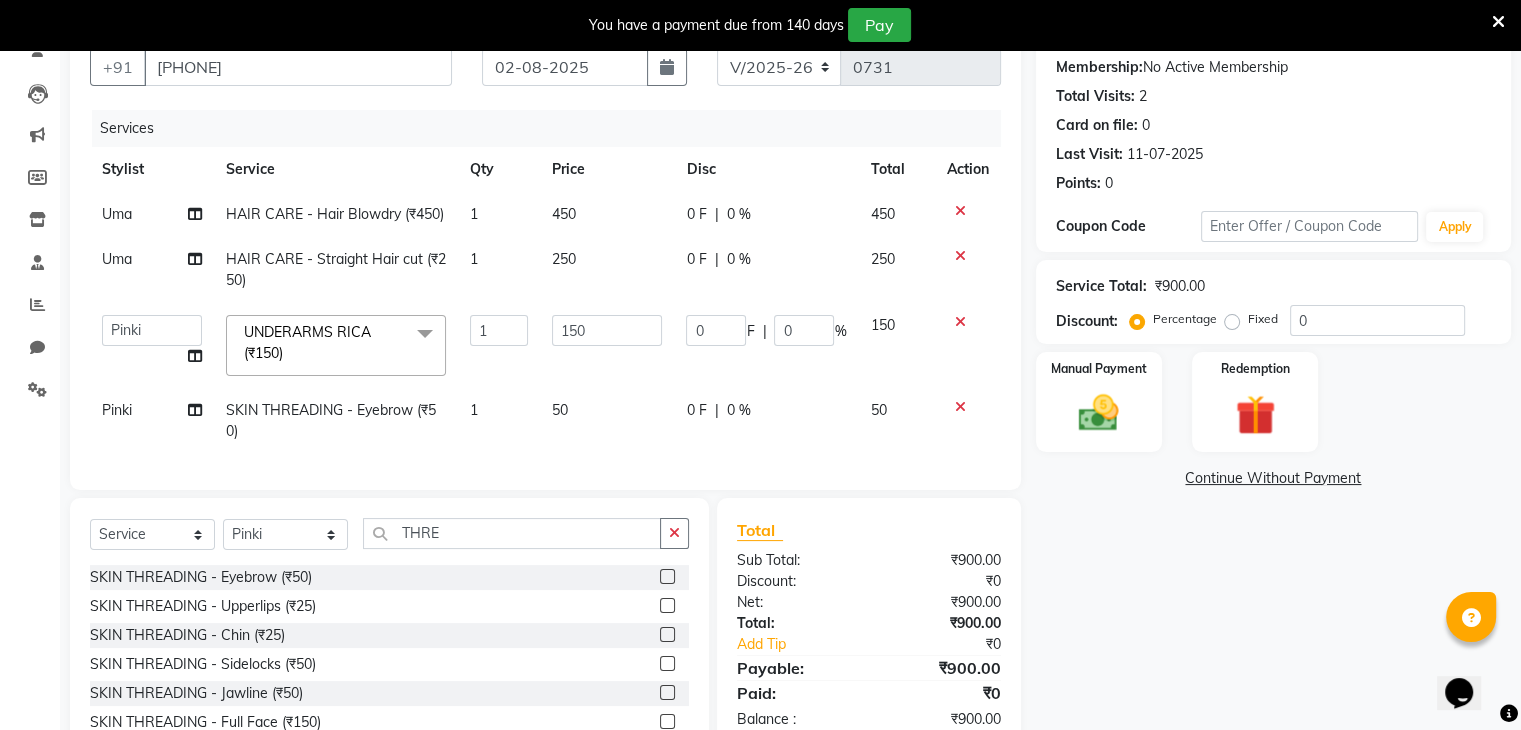 click 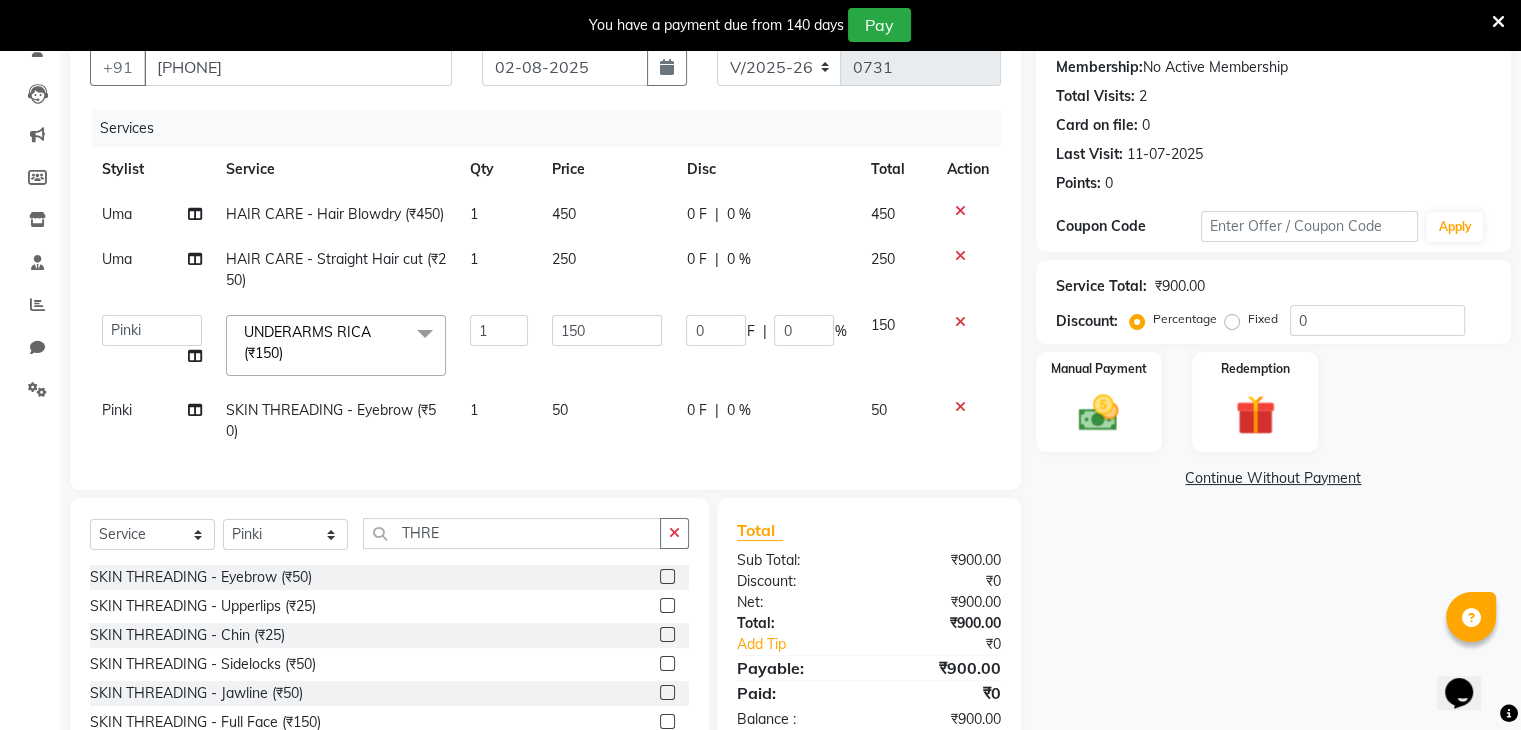 click at bounding box center (666, 606) 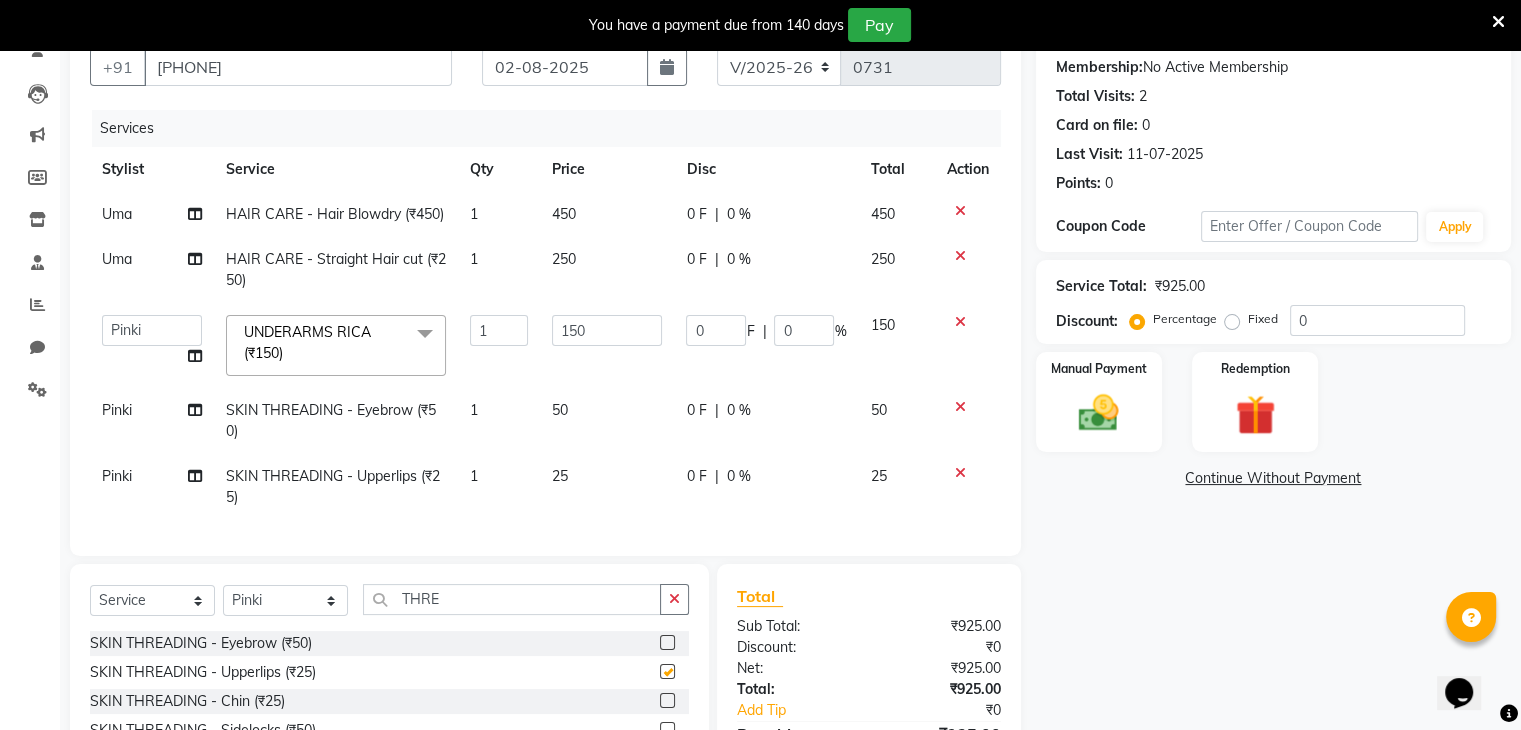 checkbox on "false" 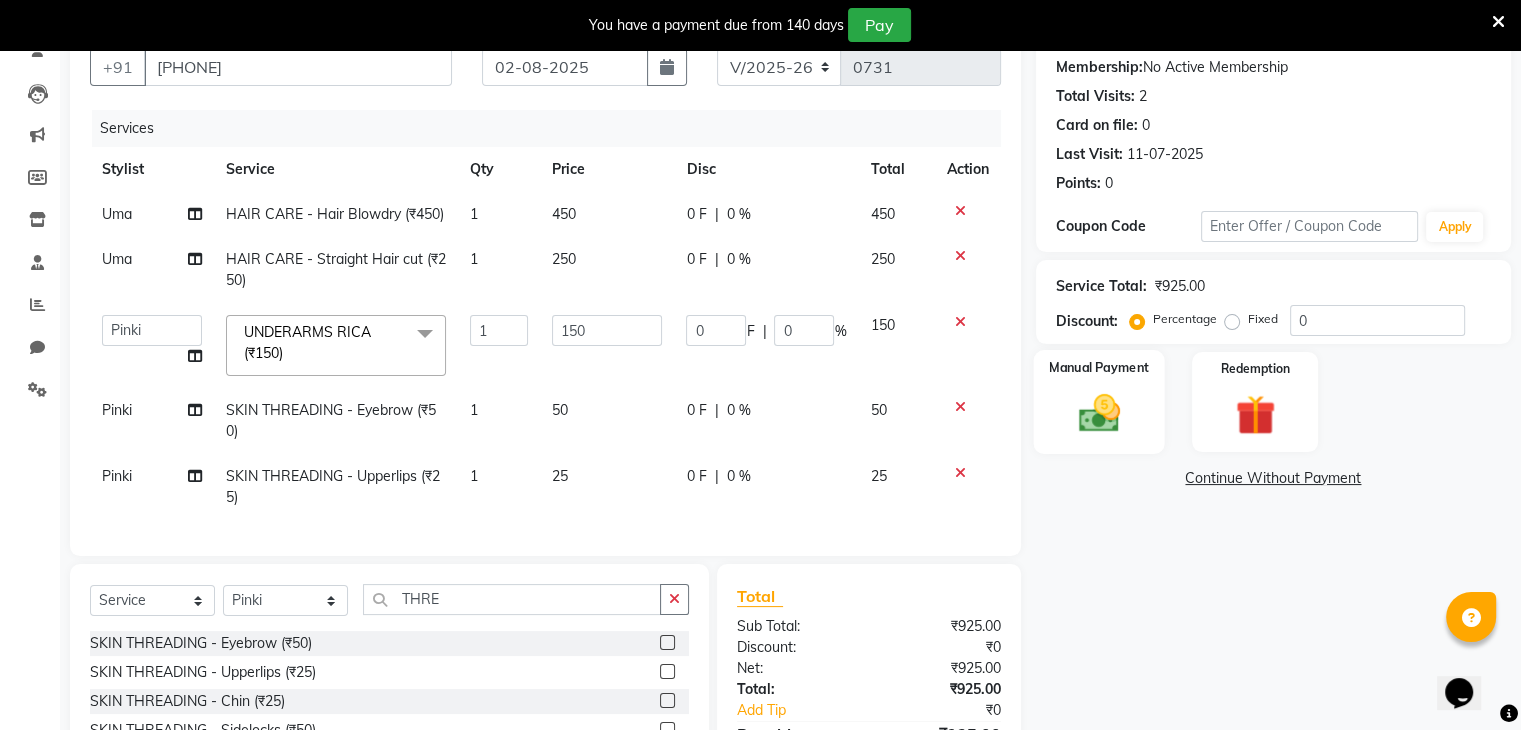 click 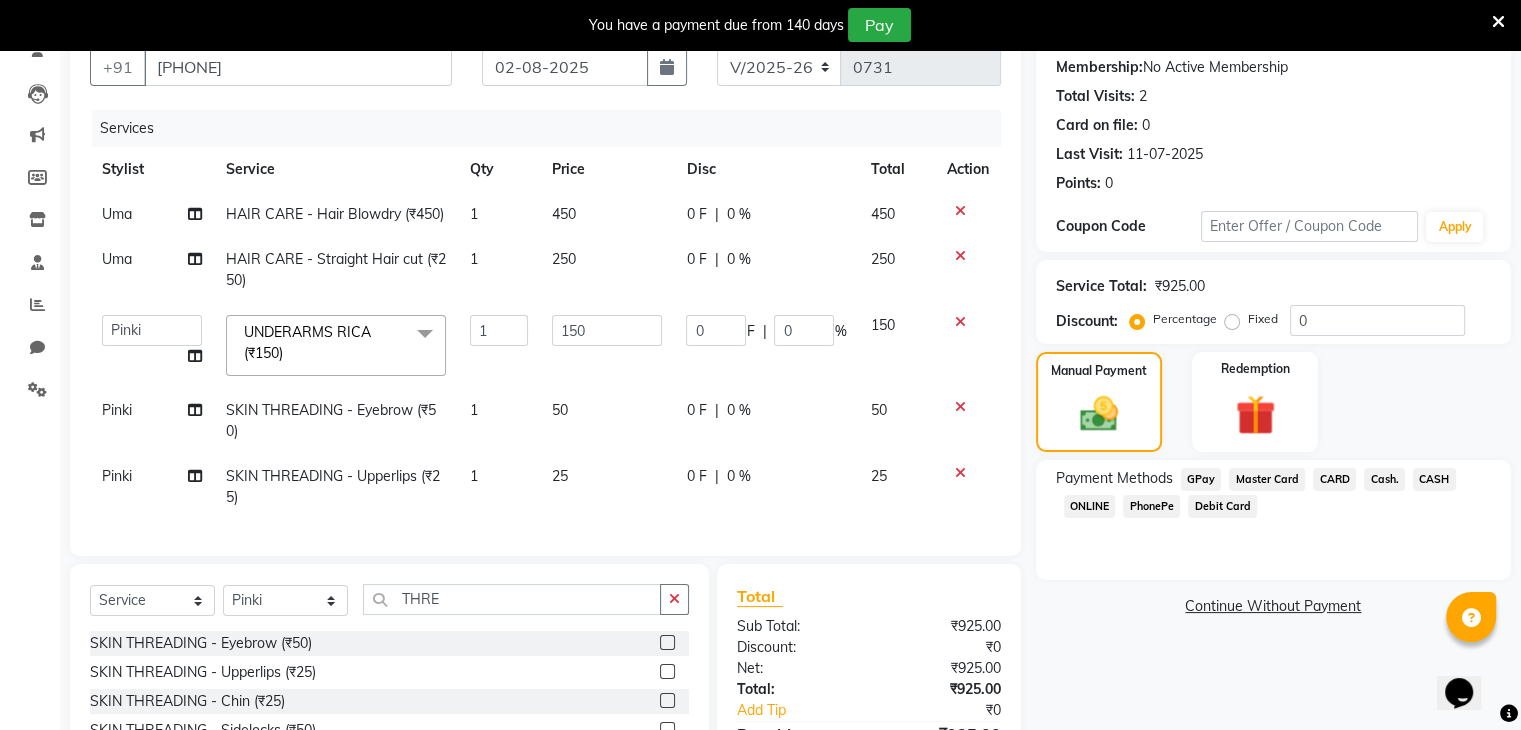 click on "Cash." 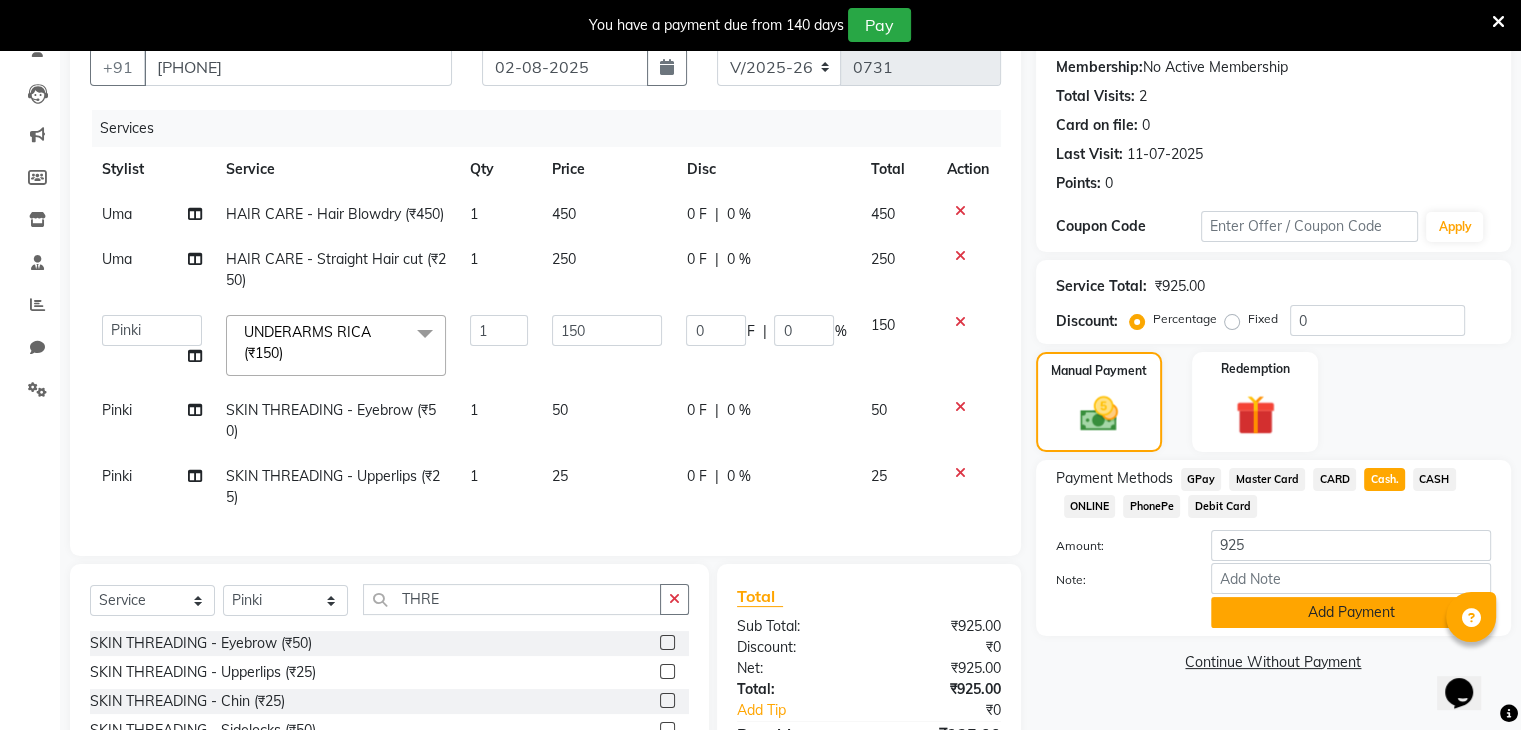 click on "Add Payment" 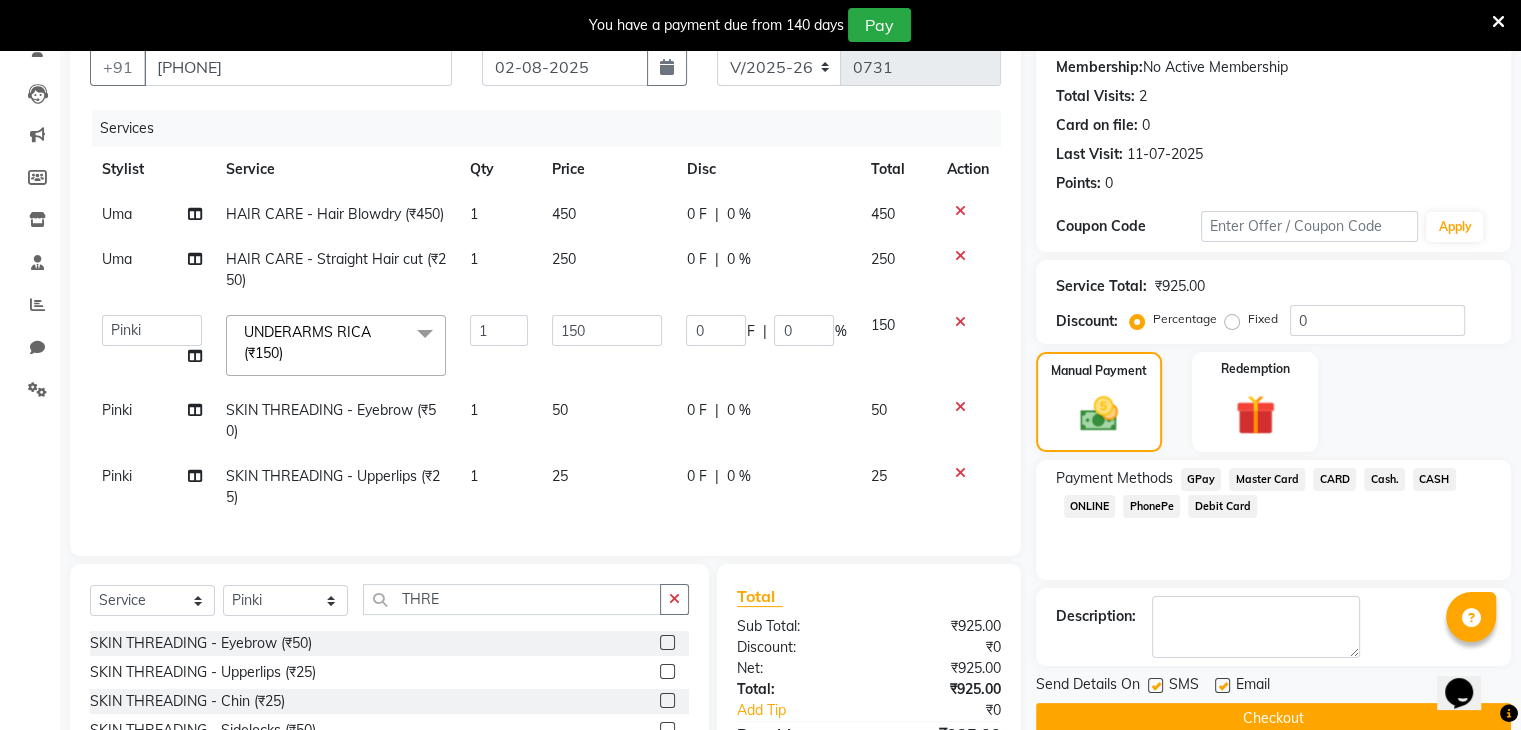 click on "Checkout" 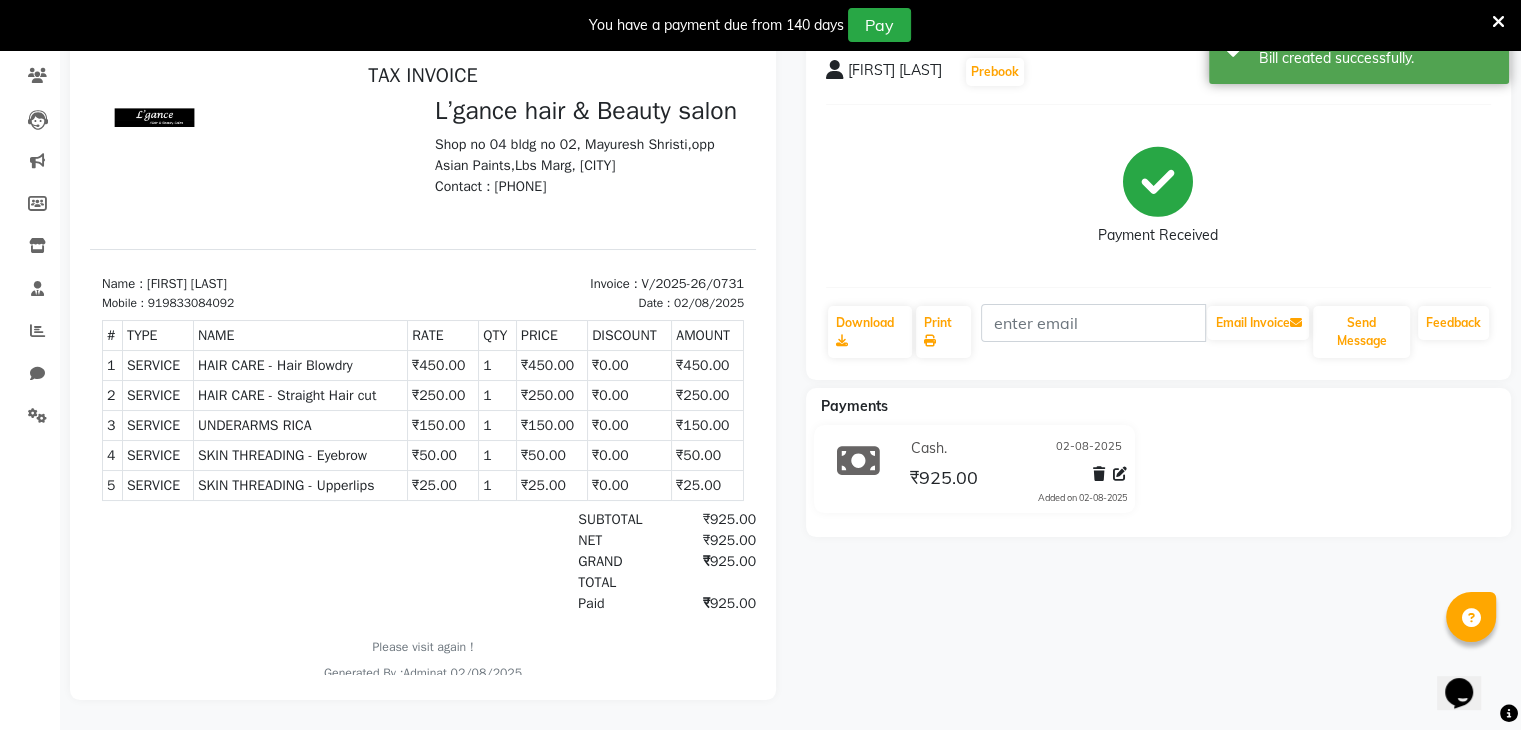 scroll, scrollTop: 0, scrollLeft: 0, axis: both 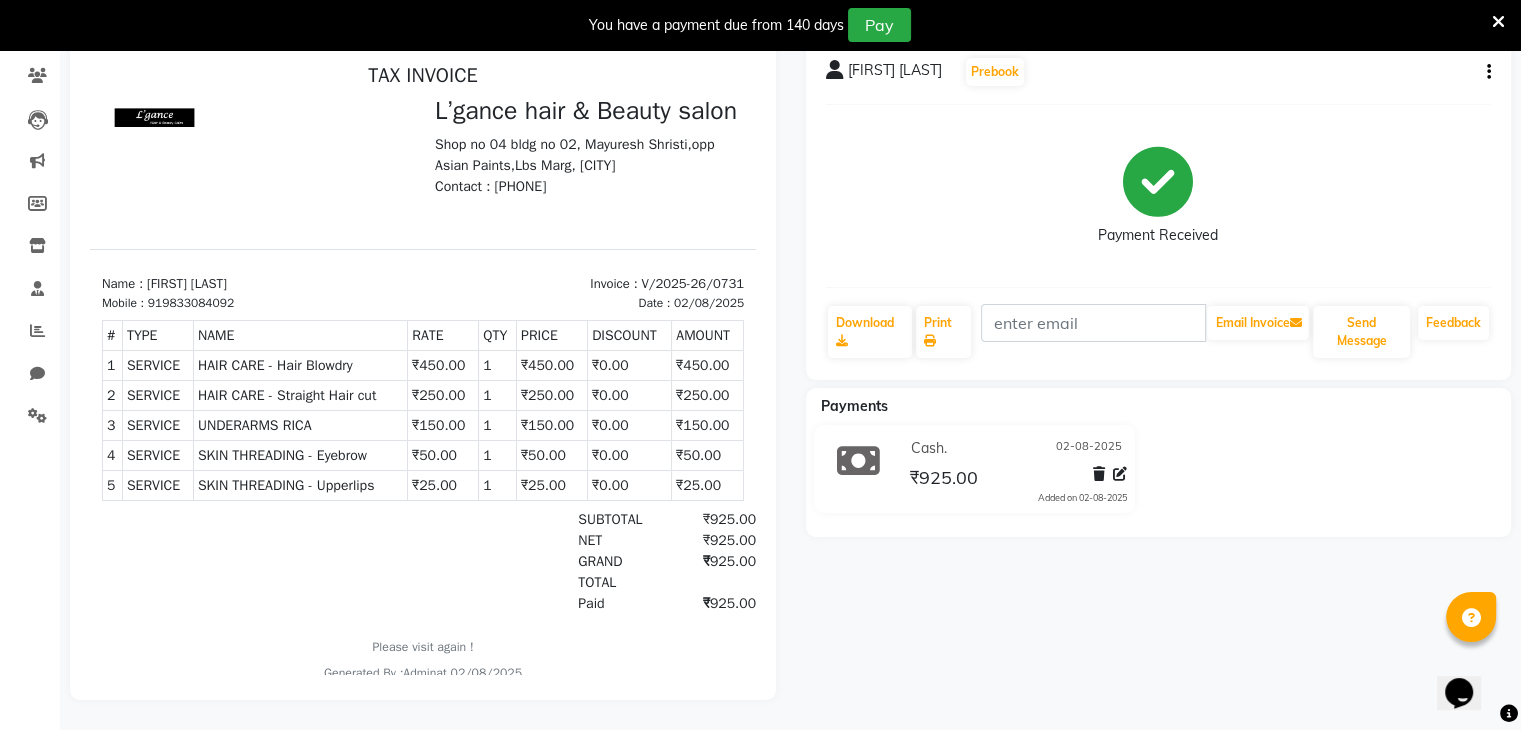 select on "service" 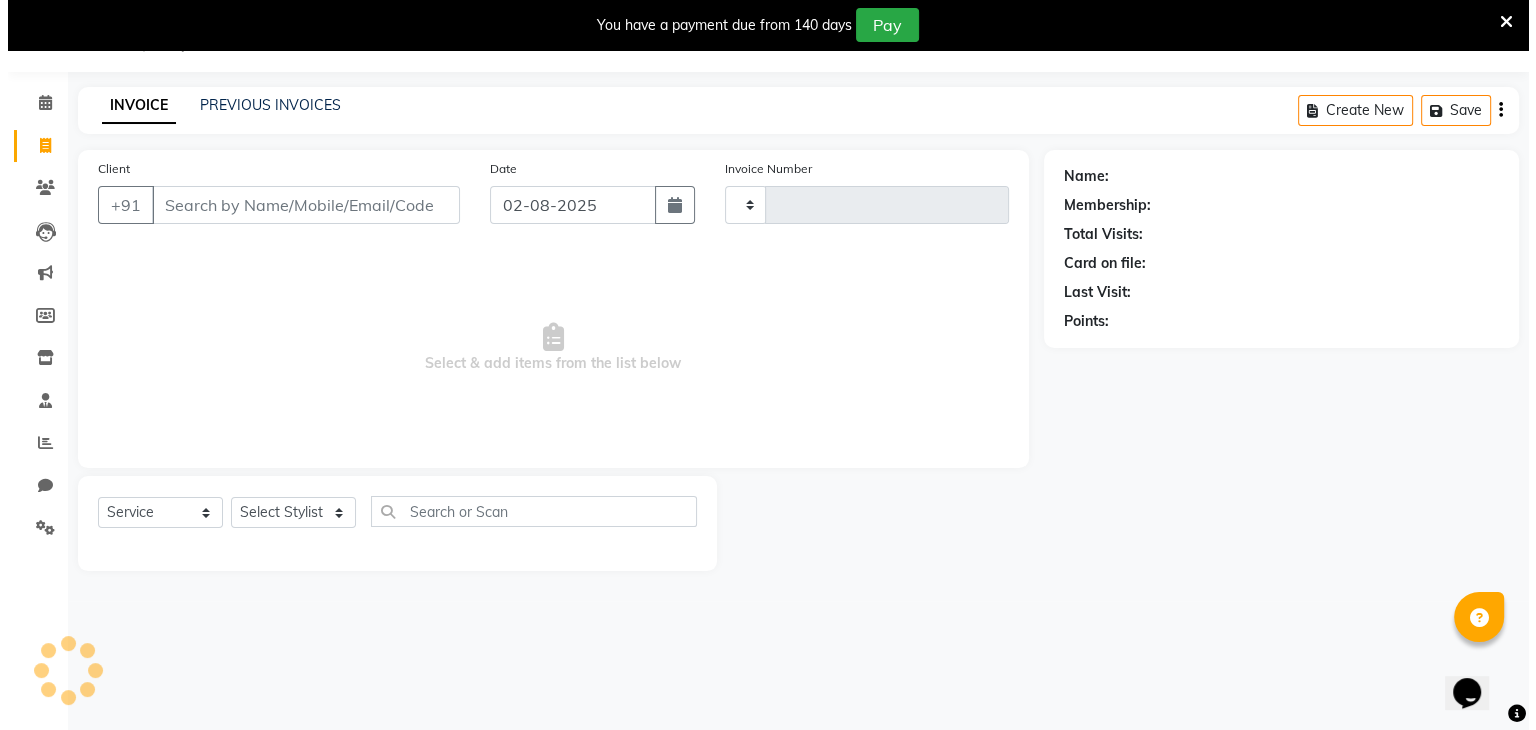 scroll, scrollTop: 50, scrollLeft: 0, axis: vertical 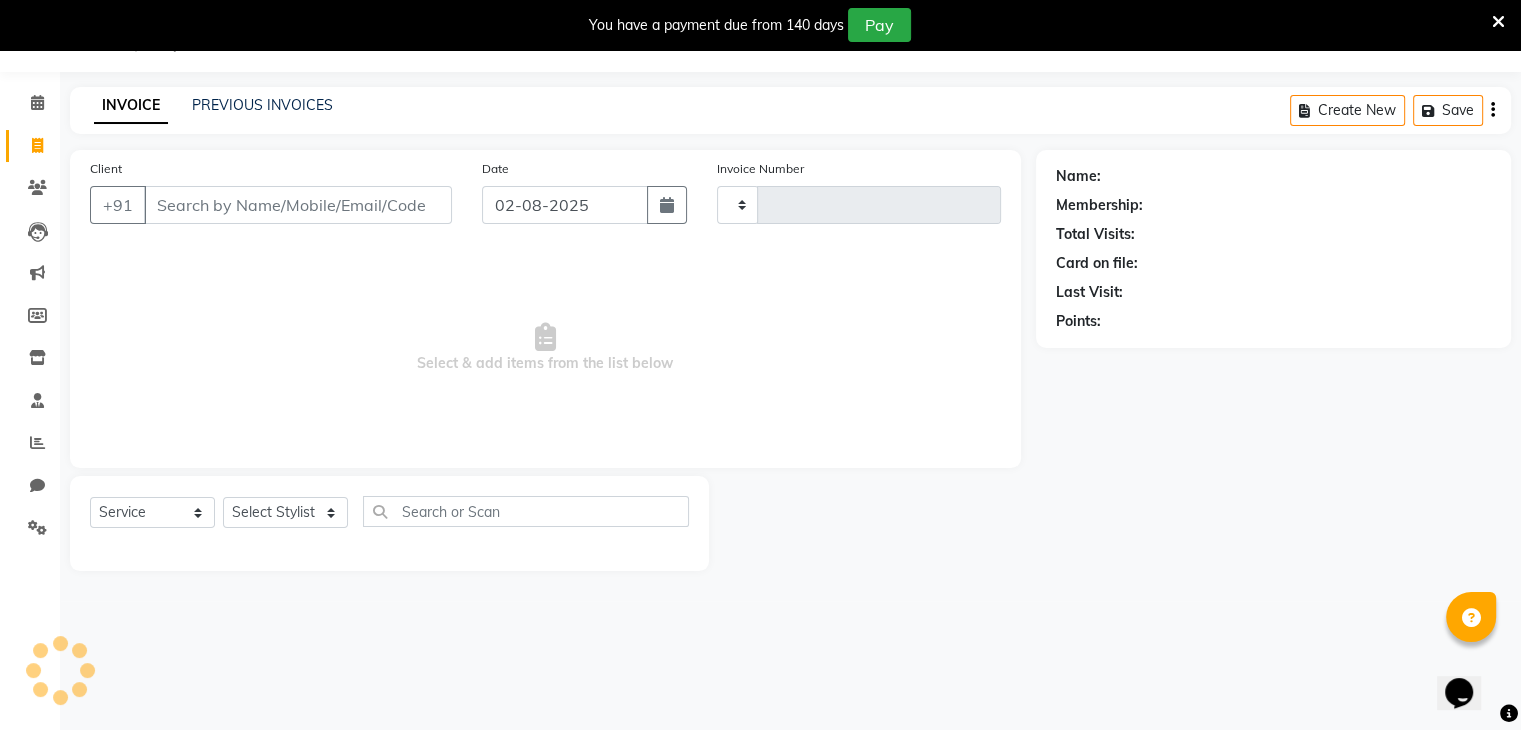 type on "0732" 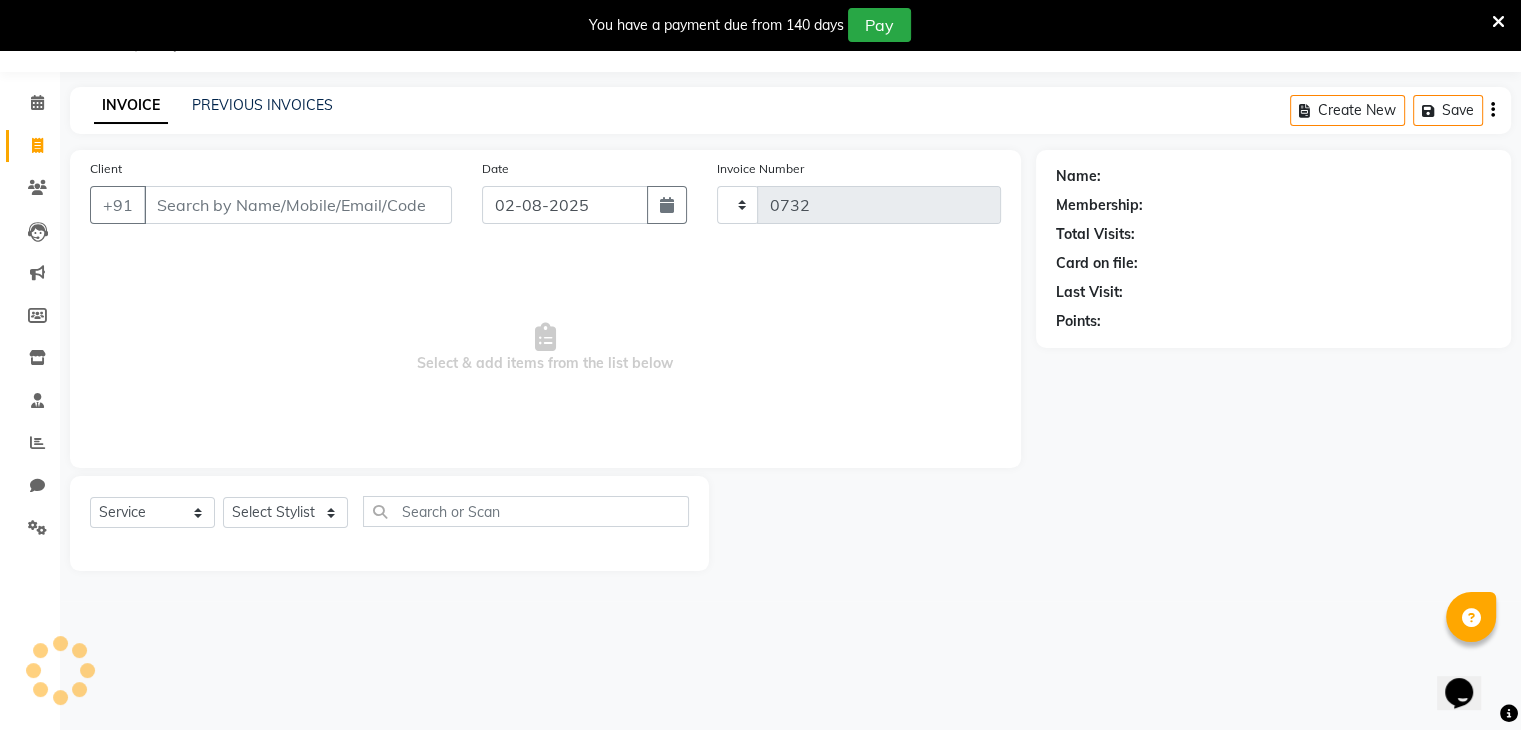 select on "7828" 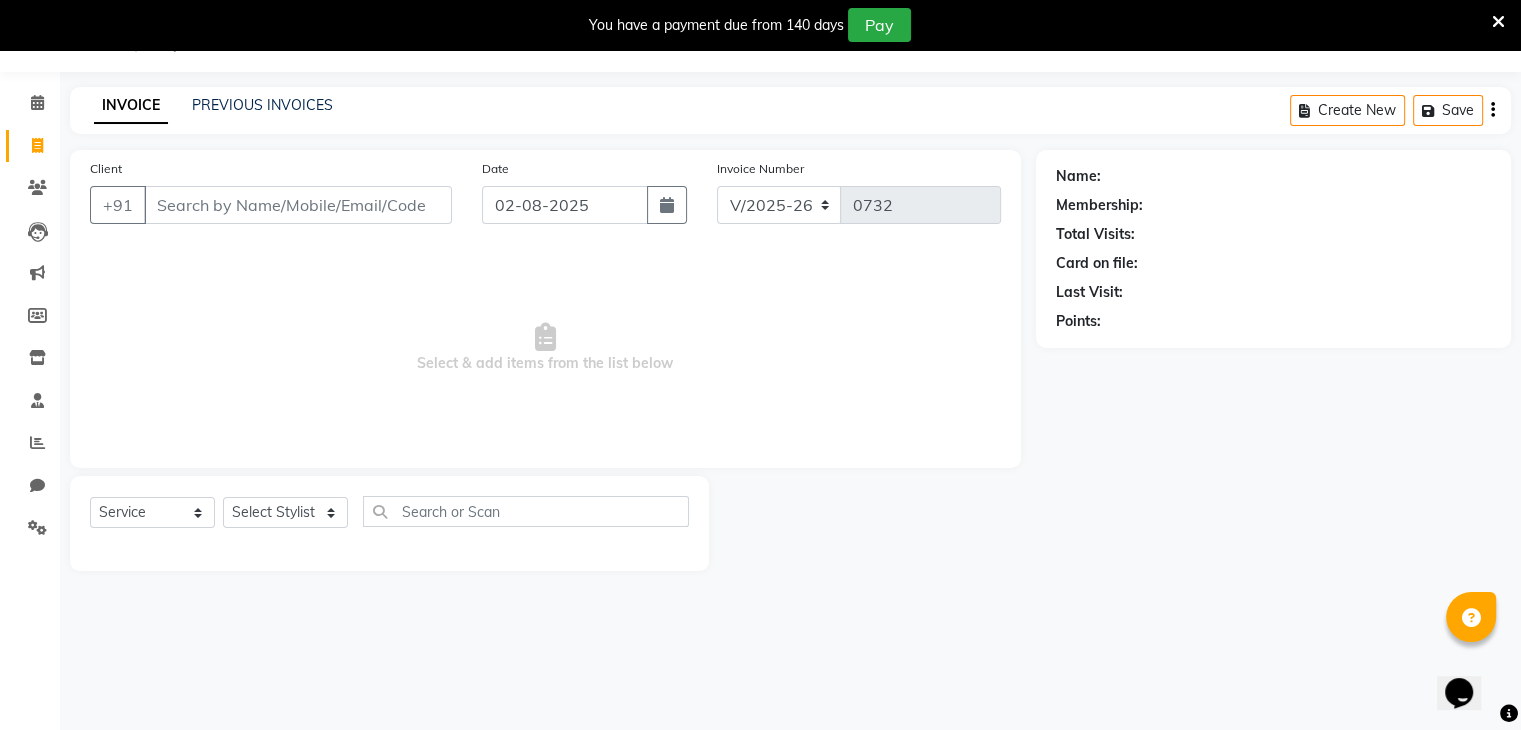click on "Client" at bounding box center [298, 205] 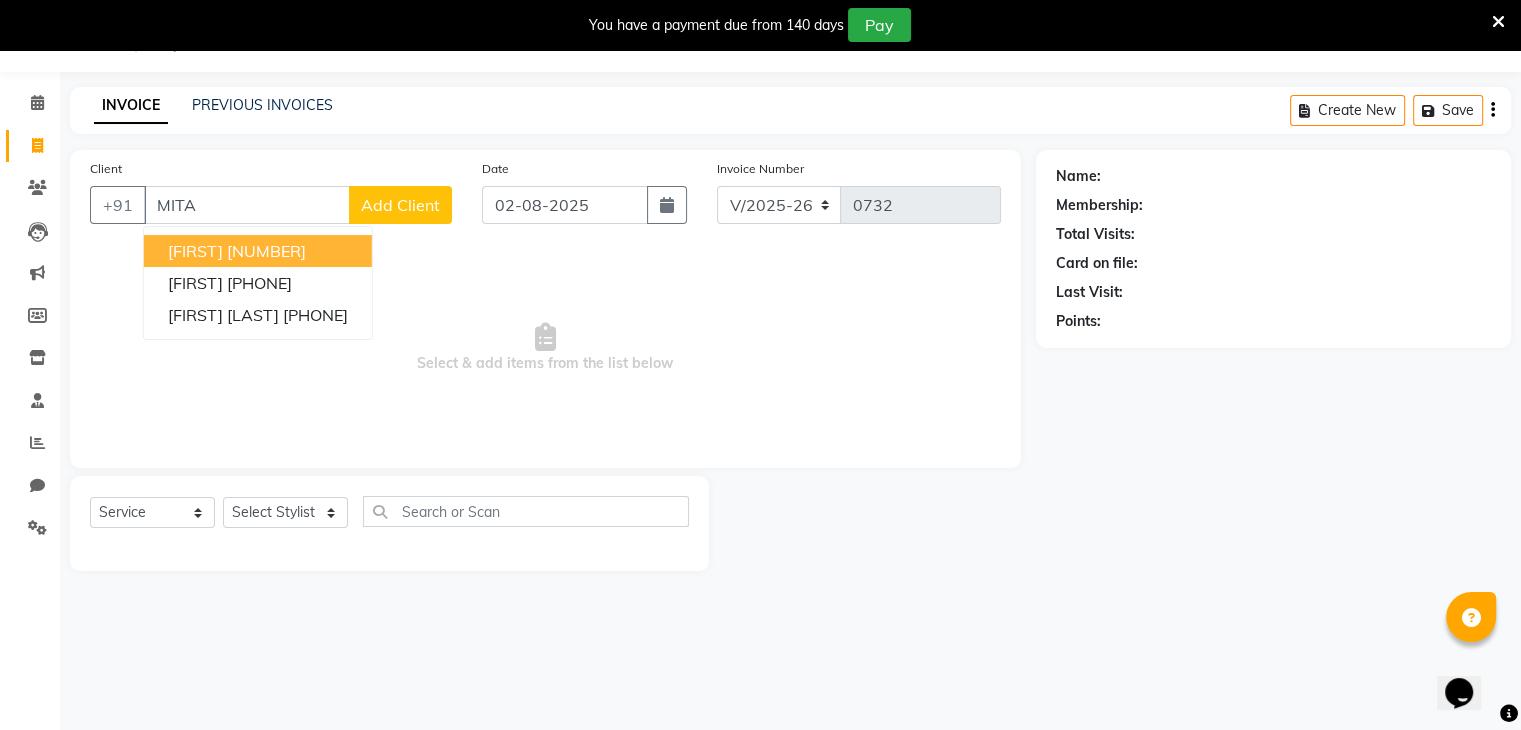 click on "MITA" at bounding box center (247, 205) 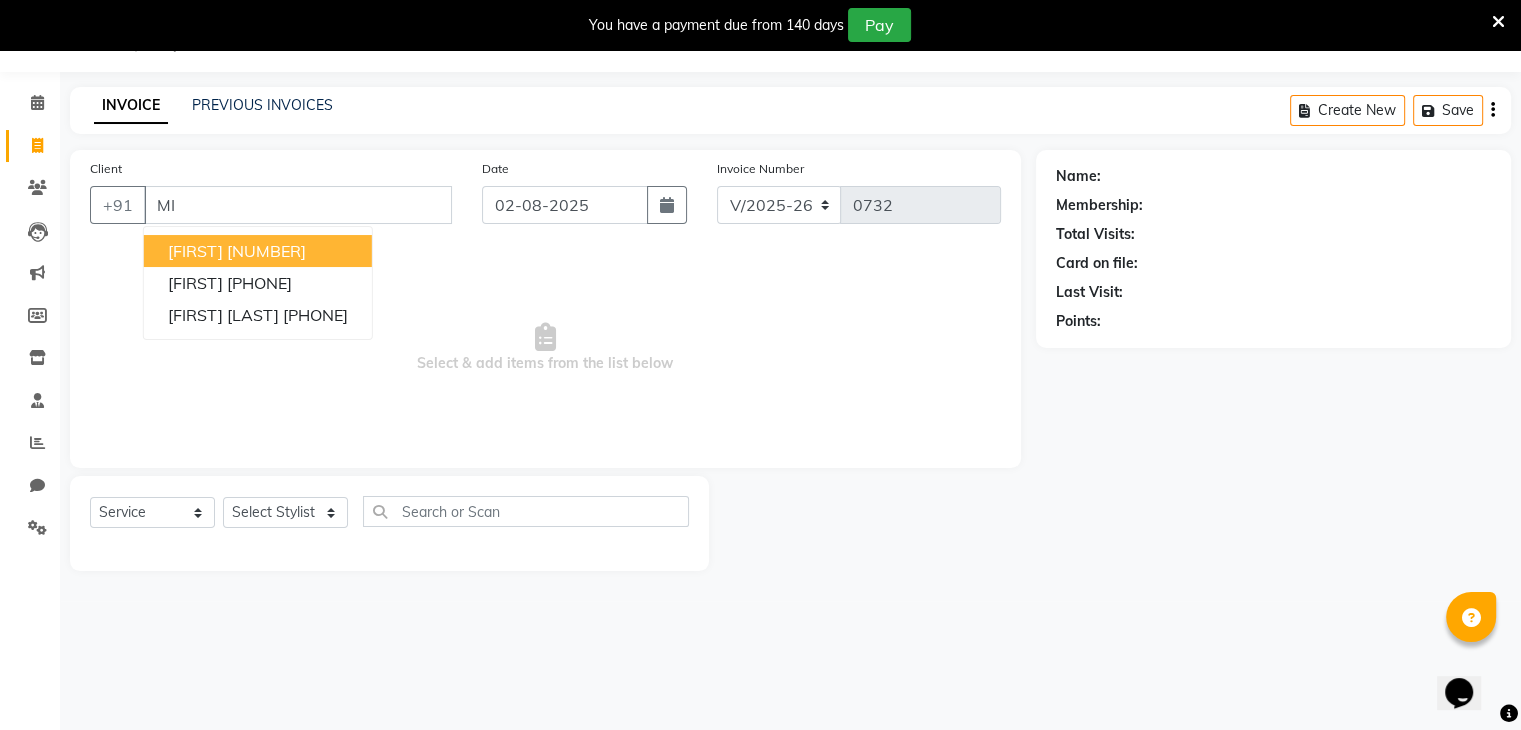 type on "M" 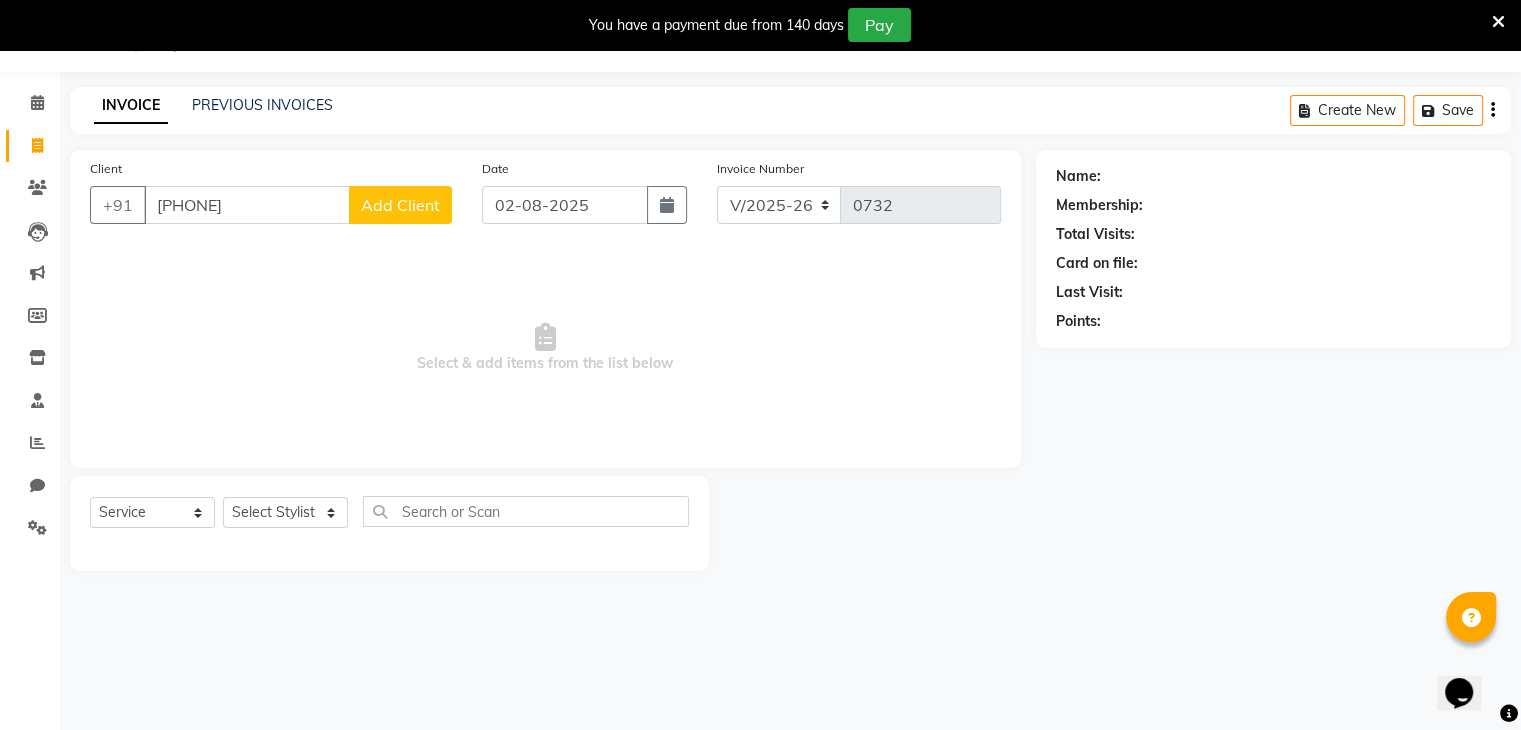 type on "[PHONE]" 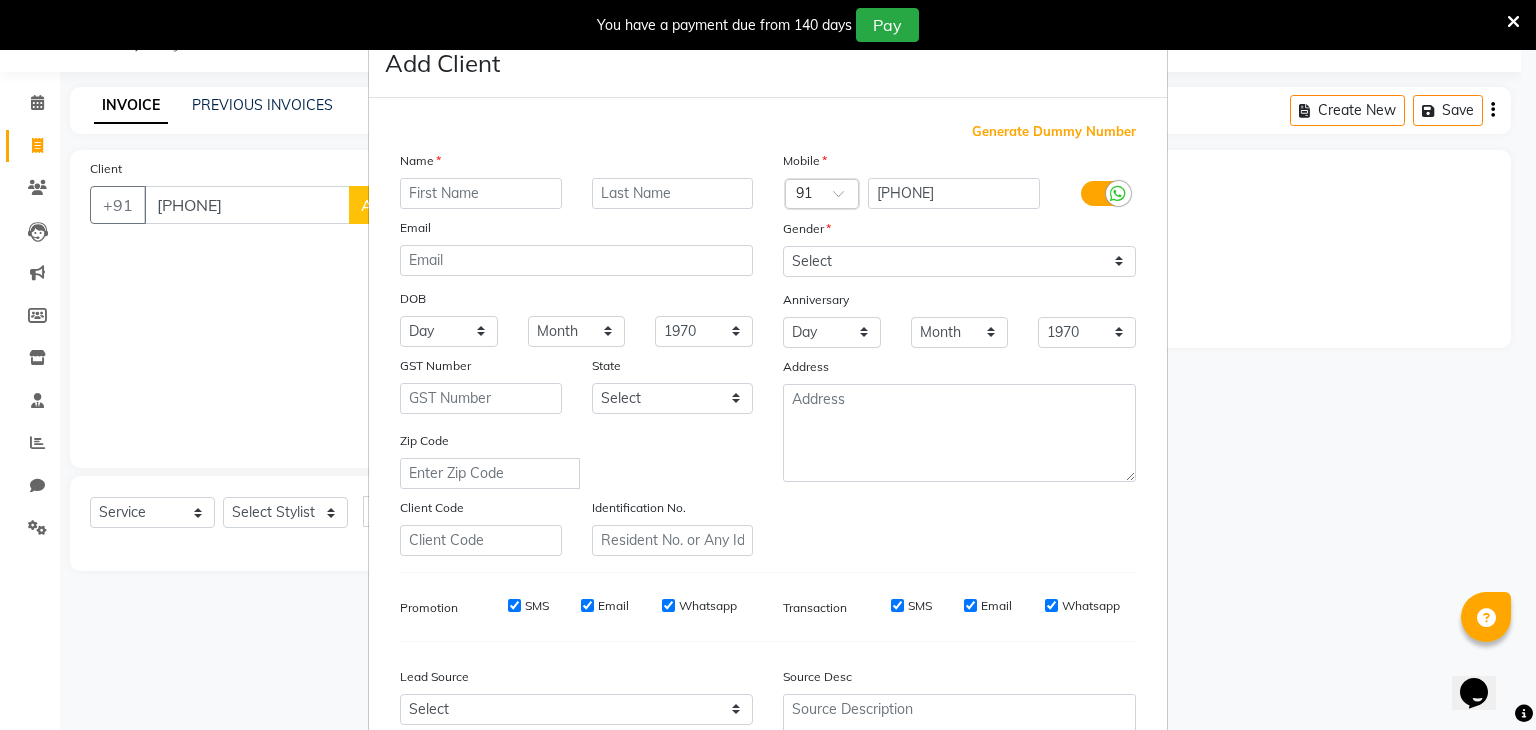 click at bounding box center (481, 193) 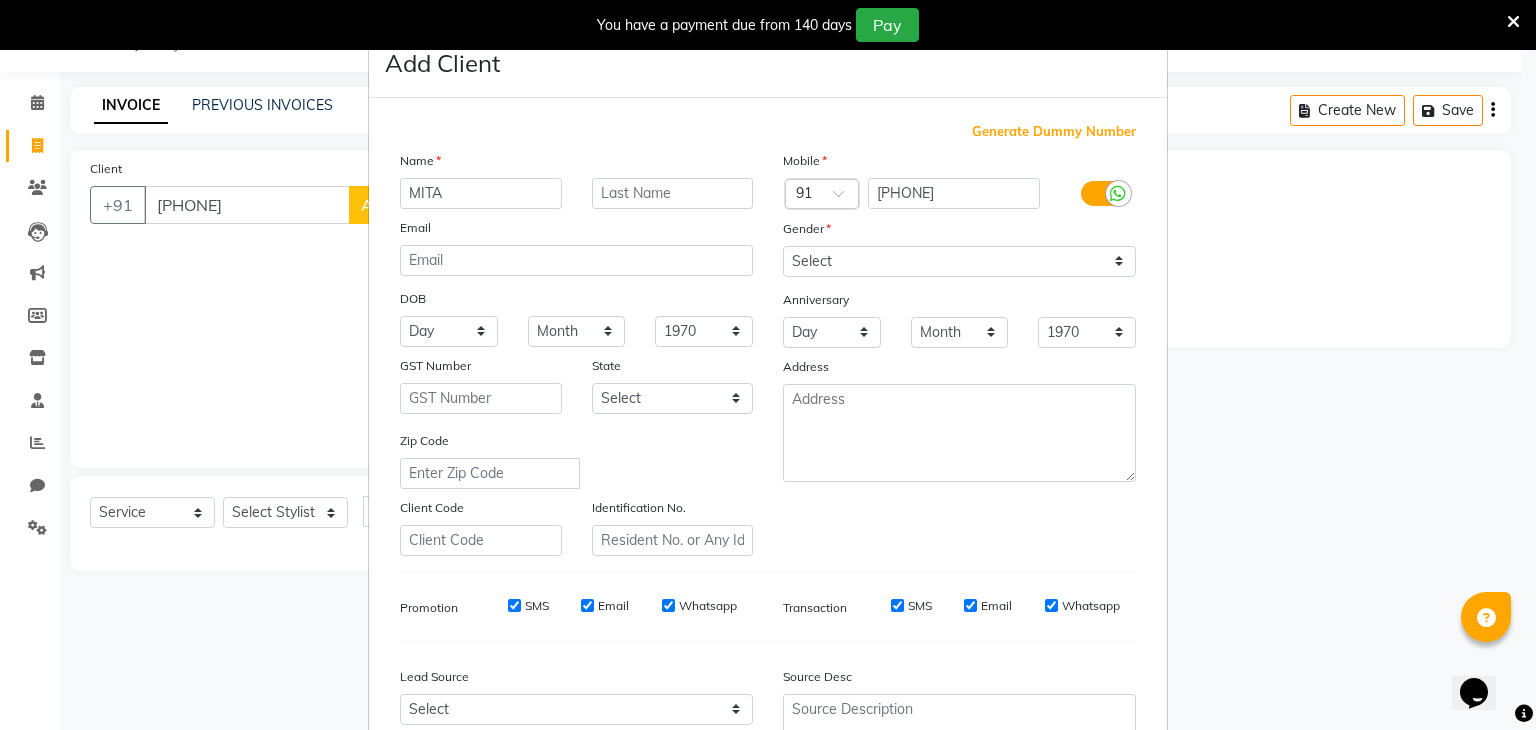 type on "MITA" 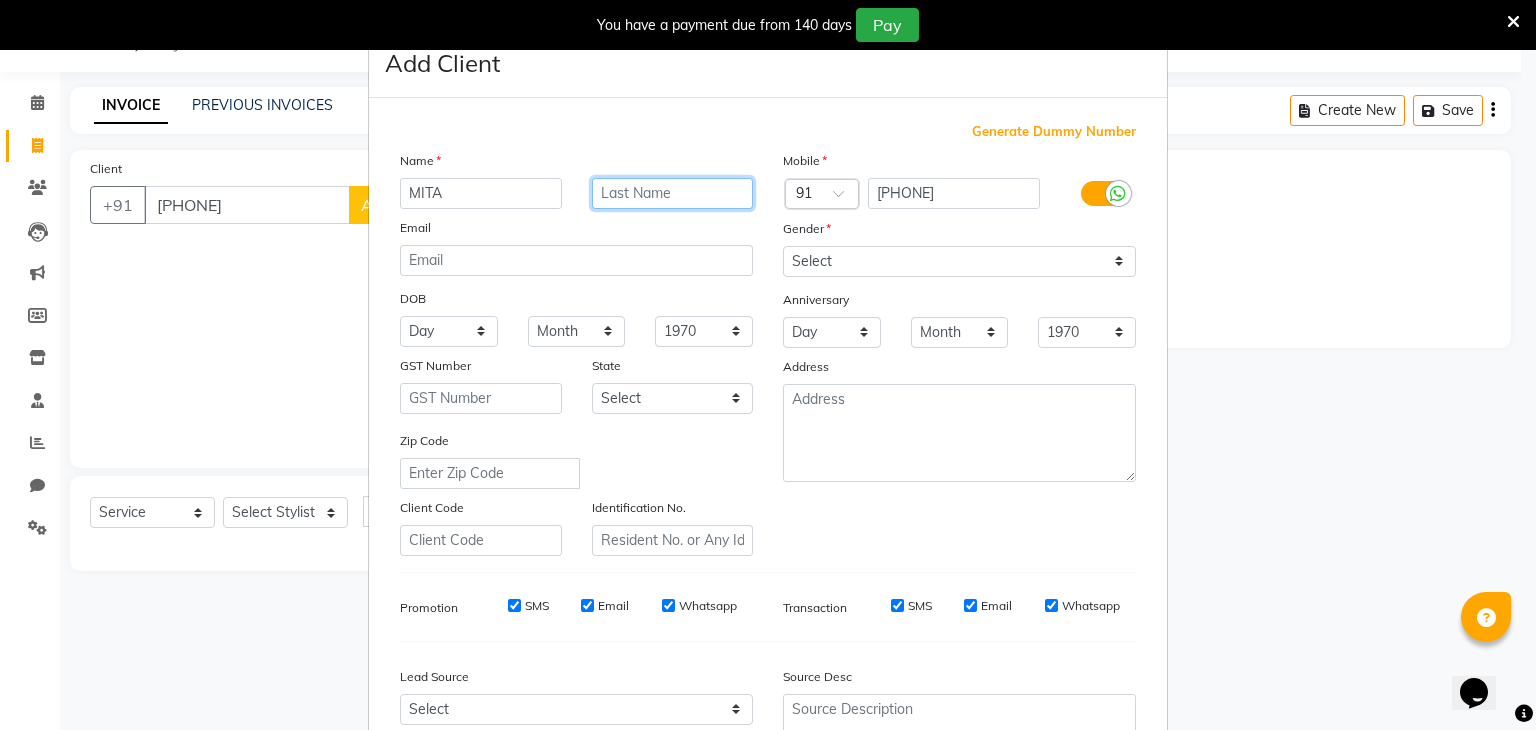 click at bounding box center (673, 193) 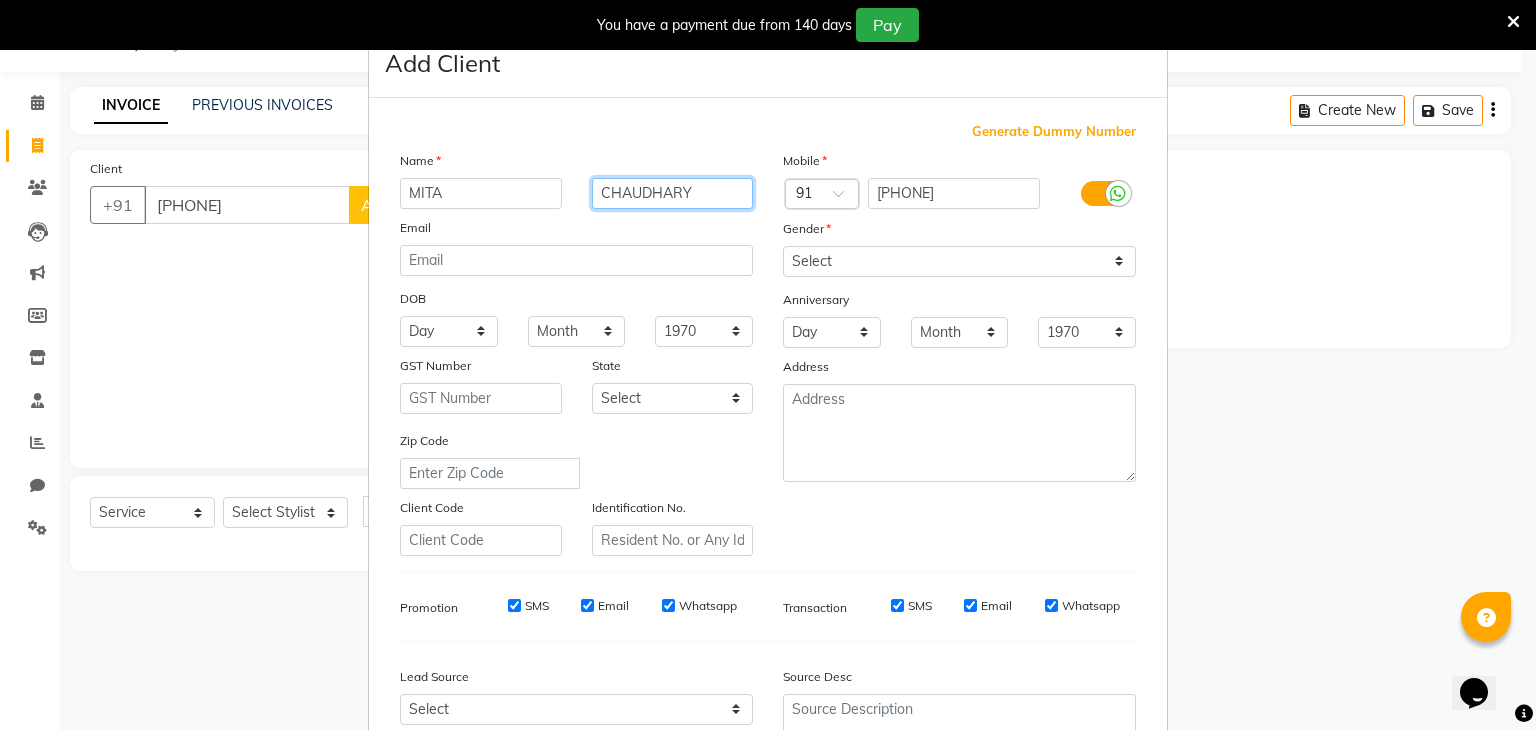 type on "CHAUDHARY" 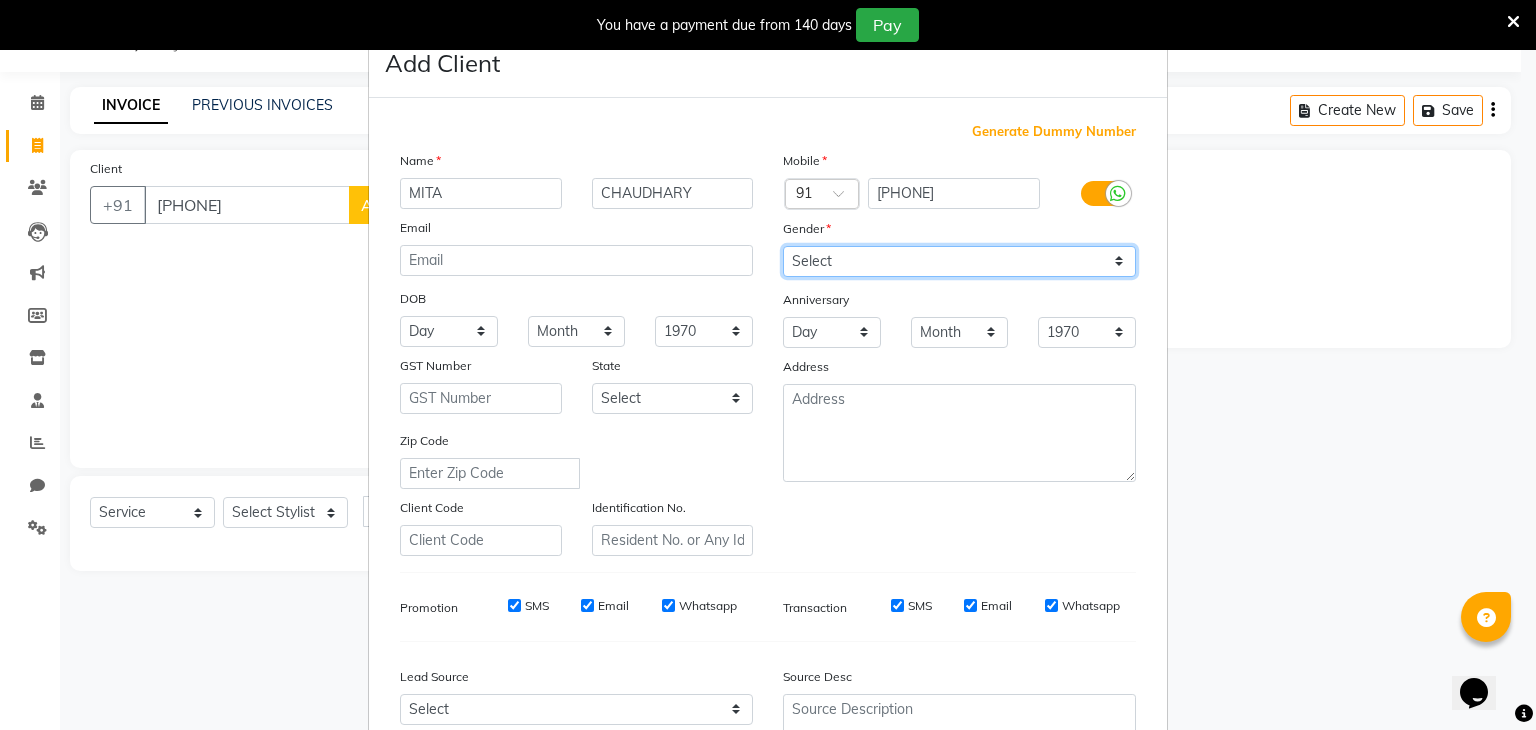 click on "Select Male Female Other Prefer Not To Say" at bounding box center (959, 261) 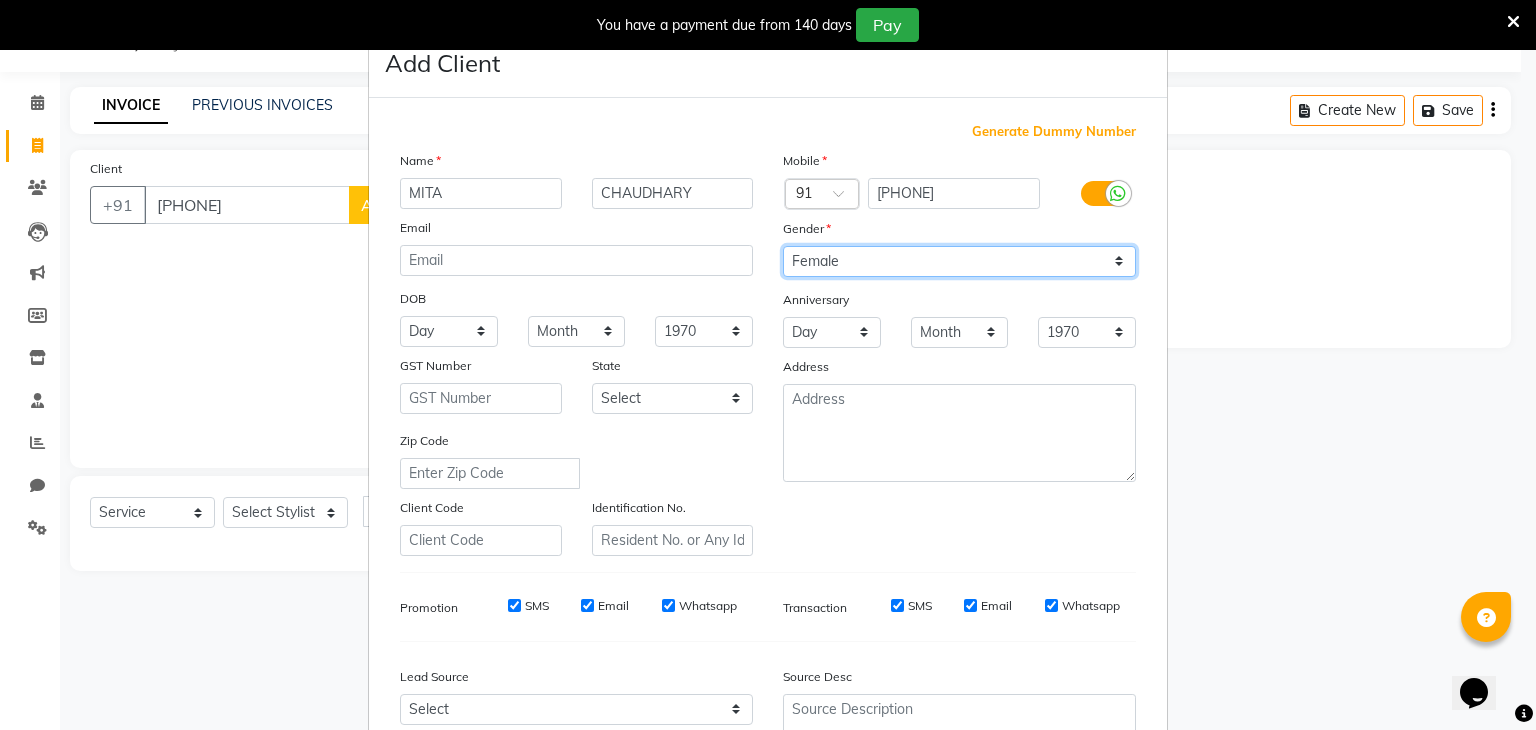 click on "Select Male Female Other Prefer Not To Say" at bounding box center (959, 261) 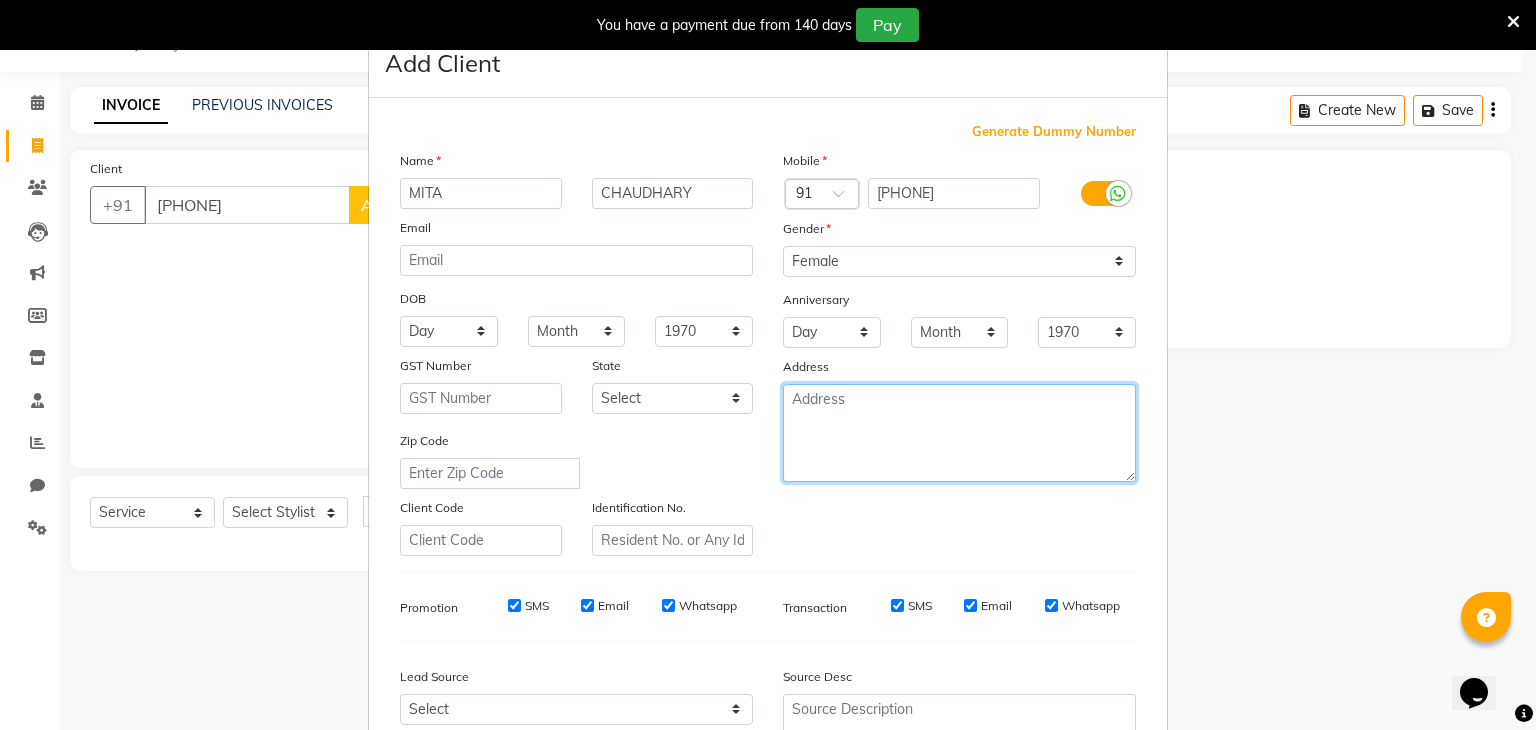 click at bounding box center (959, 433) 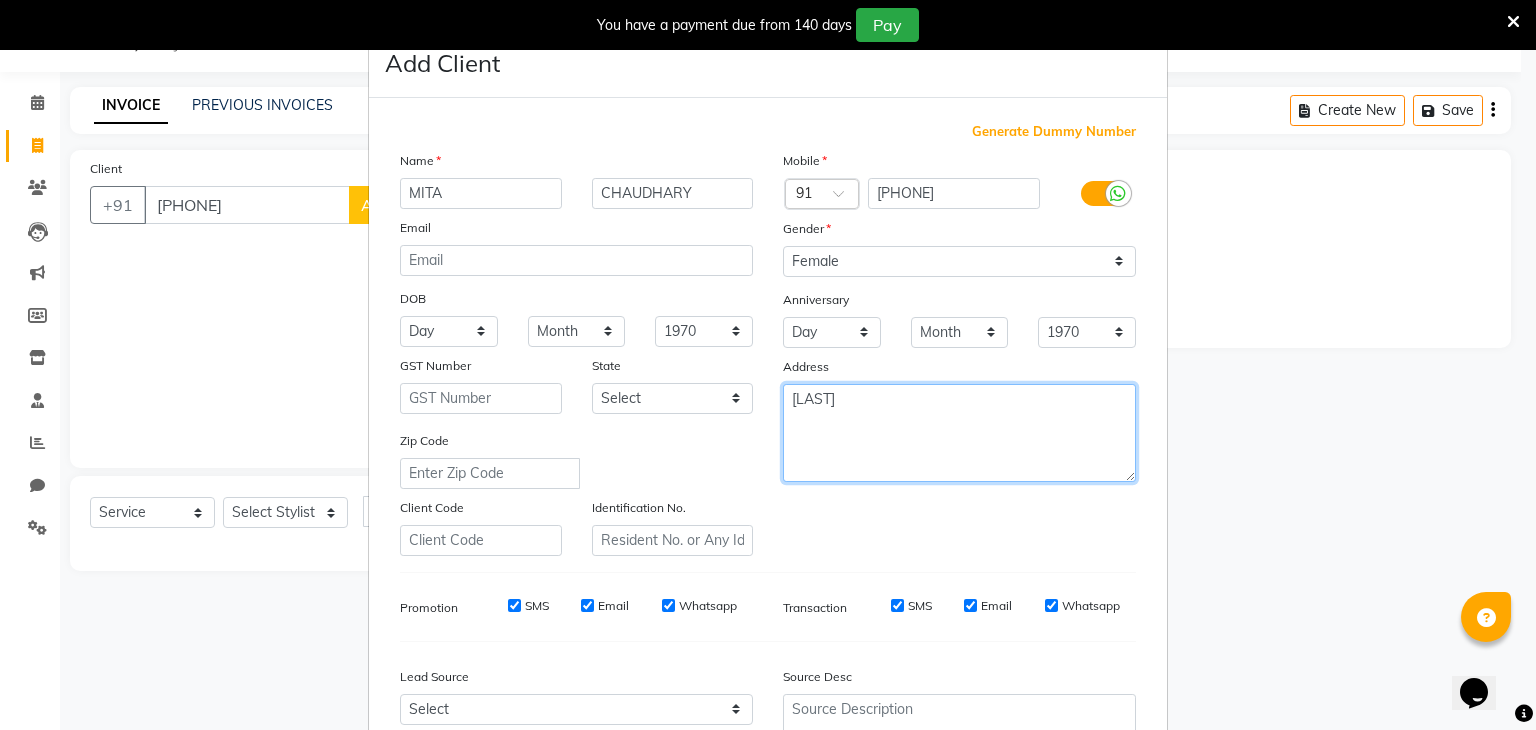 type on "[LAST]" 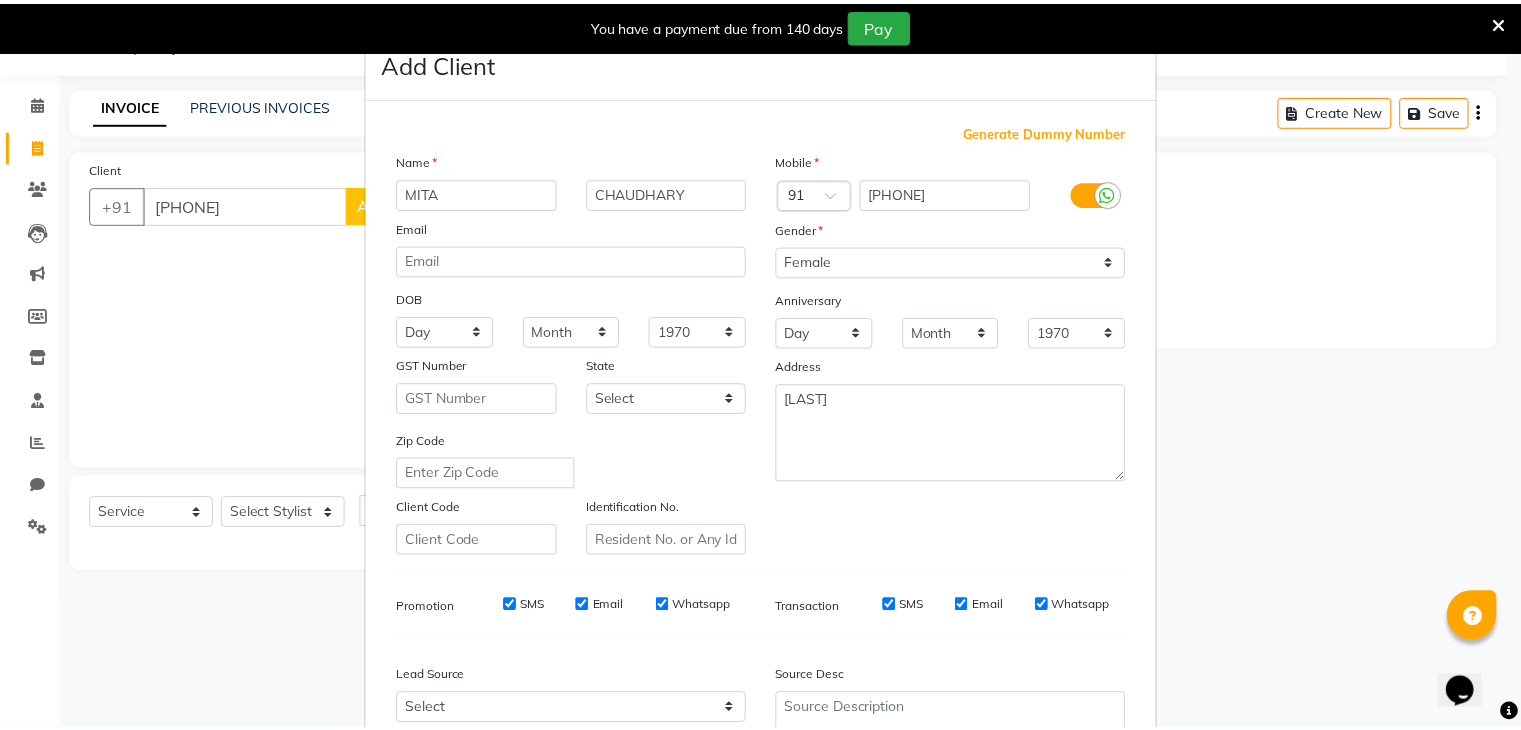 scroll, scrollTop: 203, scrollLeft: 0, axis: vertical 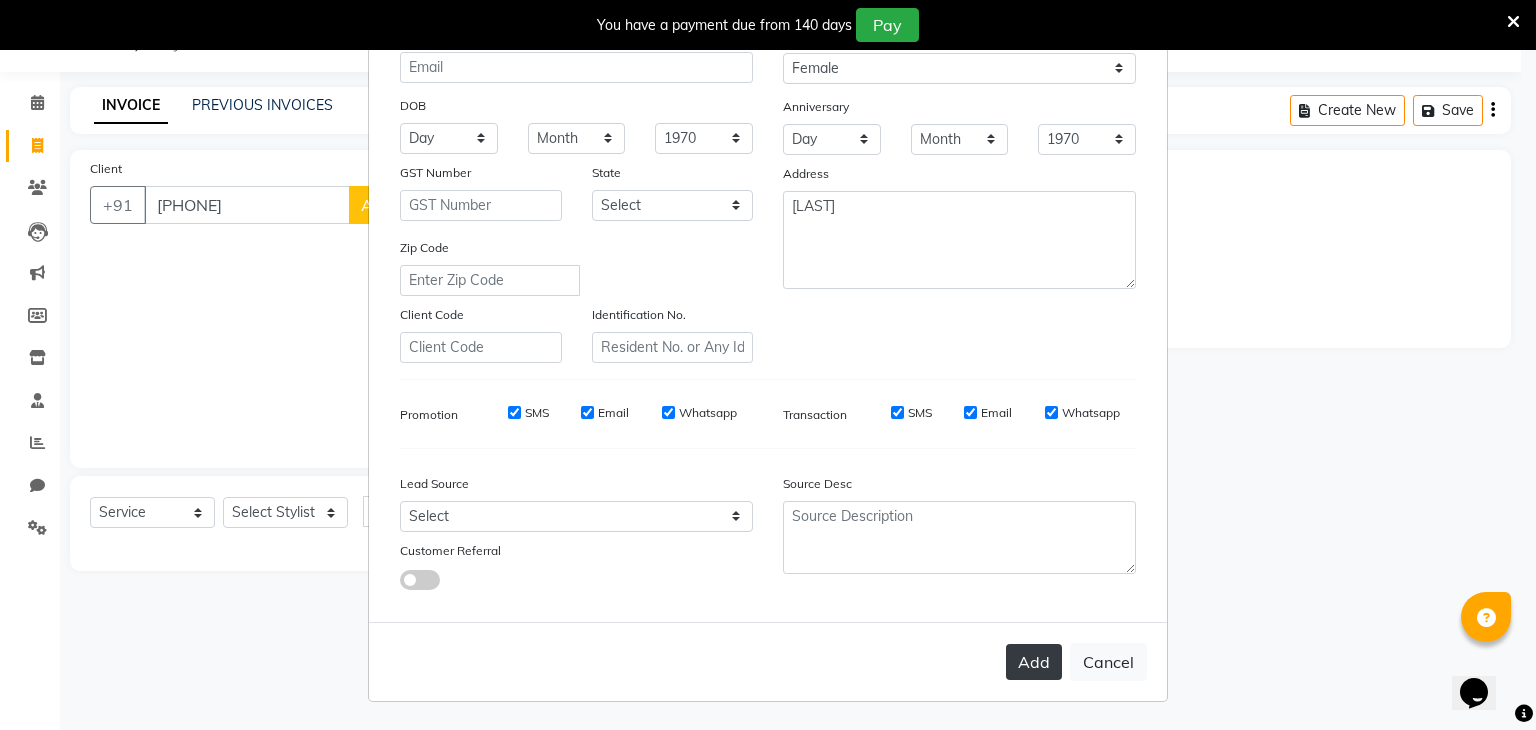 click on "Add" at bounding box center (1034, 662) 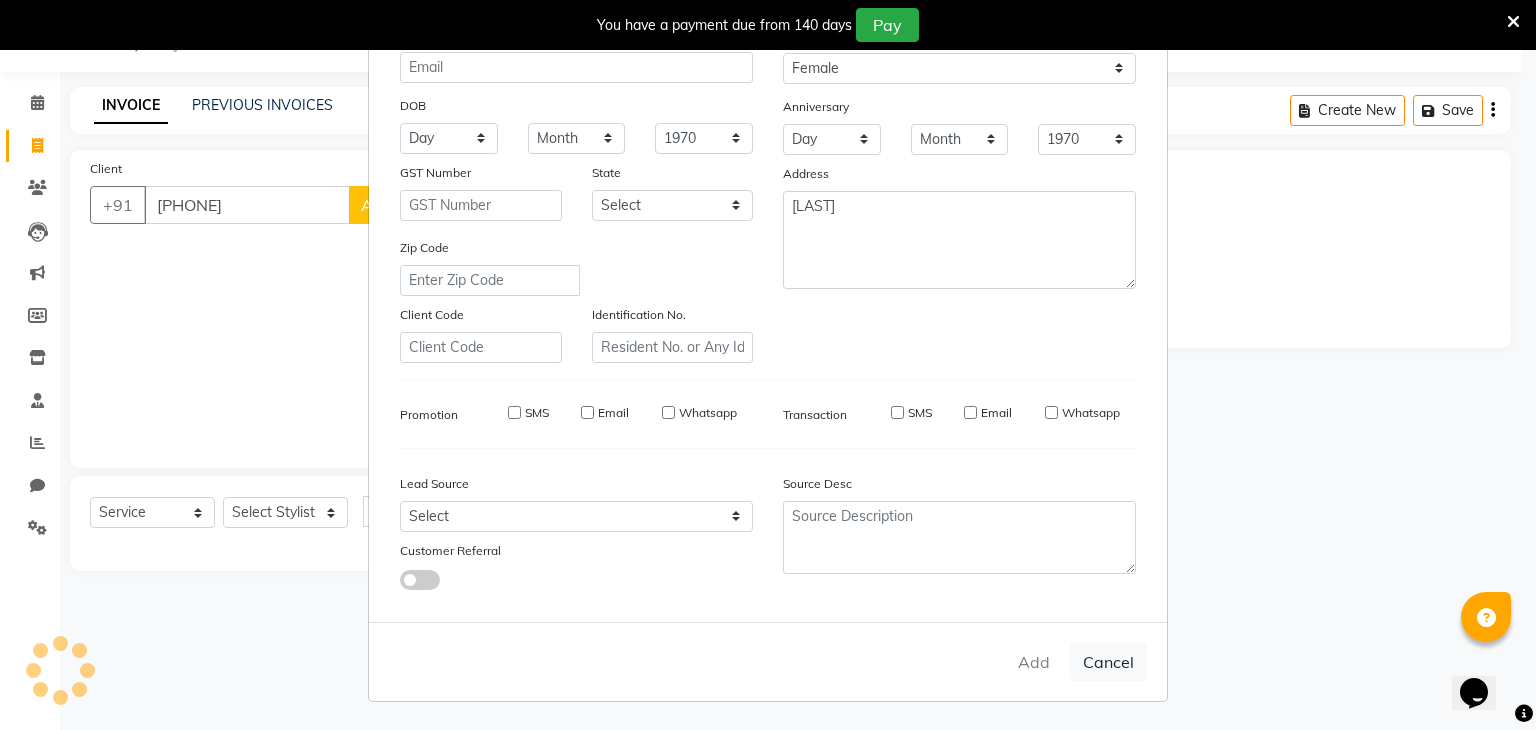 type 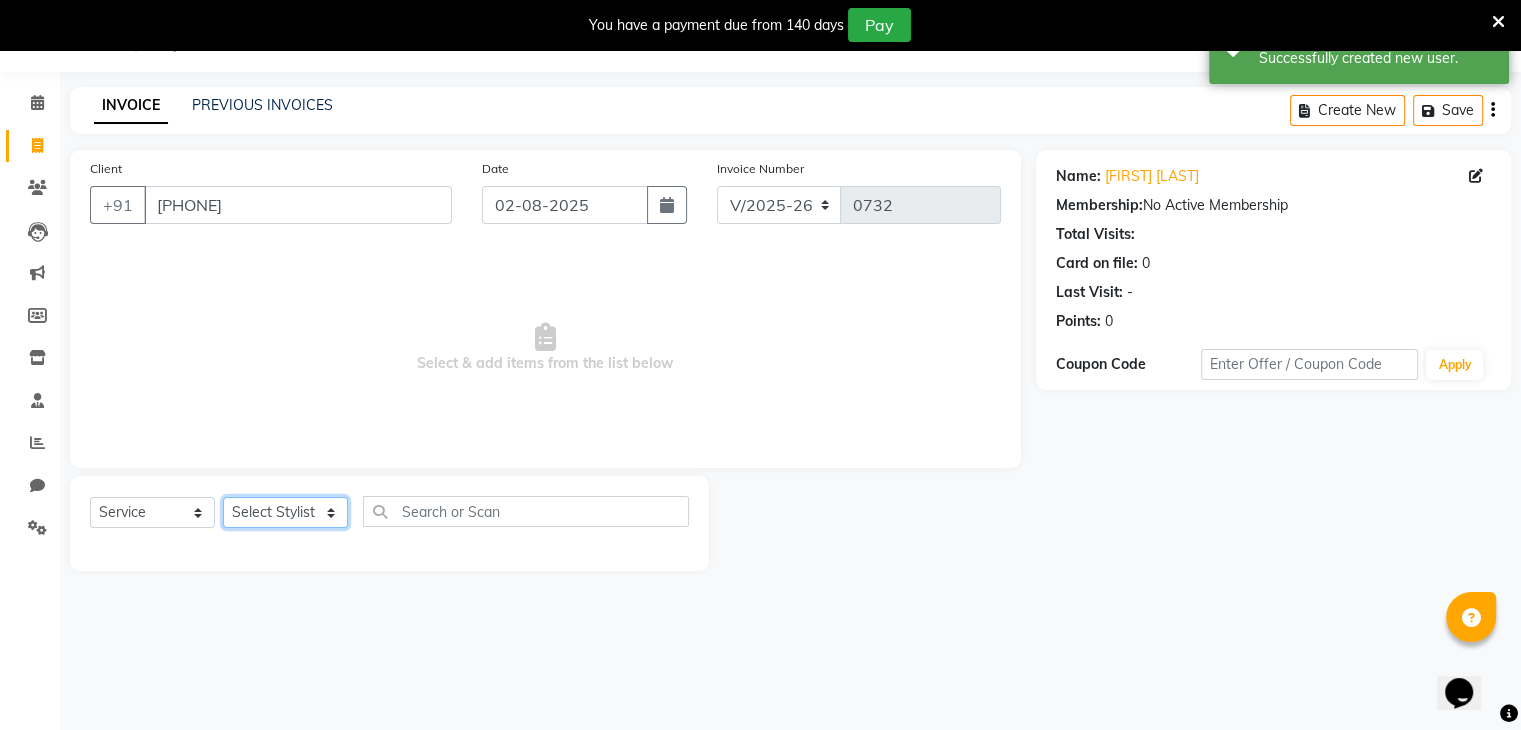 click on "Select Stylist Devi DIS Mamta Pinki Rajiya Rupal Shweta Uma UNKNOWN" 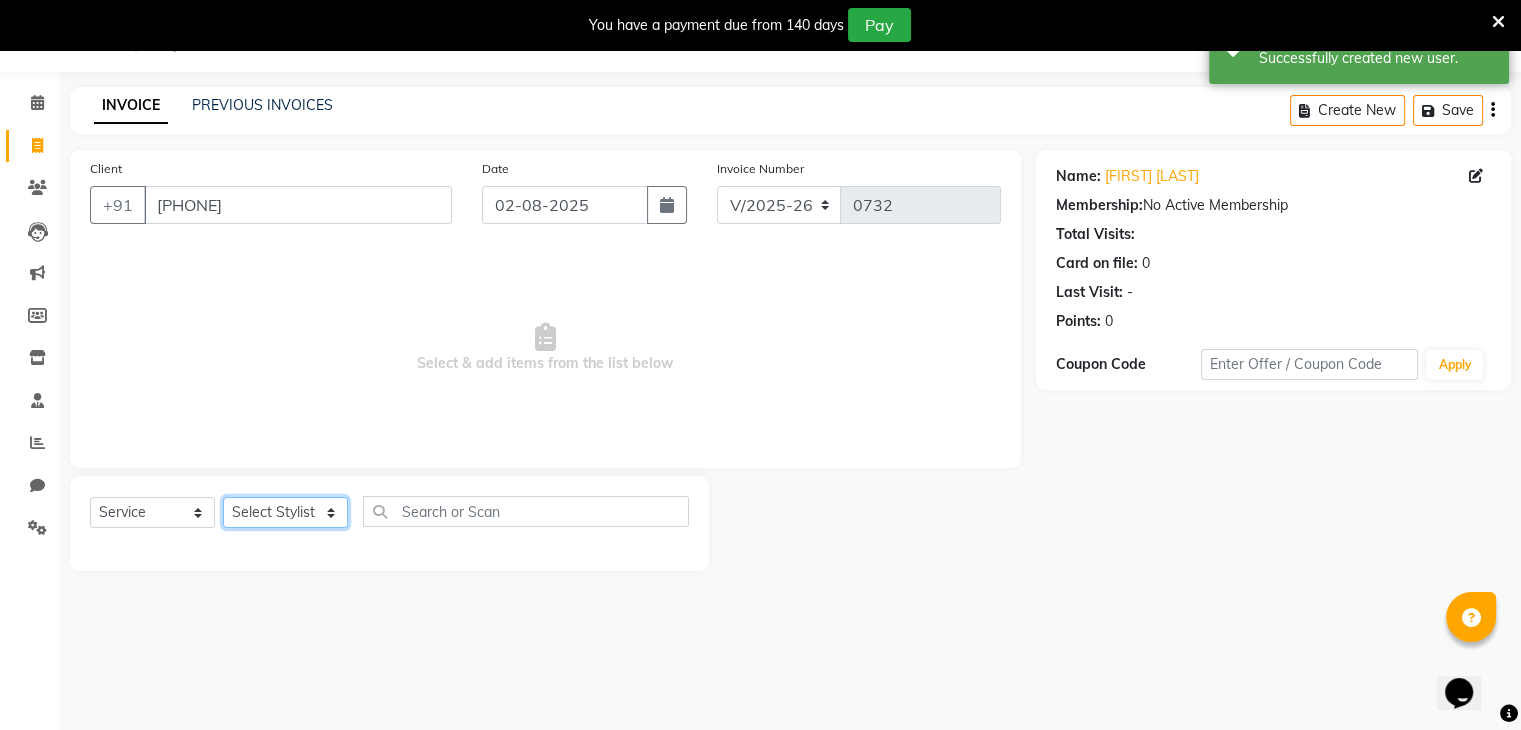 select on "69887" 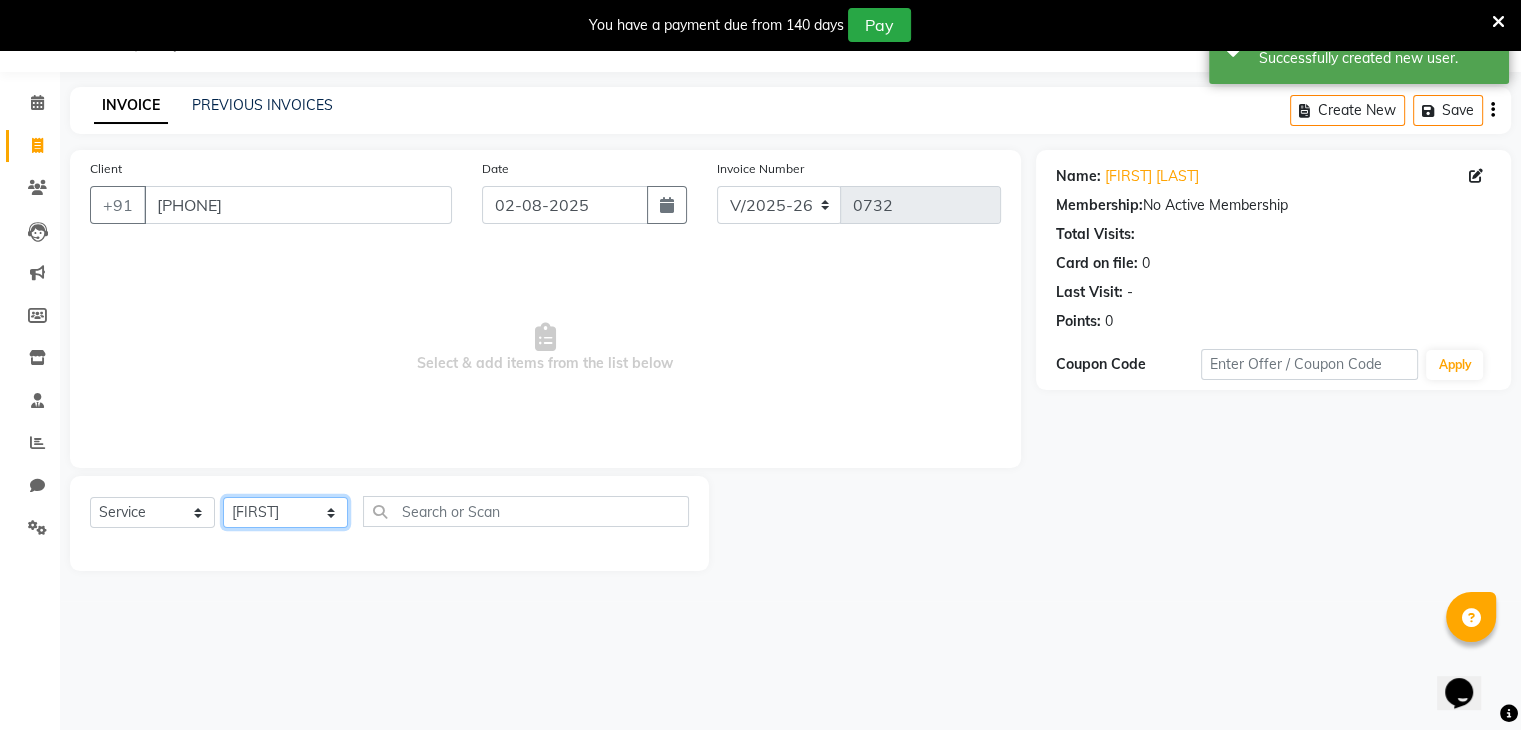 click on "Select Stylist Devi DIS Mamta Pinki Rajiya Rupal Shweta Uma UNKNOWN" 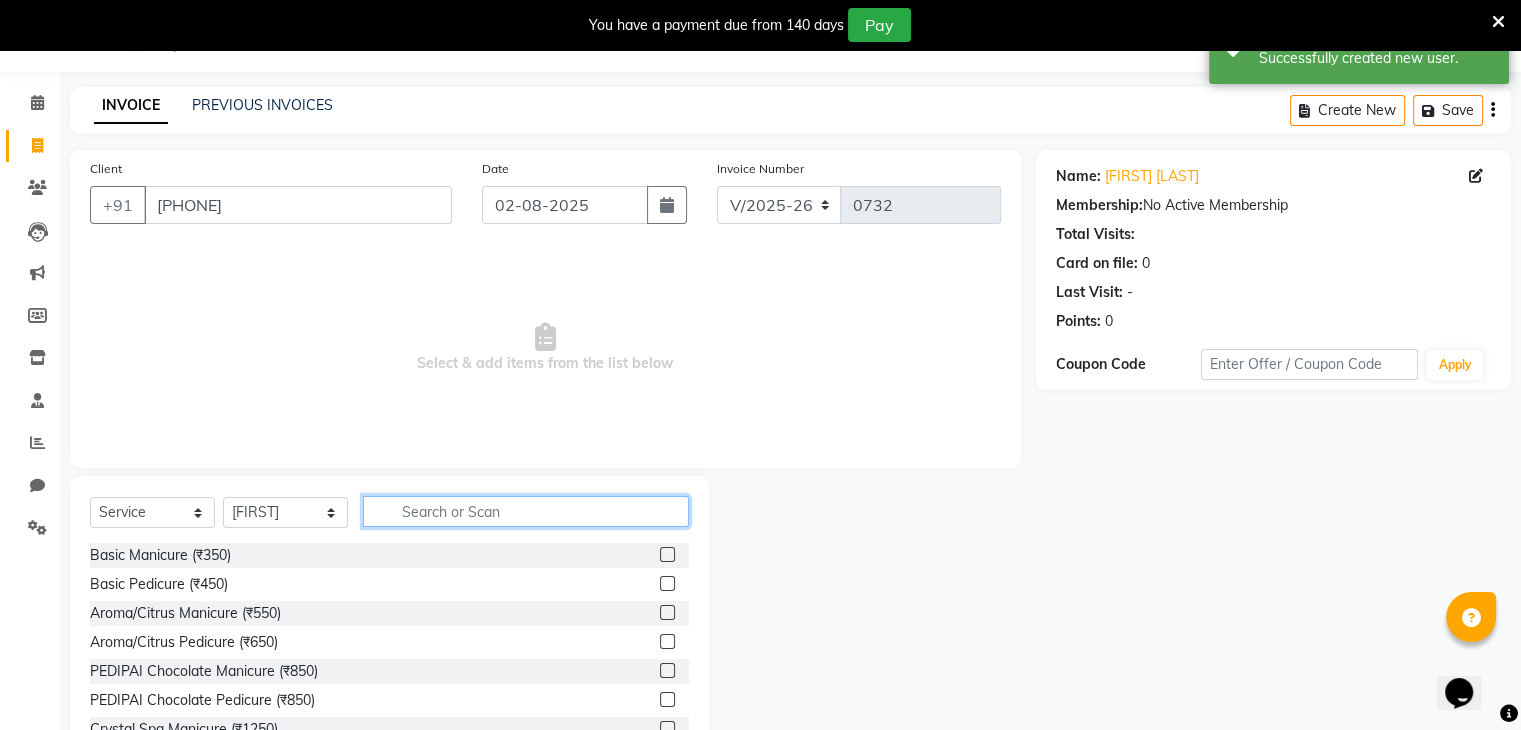 click 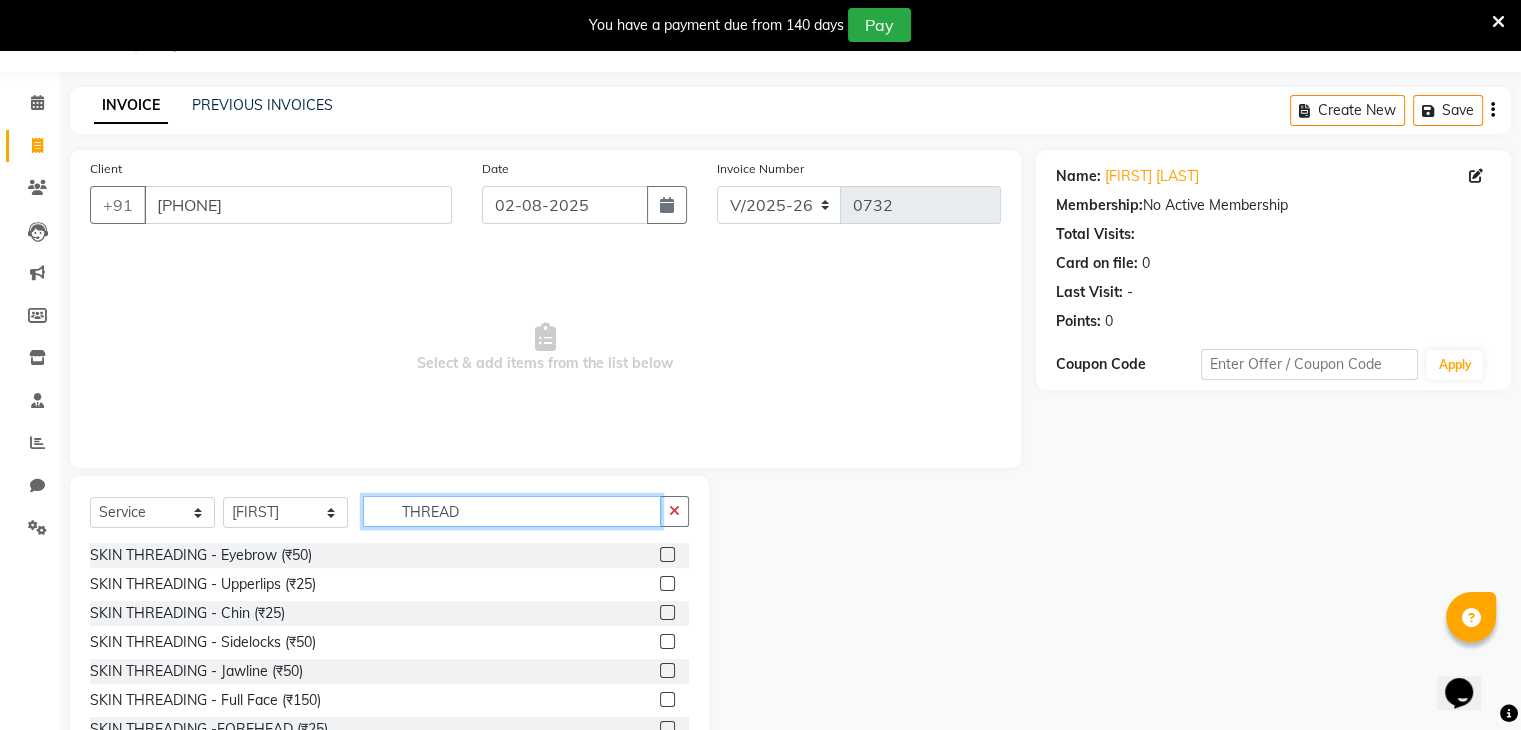 type on "THREAD" 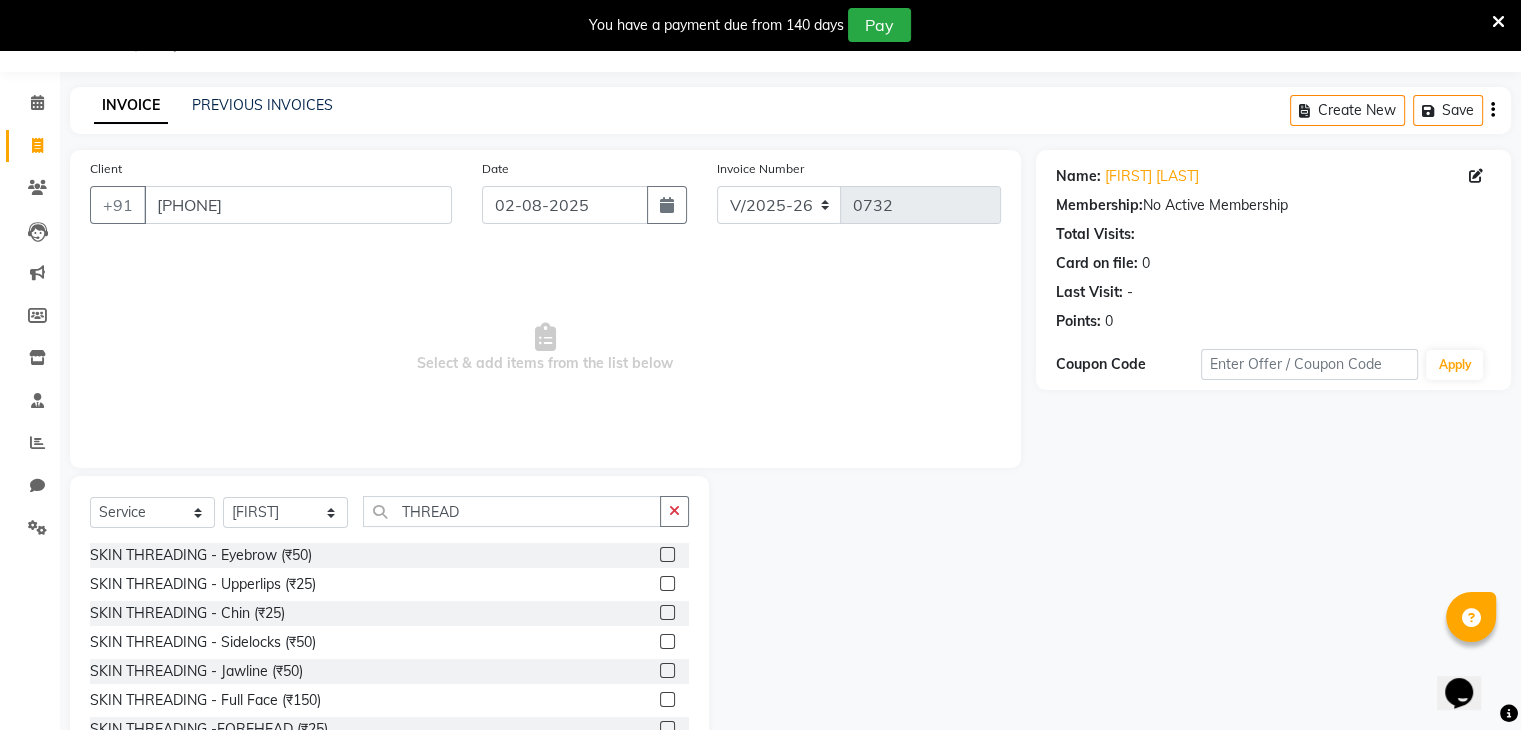 click 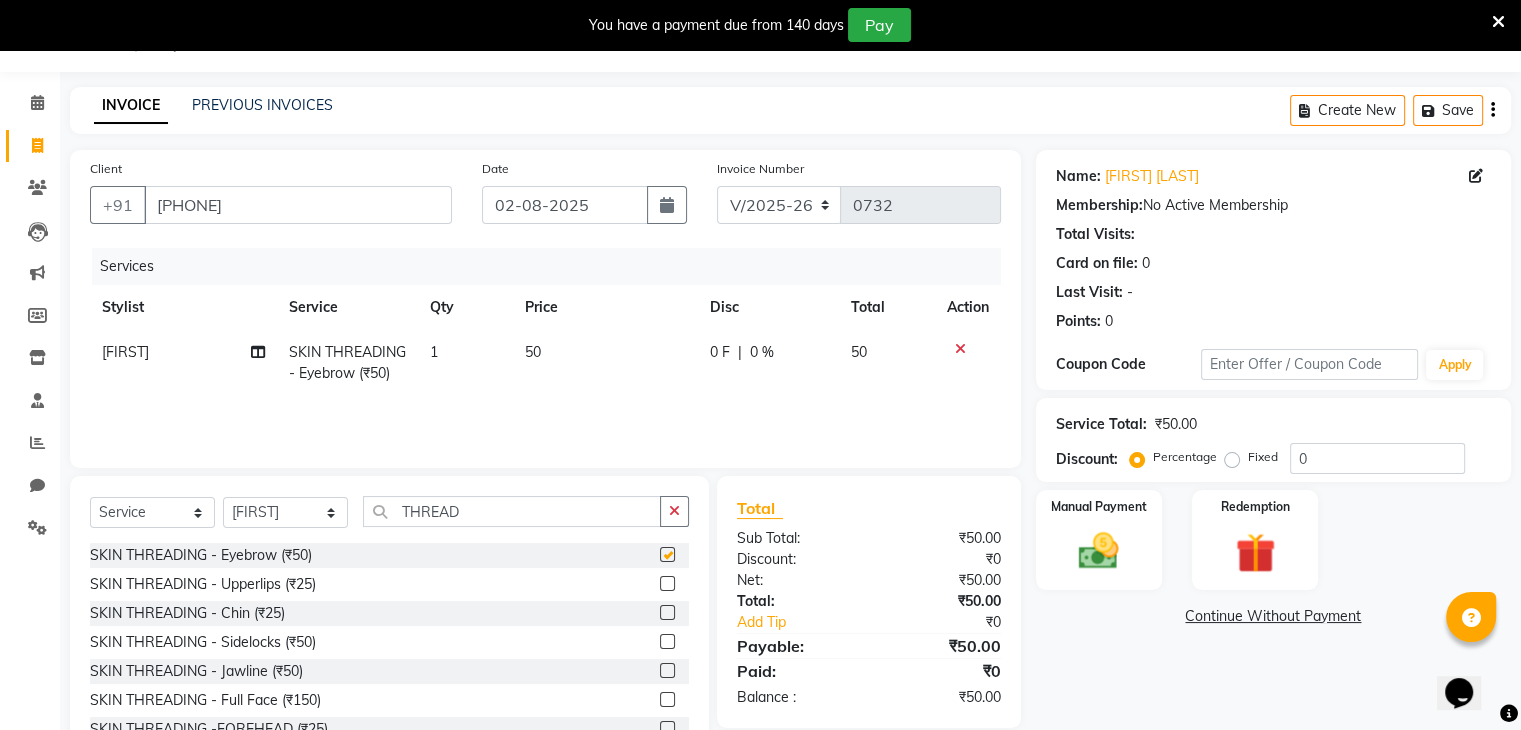 checkbox on "false" 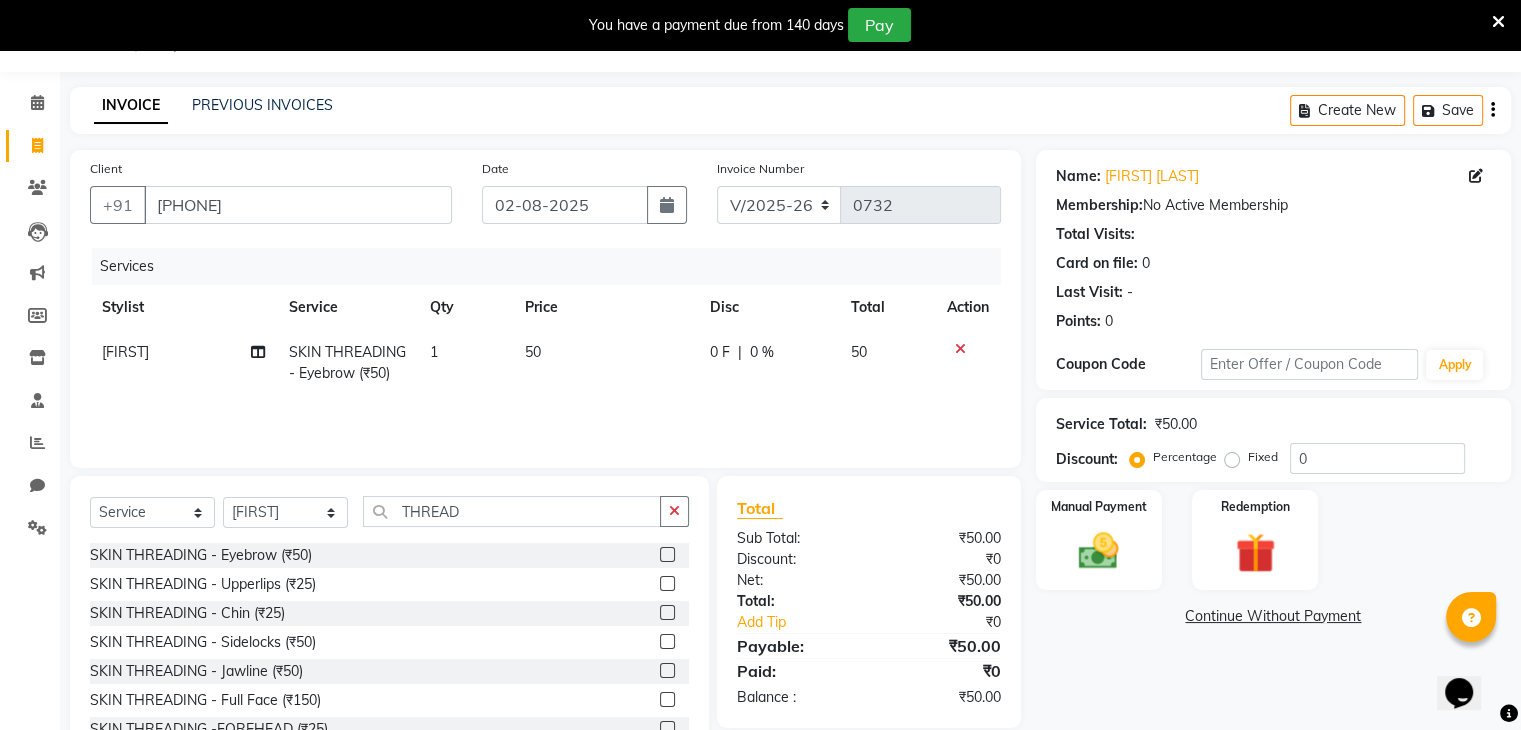 click 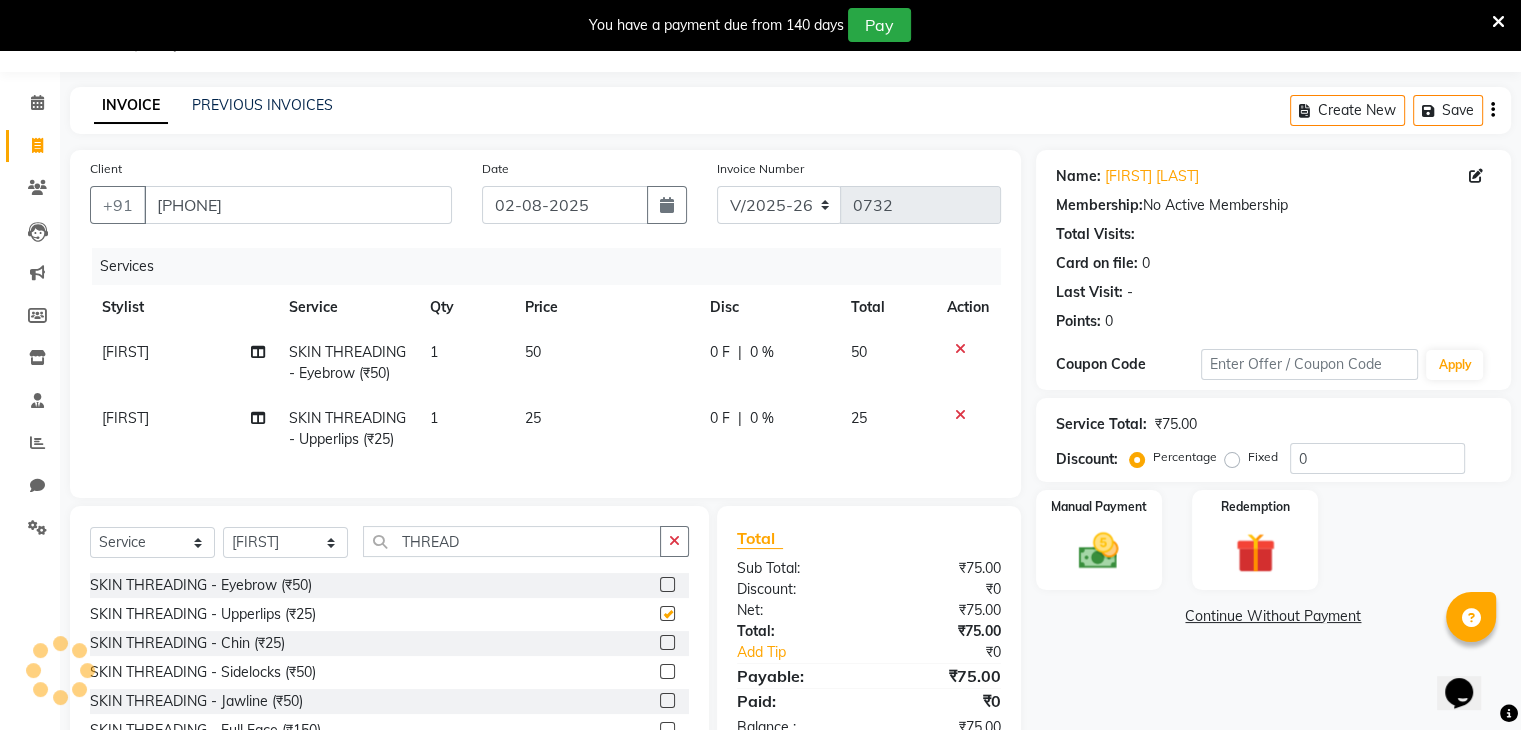 checkbox on "false" 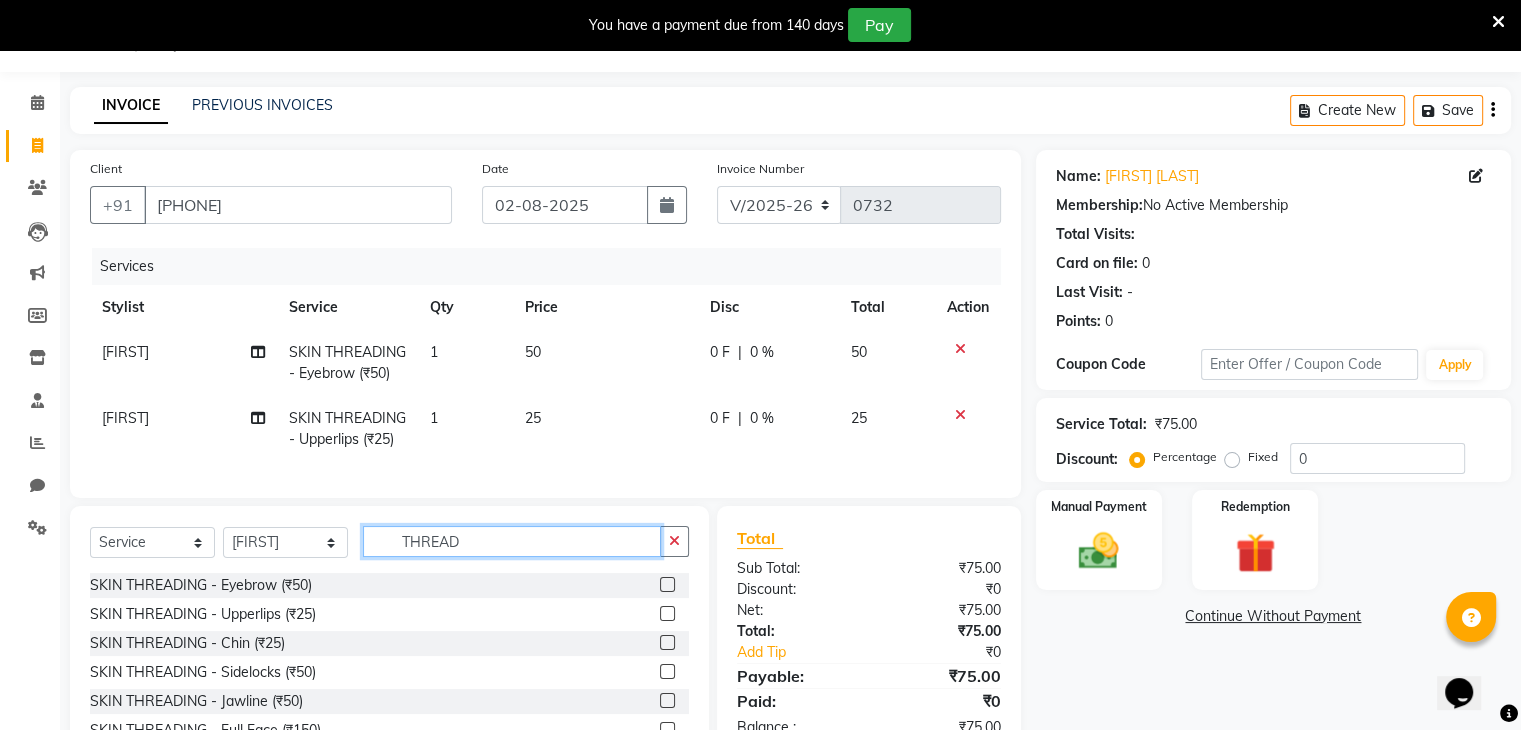 click on "THREAD" 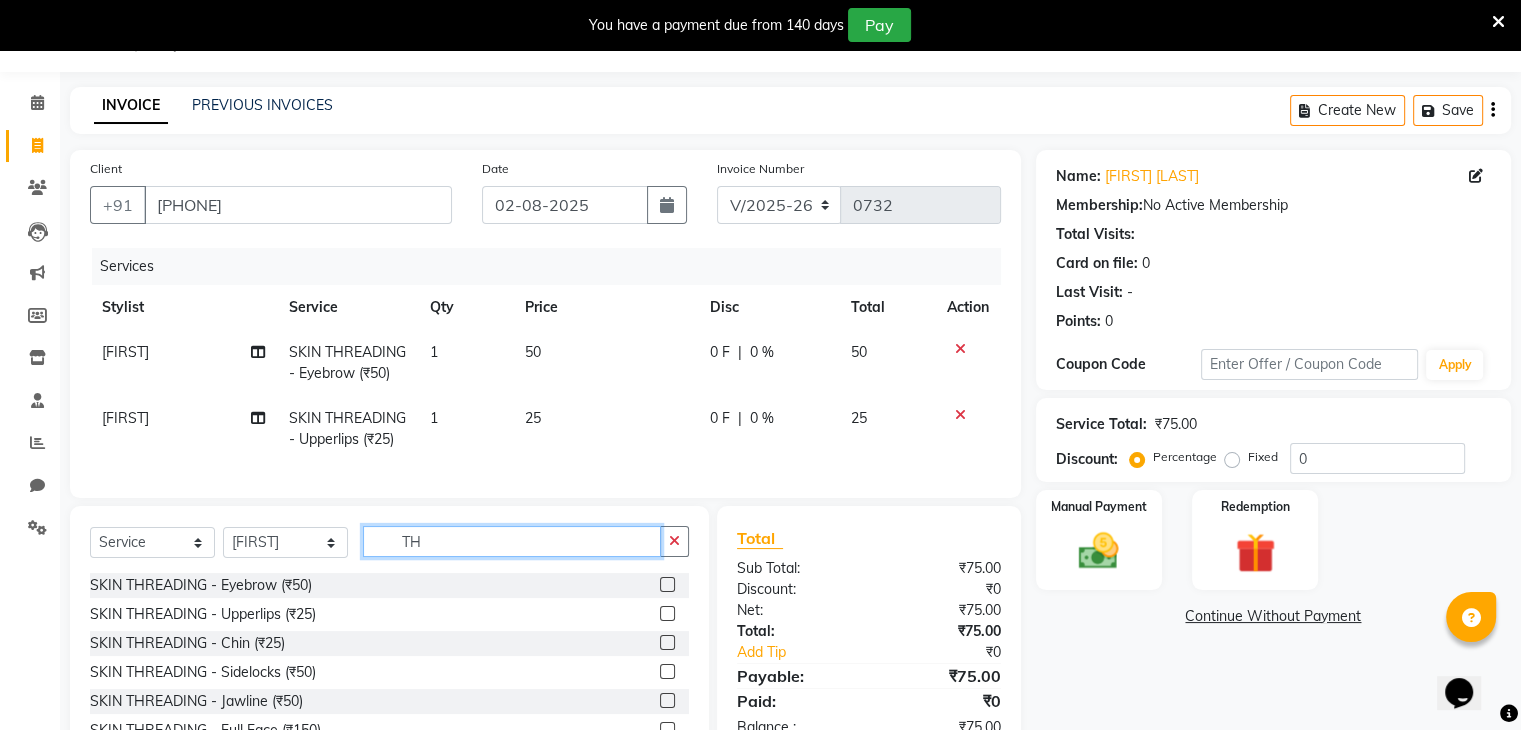 type on "T" 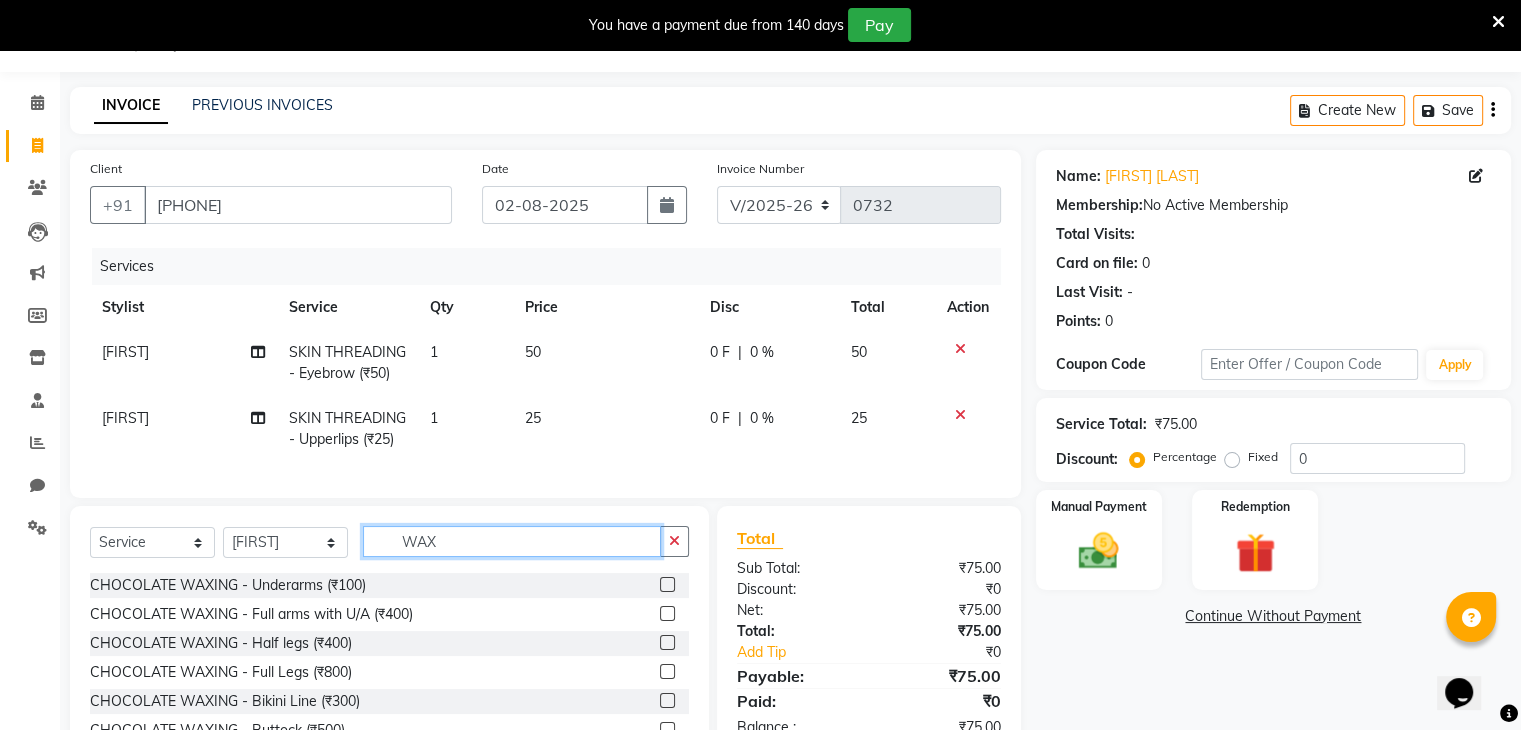 scroll, scrollTop: 167, scrollLeft: 0, axis: vertical 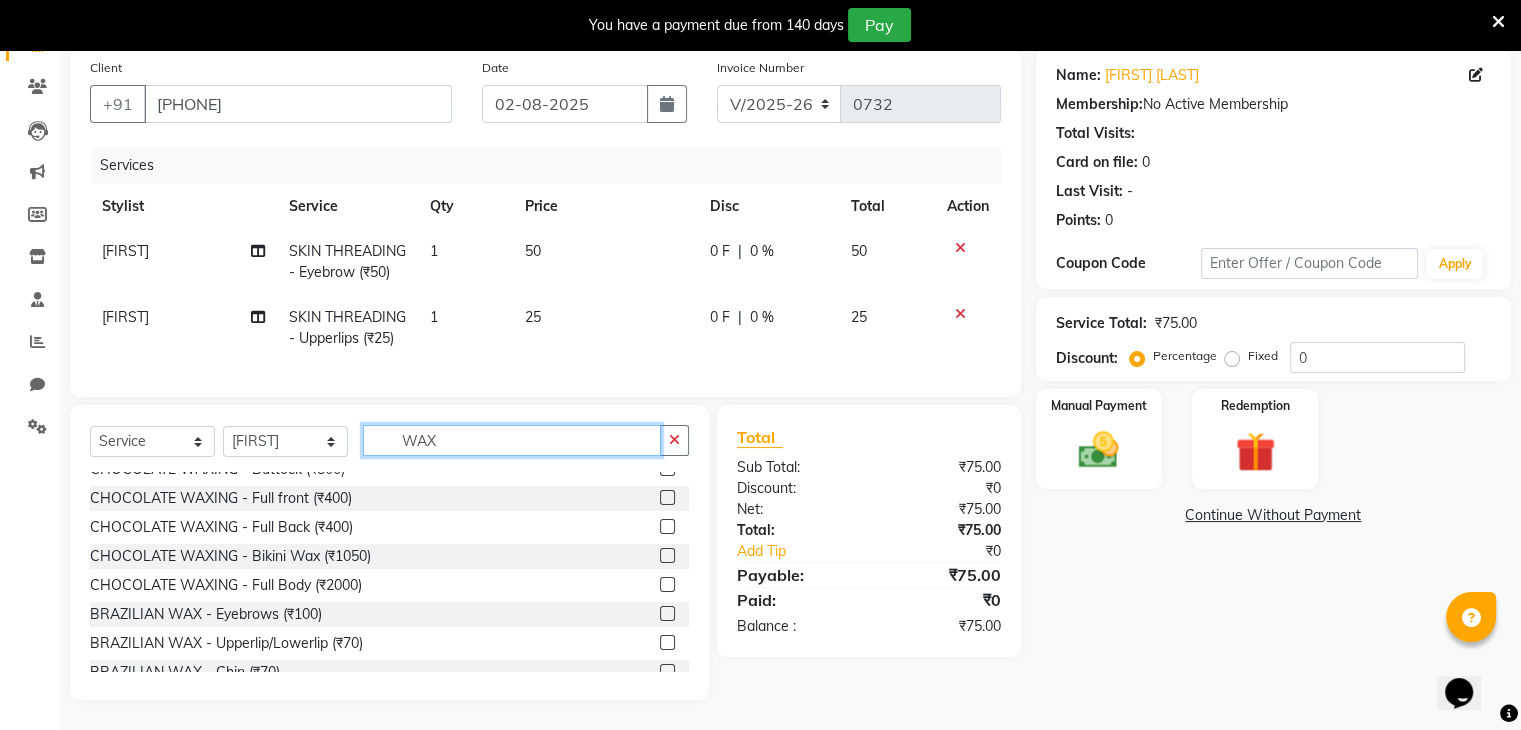 type on "WAX" 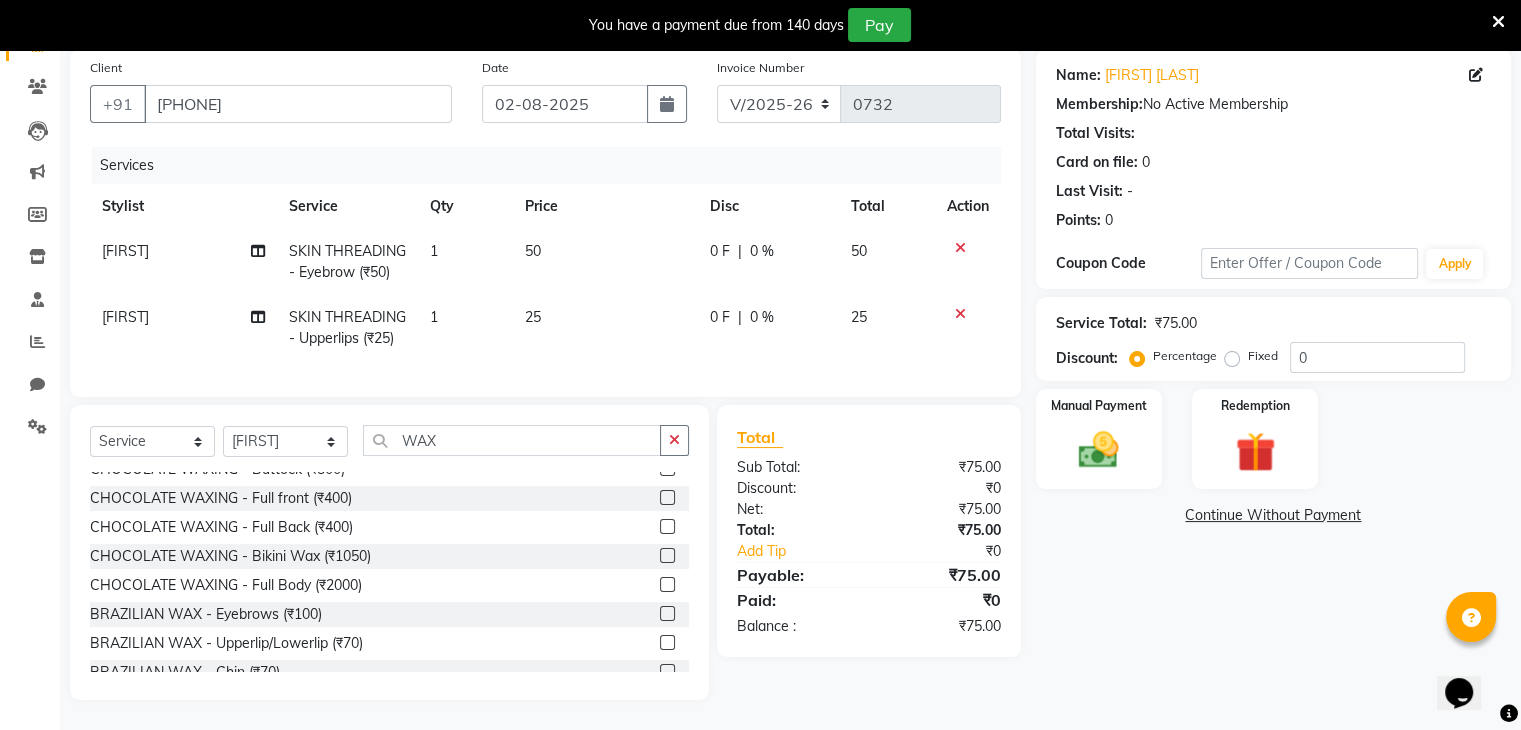 click 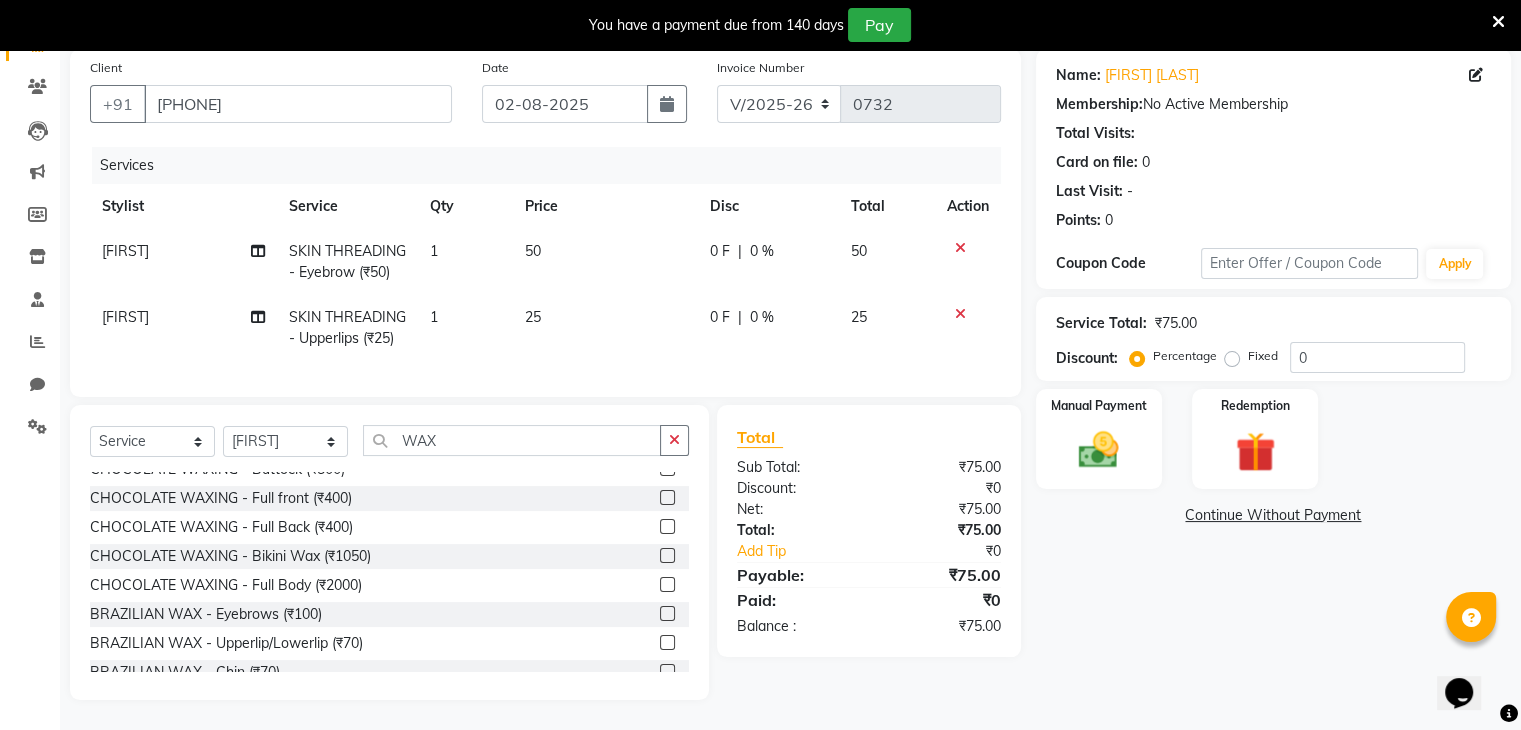 click at bounding box center [666, 643] 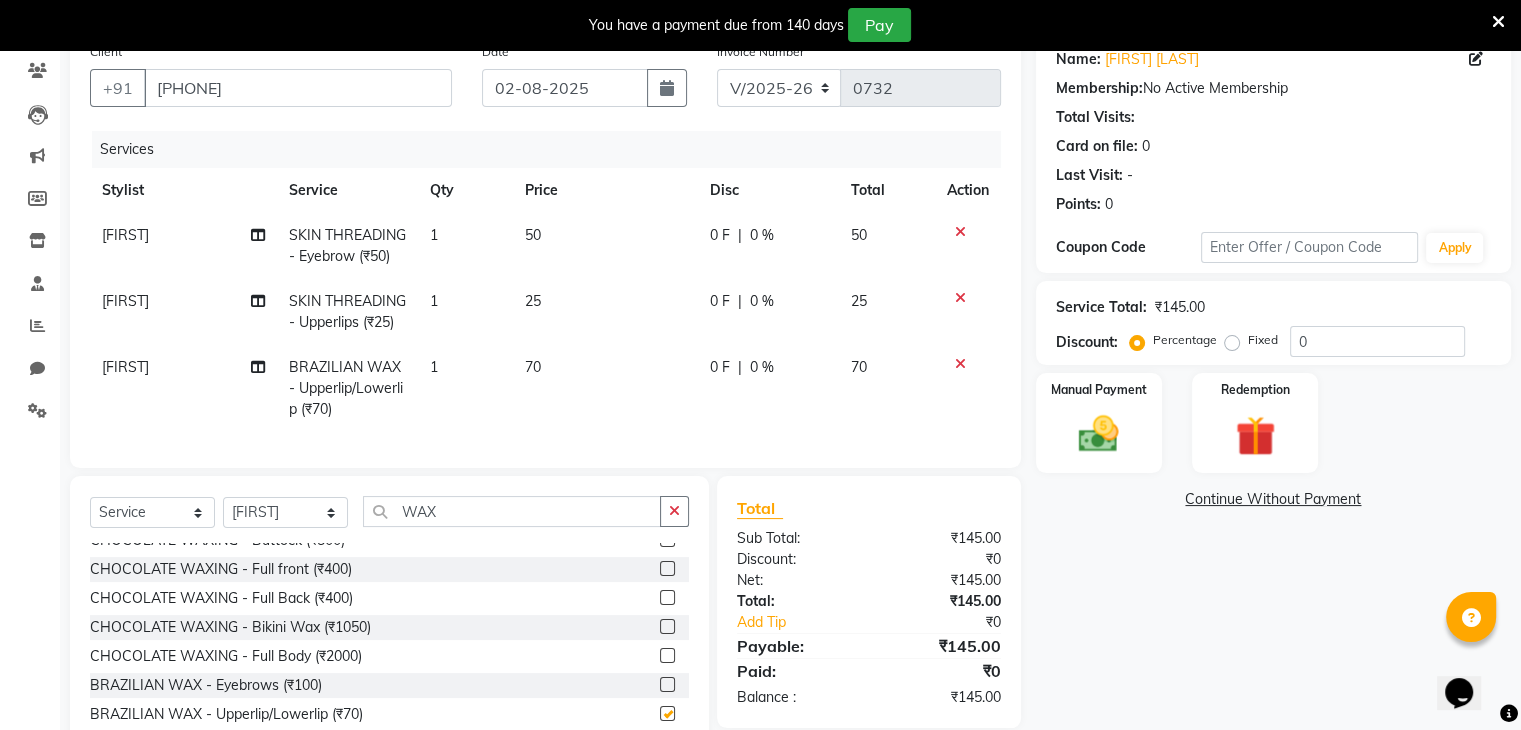 checkbox on "false" 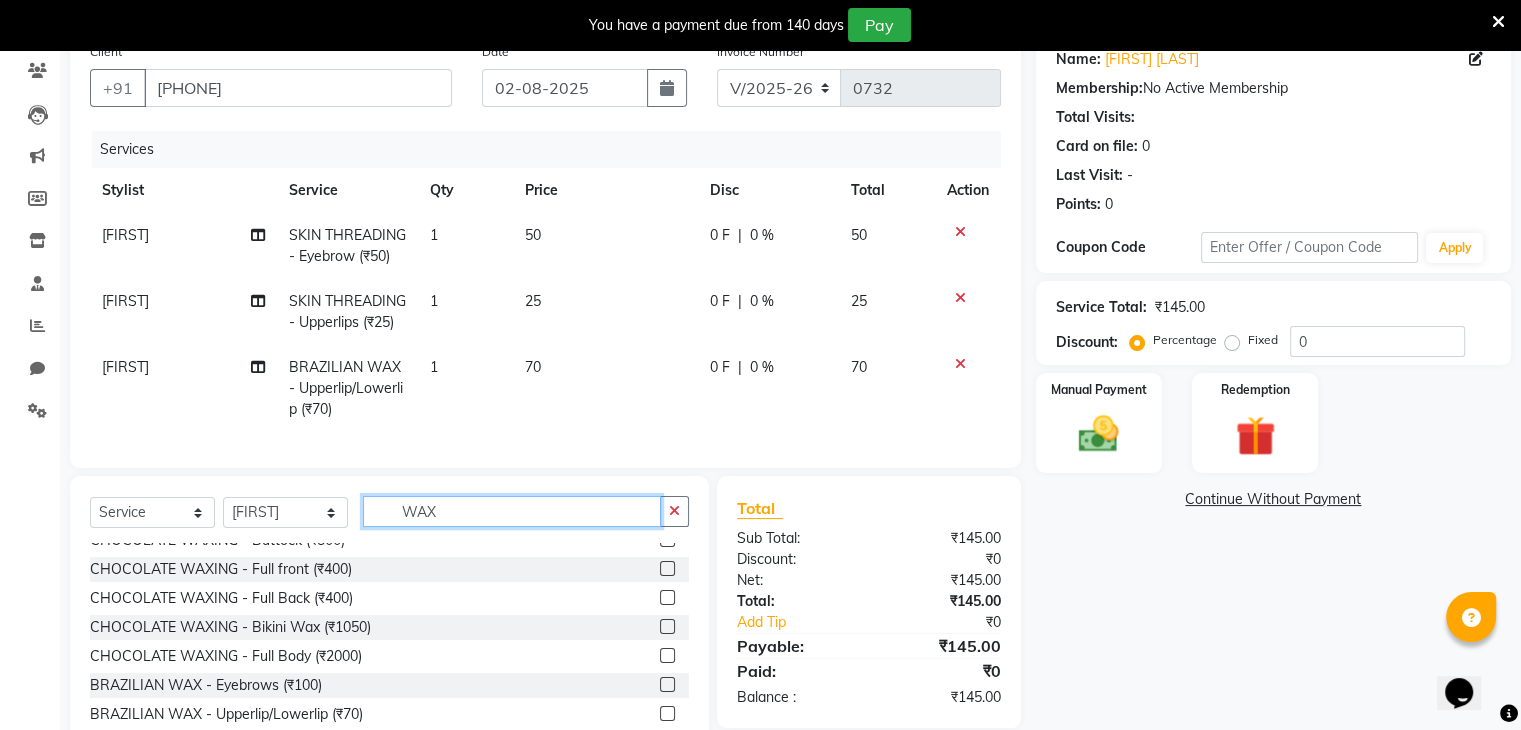 click on "WAX" 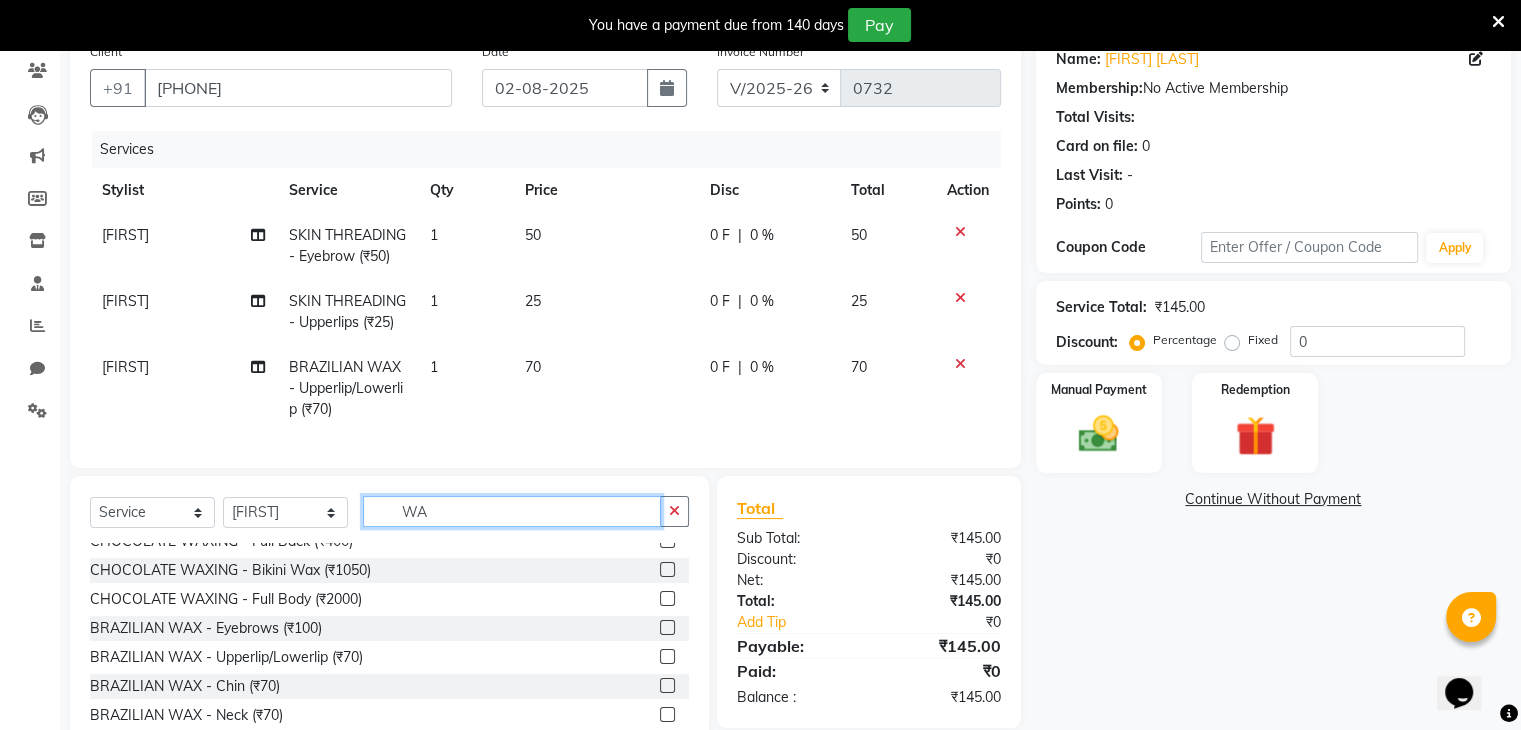 type on "W" 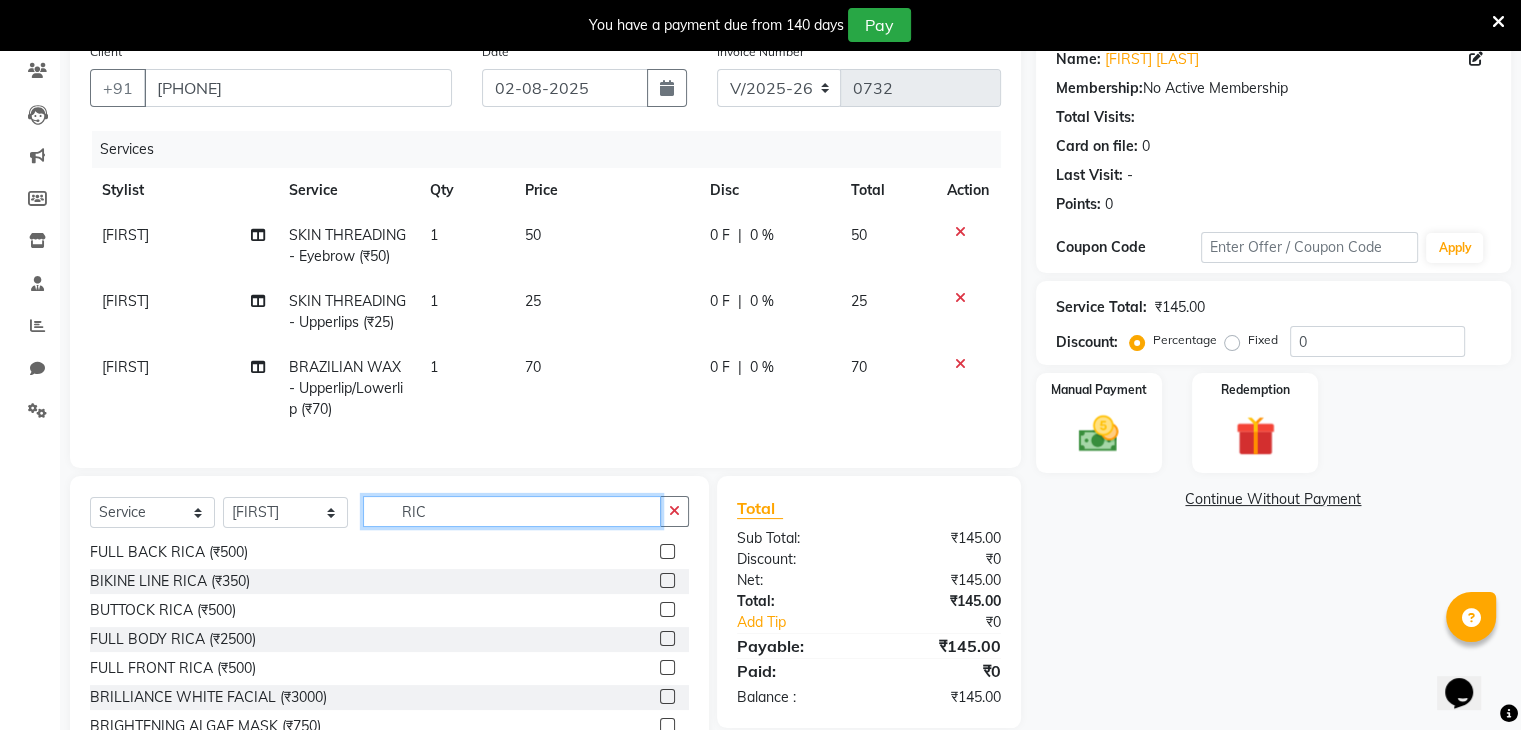 scroll, scrollTop: 90, scrollLeft: 0, axis: vertical 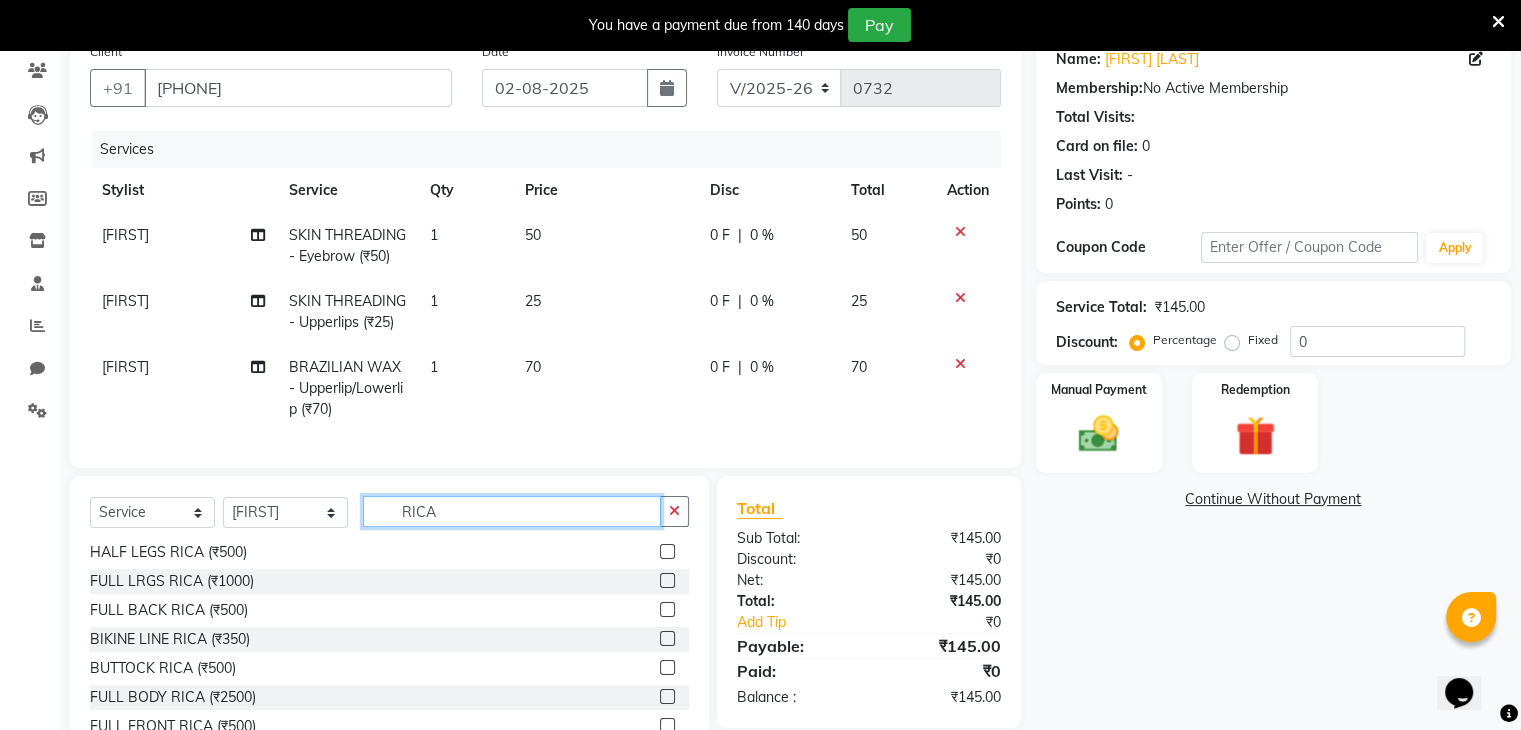 type on "RICA" 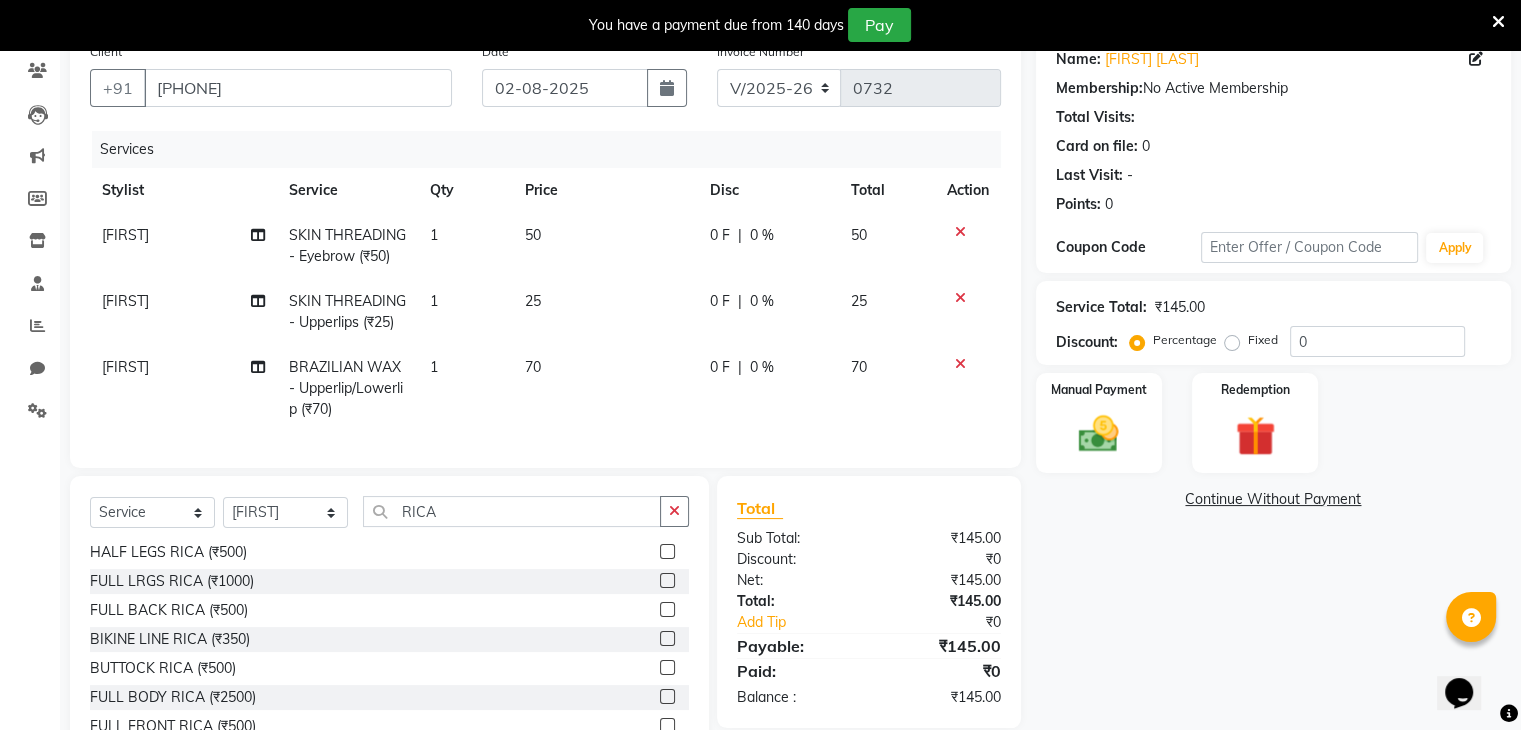 click 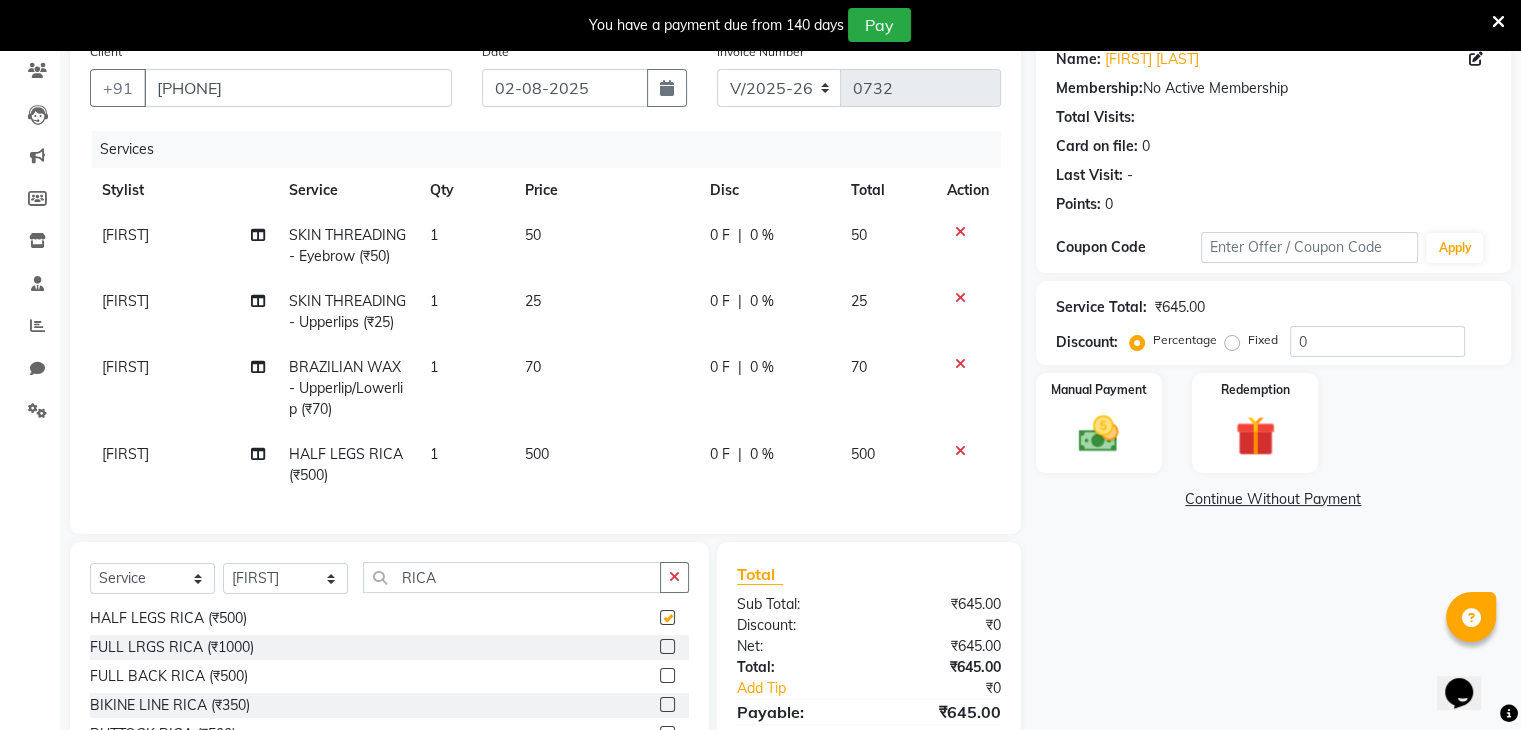 checkbox on "false" 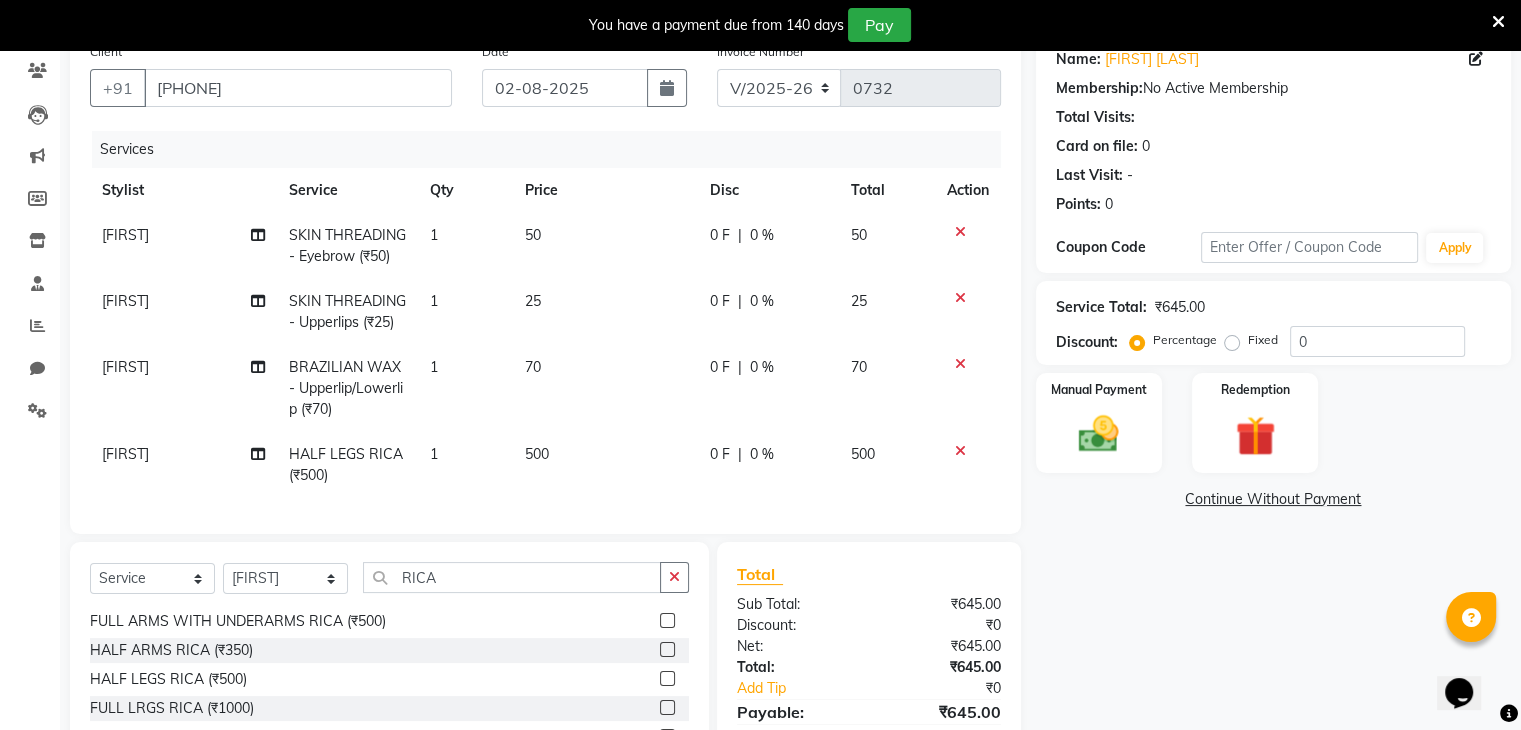 scroll, scrollTop: 10, scrollLeft: 0, axis: vertical 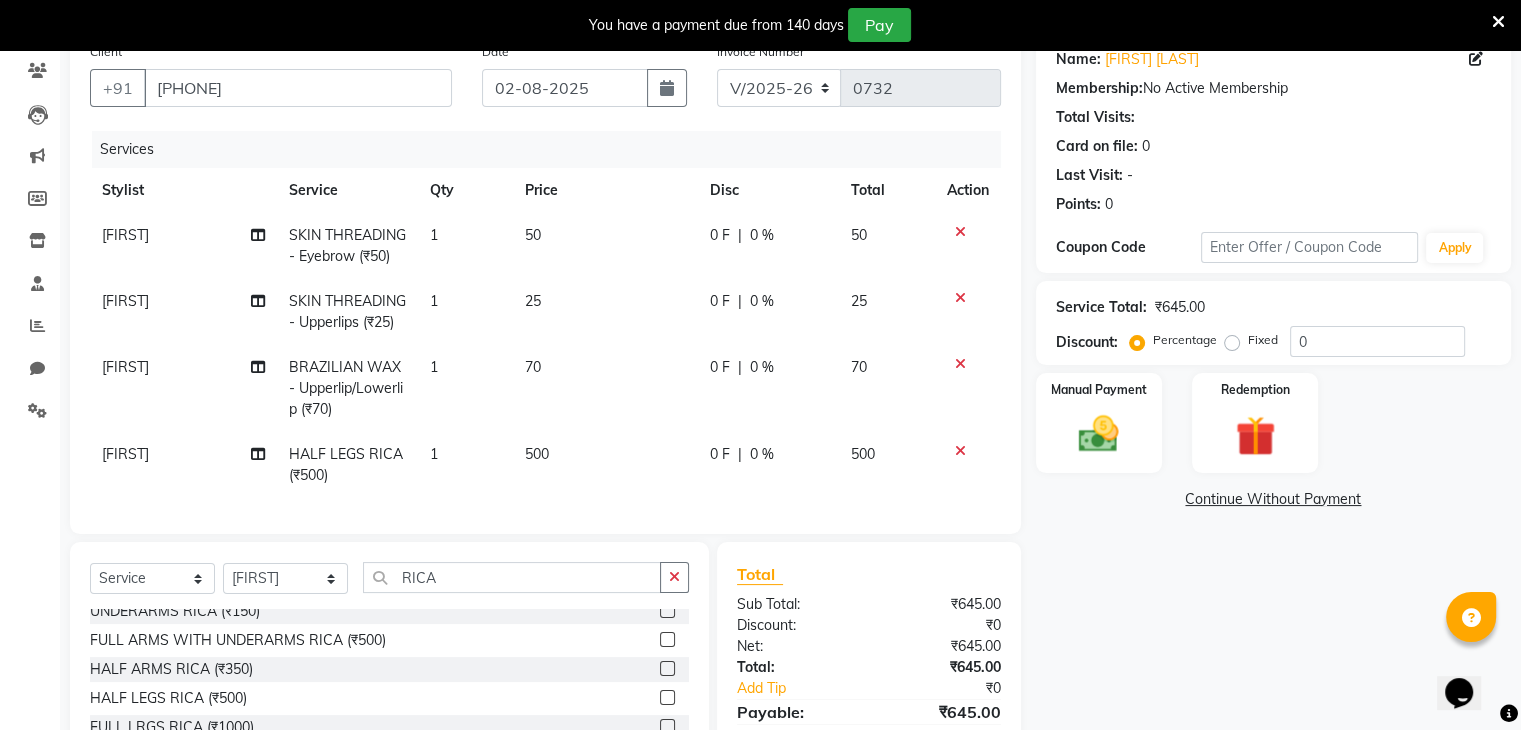 click 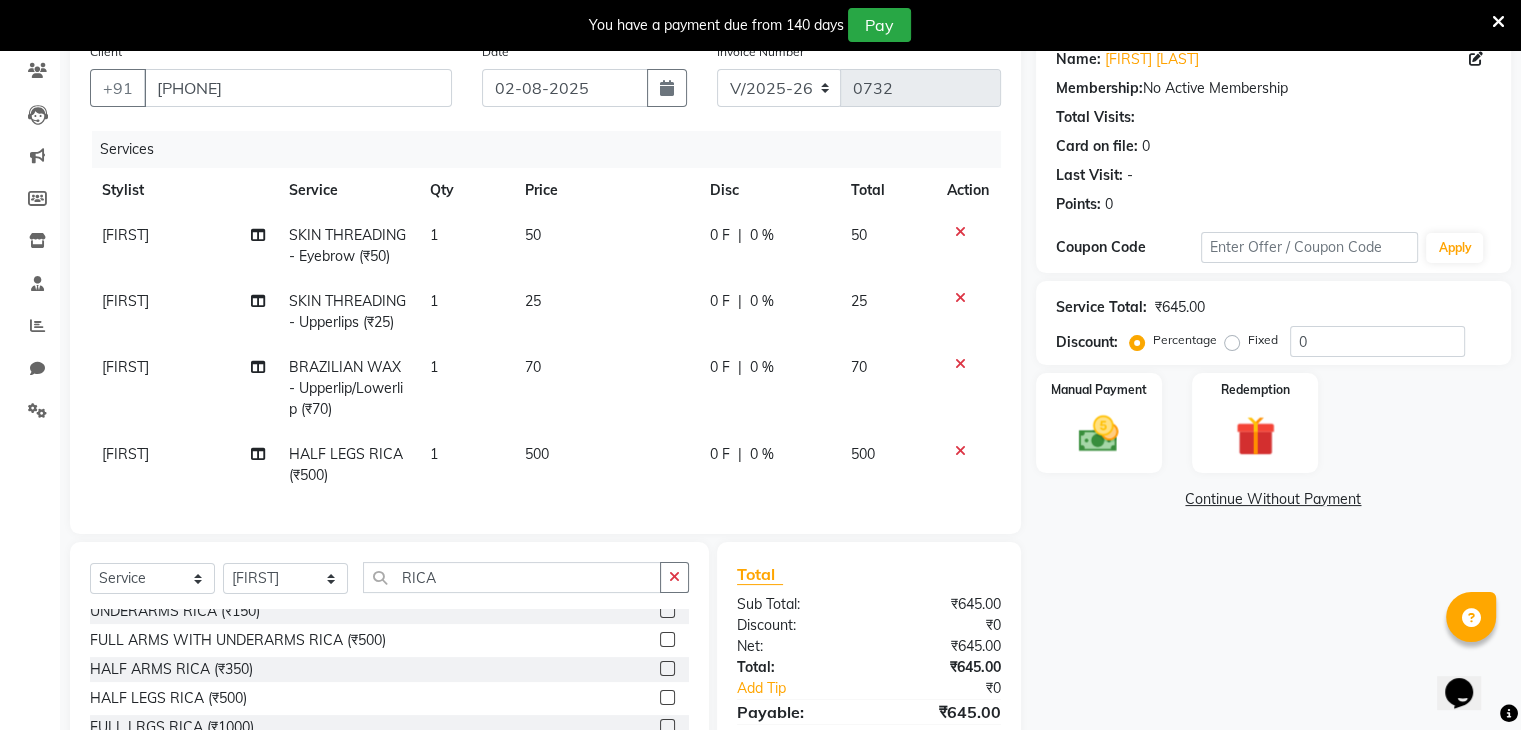 click at bounding box center [666, 640] 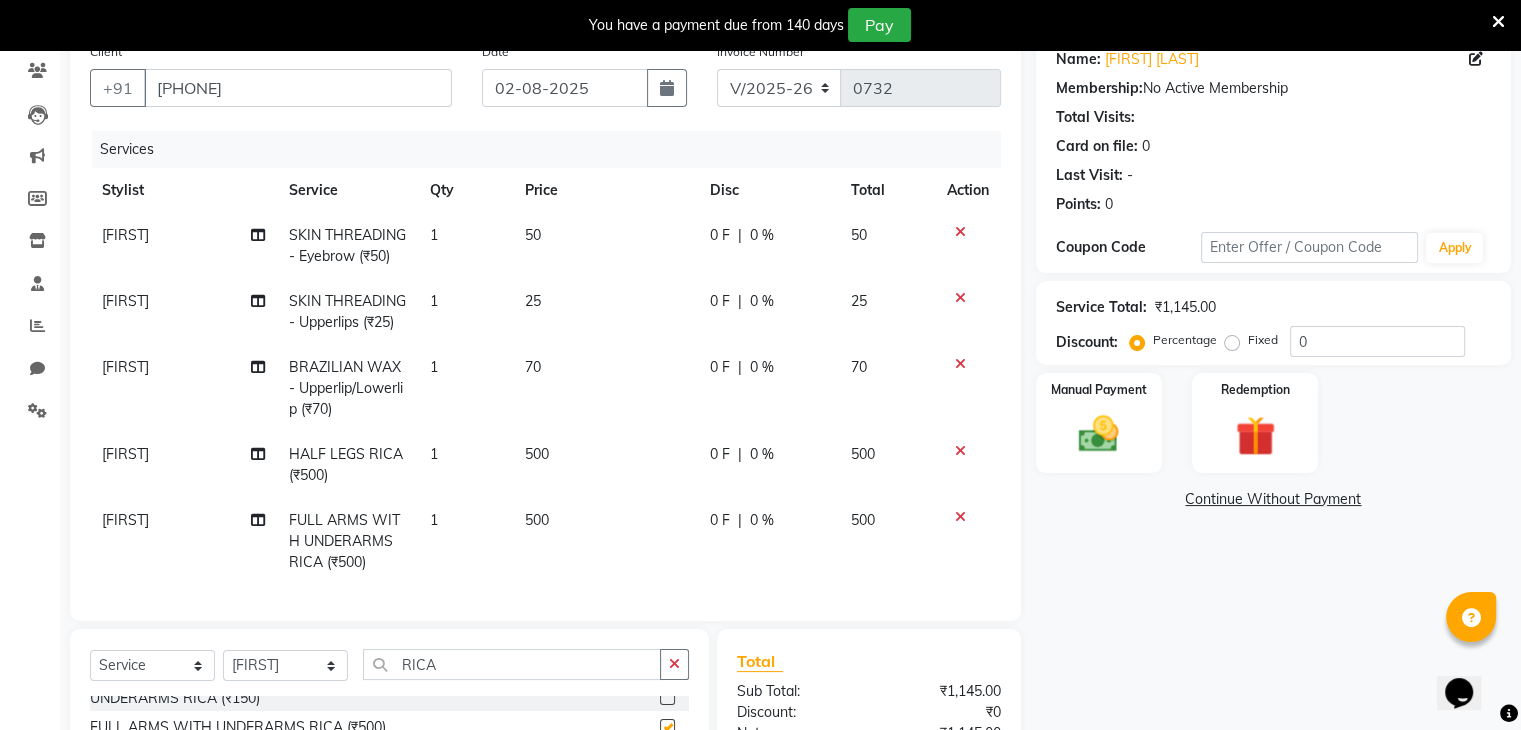 checkbox on "false" 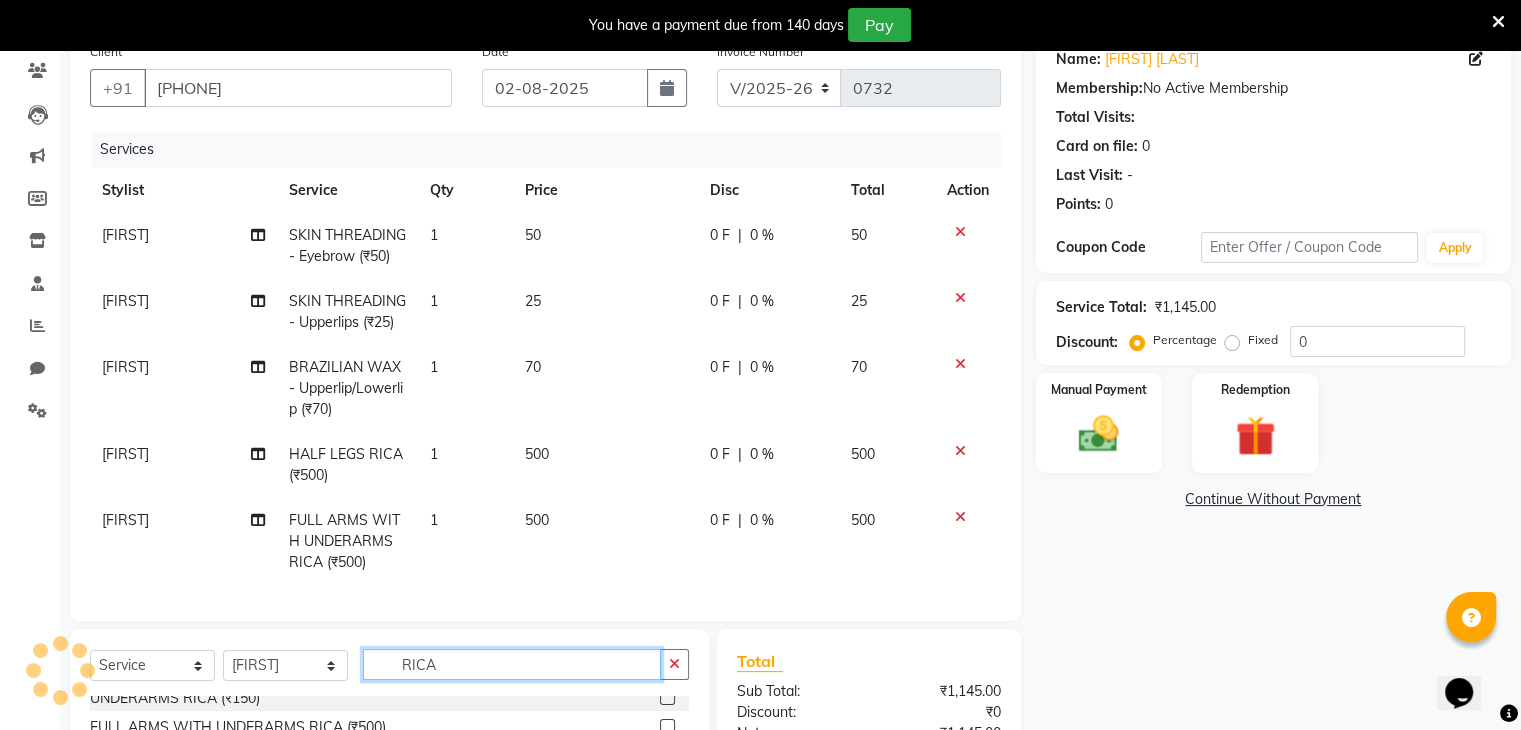 click on "RICA" 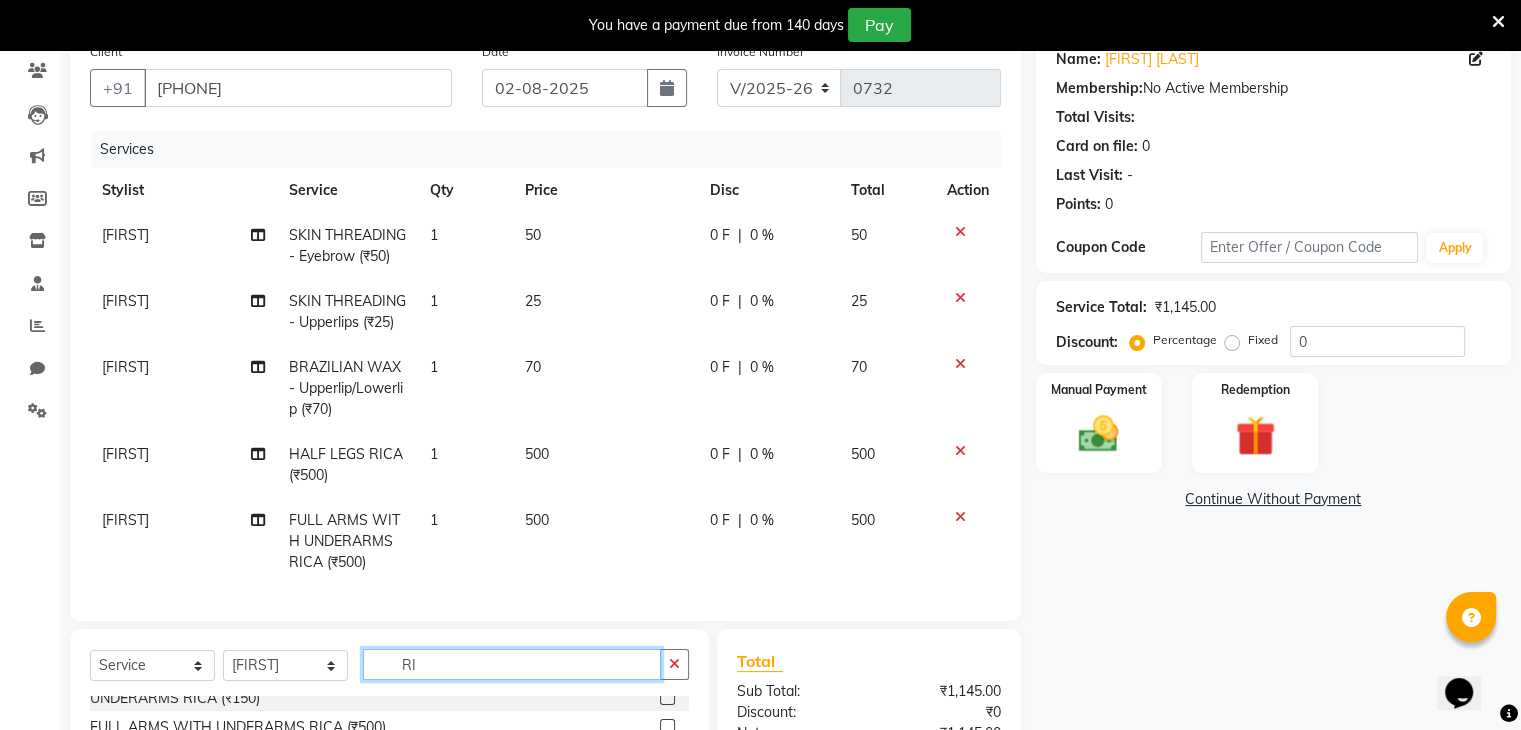 type on "R" 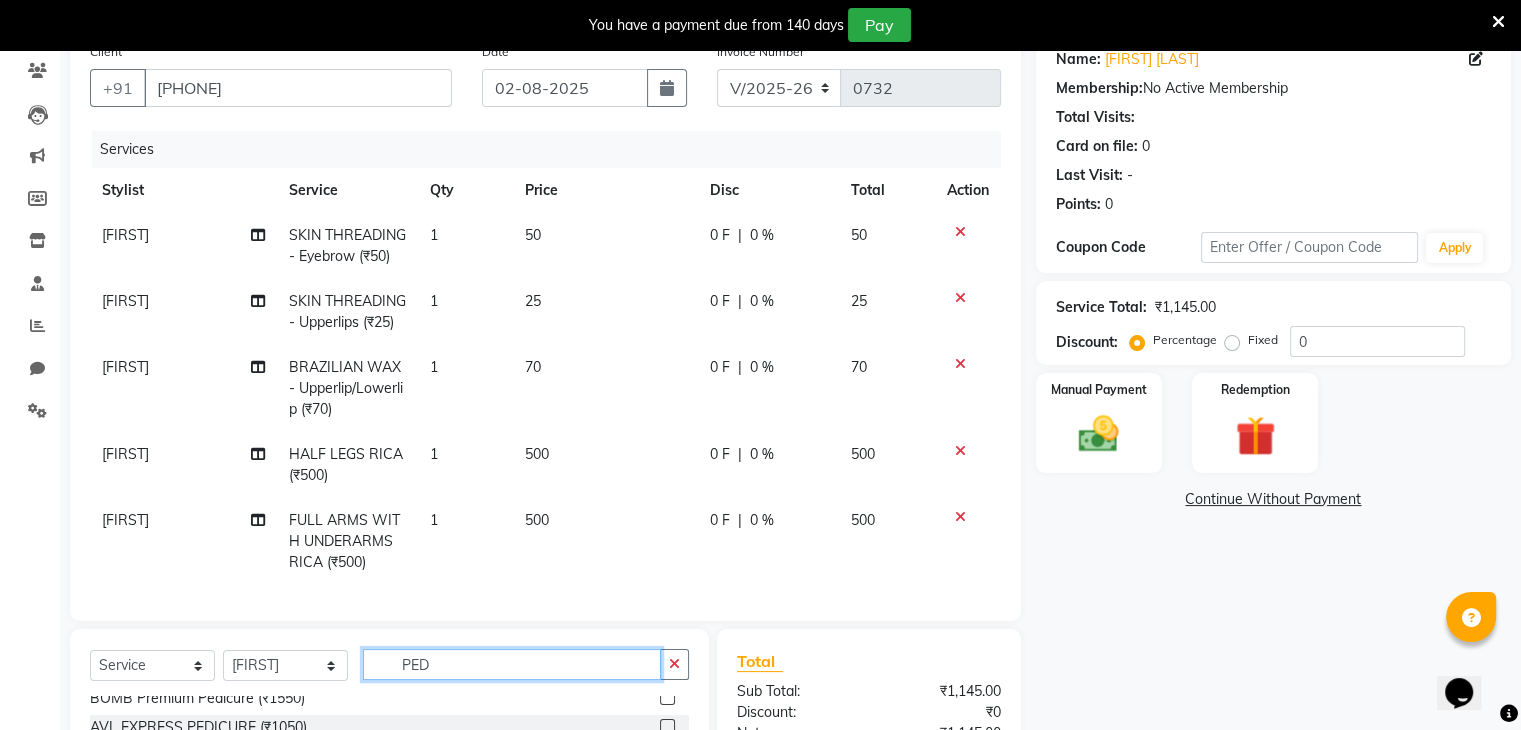 scroll, scrollTop: 32, scrollLeft: 0, axis: vertical 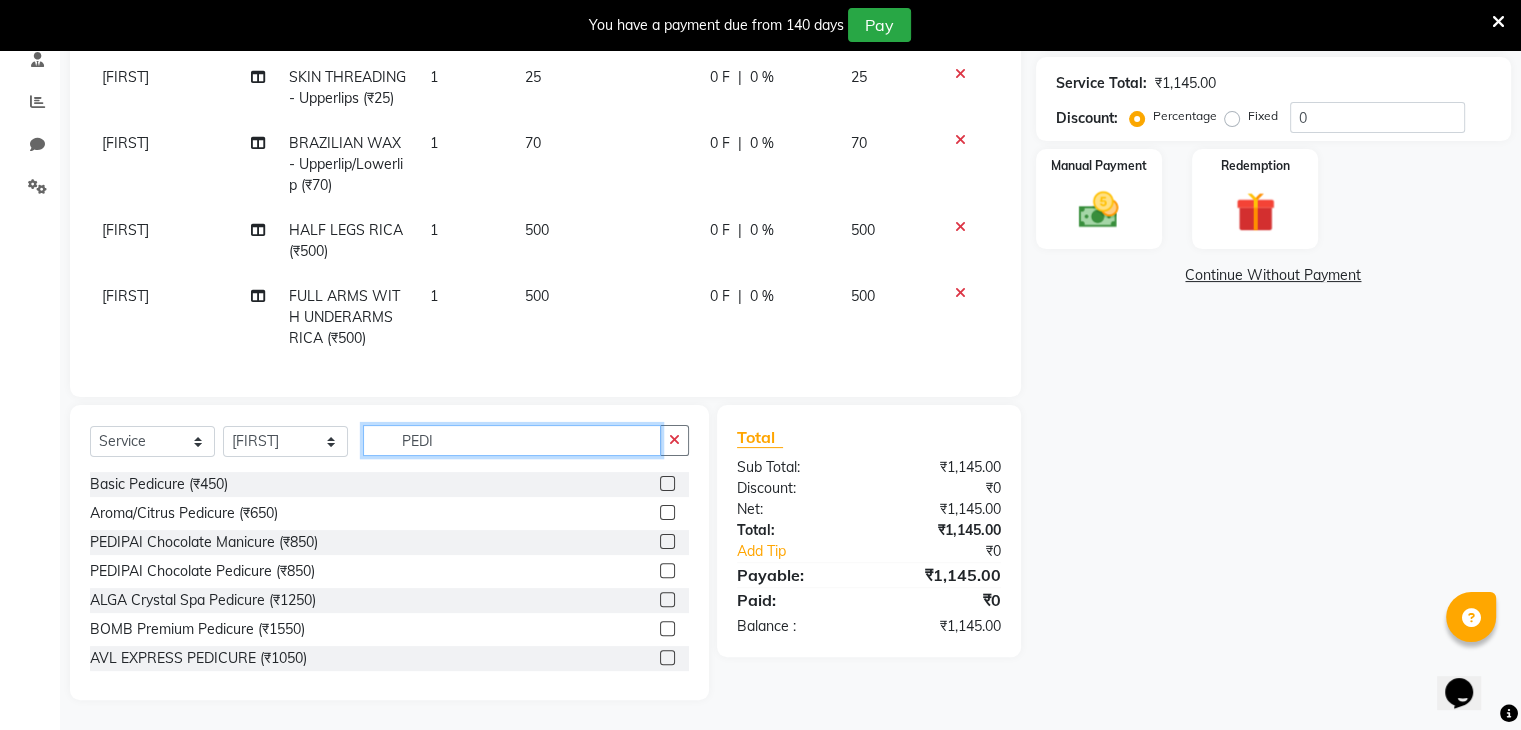 type on "PEDI" 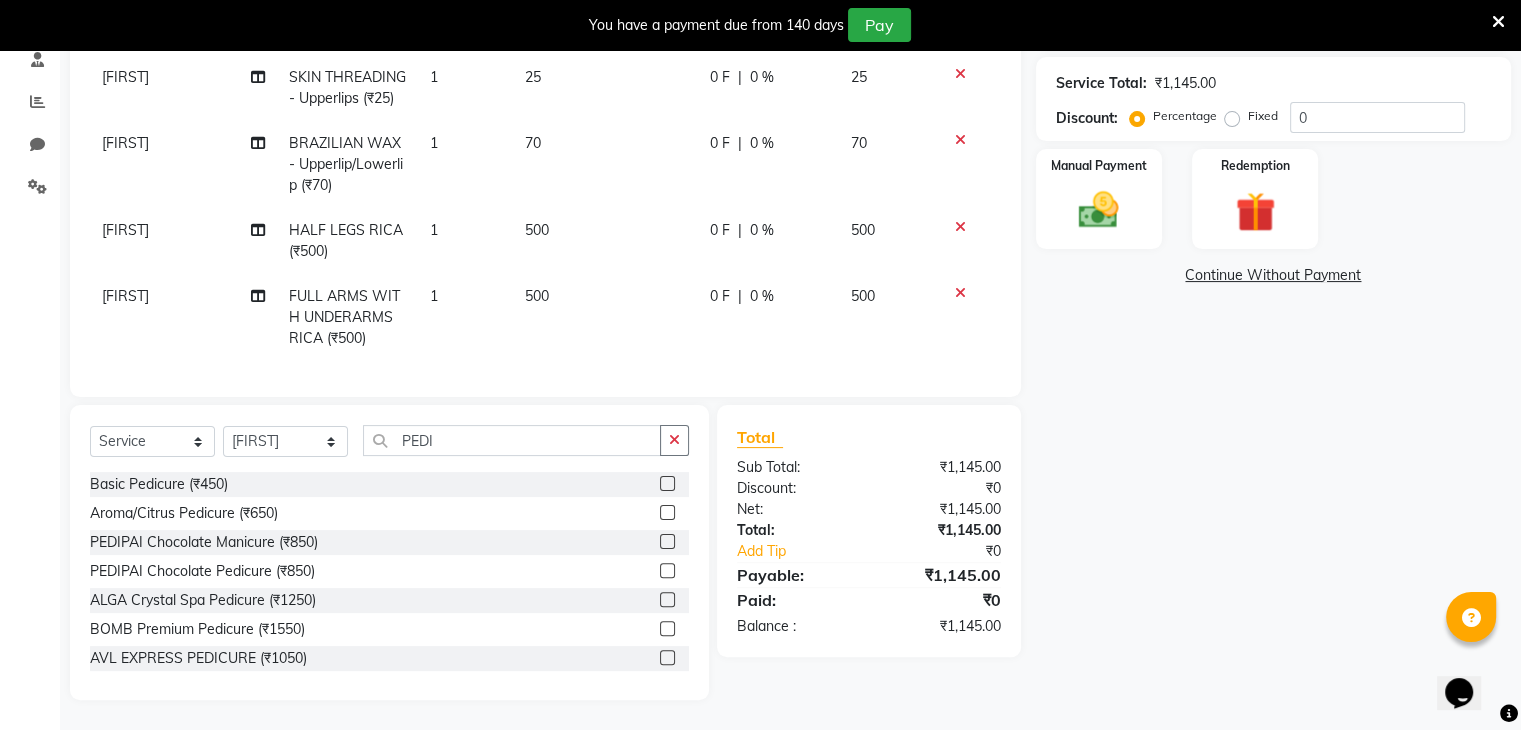 click 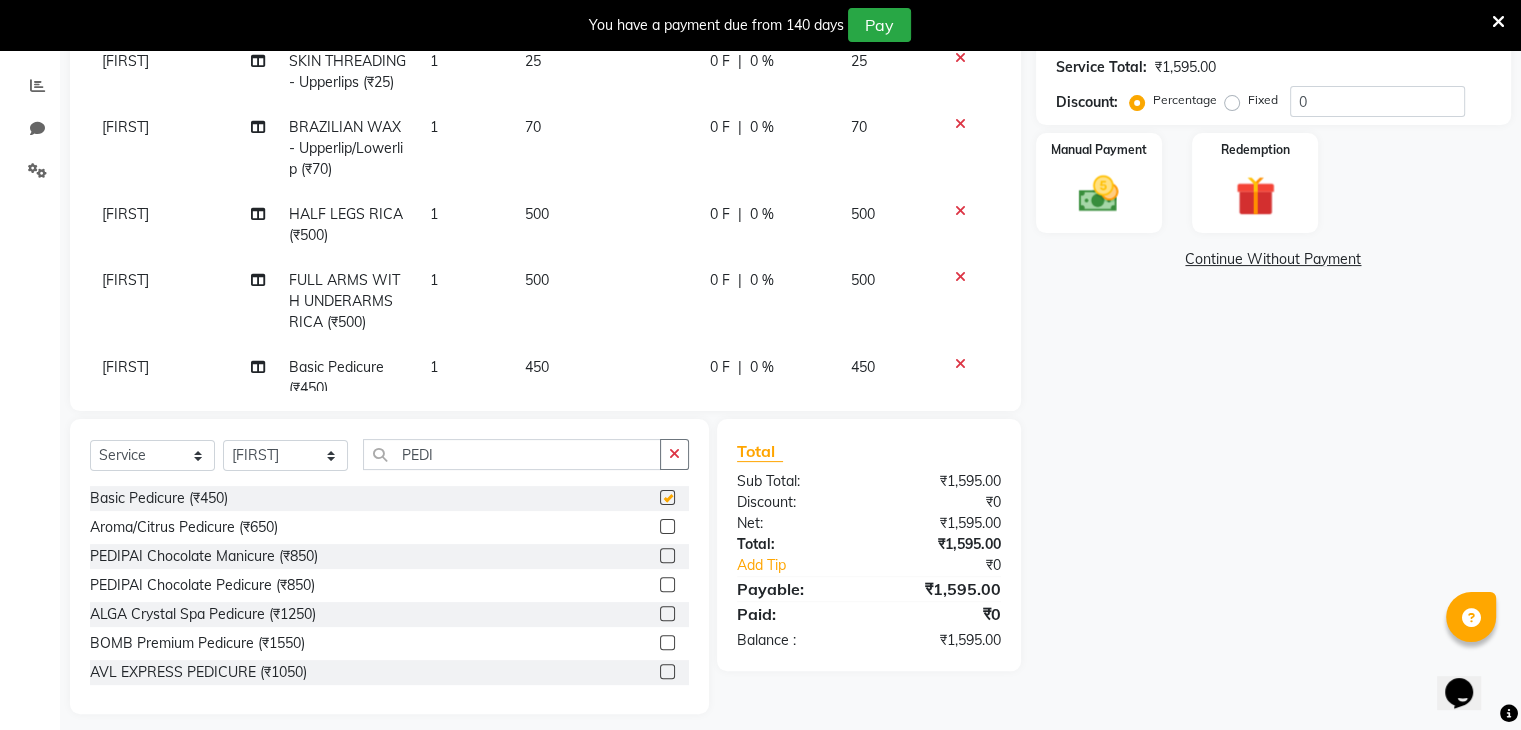 checkbox on "false" 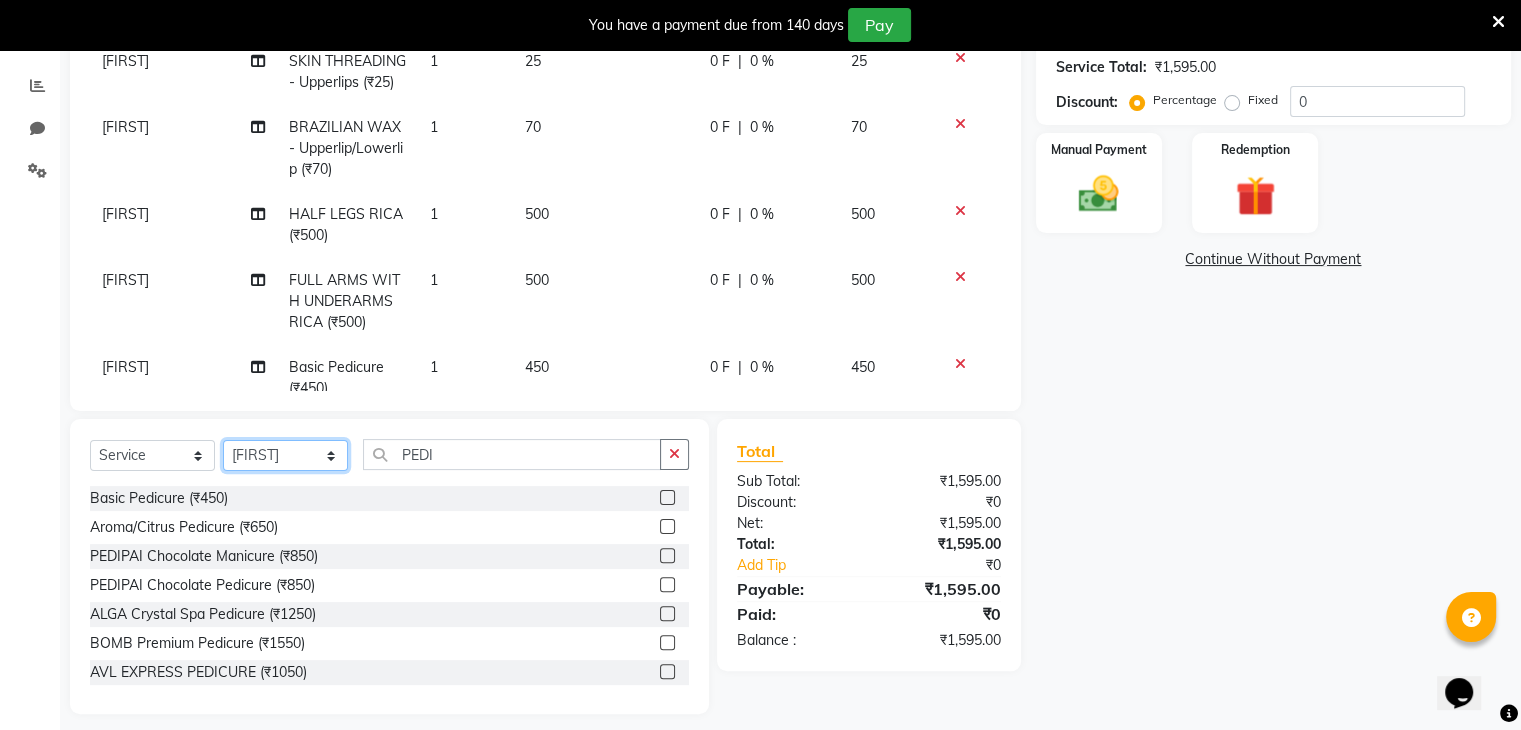 click on "Select Stylist Devi DIS Mamta Pinki Rajiya Rupal Shweta Uma UNKNOWN" 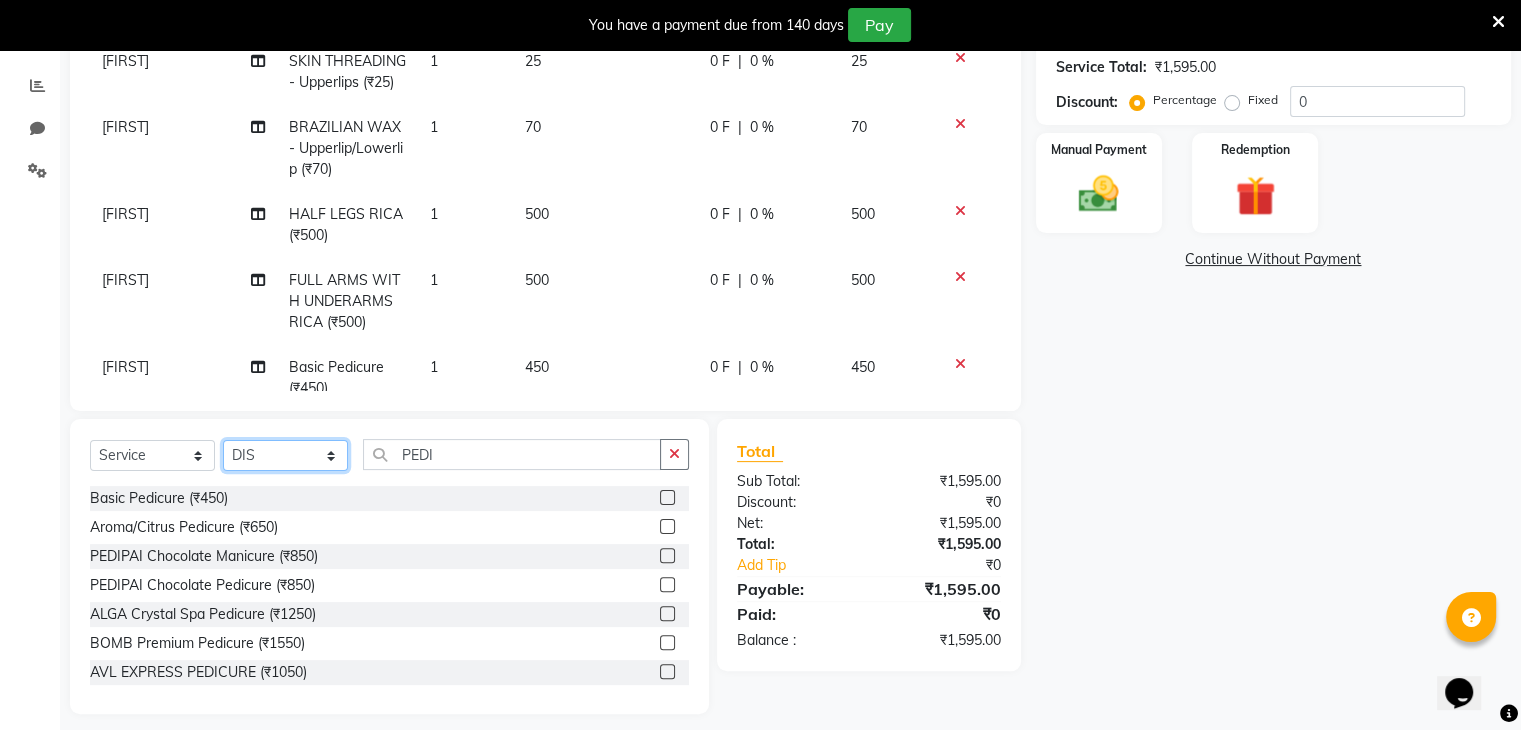 click on "Select Stylist Devi DIS Mamta Pinki Rajiya Rupal Shweta Uma UNKNOWN" 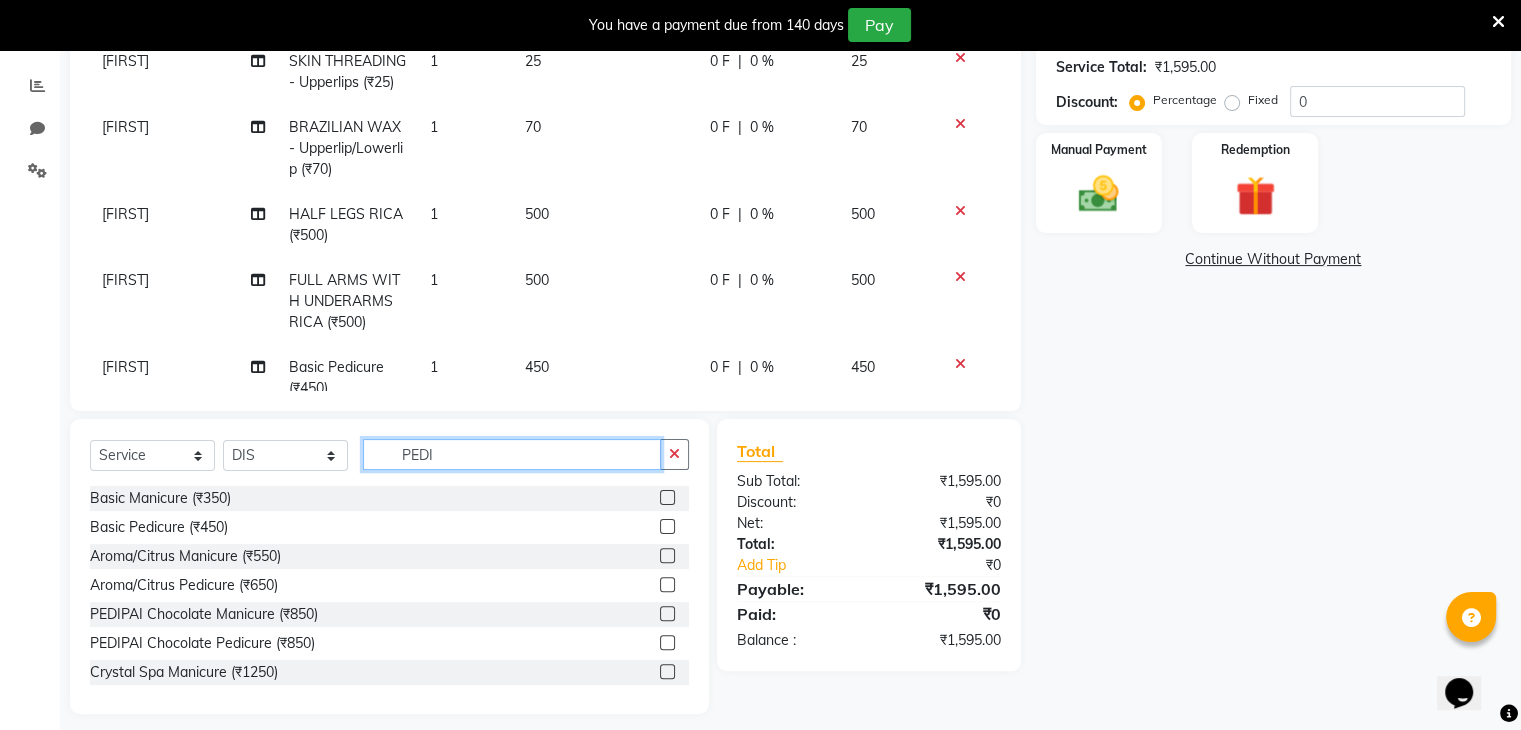 click on "PEDI" 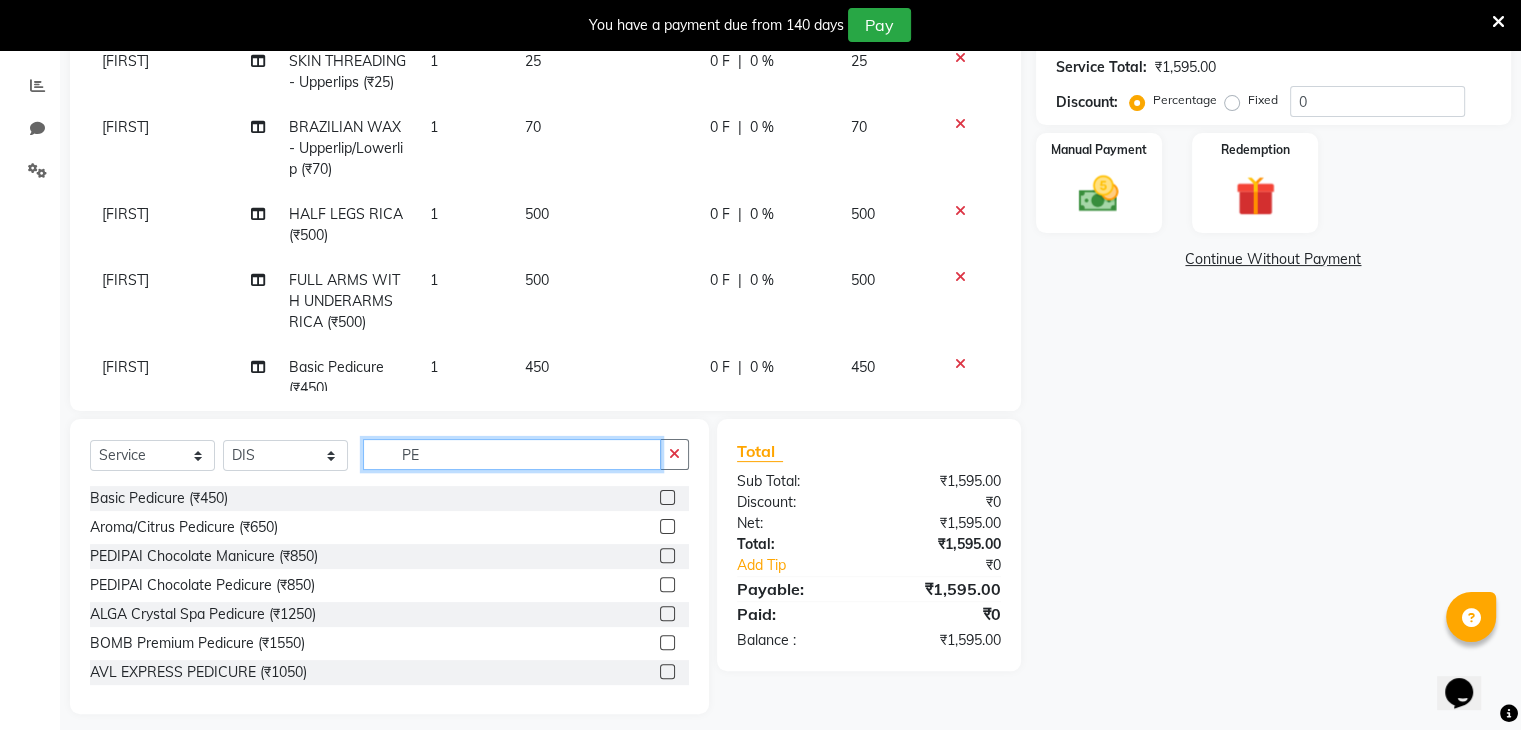 type on "P" 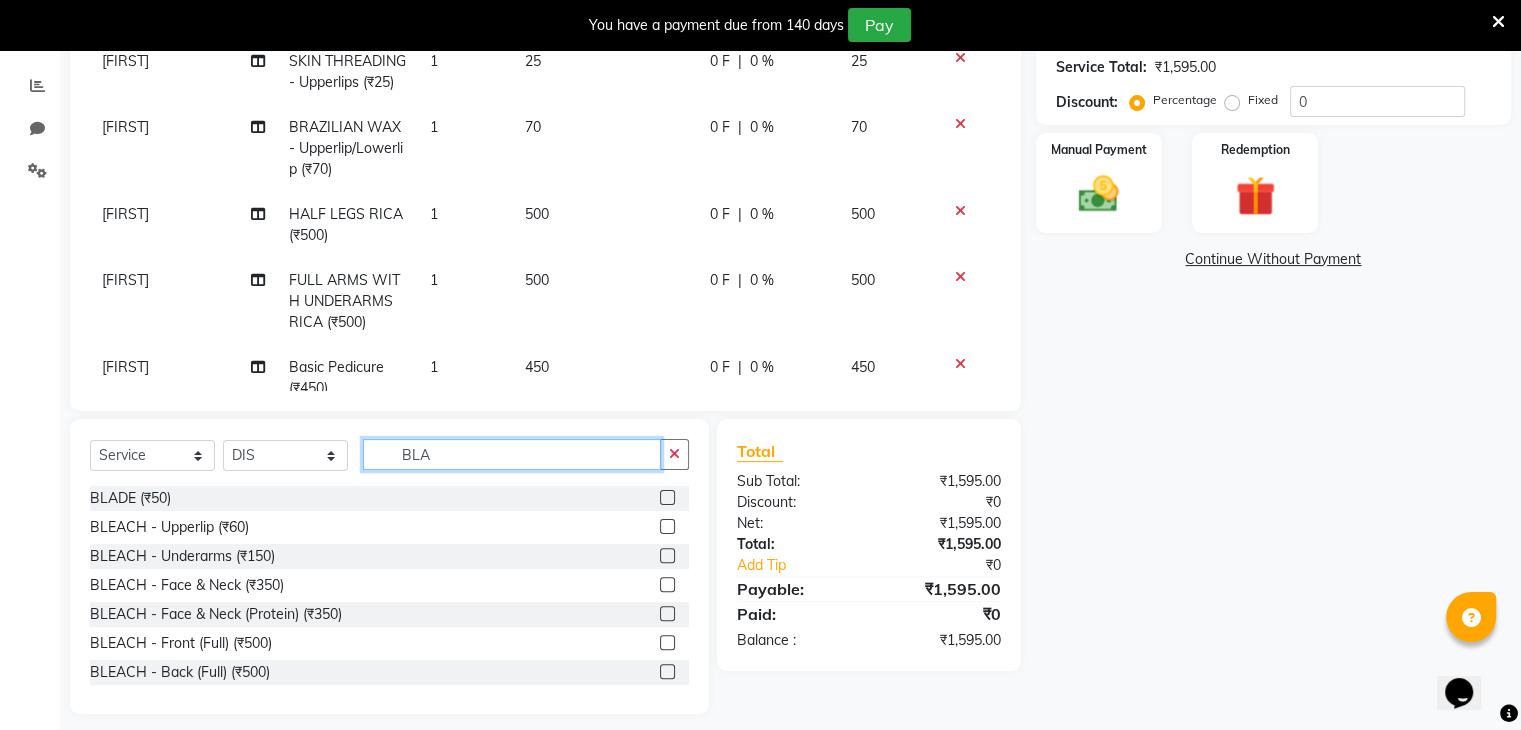 scroll, scrollTop: 379, scrollLeft: 0, axis: vertical 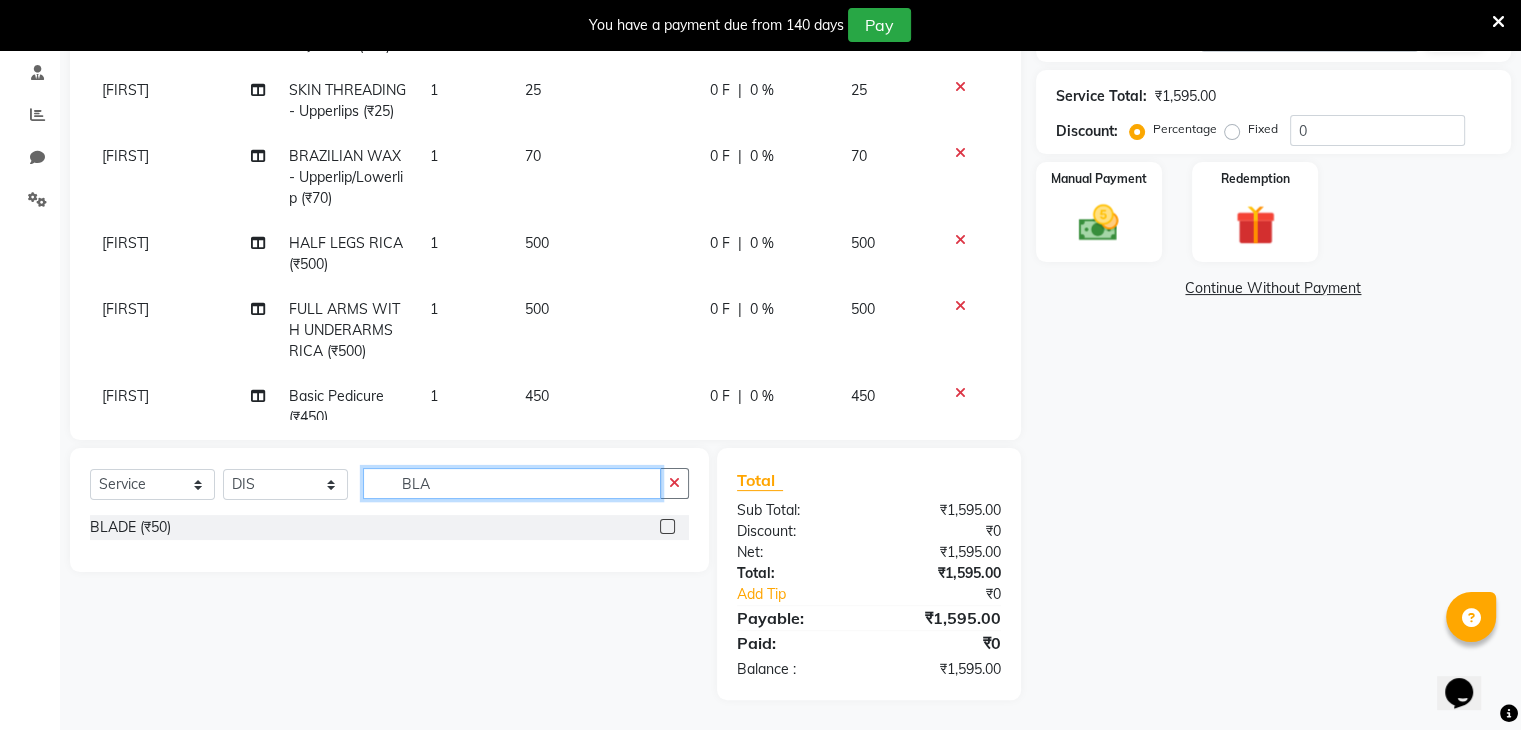 type on "BLA" 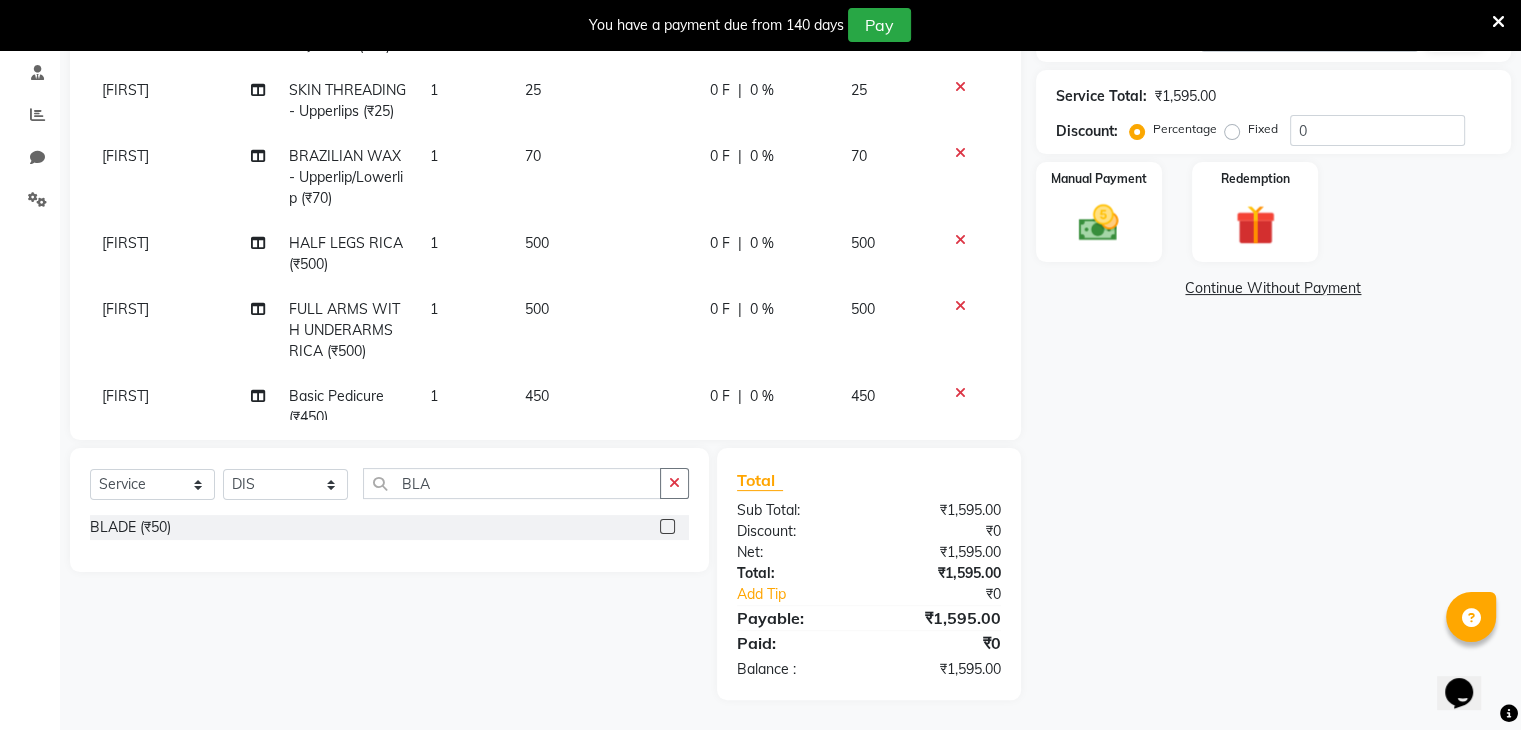 click 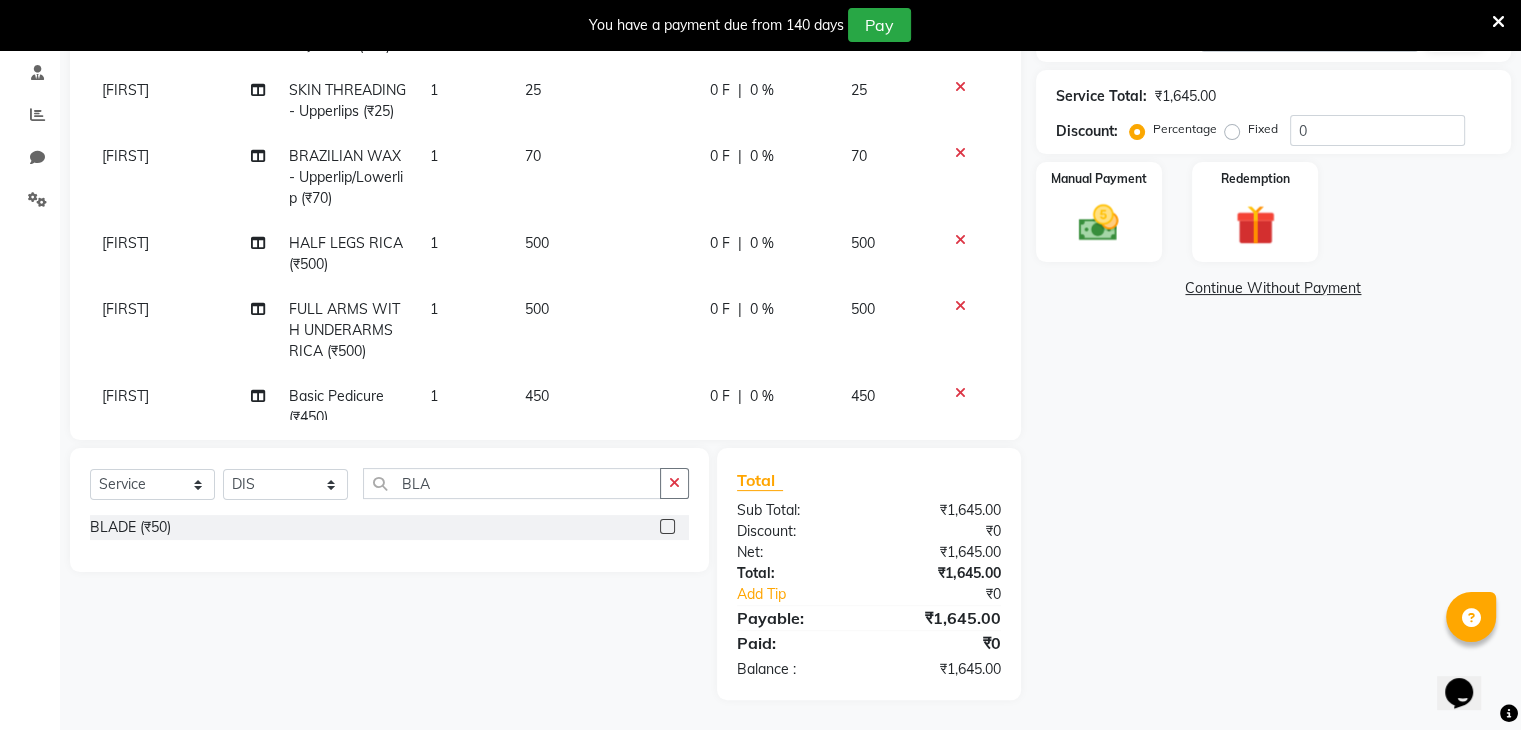 click 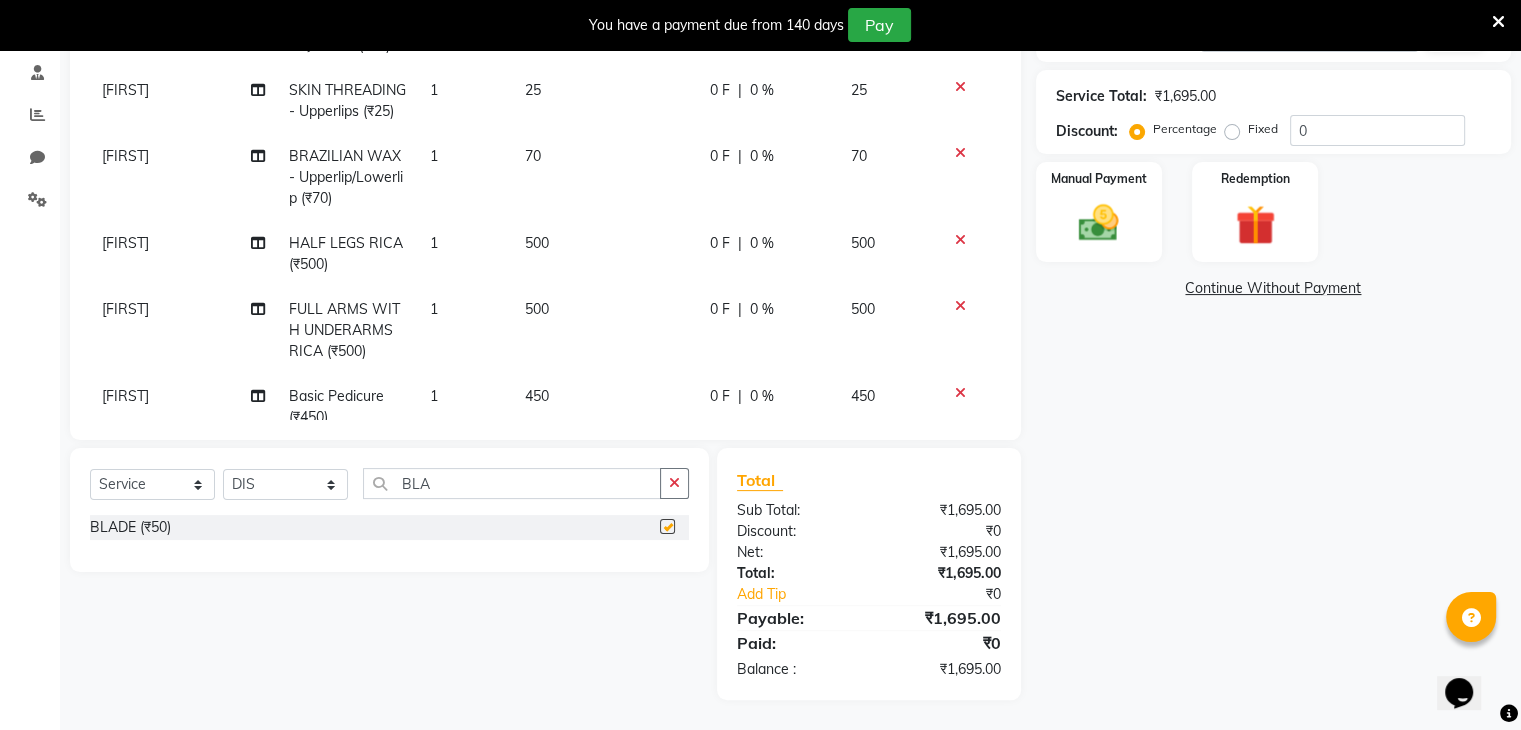 checkbox on "false" 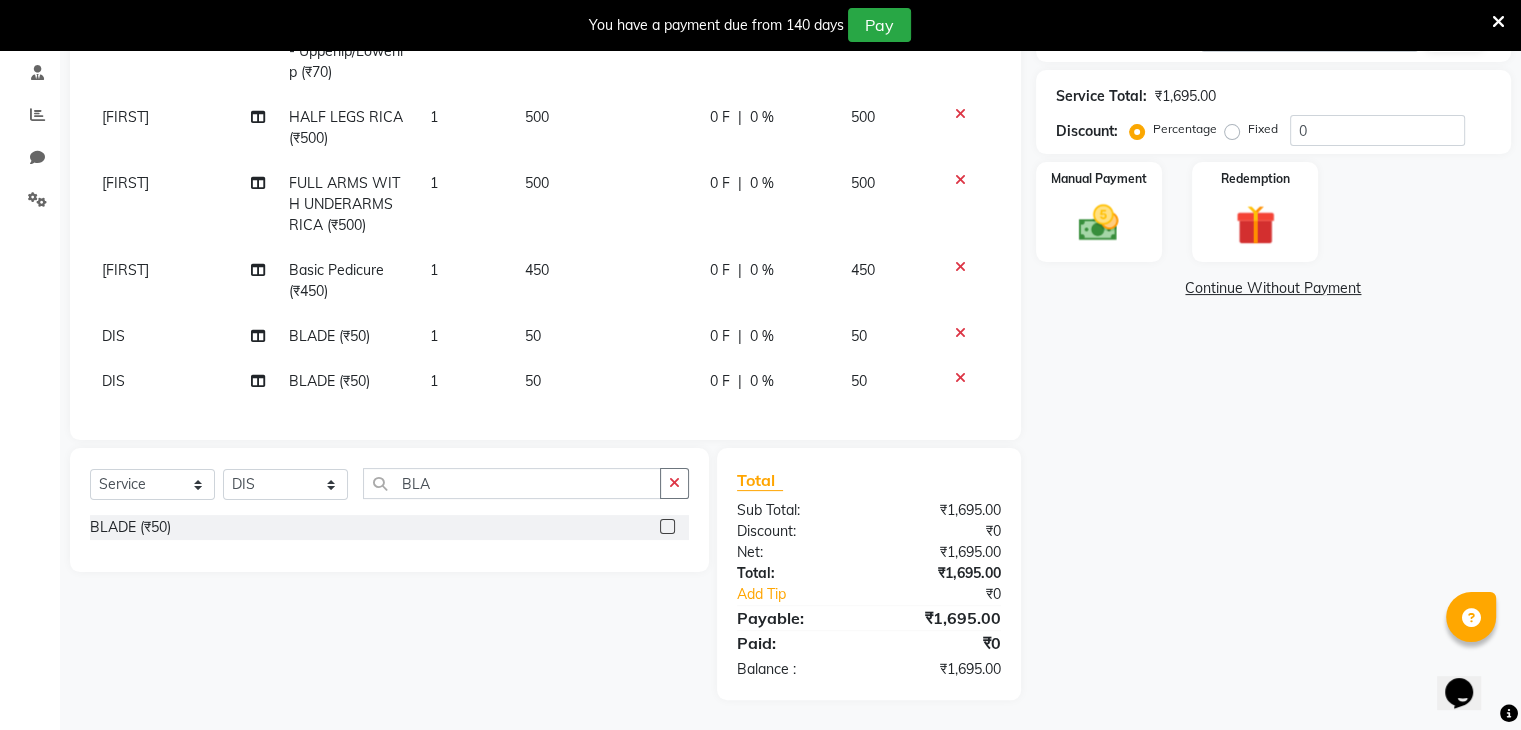 scroll, scrollTop: 183, scrollLeft: 0, axis: vertical 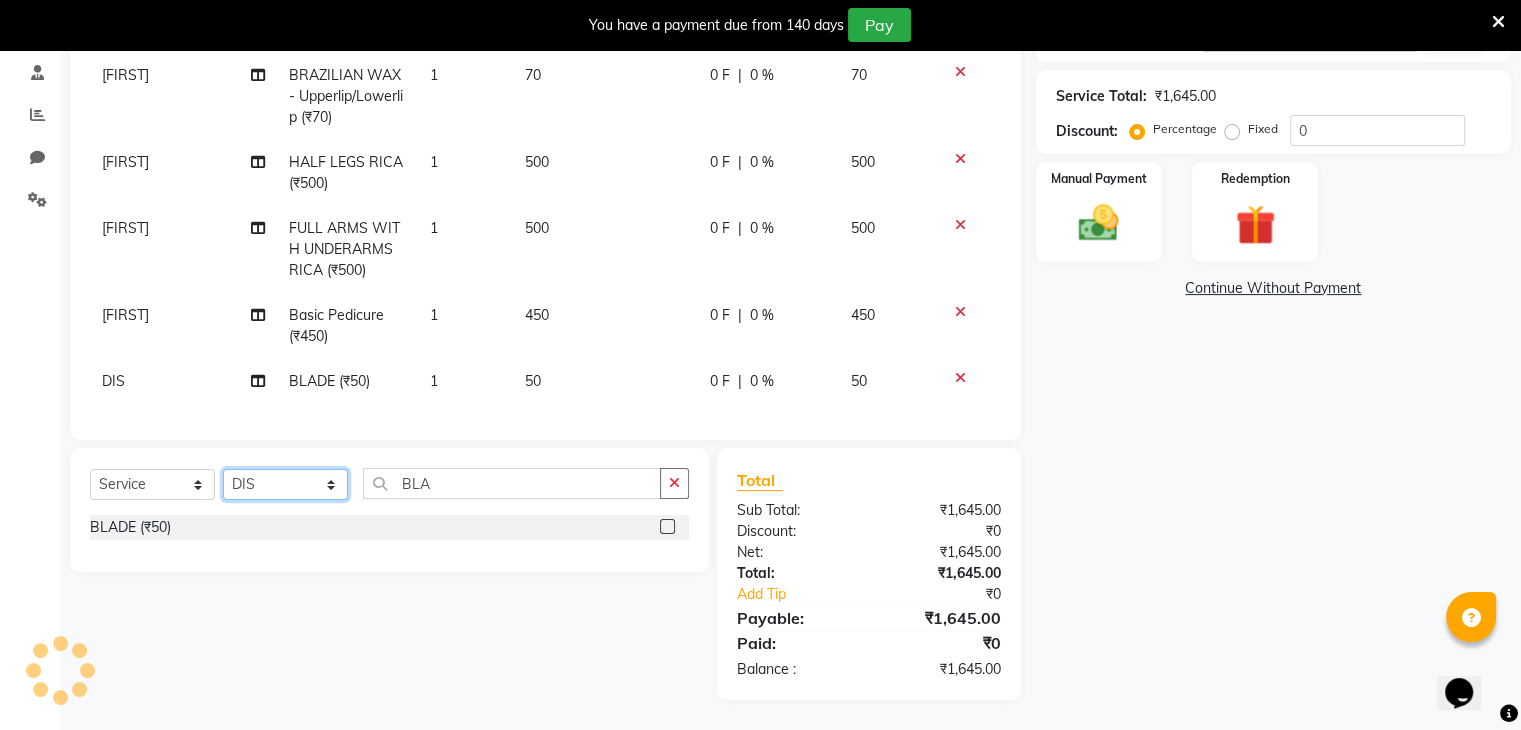 click on "Select Stylist Devi DIS Mamta Pinki Rajiya Rupal Shweta Uma UNKNOWN" 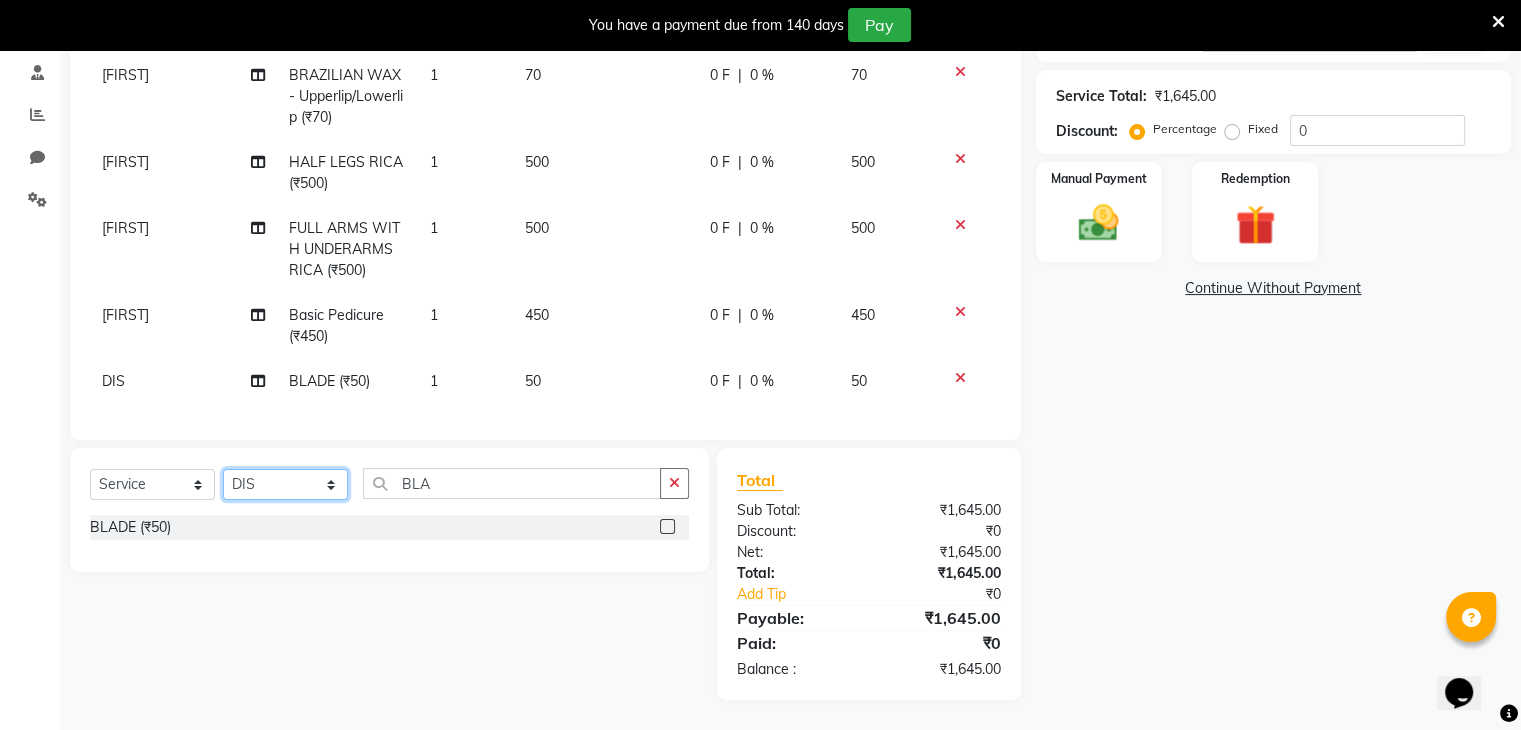 select on "69887" 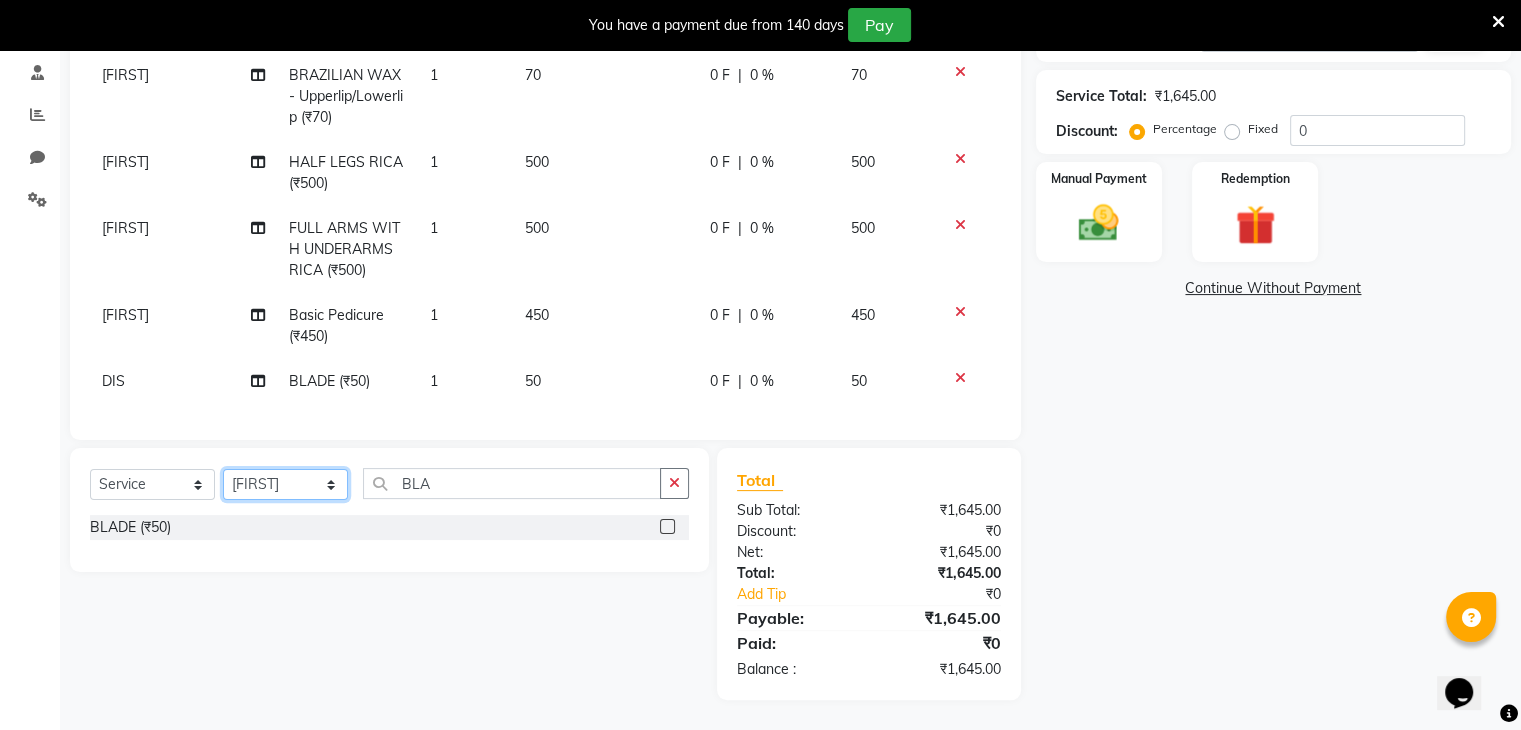 click on "Select Stylist Devi DIS Mamta Pinki Rajiya Rupal Shweta Uma UNKNOWN" 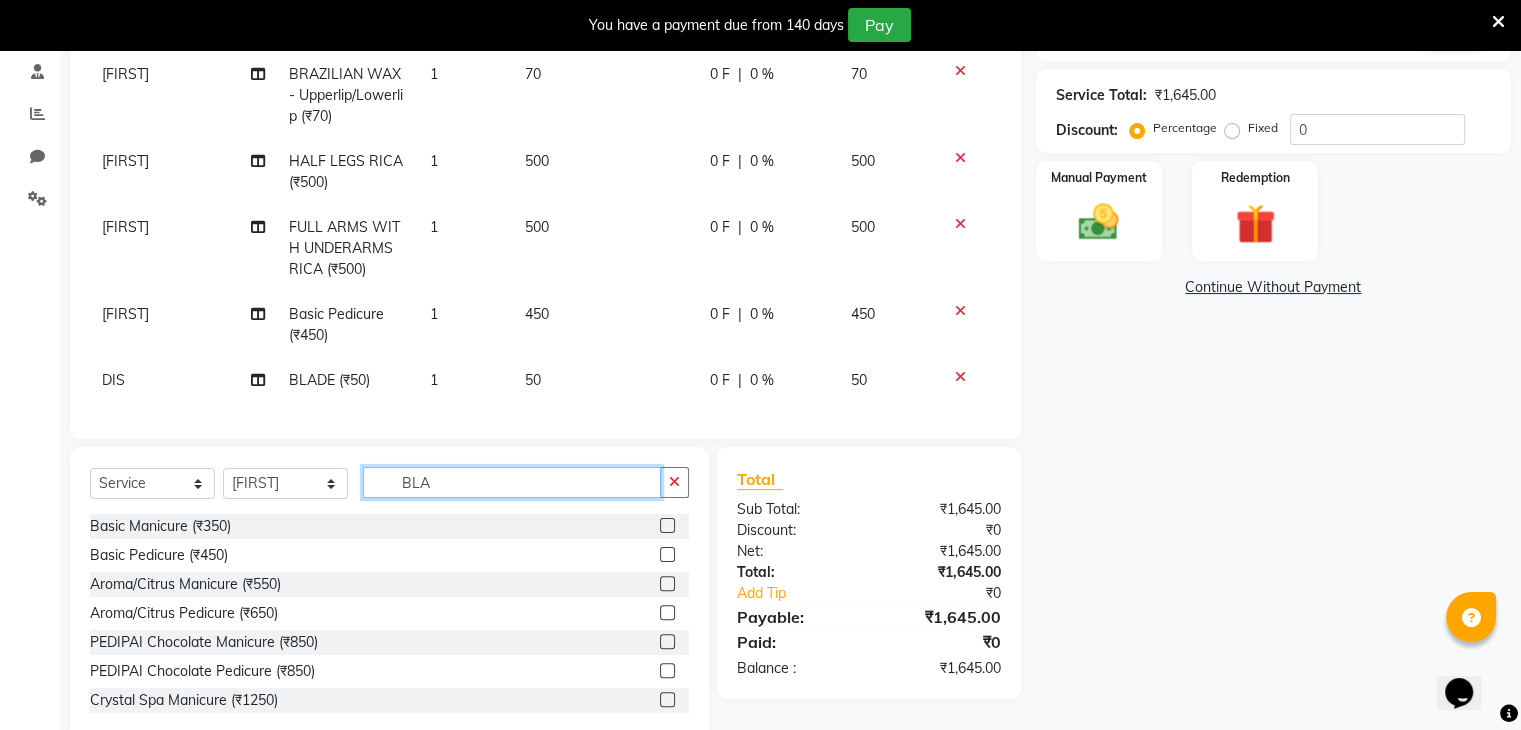click on "BLA" 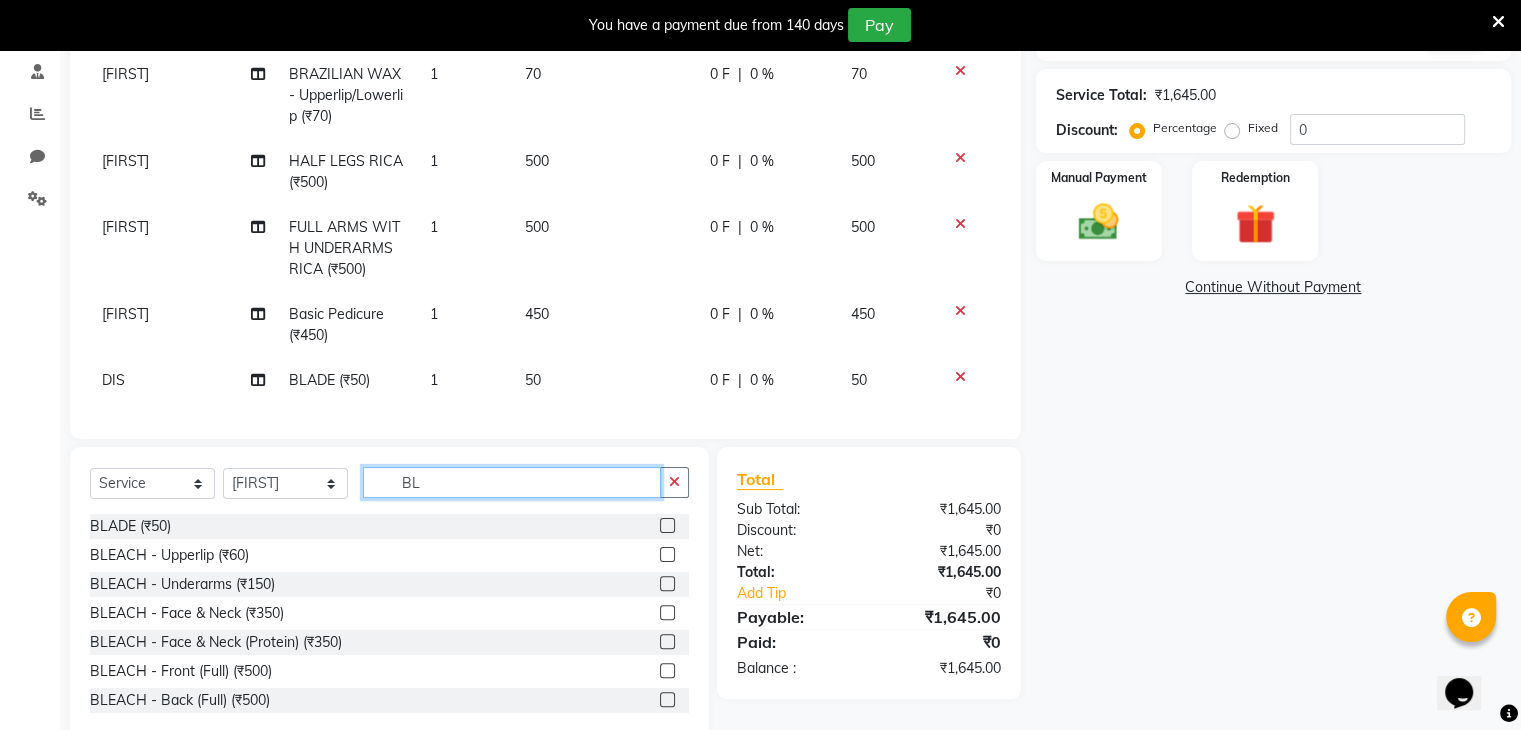 type on "B" 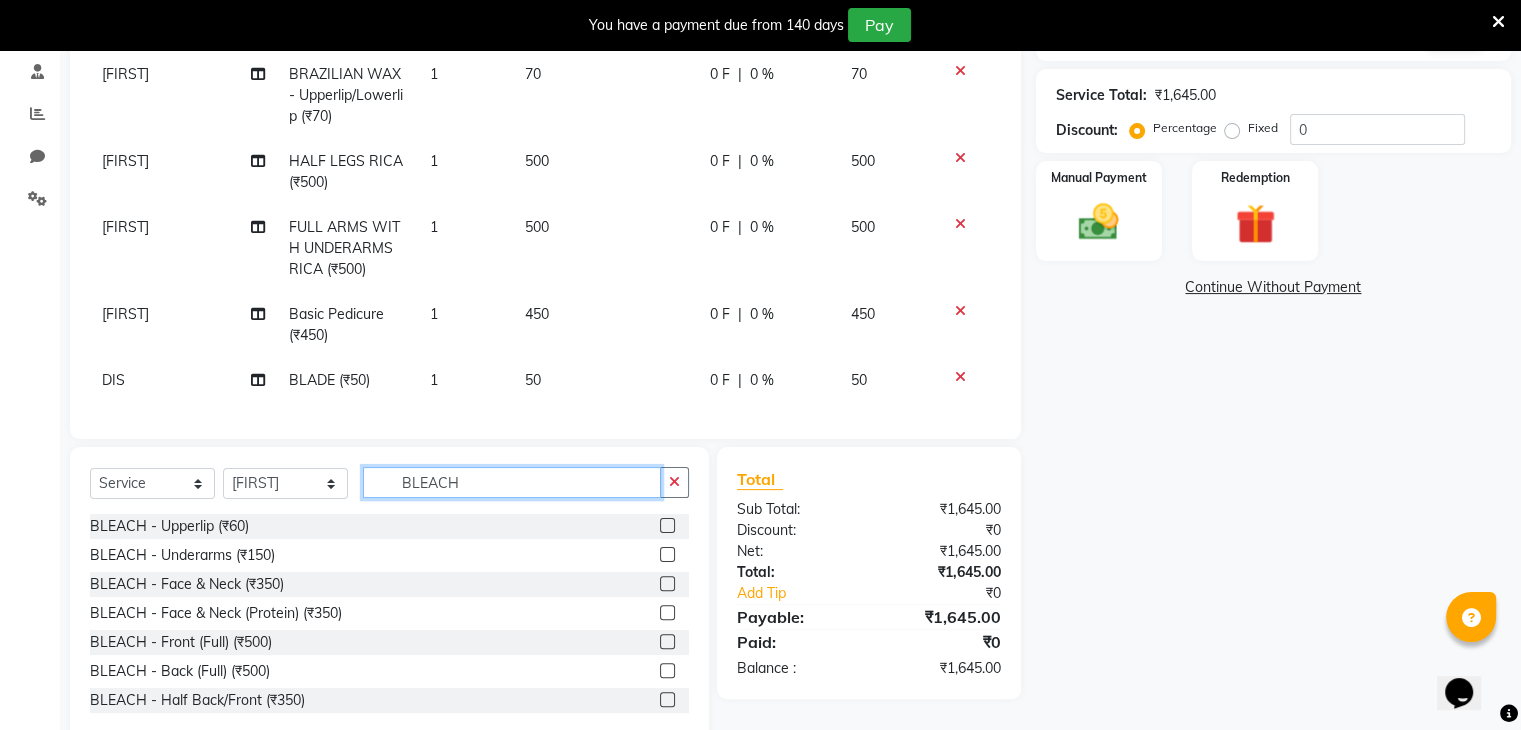 type on "BLEACH" 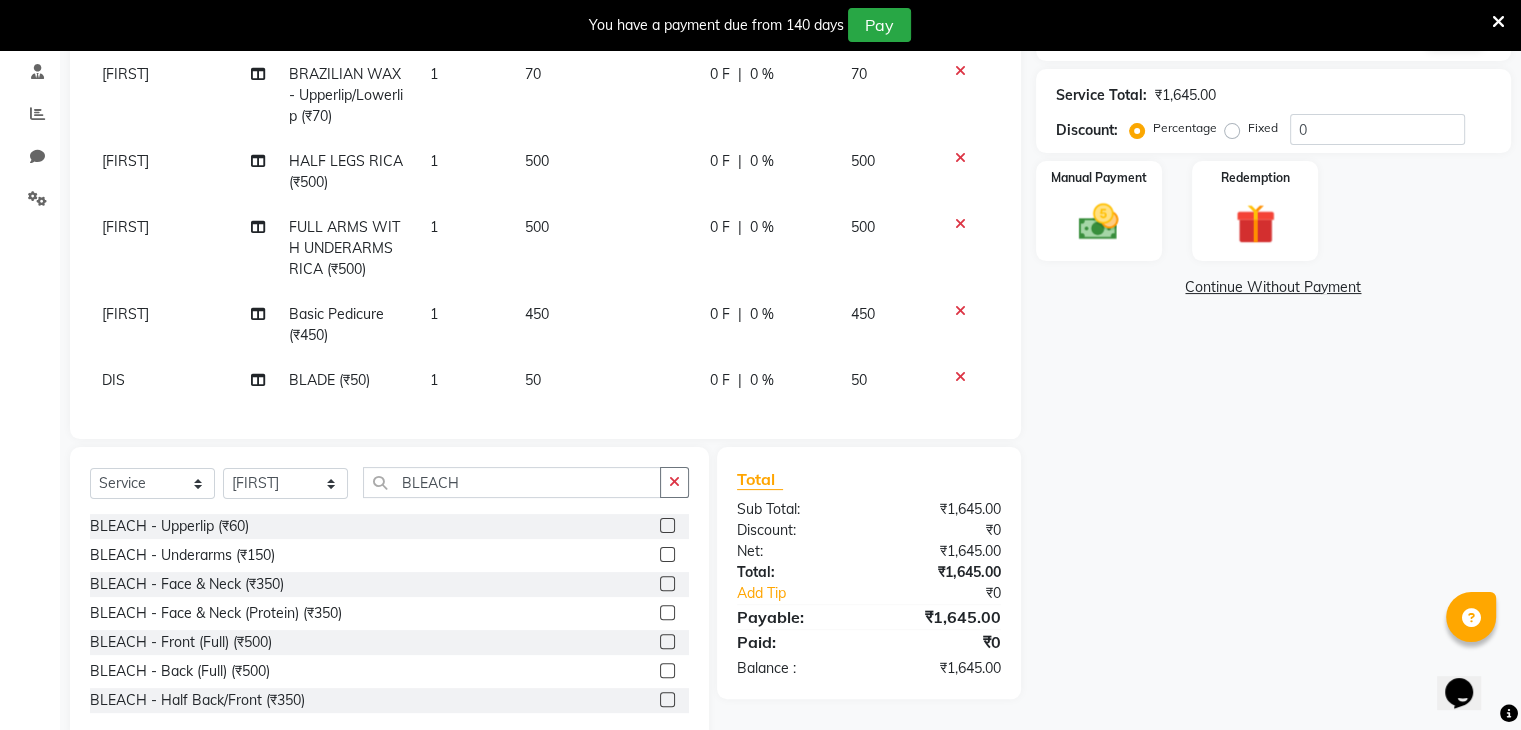 click 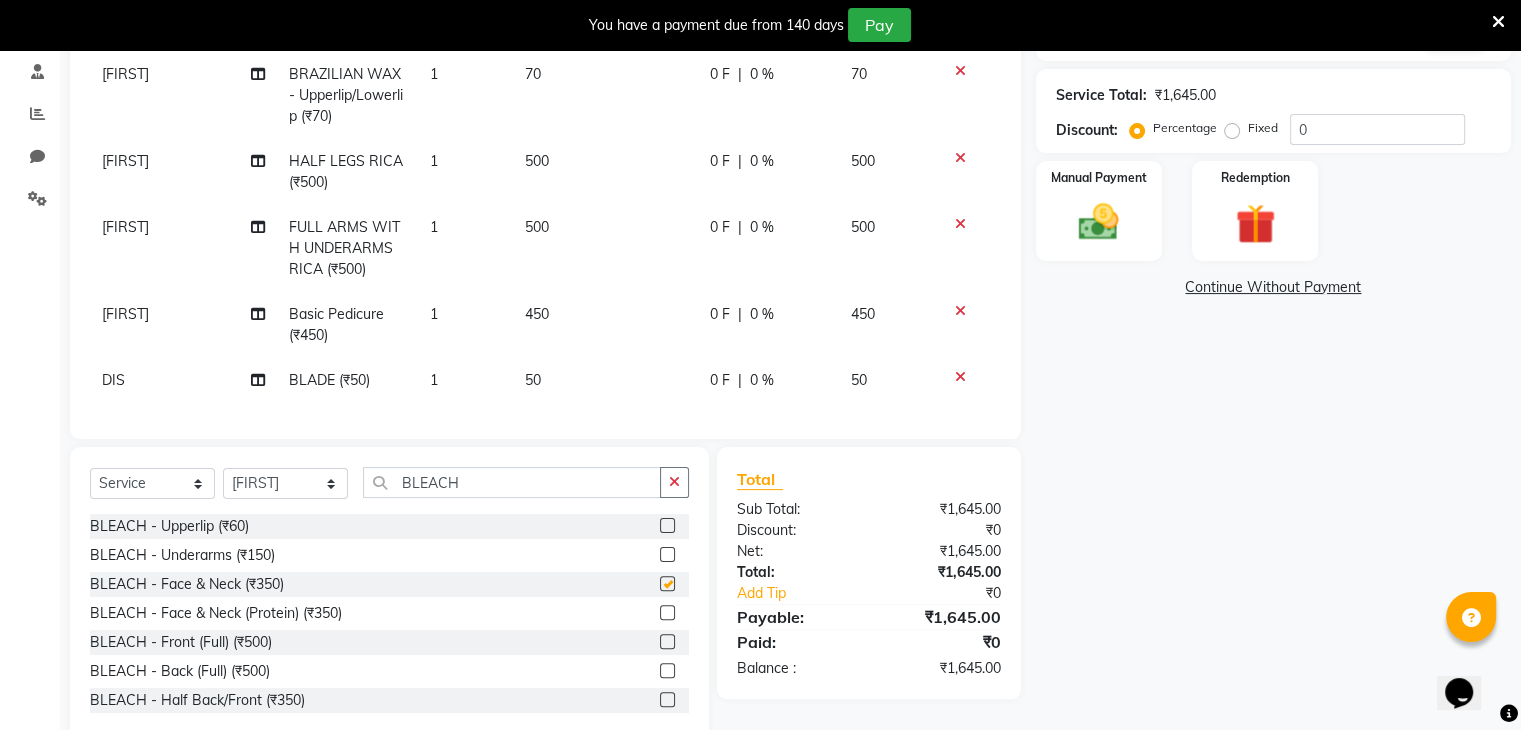 scroll, scrollTop: 183, scrollLeft: 0, axis: vertical 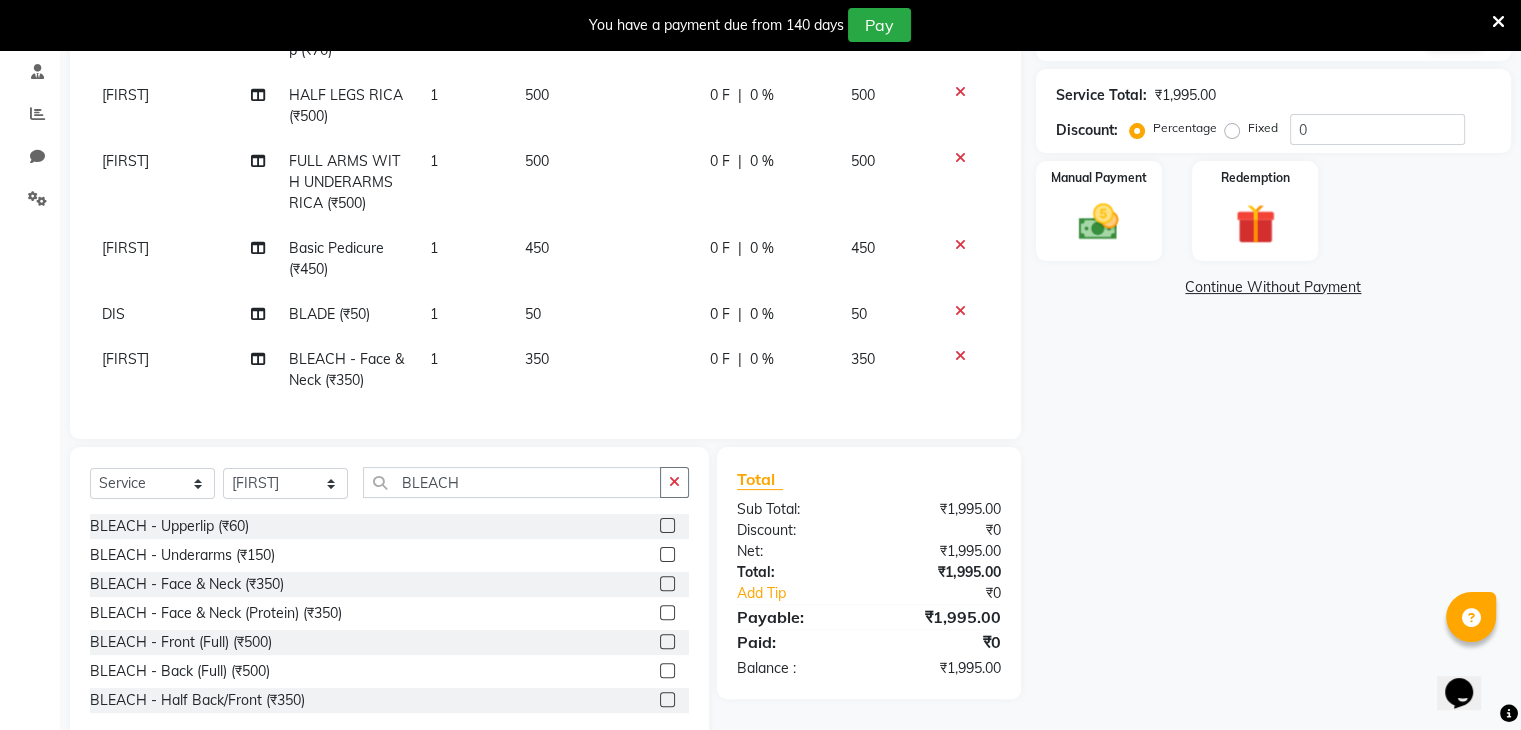 checkbox on "false" 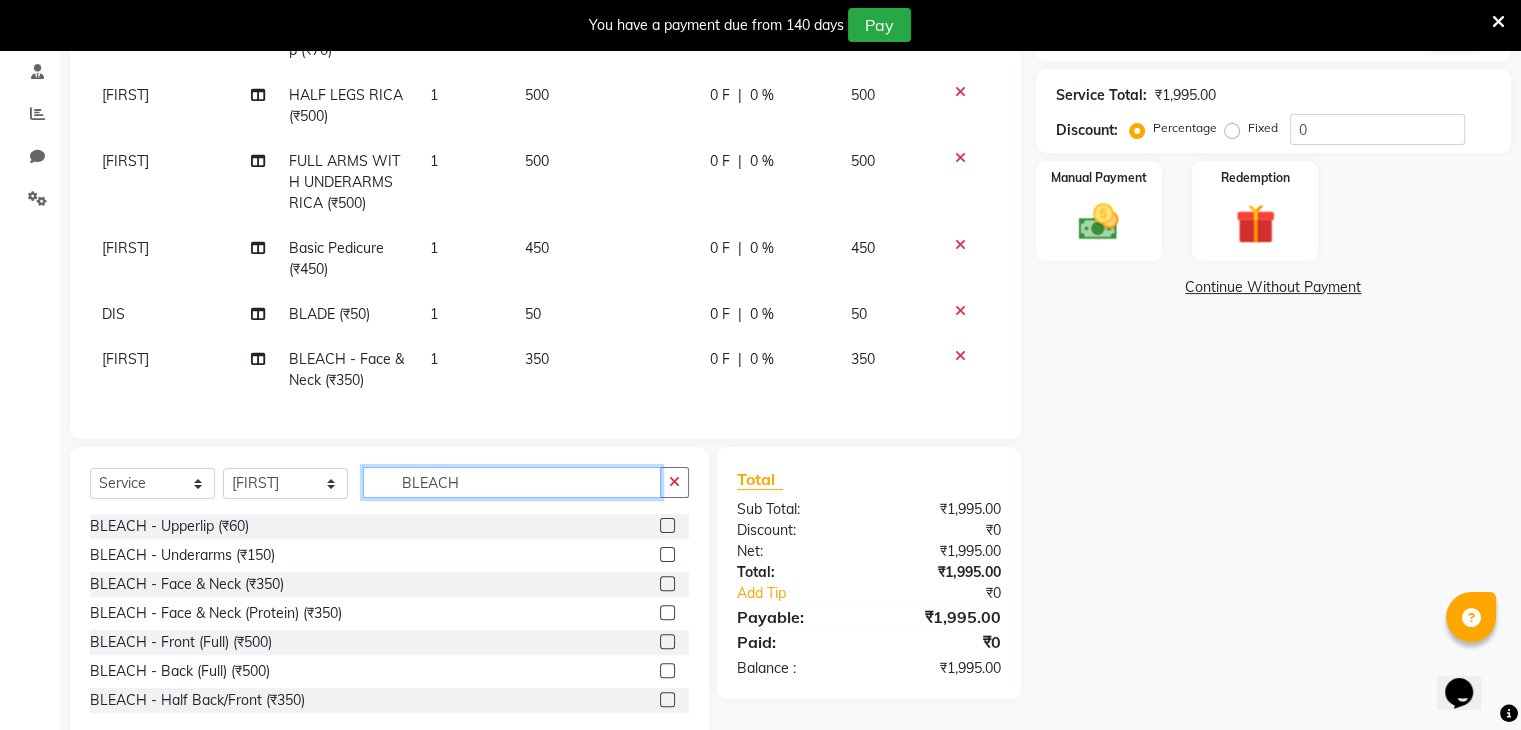click on "BLEACH" 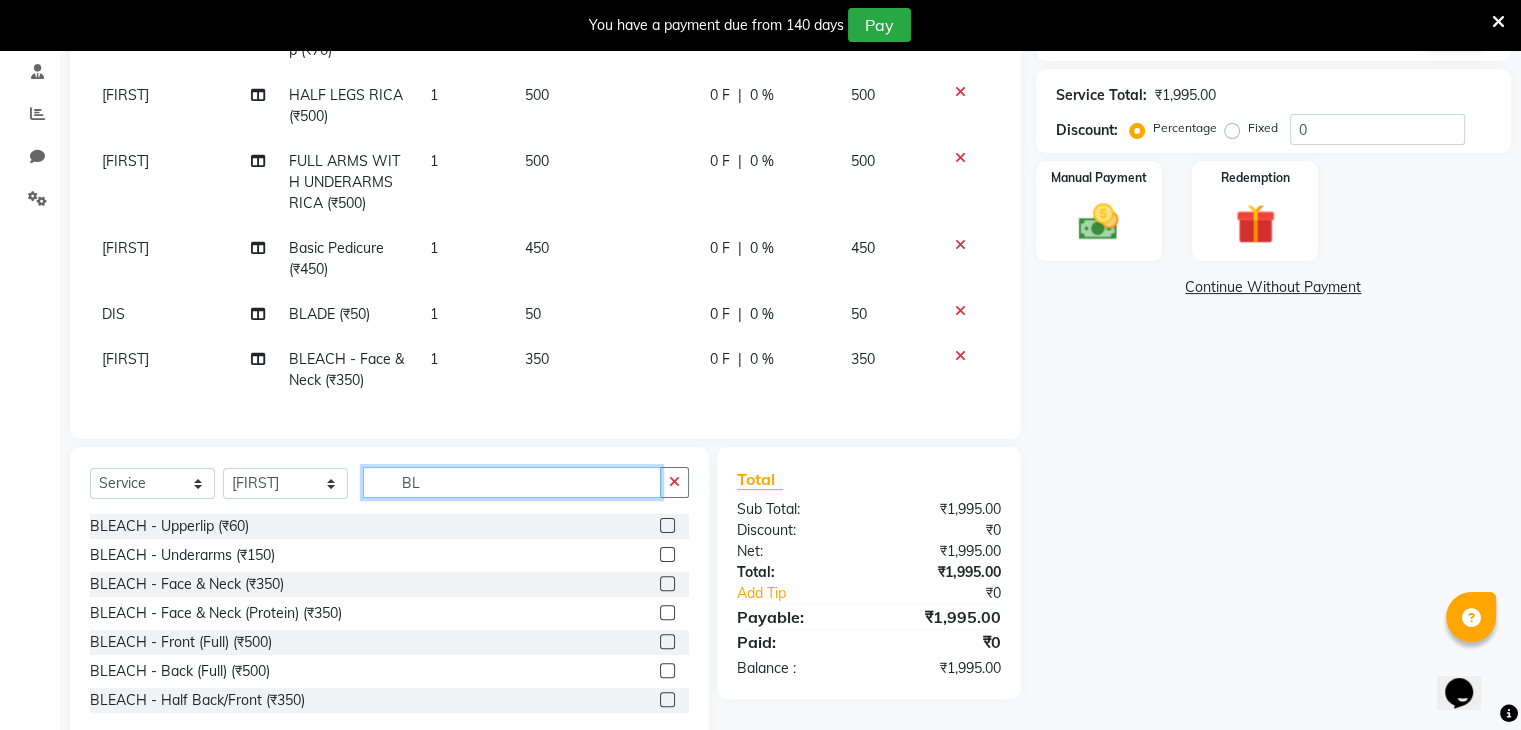 type on "B" 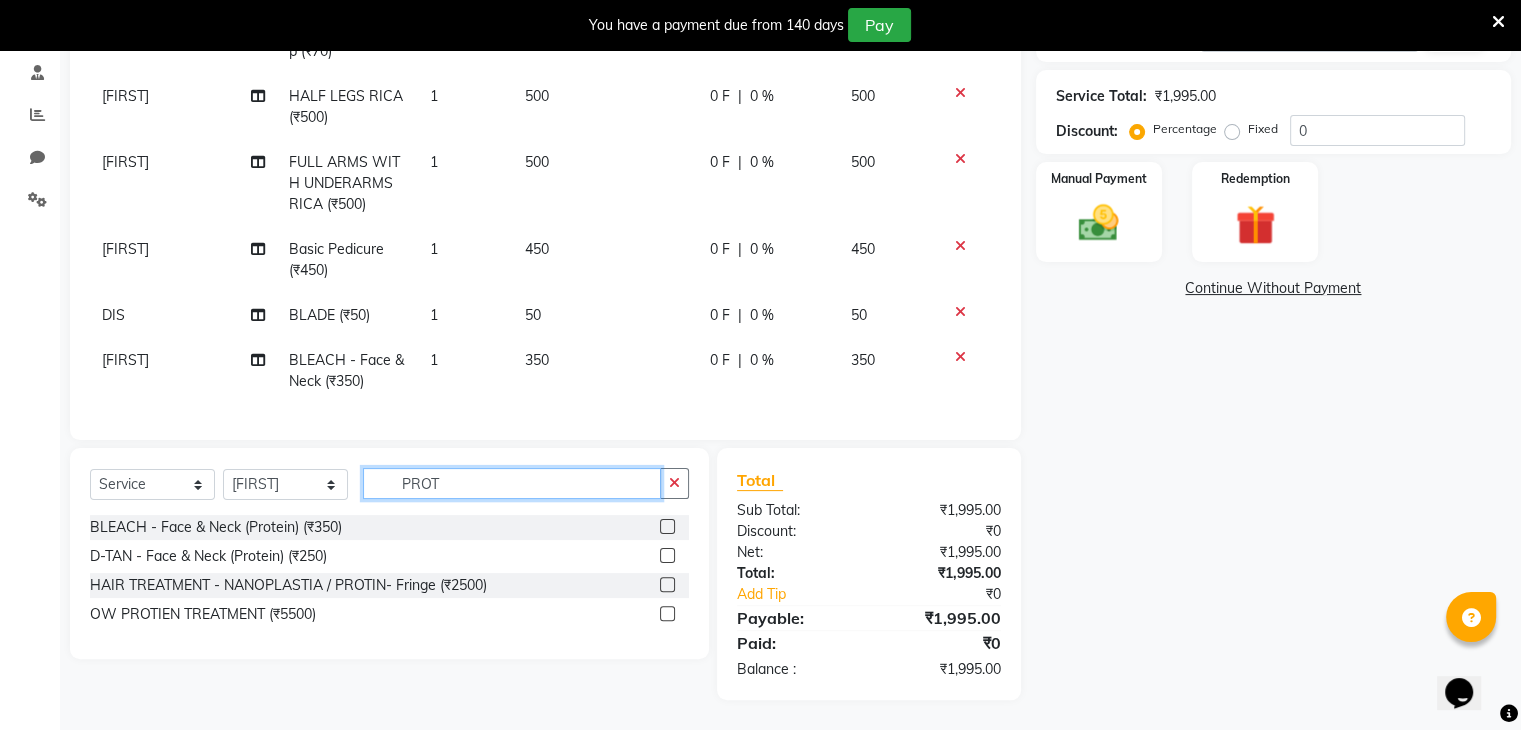 type on "PROT" 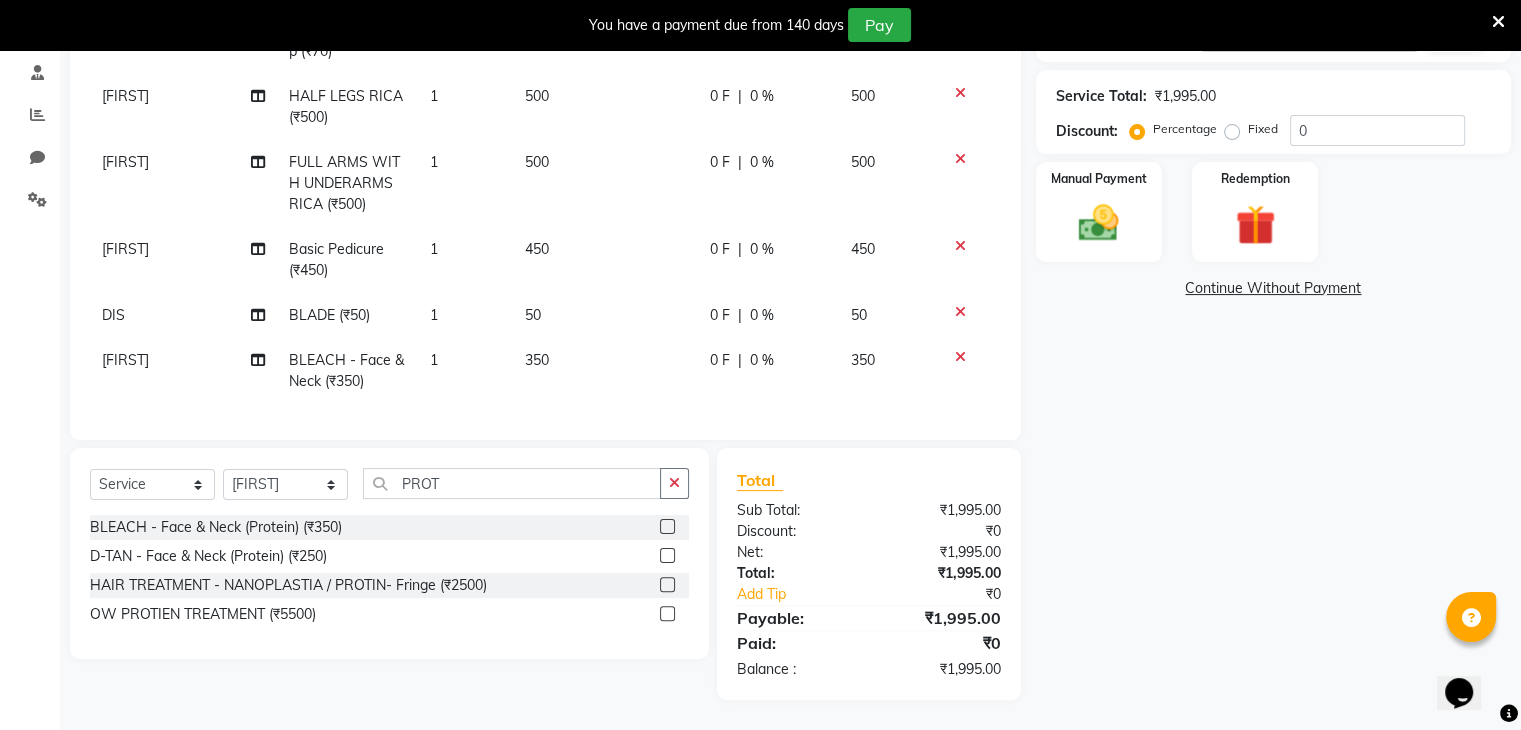 click 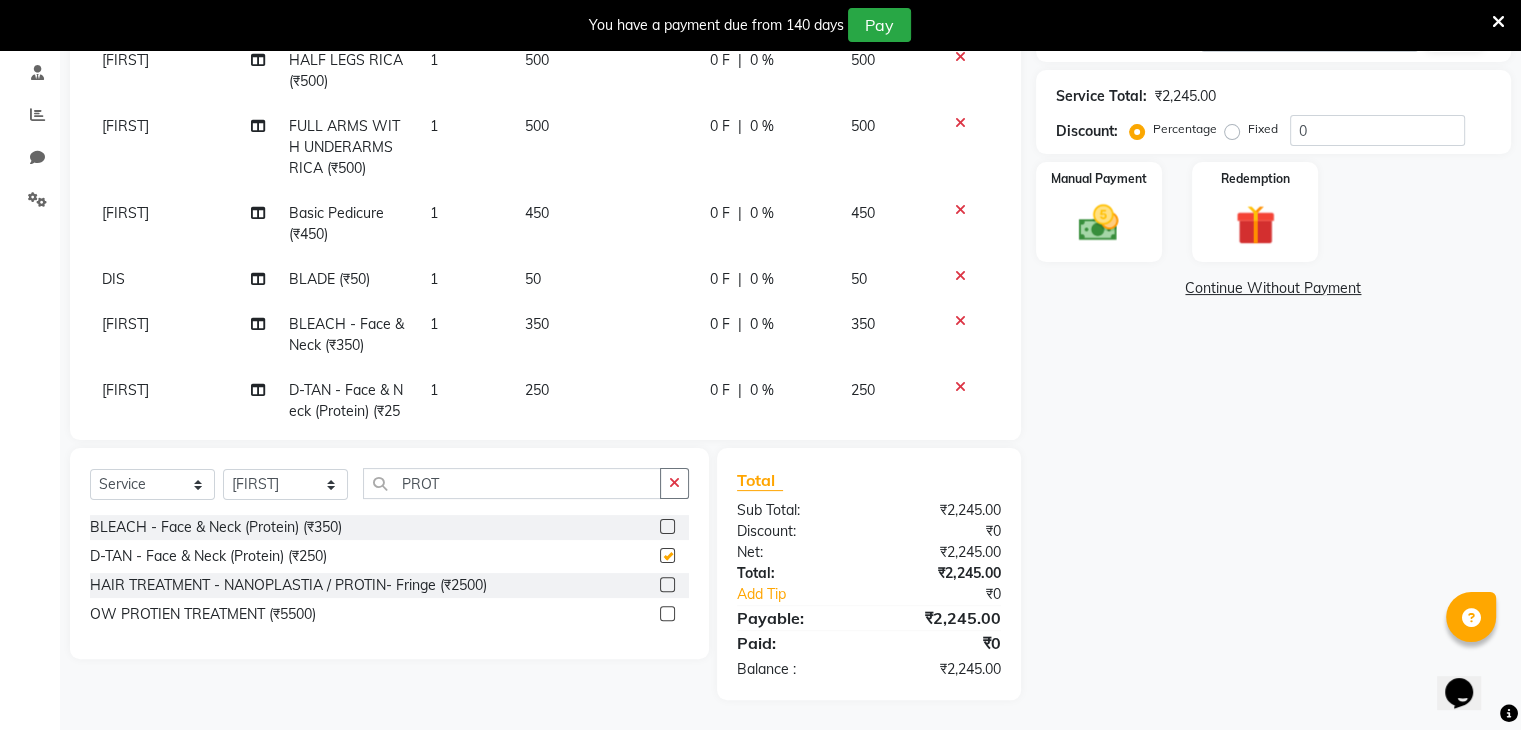 checkbox on "false" 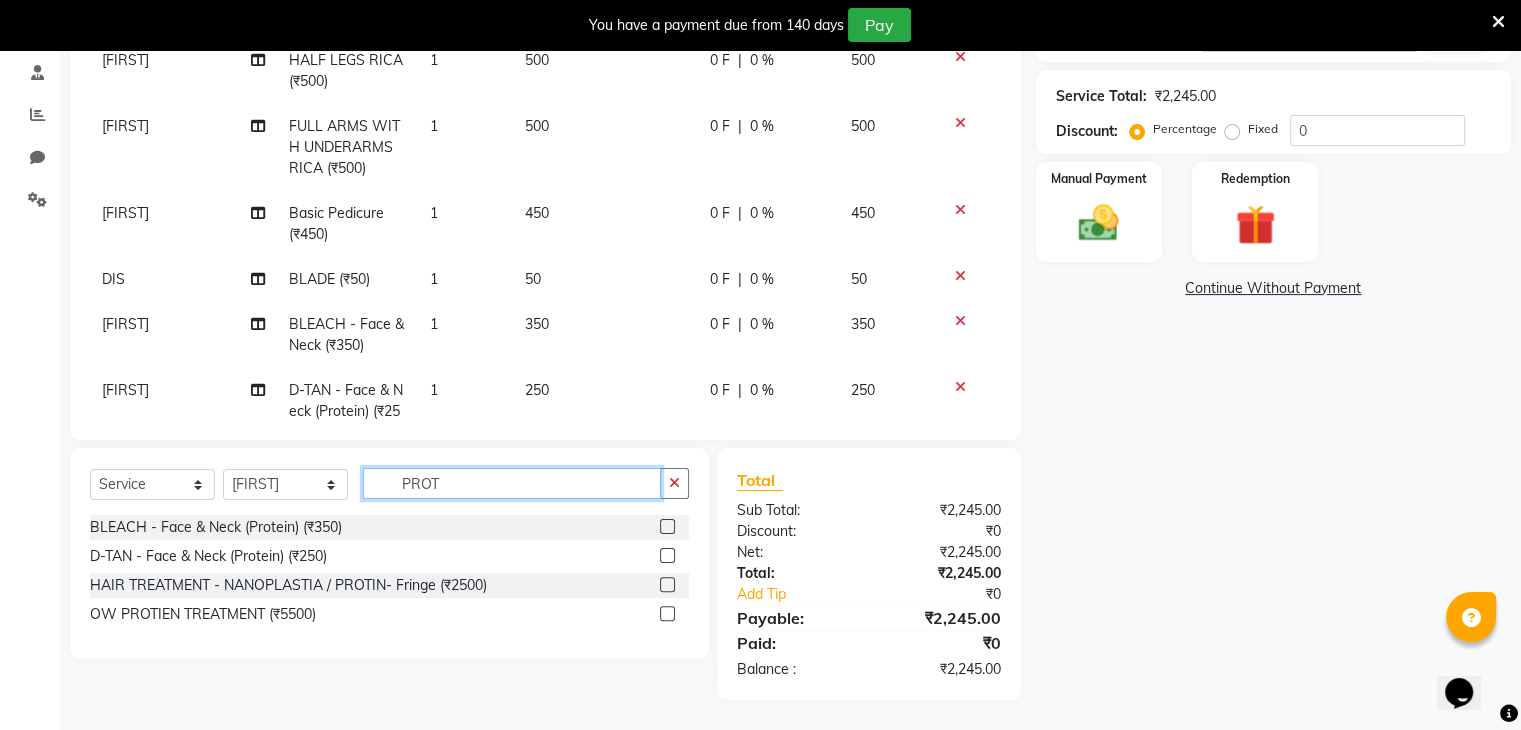 click on "PROT" 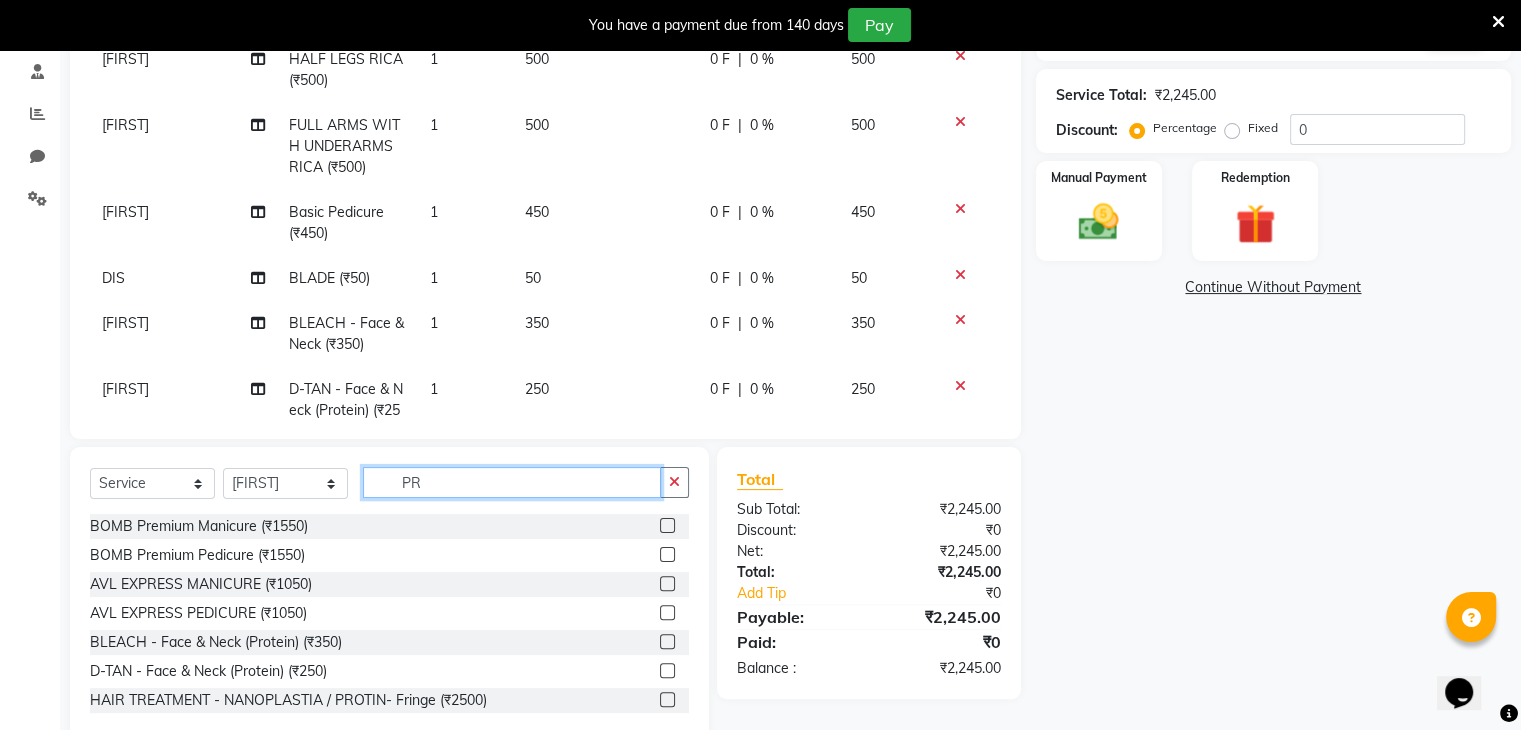 type on "P" 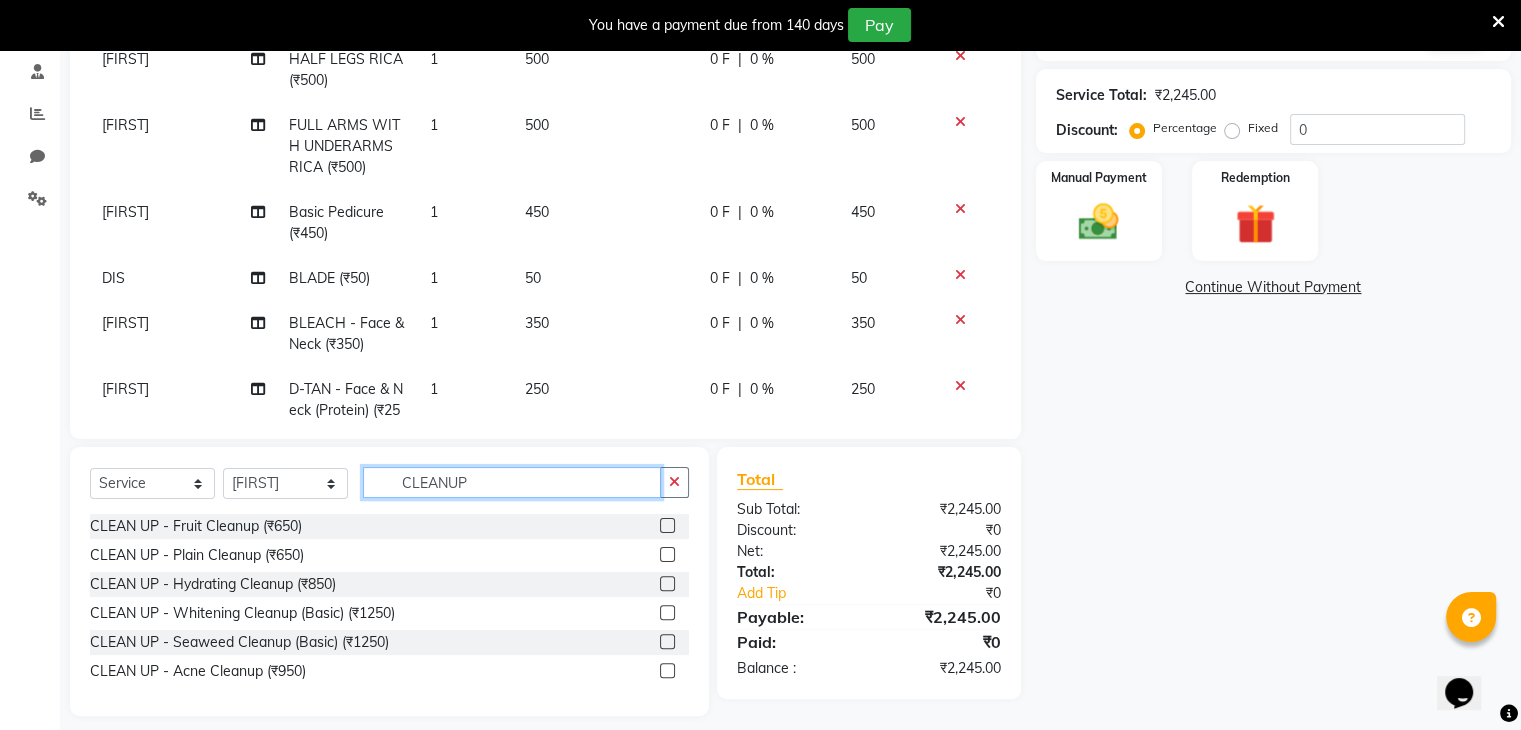 click on "CLEANUP" 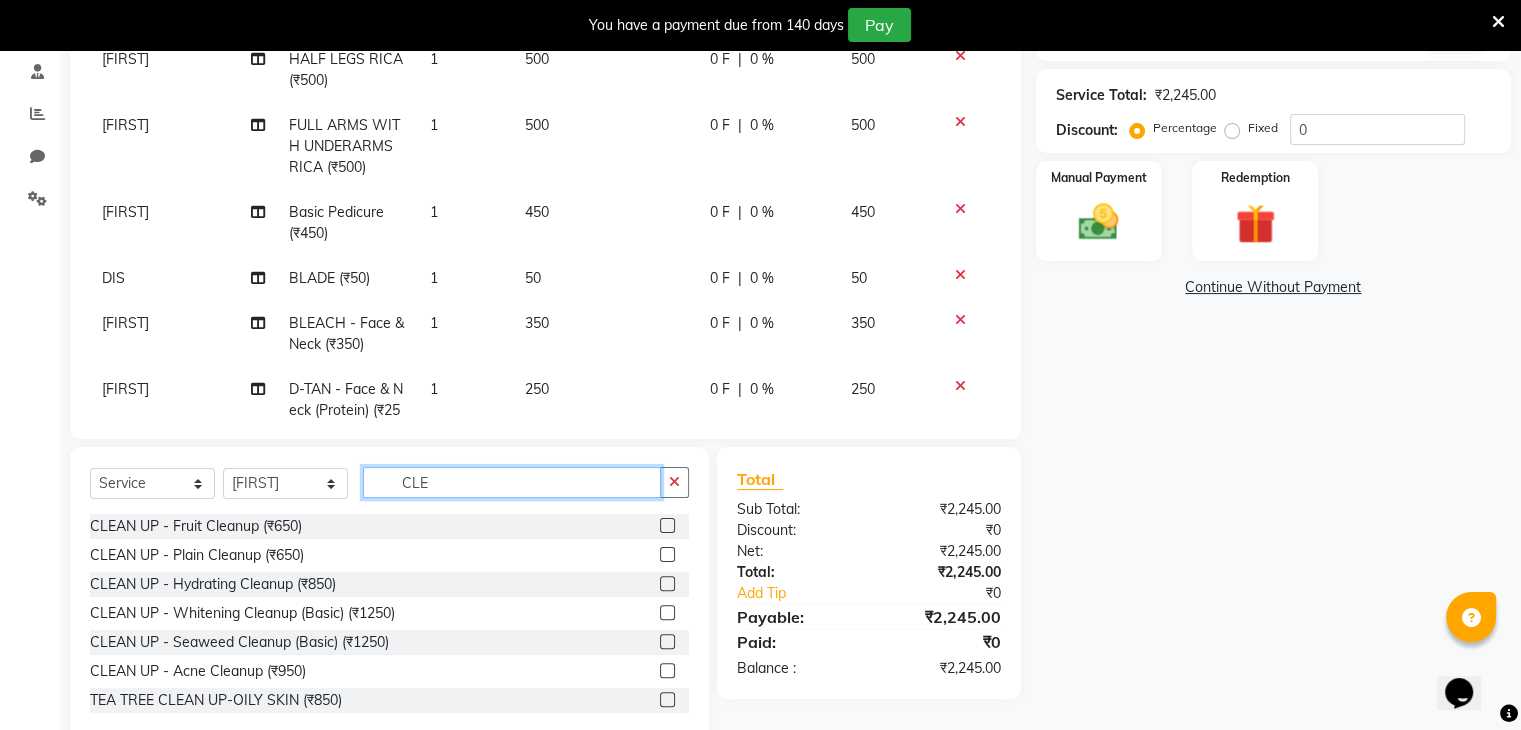 scroll, scrollTop: 32, scrollLeft: 0, axis: vertical 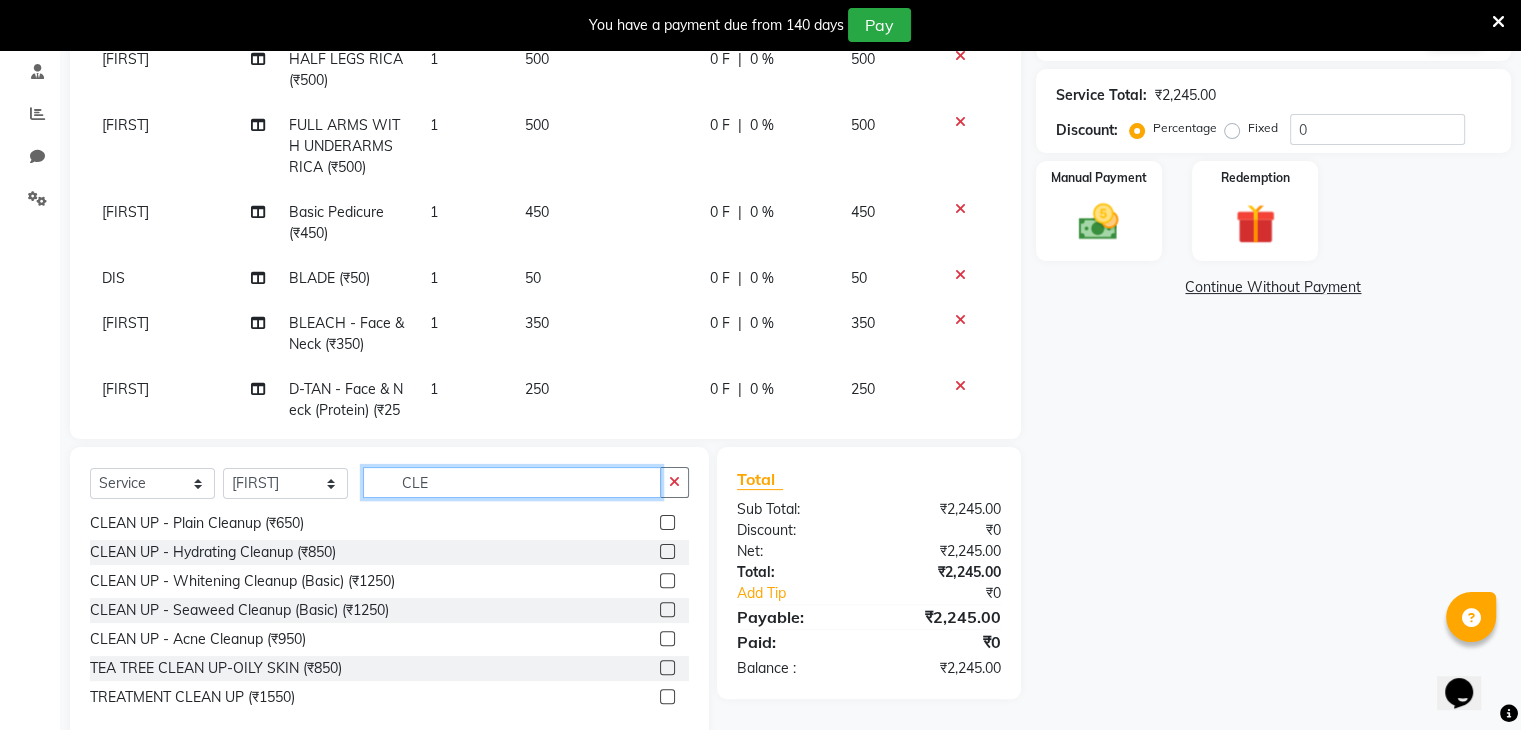type on "CLE" 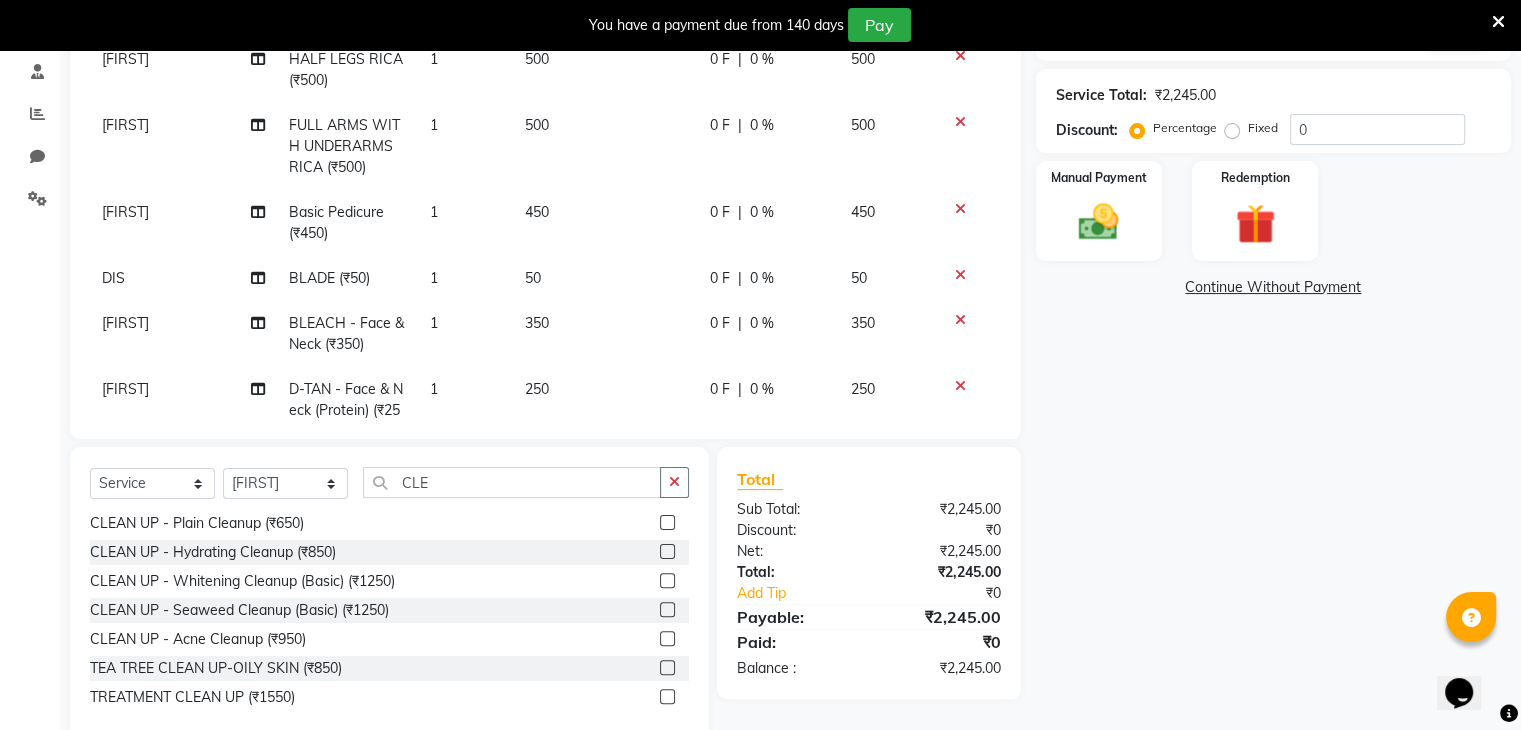 click 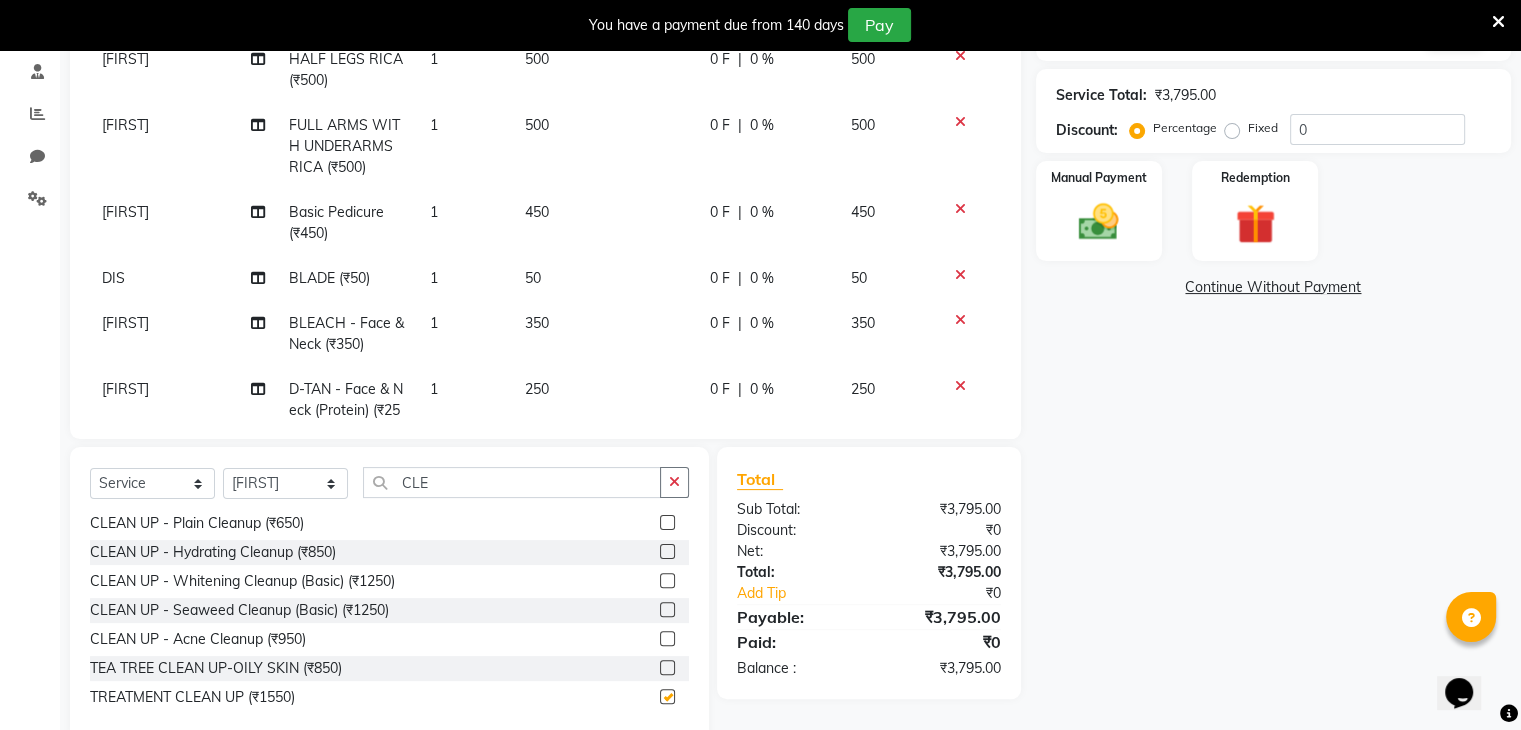 checkbox on "false" 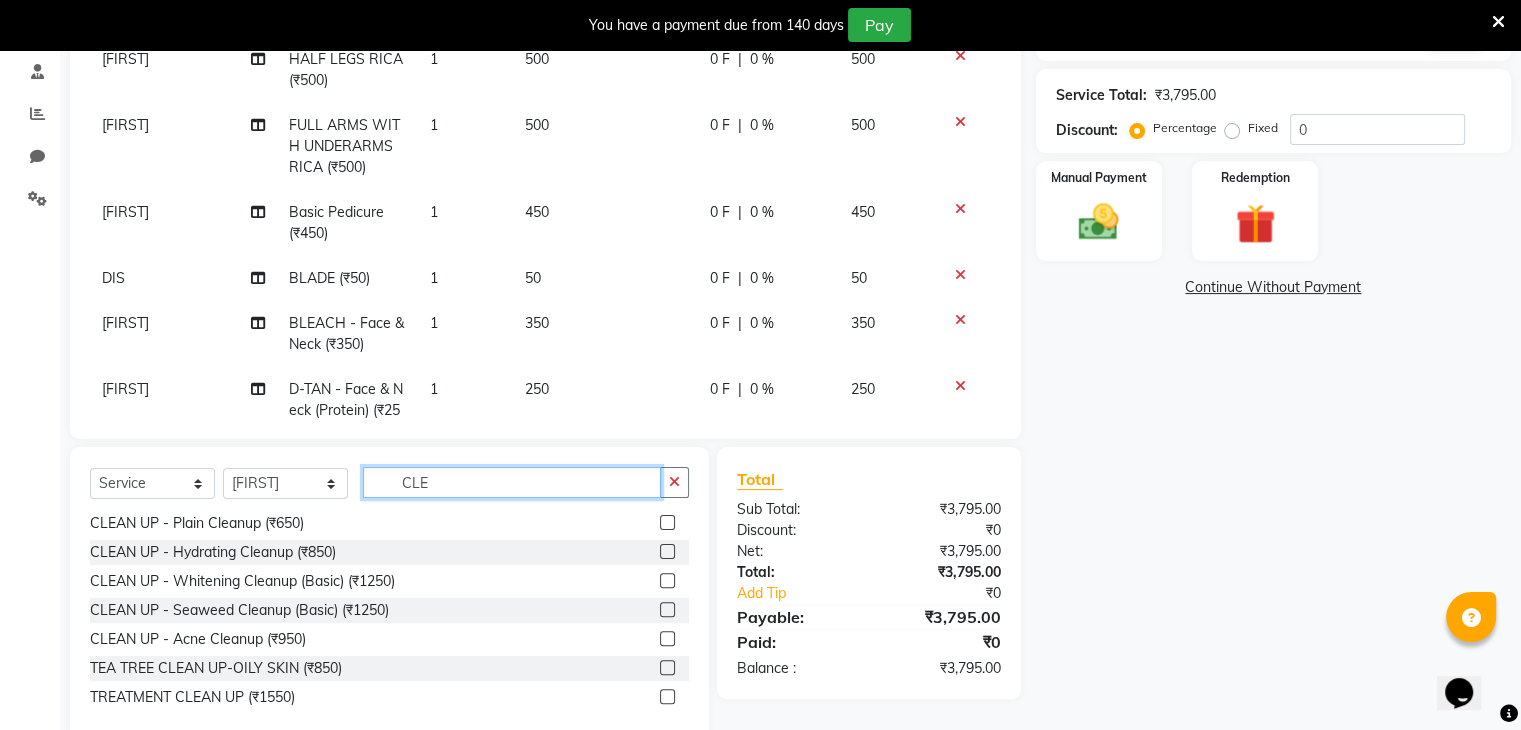 click on "CLE" 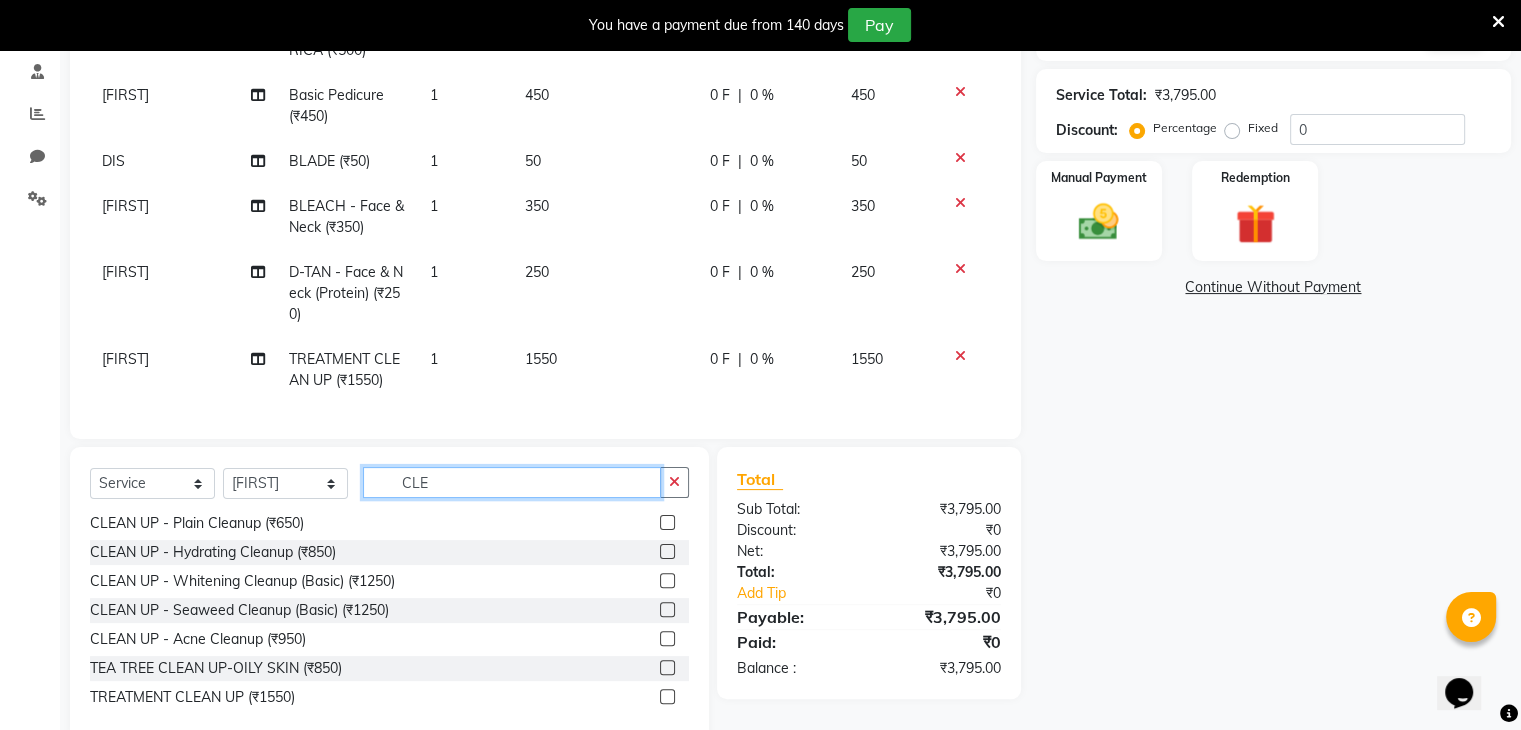 scroll, scrollTop: 356, scrollLeft: 0, axis: vertical 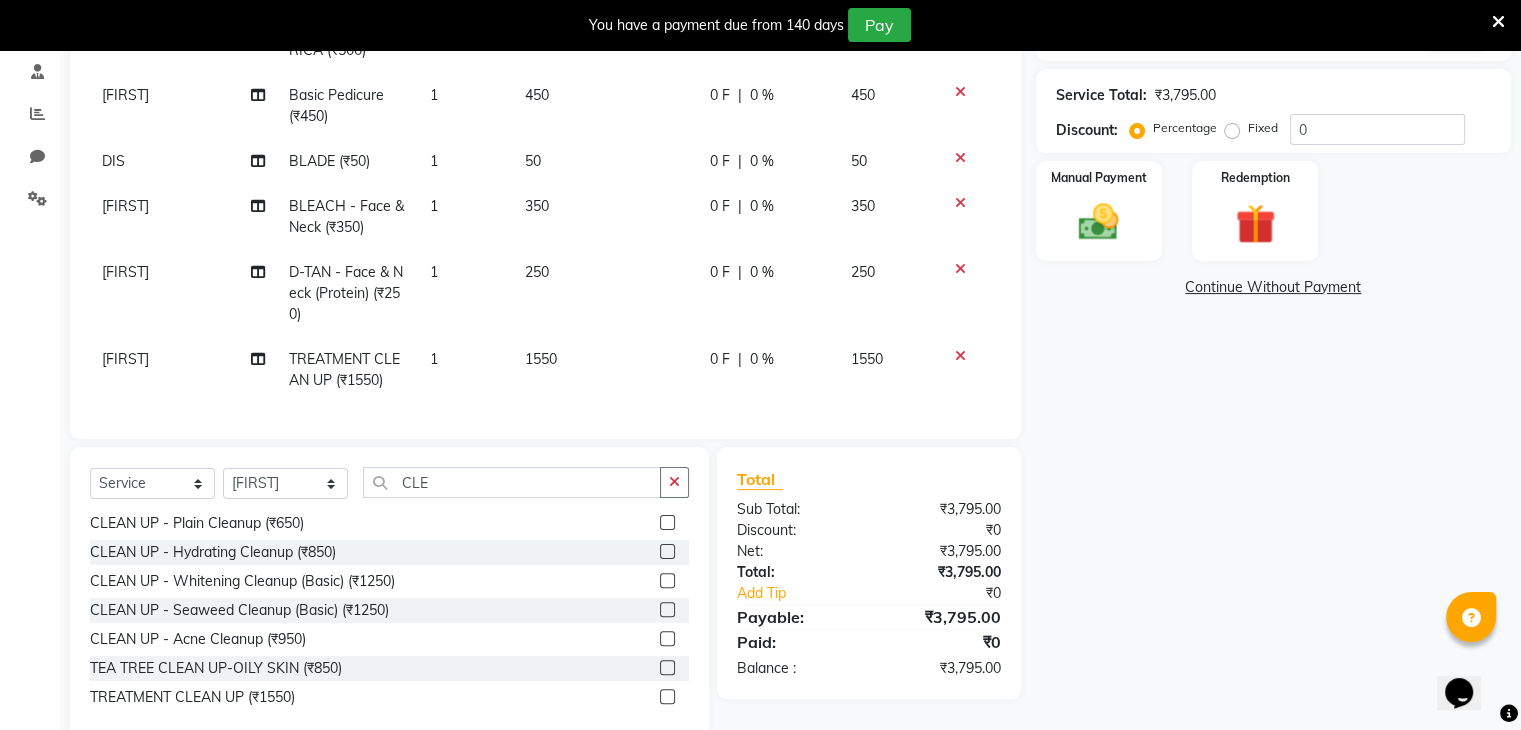 click on "1550" 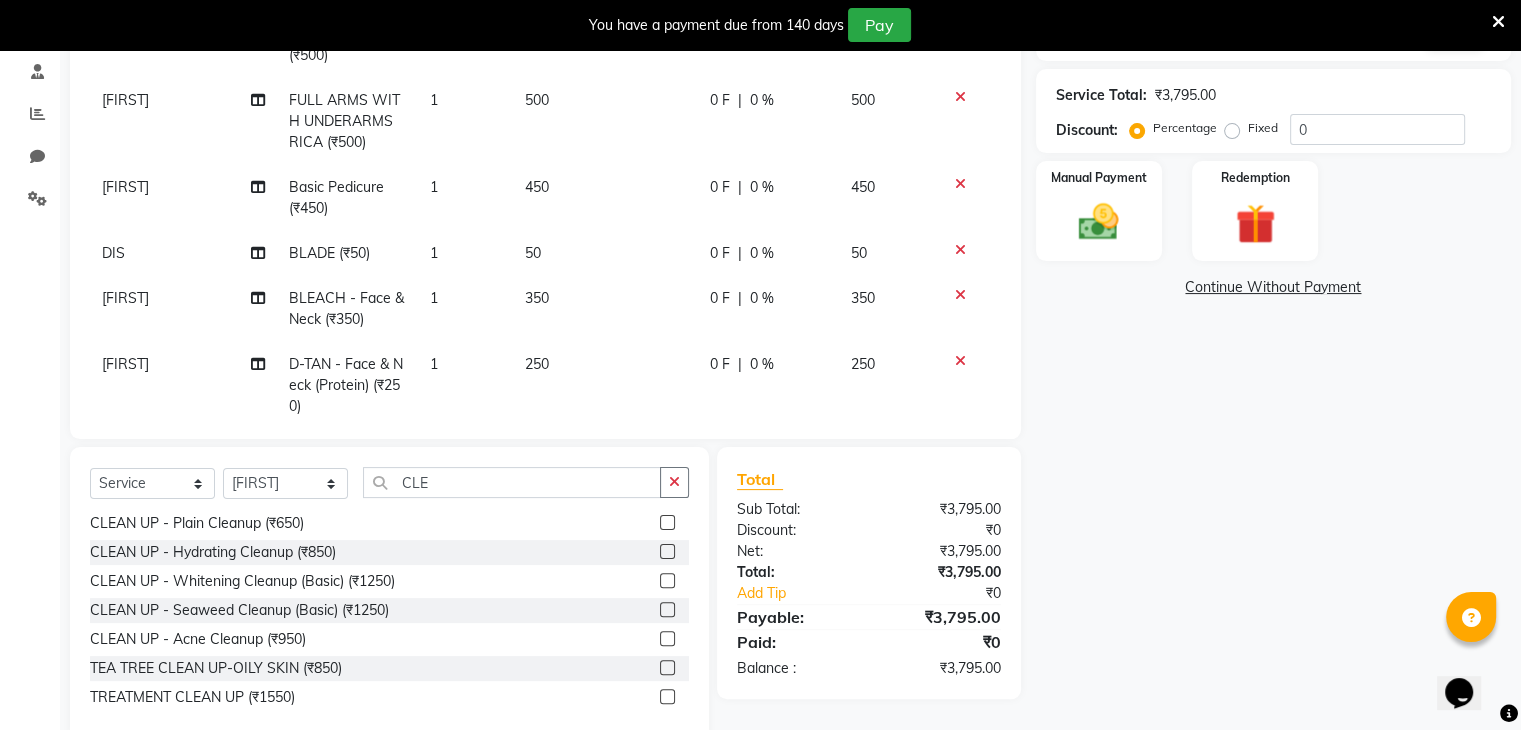 select on "69887" 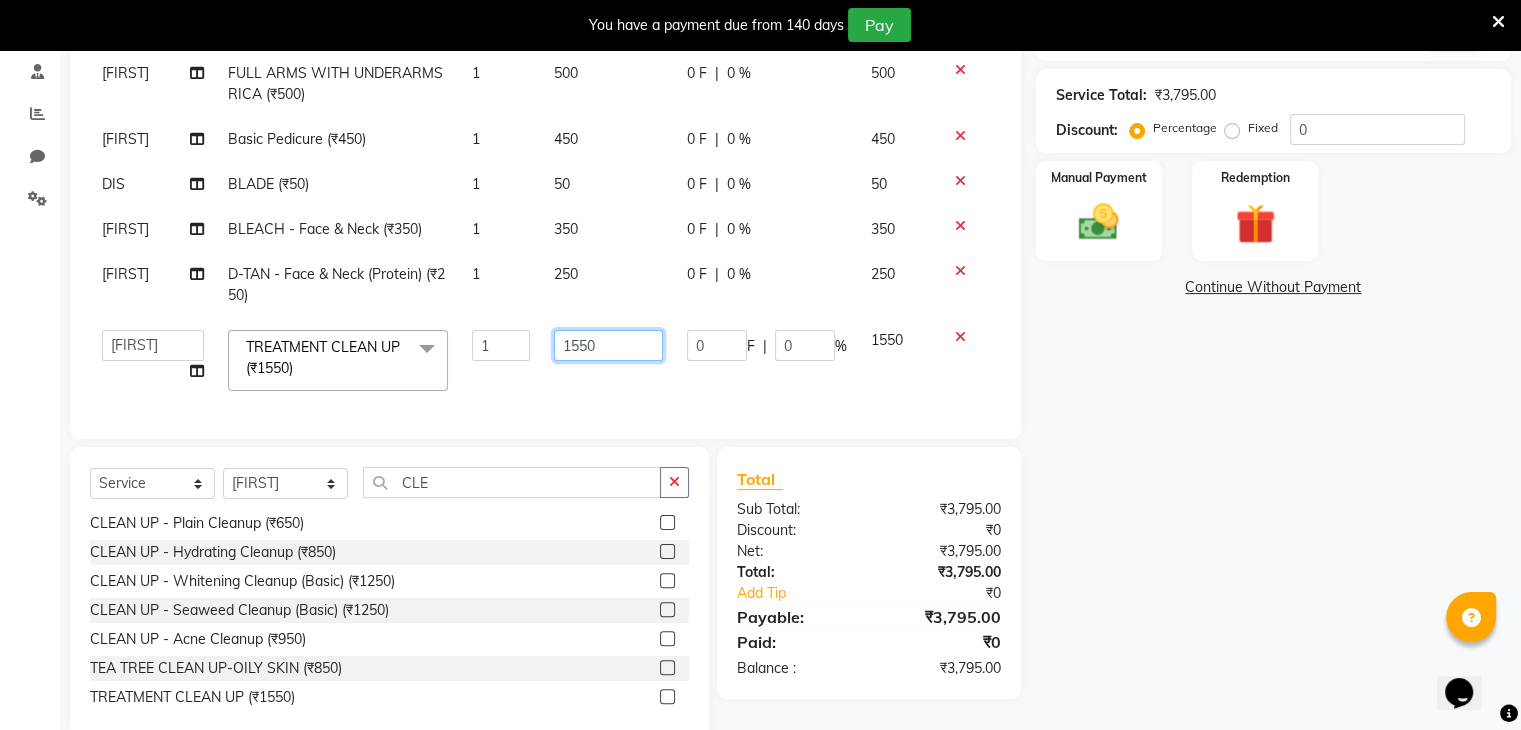 click on "1550" 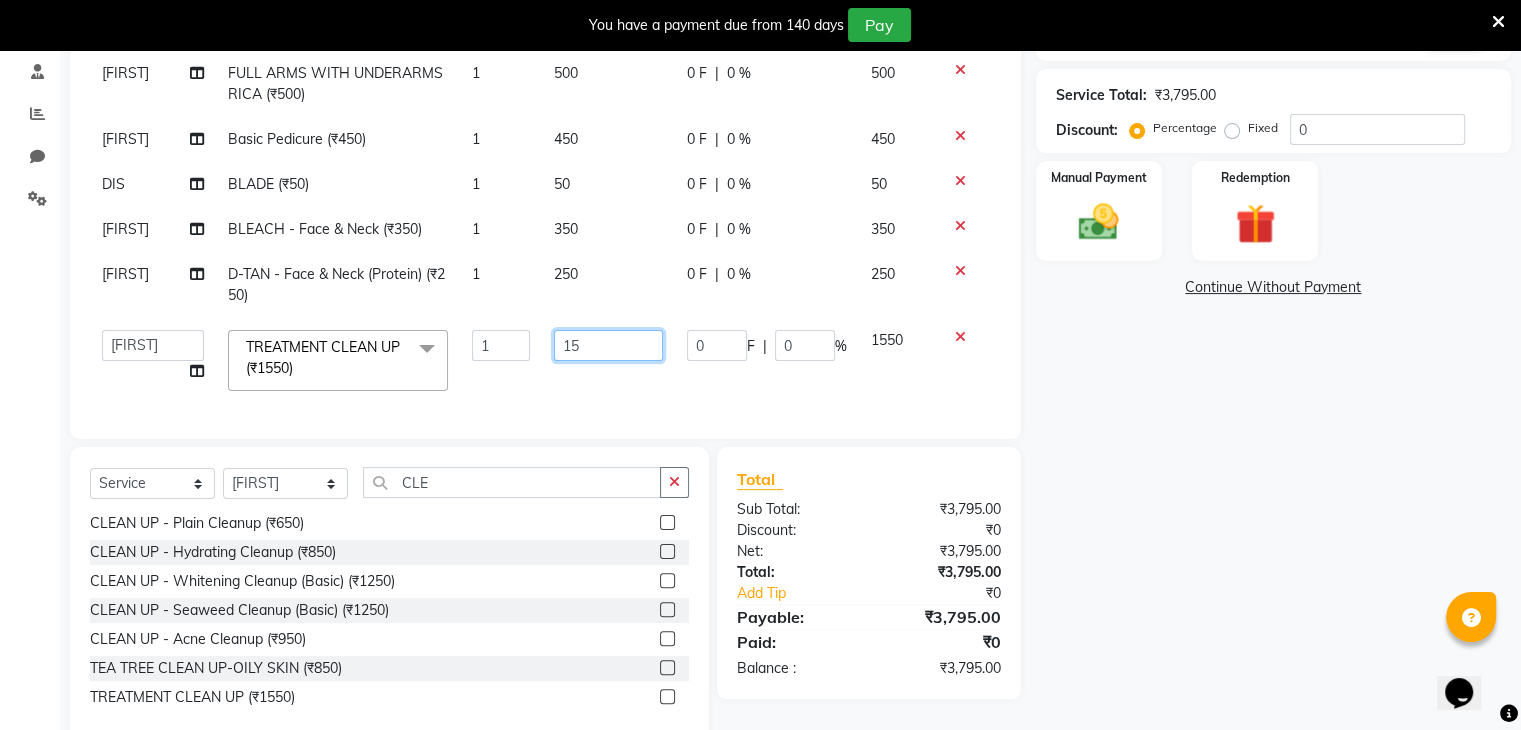 type on "1" 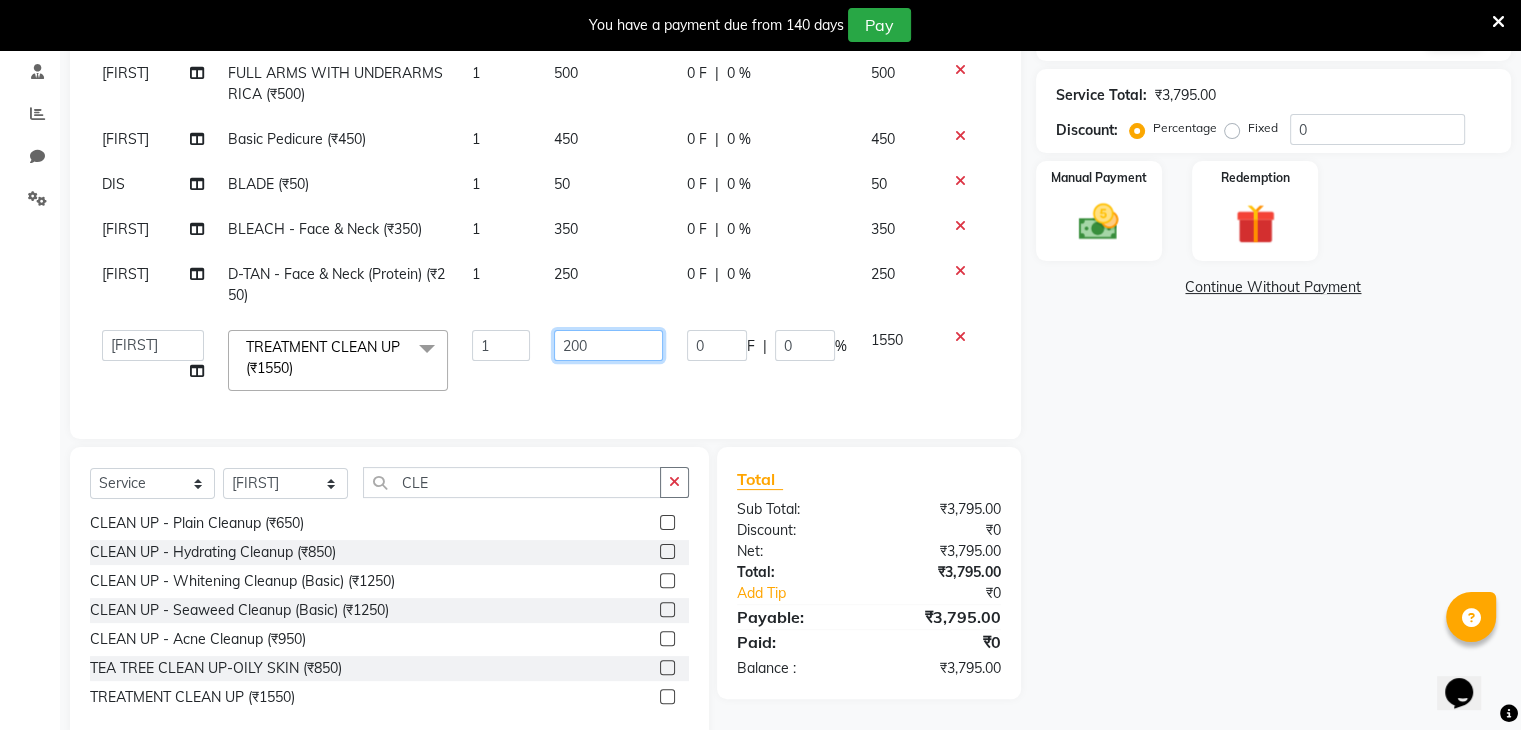 type on "2000" 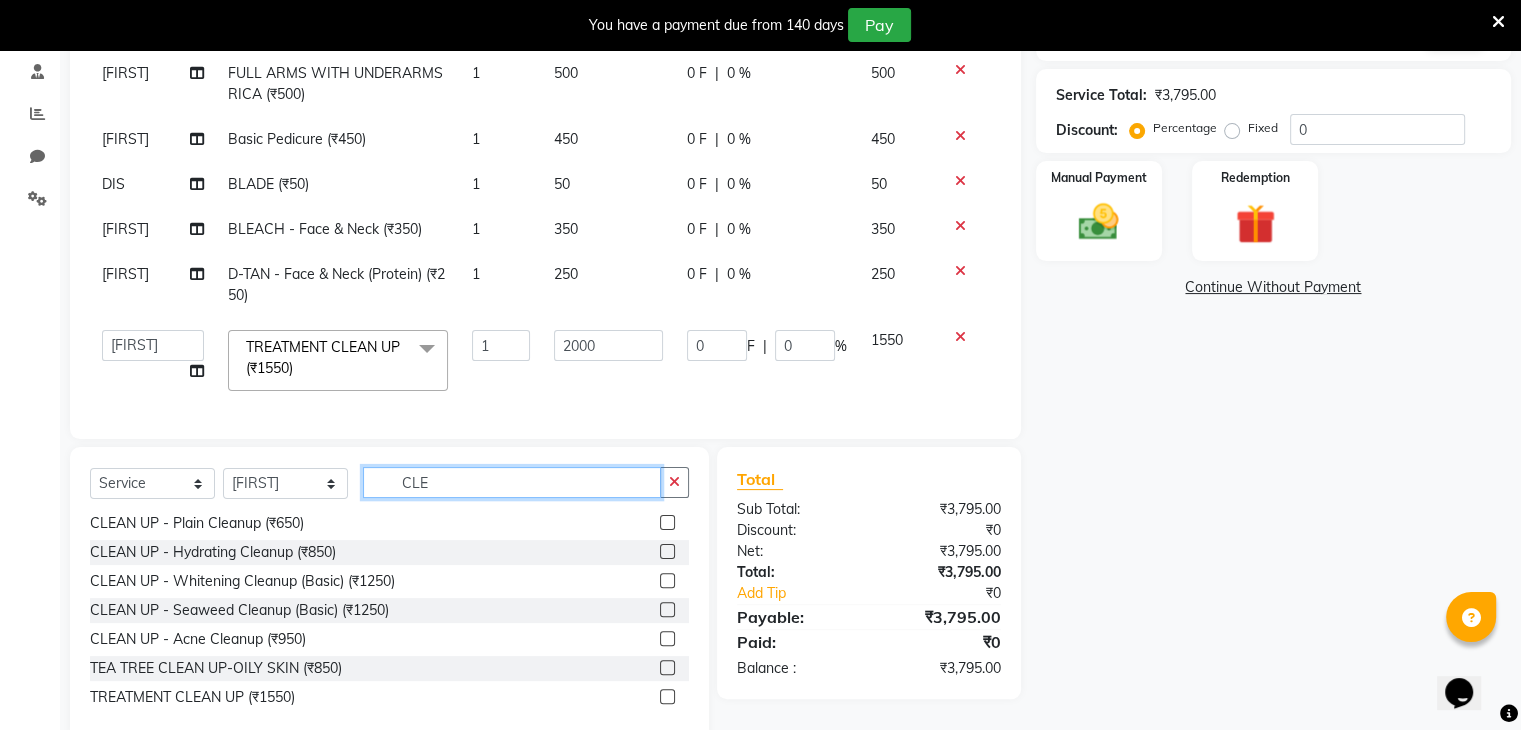 scroll, scrollTop: 228, scrollLeft: 0, axis: vertical 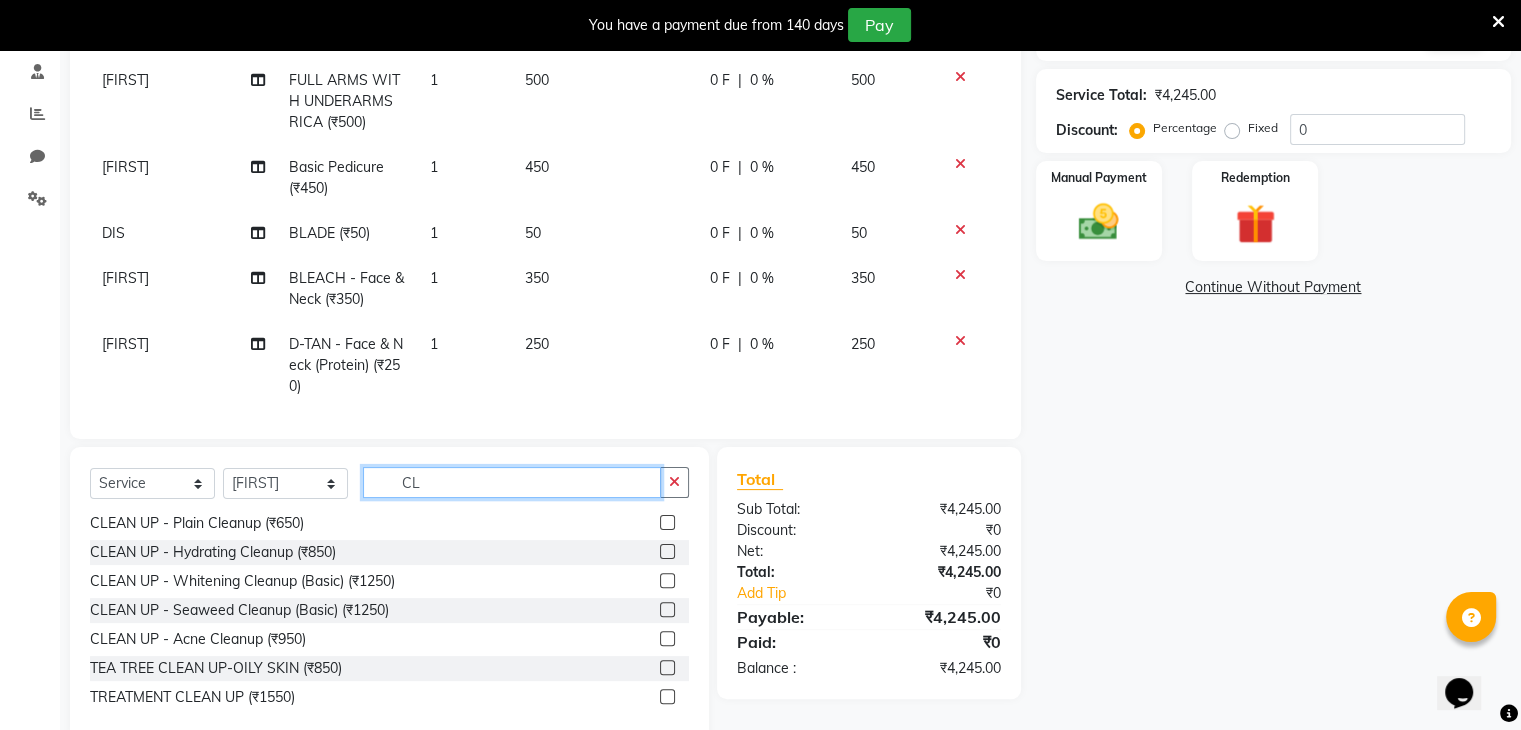type on "C" 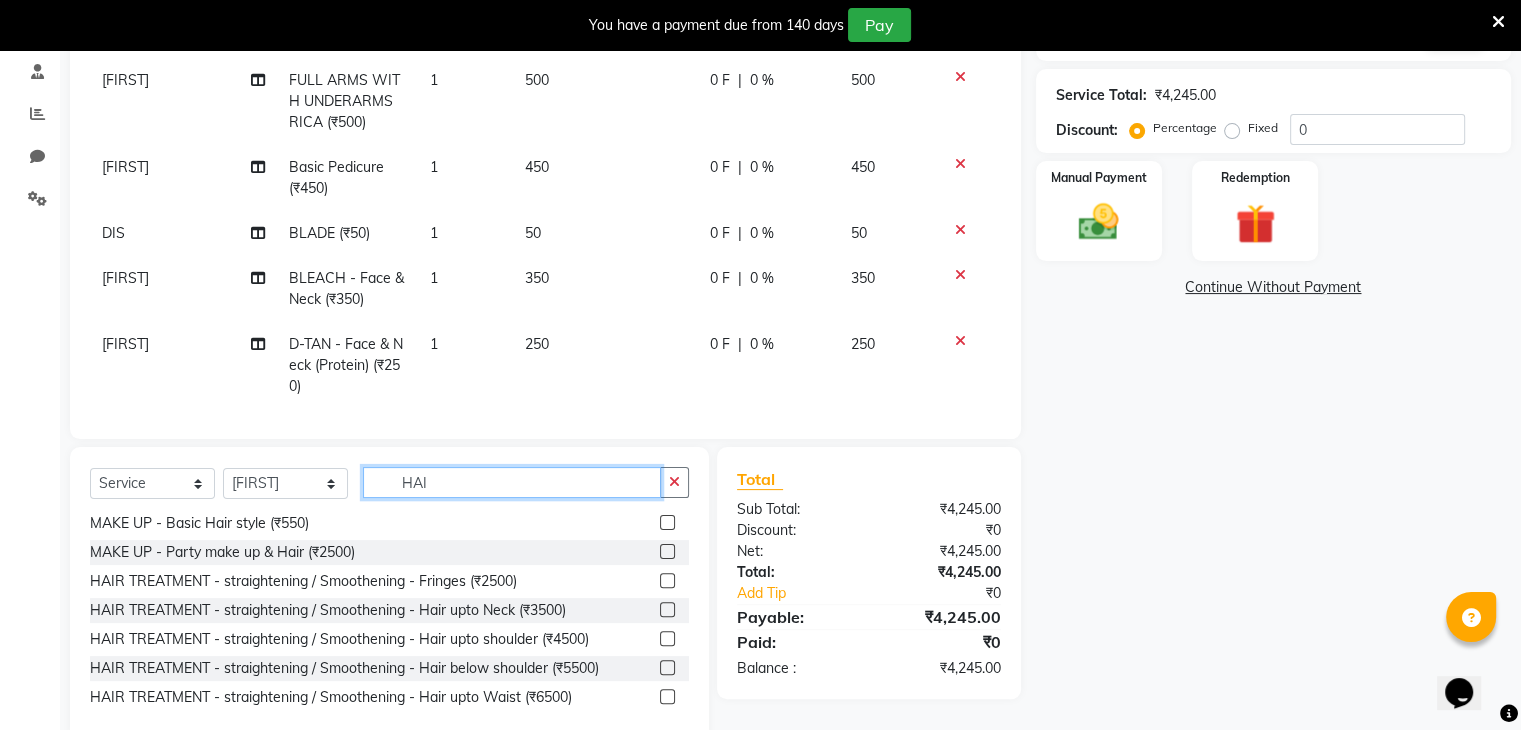scroll, scrollTop: 0, scrollLeft: 0, axis: both 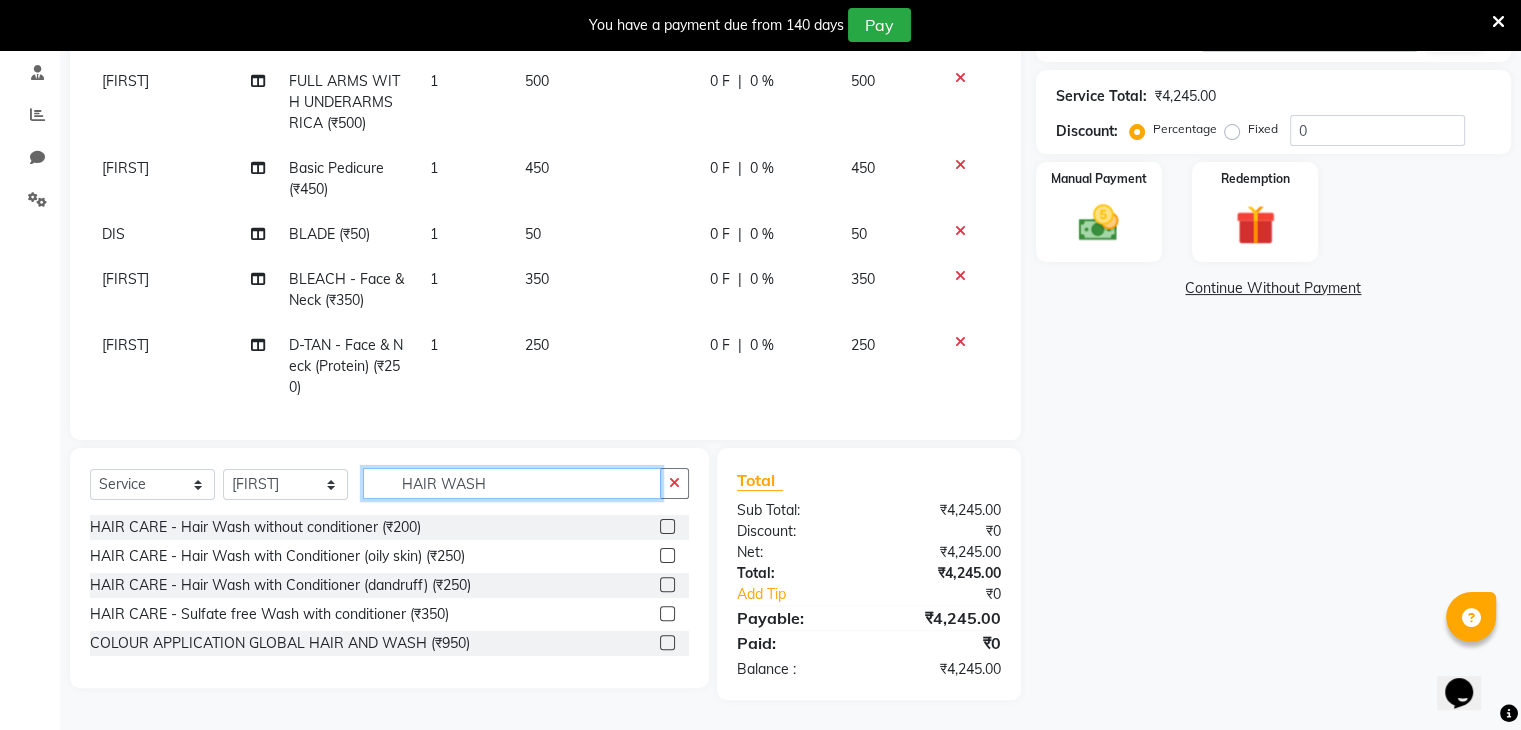 type on "HAIR WASH" 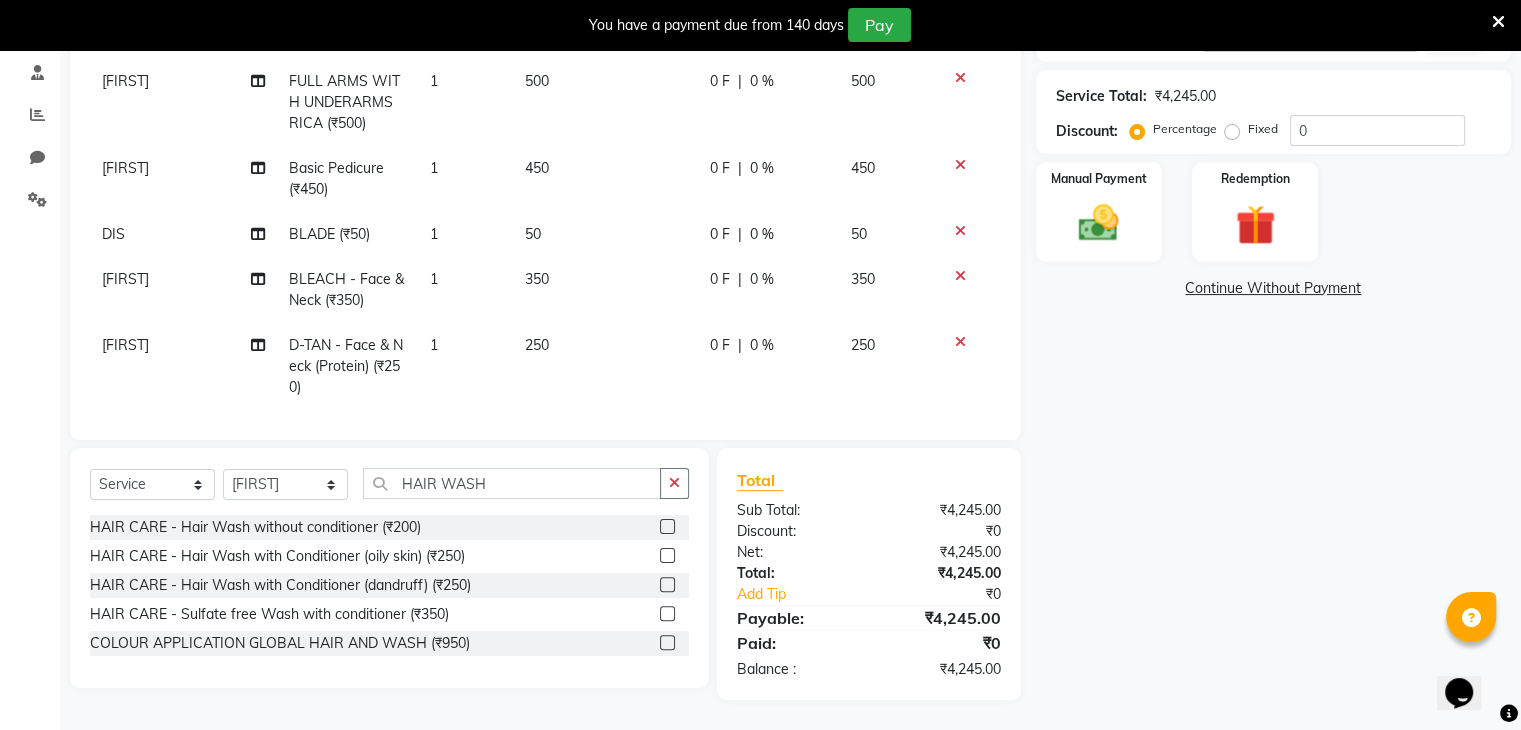 click 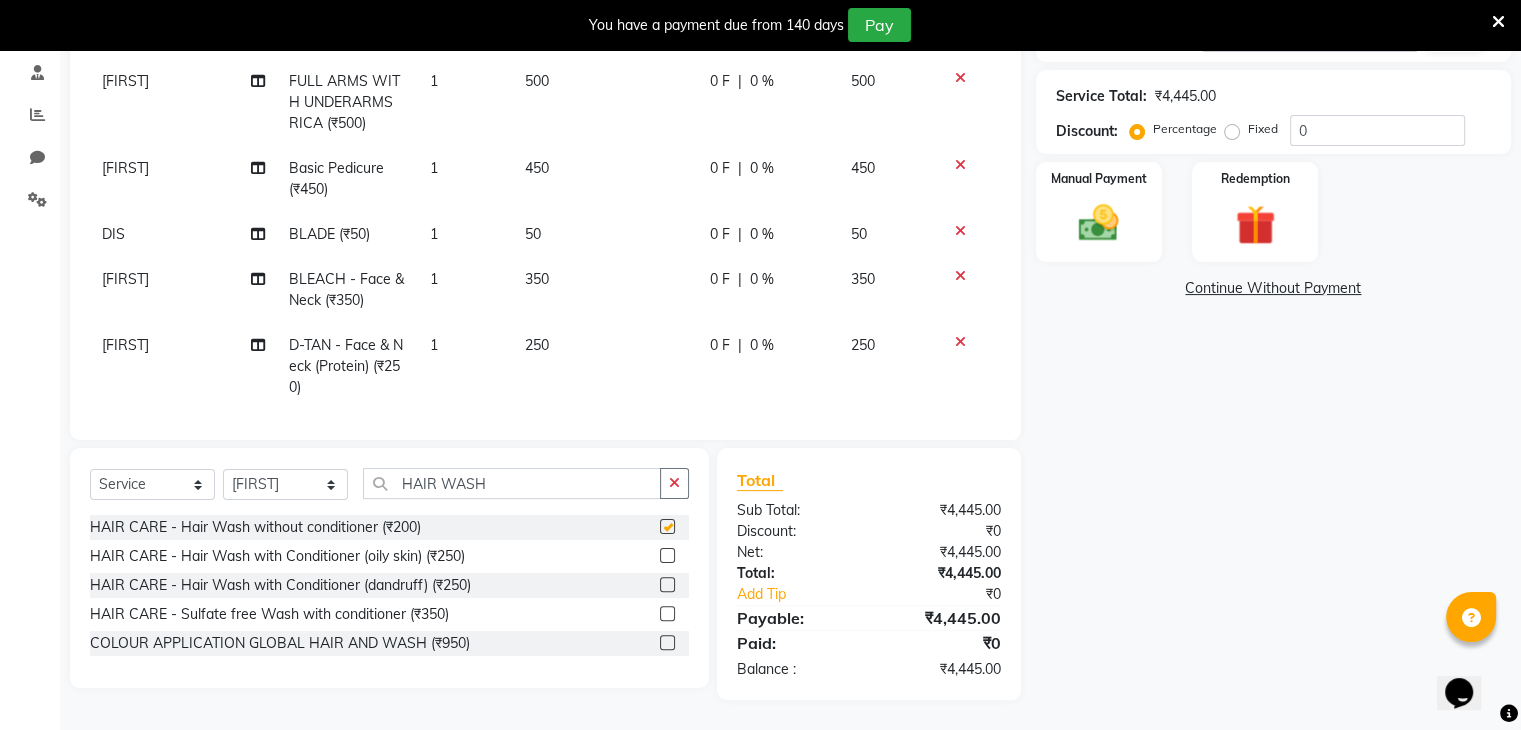 checkbox on "false" 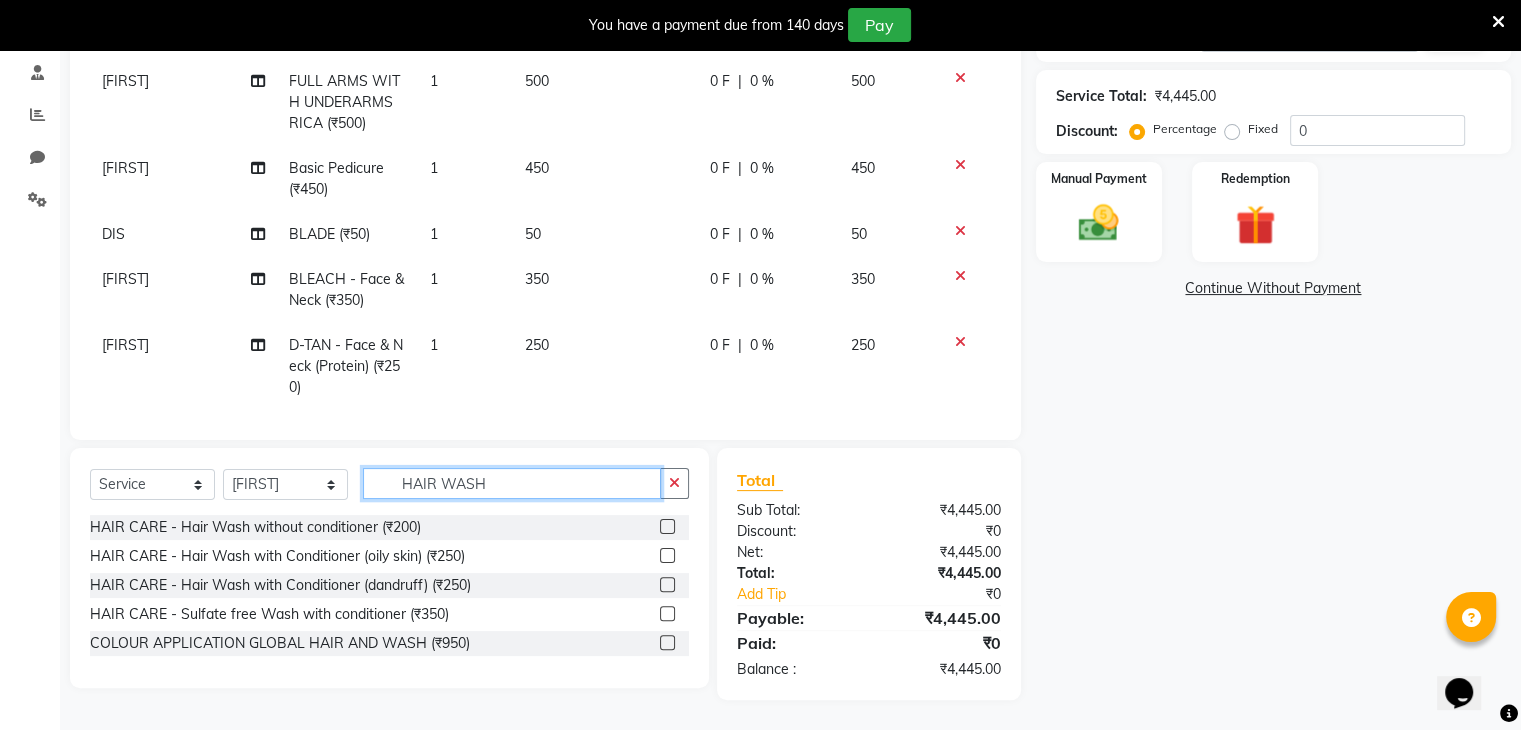 click on "HAIR WASH" 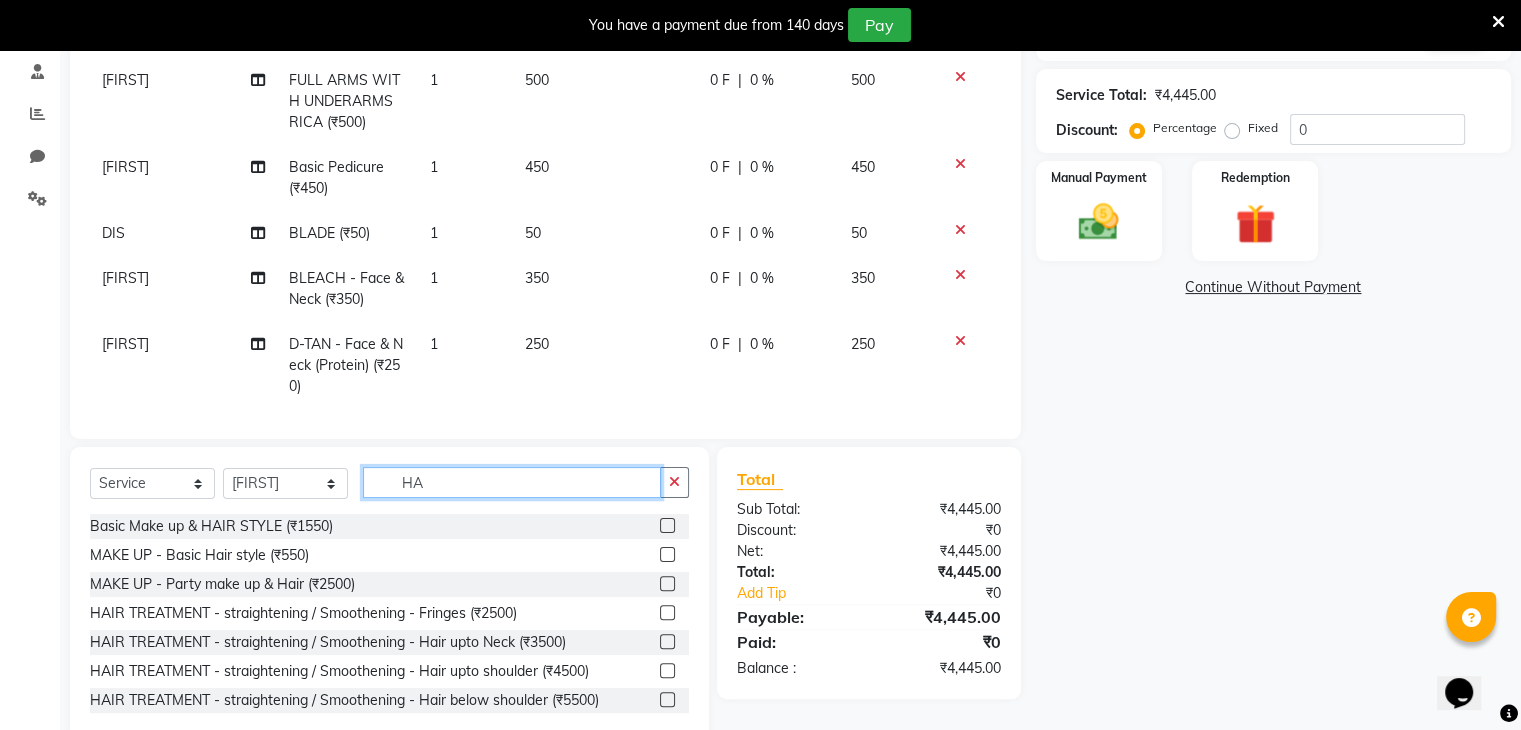type on "H" 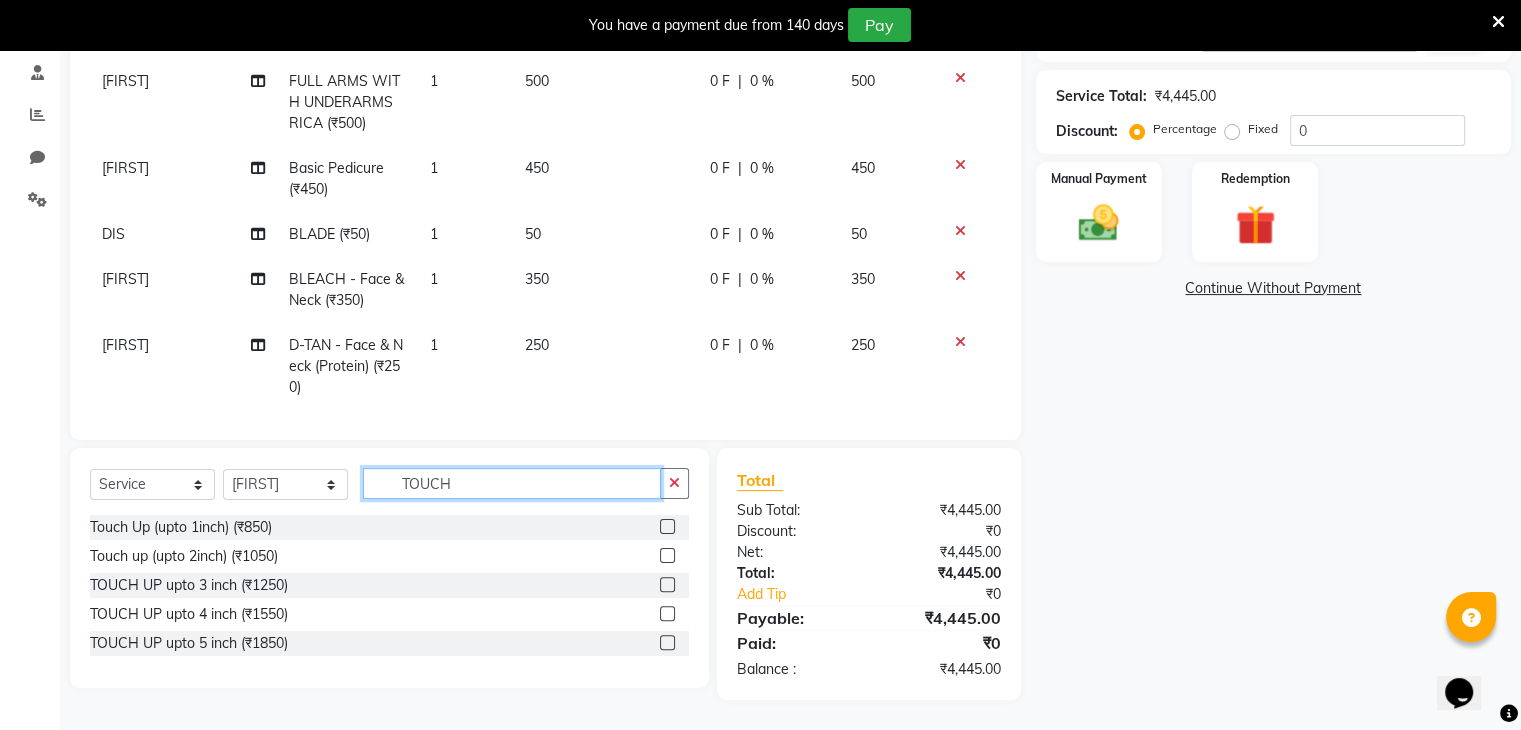 type on "TOUCH" 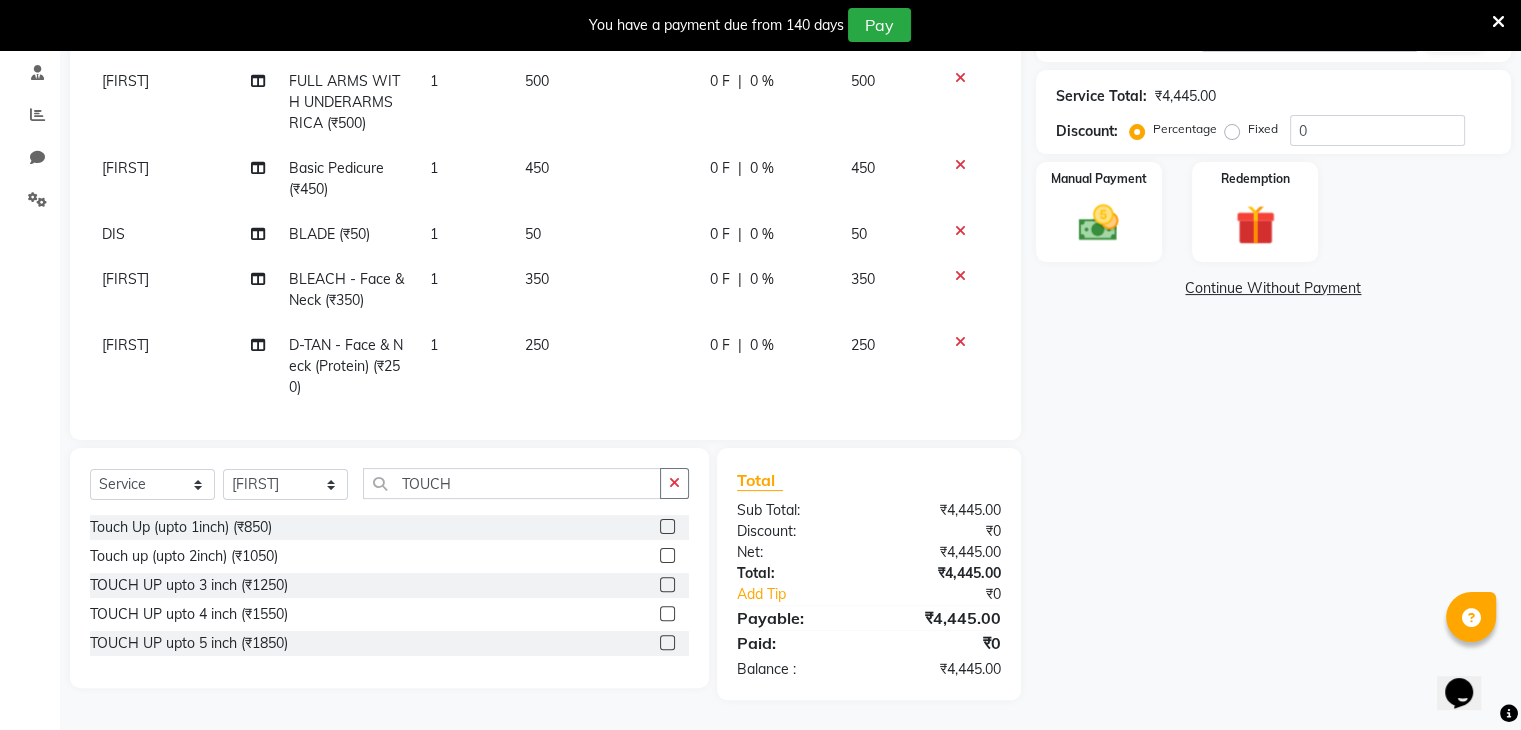 click 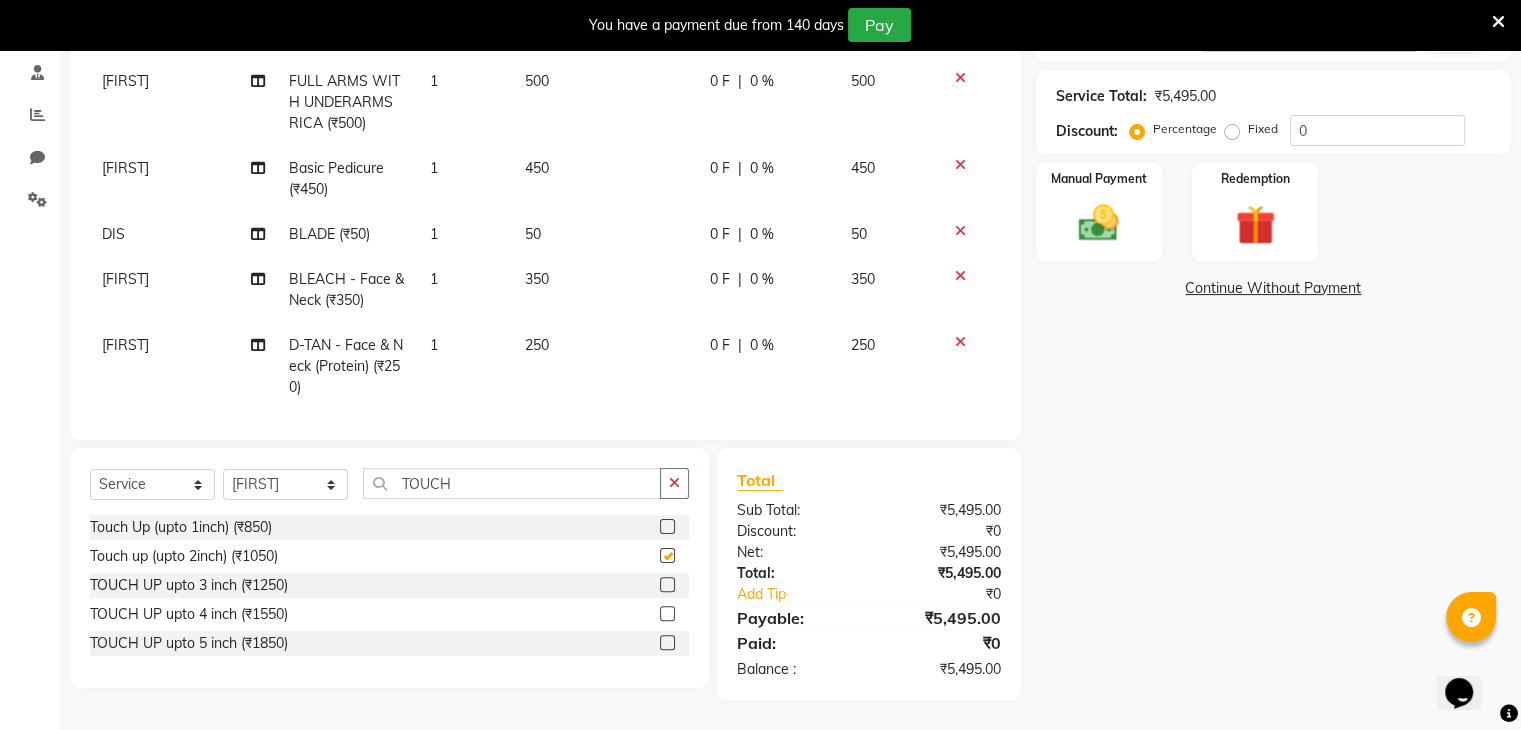 checkbox on "false" 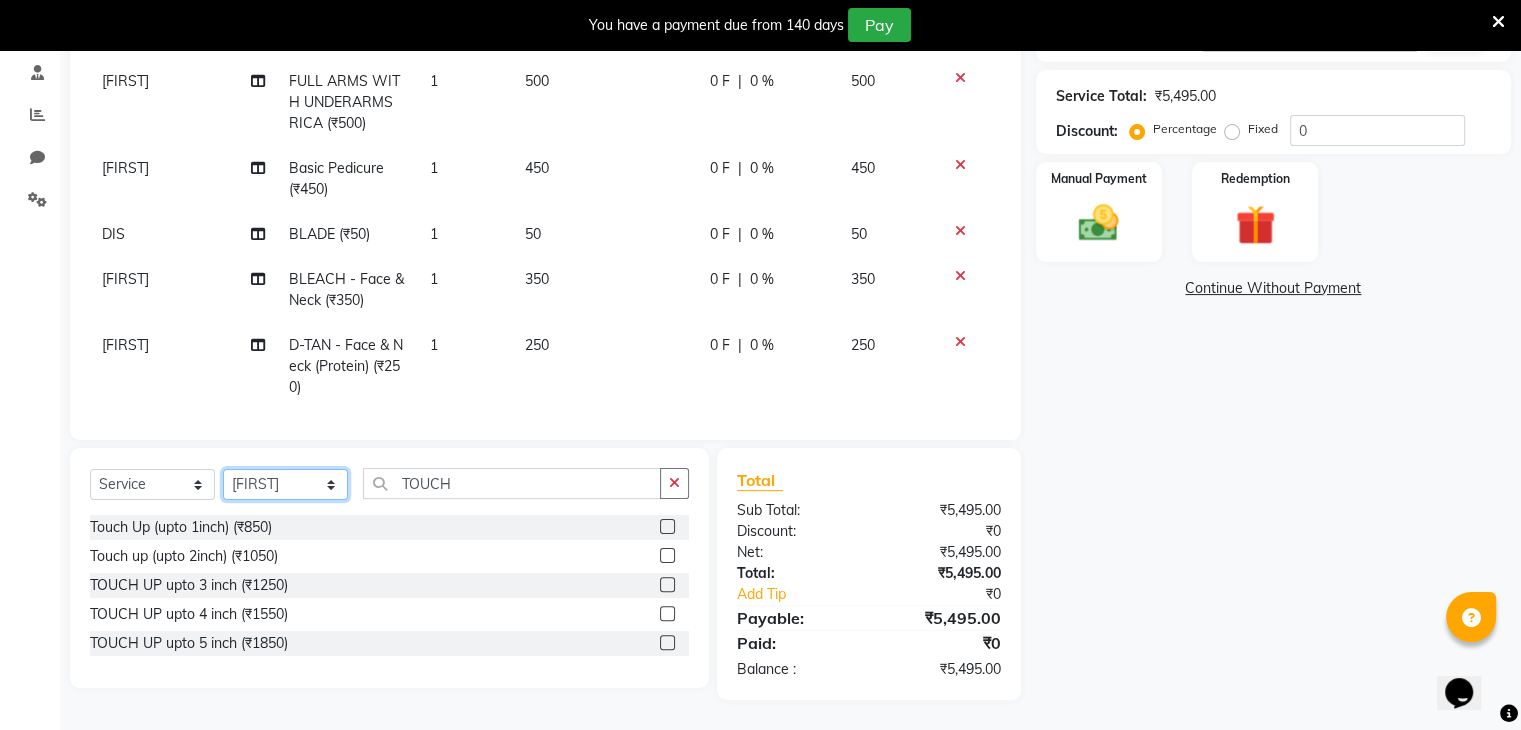 click on "Select Stylist Devi DIS Mamta Pinki Rajiya Rupal Shweta Uma UNKNOWN" 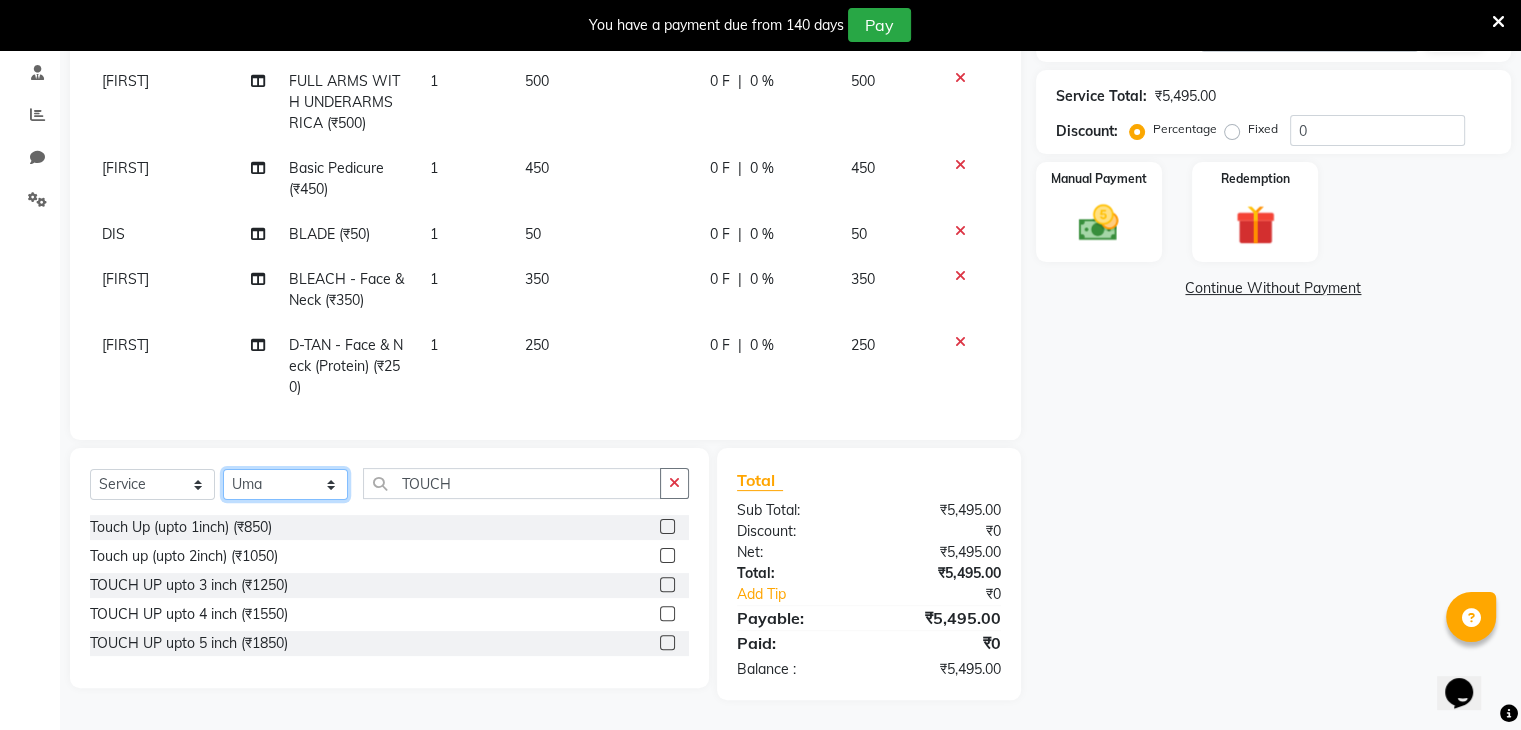 click on "Select Stylist Devi DIS Mamta Pinki Rajiya Rupal Shweta Uma UNKNOWN" 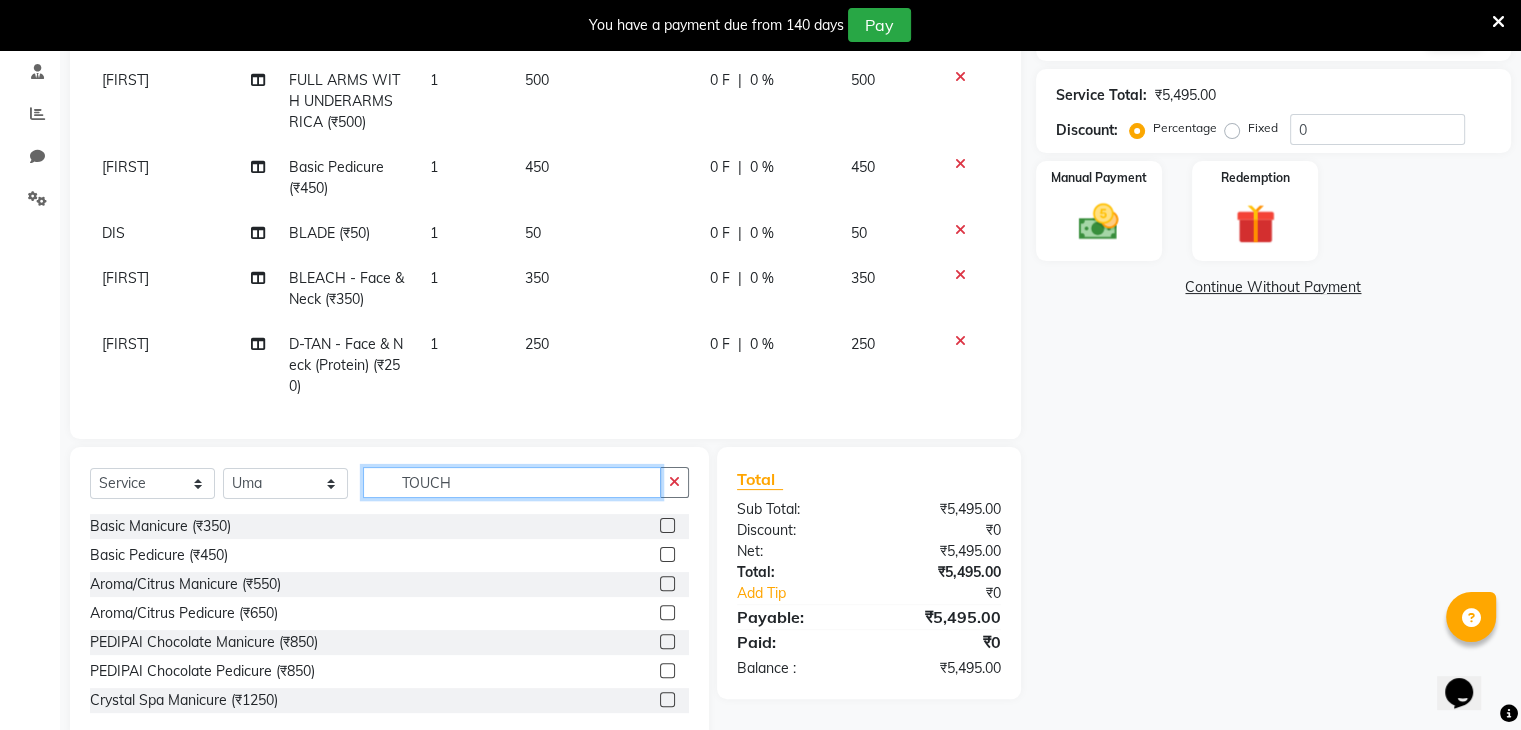 click on "TOUCH" 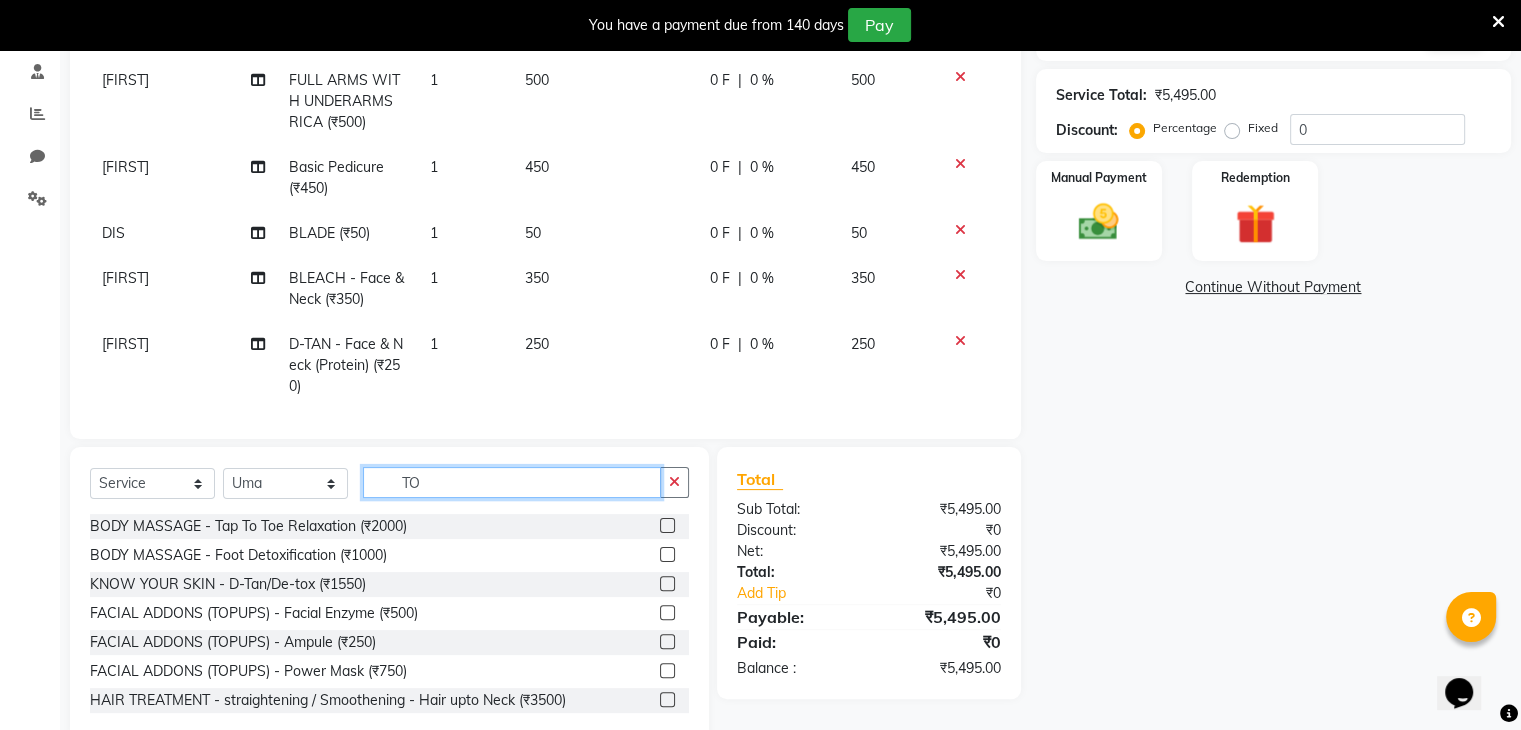 type on "T" 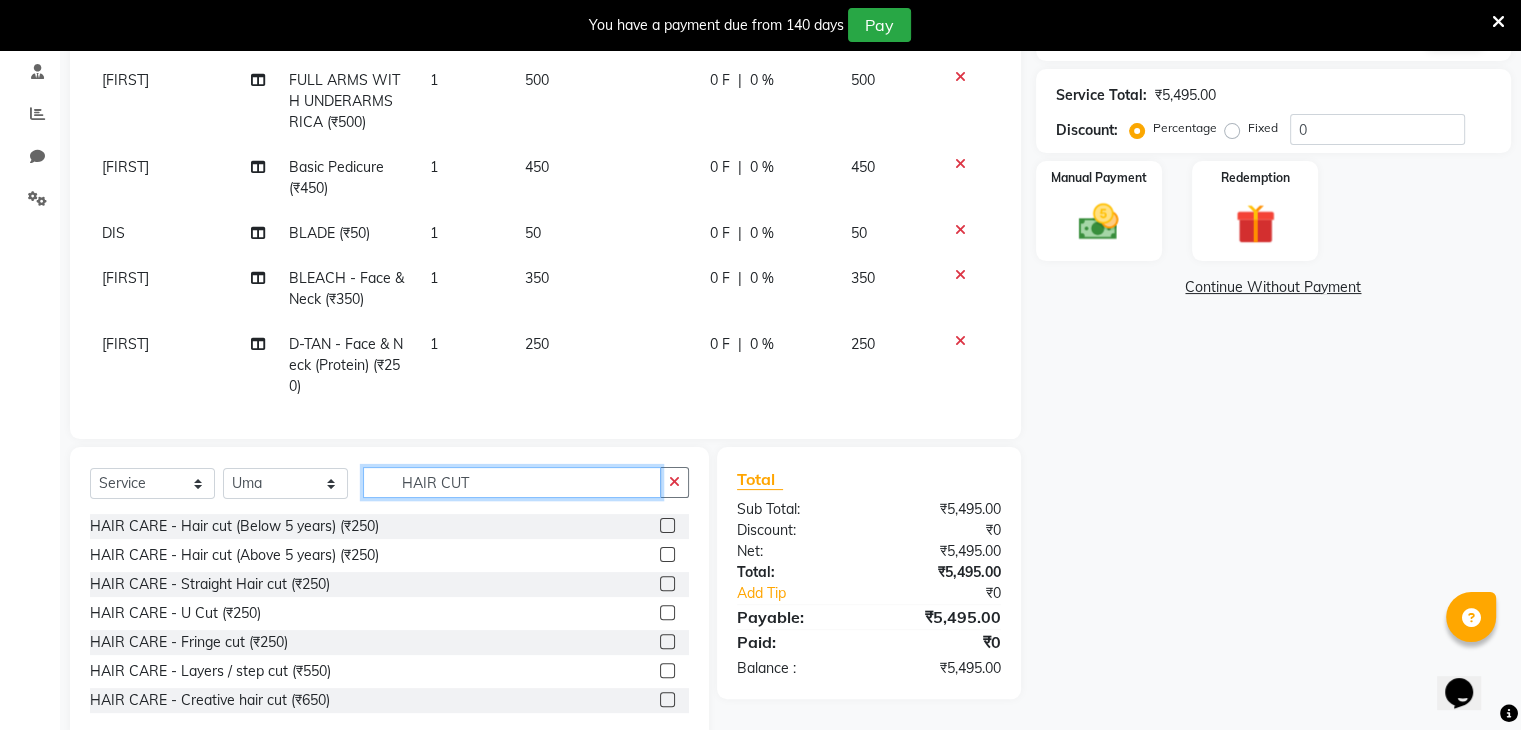 type on "HAIR CUT" 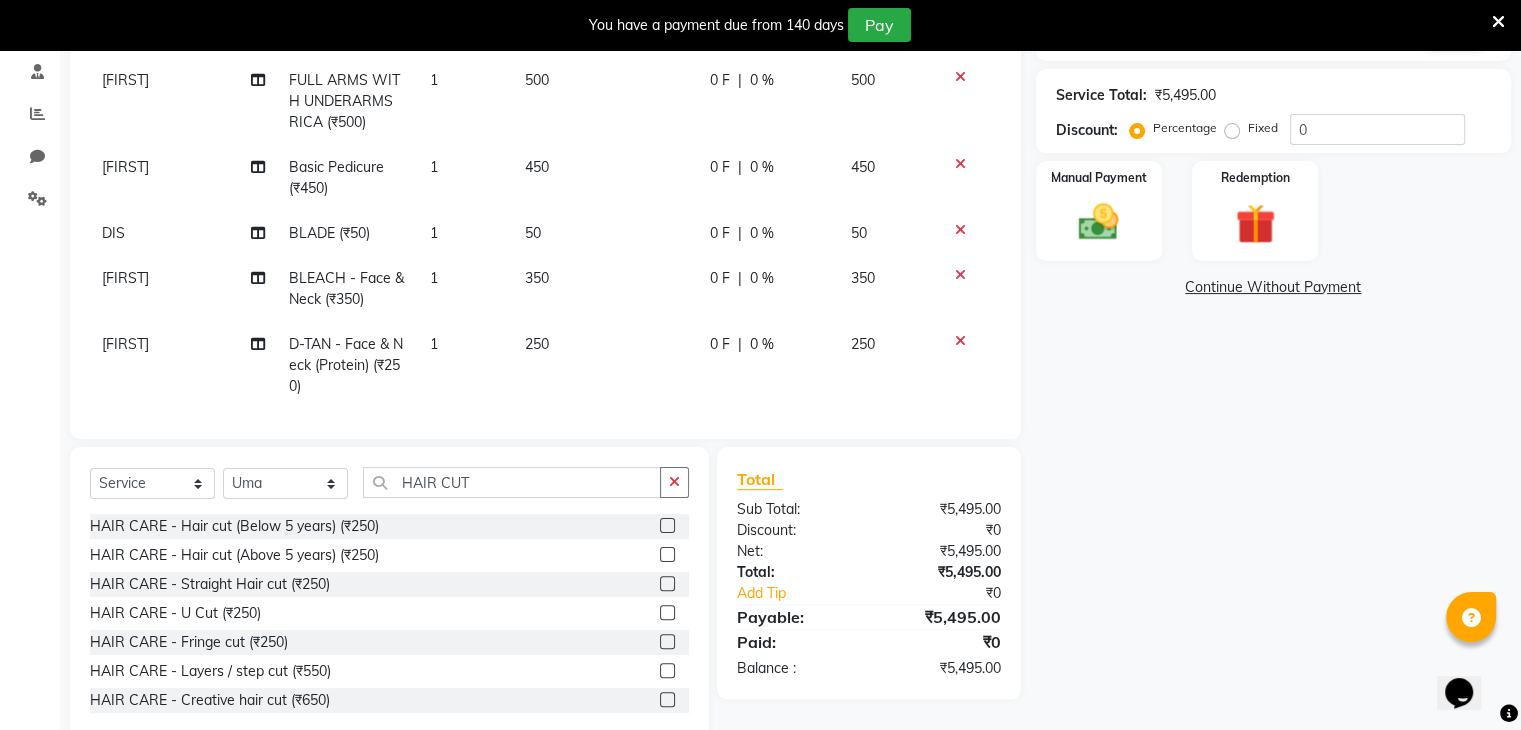 click 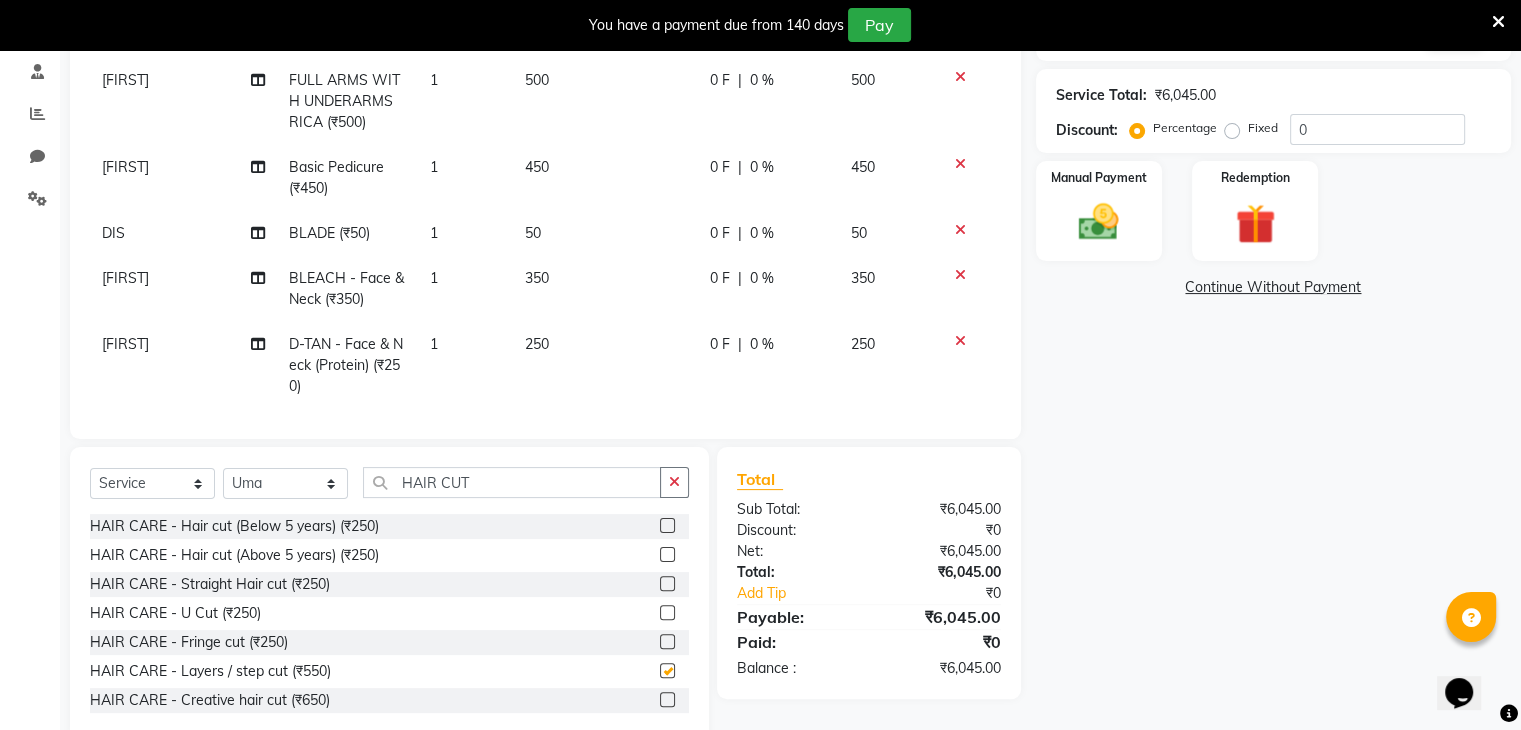 checkbox on "false" 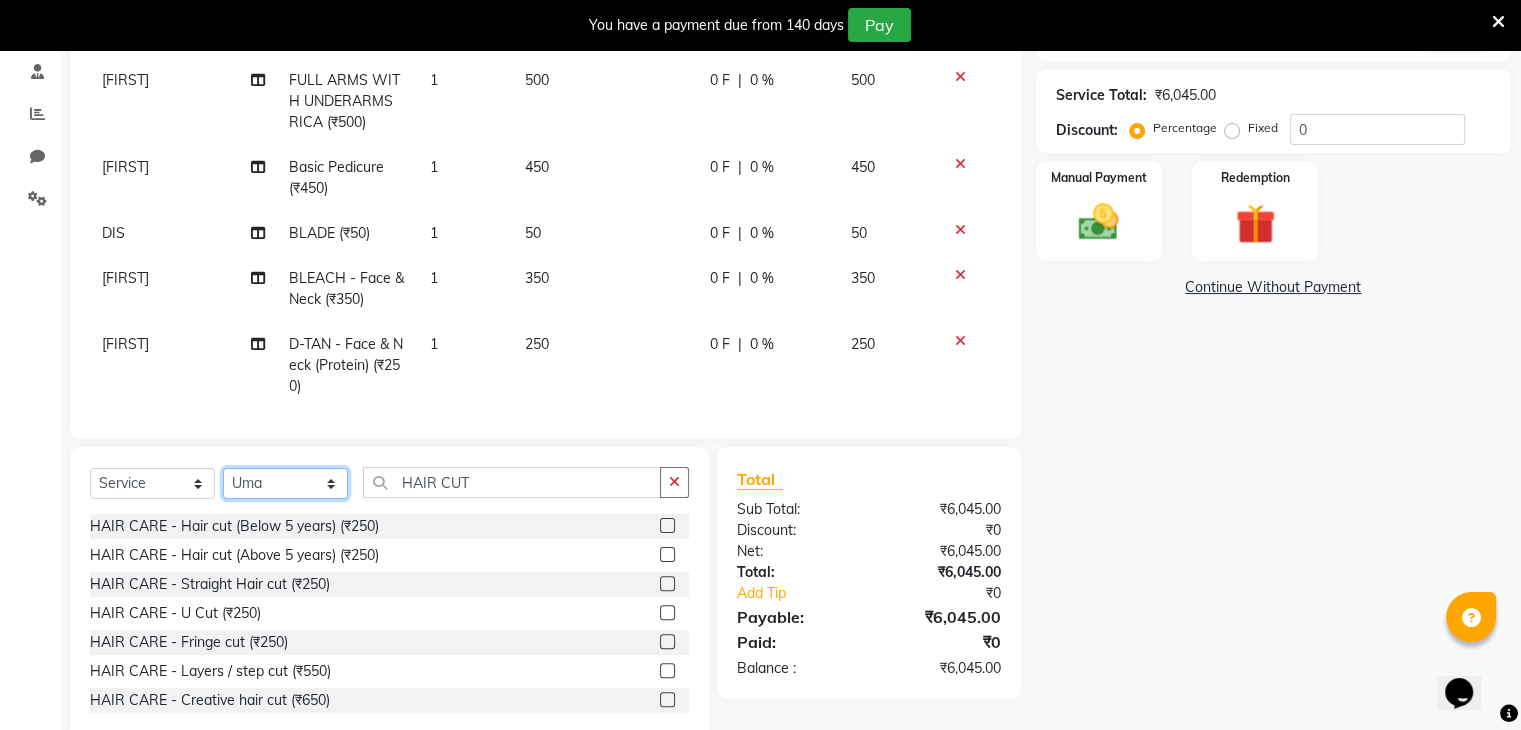 click on "Select Stylist Devi DIS Mamta Pinki Rajiya Rupal Shweta Uma UNKNOWN" 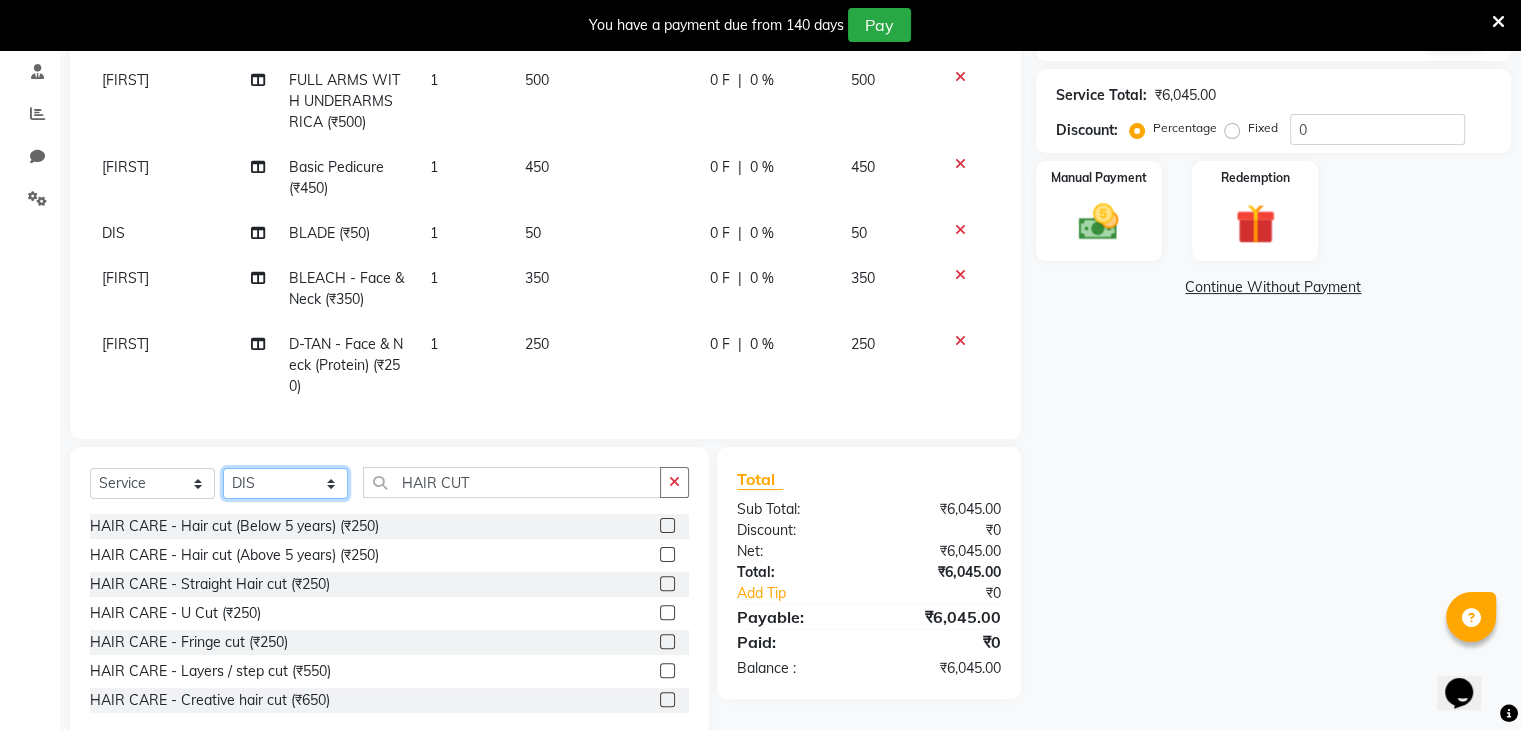 click on "Select Stylist Devi DIS Mamta Pinki Rajiya Rupal Shweta Uma UNKNOWN" 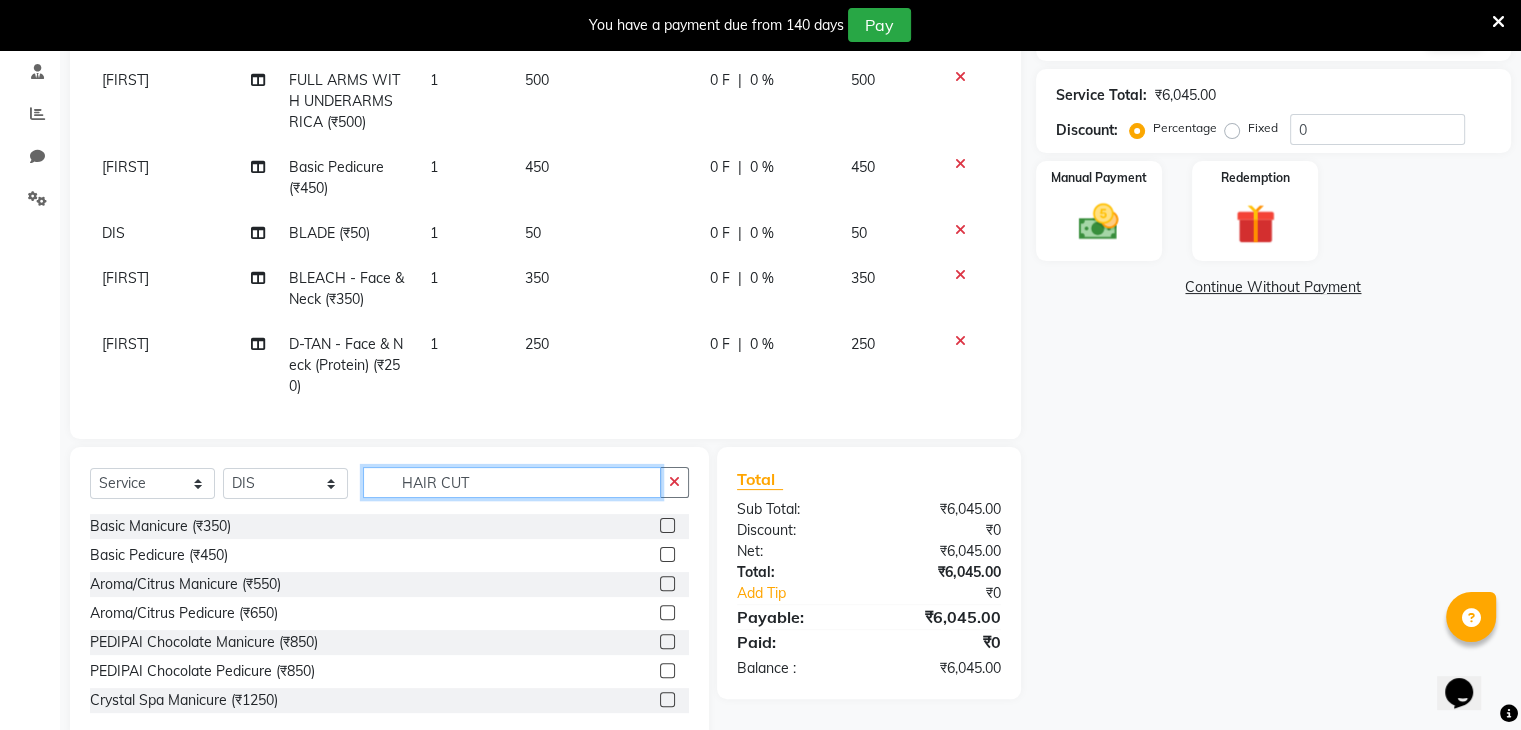 click on "HAIR CUT" 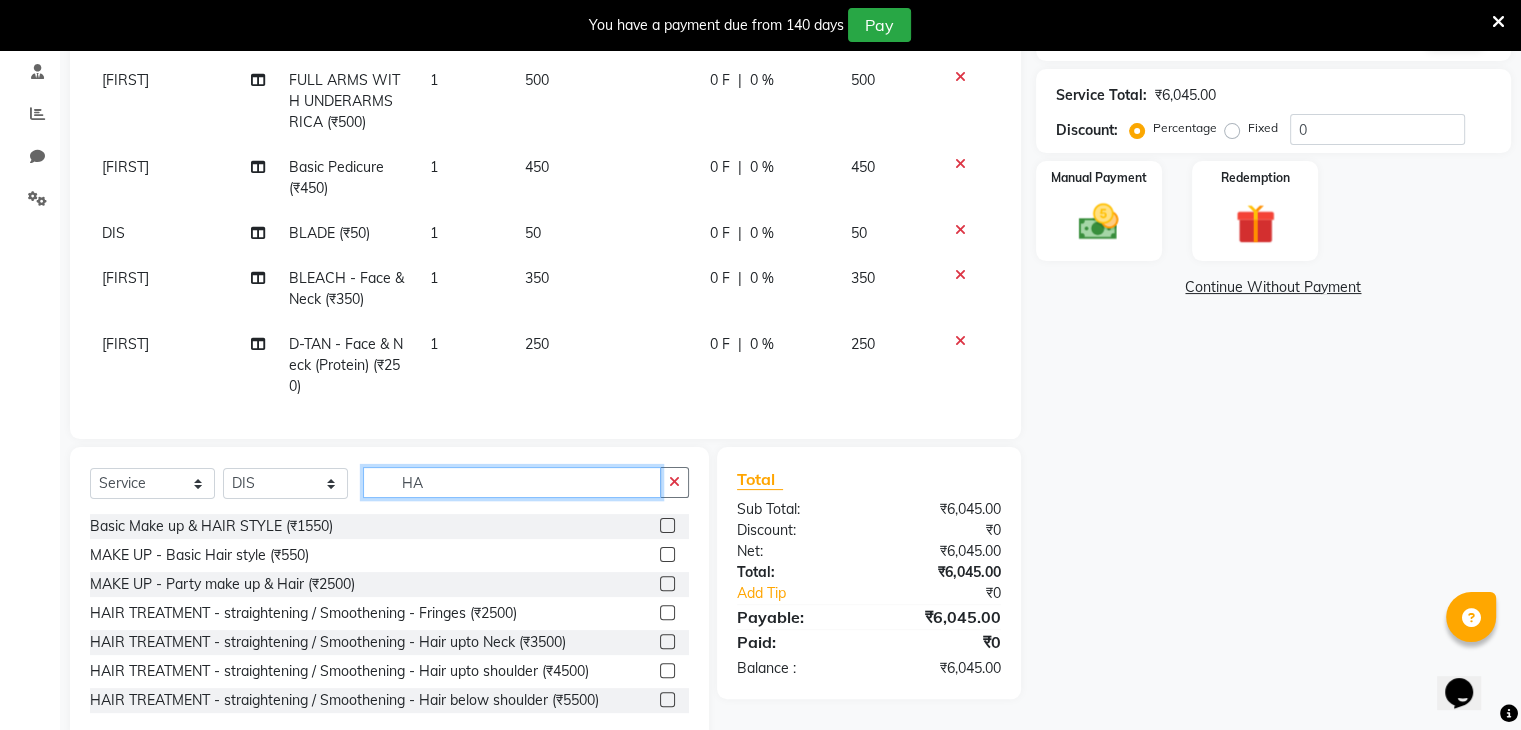 type on "H" 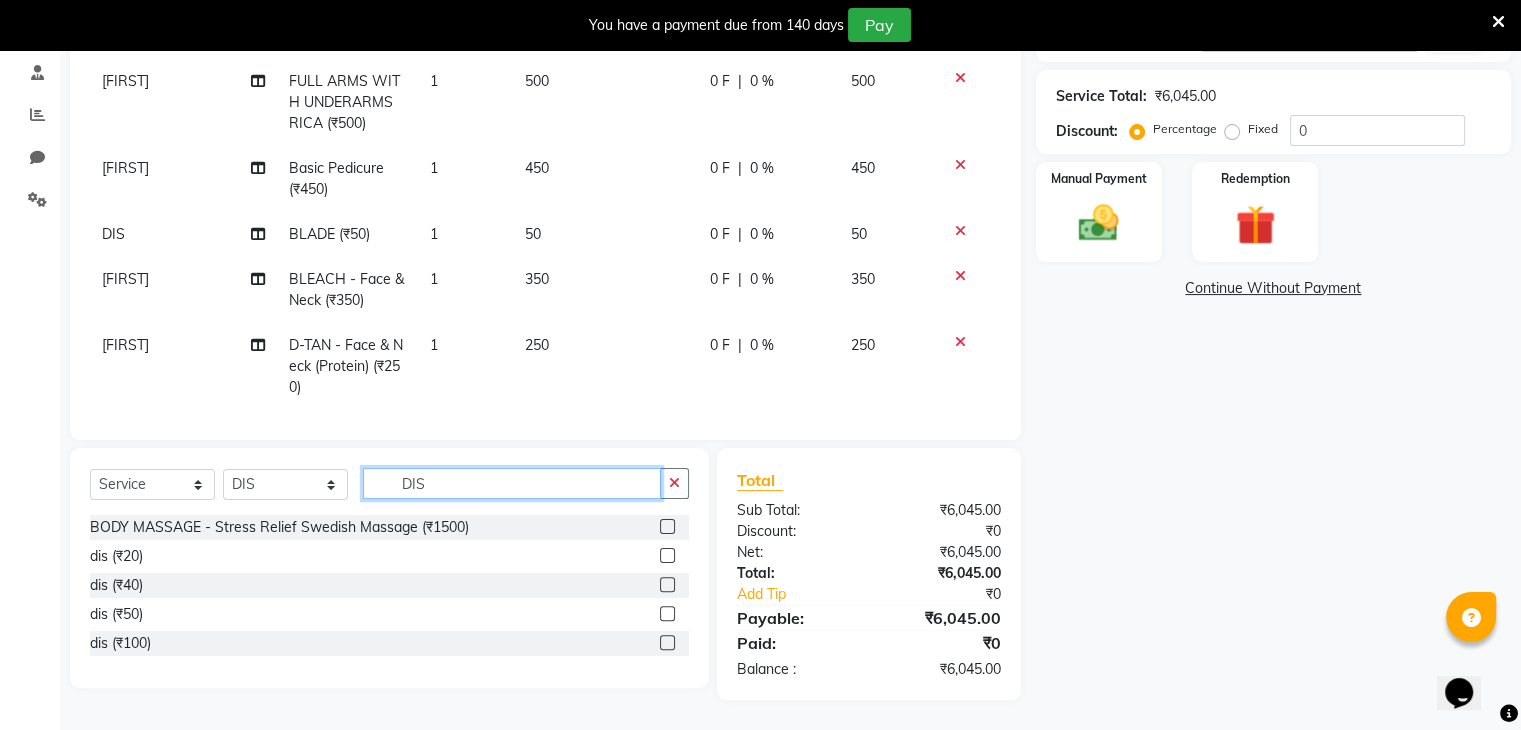 type on "DIS" 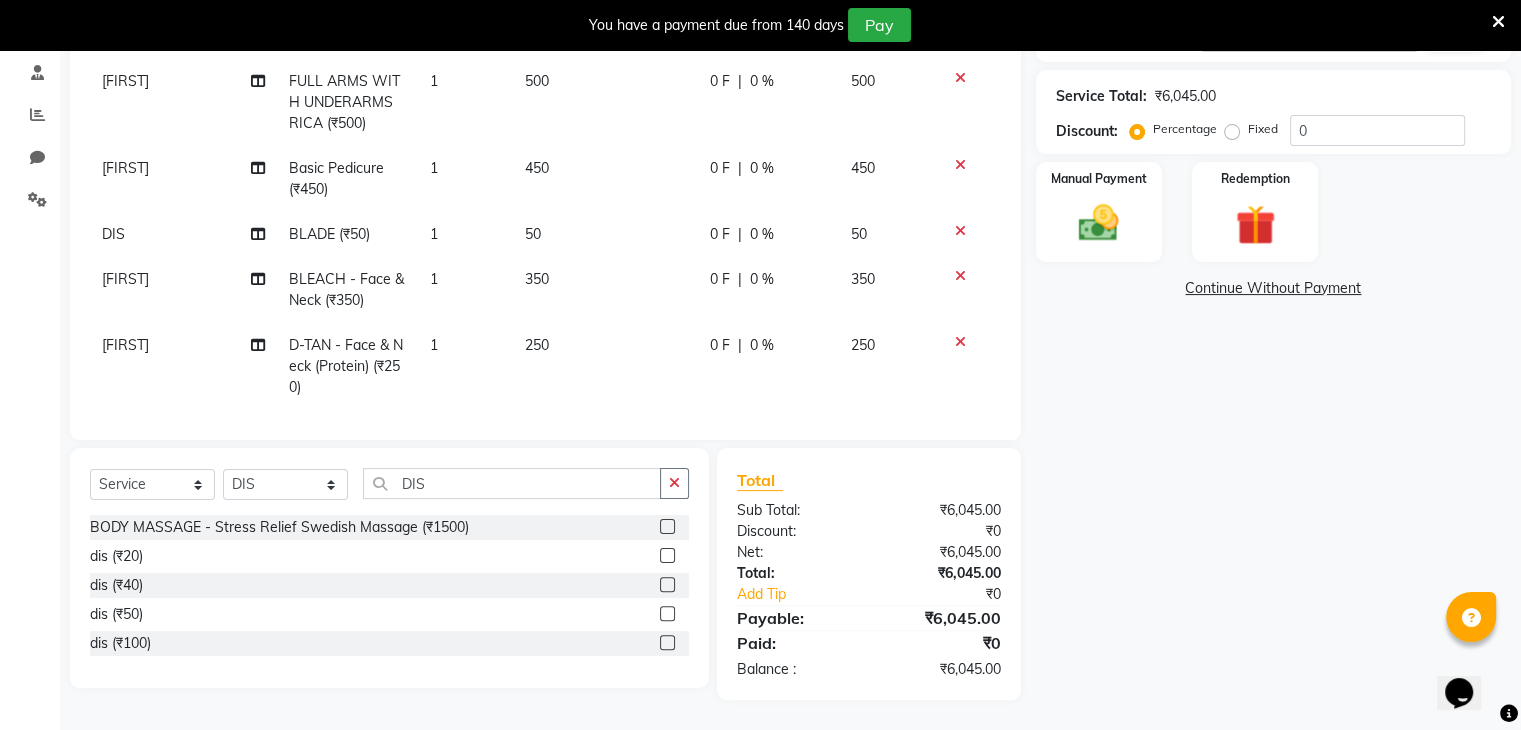 click 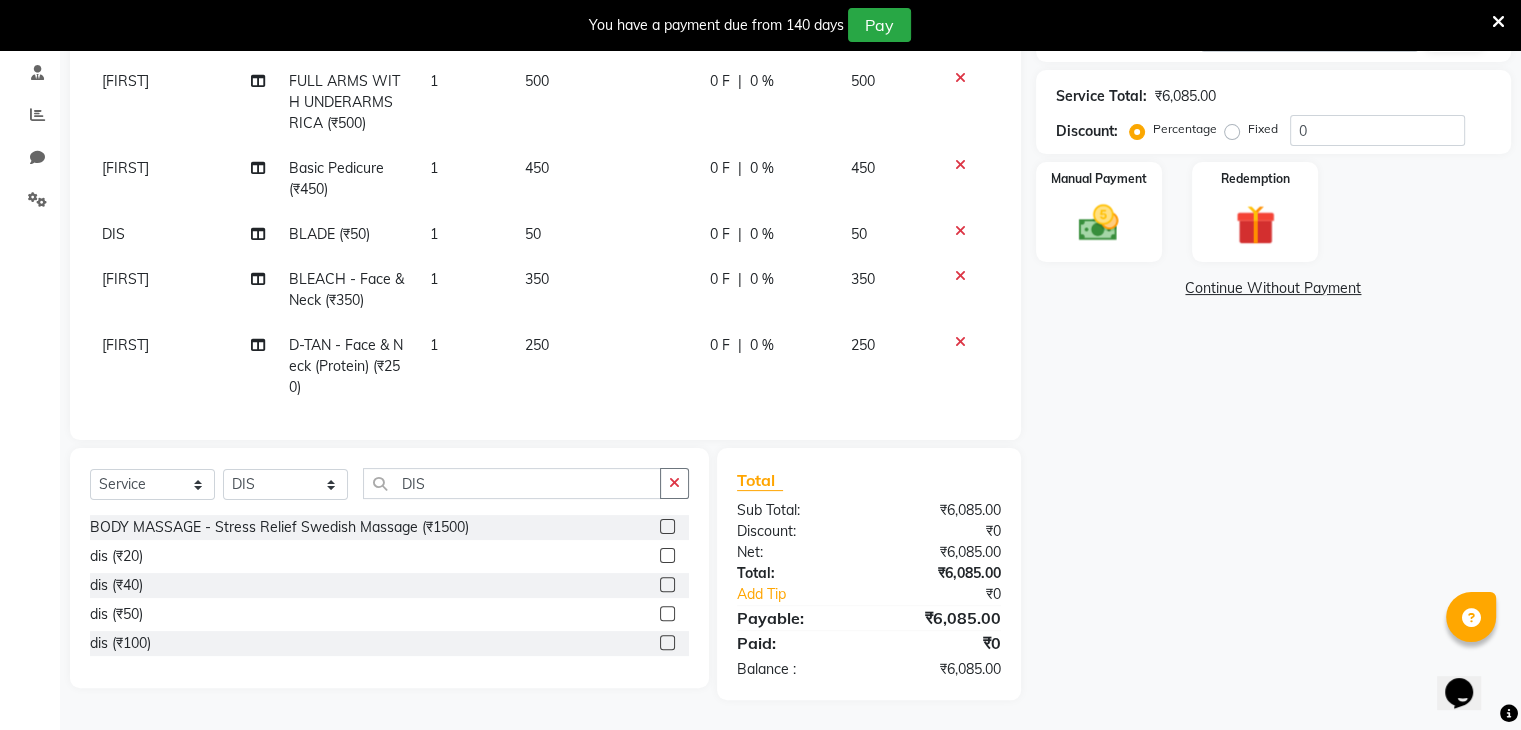 click 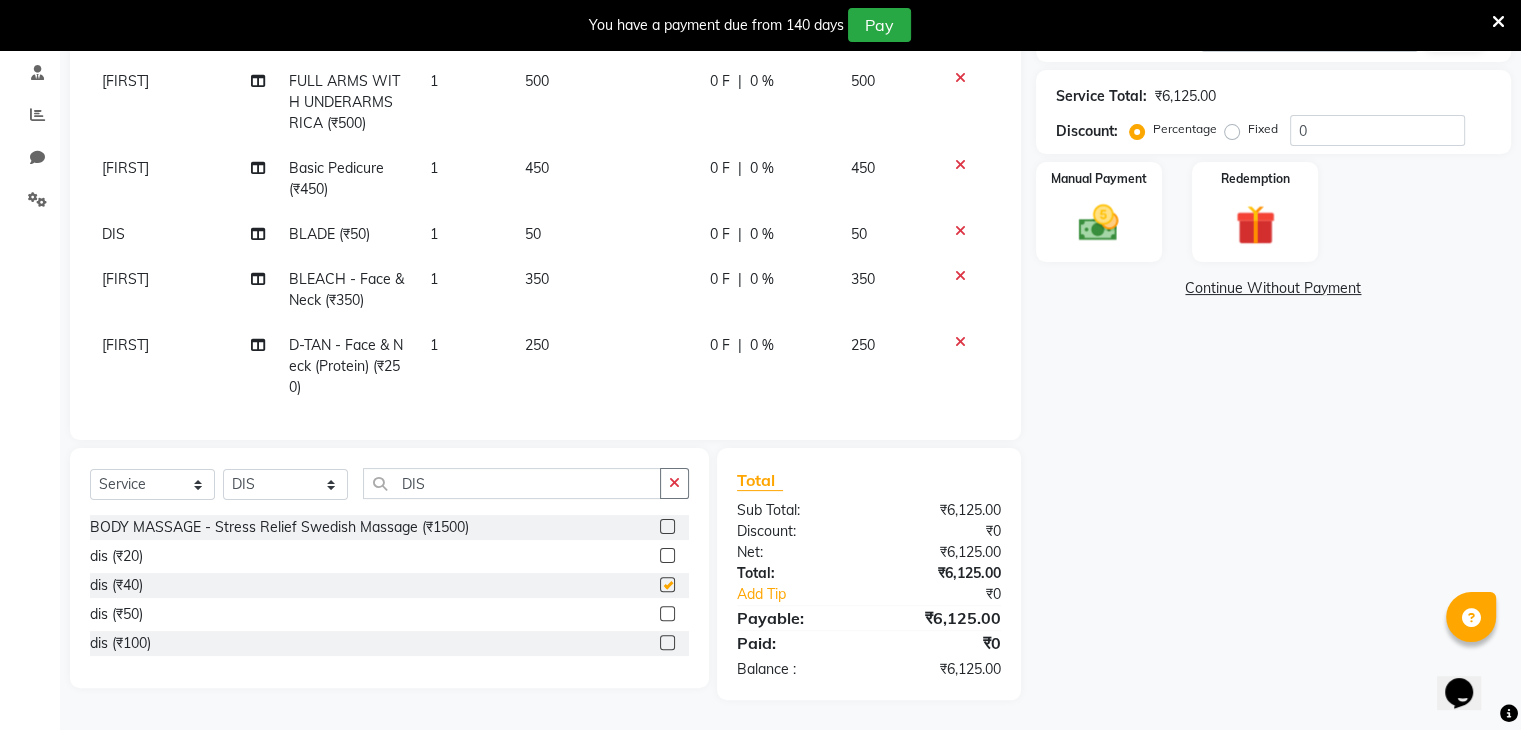 checkbox on "false" 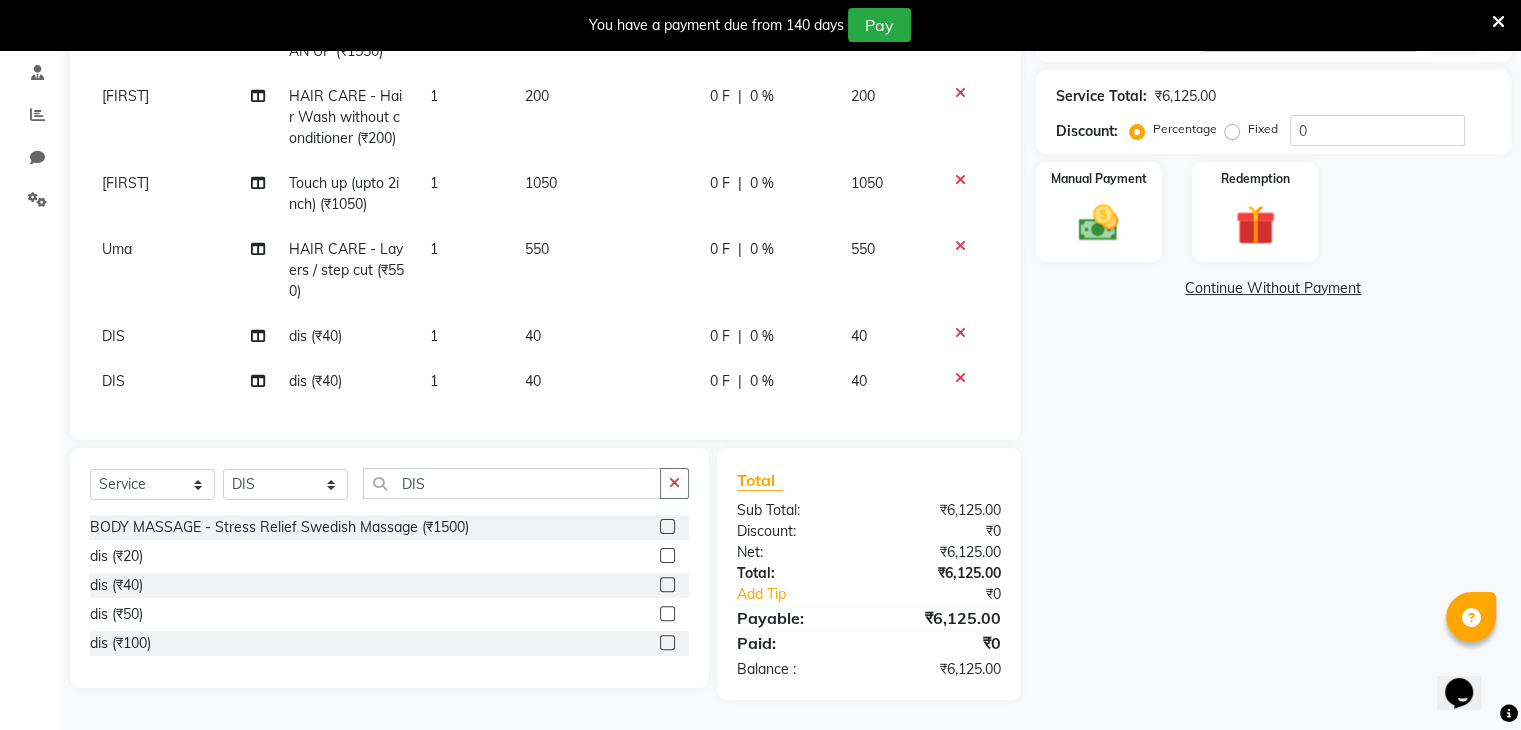 scroll, scrollTop: 687, scrollLeft: 0, axis: vertical 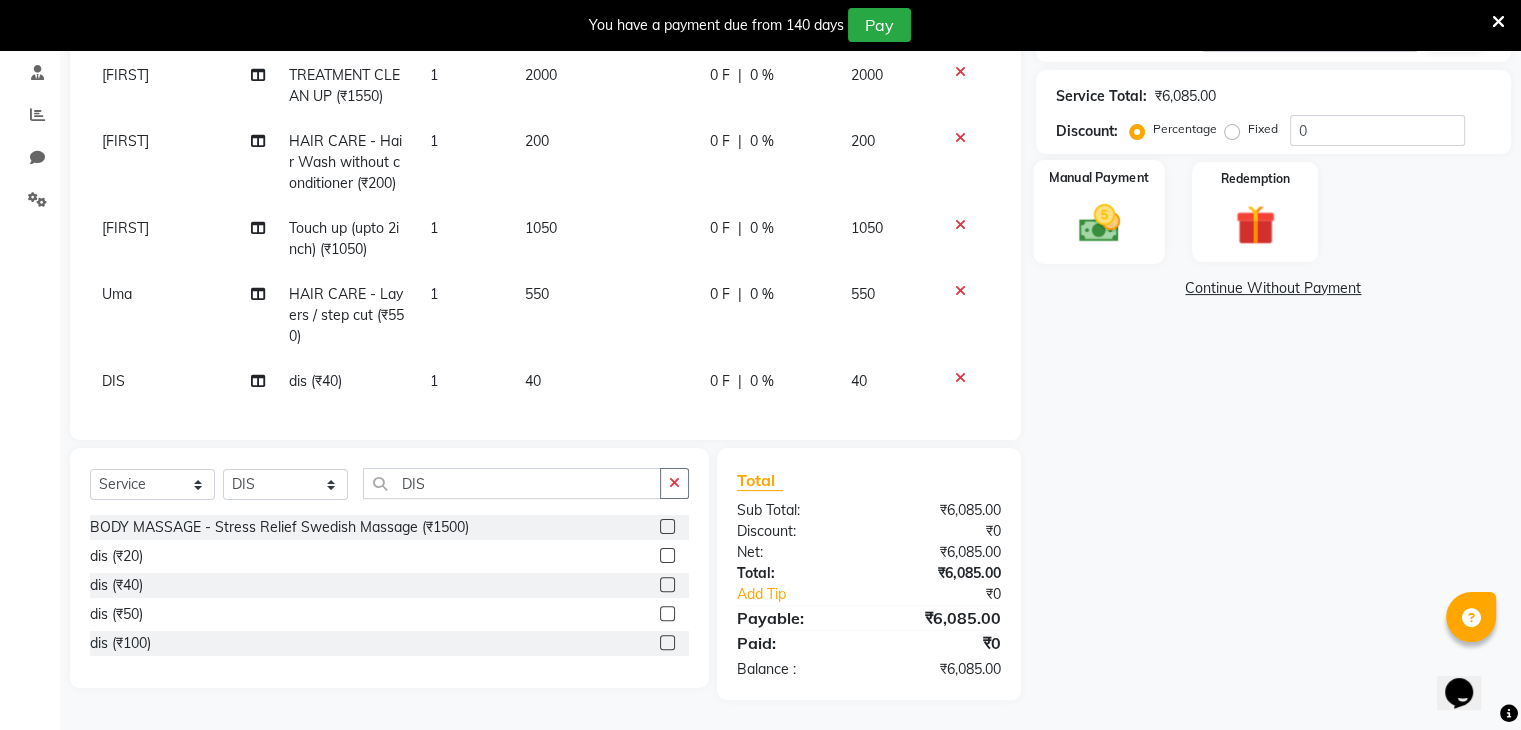 click 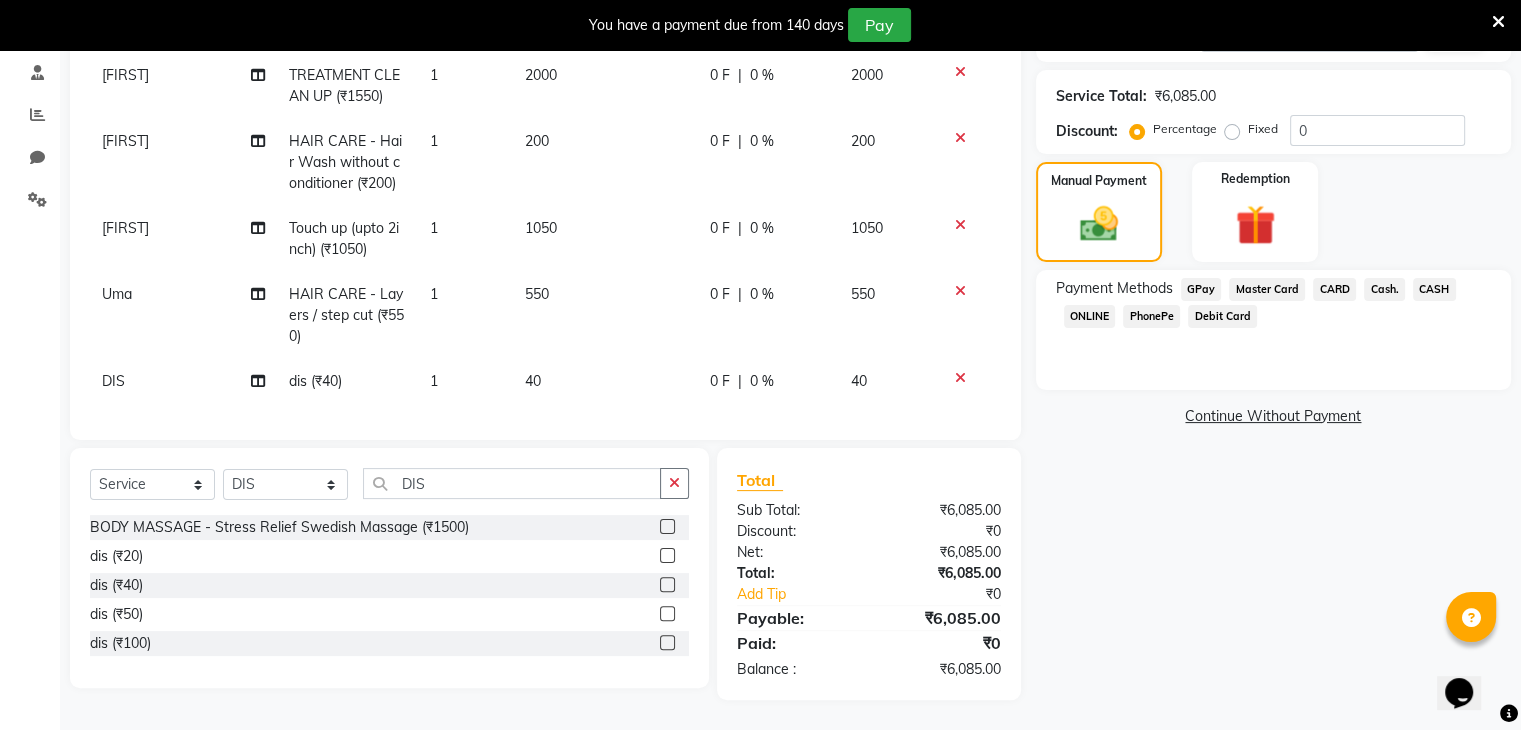 click on "PhonePe" 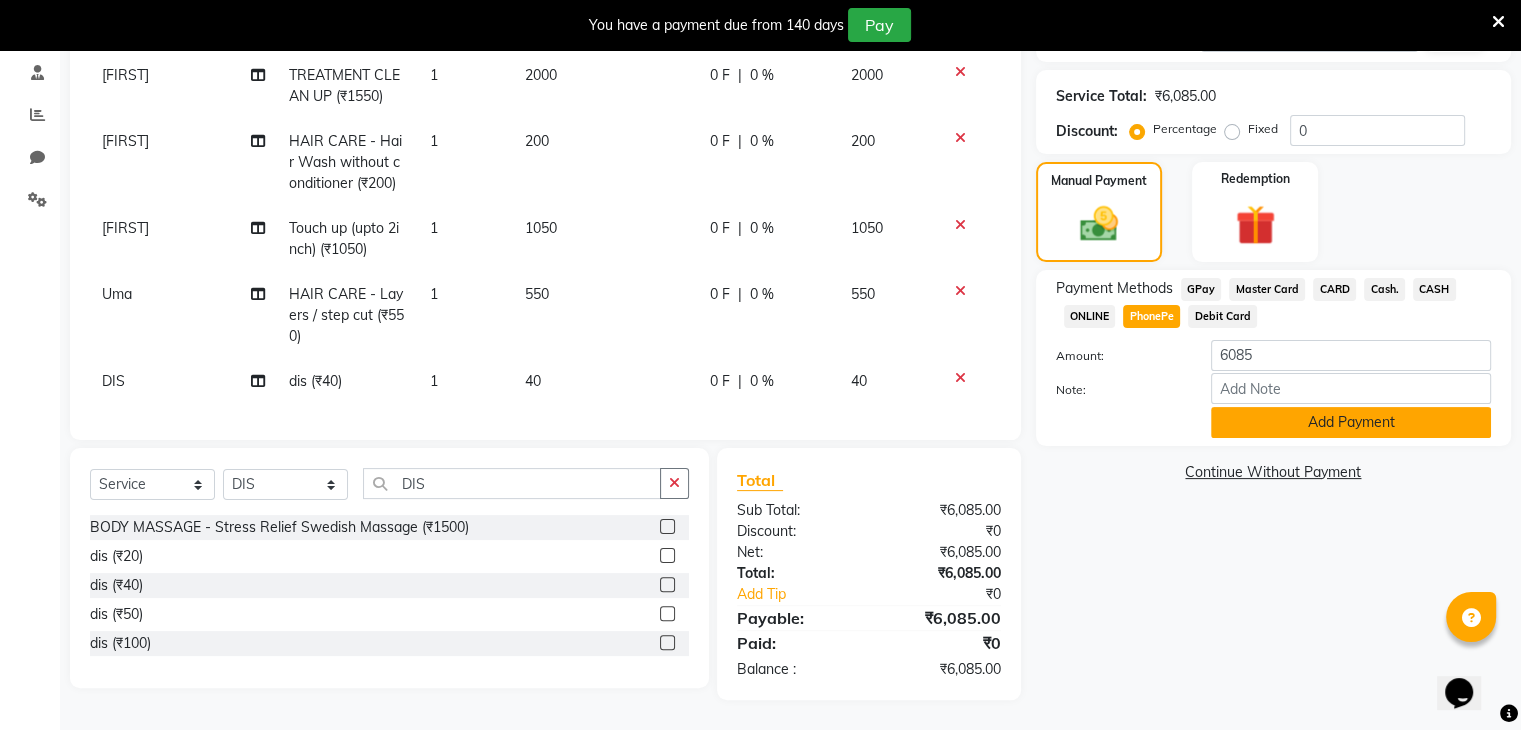 click on "Add Payment" 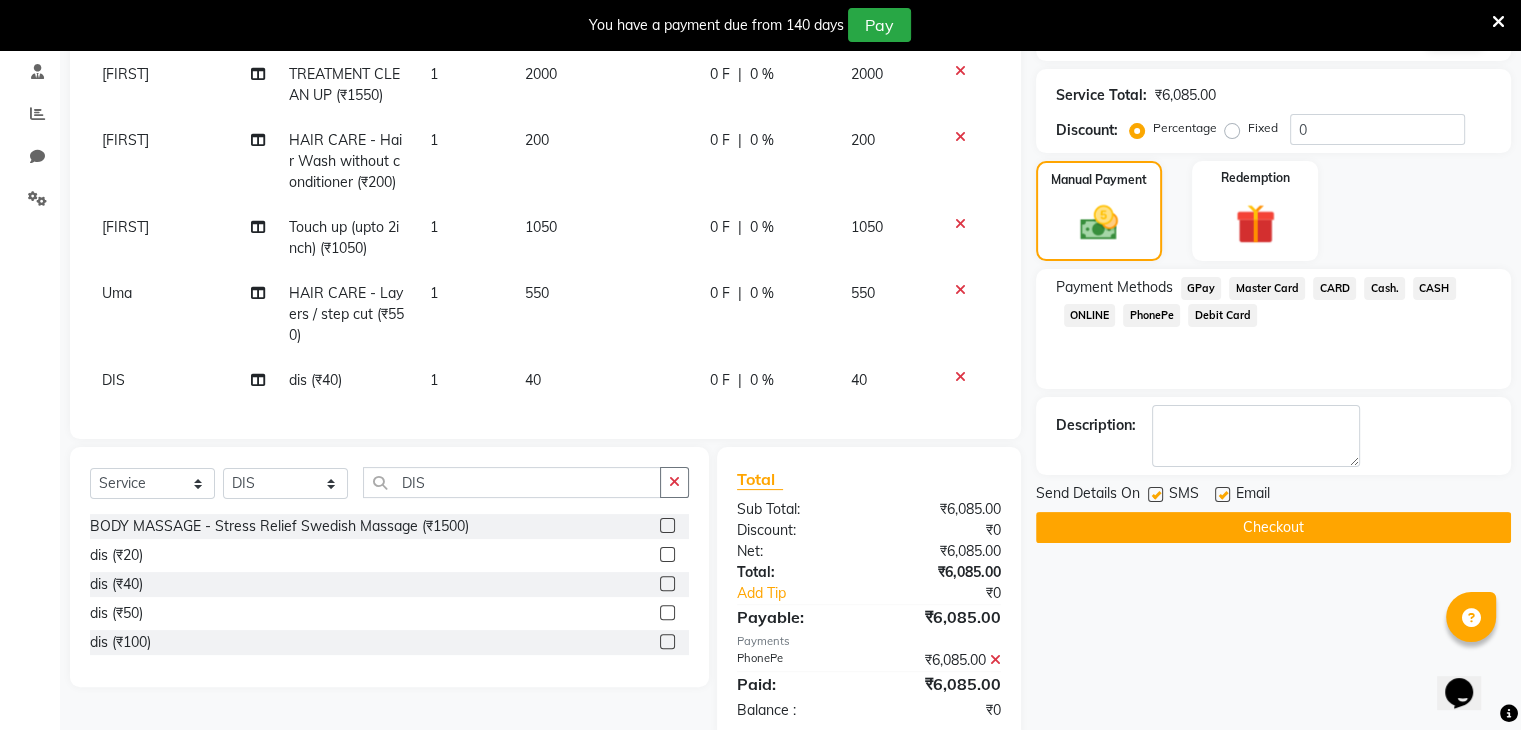 click on "Checkout" 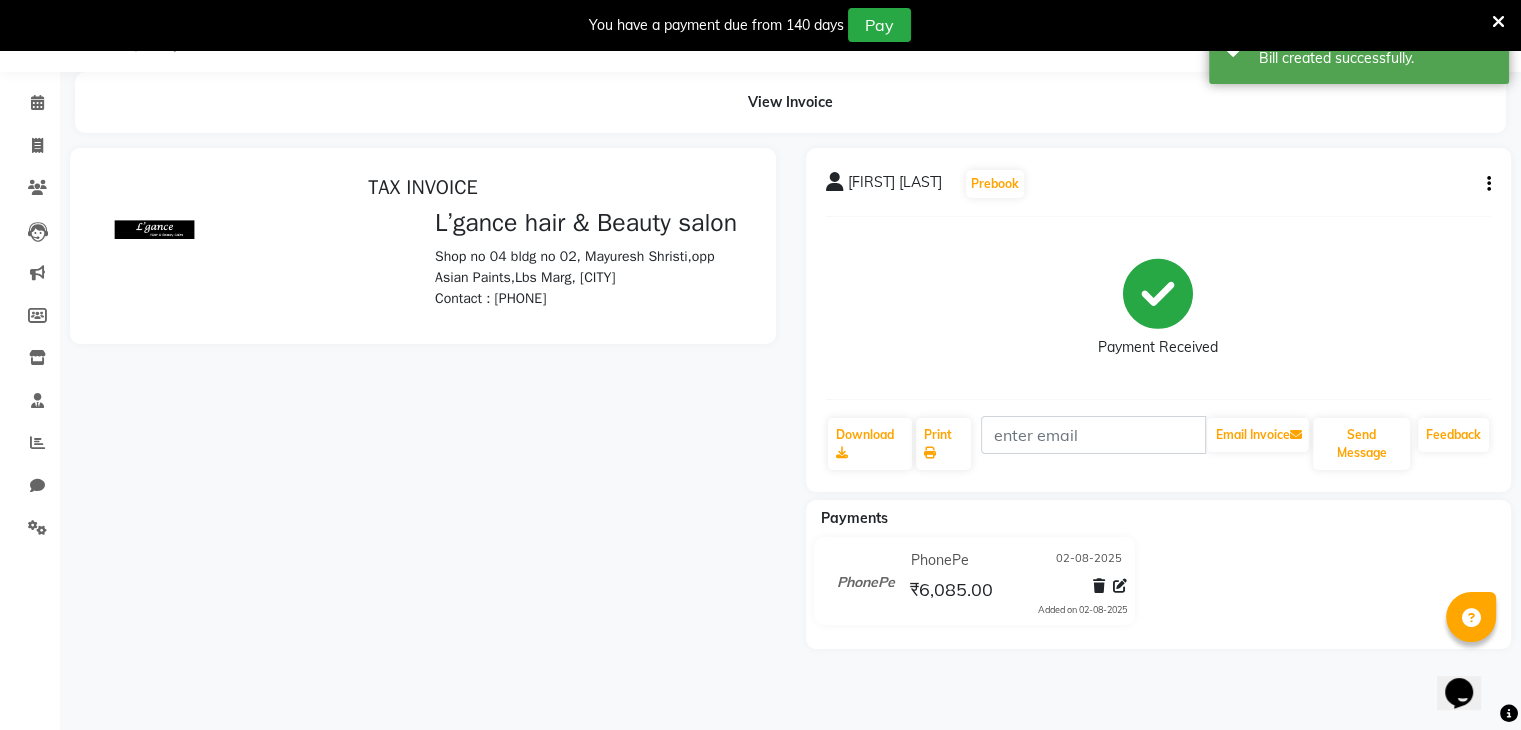 scroll, scrollTop: 0, scrollLeft: 0, axis: both 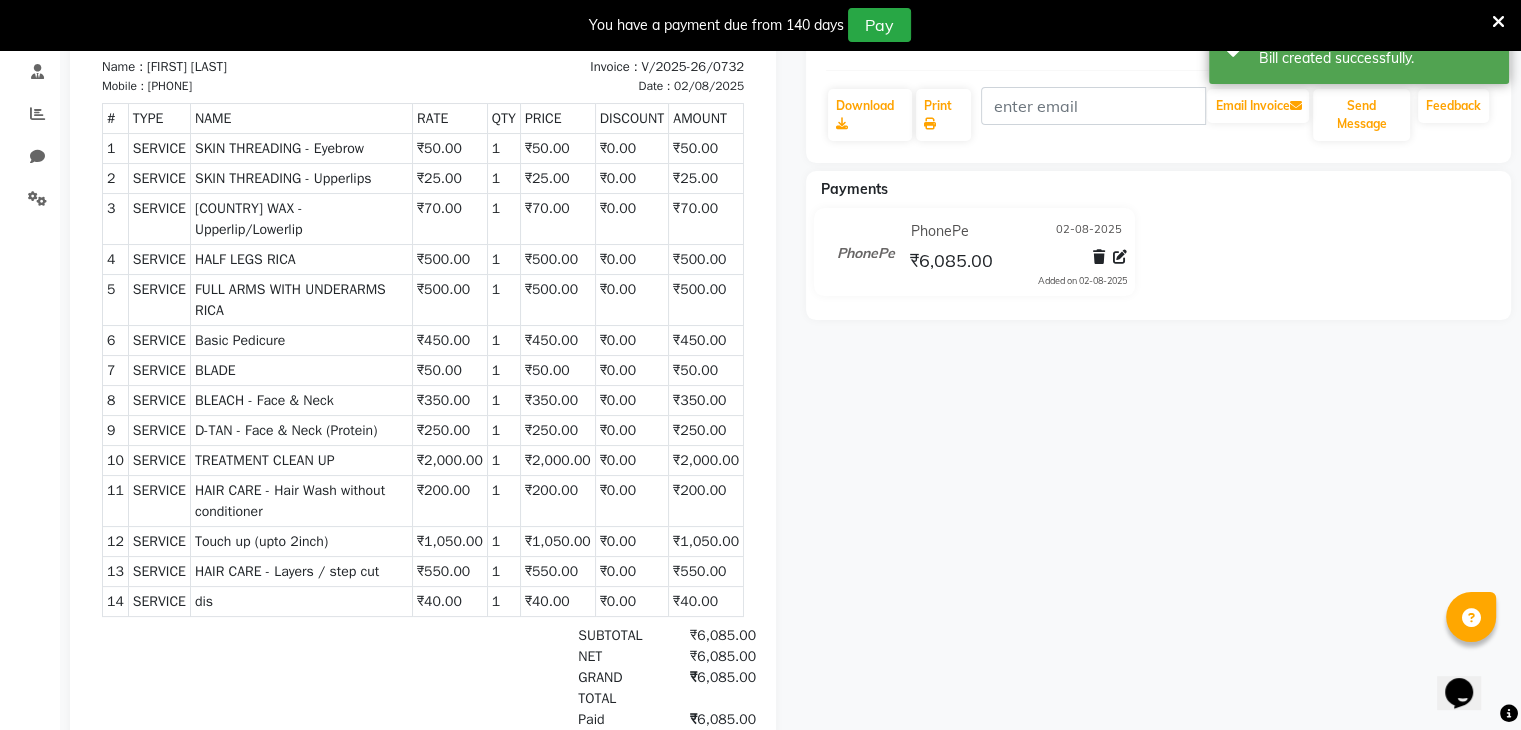 select on "service" 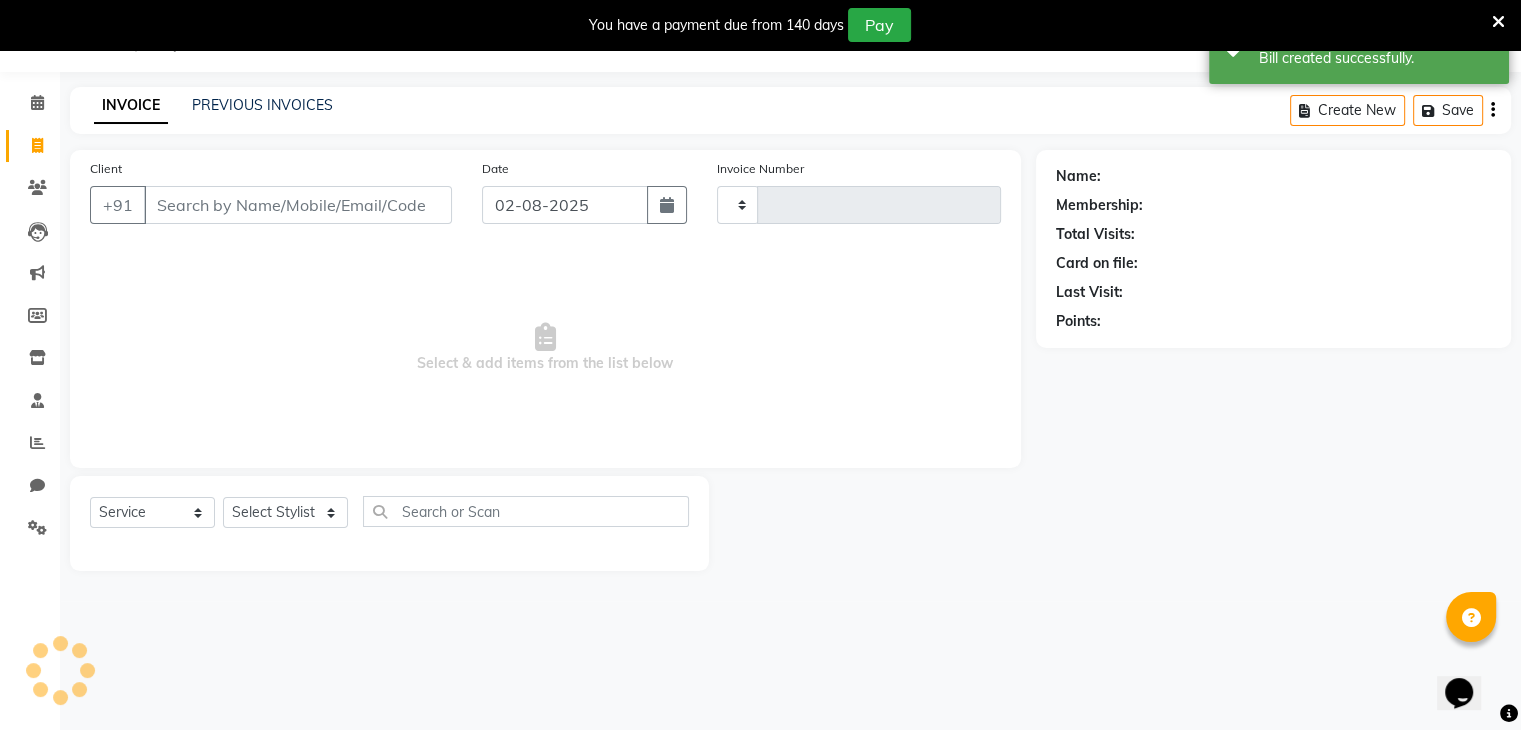 type on "0733" 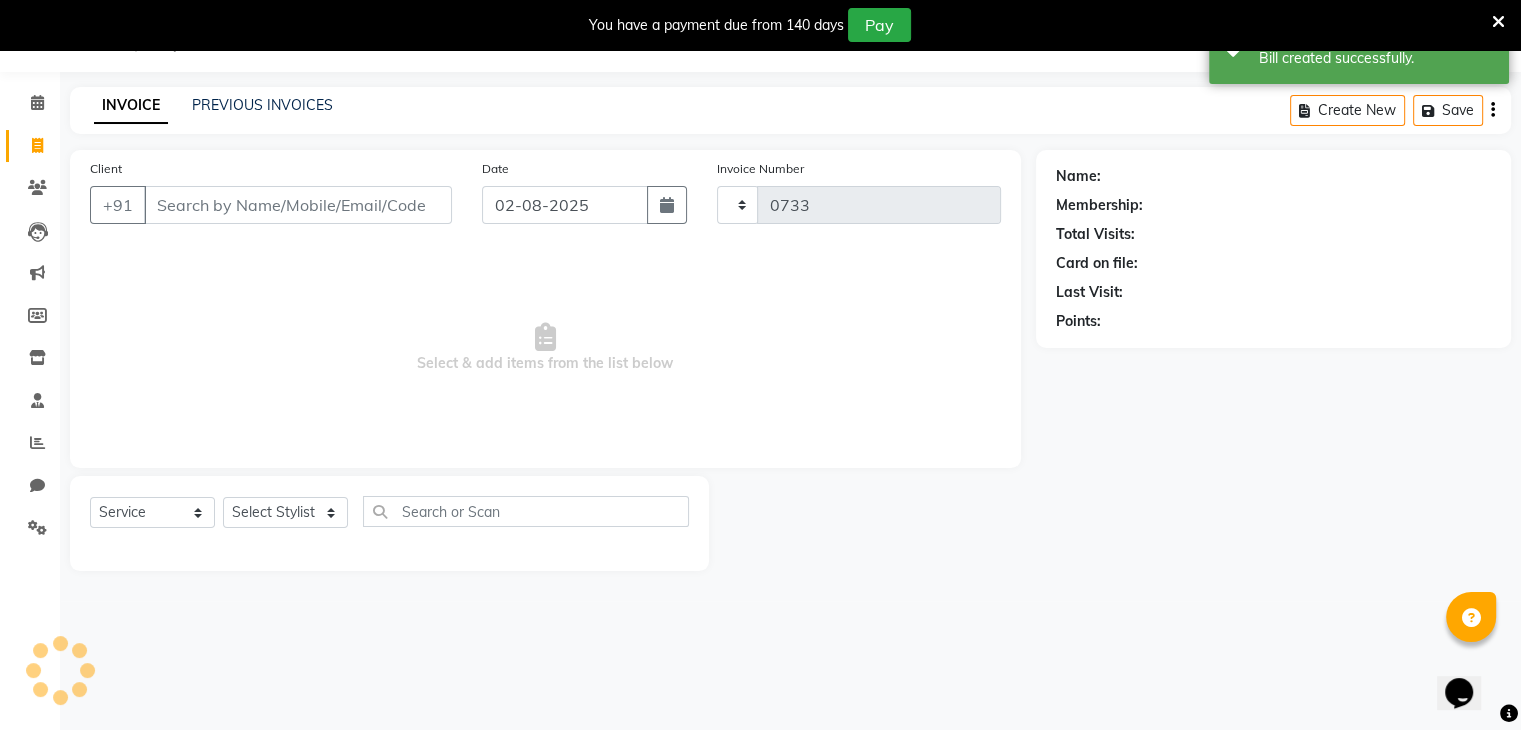 scroll, scrollTop: 50, scrollLeft: 0, axis: vertical 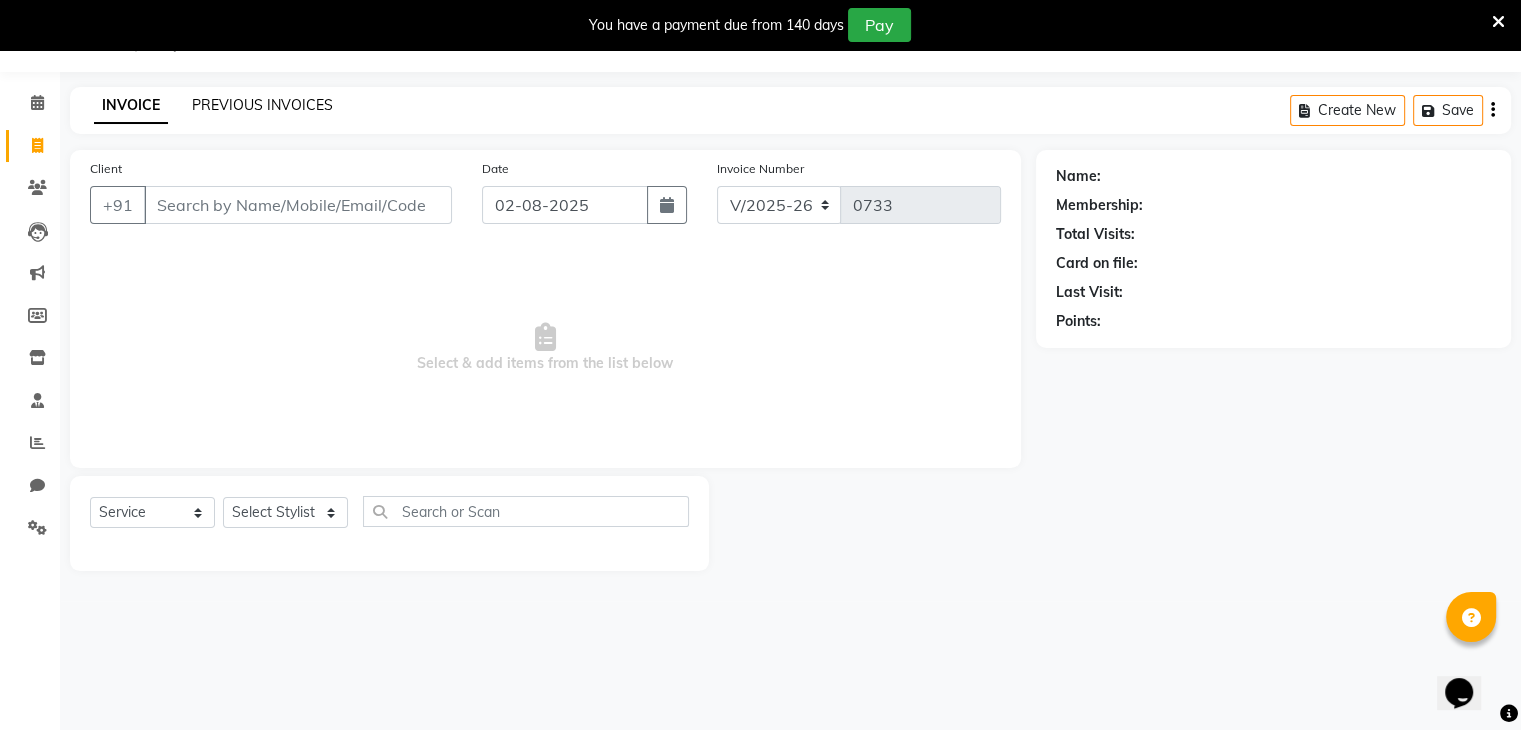 click on "PREVIOUS INVOICES" 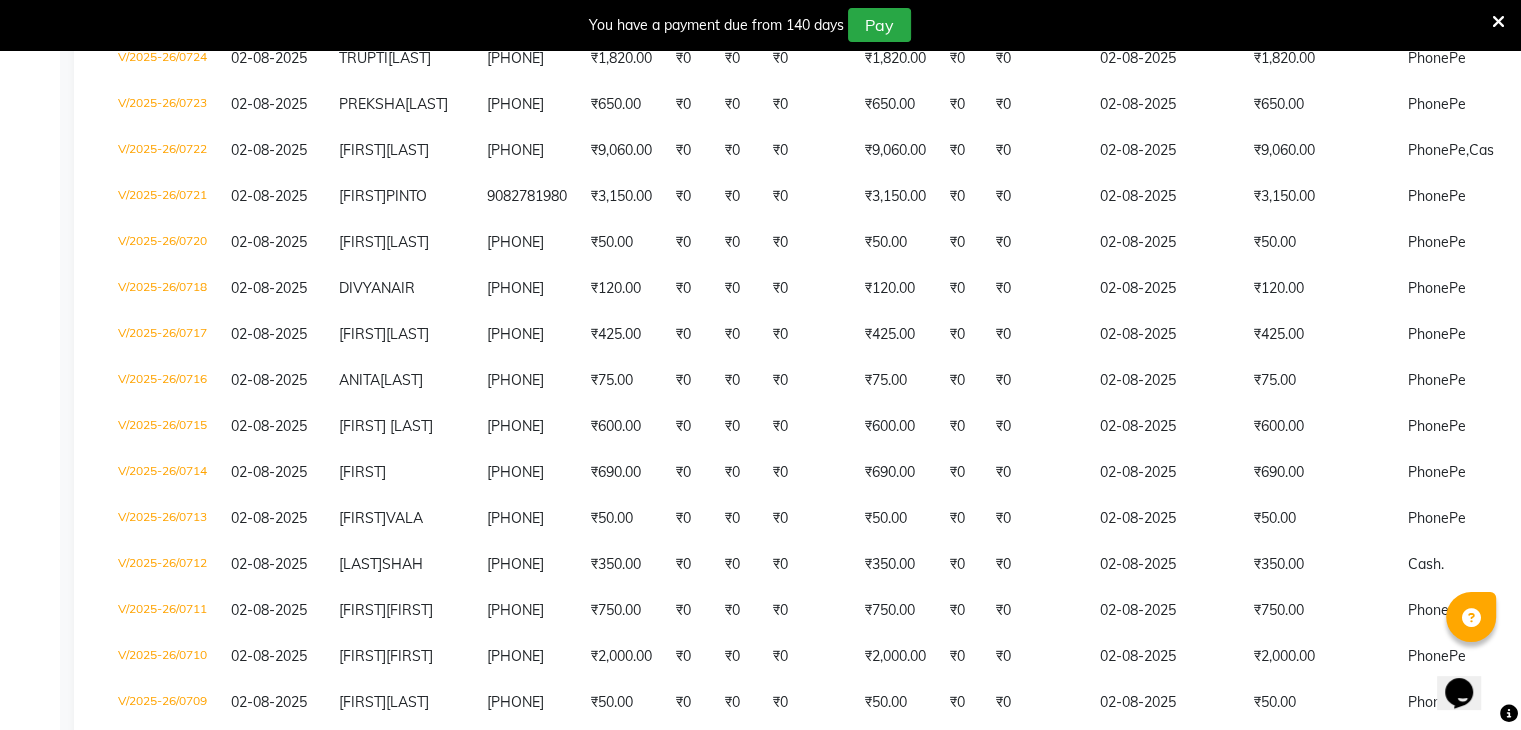 scroll, scrollTop: 138, scrollLeft: 0, axis: vertical 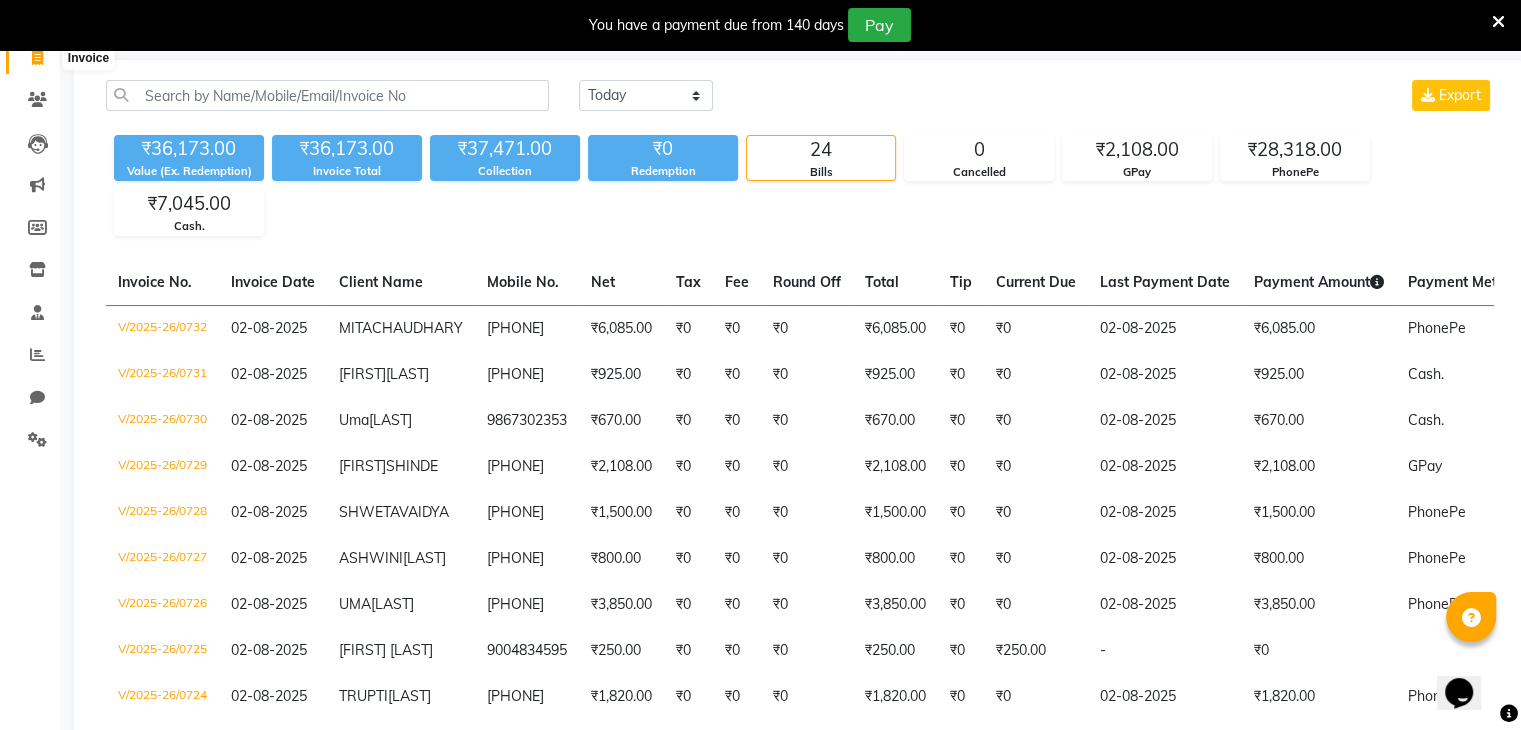 click 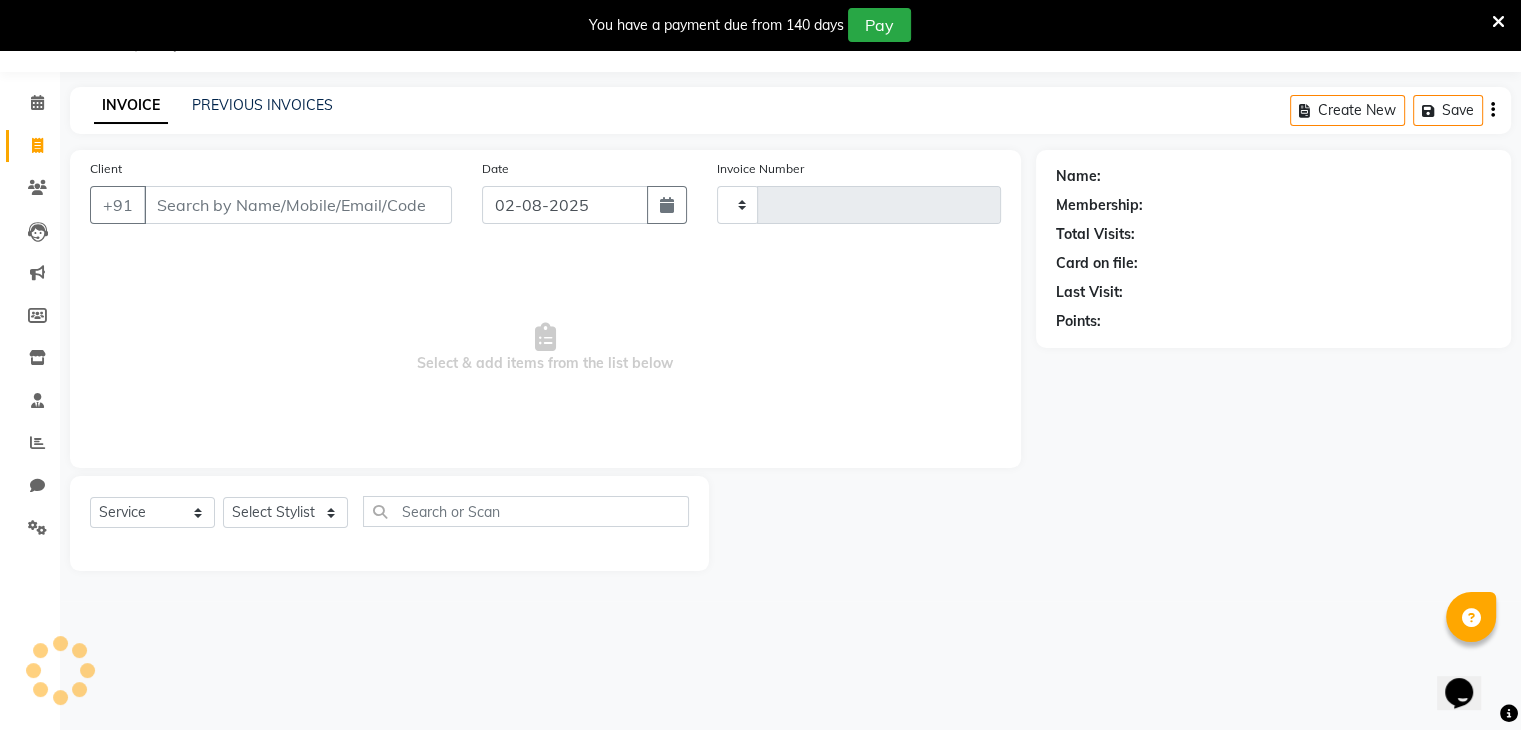 scroll, scrollTop: 50, scrollLeft: 0, axis: vertical 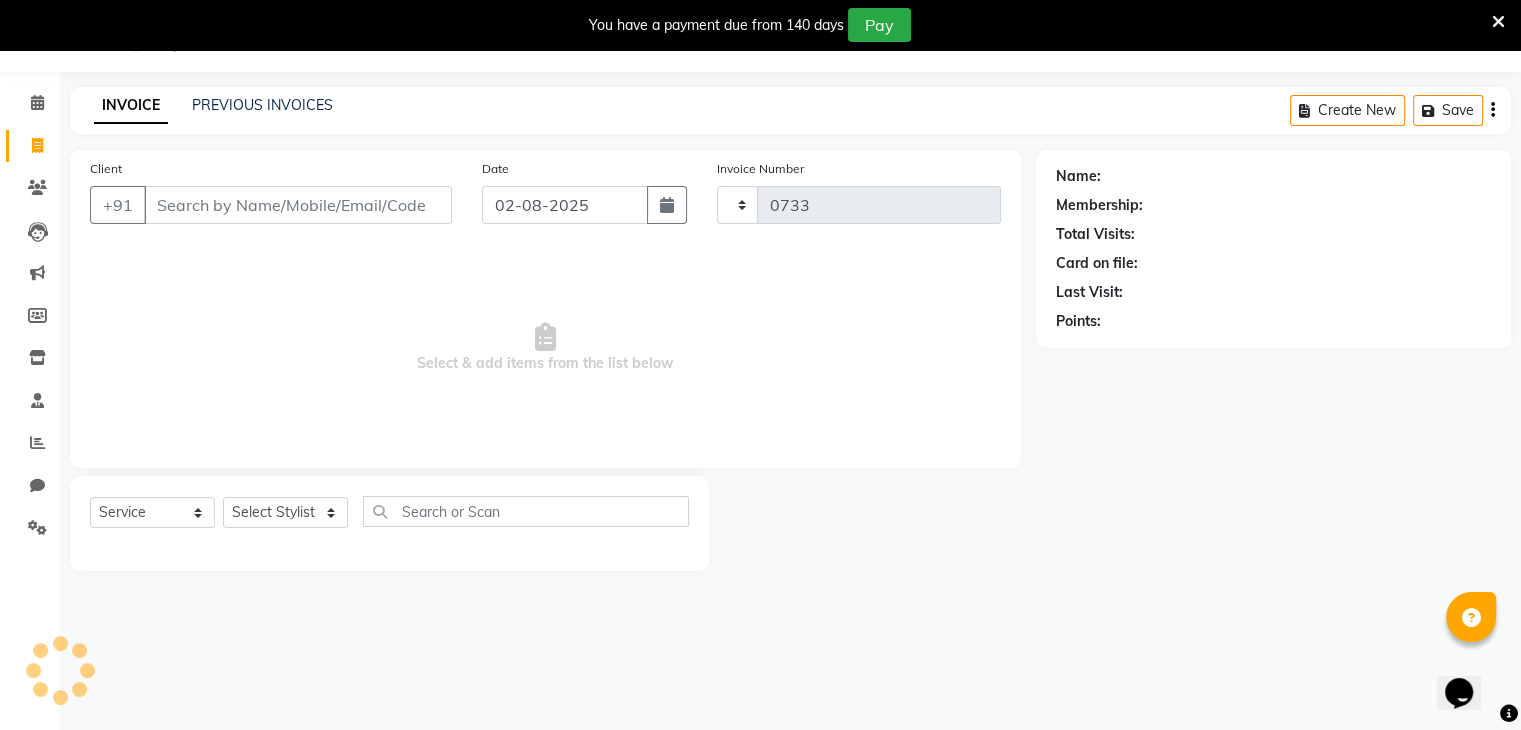 select on "7828" 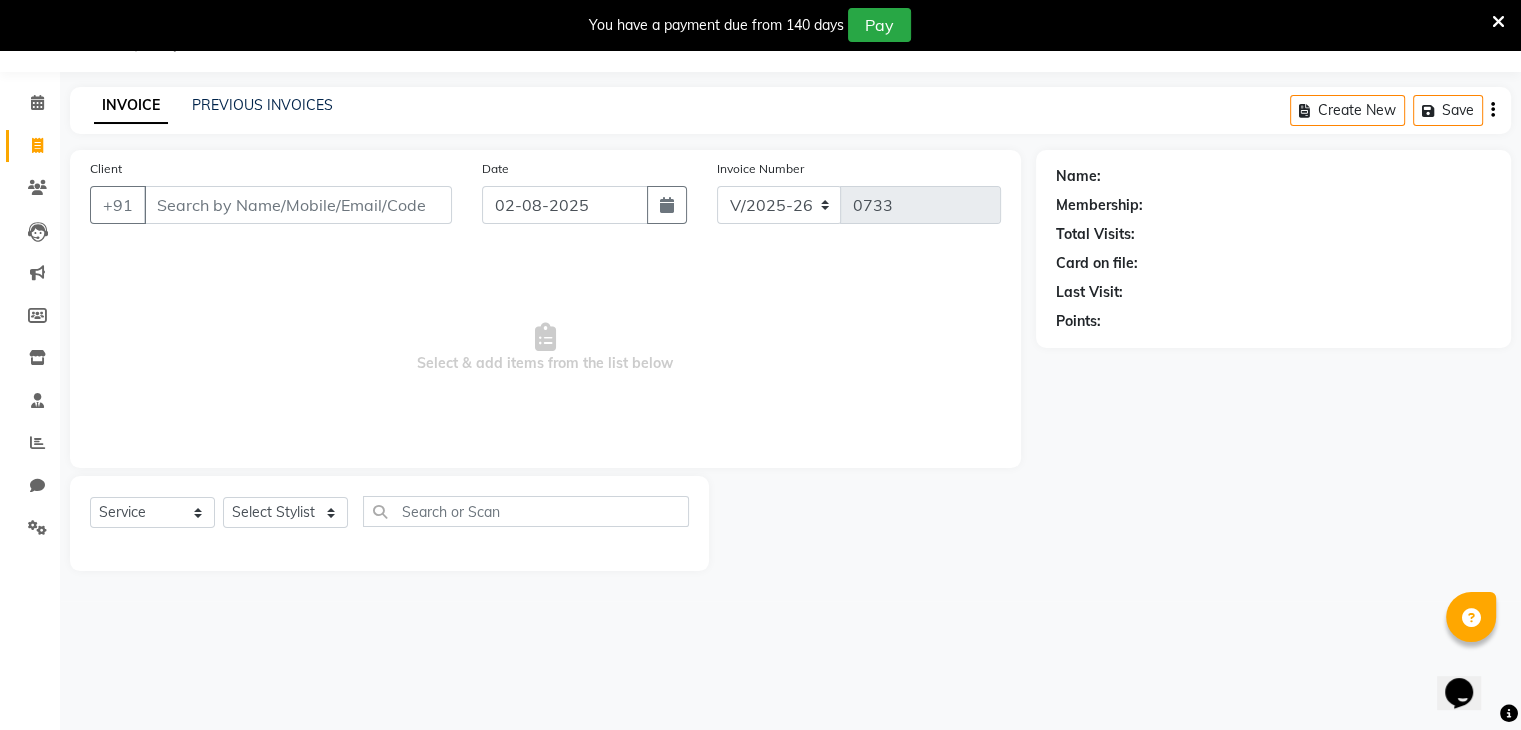 click on "Client" at bounding box center (298, 205) 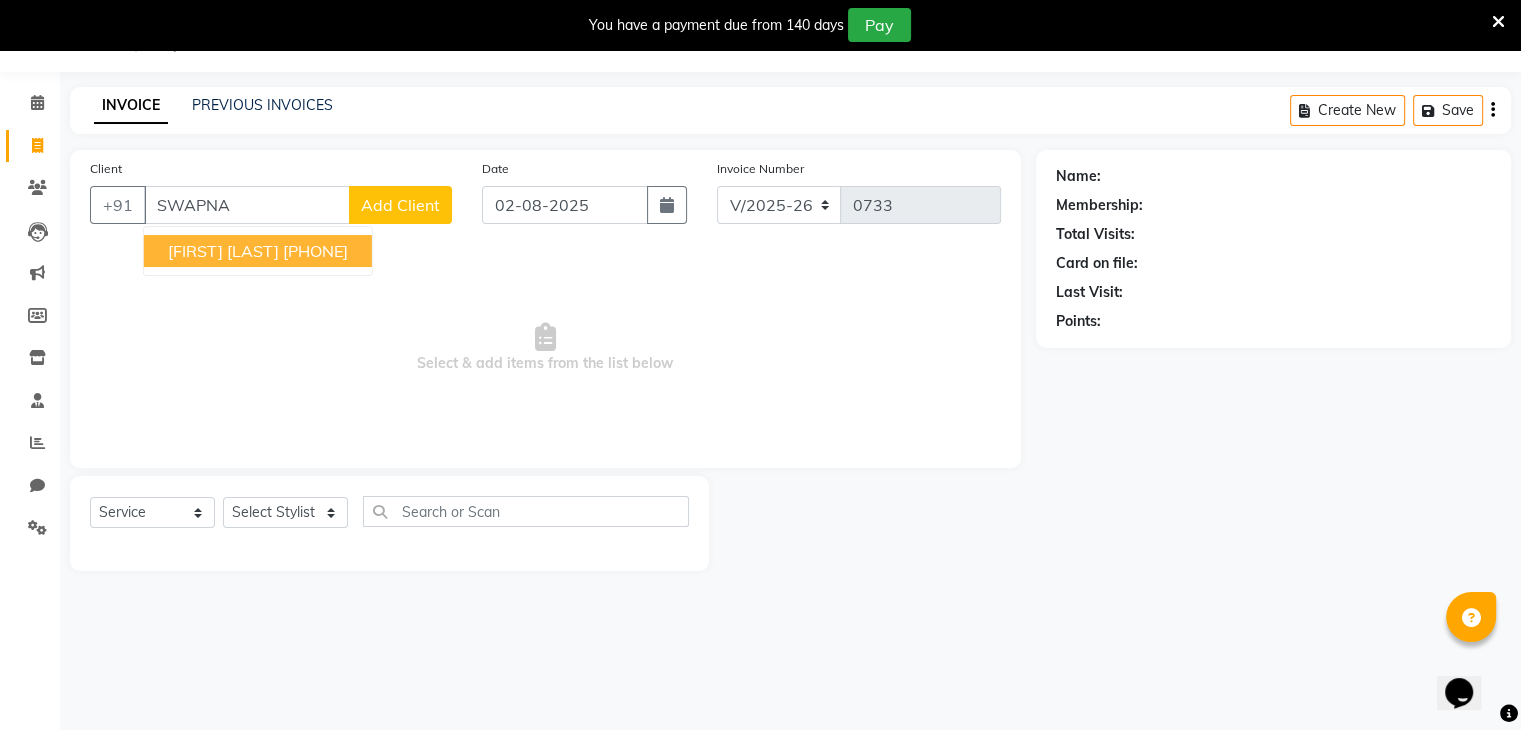 click on "[FIRST] [LAST]" at bounding box center (223, 251) 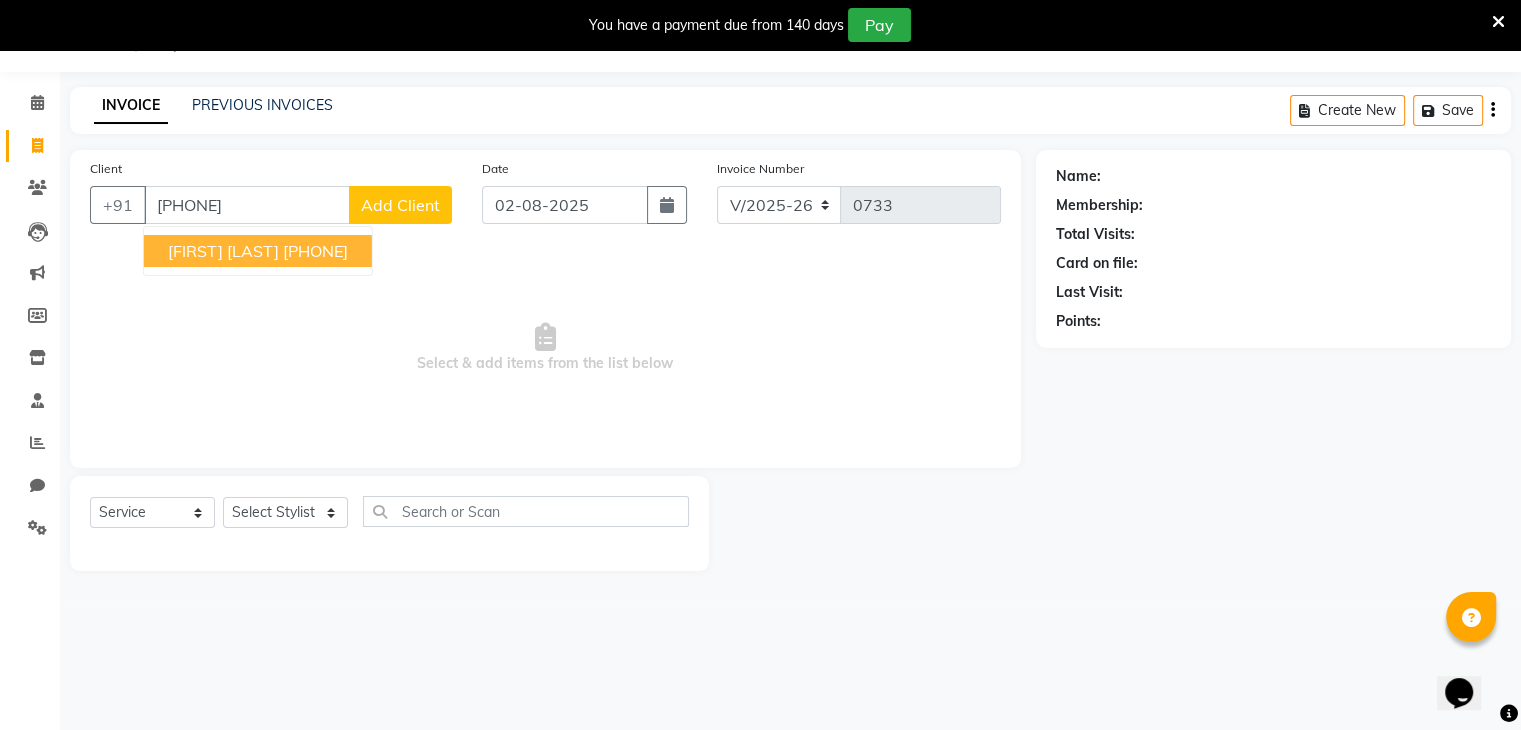 type on "[PHONE]" 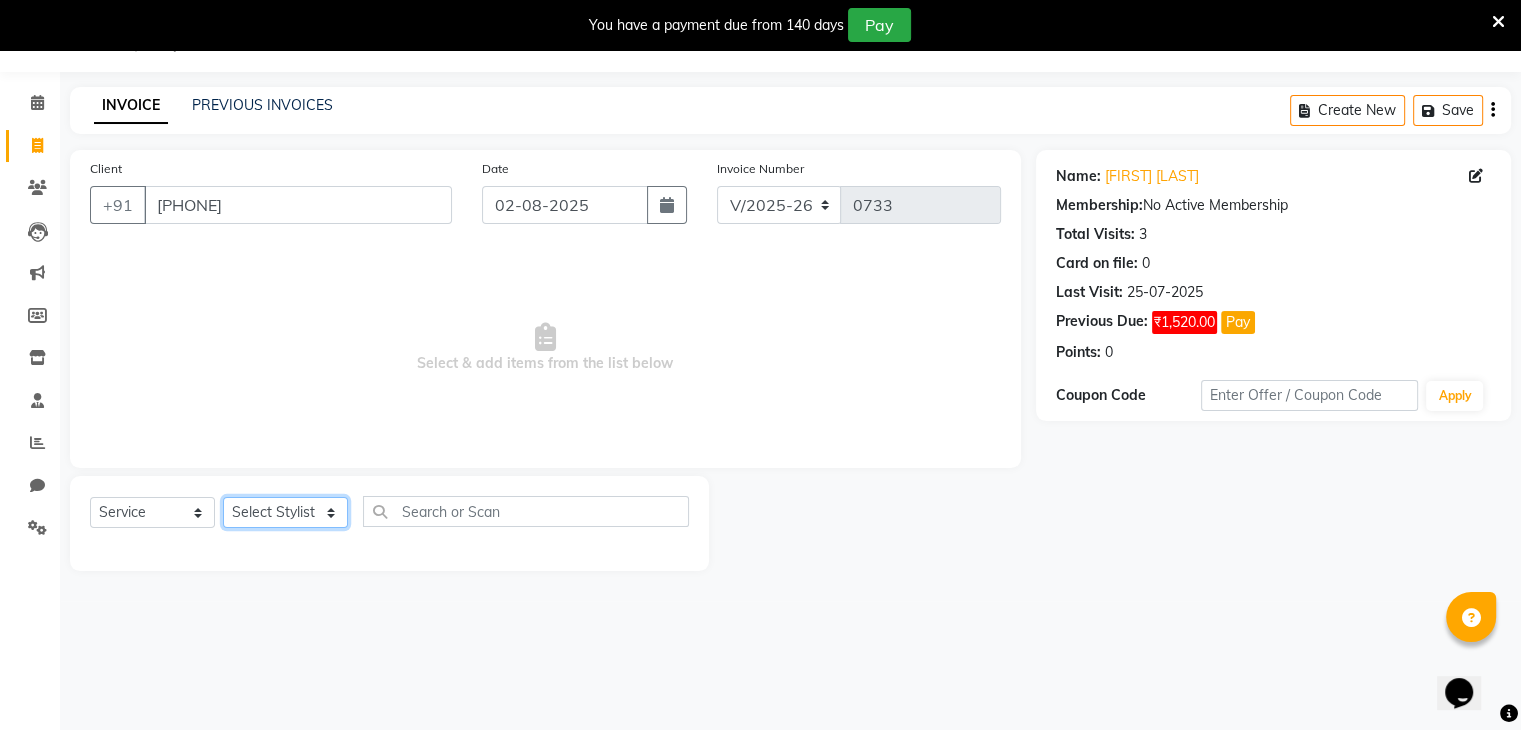click on "Select Stylist Devi DIS Mamta Pinki Rajiya Rupal Shweta Uma UNKNOWN" 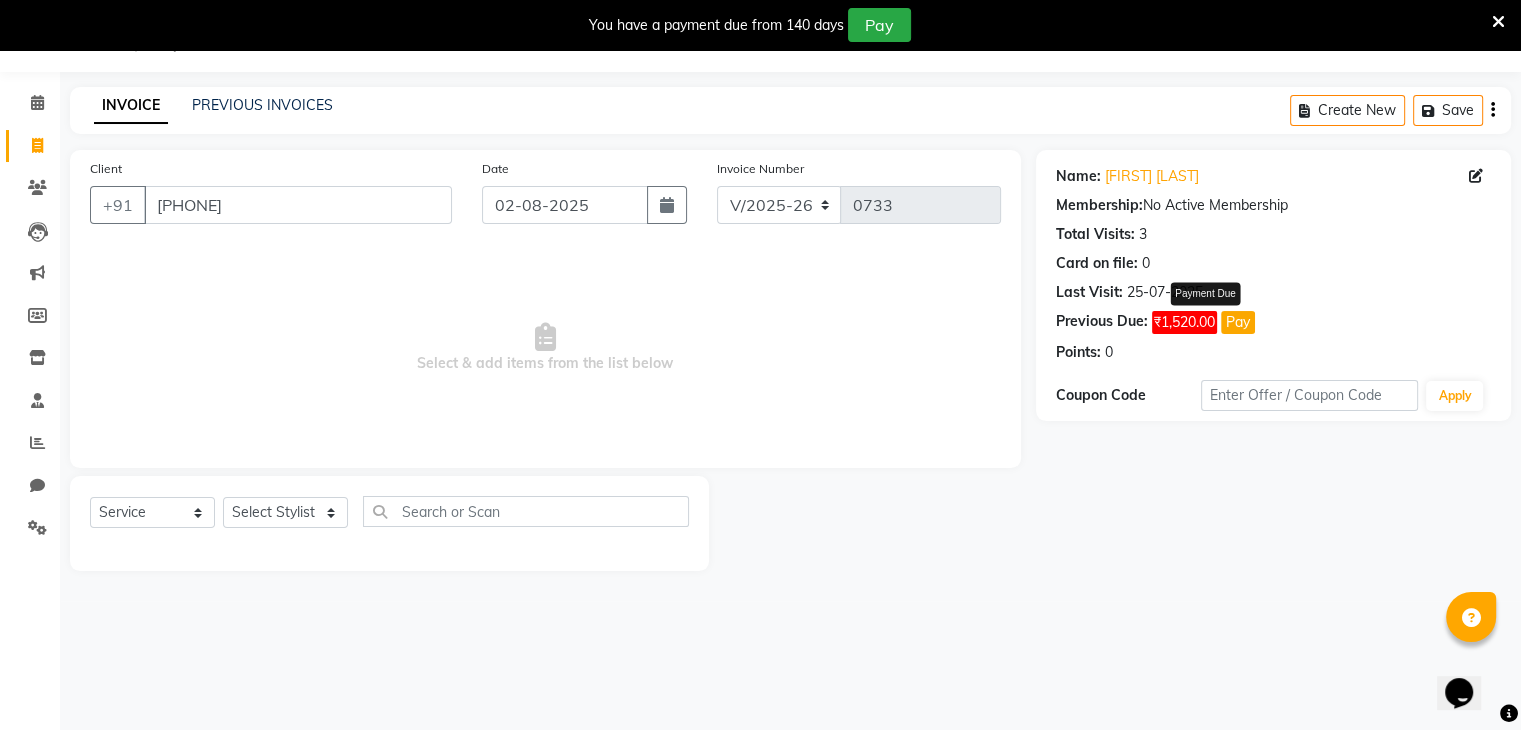 click on "Pay" 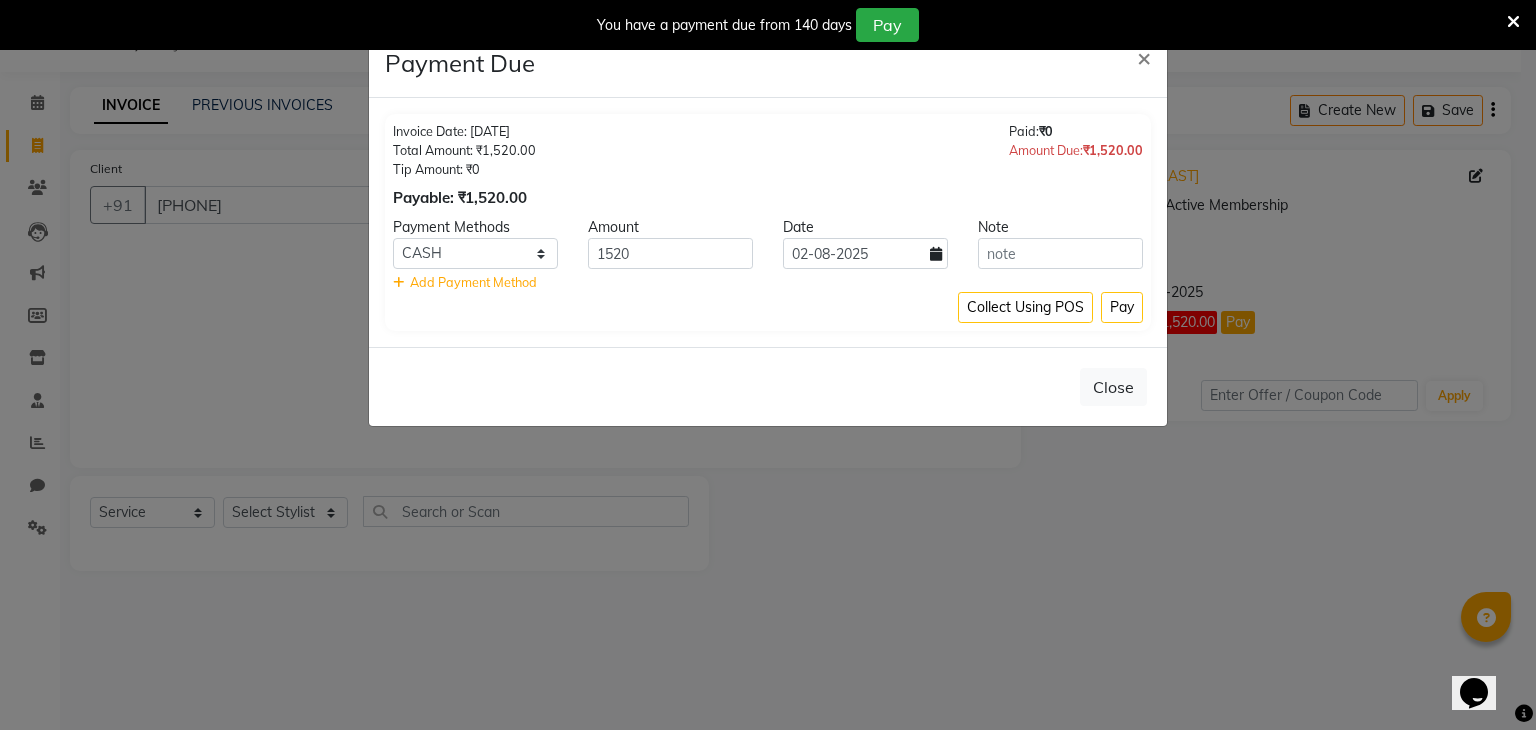 click 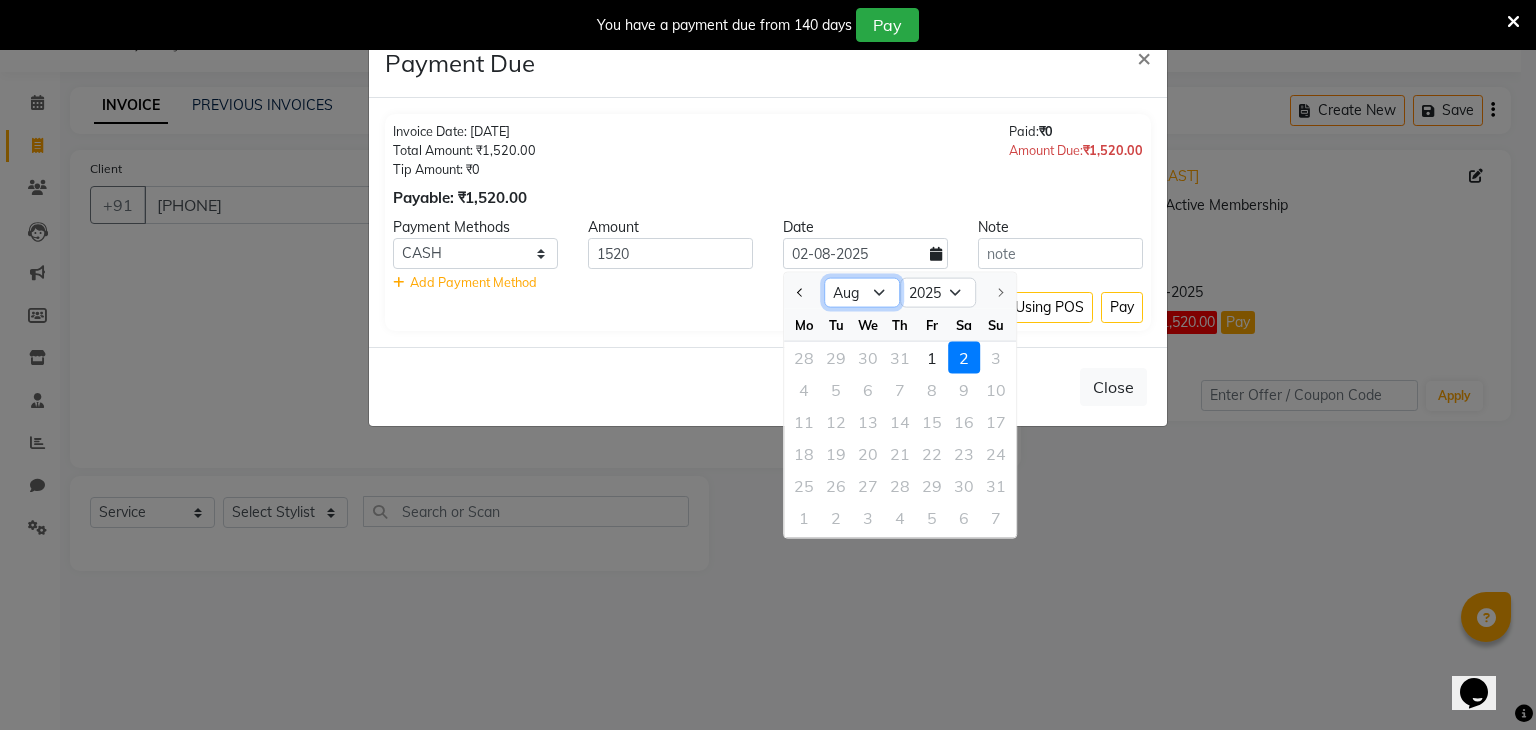 click on "Jan Feb Mar Apr May Jun Jul Aug" 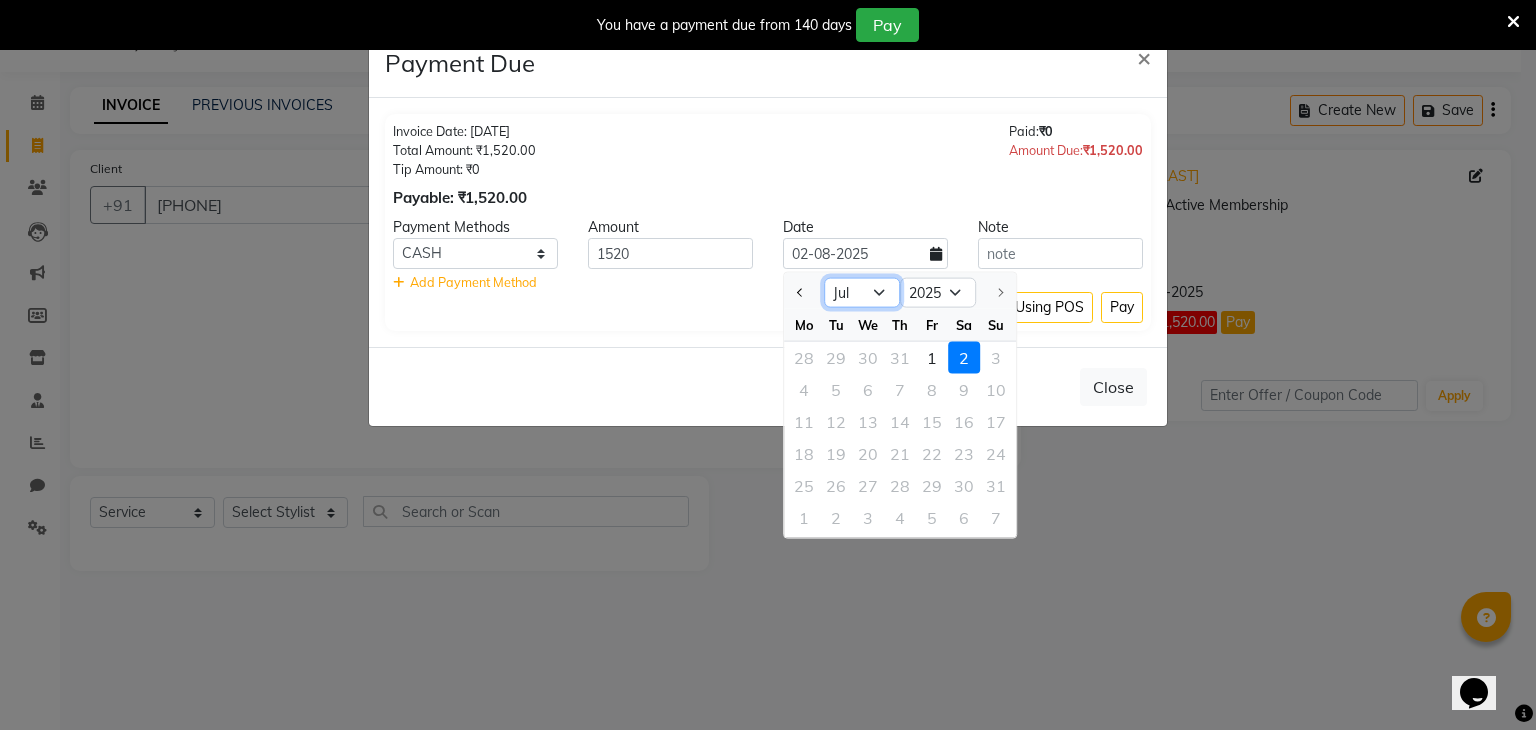 click on "Jan Feb Mar Apr May Jun Jul Aug" 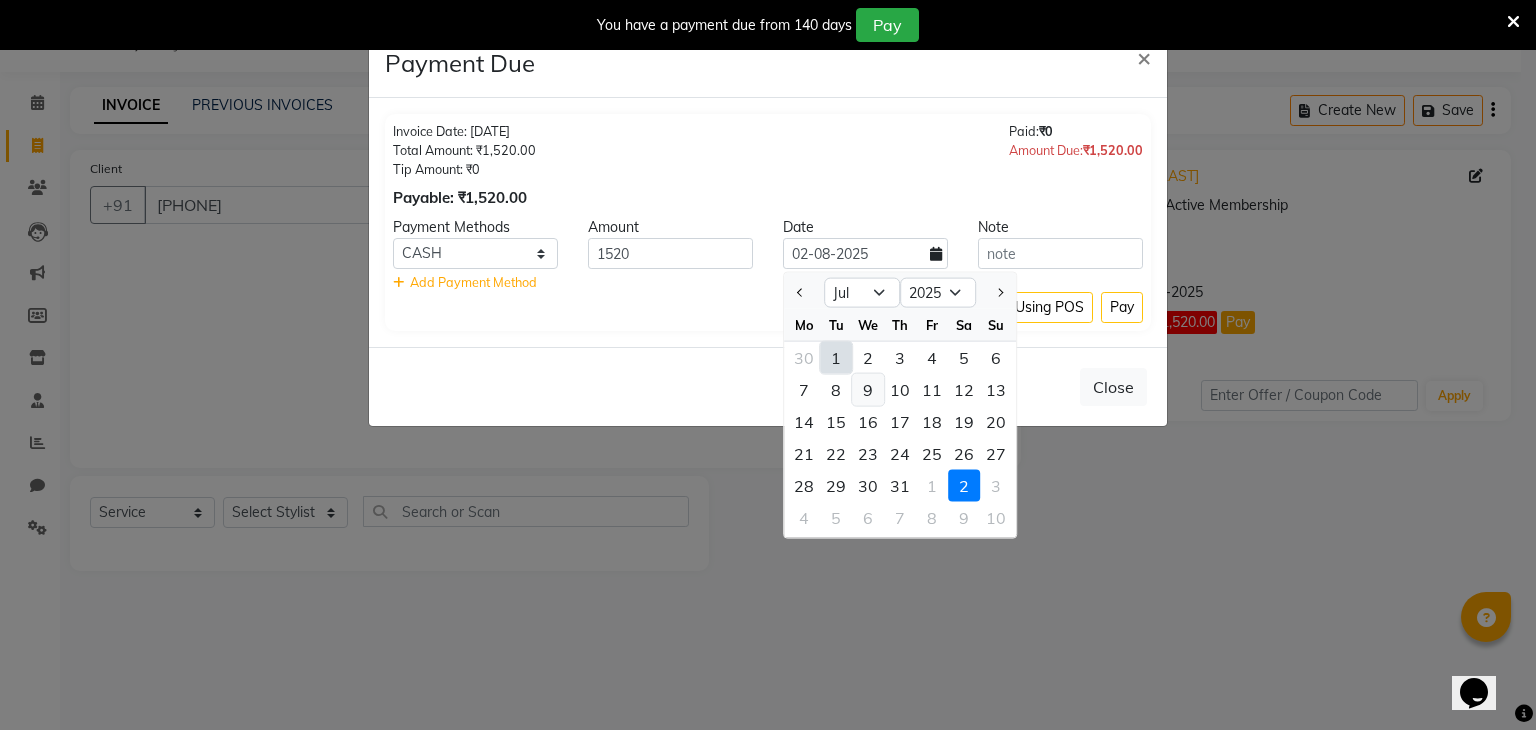 click on "9" 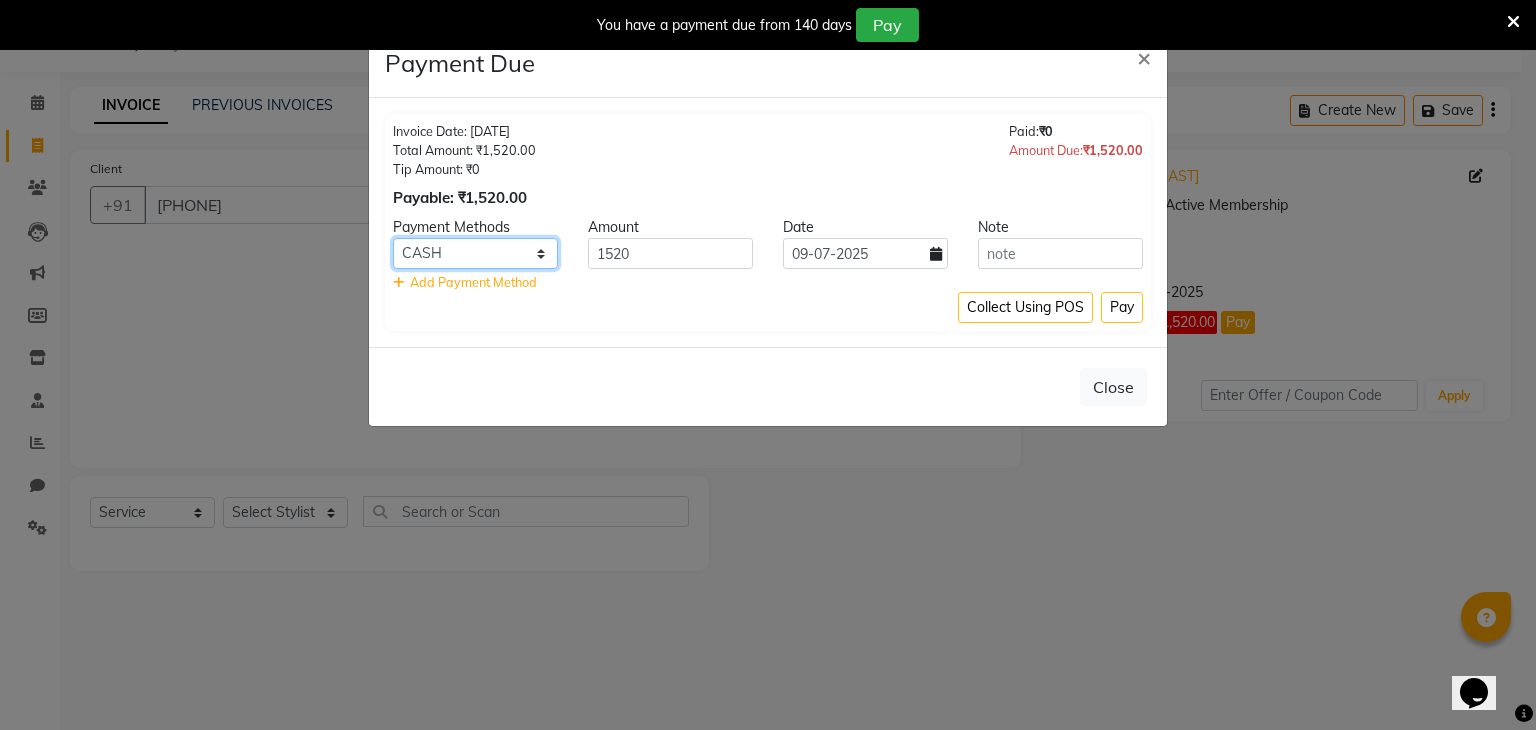 click on "GPay Master Card CARD Cash. CASH ONLINE PhonePe Debit Card" 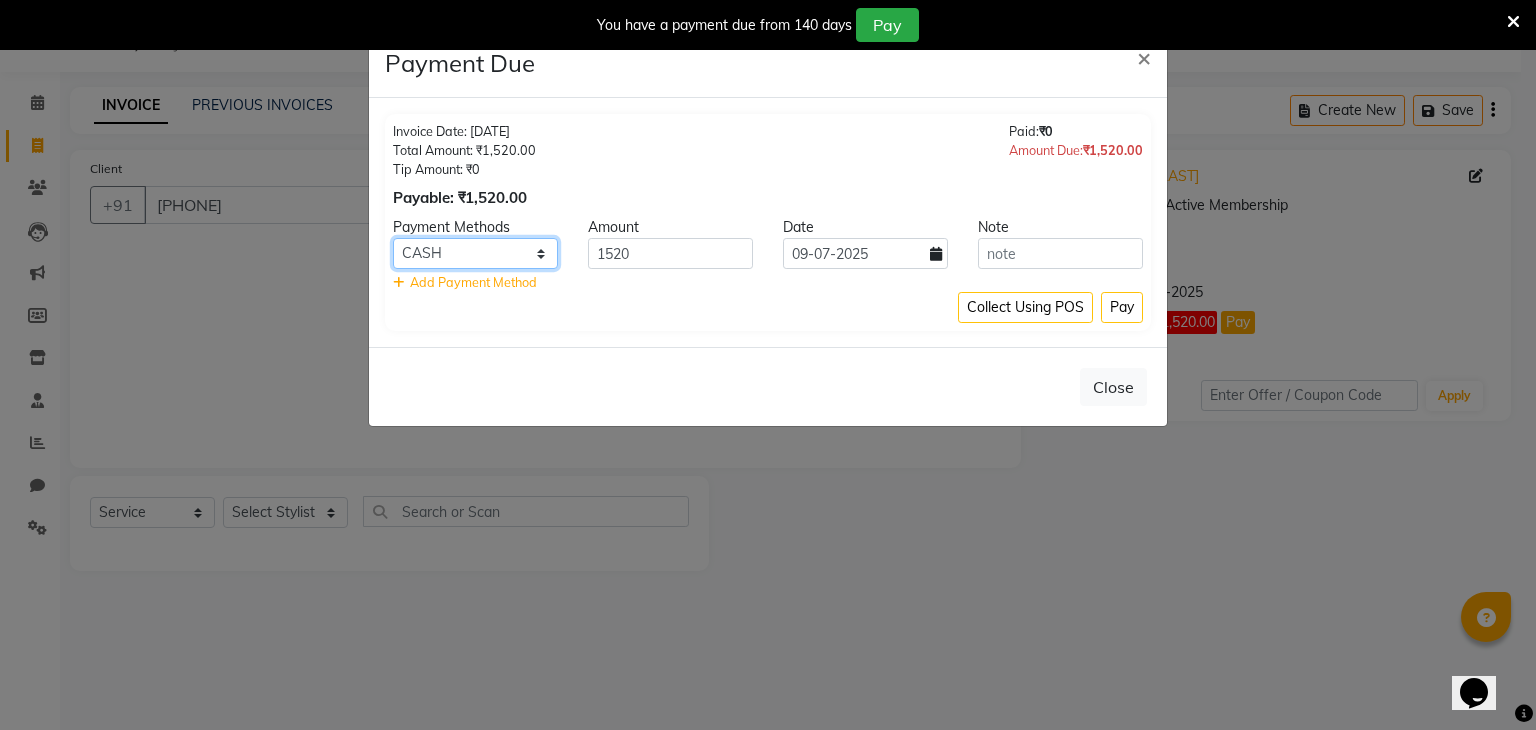 select on "5" 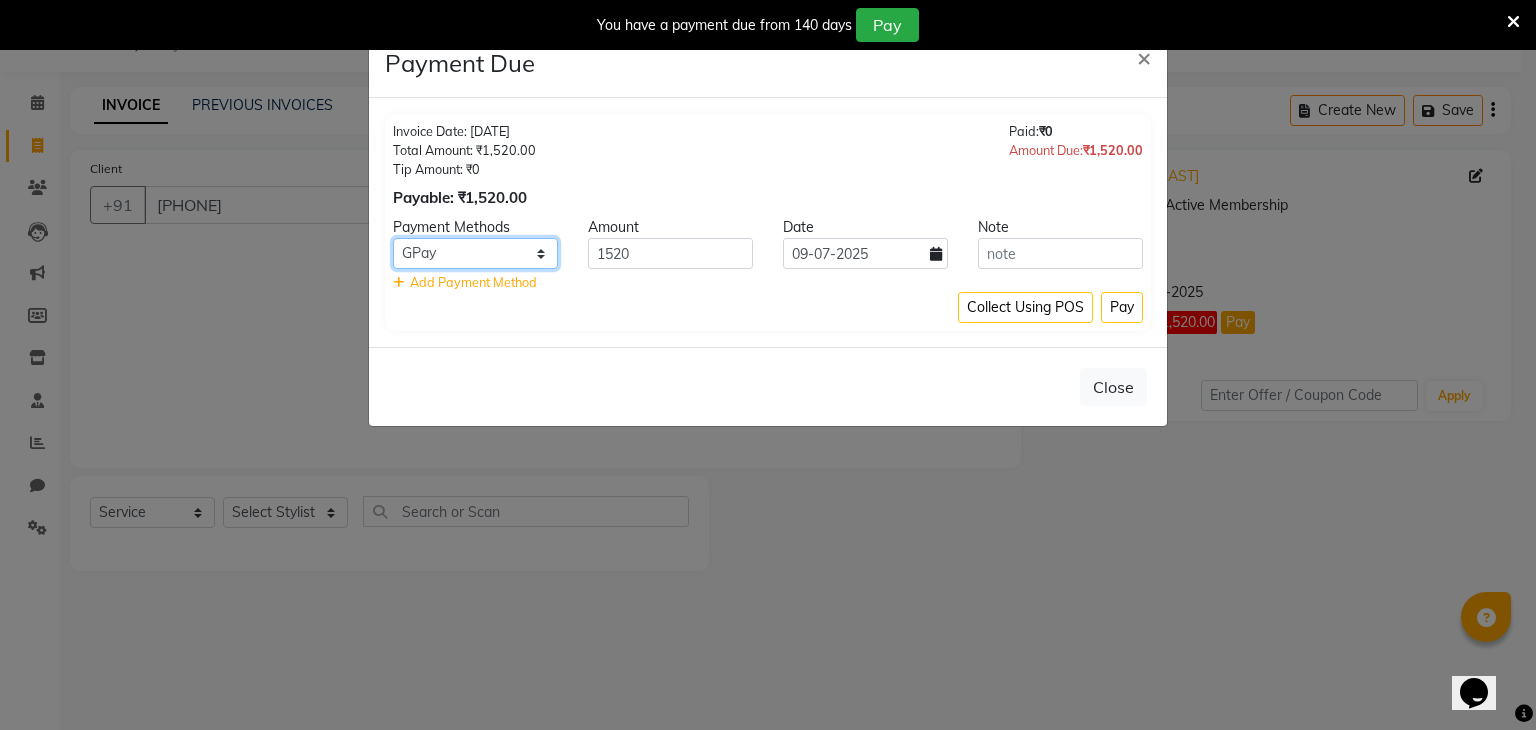 click on "GPay Master Card CARD Cash. CASH ONLINE PhonePe Debit Card" 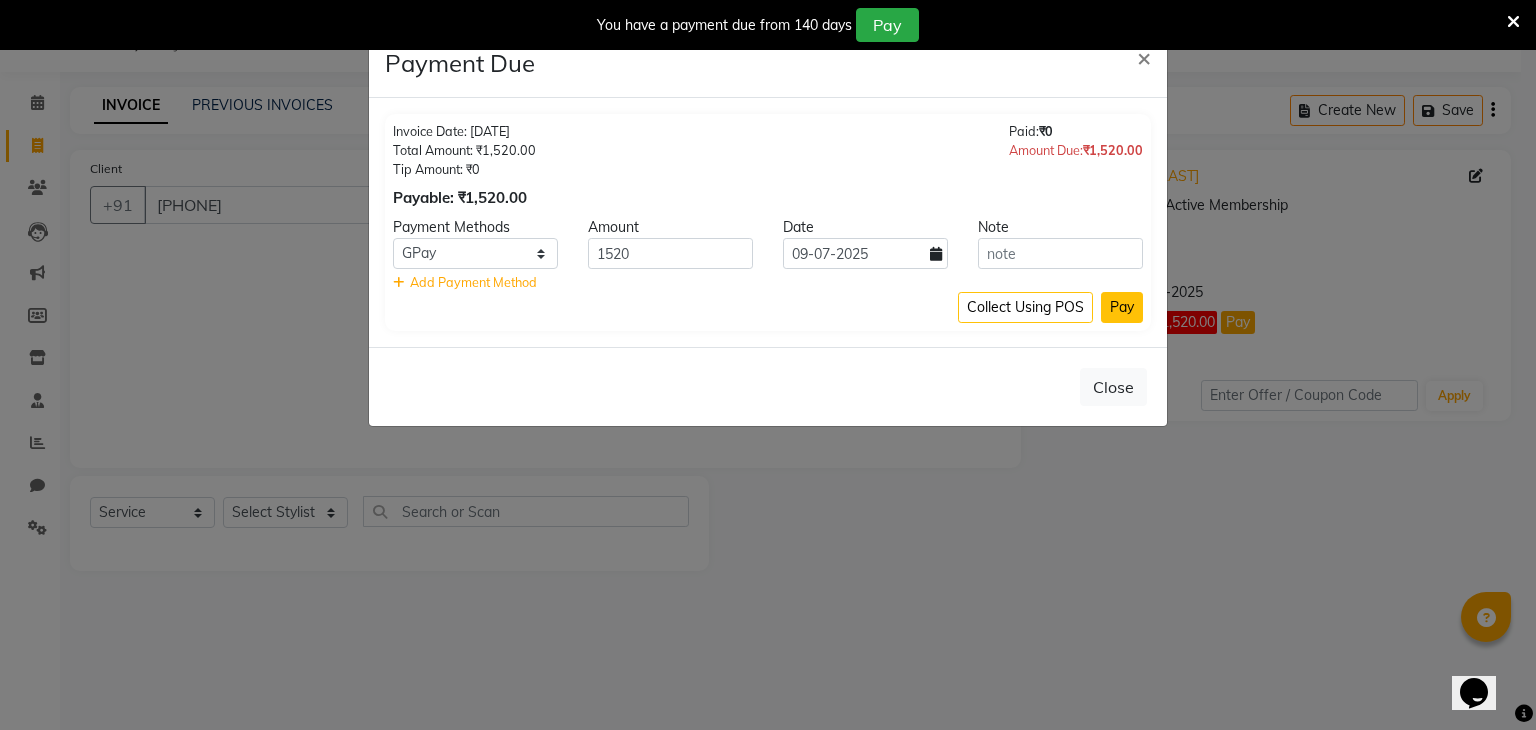click on "Pay" 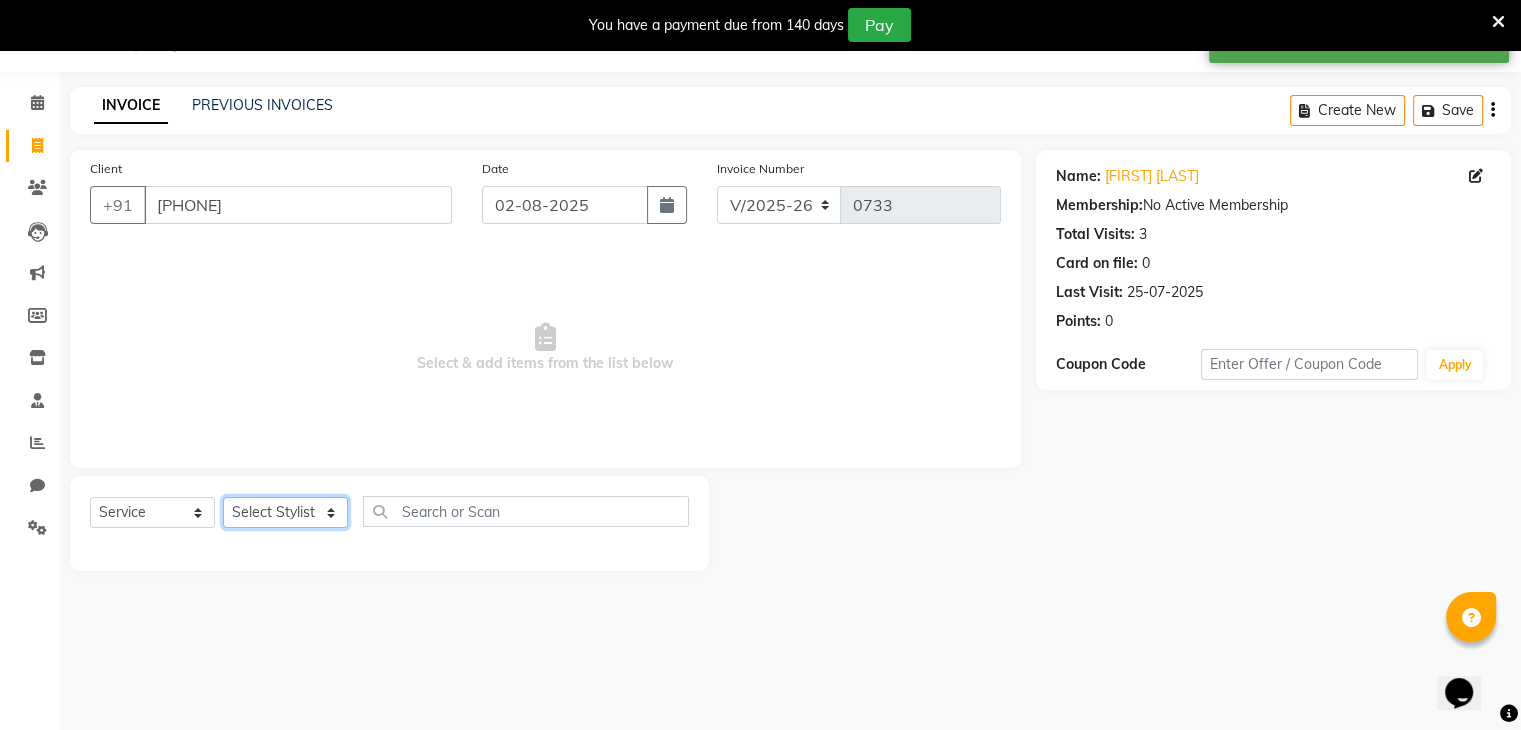 click on "Select Stylist Devi DIS Mamta Pinki Rajiya Rupal Shweta Uma UNKNOWN" 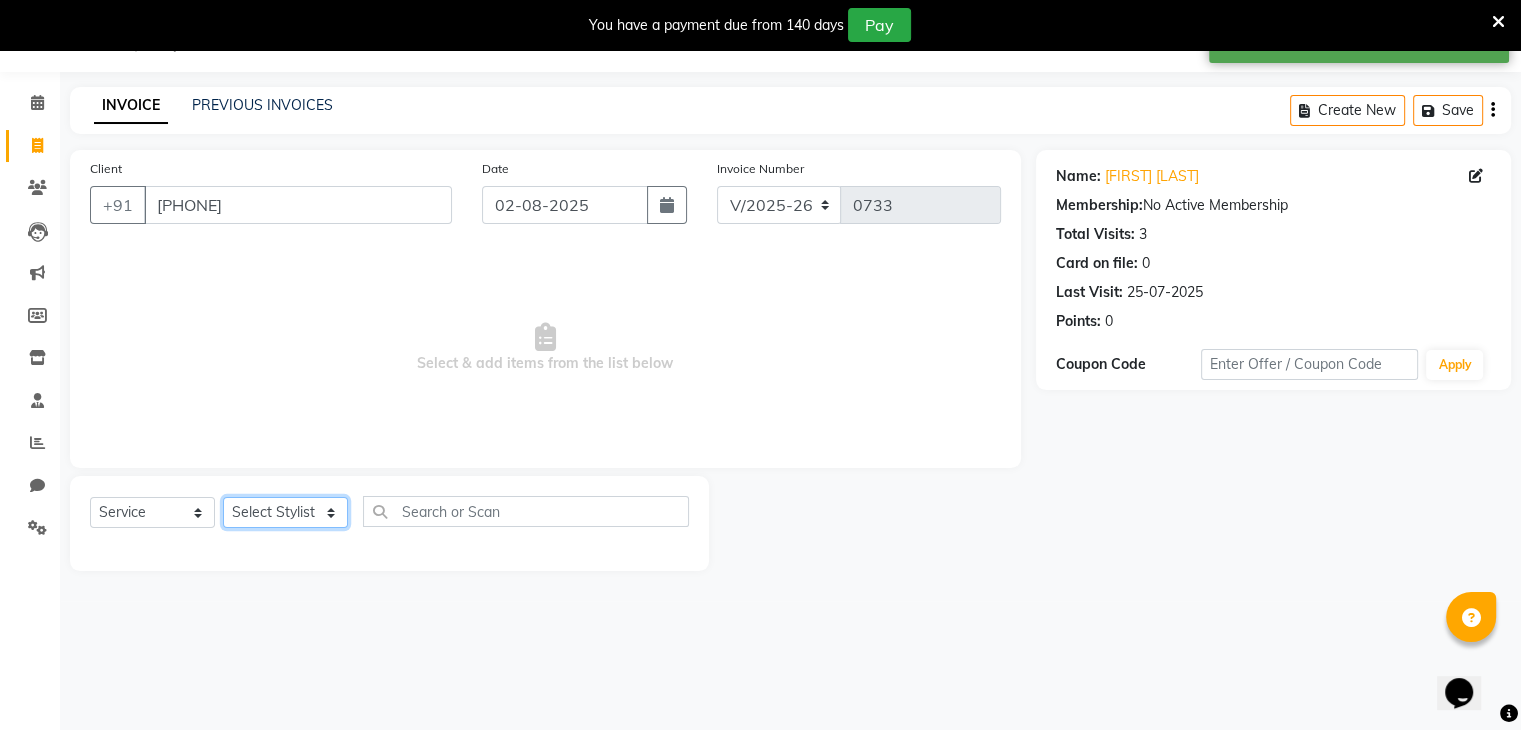 select on "69887" 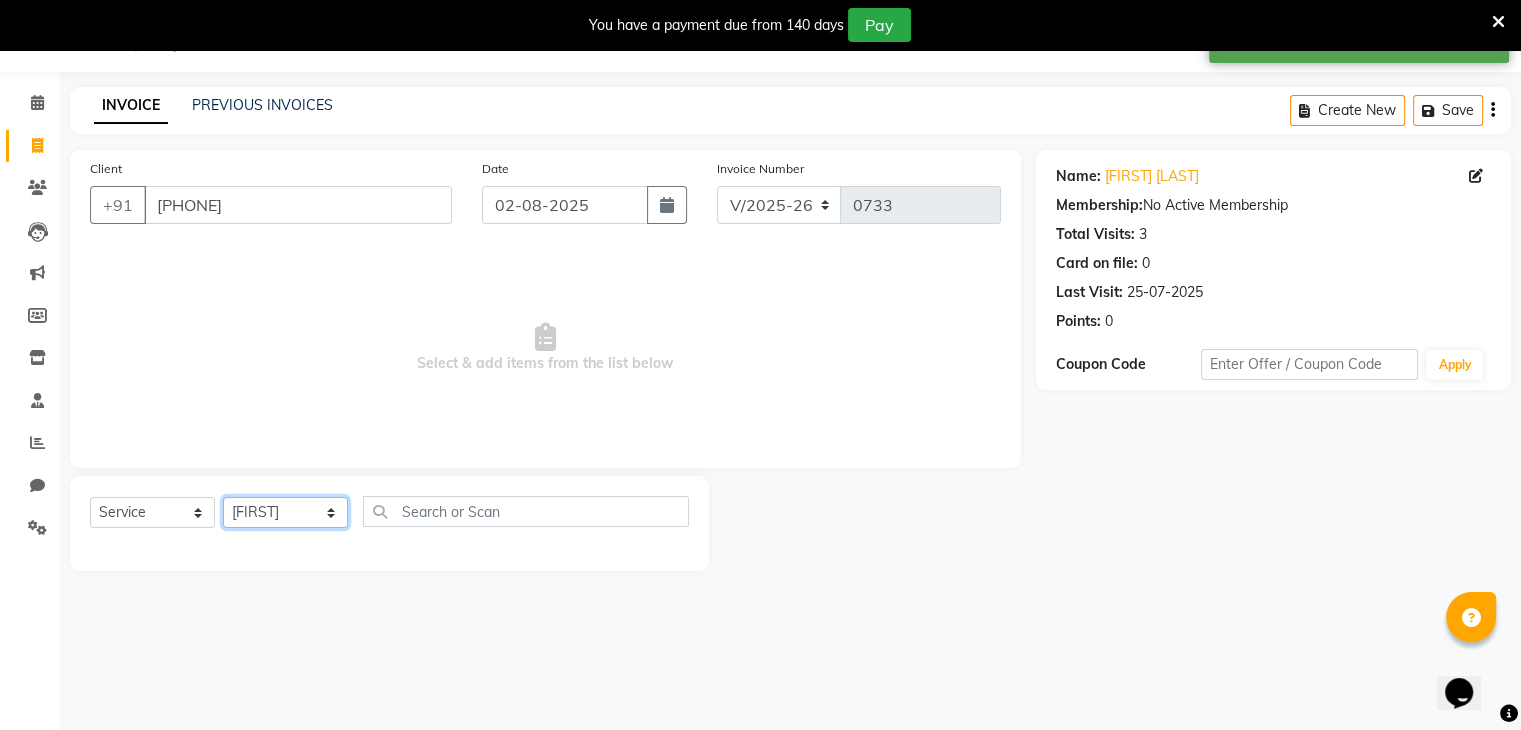 click on "Select Stylist Devi DIS Mamta Pinki Rajiya Rupal Shweta Uma UNKNOWN" 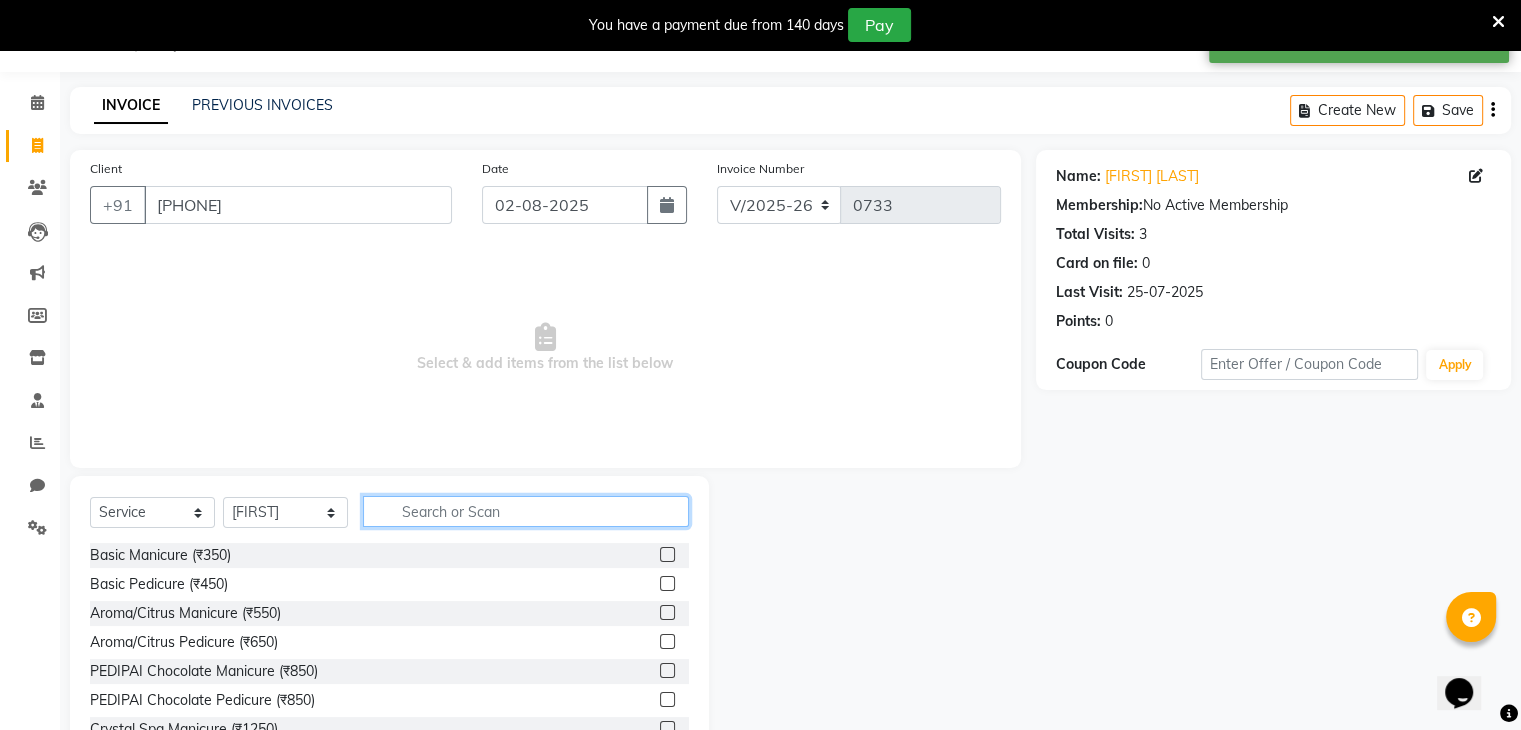 click 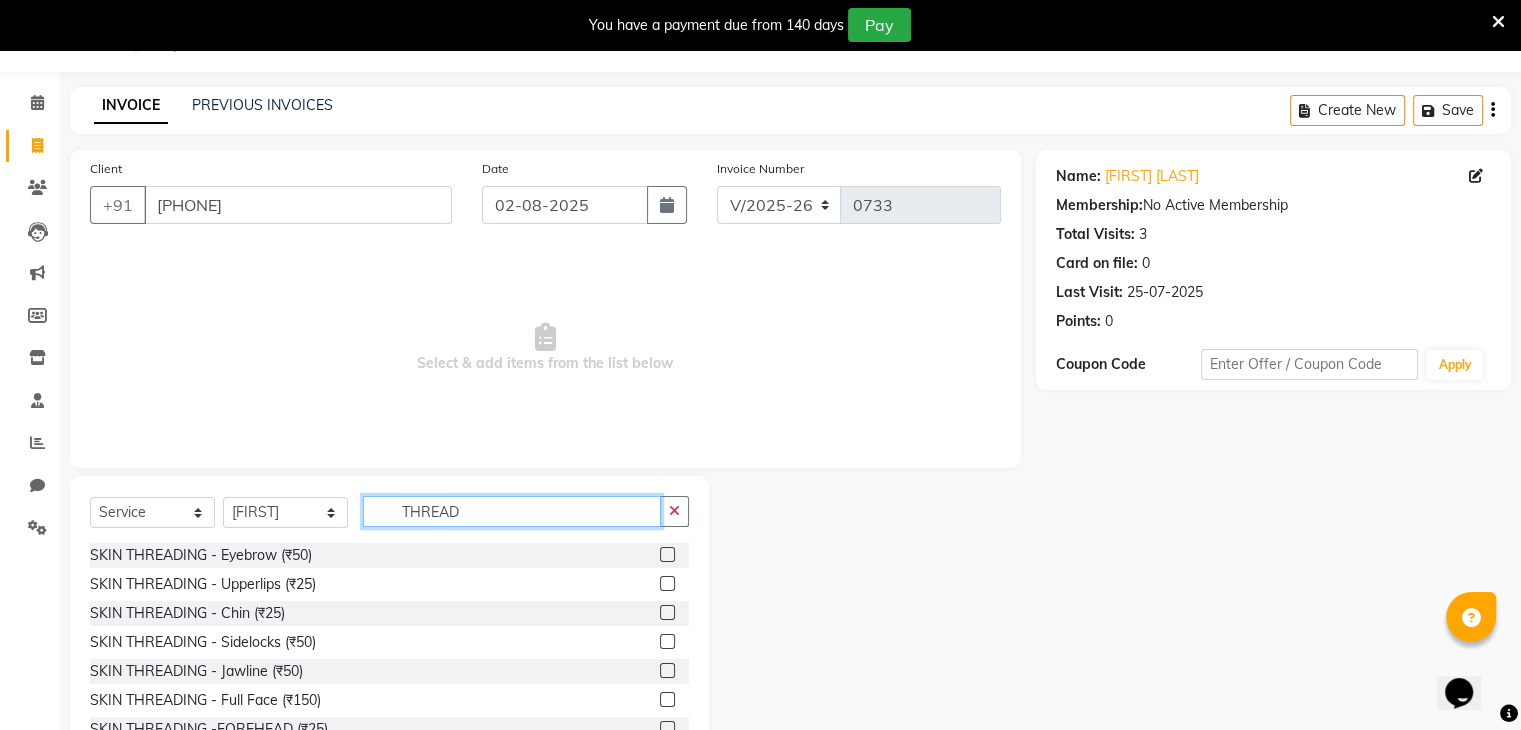 type on "THREAD" 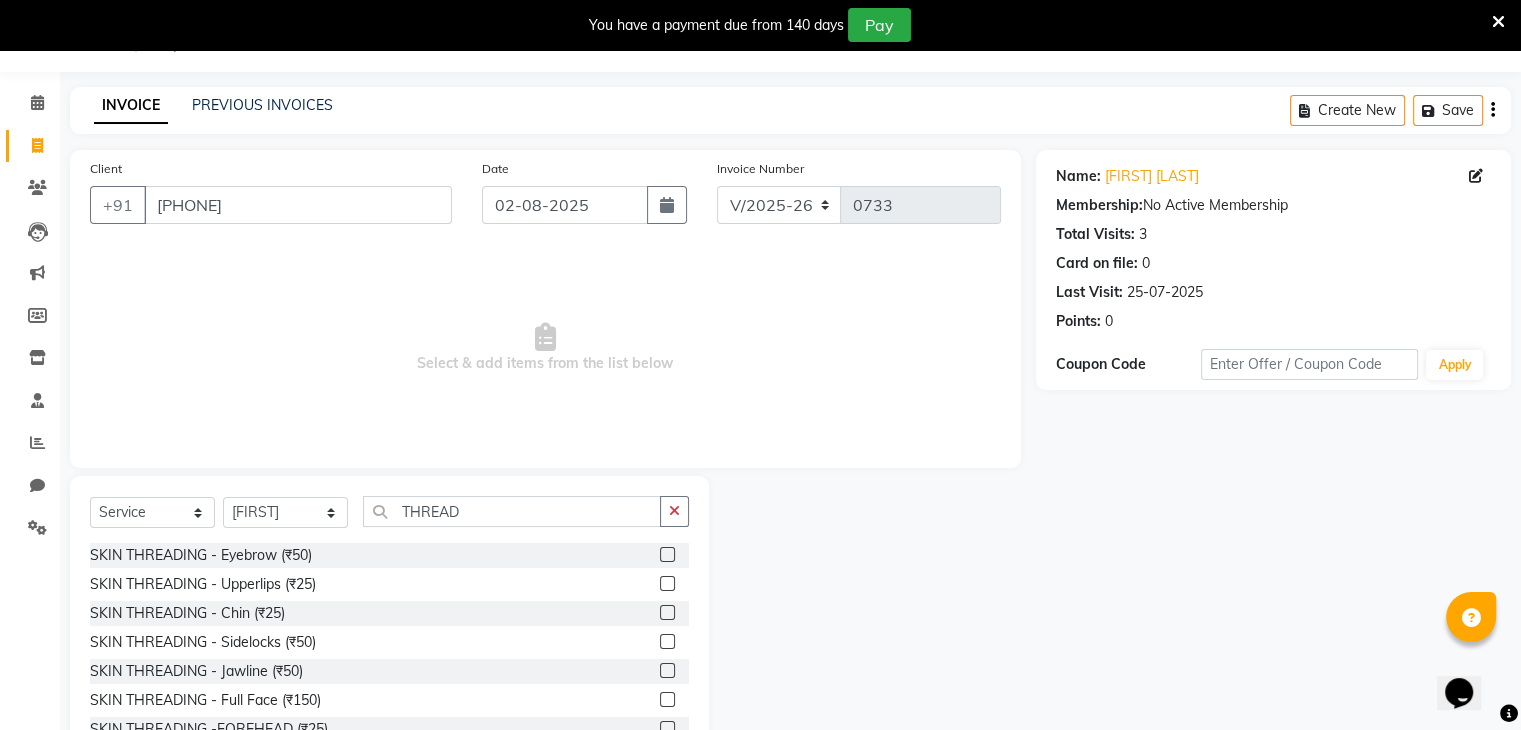 click 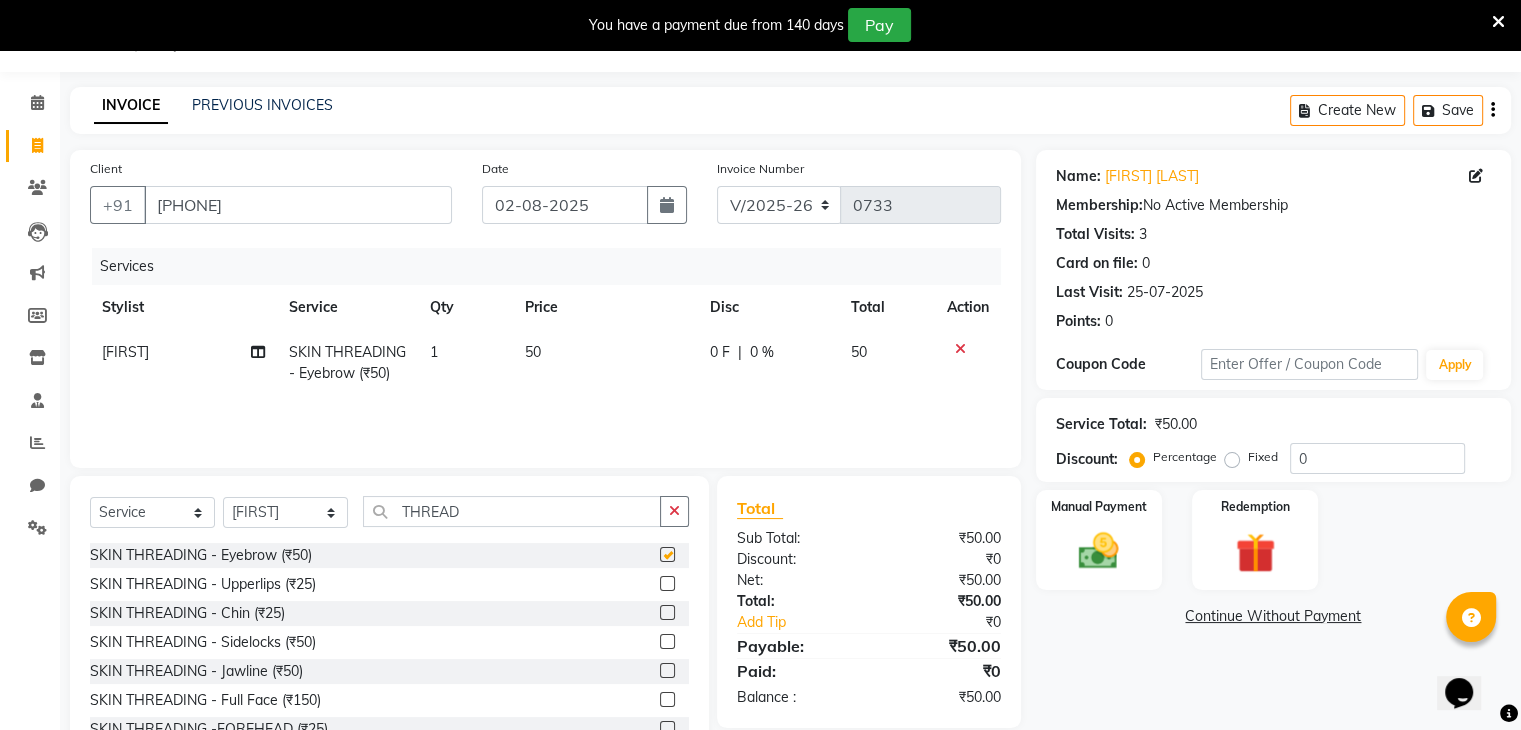 checkbox on "false" 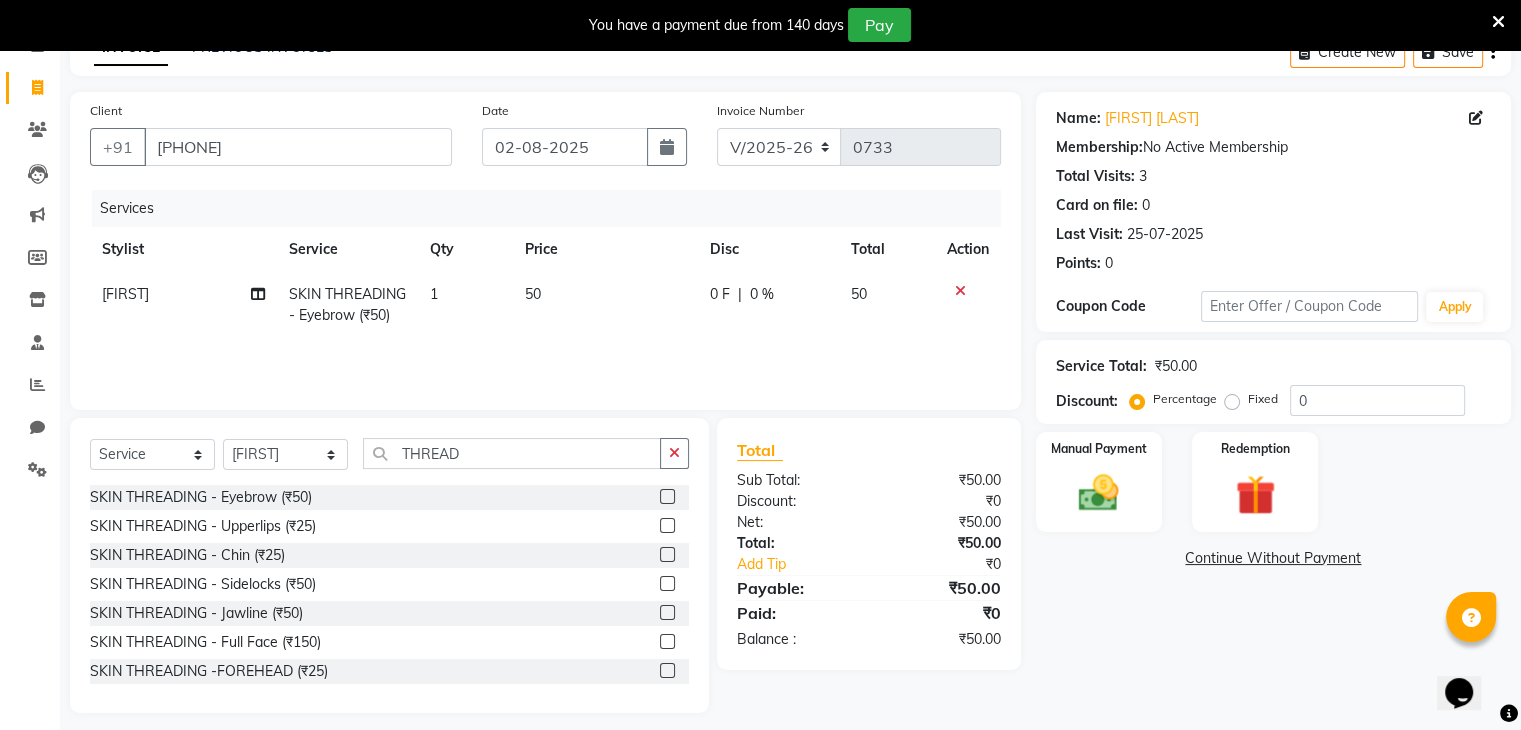 scroll, scrollTop: 122, scrollLeft: 0, axis: vertical 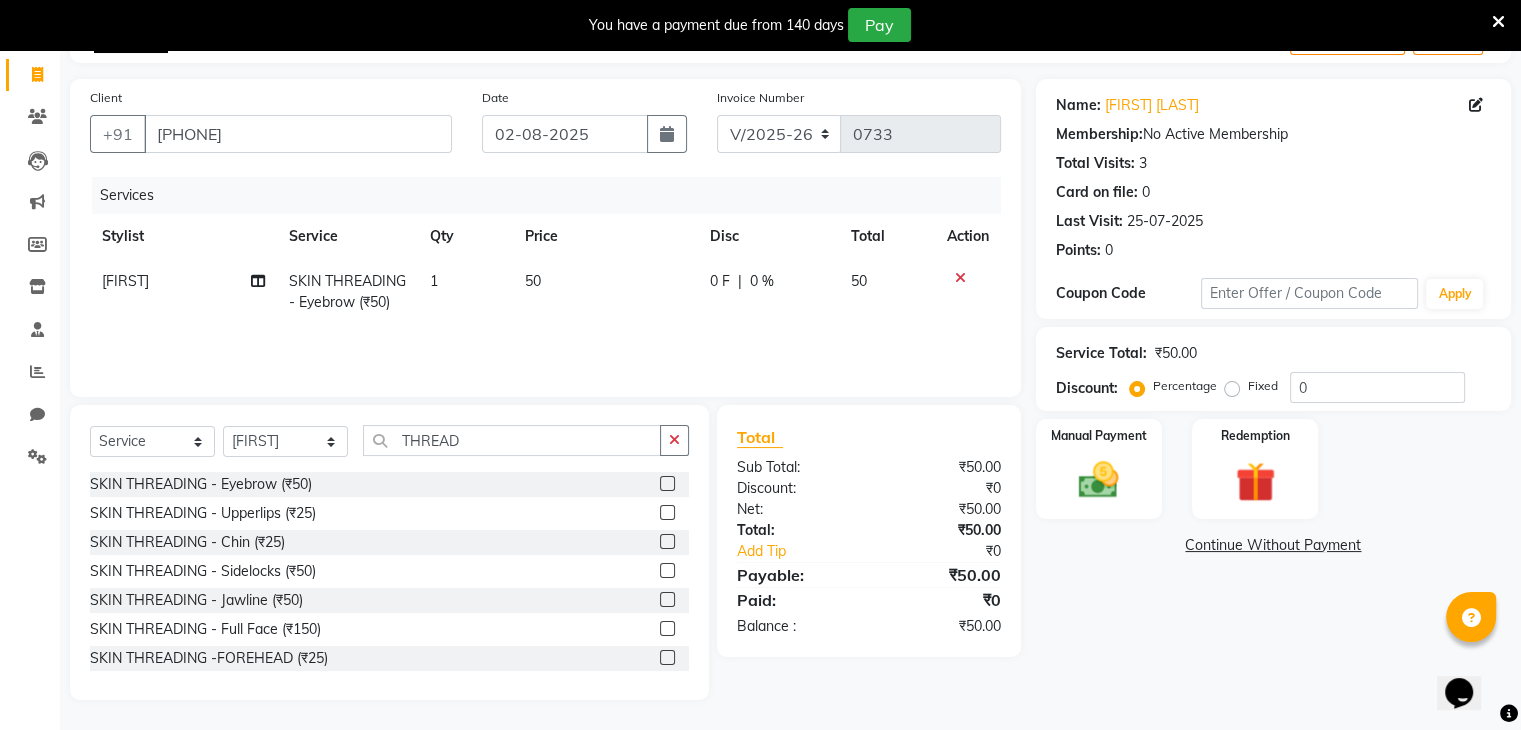 click 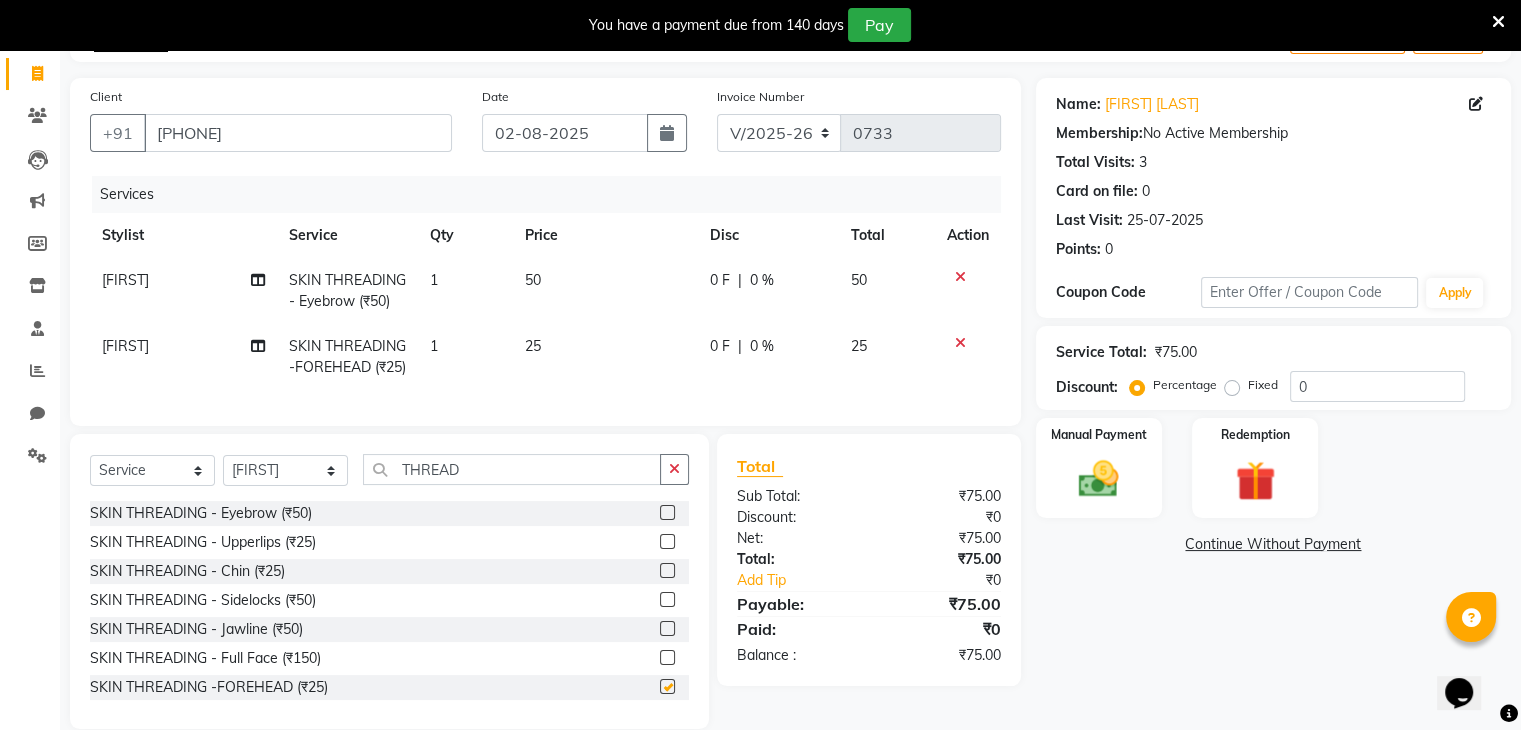 checkbox on "false" 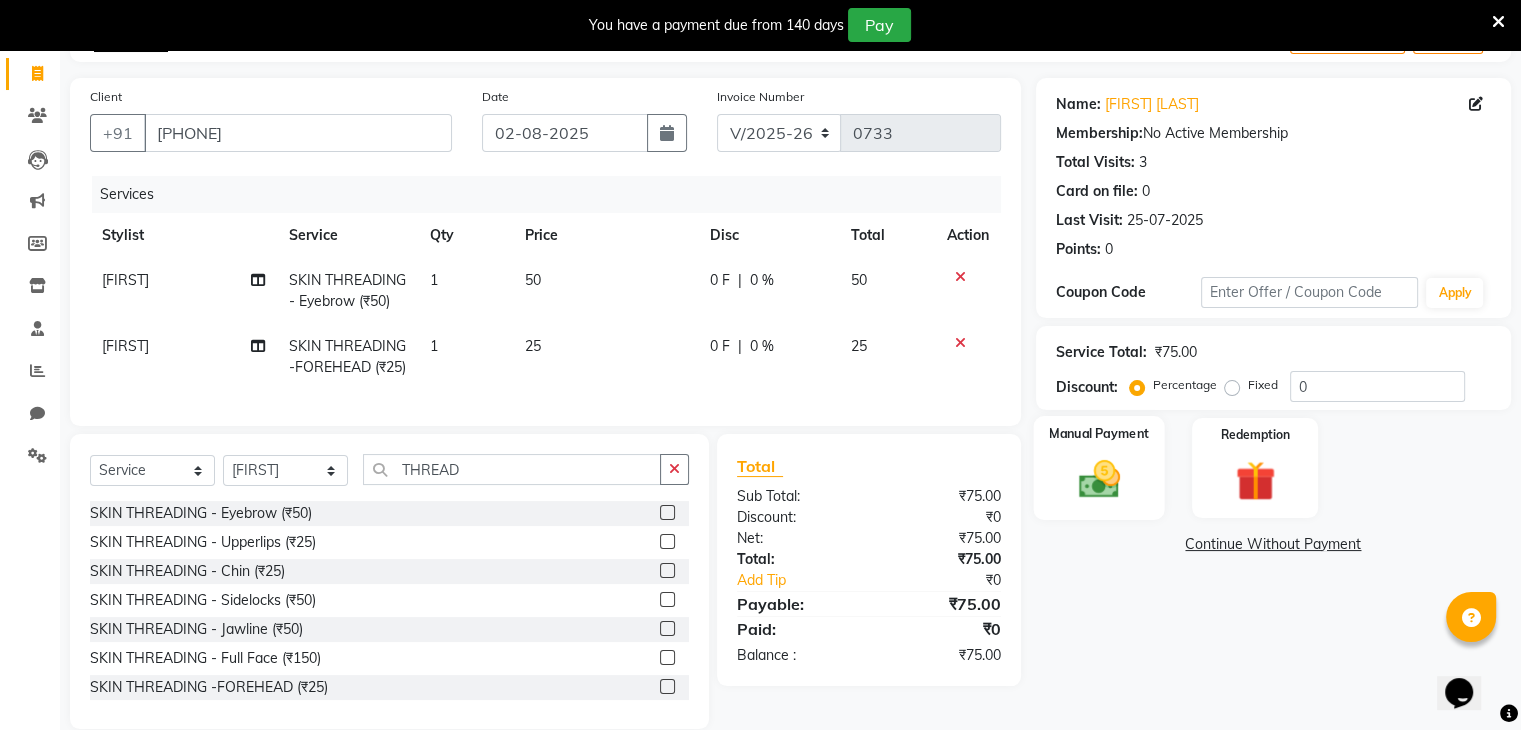 click 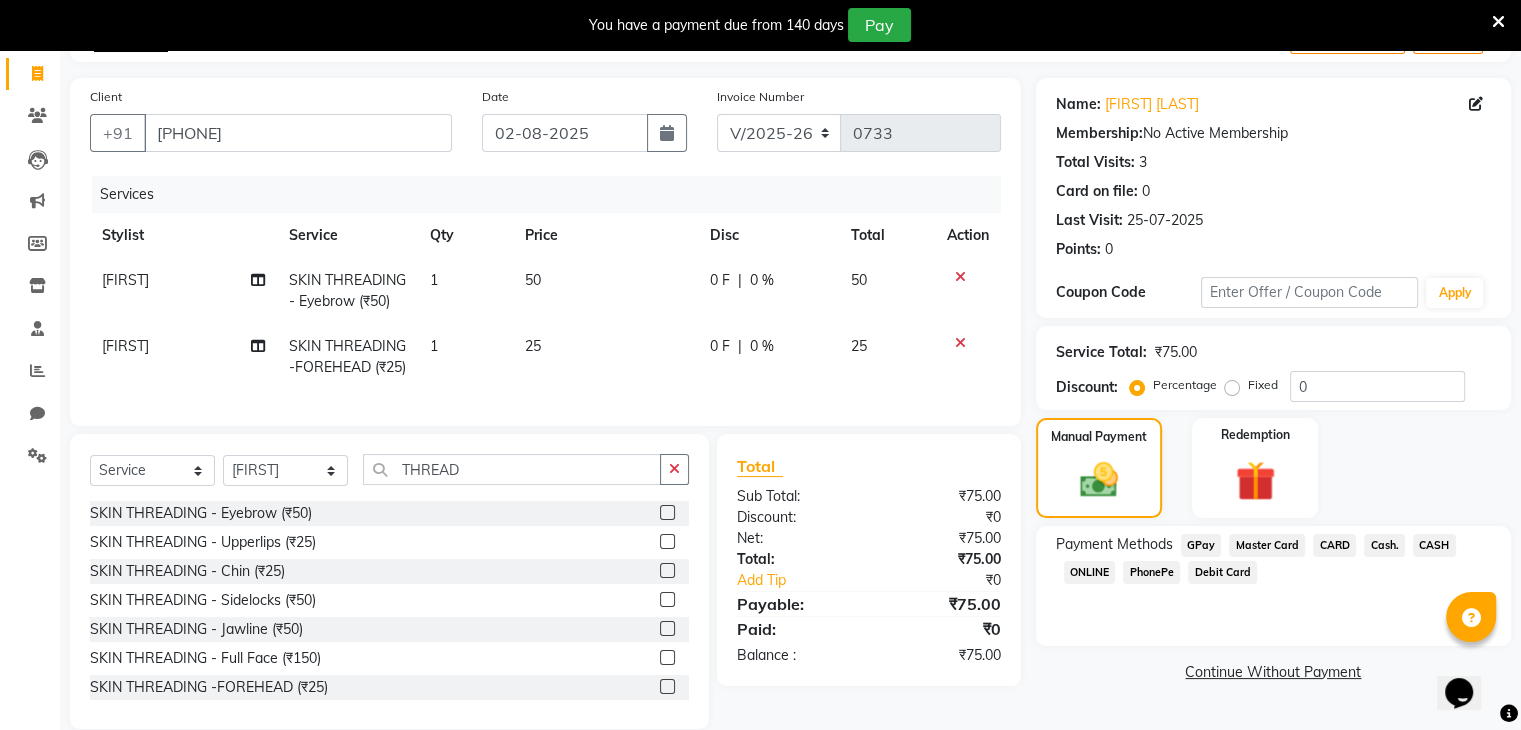 click on "PhonePe" 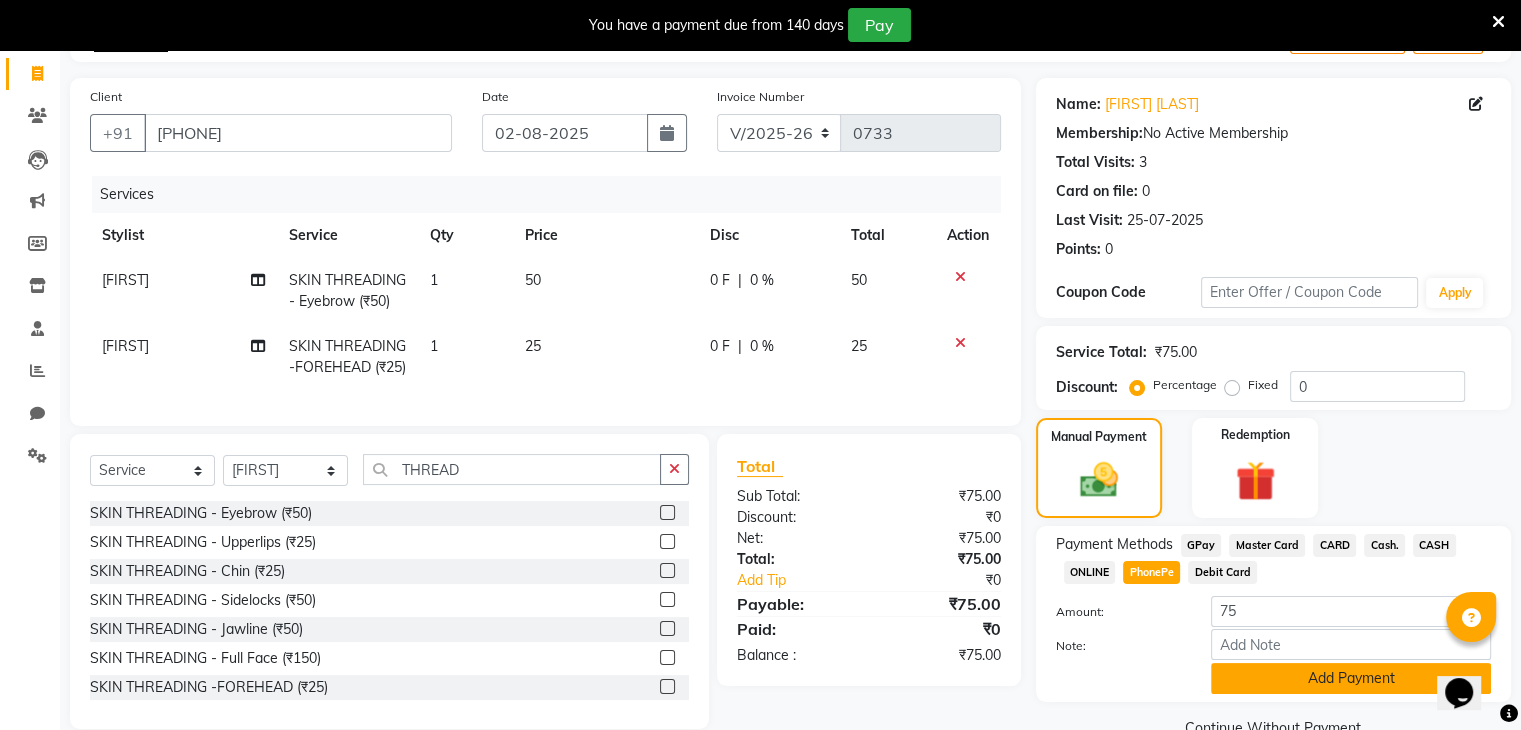 click on "Add Payment" 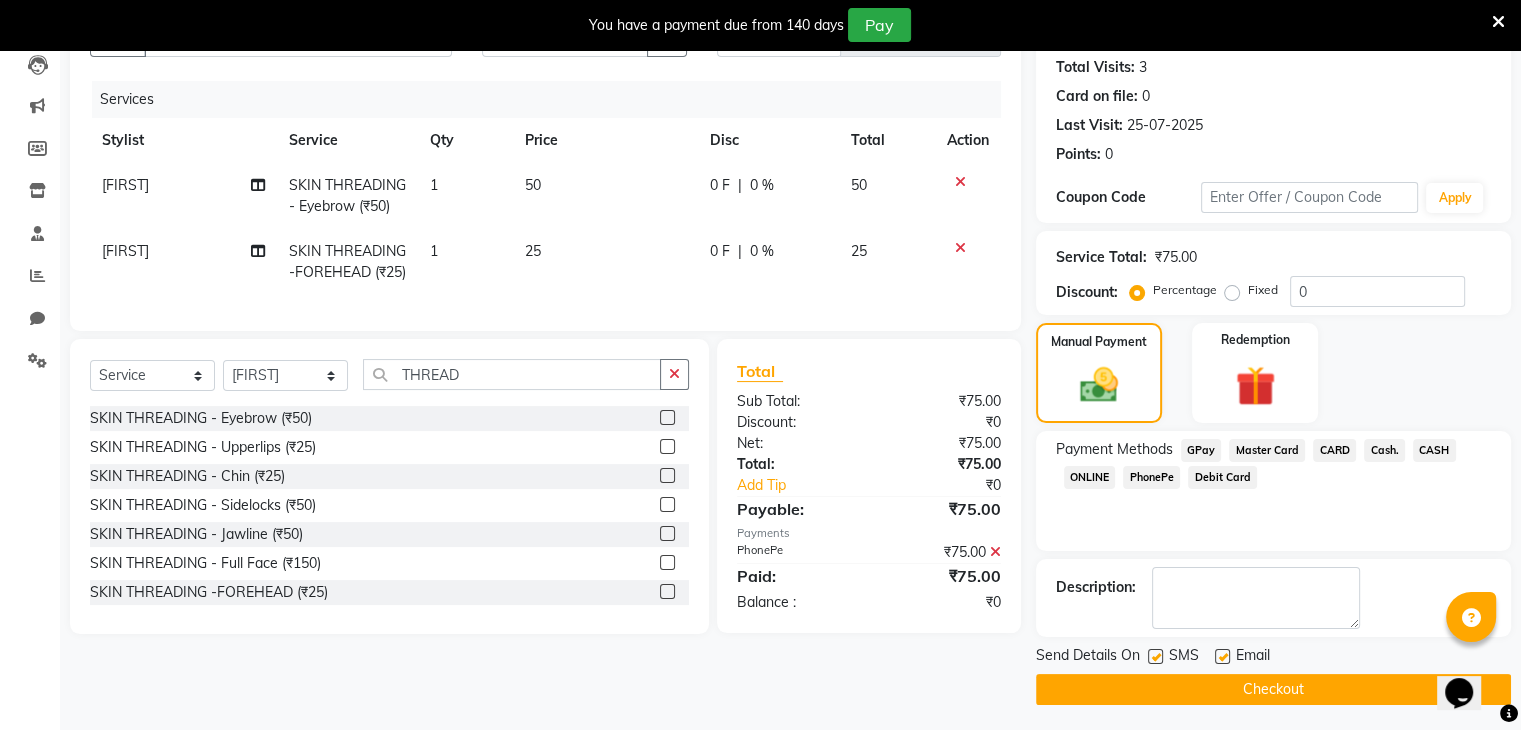 scroll, scrollTop: 220, scrollLeft: 0, axis: vertical 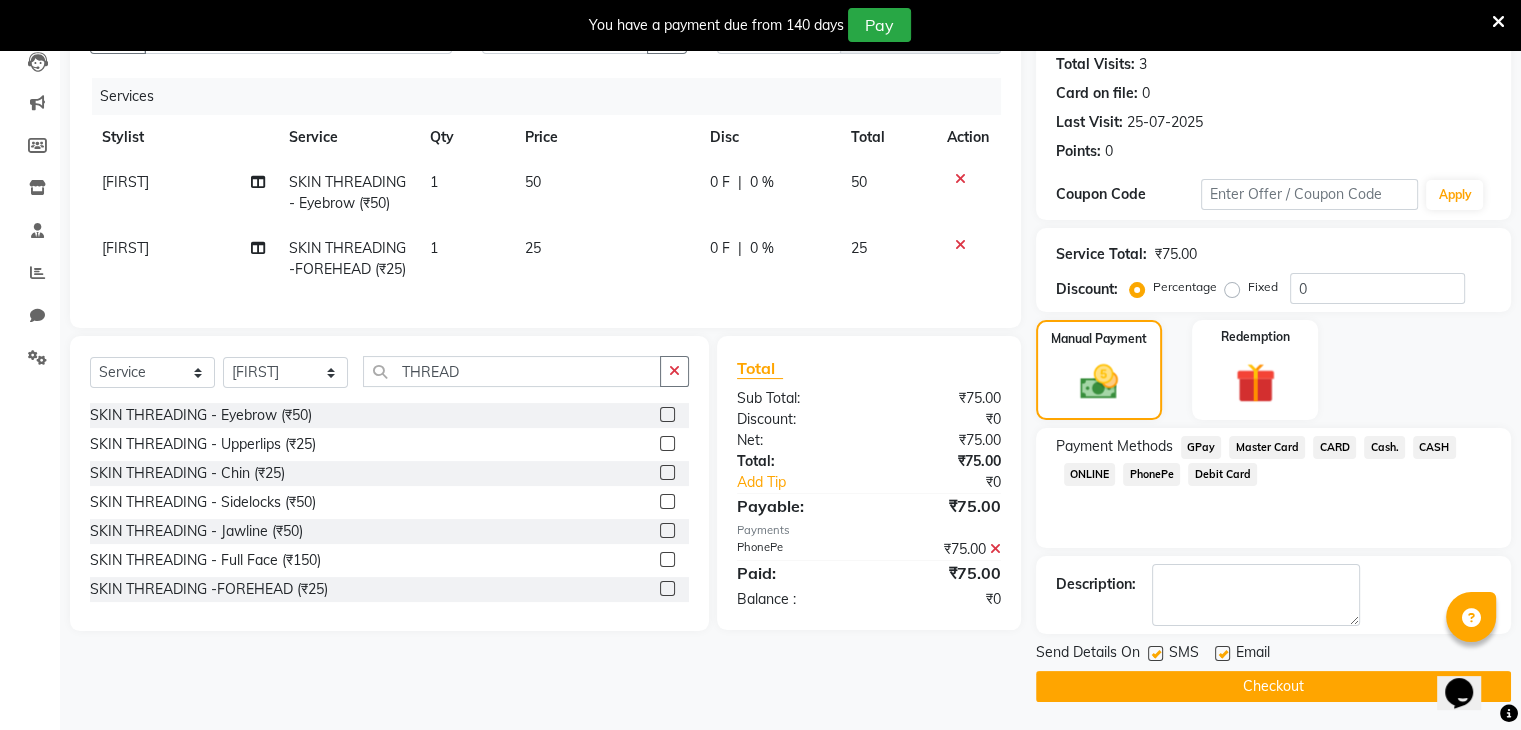 click on "Checkout" 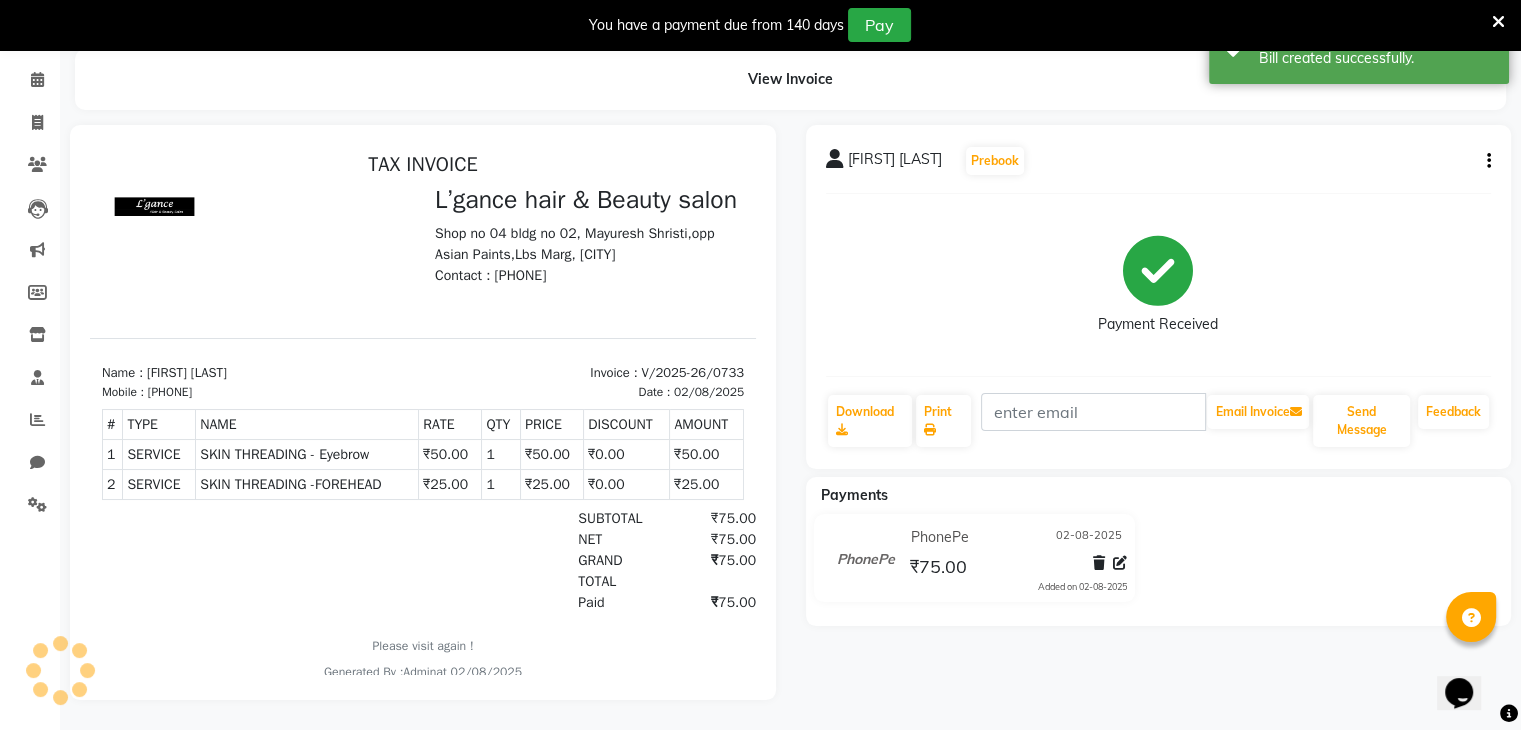 scroll, scrollTop: 0, scrollLeft: 0, axis: both 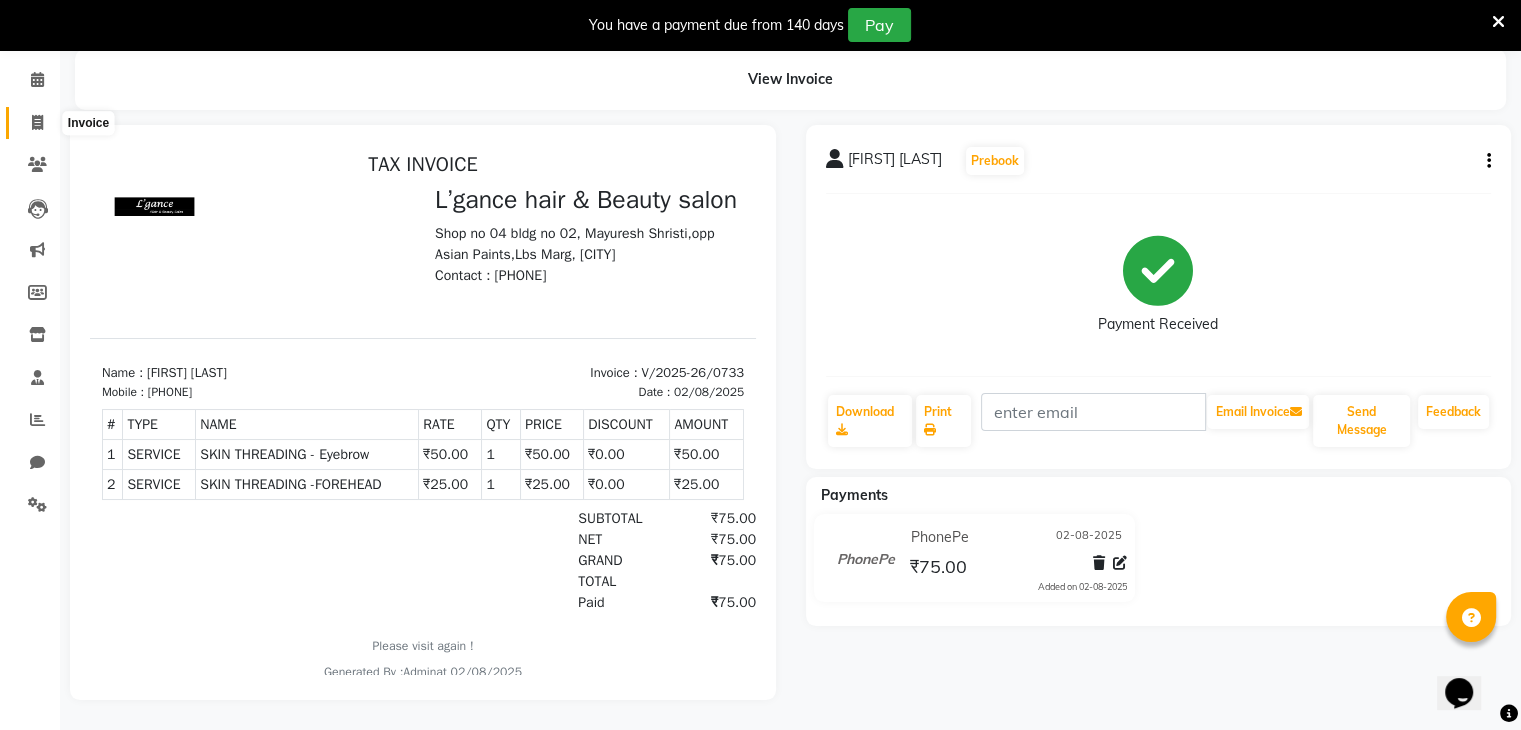 click 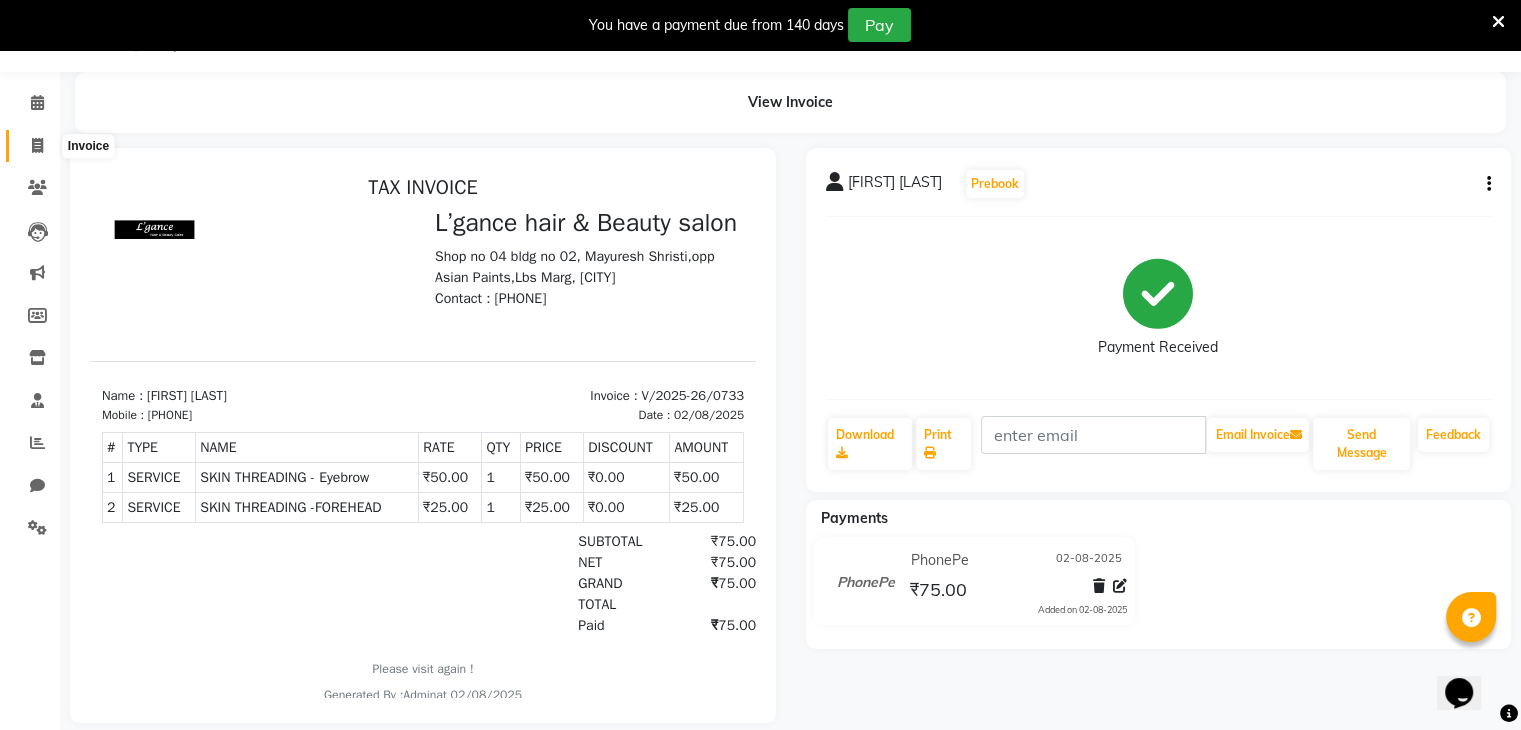 select on "7828" 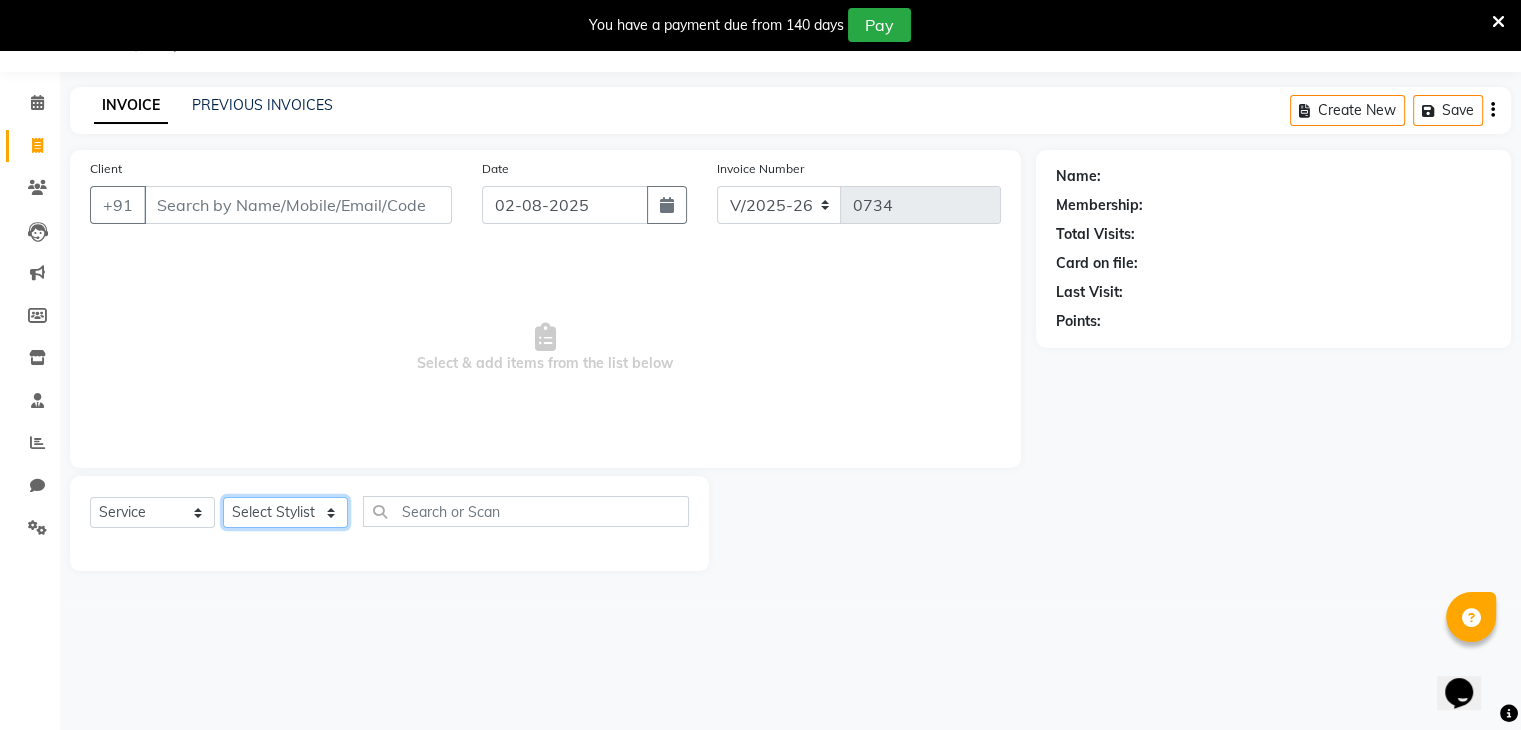 click on "Select Stylist Devi DIS Mamta Pinki Rajiya Rupal Shweta Uma UNKNOWN" 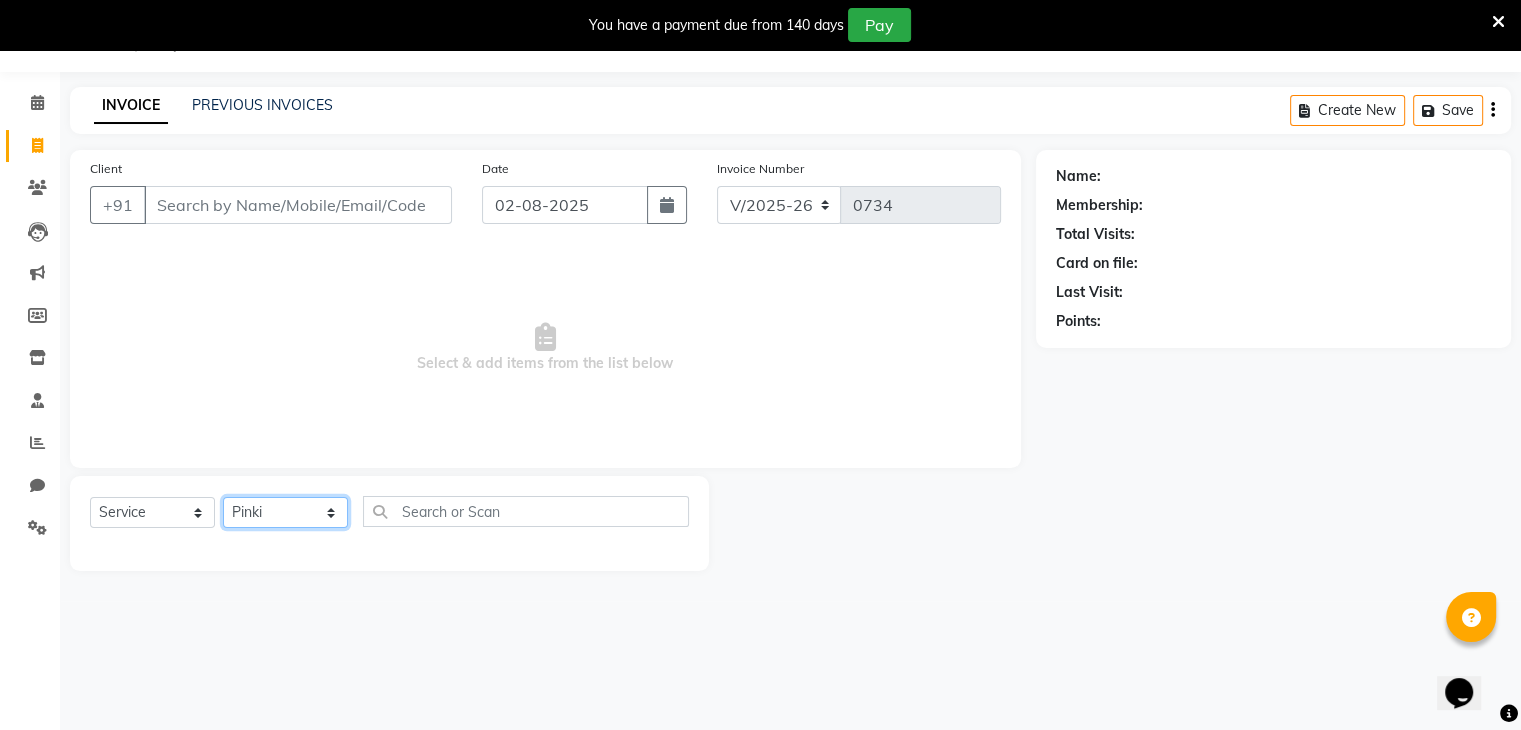 click on "Select Stylist Devi DIS Mamta Pinki Rajiya Rupal Shweta Uma UNKNOWN" 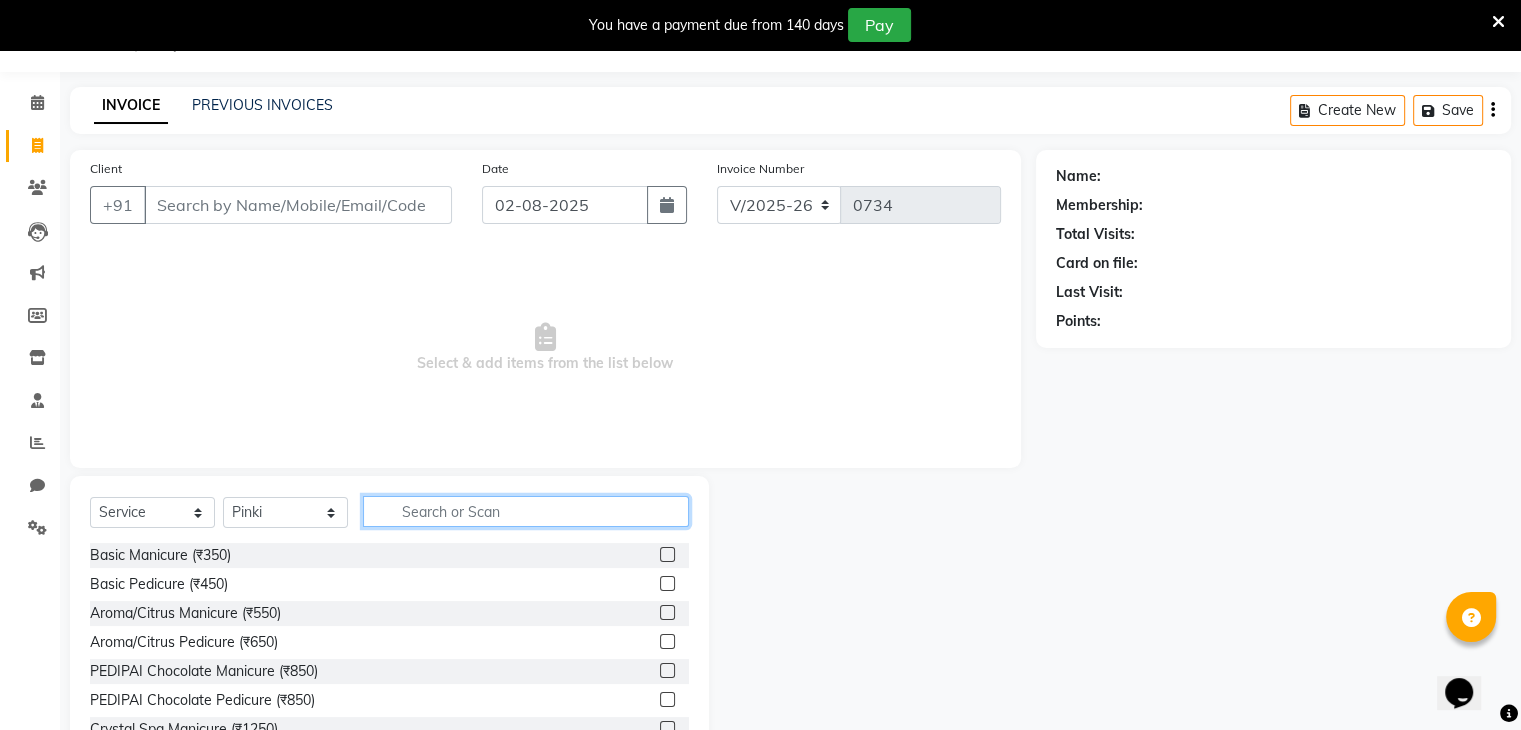 click 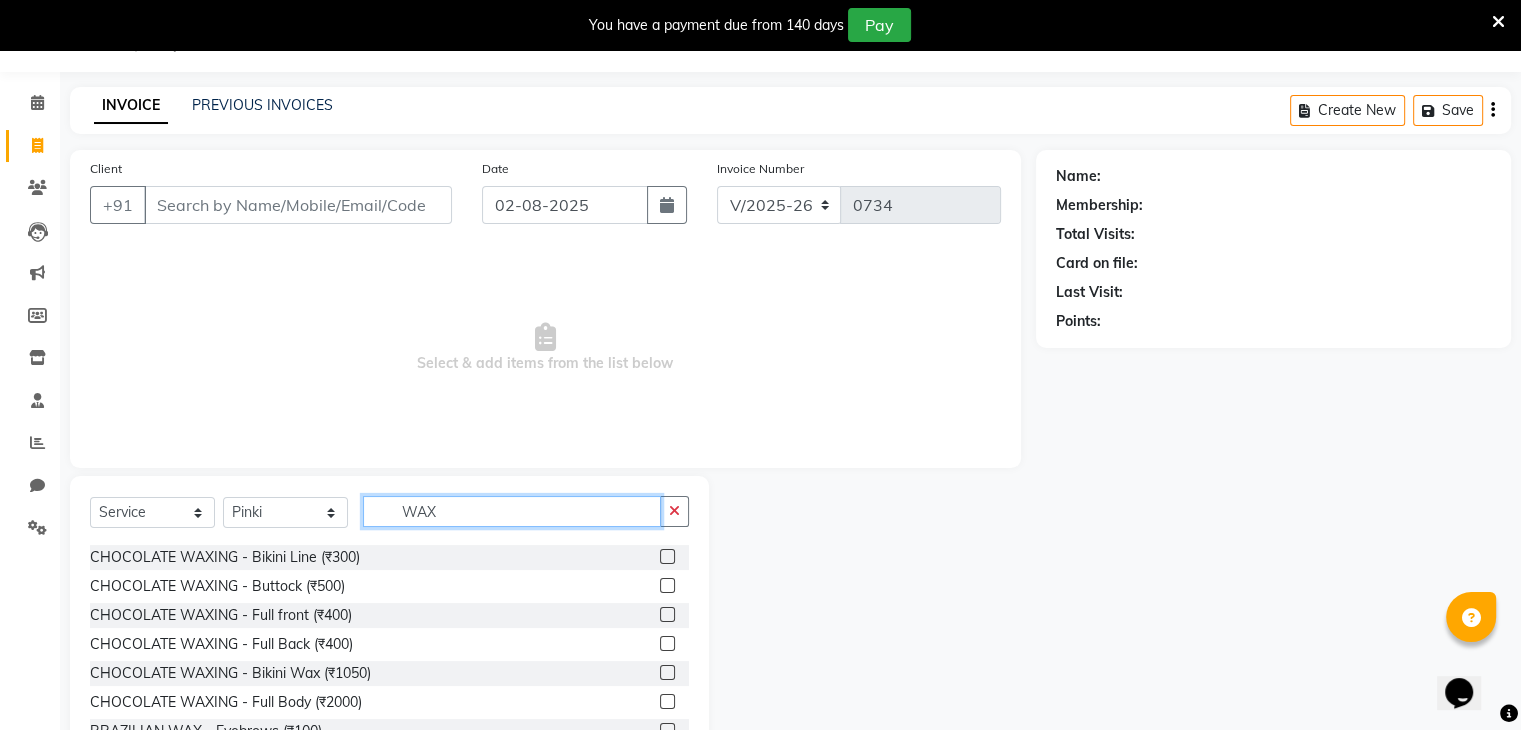 scroll, scrollTop: 174, scrollLeft: 0, axis: vertical 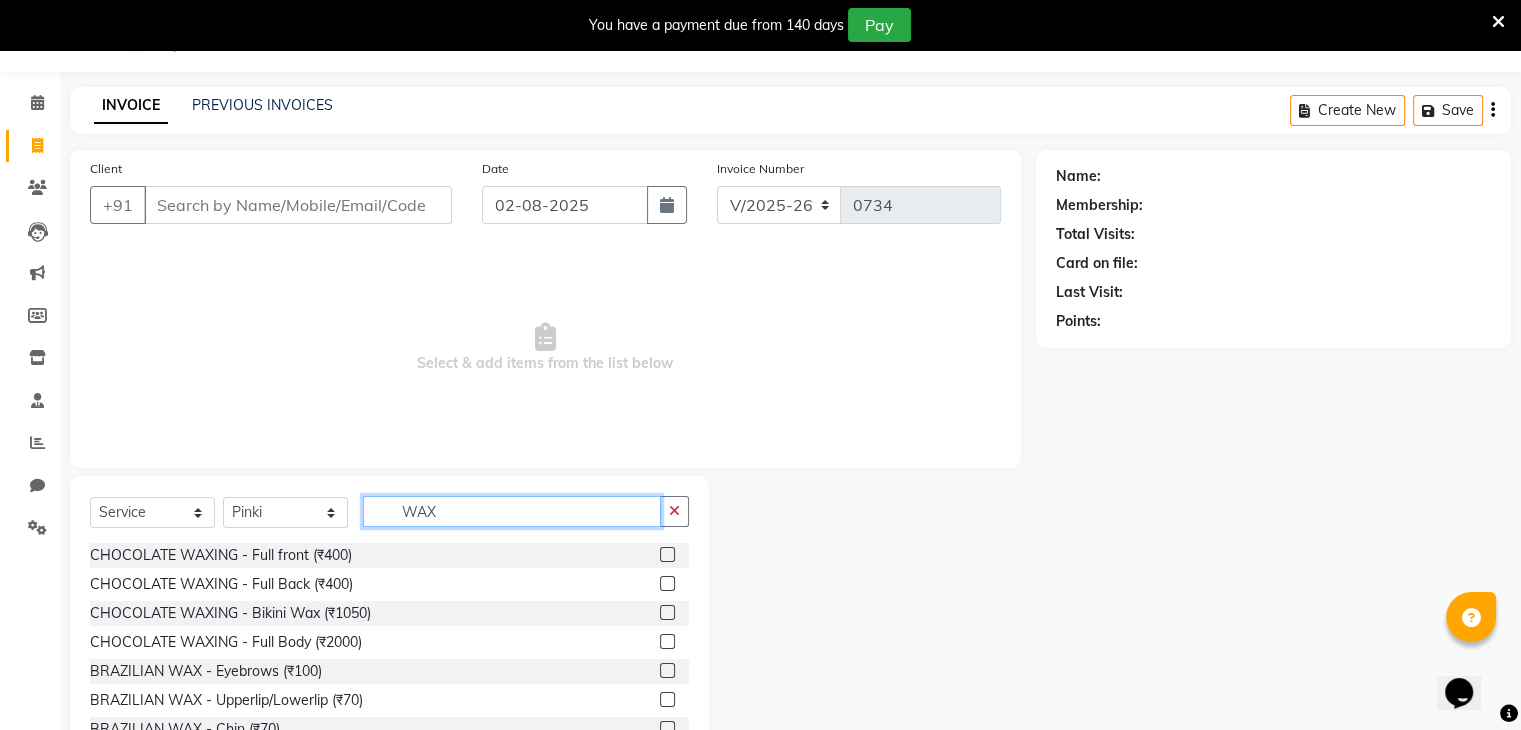 type on "WAX" 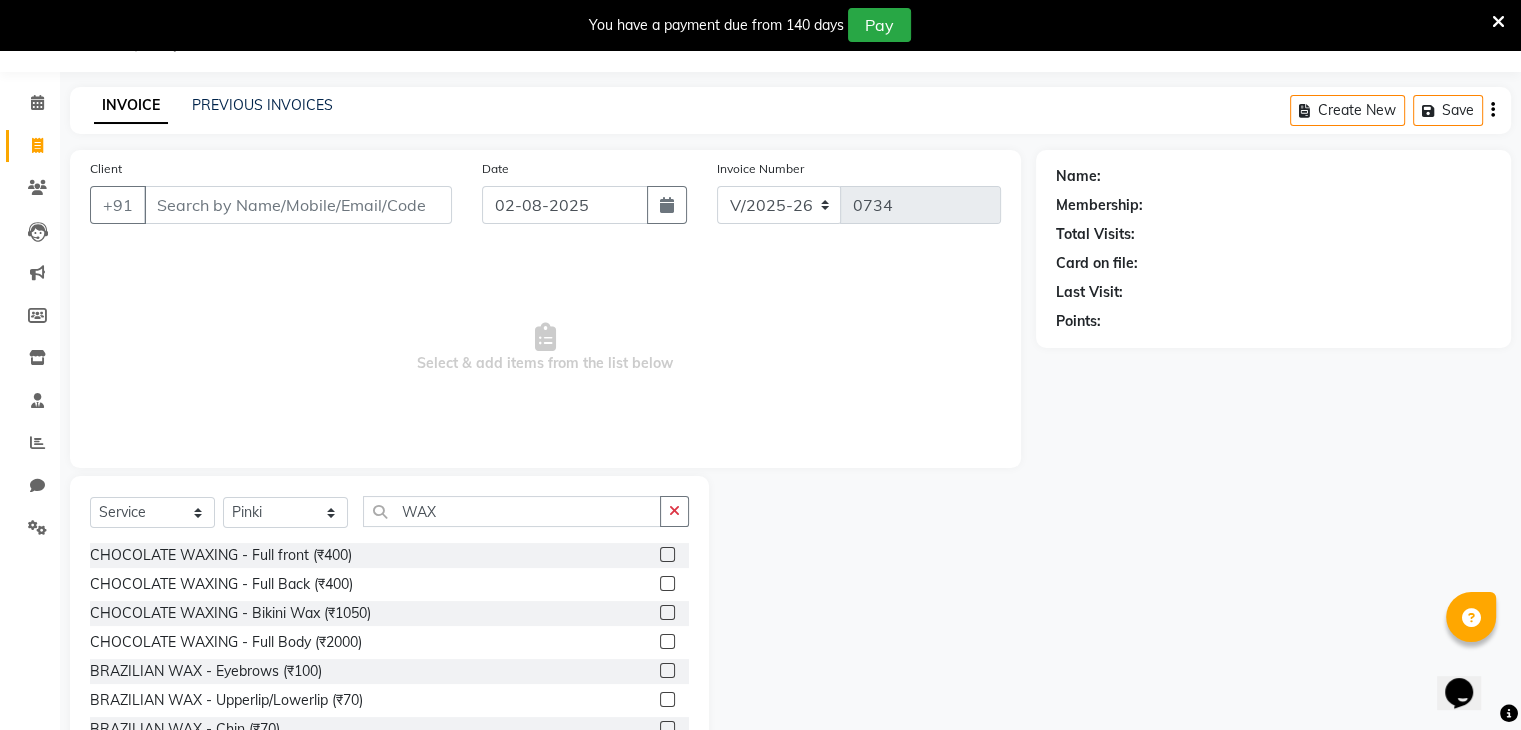 click 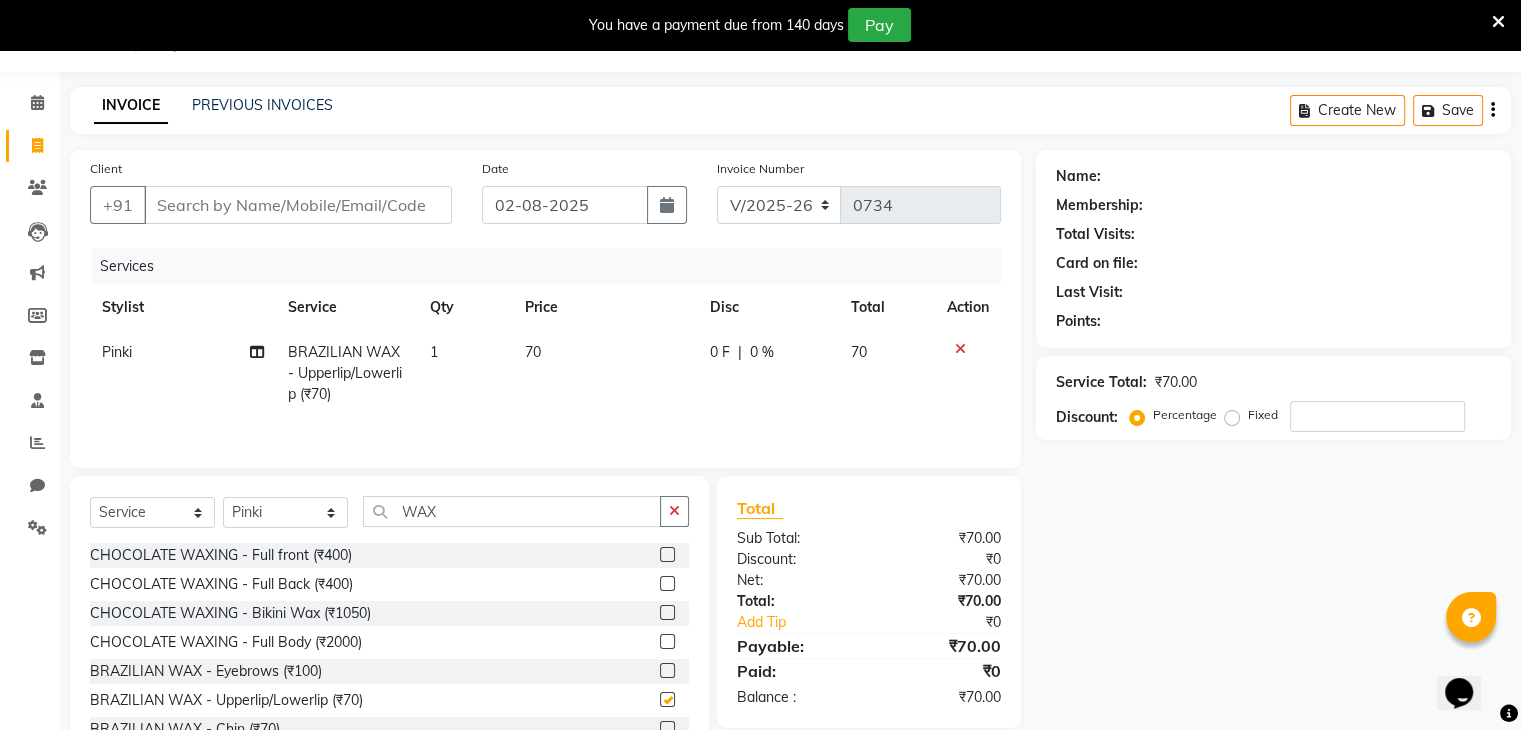 checkbox on "false" 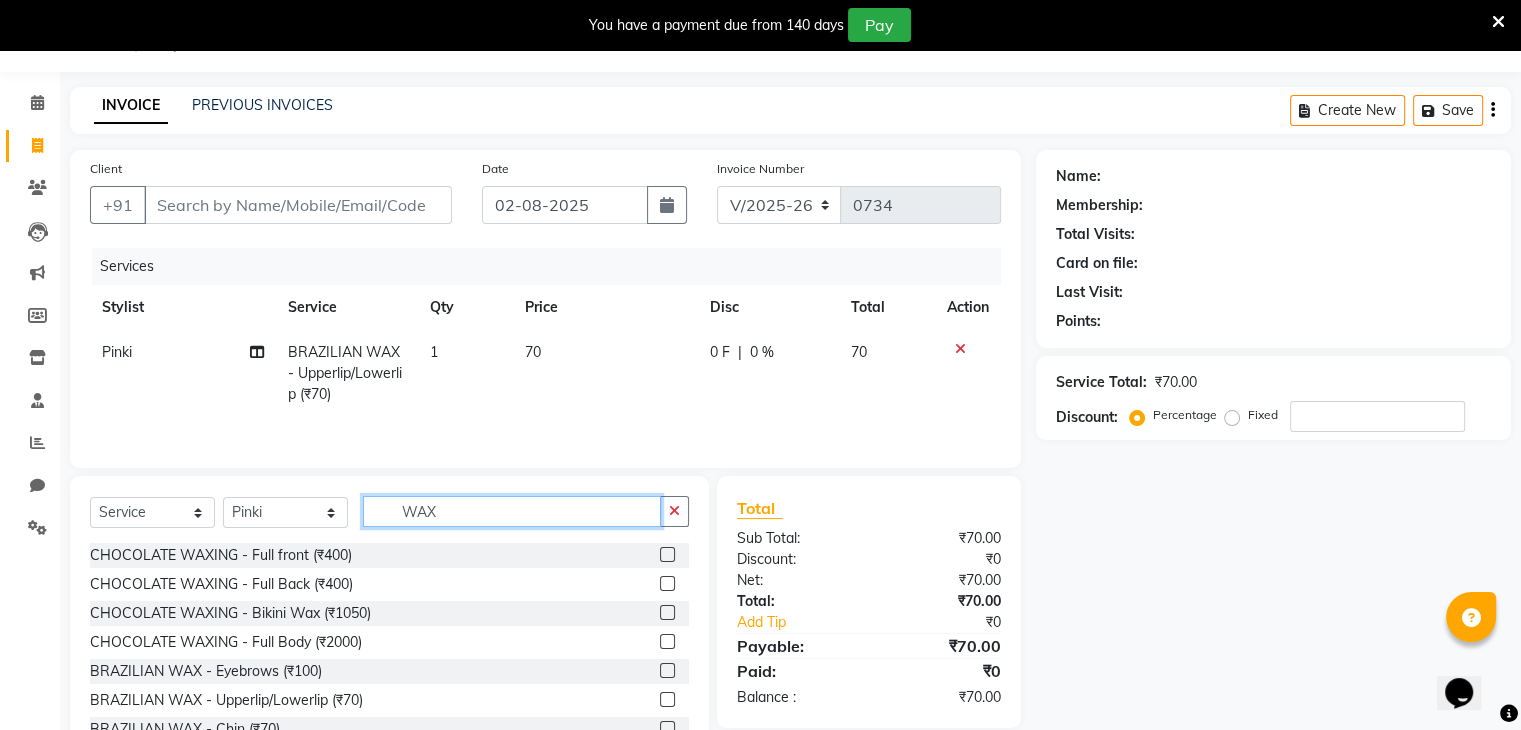 click on "WAX" 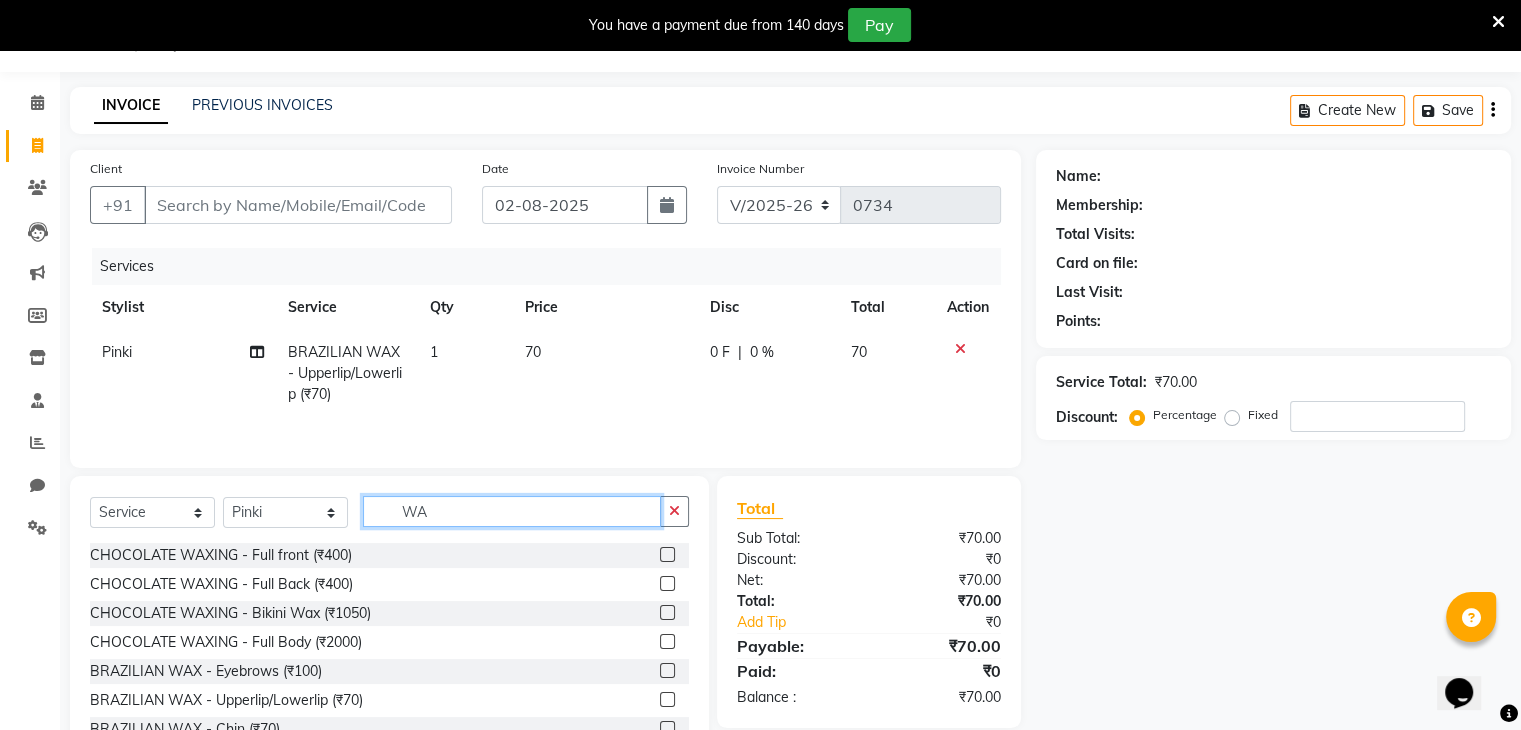 type on "W" 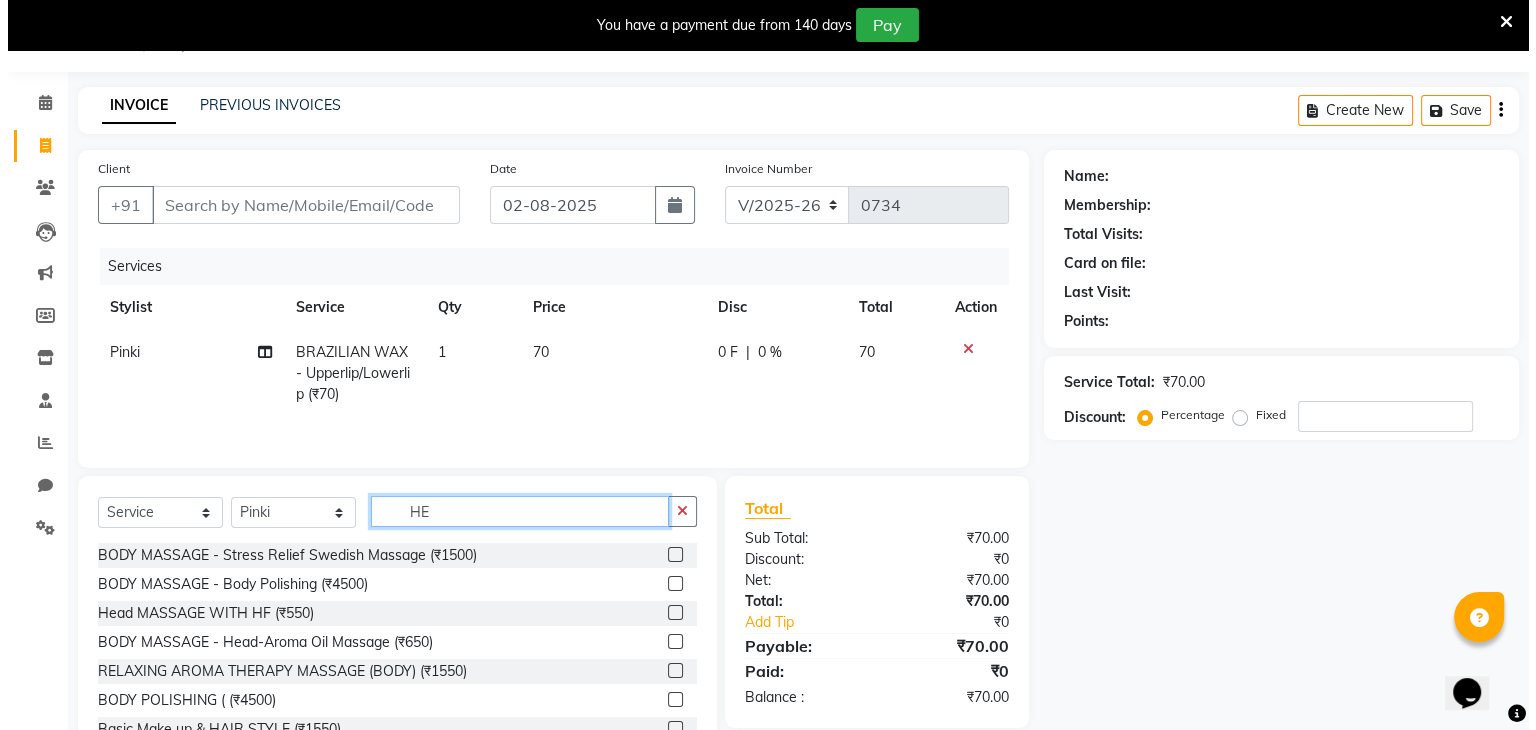 scroll, scrollTop: 0, scrollLeft: 0, axis: both 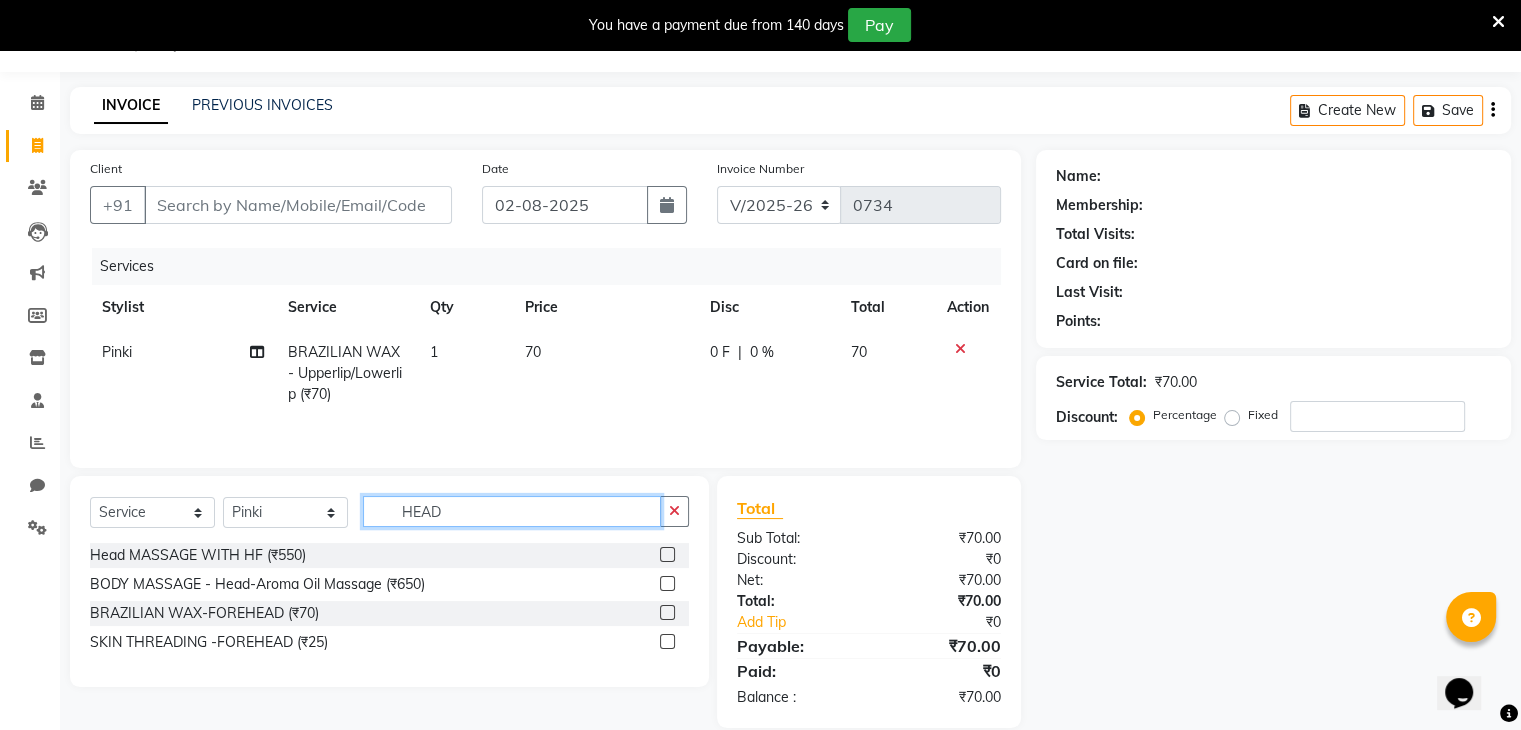 type on "HEAD" 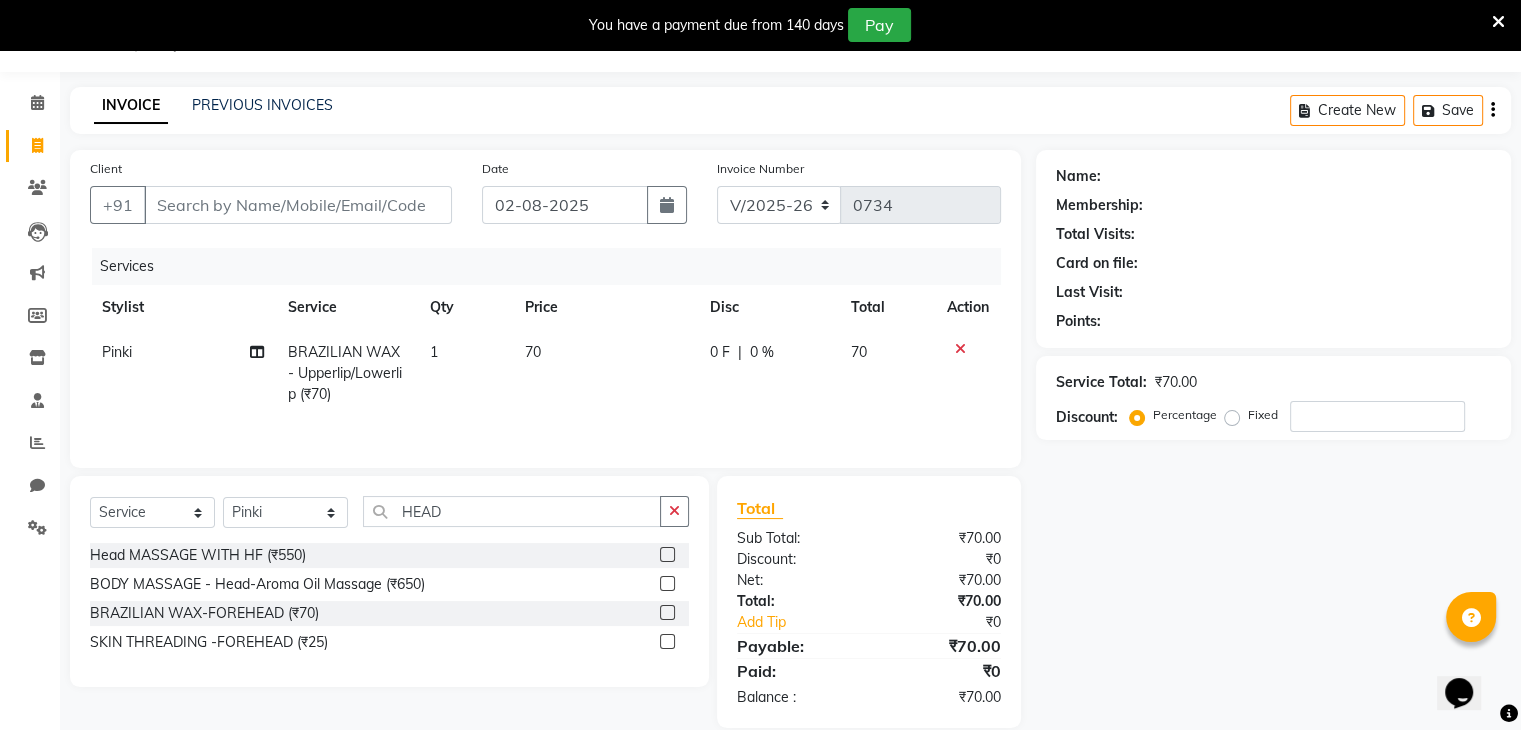 click 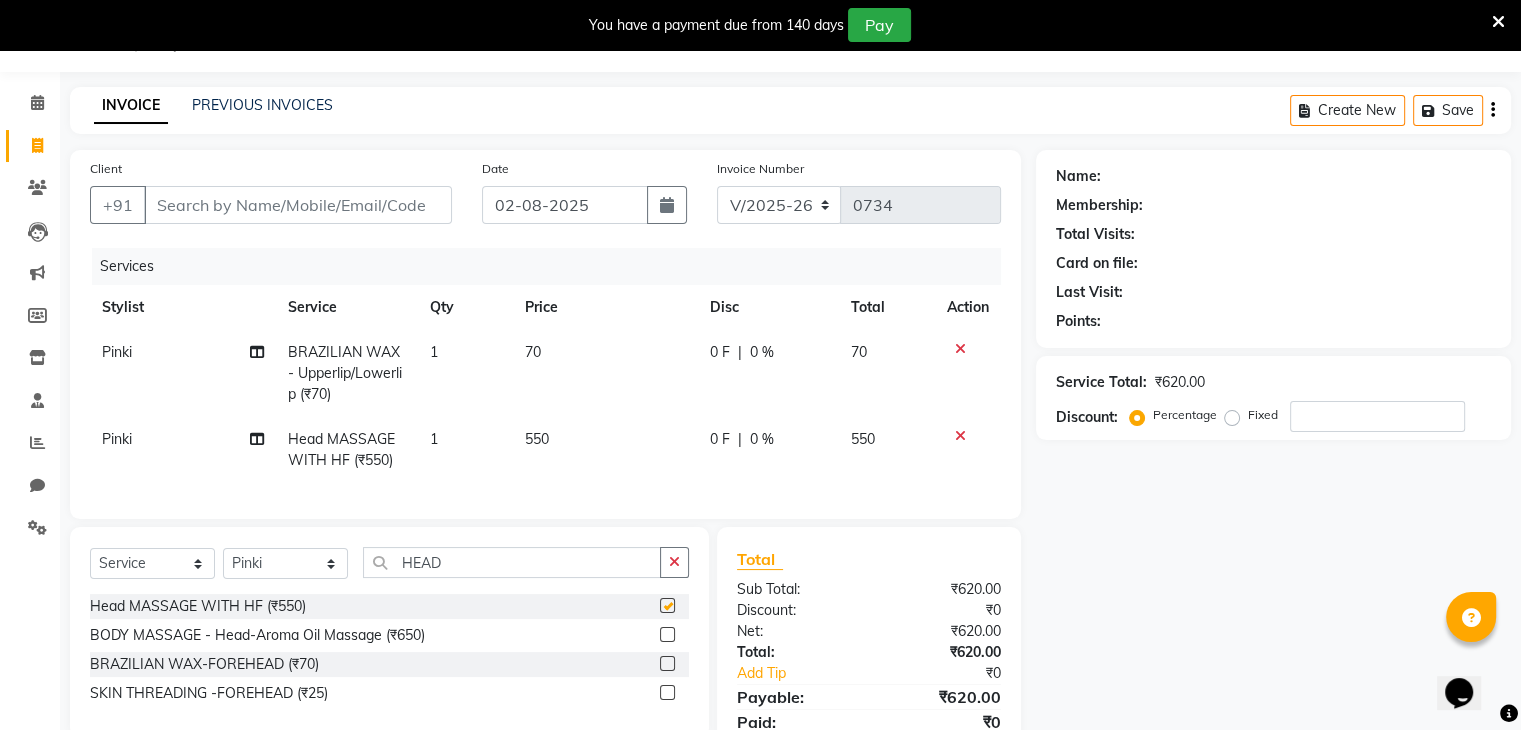 checkbox on "false" 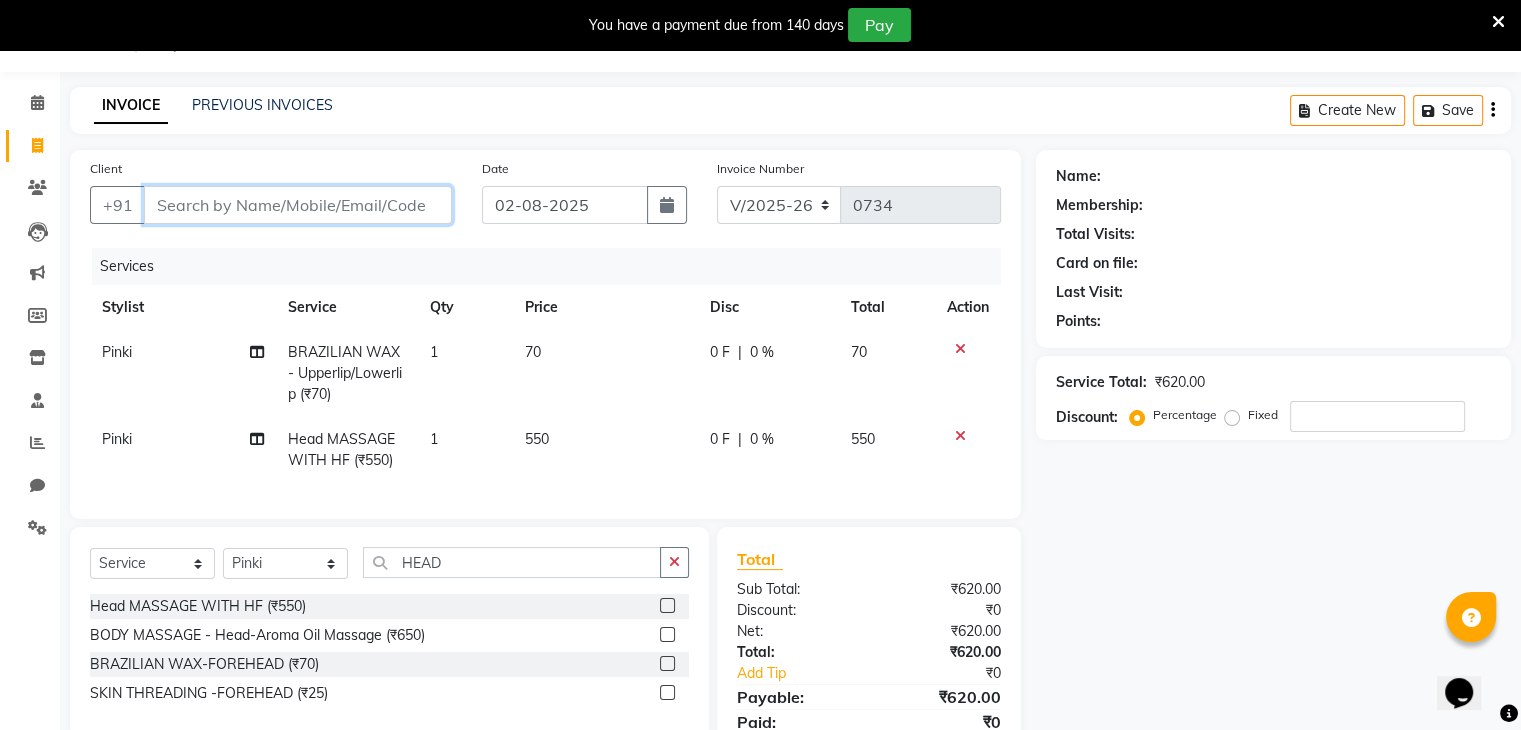click on "Client" at bounding box center (298, 205) 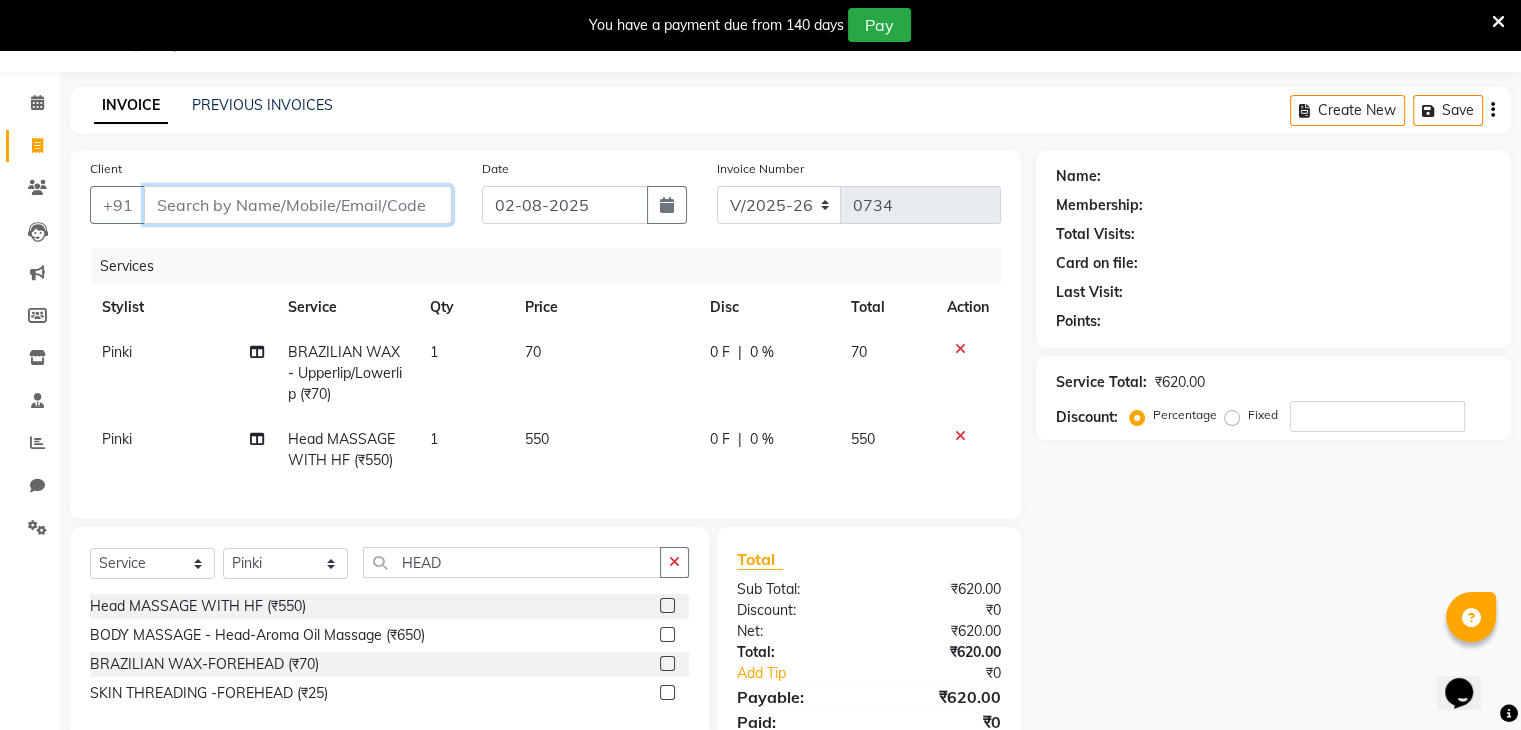 click on "Client" at bounding box center [298, 205] 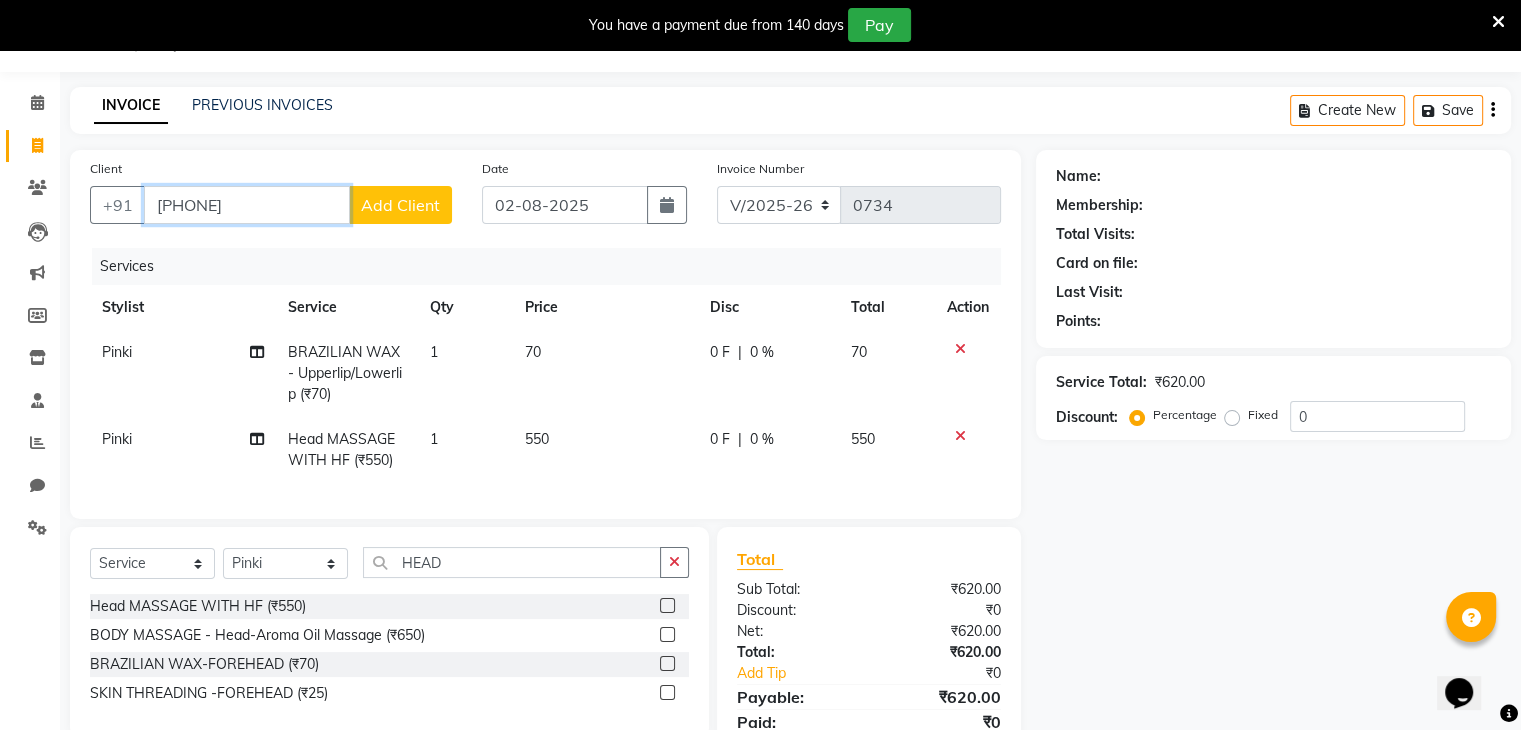 type on "[PHONE]" 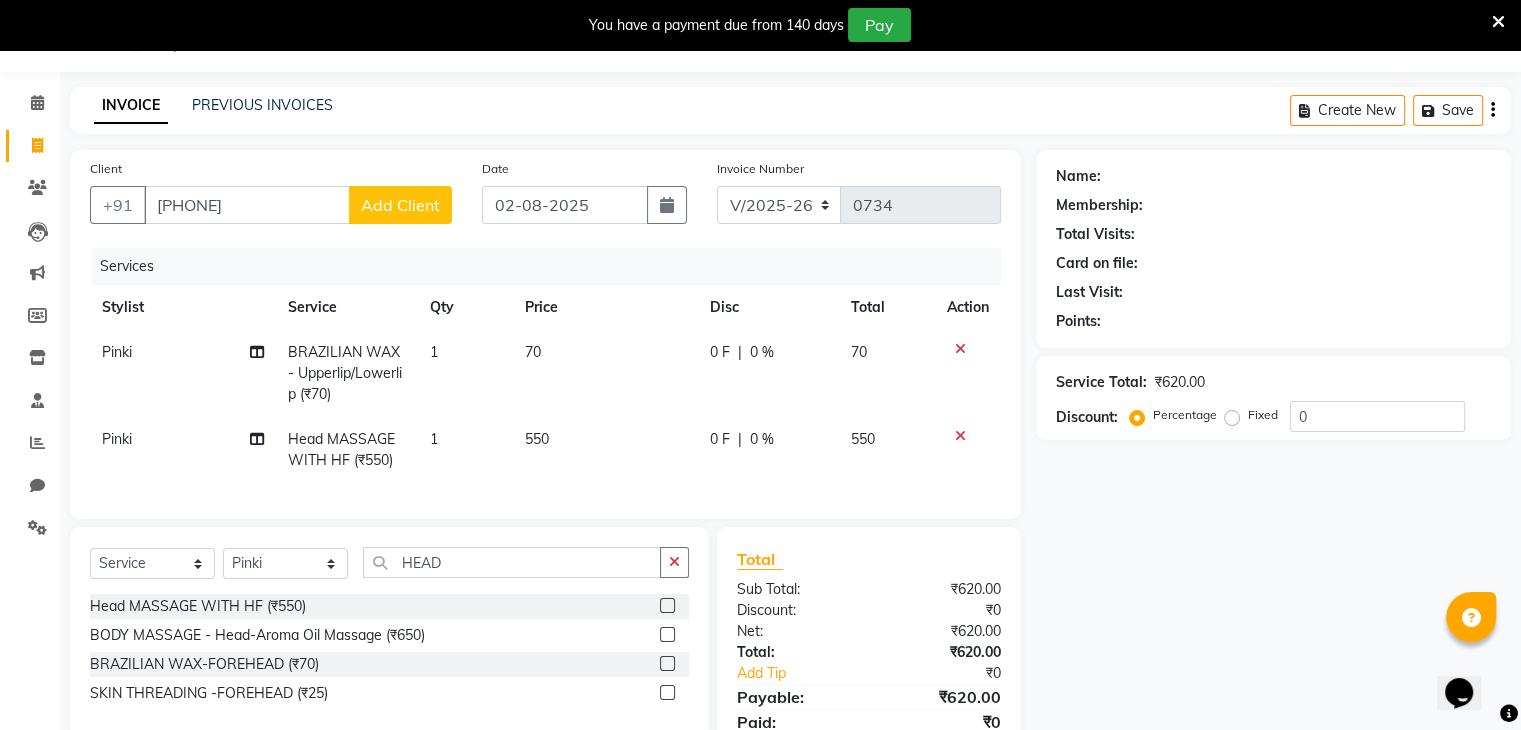 click on "Add Client" 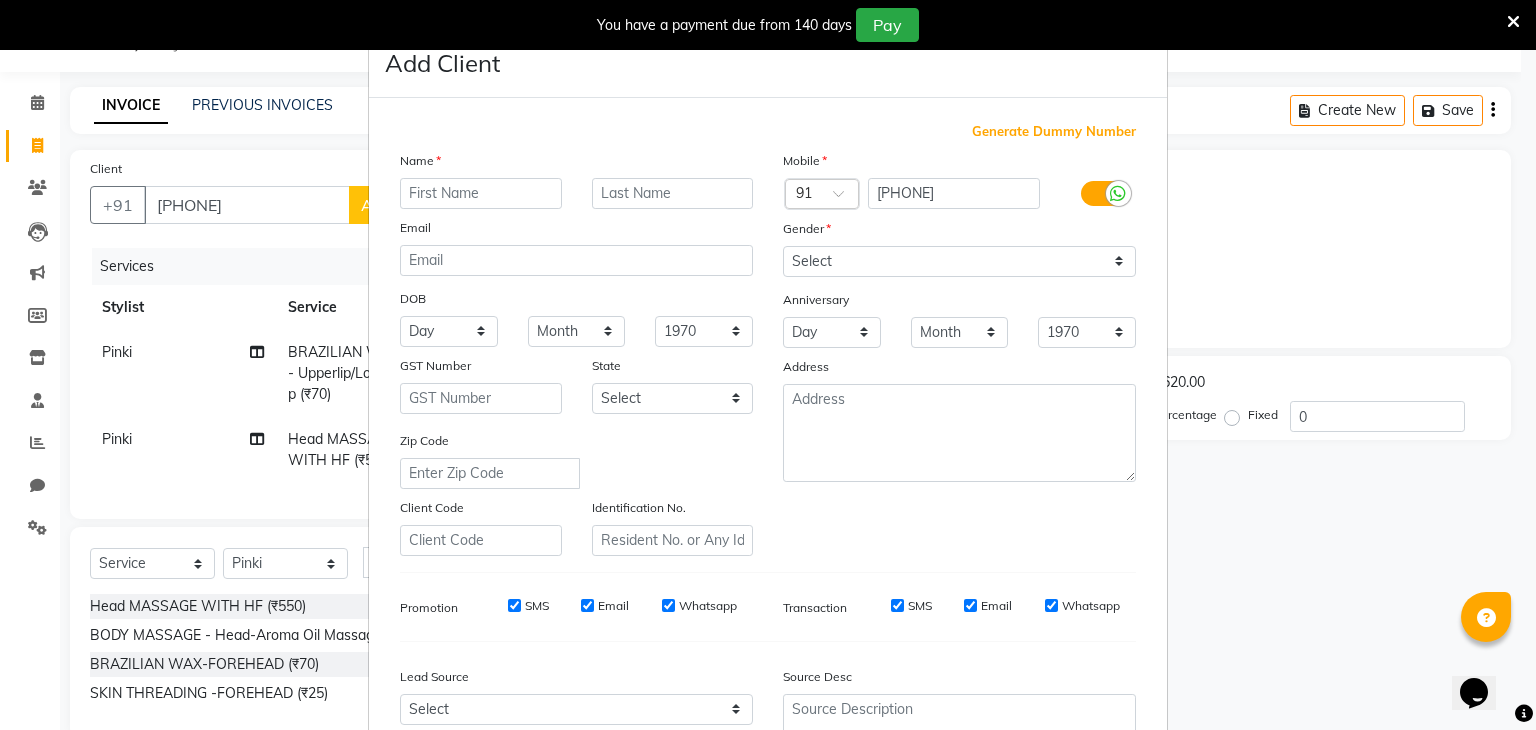 click at bounding box center [481, 193] 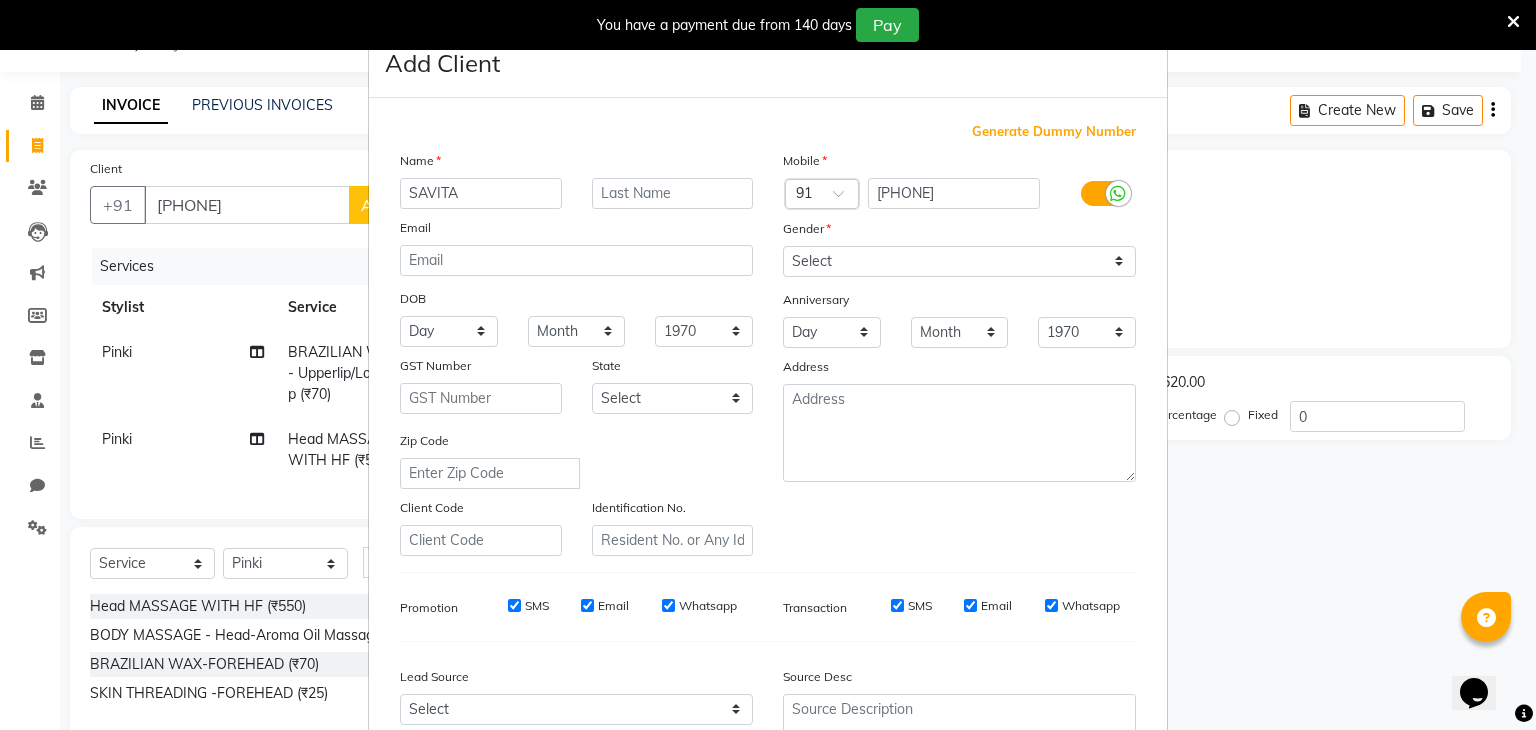 type on "SAVITA" 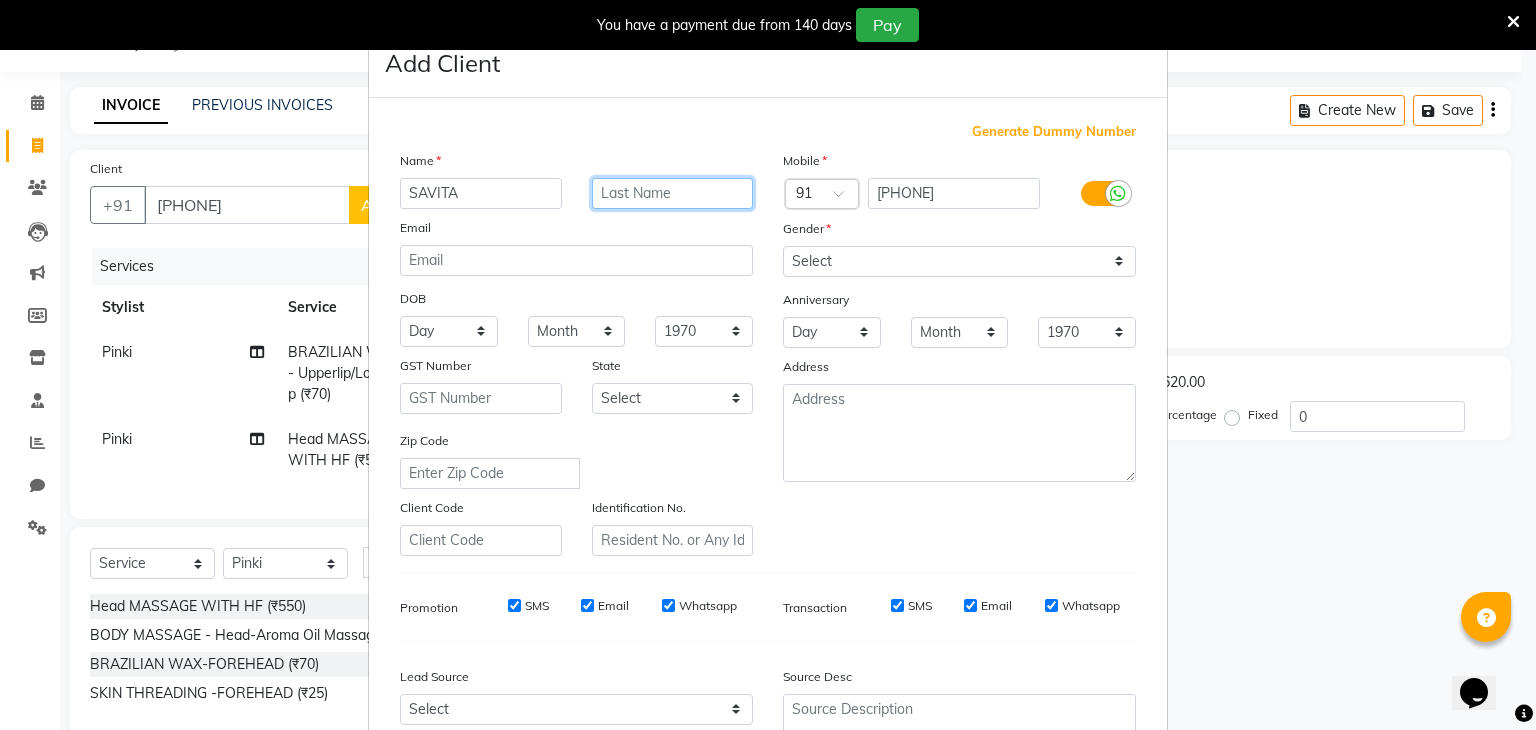 click at bounding box center [673, 193] 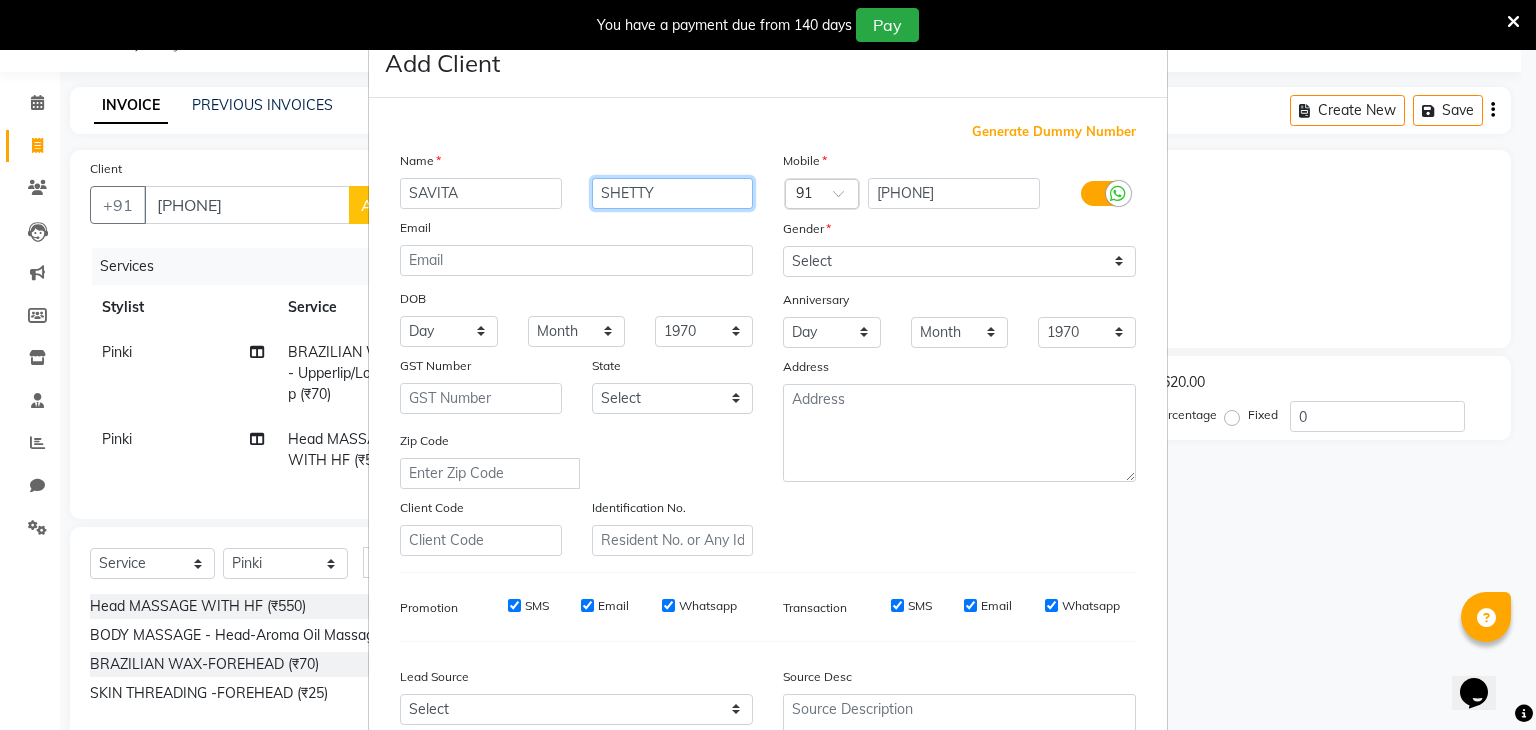 type on "SHETTY" 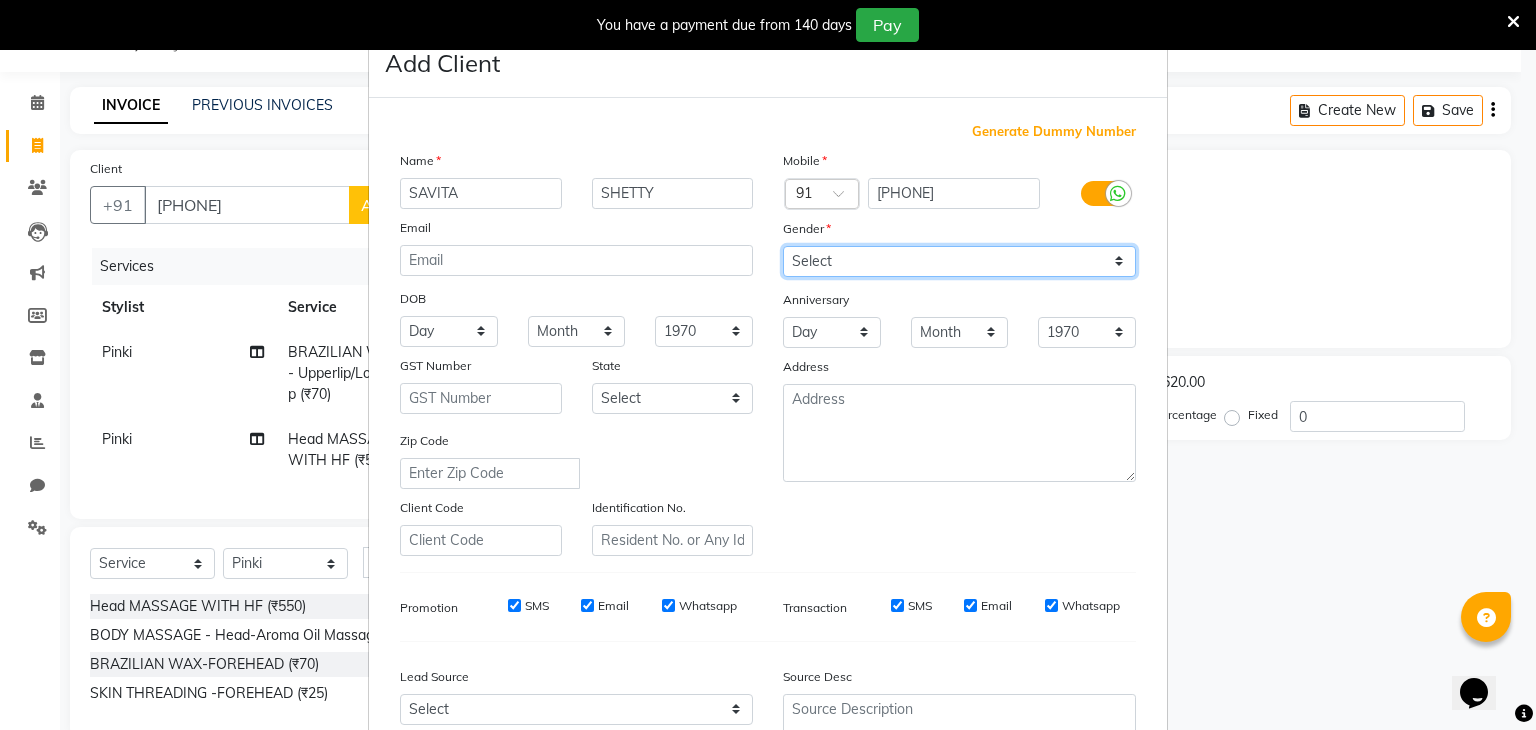 click on "Select Male Female Other Prefer Not To Say" at bounding box center [959, 261] 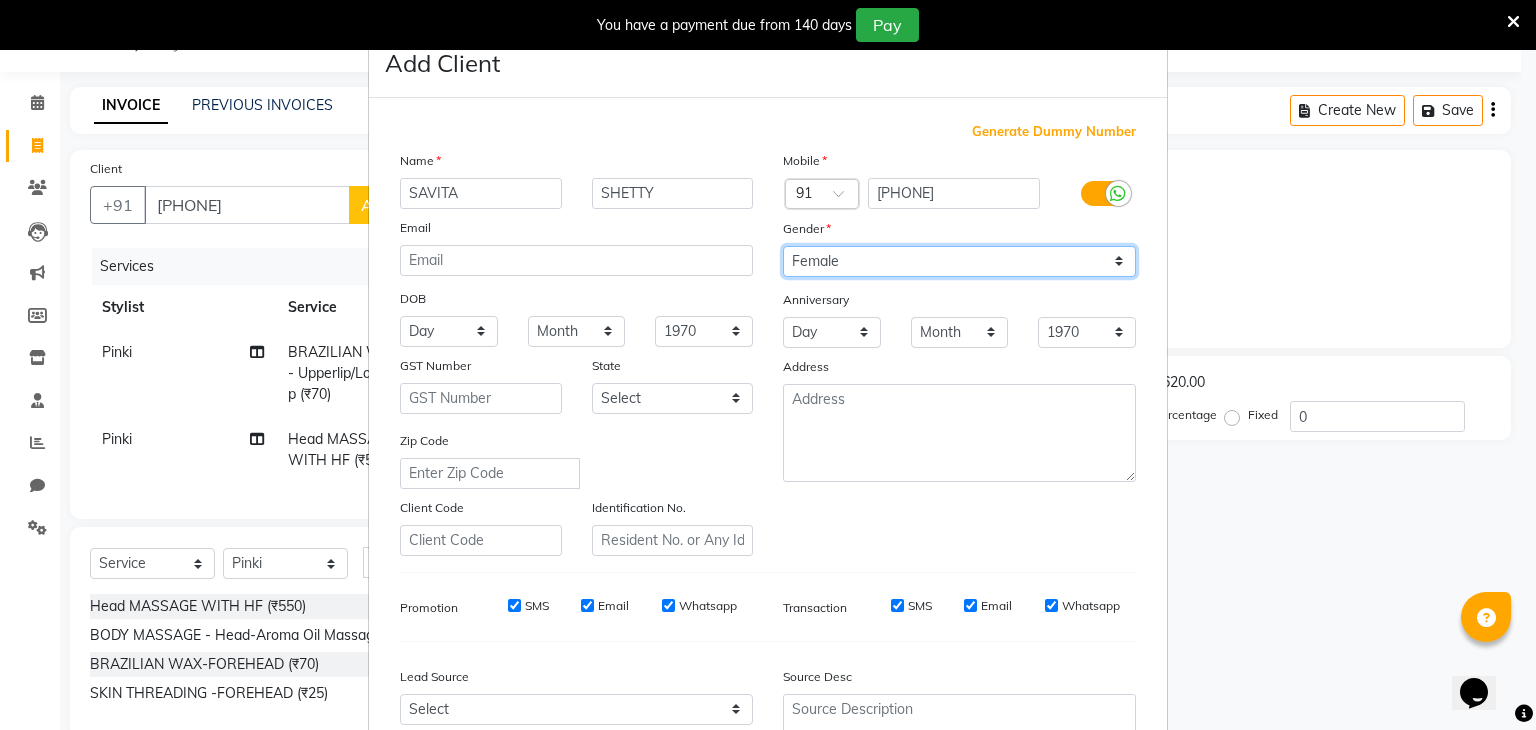 click on "Select Male Female Other Prefer Not To Say" at bounding box center (959, 261) 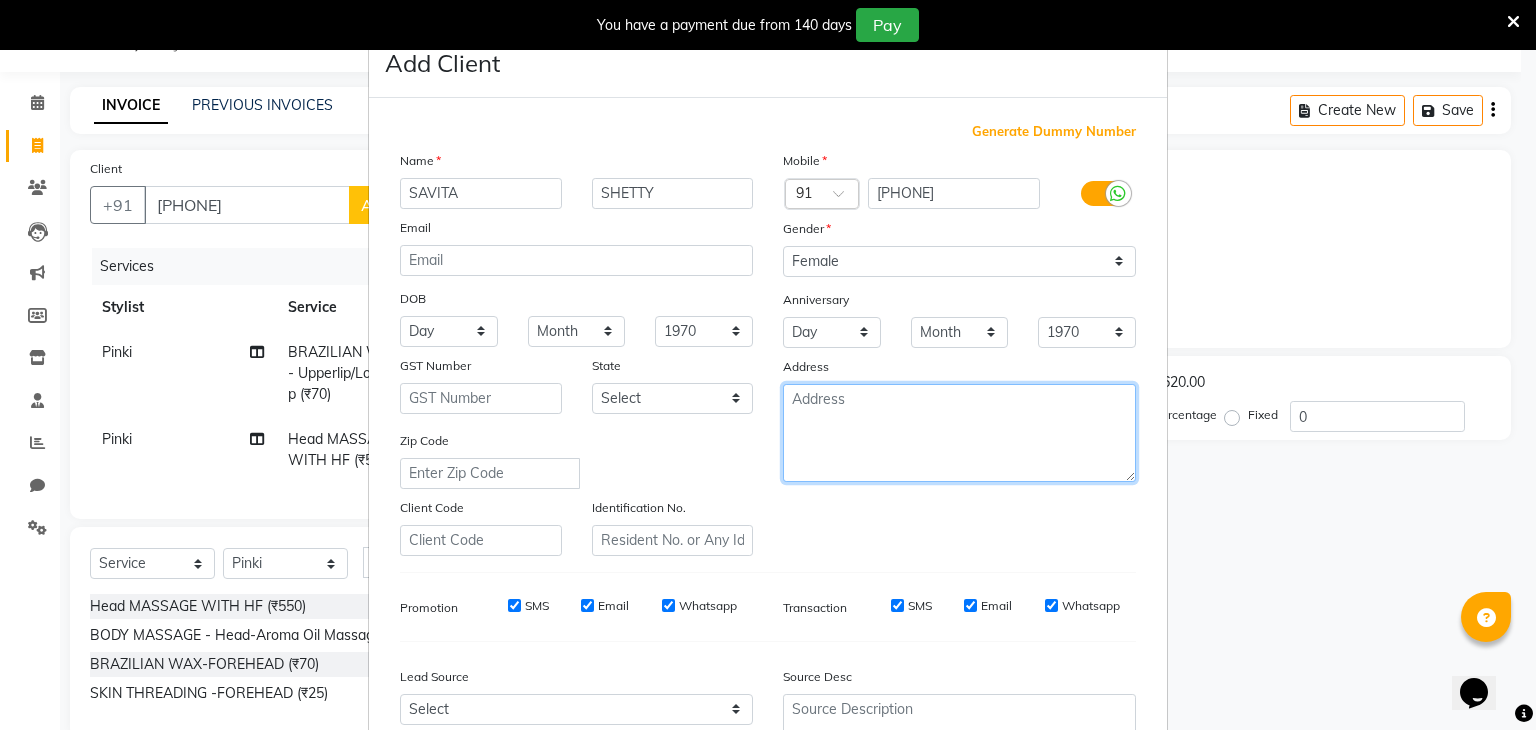 click at bounding box center (959, 433) 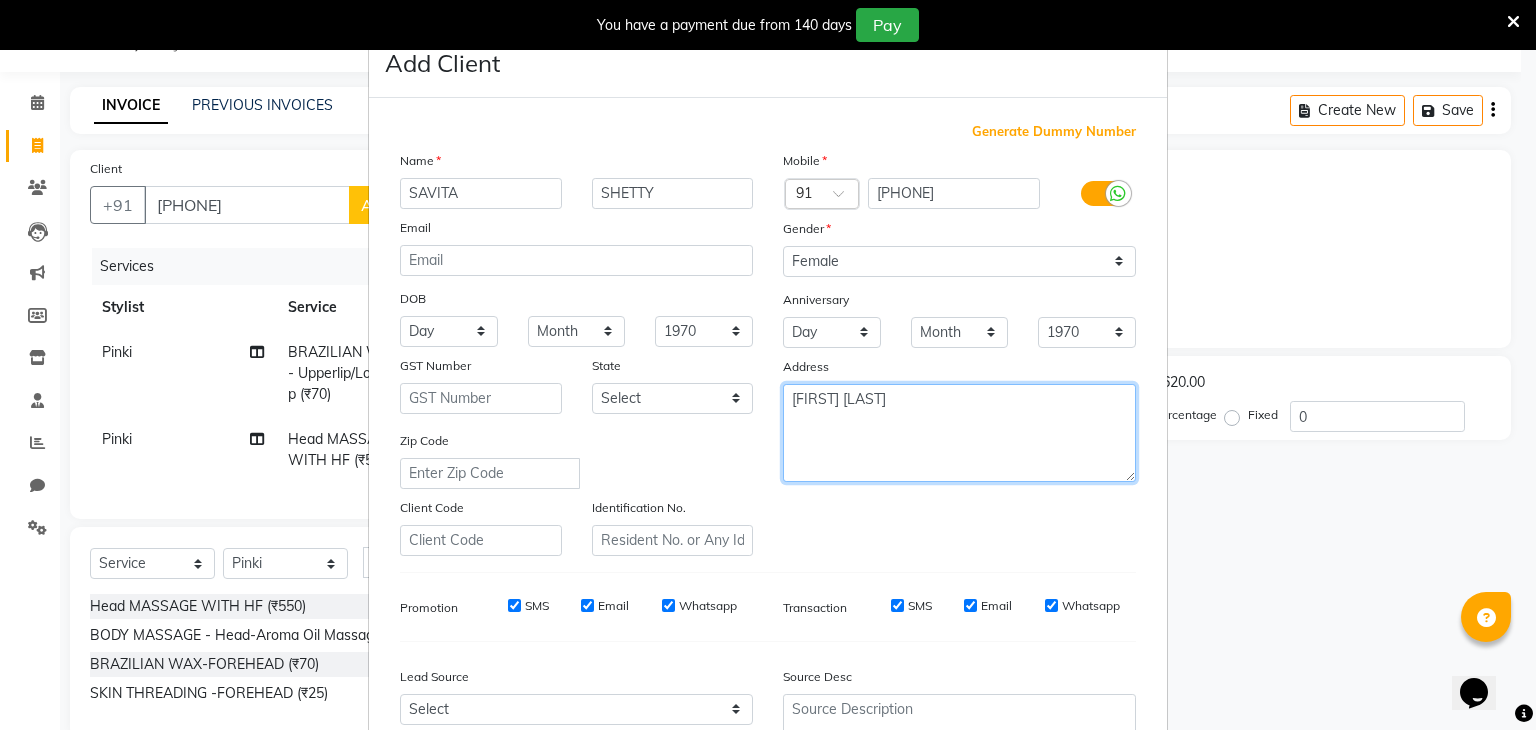 type on "[FIRST] [LAST]" 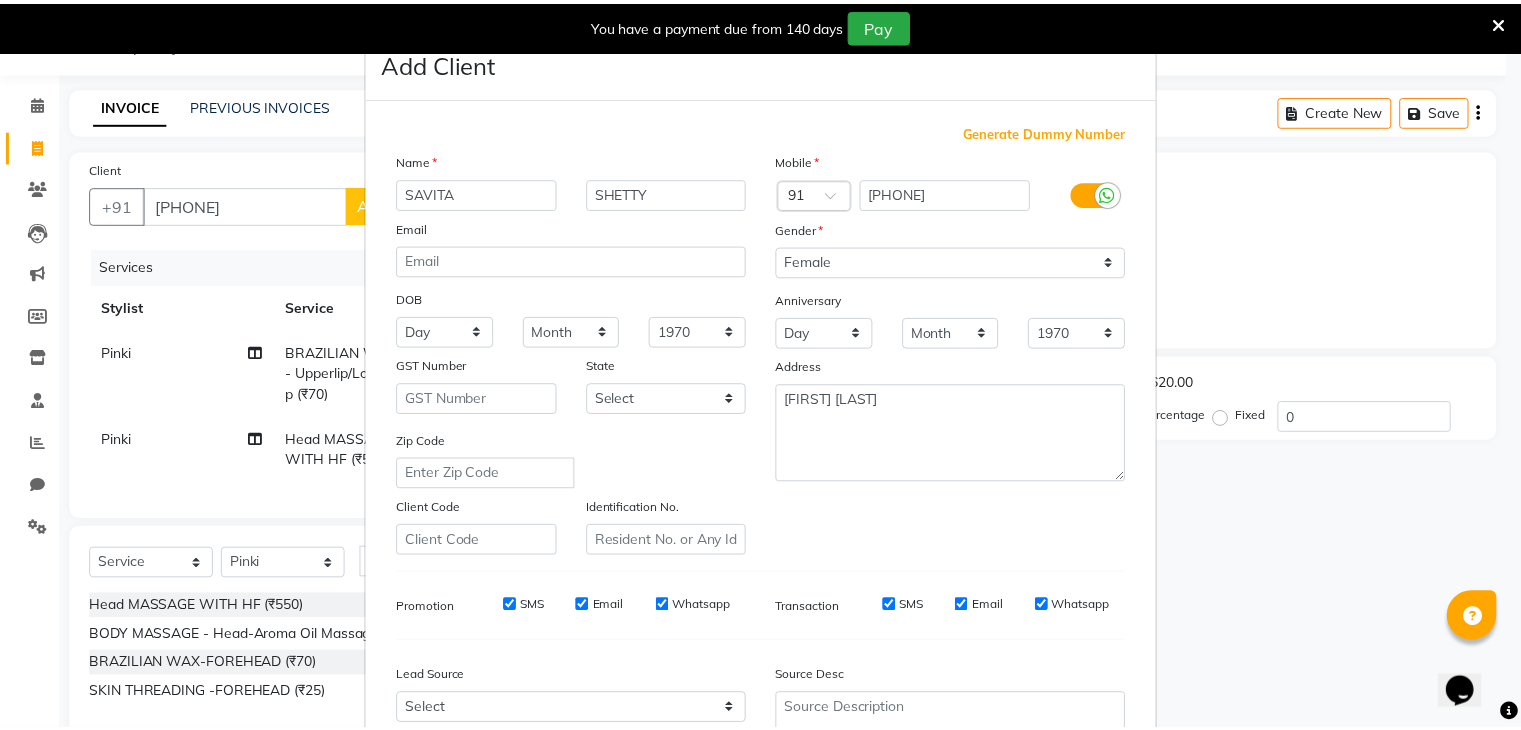 scroll, scrollTop: 203, scrollLeft: 0, axis: vertical 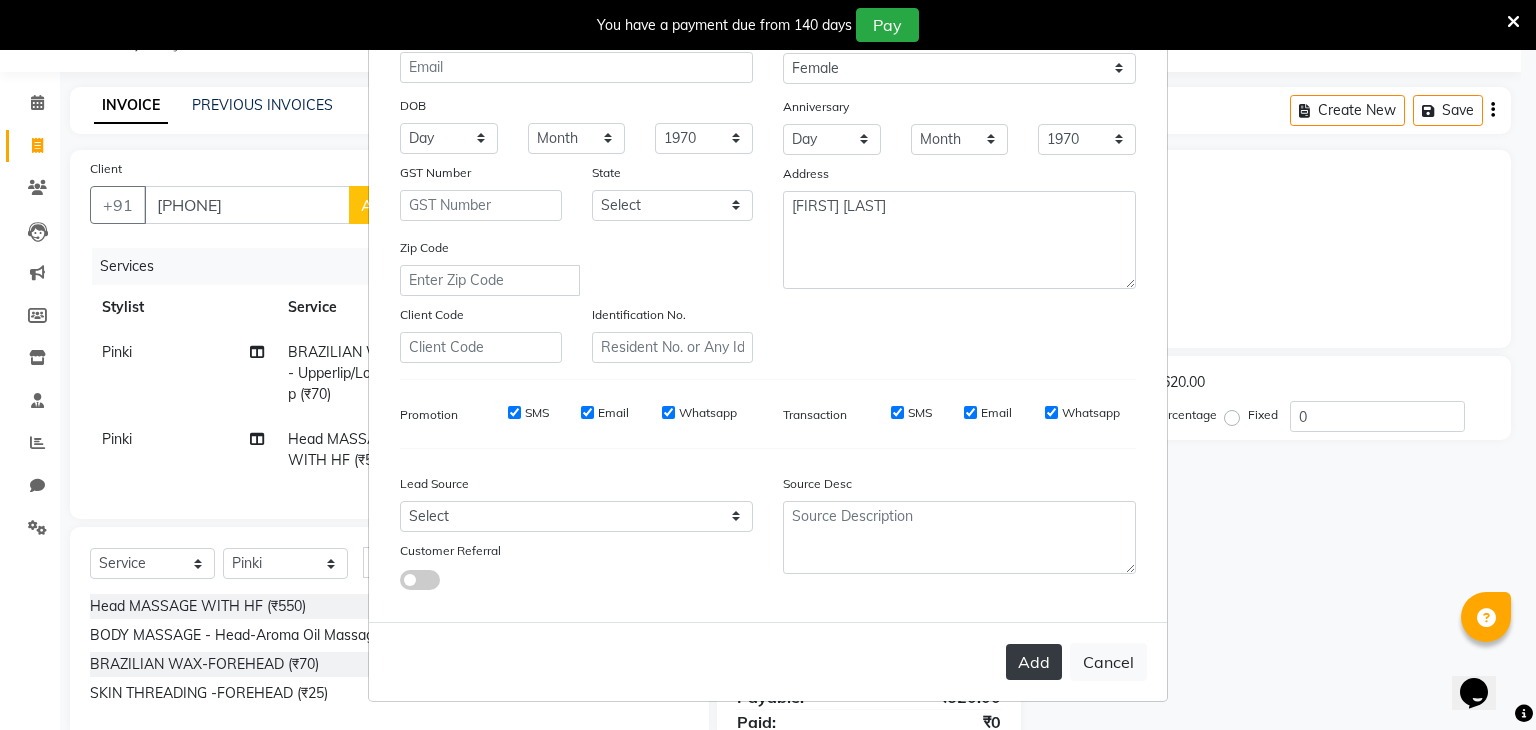 click on "Add" at bounding box center [1034, 662] 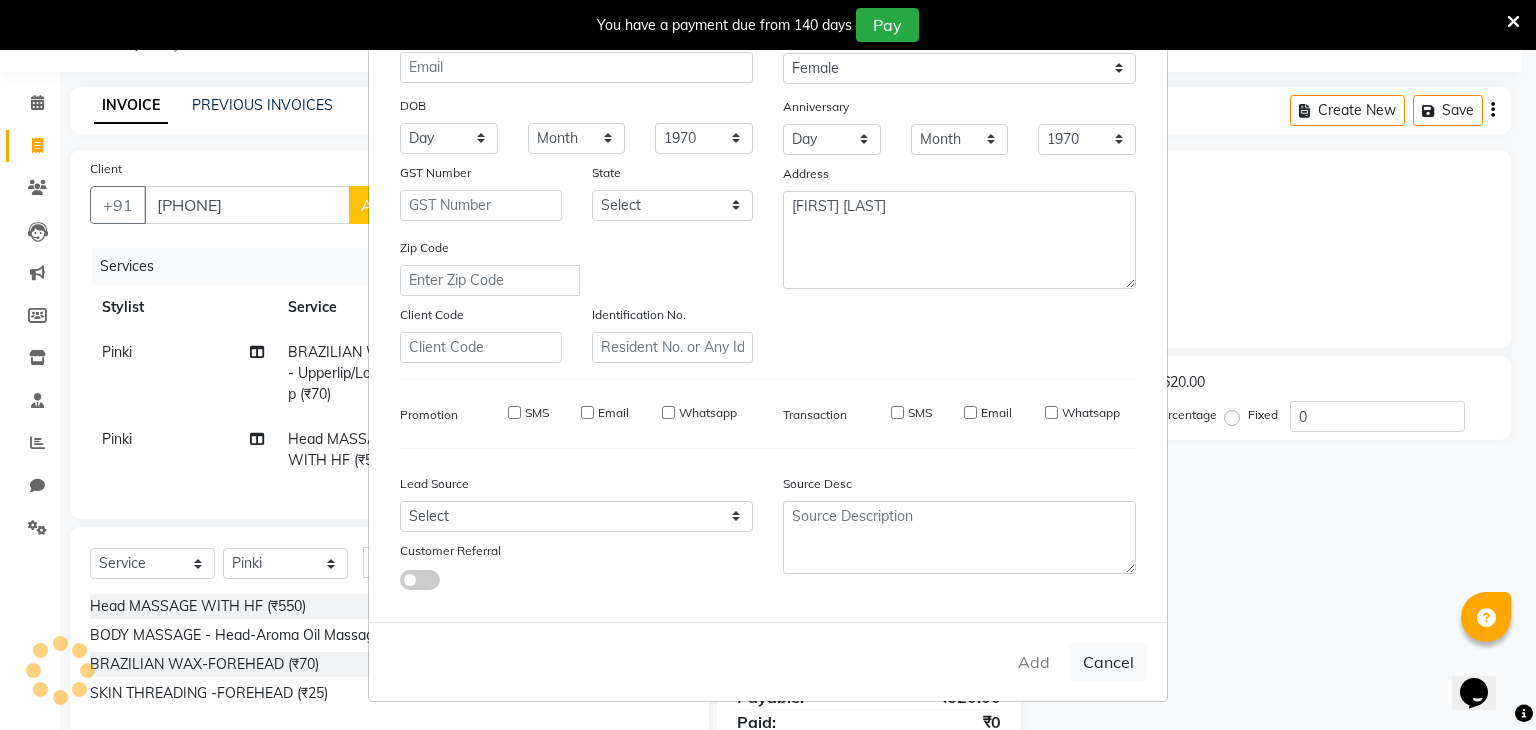 type 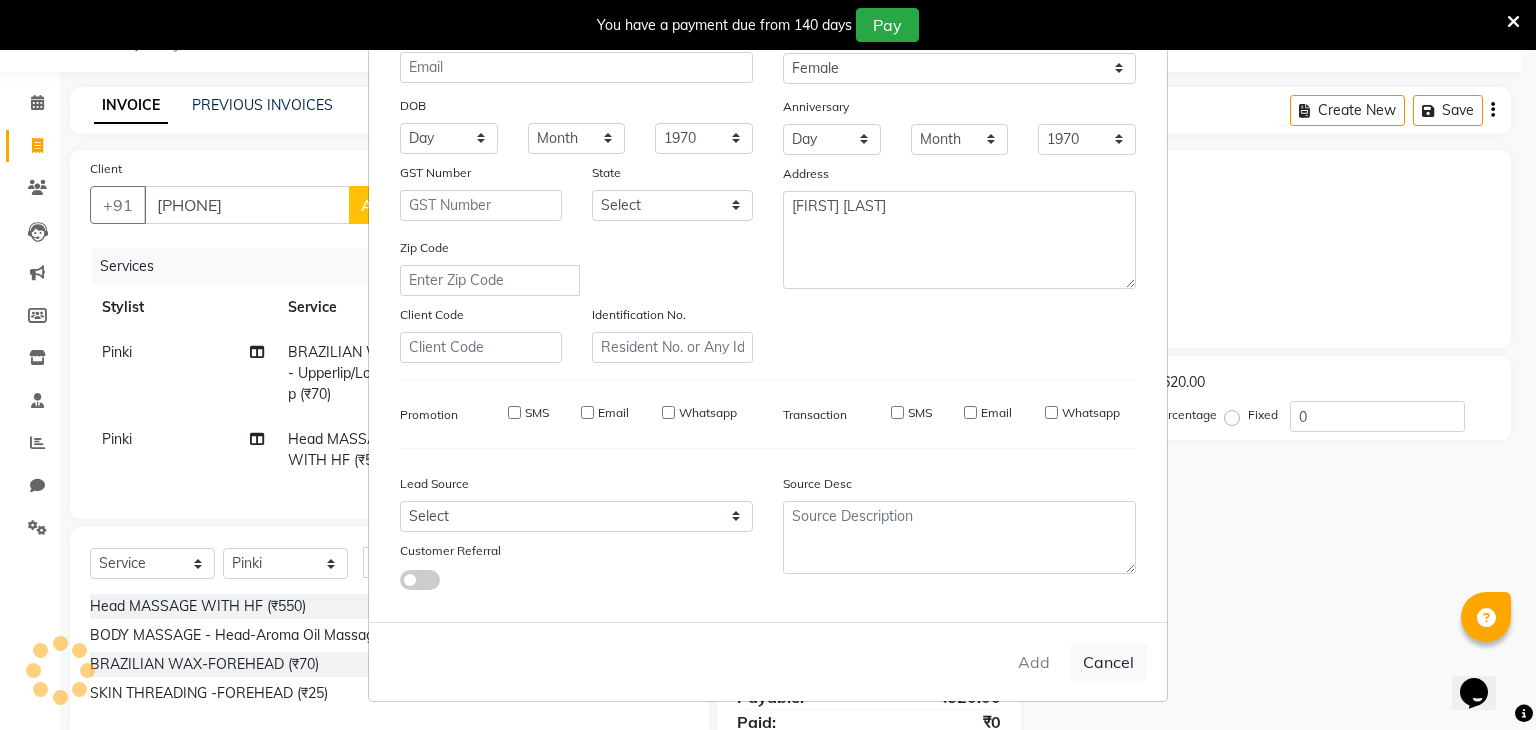 type 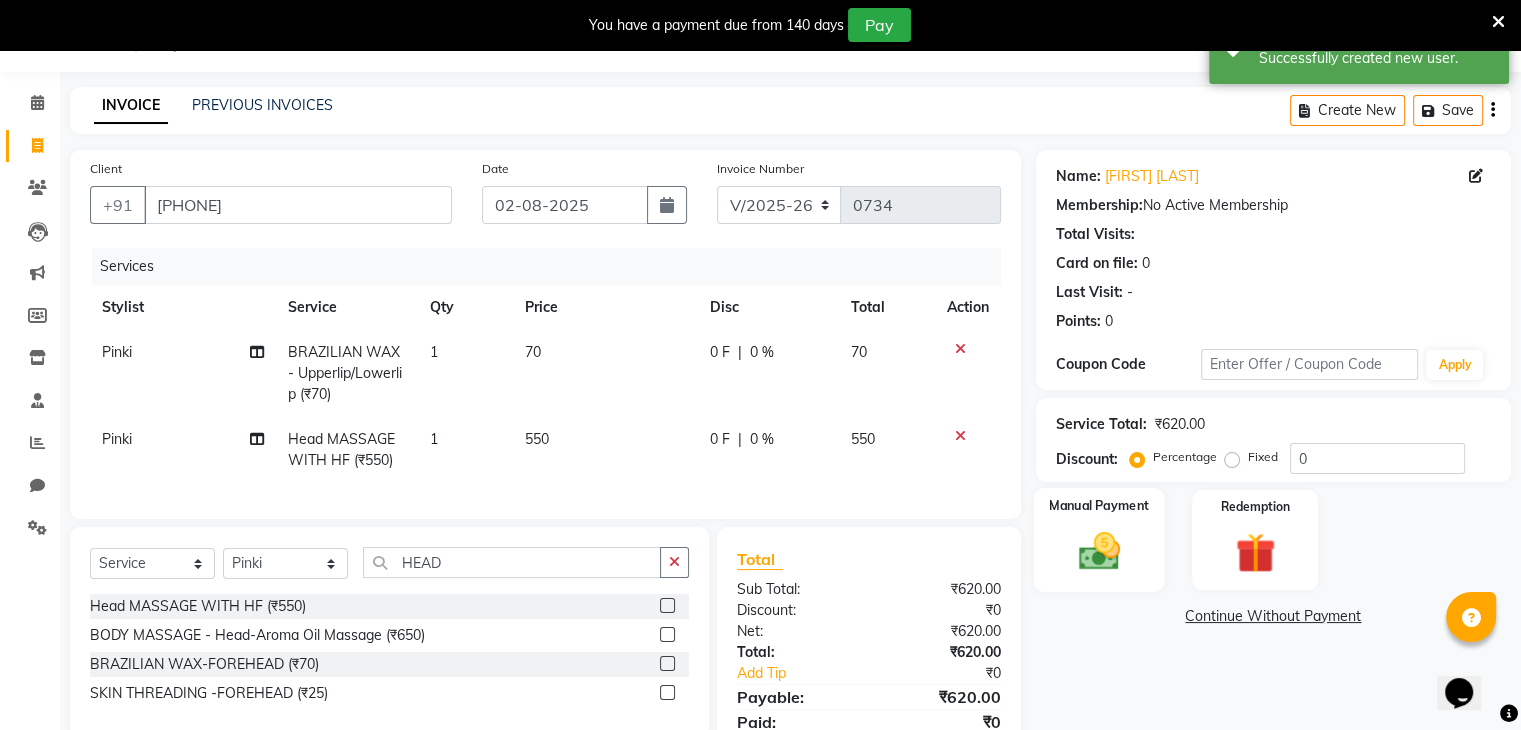 click 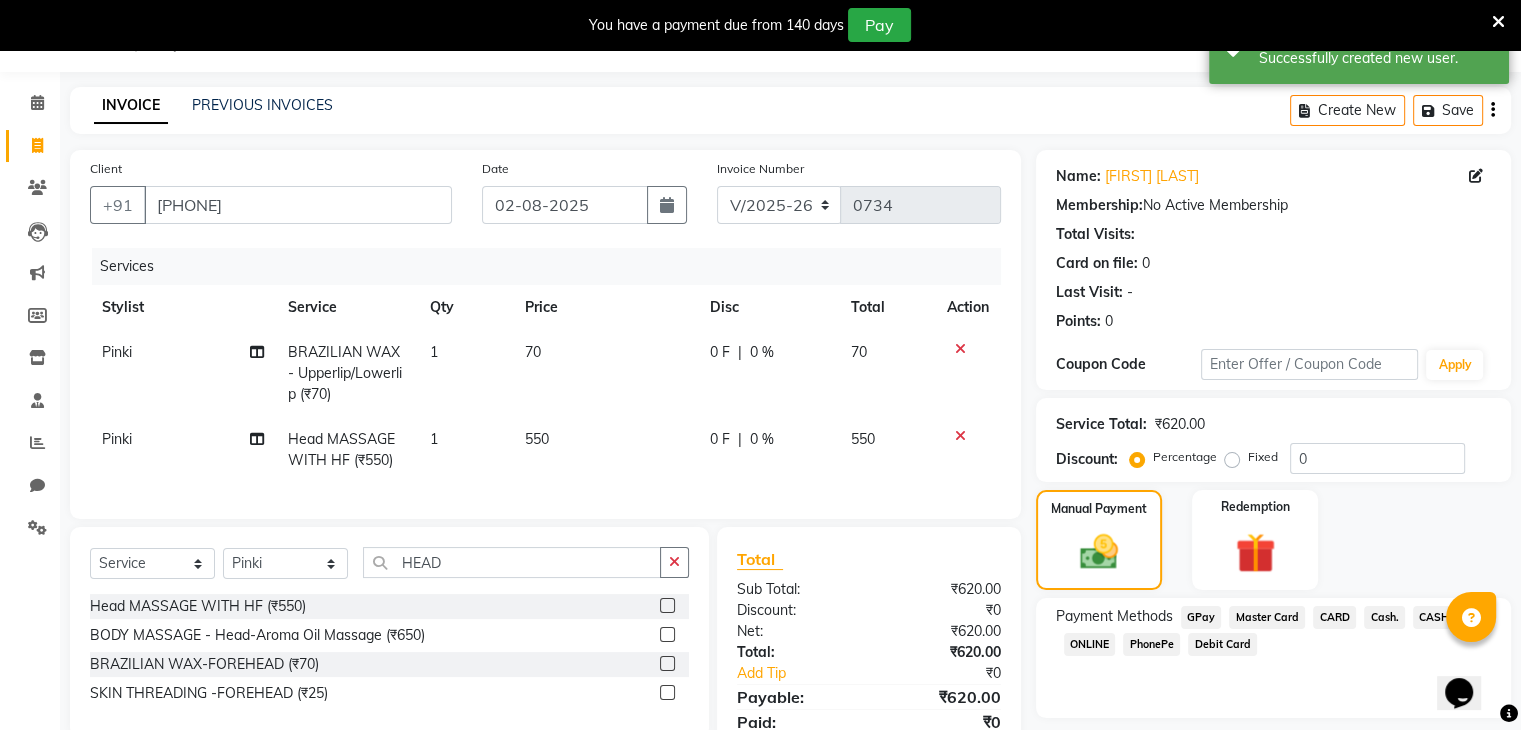 click on "PhonePe" 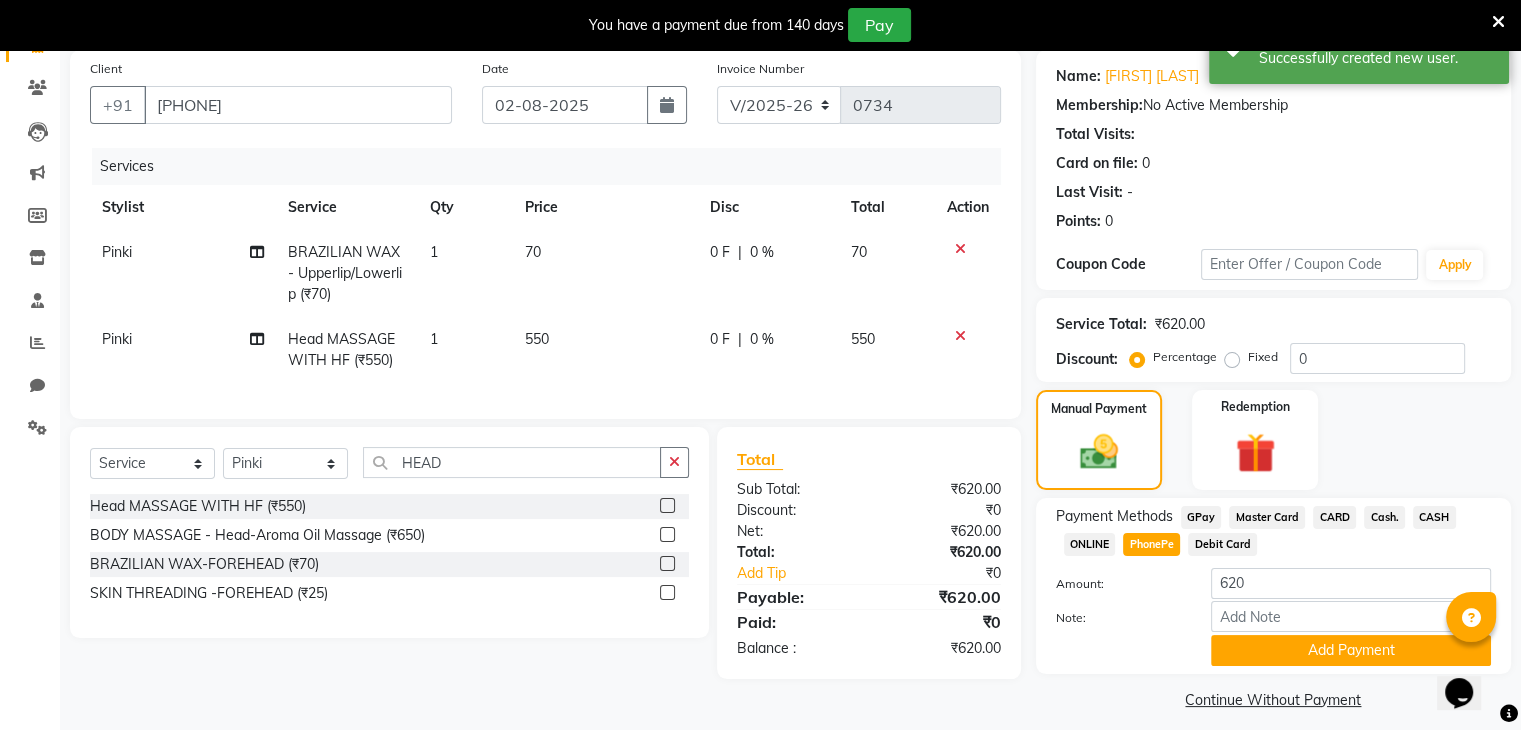 scroll, scrollTop: 167, scrollLeft: 0, axis: vertical 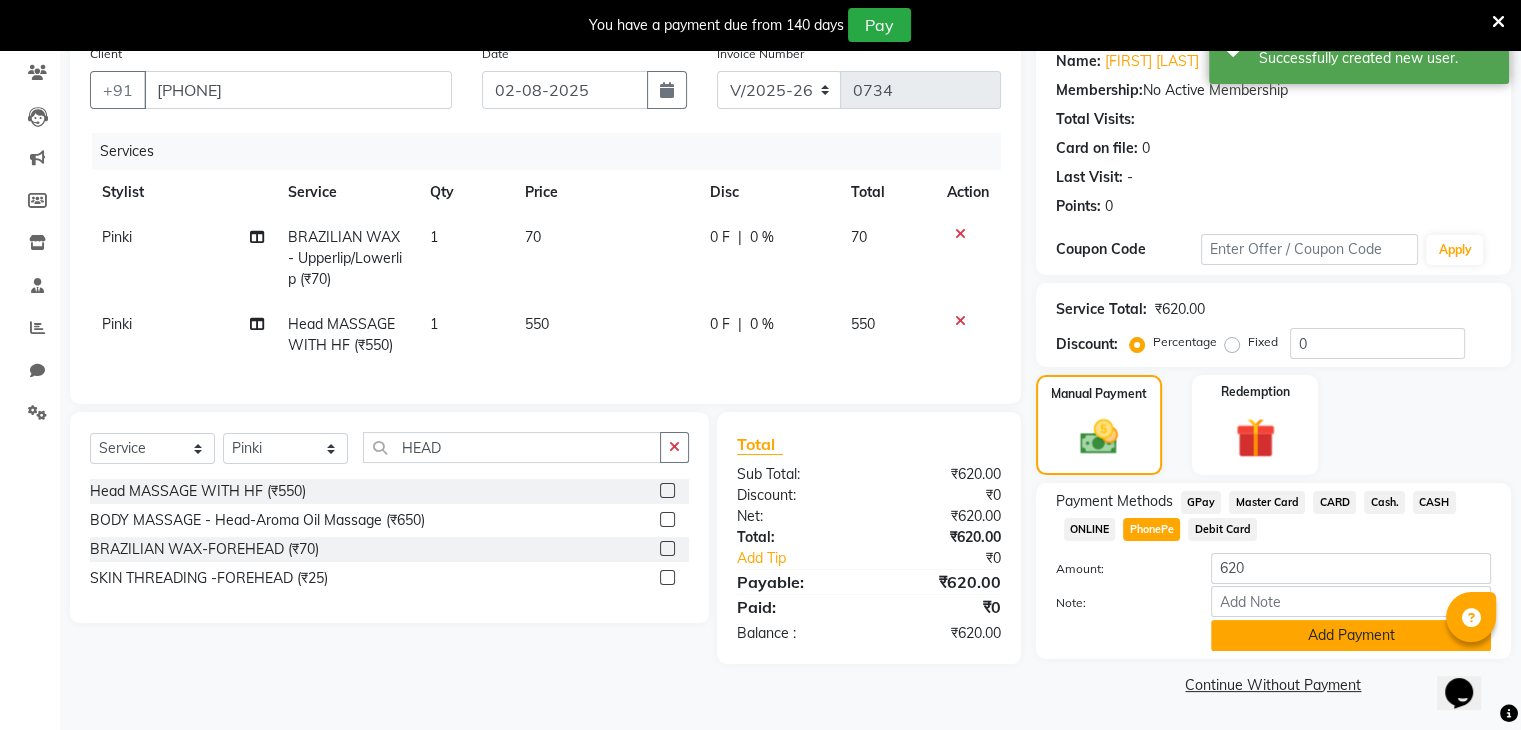 click on "Add Payment" 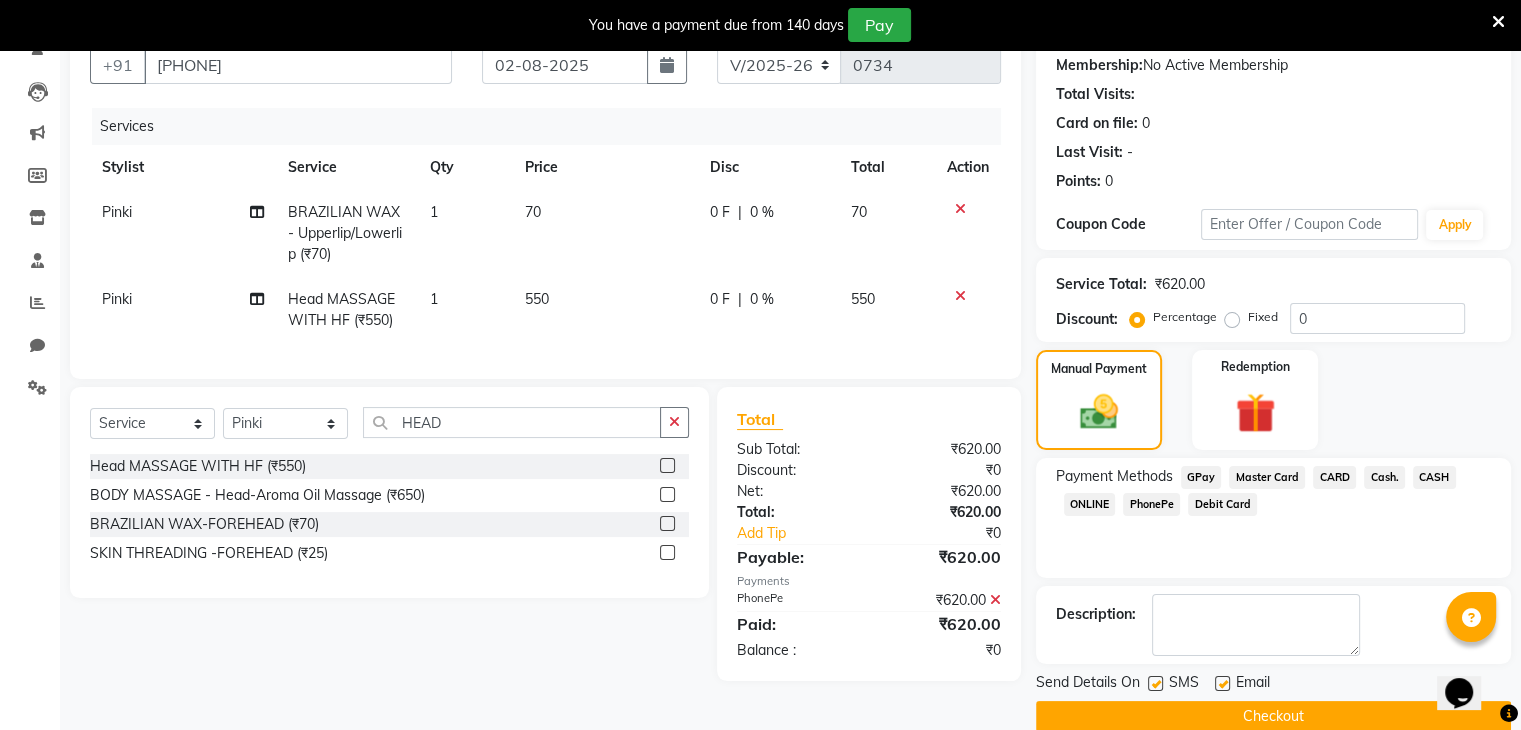 scroll, scrollTop: 207, scrollLeft: 0, axis: vertical 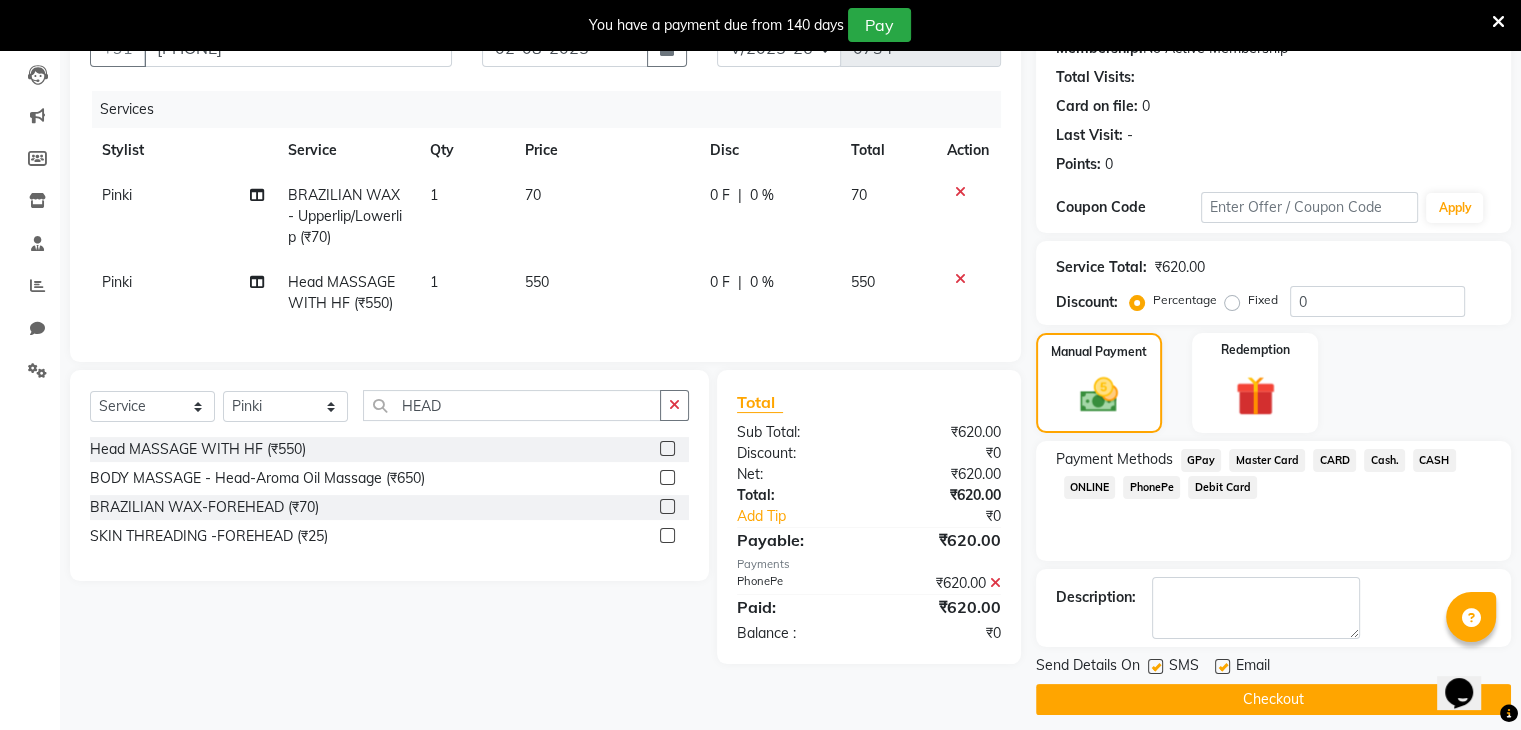 click on "Checkout" 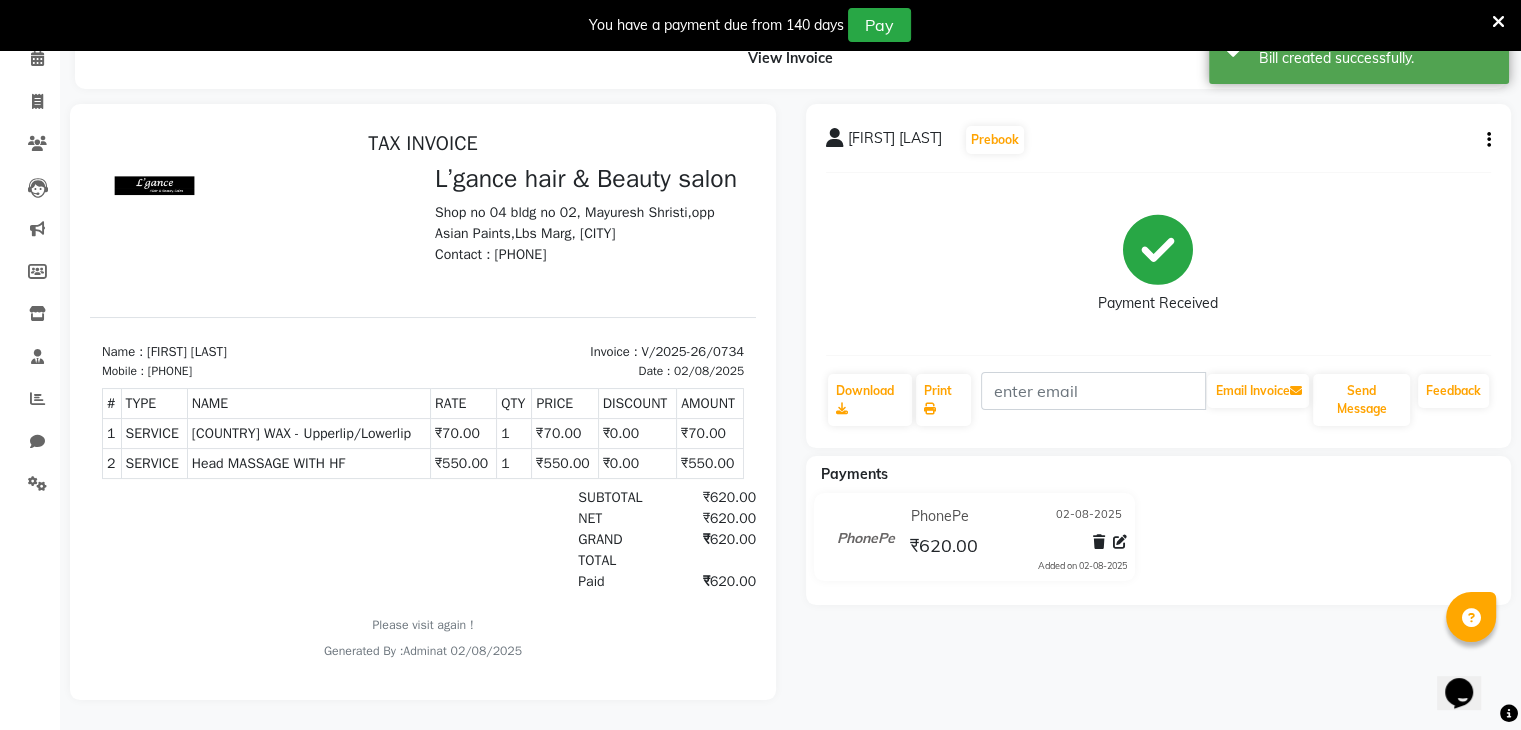 scroll, scrollTop: 0, scrollLeft: 0, axis: both 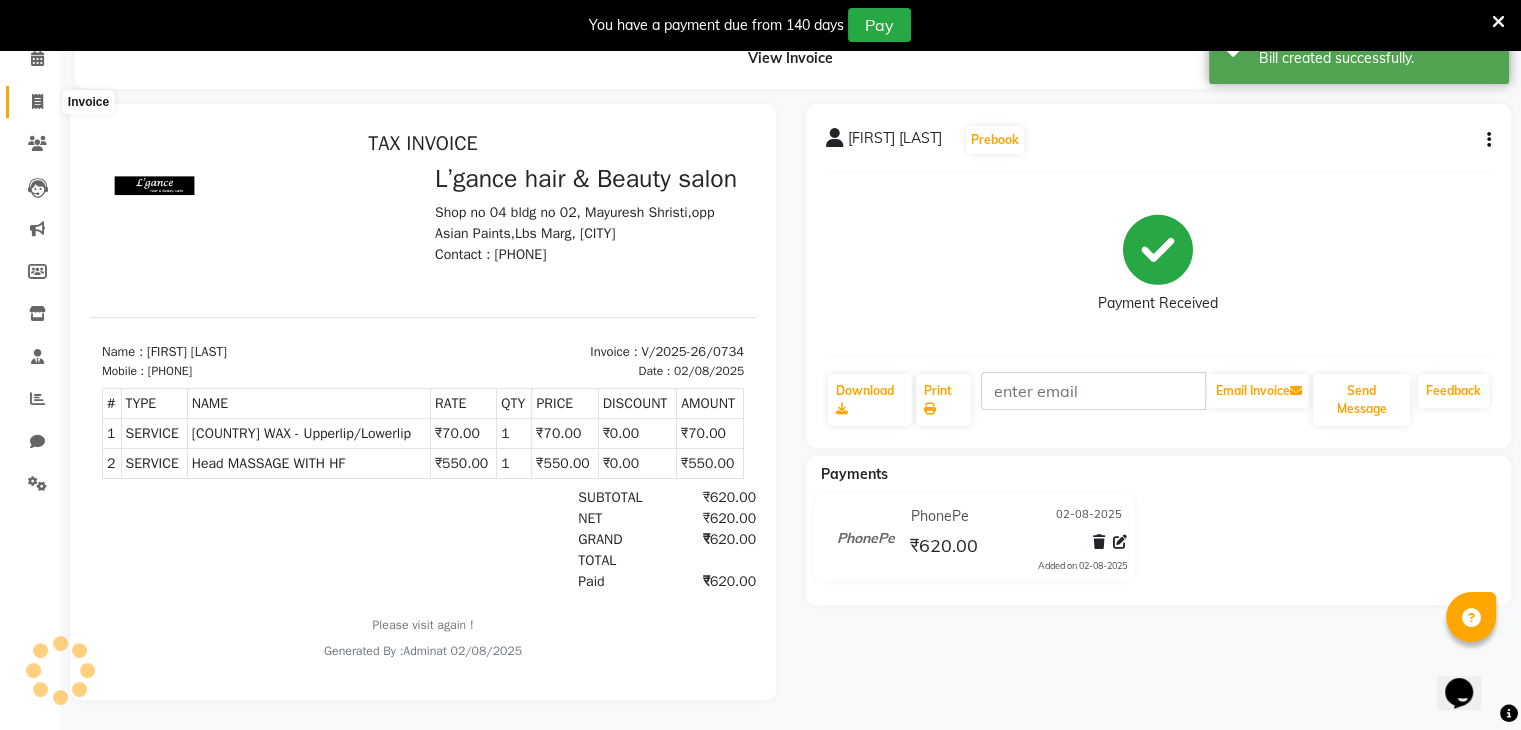 click 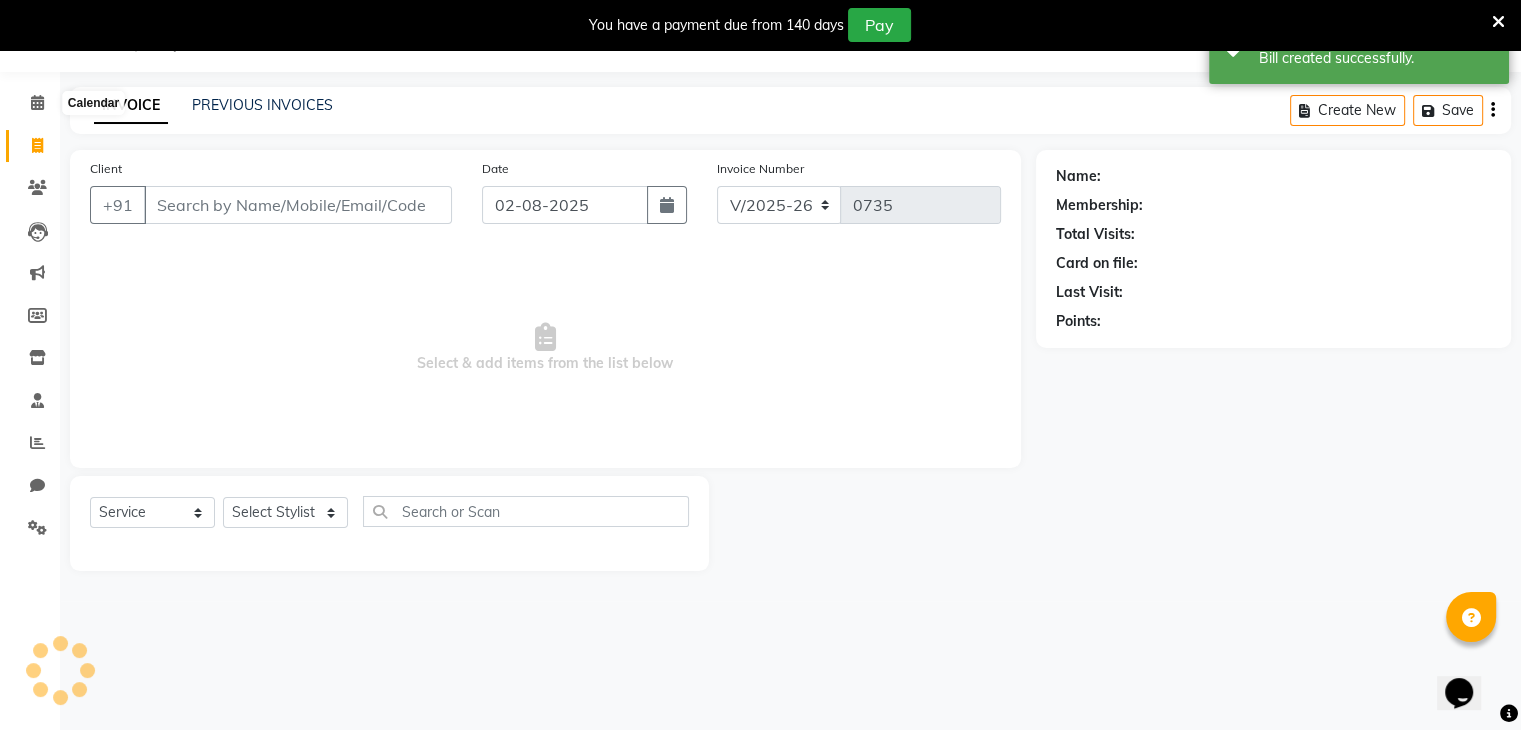 scroll, scrollTop: 50, scrollLeft: 0, axis: vertical 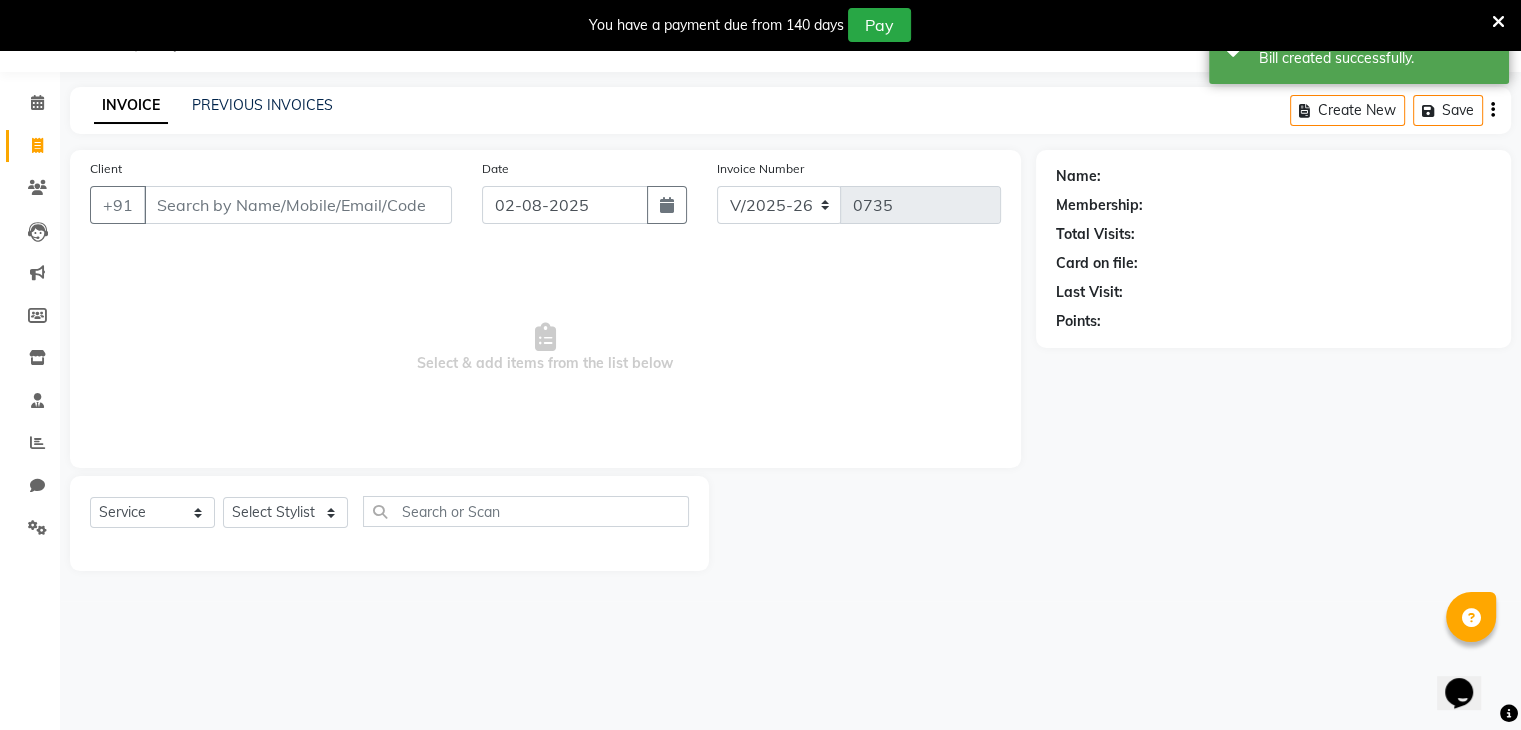 click on "Client" at bounding box center (298, 205) 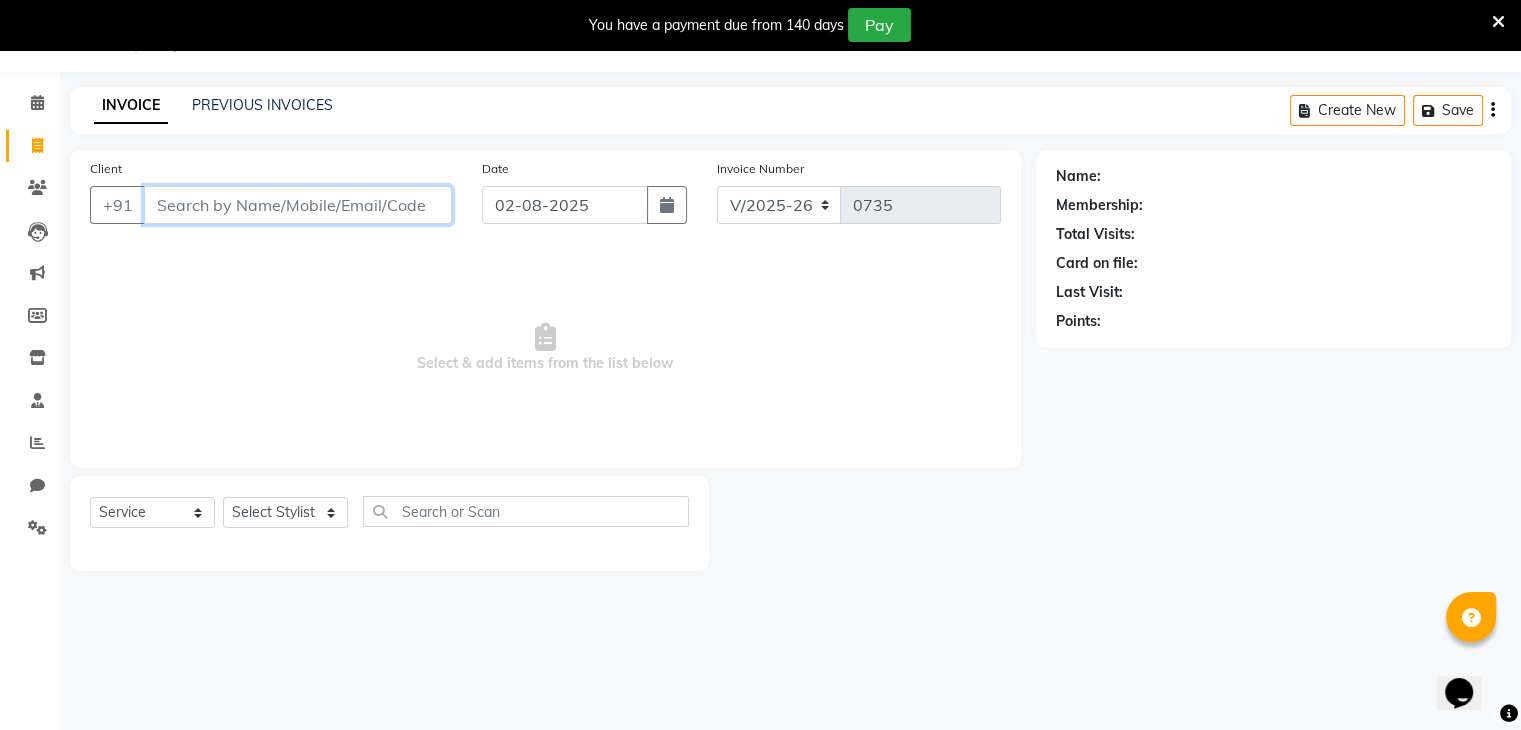 click on "Client" at bounding box center [298, 205] 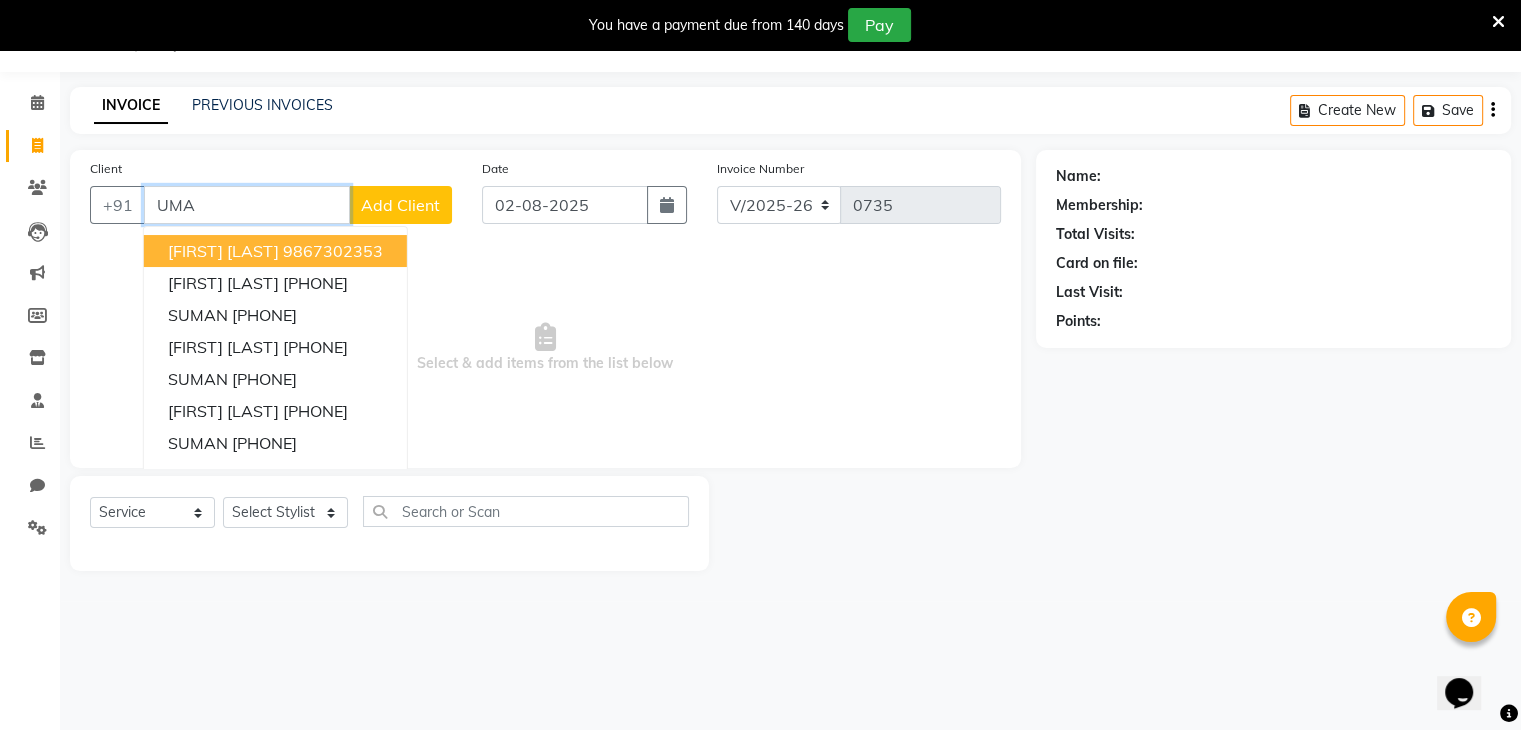 click on "[FIRST] [LAST]" at bounding box center [223, 251] 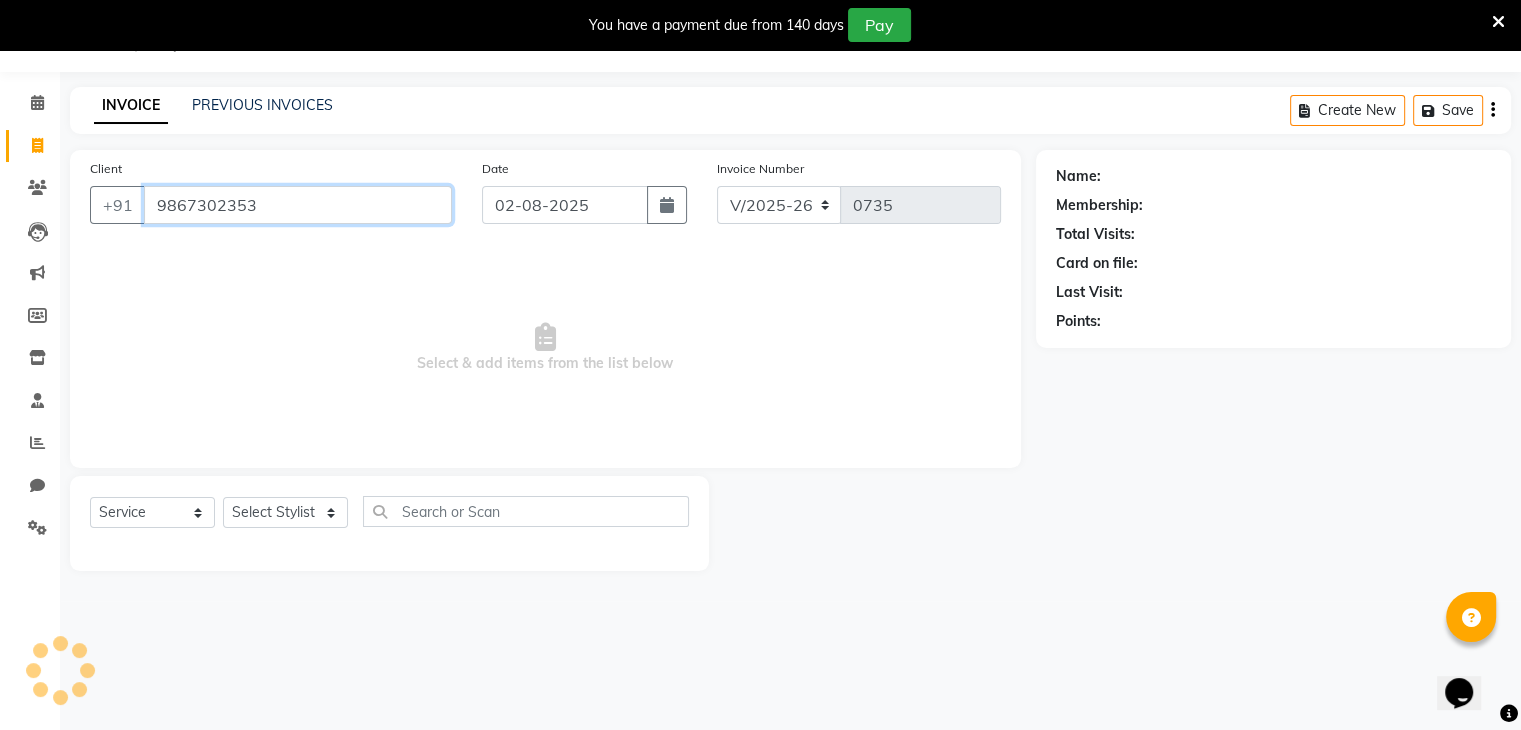 type on "9867302353" 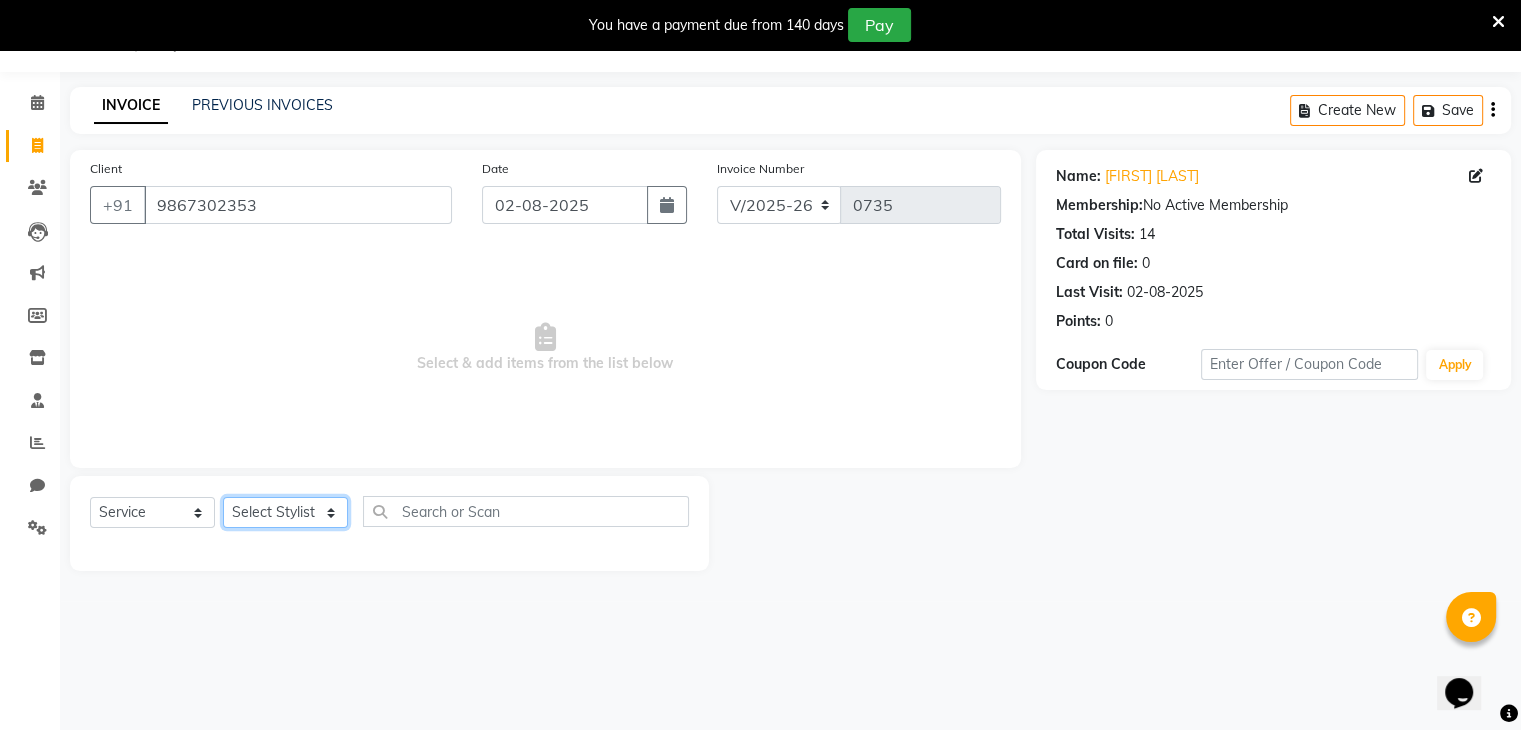 click on "Select Stylist Devi DIS Mamta Pinki Rajiya Rupal Shweta Uma UNKNOWN" 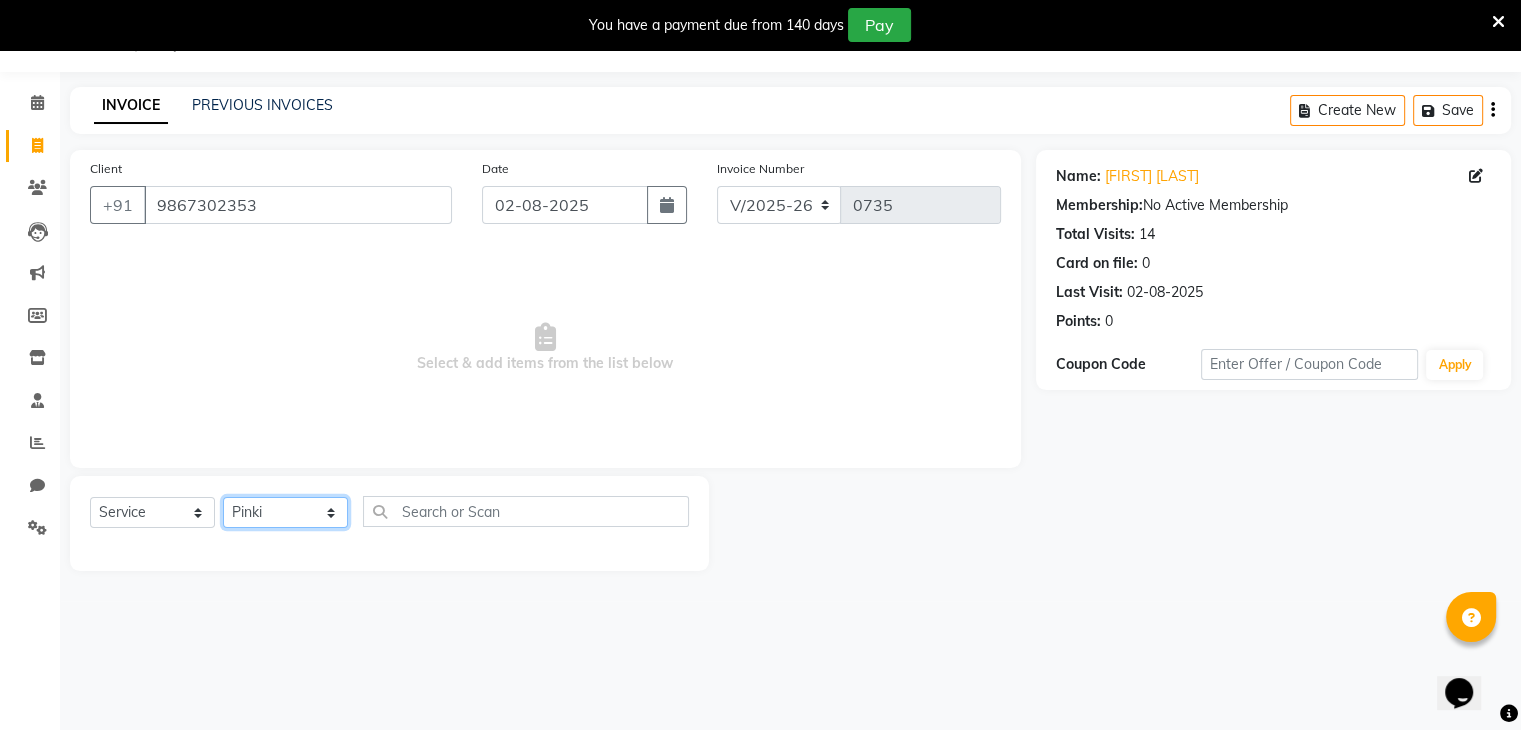 click on "Select Stylist Devi DIS Mamta Pinki Rajiya Rupal Shweta Uma UNKNOWN" 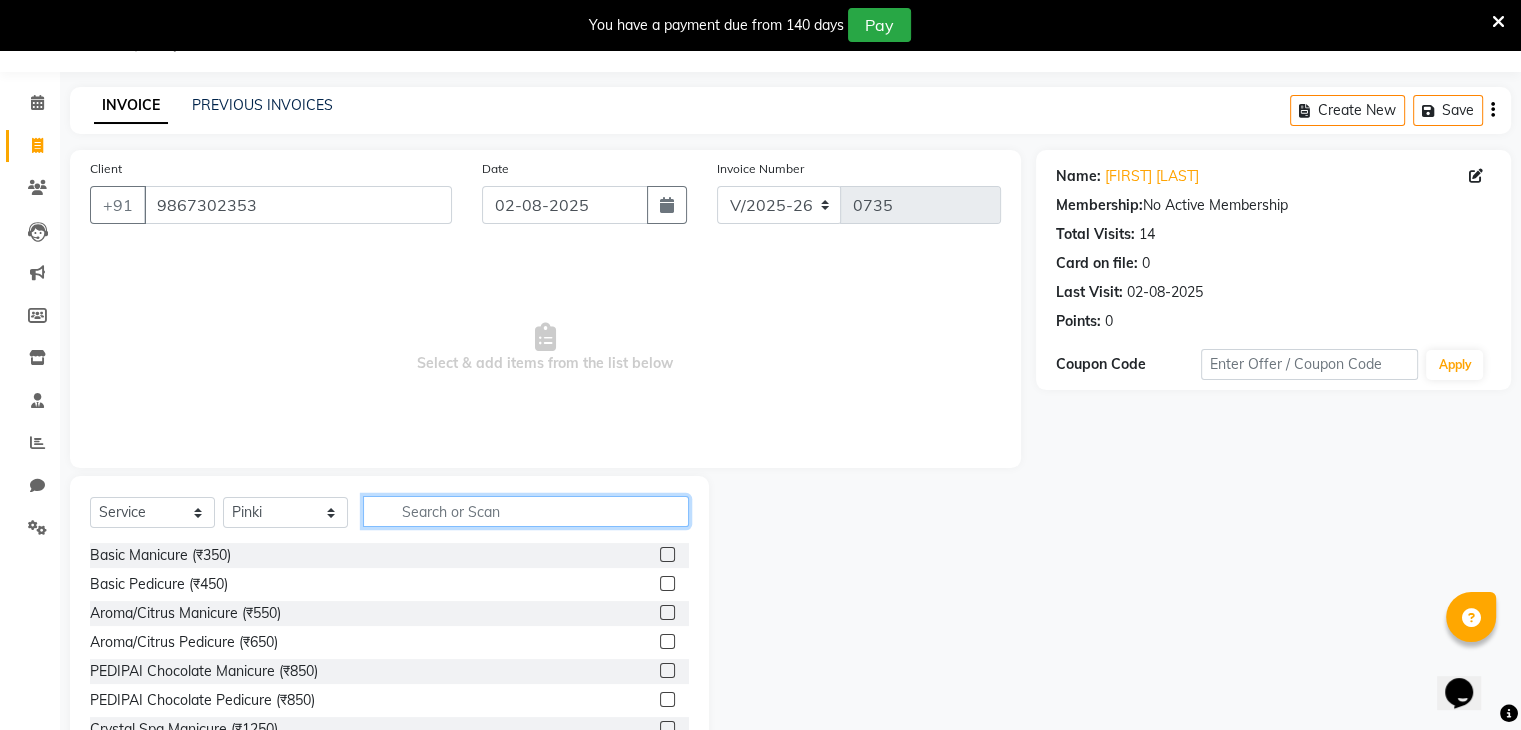 click 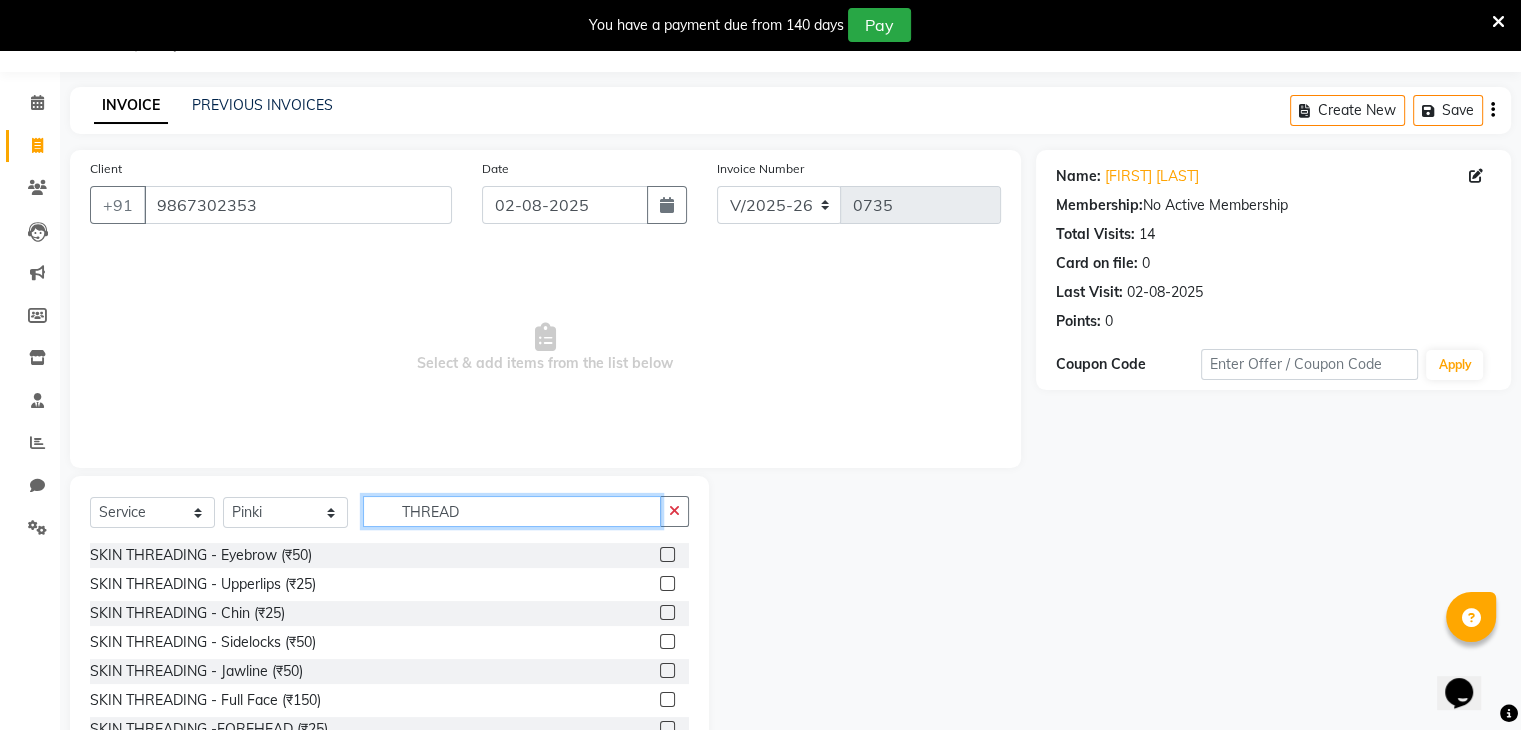 type on "THREAD" 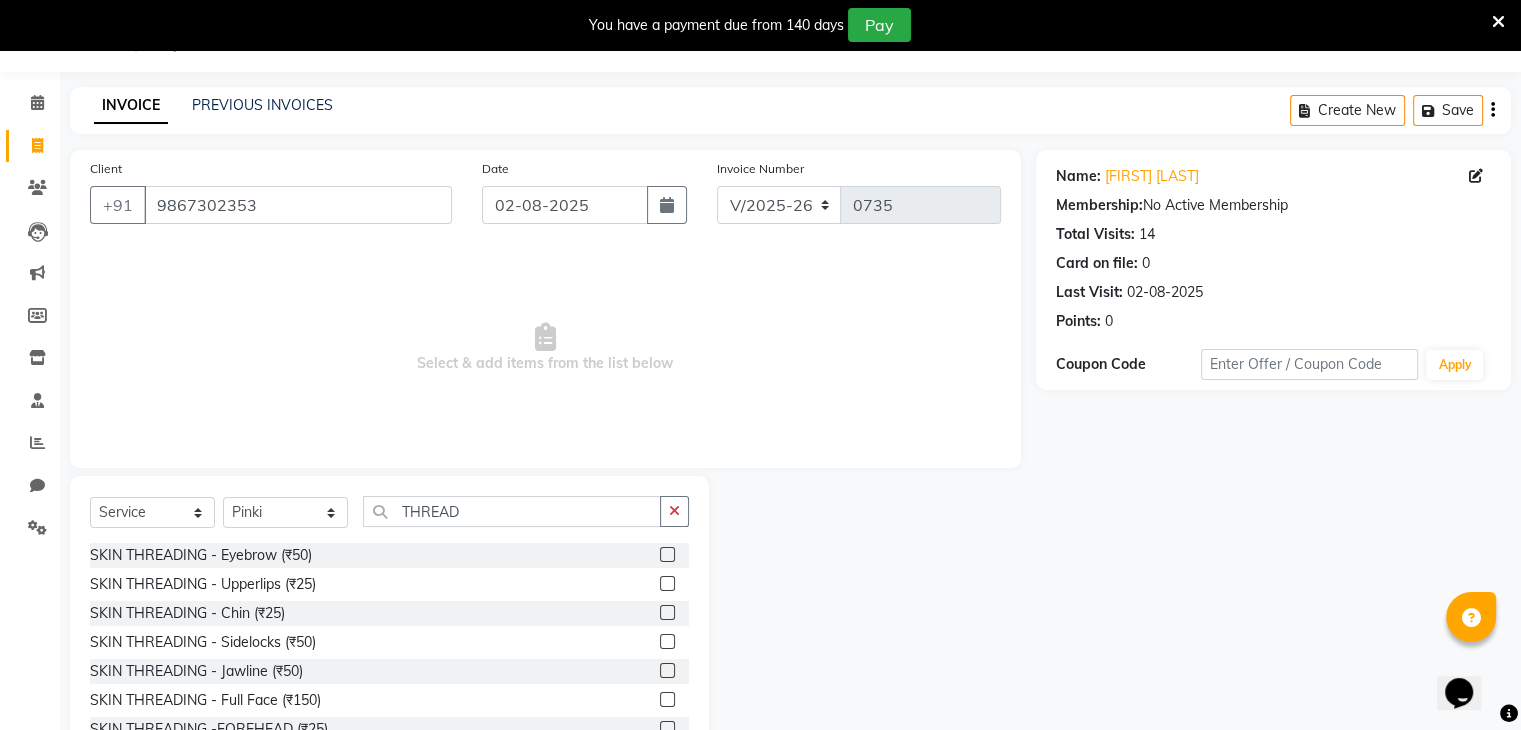 click 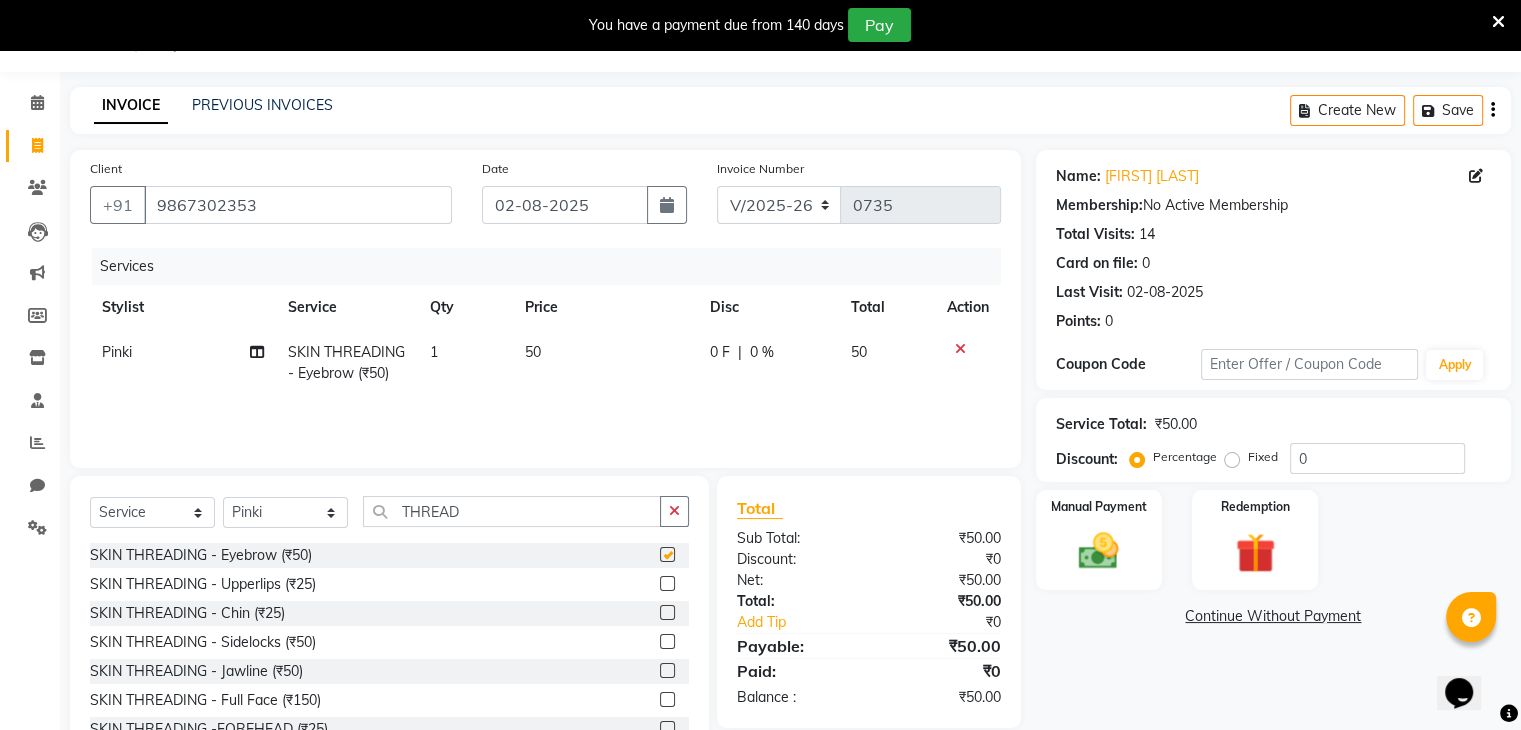 checkbox on "false" 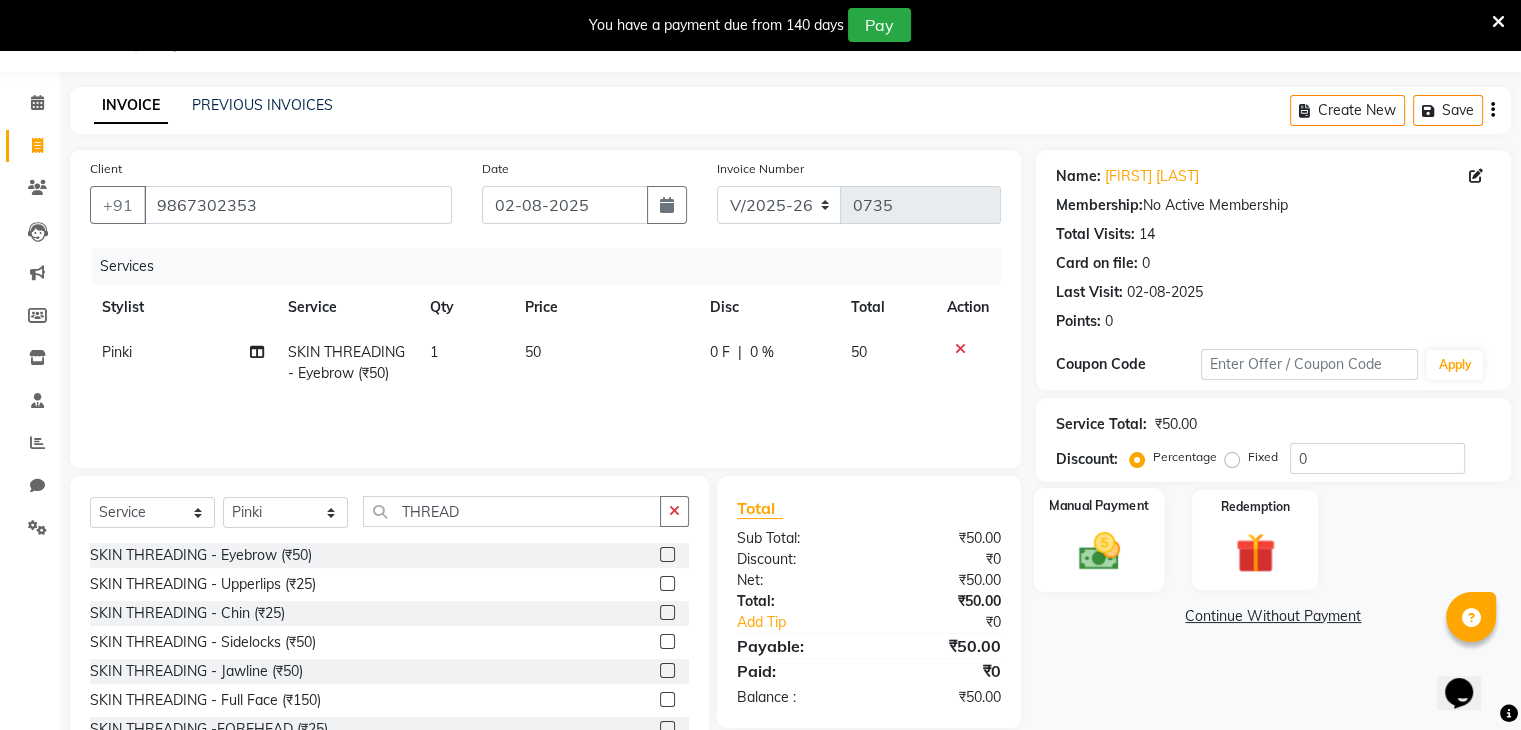 click 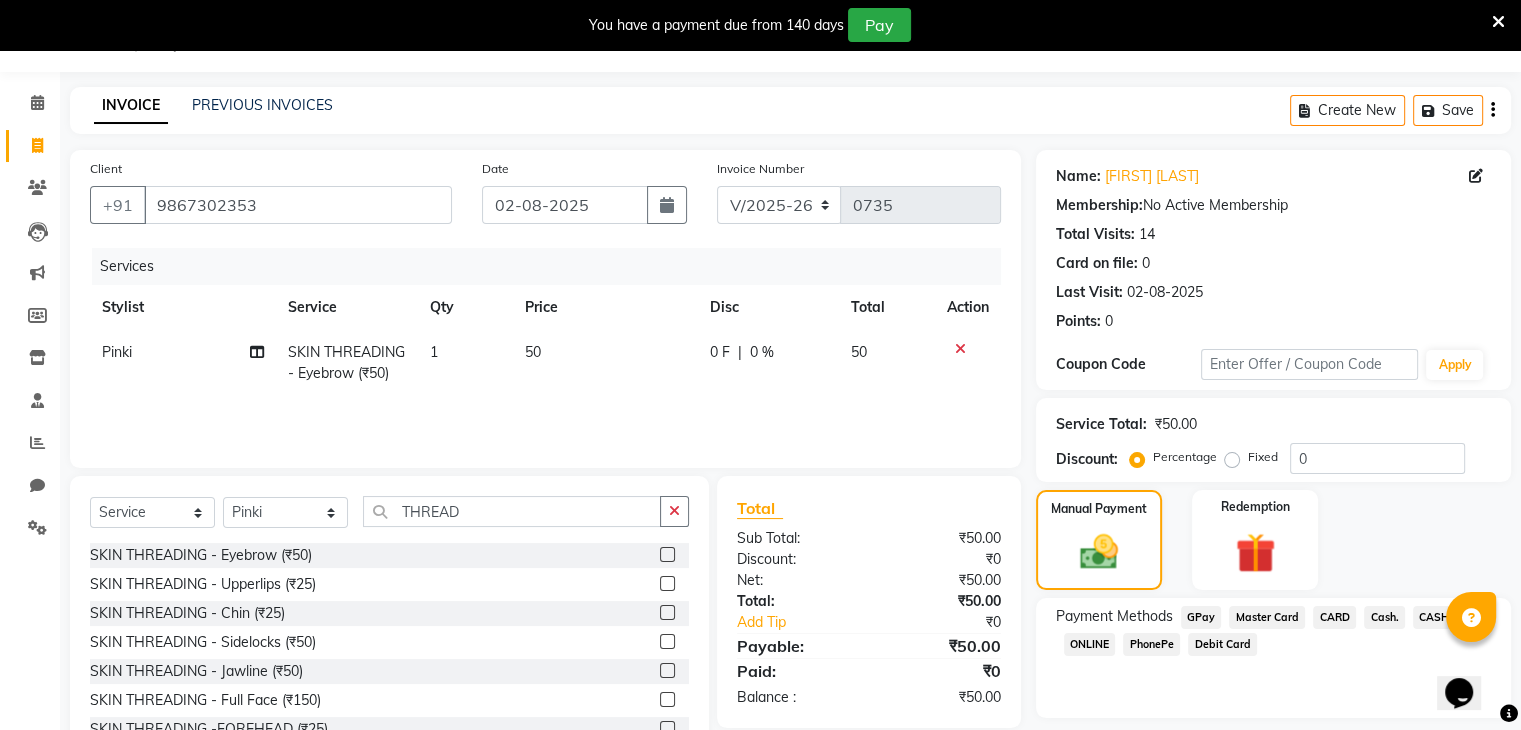 click on "Cash." 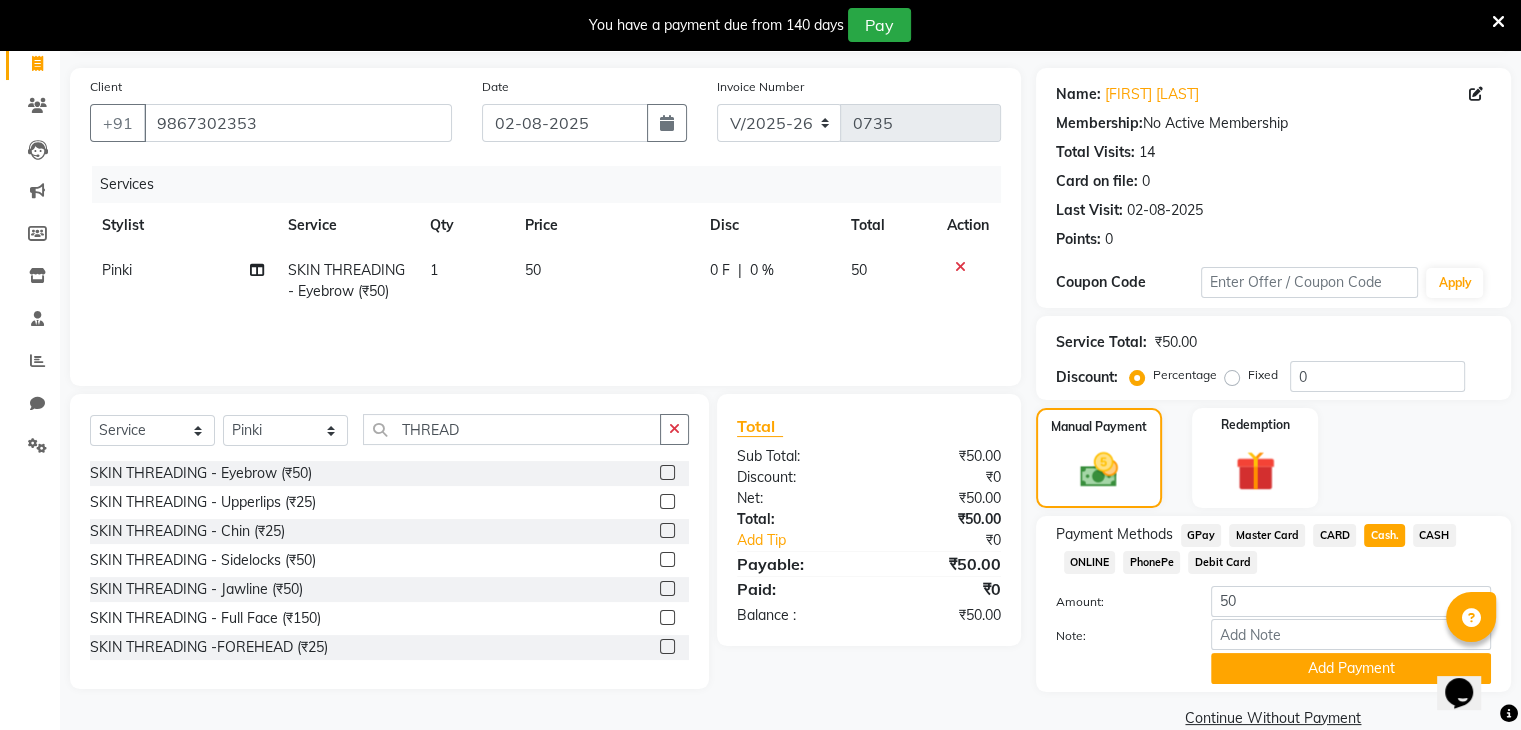 scroll, scrollTop: 167, scrollLeft: 0, axis: vertical 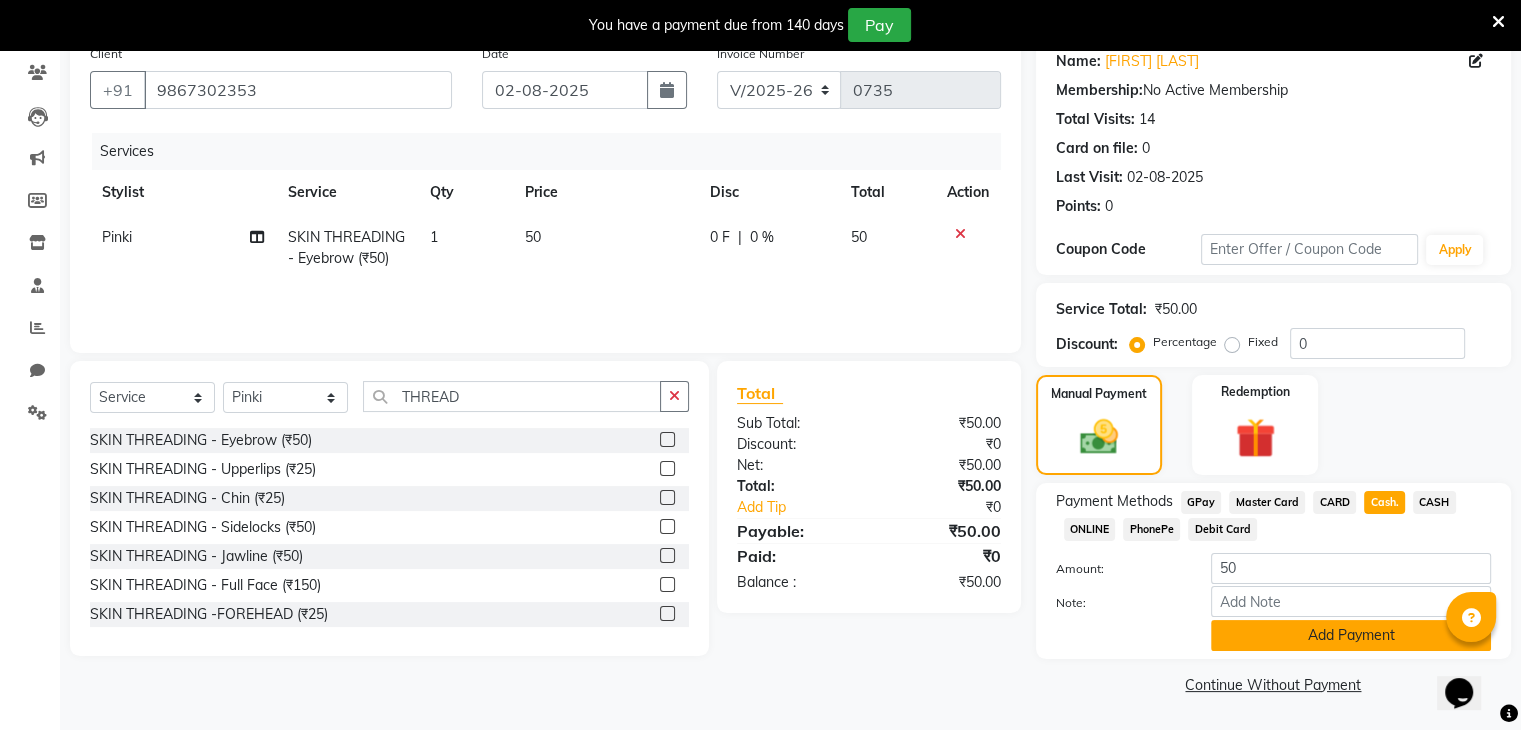 click on "Add Payment" 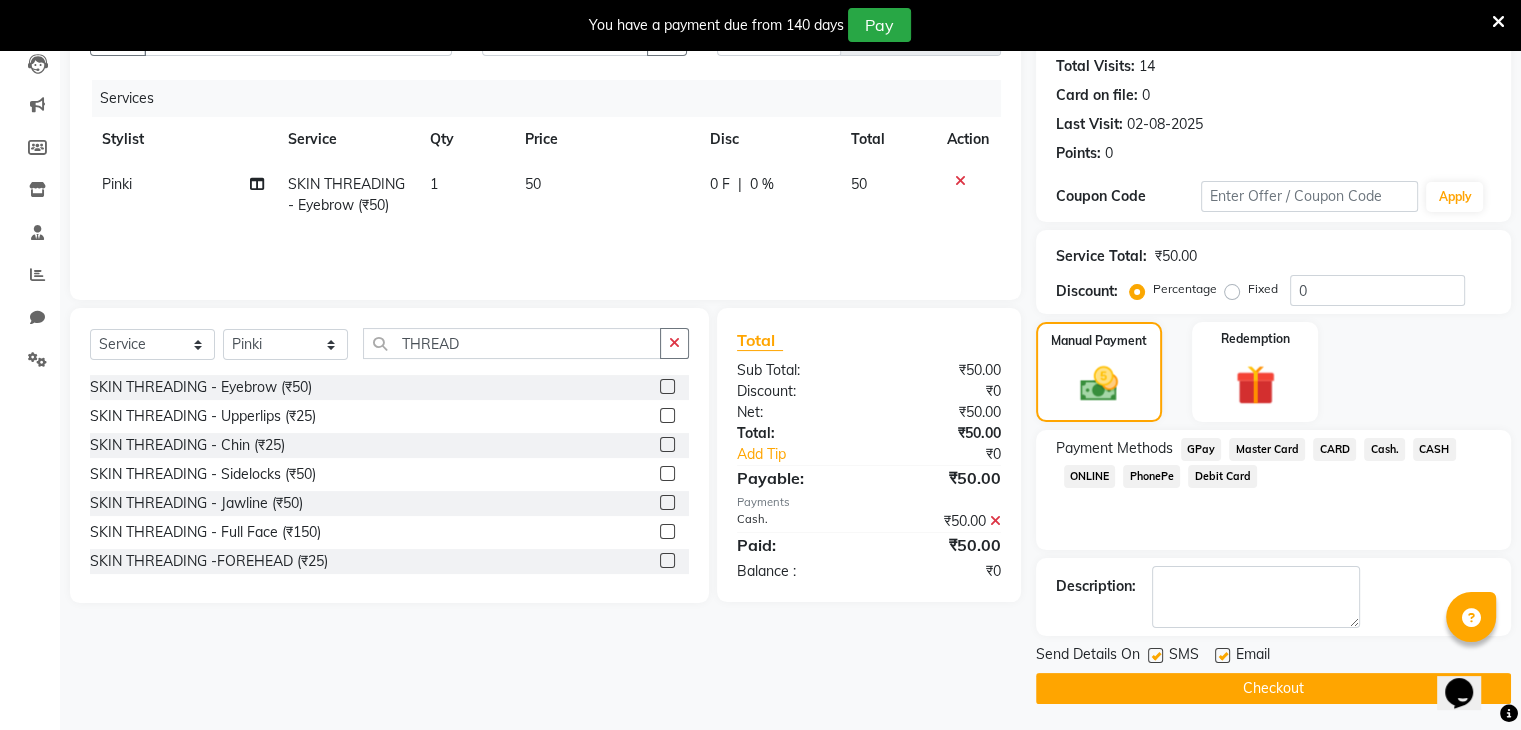 scroll, scrollTop: 220, scrollLeft: 0, axis: vertical 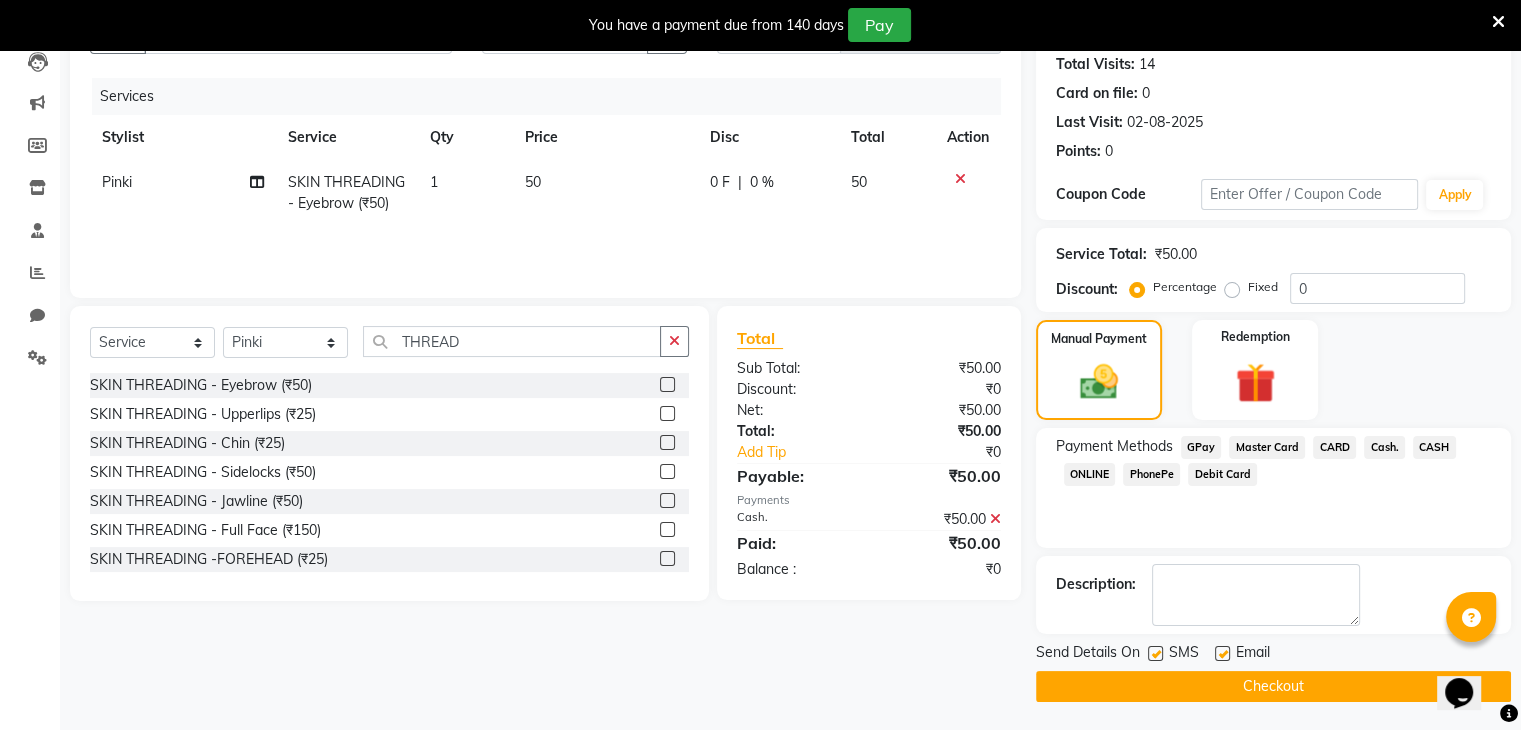 click on "Checkout" 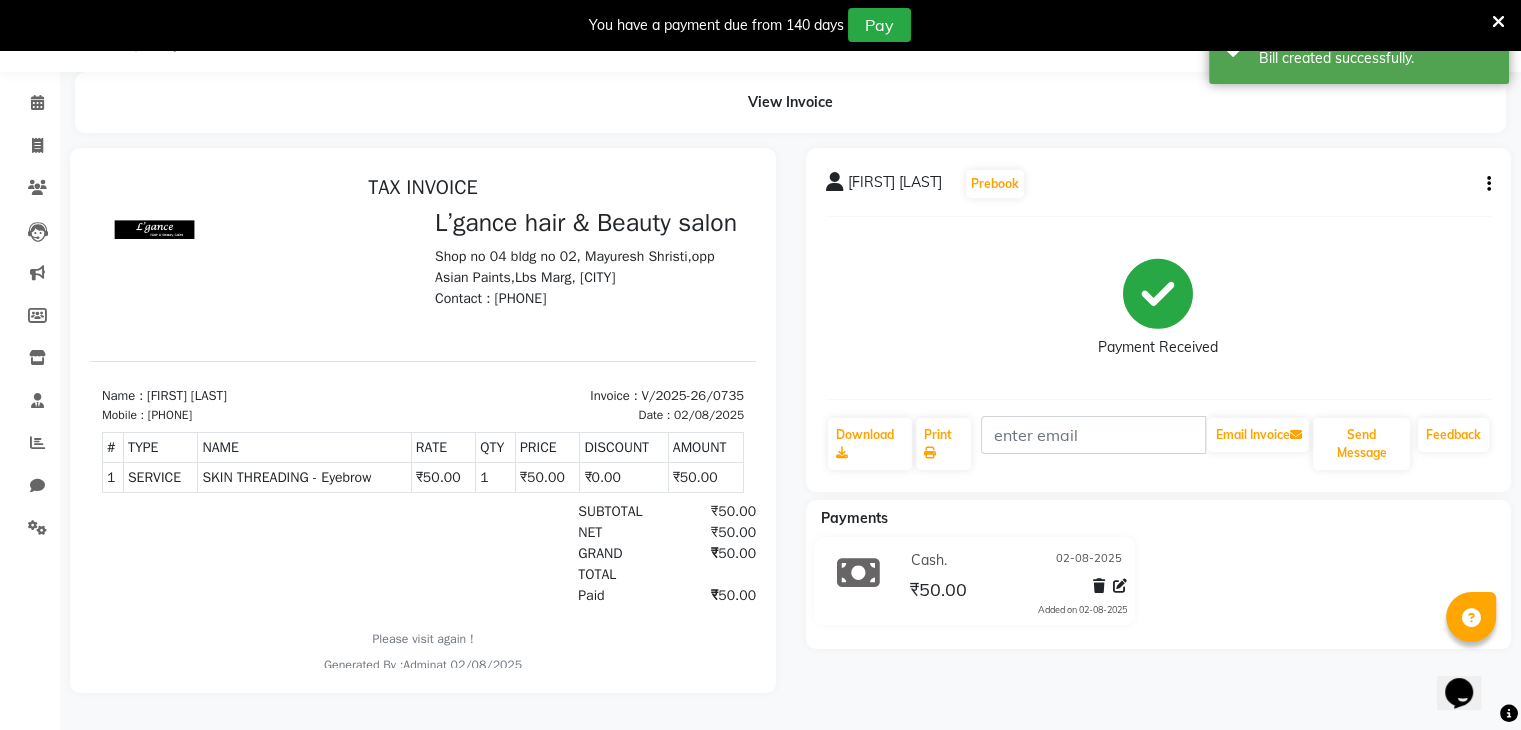 scroll, scrollTop: 0, scrollLeft: 0, axis: both 